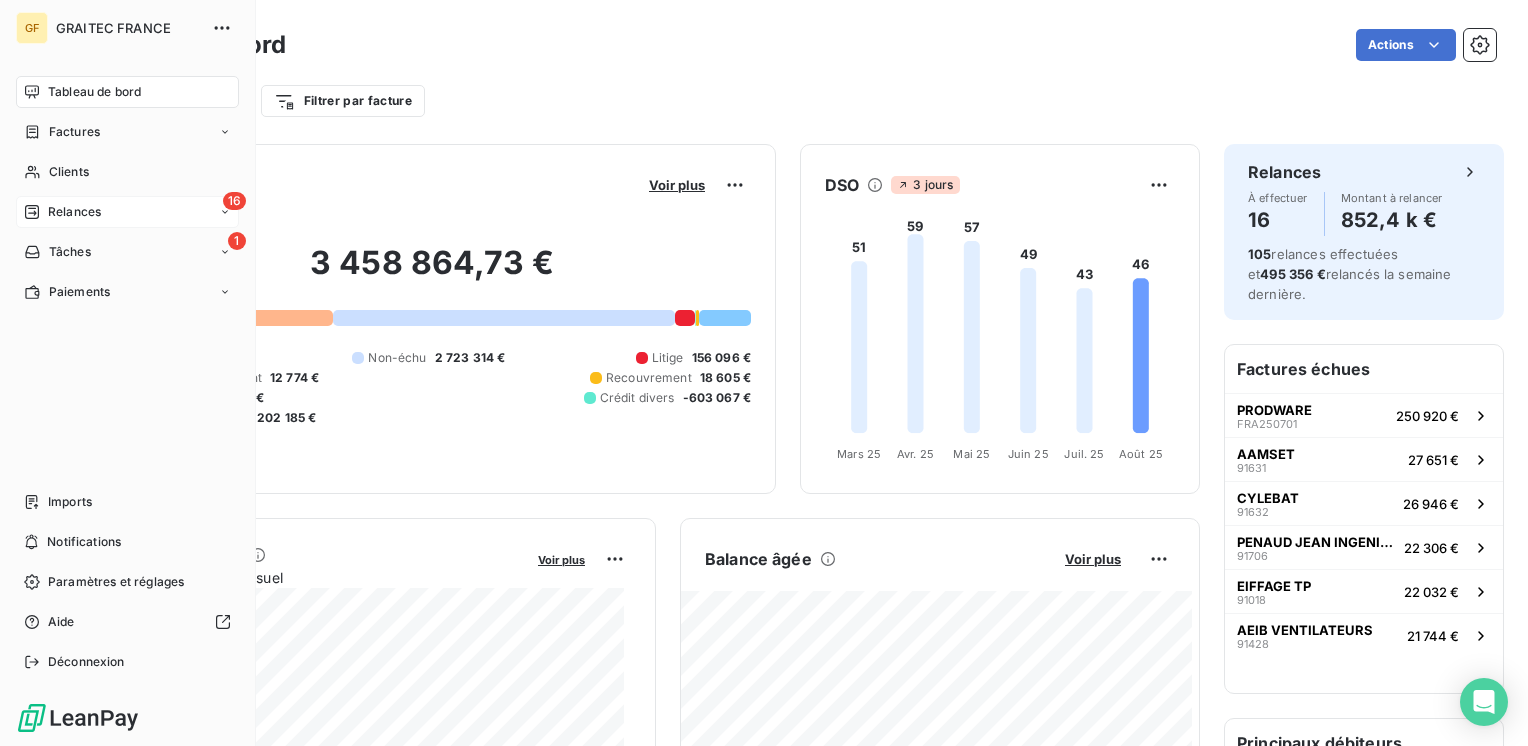 scroll, scrollTop: 0, scrollLeft: 0, axis: both 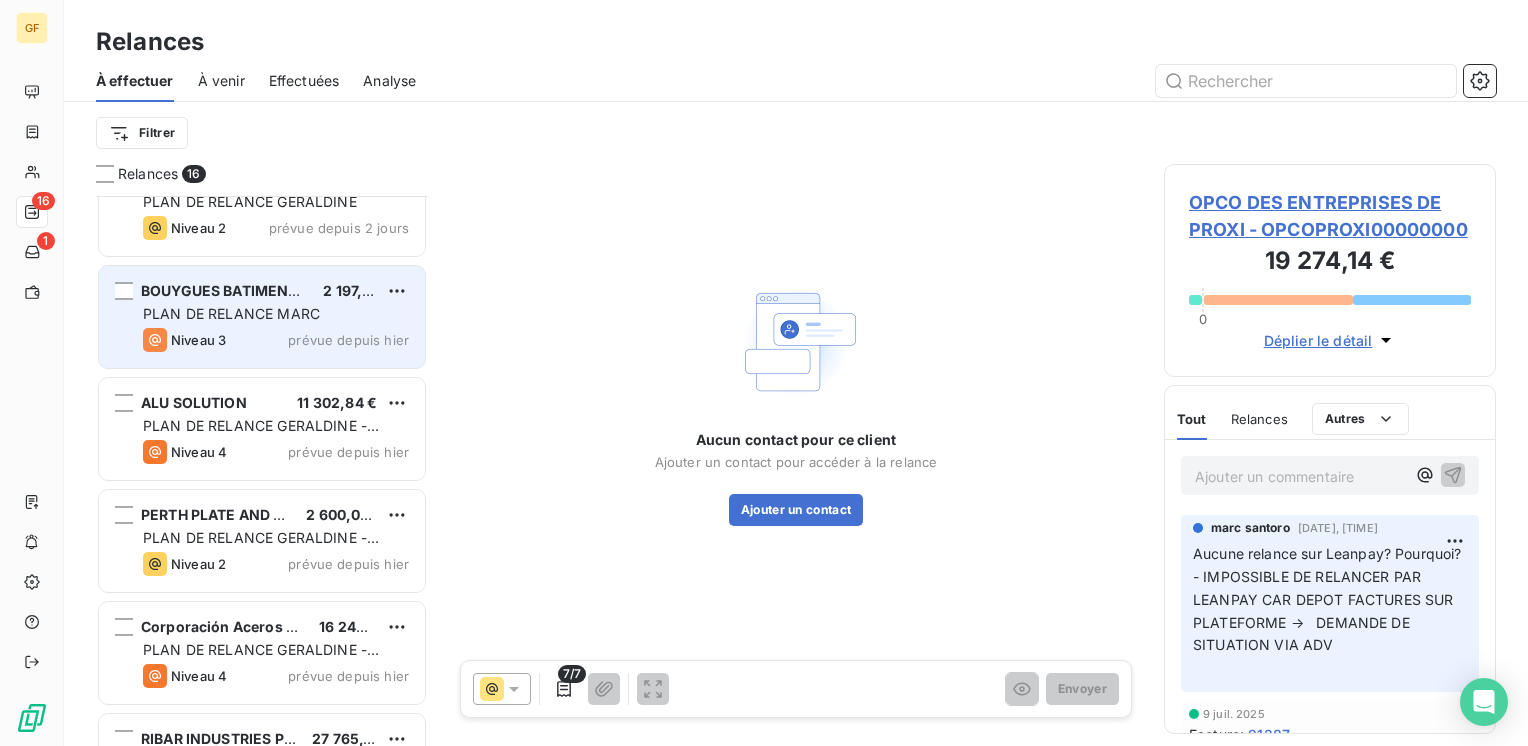 click on "PLAN DE RELANCE MARC" at bounding box center [231, 313] 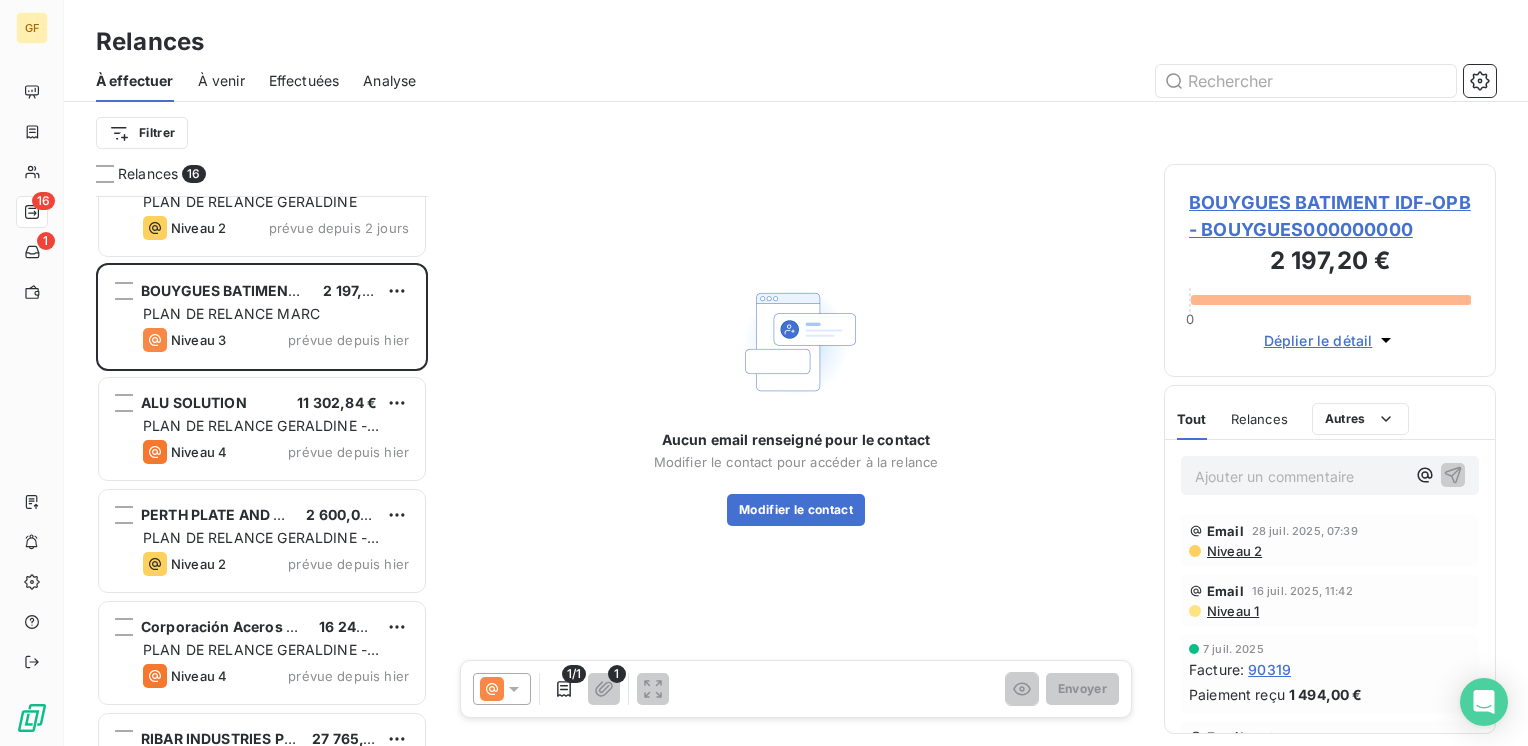 click on "BOUYGUES BATIMENT IDF-OPB - BOUYGUES000000000" at bounding box center (1330, 216) 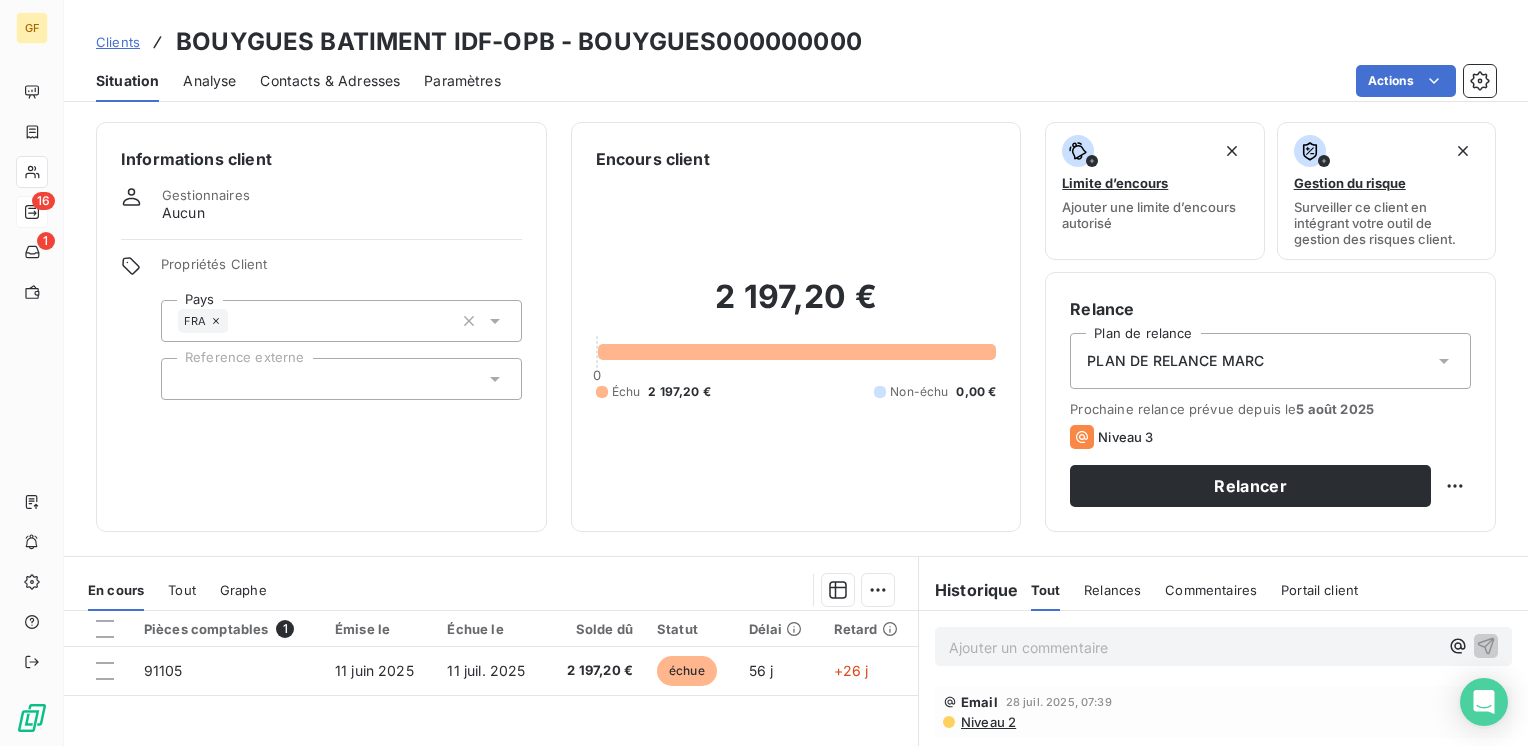 click on "Contacts & Adresses" at bounding box center (330, 81) 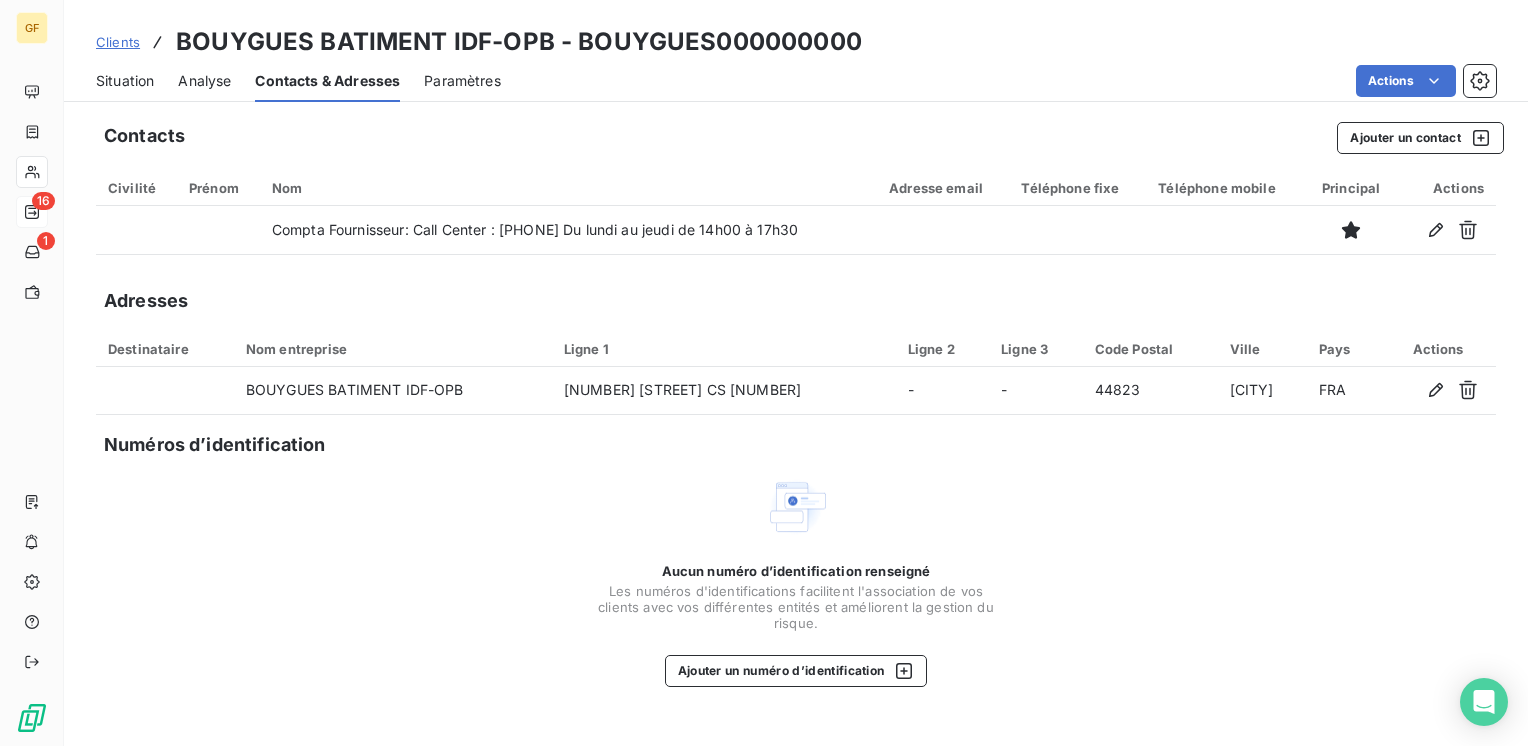 click on "Situation" at bounding box center (125, 81) 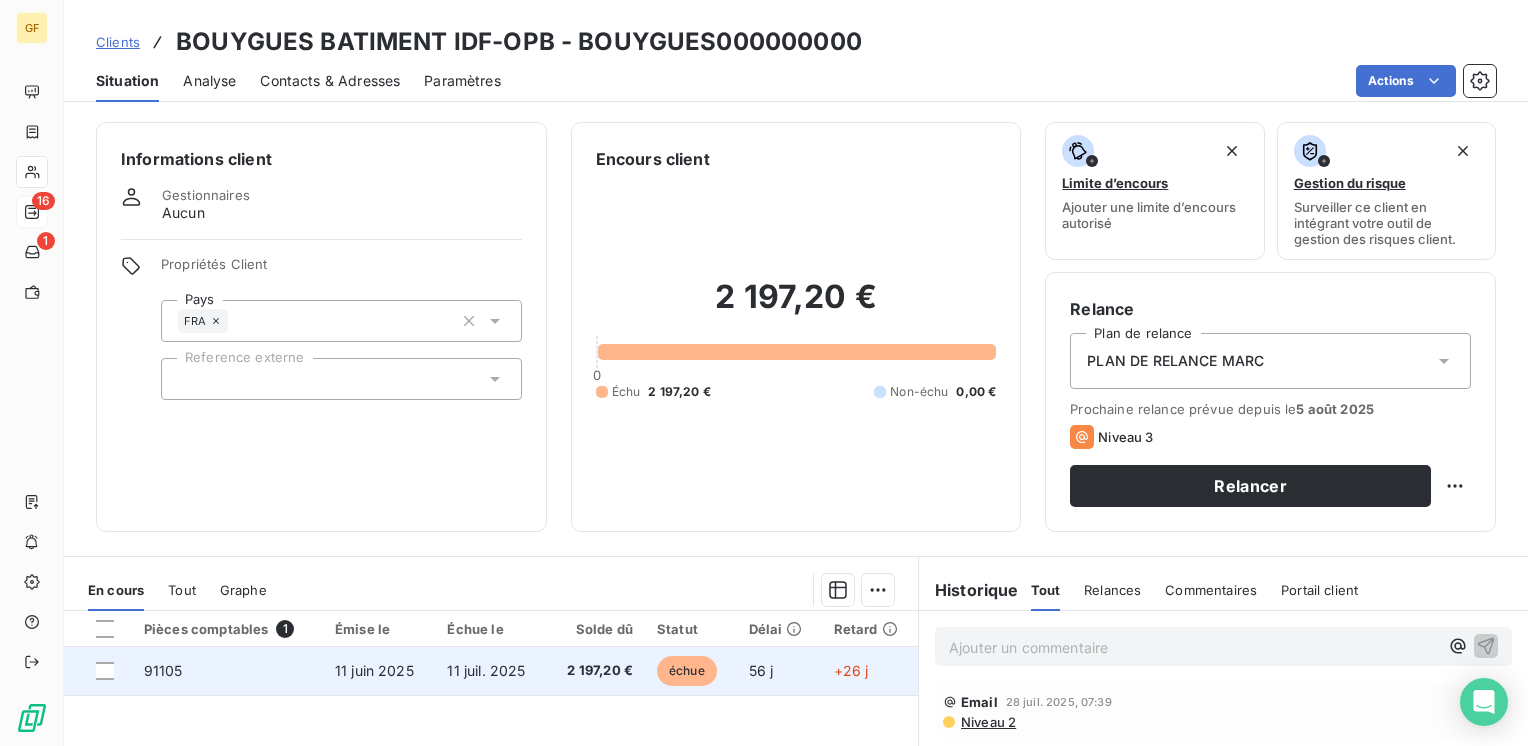 click on "11 juil. 2025" at bounding box center (486, 670) 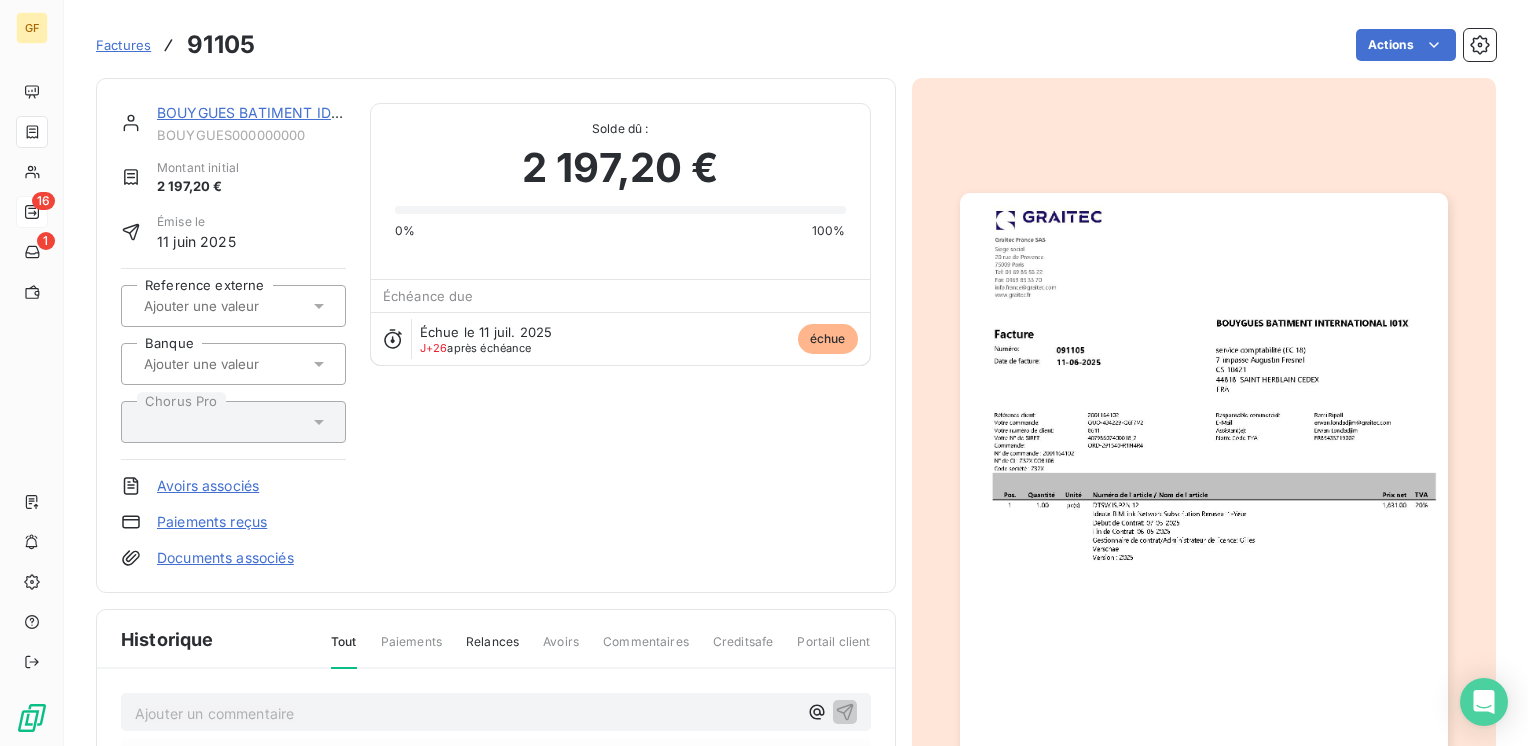 click at bounding box center [1204, 537] 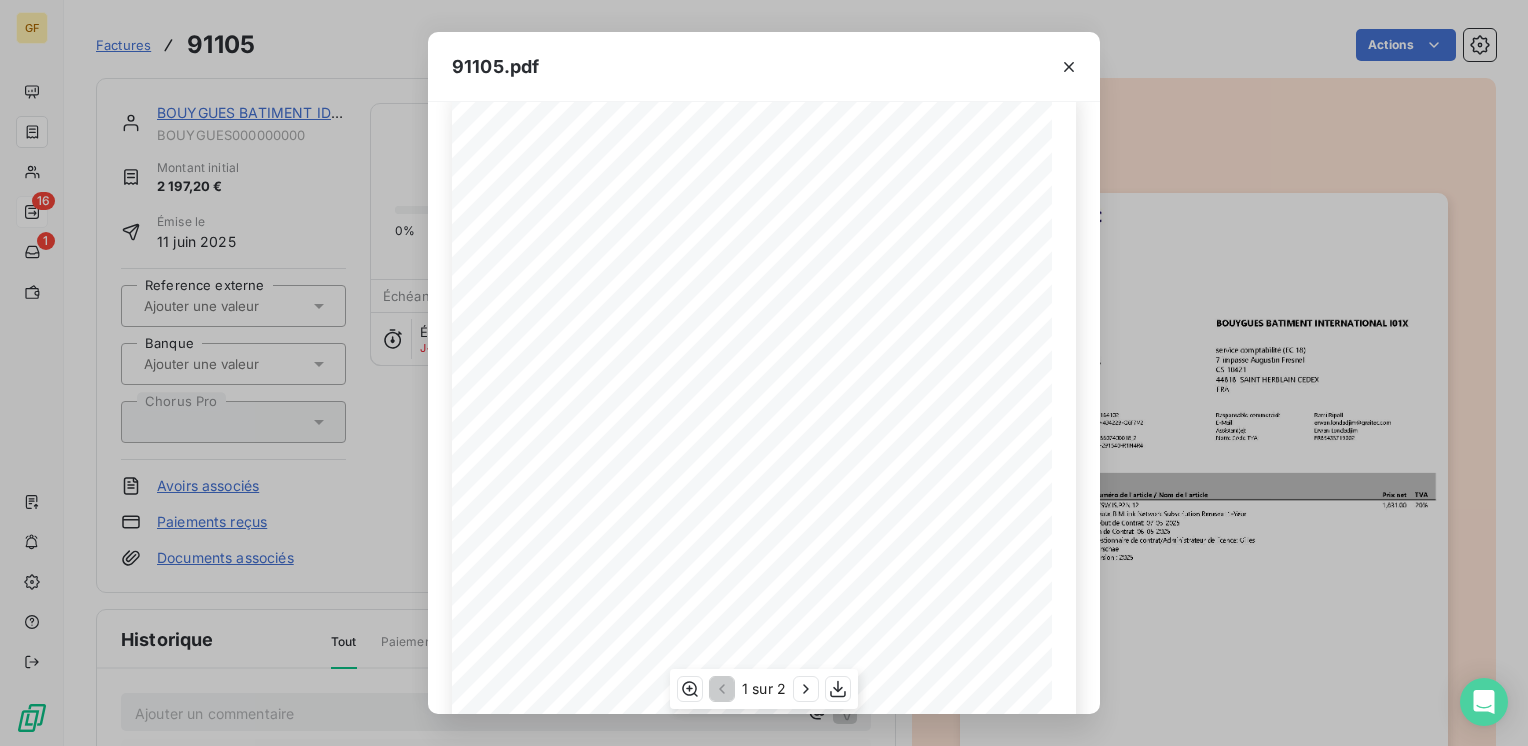 scroll, scrollTop: 0, scrollLeft: 0, axis: both 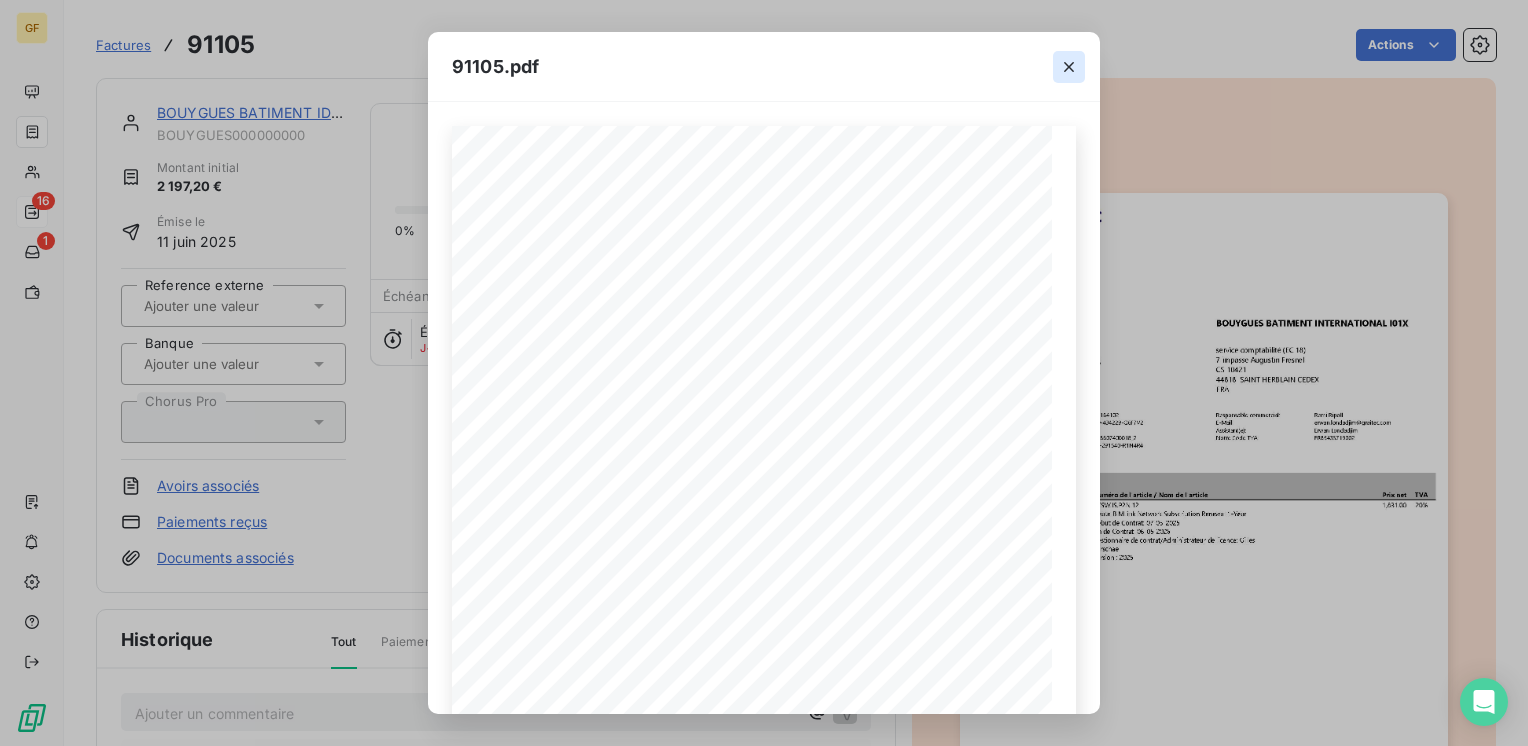 click 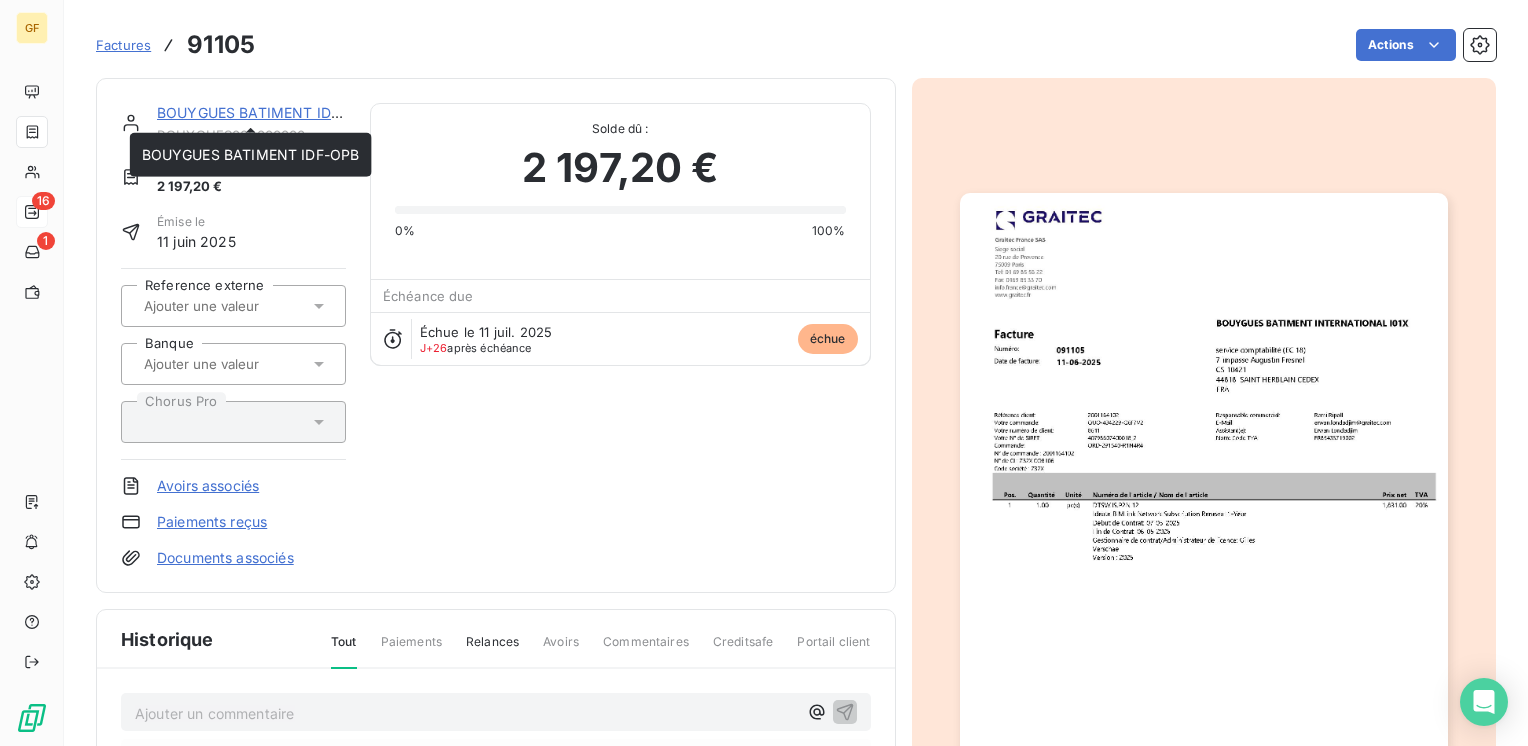 click on "BOUYGUES BATIMENT IDF-OPB" at bounding box center (266, 112) 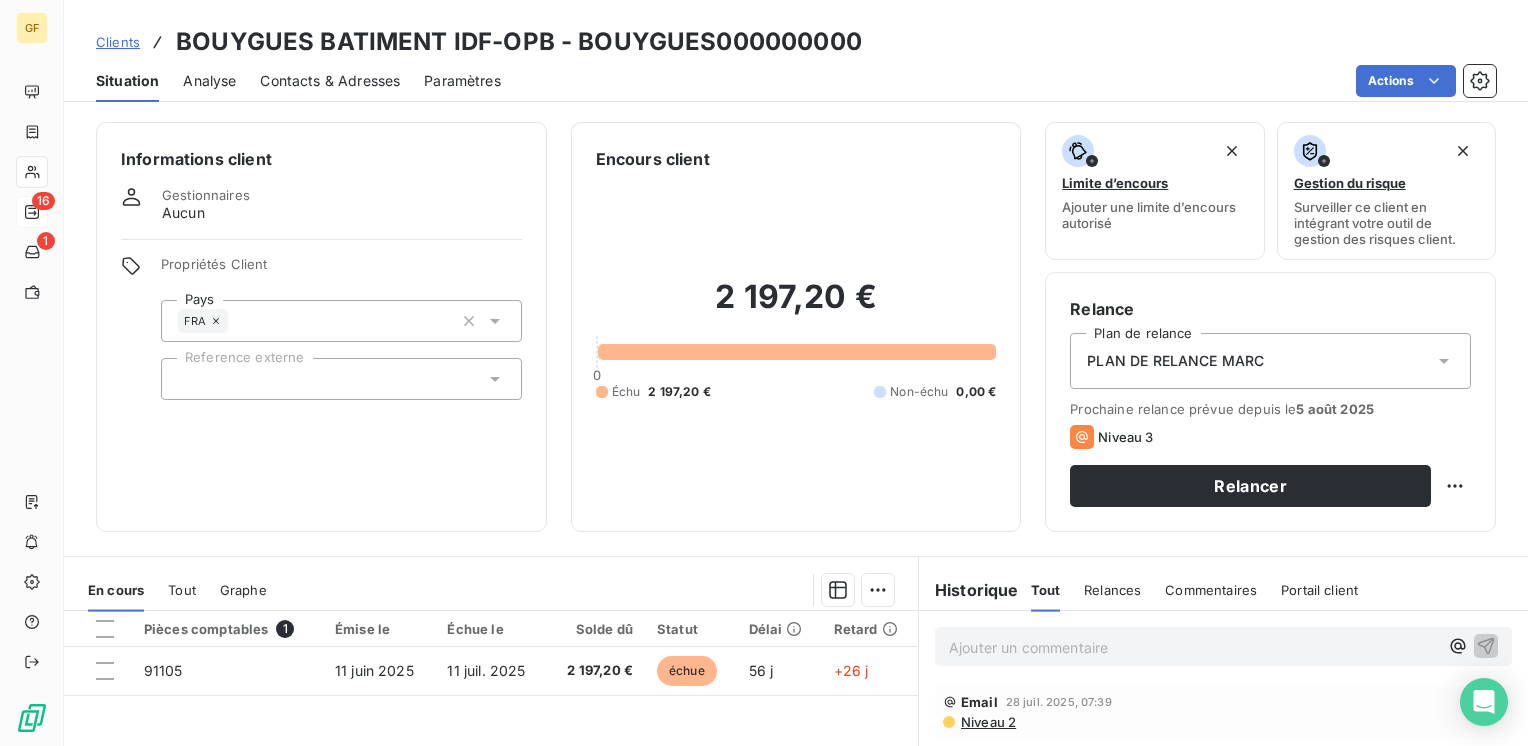 click on "Contacts & Adresses" at bounding box center (330, 81) 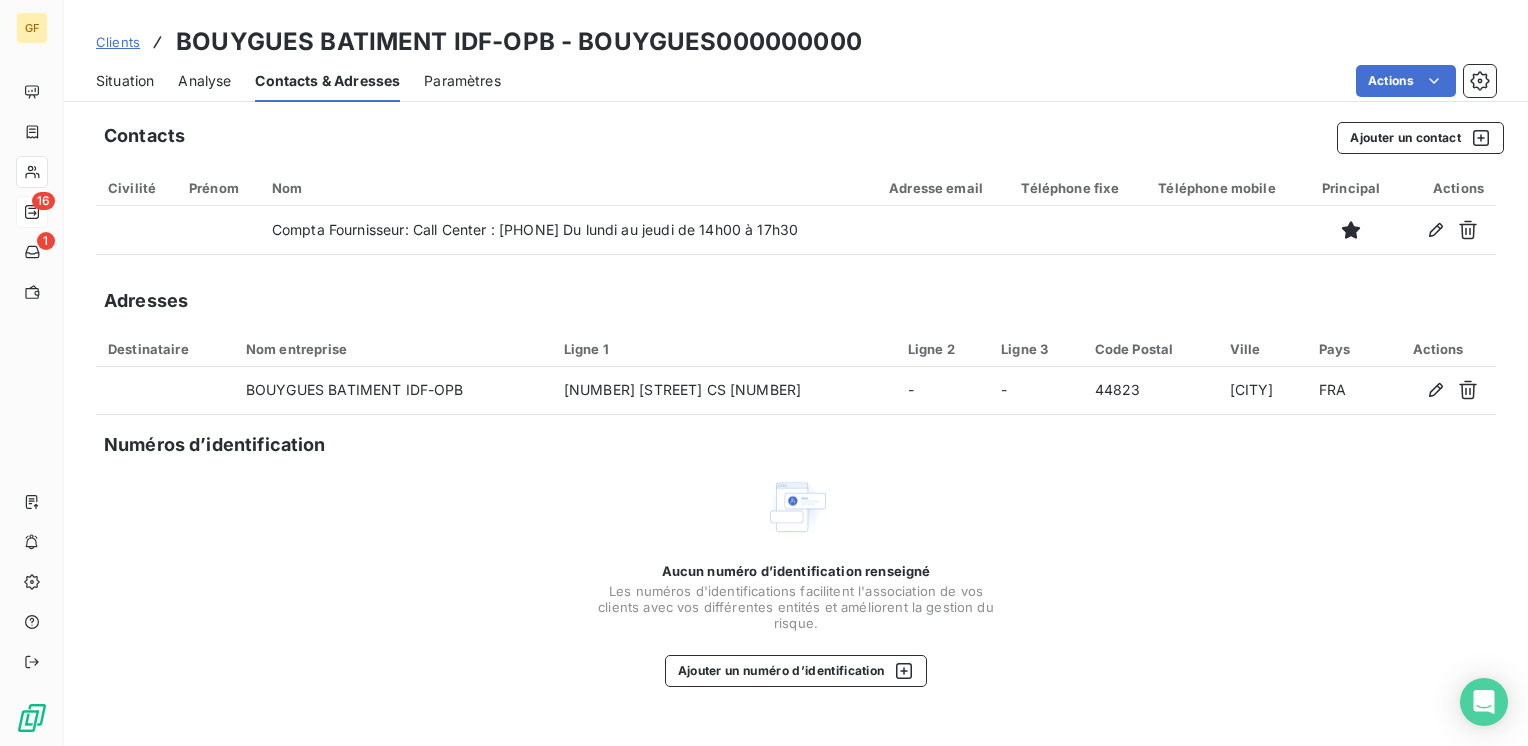 click on "Situation" at bounding box center [125, 81] 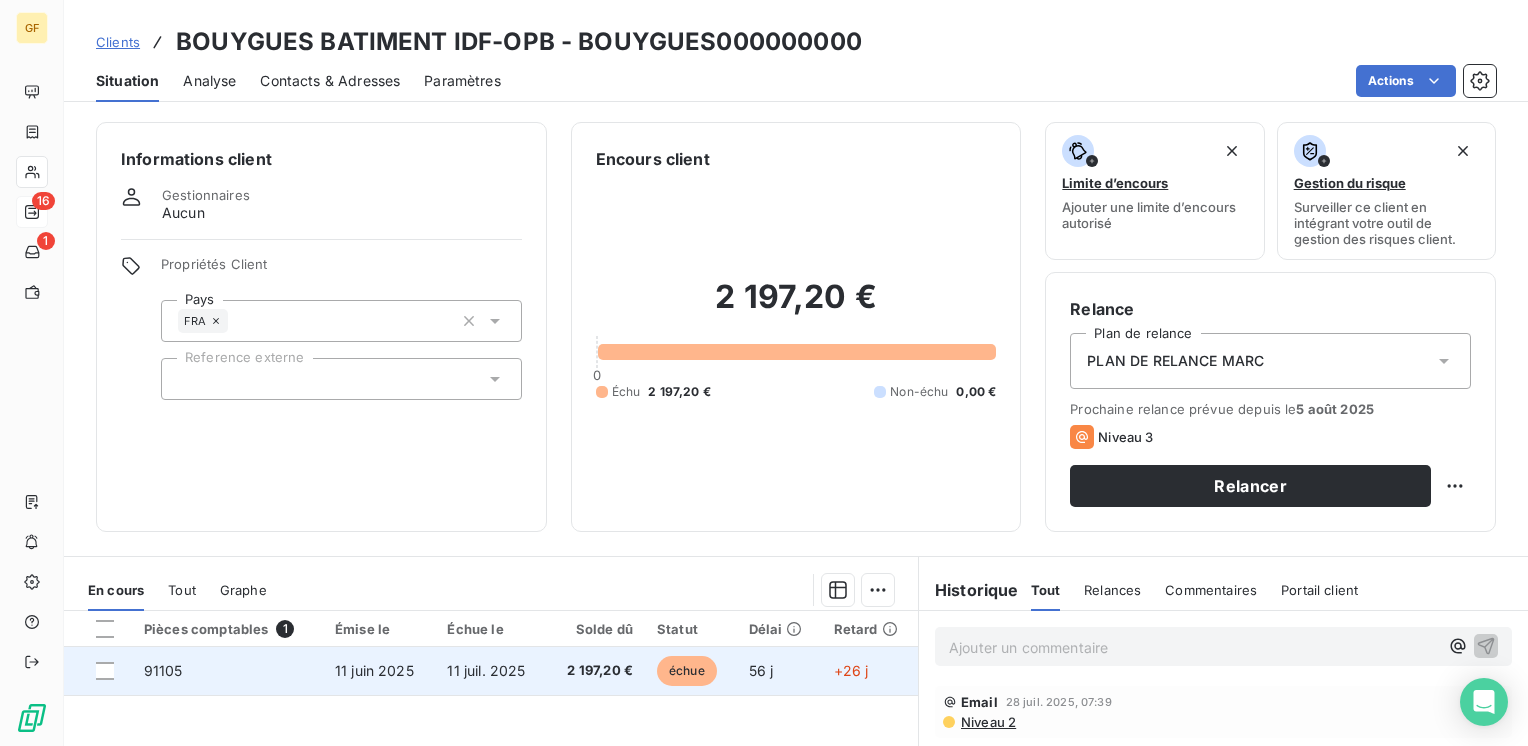 click on "11 juil. 2025" at bounding box center [486, 670] 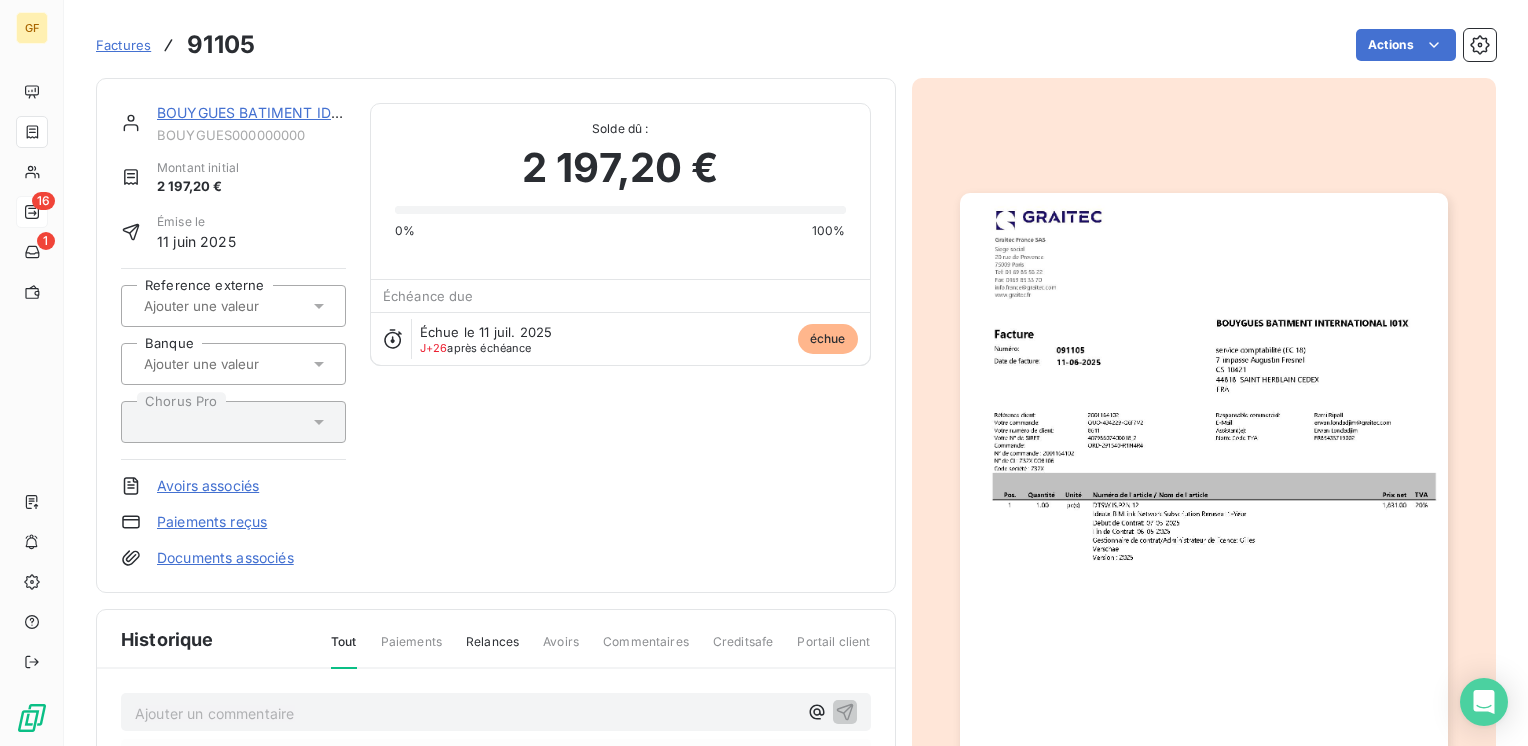 click at bounding box center (1204, 537) 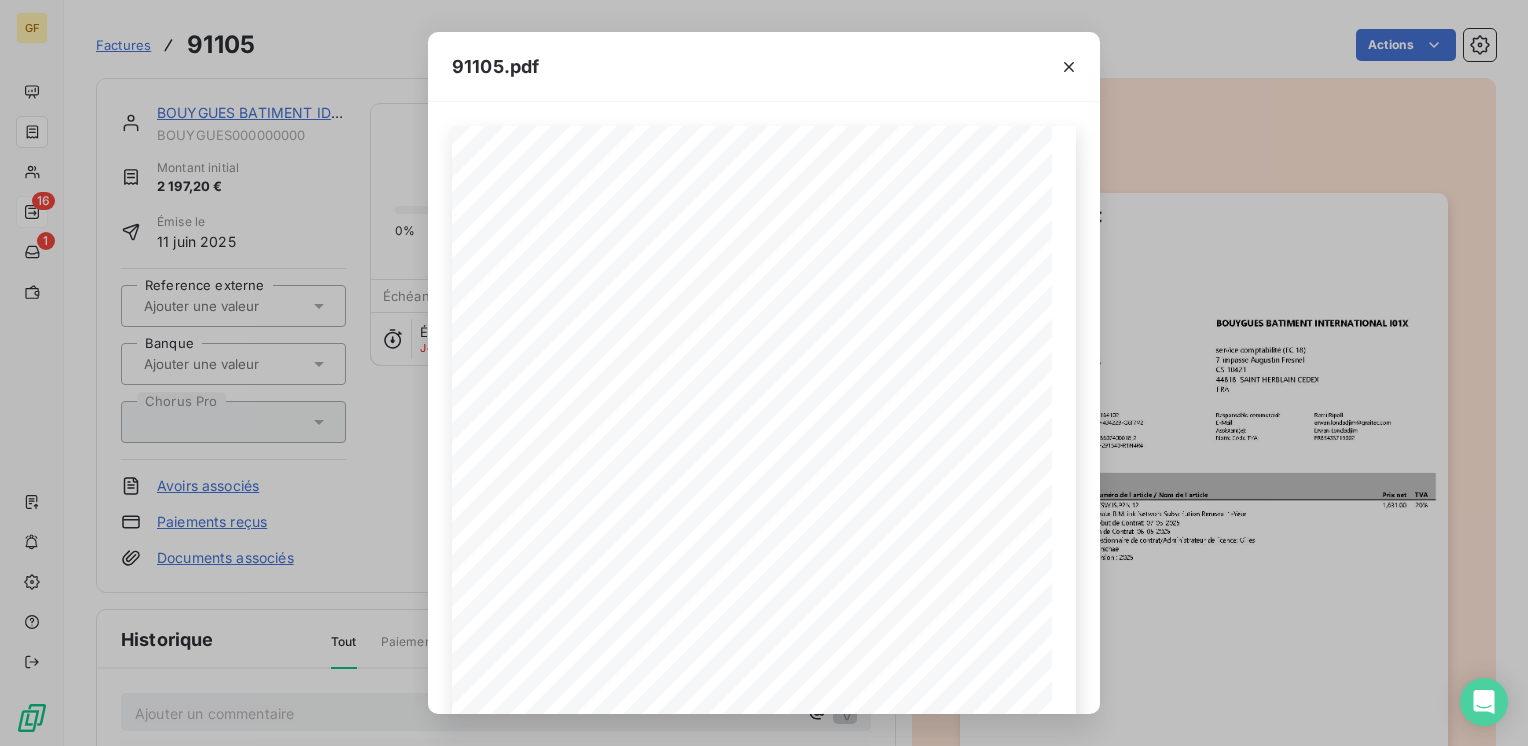 click on "[COMPANY_NAME] - [COMPANY_NAME]0000000000" at bounding box center [764, 373] 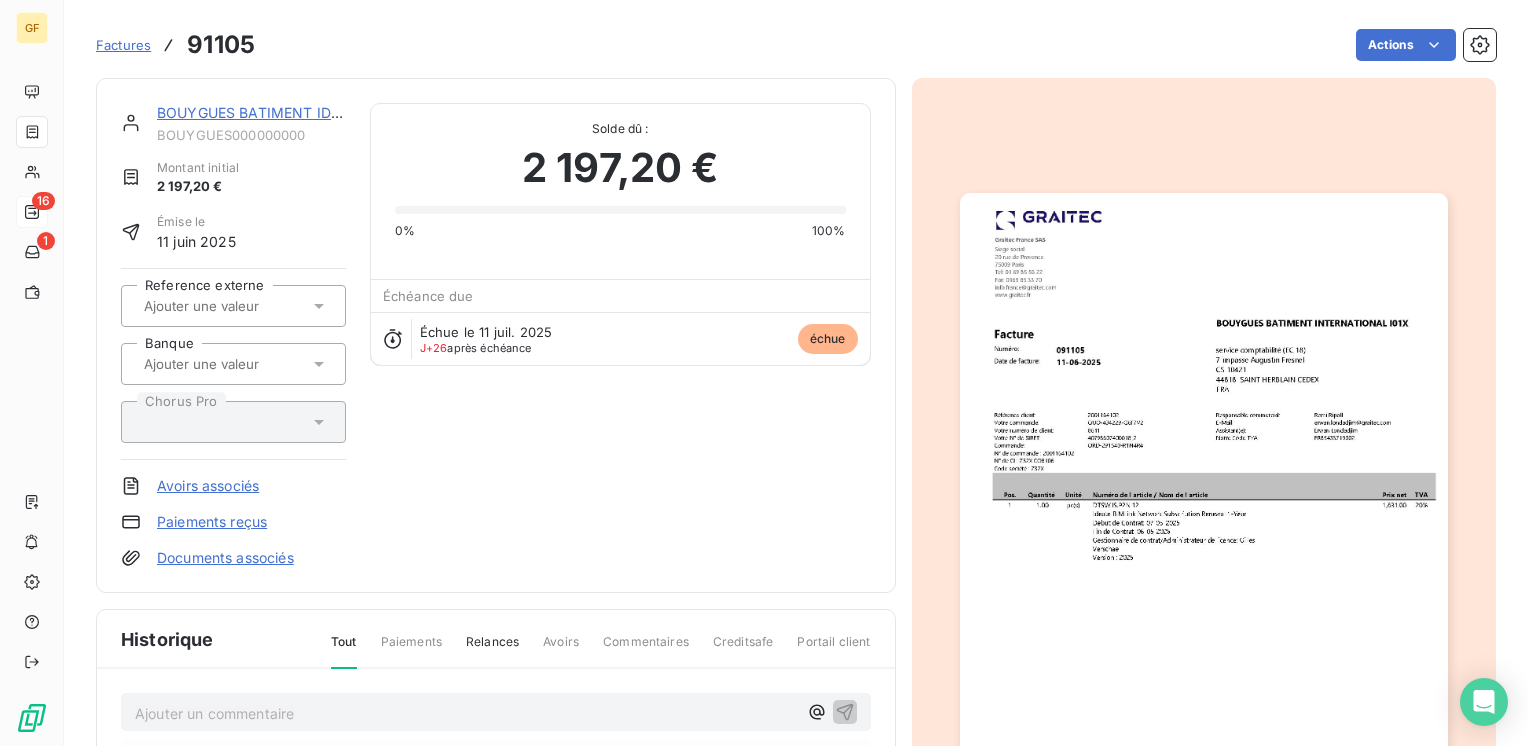 click on "BOUYGUES BATIMENT IDF-OPB" at bounding box center [266, 112] 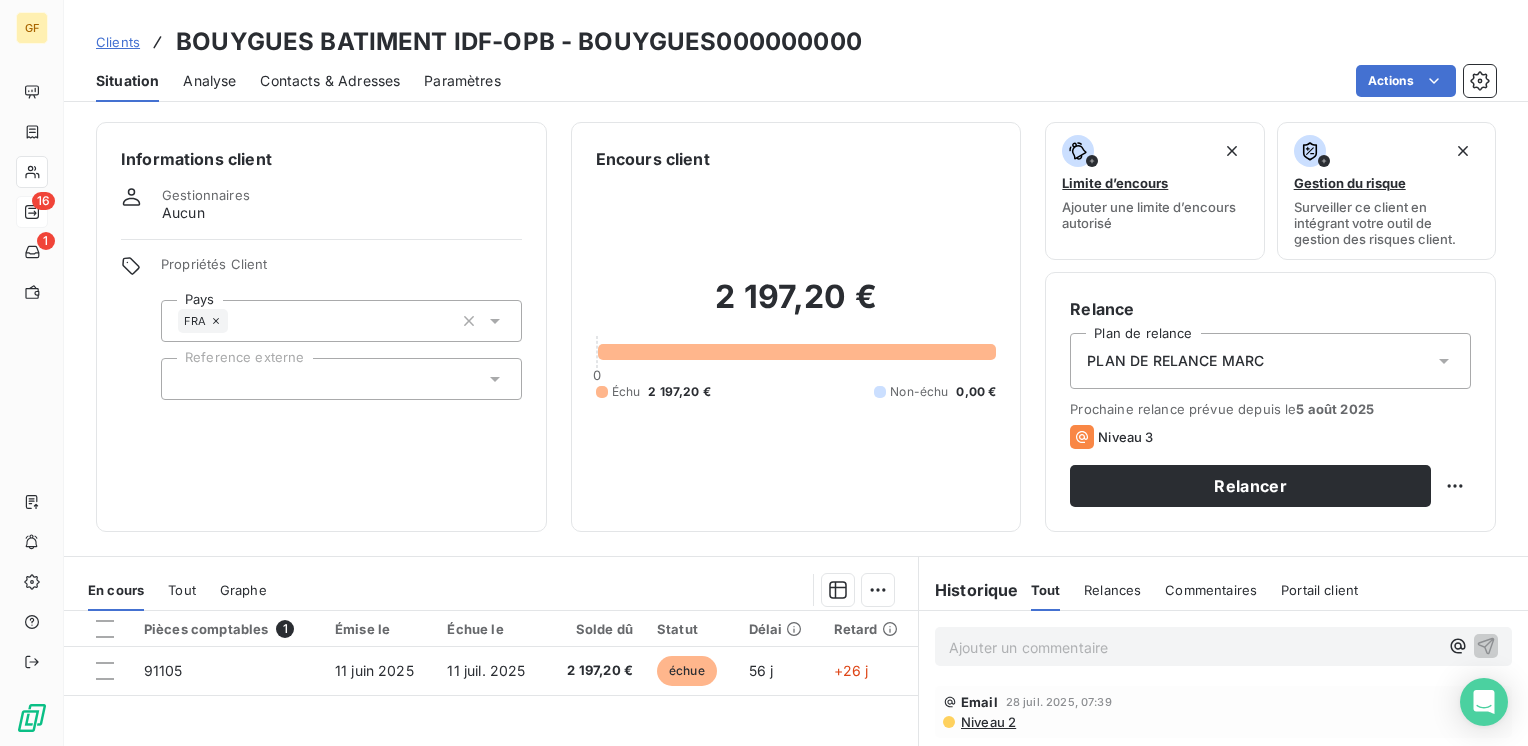 click on "Contacts & Adresses" at bounding box center (330, 81) 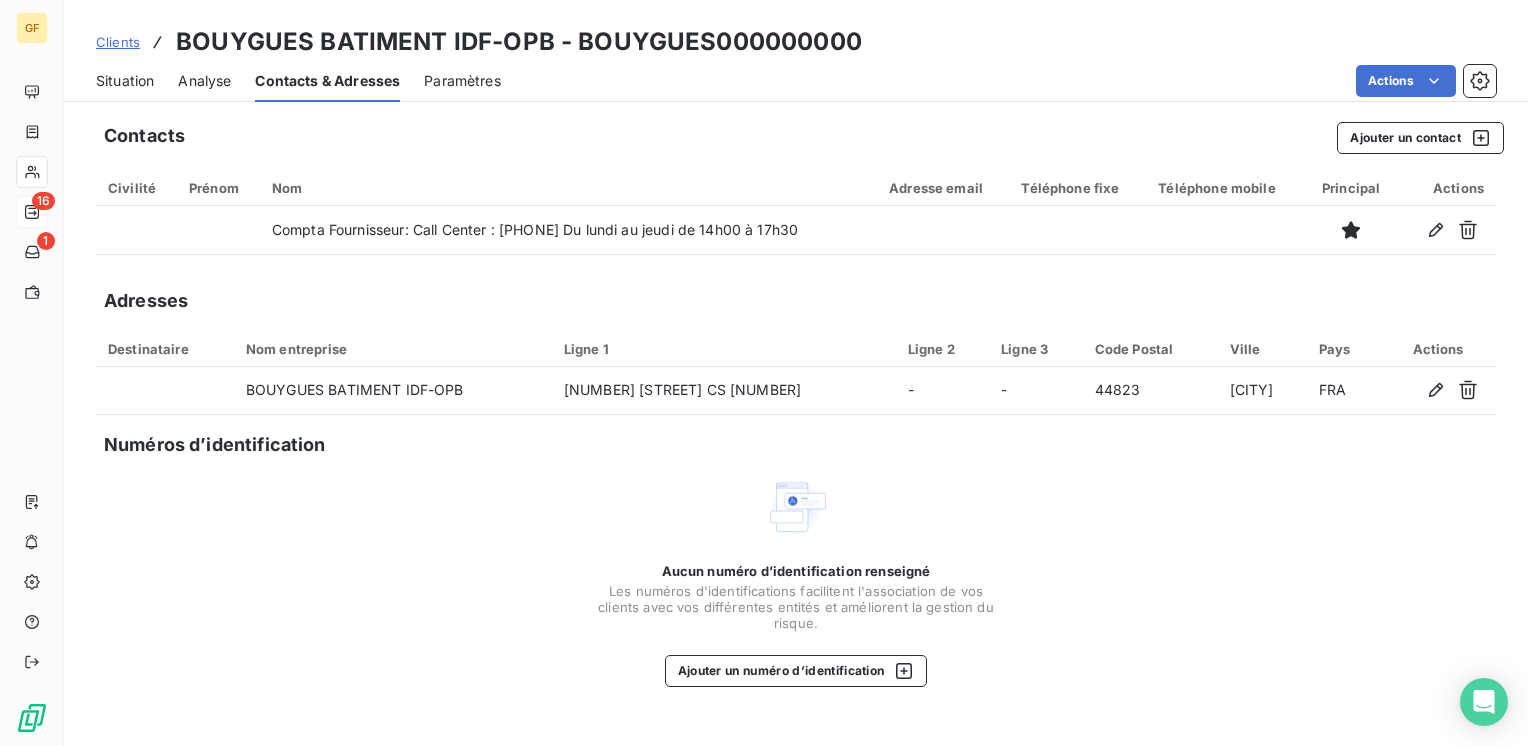 click on "Situation" at bounding box center [125, 81] 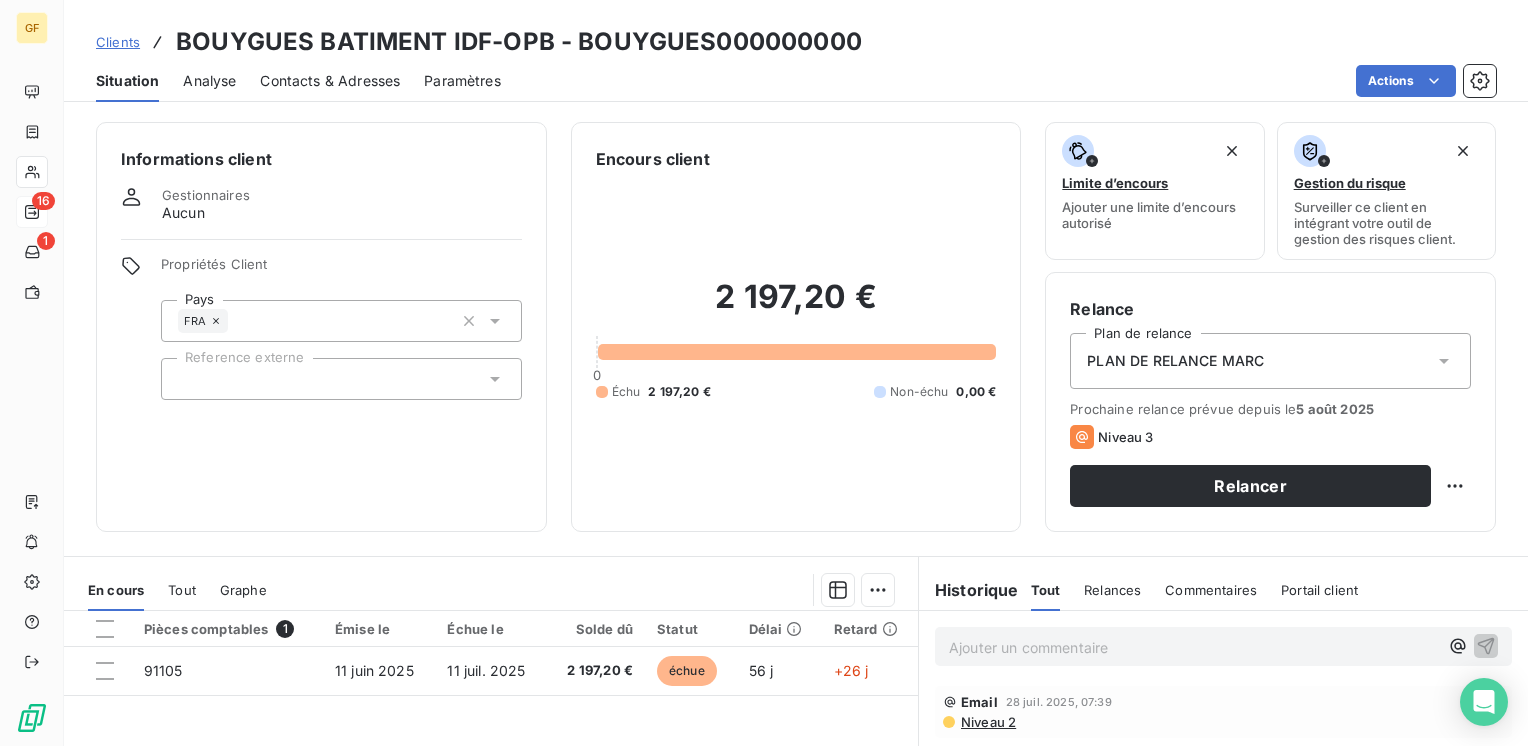click on "PLAN DE RELANCE MARC" at bounding box center (1270, 361) 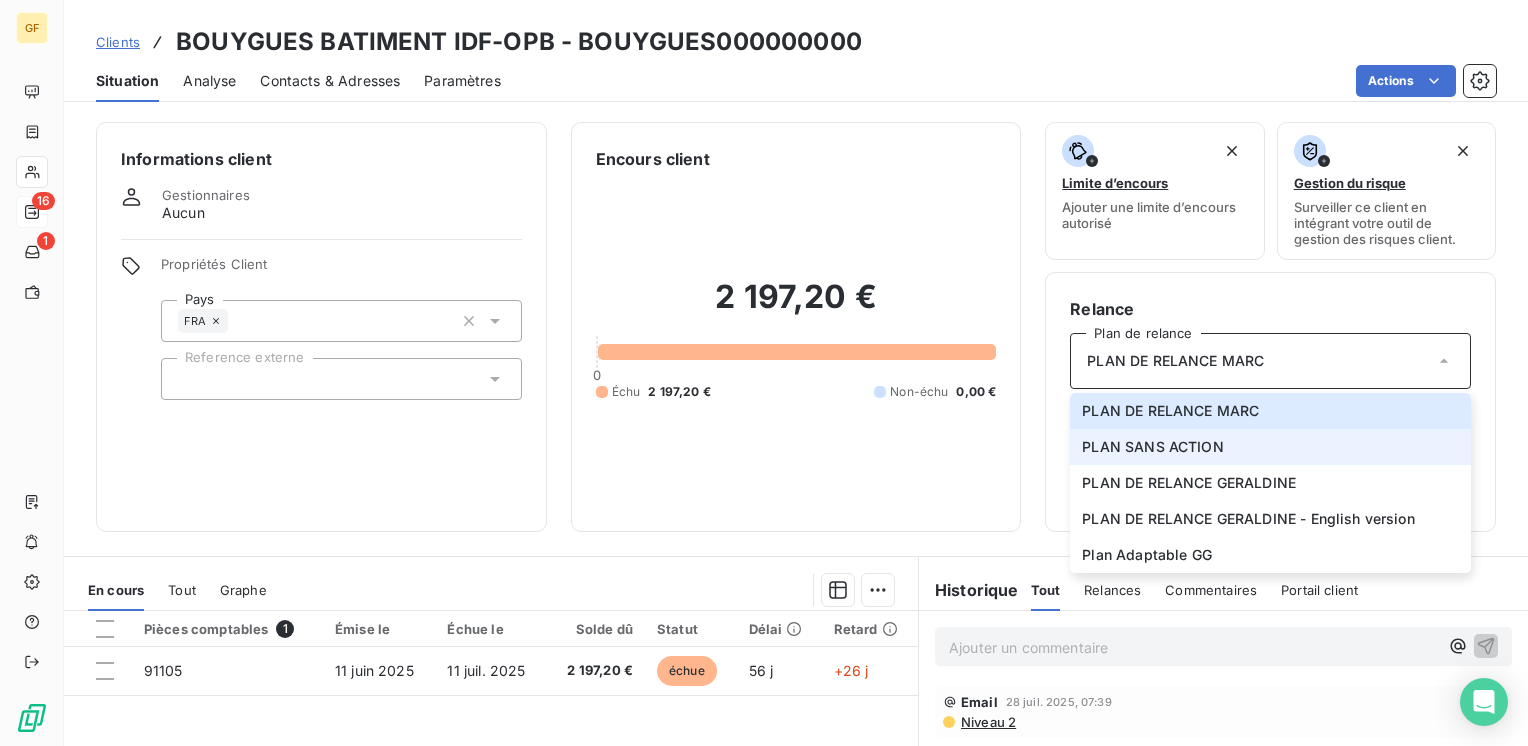 click on "PLAN SANS ACTION" at bounding box center [1152, 447] 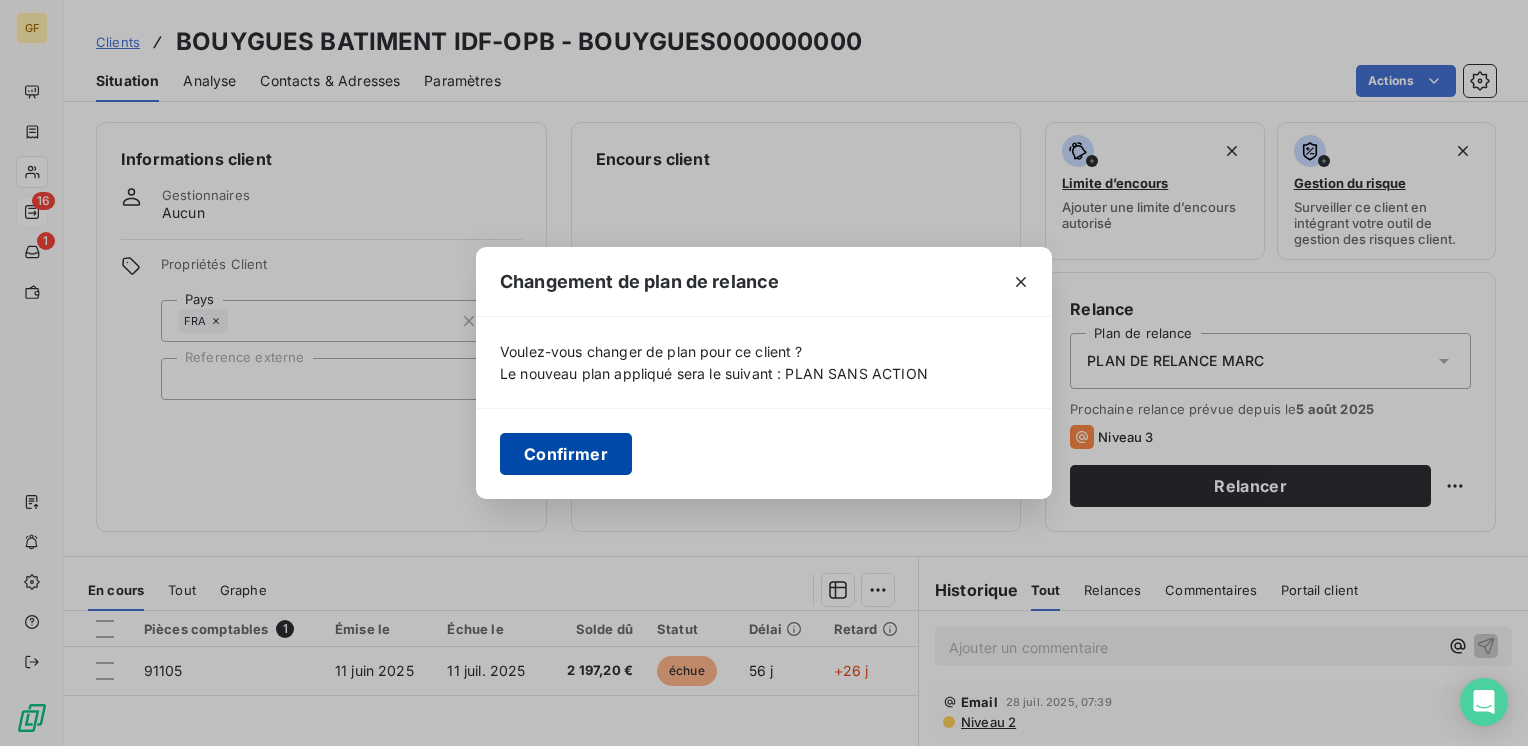 click on "Confirmer" at bounding box center (566, 454) 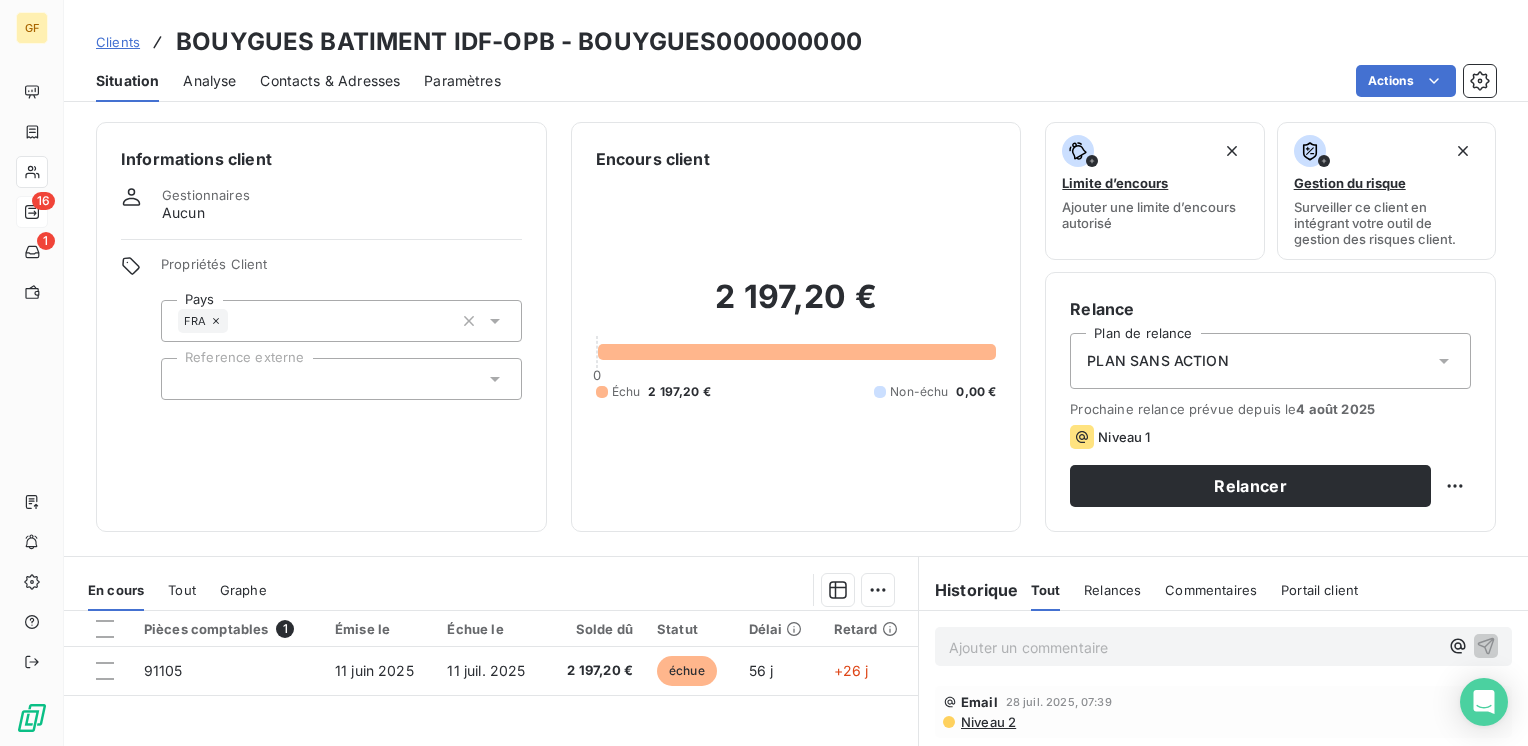 click on "Contacts & Adresses" at bounding box center (330, 81) 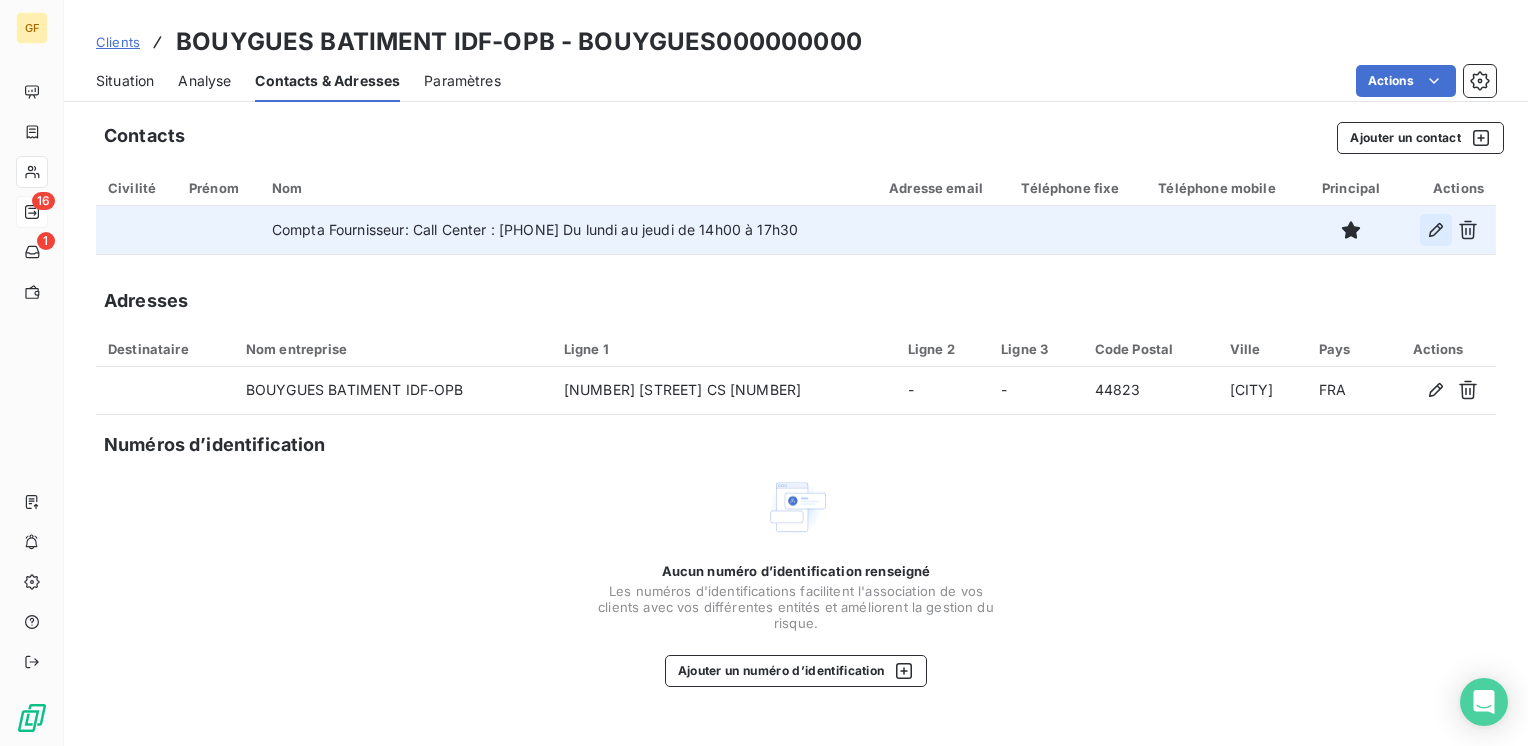 click at bounding box center (1436, 230) 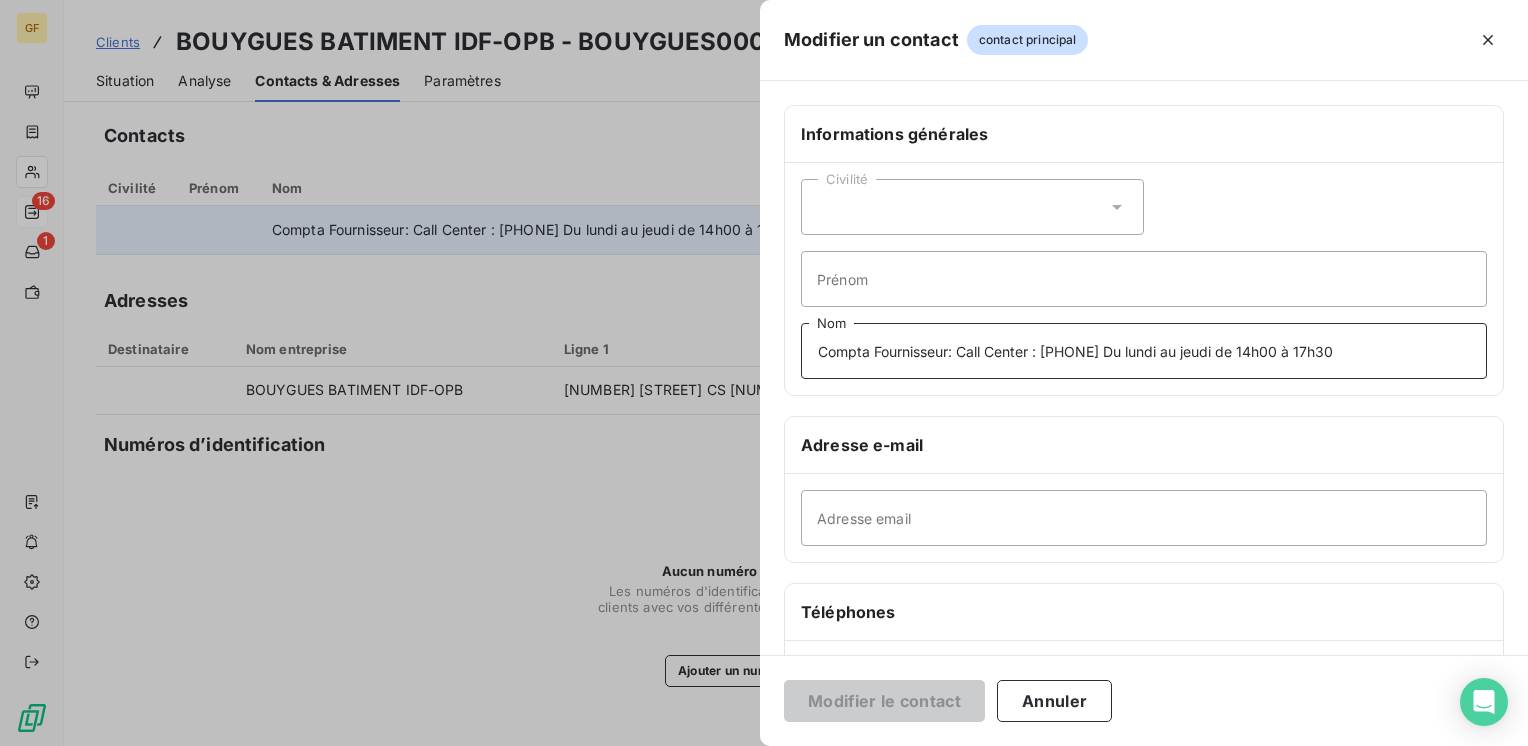 click on "Compta Fournisseur: Call Center : [PHONE] Du lundi au jeudi de 14h00 à 17h30" at bounding box center [1144, 351] 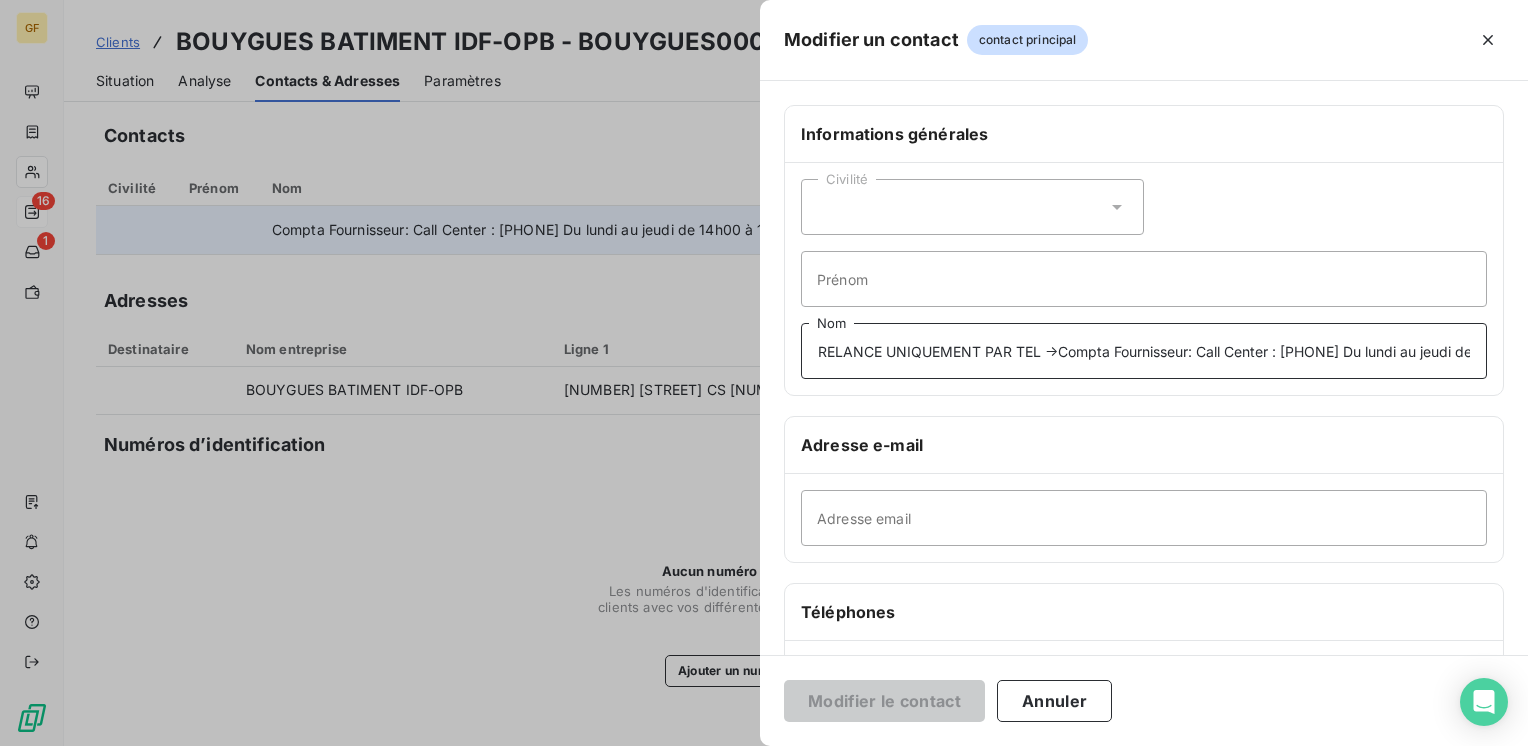 click on "RELANCE UNIQUEMENT PAR TEL →Compta Fournisseur: Call Center : [PHONE] Du lundi au jeudi de 14h00 à 17h30" at bounding box center [1144, 351] 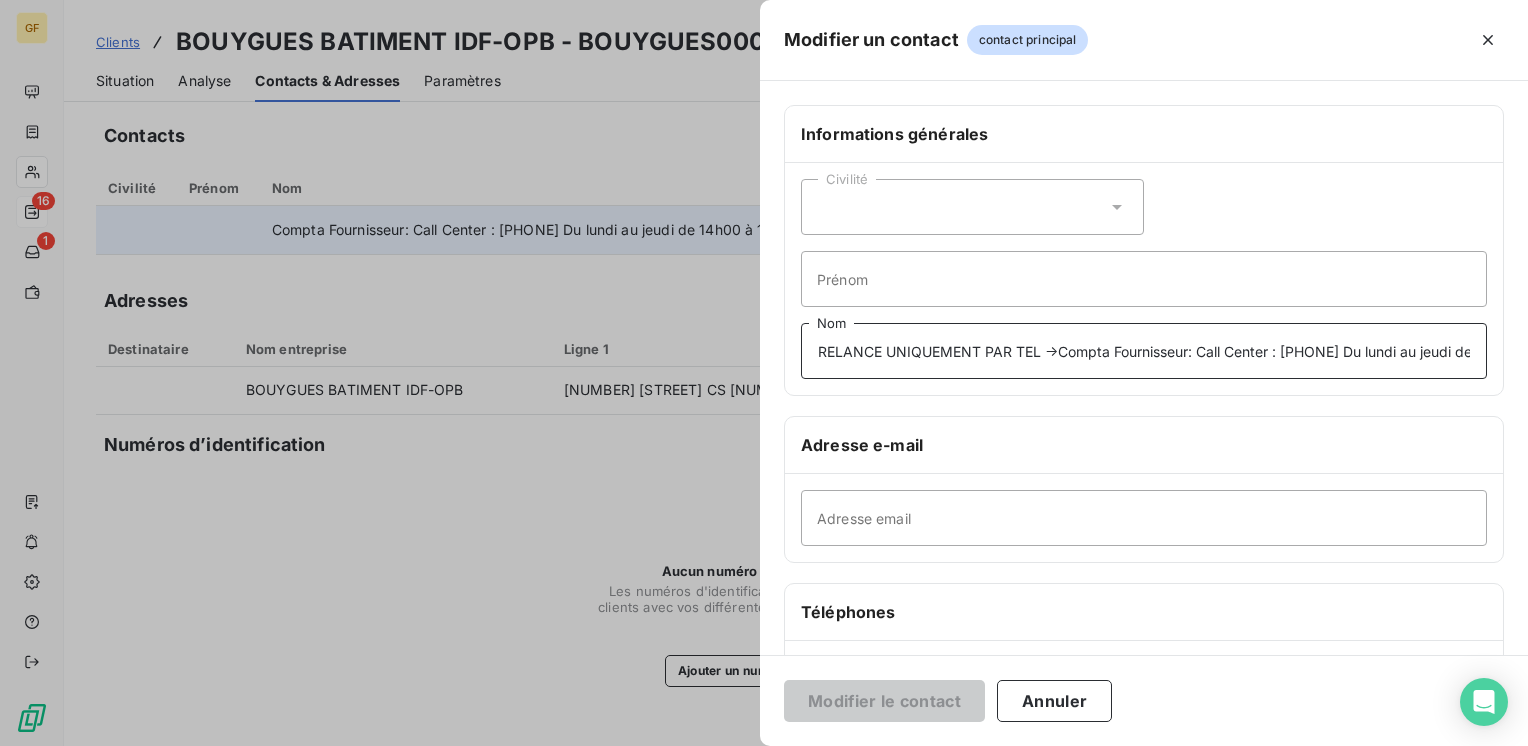 drag, startPoint x: 1047, startPoint y: 348, endPoint x: 814, endPoint y: 348, distance: 233 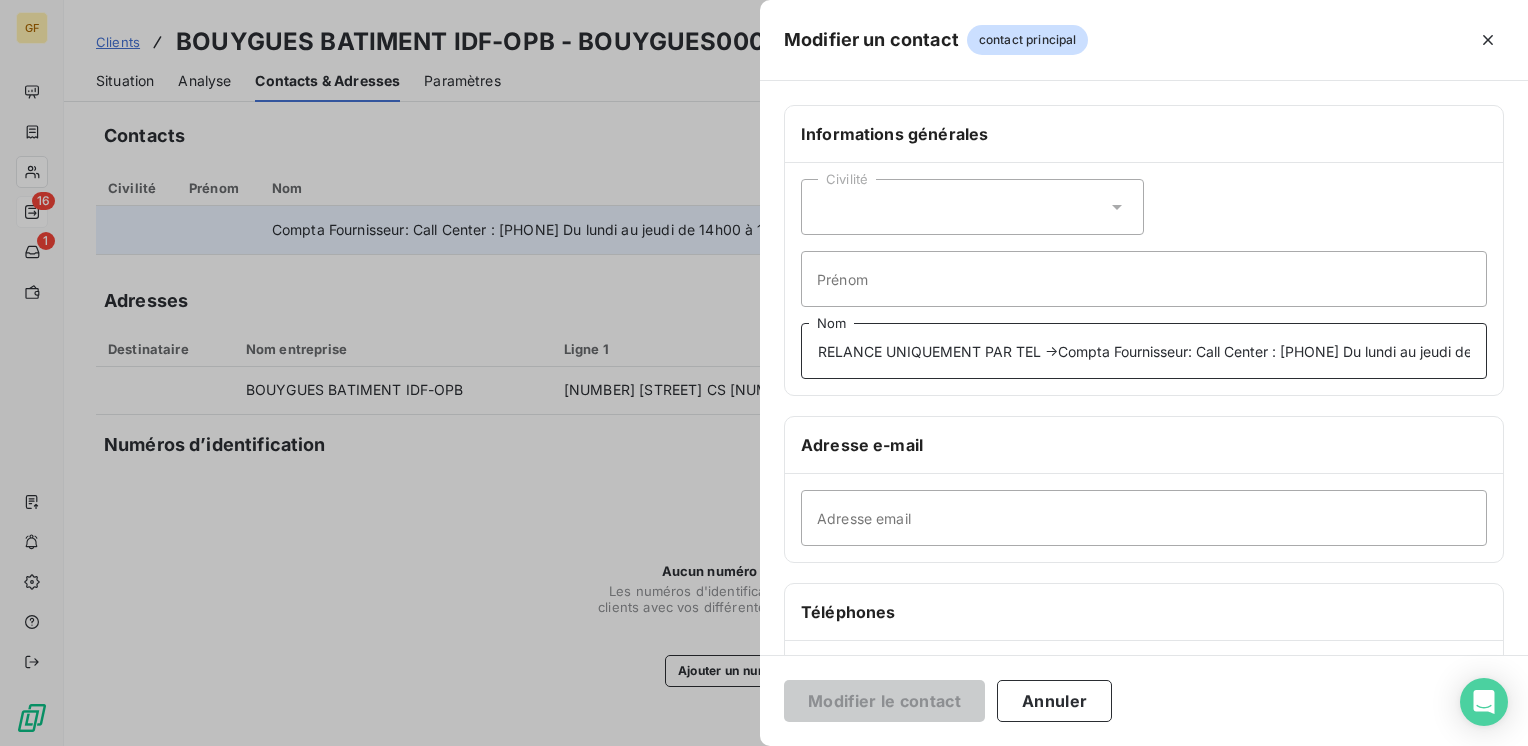 click on "RELANCE UNIQUEMENT PAR TEL →Compta Fournisseur: Call Center : [PHONE] Du lundi au jeudi de 14h00 à 17h30" at bounding box center [1144, 351] 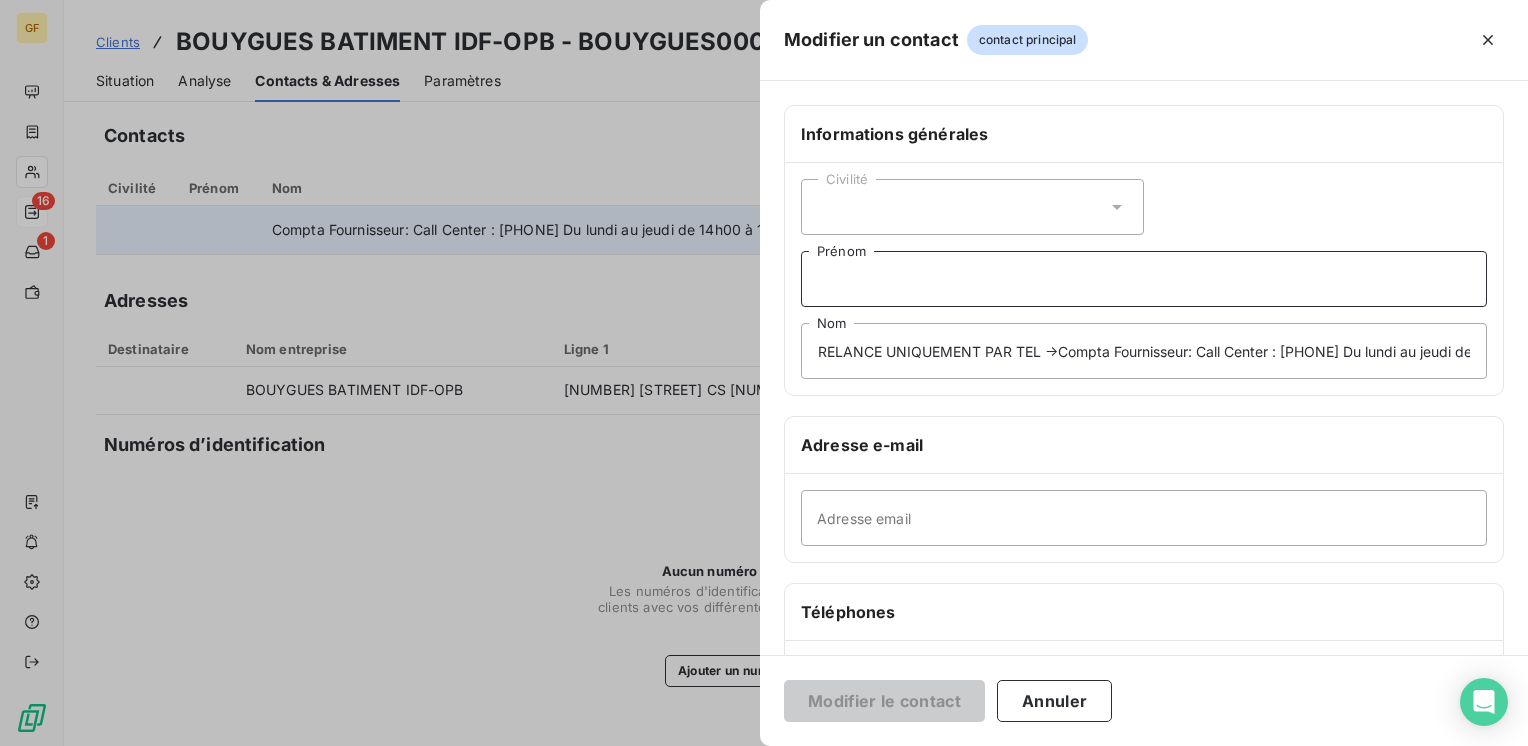 click on "Prénom" at bounding box center [1144, 279] 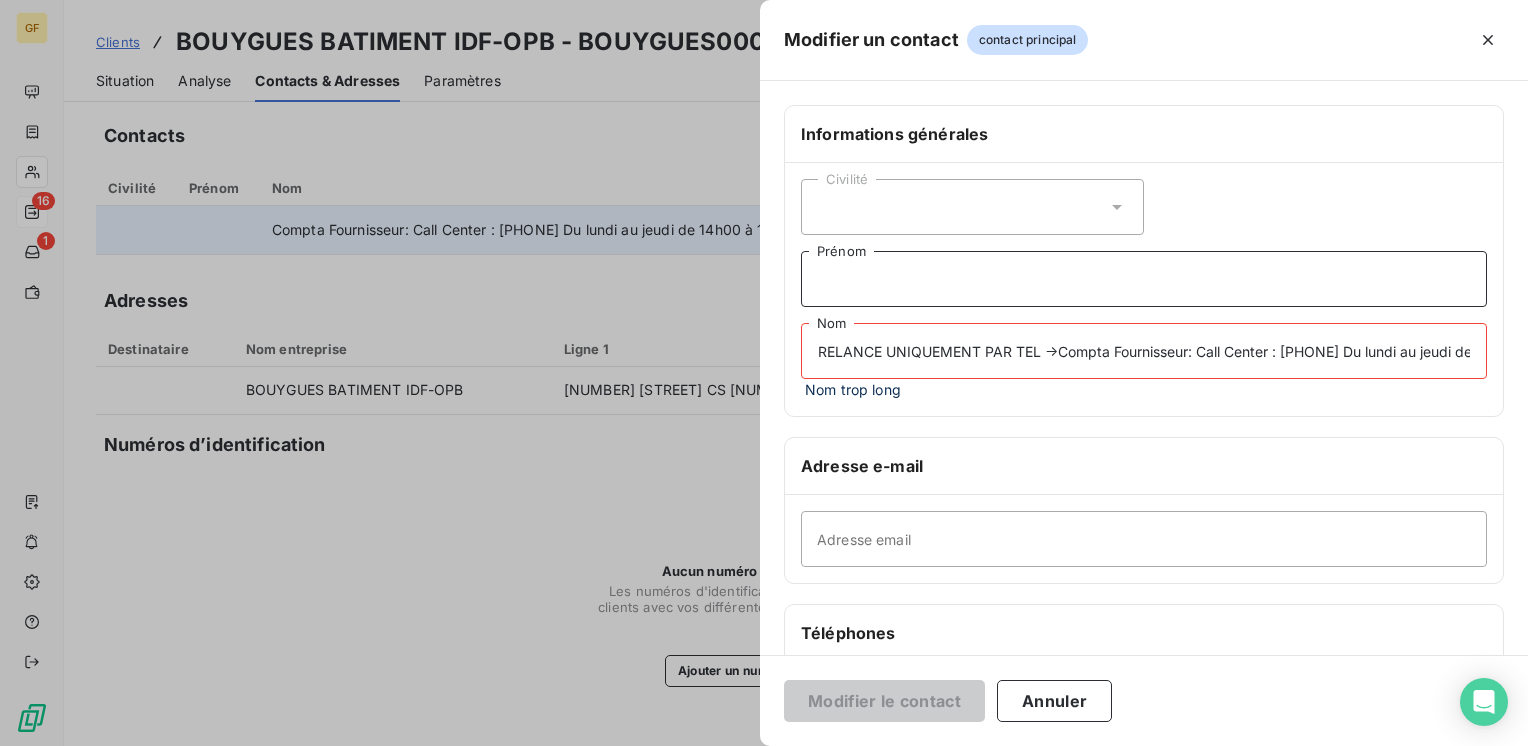 paste on "RELANCE UNIQUEMENT PAR TEL" 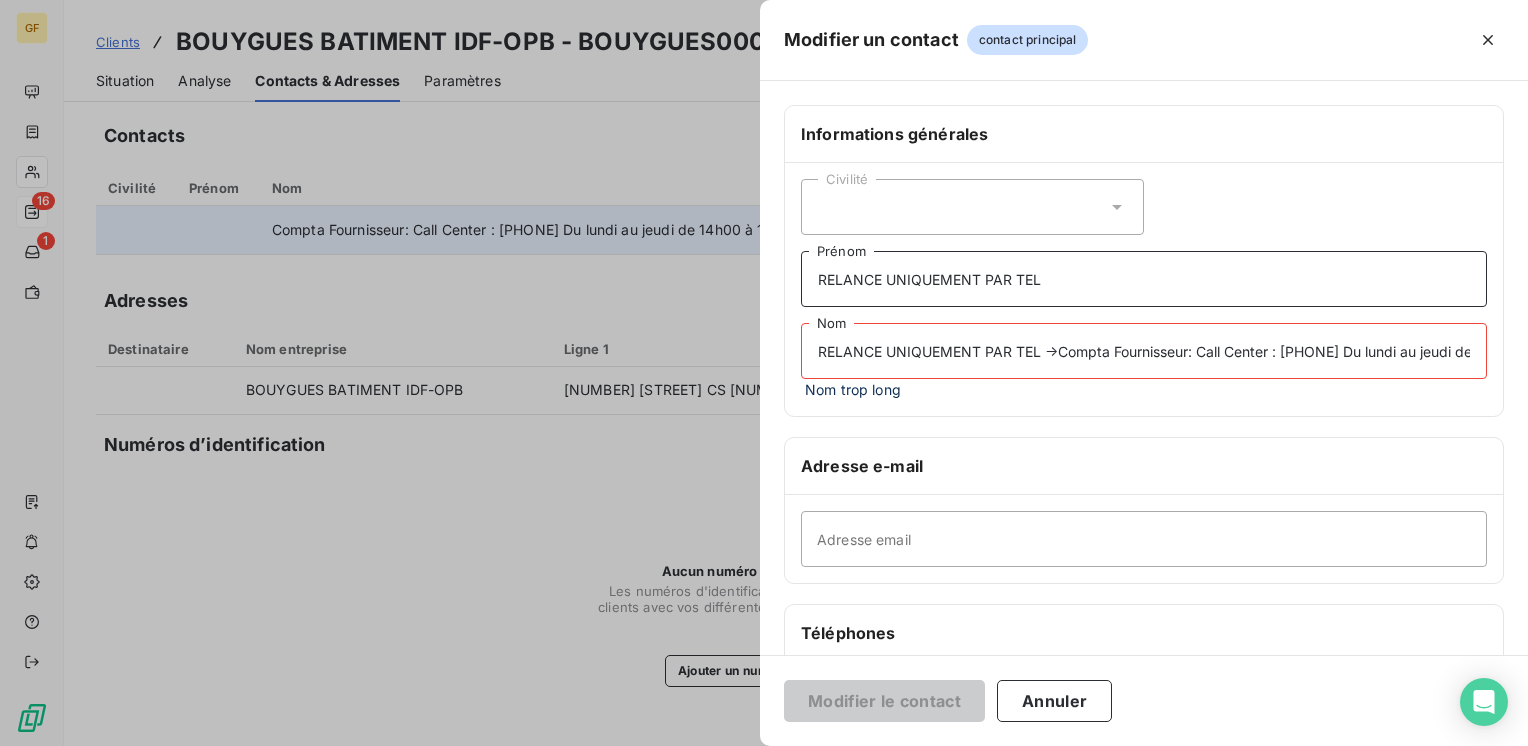 type on "RELANCE UNIQUEMENT PAR TEL" 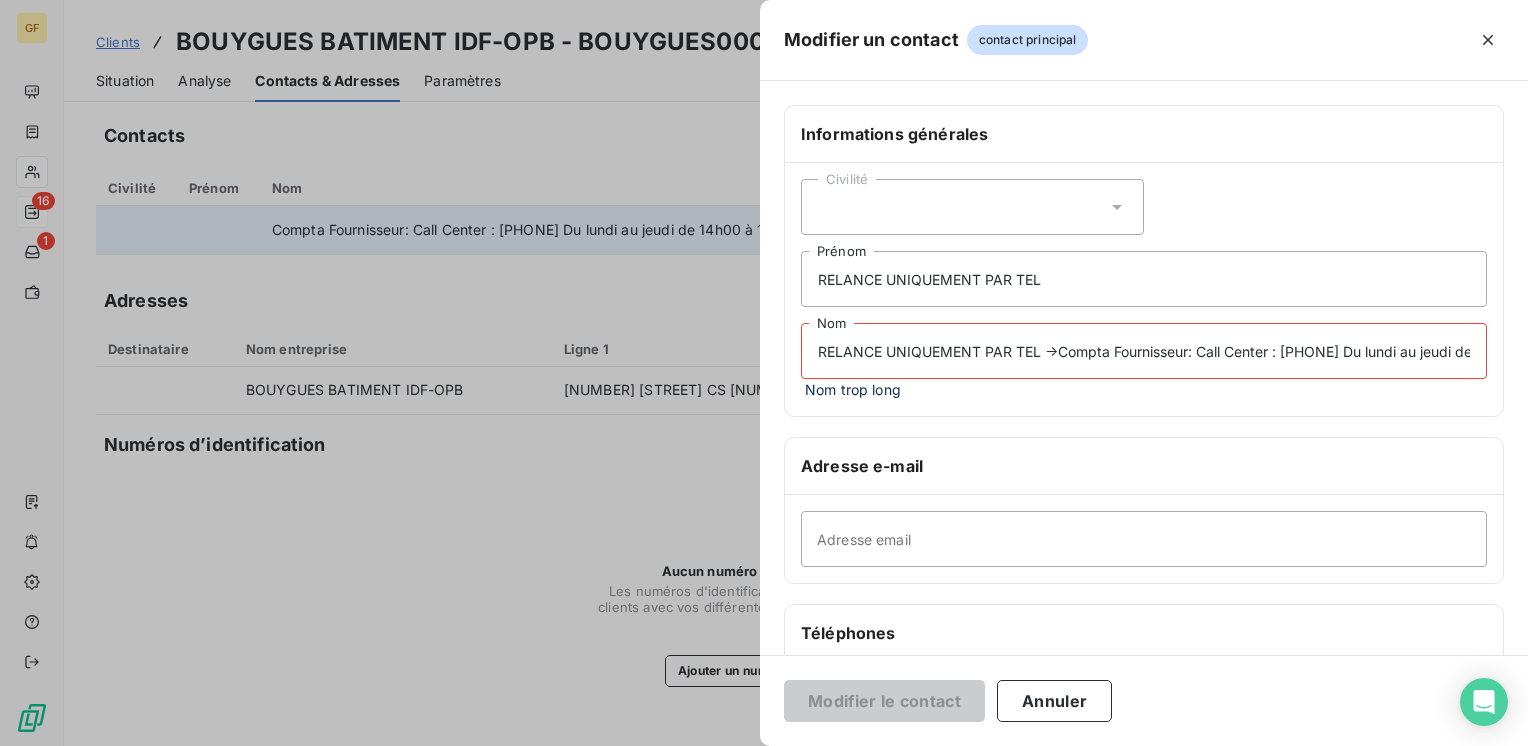 drag, startPoint x: 1058, startPoint y: 347, endPoint x: 633, endPoint y: 349, distance: 425.0047 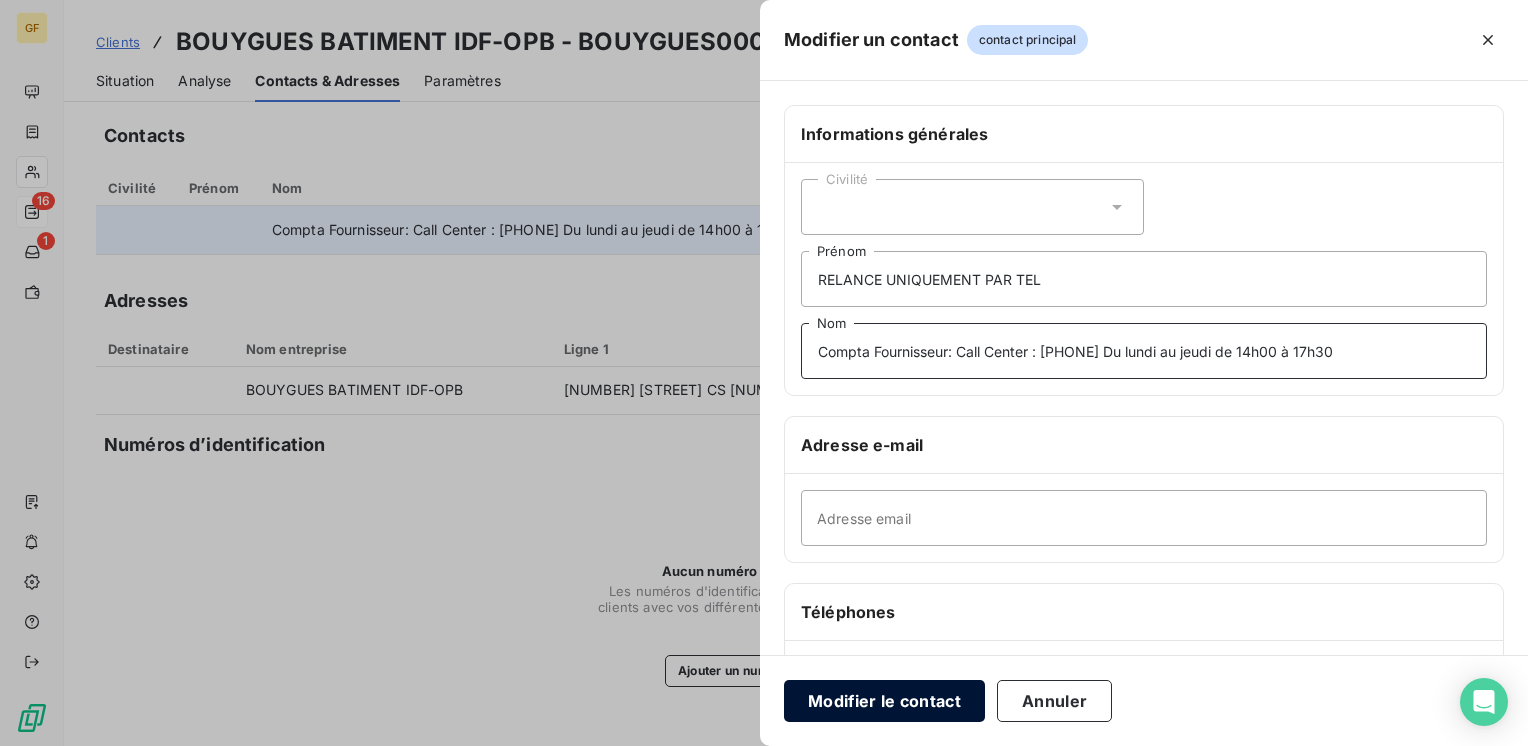 type on "Compta Fournisseur: Call Center : [PHONE] Du lundi au jeudi de 14h00 à 17h30" 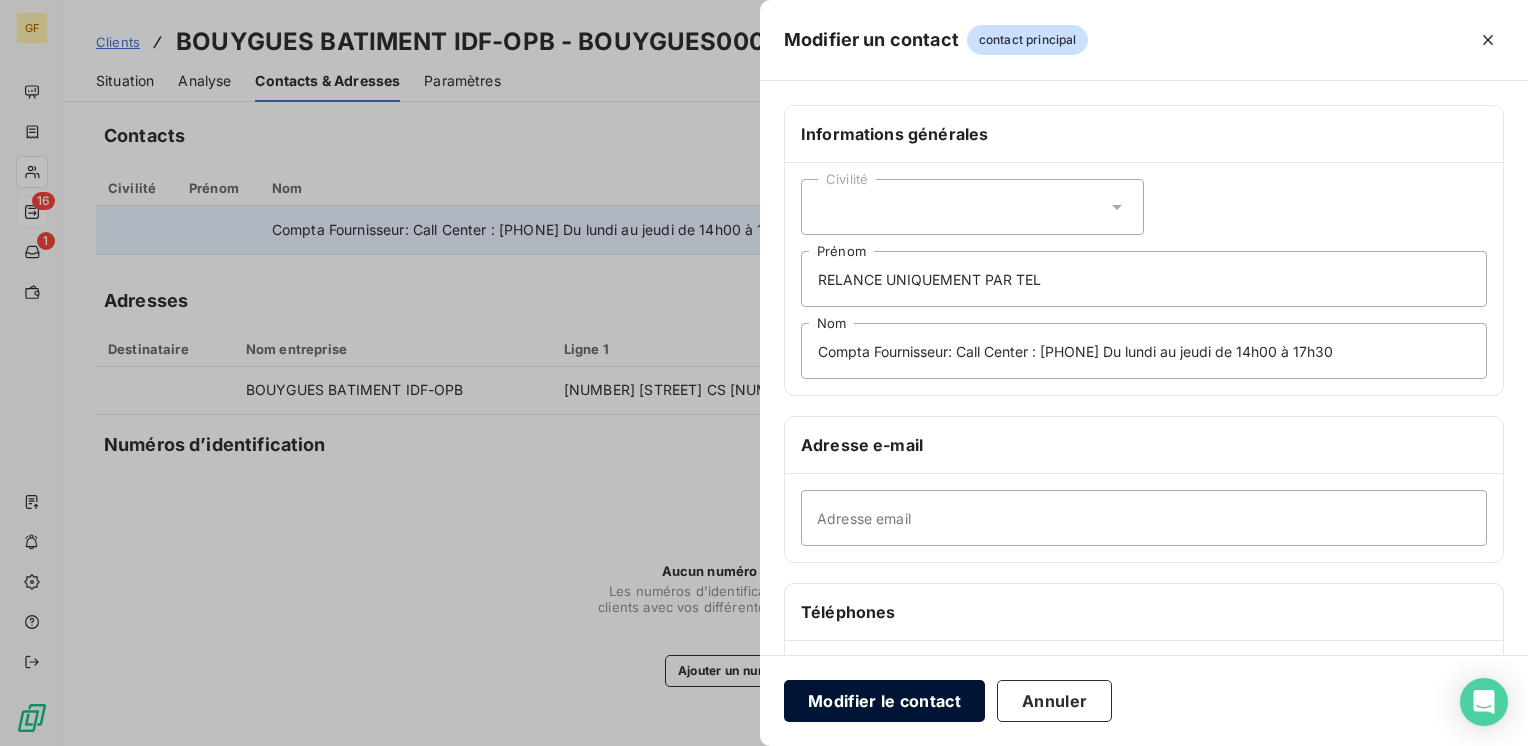 click on "Modifier le contact" at bounding box center [884, 701] 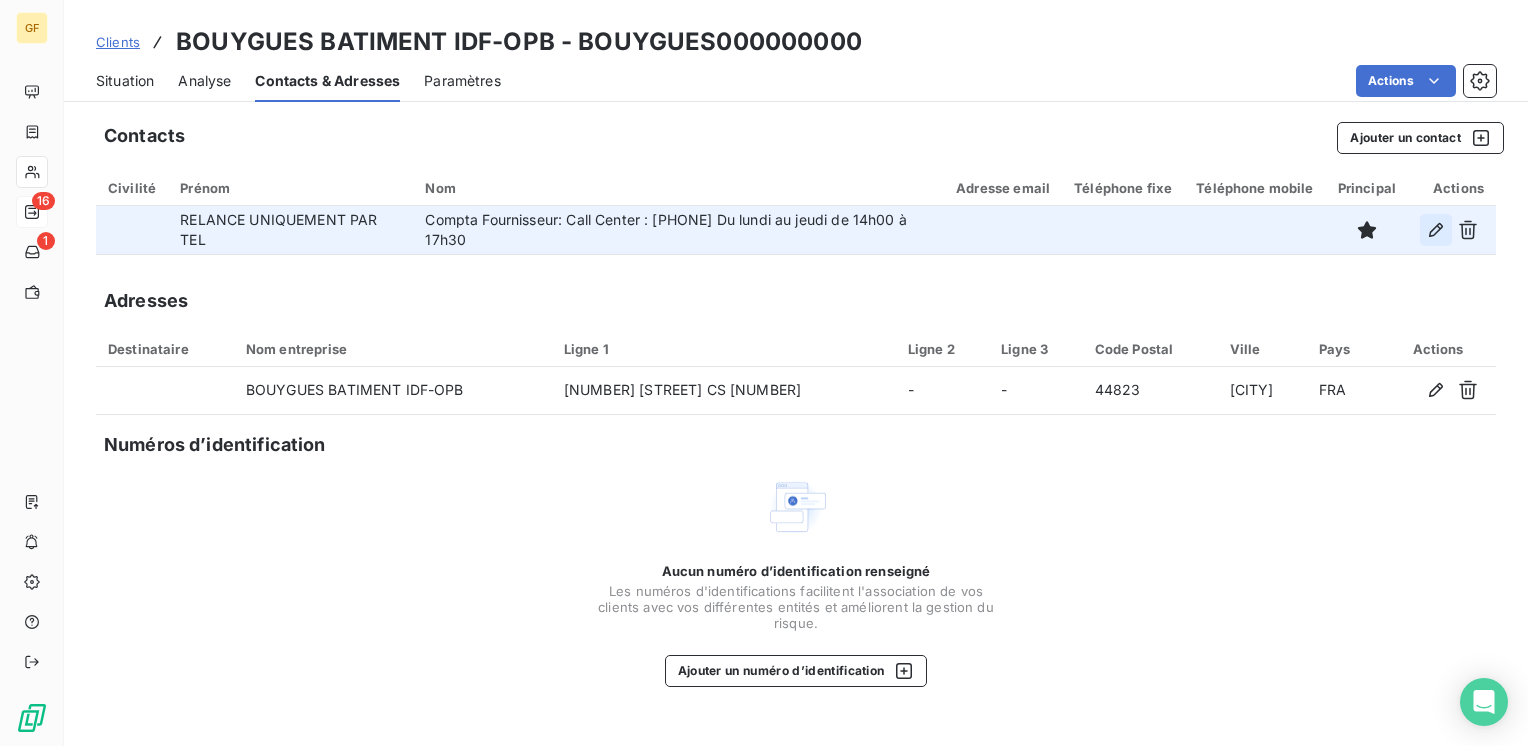 click at bounding box center (1436, 230) 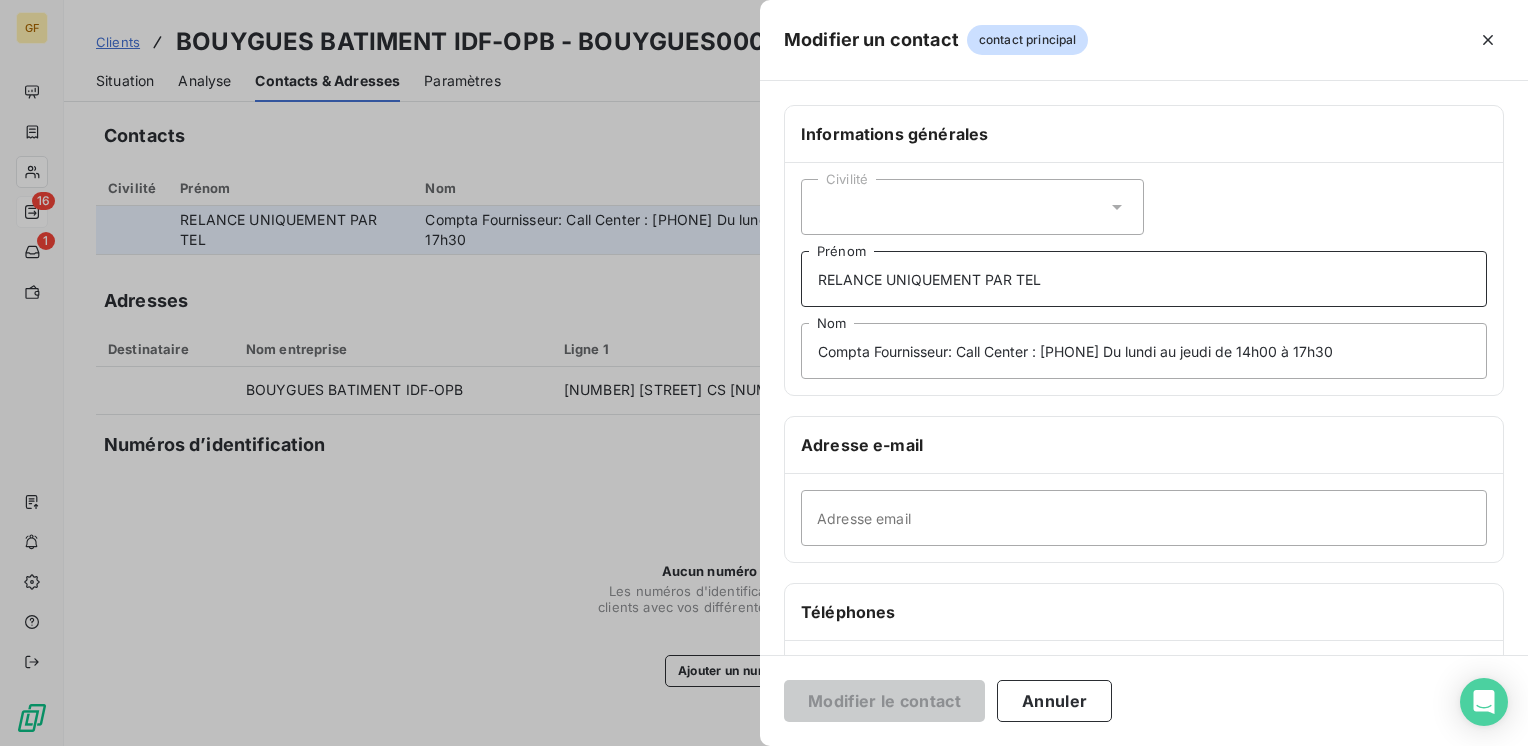 click on "RELANCE UNIQUEMENT PAR TEL" at bounding box center (1144, 279) 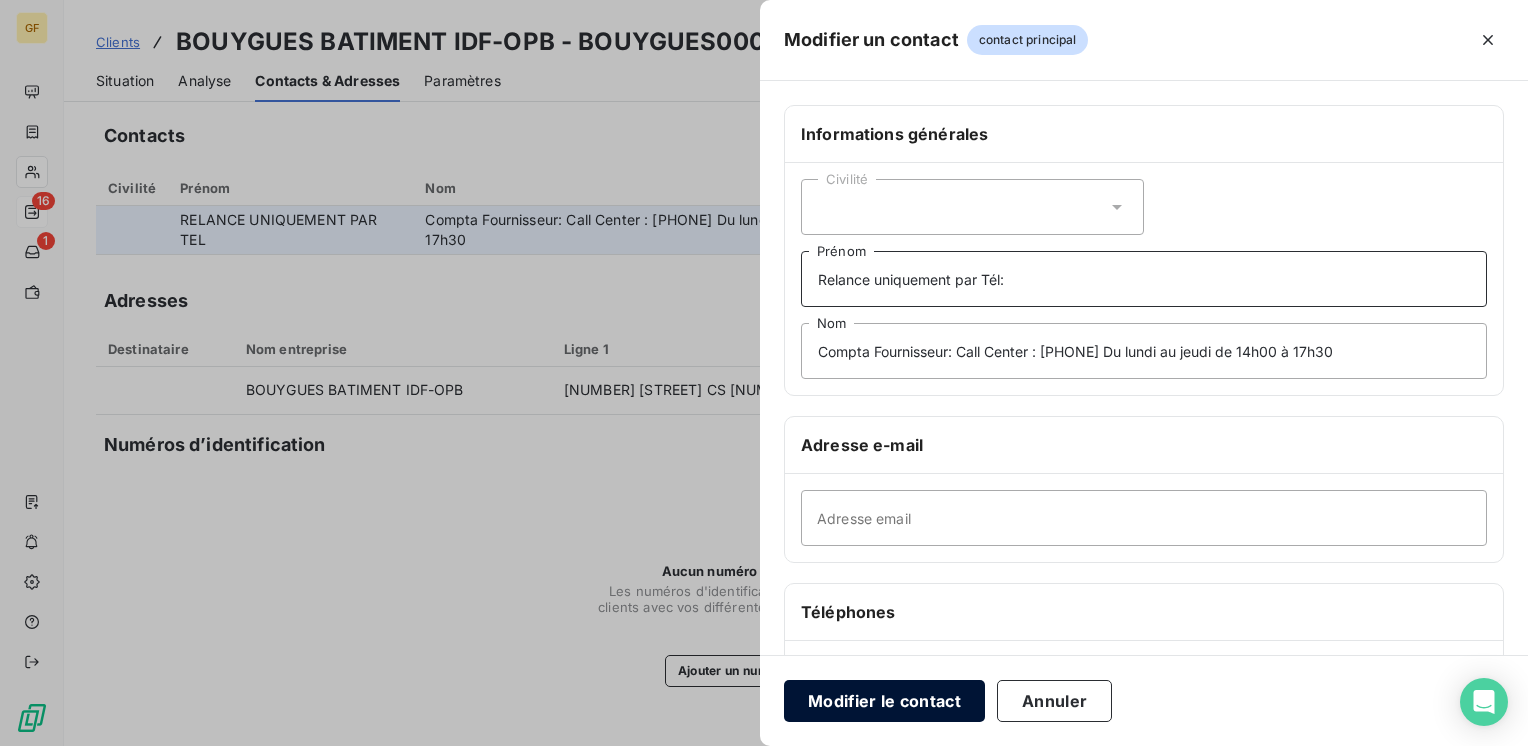 type on "Relance uniquement par Tél:" 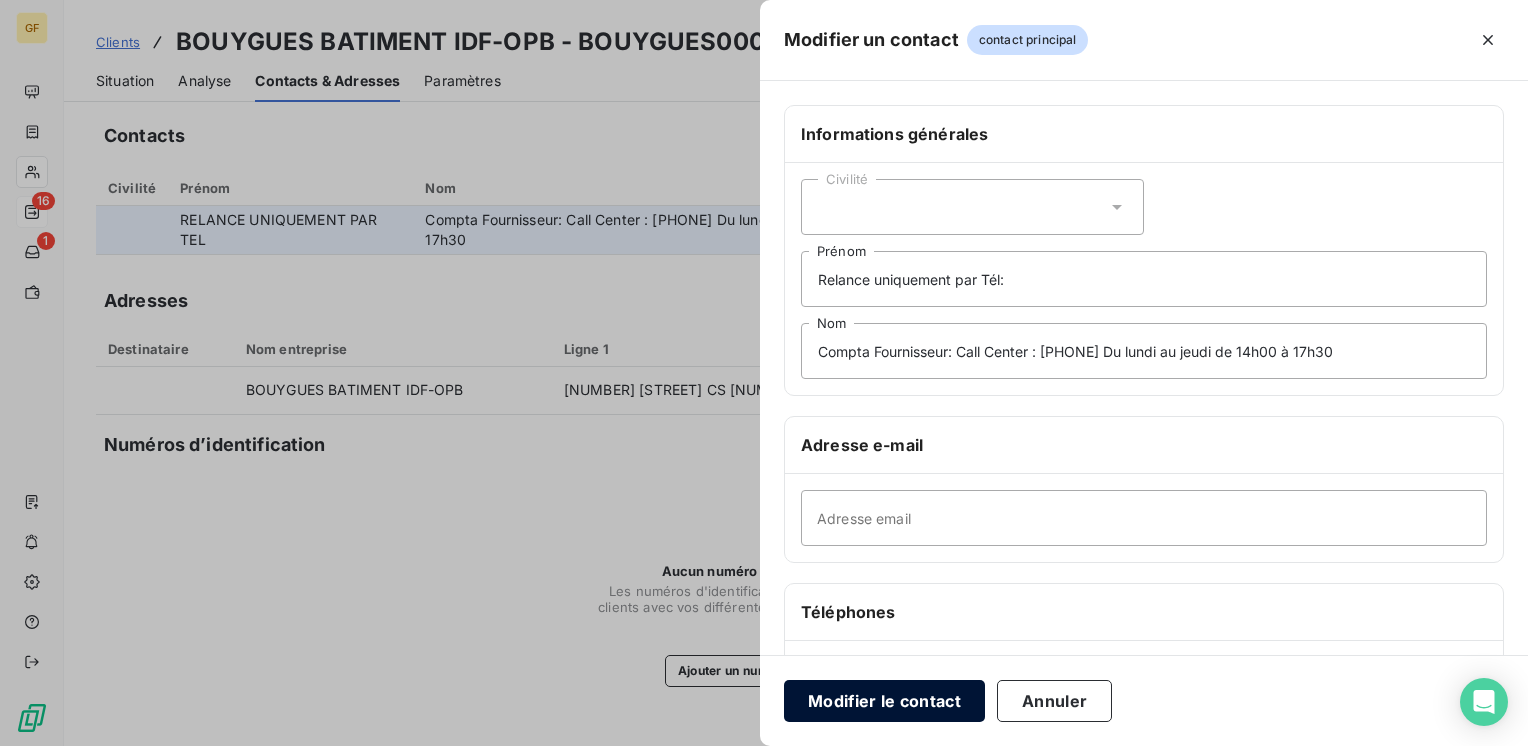 click on "Modifier le contact" at bounding box center (884, 701) 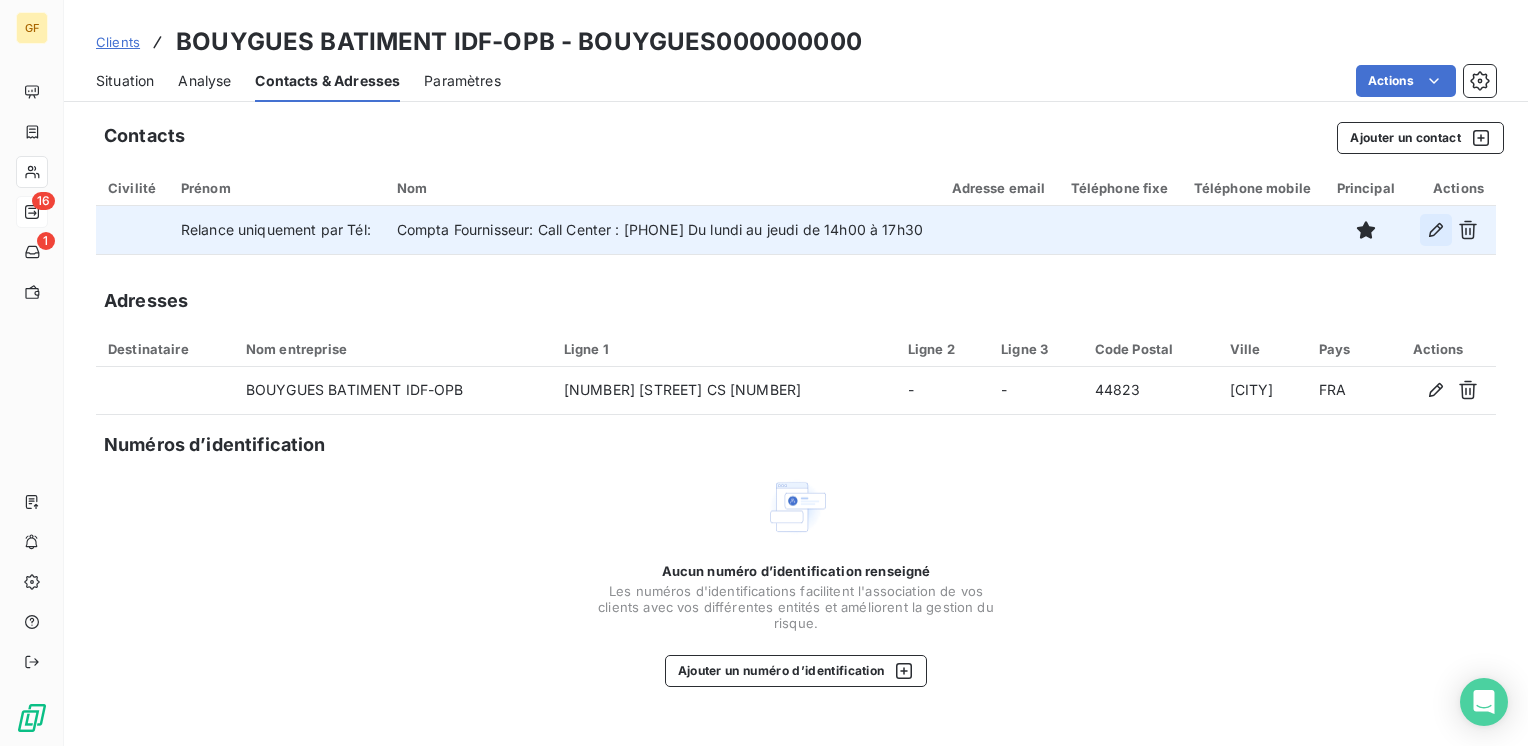 click at bounding box center [1436, 230] 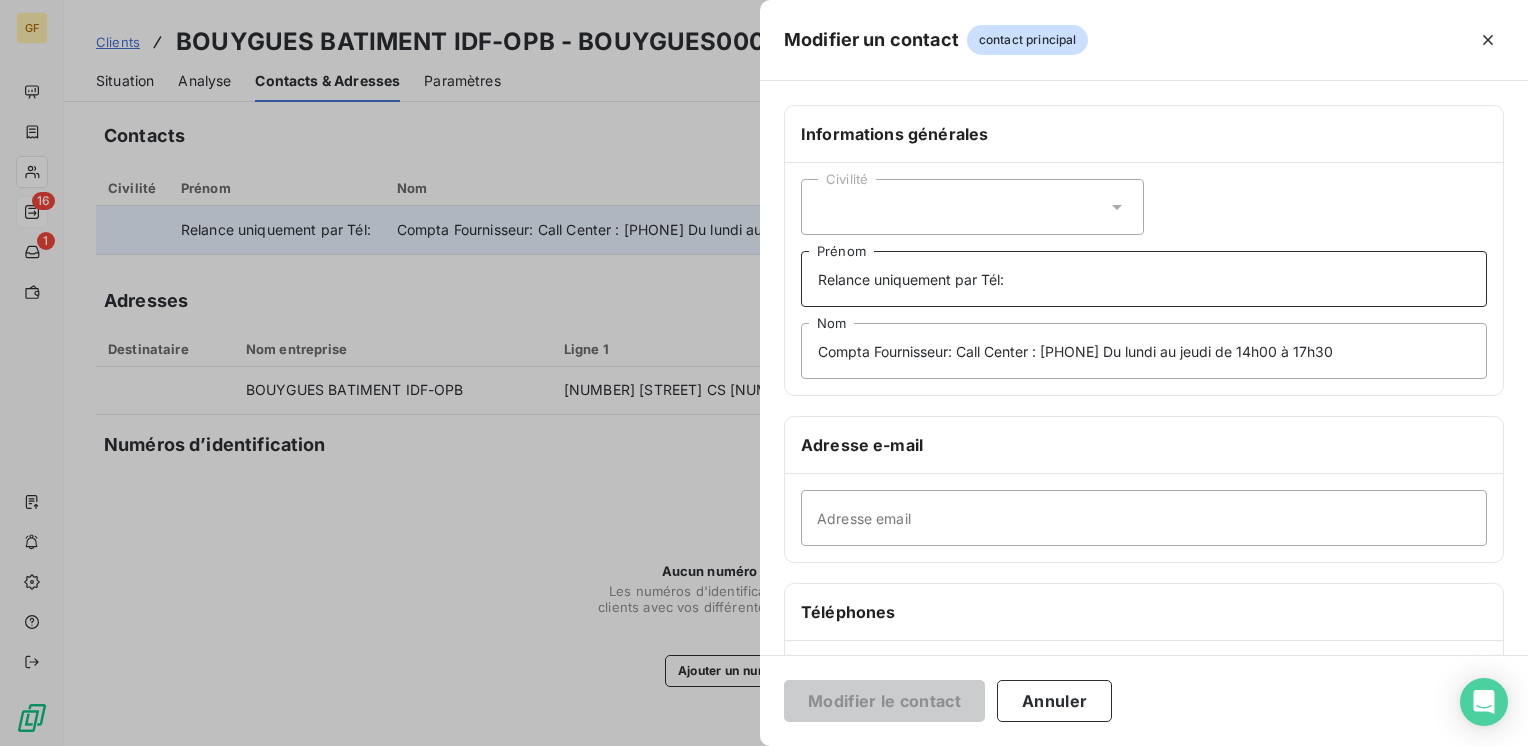 click on "Relance uniquement par Tél:" at bounding box center (1144, 279) 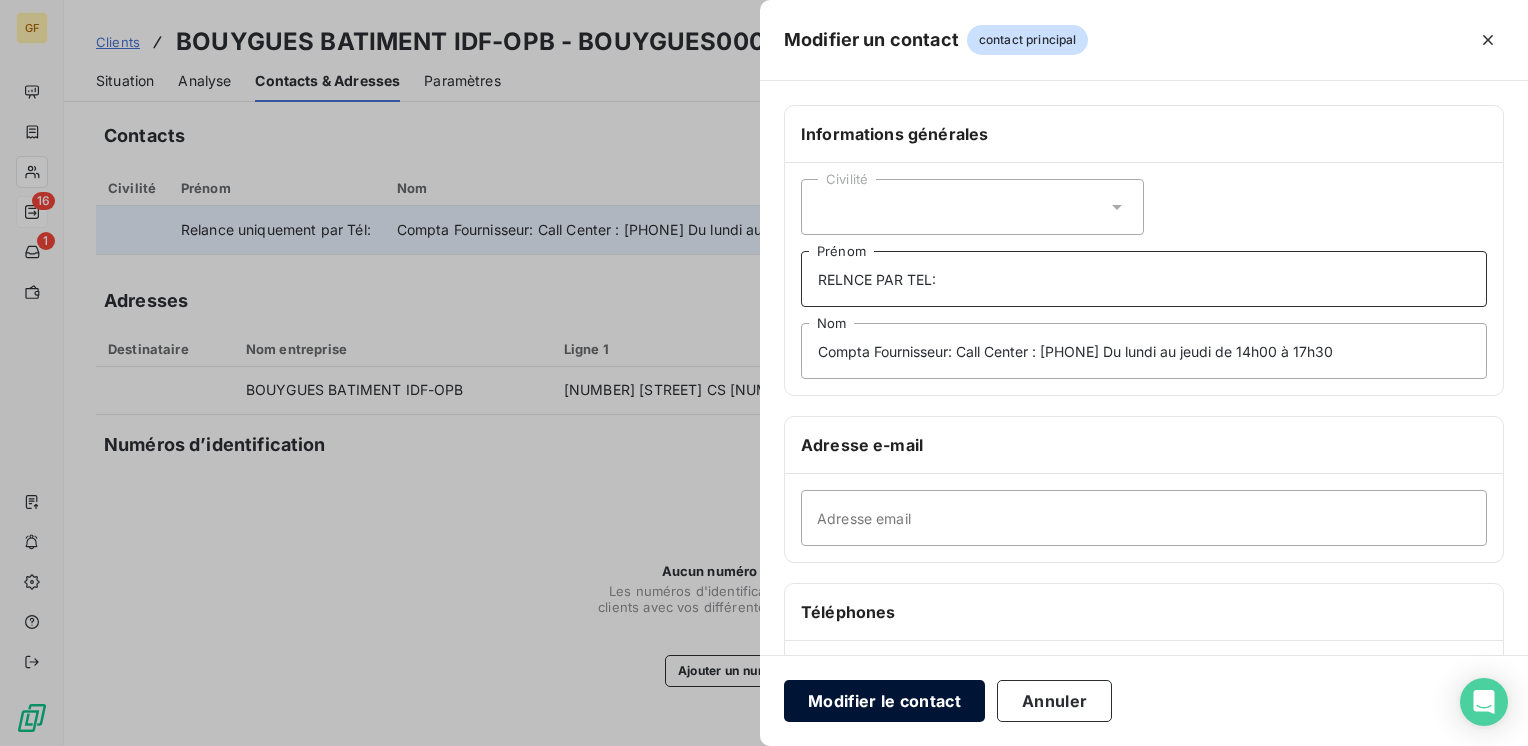 type on "RELNCE PAR TEL:" 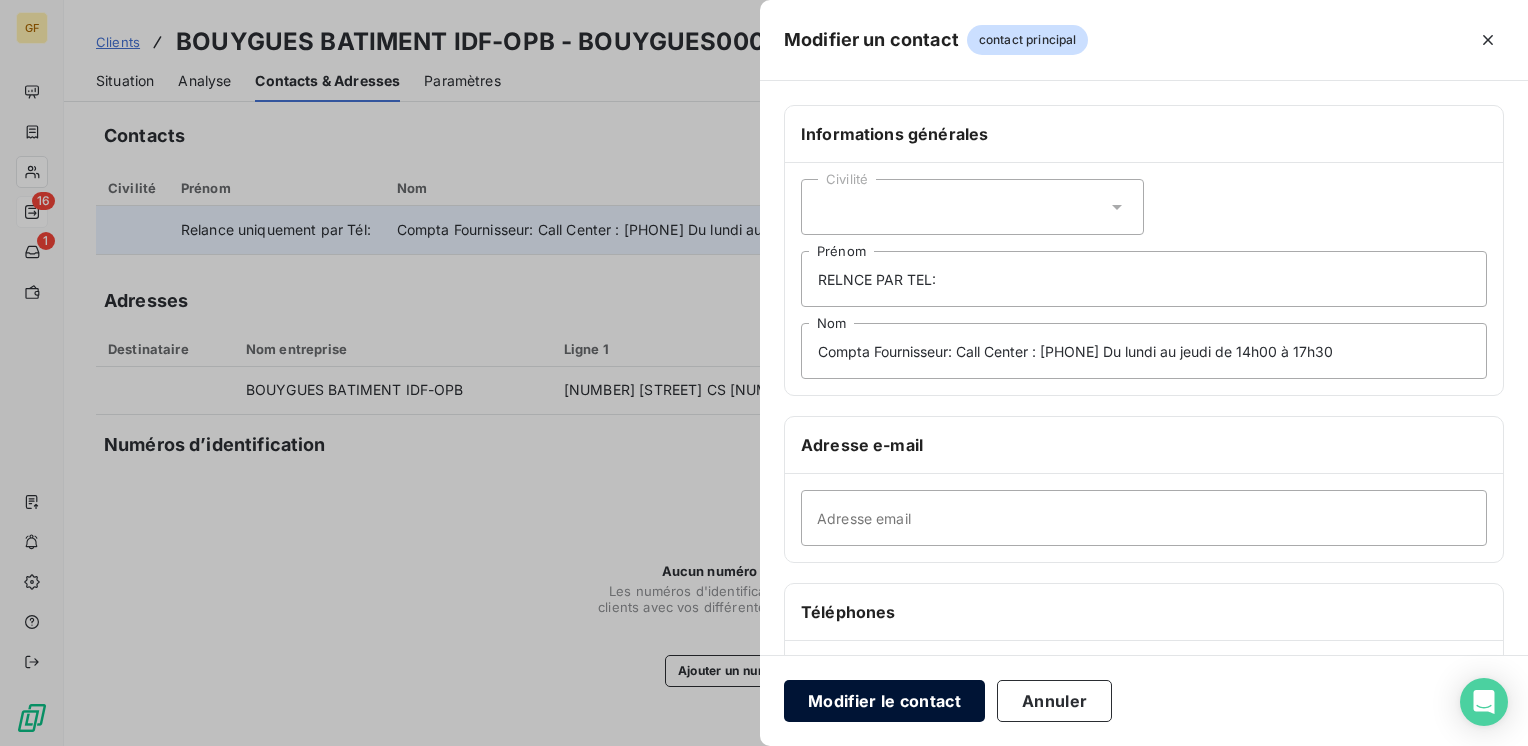 click on "Modifier le contact" at bounding box center [884, 701] 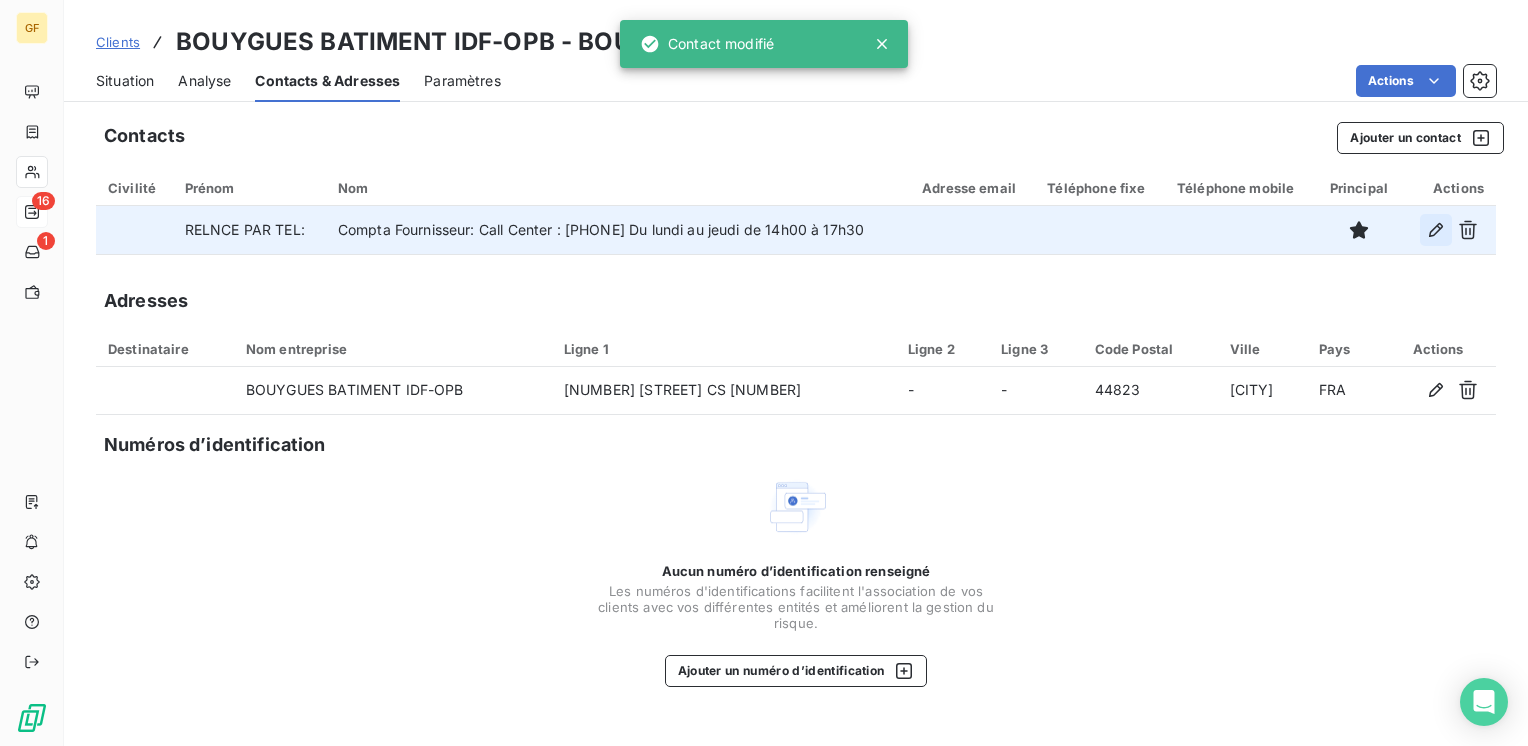 click 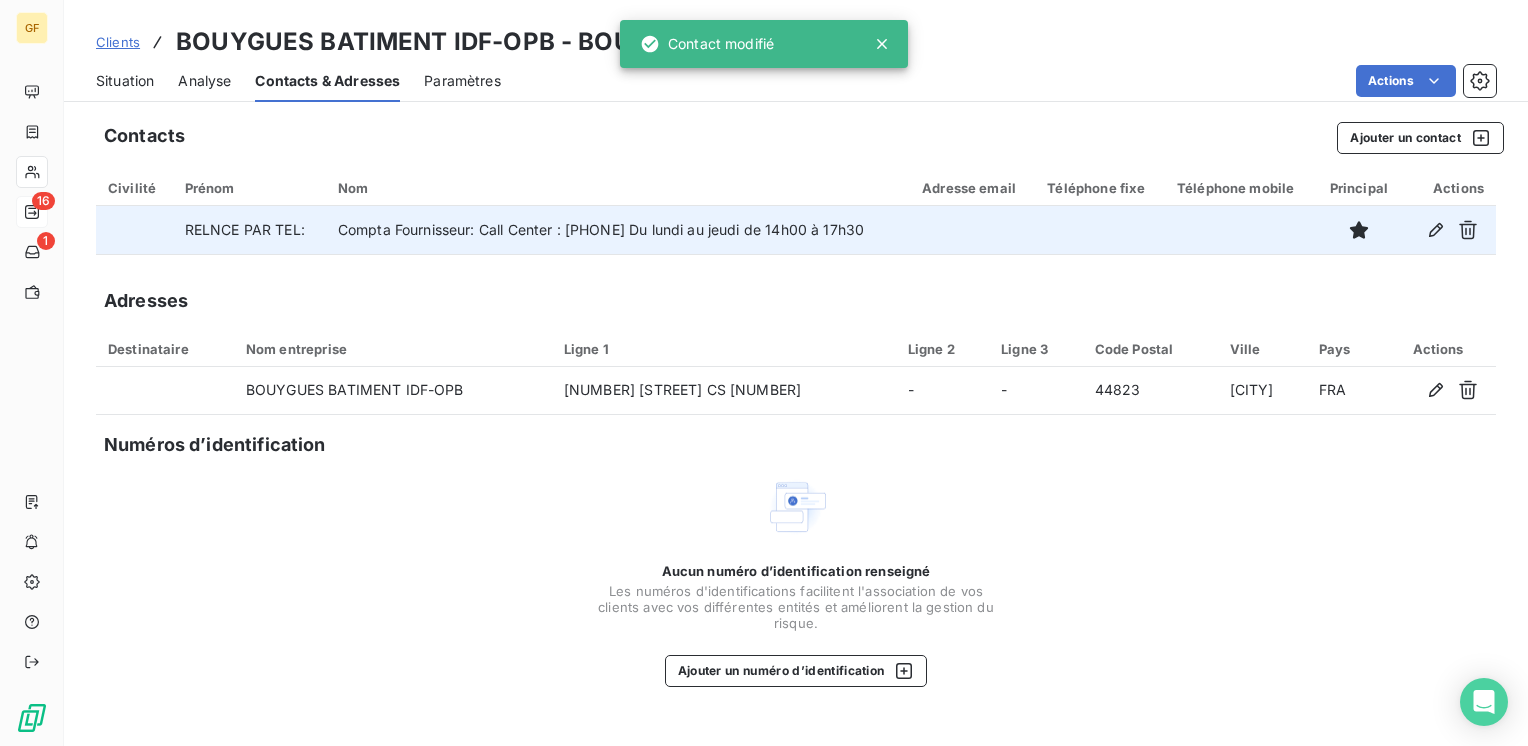 type on "RELNCE PAR TEL:" 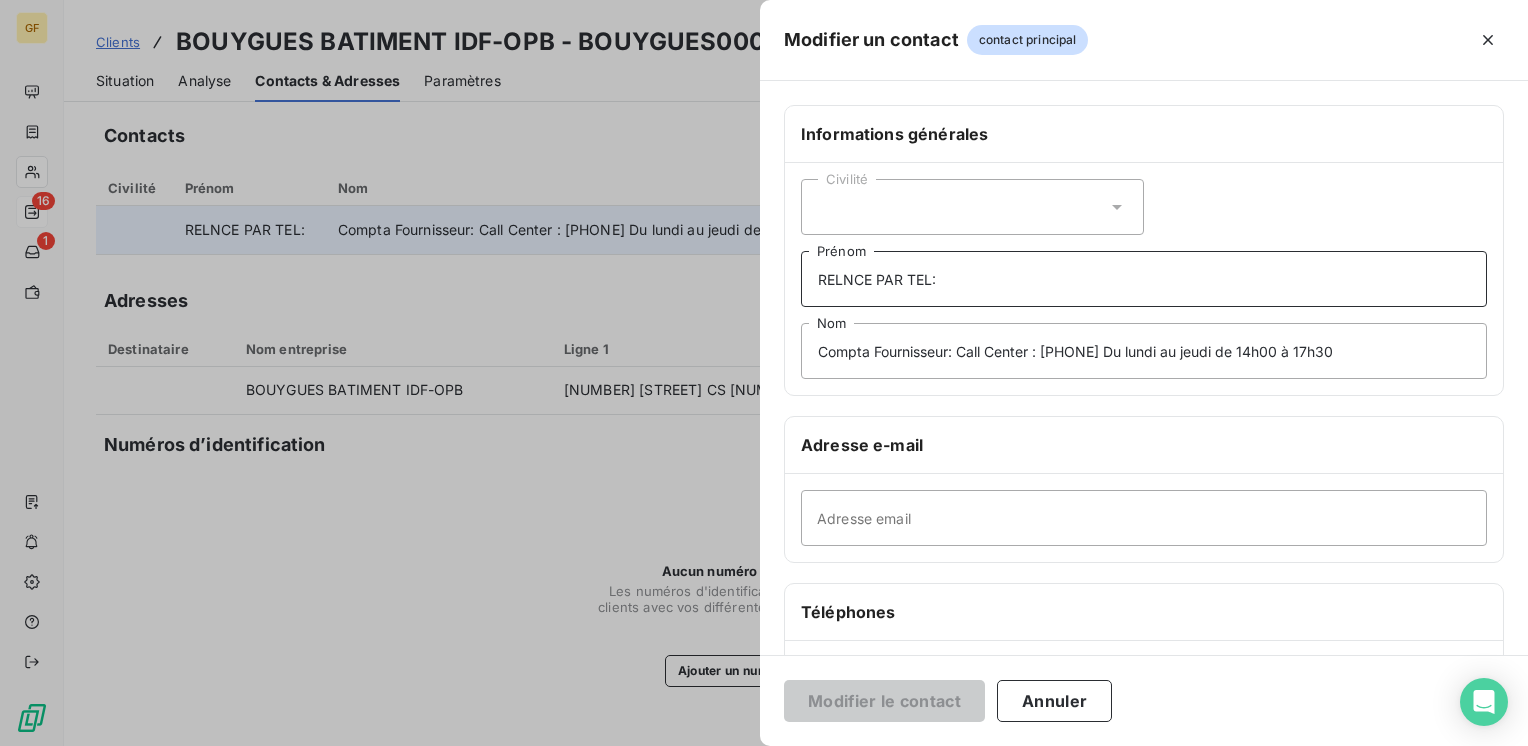click on "RELNCE PAR TEL:" at bounding box center [1144, 279] 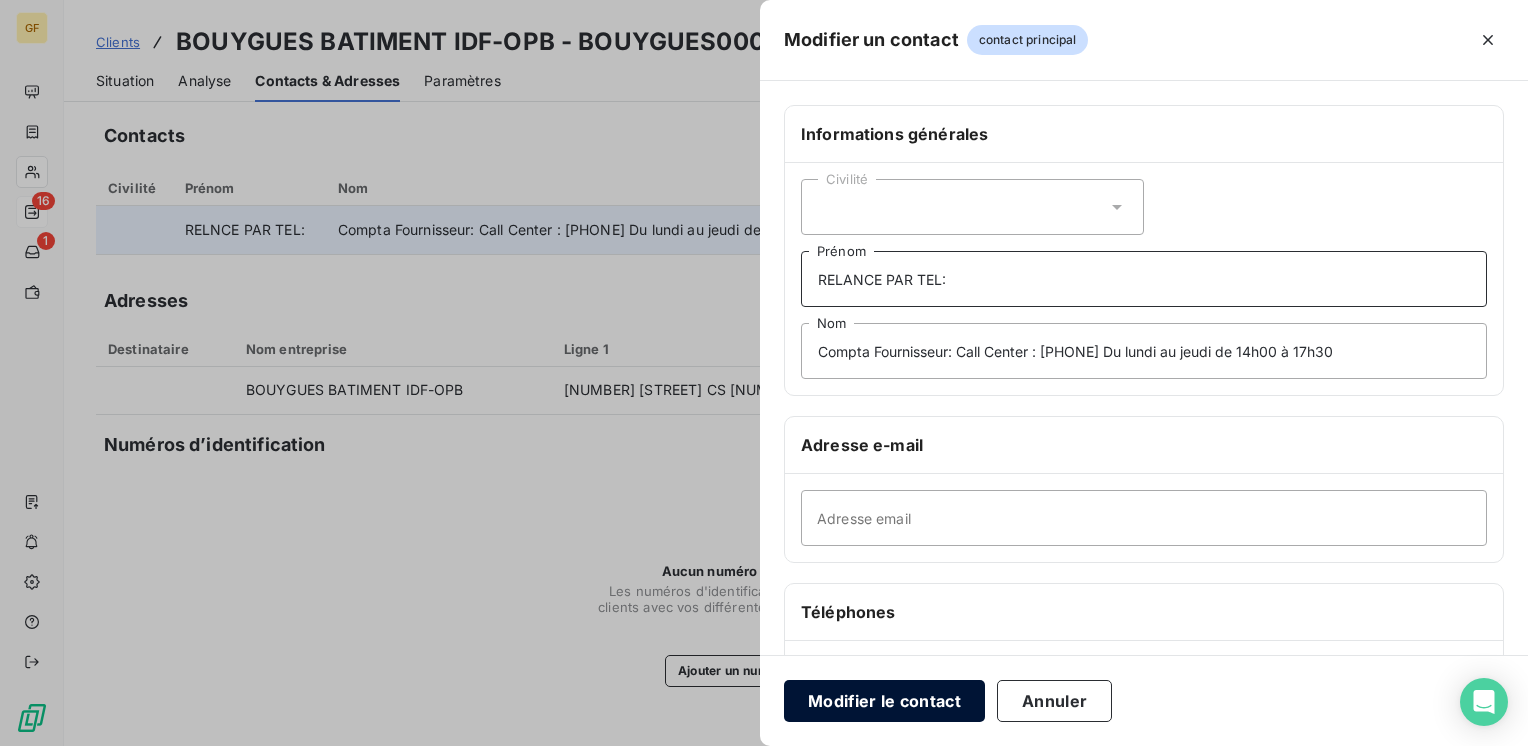 type on "RELANCE PAR TEL:" 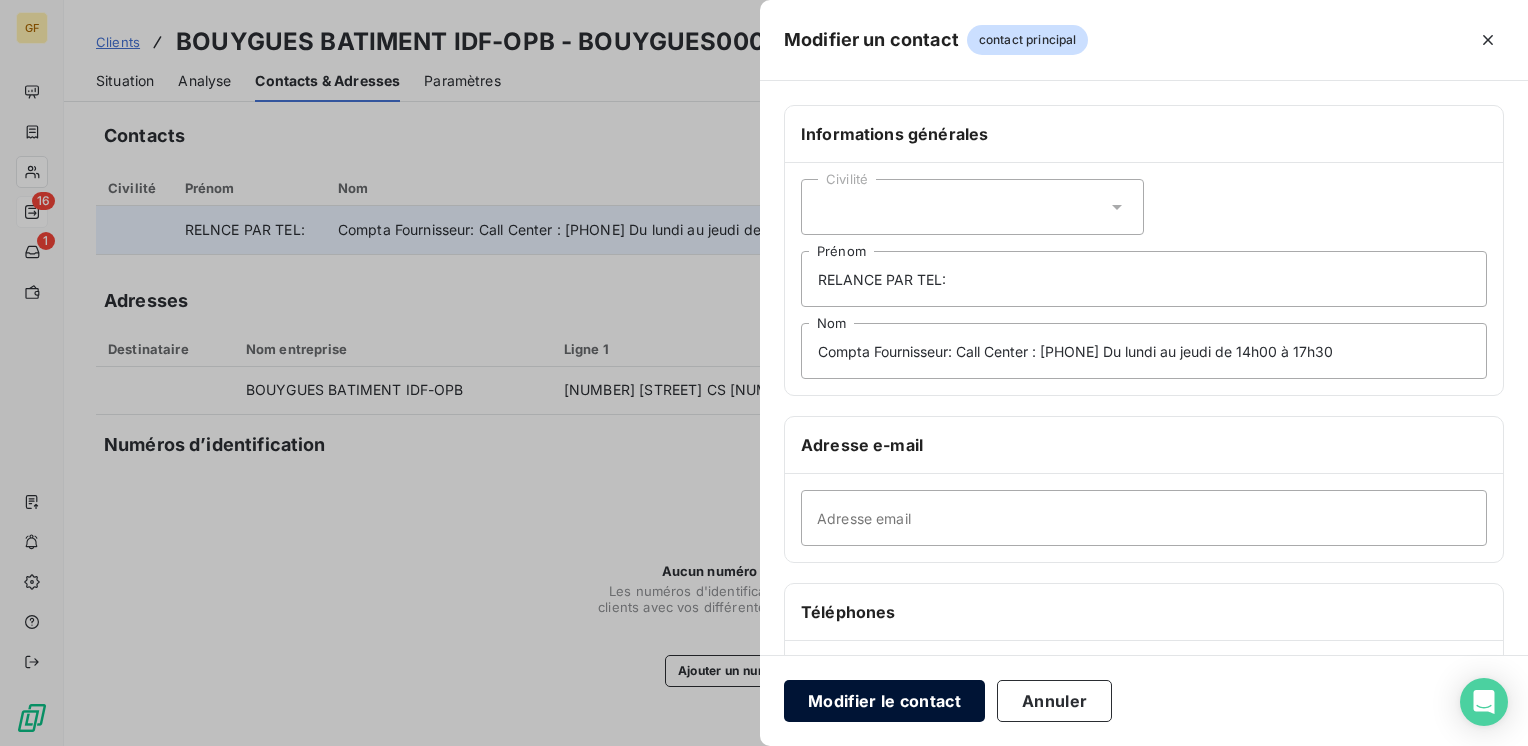 click on "Modifier le contact" at bounding box center [884, 701] 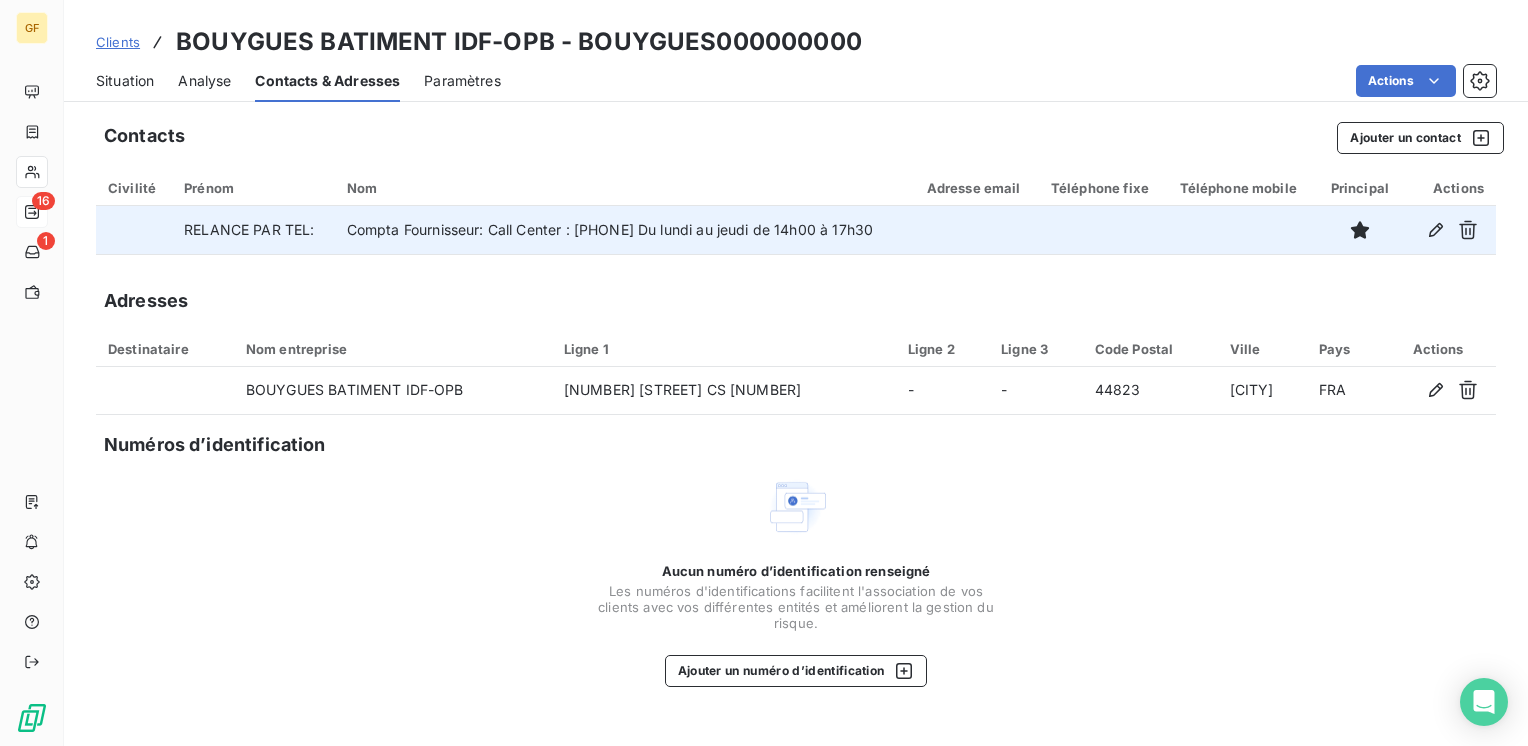 click on "Compta Fournisseur: Call Center : [PHONE] Du lundi au jeudi de 14h00 à 17h30" at bounding box center (625, 230) 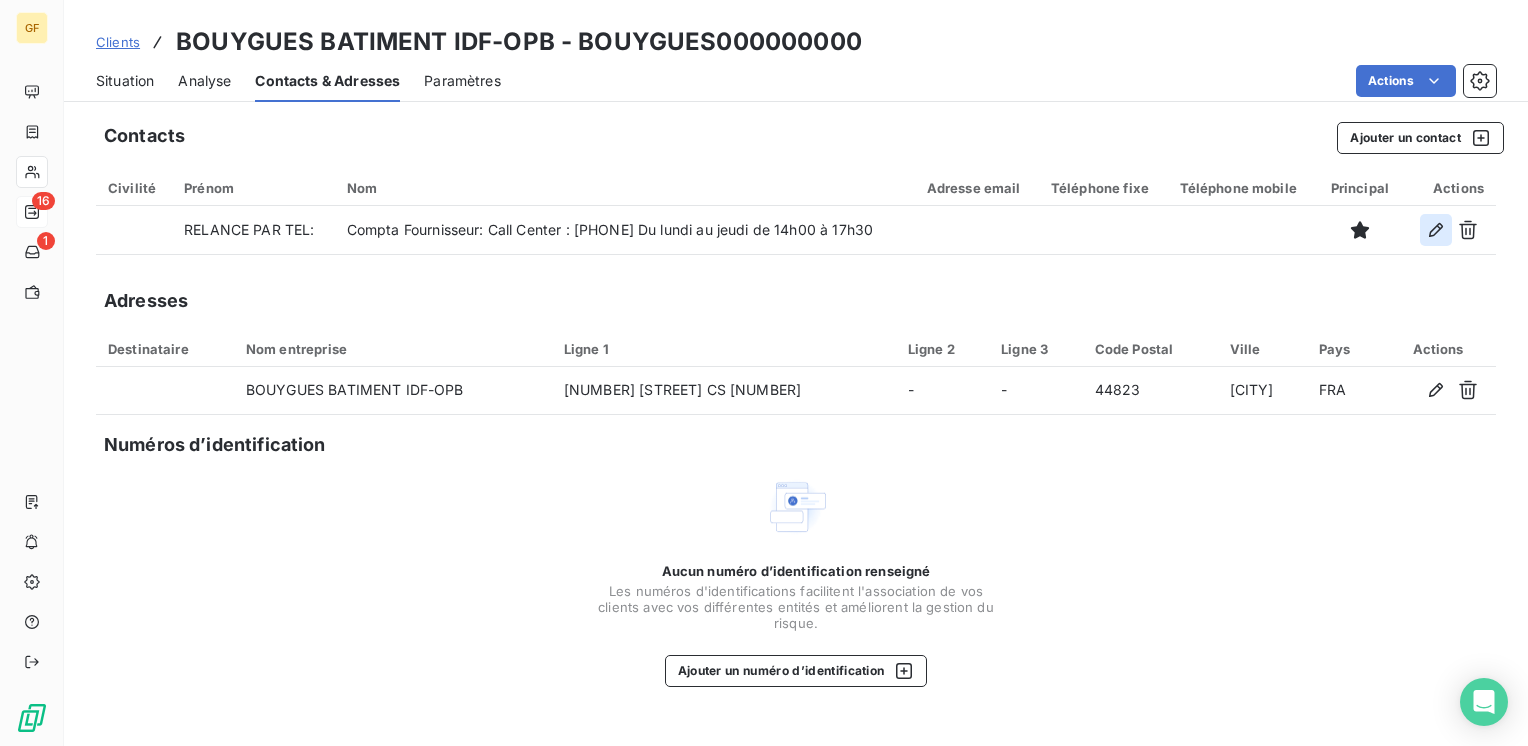 click 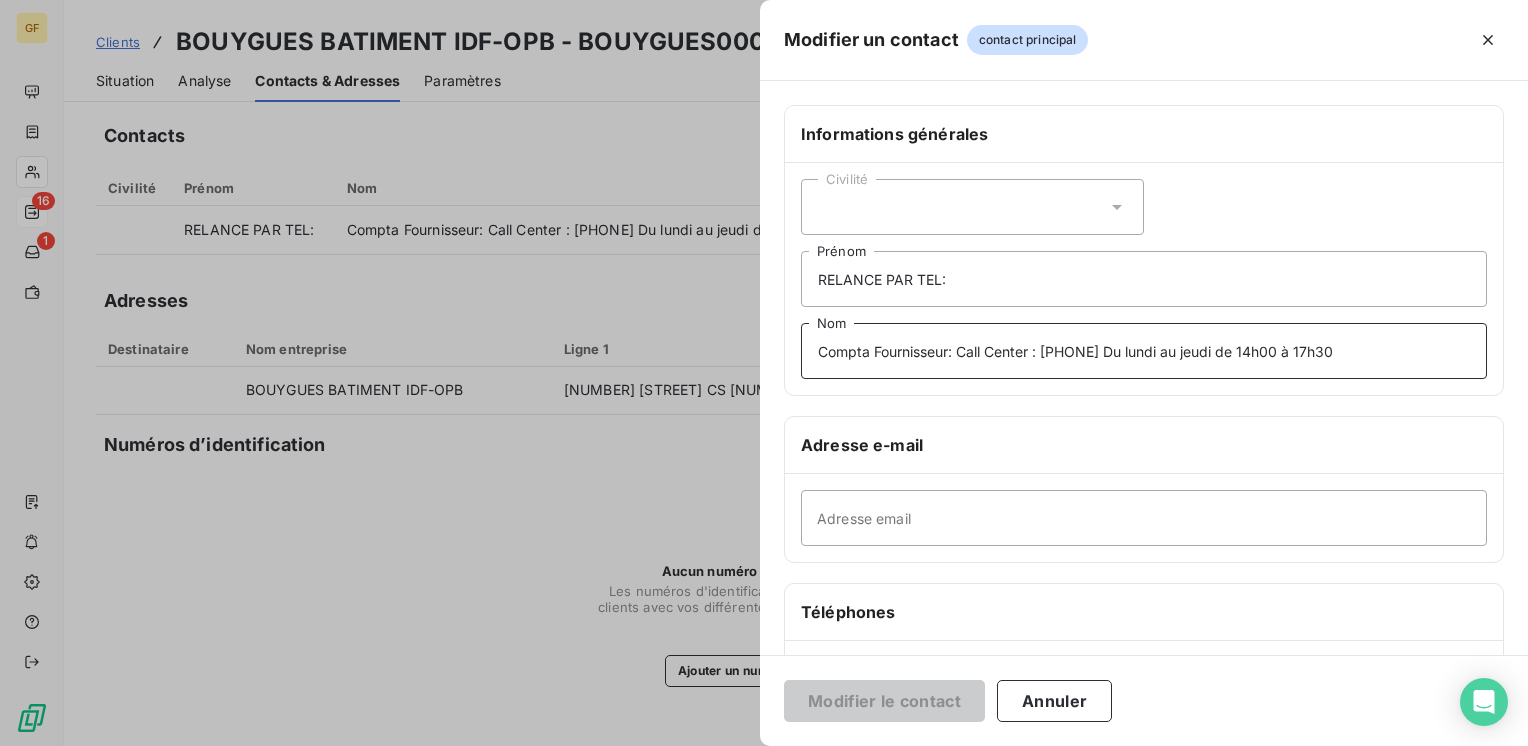 click on "Compta Fournisseur: Call Center : [PHONE] Du lundi au jeudi de 14h00 à 17h30" at bounding box center (1144, 351) 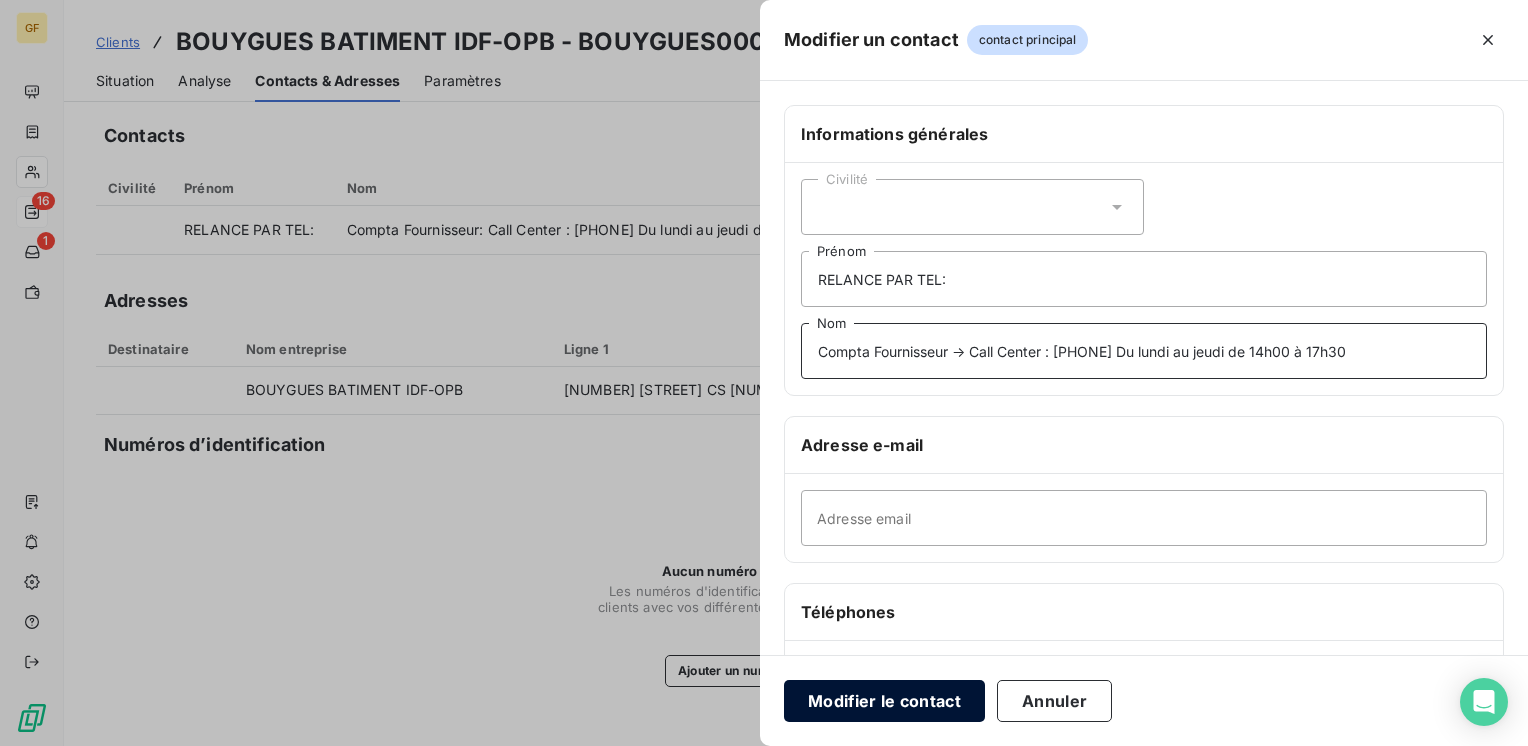 type on "Compta Fournisseur → Call Center : [PHONE] Du lundi au jeudi de 14h00 à 17h30" 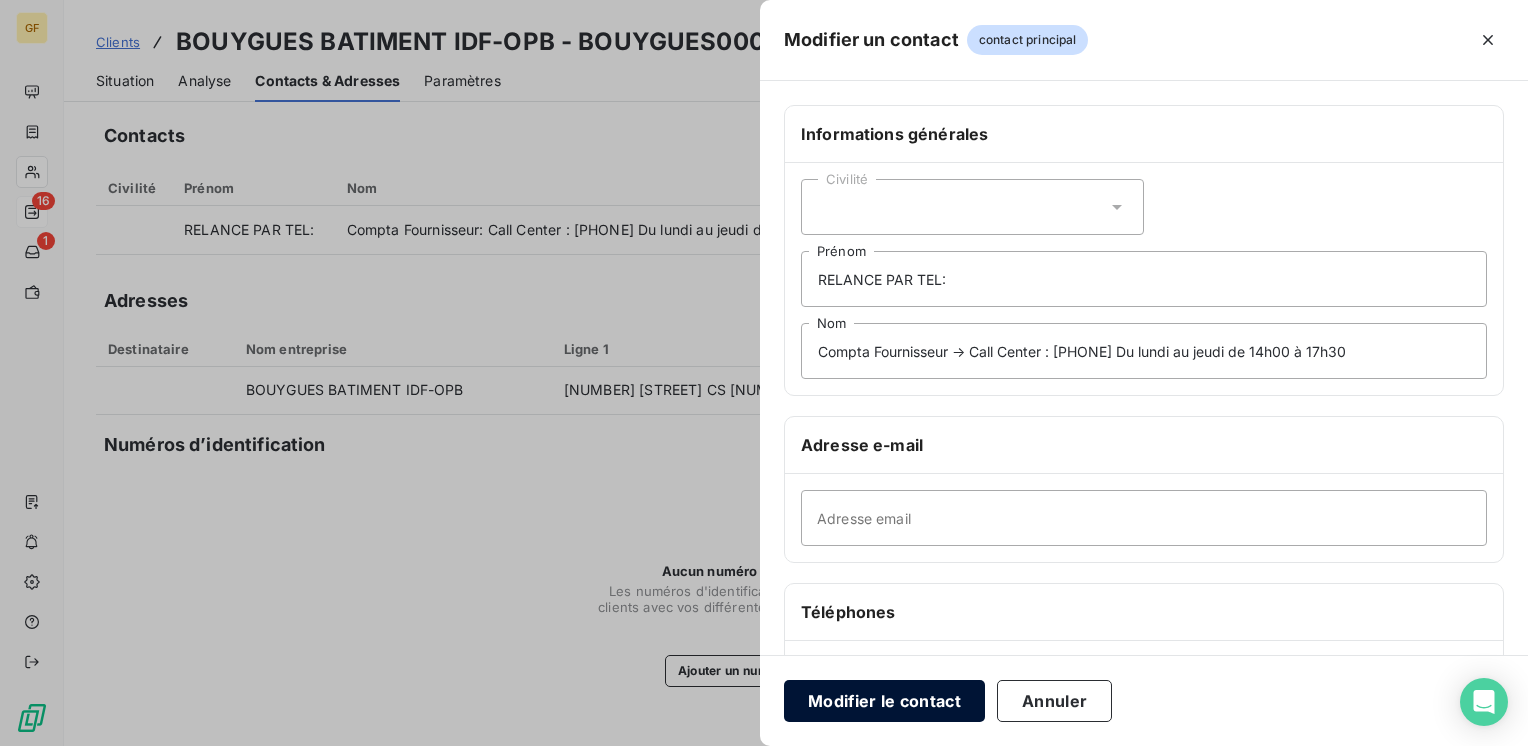 click on "Modifier le contact" at bounding box center (884, 701) 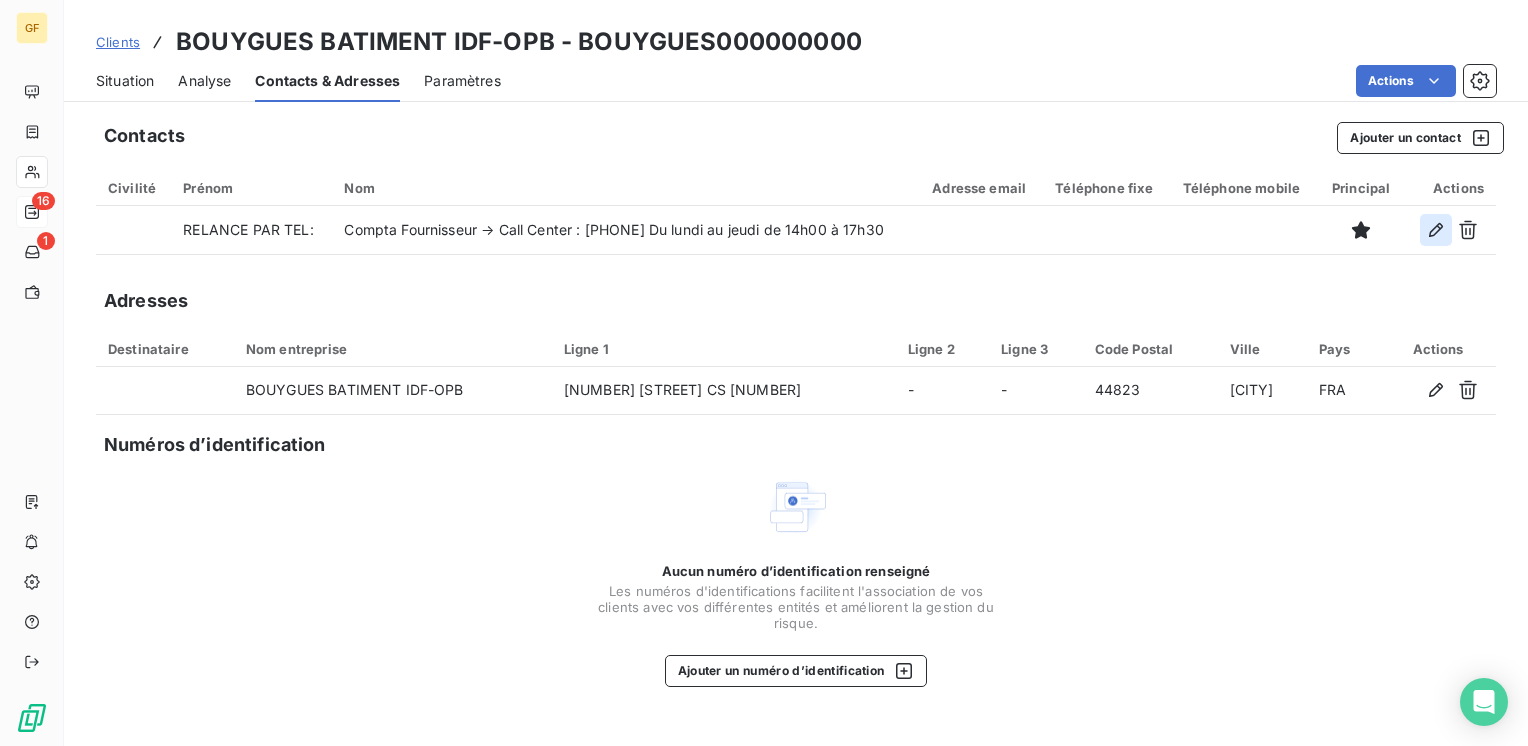 click 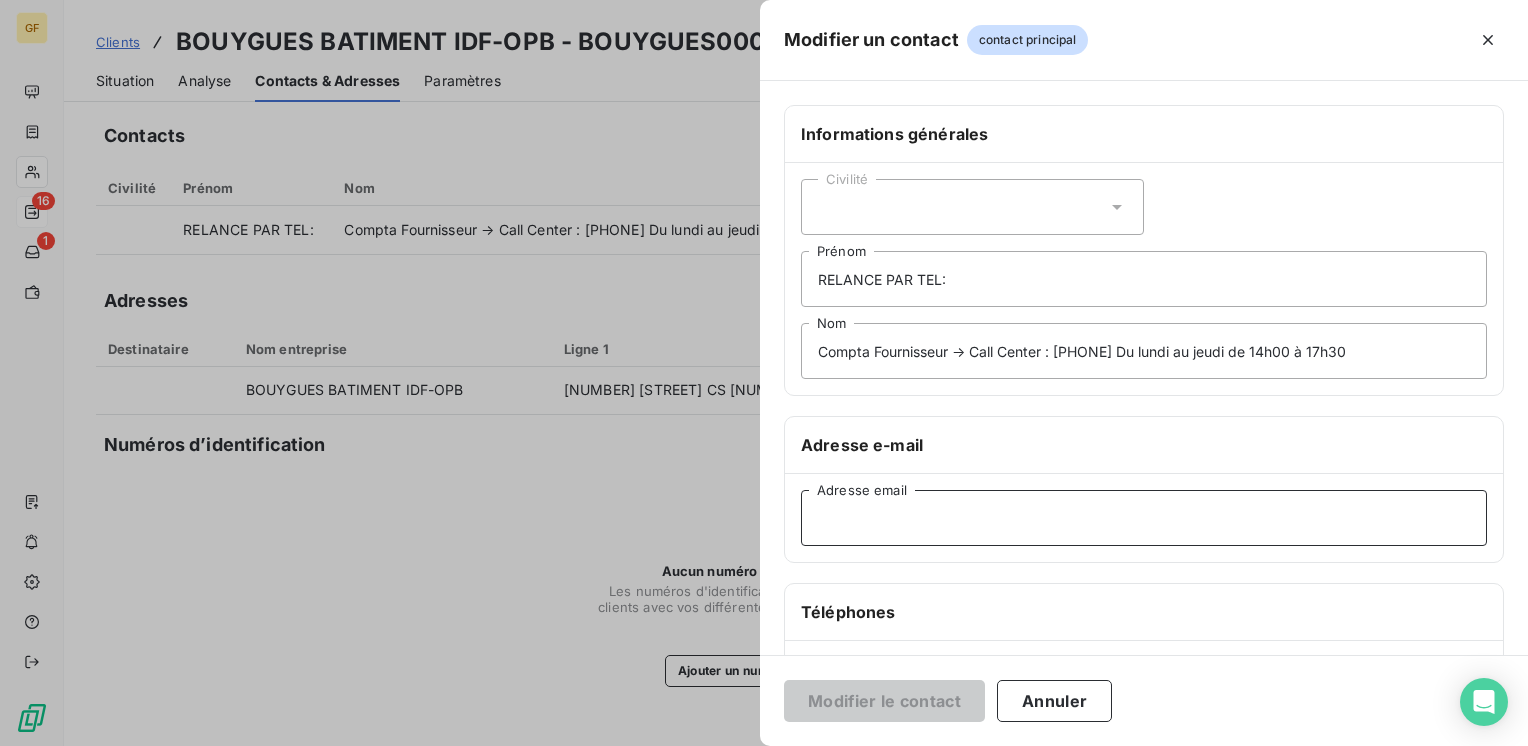 click on "Adresse email" at bounding box center (1144, 518) 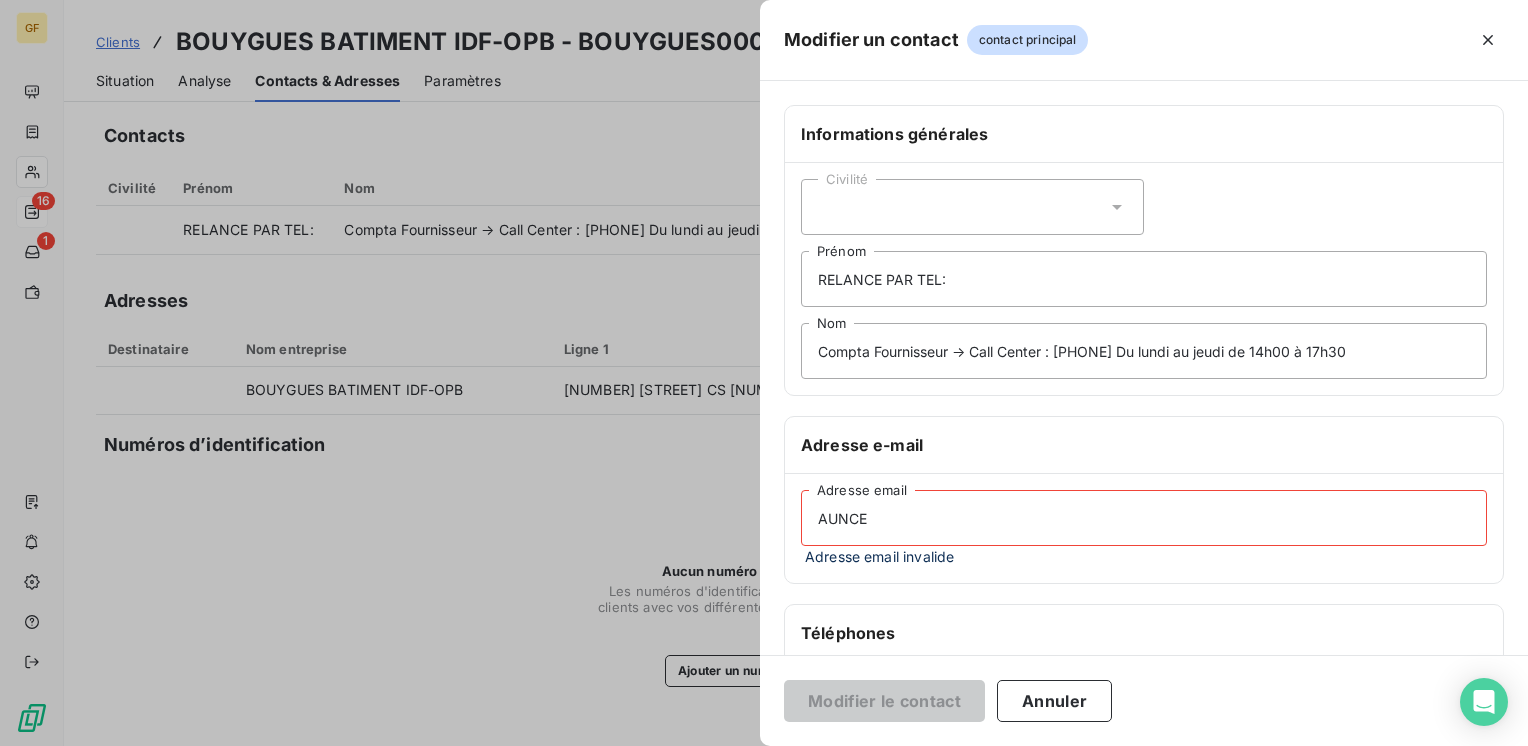 click on "AUNCE" at bounding box center (1144, 518) 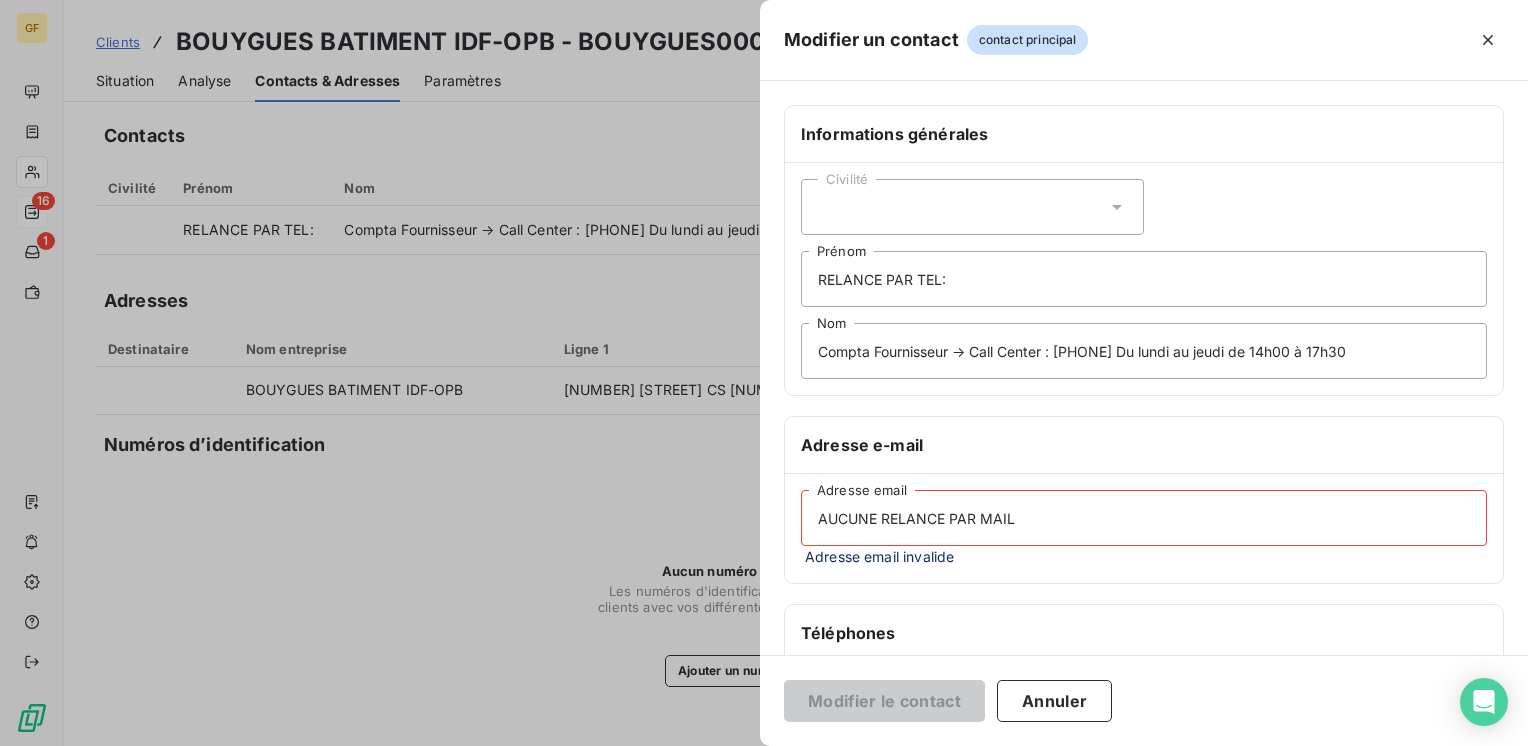 drag, startPoint x: 1032, startPoint y: 520, endPoint x: 789, endPoint y: 515, distance: 243.05144 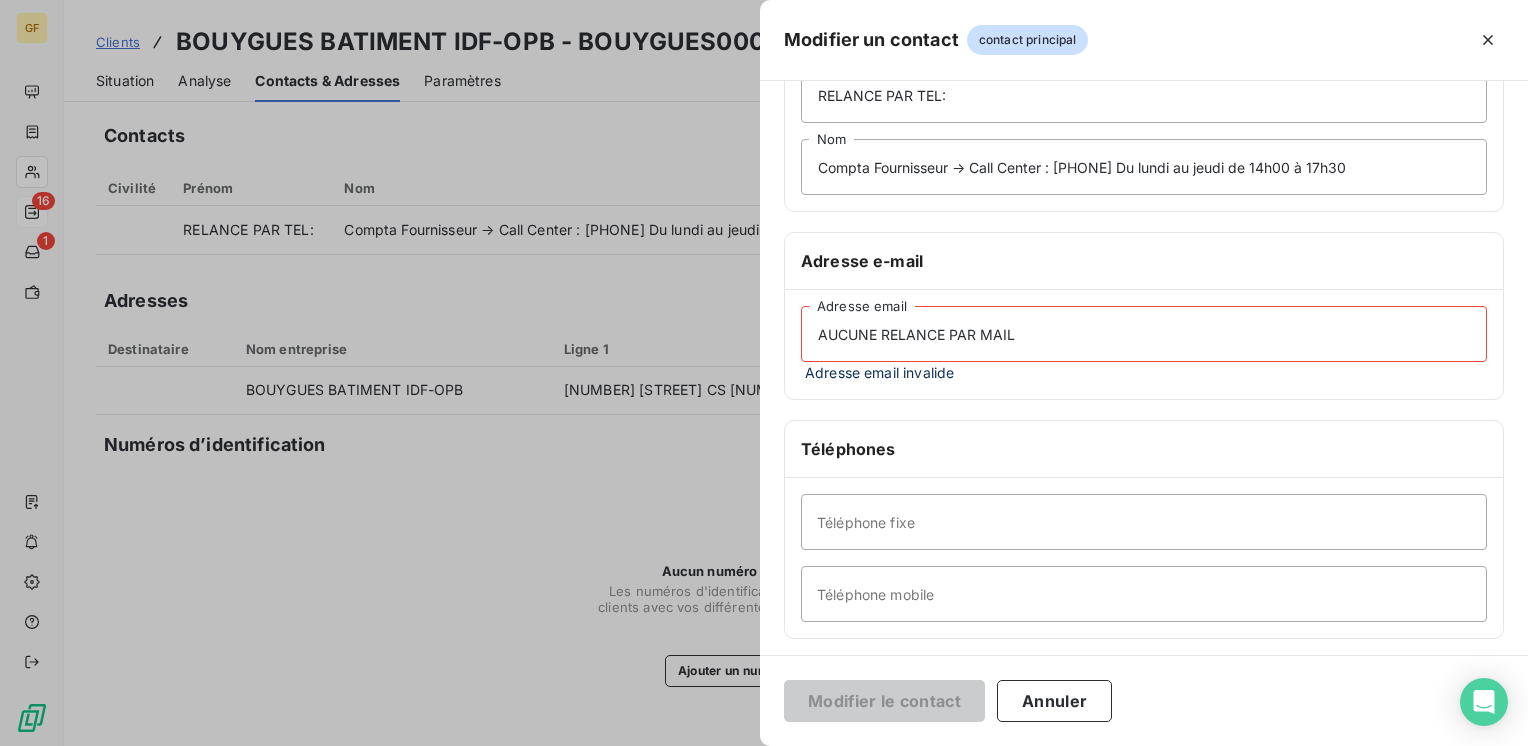 scroll, scrollTop: 200, scrollLeft: 0, axis: vertical 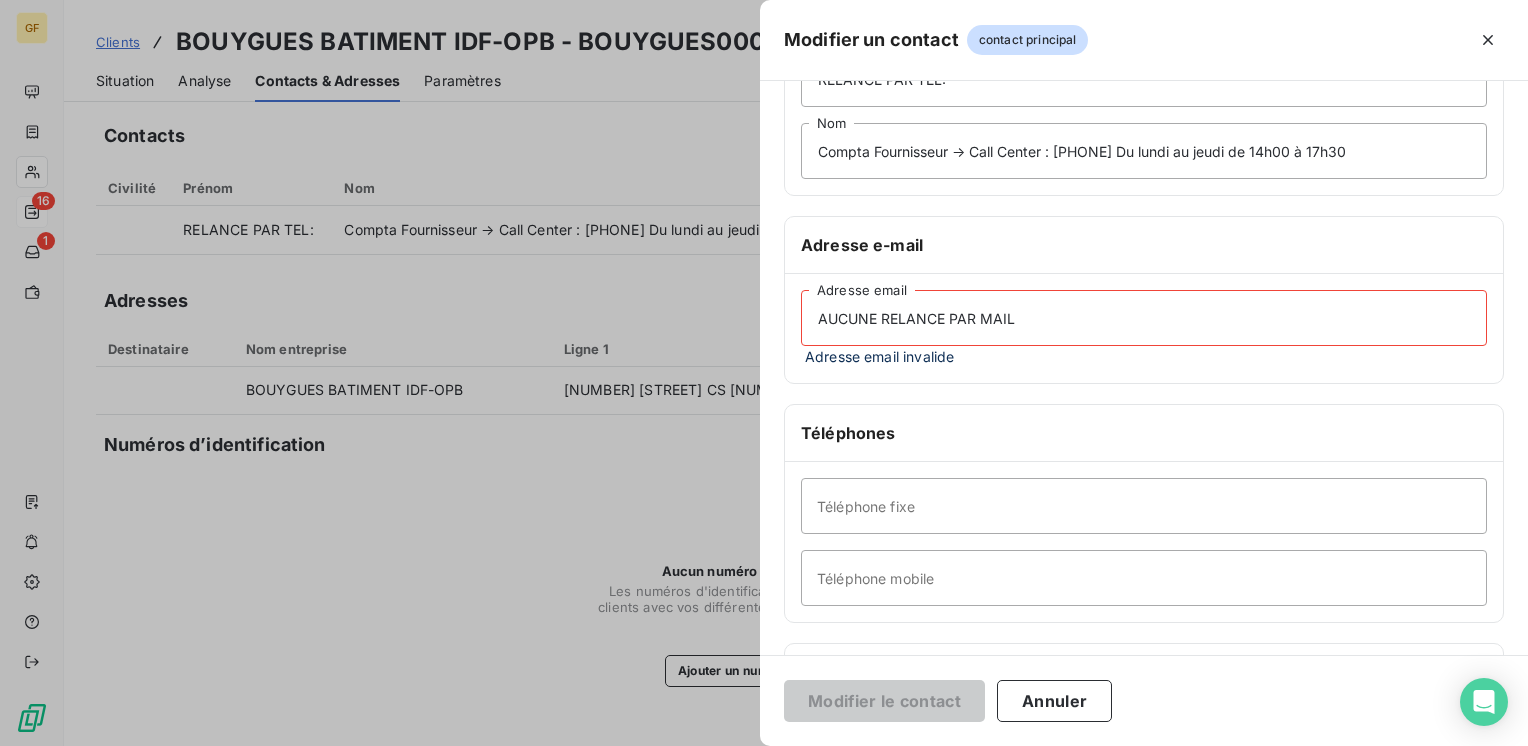 type on "AUCUNE RELANCE PAR MAIL" 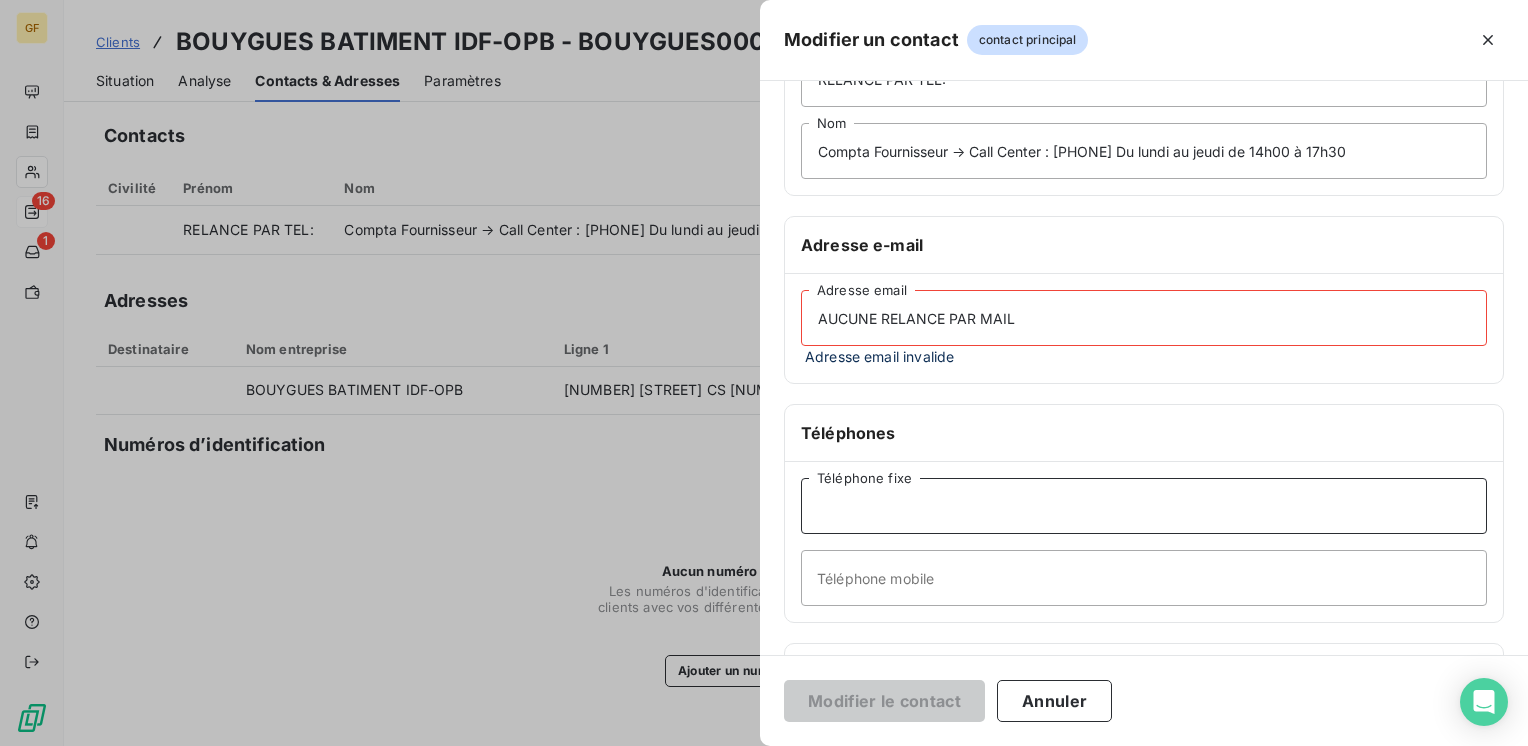 click on "Téléphone fixe" at bounding box center [1144, 506] 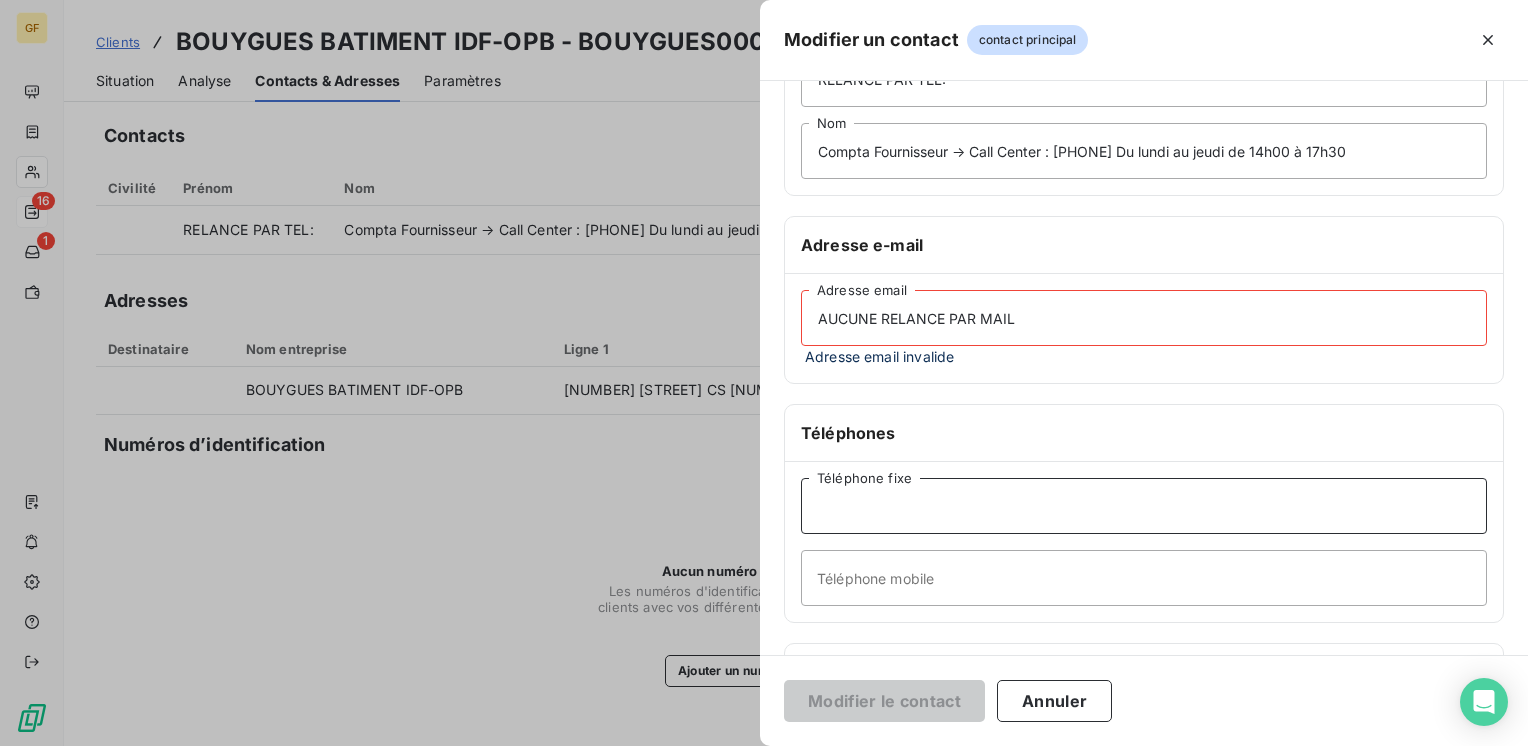 paste on "AUCUNE RELANCE PAR MAIL" 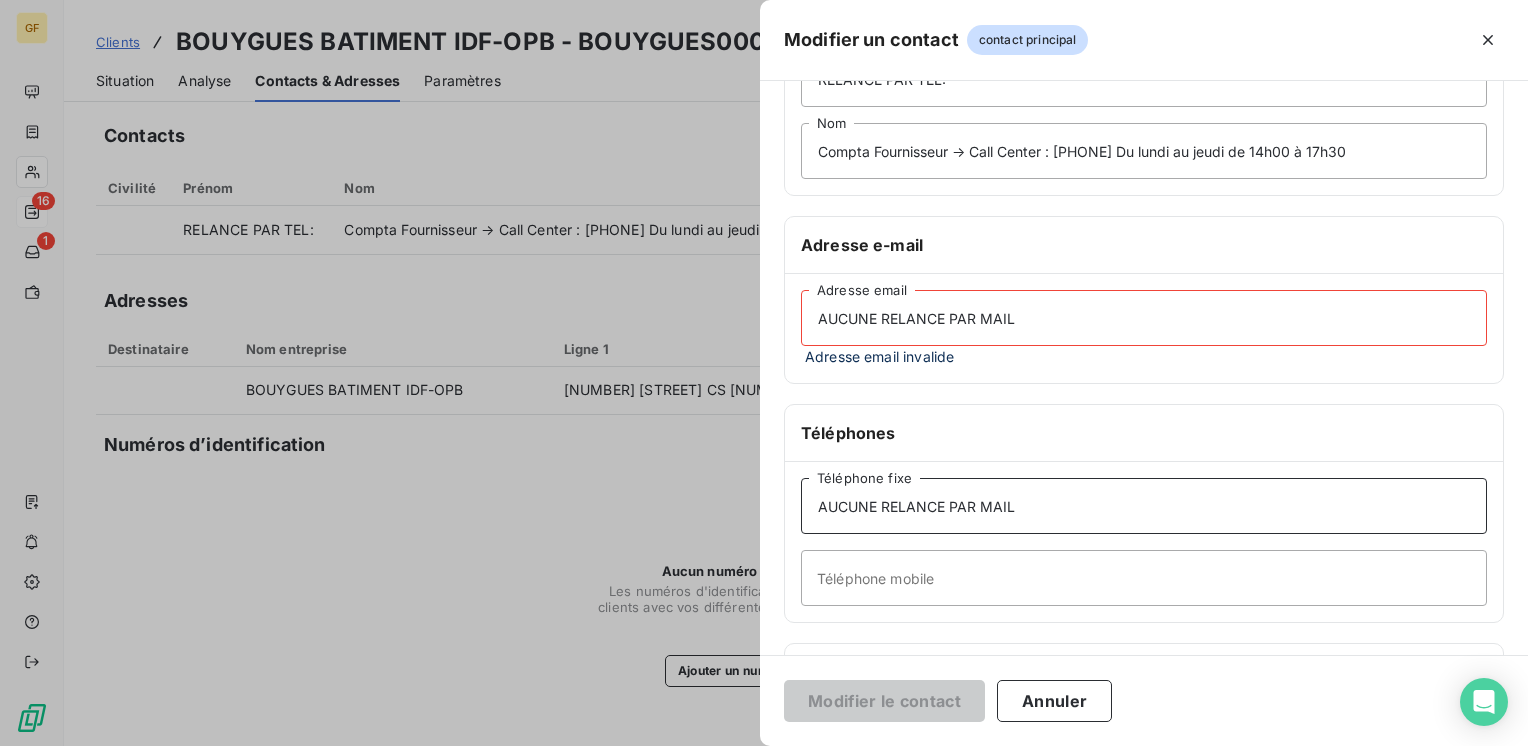 type on "AUCUNE RELANCE PAR MAIL" 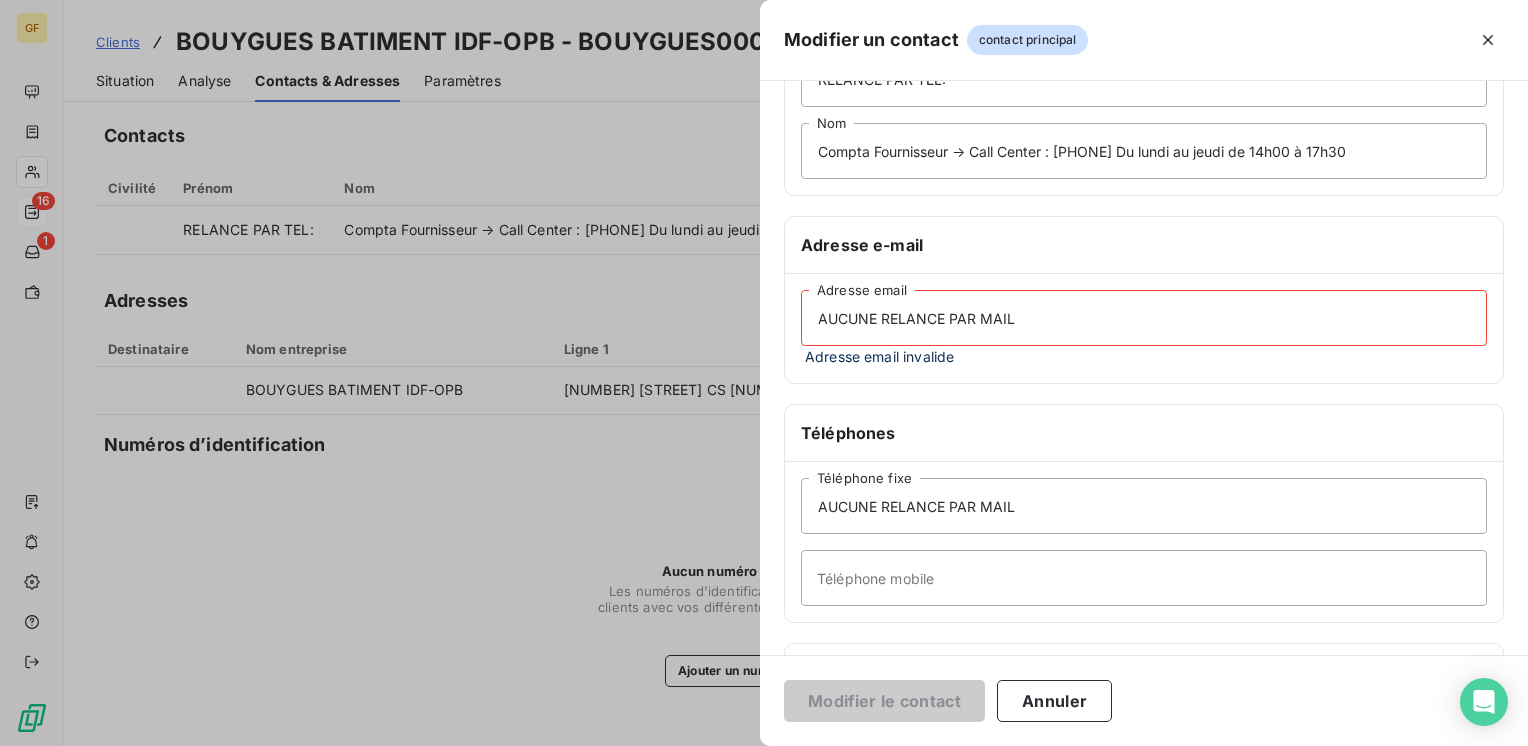 drag, startPoint x: 1038, startPoint y: 334, endPoint x: 730, endPoint y: 354, distance: 308.64868 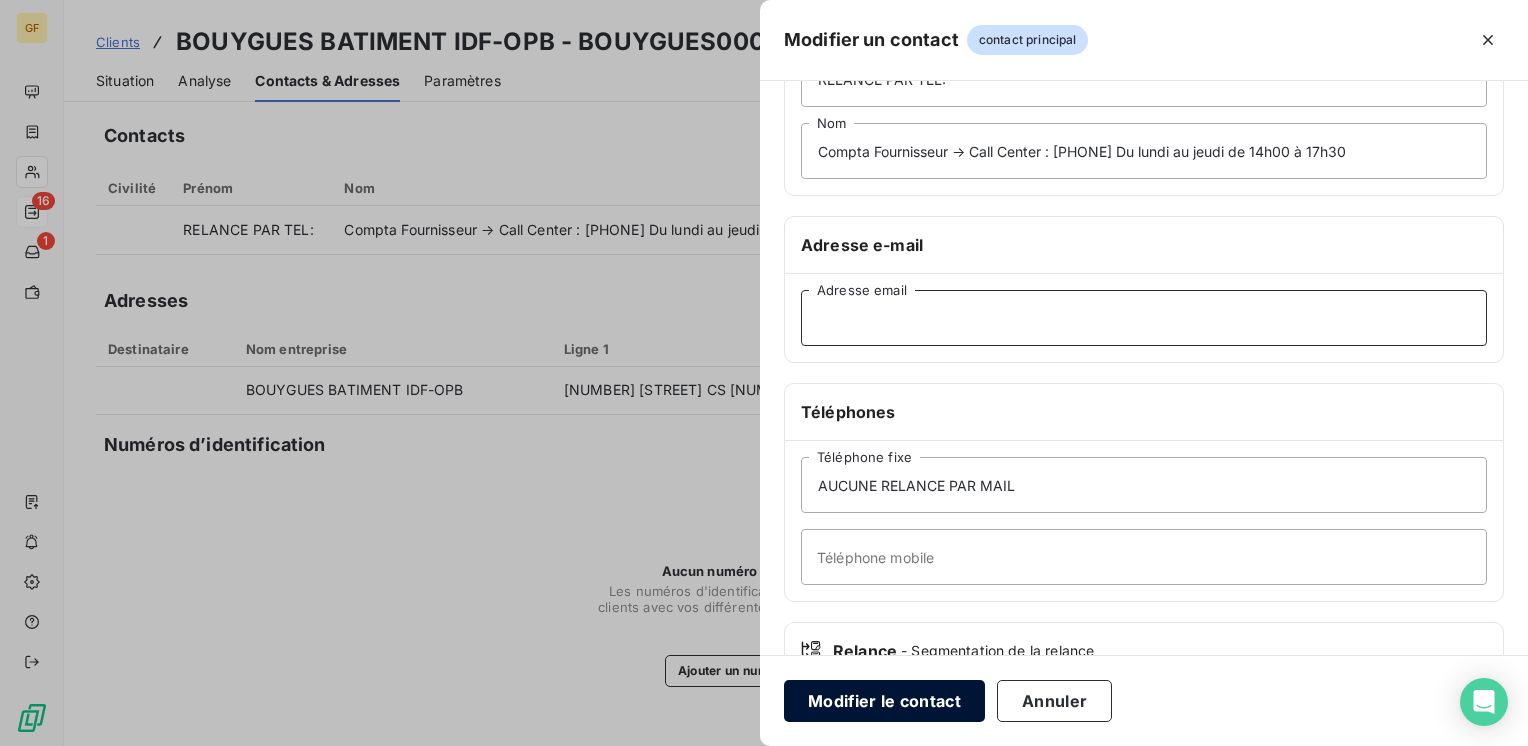 type 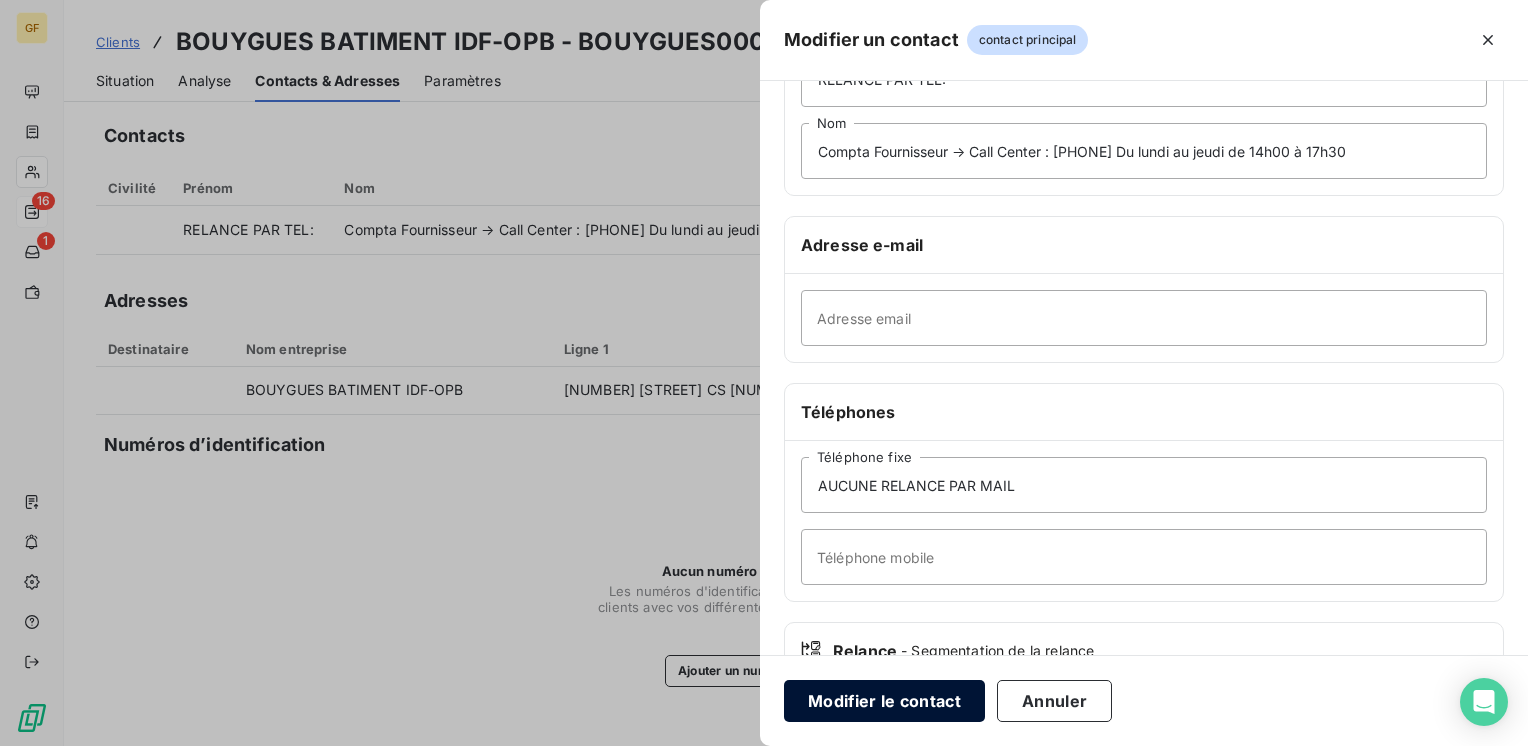 click on "Modifier le contact" at bounding box center [884, 701] 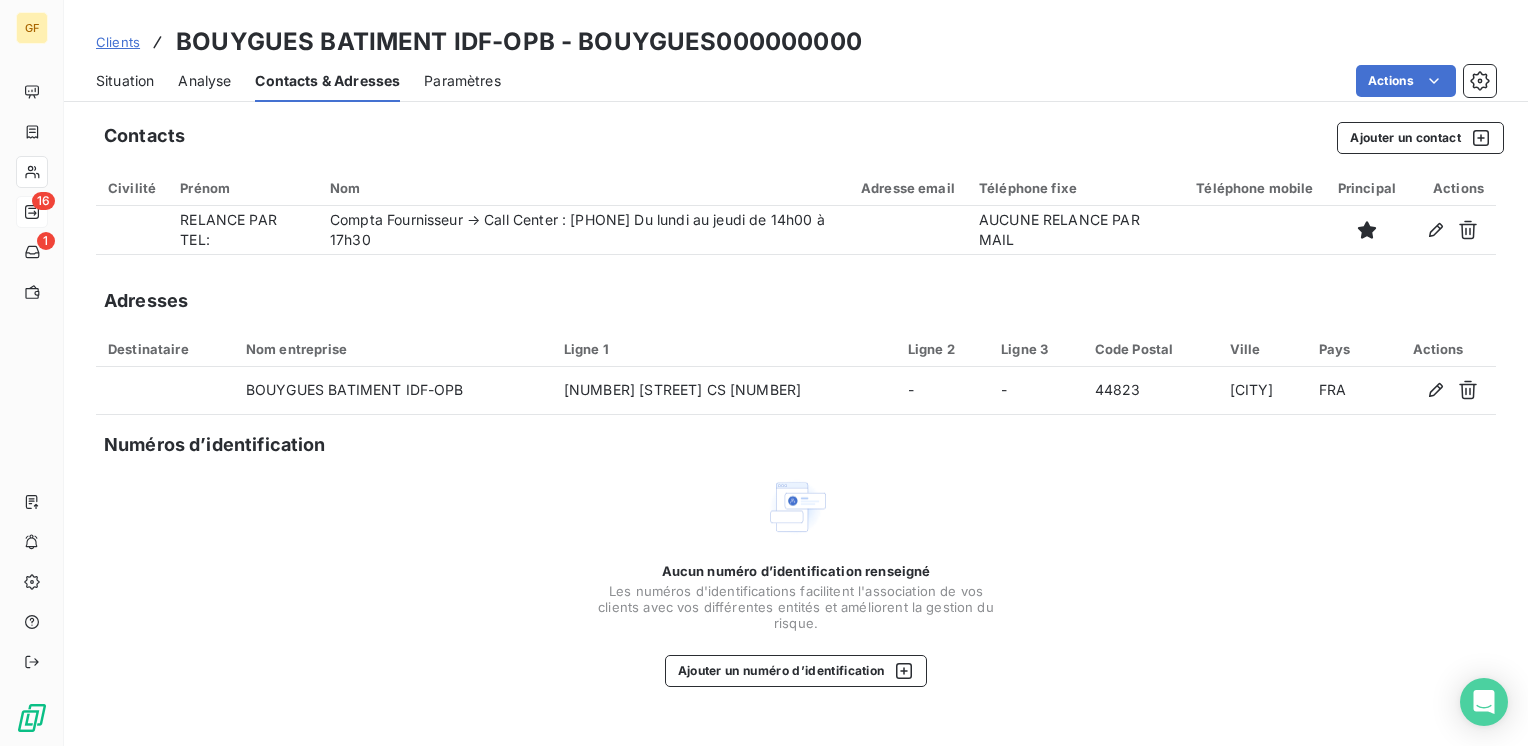 drag, startPoint x: 130, startPoint y: 75, endPoint x: 205, endPoint y: 85, distance: 75.66373 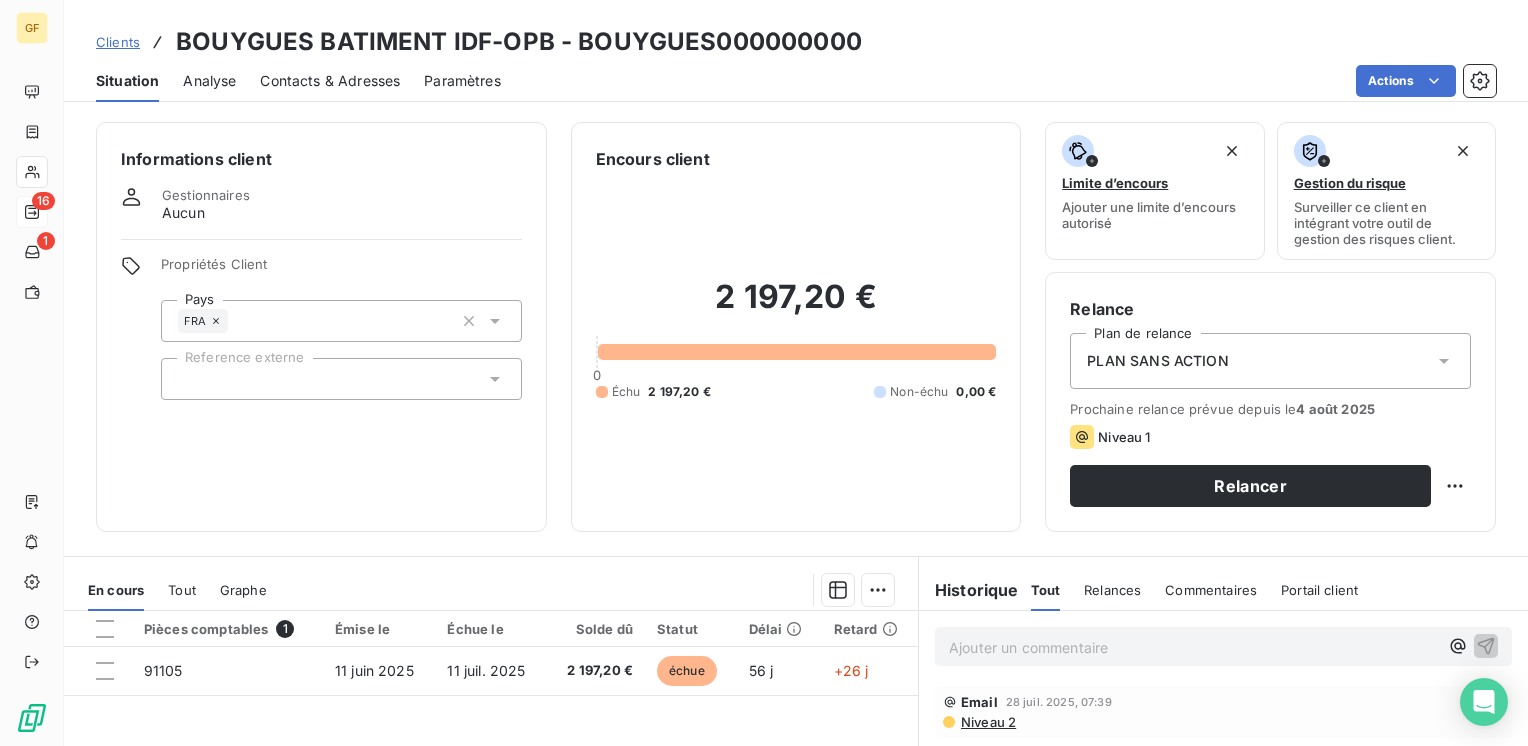 click on "Contacts & Adresses" at bounding box center (330, 81) 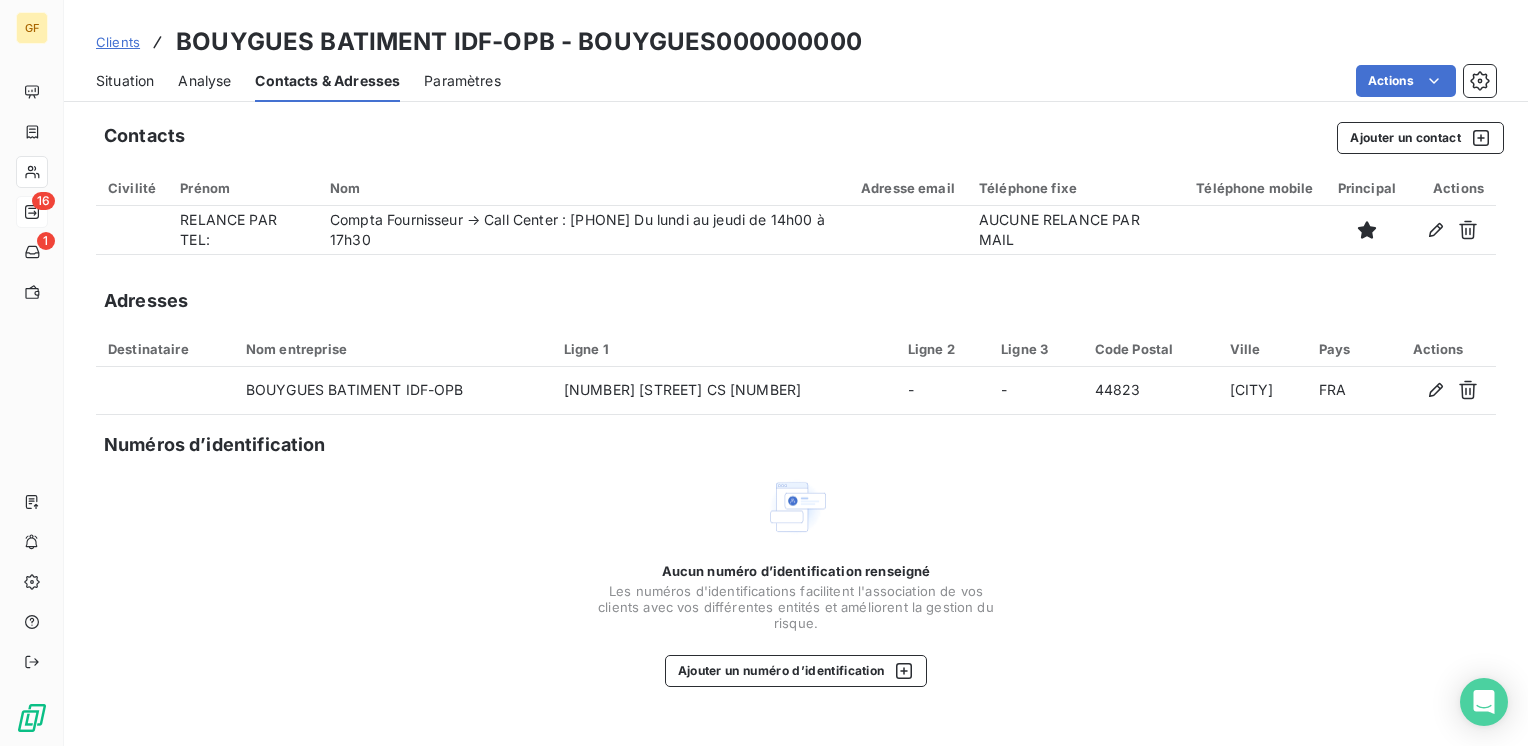 click on "Situation" at bounding box center (125, 81) 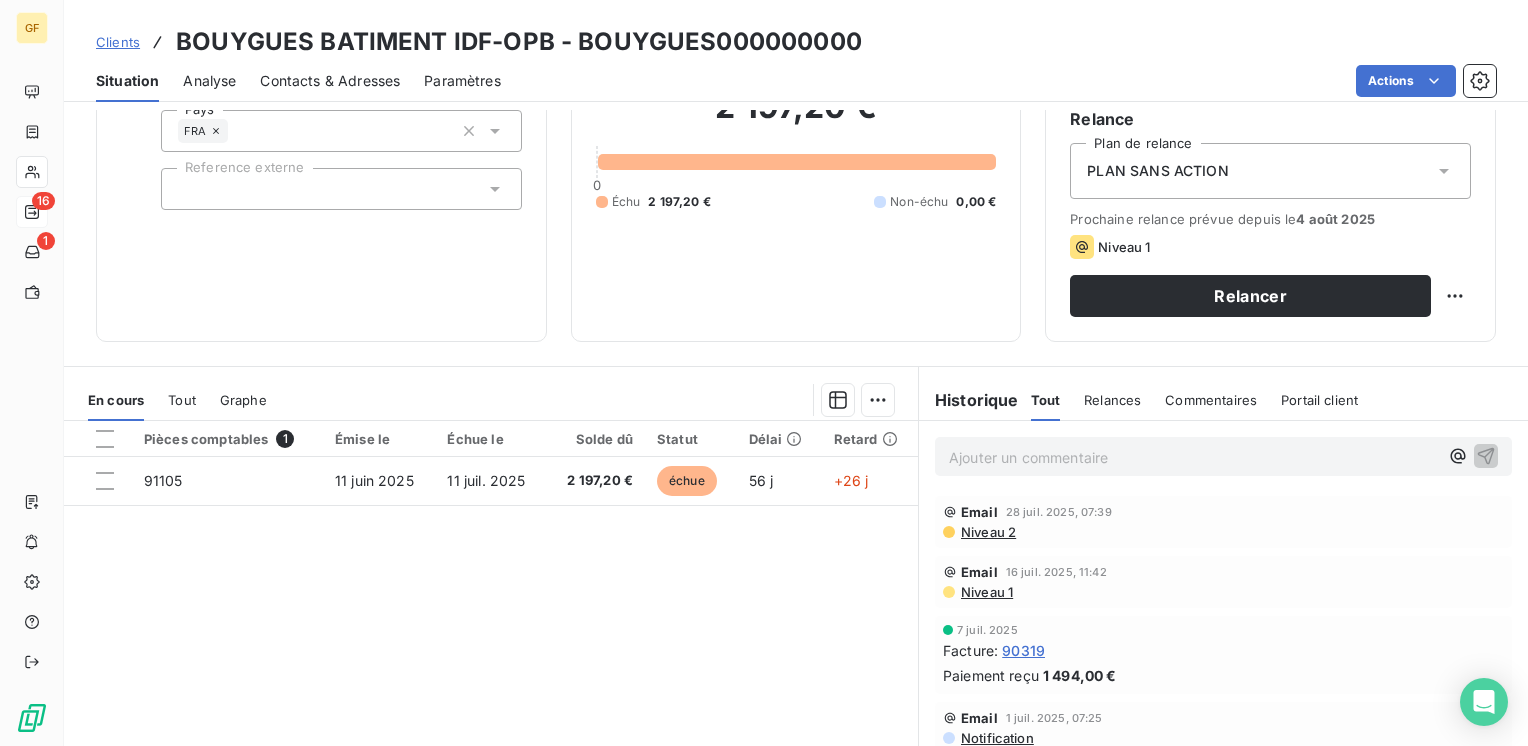 scroll, scrollTop: 200, scrollLeft: 0, axis: vertical 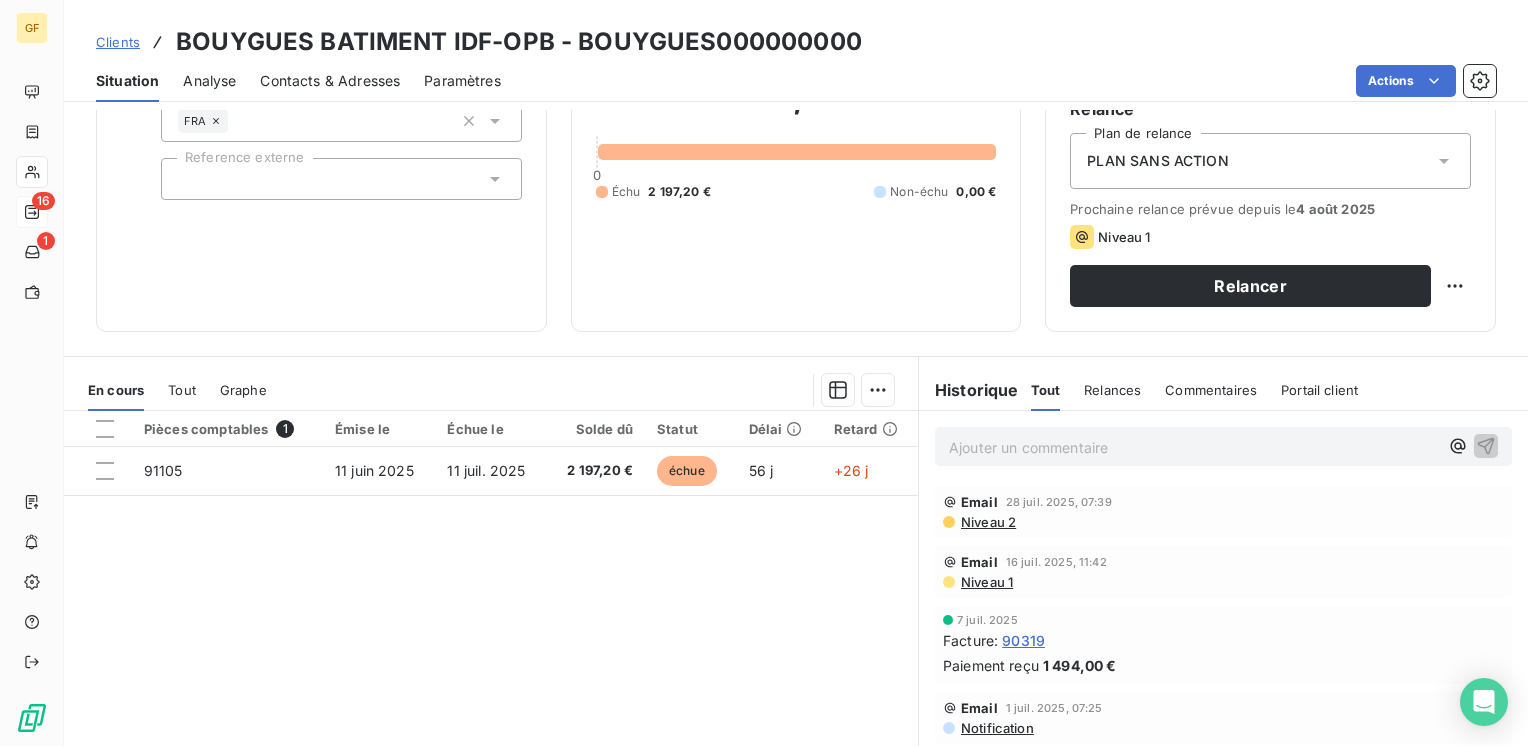 click on "Contacts & Adresses" at bounding box center (330, 81) 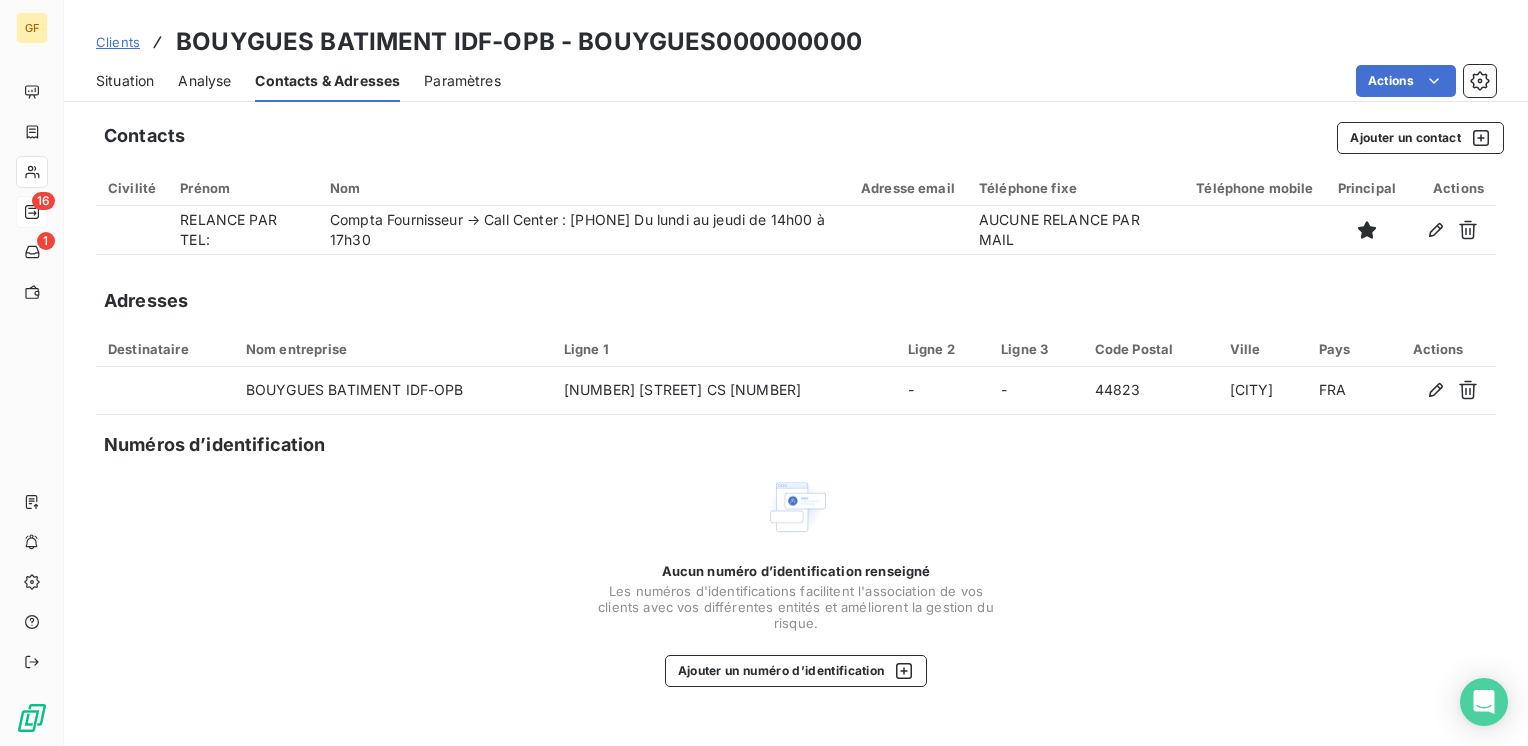 click on "Situation" at bounding box center [125, 81] 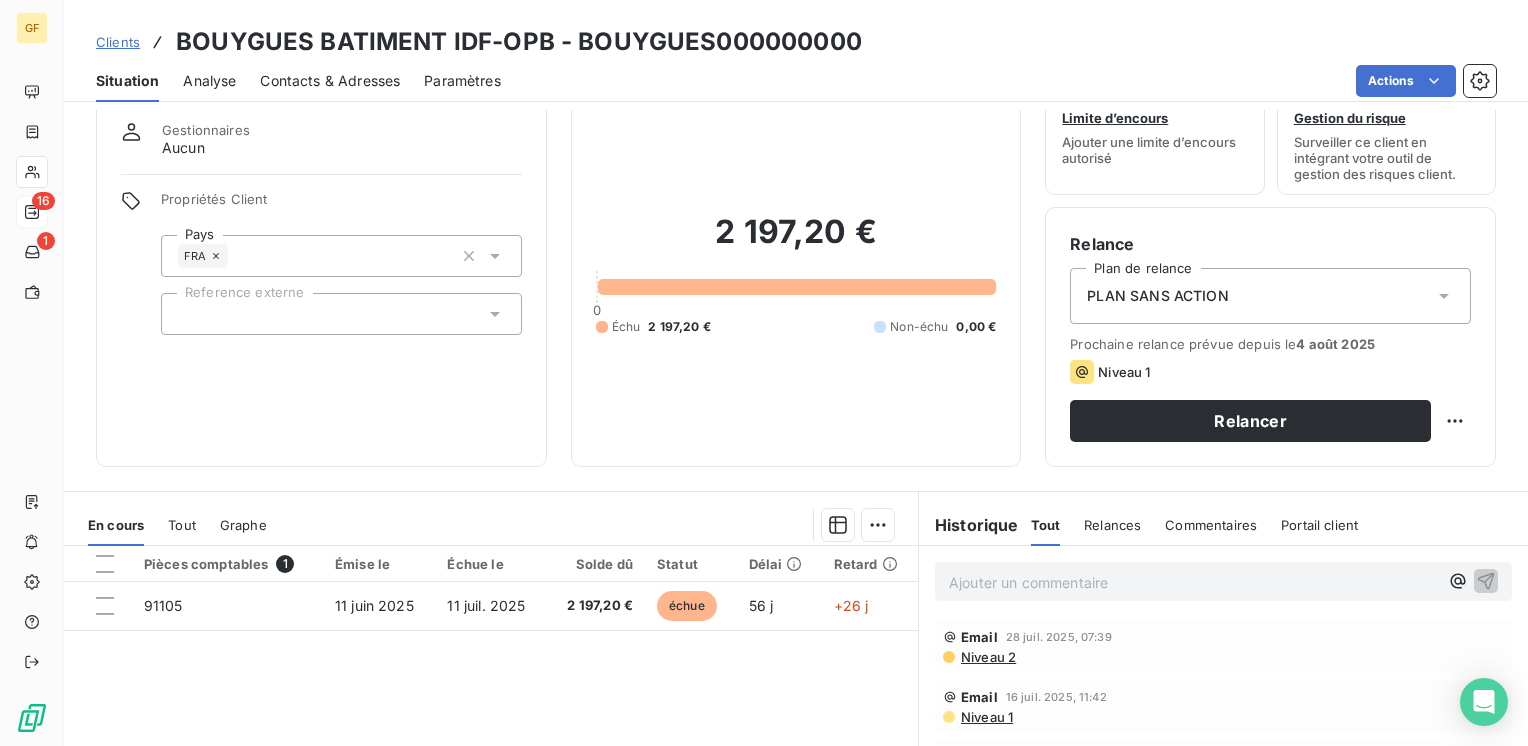 scroll, scrollTop: 100, scrollLeft: 0, axis: vertical 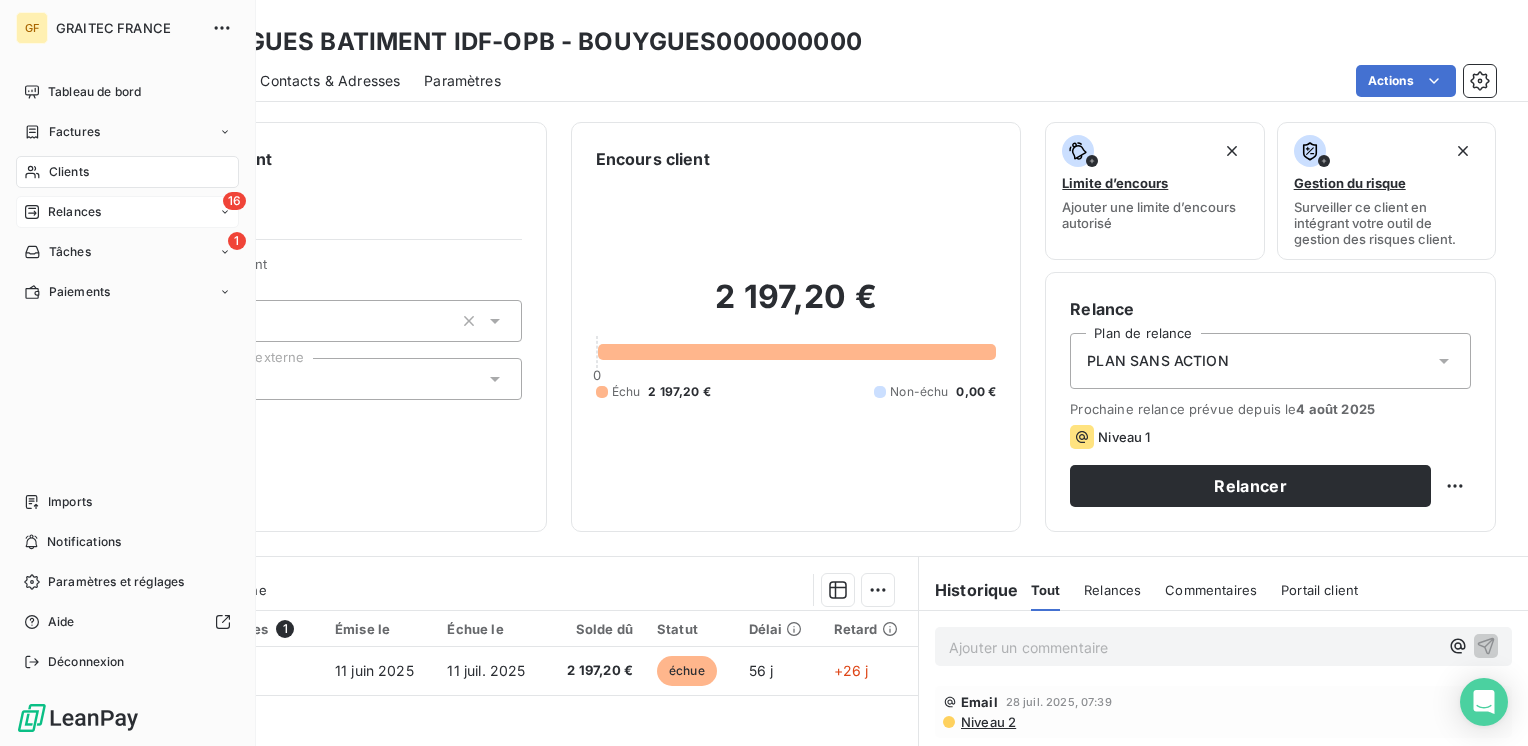 click on "Clients" at bounding box center [69, 172] 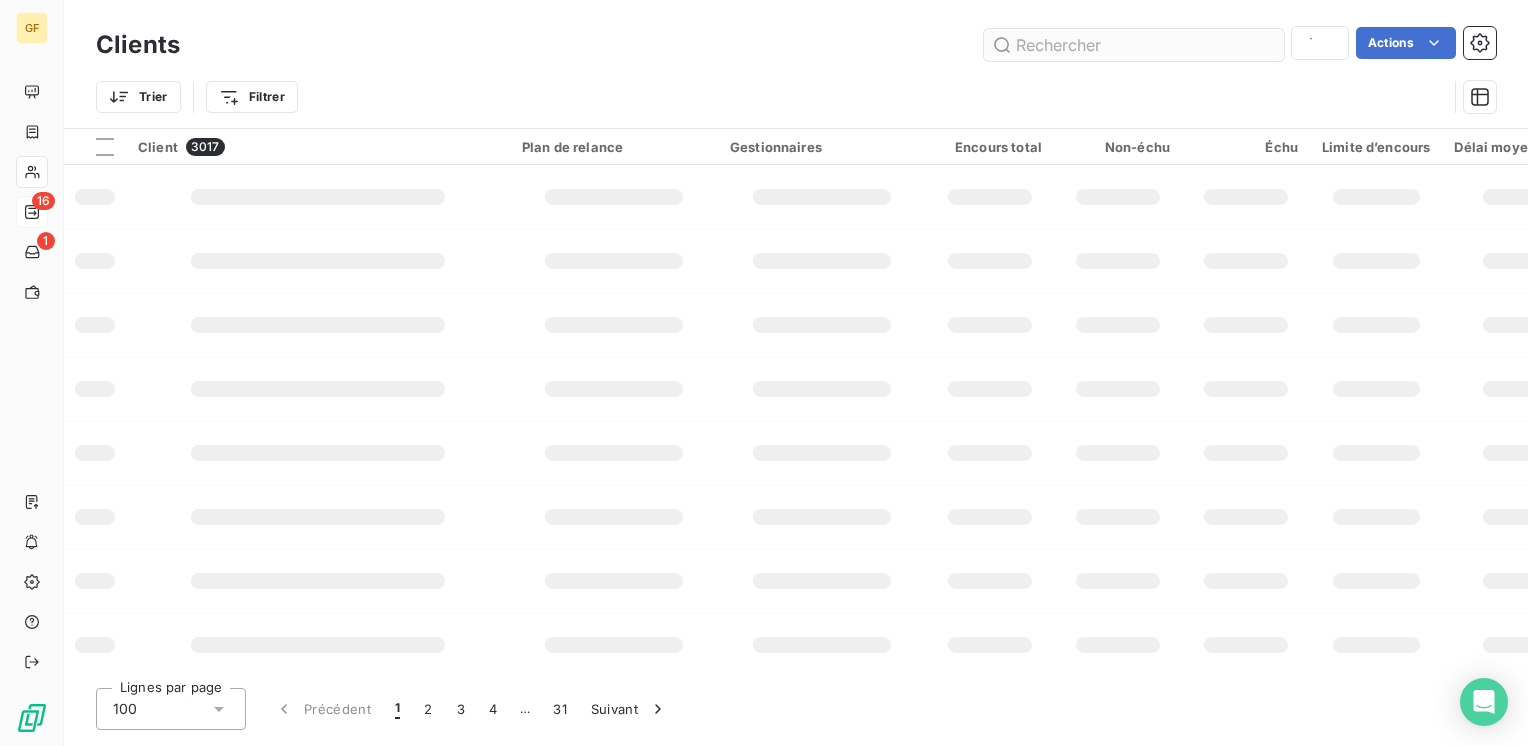 click at bounding box center [1134, 45] 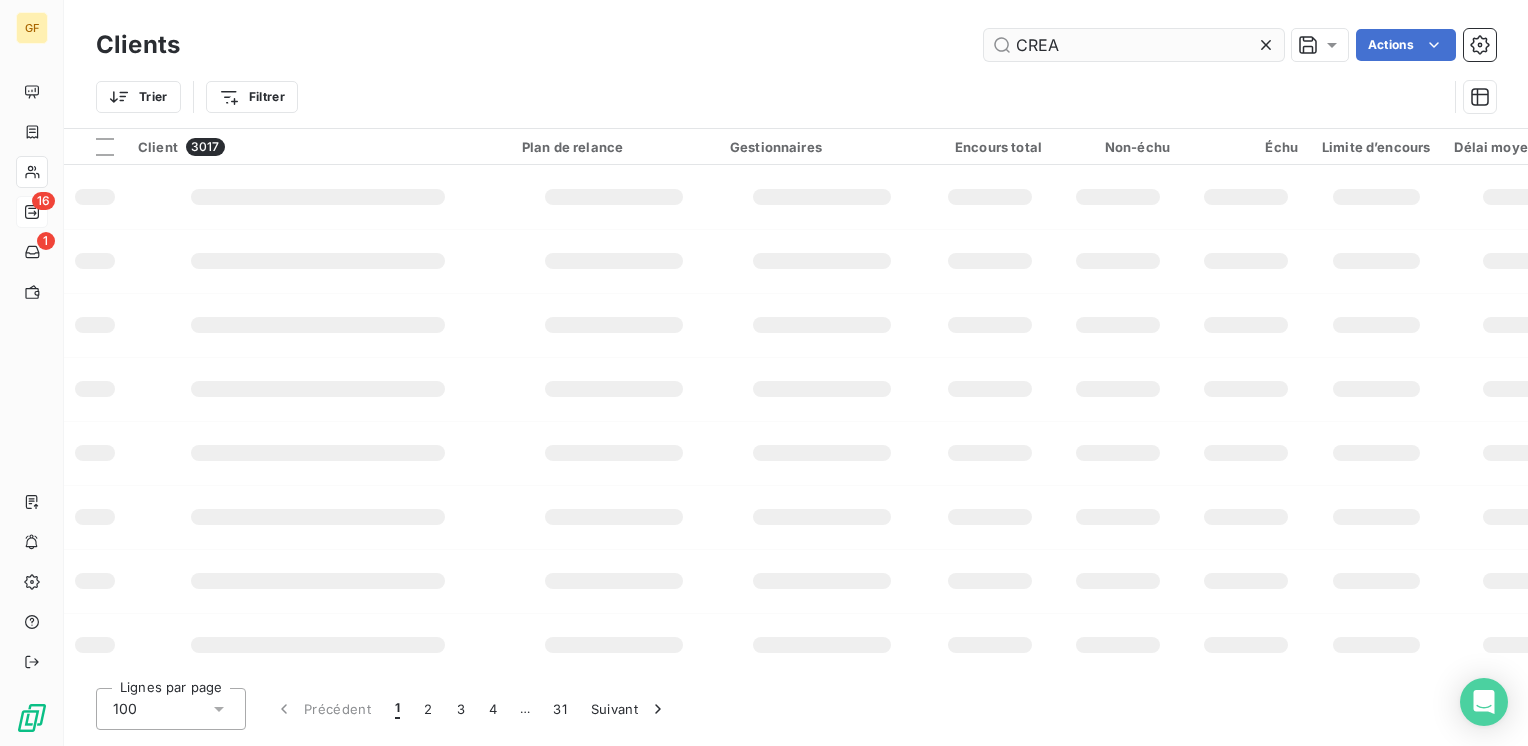 type on "CREA" 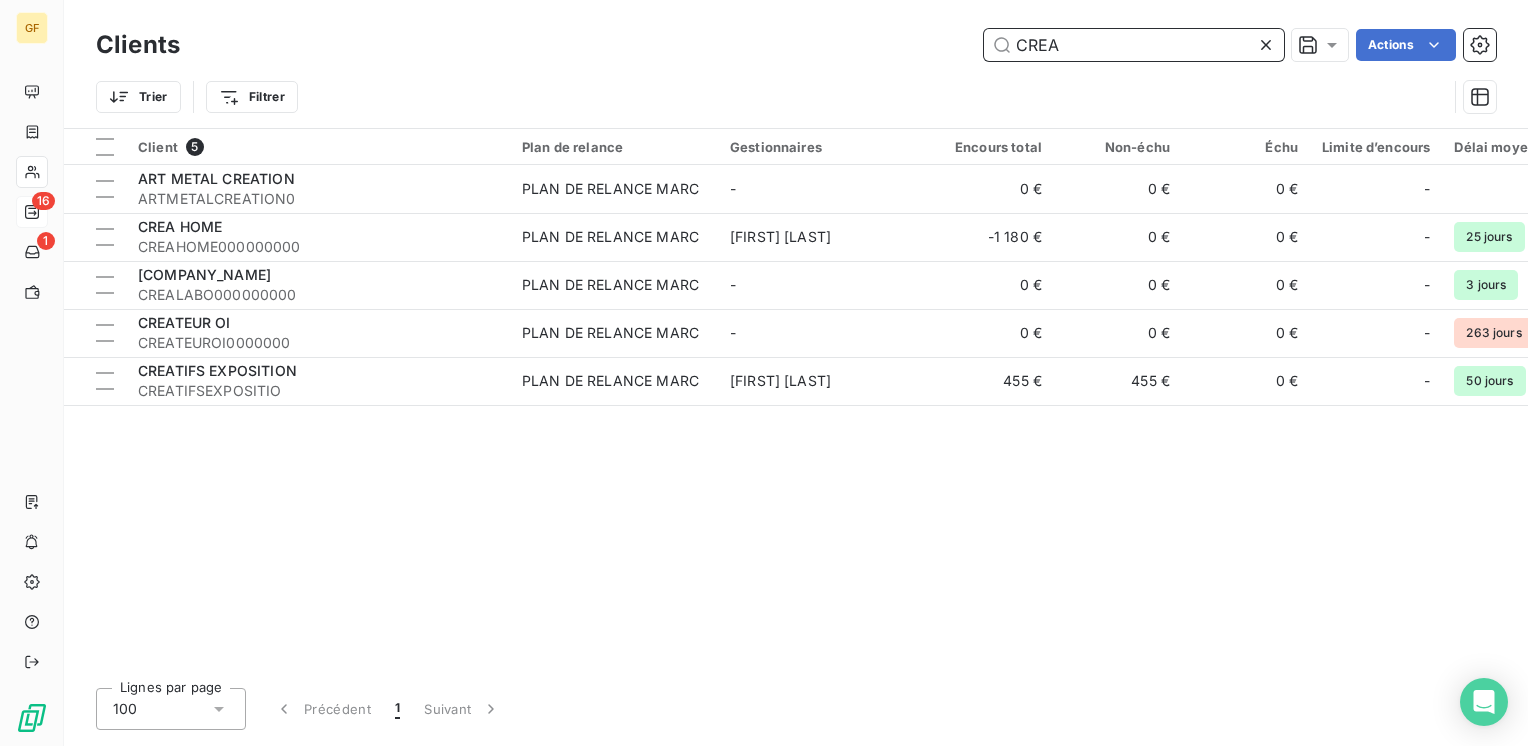 click on "CREA" at bounding box center [1134, 45] 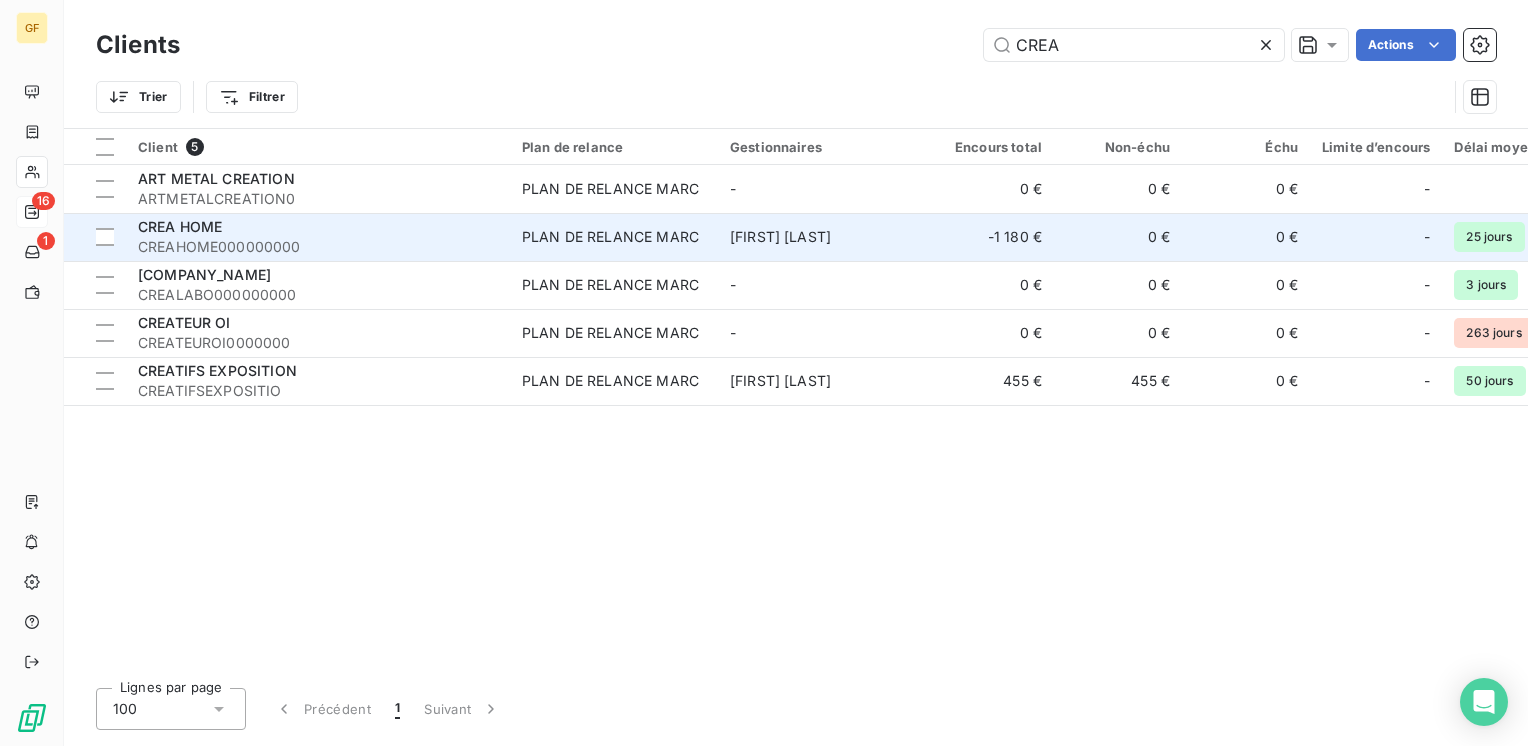 click on "CREA HOME CREAHOME000000000" at bounding box center (318, 237) 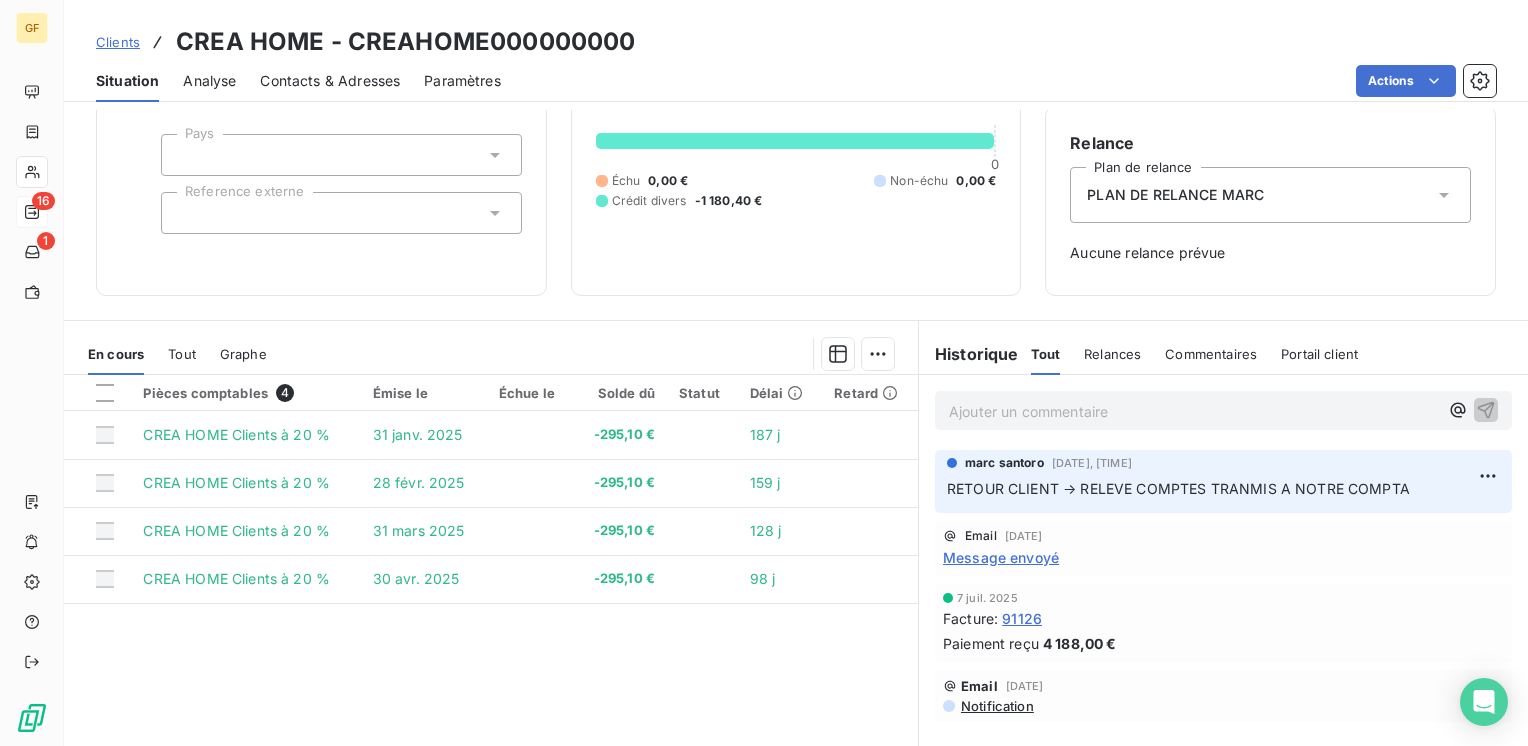 scroll, scrollTop: 200, scrollLeft: 0, axis: vertical 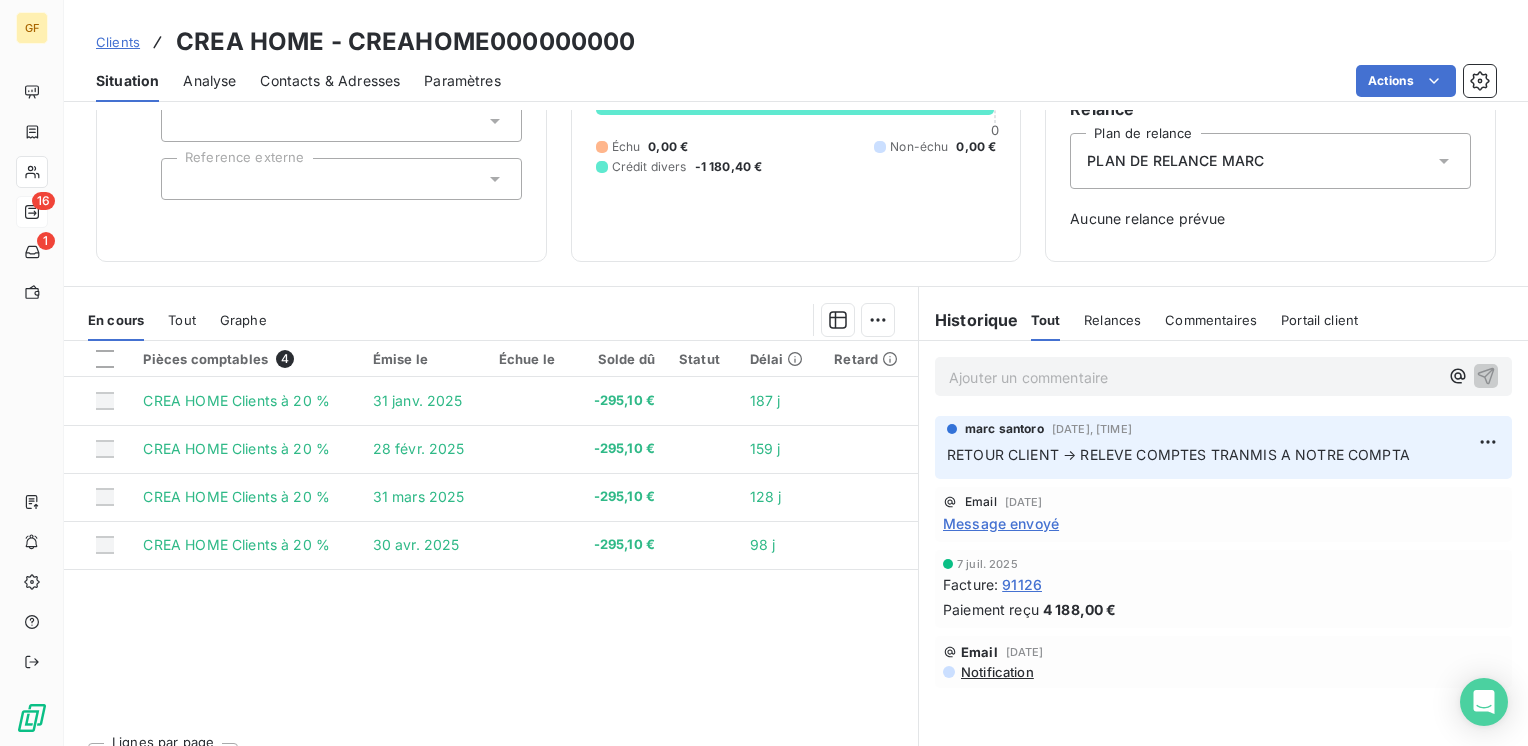 click on "Message envoyé" at bounding box center (1001, 523) 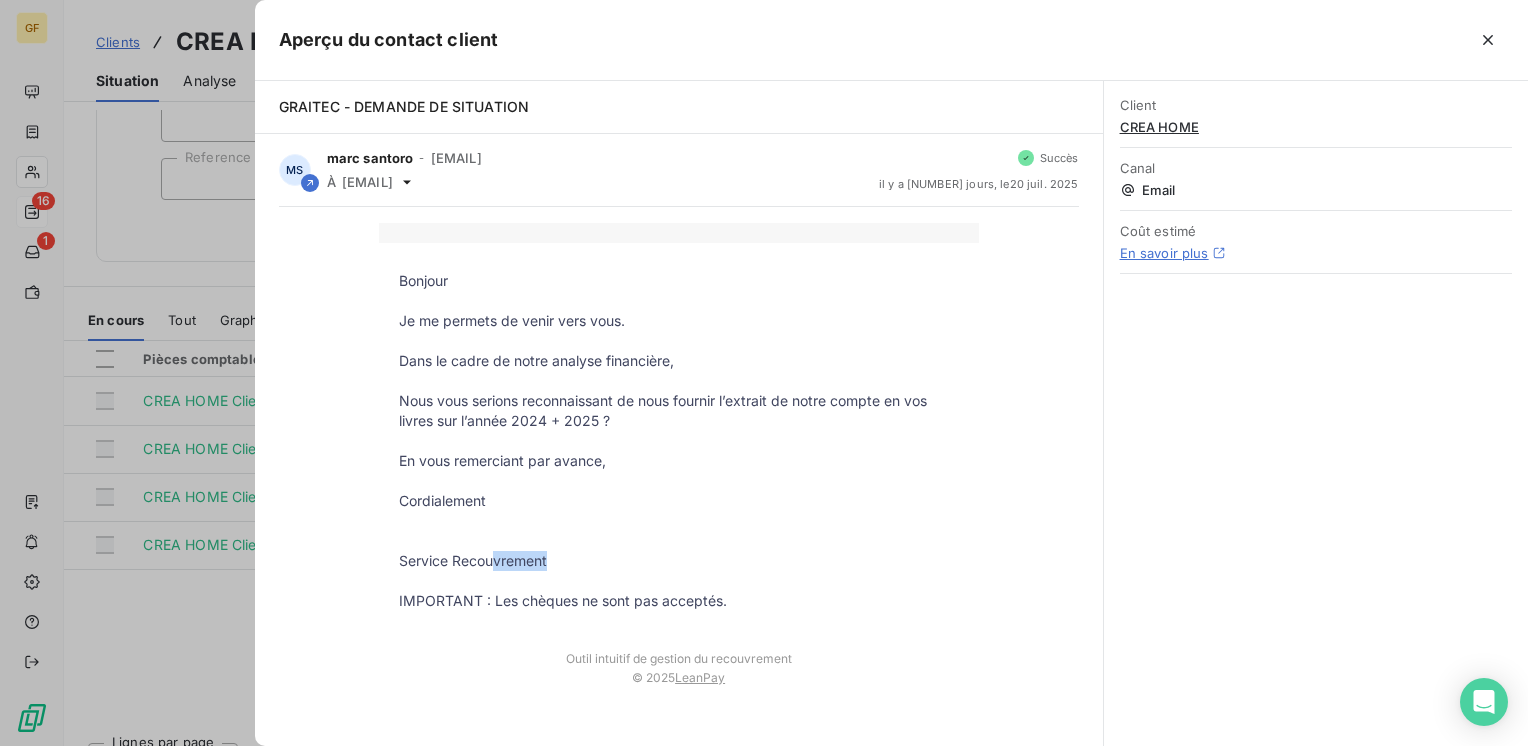 drag, startPoint x: 556, startPoint y: 560, endPoint x: 493, endPoint y: 546, distance: 64.53681 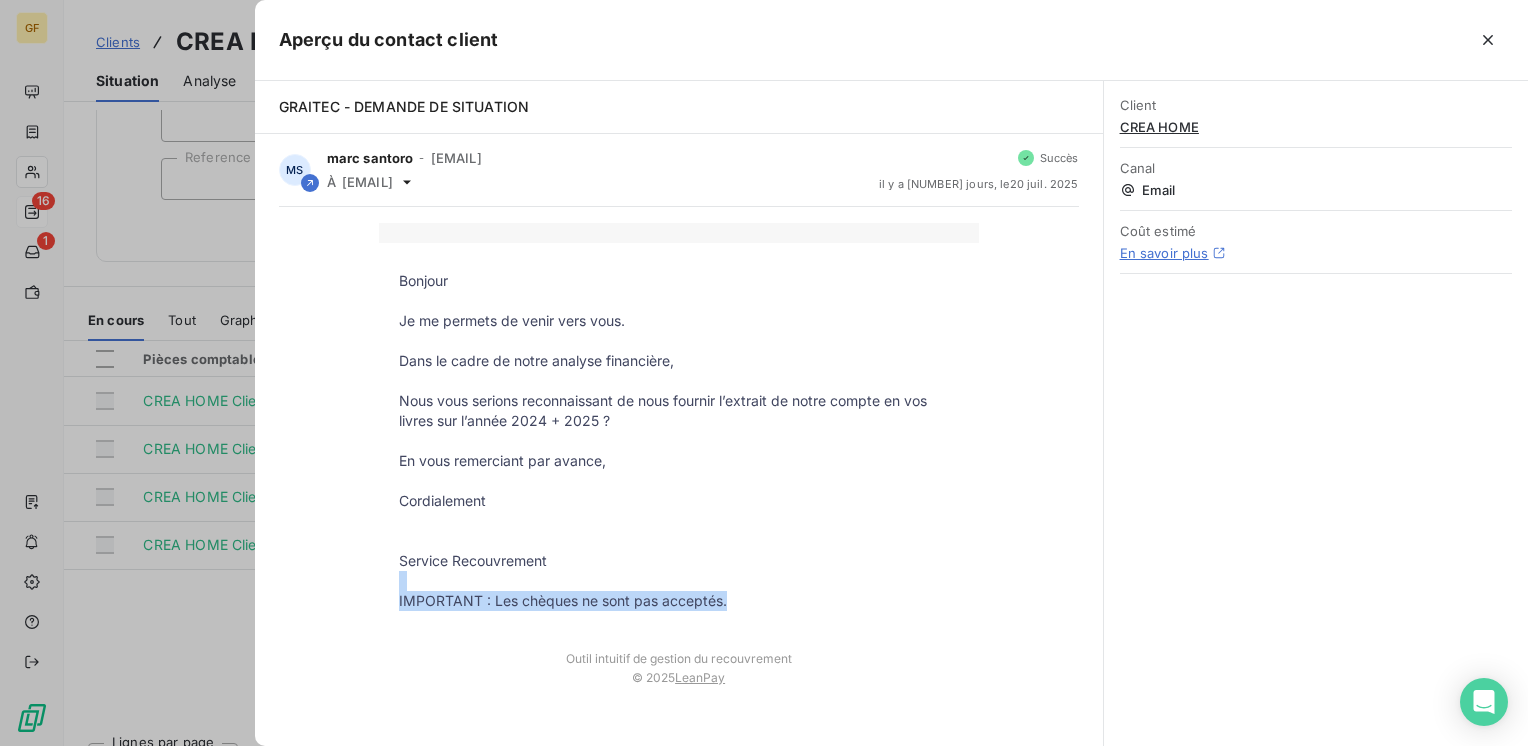 drag, startPoint x: 733, startPoint y: 598, endPoint x: 586, endPoint y: 576, distance: 148.63715 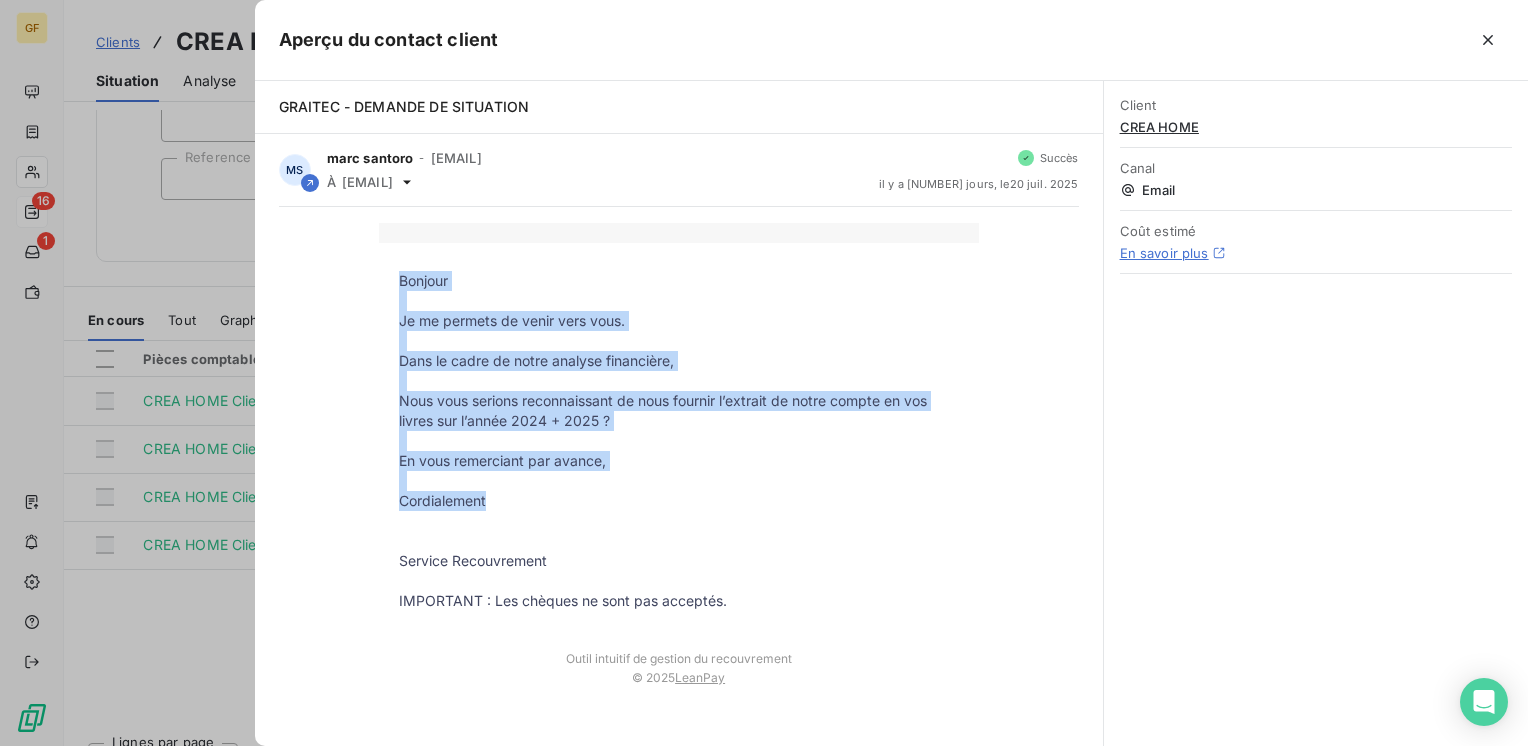 drag, startPoint x: 586, startPoint y: 576, endPoint x: 389, endPoint y: 270, distance: 363.92993 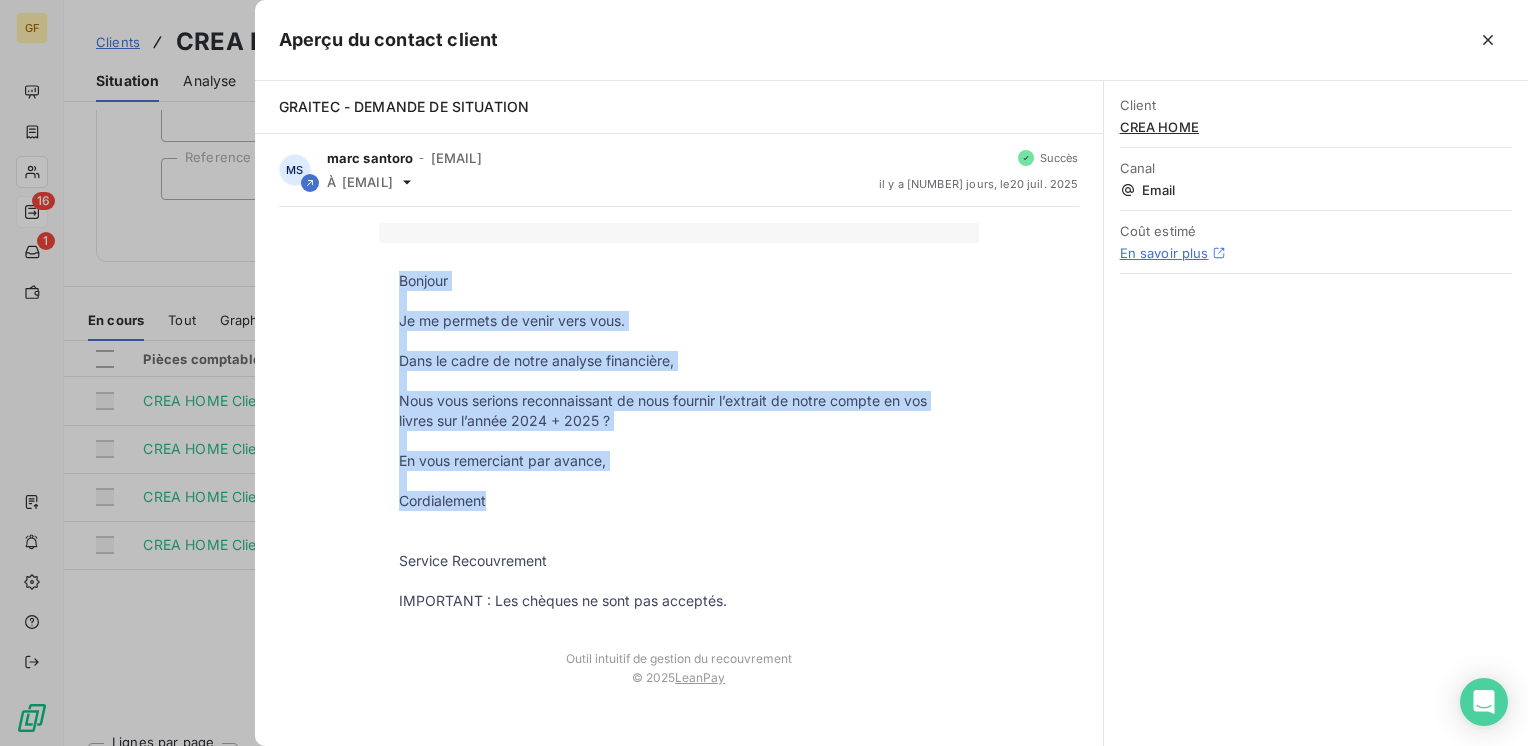 click 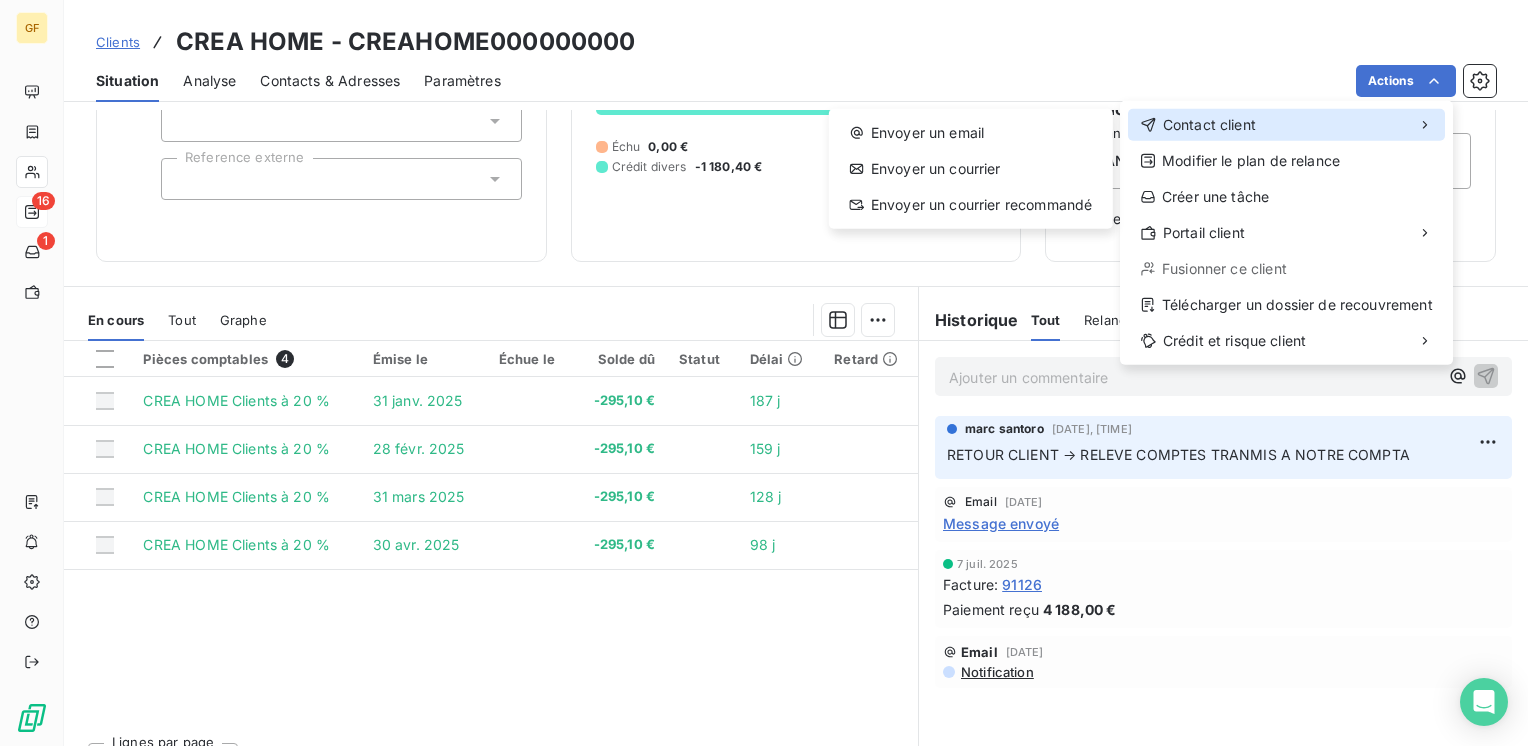 click on "Contact client" at bounding box center (1209, 125) 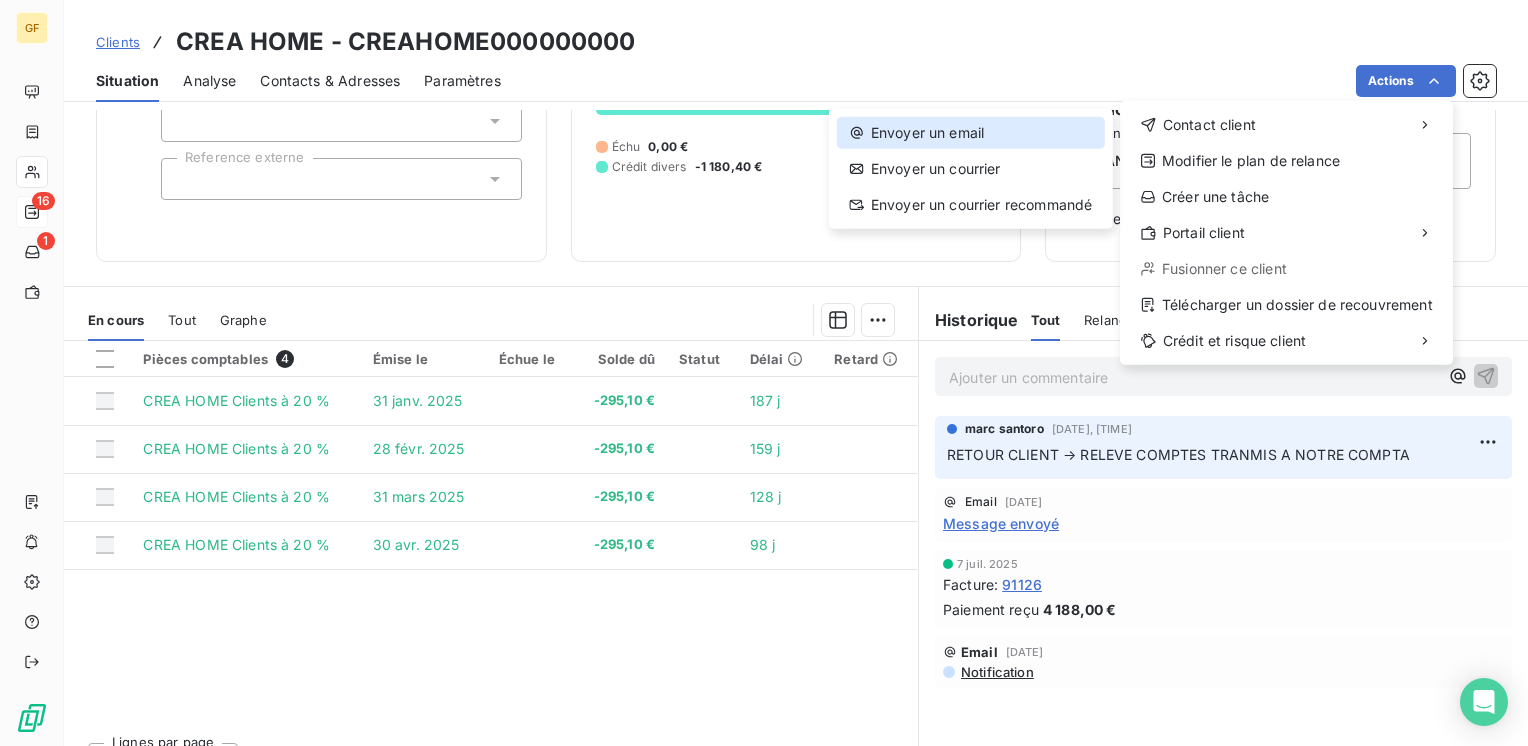 click on "Envoyer un email" at bounding box center (971, 133) 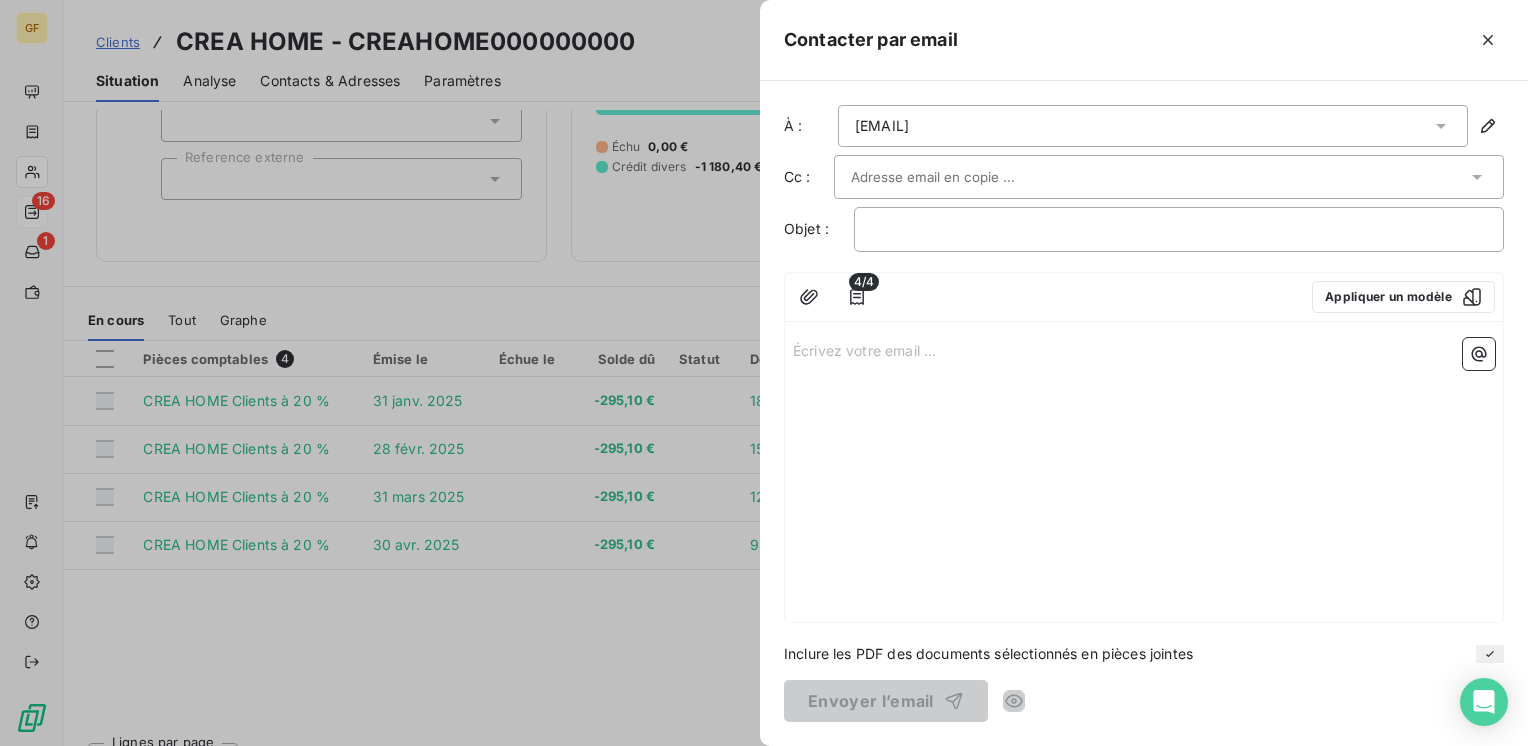 click on "Écrivez votre email ... ﻿" at bounding box center [1144, 349] 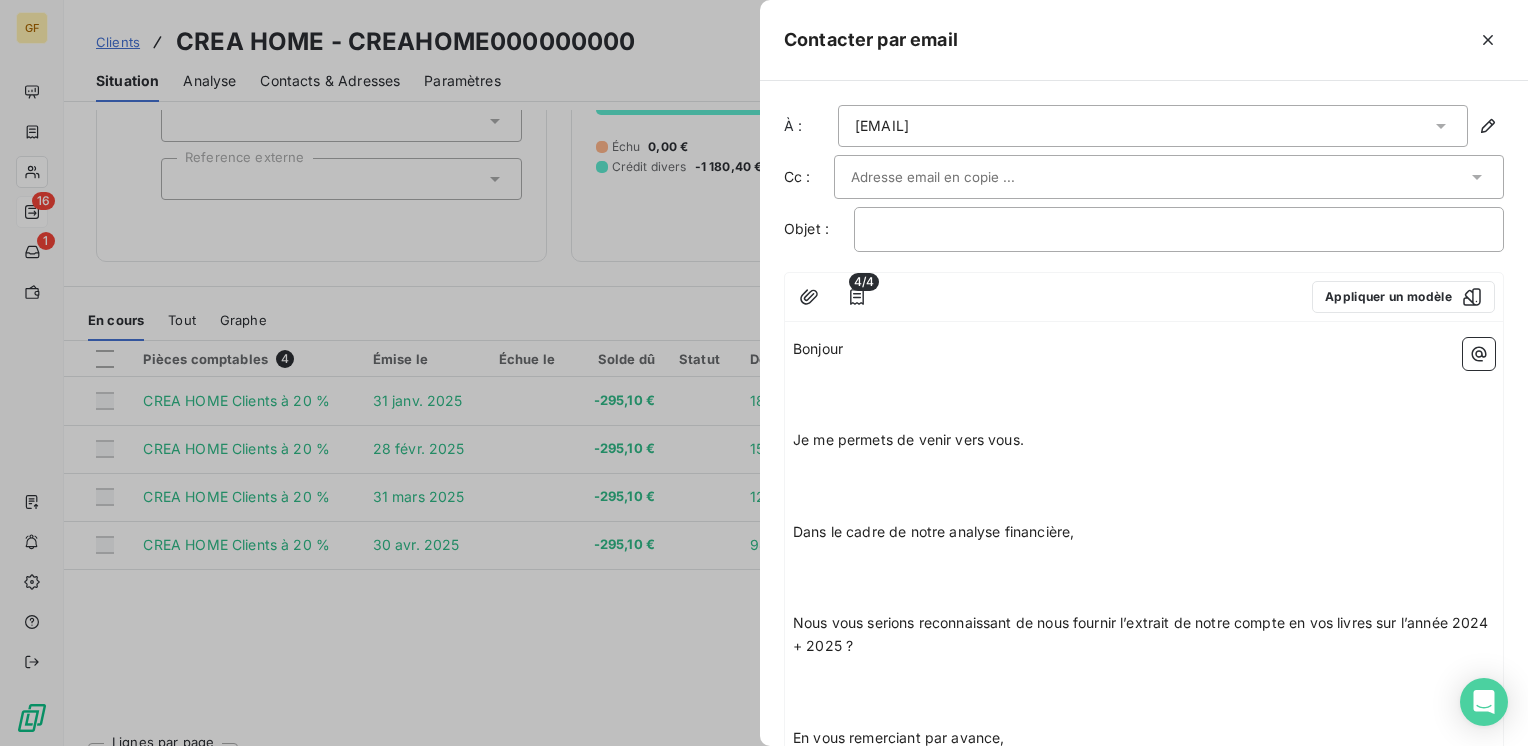 click on "Bonjour" at bounding box center (1144, 349) 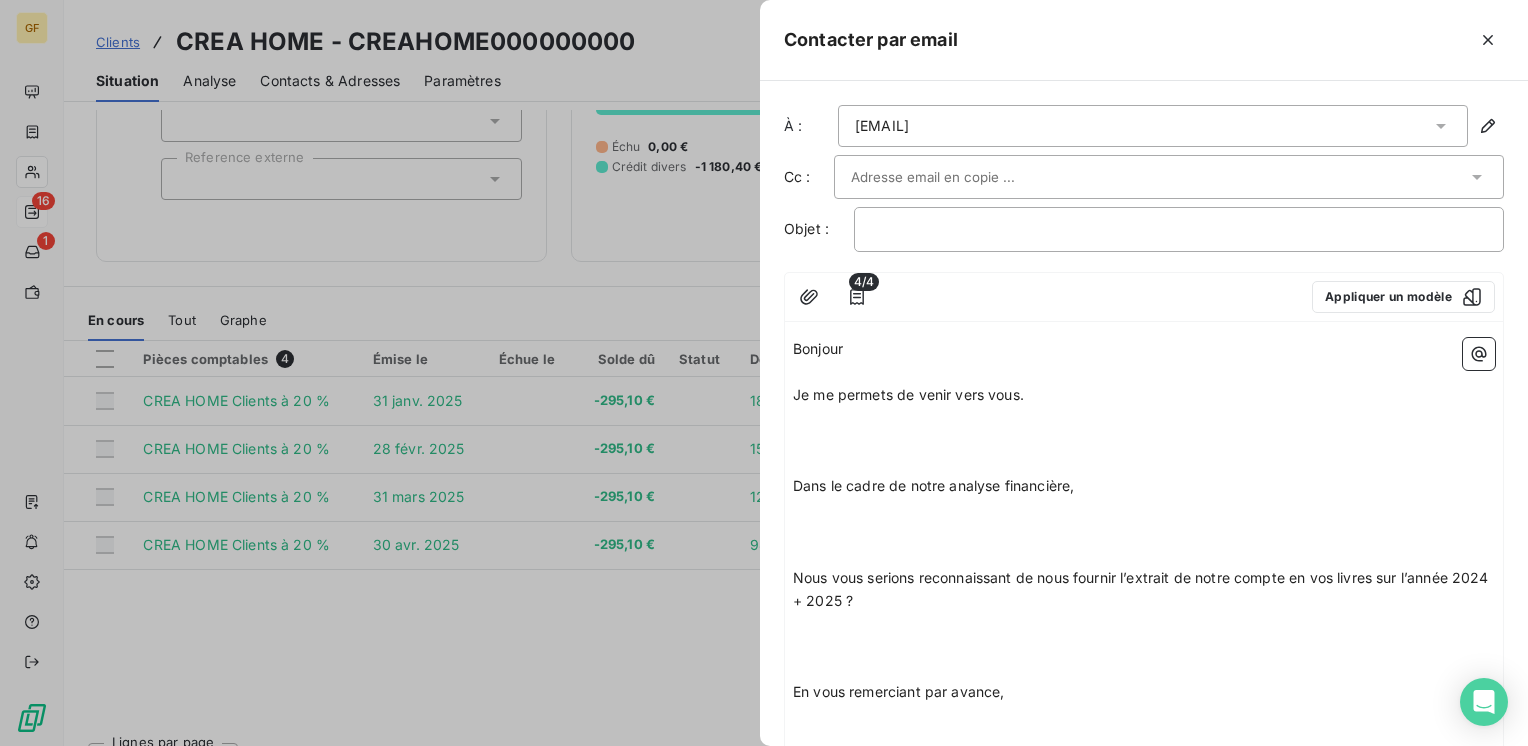 click on "Je me permets de venir vers vous." at bounding box center [1144, 395] 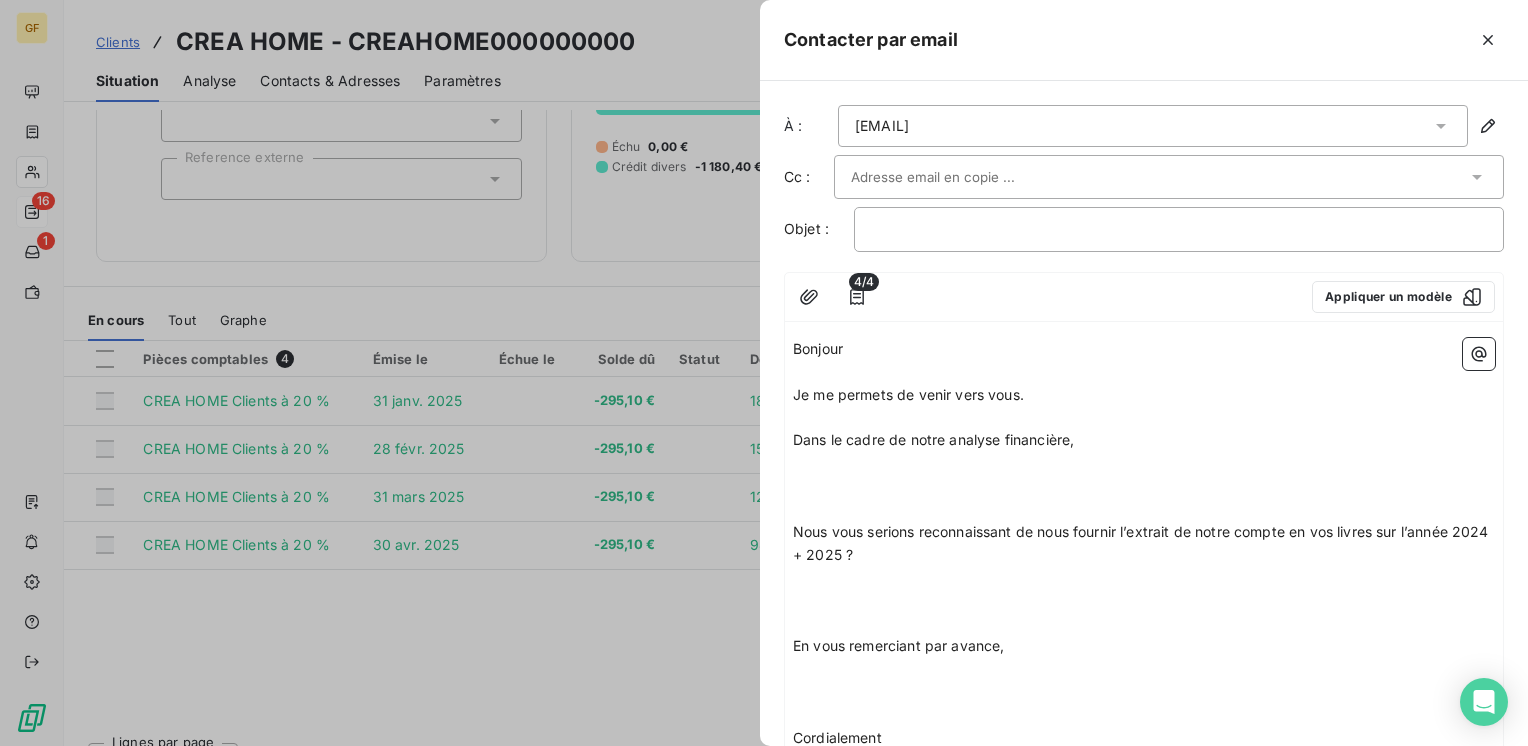 click on "Dans le cadre de notre analyse financière," at bounding box center (1144, 440) 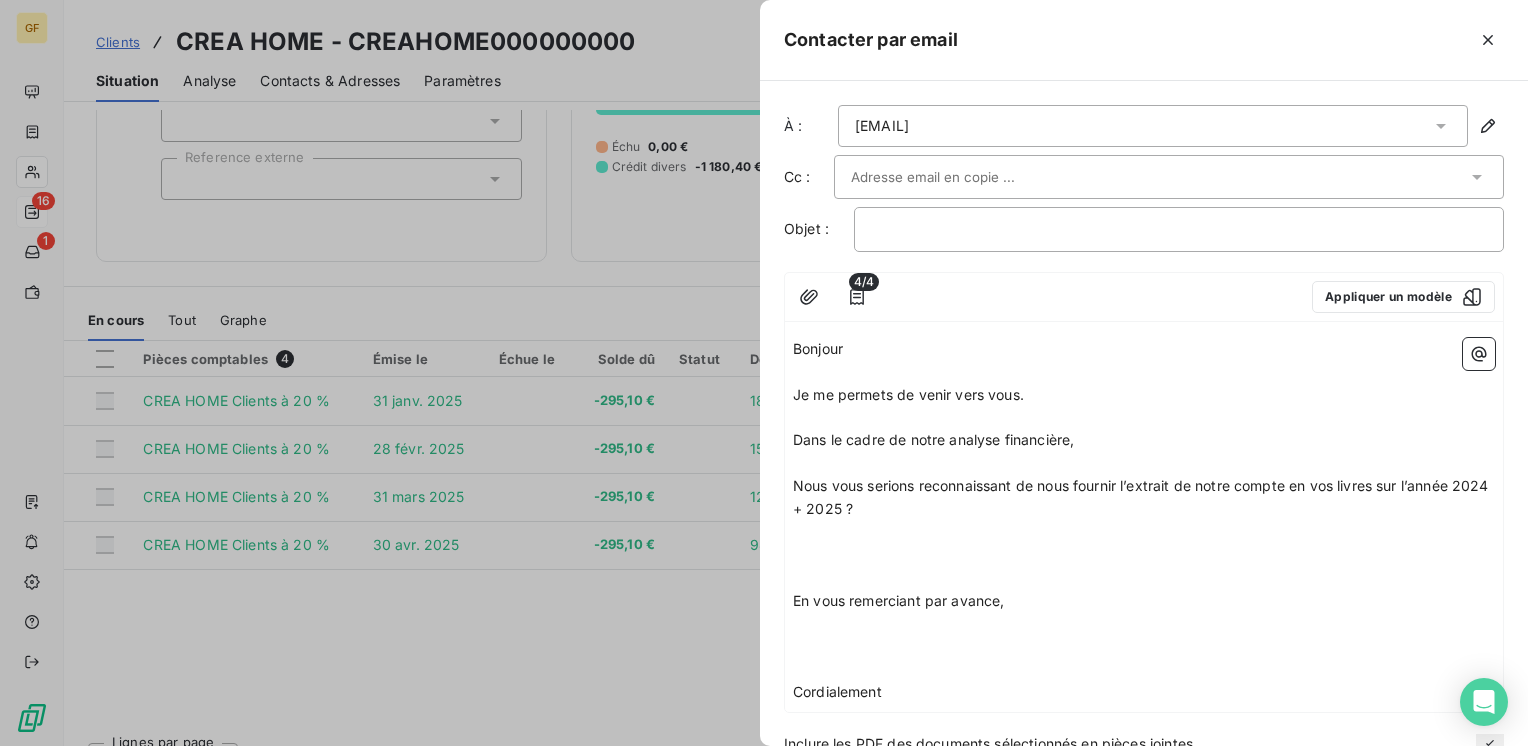 click on "Nous vous serions reconnaissant de nous fournir l’extrait de notre compte en vos livres sur l’année 2024 + 2025 ?" at bounding box center (1144, 498) 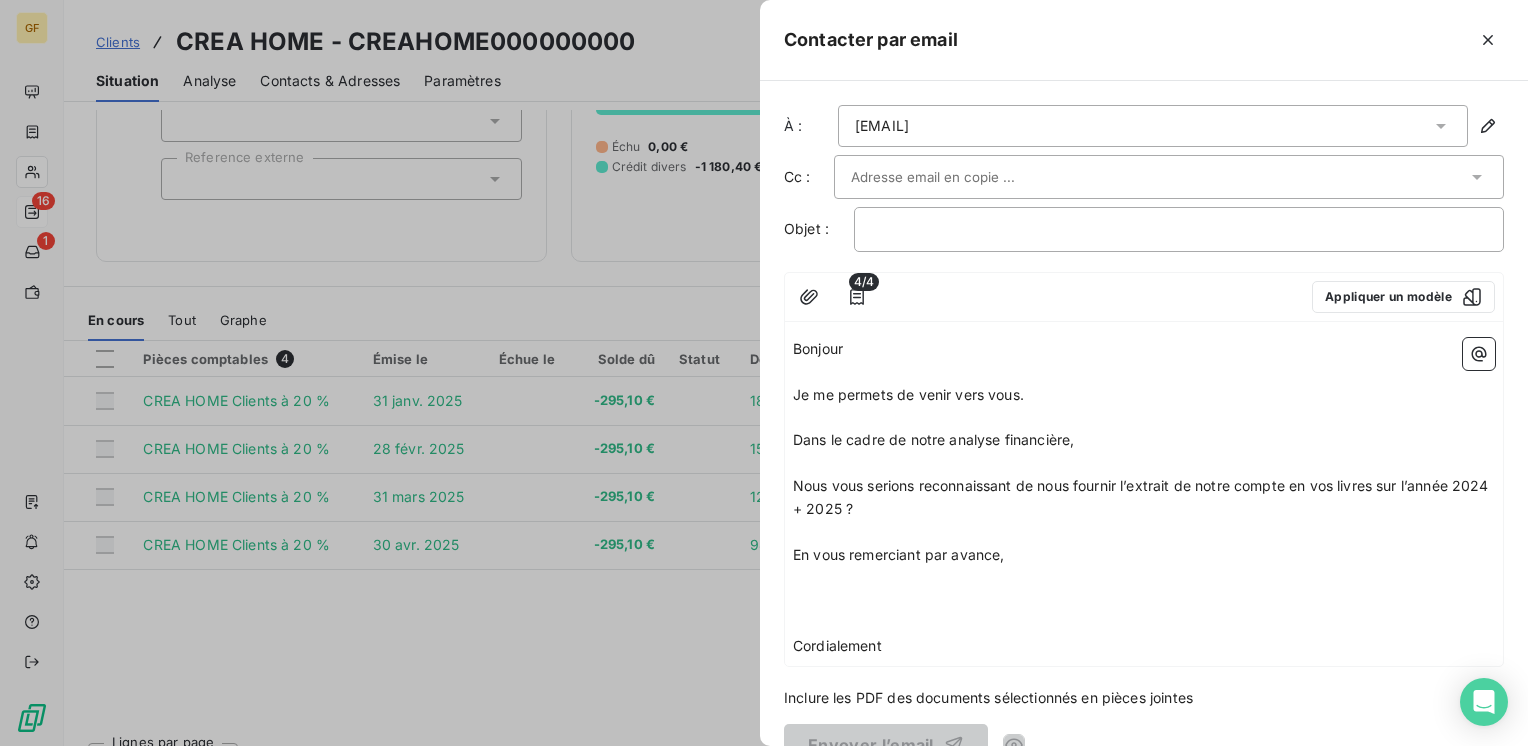 click on "En vous remerciant par avance," at bounding box center [1144, 555] 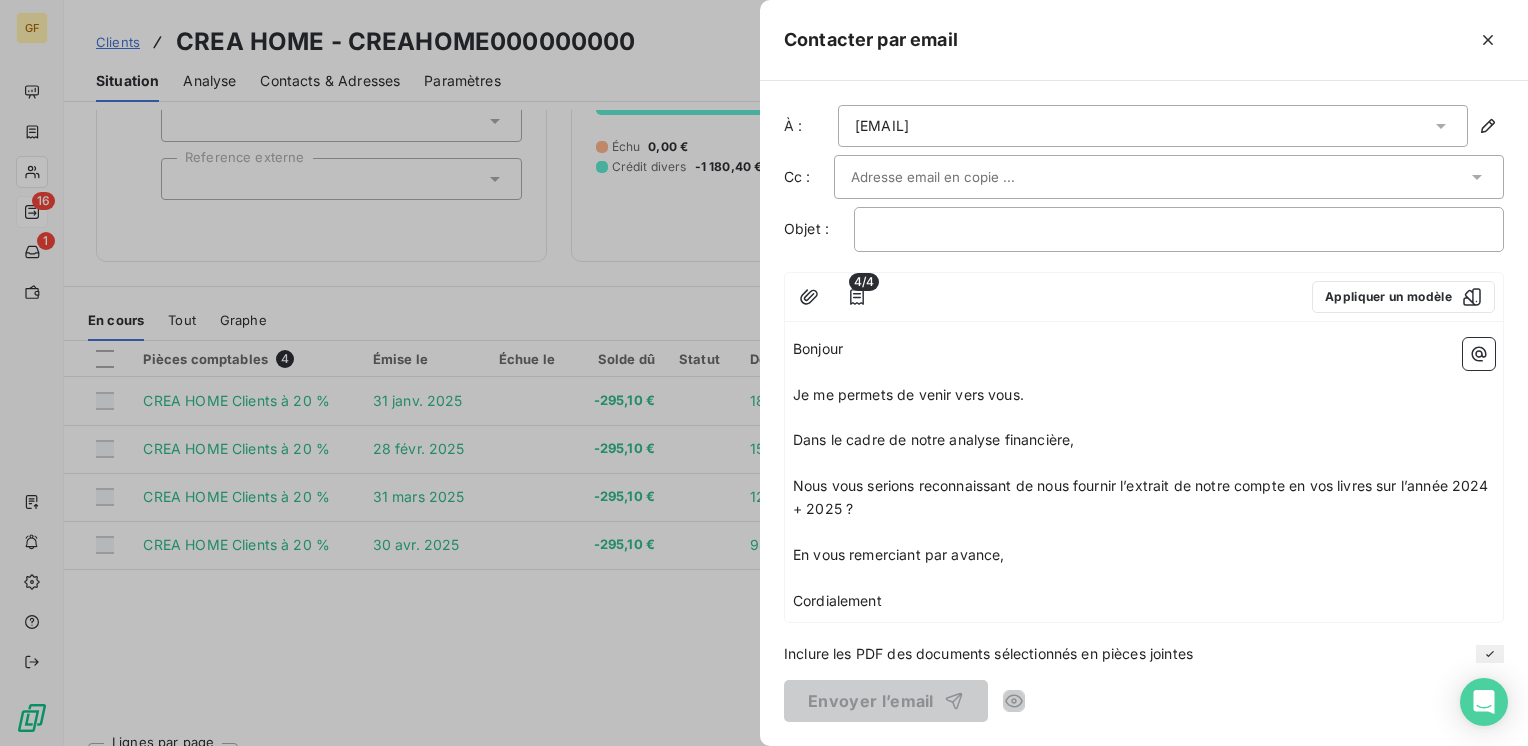 click on "Je me permets de venir vers vous." at bounding box center (908, 394) 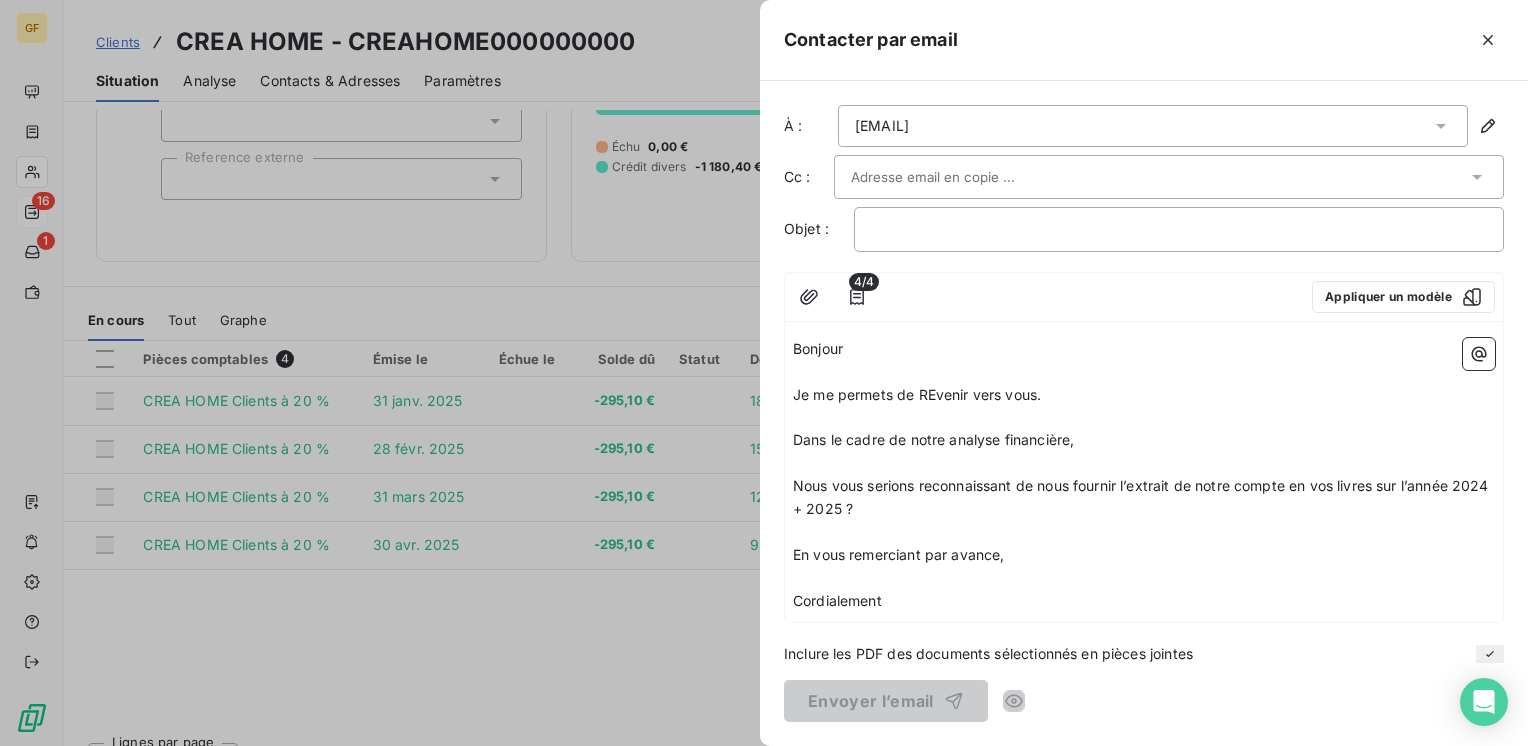 click on "Je me permets de REvenir vers vous." at bounding box center [917, 394] 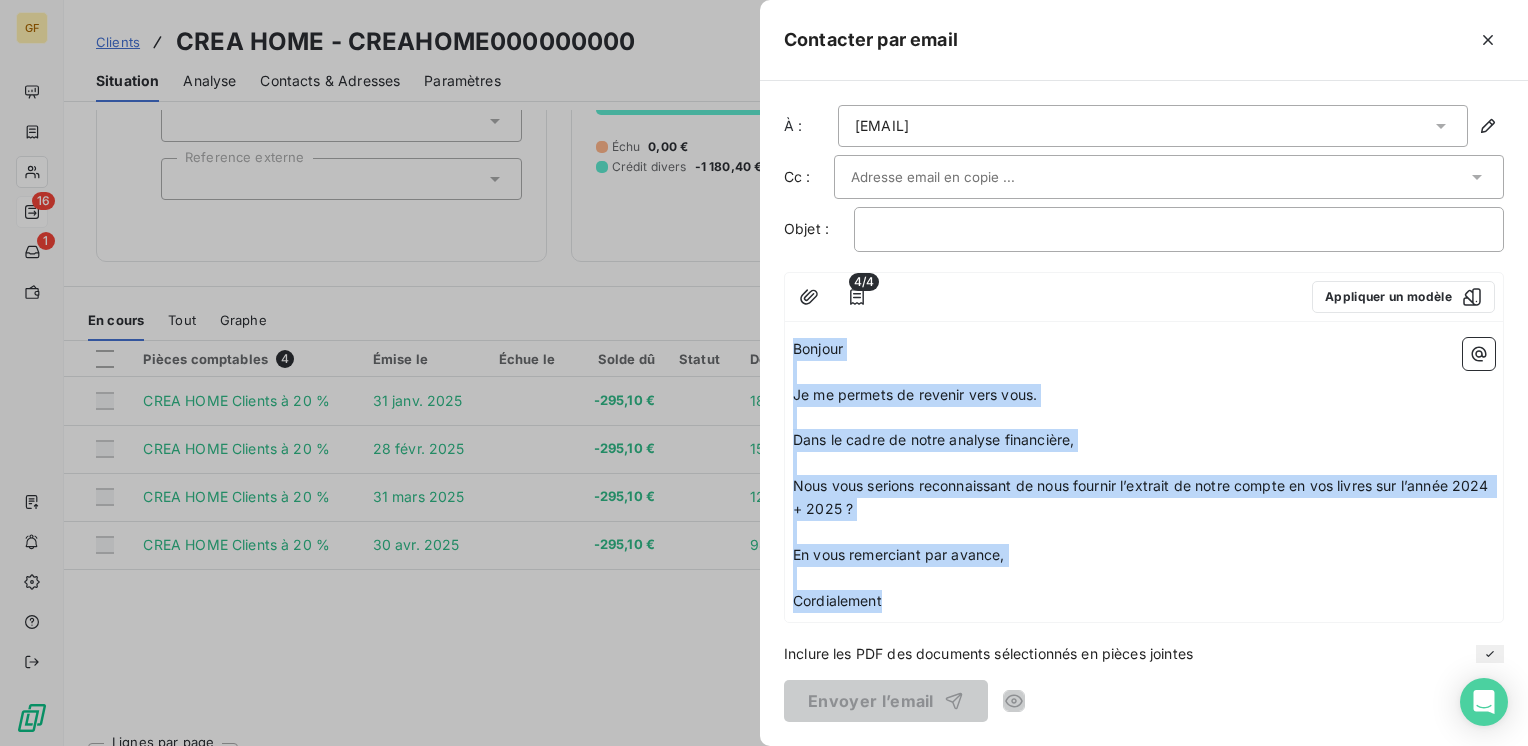 drag, startPoint x: 914, startPoint y: 603, endPoint x: 794, endPoint y: 350, distance: 280.01608 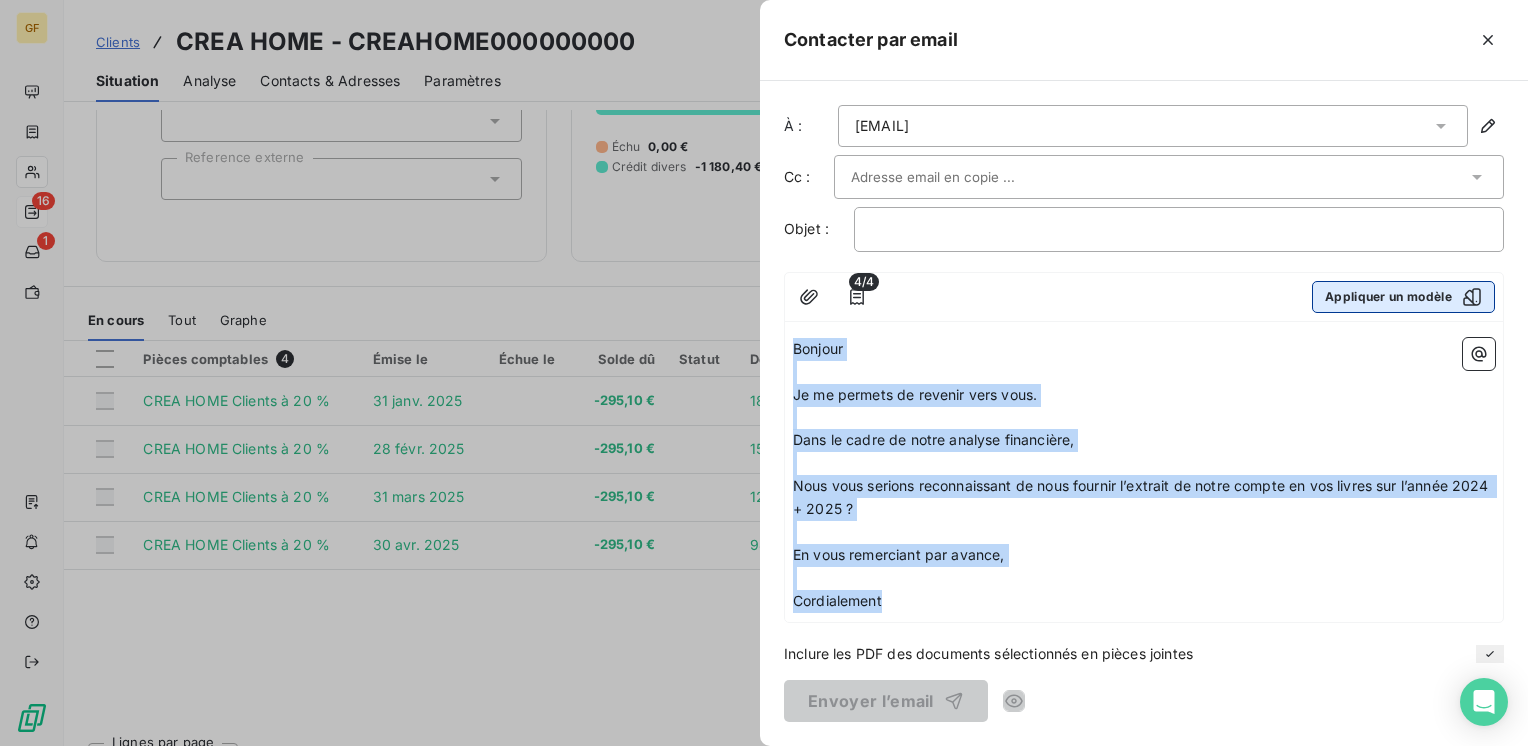 click on "Appliquer un modèle" at bounding box center (1403, 297) 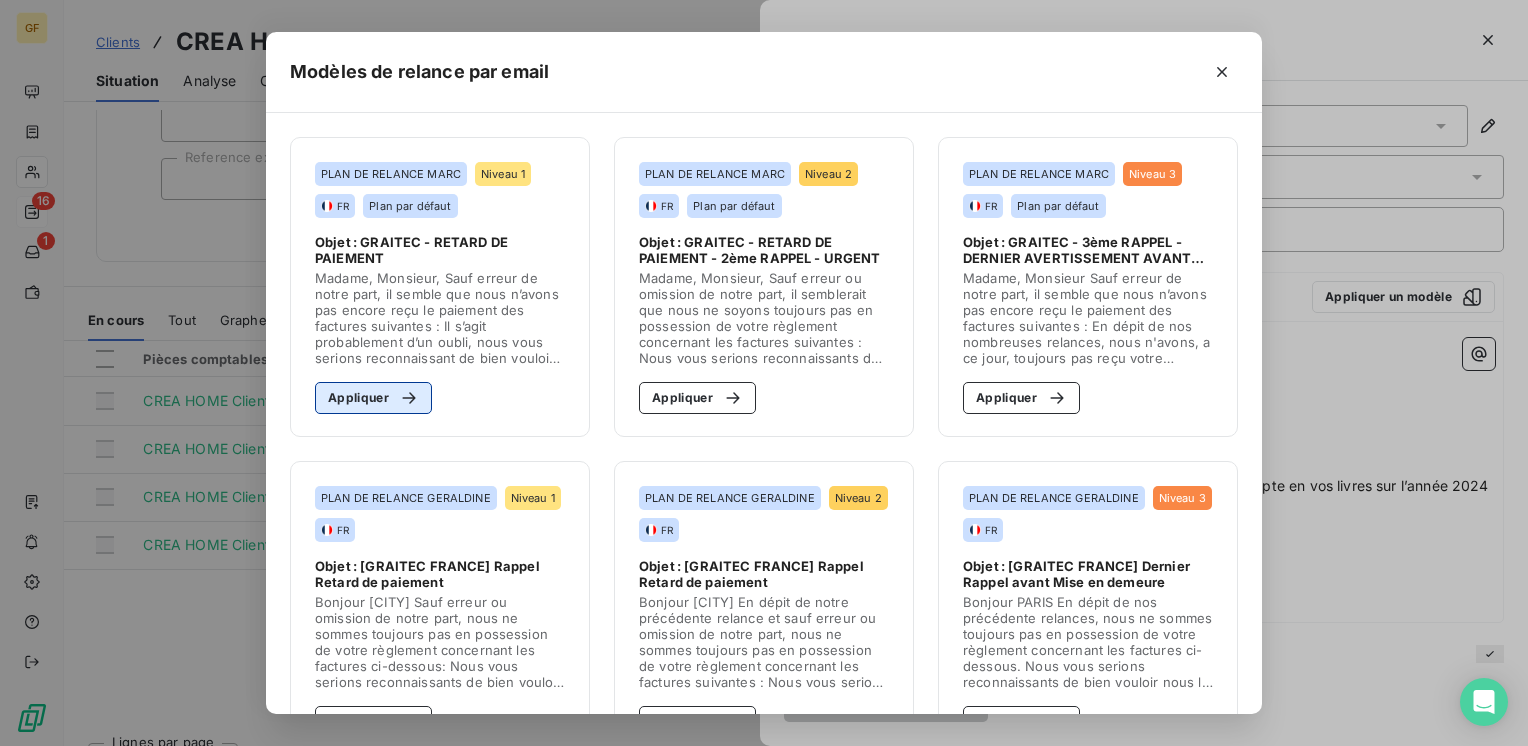 click at bounding box center (404, 398) 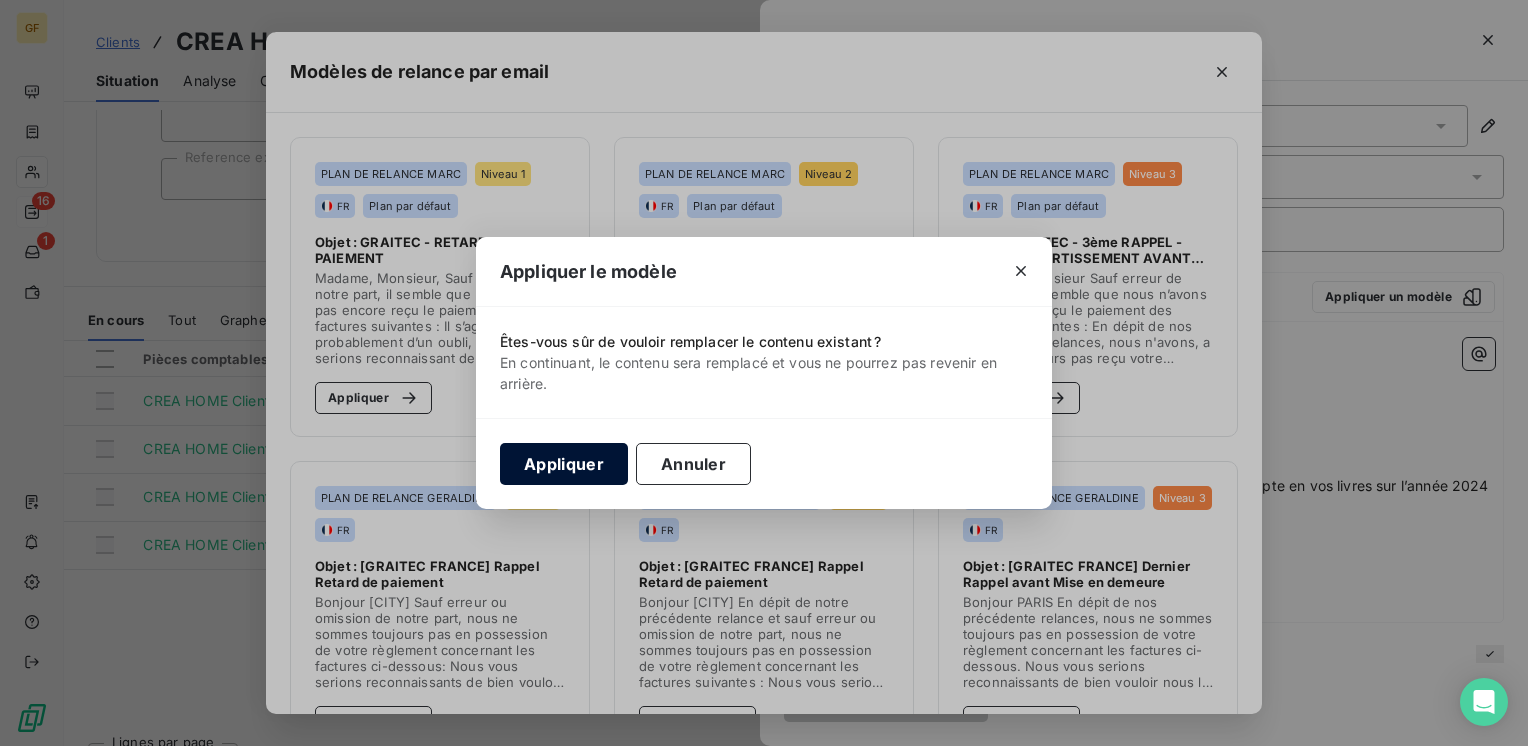 click on "Appliquer" at bounding box center (564, 464) 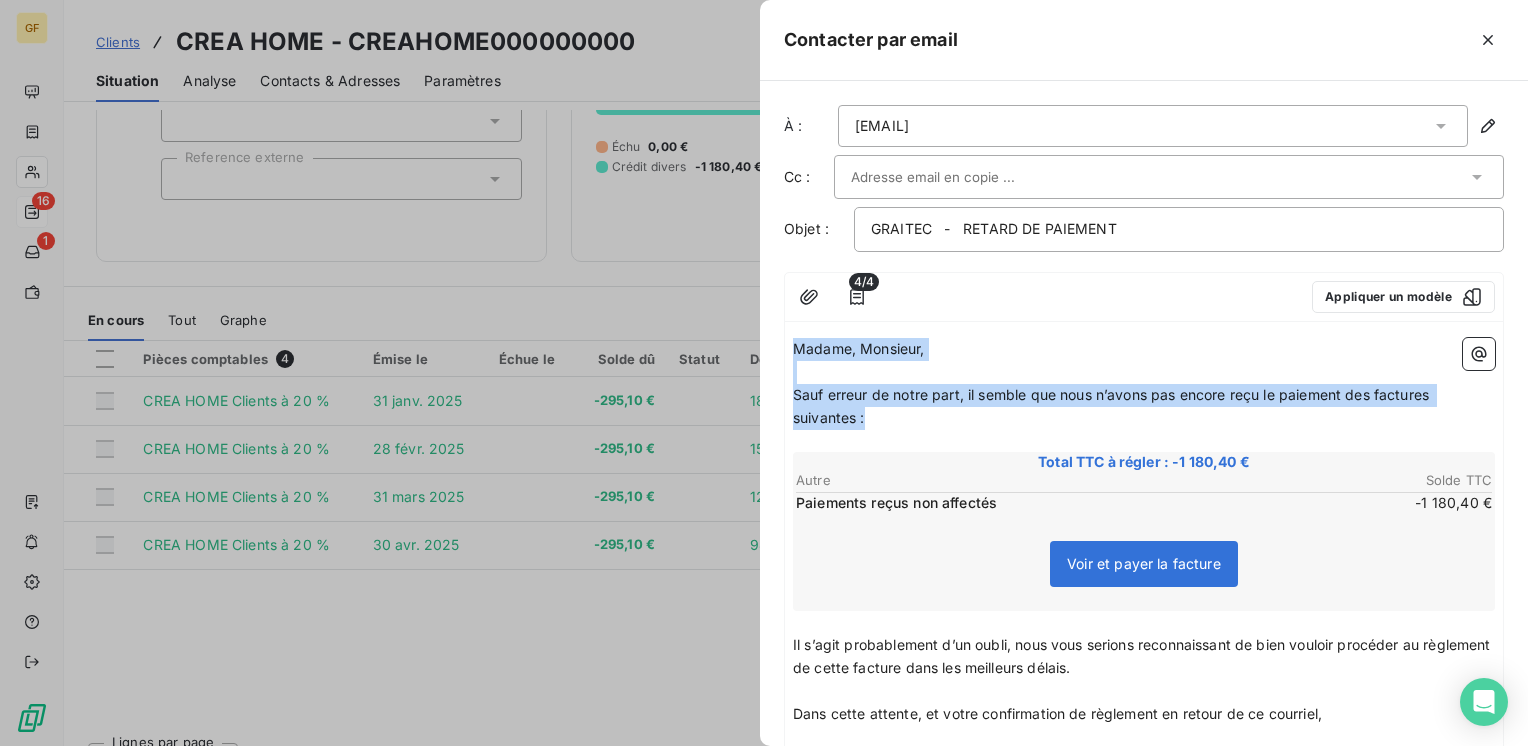 drag, startPoint x: 890, startPoint y: 418, endPoint x: 764, endPoint y: 335, distance: 150.88075 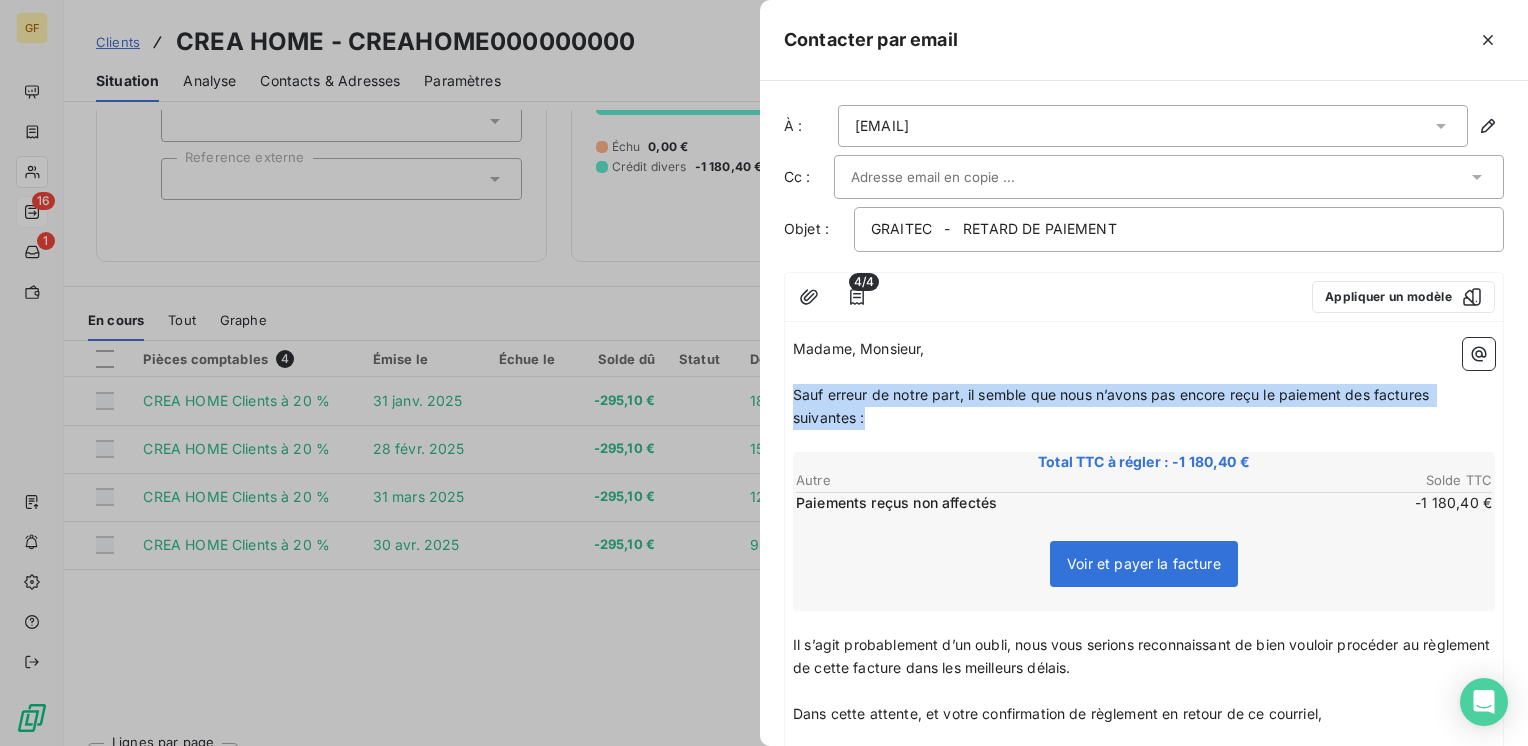 drag, startPoint x: 873, startPoint y: 415, endPoint x: 783, endPoint y: 390, distance: 93.40771 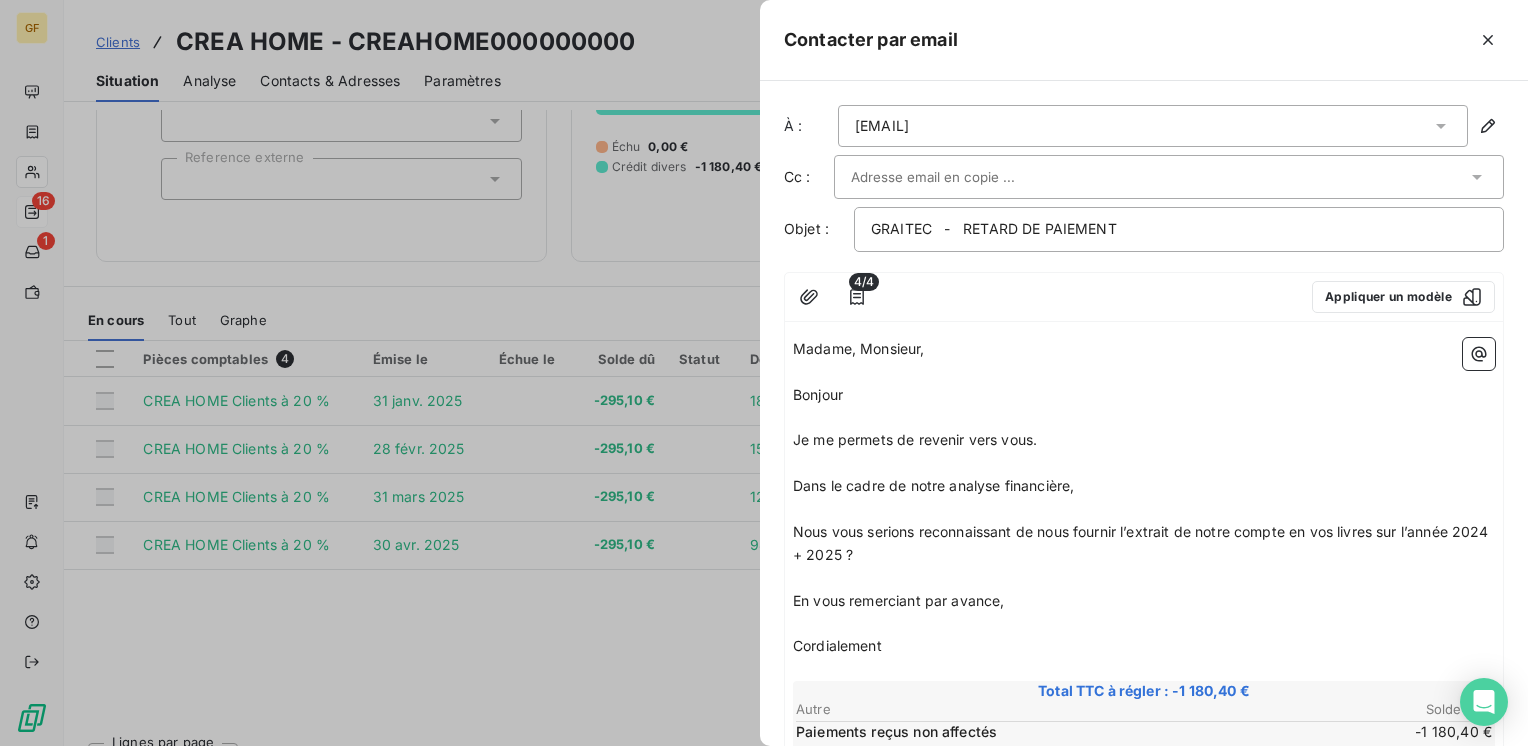 drag, startPoint x: 858, startPoint y: 393, endPoint x: 728, endPoint y: 382, distance: 130.46455 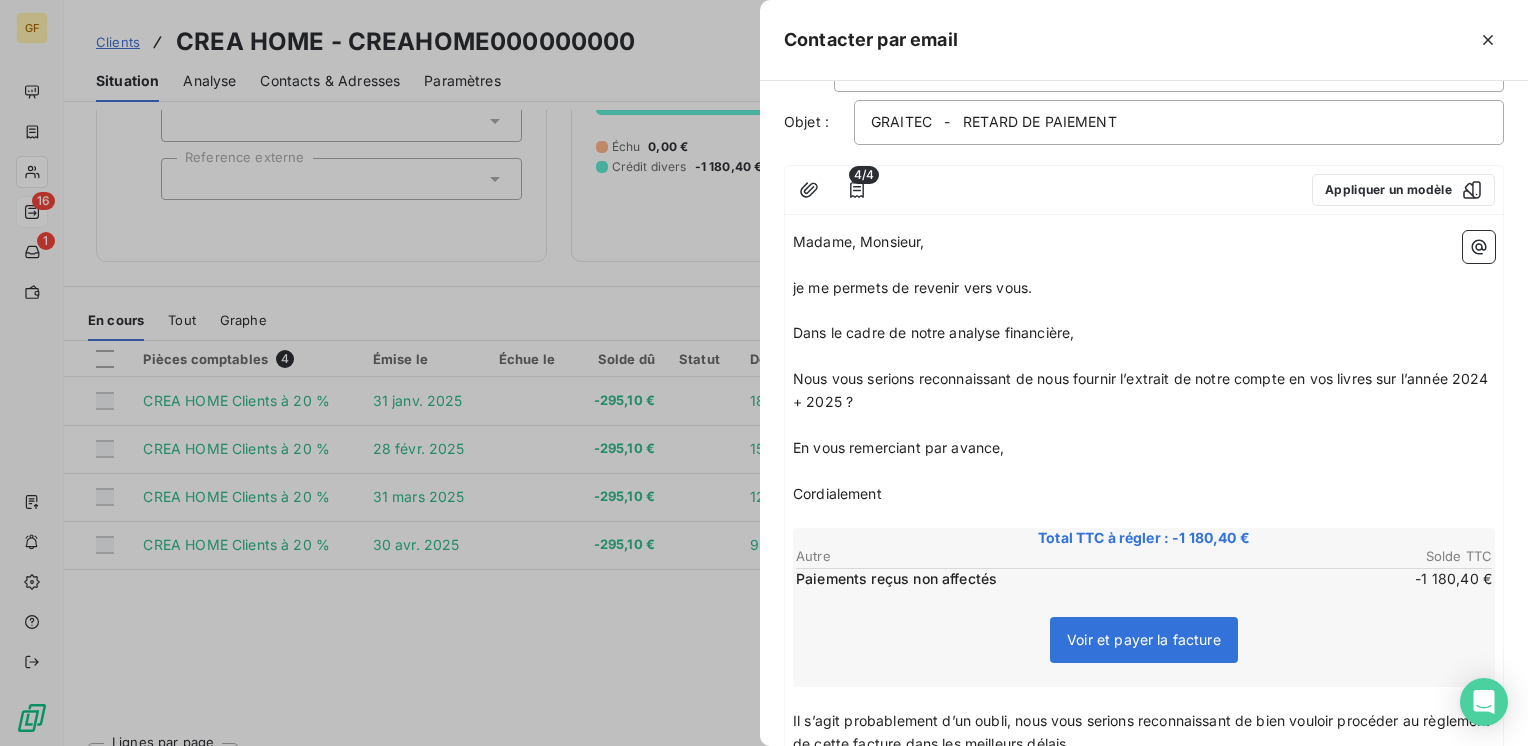 scroll, scrollTop: 200, scrollLeft: 0, axis: vertical 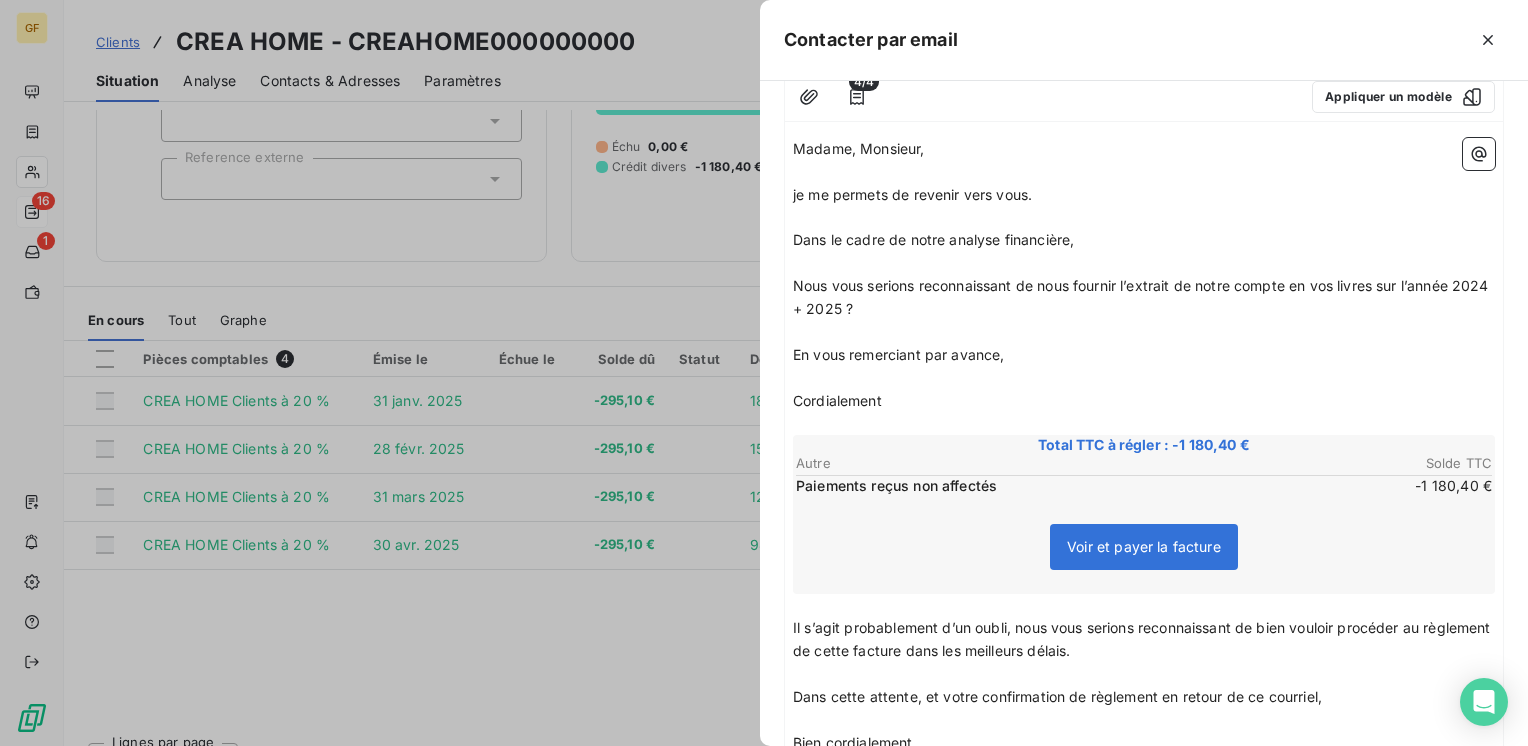 click on "Total TTC à régler :   -1 180,40 €" at bounding box center [1144, 445] 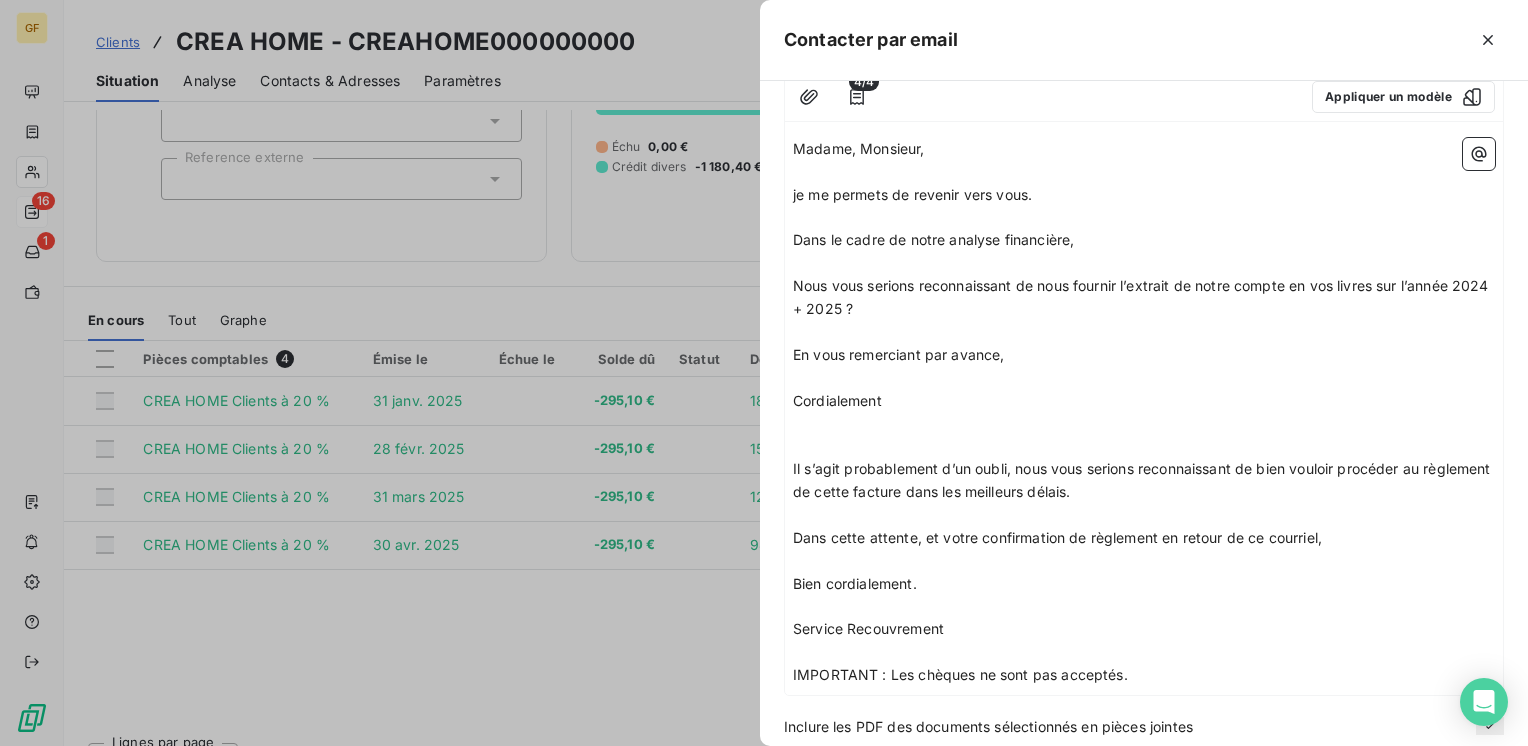 drag, startPoint x: 1160, startPoint y: 672, endPoint x: 797, endPoint y: 443, distance: 429.19693 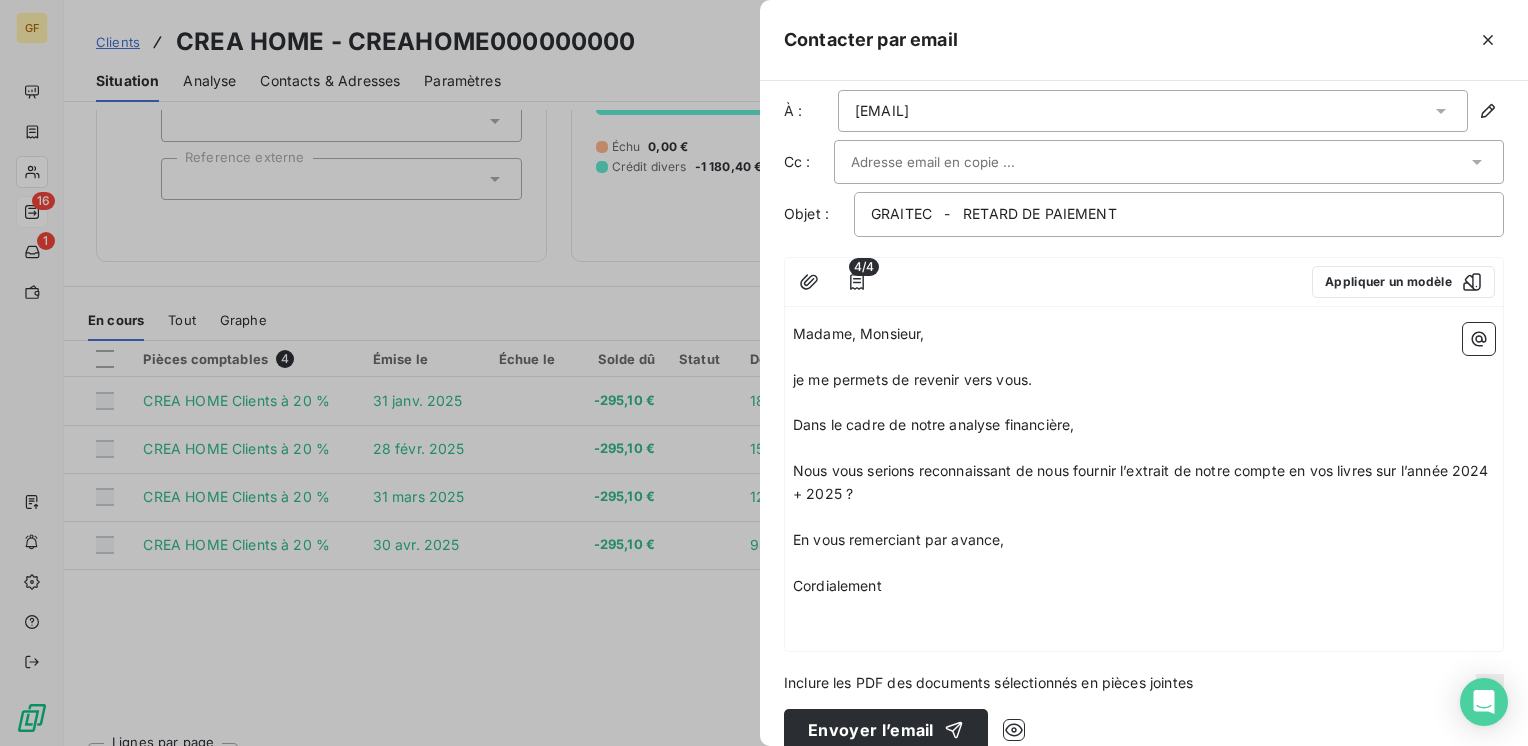 scroll, scrollTop: 0, scrollLeft: 0, axis: both 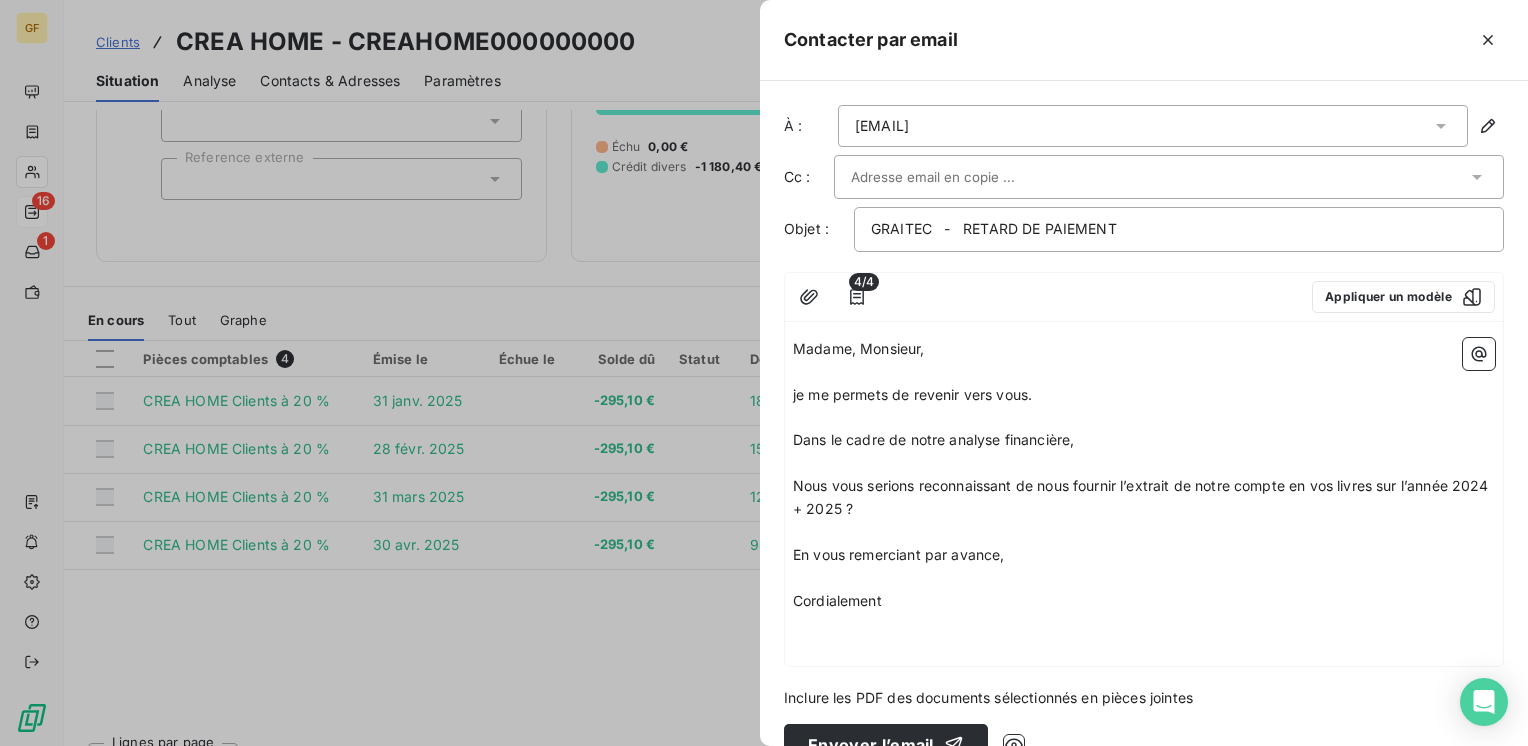 click at bounding box center (1159, 177) 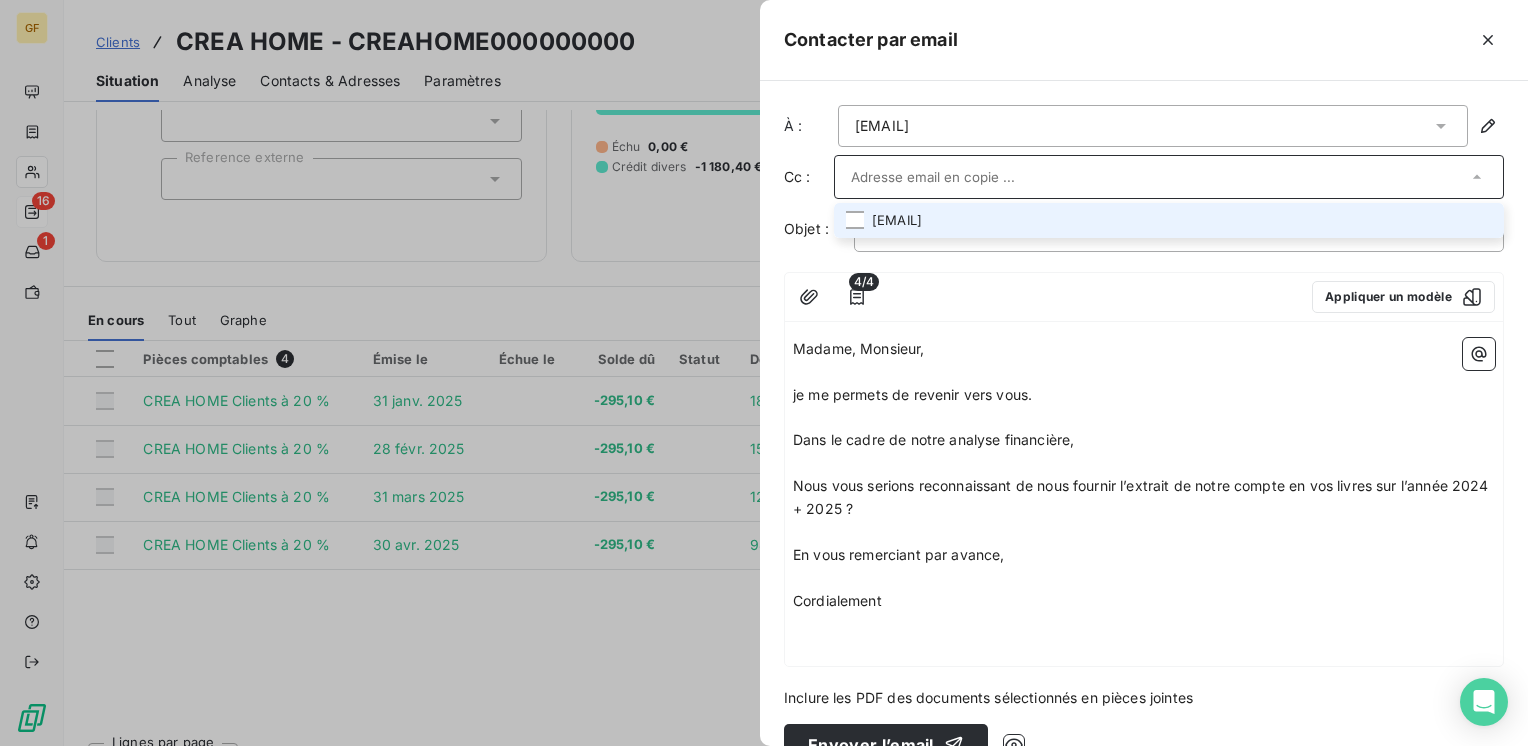click on "[EMAIL]" at bounding box center [1169, 220] 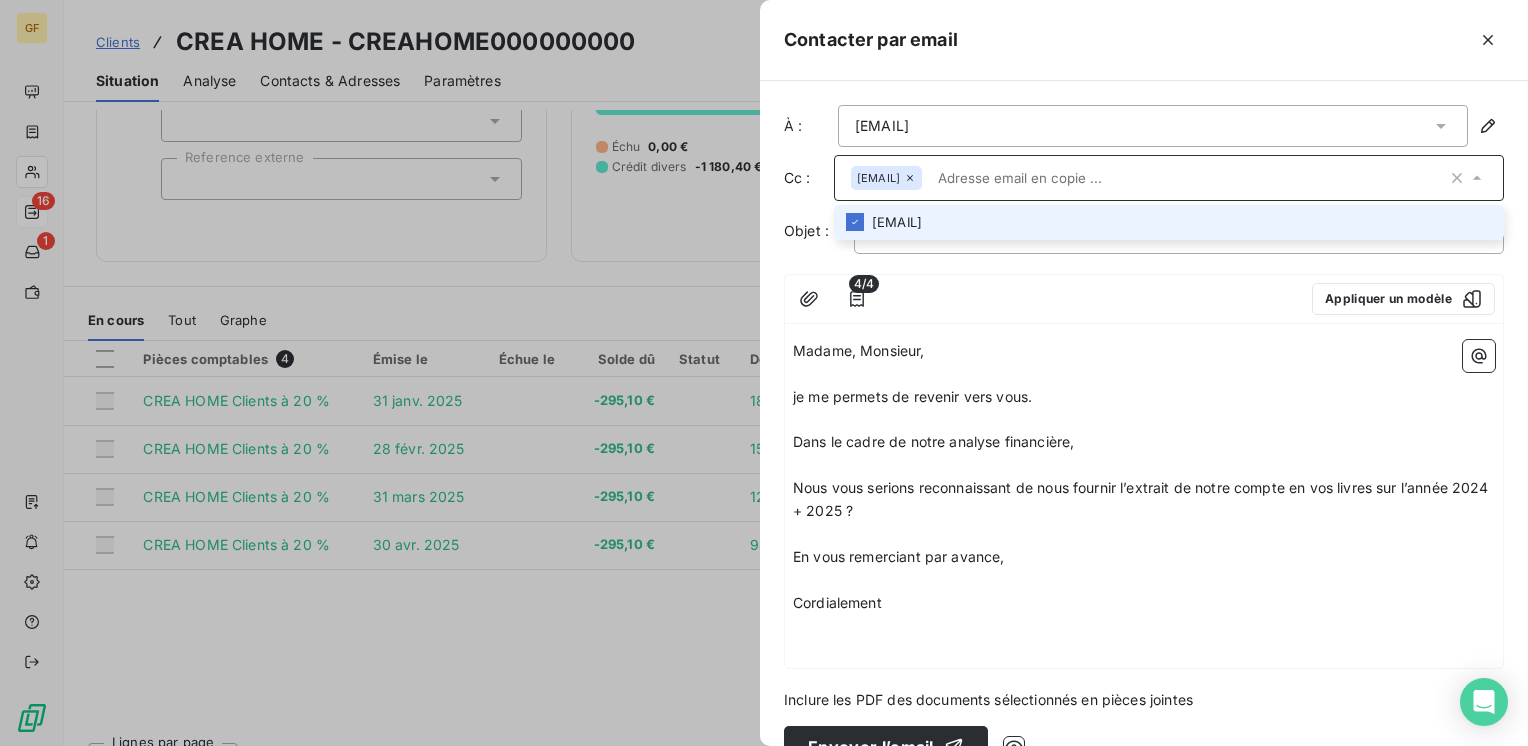 click on "[EMAIL]" at bounding box center (1169, 222) 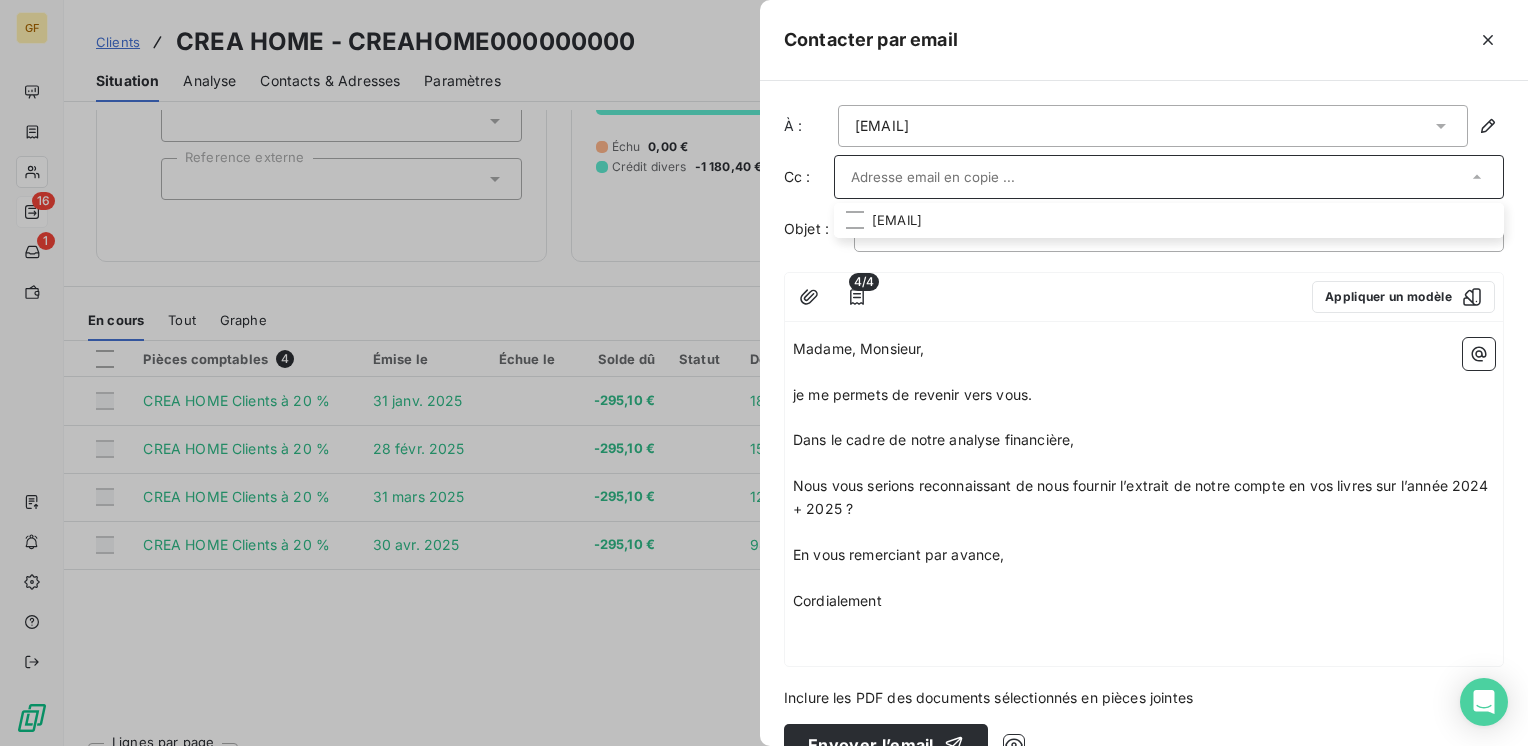 click on "4/4   Appliquer un modèle" at bounding box center (1144, 297) 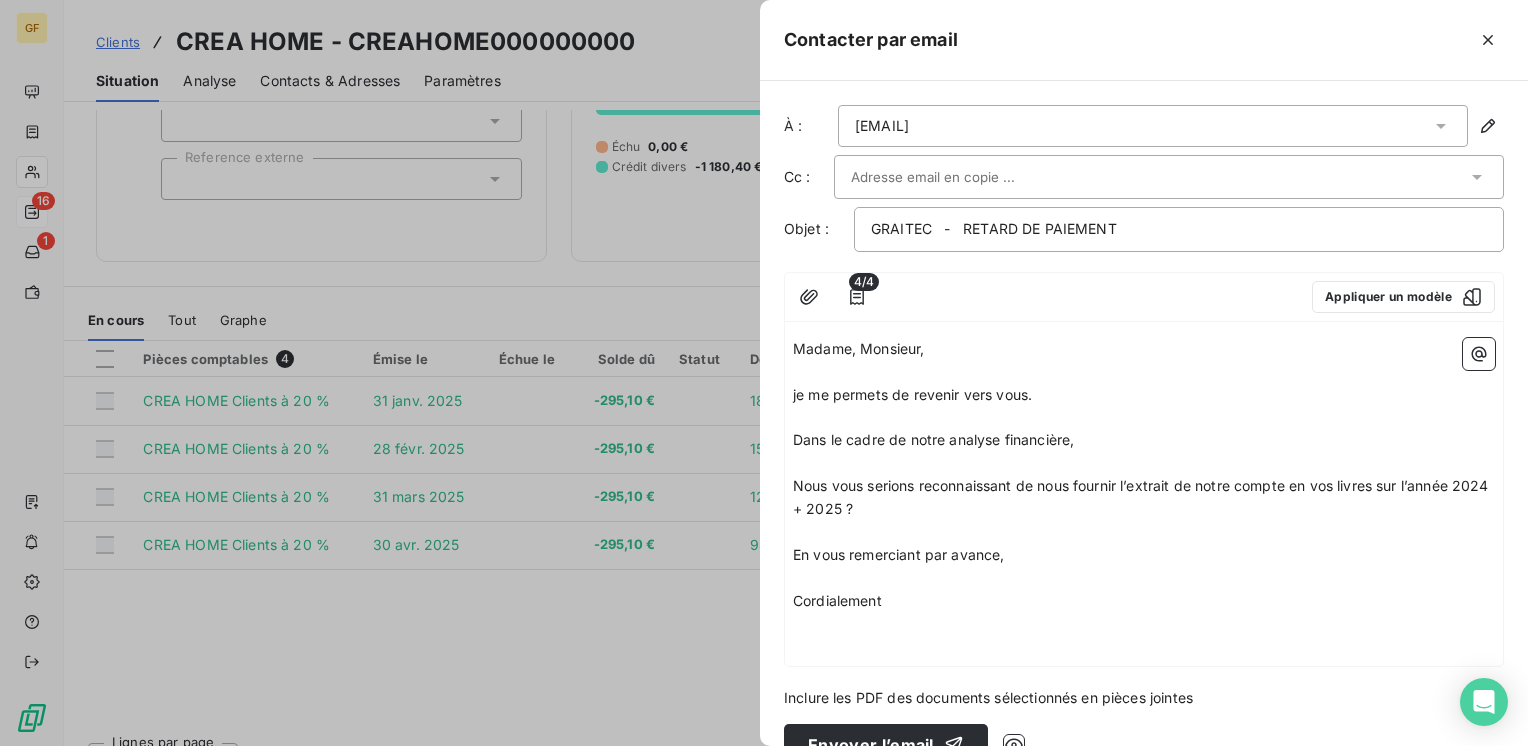 click on "4/4   Appliquer un modèle" at bounding box center [1144, 297] 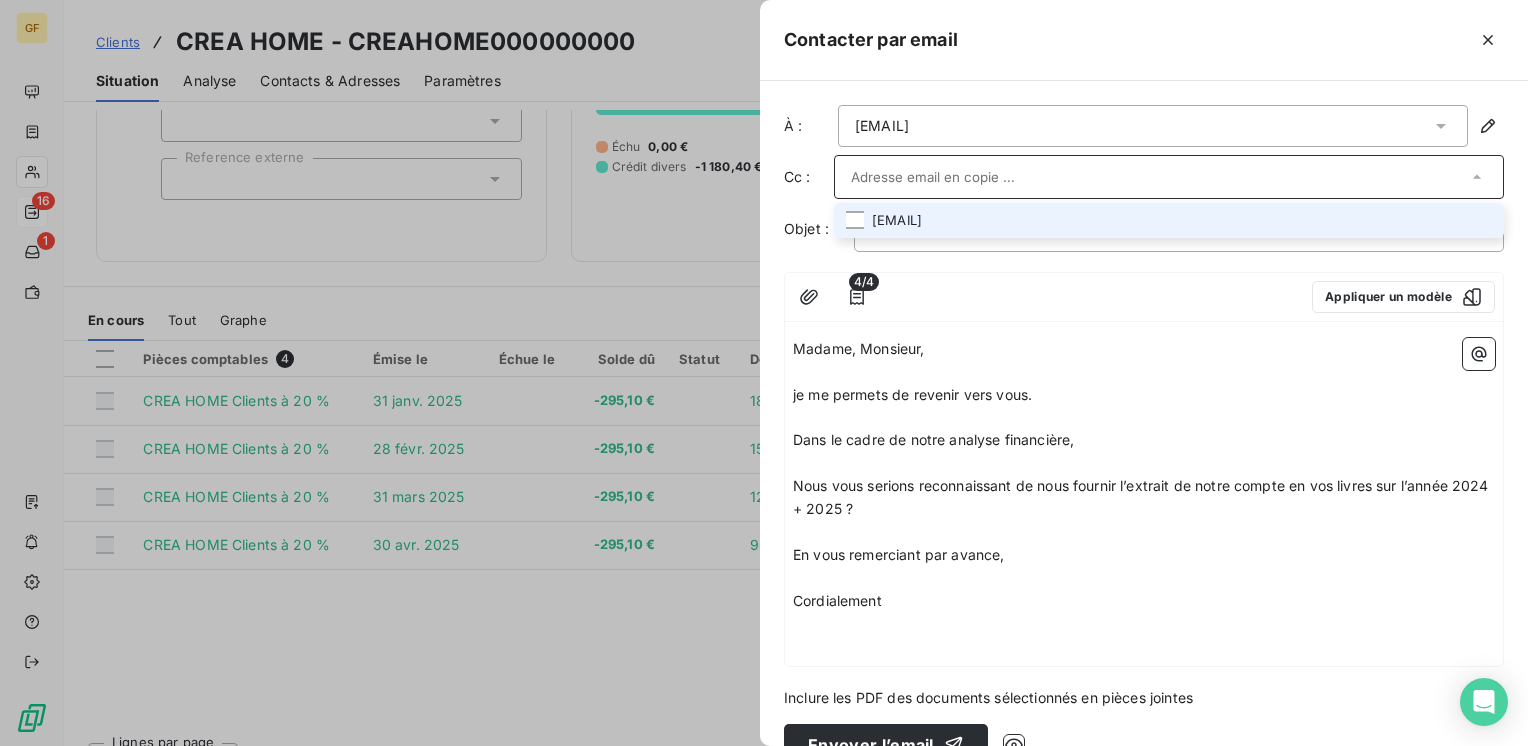 click on "[EMAIL]" at bounding box center (1169, 220) 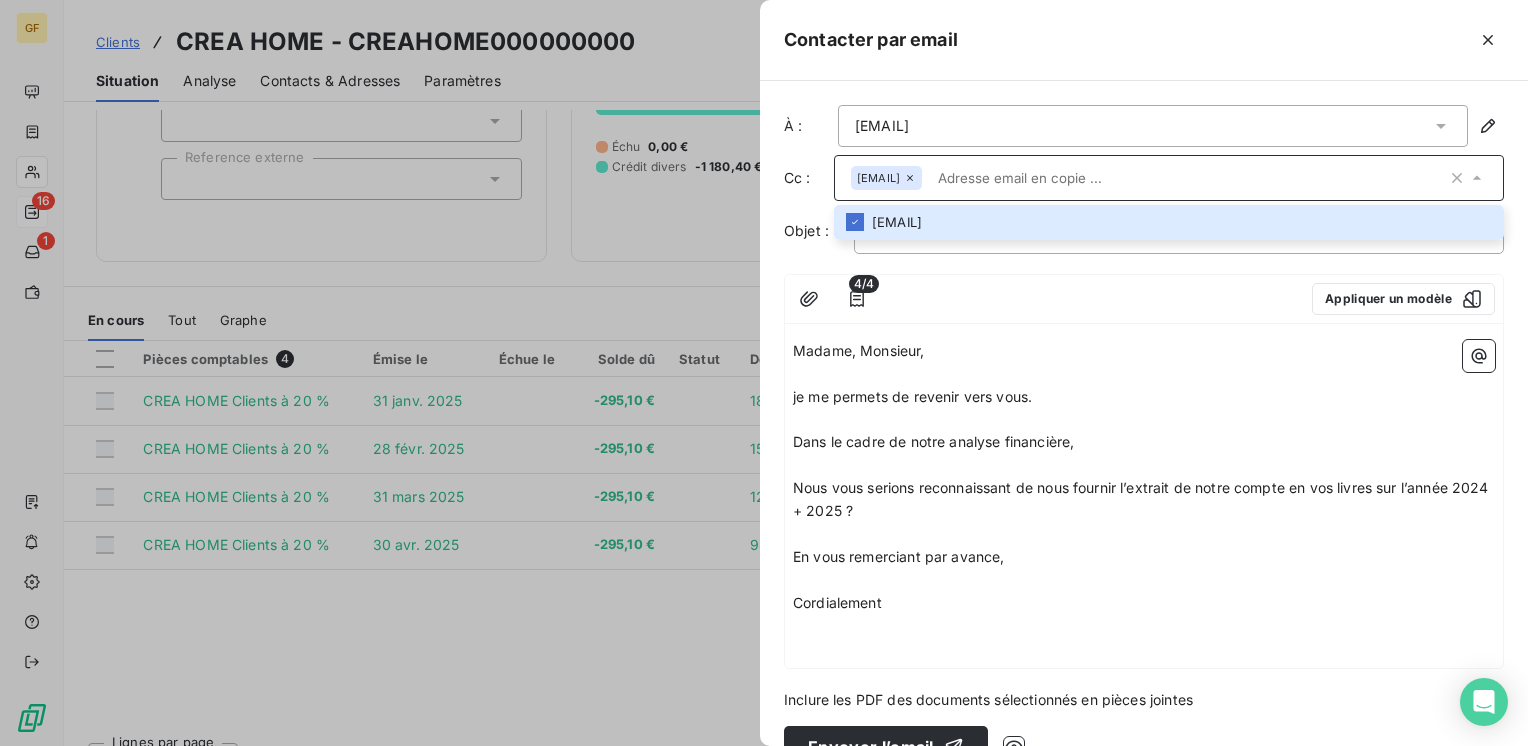 drag, startPoint x: 1146, startPoint y: 349, endPoint x: 1161, endPoint y: 346, distance: 15.297058 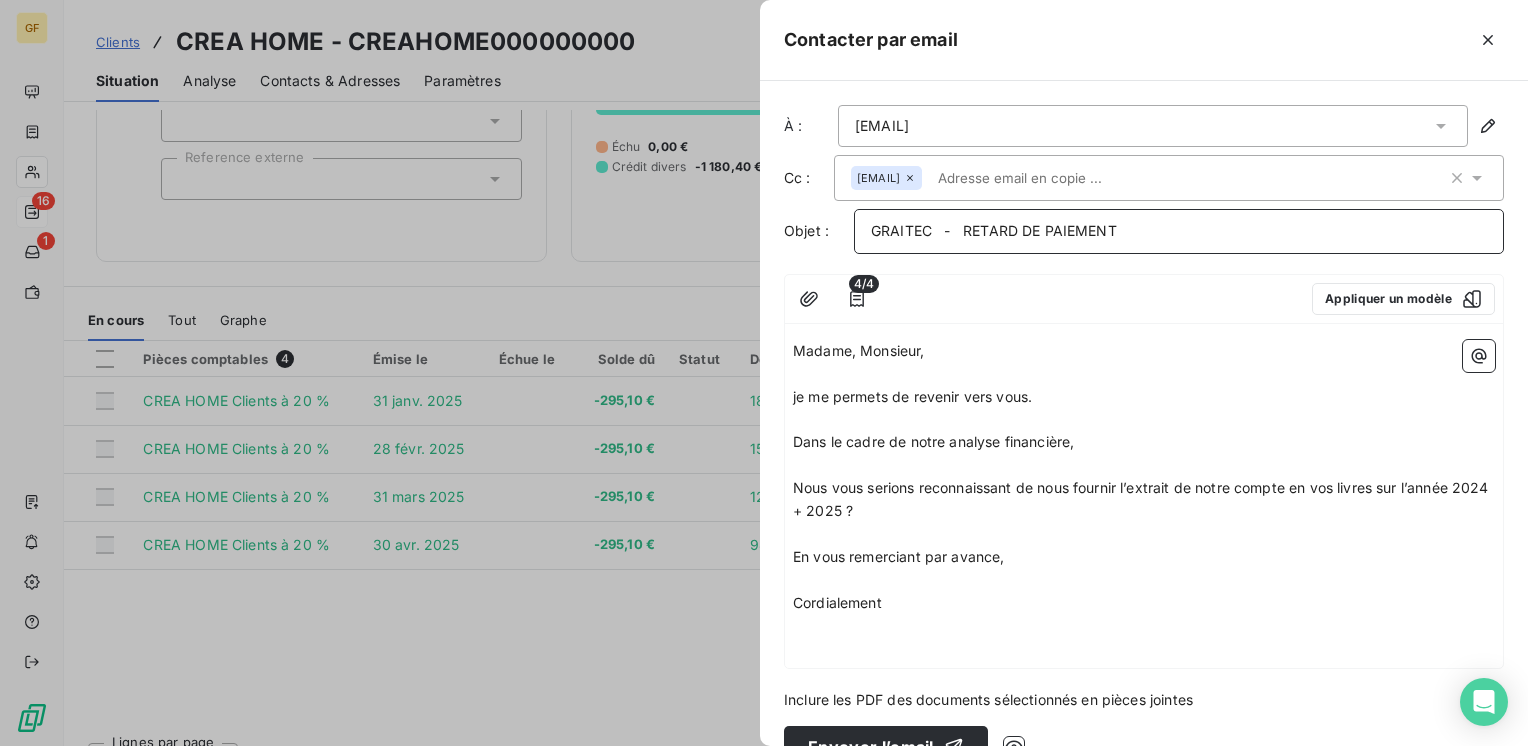 drag, startPoint x: 963, startPoint y: 226, endPoint x: 1316, endPoint y: 266, distance: 355.25906 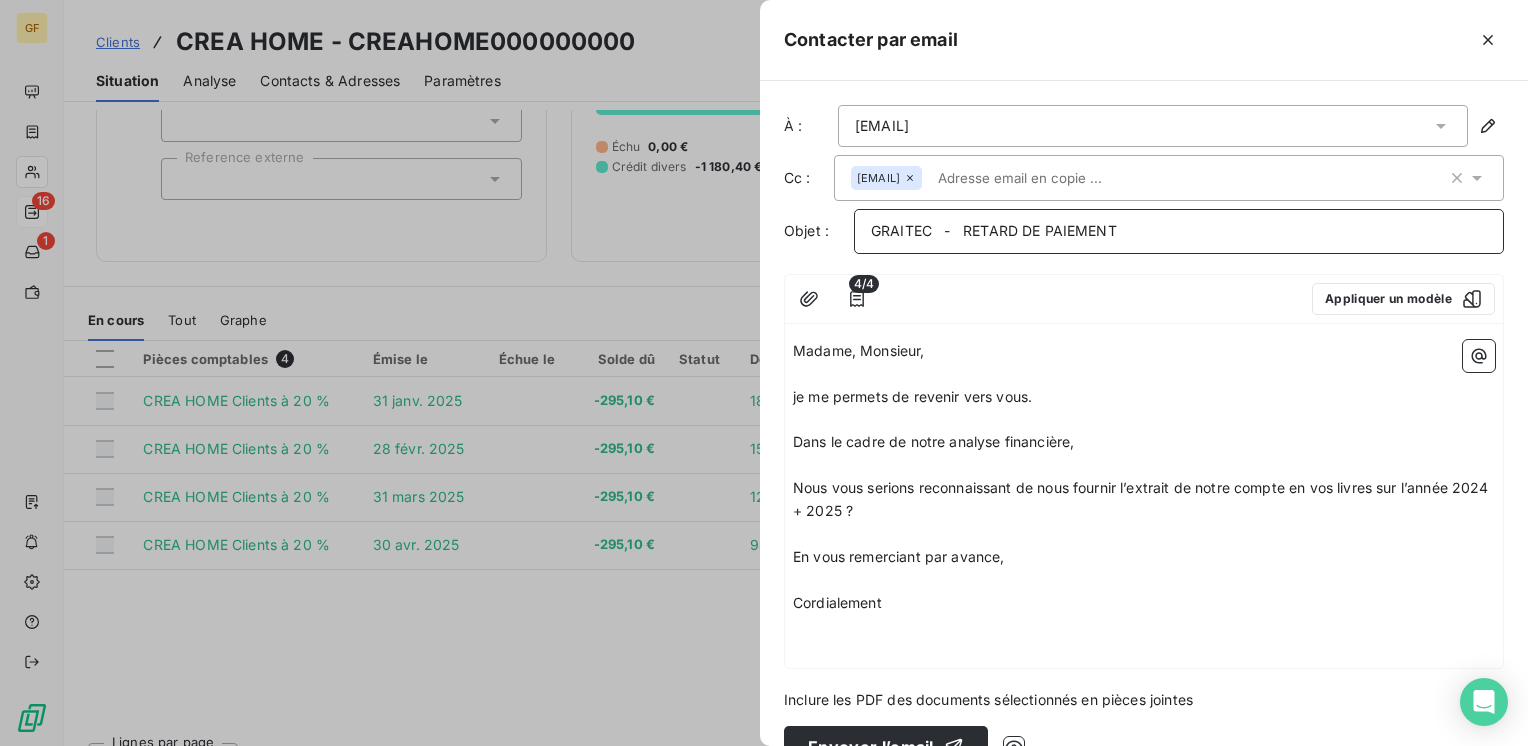 click on "À : [EMAIL] Cc : [EMAIL] Objet : GRAITEC   -   RETARD DE PAIEMENT  4/4   Appliquer un modèle Madame, Monsieur, ﻿ je me permets de revenir vers vous.  ﻿ Dans le cadre de notre analyse financière,  ﻿ Nous vous serions reconnaissant de nous fournir l’extrait de notre compte en vos livres sur l’année 2024 + 2025 ?  ﻿ En vous remerciant par avance,  ﻿ Cordialement ﻿ ﻿ Inclure les PDF des documents sélectionnés en pièces jointes Envoyer l’email" at bounding box center (1144, 413) 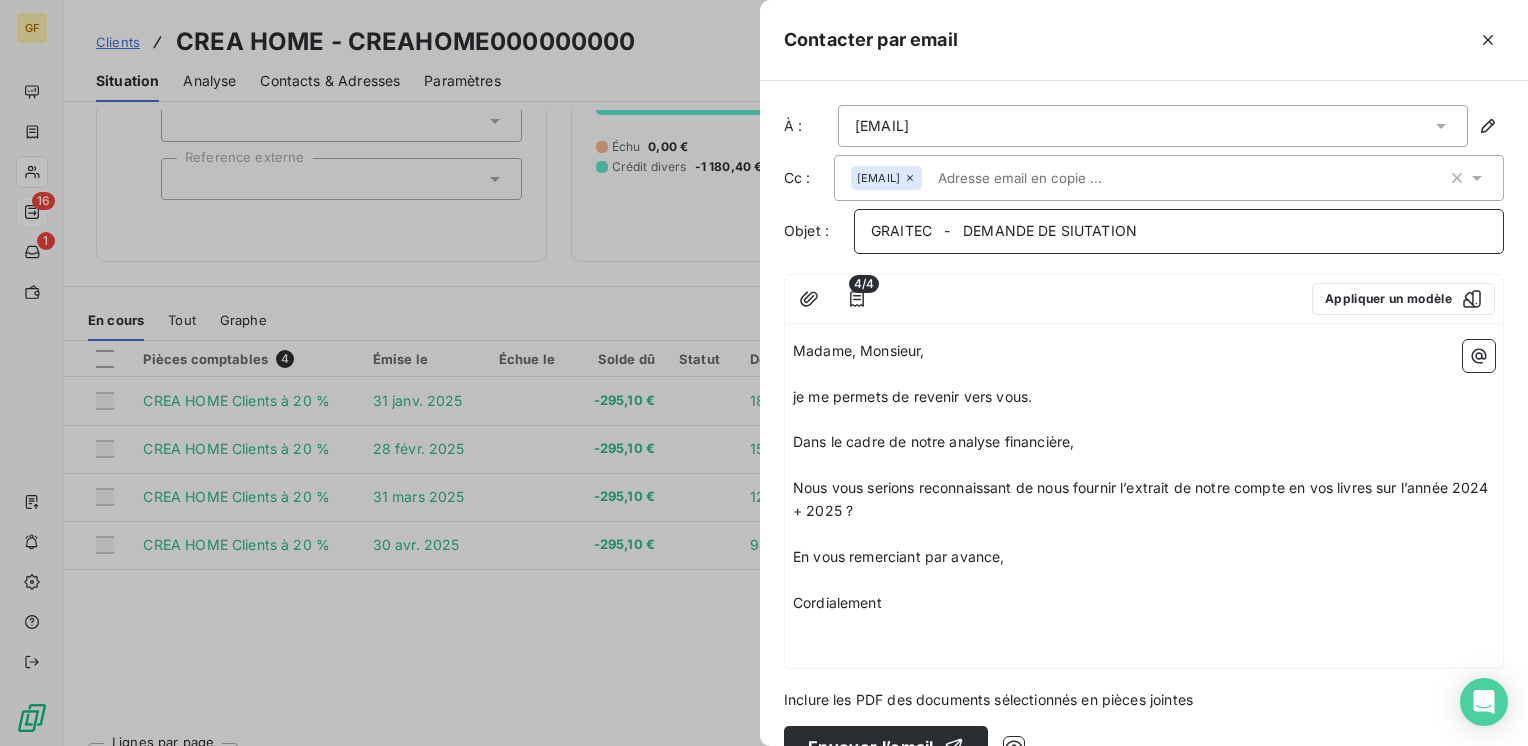 click on "GRAITEC   -   DEMANDE DE SIUTATION" at bounding box center (1004, 230) 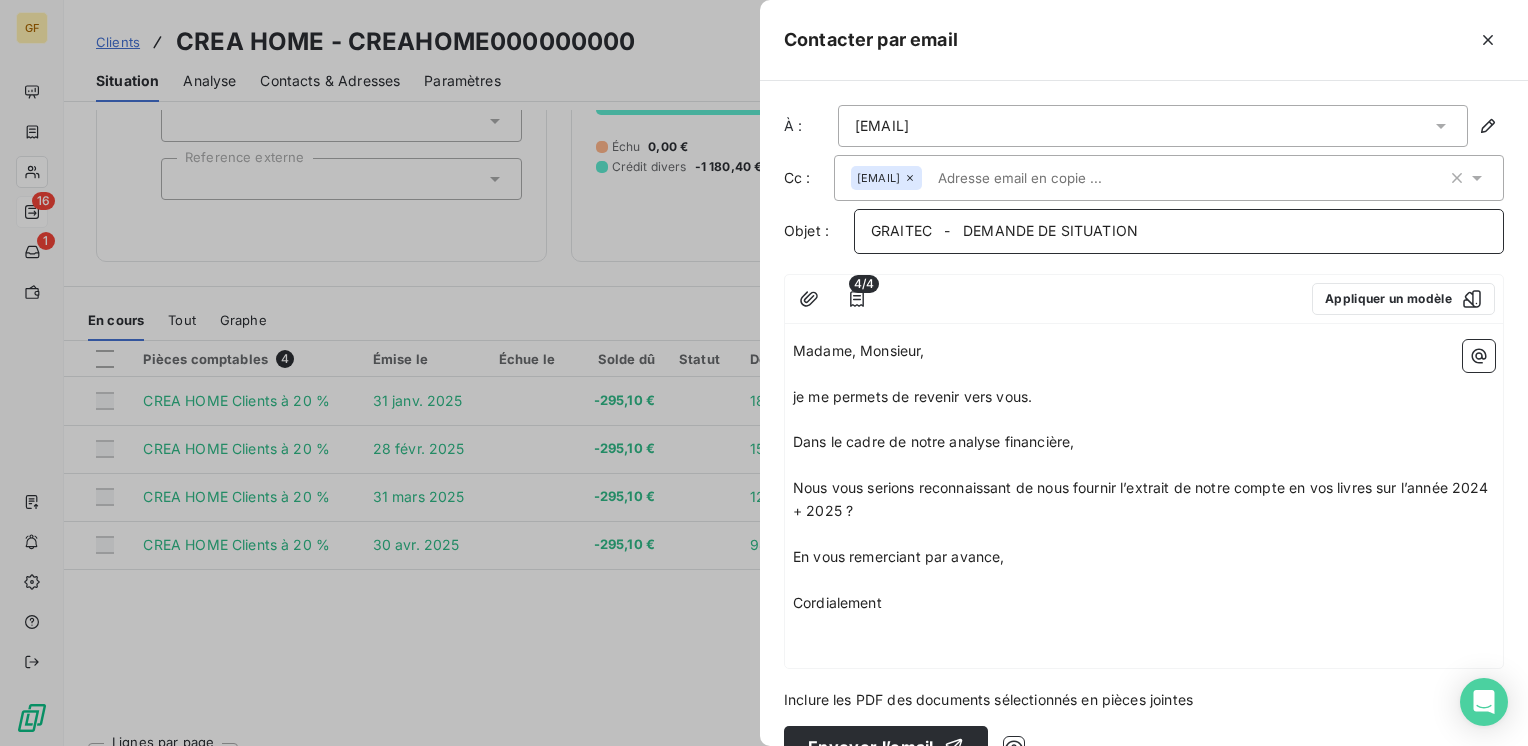 scroll, scrollTop: 44, scrollLeft: 0, axis: vertical 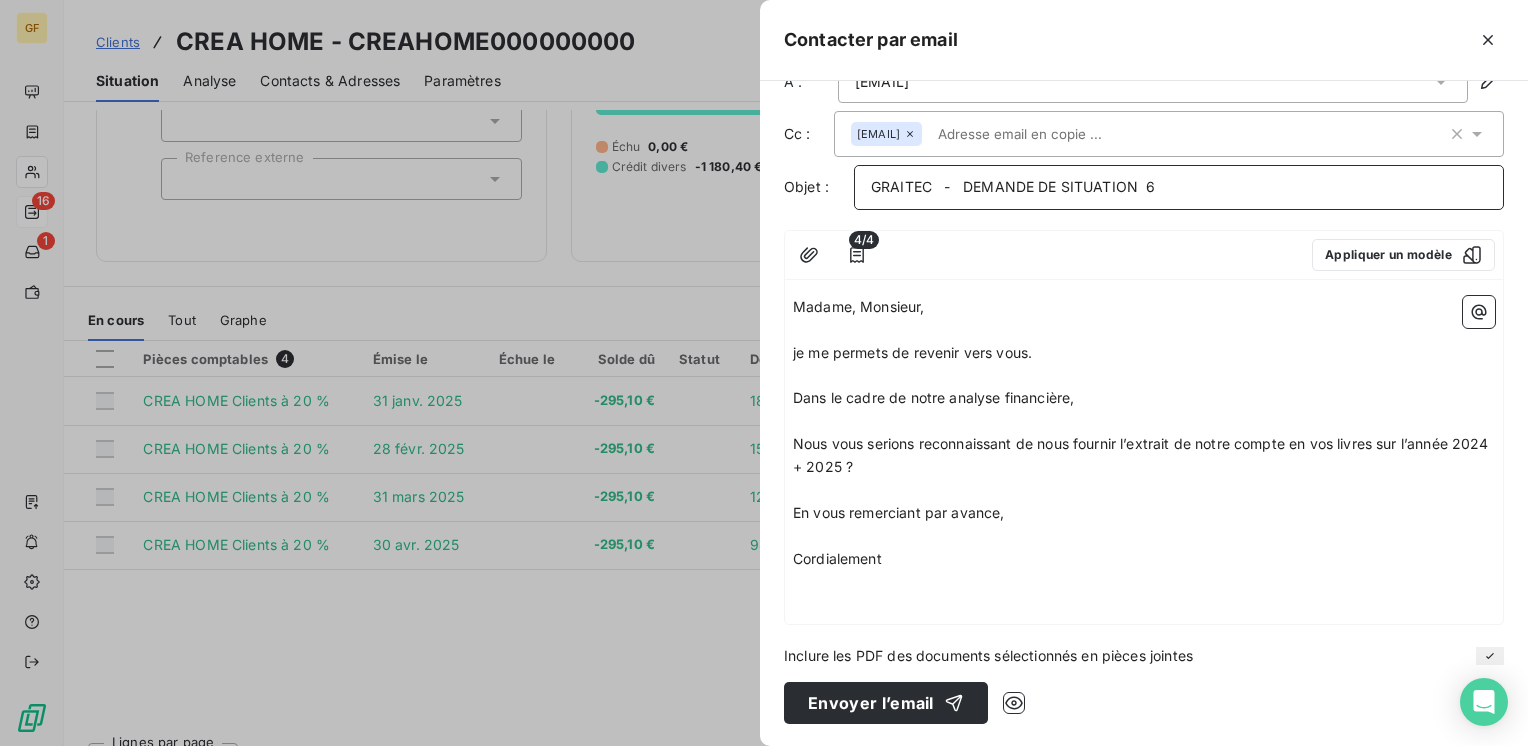 drag, startPoint x: 1141, startPoint y: 183, endPoint x: 1168, endPoint y: 184, distance: 27.018513 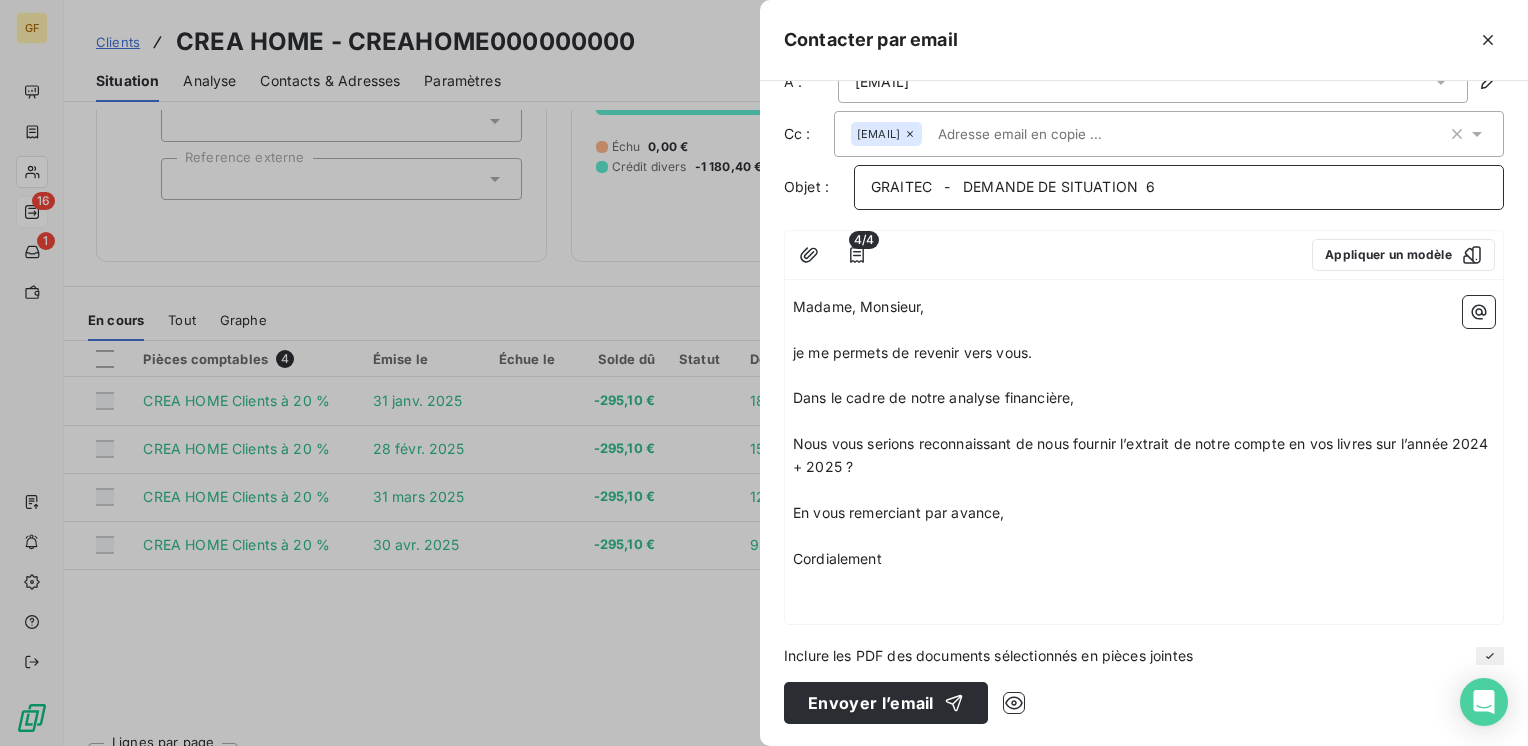 click on "GRAITEC   -   DEMANDE DE SITUATION  6" at bounding box center (1179, 187) 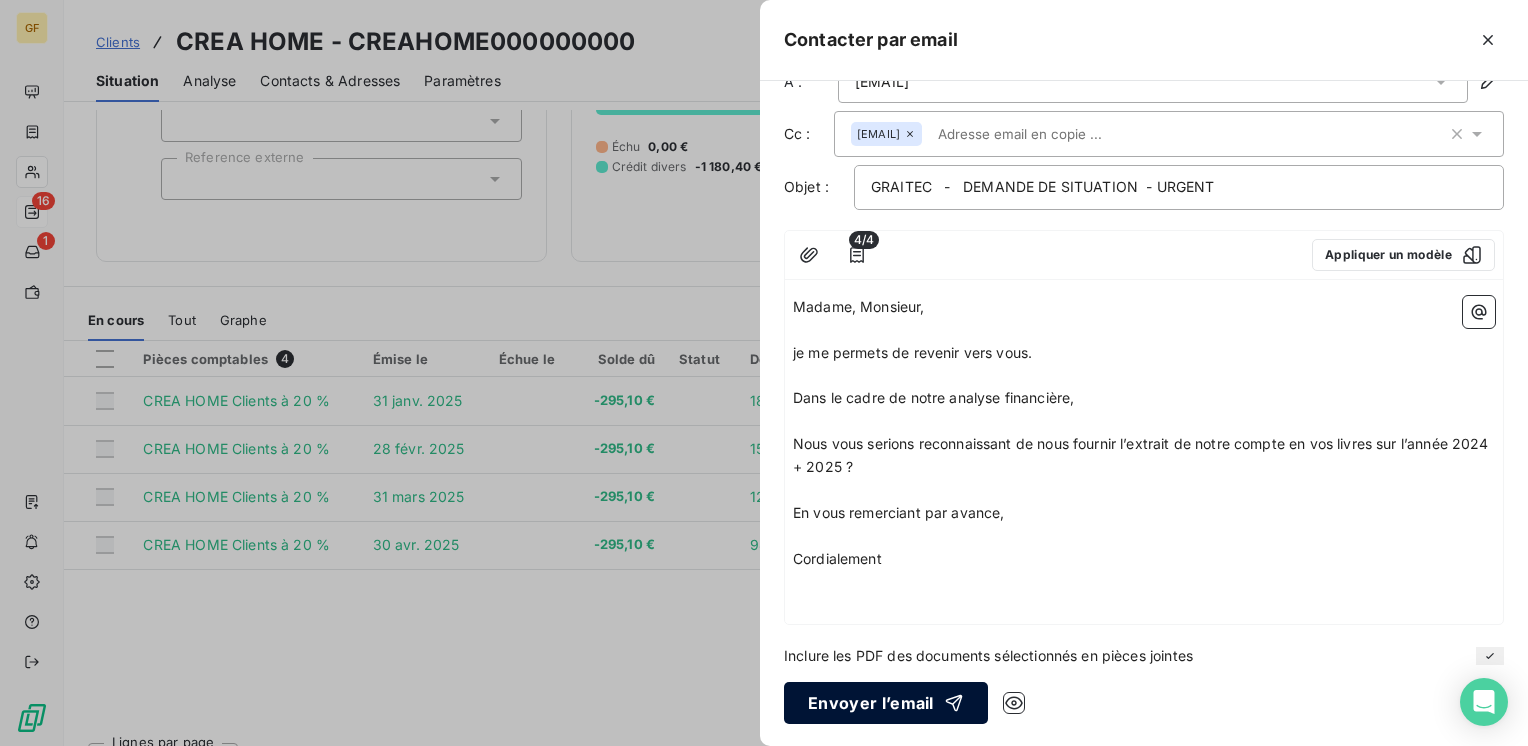 click on "Envoyer l’email" at bounding box center (886, 703) 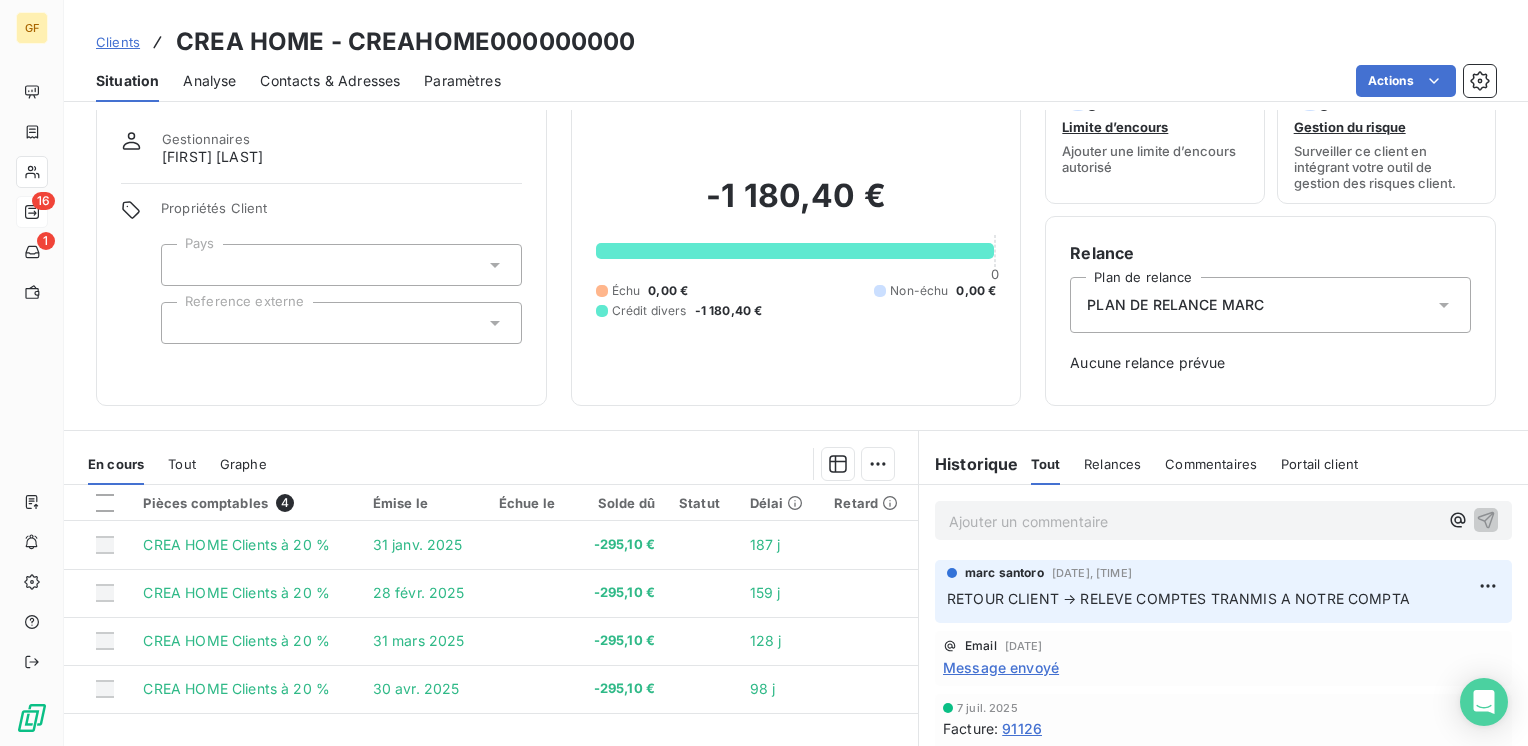 scroll, scrollTop: 0, scrollLeft: 0, axis: both 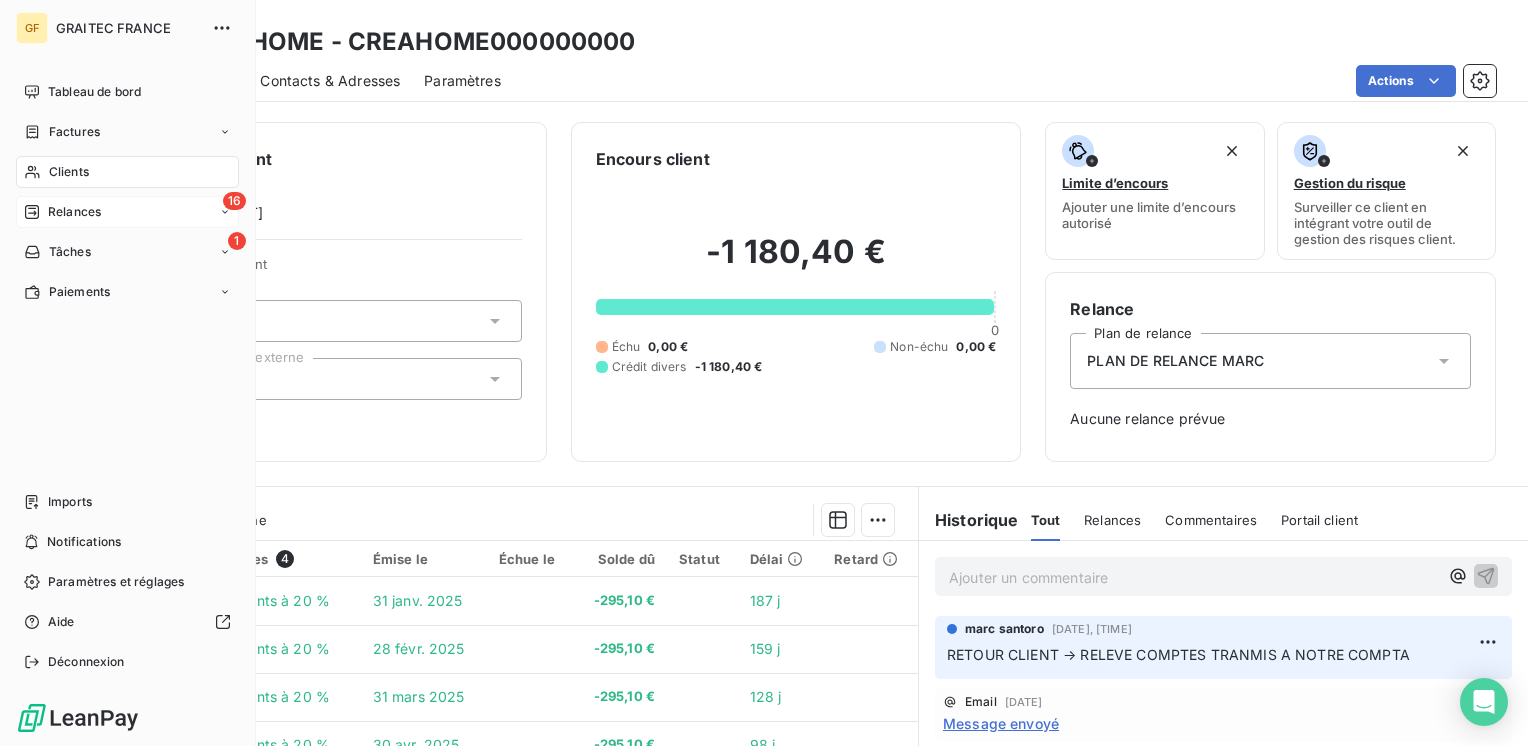 click on "Relances" at bounding box center (74, 212) 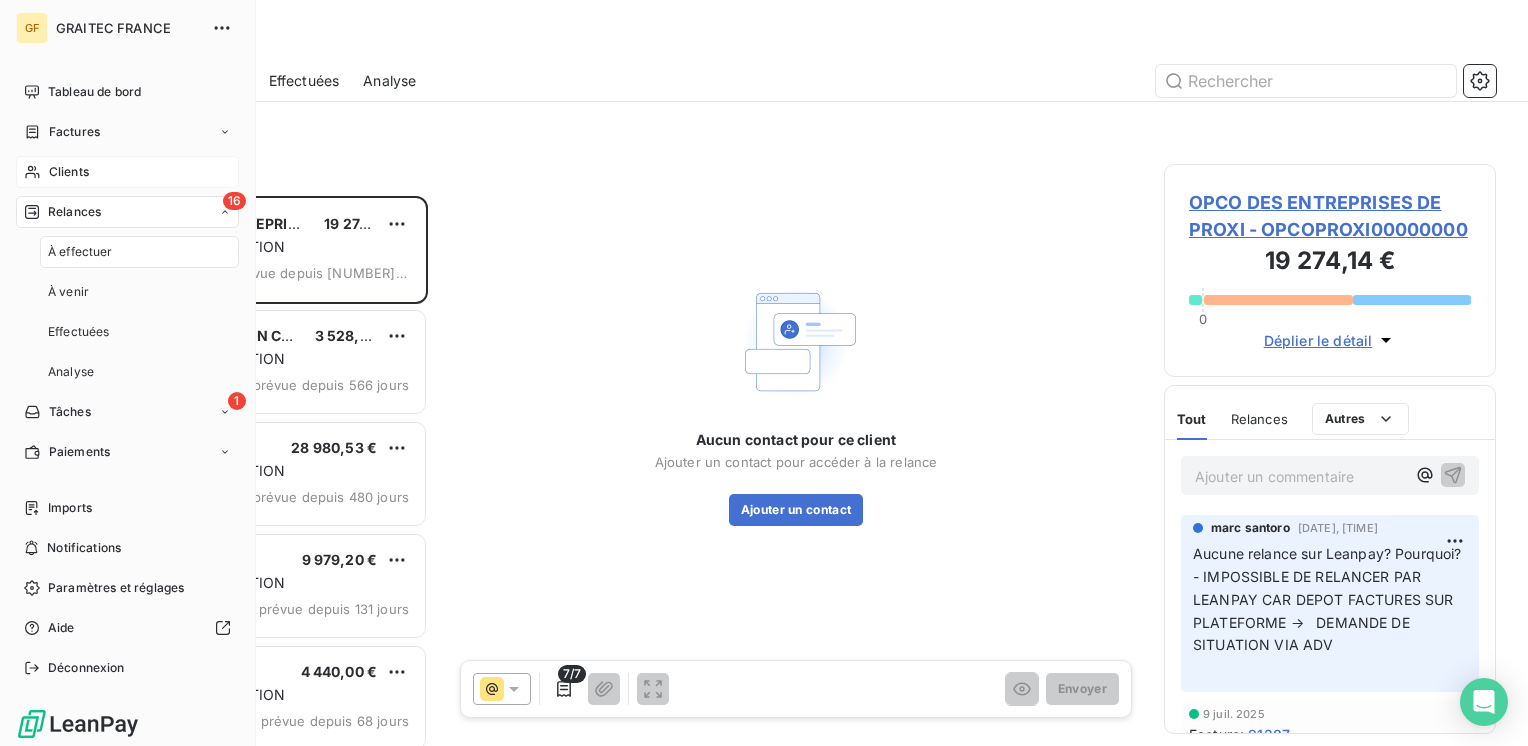 scroll, scrollTop: 16, scrollLeft: 16, axis: both 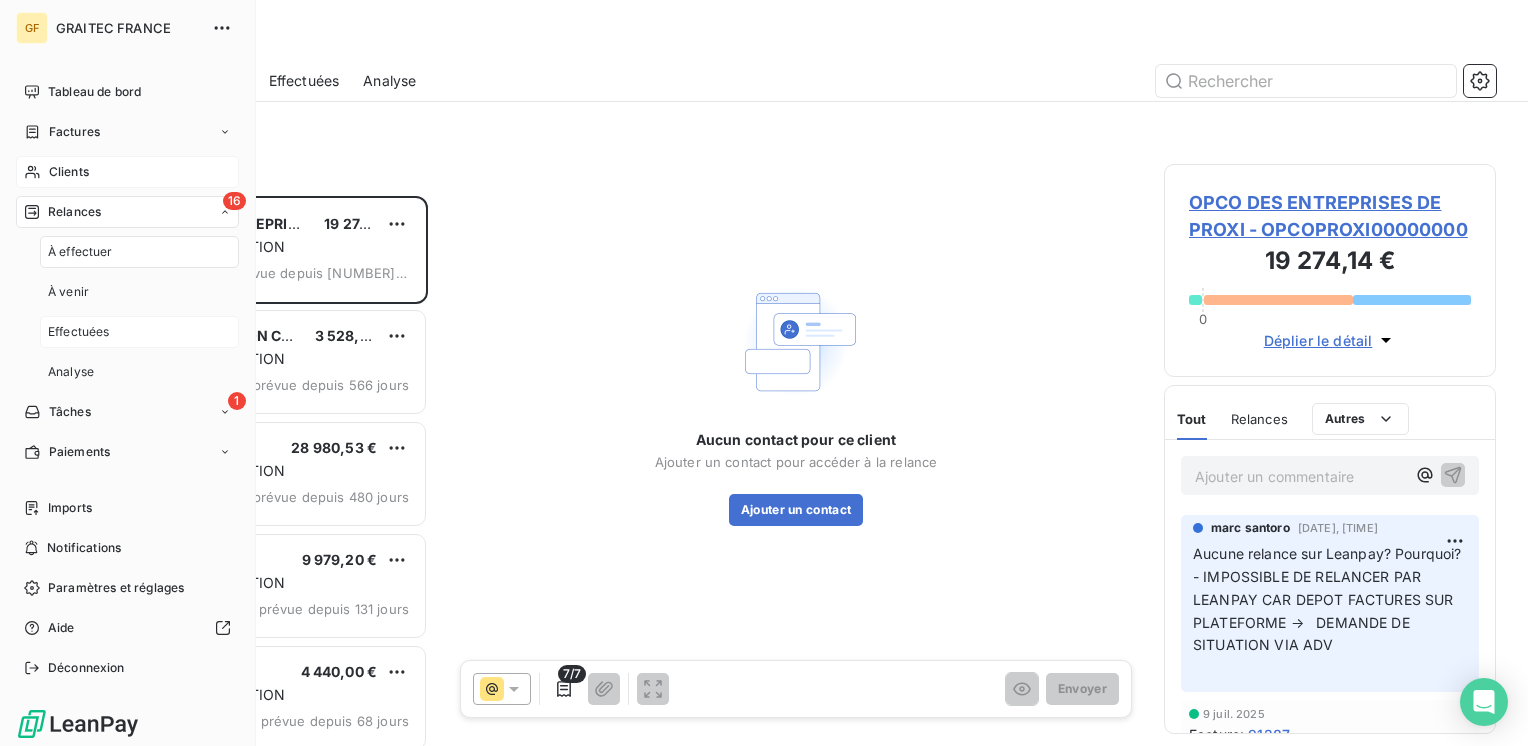 click on "Effectuées" at bounding box center [79, 332] 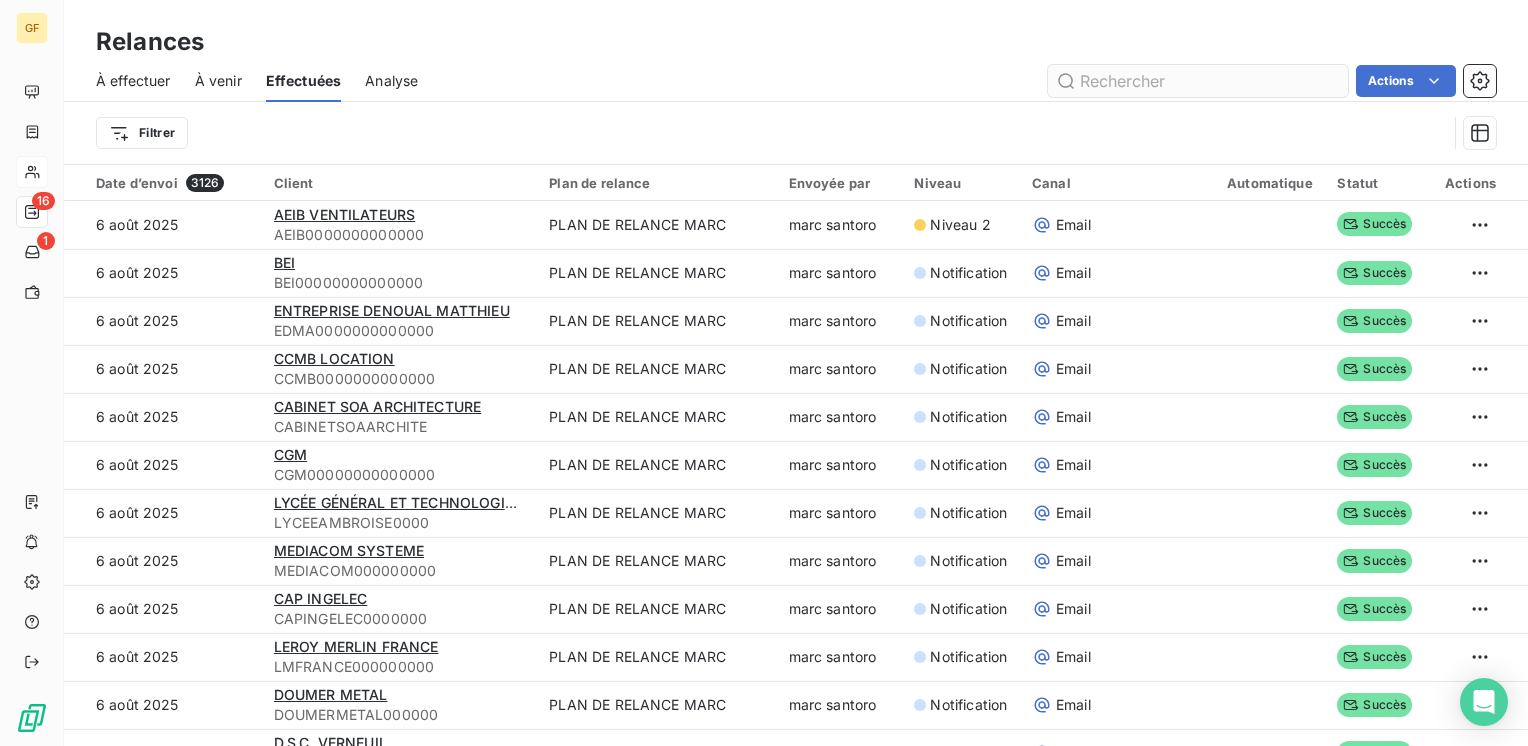 click at bounding box center (1198, 81) 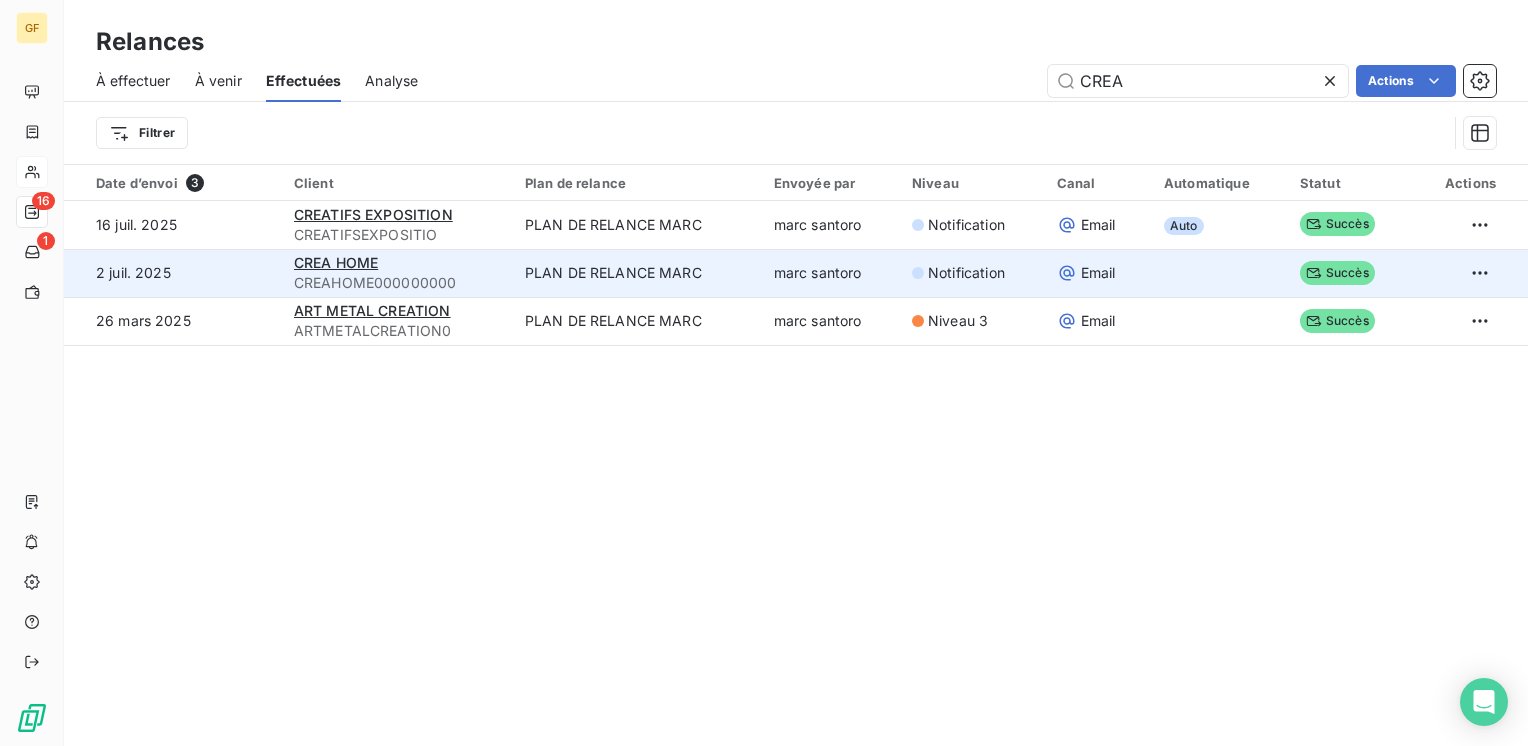 type on "CREA" 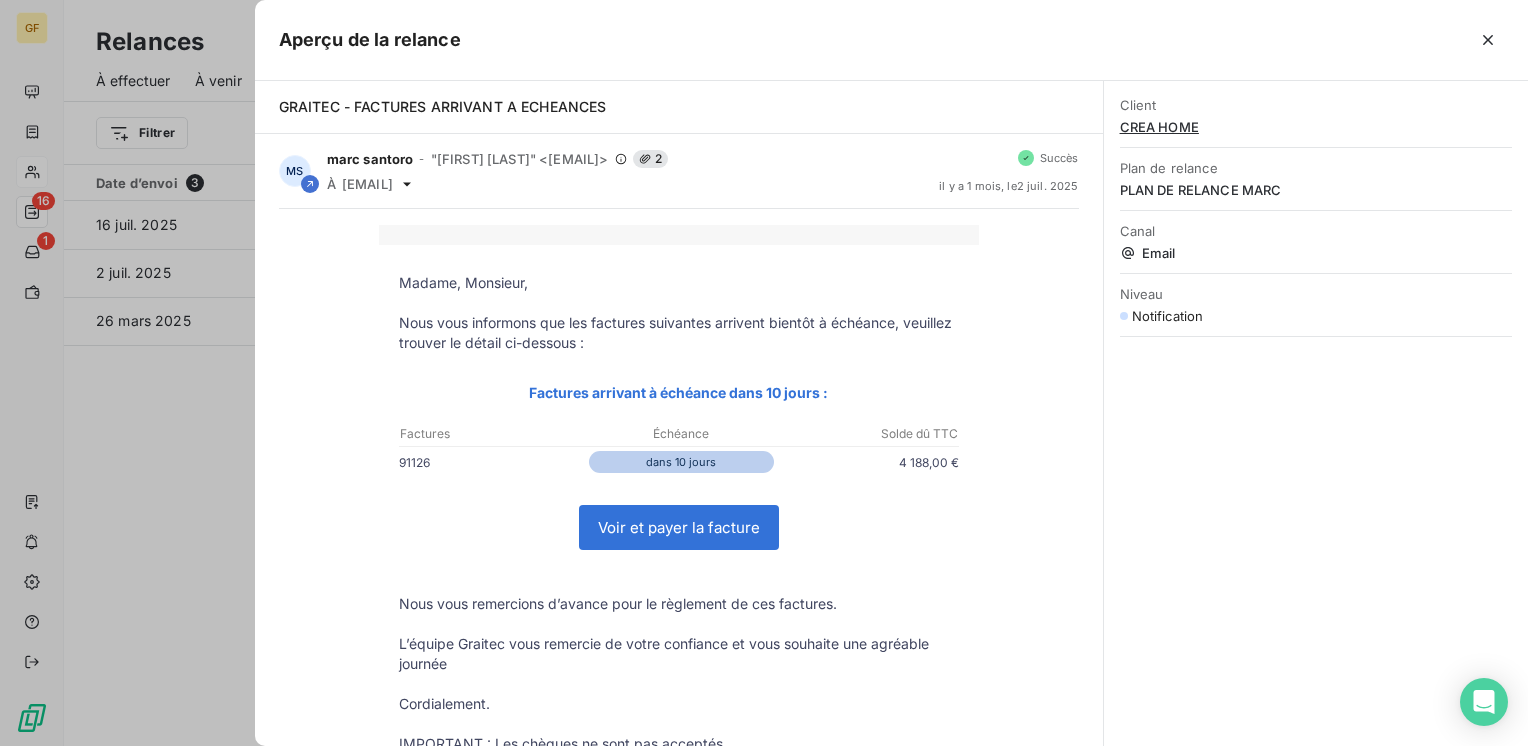 click 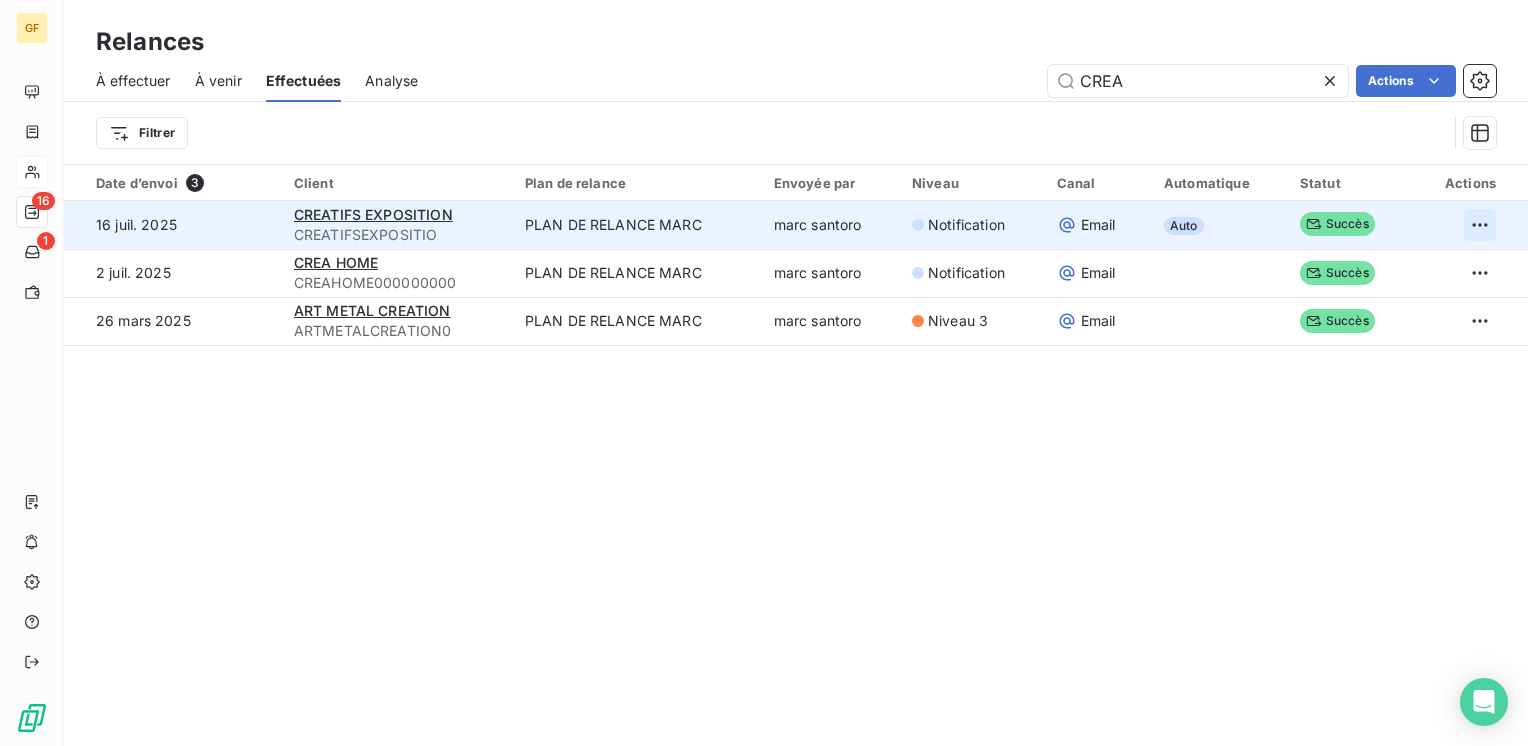 click on "GF 16 1 Relances À effectuer À venir Effectuées Analyse CREA Actions Filtrer Date d’envoi 3 Client Plan de relance Envoyée par Niveau Canal Automatique Statut Actions 16 [DATE] CREATIFS EXPOSITION CREATIFSEXPOSITIO PLAN DE RELANCE MARC [FIRST] [LAST] Notification Email Auto Succès 2 [DATE] CREA HOME CREAHOME000000000 PLAN DE RELANCE MARC [FIRST] [LAST] Notification Email Succès 26 [DATE] ART METAL CREATION ARTMETALCREATION0 PLAN DE RELANCE MARC [FIRST] [LAST] Niveau 3 Email Succès Lignes par page 100 Précédent 1 Suivant" at bounding box center (764, 373) 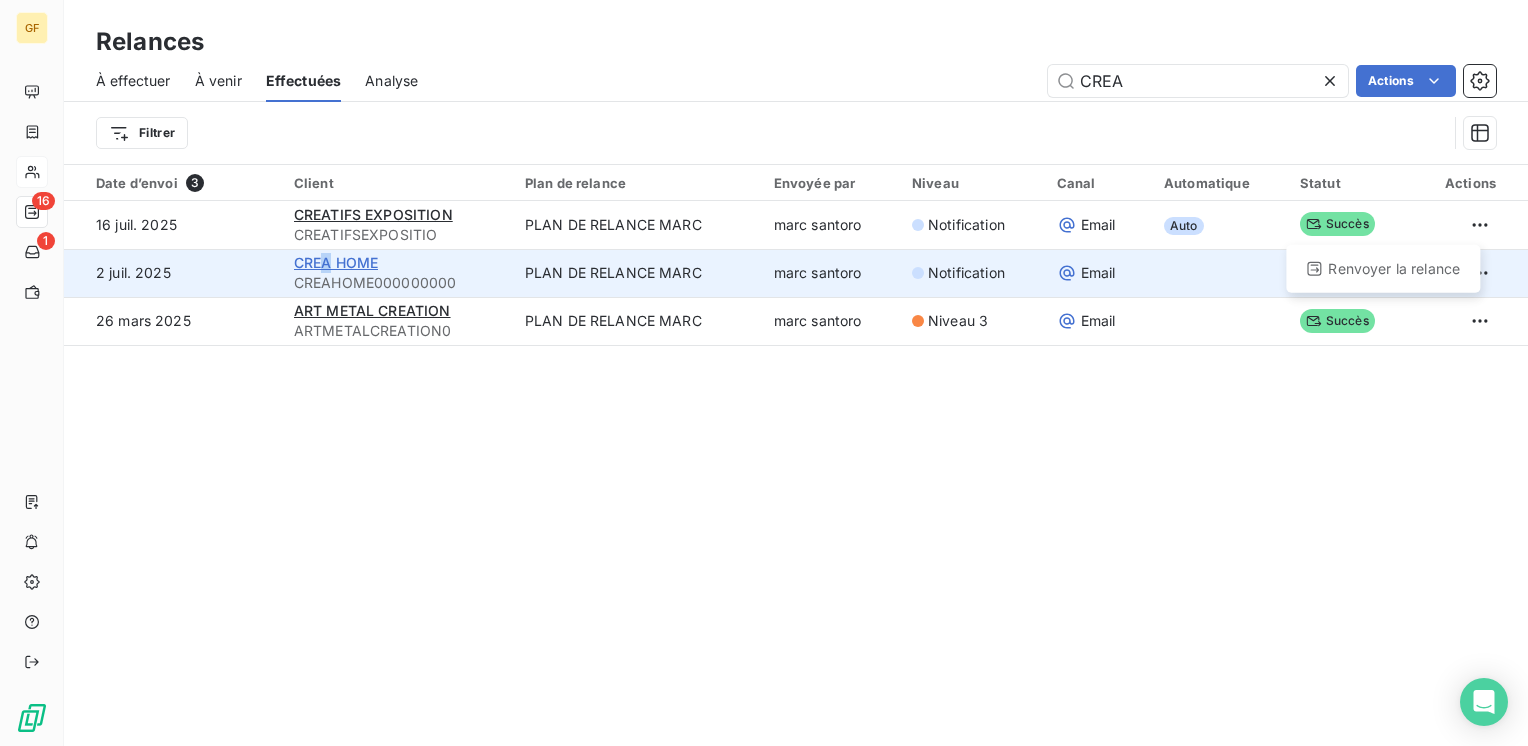 click on "GF 16 1 Relances À effectuer À venir Effectuées Analyse CREA Actions Filtrer Date d’envoi [DATE] CREATIFS EXPOSITION CREATIFSEXPOSITIO PLAN DE RELANCE [FIRST] [LAST] Notification Email Auto Succès Renvoyer la relance [DATE] CREA HOME CREAHOME000000000 PLAN DE RELANCE [FIRST] [LAST] Notification Email Succès [DATE] ART METAL CREATION ARTMETALCREATION0 PLAN DE RELANCE [FIRST] [LAST] Niveau 3 Email Succès Lignes par page 100 Précédent 1 Suivant" at bounding box center (764, 373) 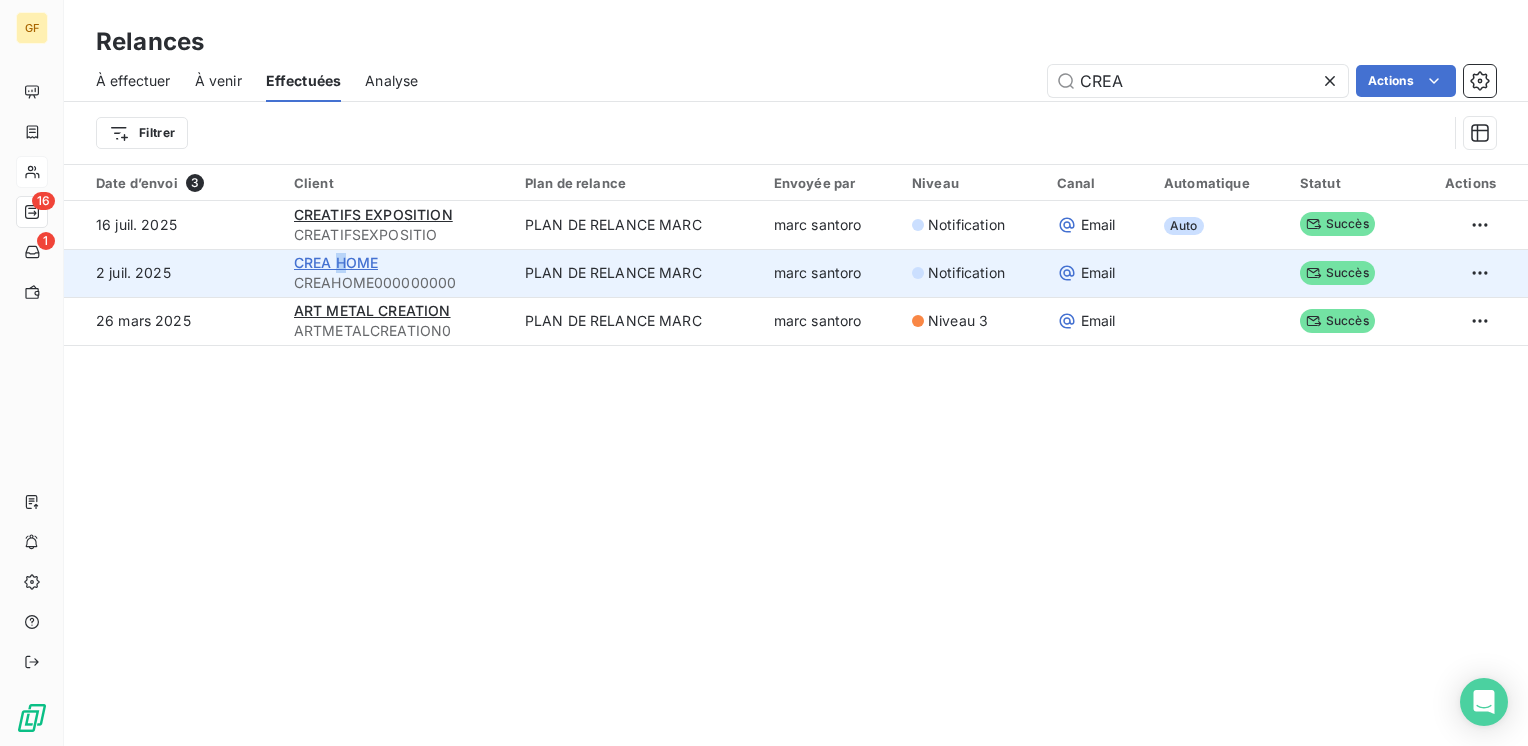 drag, startPoint x: 324, startPoint y: 264, endPoint x: 338, endPoint y: 263, distance: 14.035668 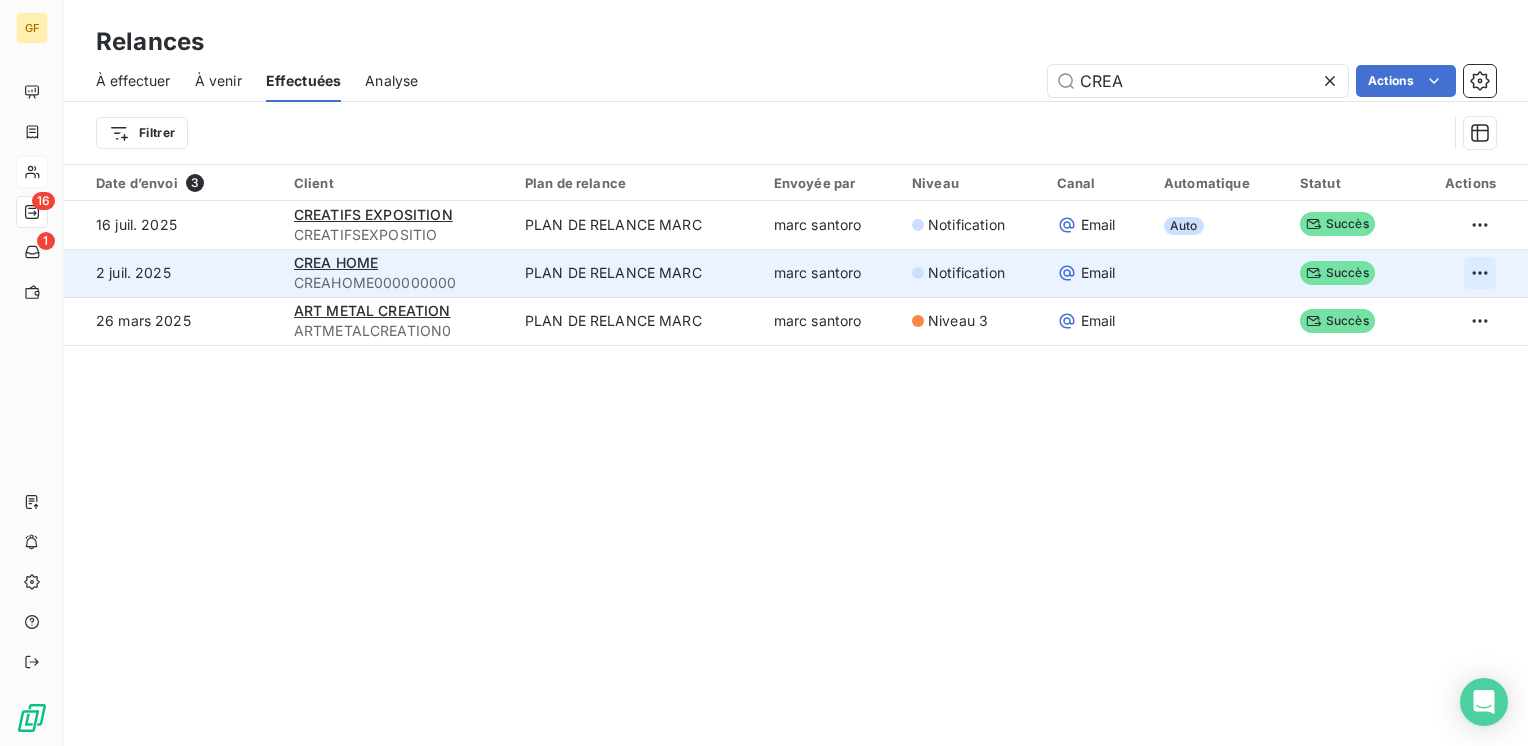 click on "GF 16 1 Relances À effectuer À venir Effectuées Analyse CREA Actions Filtrer Date d’envoi 3 Client Plan de relance Envoyée par Niveau Canal Automatique Statut Actions 16 [DATE] CREATIFS EXPOSITION CREATIFSEXPOSITIO PLAN DE RELANCE MARC [FIRST] [LAST] Notification Email Auto Succès 2 [DATE] CREA HOME CREAHOME000000000 PLAN DE RELANCE MARC [FIRST] [LAST] Notification Email Succès 26 [DATE] ART METAL CREATION ARTMETALCREATION0 PLAN DE RELANCE MARC [FIRST] [LAST] Niveau 3 Email Succès Lignes par page 100 Précédent 1 Suivant" at bounding box center (764, 373) 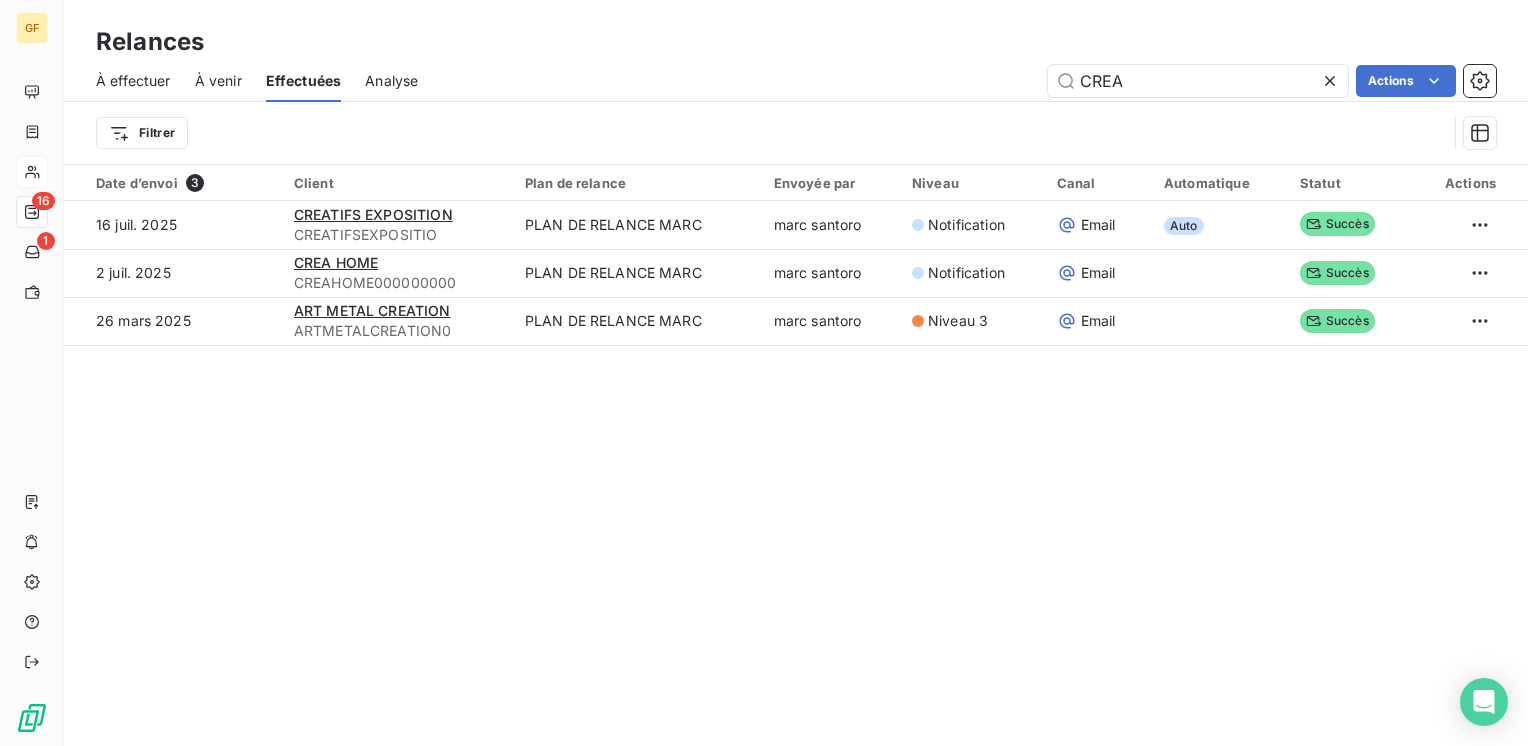 click on "GF 16 1 Relances À effectuer À venir Effectuées Analyse CREA Actions Filtrer Date d’envoi 3 Client Plan de relance Envoyée par Niveau Canal Automatique Statut Actions 16 [DATE] CREATIFS EXPOSITION CREATIFSEXPOSITIO PLAN DE RELANCE MARC [FIRST] [LAST] Notification Email Auto Succès 2 [DATE] CREA HOME CREAHOME000000000 PLAN DE RELANCE MARC [FIRST] [LAST] Notification Email Succès 26 [DATE] ART METAL CREATION ARTMETALCREATION0 PLAN DE RELANCE MARC [FIRST] [LAST] Niveau 3 Email Succès Lignes par page 100 Précédent 1 Suivant" at bounding box center [764, 373] 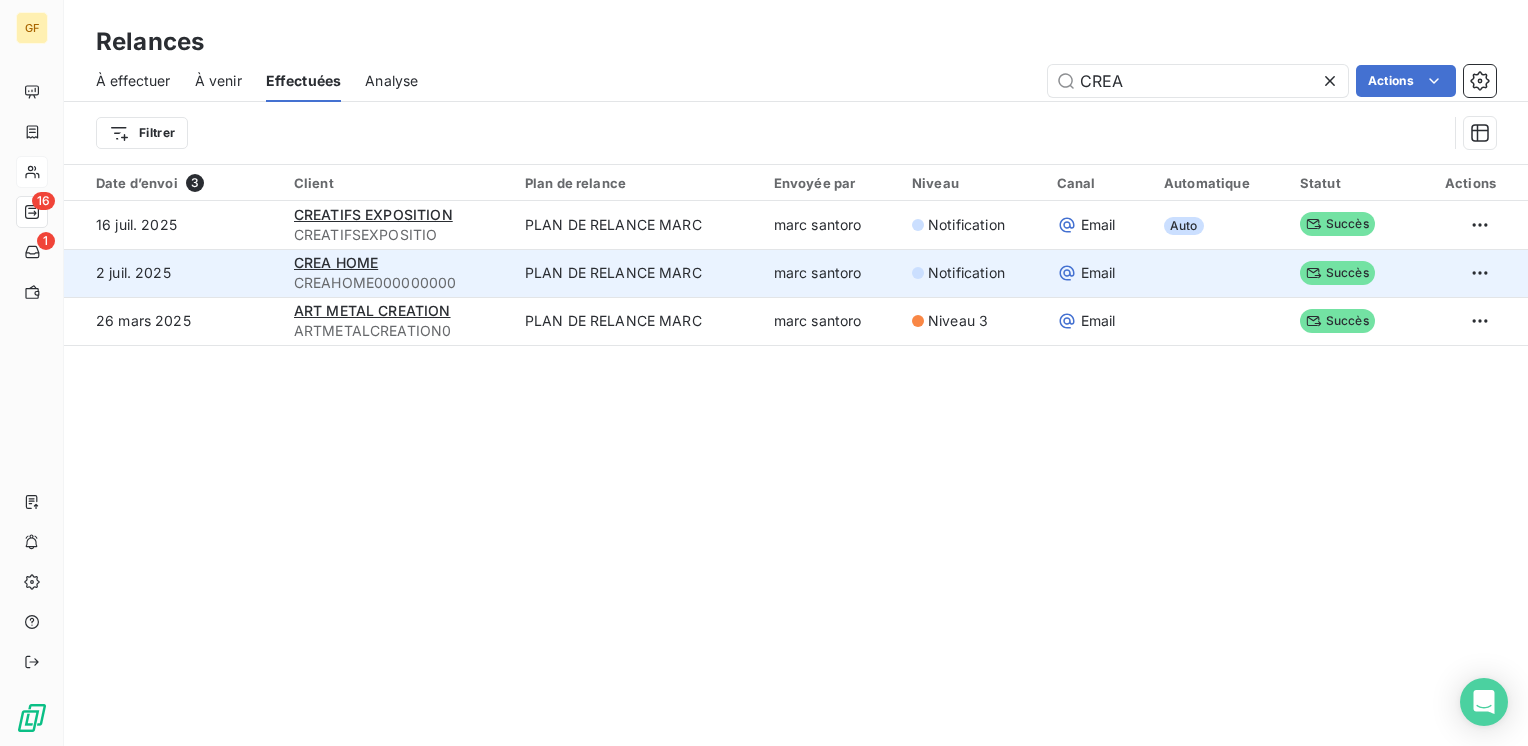 click on "CREA HOME CREAHOME000000000" at bounding box center [397, 273] 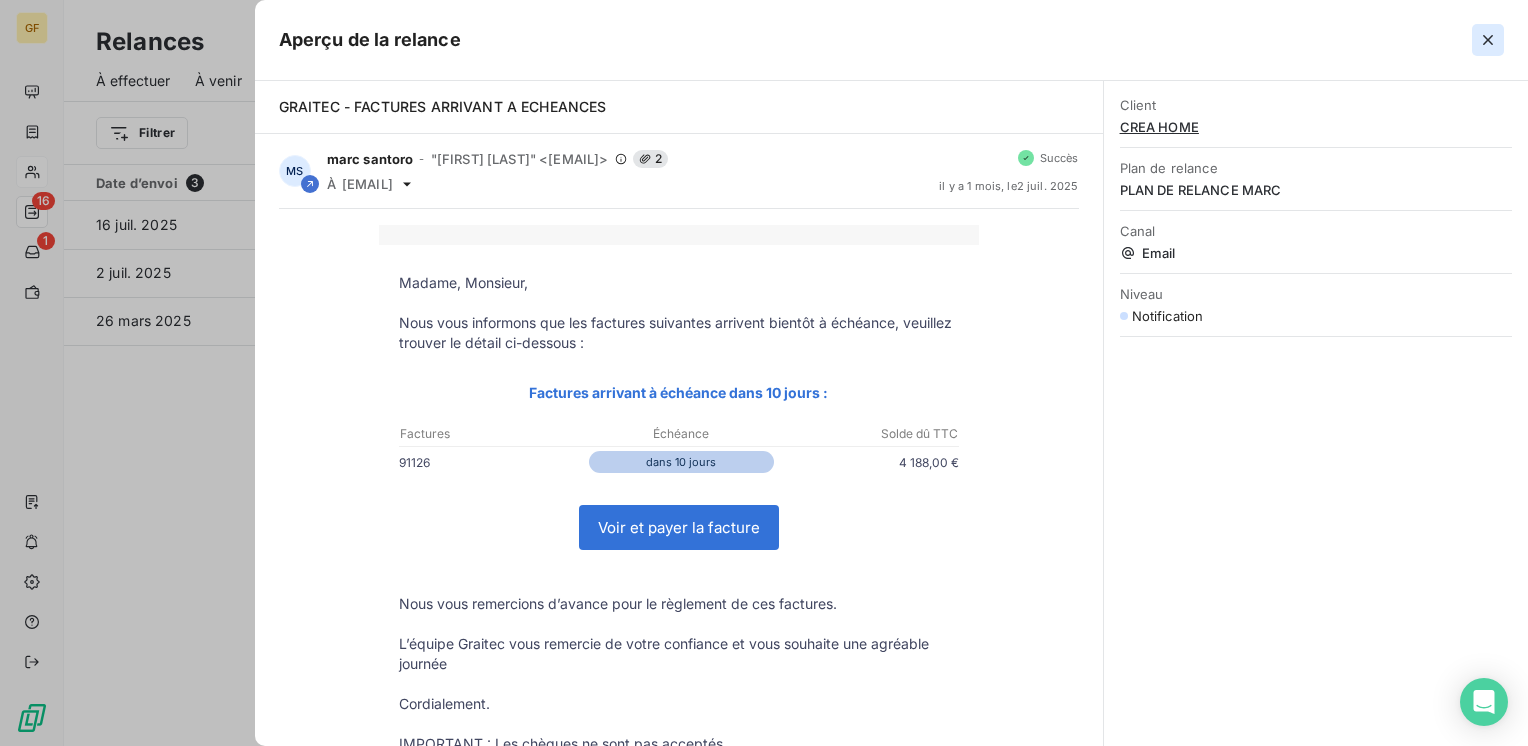click 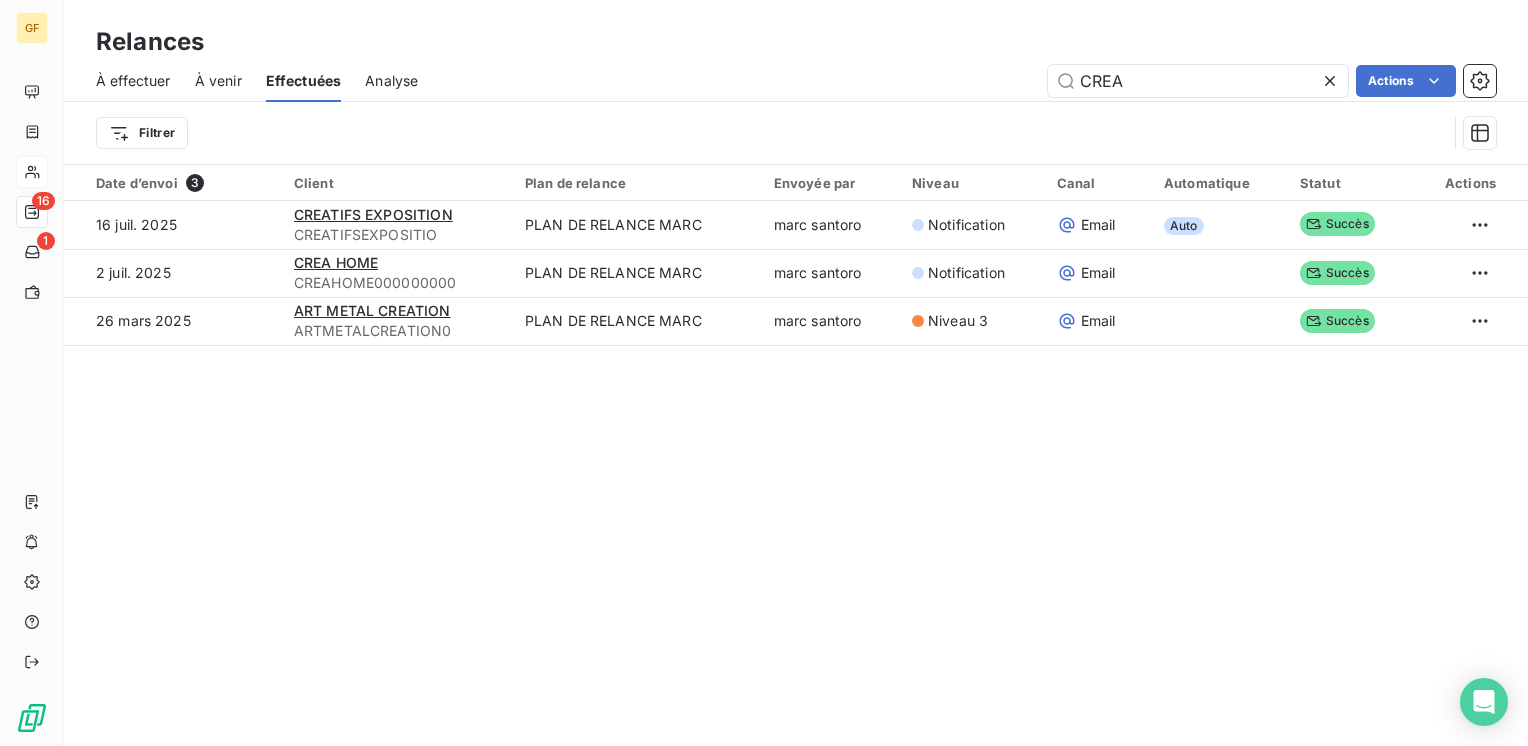 click 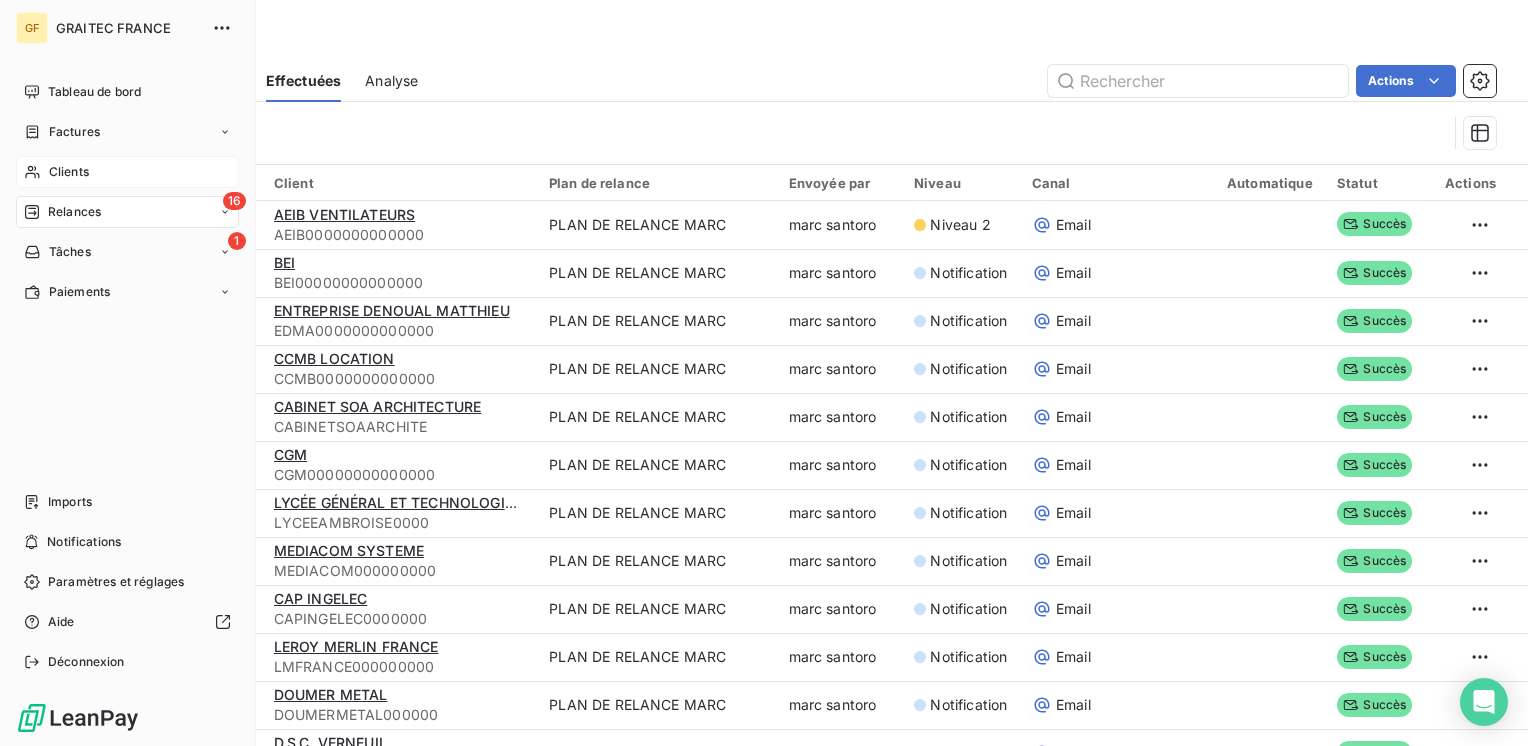 click on "Clients" at bounding box center (69, 172) 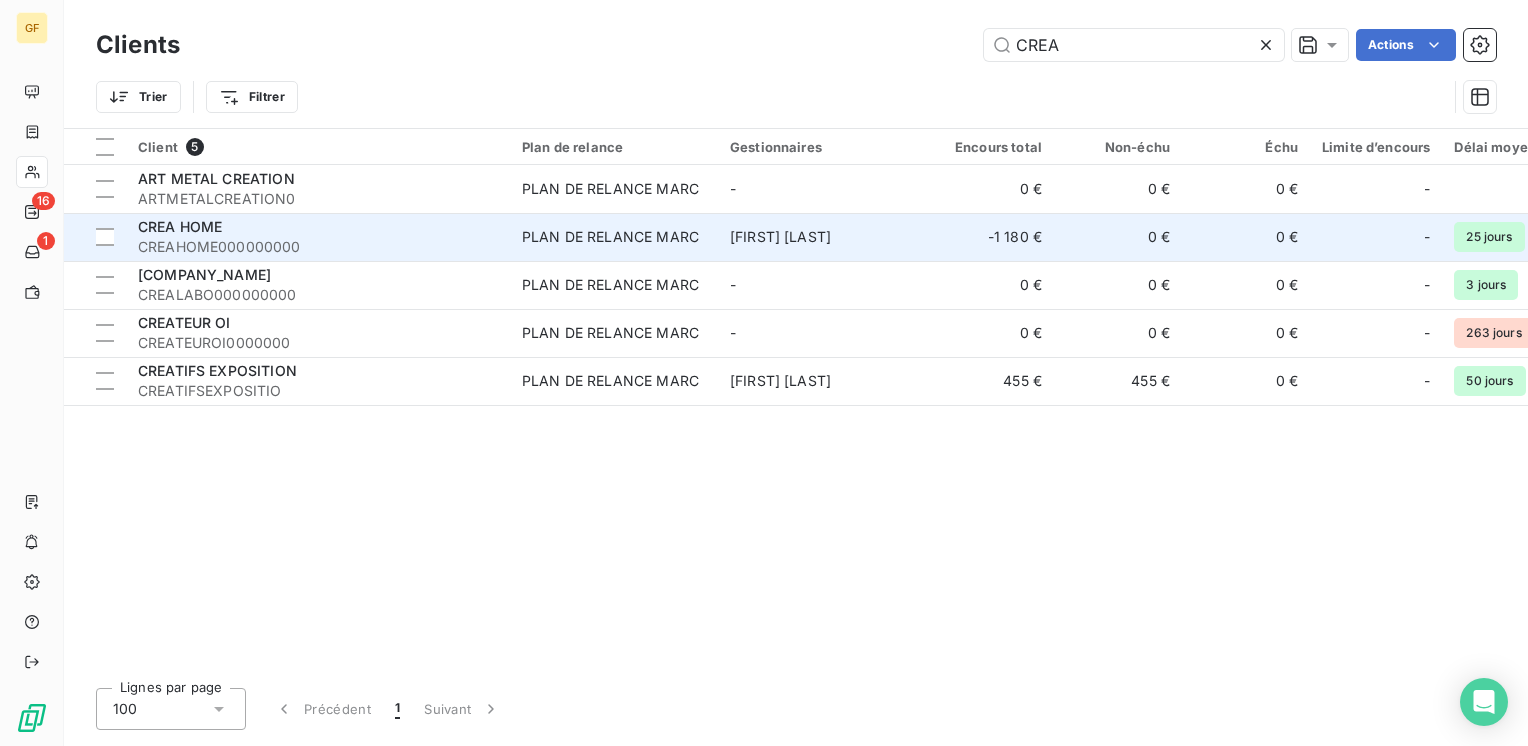 click on "CREA HOME" at bounding box center (318, 227) 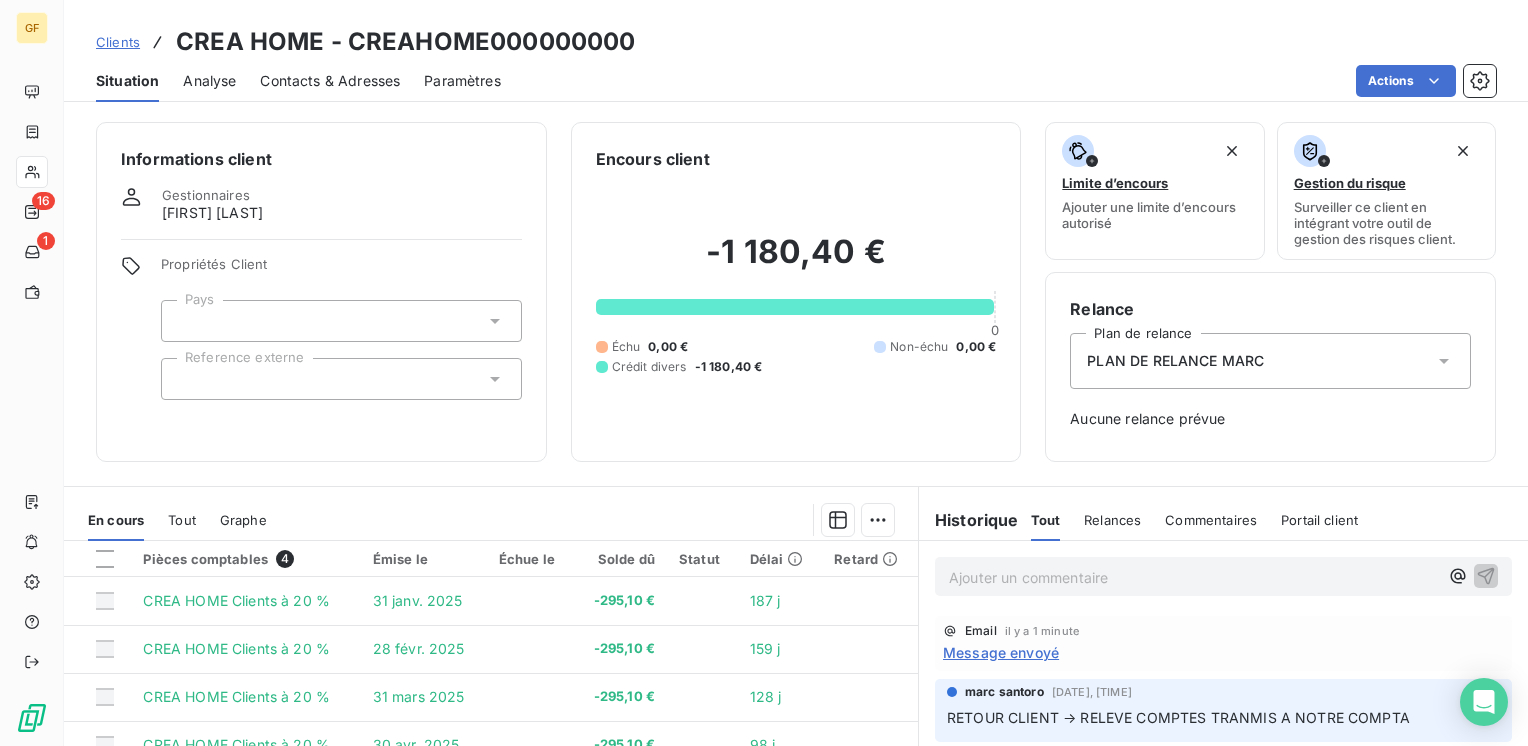scroll, scrollTop: 100, scrollLeft: 0, axis: vertical 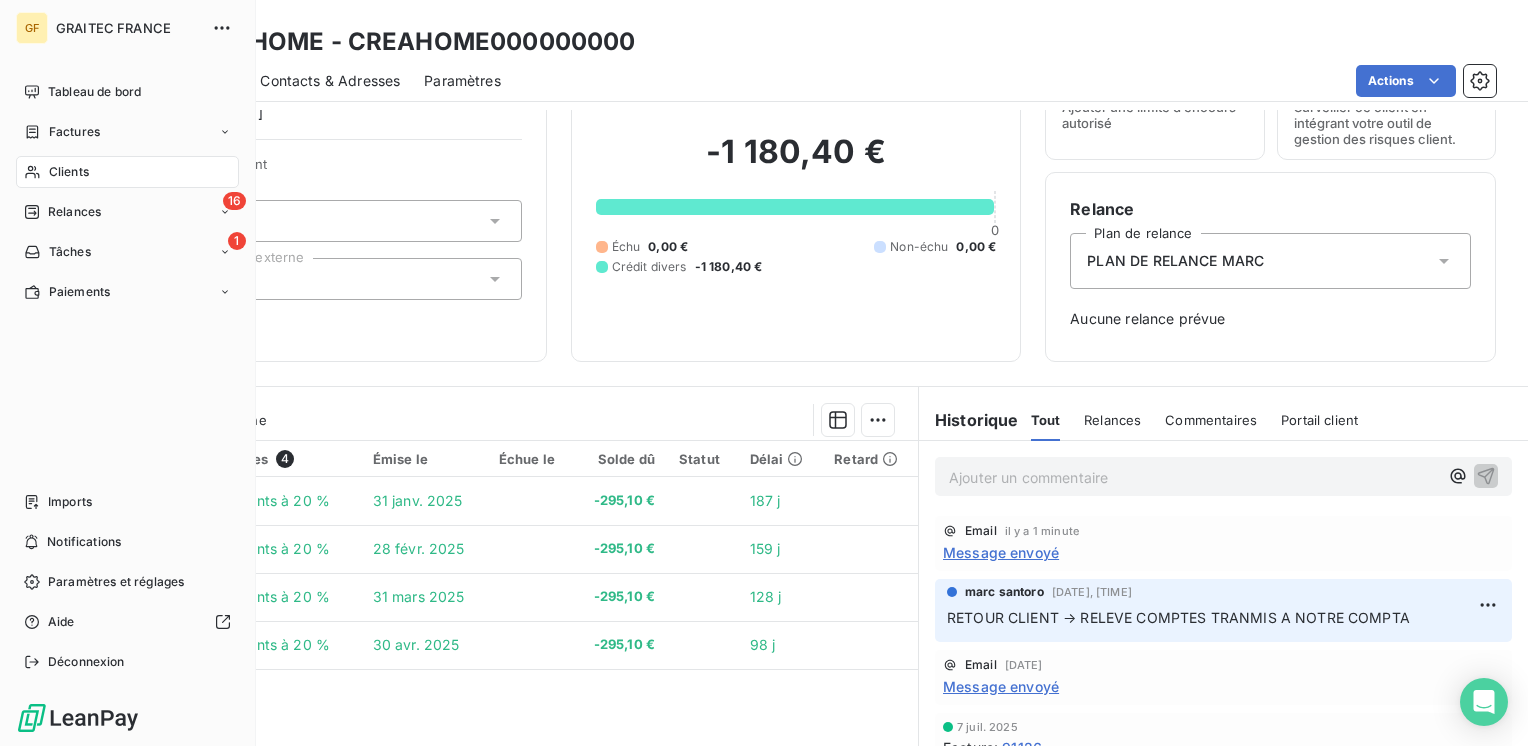 click on "Clients" at bounding box center (69, 172) 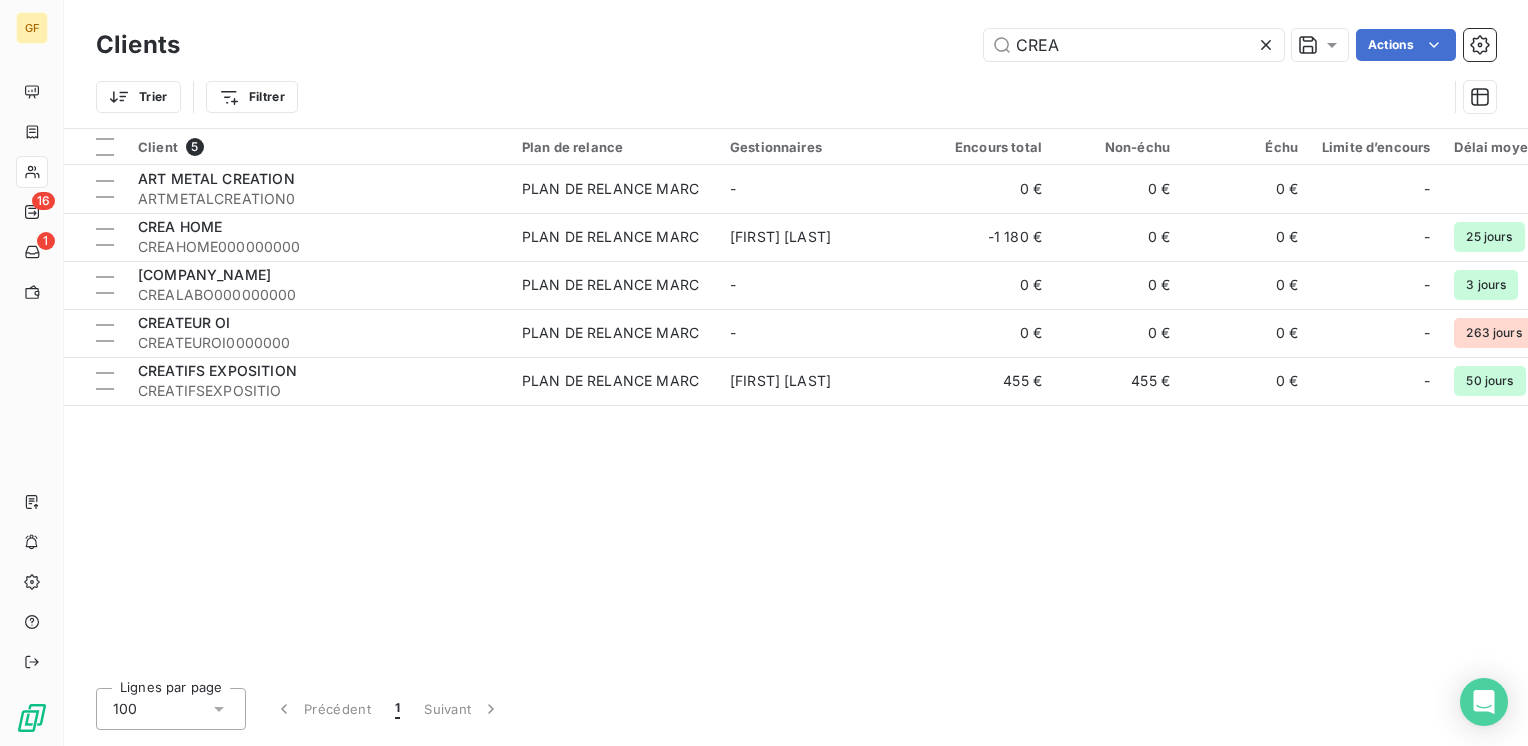 drag, startPoint x: 1087, startPoint y: 42, endPoint x: 969, endPoint y: 53, distance: 118.511604 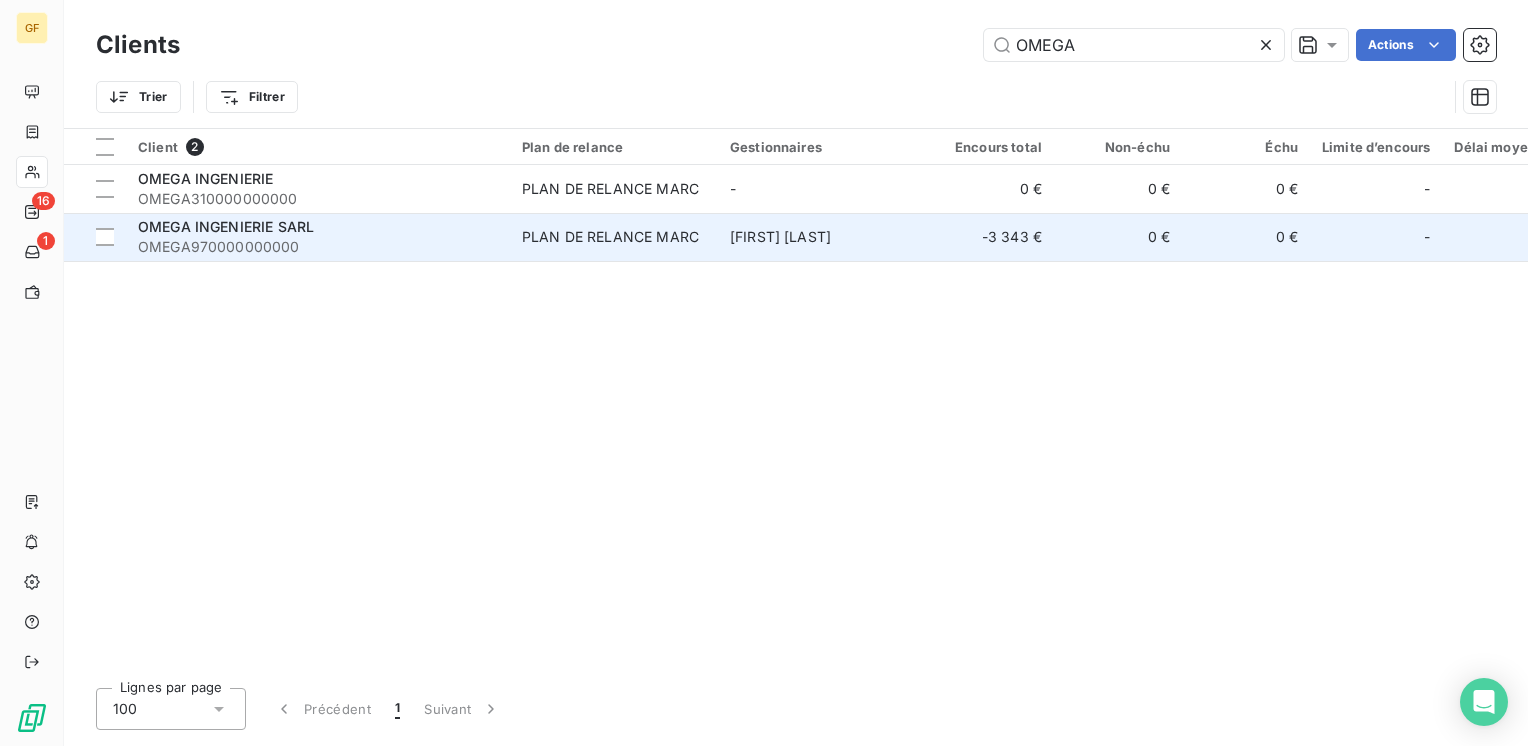 type on "OMEGA" 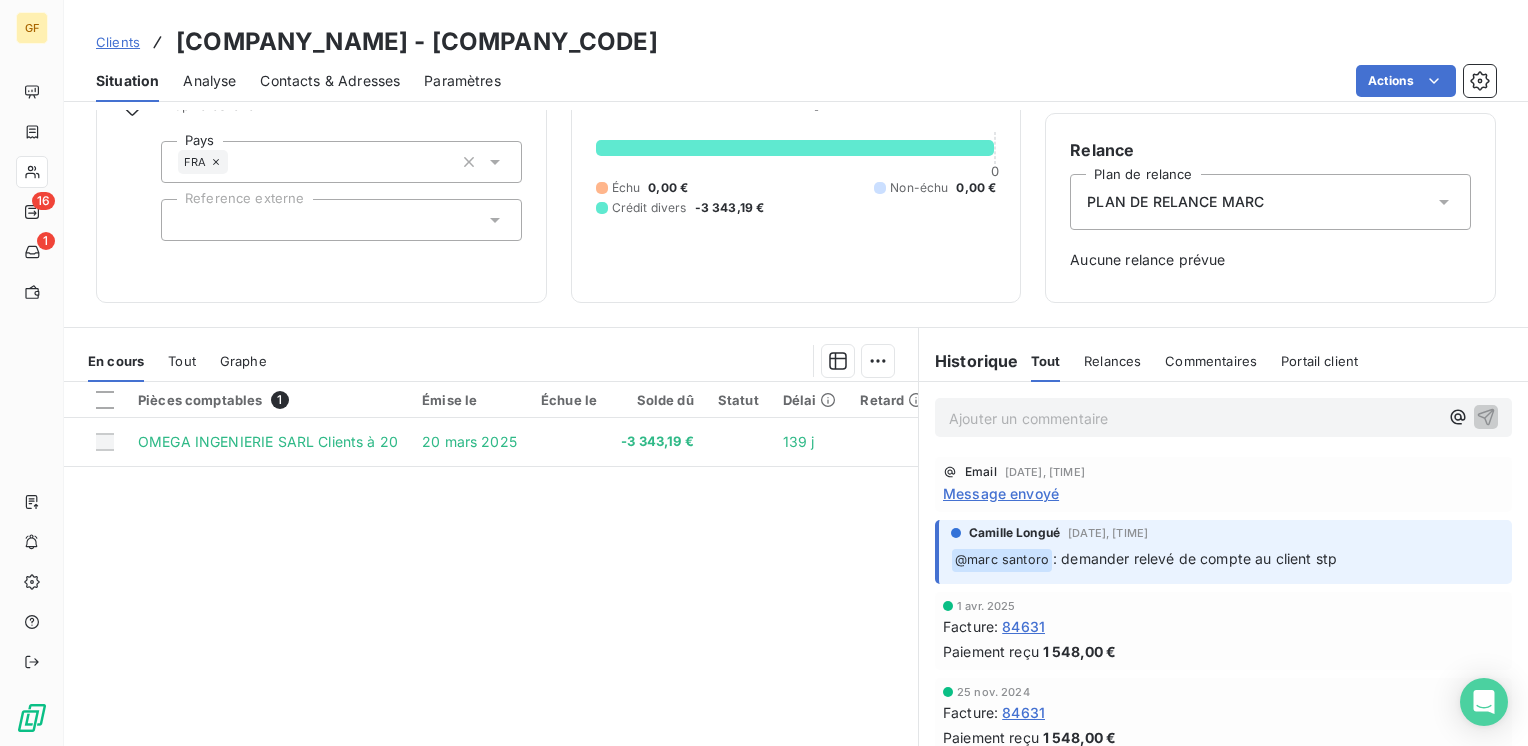 scroll, scrollTop: 200, scrollLeft: 0, axis: vertical 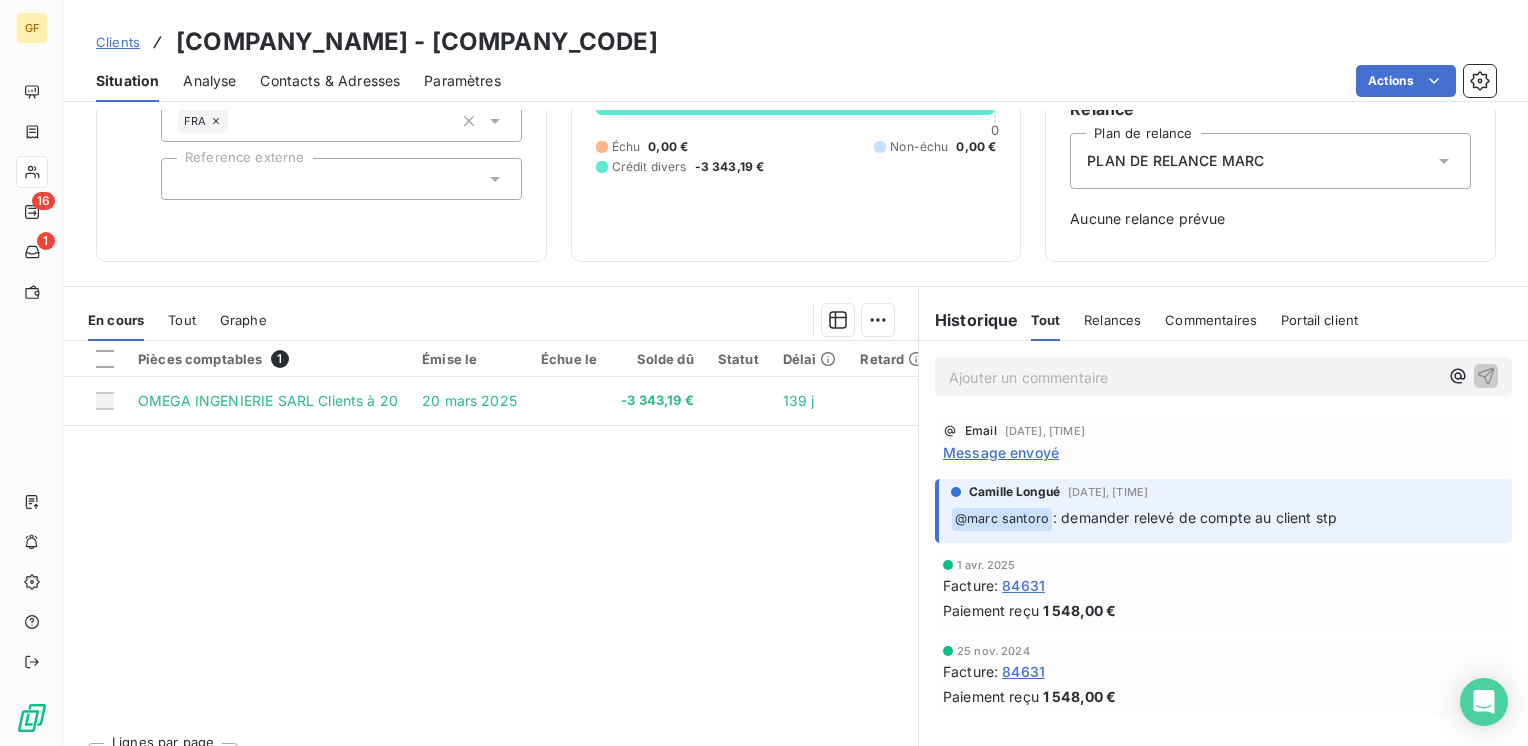 click on "Message envoyé" at bounding box center (1001, 452) 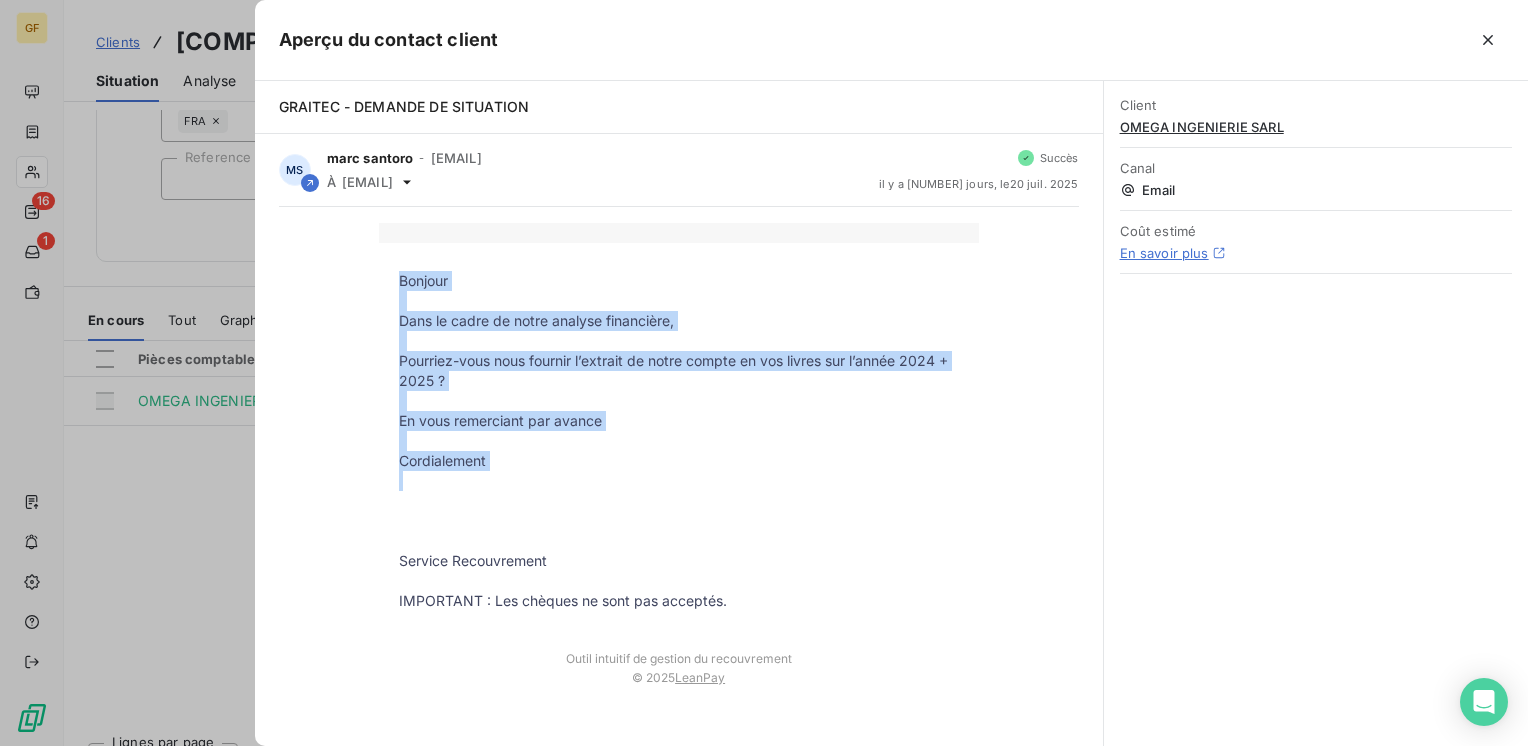 drag, startPoint x: 556, startPoint y: 488, endPoint x: 397, endPoint y: 276, distance: 265 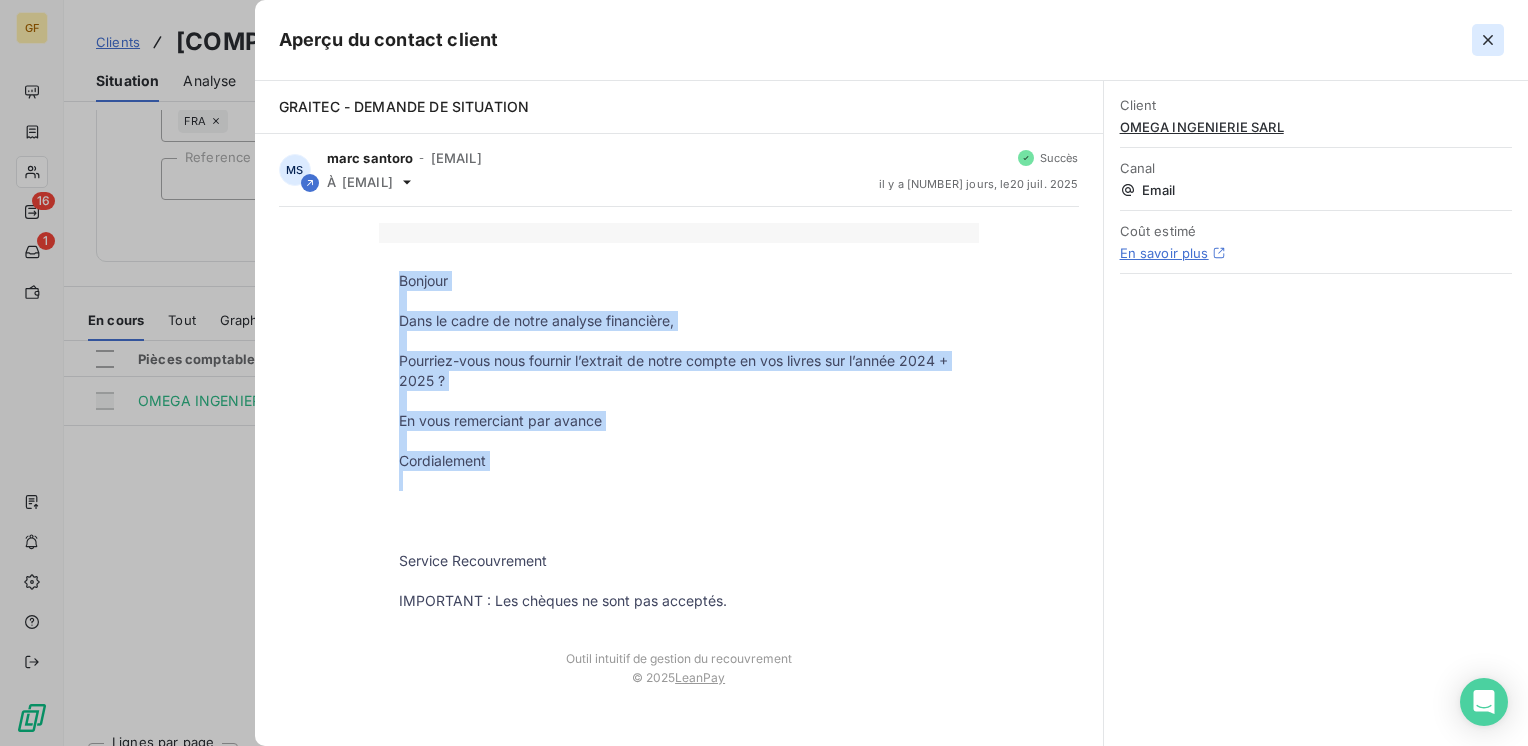 click 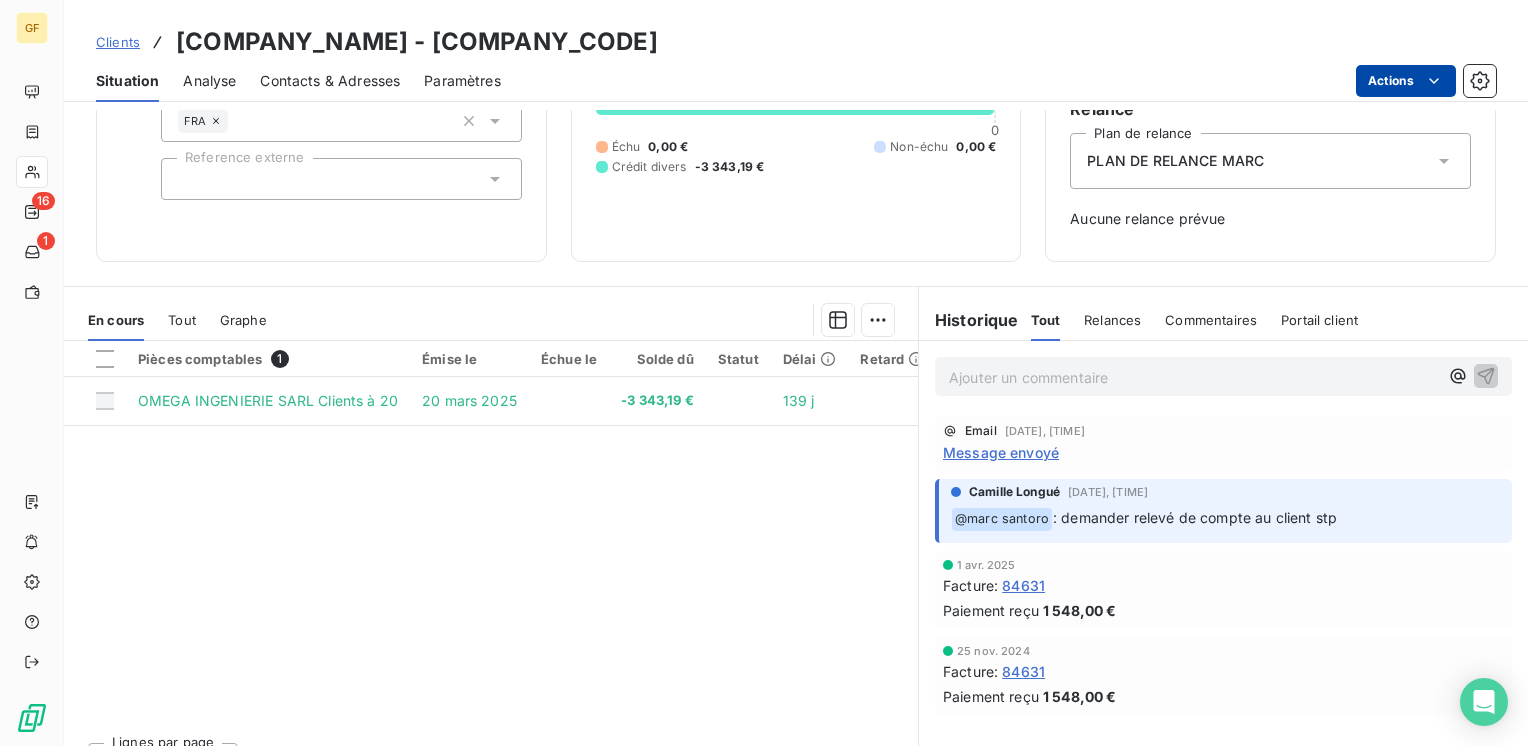 click on "GF 16 1 Clients OMEGA INGENIERIE SARL - OMEGA970000000000 Situation Analyse Contacts & Adresses Paramètres Actions Informations client Gestionnaires [FIRST] [LAST] Propriétés Client Pays FRA Reference externe Encours client   -3 343,19 € 0 Échu 0,00 € Non-échu 0,00 €   Crédit divers -3 343,19 €   Limite d’encours Ajouter une limite d’encours autorisé Gestion du risque Surveiller ce client en intégrant votre outil de gestion des risques client. Relance Plan de relance PLAN DE RELANCE MARC Aucune relance prévue En cours Tout Graphe Pièces comptables 1 Émise le Échue le Solde dû Statut Délai   Retard   OMEGA INGENIERIE SARL Clients à 20 20 [DATE] -3 343,19 € 139 j Lignes par page 25 Précédent 1 Suivant Historique Tout Relances Commentaires Portail client Tout Relances Commentaires Portail client Ajouter un commentaire ﻿ Email 20 [DATE], [TIME] Message envoyé [FIRST] [LAST] 16 [DATE], [TIME] ﻿ @ [FIRST] [LAST] 1 [DATE] Facture  : 84631 Facture" at bounding box center [764, 373] 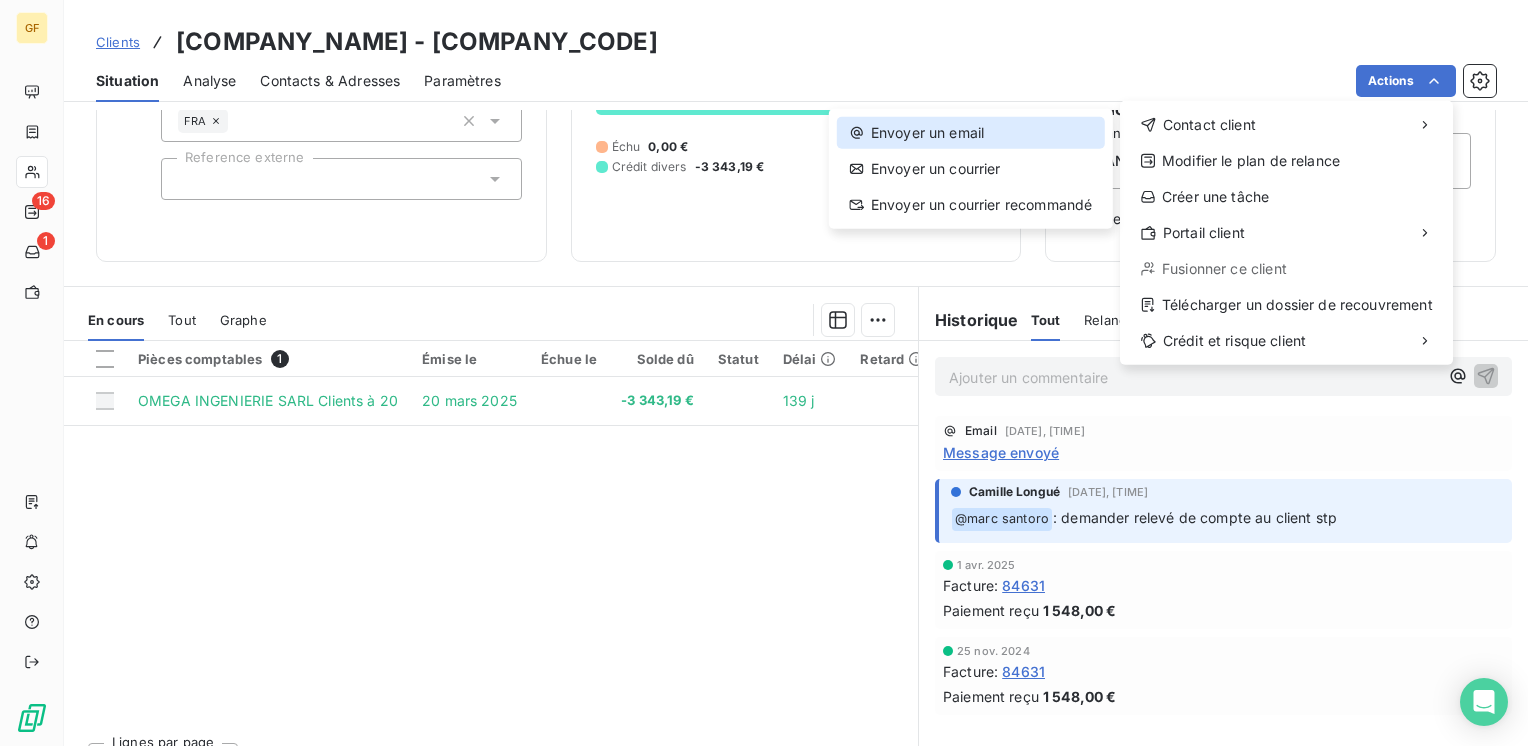 click on "Envoyer un email" at bounding box center (971, 133) 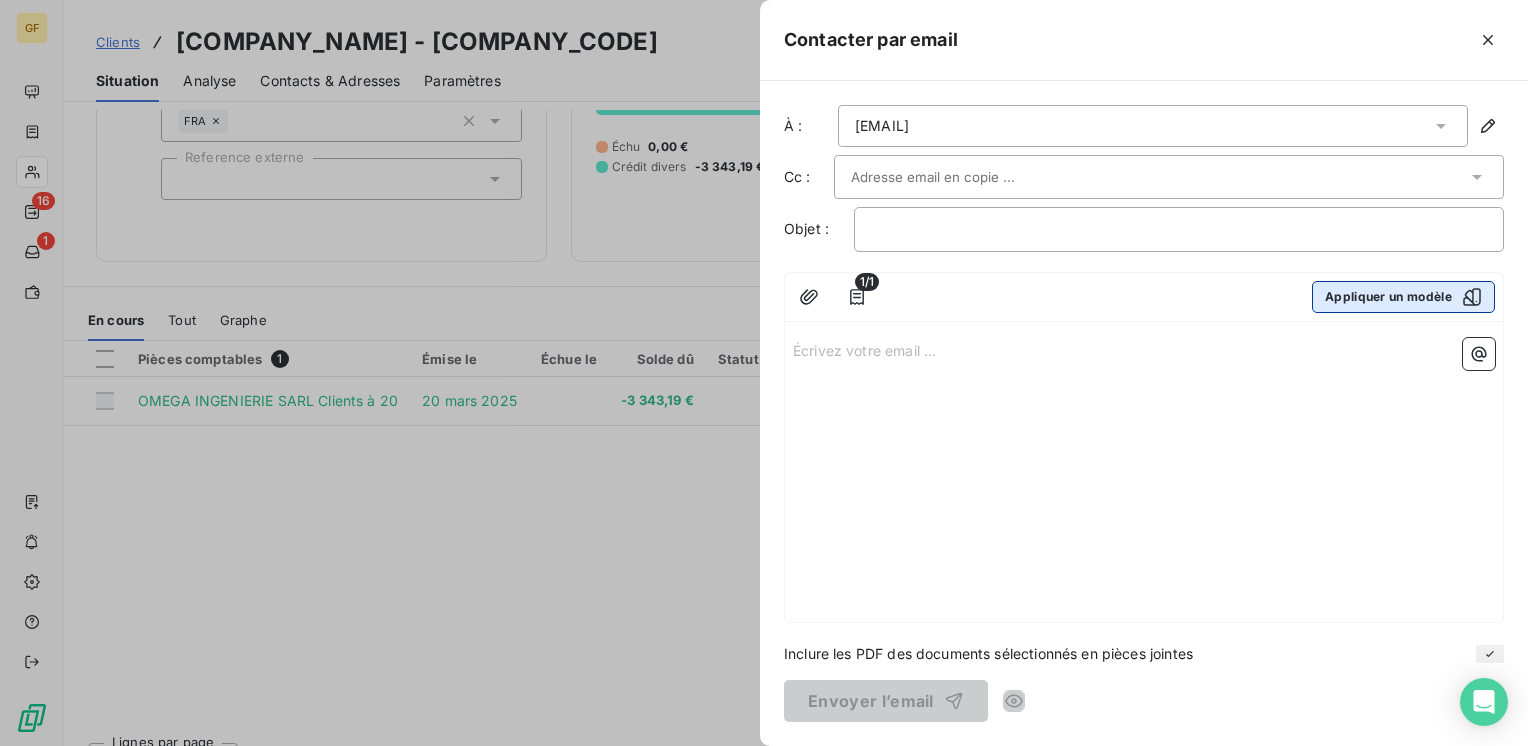 click on "Appliquer un modèle" at bounding box center [1403, 297] 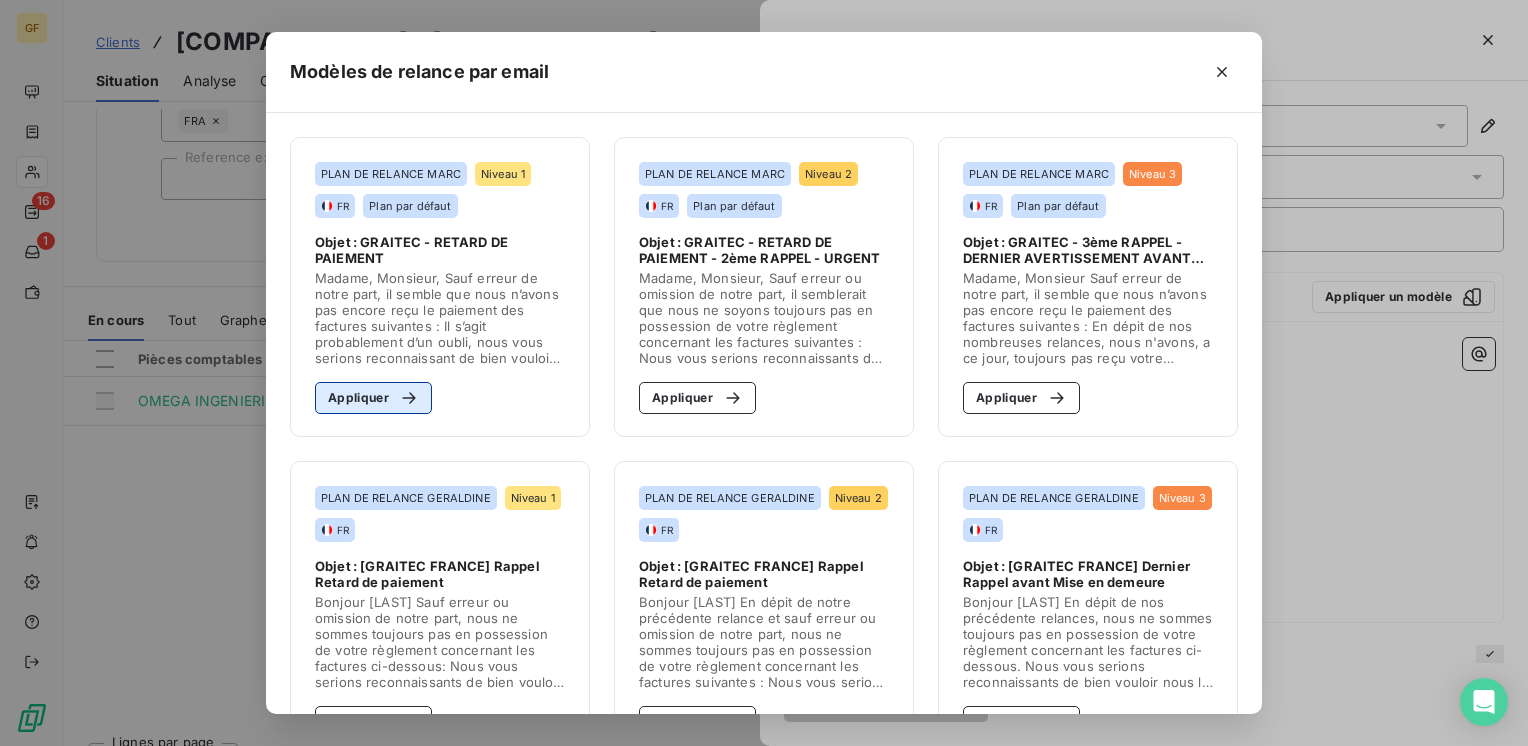 click at bounding box center (404, 398) 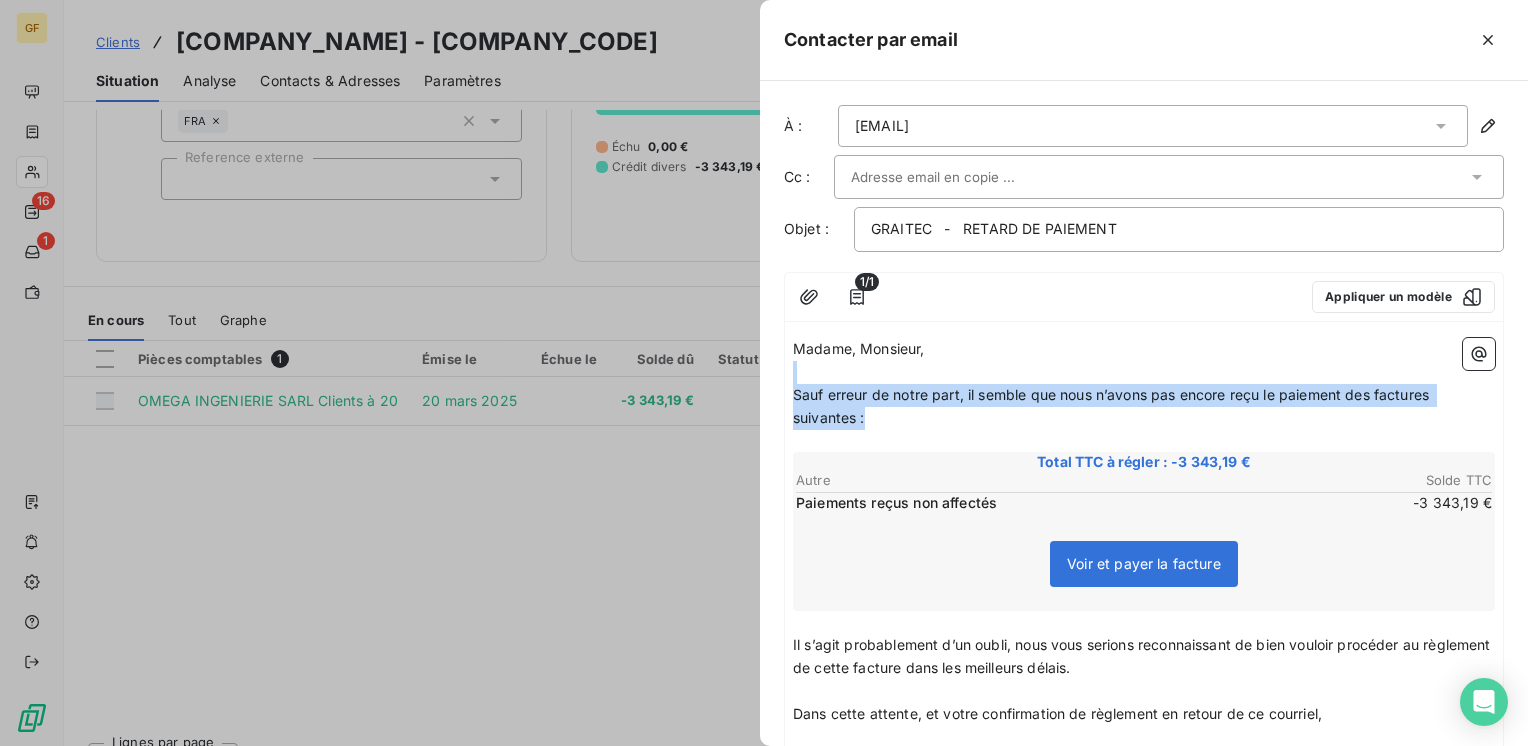 drag, startPoint x: 884, startPoint y: 416, endPoint x: 750, endPoint y: 376, distance: 139.84277 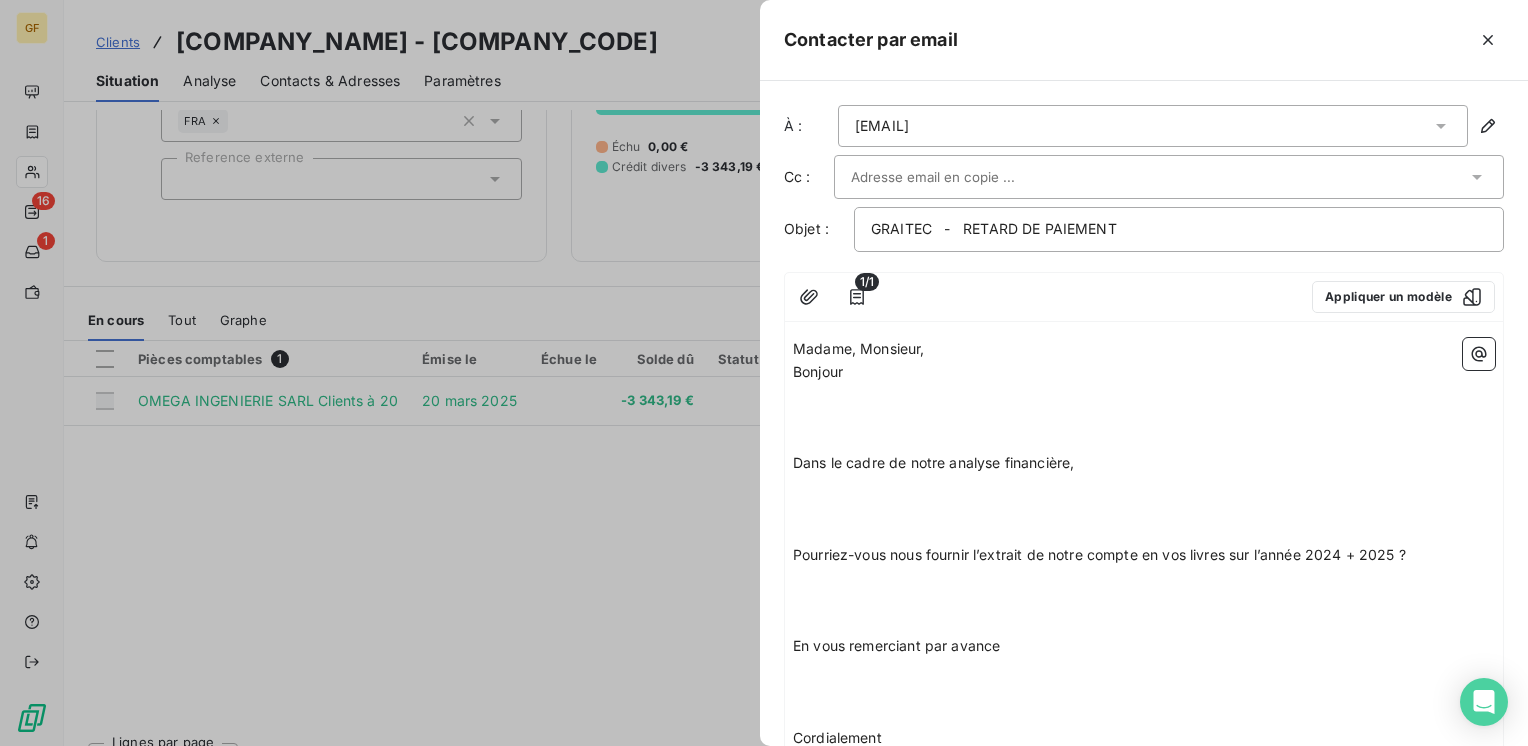click on "Bonjour" at bounding box center (1144, 372) 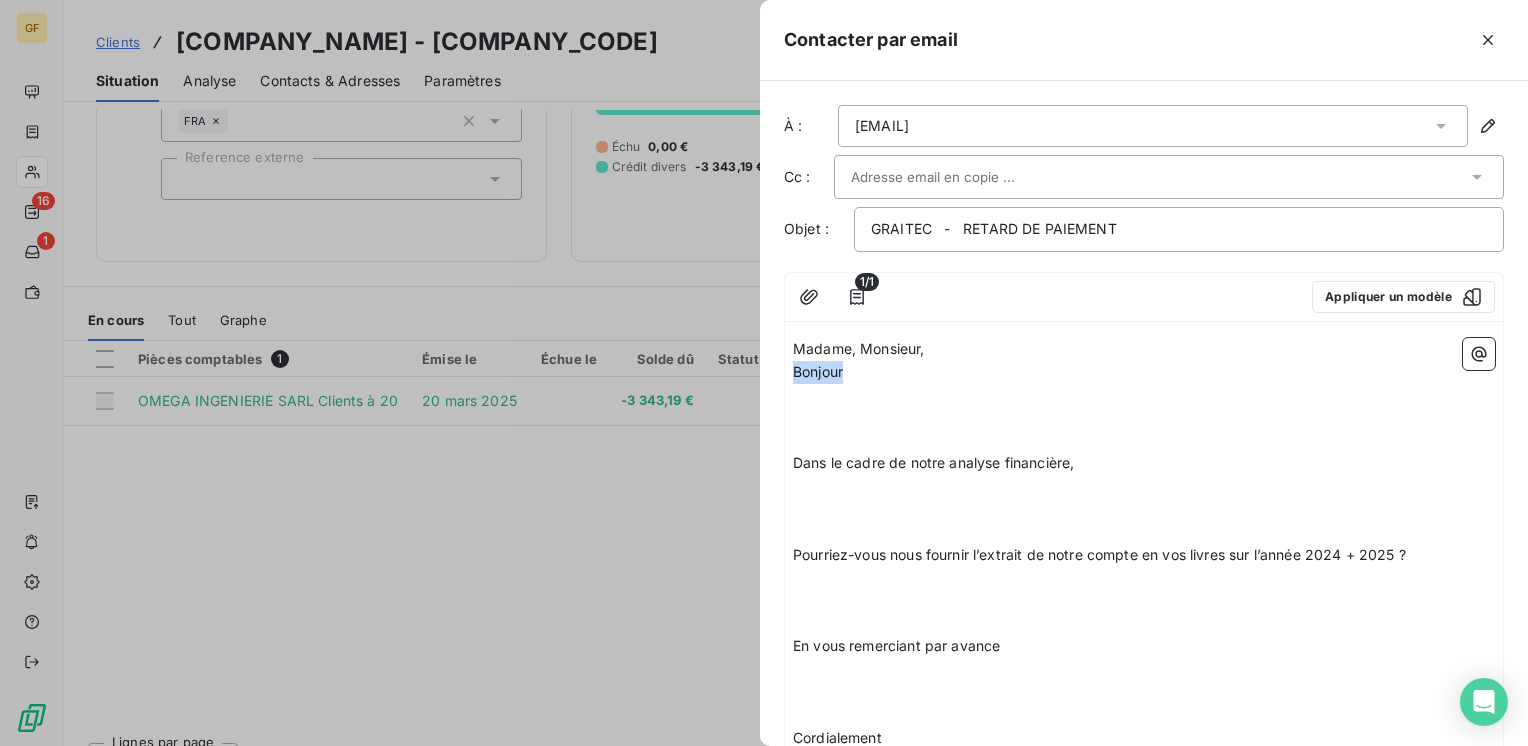 drag, startPoint x: 863, startPoint y: 366, endPoint x: 767, endPoint y: 370, distance: 96.0833 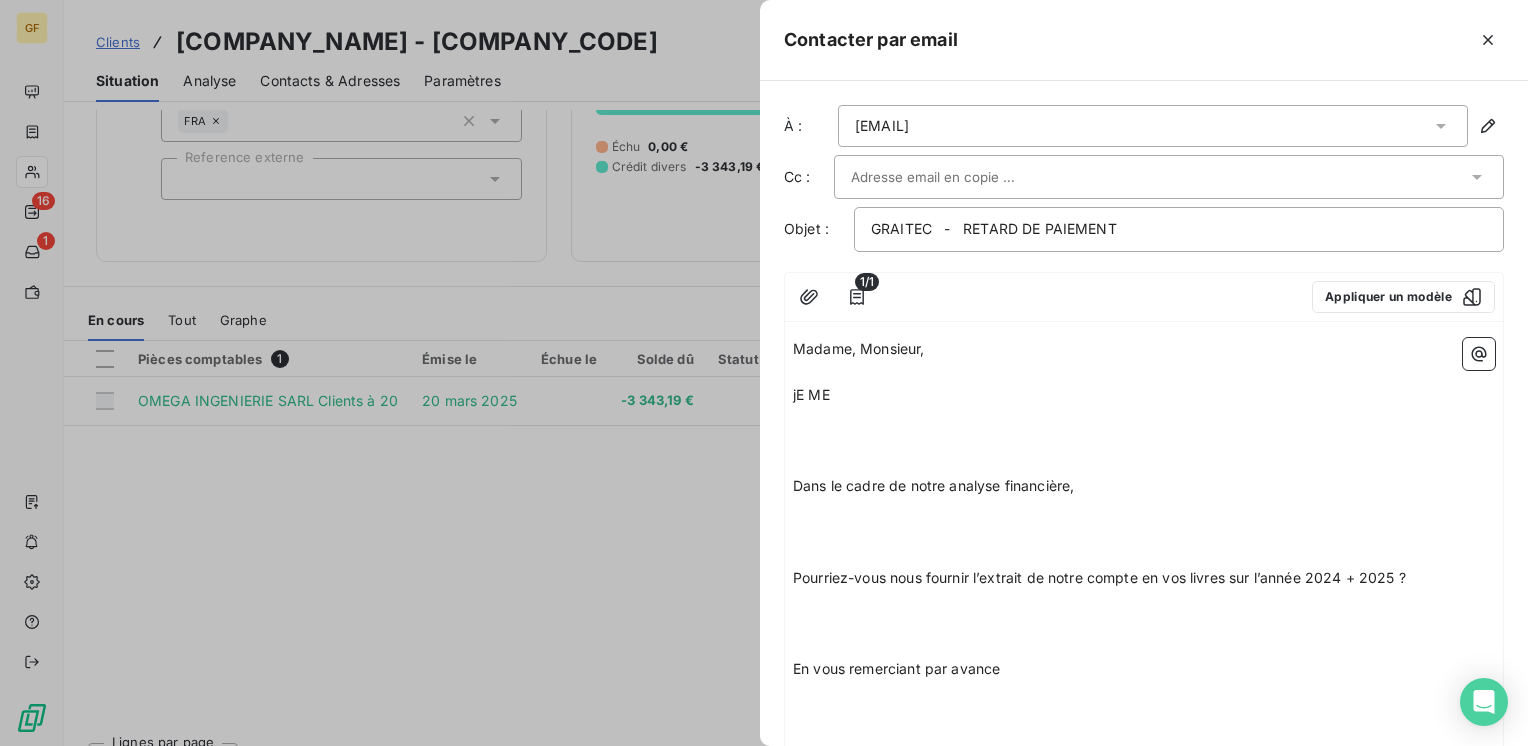 click on "Madame, Monsieur,
jE ME  ﻿   ﻿ Dans le cadre de notre analyse financière, ﻿   ﻿ Pourriez-vous nous fournir l’extrait de notre compte en vos livres sur l’année 2024 + 2025 ? ﻿   ﻿ En vous remerciant par avance ﻿   ﻿ Cordialement ﻿   ﻿ Total TTC à régler :   -3 343,19 € Autre Solde TTC Paiements reçus non affectés -3 343,19 € Voir et payer   la facture ﻿ ﻿ Il s’agit probablement d’un oubli, nous vous serions reconnaissant de bien vouloir procéder au règlement de cette facture dans les meilleurs délais.                                                                                                                                            Dans cette attente, et votre confirmation de règlement en retour de ce courriel,                                                                                                                                             Bien cordialement.
Service Recouvrement
IMPORTANT : Les chèques ne sont pas acceptés." at bounding box center (1144, 795) 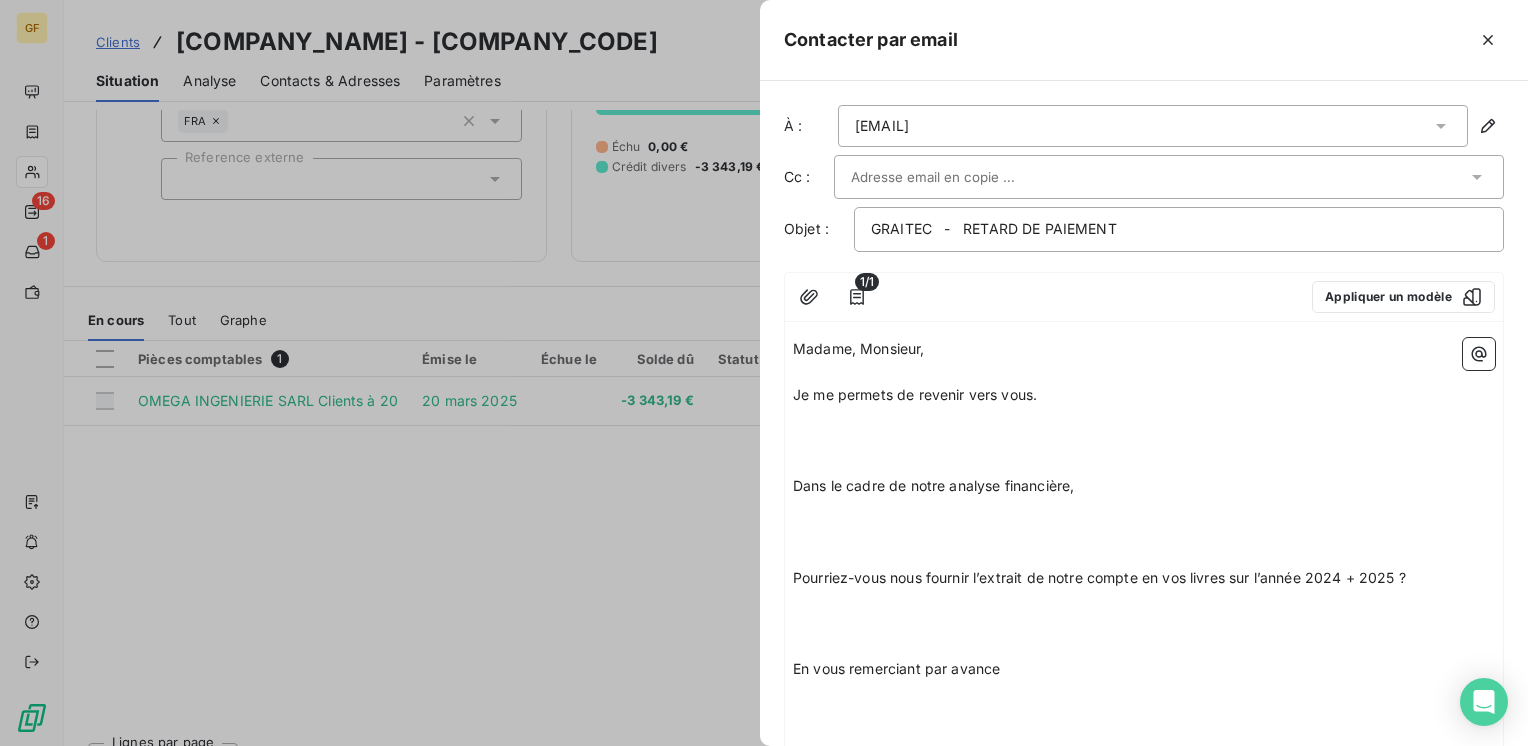 click on "Je me permets de revenir vers vous." at bounding box center [1144, 395] 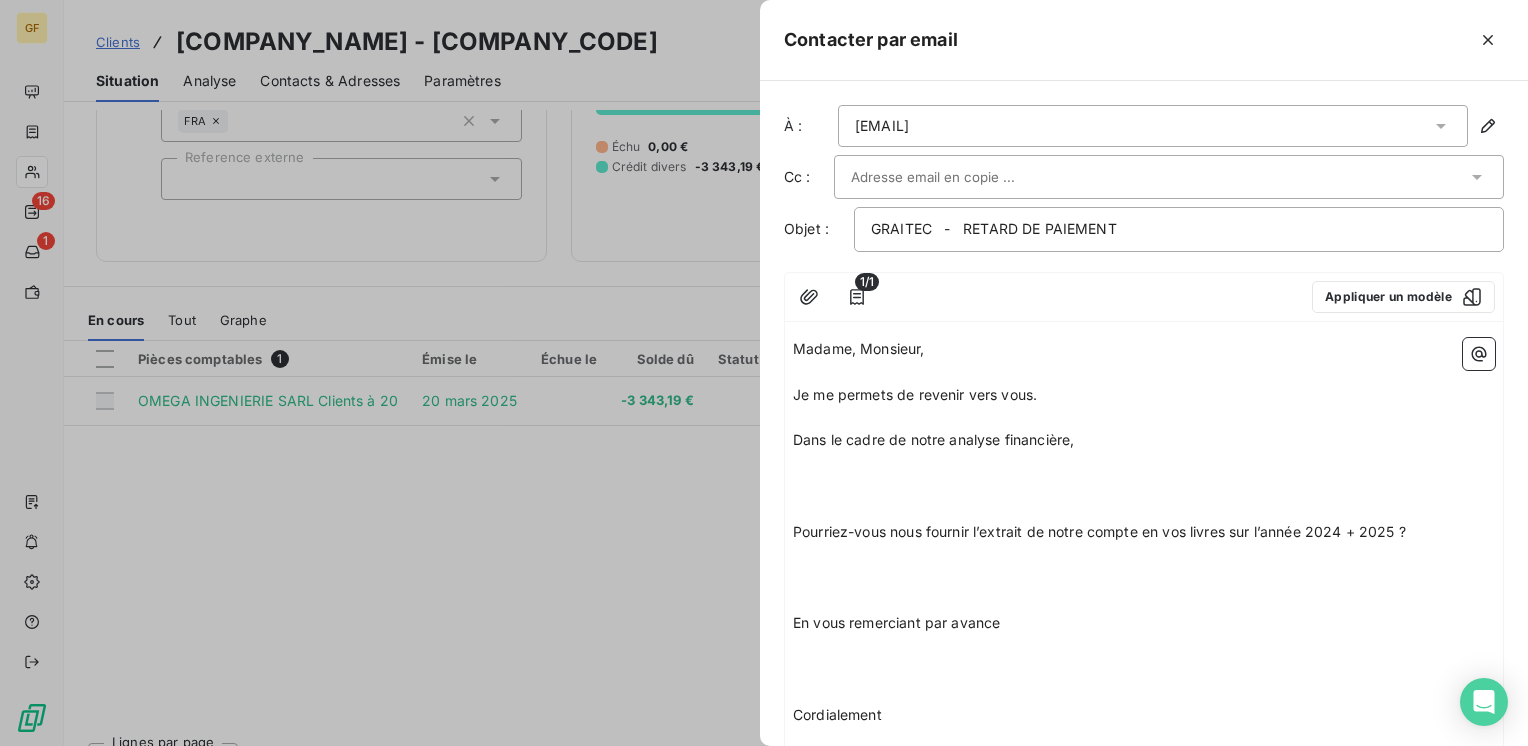 click on "Dans le cadre de notre analyse financière," at bounding box center (1144, 440) 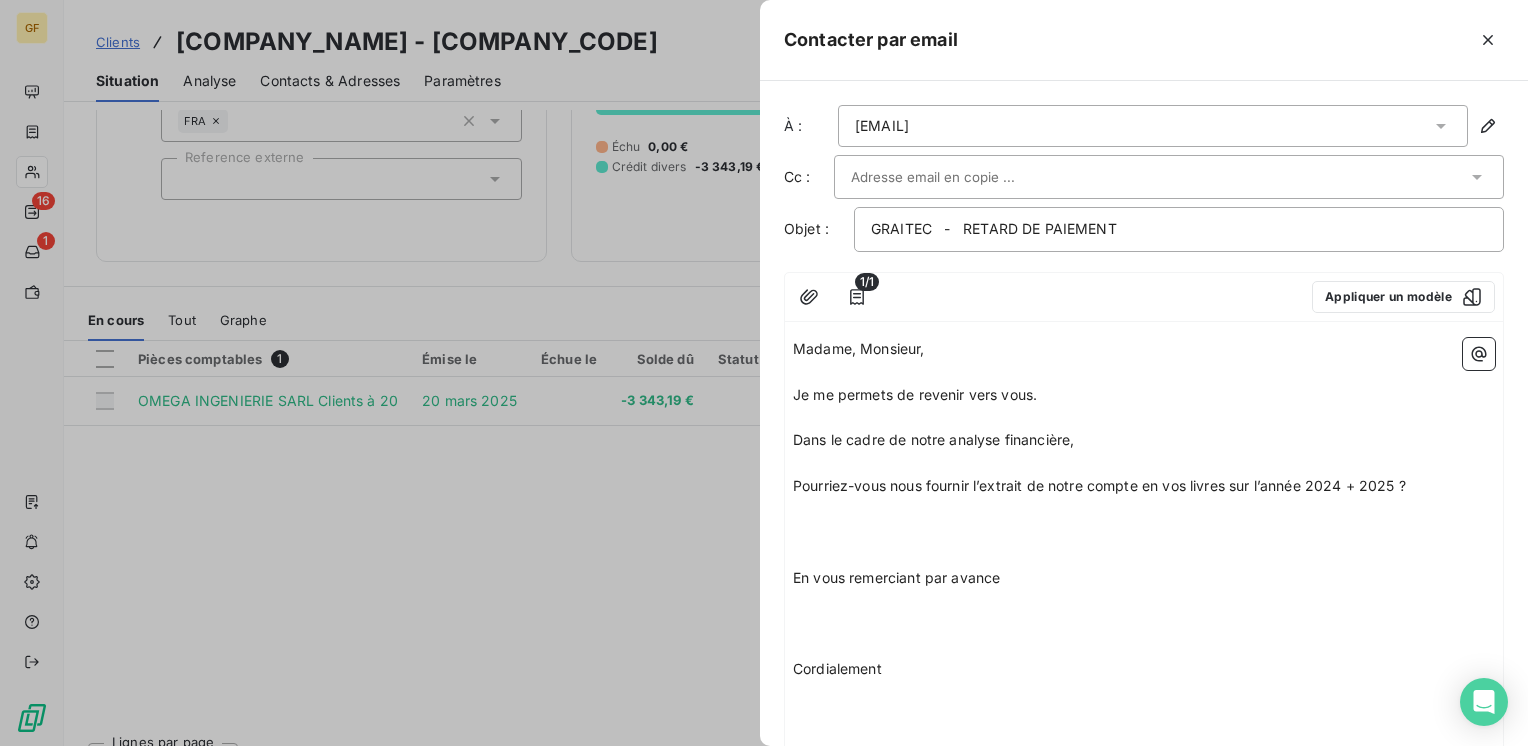 click on "Pourriez-vous nous fournir l’extrait de notre compte en vos livres sur l’année 2024 + 2025 ?" at bounding box center (1144, 486) 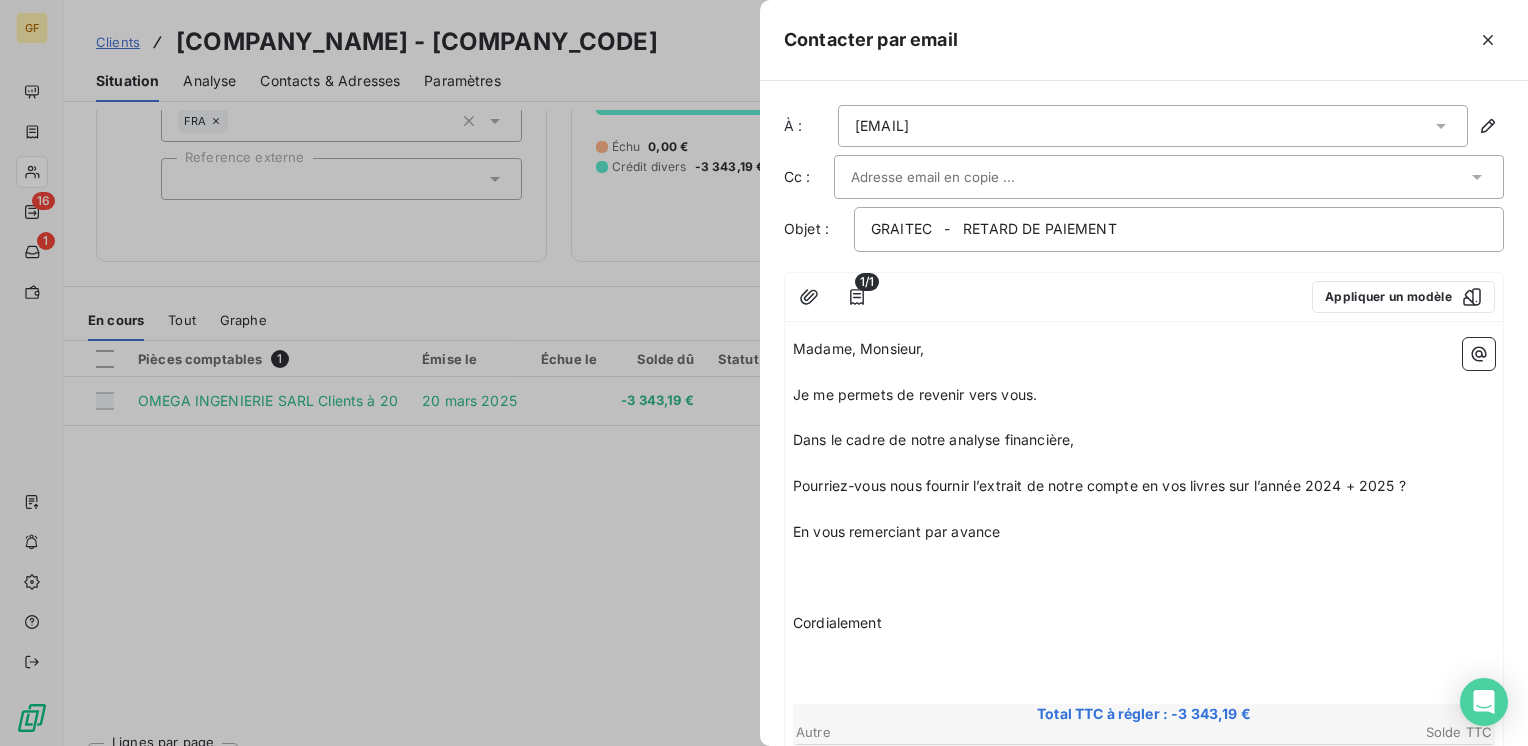 click on "﻿" at bounding box center (1144, 555) 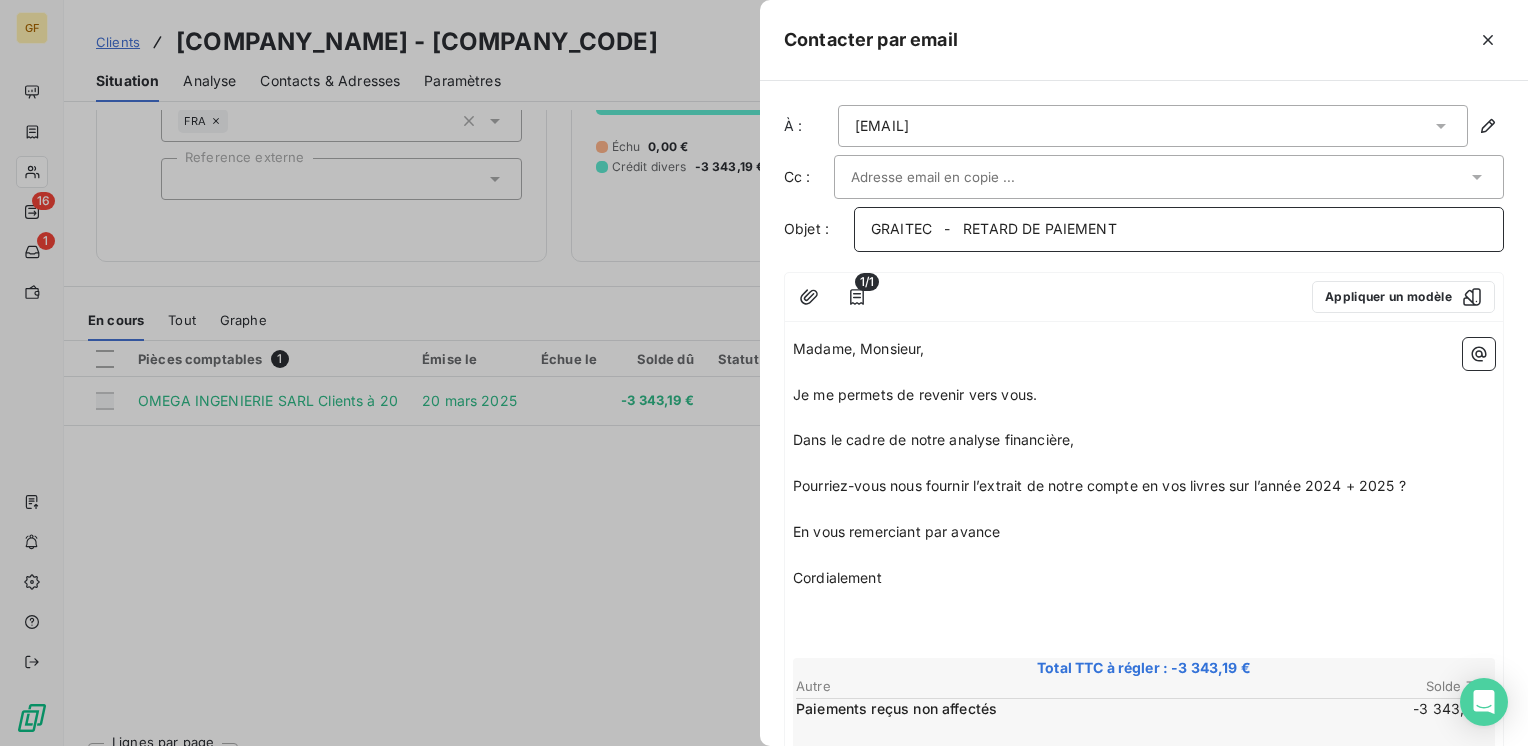 drag, startPoint x: 962, startPoint y: 221, endPoint x: 1239, endPoint y: 238, distance: 277.52118 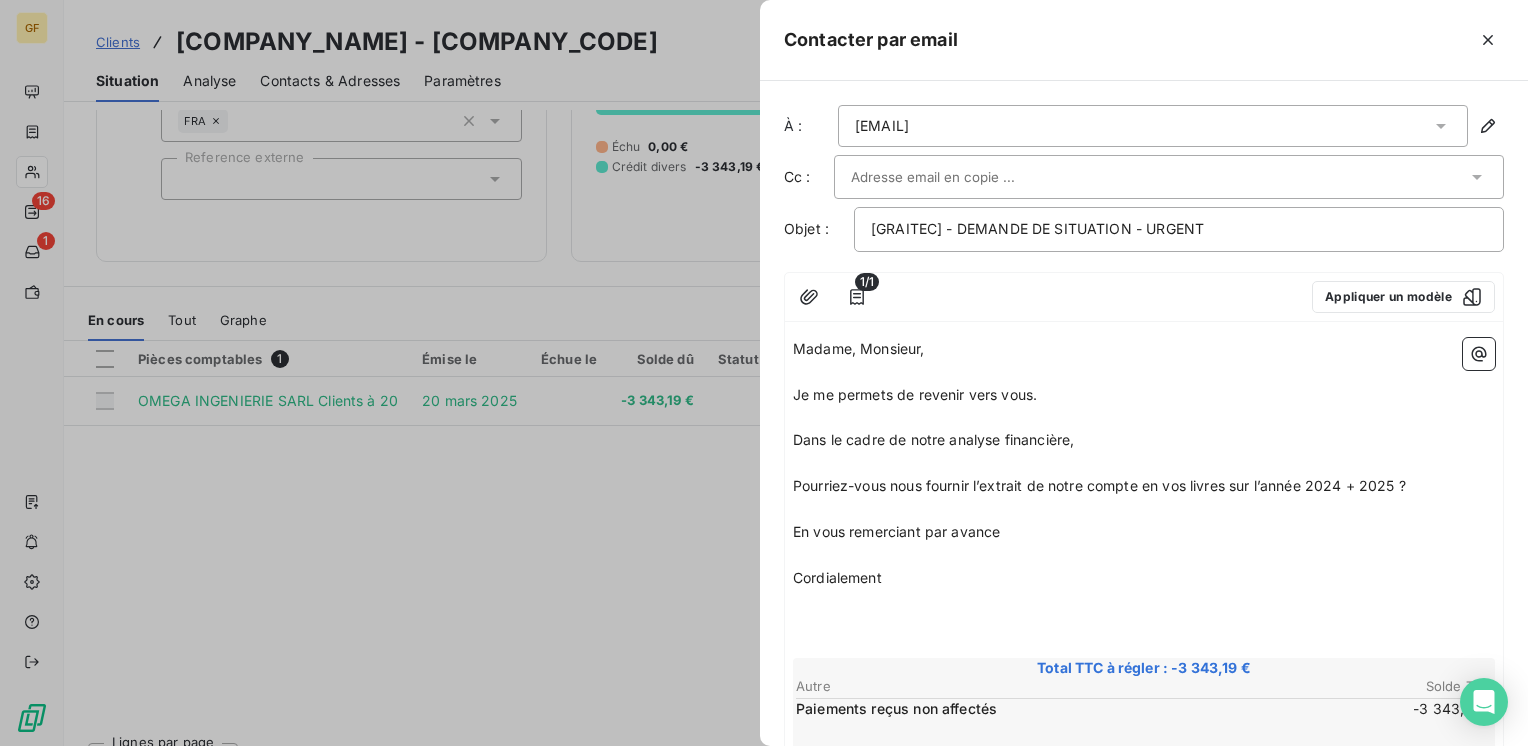 click at bounding box center (1159, 177) 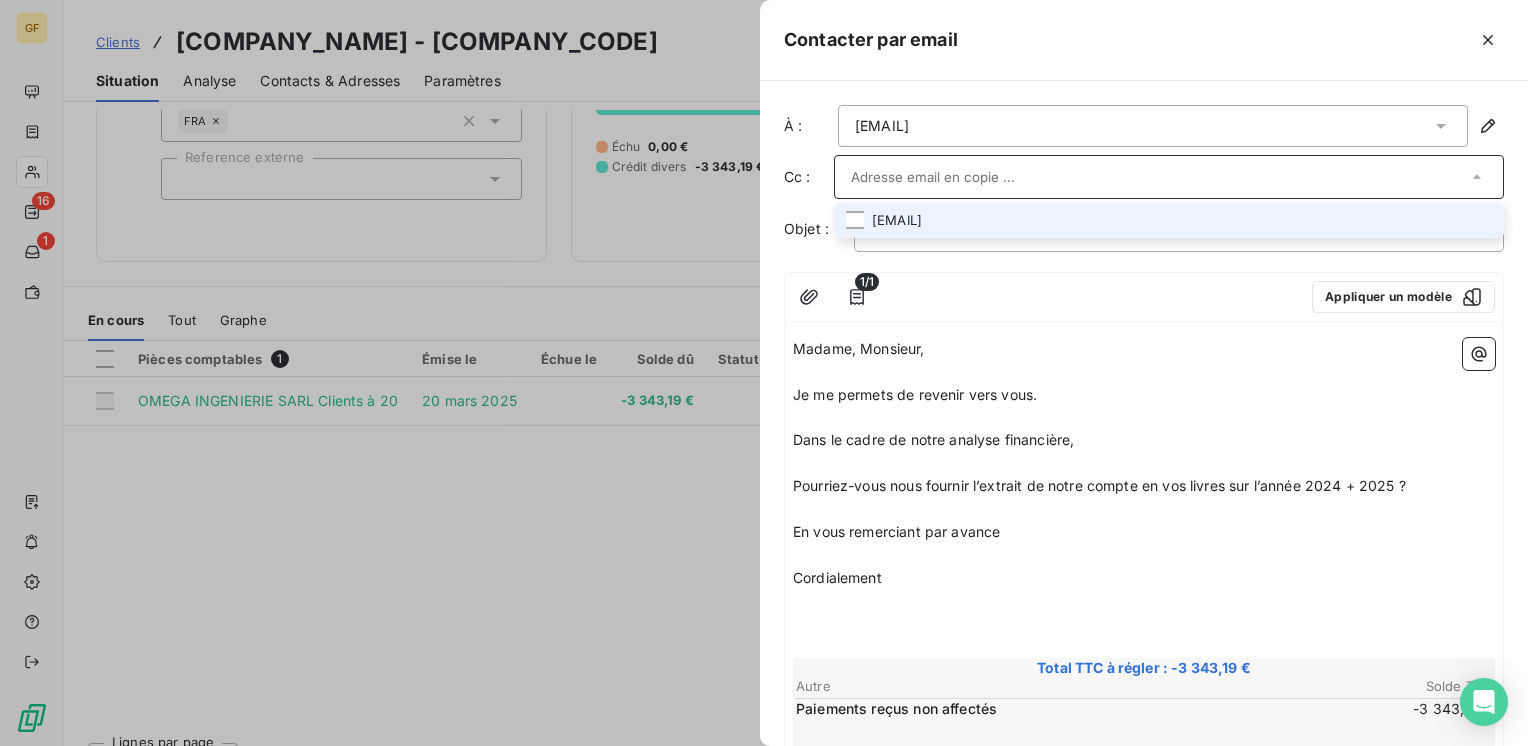 click on "[EMAIL]" at bounding box center [1169, 220] 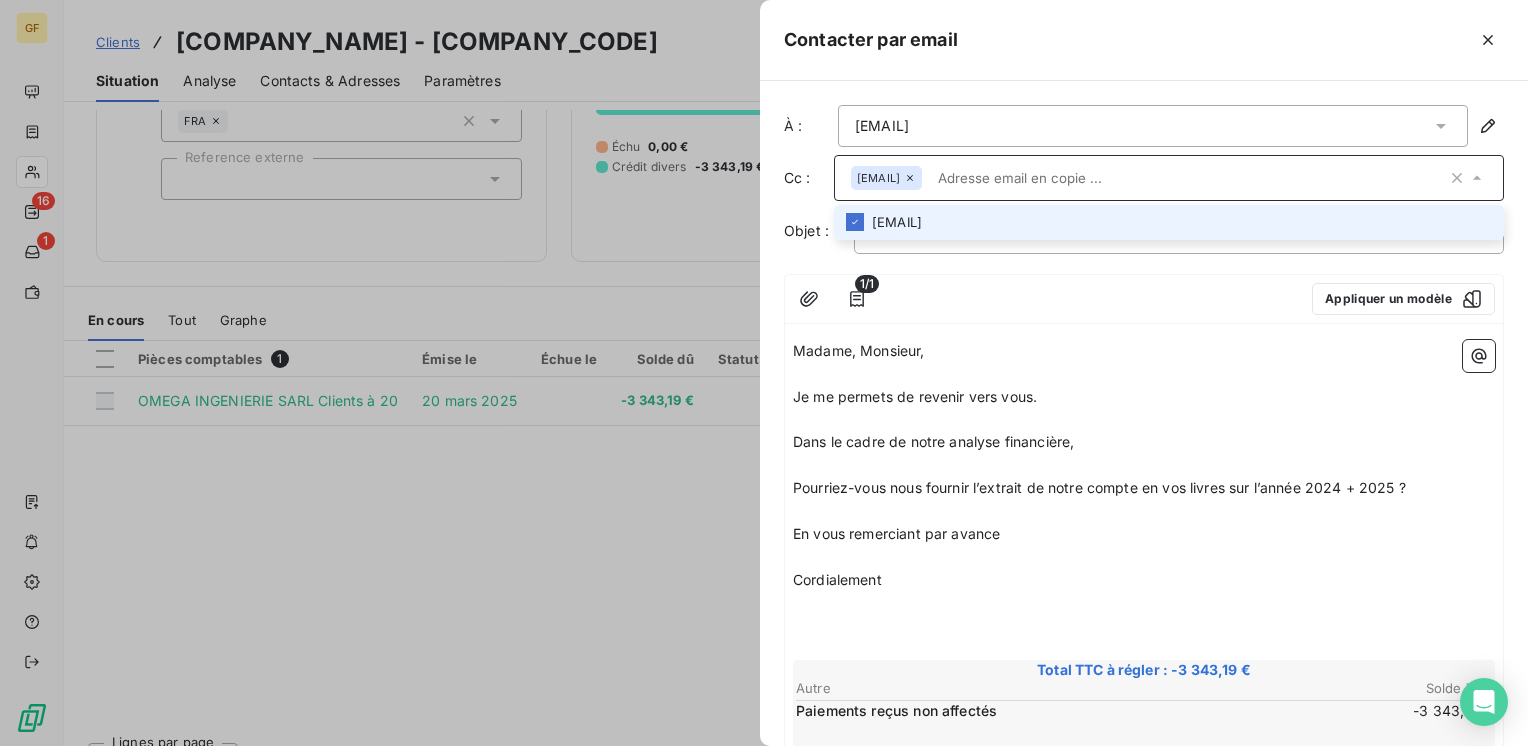 click on "[EMAIL]" at bounding box center [1169, 222] 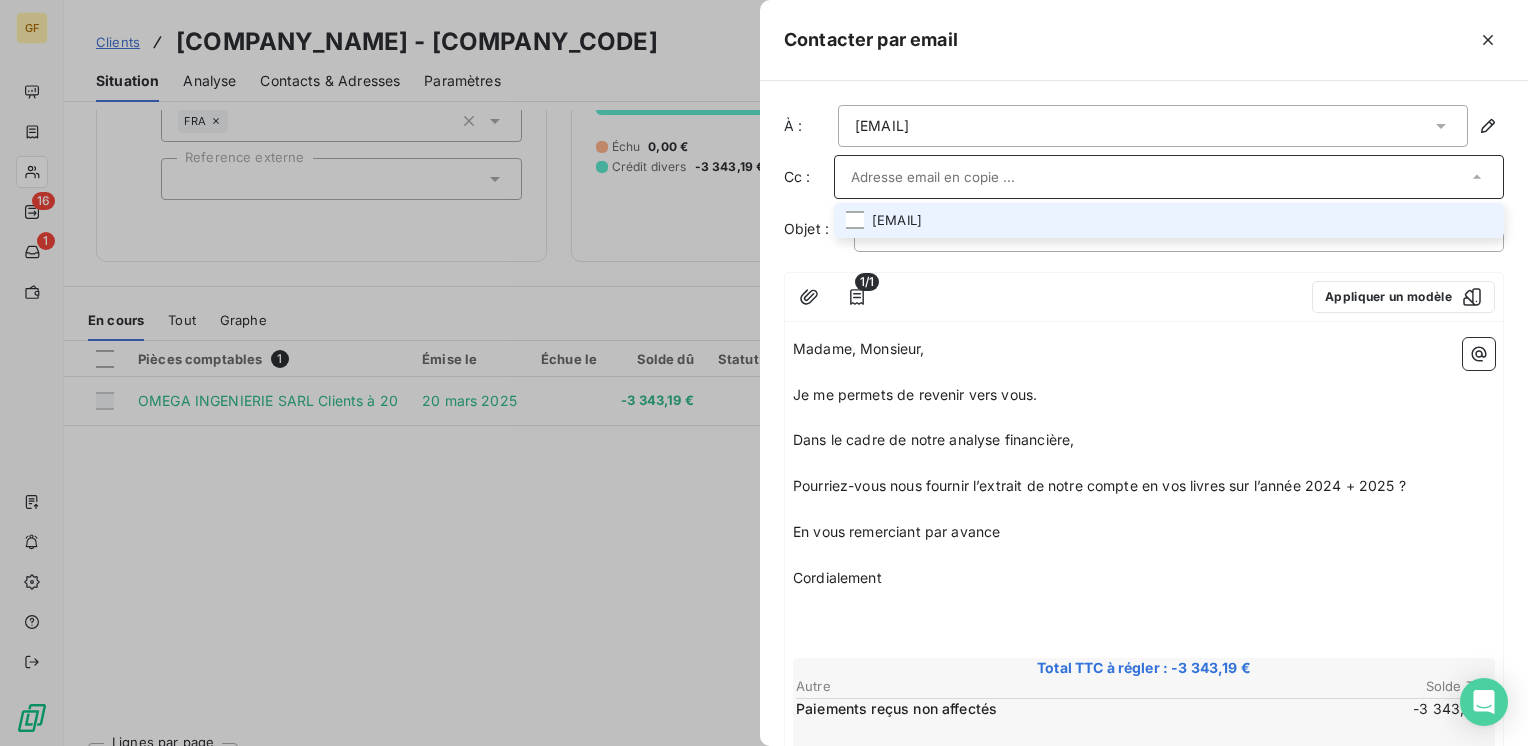 drag, startPoint x: 1024, startPoint y: 218, endPoint x: 1051, endPoint y: 233, distance: 30.88689 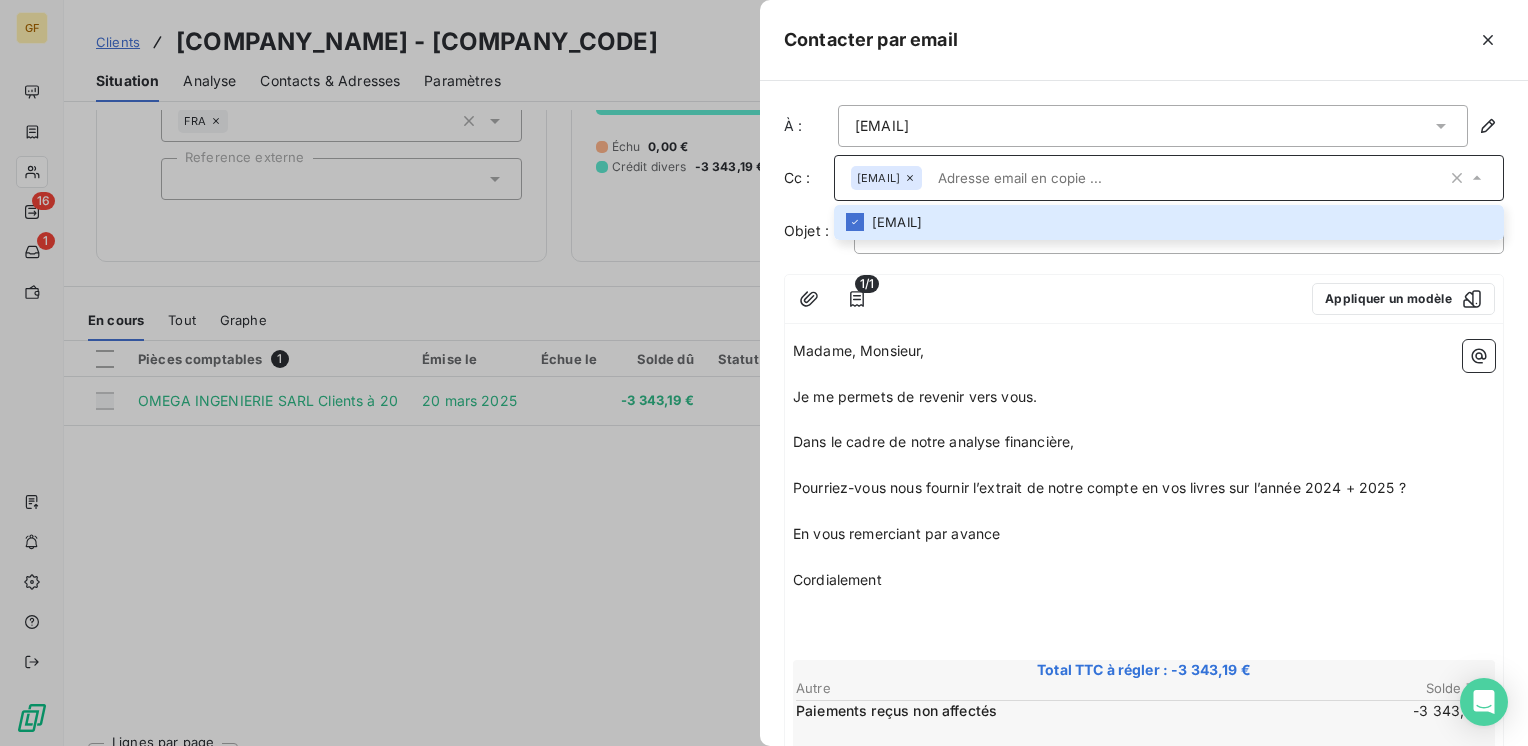 click on "Madame, Monsieur,
Je me permets de revenir vers vous.
Dans le cadre de notre analyse financière,
Pourriez-vous nous fournir l’extrait de notre compte en vos livres sur l’année 2024 + 2025 ?
En vous remerciant par avance
Cordialement
Total TTC à régler :   -3 343,19 € Autre Solde TTC Paiements reçus non affectés -3 343,19 € Voir et payer   la facture
Il s’agit probablement d’un oubli, nous vous serions reconnaissant de bien vouloir procéder au règlement de cette facture dans les meilleurs délais.                                                                                                                                            Dans cette attente, et votre confirmation de règlement en retour de ce courriel,                                                                                                                                             Bien cordialement.
Service Recouvrement" at bounding box center [1144, 705] 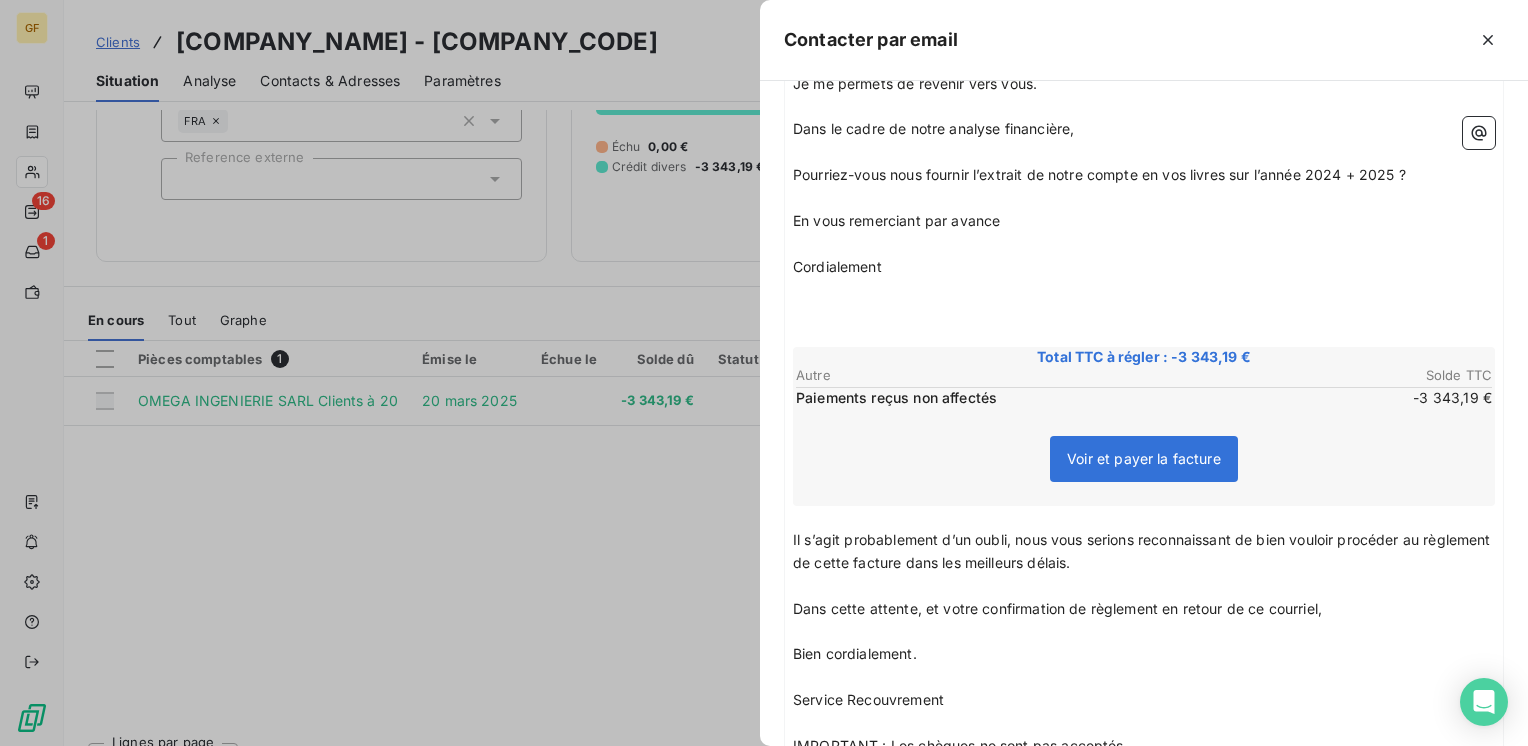 scroll, scrollTop: 300, scrollLeft: 0, axis: vertical 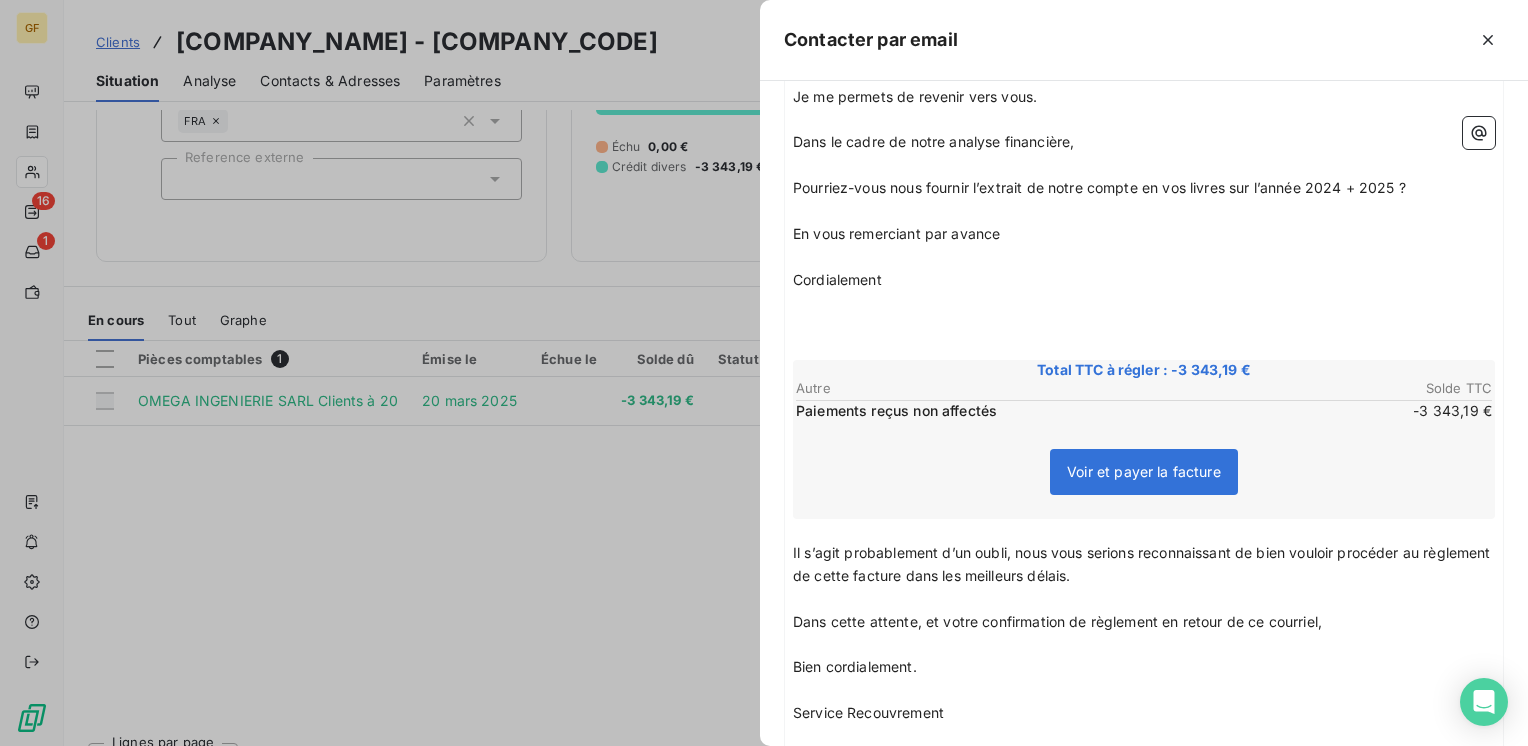 click on "Paiements reçus non affectés" at bounding box center [1082, 411] 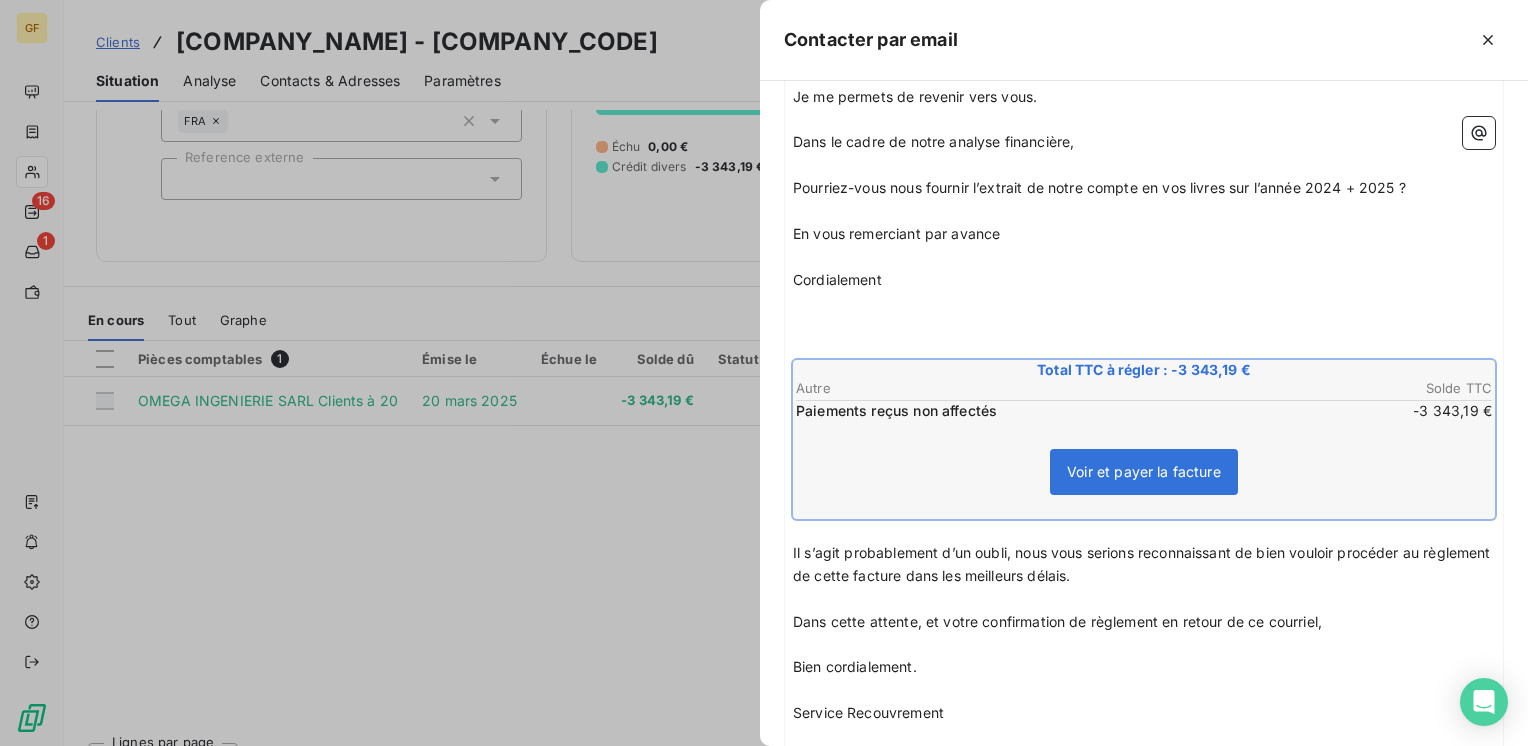 scroll, scrollTop: 296, scrollLeft: 0, axis: vertical 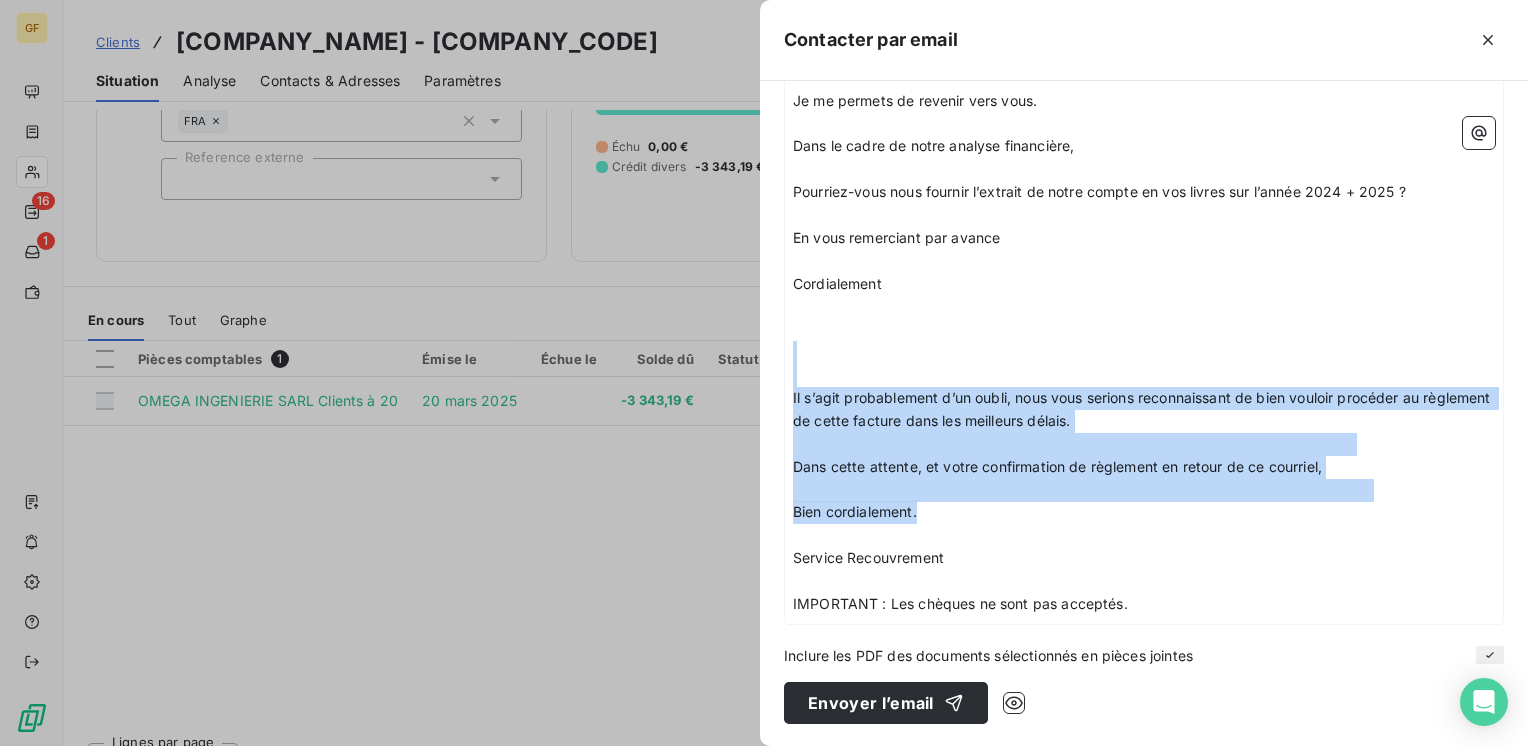 drag, startPoint x: 960, startPoint y: 510, endPoint x: 879, endPoint y: 352, distance: 177.55281 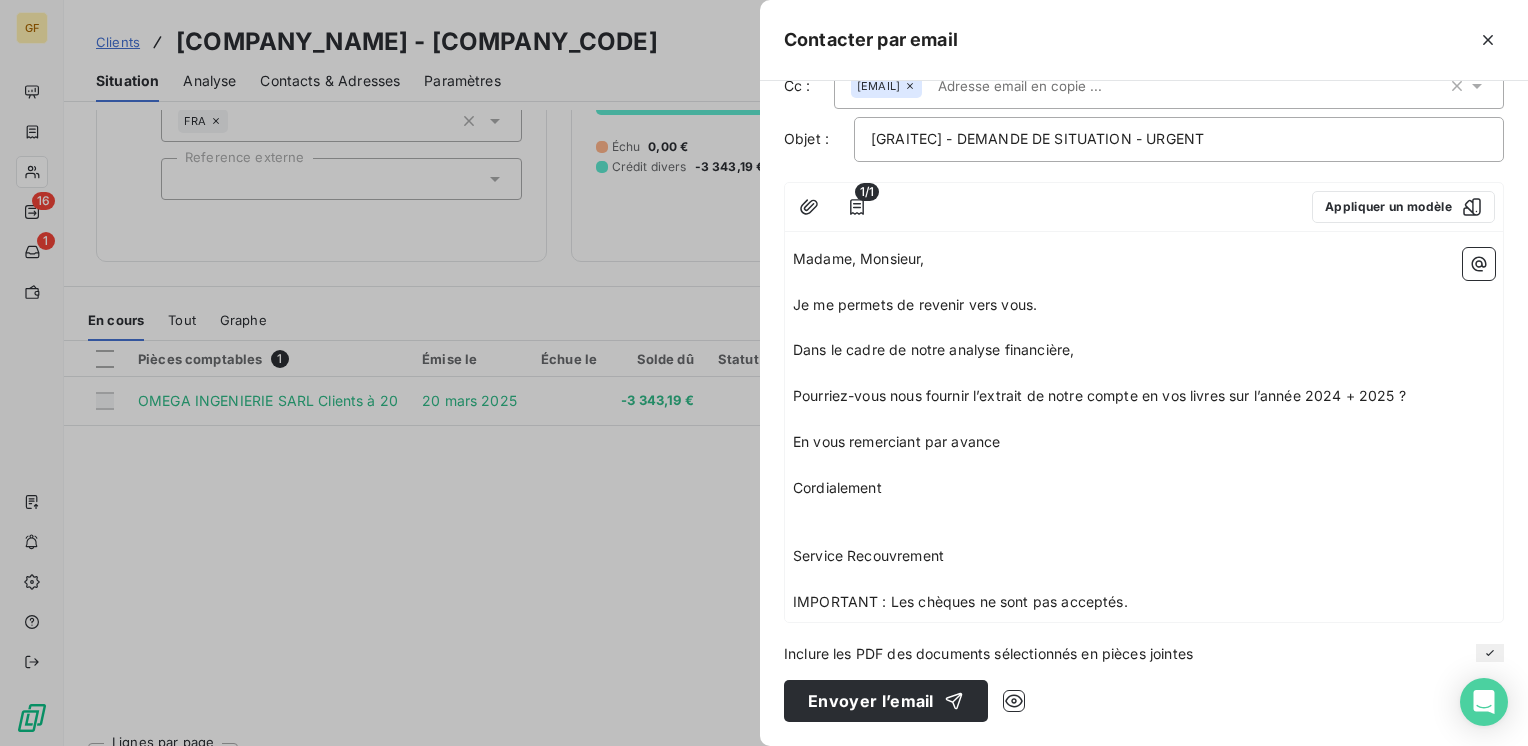 scroll, scrollTop: 89, scrollLeft: 0, axis: vertical 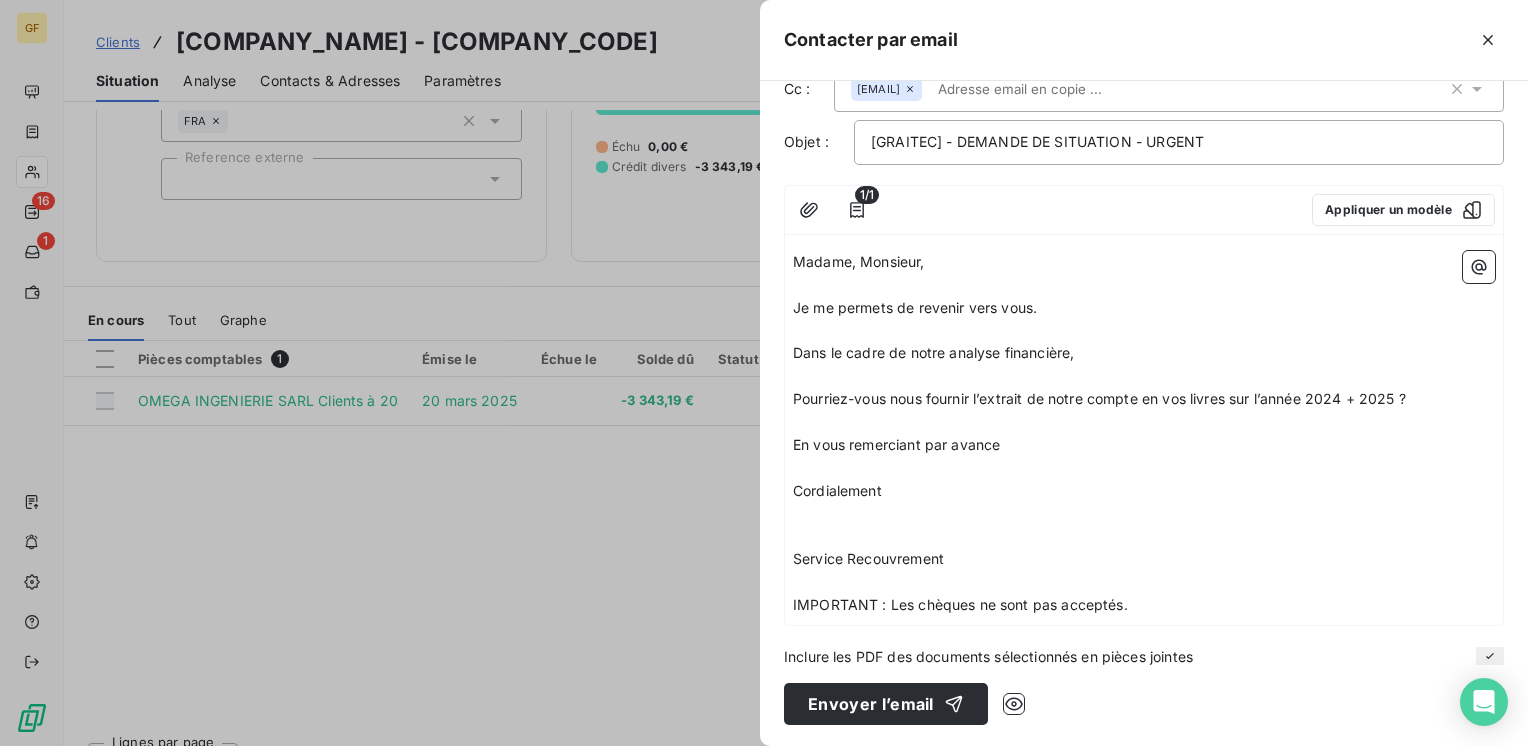 drag, startPoint x: 1154, startPoint y: 598, endPoint x: 725, endPoint y: 603, distance: 429.02914 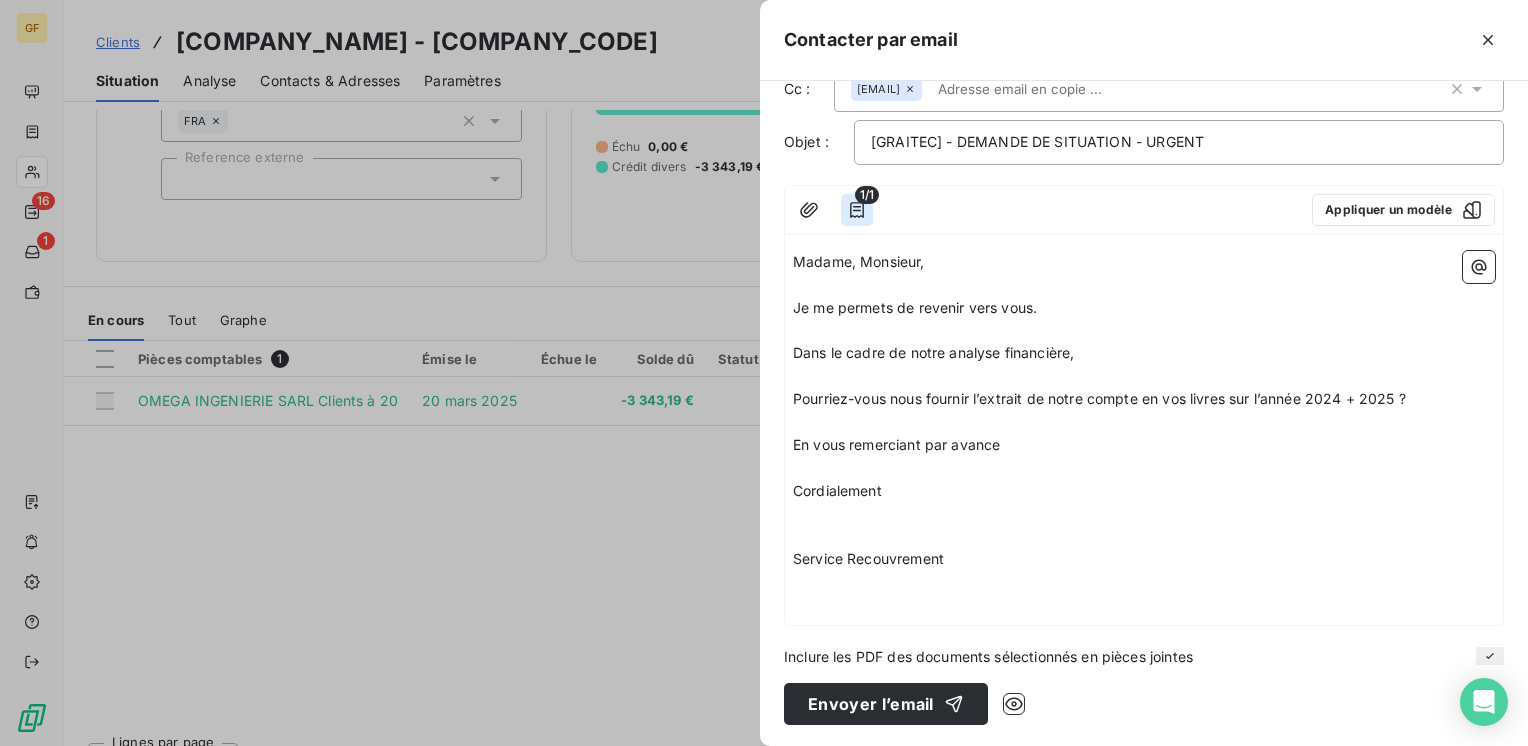 click 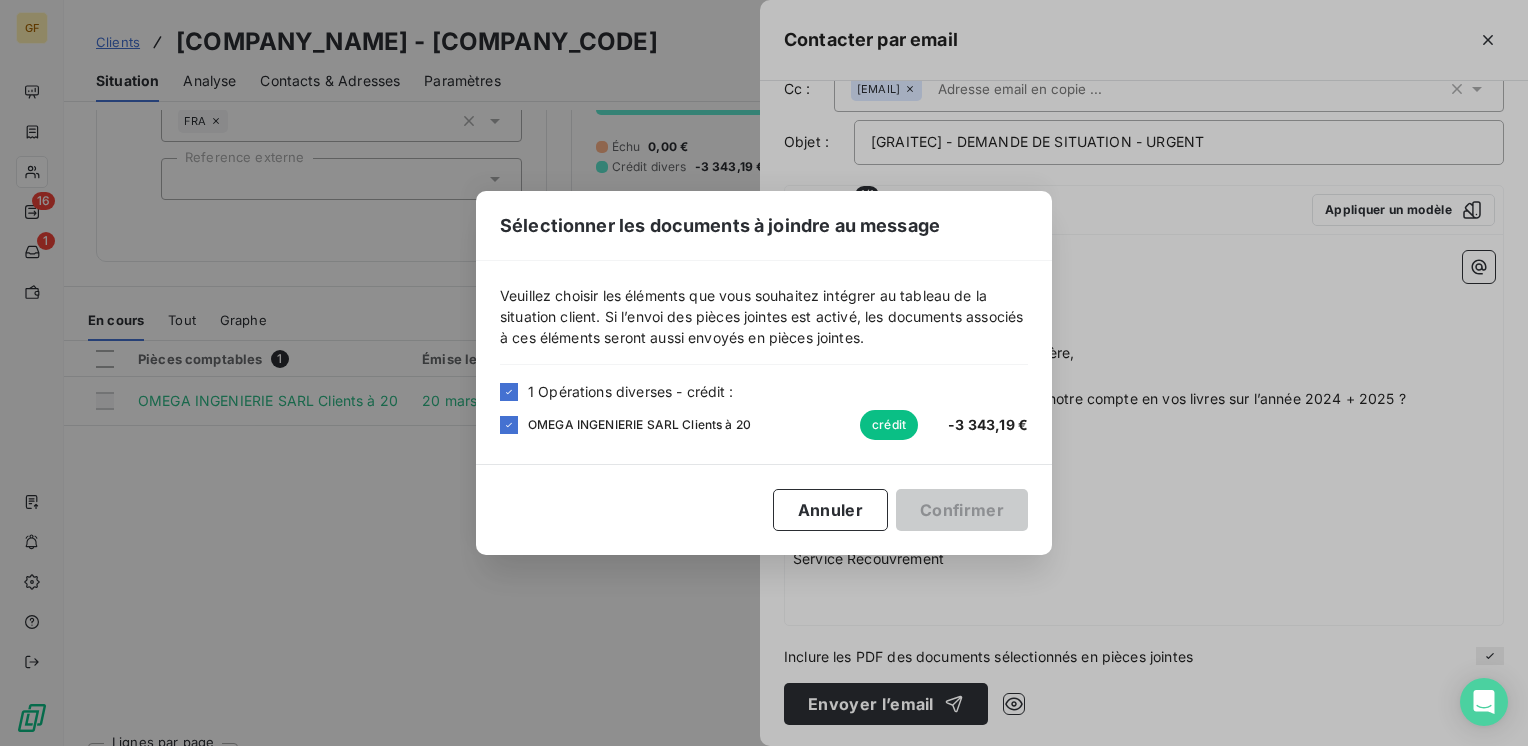 click on "1 Opérations diverses - crédit :" at bounding box center [630, 391] 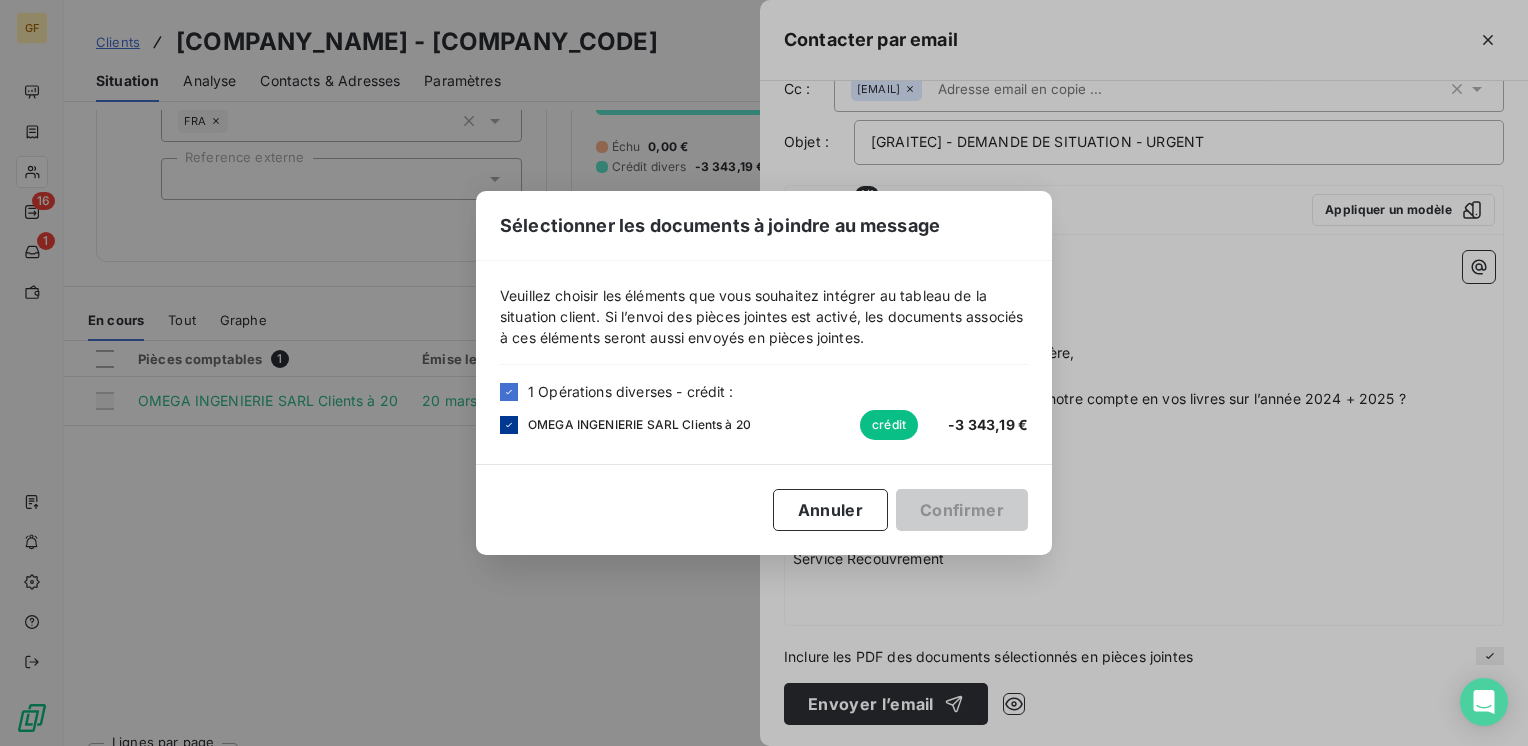 click 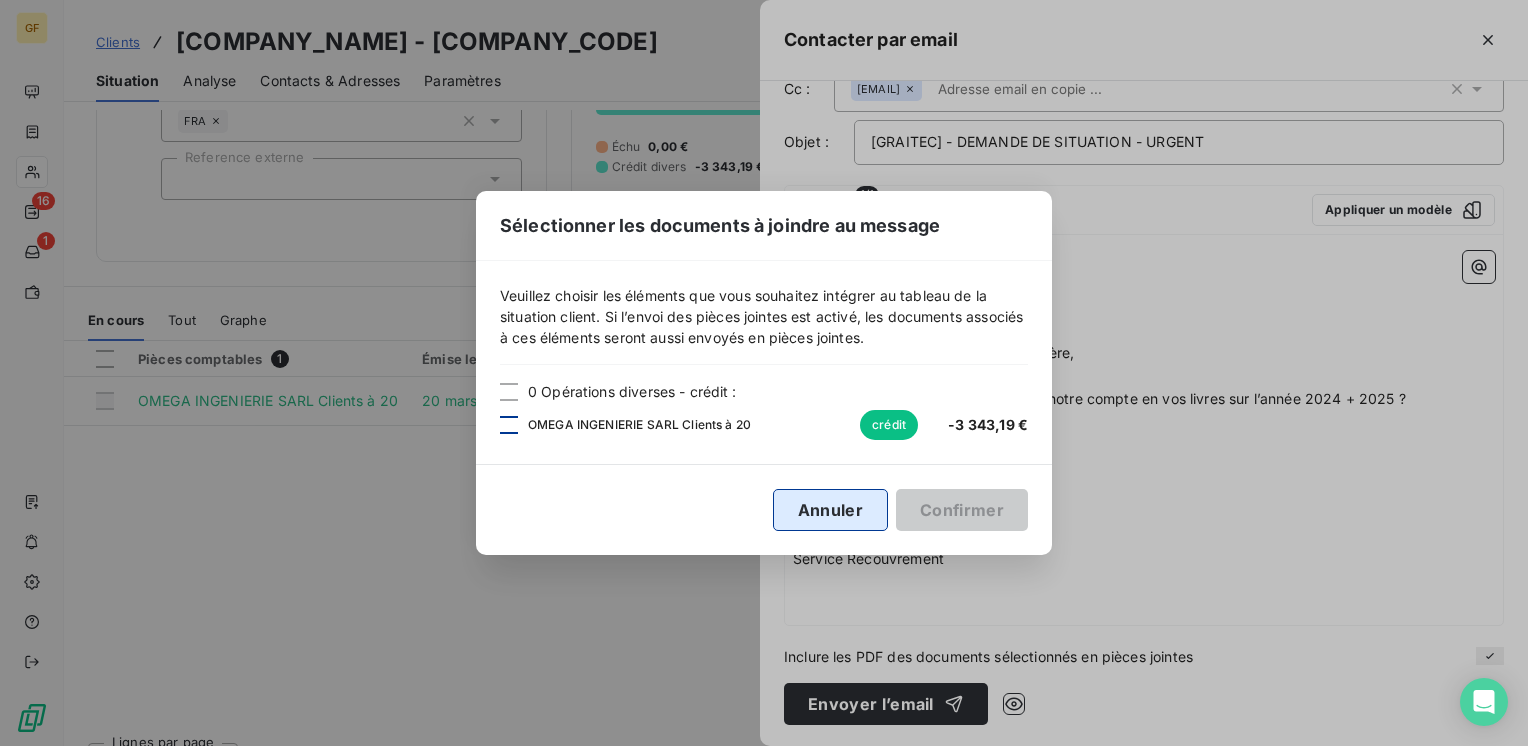 click on "Annuler" at bounding box center (830, 510) 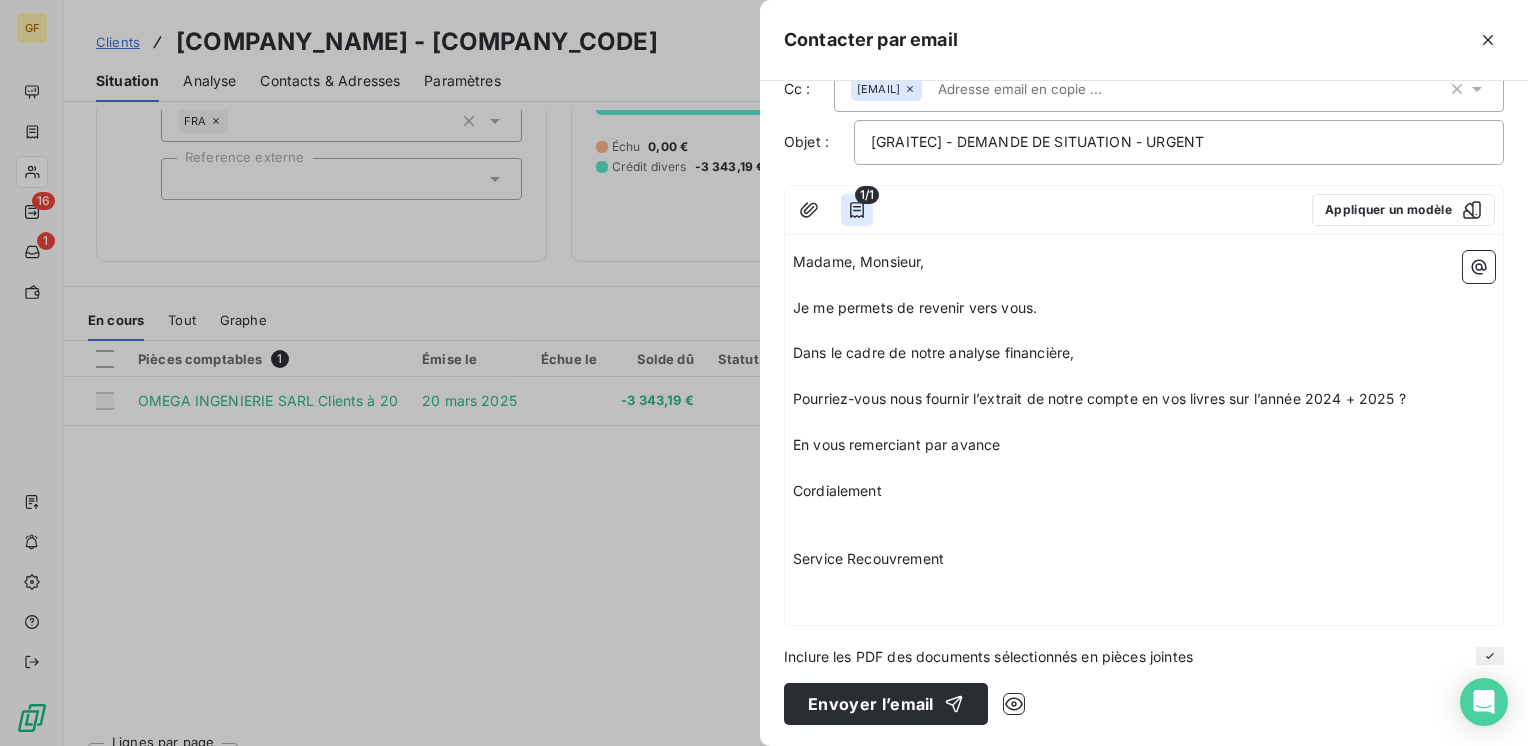 click 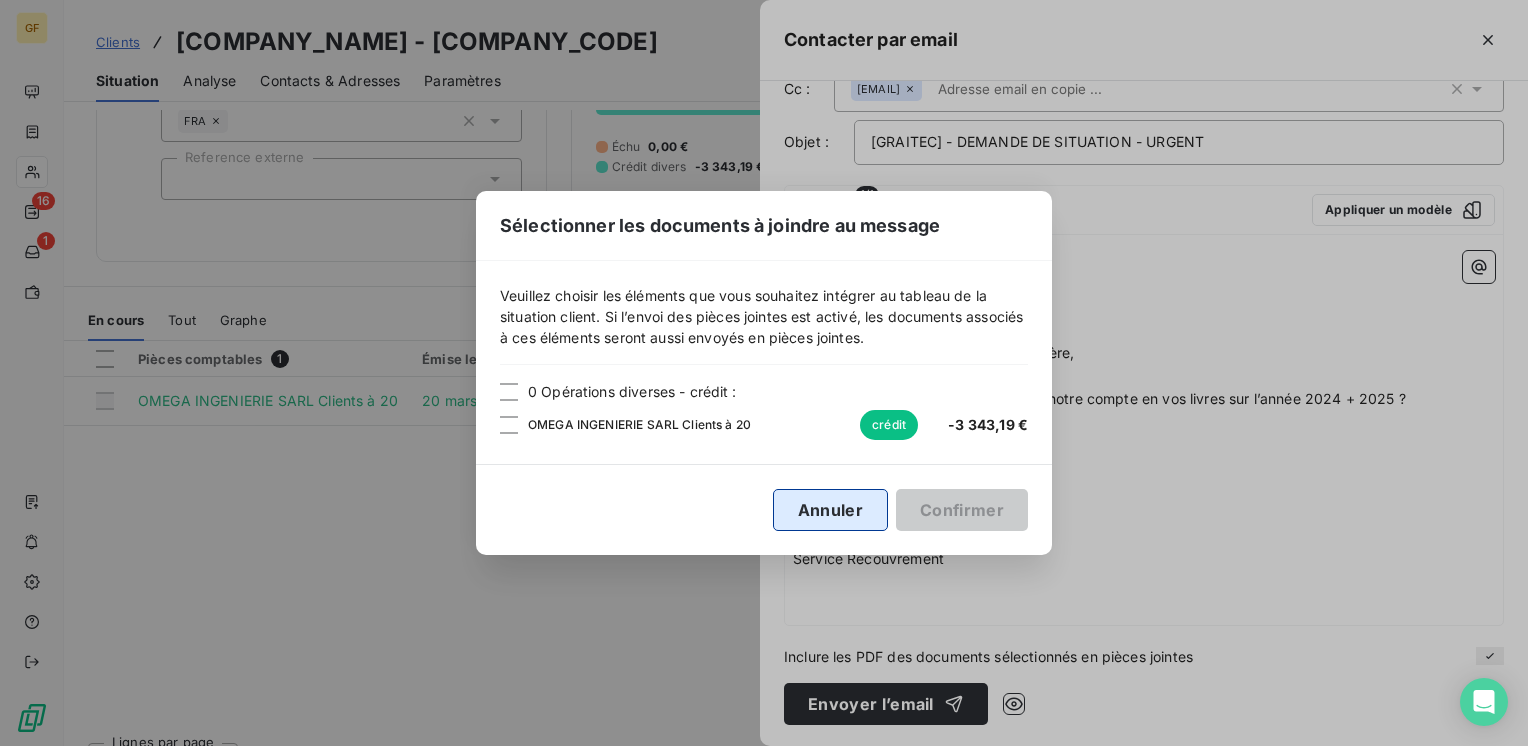 click on "Annuler" at bounding box center [830, 510] 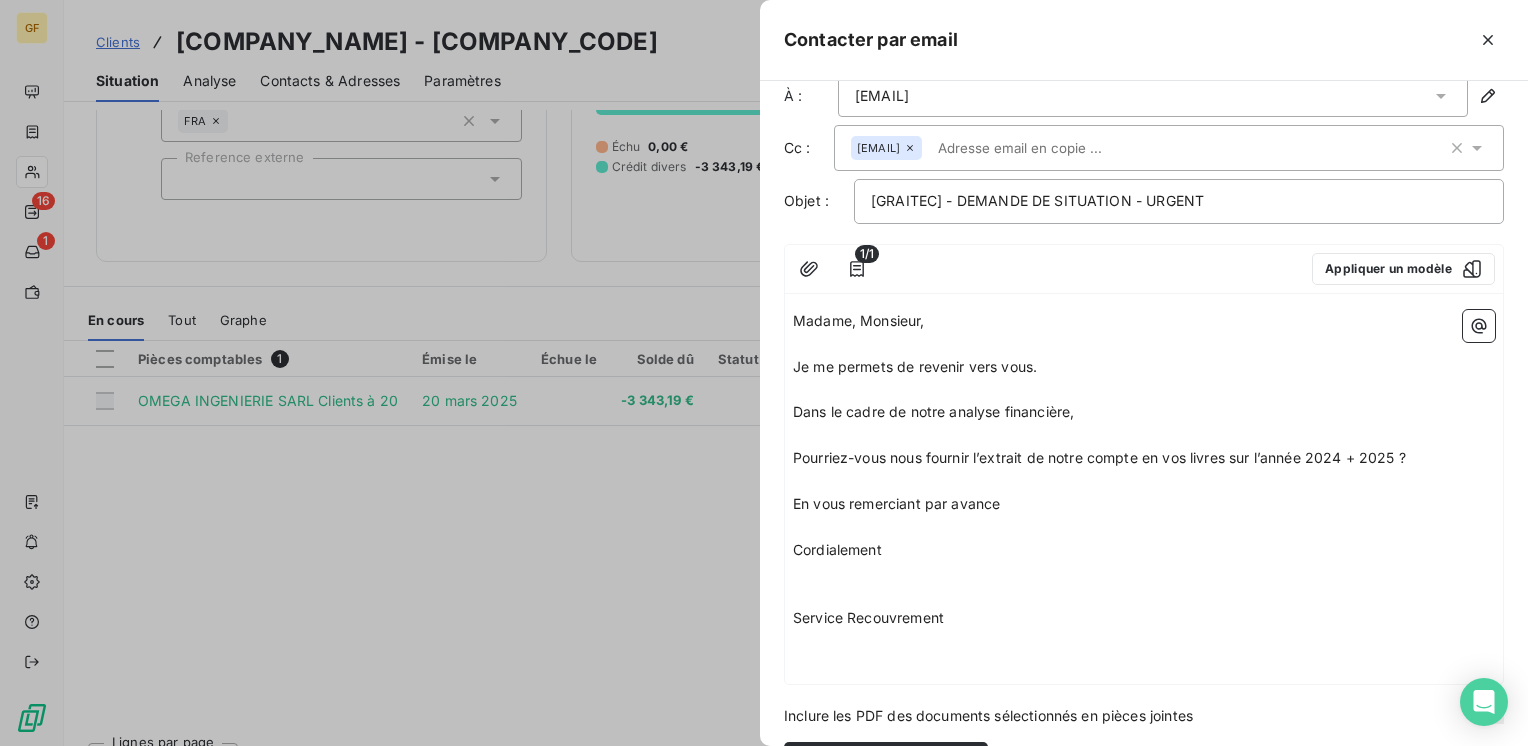 scroll, scrollTop: 0, scrollLeft: 0, axis: both 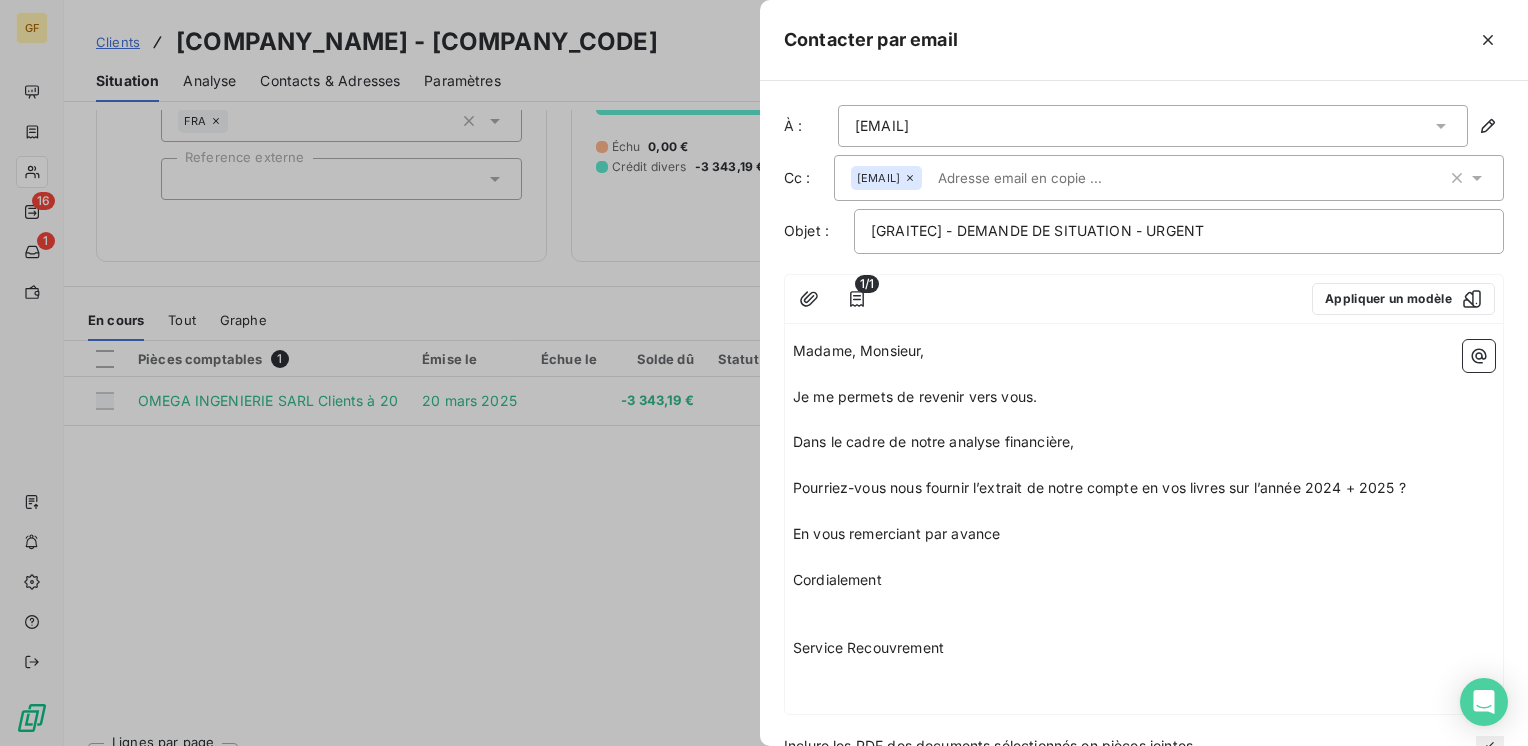 click on "Cordialement" at bounding box center [1144, 580] 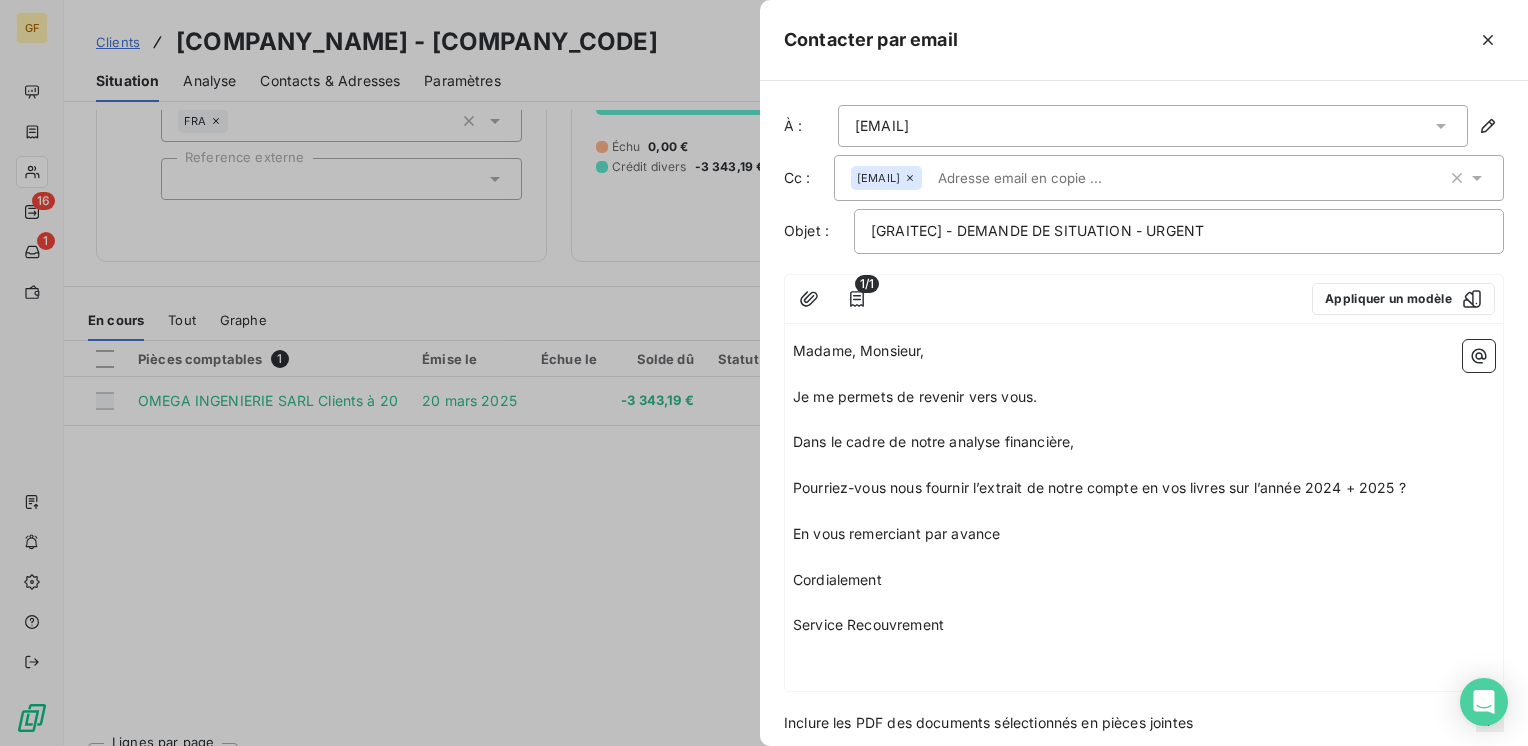 click on "Je me permets de revenir vers vous." at bounding box center [915, 396] 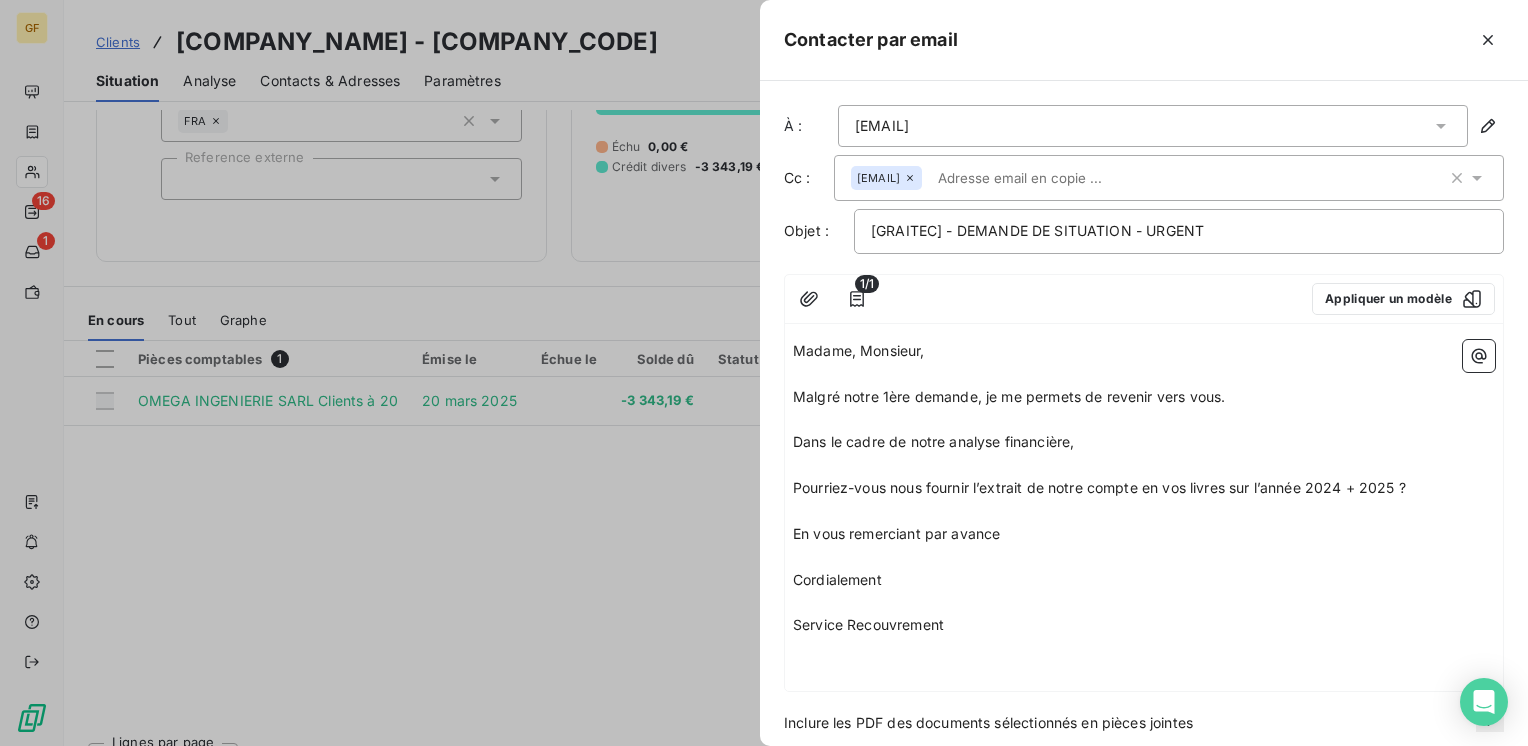 scroll, scrollTop: 67, scrollLeft: 0, axis: vertical 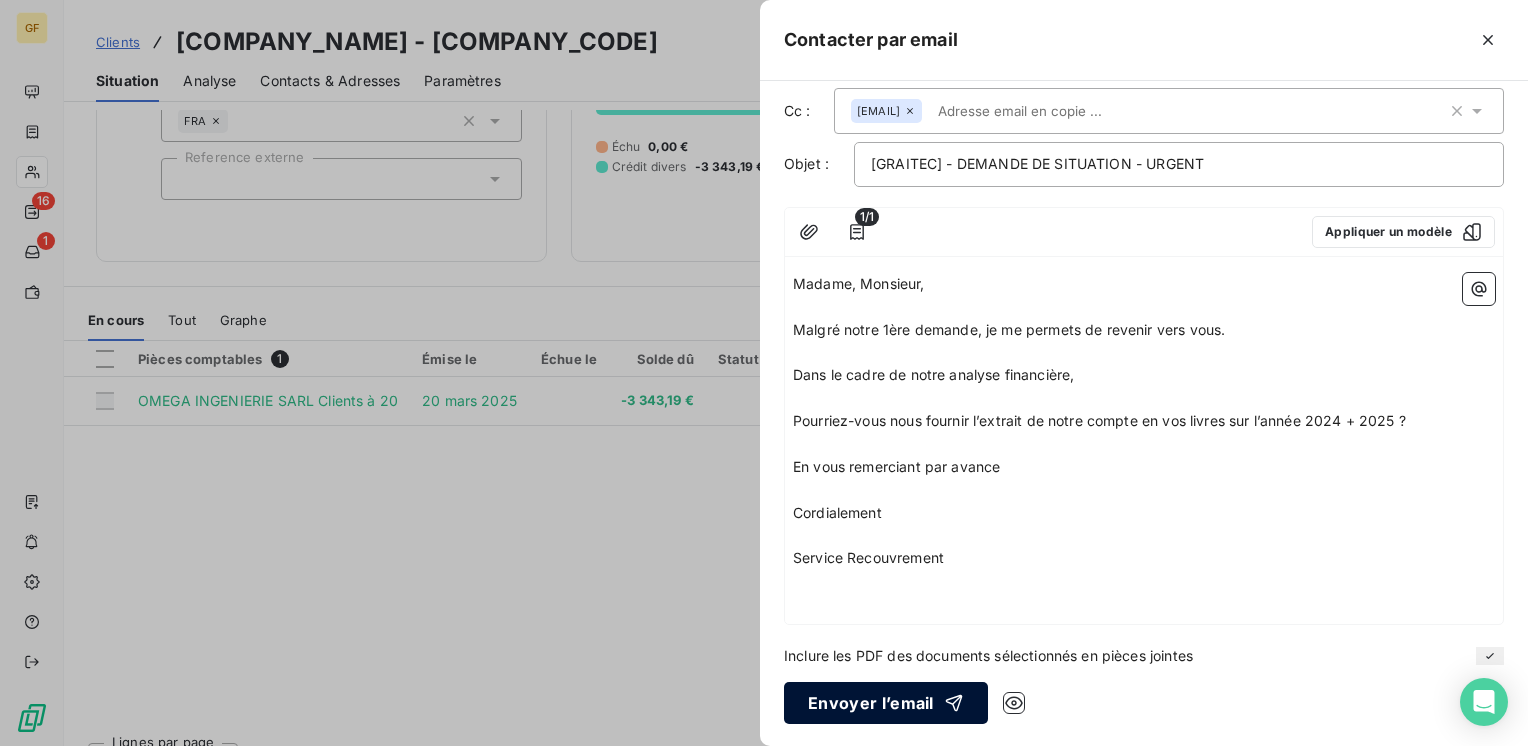 click 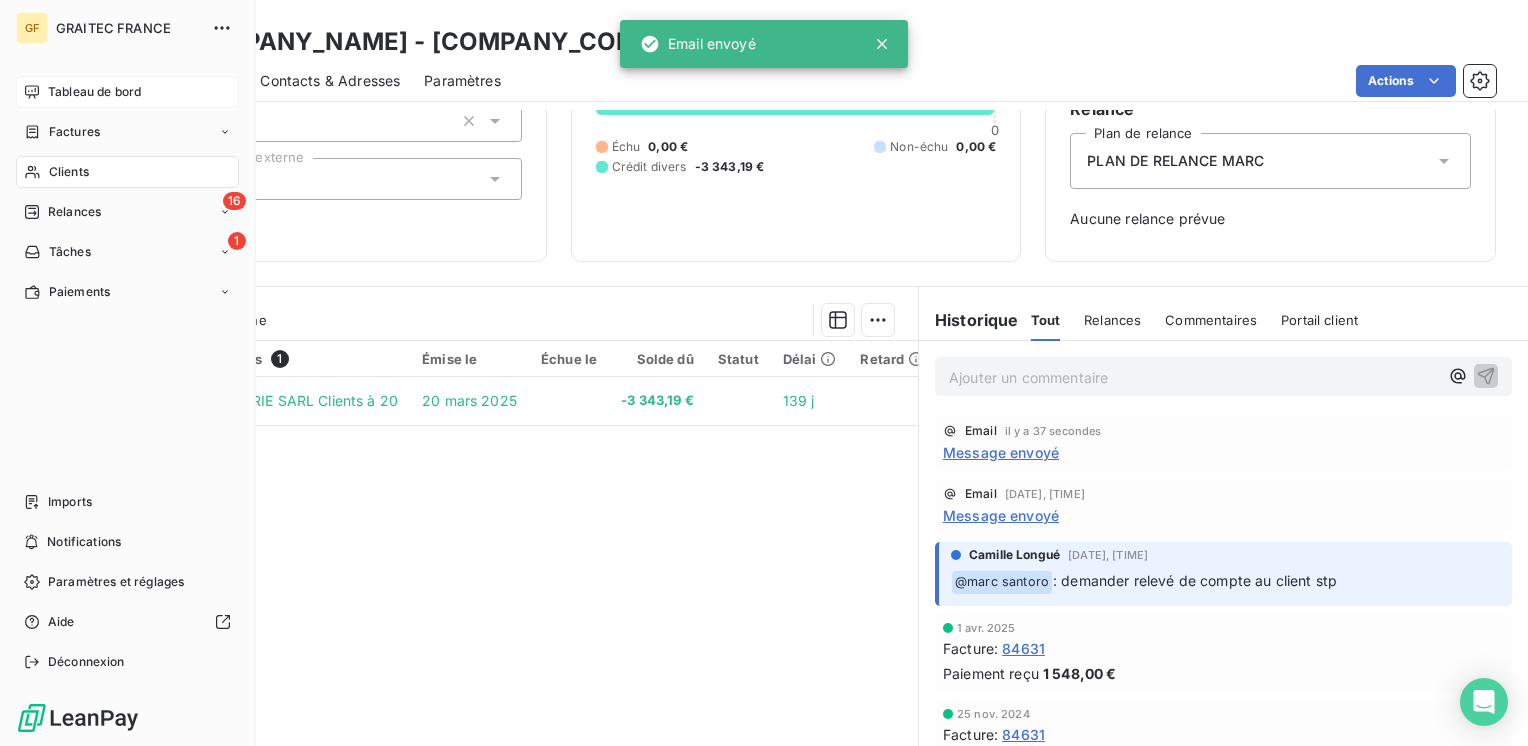 click on "Tableau de bord" at bounding box center (94, 92) 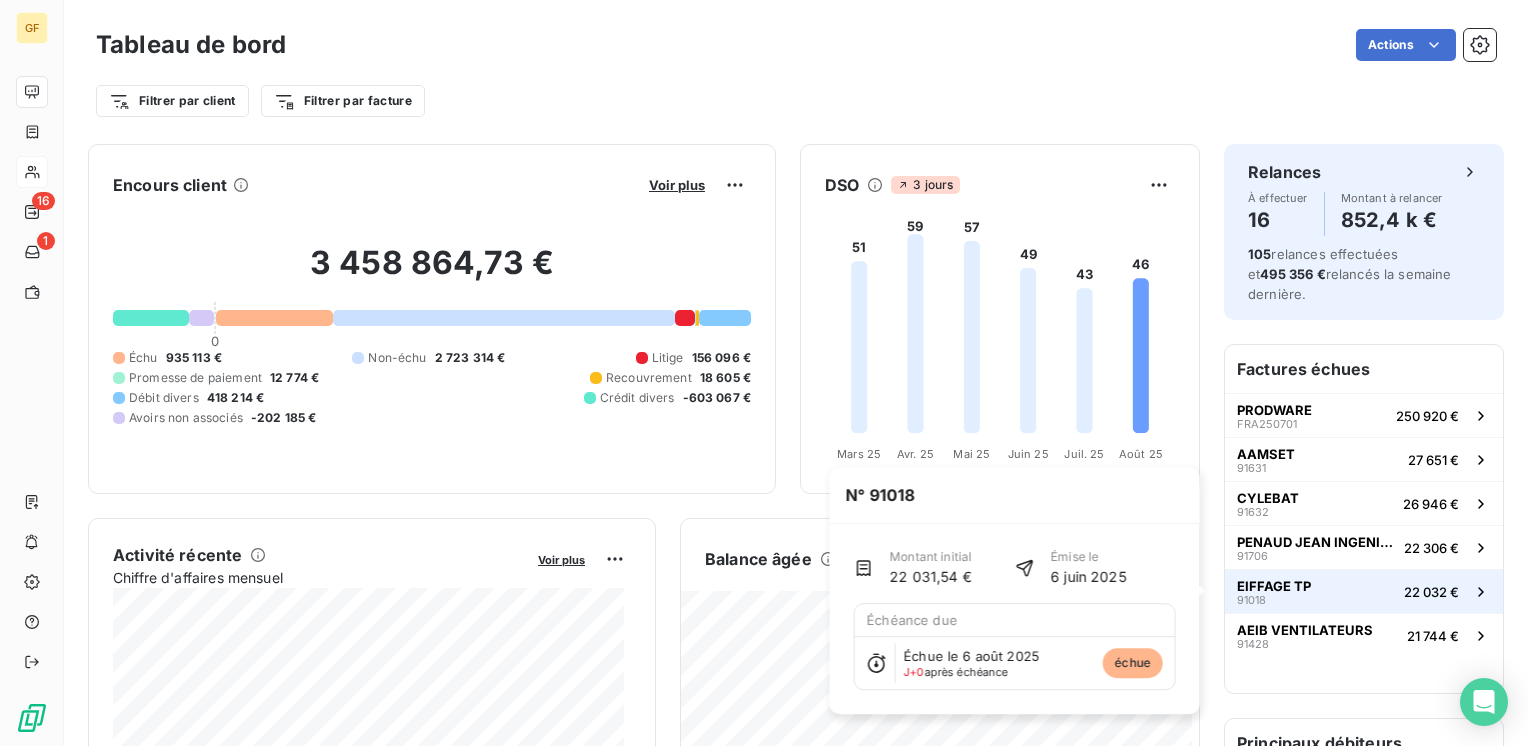 click on "EIFFAGE TP 91018 22 032 €" at bounding box center (1364, 591) 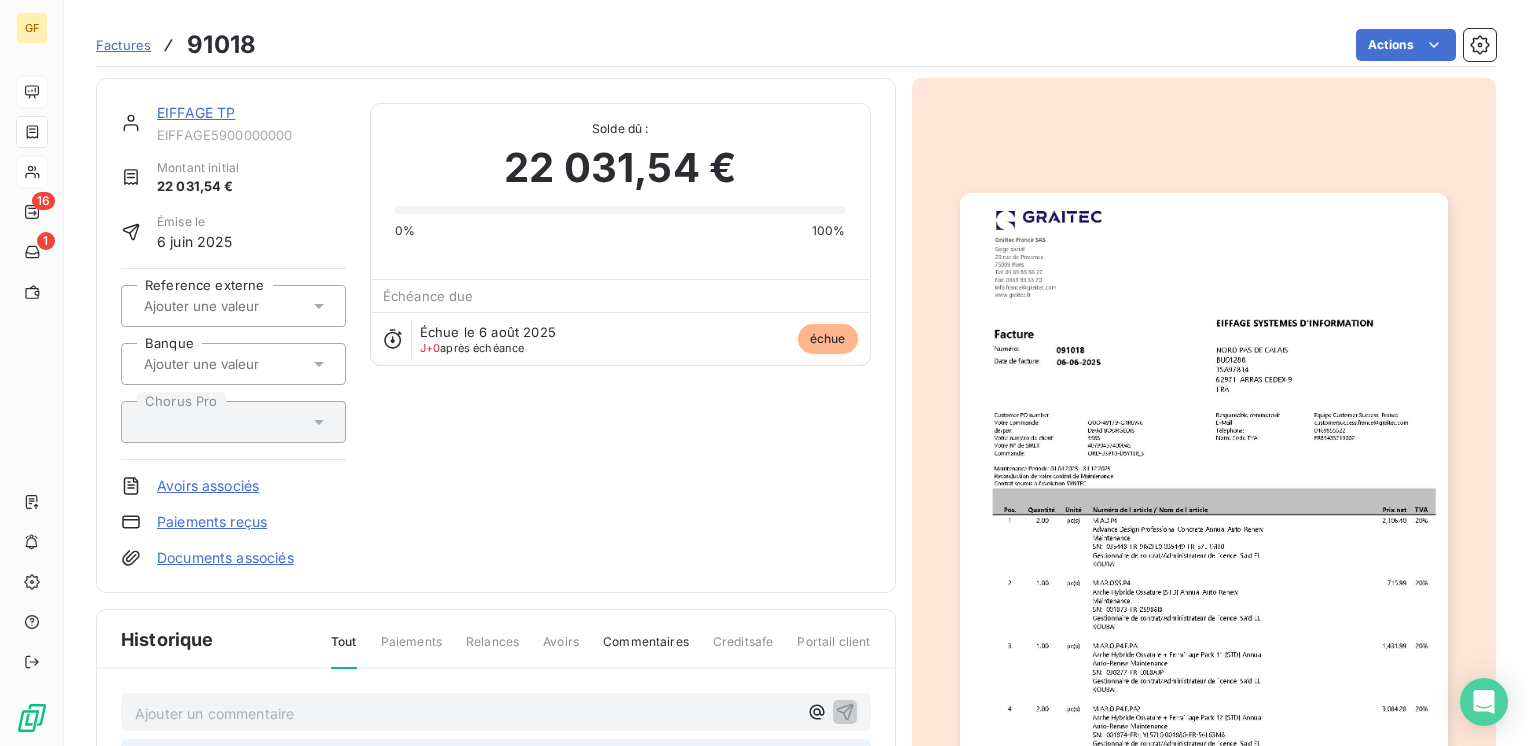 scroll, scrollTop: 0, scrollLeft: 0, axis: both 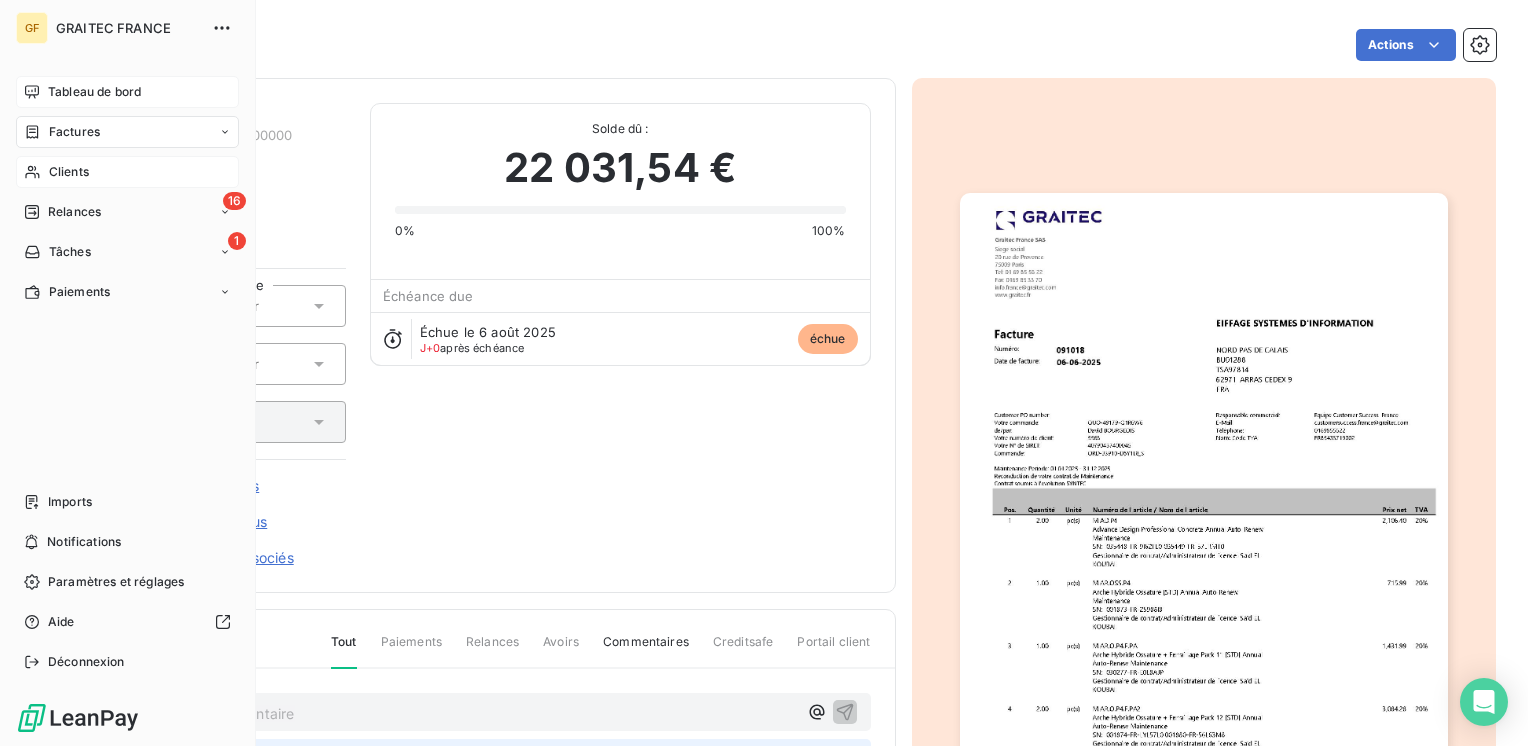 click on "Tableau de bord" at bounding box center (94, 92) 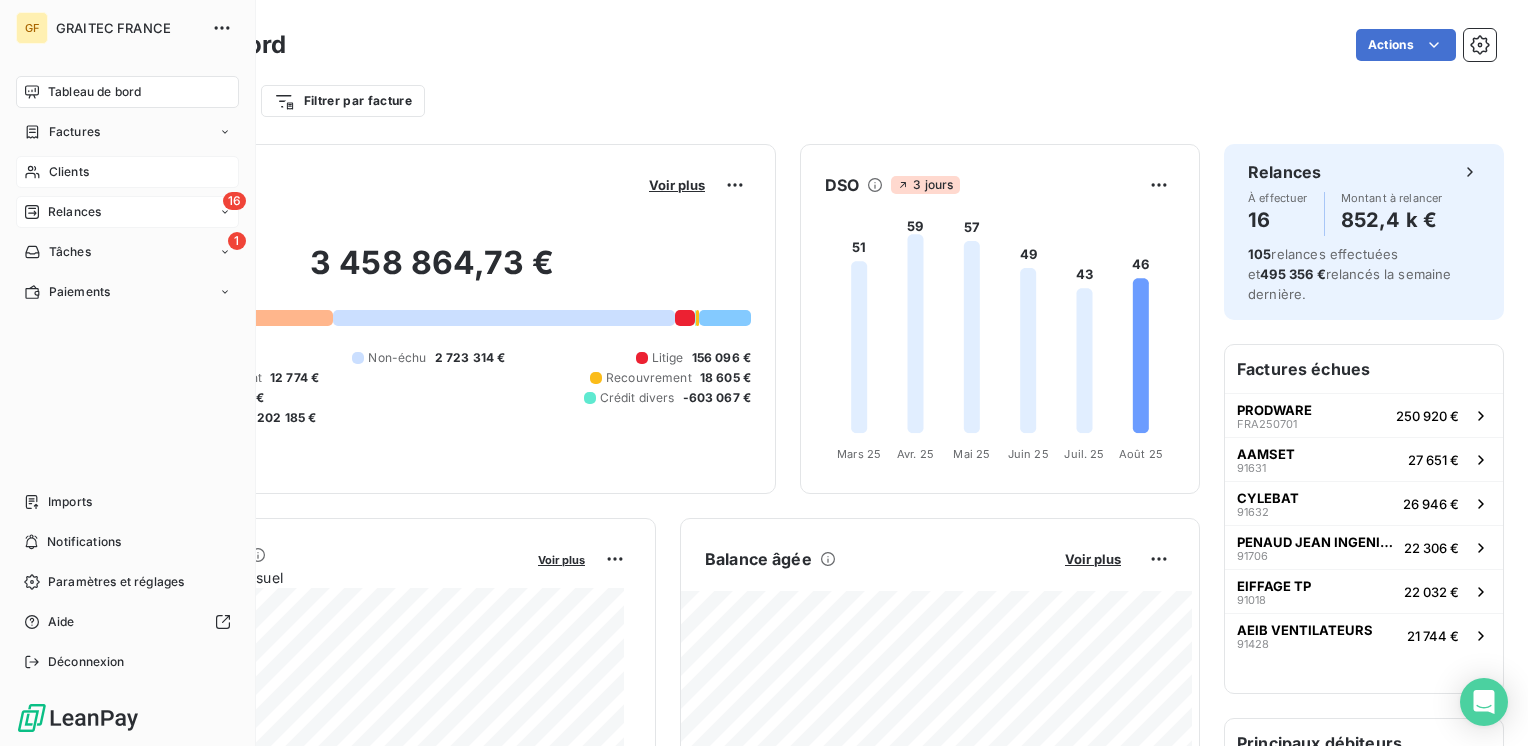 click on "16 Relances" at bounding box center [127, 212] 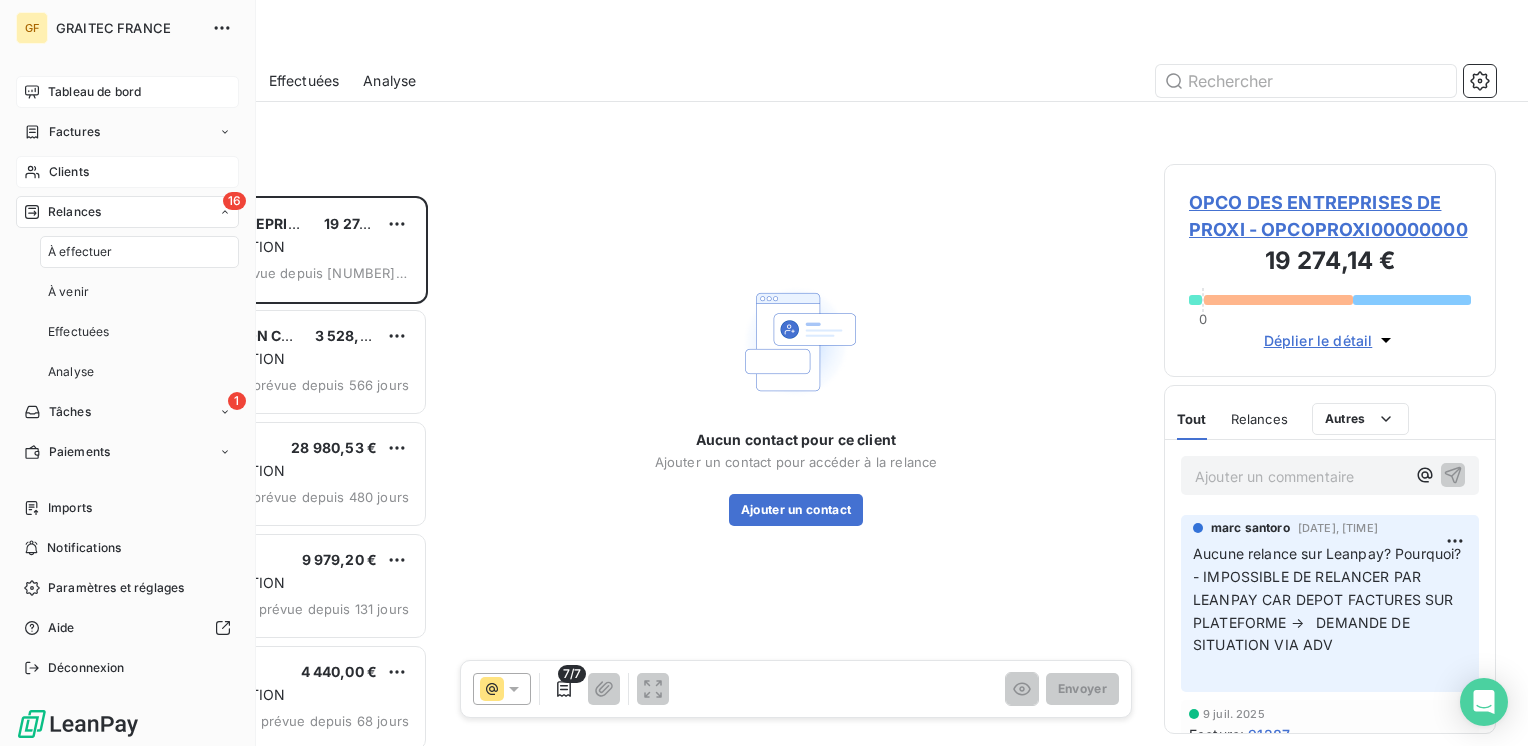 scroll, scrollTop: 16, scrollLeft: 16, axis: both 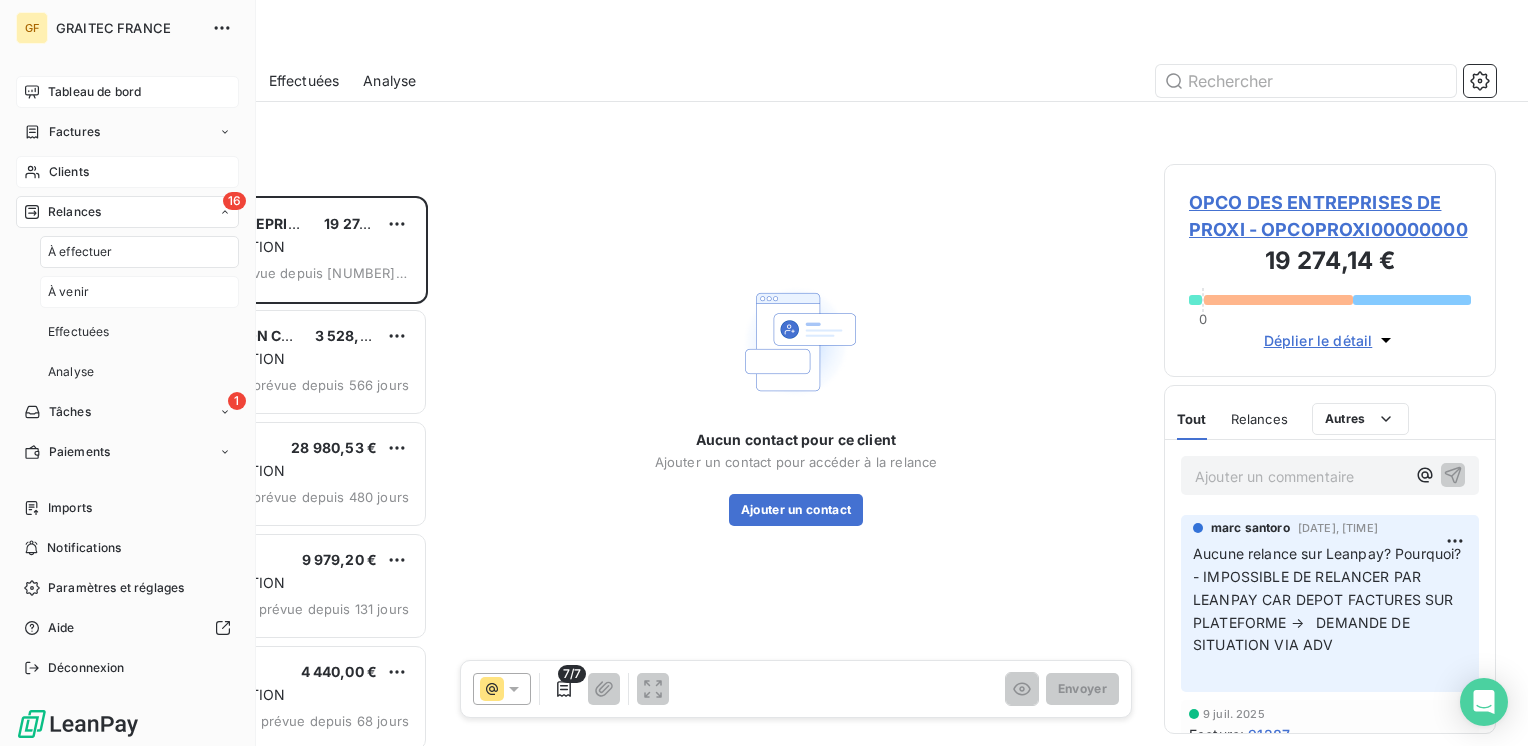 click on "À venir" at bounding box center (68, 292) 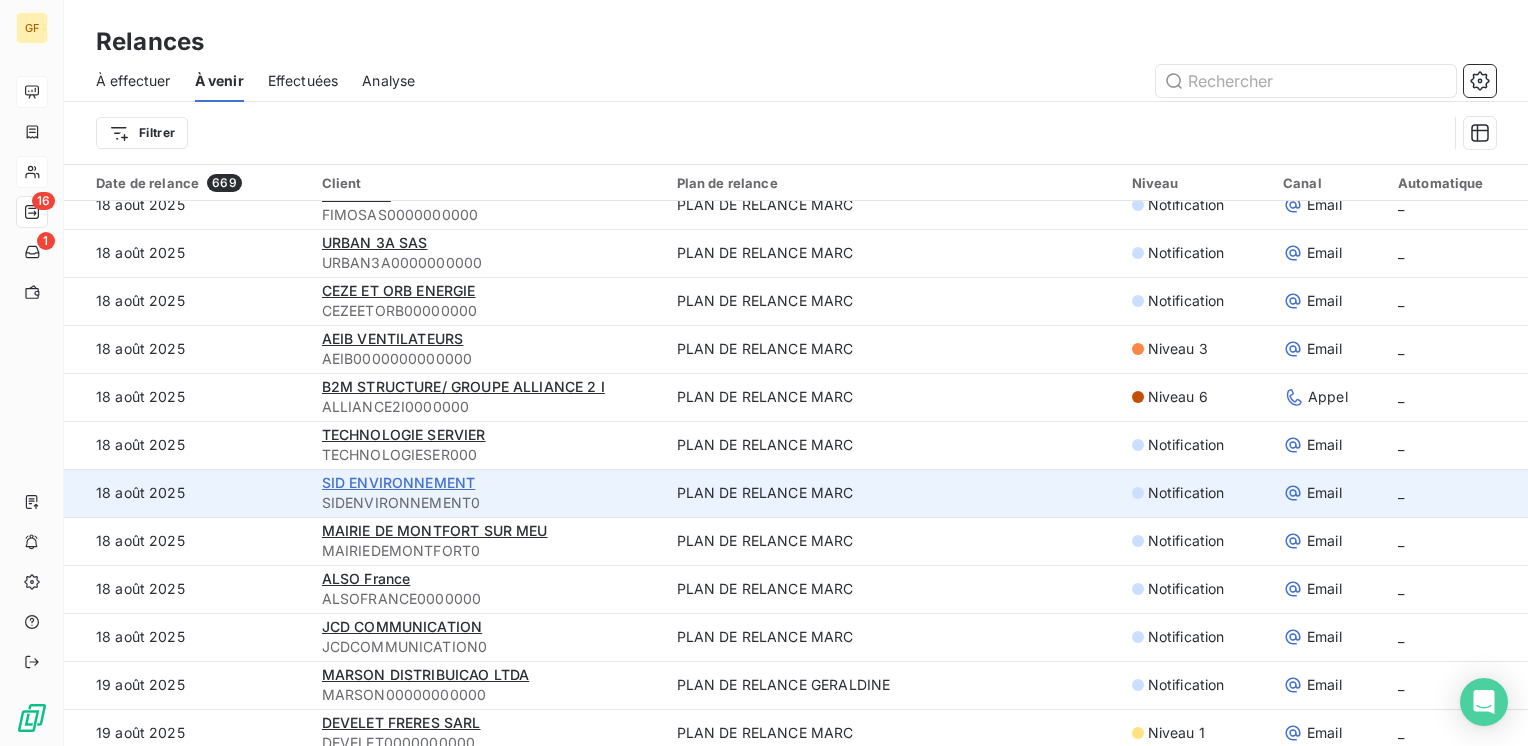 scroll, scrollTop: 2700, scrollLeft: 0, axis: vertical 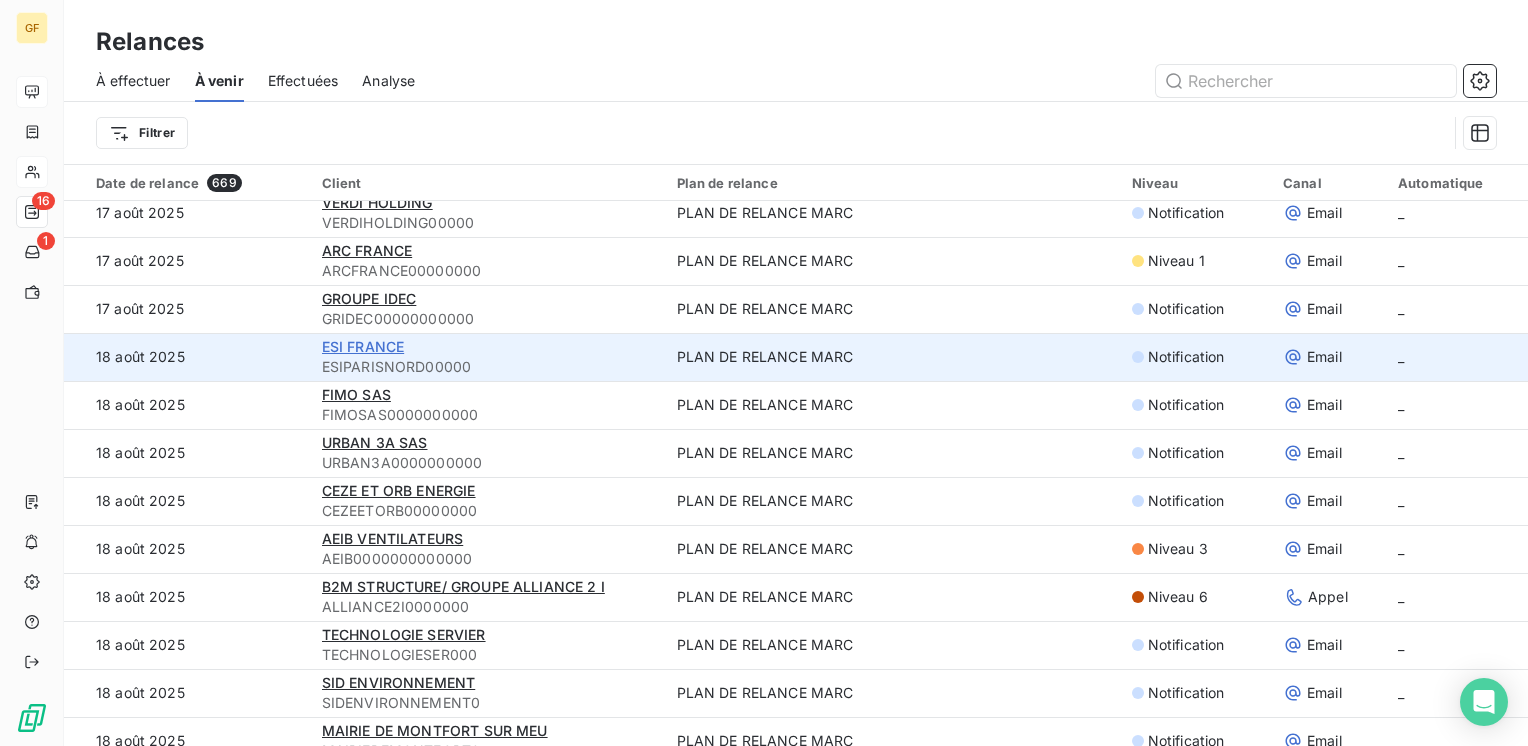 click on "ESI FRANCE" at bounding box center (363, 346) 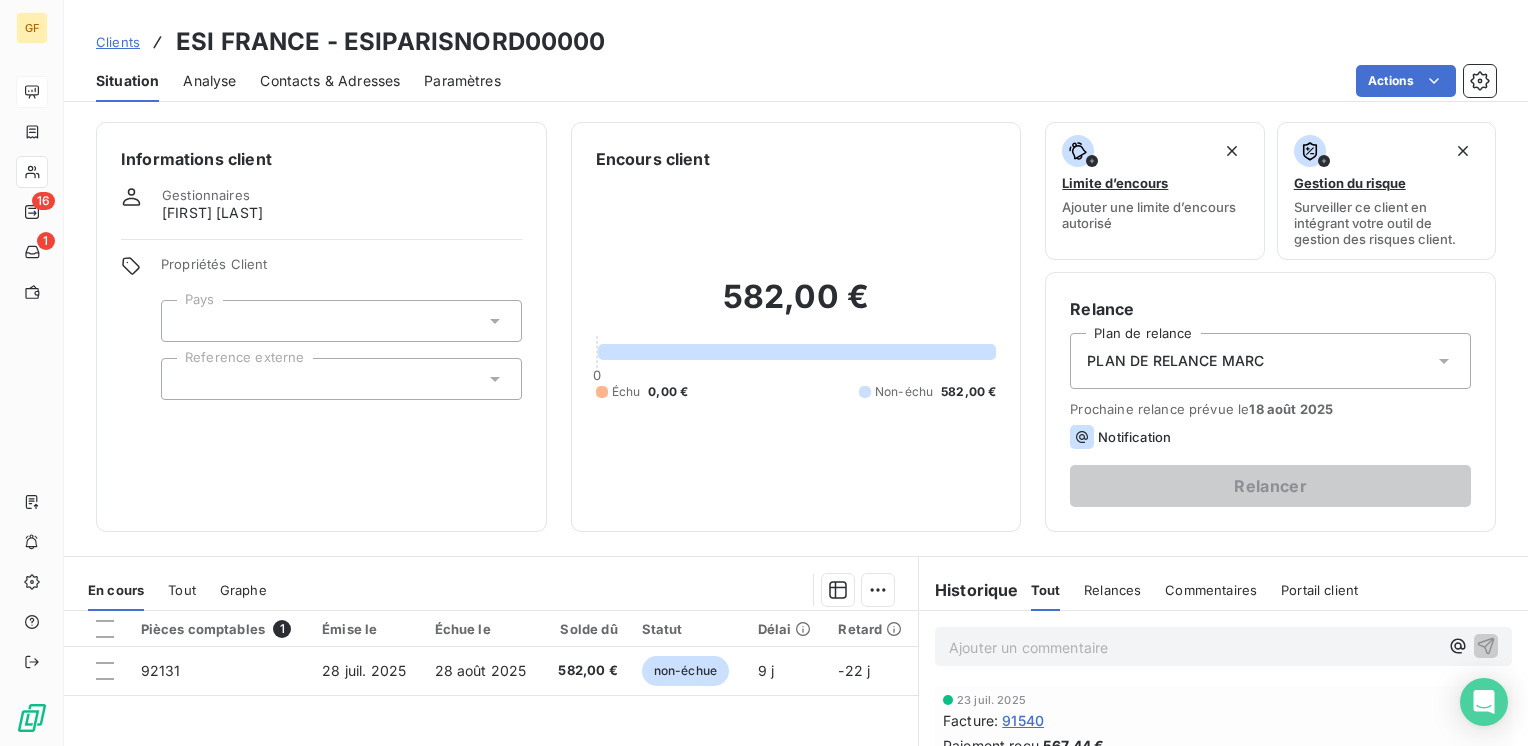 click on "Contacts & Adresses" at bounding box center (330, 81) 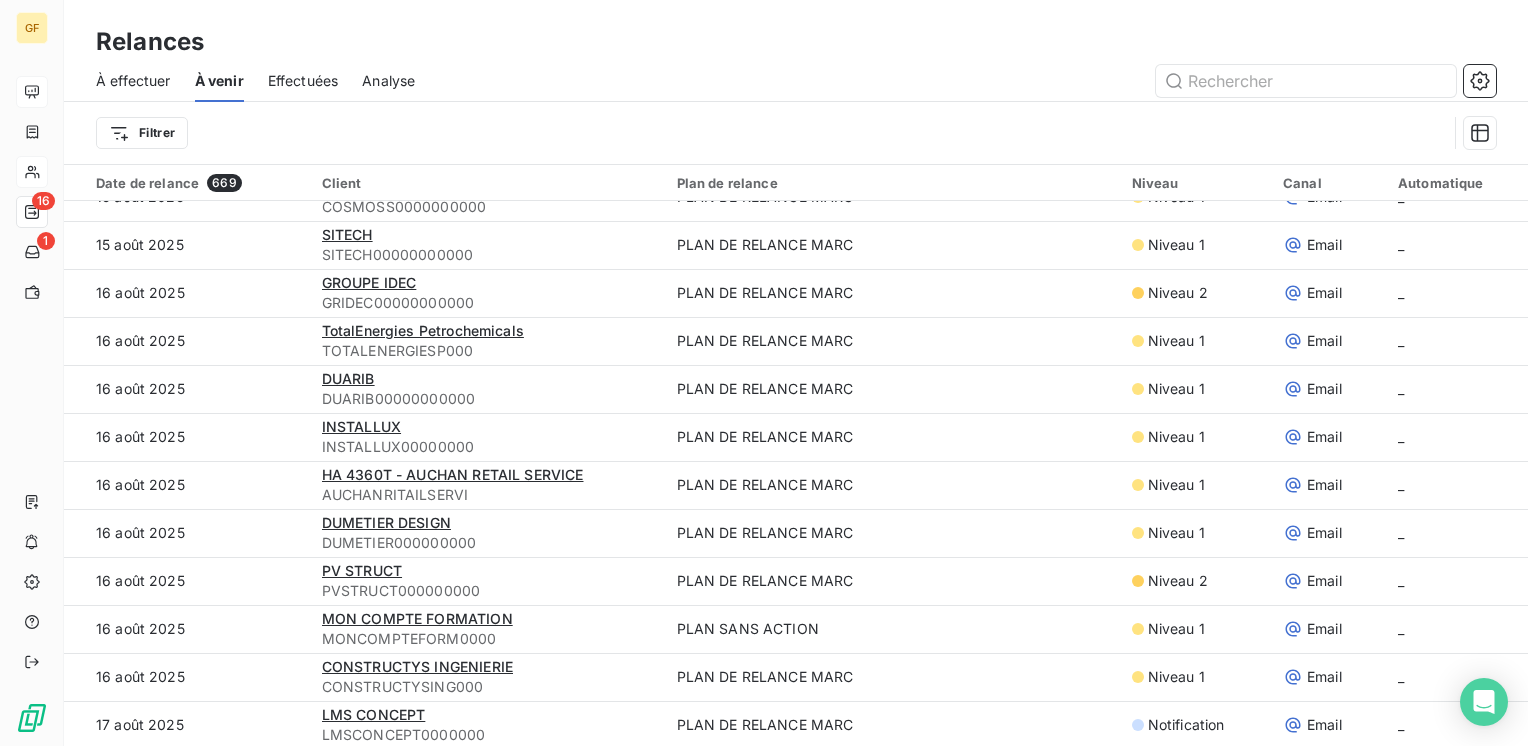 scroll, scrollTop: 2600, scrollLeft: 0, axis: vertical 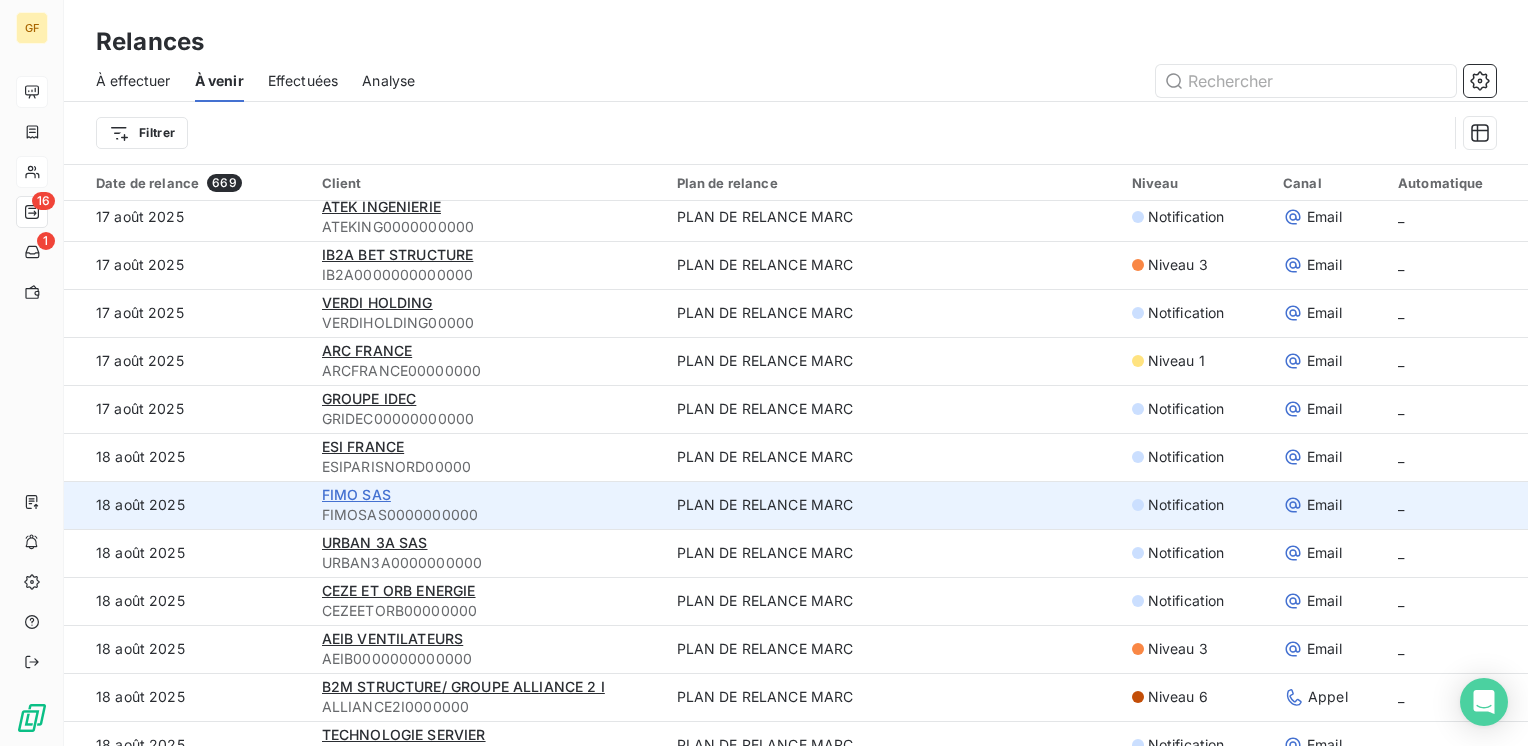 click on "FIMO SAS" at bounding box center [356, 494] 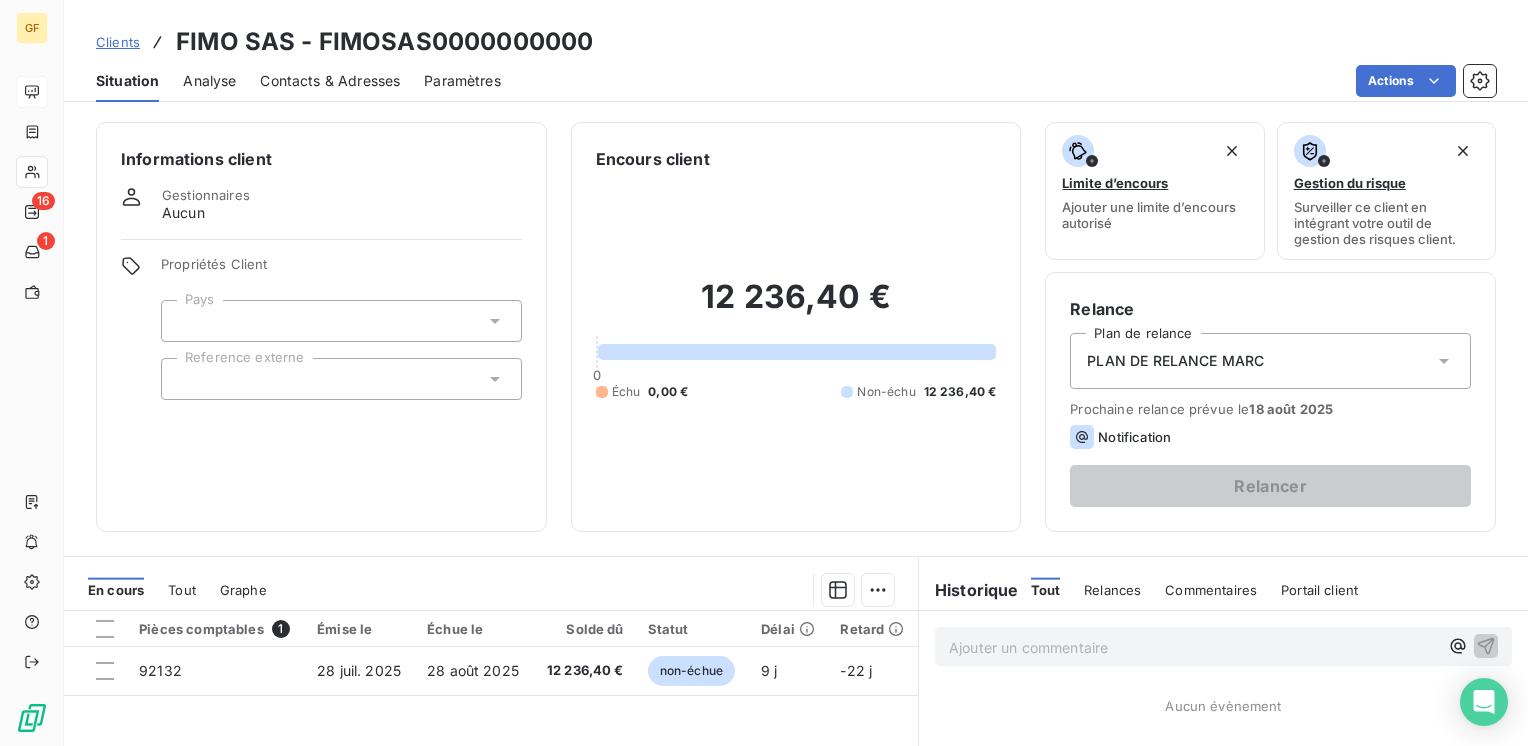 click on "Contacts & Adresses" at bounding box center (330, 81) 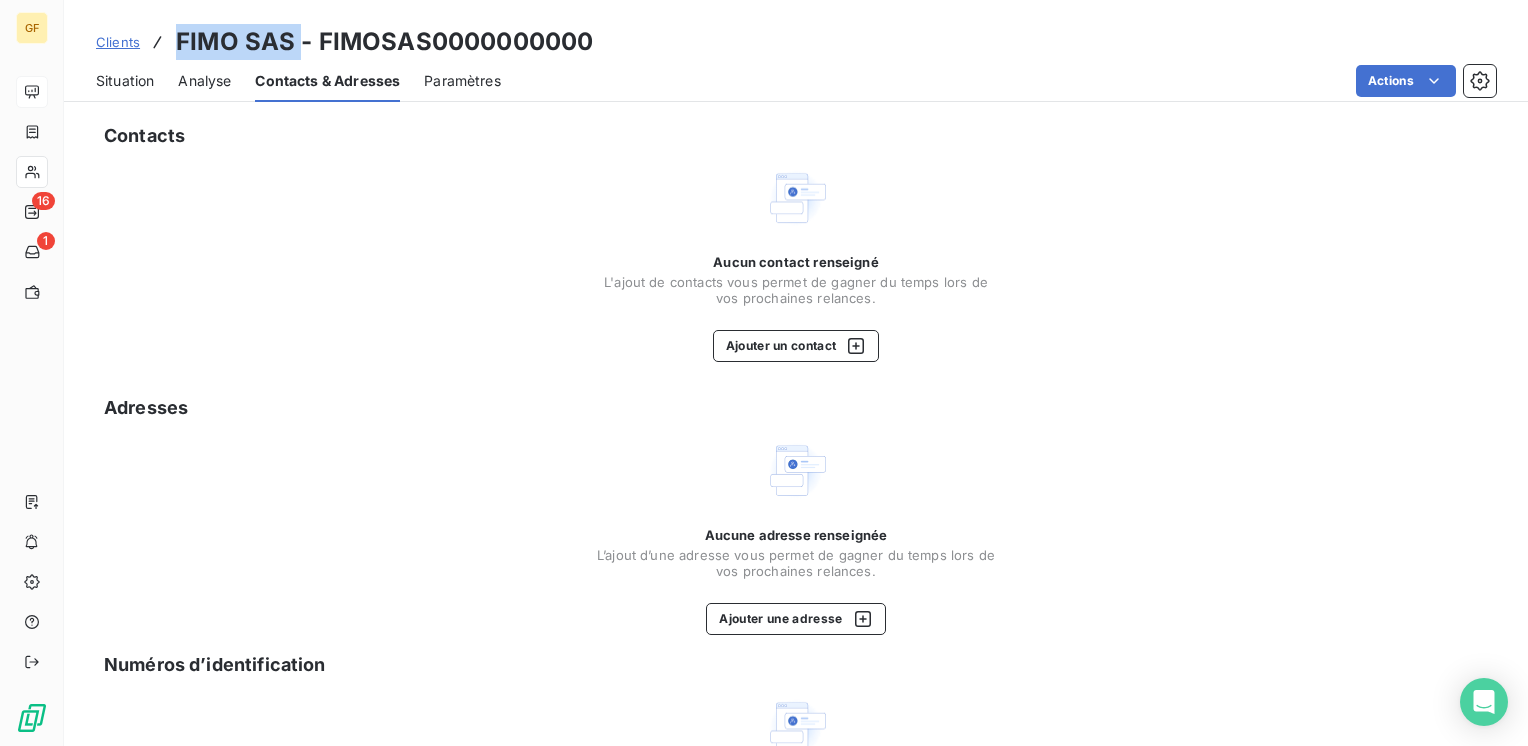 drag, startPoint x: 300, startPoint y: 41, endPoint x: 170, endPoint y: 31, distance: 130.38405 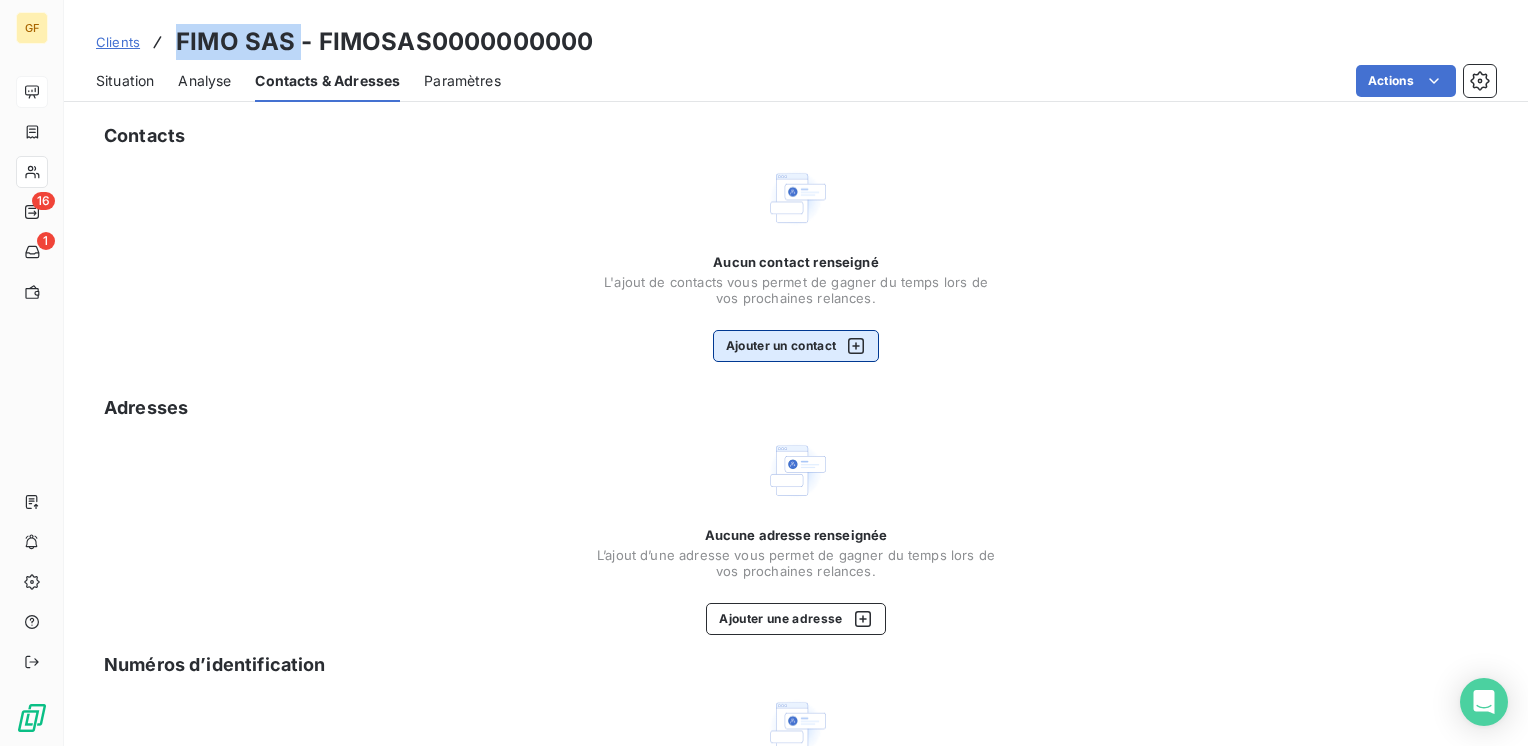 click on "Ajouter un contact" at bounding box center (796, 346) 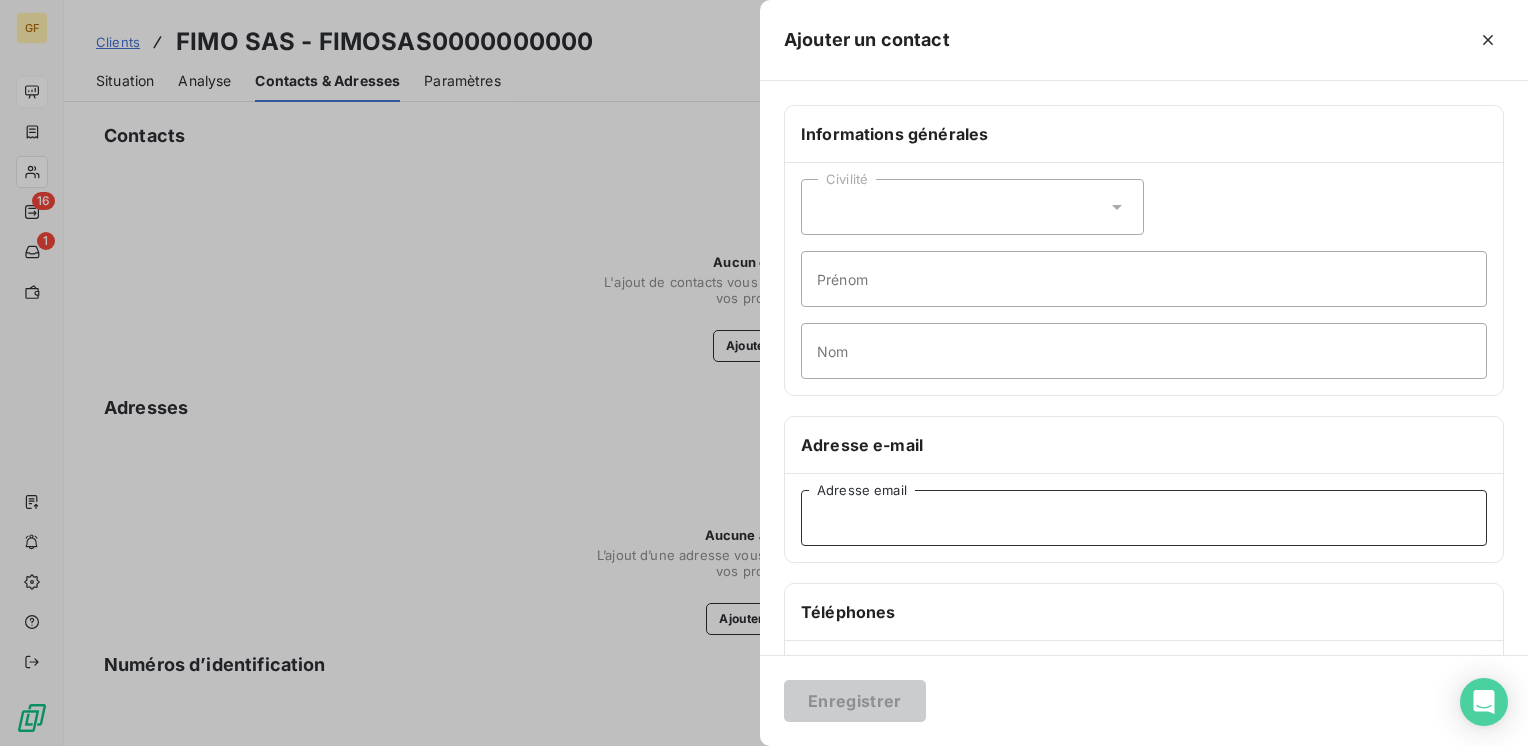 click on "Adresse email" at bounding box center (1144, 518) 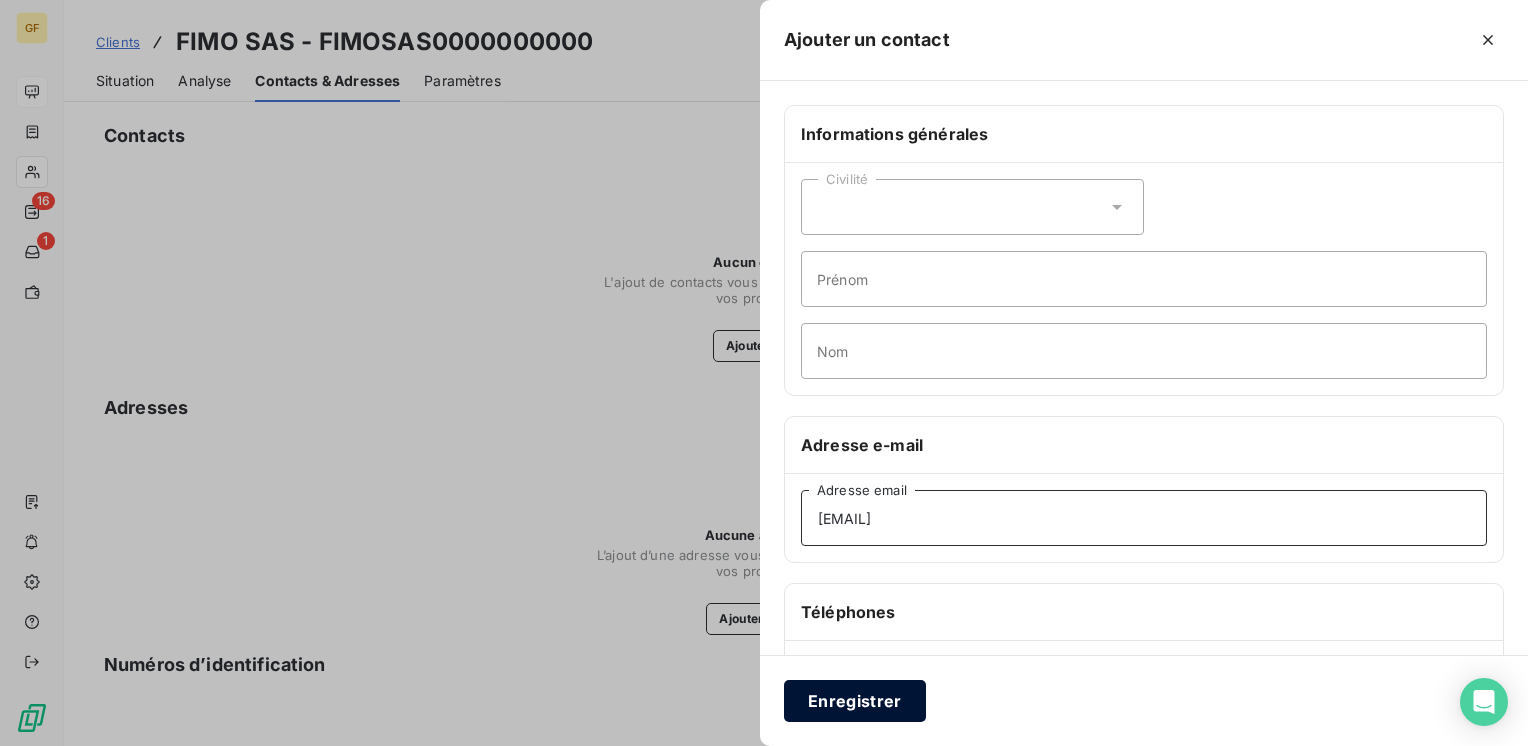 type on "[EMAIL]" 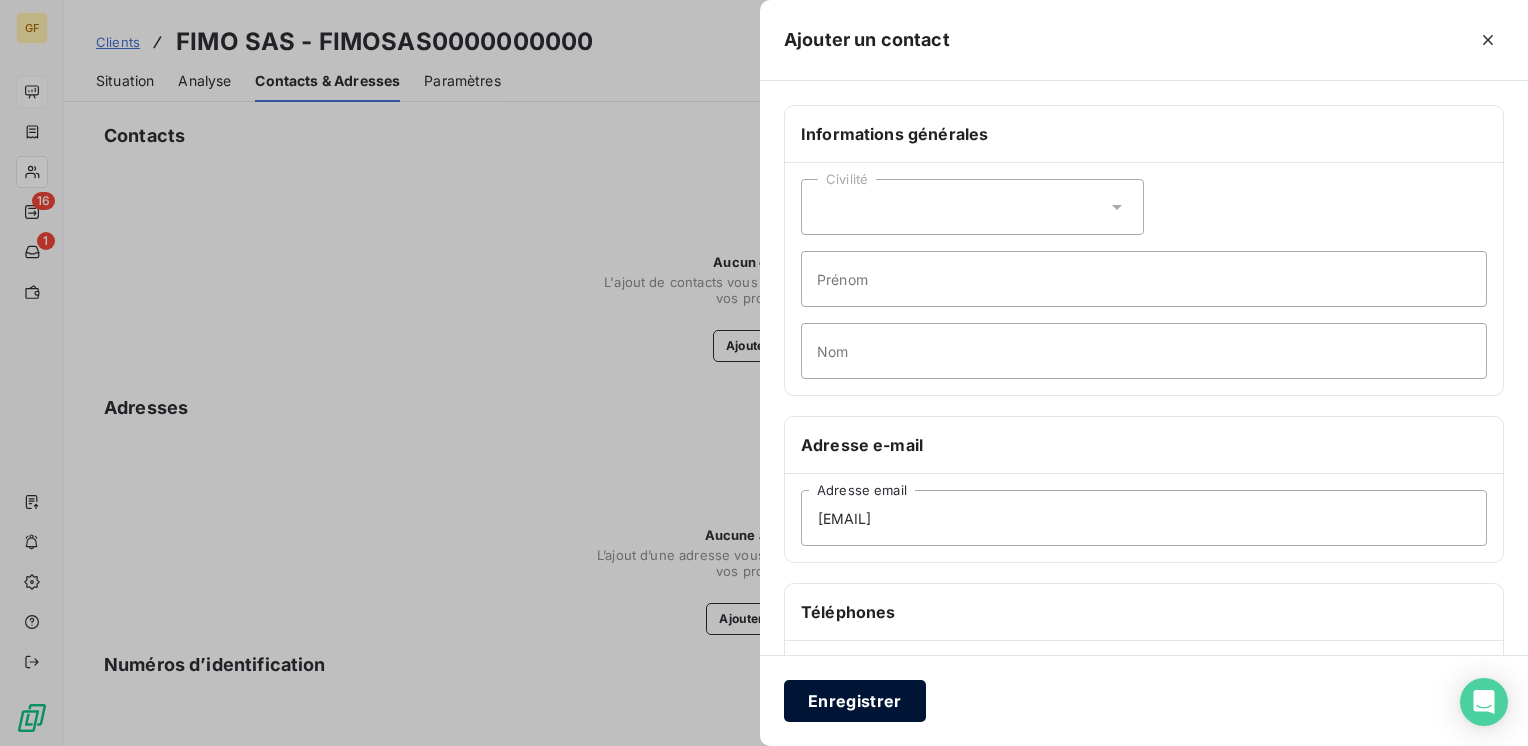 click on "Enregistrer" at bounding box center [855, 701] 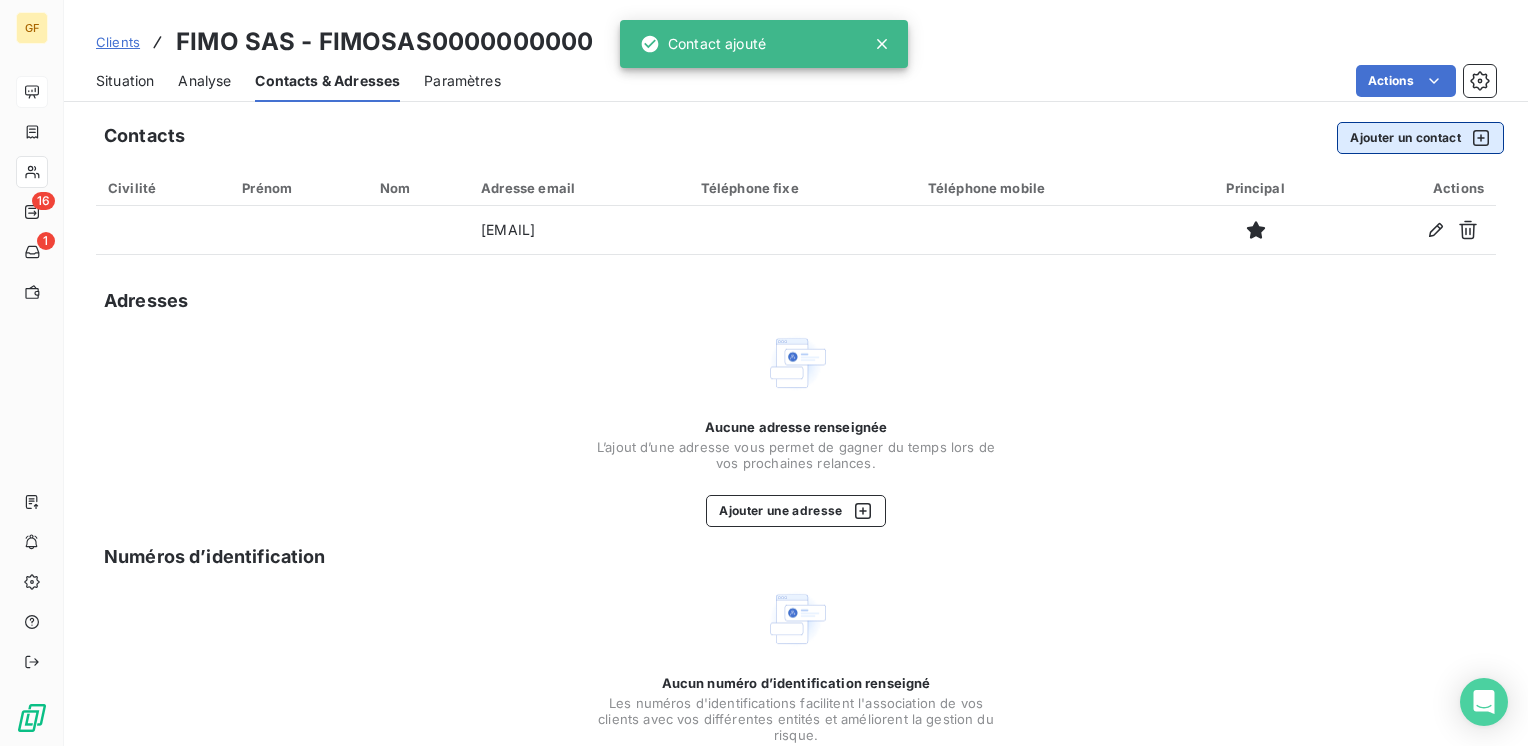 click on "Ajouter un contact" at bounding box center (1420, 138) 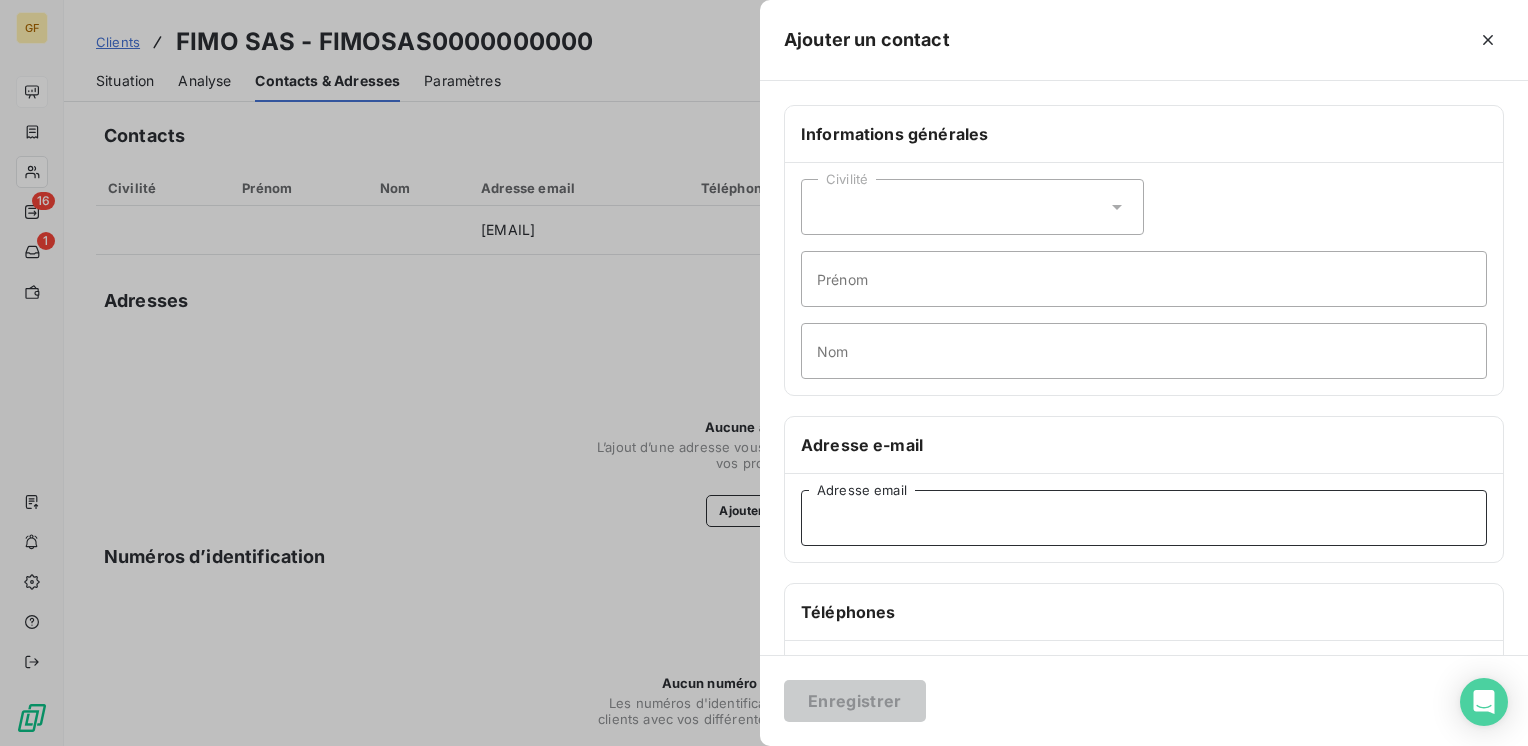click on "Adresse email" at bounding box center [1144, 518] 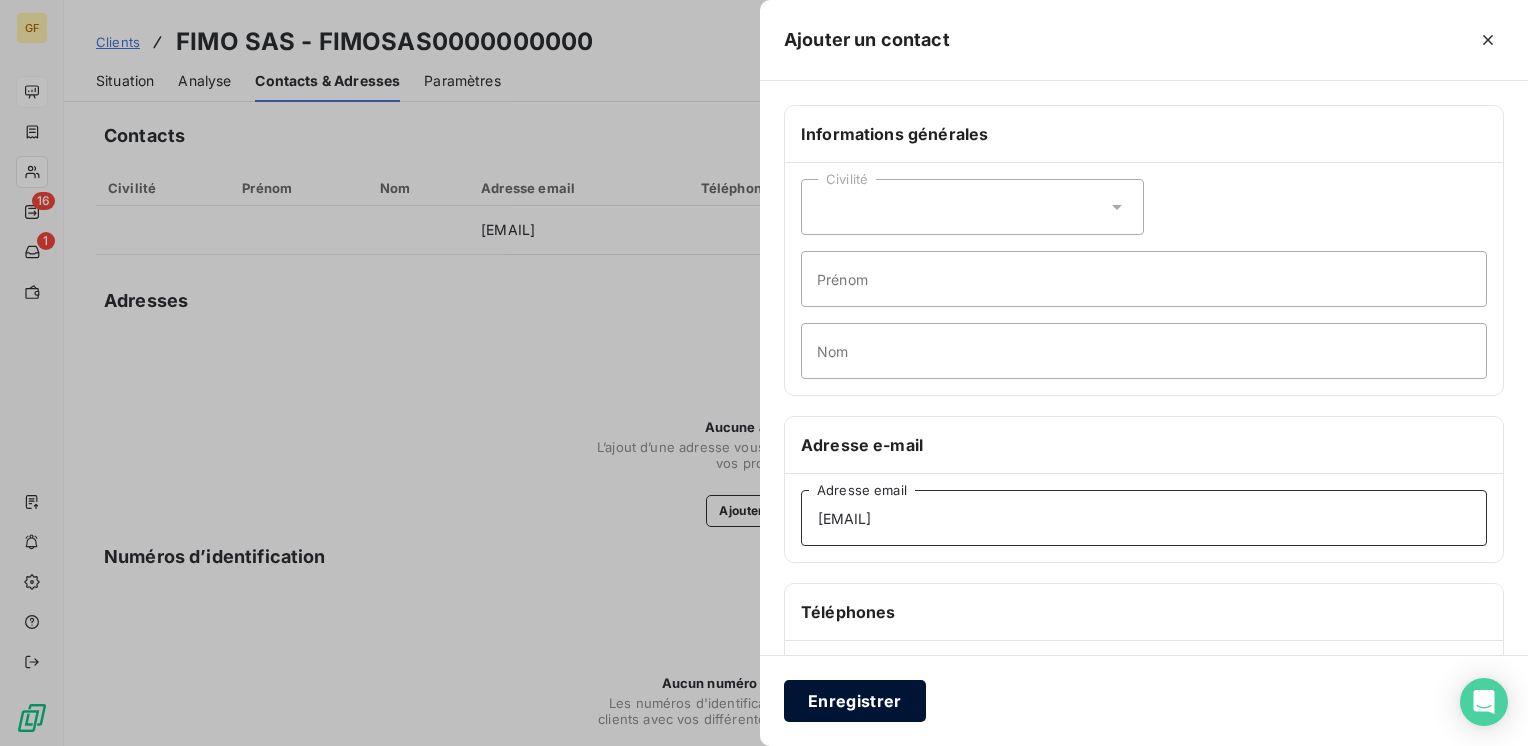 type on "[EMAIL]" 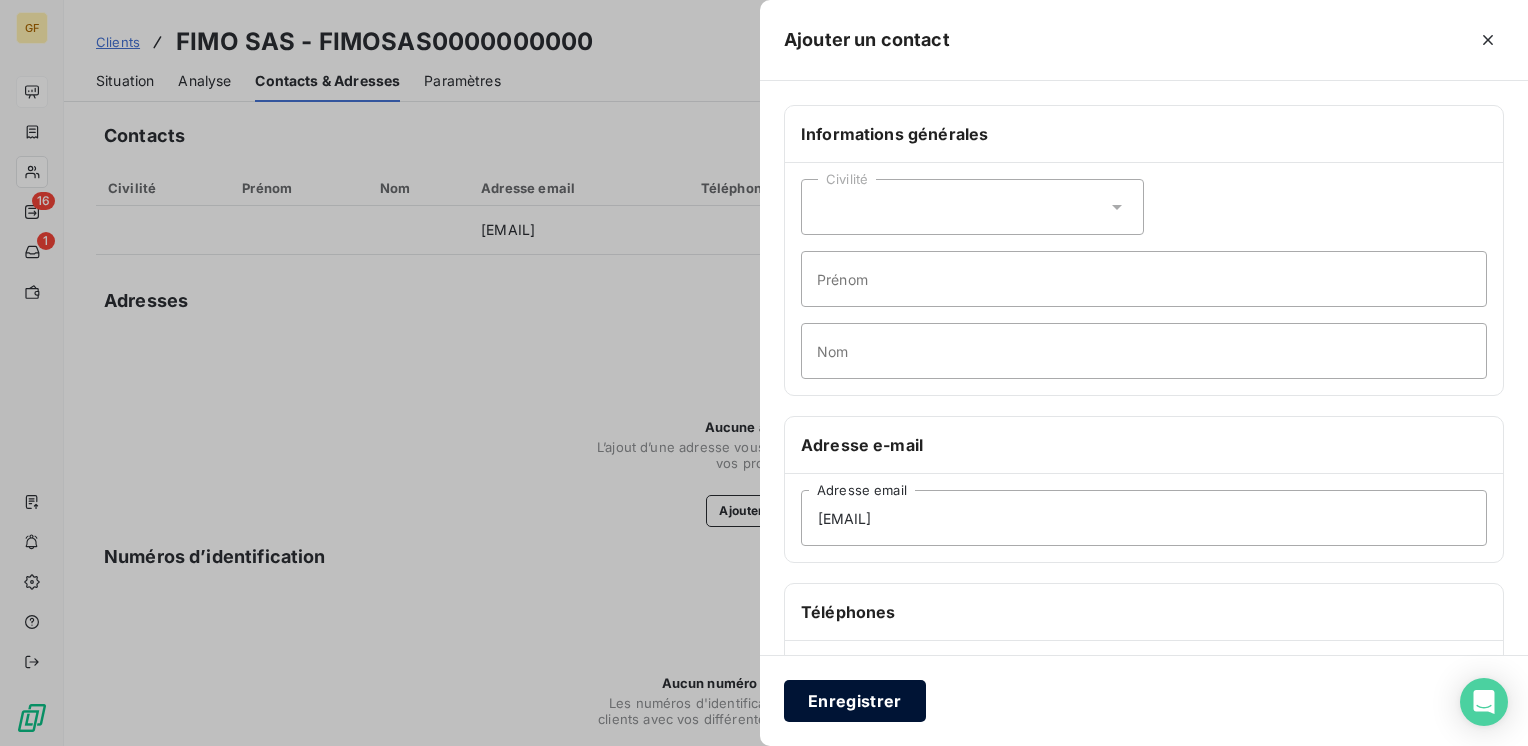 click on "Enregistrer" at bounding box center (855, 701) 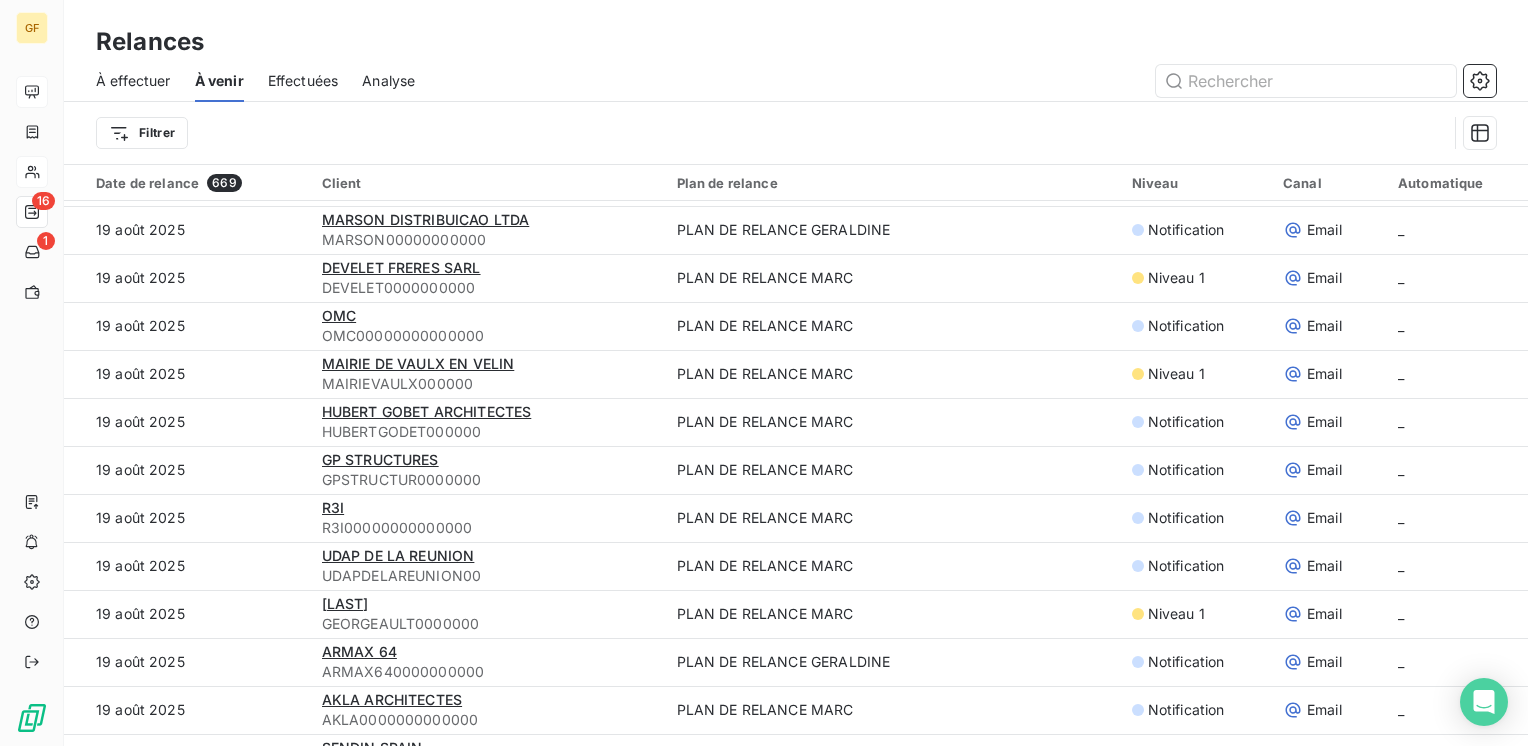 scroll, scrollTop: 2655, scrollLeft: 0, axis: vertical 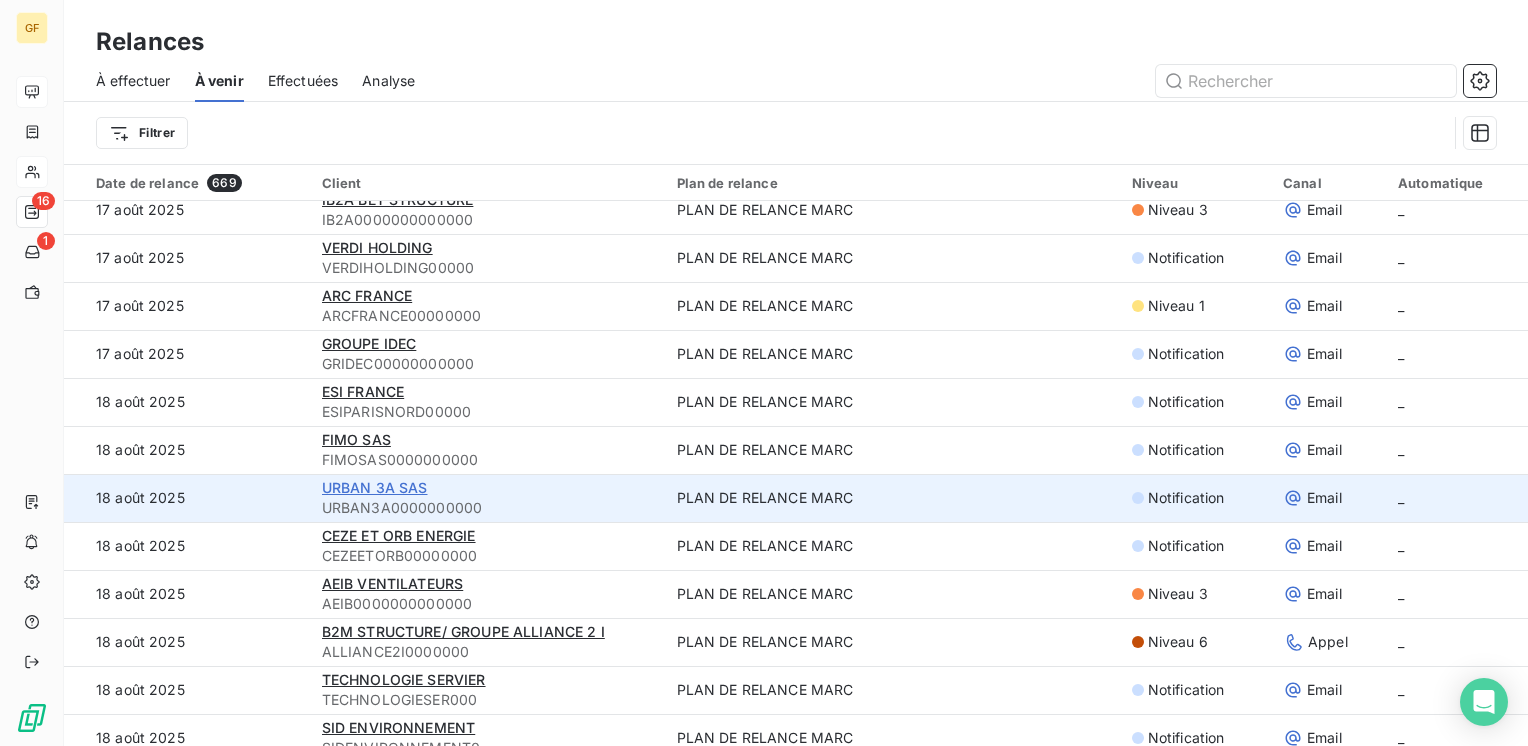 click on "URBAN 3A SAS" at bounding box center [375, 487] 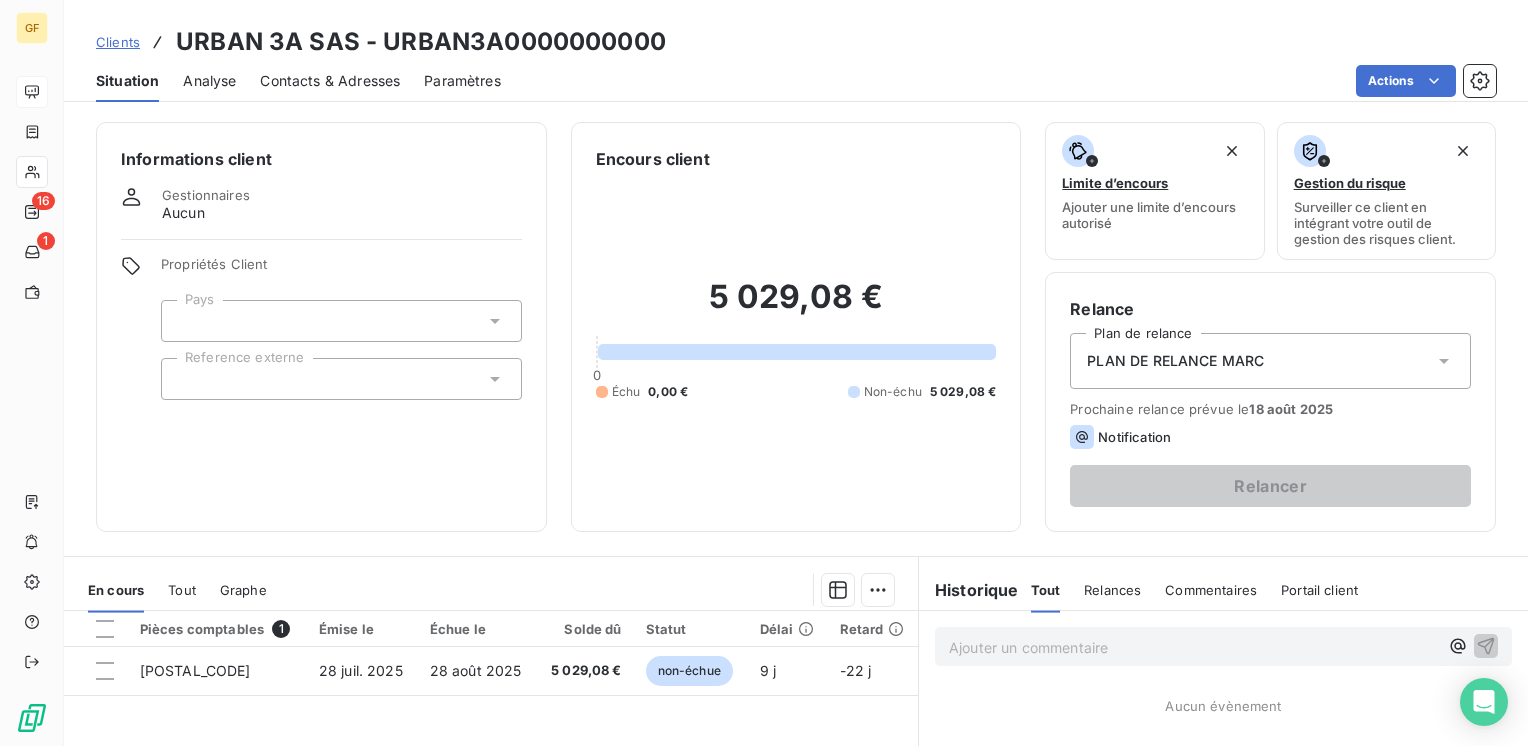 click on "Contacts & Adresses" at bounding box center [330, 81] 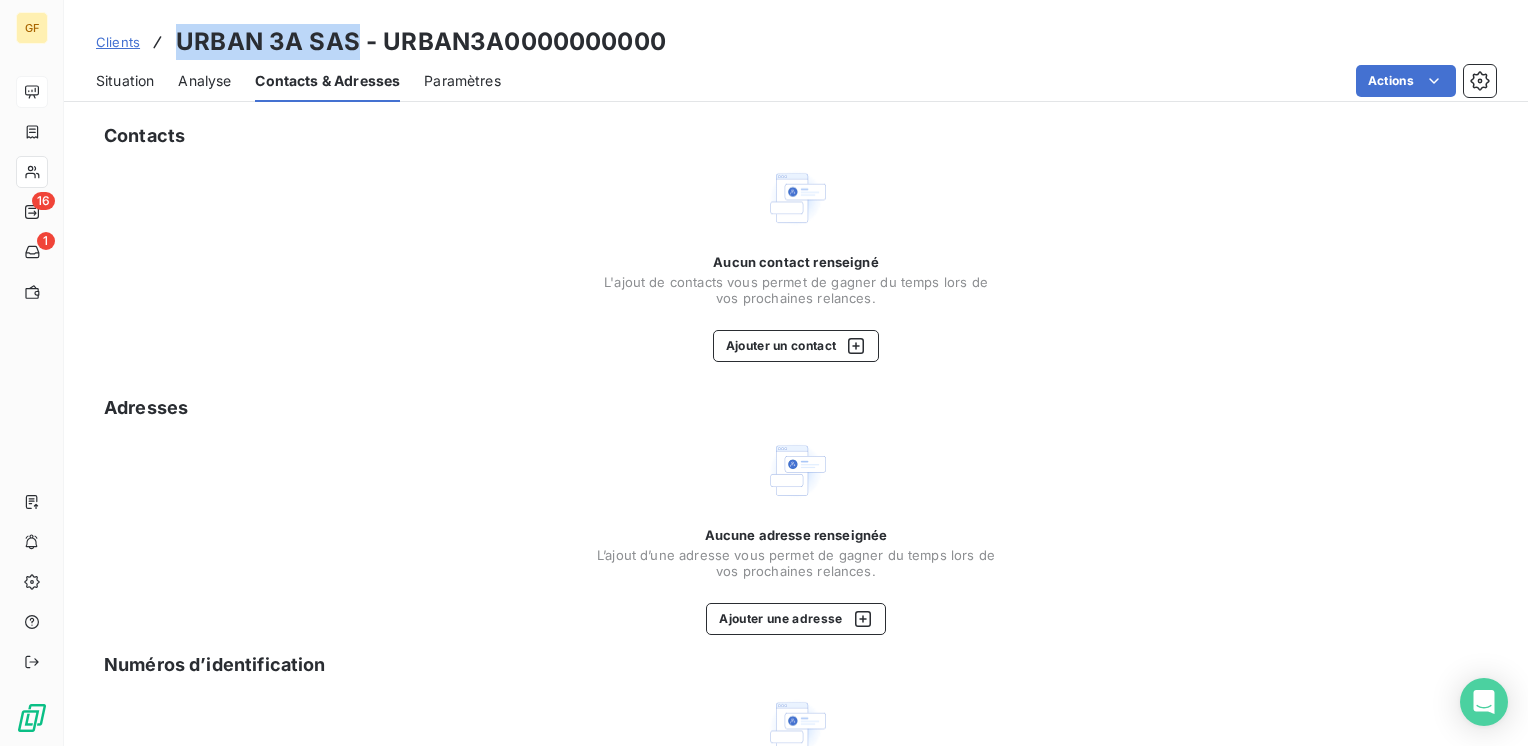 drag, startPoint x: 356, startPoint y: 43, endPoint x: 165, endPoint y: 43, distance: 191 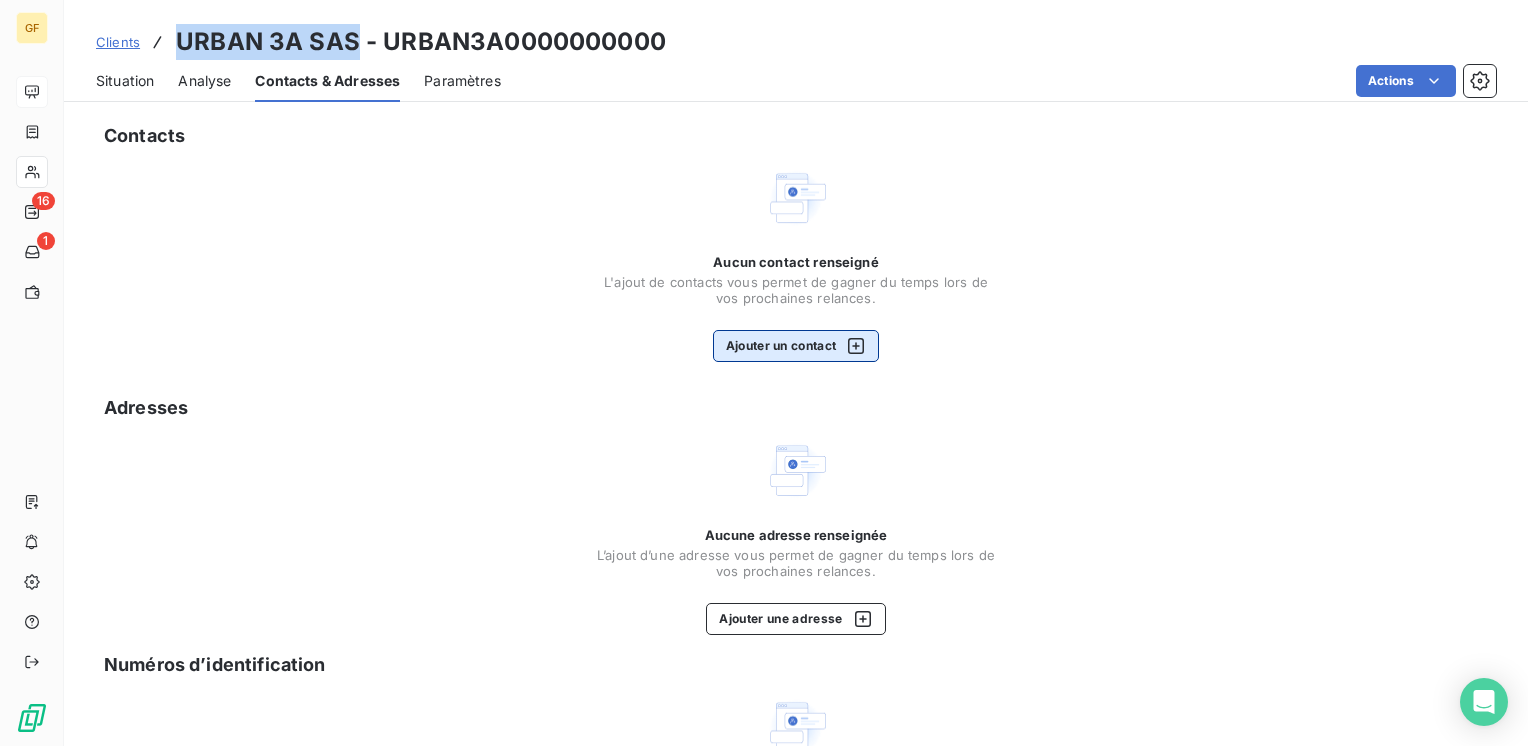 click on "Ajouter un contact" at bounding box center [796, 346] 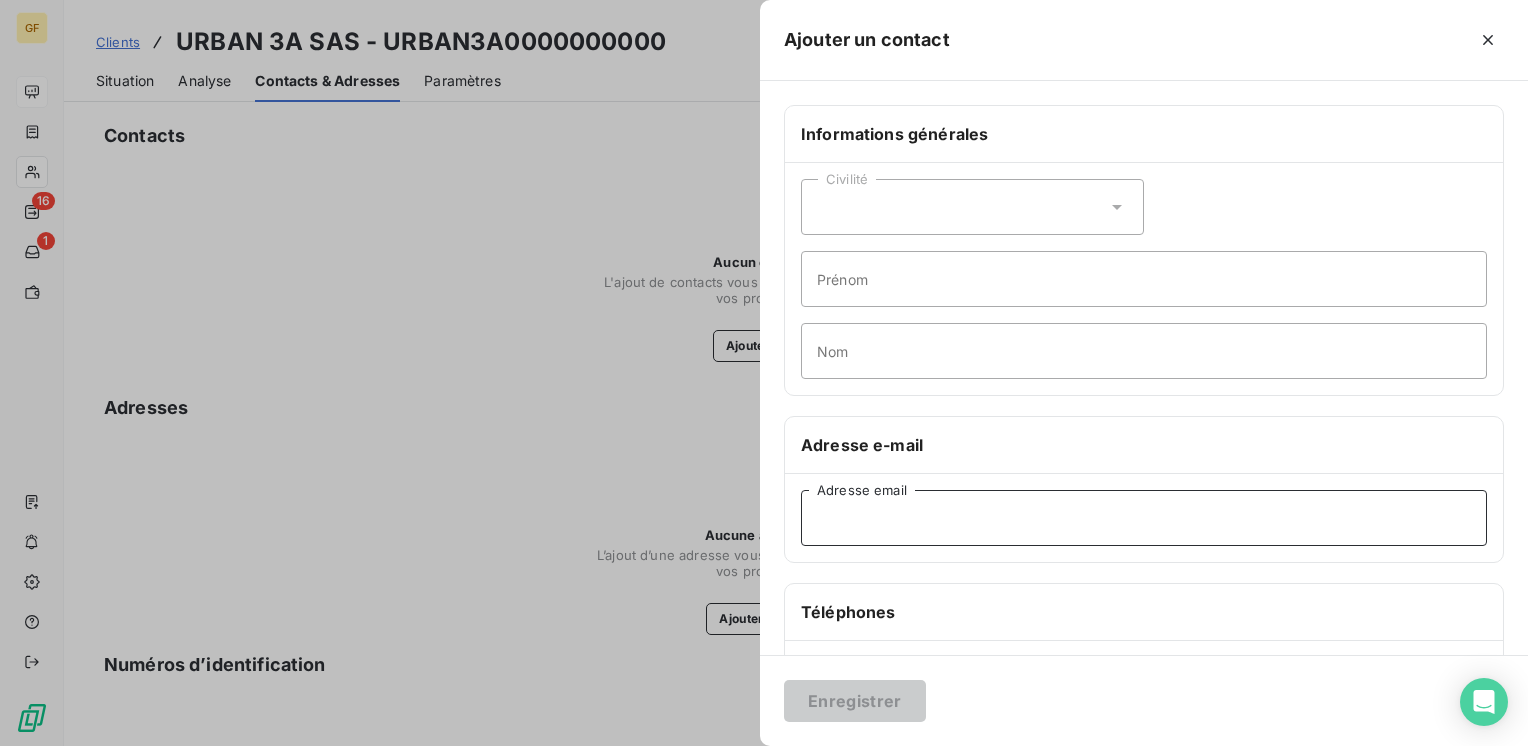 click on "Adresse email" at bounding box center (1144, 518) 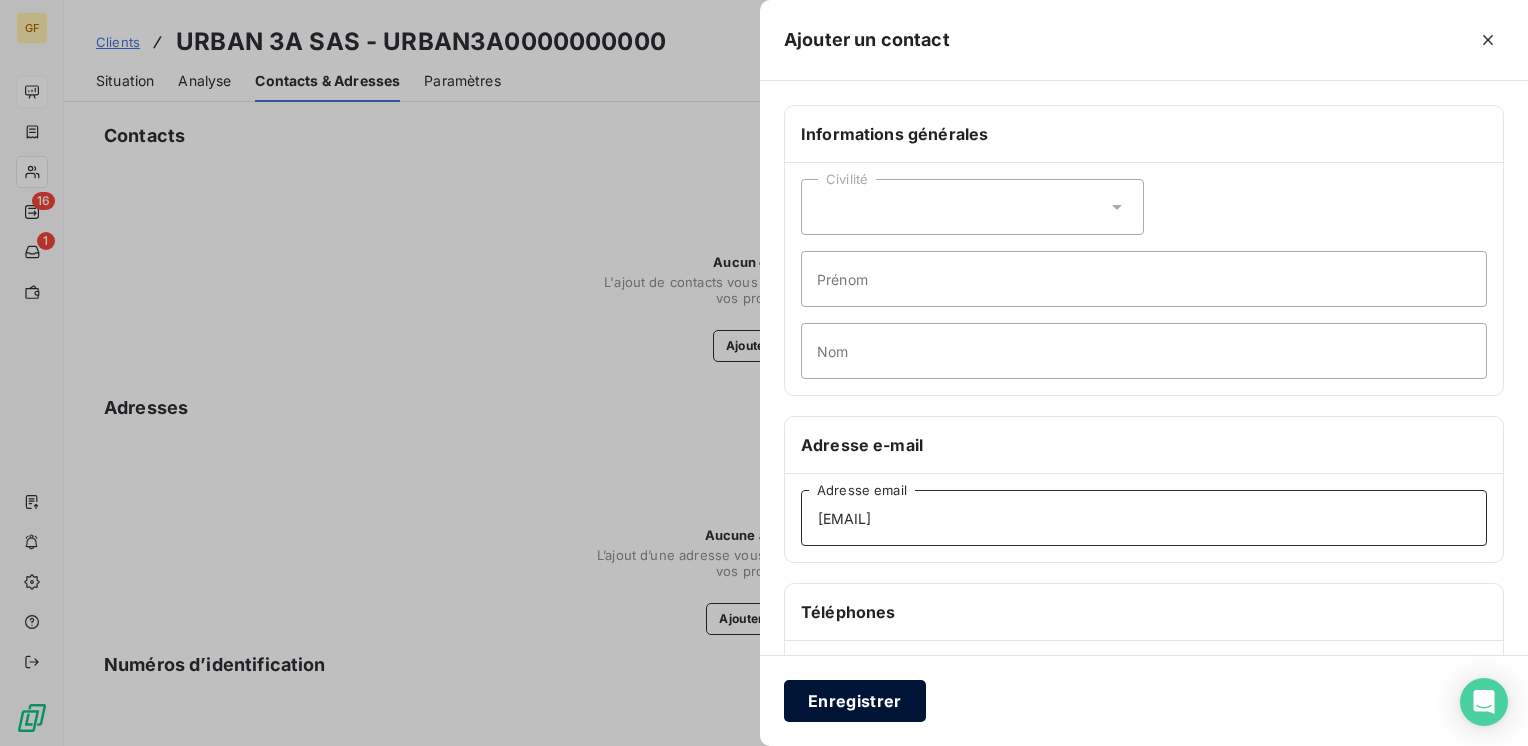 type on "[EMAIL]" 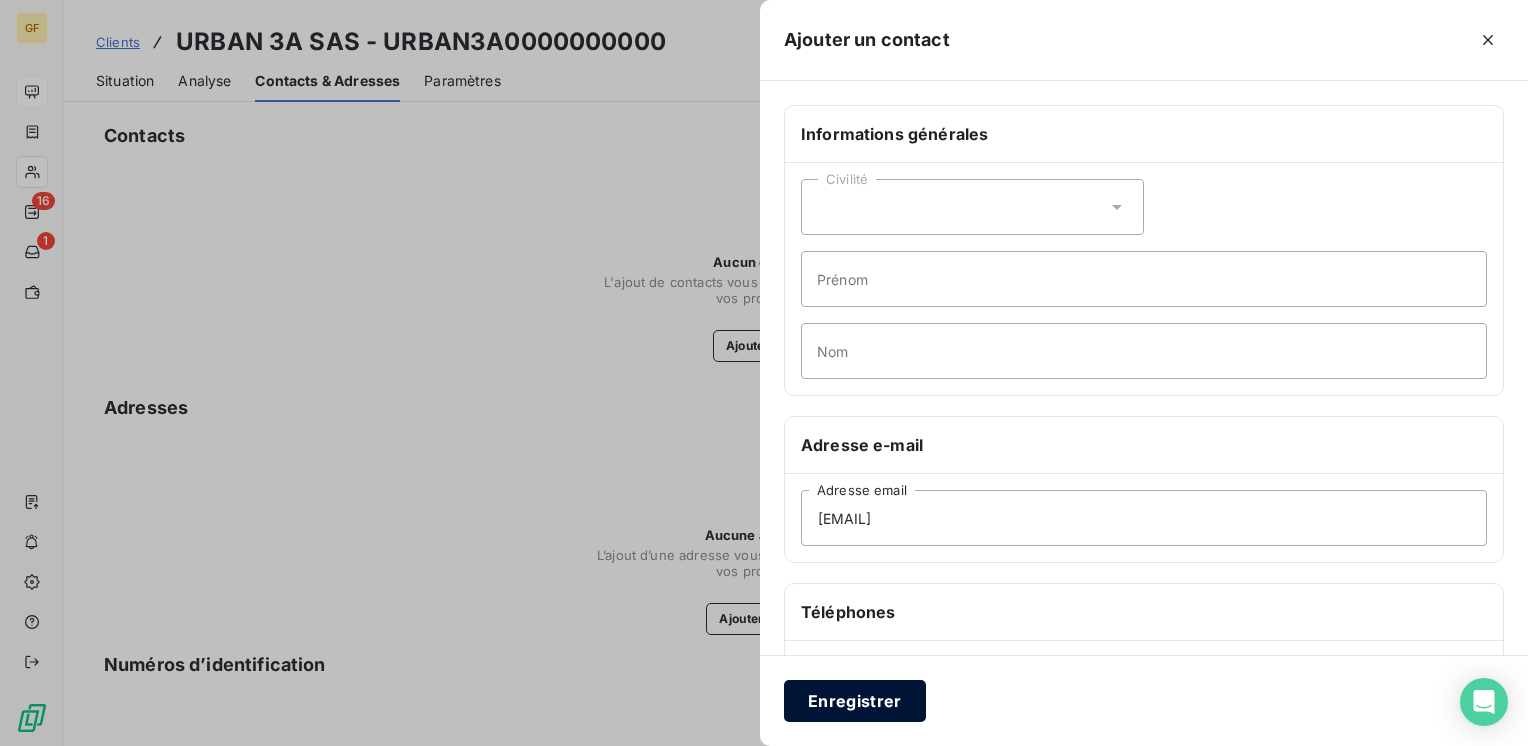 click on "Enregistrer" at bounding box center [855, 701] 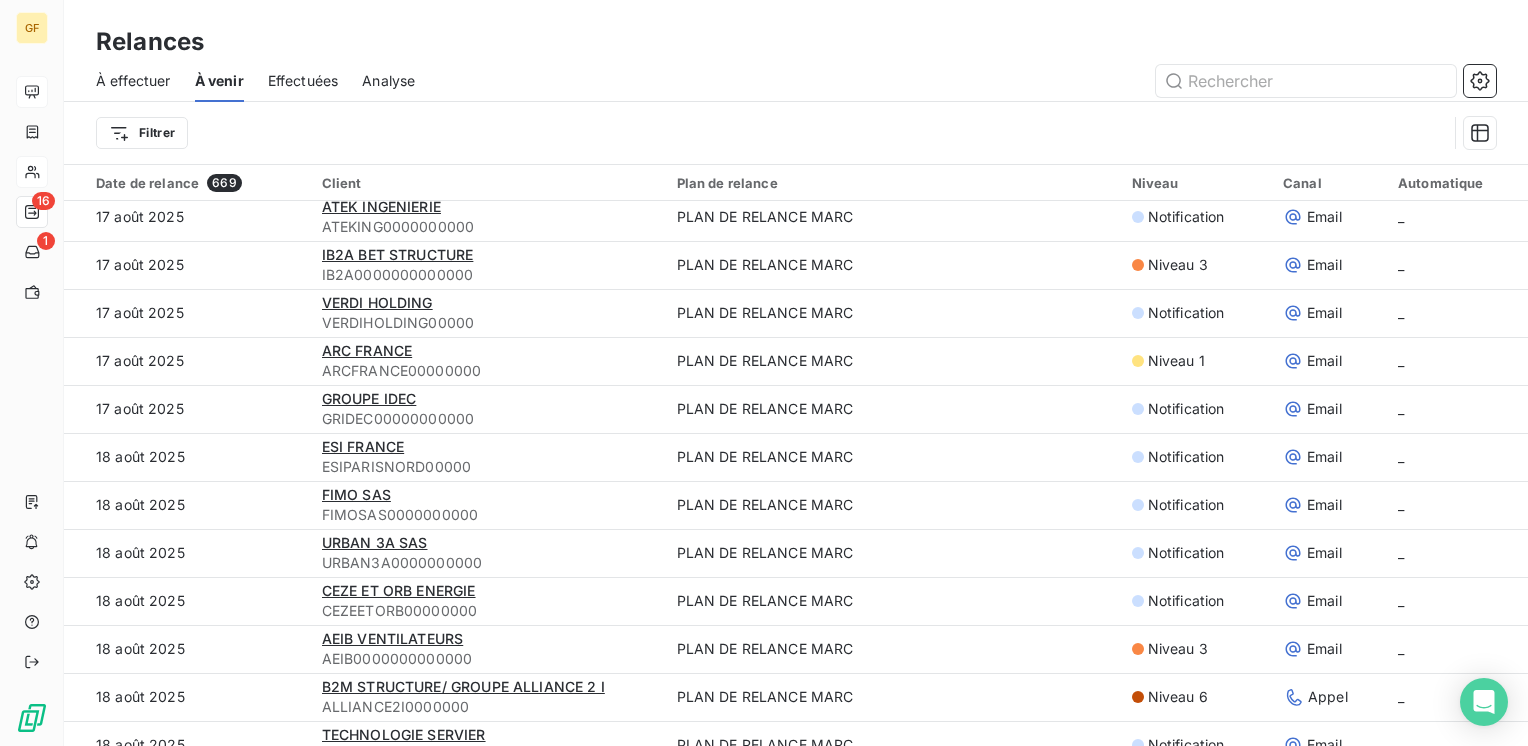 scroll, scrollTop: 2700, scrollLeft: 0, axis: vertical 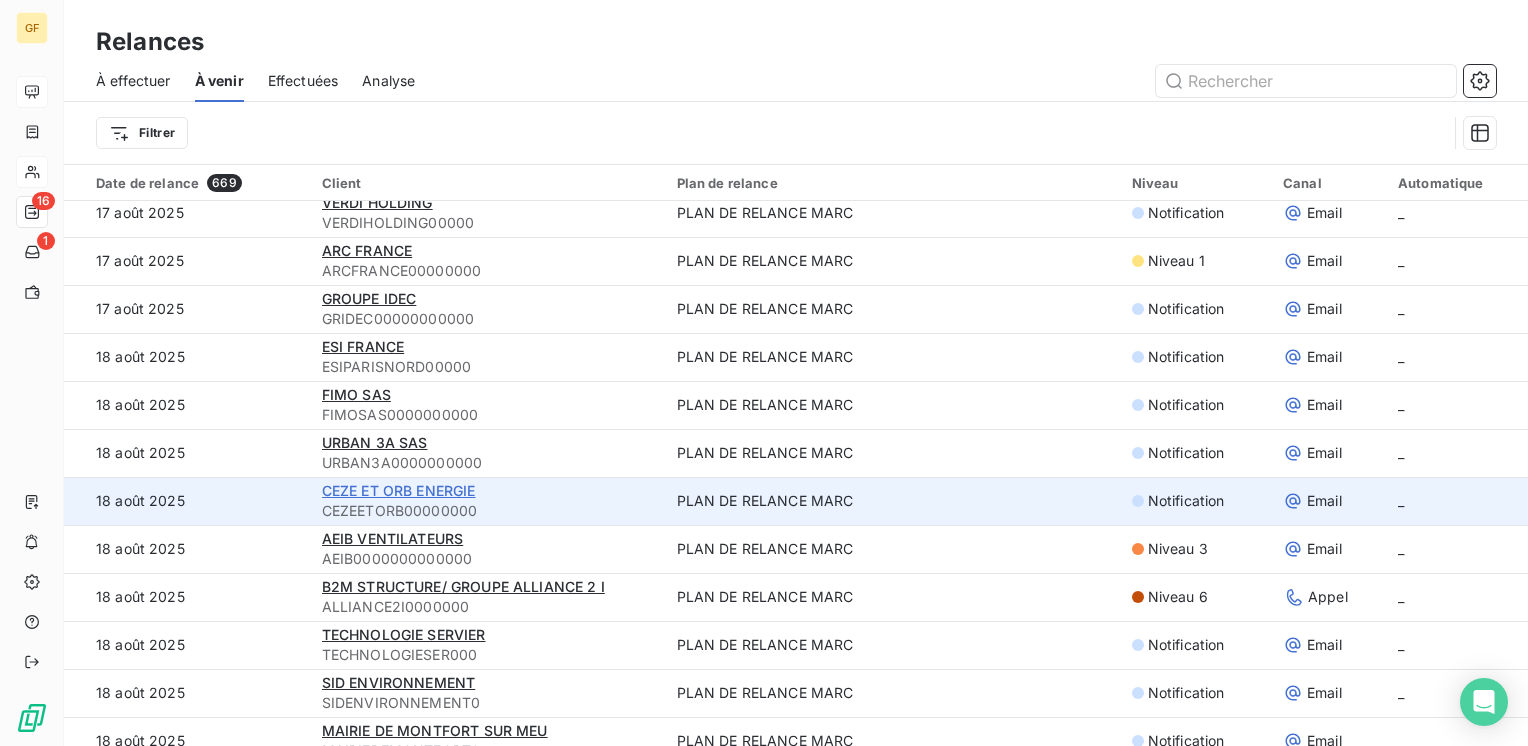 click on "CEZE ET ORB ENERGIE" at bounding box center [399, 490] 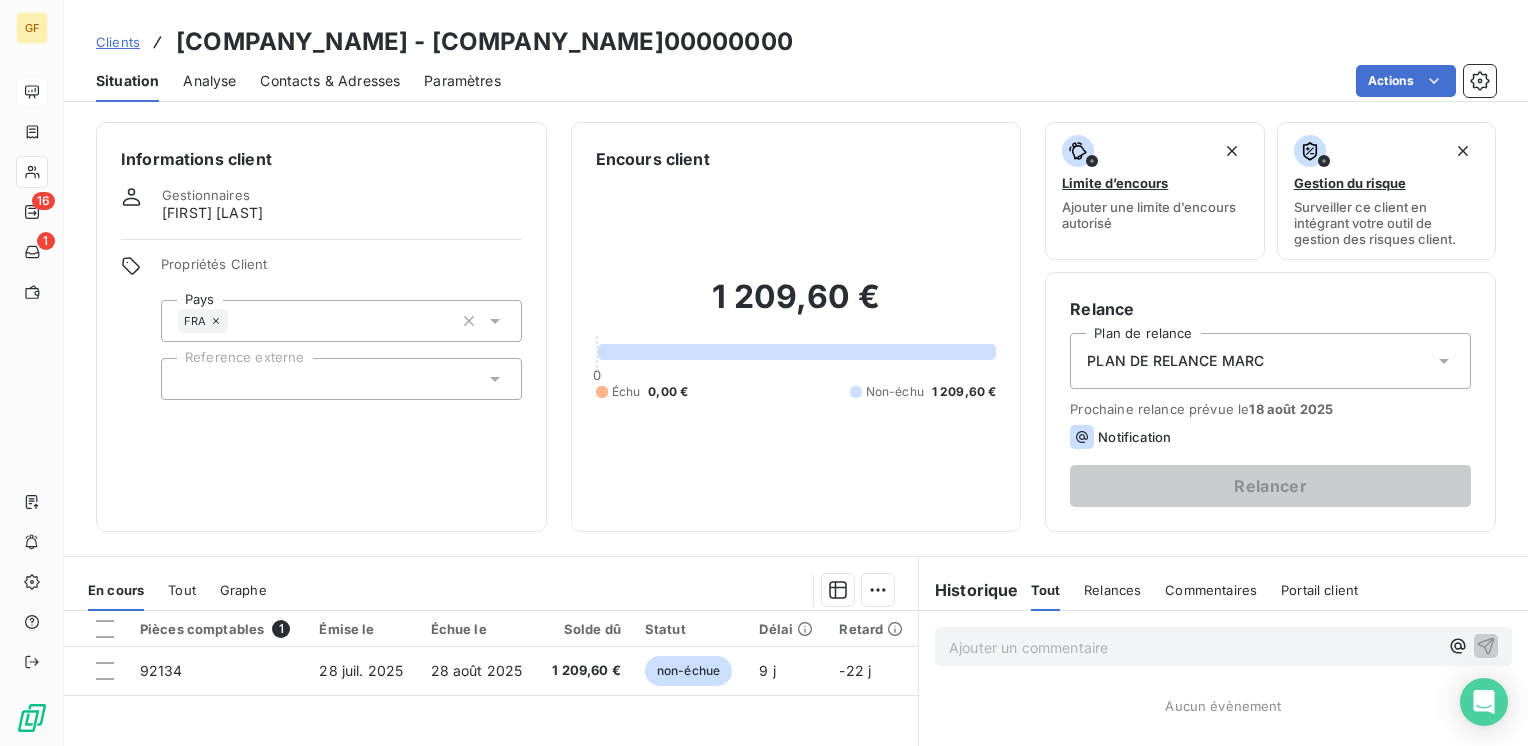 click on "Contacts & Adresses" at bounding box center [330, 81] 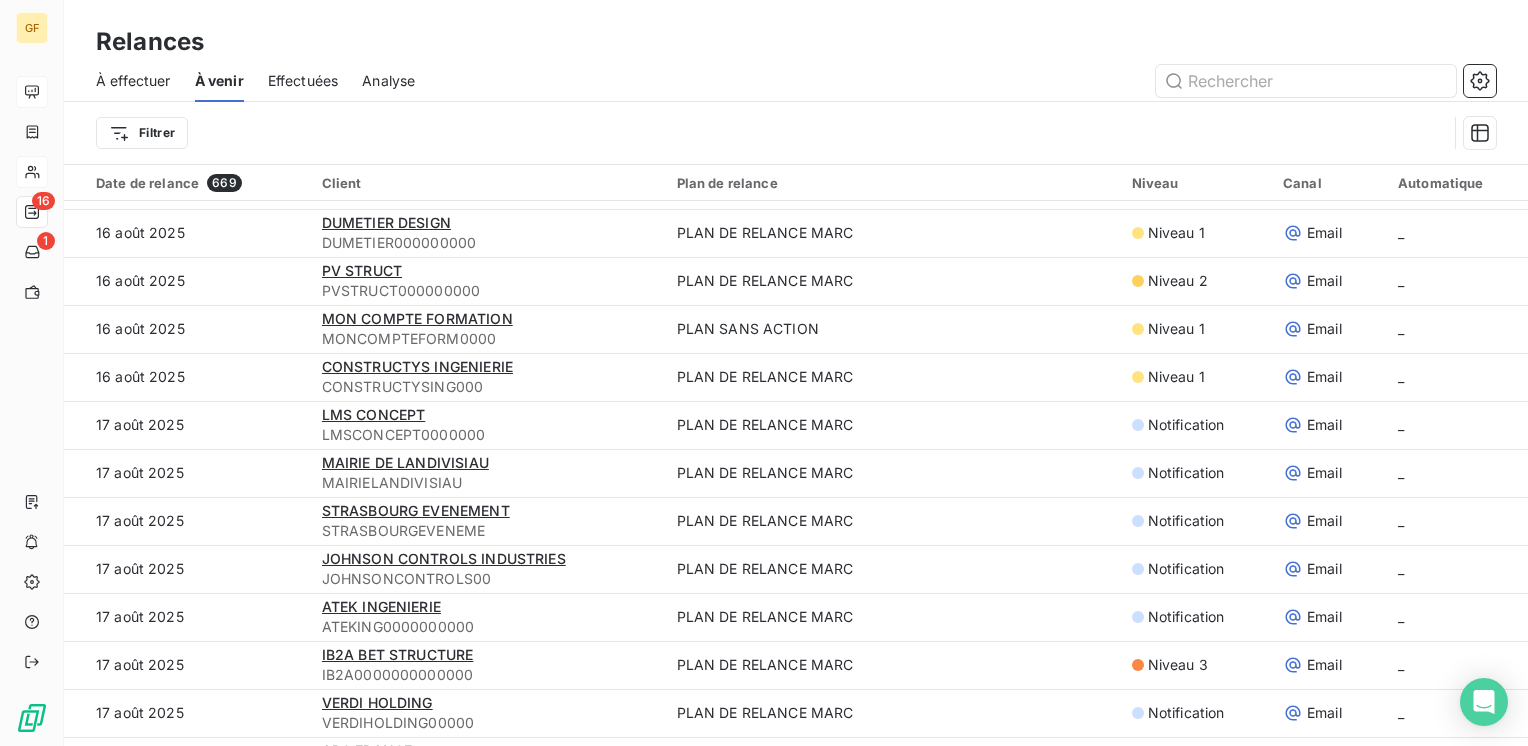 scroll, scrollTop: 2900, scrollLeft: 0, axis: vertical 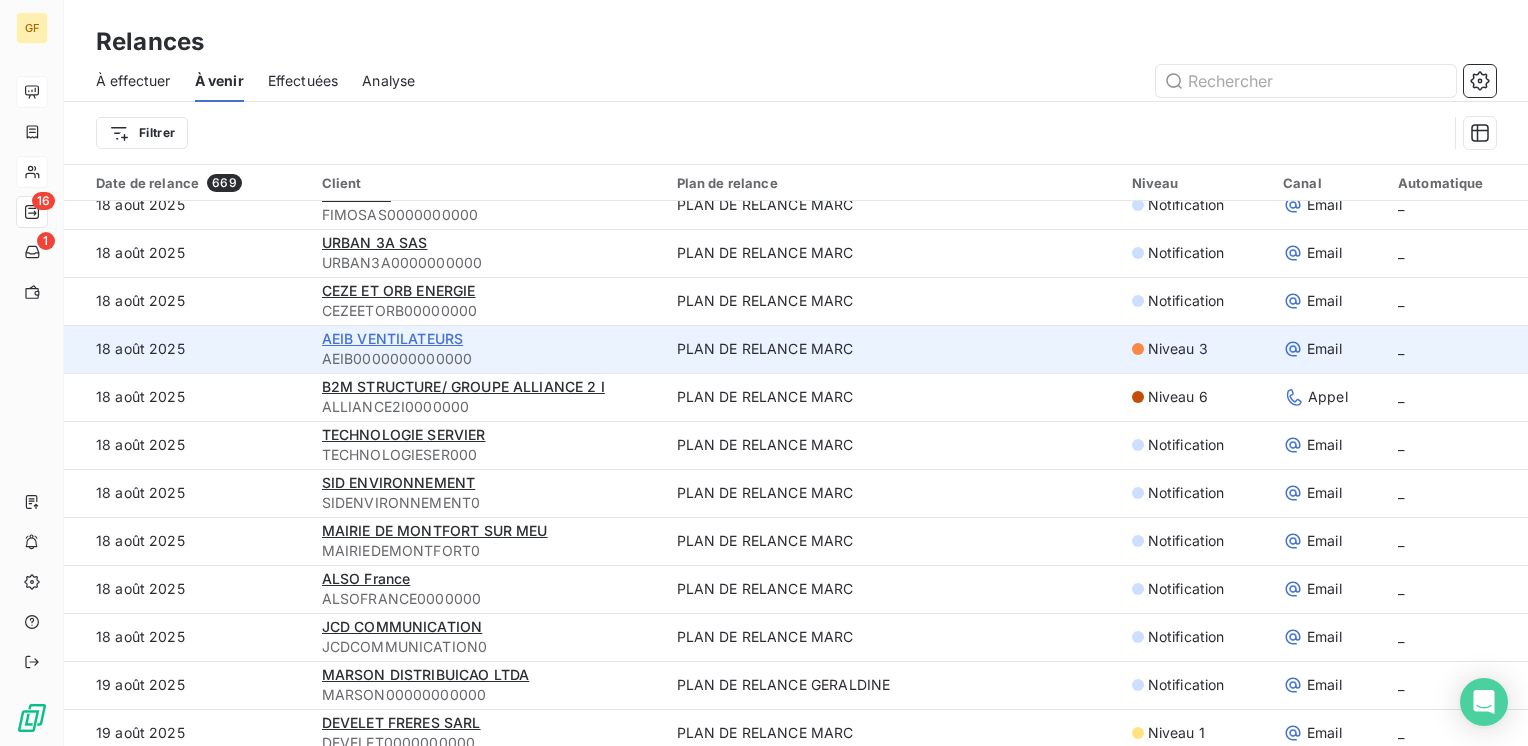 click on "AEIB VENTILATEURS" at bounding box center [393, 338] 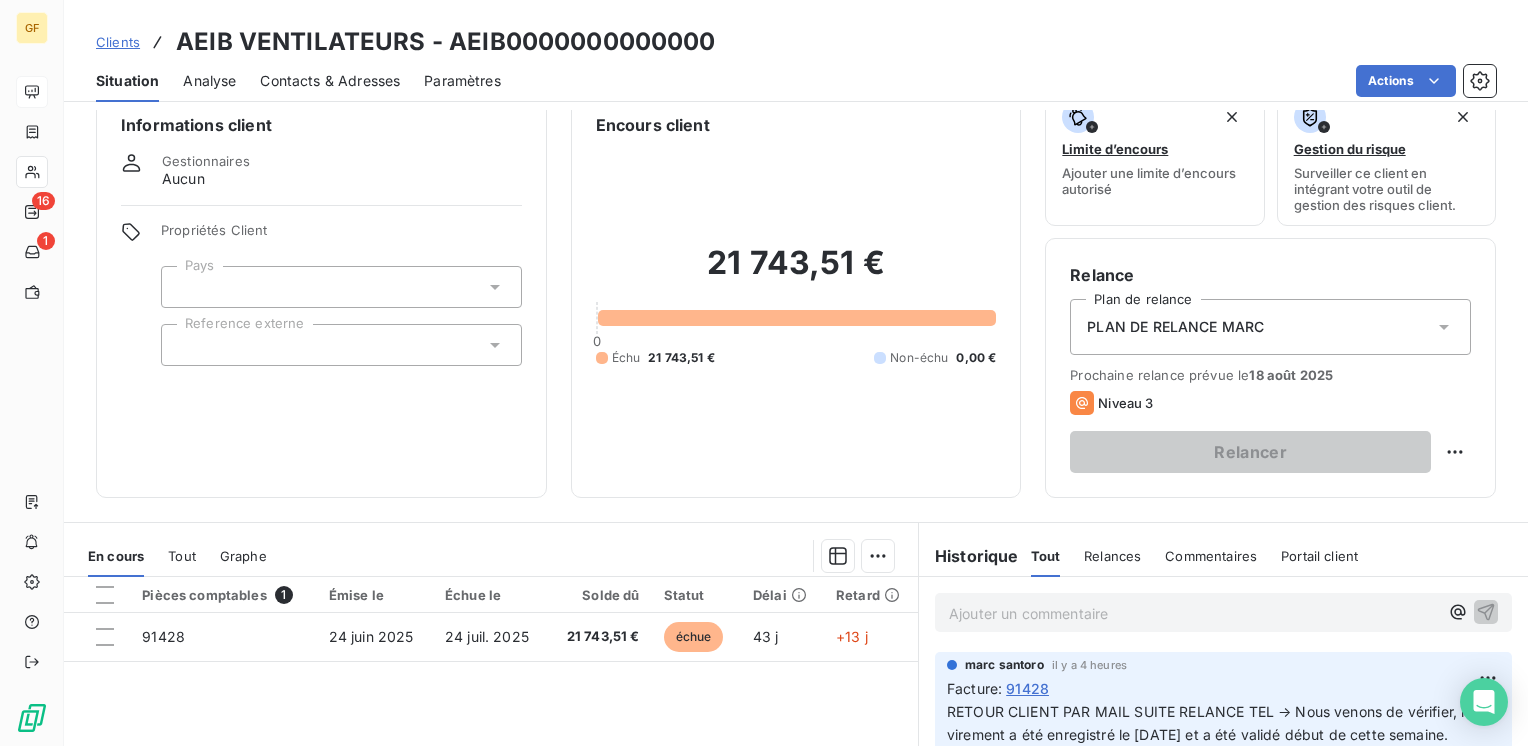 scroll, scrollTop: 0, scrollLeft: 0, axis: both 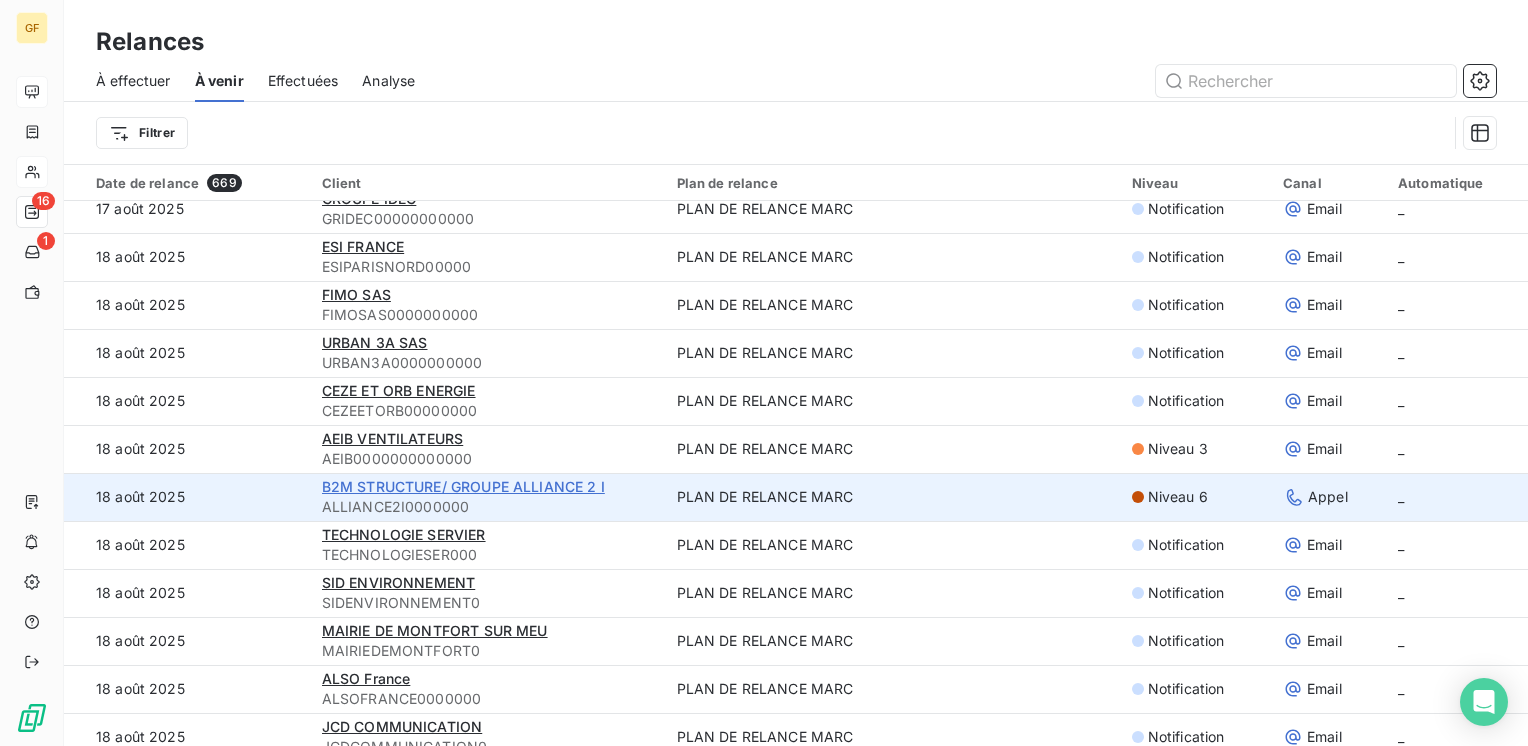 click on "B2M STRUCTURE/ GROUPE ALLIANCE 2 I" at bounding box center (463, 486) 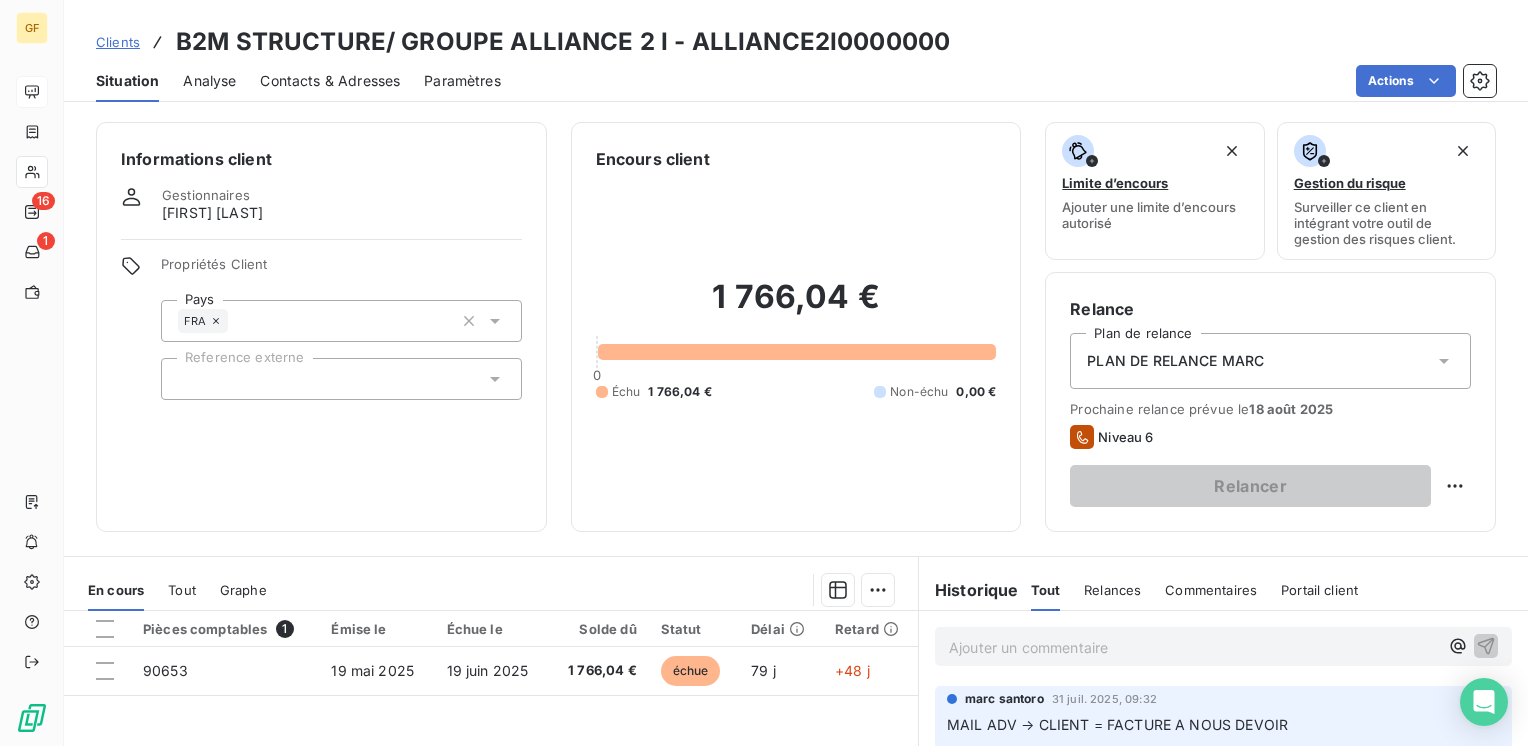click on "Contacts & Adresses" at bounding box center [330, 81] 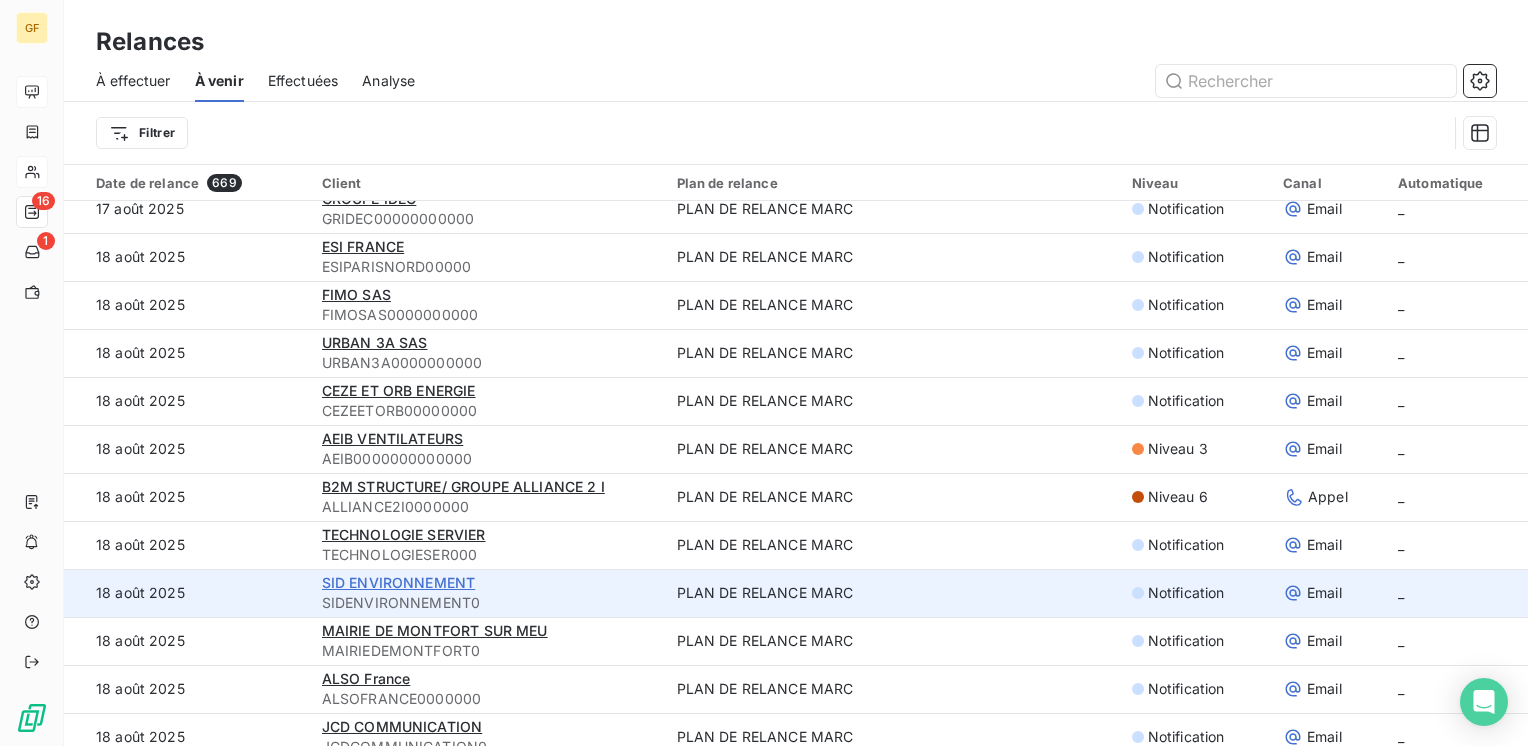 scroll, scrollTop: 2900, scrollLeft: 0, axis: vertical 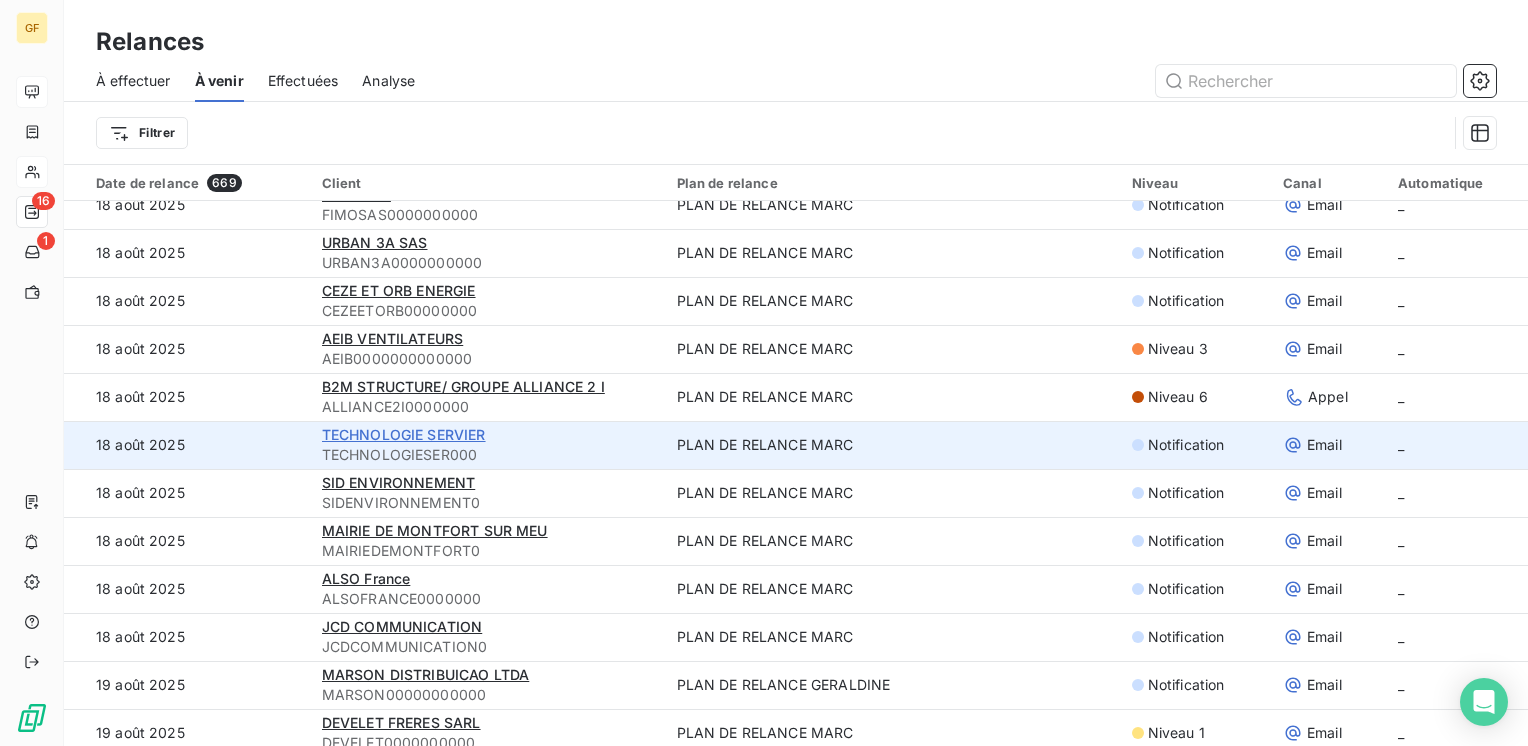 click on "TECHNOLOGIE SERVIER" at bounding box center [404, 434] 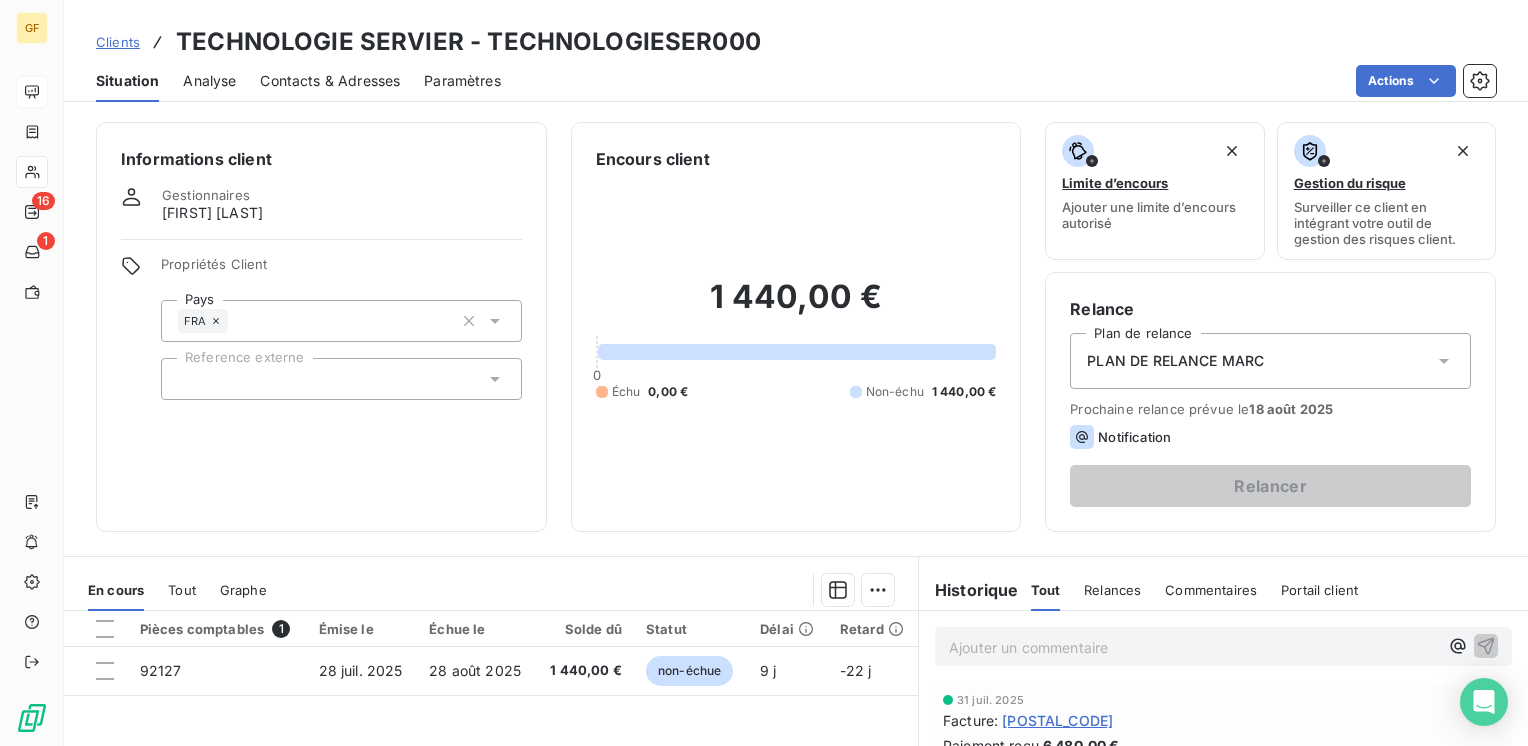 click on "Contacts & Adresses" at bounding box center [330, 81] 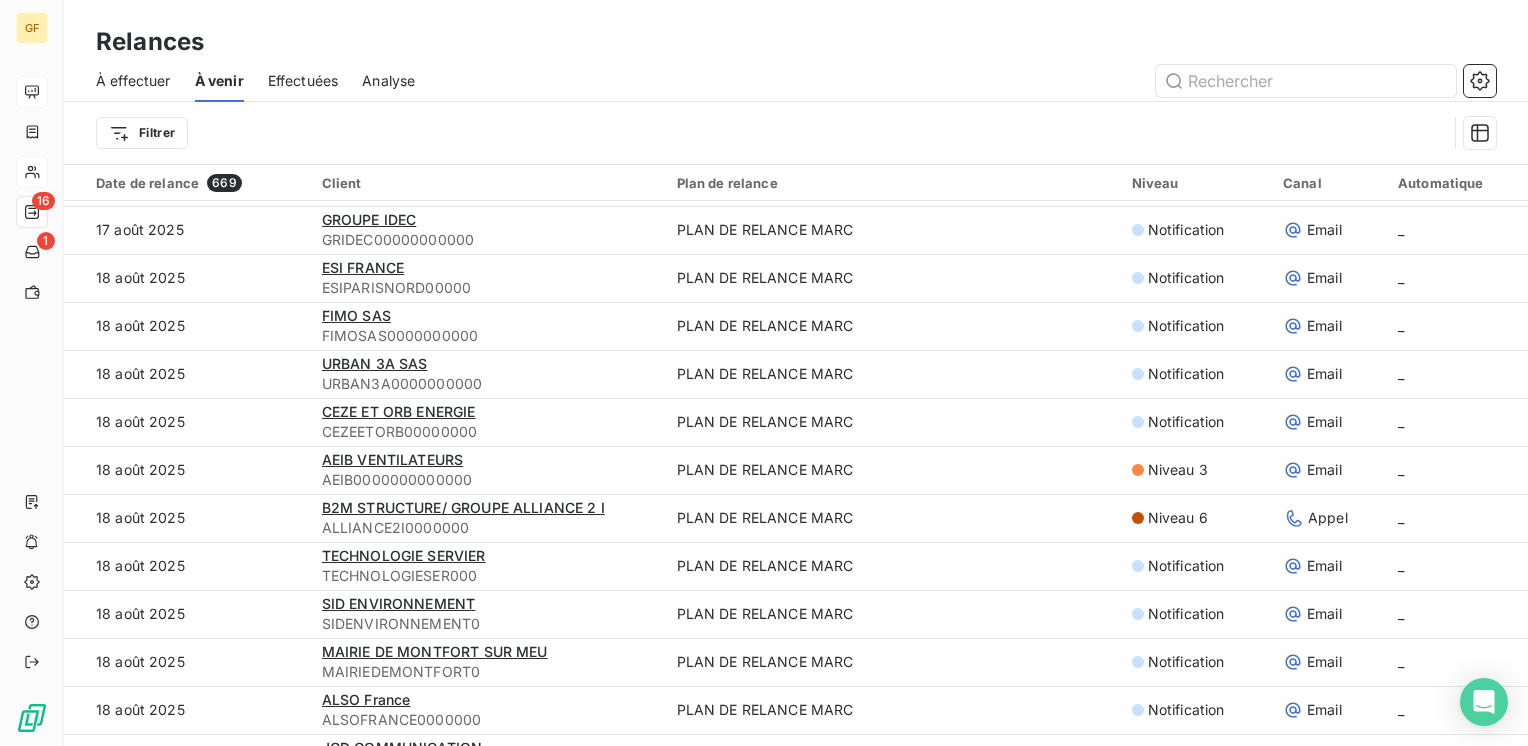 scroll, scrollTop: 2900, scrollLeft: 0, axis: vertical 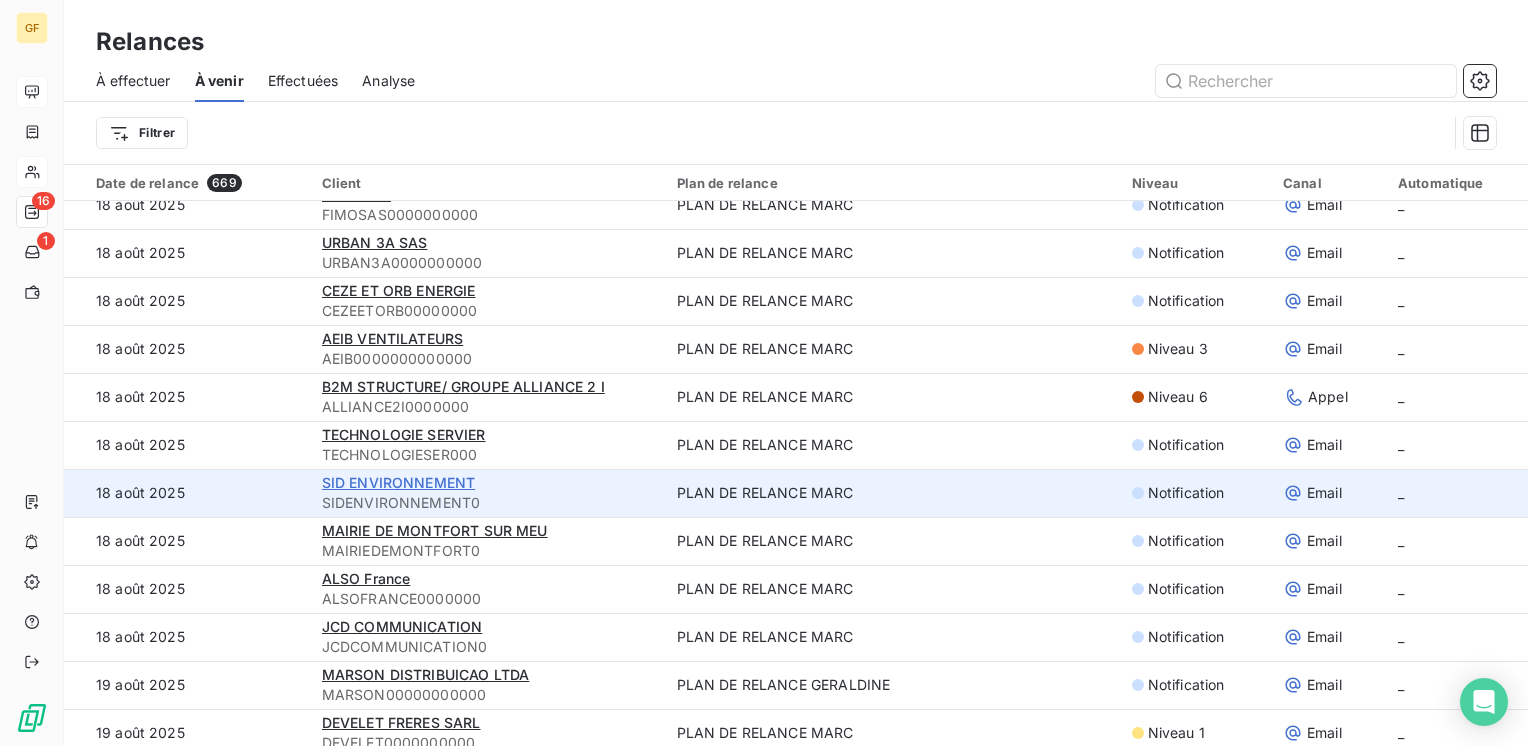 click on "SID ENVIRONNEMENT" at bounding box center (399, 482) 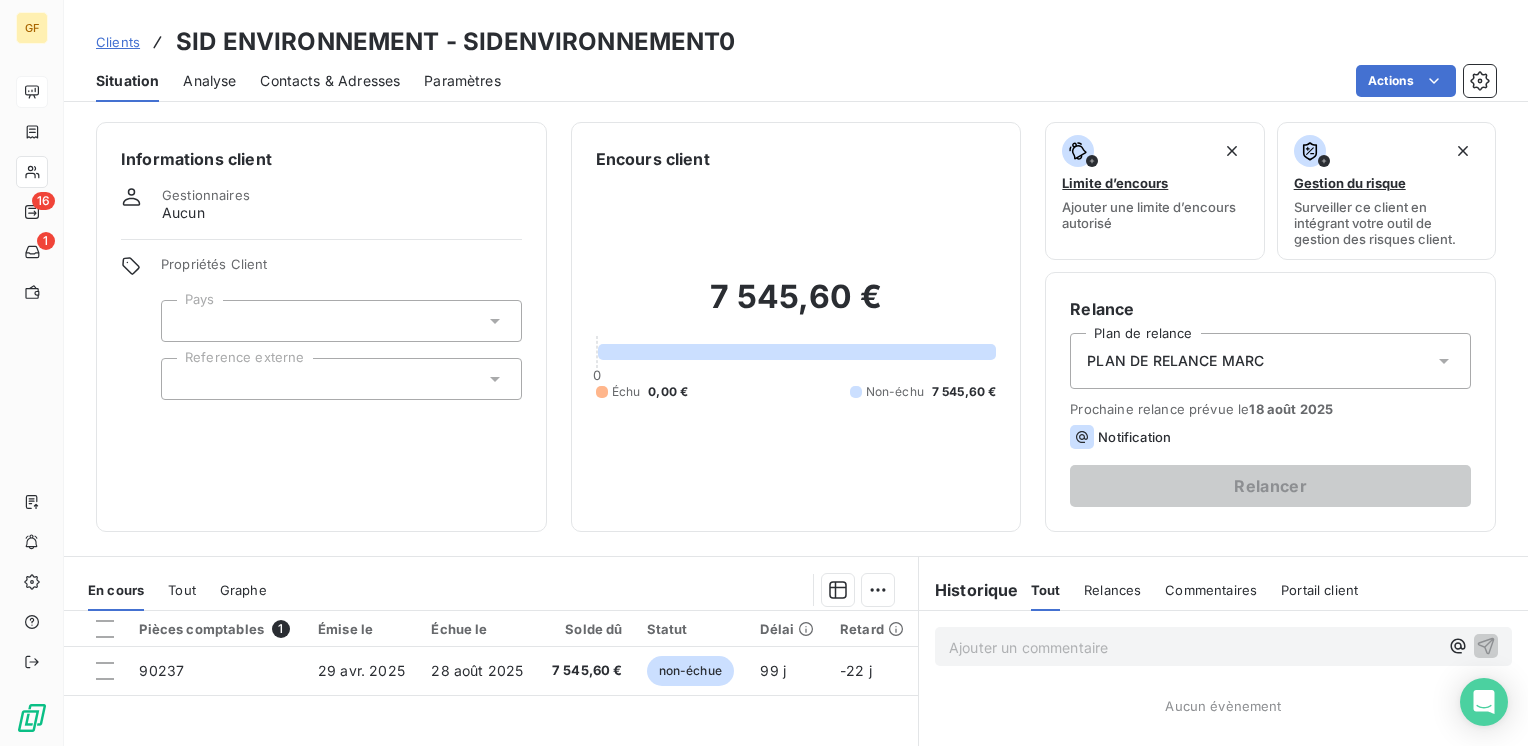 click on "Contacts & Adresses" at bounding box center (330, 81) 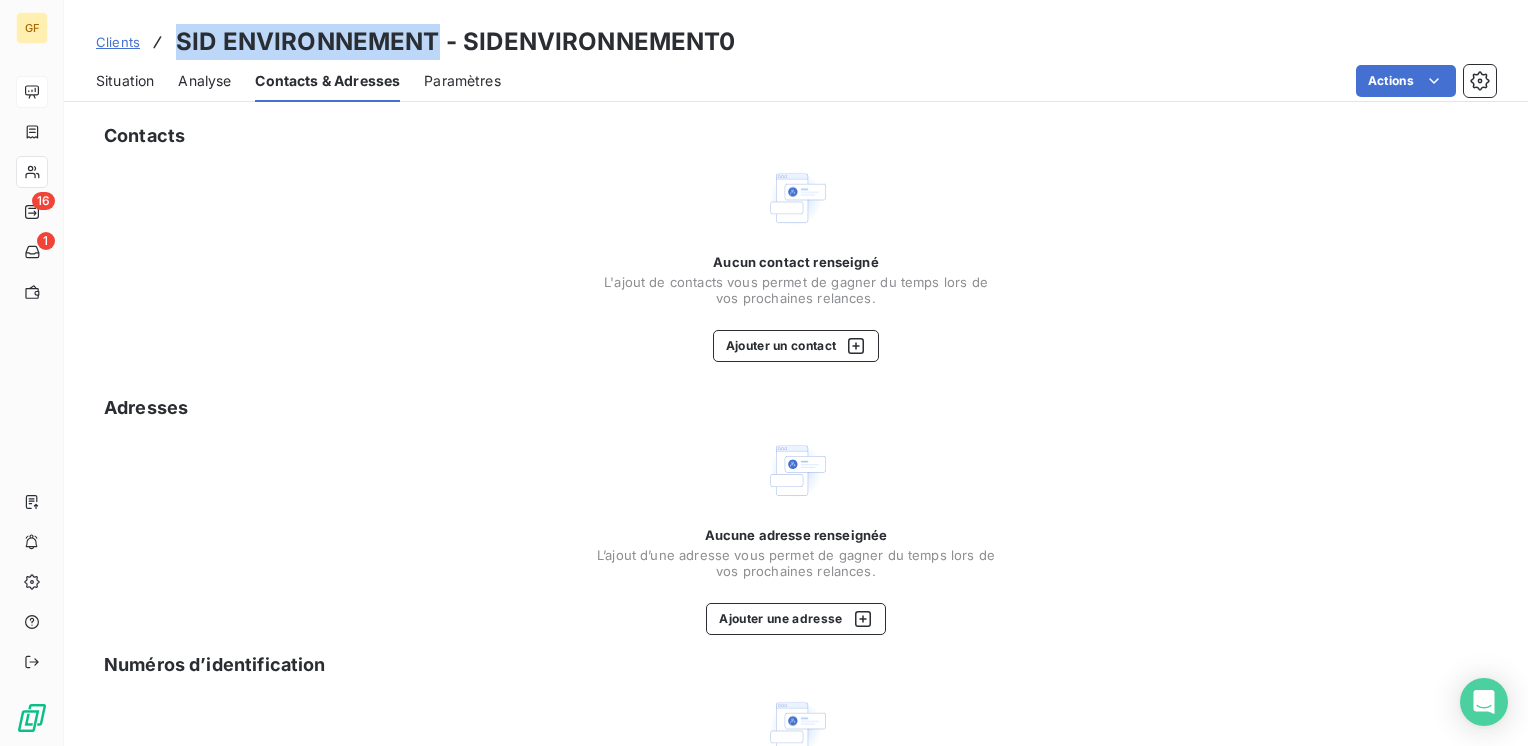 drag, startPoint x: 437, startPoint y: 38, endPoint x: 181, endPoint y: 42, distance: 256.03125 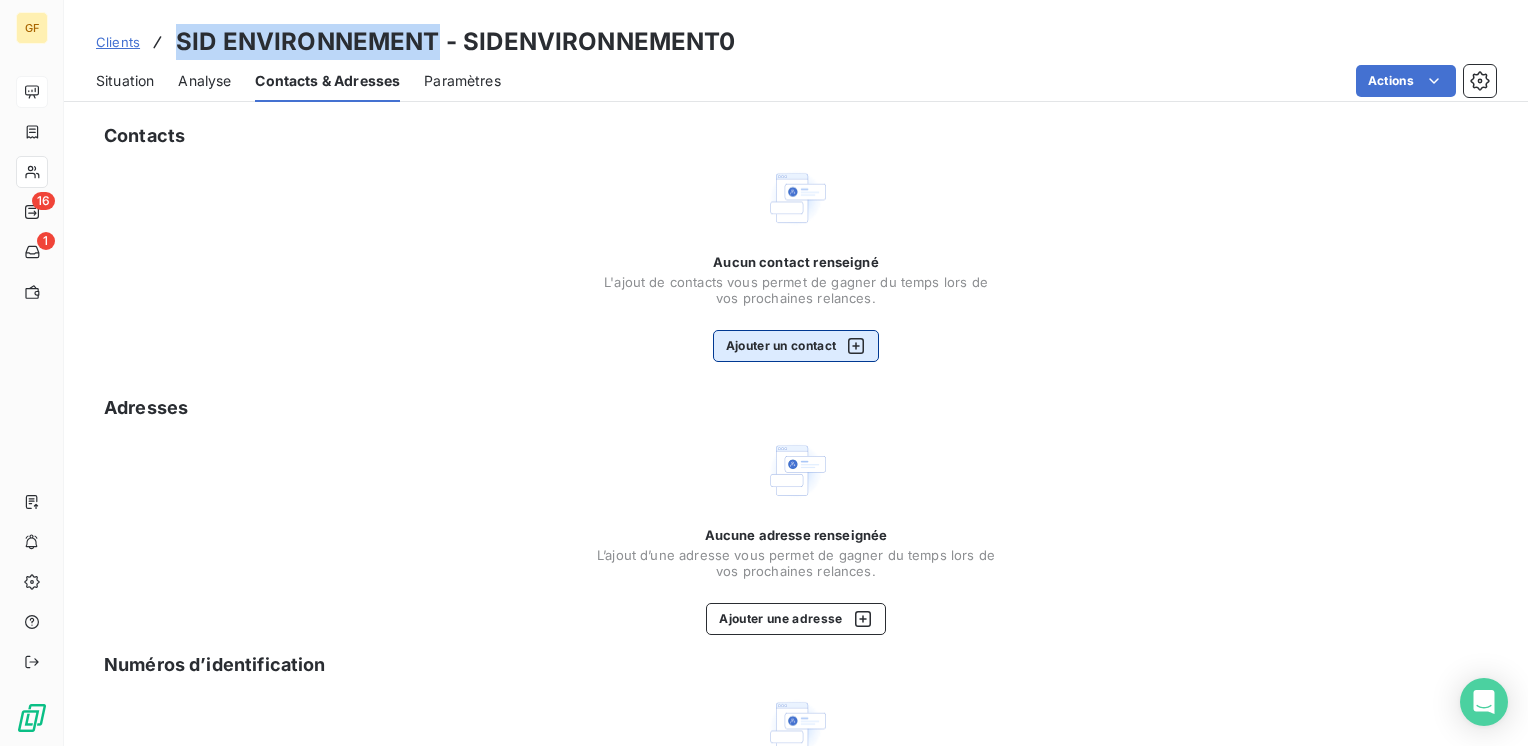 click on "Ajouter un contact" at bounding box center (796, 346) 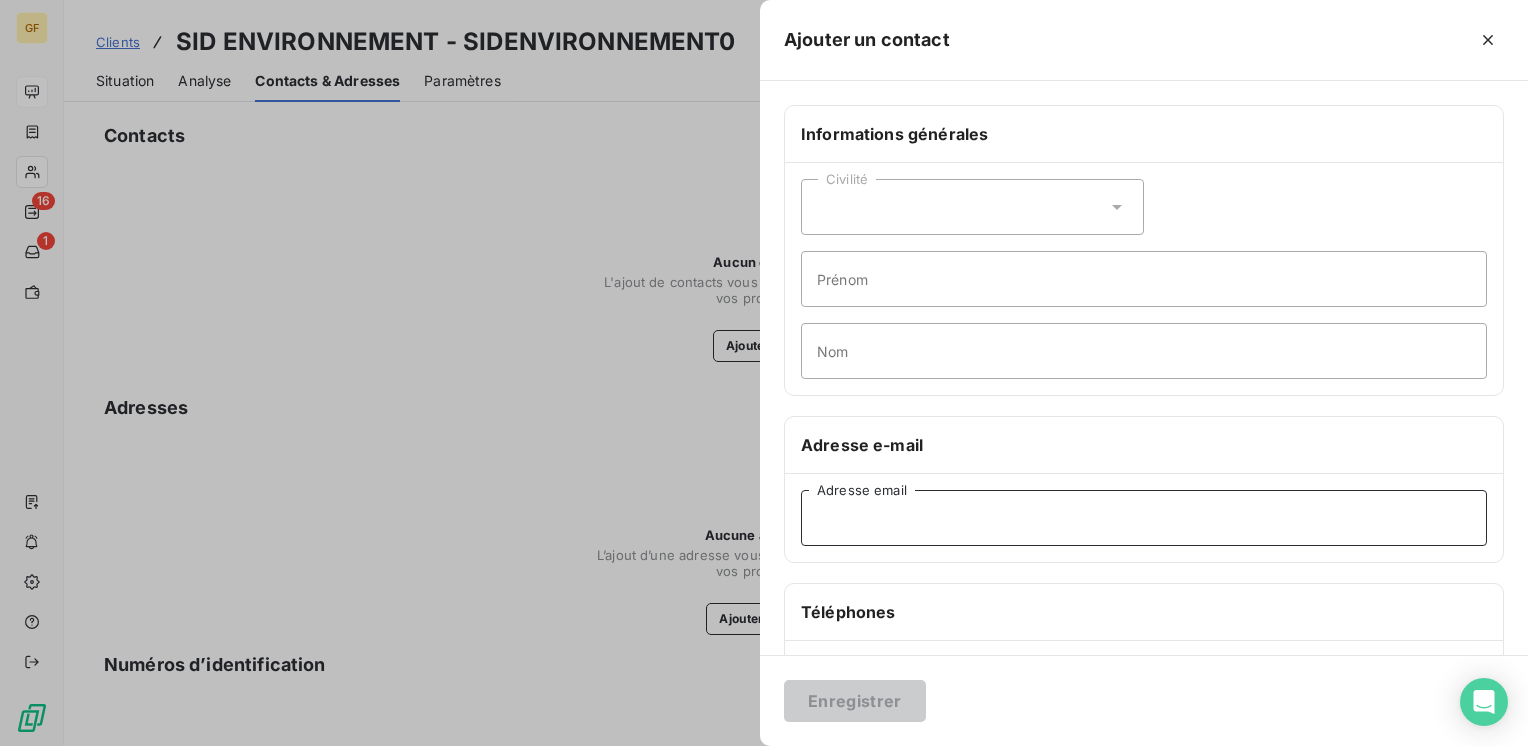 click on "Adresse email" at bounding box center (1144, 518) 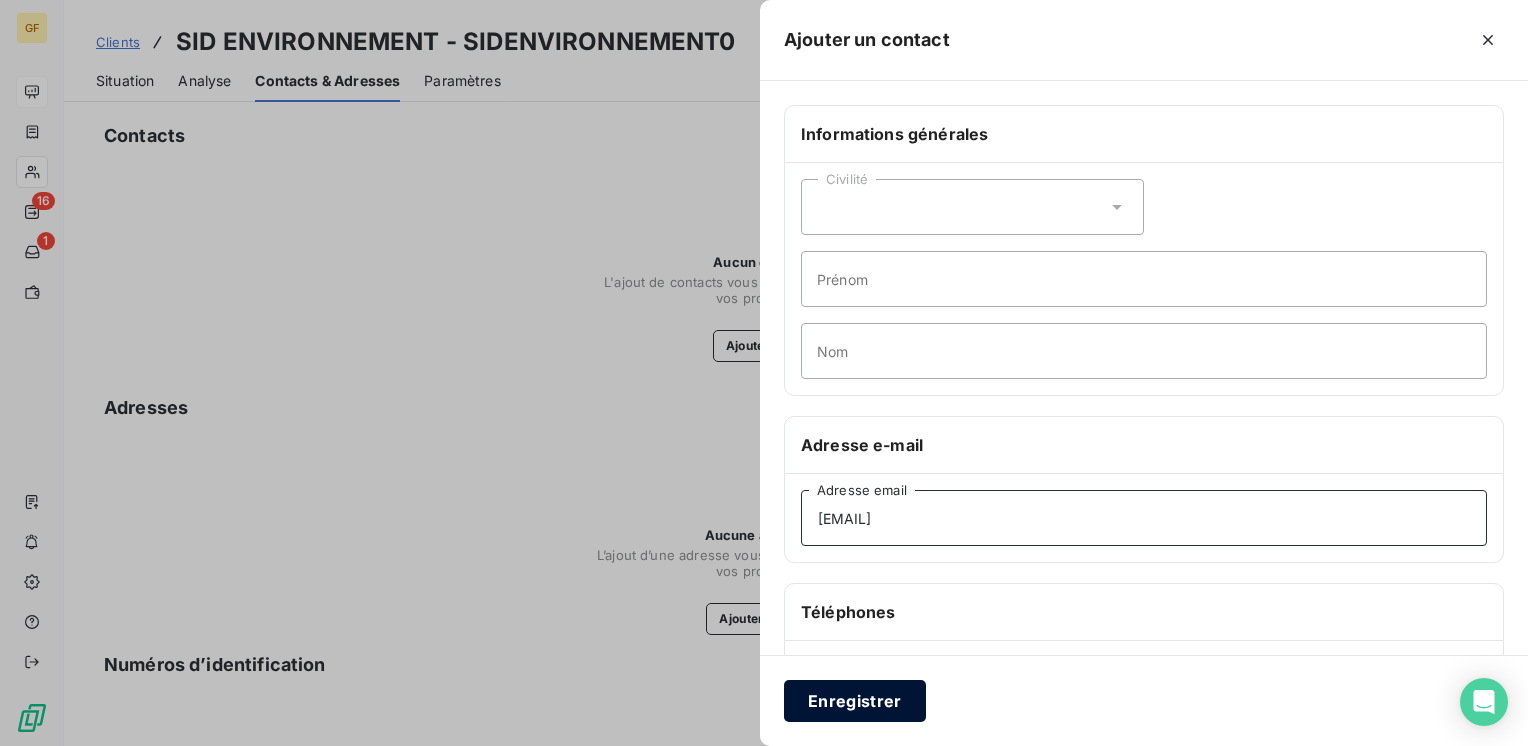 type on "[EMAIL]" 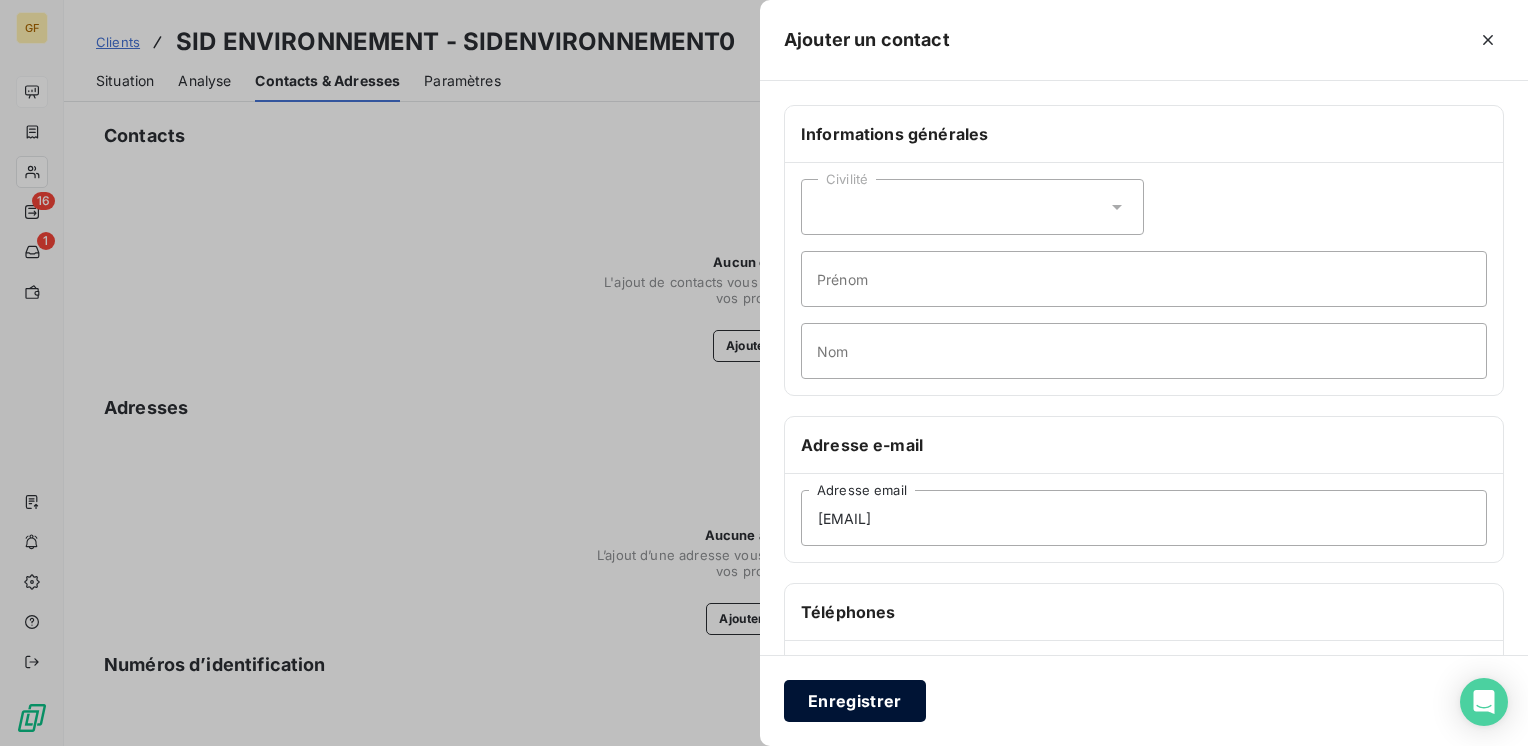 click on "Enregistrer" at bounding box center [855, 701] 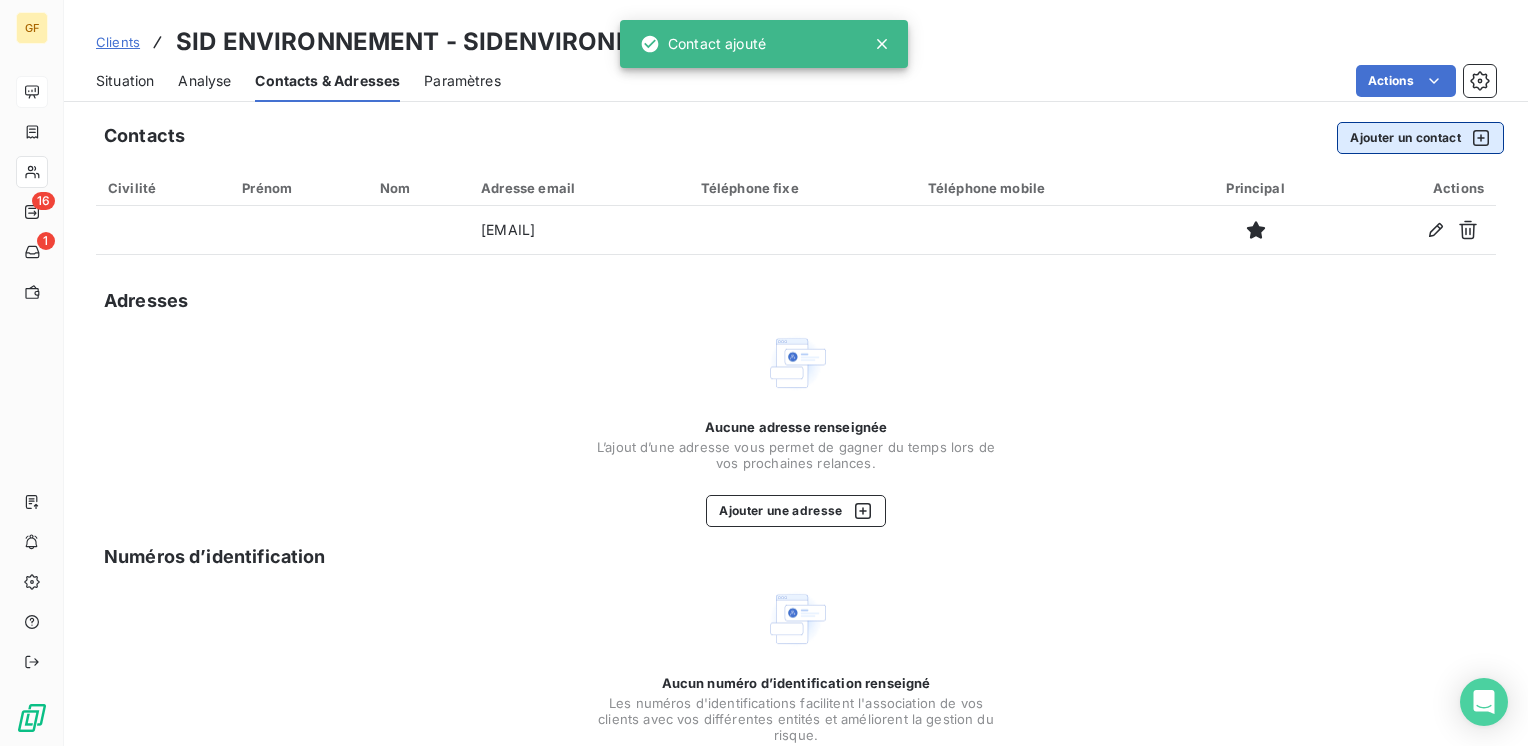 click on "Ajouter un contact" at bounding box center [1420, 138] 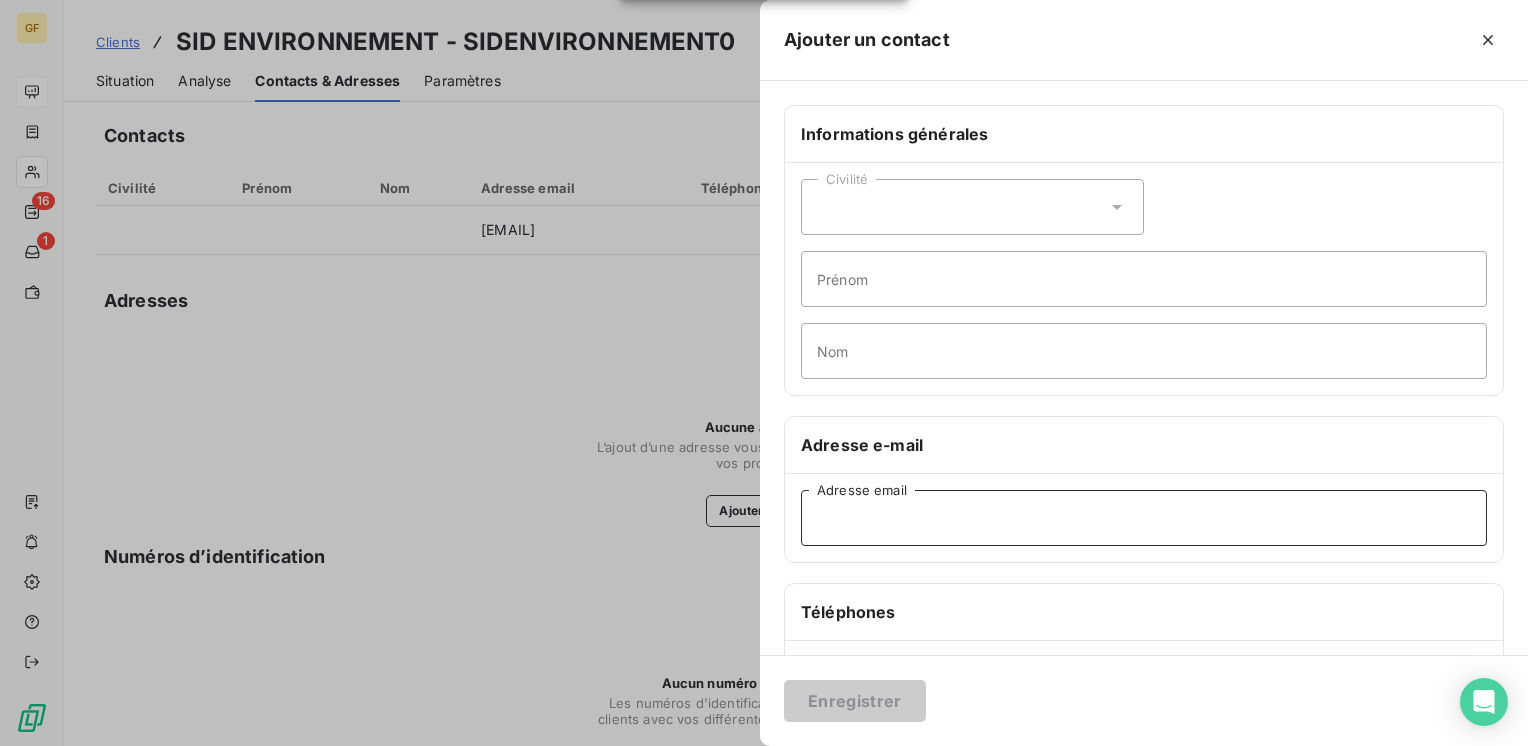 click on "Adresse email" at bounding box center [1144, 518] 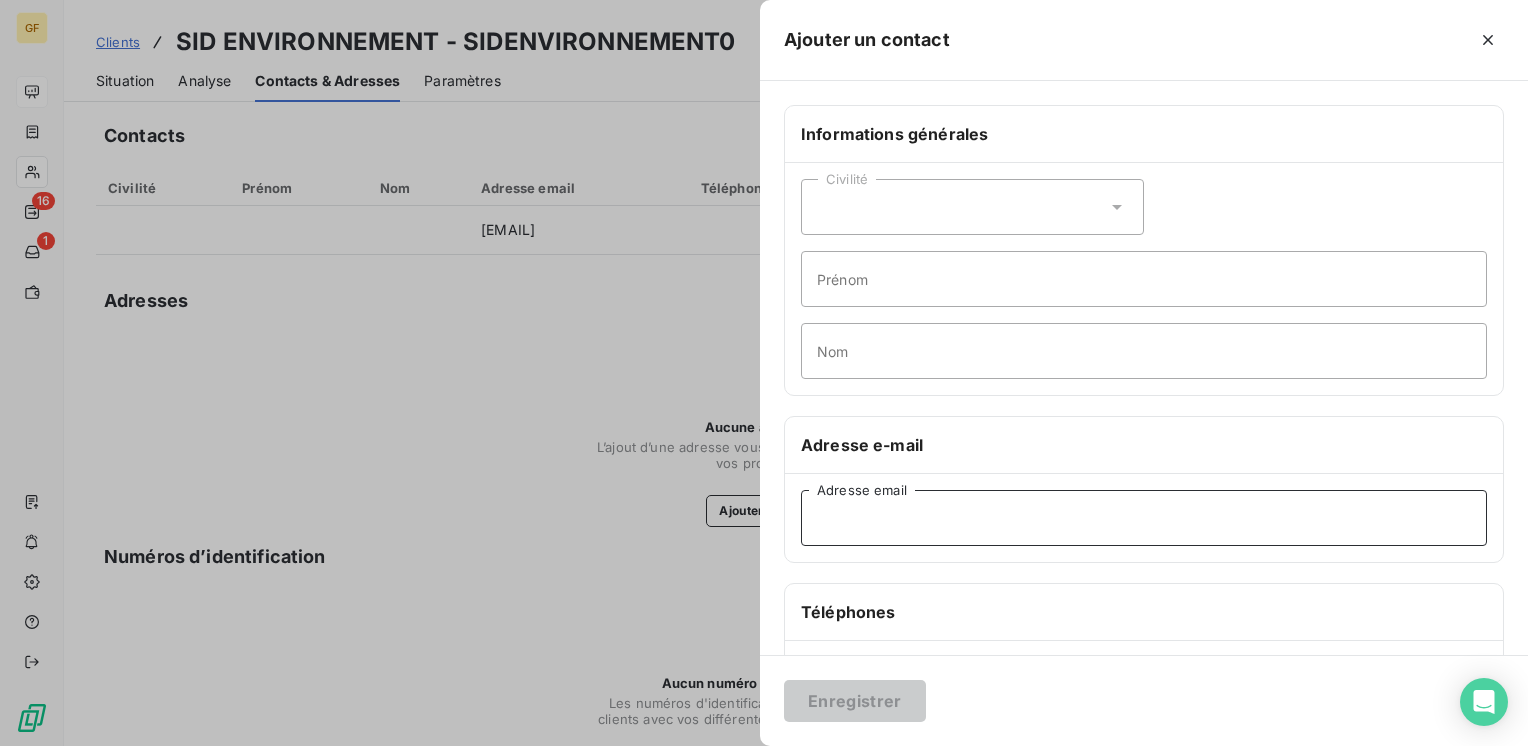 paste on "[EMAIL]" 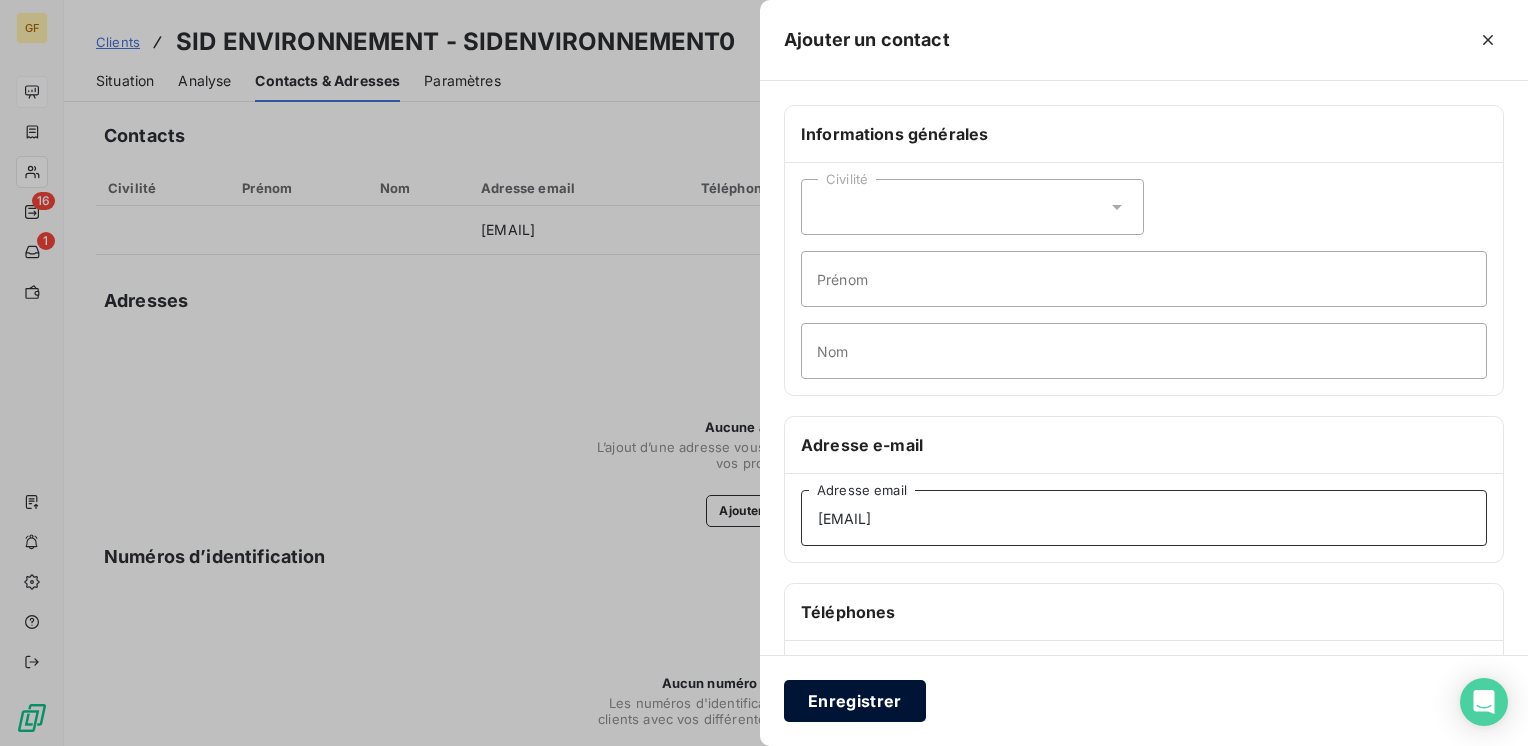 type on "[EMAIL]" 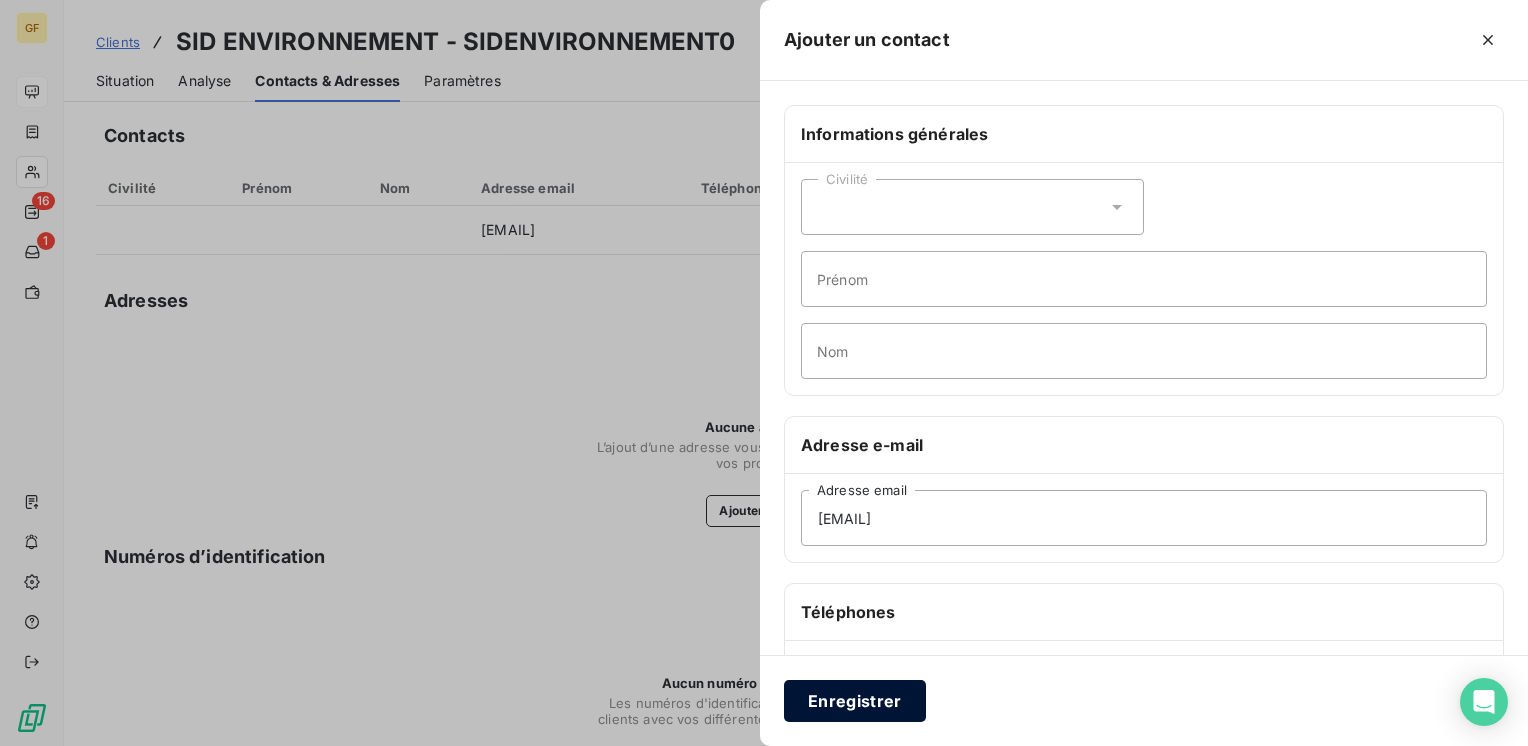 click on "Enregistrer" at bounding box center [855, 701] 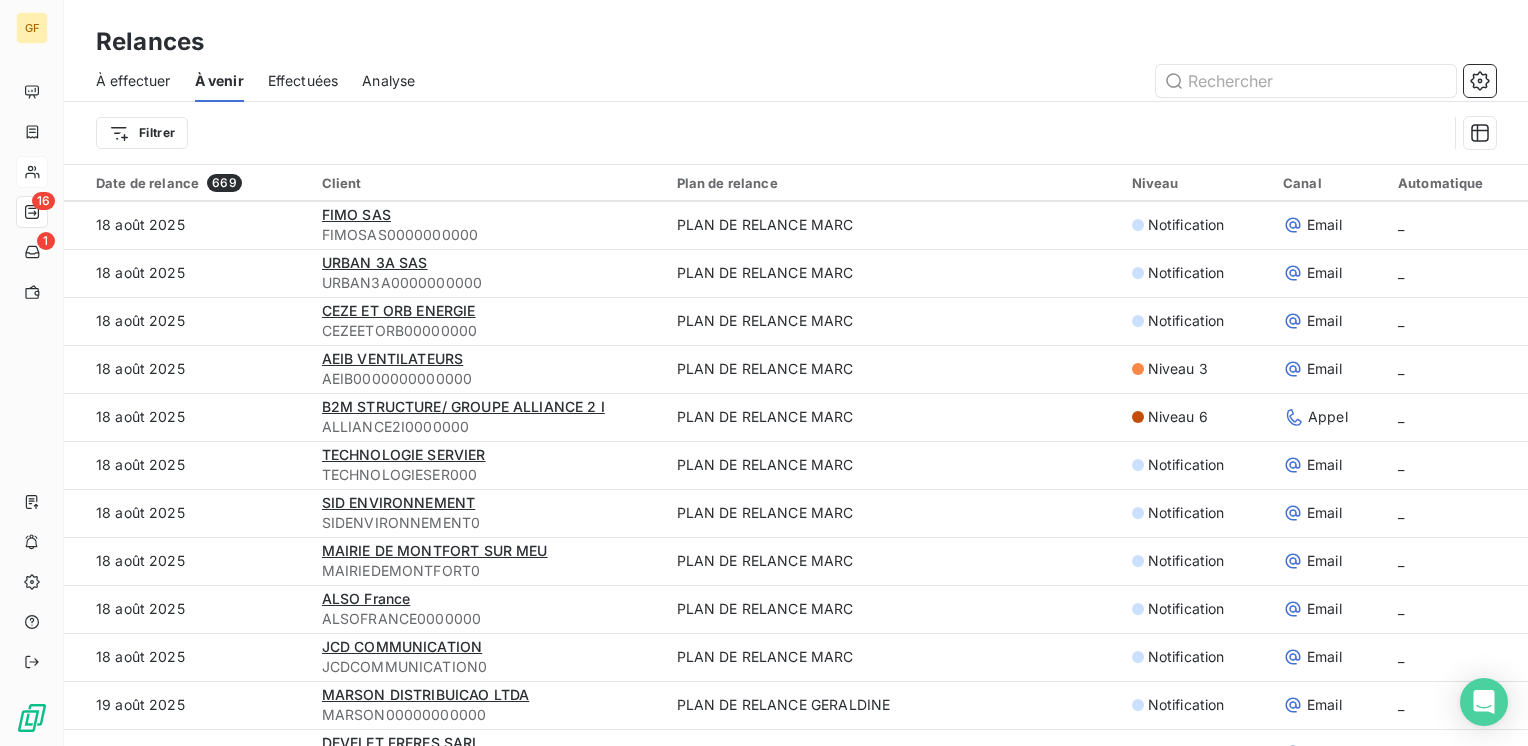 scroll, scrollTop: 2900, scrollLeft: 0, axis: vertical 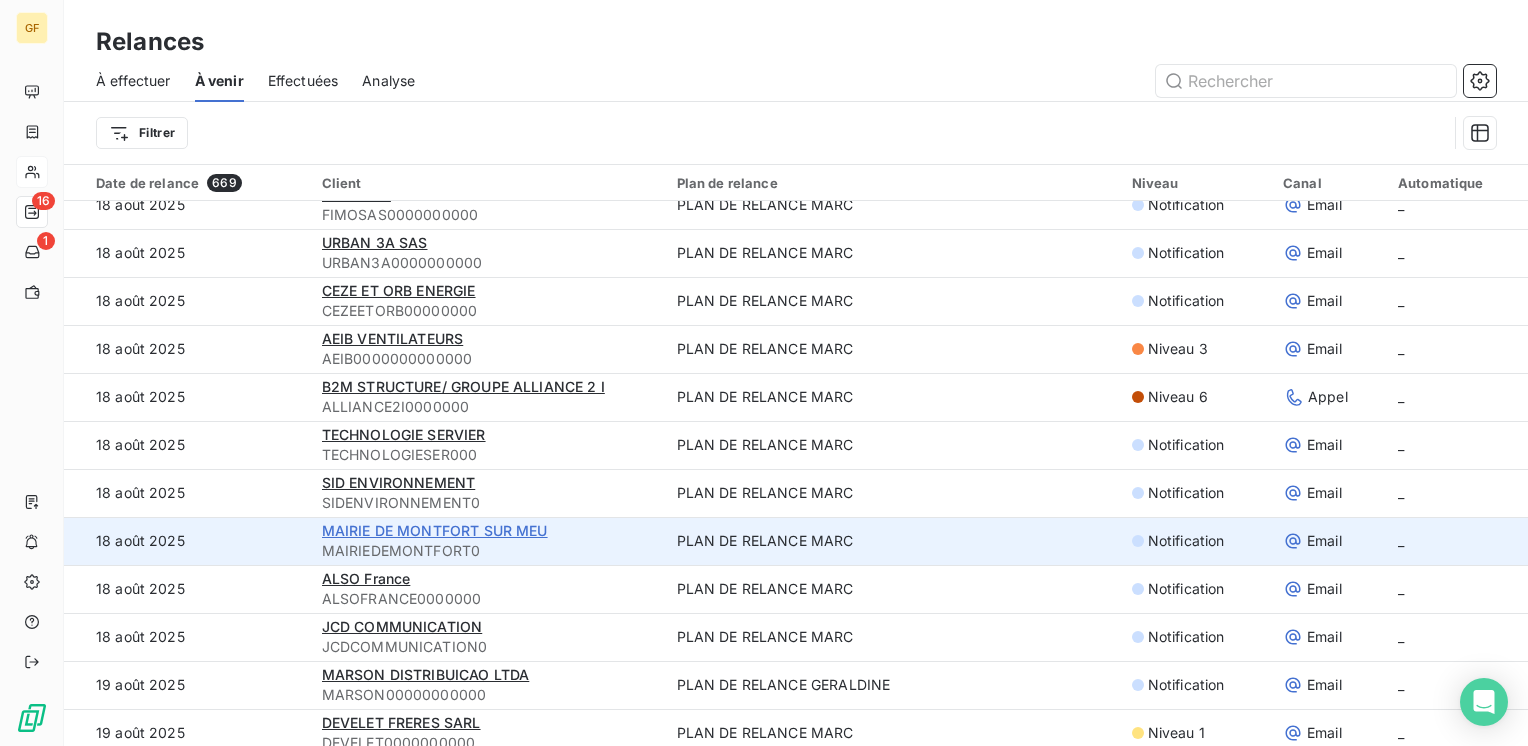 click on "MAIRIE DE MONTFORT SUR MEU" at bounding box center (435, 530) 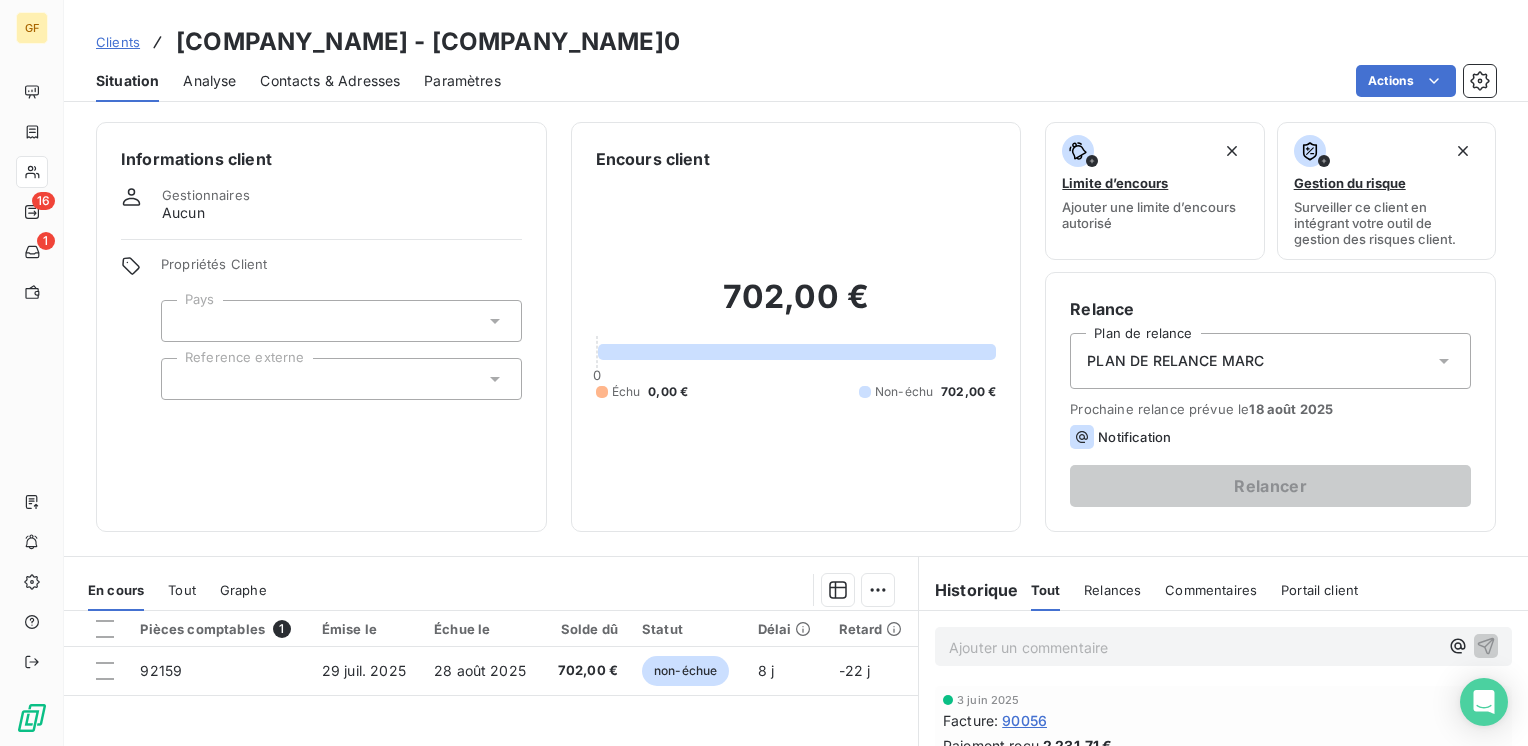 click on "Contacts & Adresses" at bounding box center (330, 81) 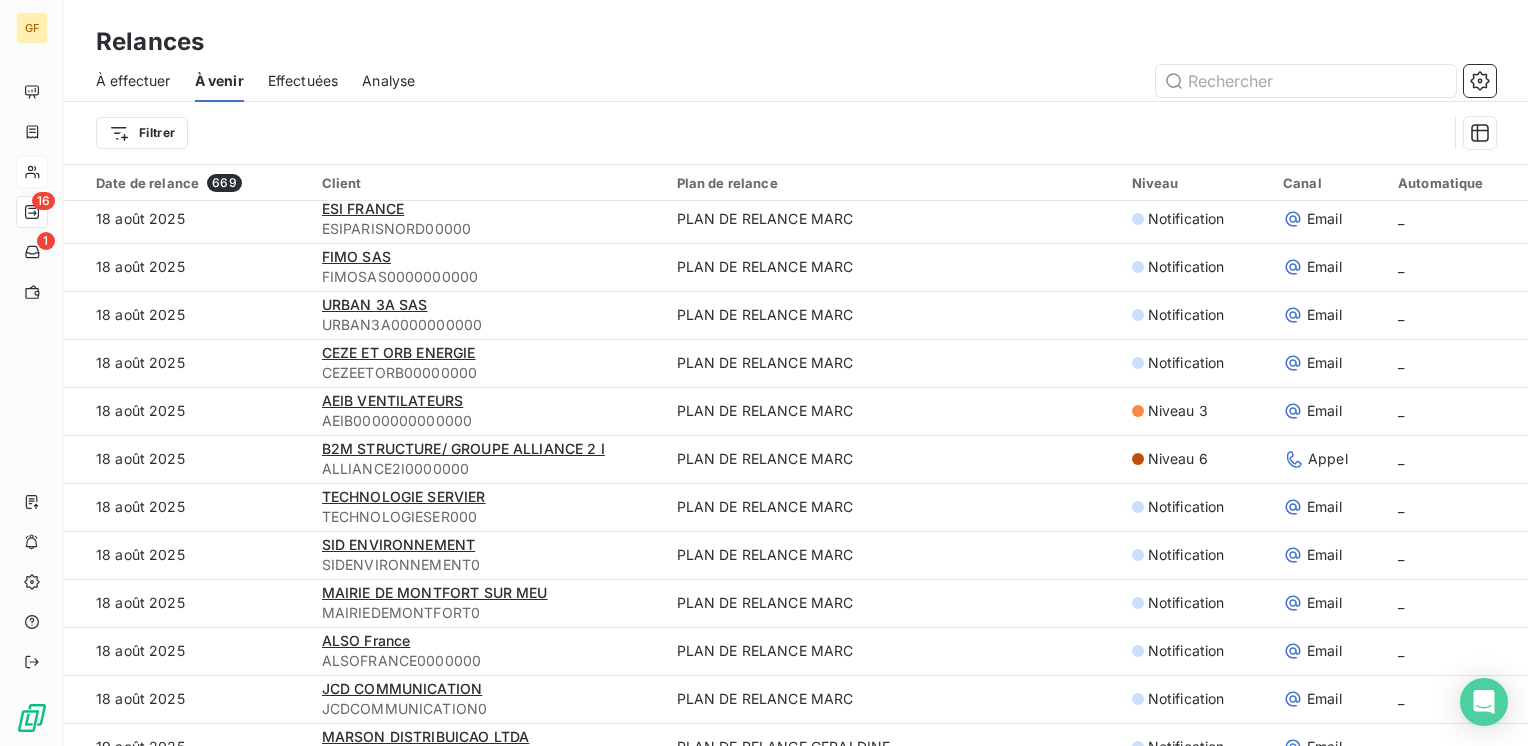 scroll, scrollTop: 3000, scrollLeft: 0, axis: vertical 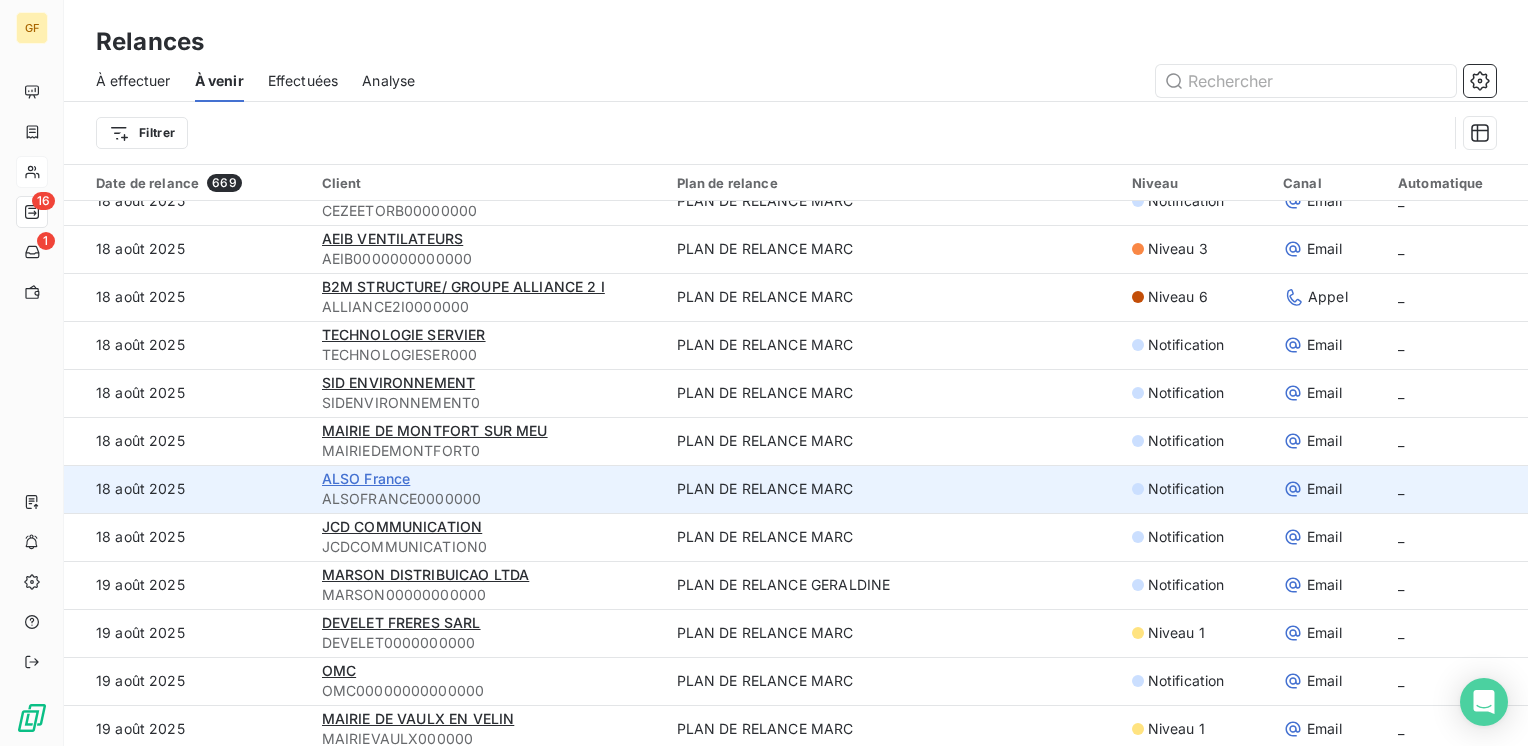 click on "ALSO France" at bounding box center [366, 478] 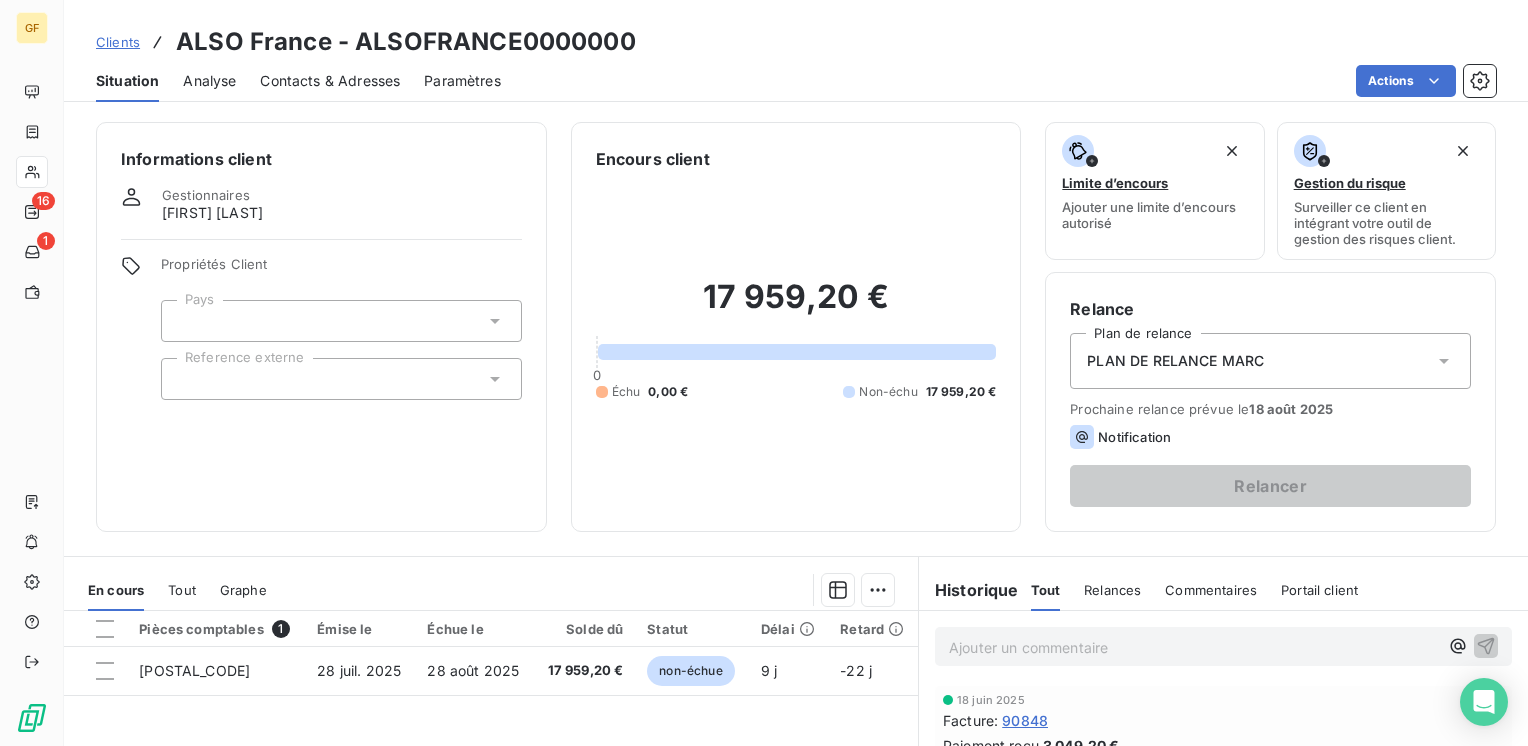 click on "Contacts & Adresses" at bounding box center [330, 81] 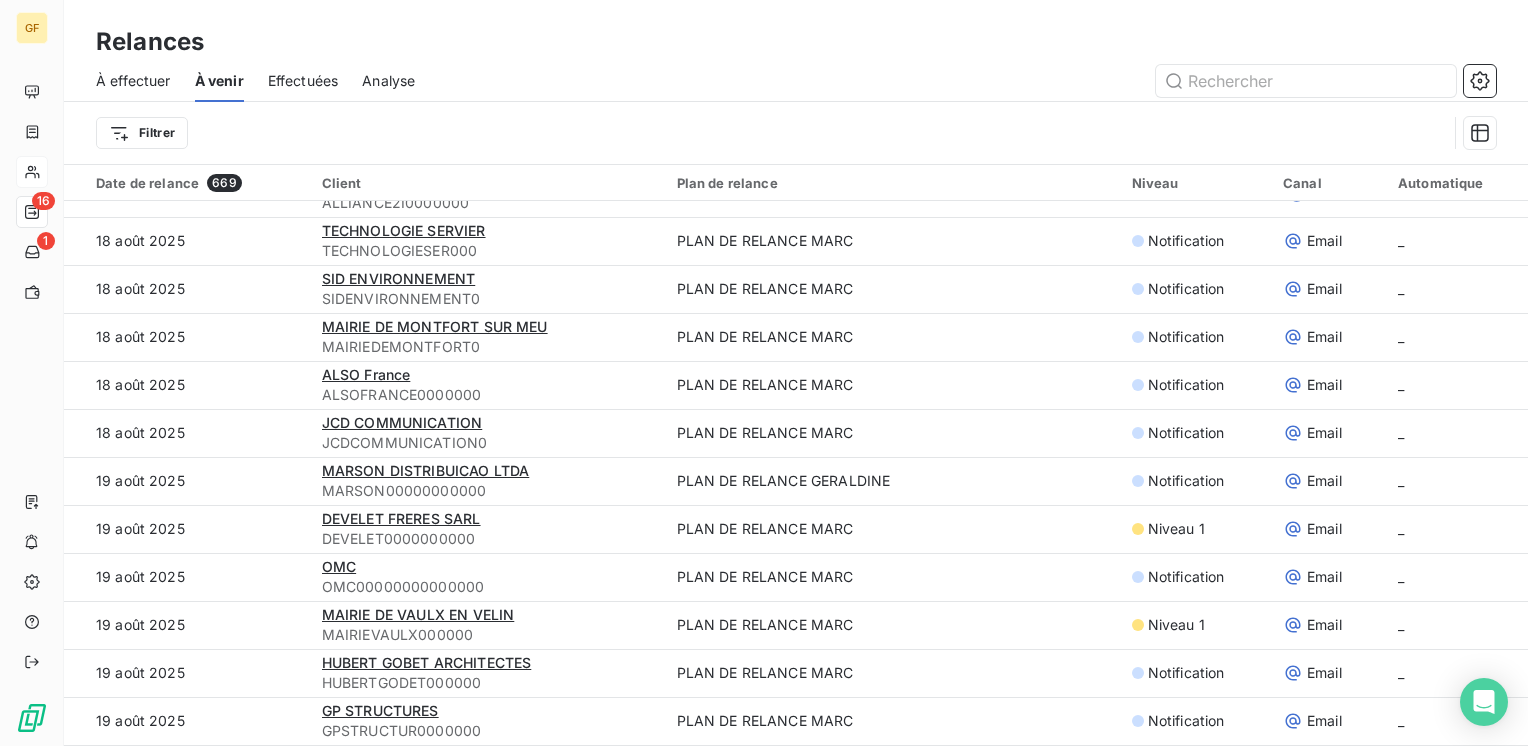 scroll, scrollTop: 3100, scrollLeft: 0, axis: vertical 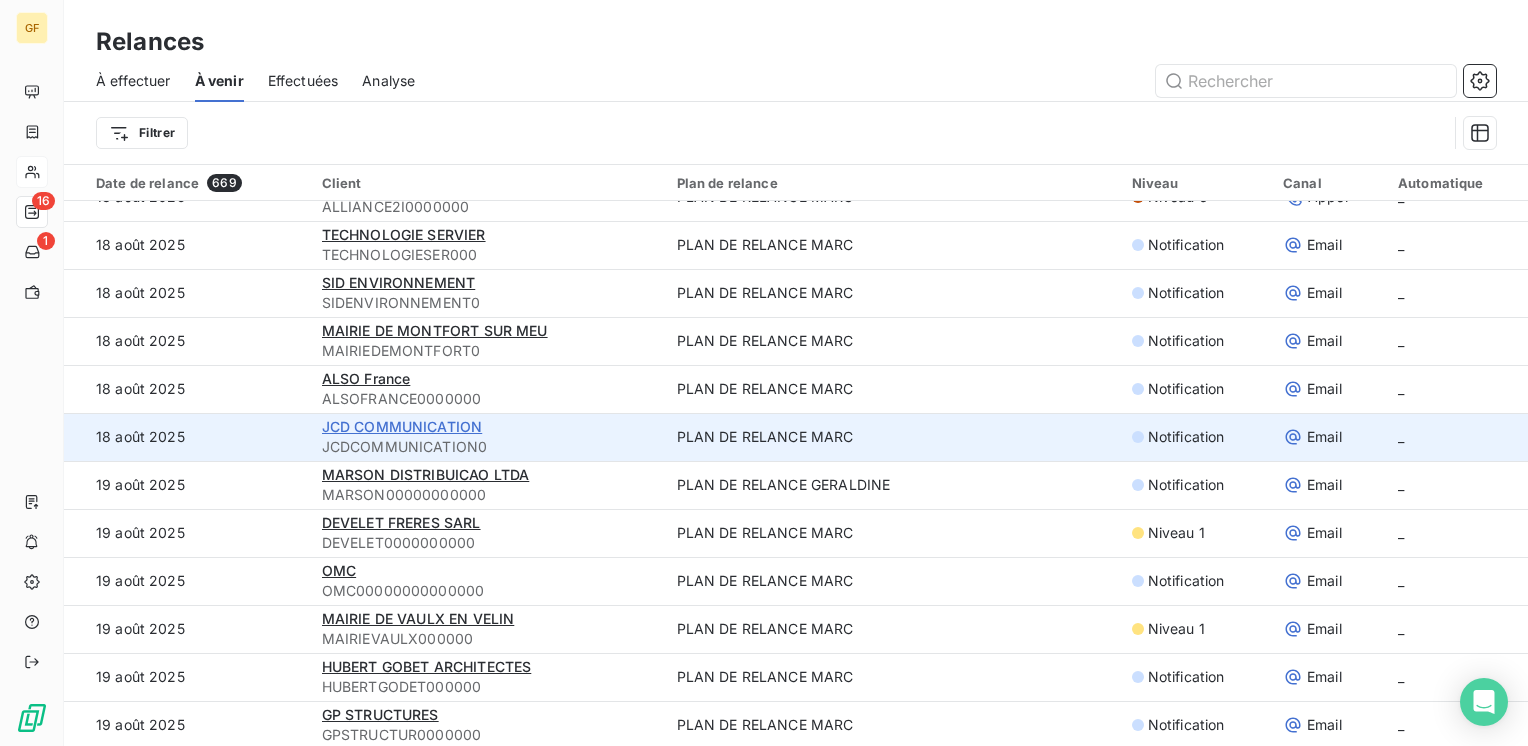 click on "JCD COMMUNICATION" at bounding box center (402, 426) 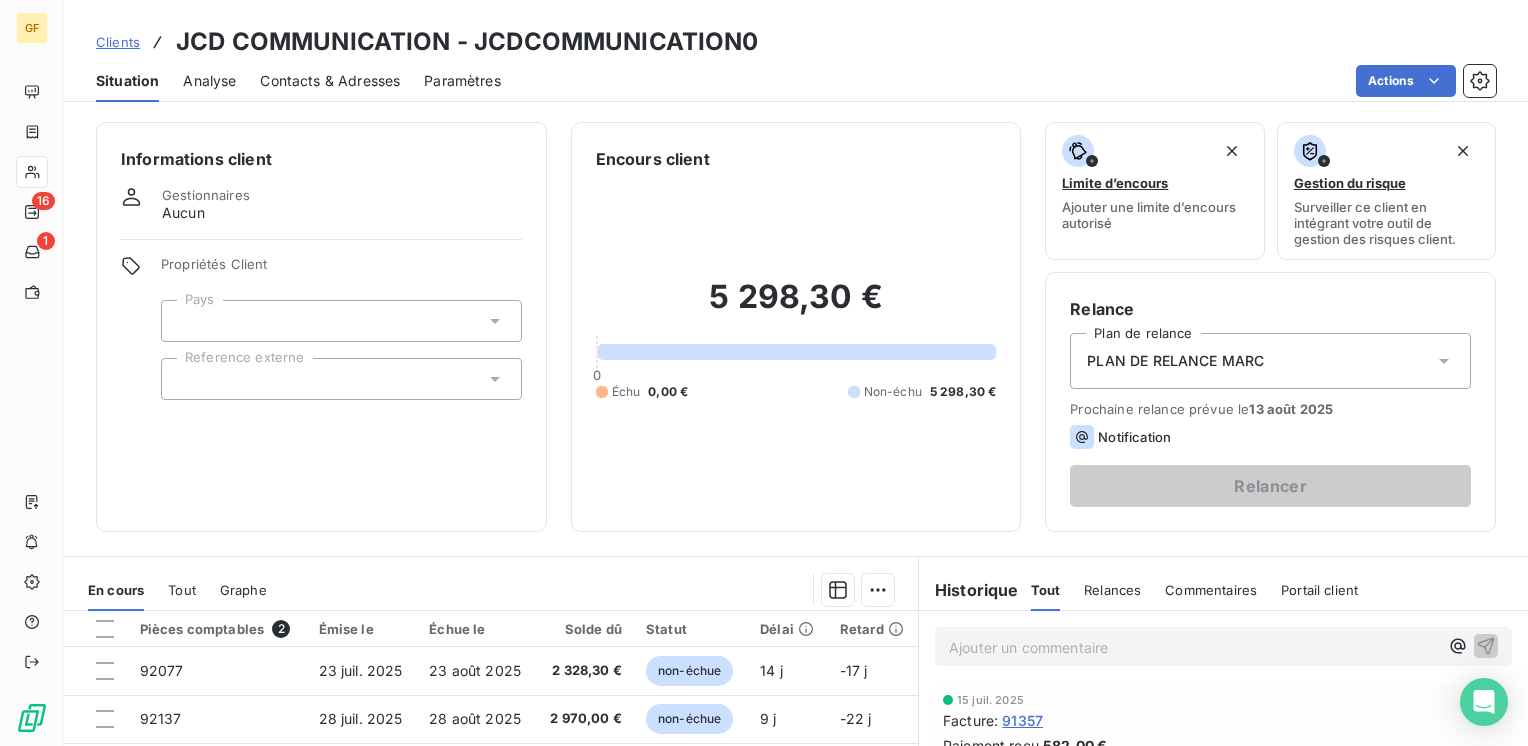 click on "Contacts & Adresses" at bounding box center (330, 81) 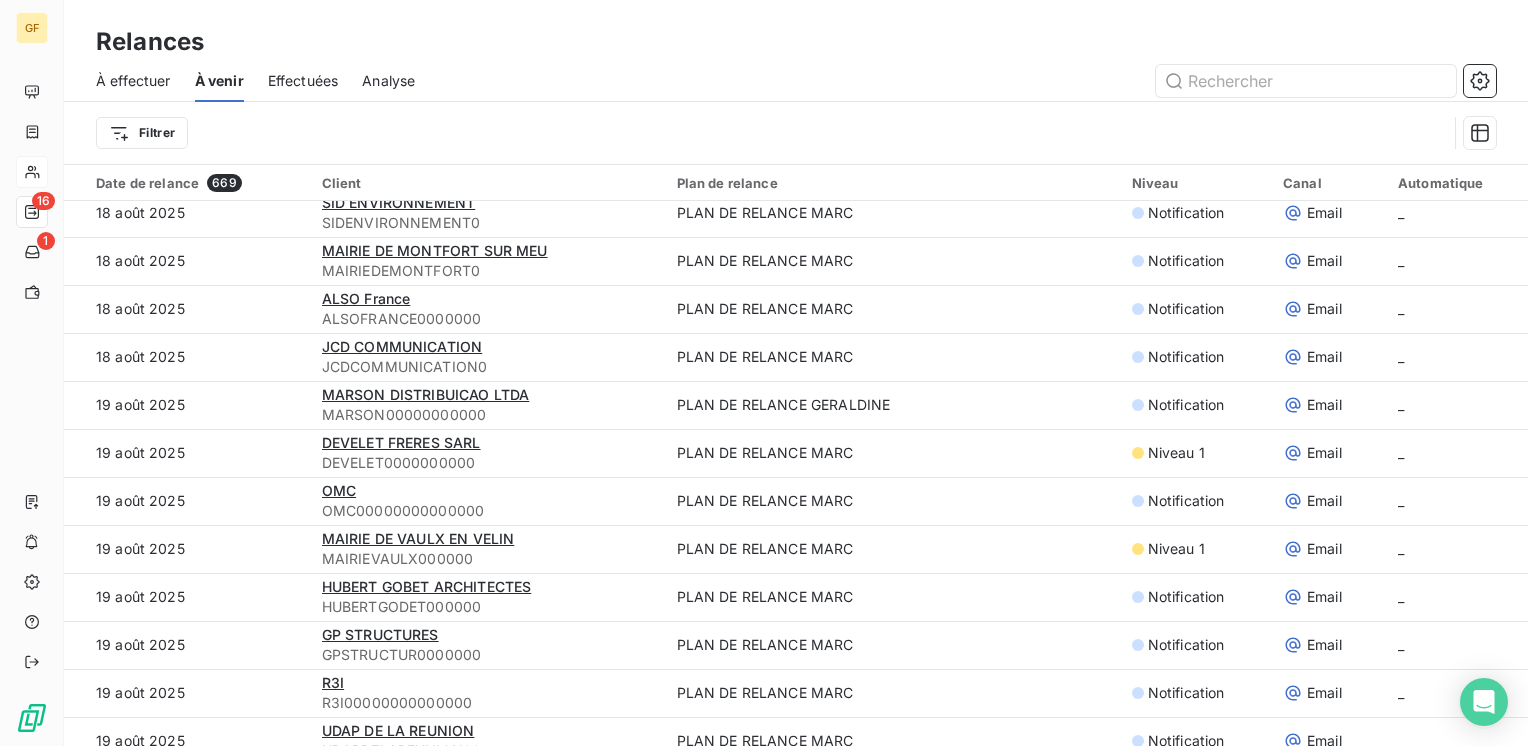scroll, scrollTop: 3200, scrollLeft: 0, axis: vertical 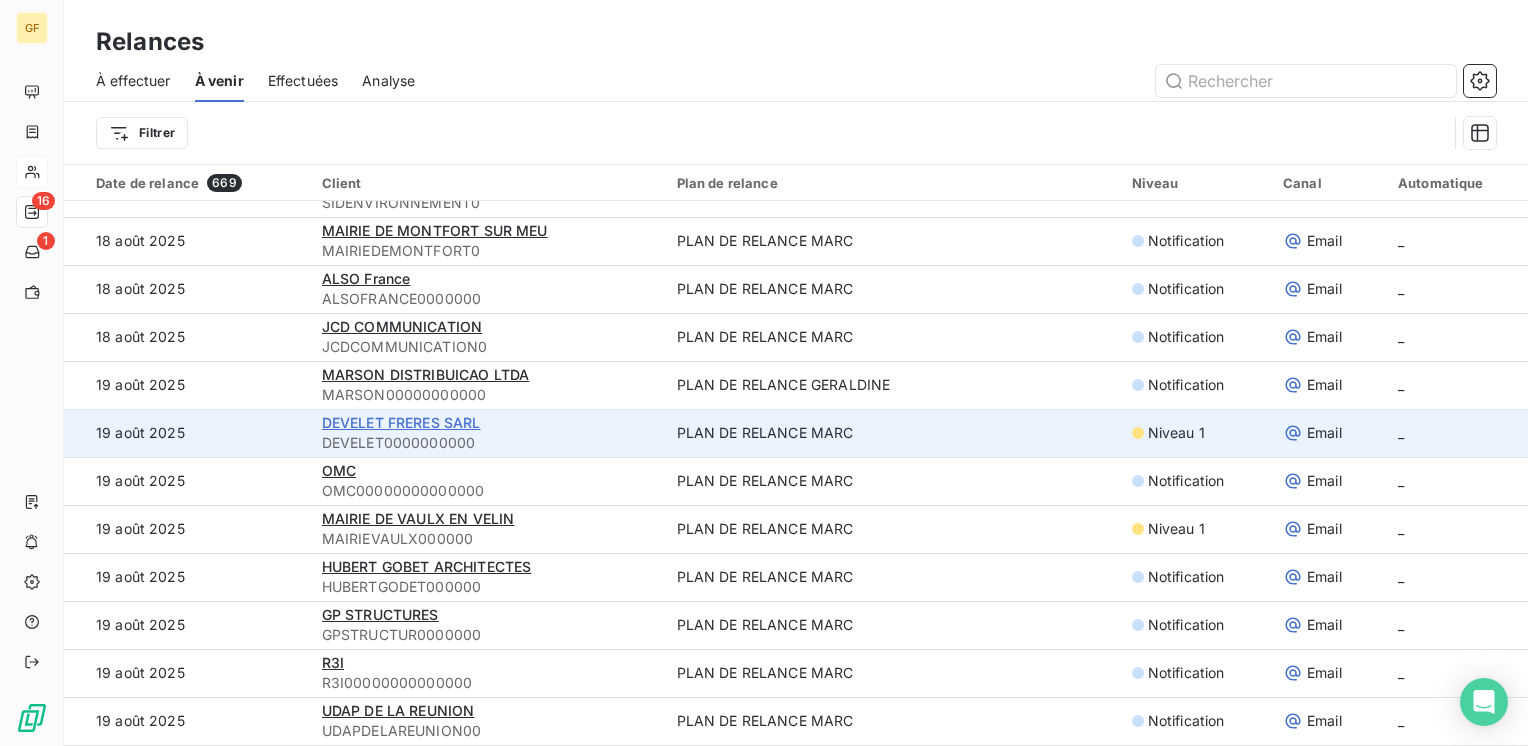 click on "DEVELET FRERES SARL" at bounding box center [401, 422] 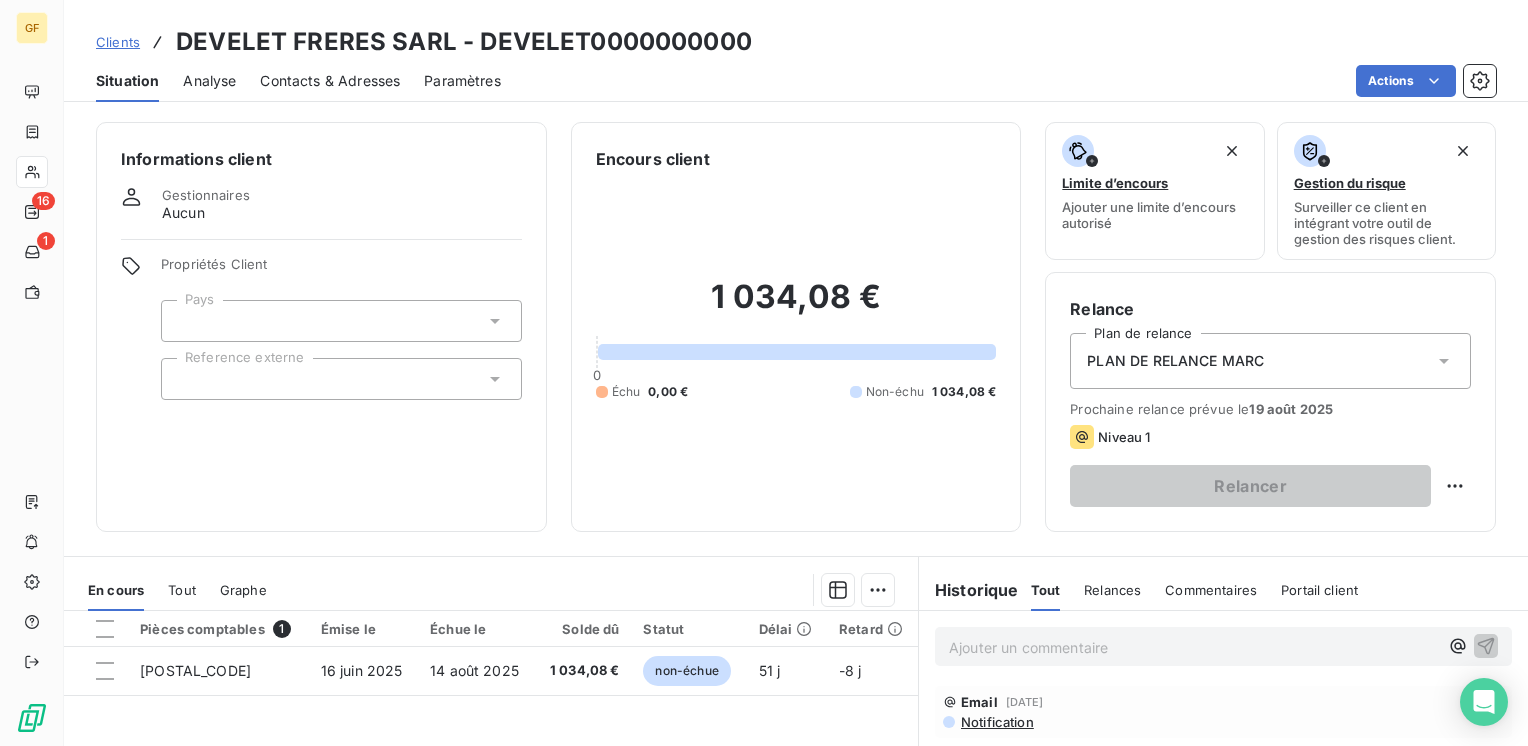 click on "Contacts & Adresses" at bounding box center [330, 81] 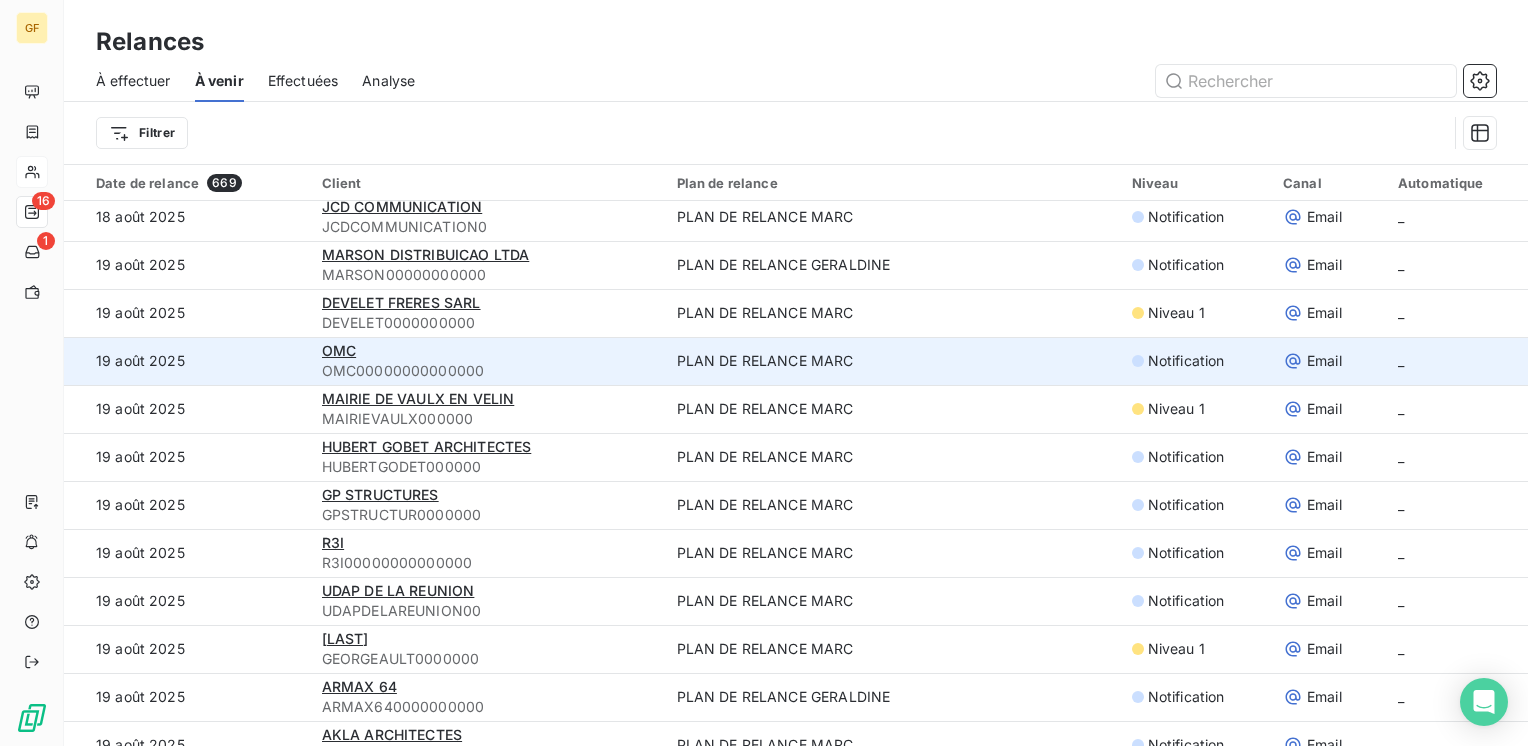 scroll, scrollTop: 3300, scrollLeft: 0, axis: vertical 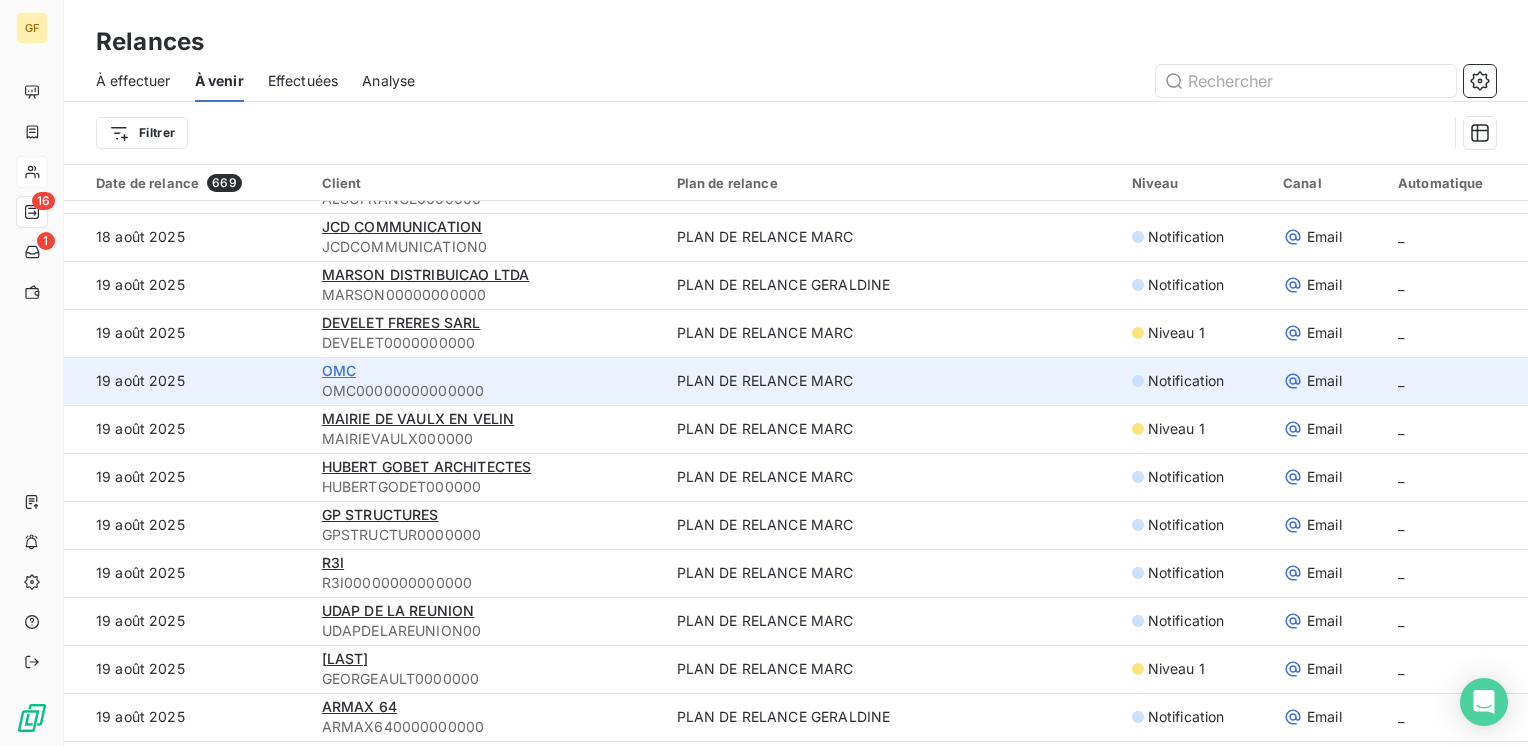 click on "OMC" at bounding box center [339, 370] 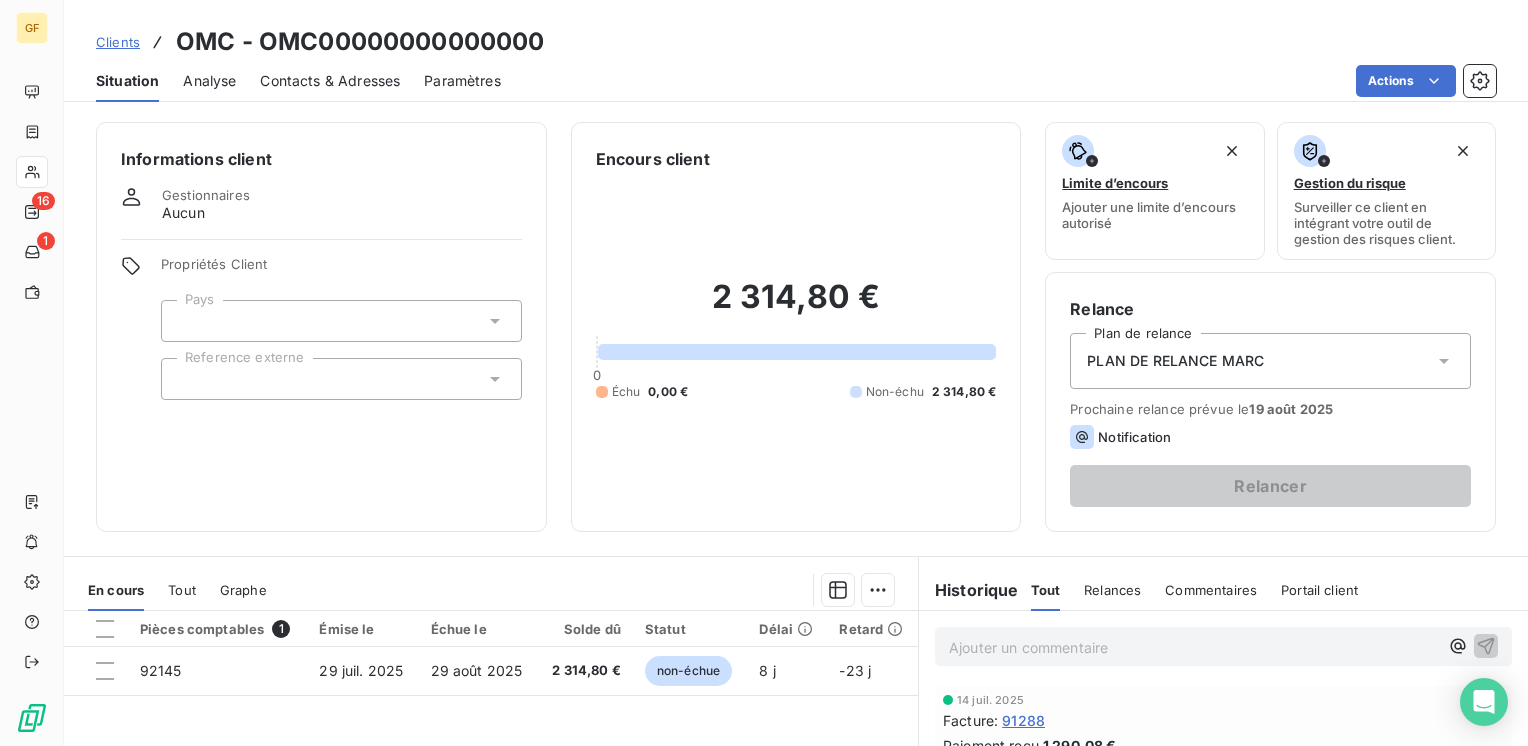 click on "Contacts & Adresses" at bounding box center (330, 81) 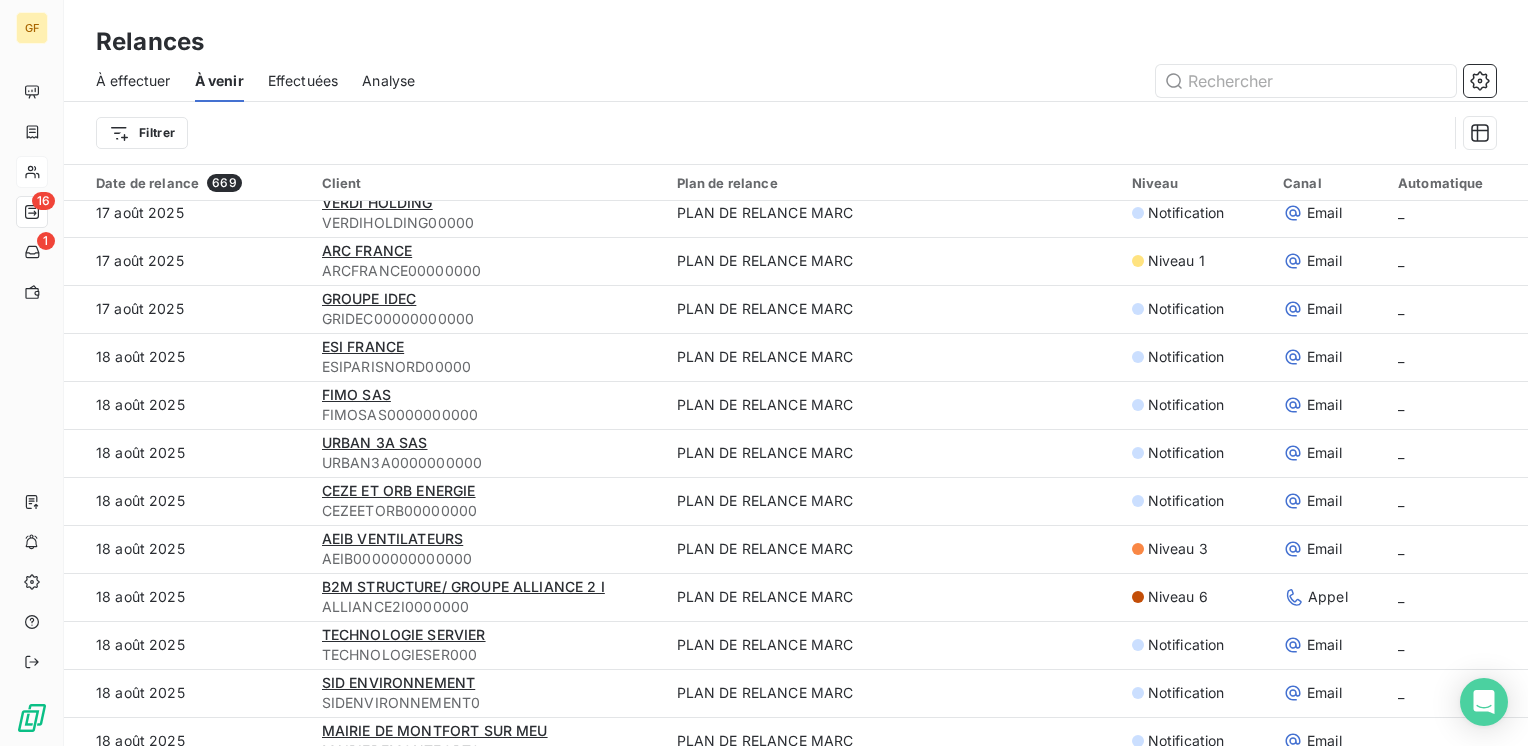 scroll, scrollTop: 3200, scrollLeft: 0, axis: vertical 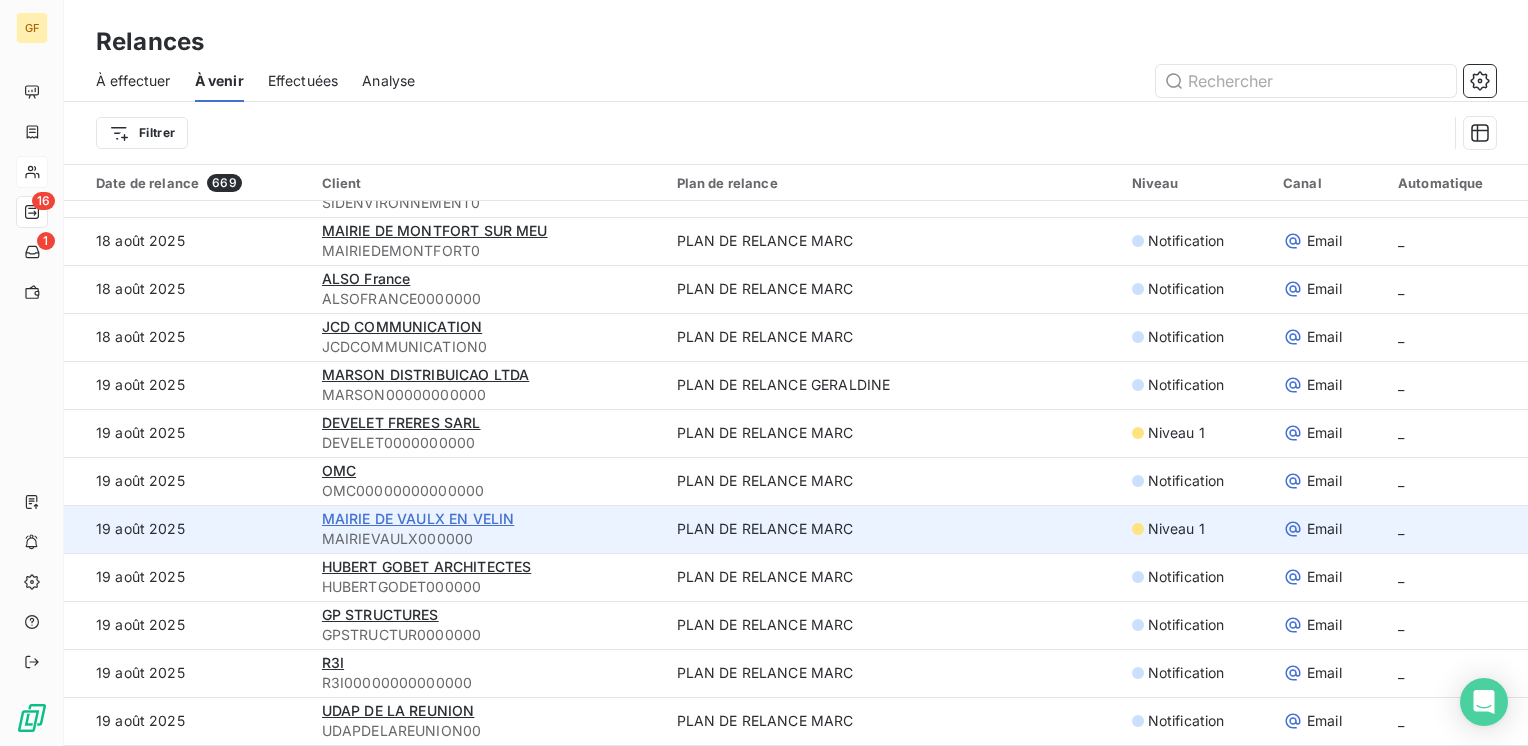 click on "MAIRIE DE VAULX EN VELIN" at bounding box center [418, 518] 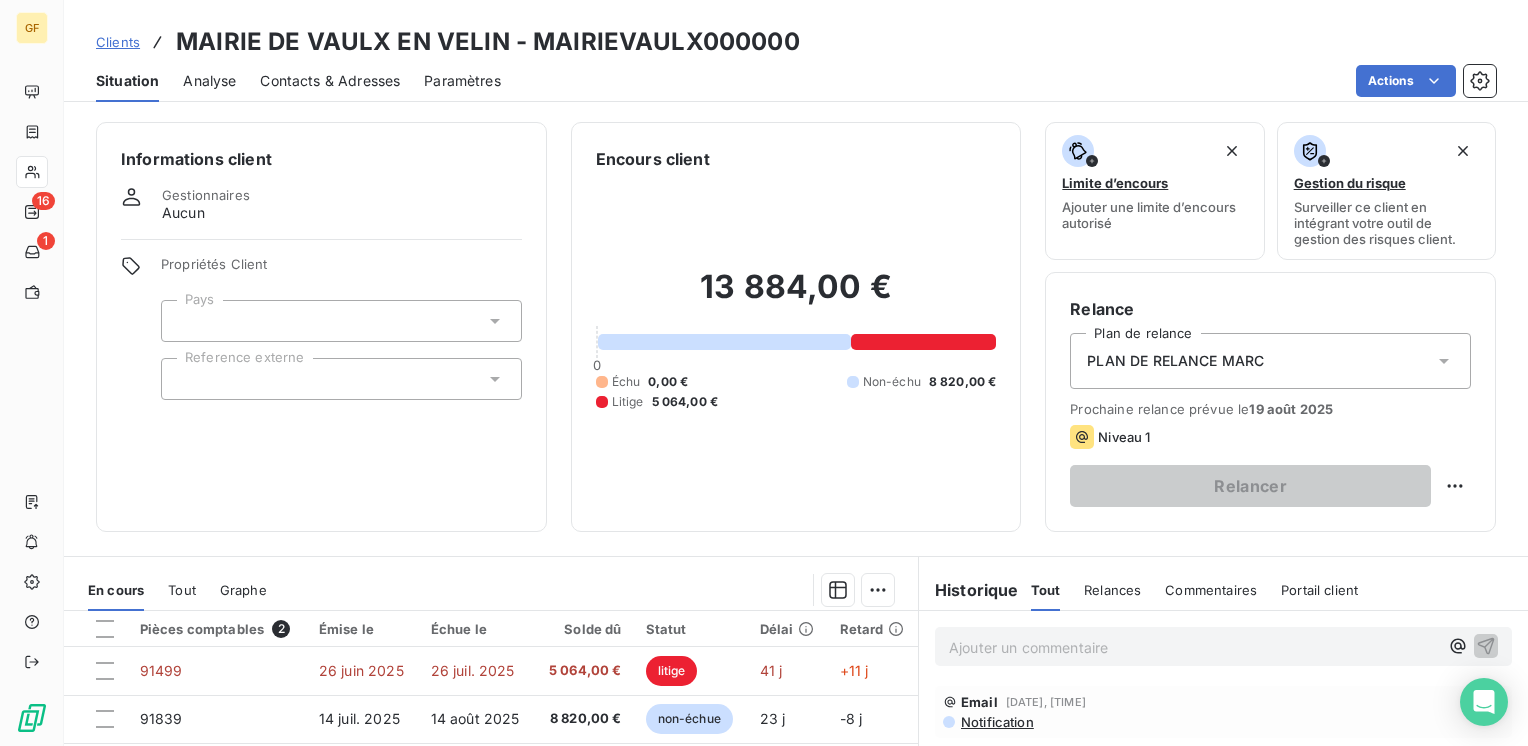 click on "Contacts & Adresses" at bounding box center [330, 81] 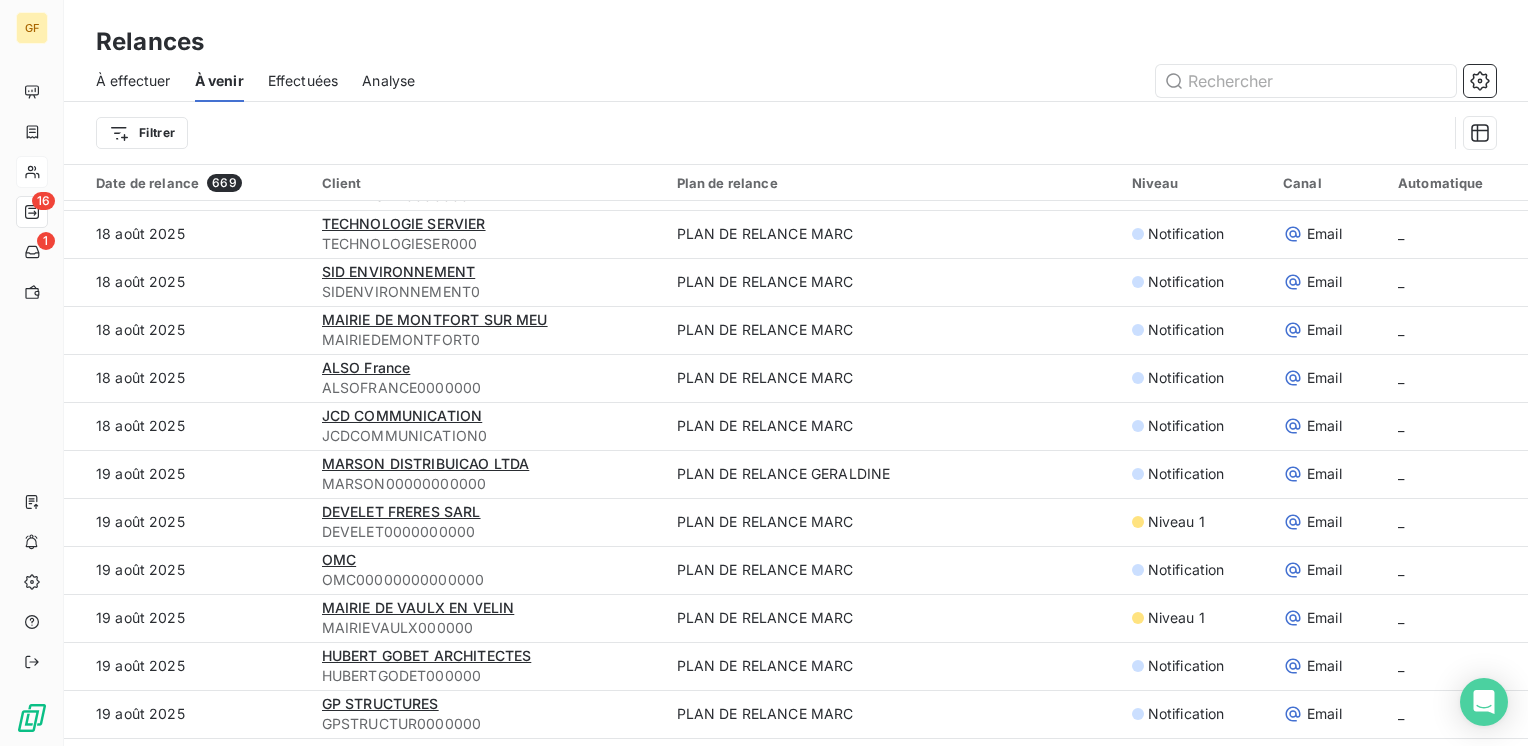 scroll, scrollTop: 3200, scrollLeft: 0, axis: vertical 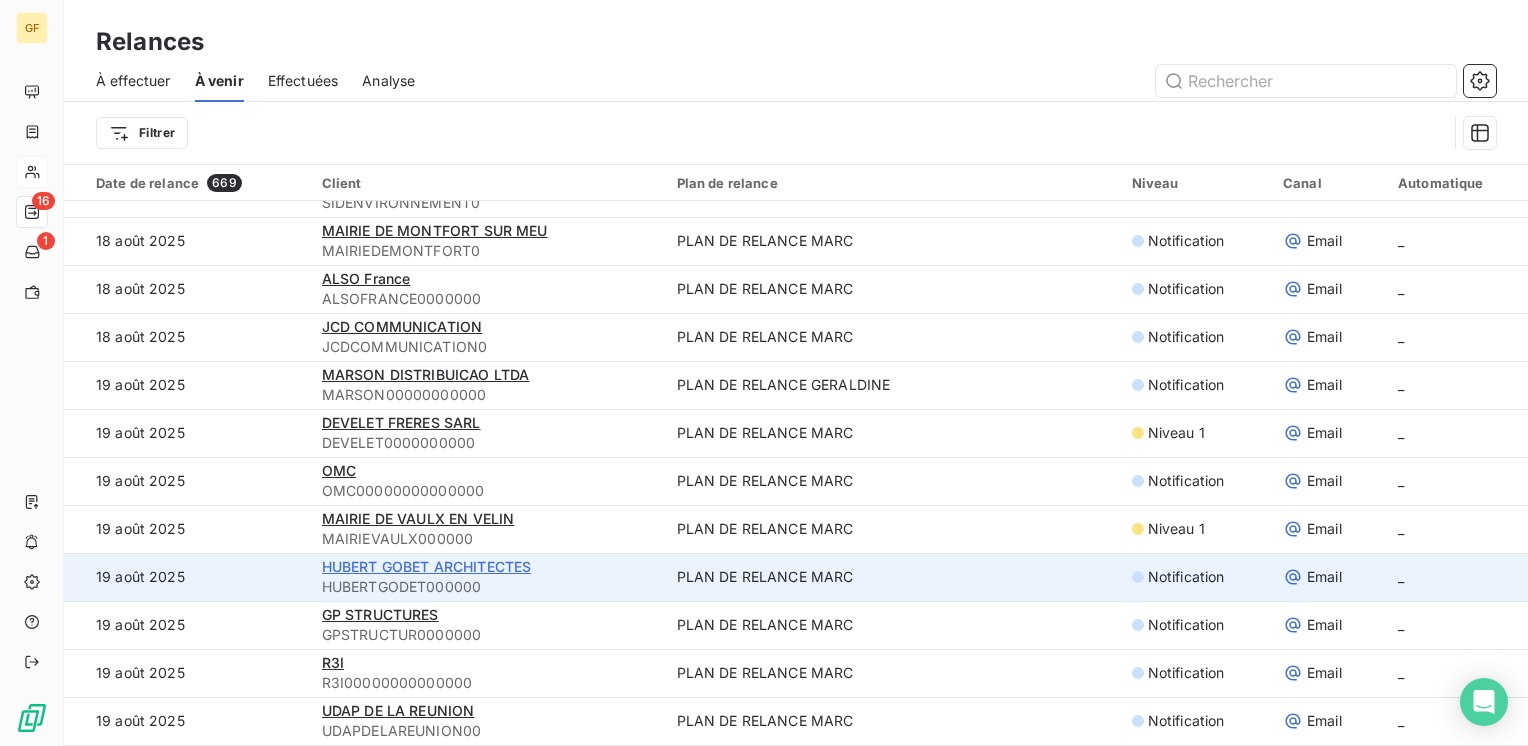 click on "HUBERT GOBET ARCHITECTES" at bounding box center (427, 566) 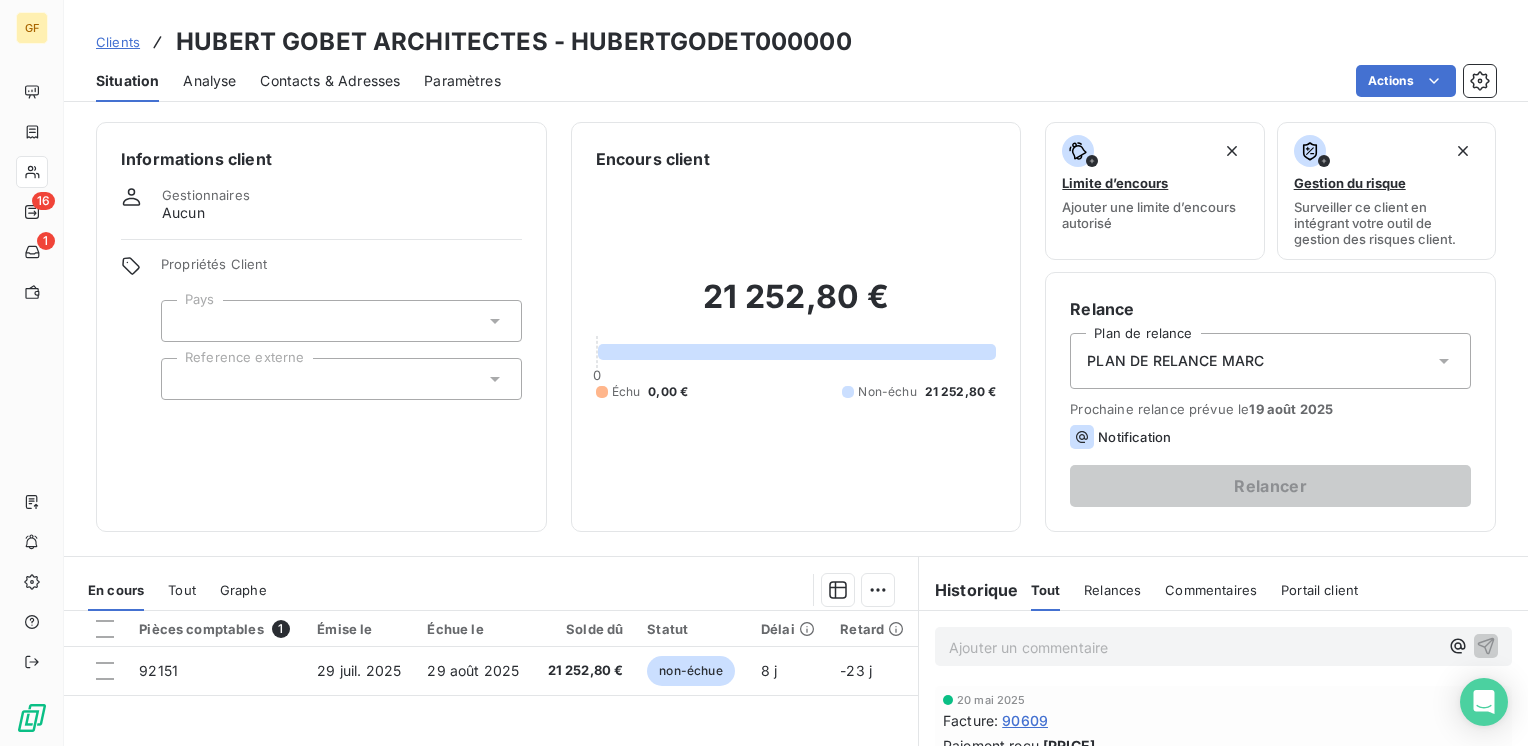click on "Contacts & Adresses" at bounding box center [330, 81] 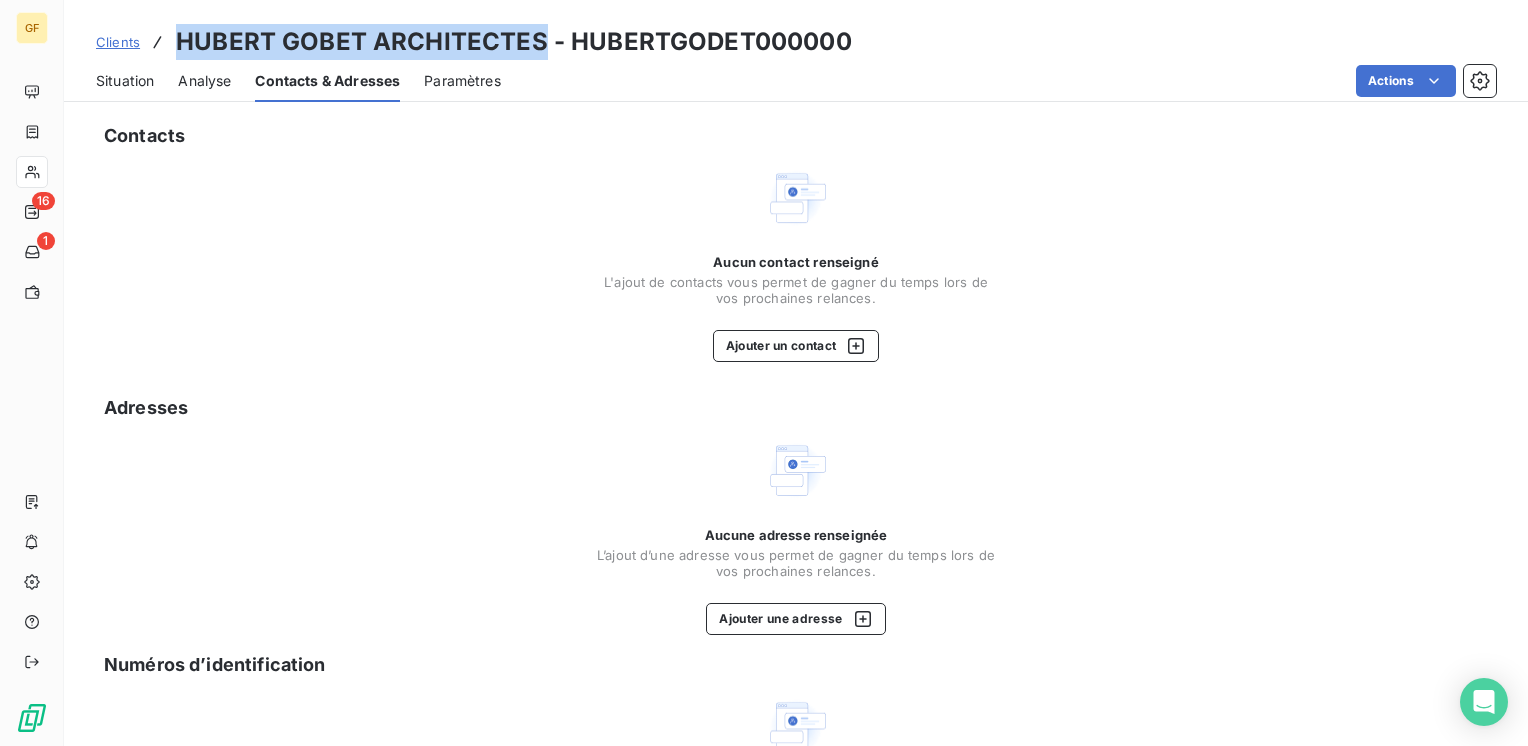 drag, startPoint x: 542, startPoint y: 38, endPoint x: 180, endPoint y: 46, distance: 362.08838 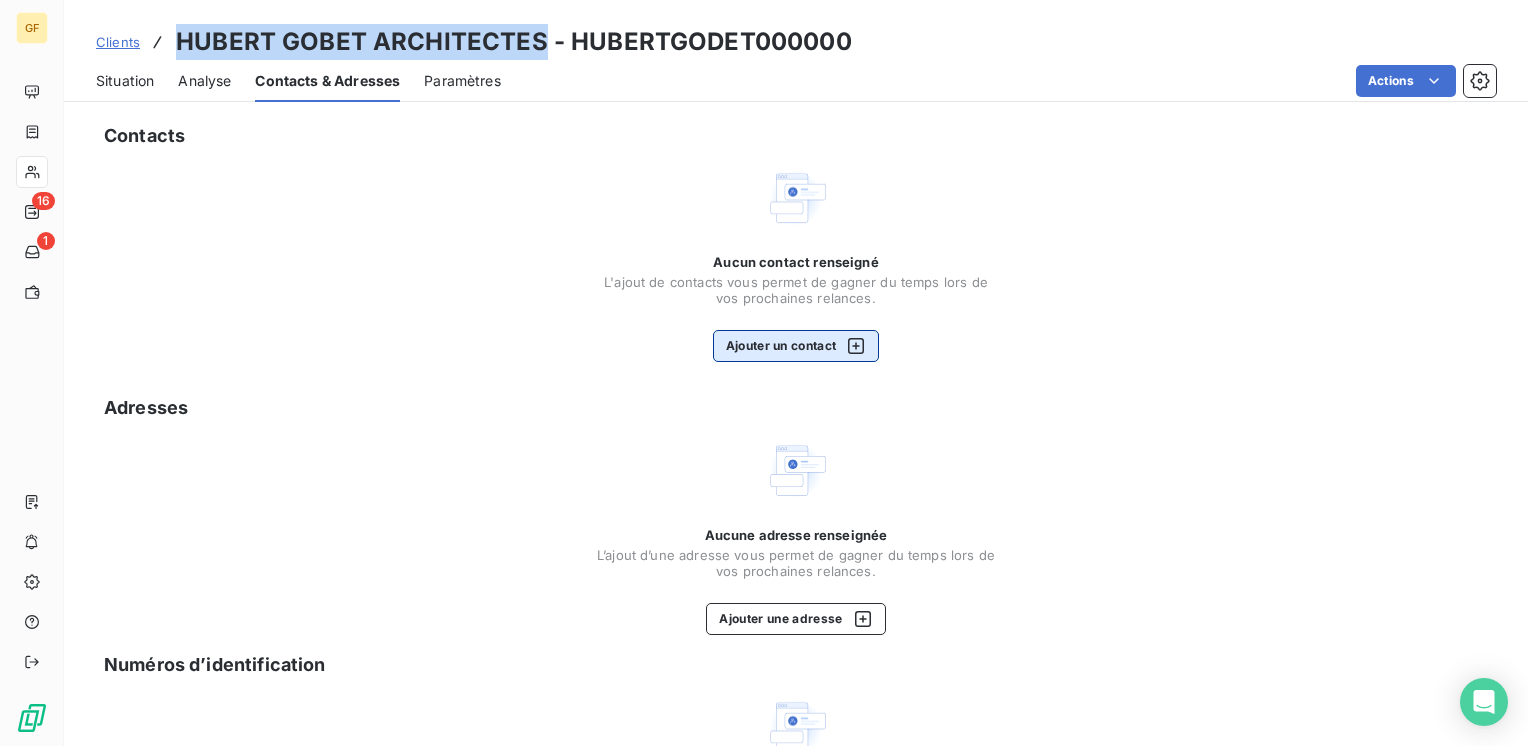 click on "Ajouter un contact" at bounding box center (796, 346) 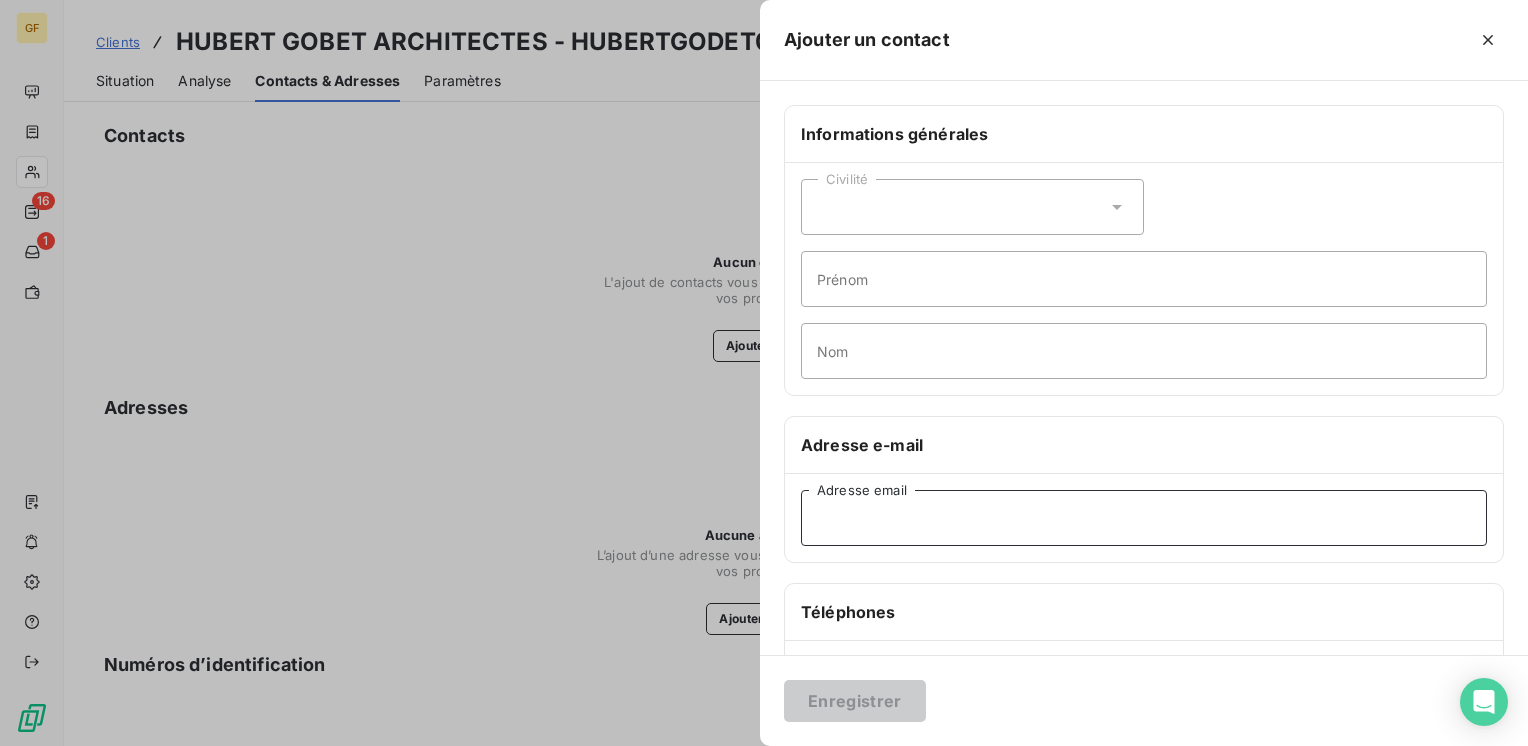 click on "Adresse email" at bounding box center [1144, 518] 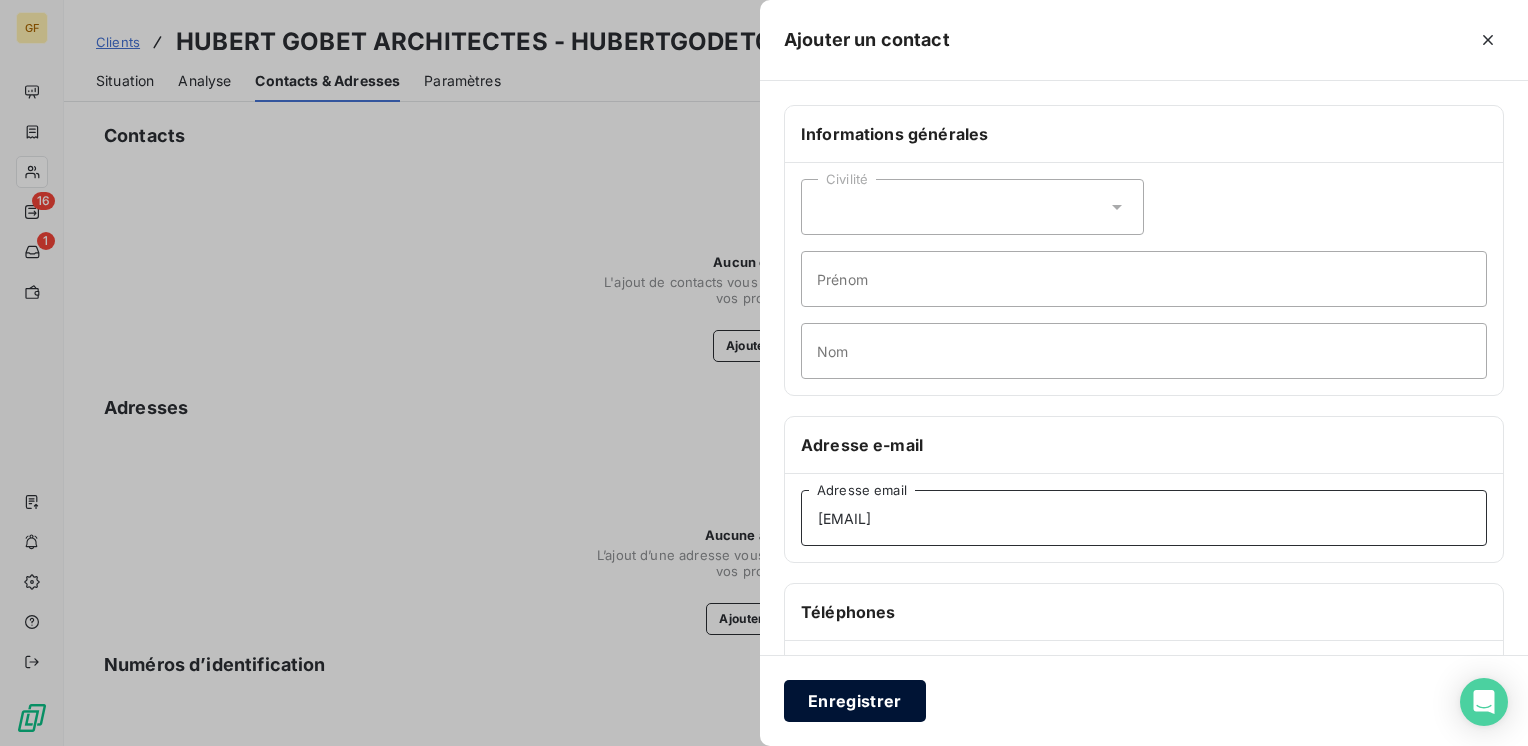 type on "[EMAIL]" 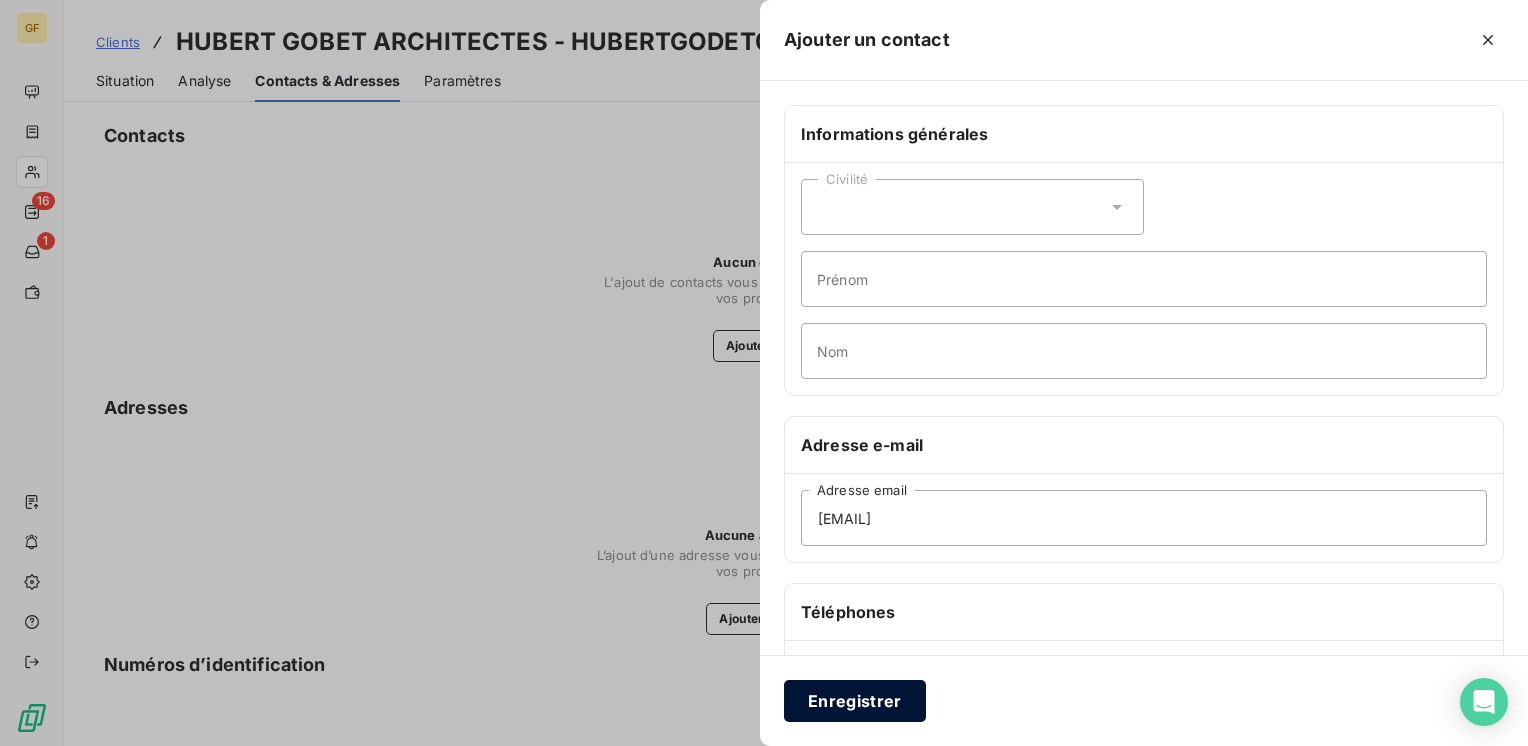 click on "Enregistrer" at bounding box center [855, 701] 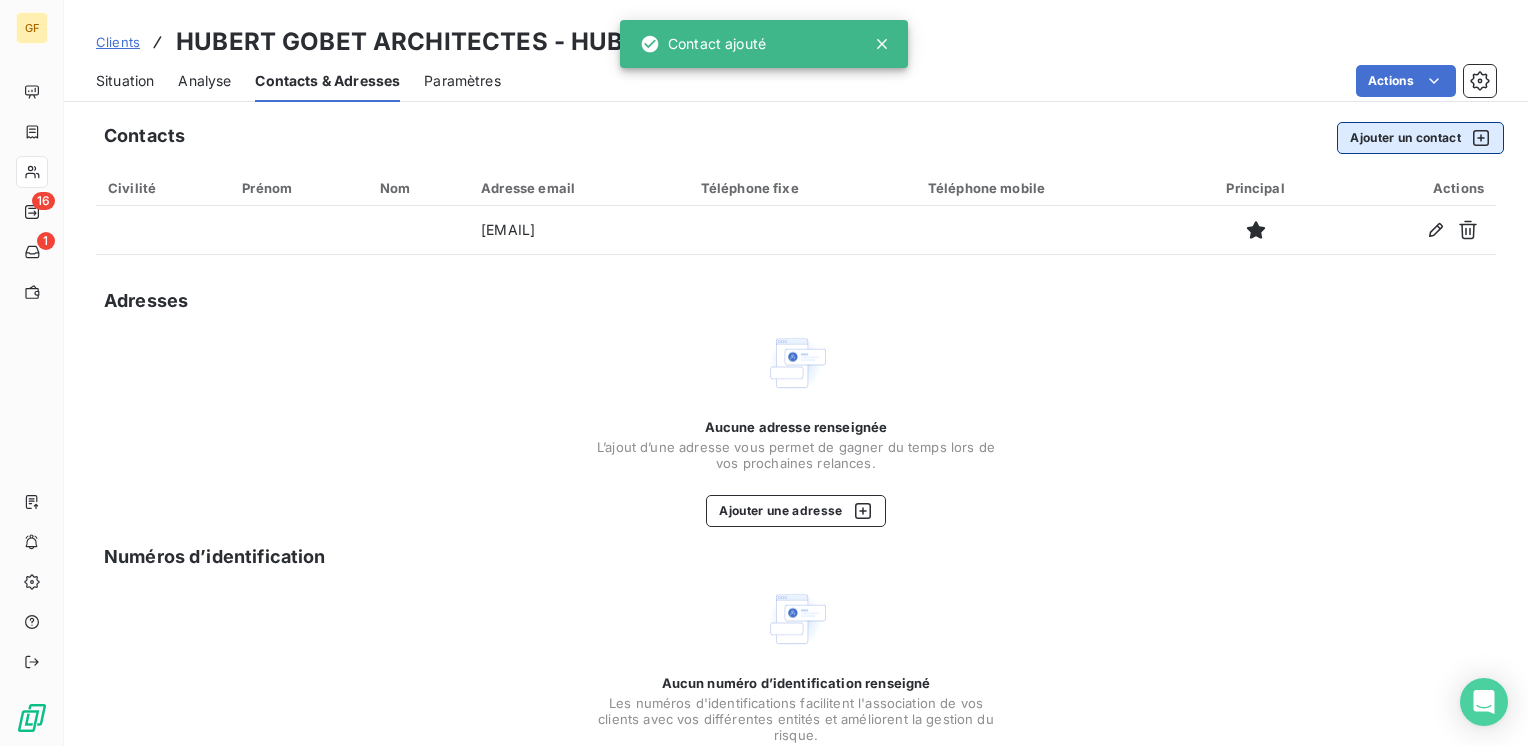 click on "Ajouter un contact" at bounding box center (1420, 138) 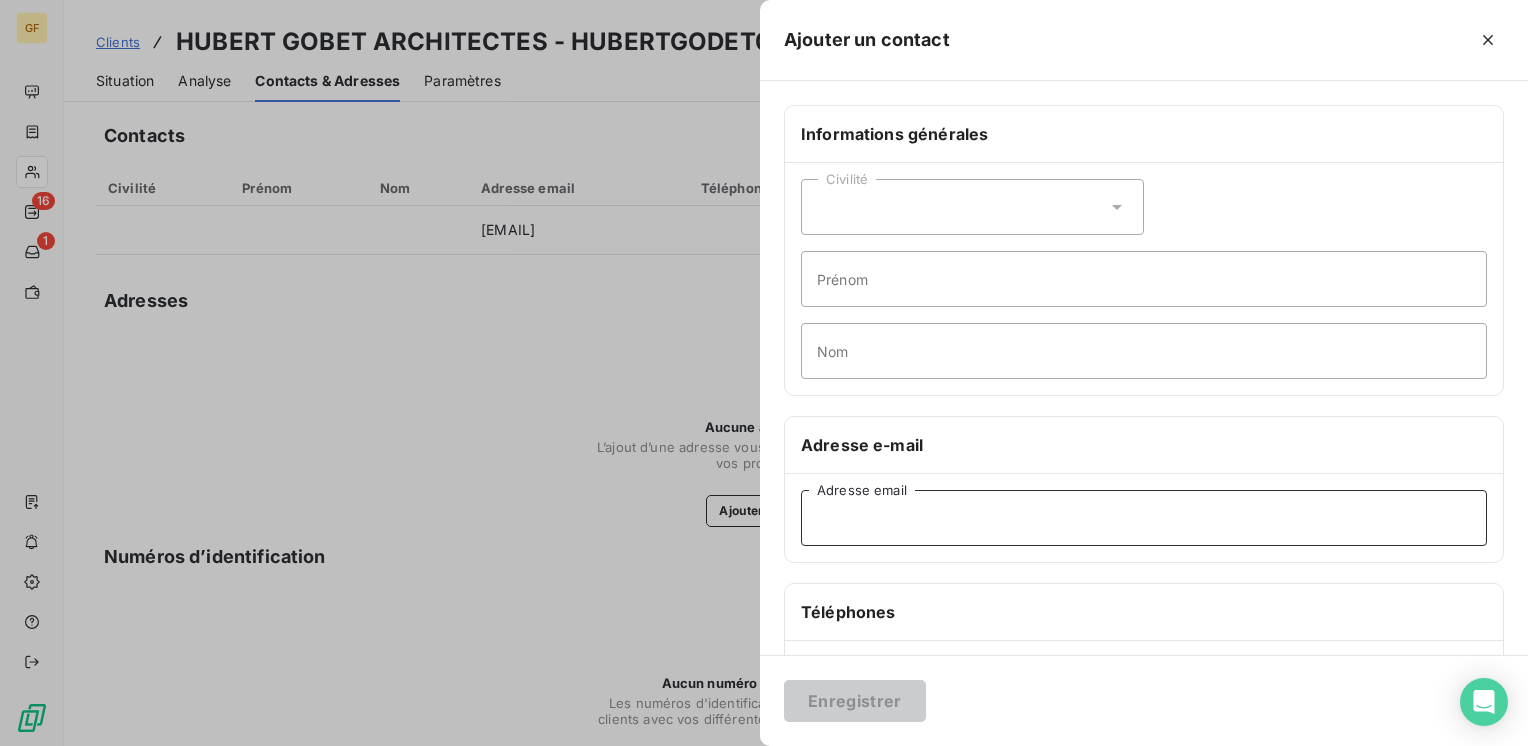 click on "Adresse email" at bounding box center [1144, 518] 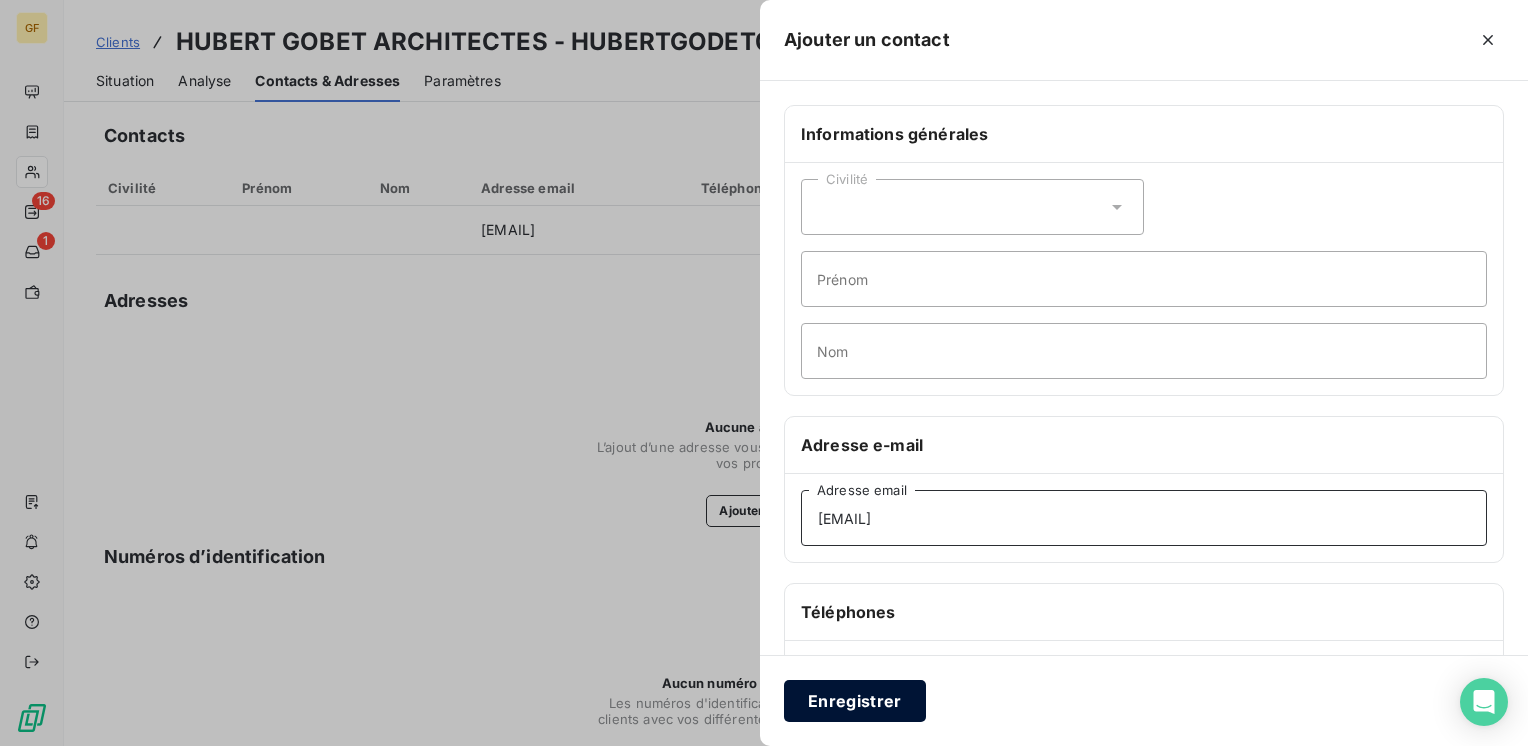 type on "[EMAIL]" 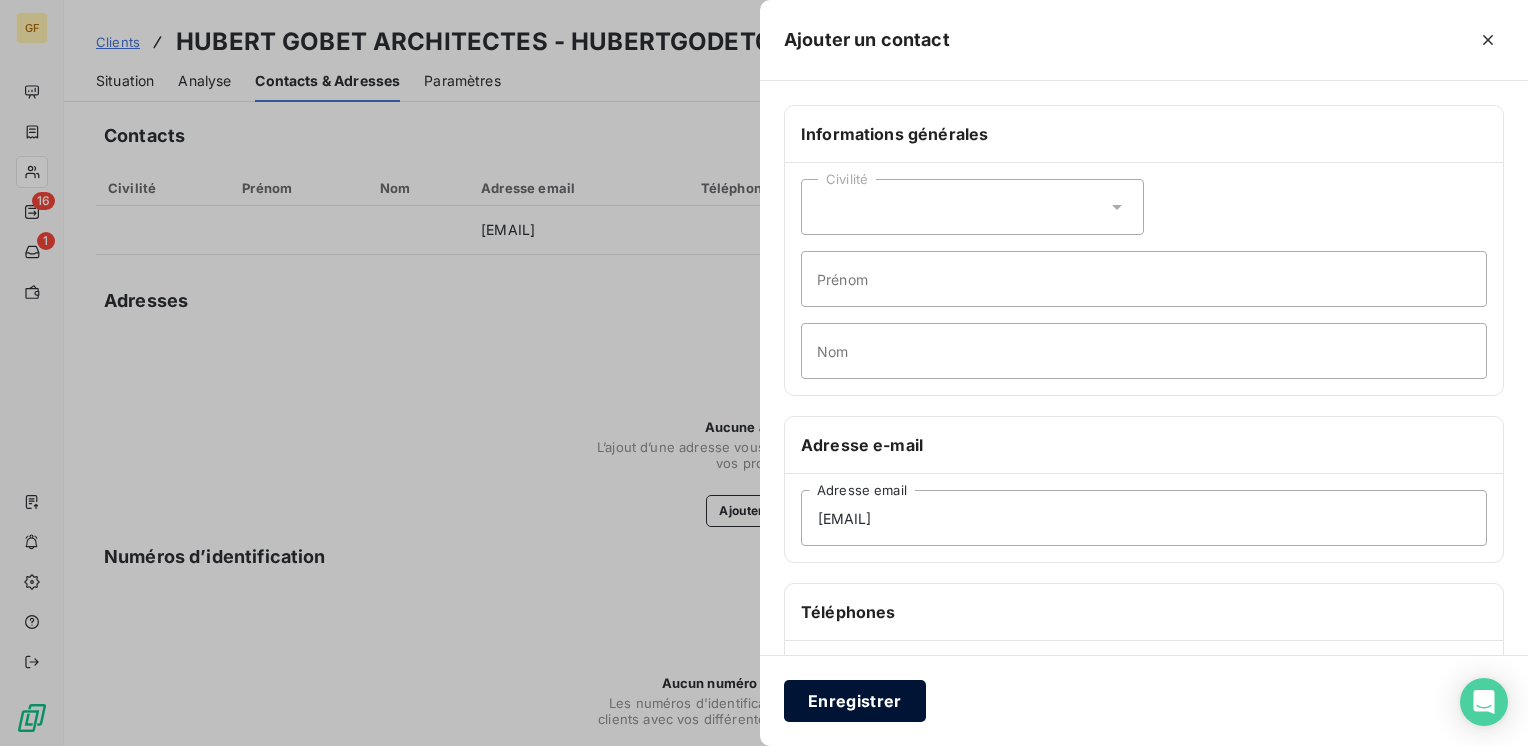 click on "Enregistrer" at bounding box center [855, 701] 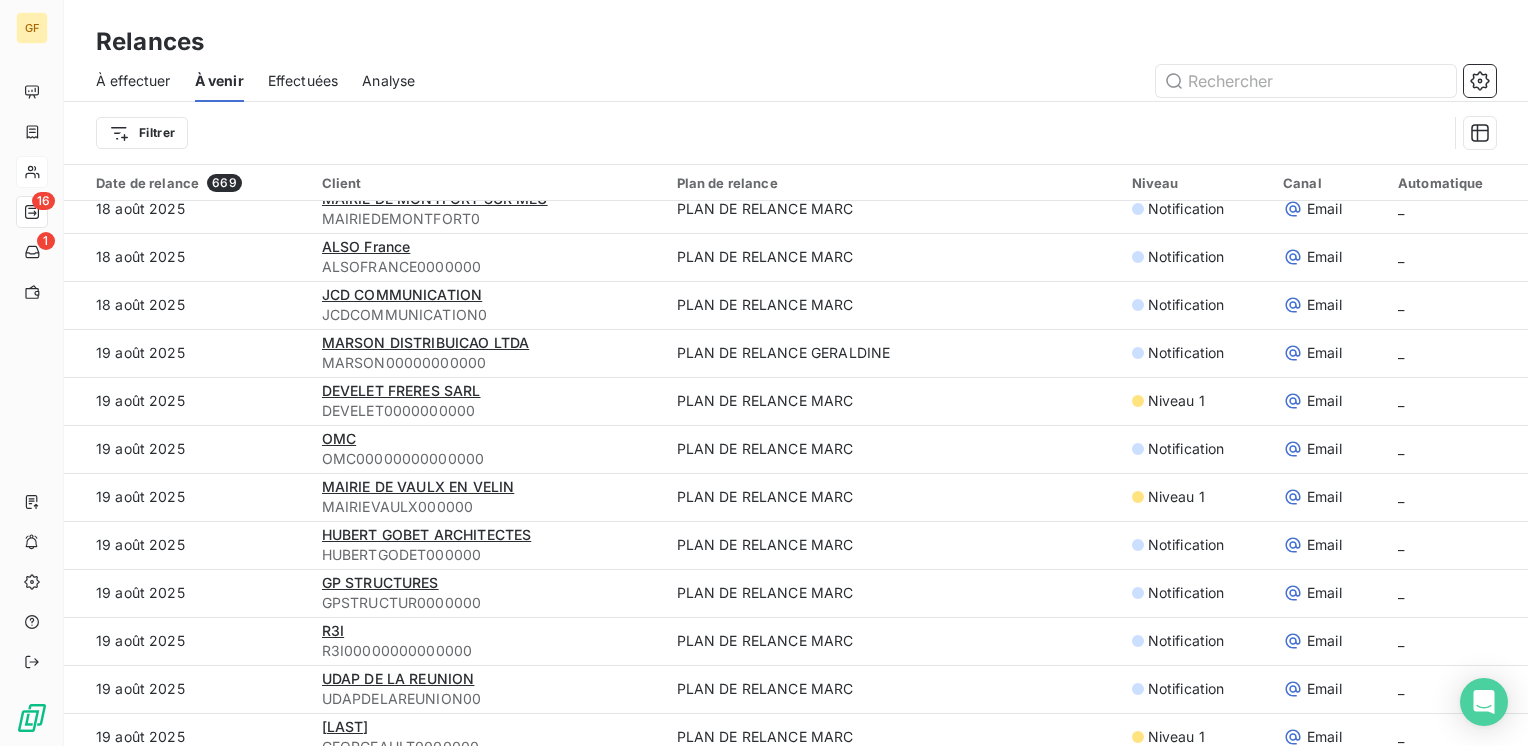 scroll, scrollTop: 3400, scrollLeft: 0, axis: vertical 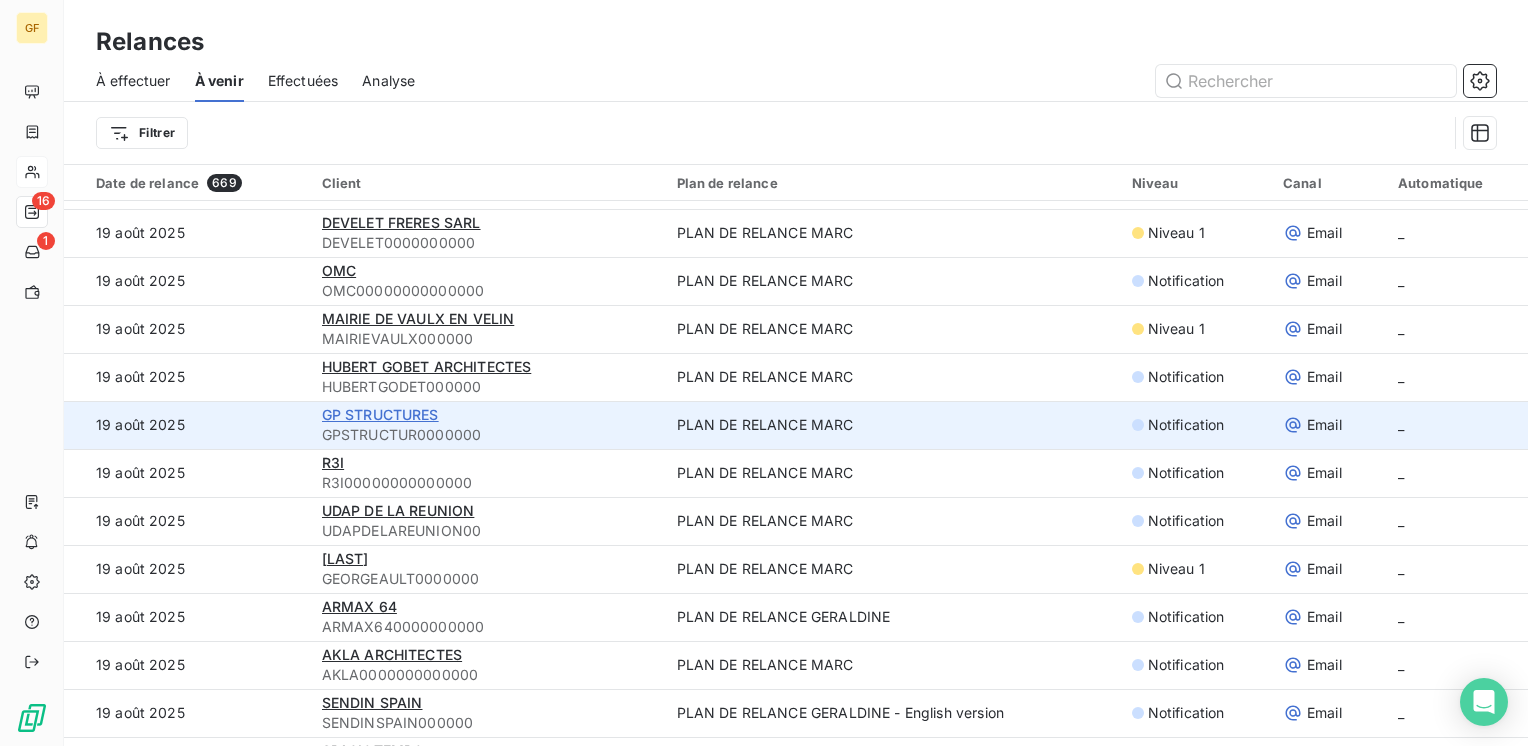 click on "GP STRUCTURES" at bounding box center (380, 414) 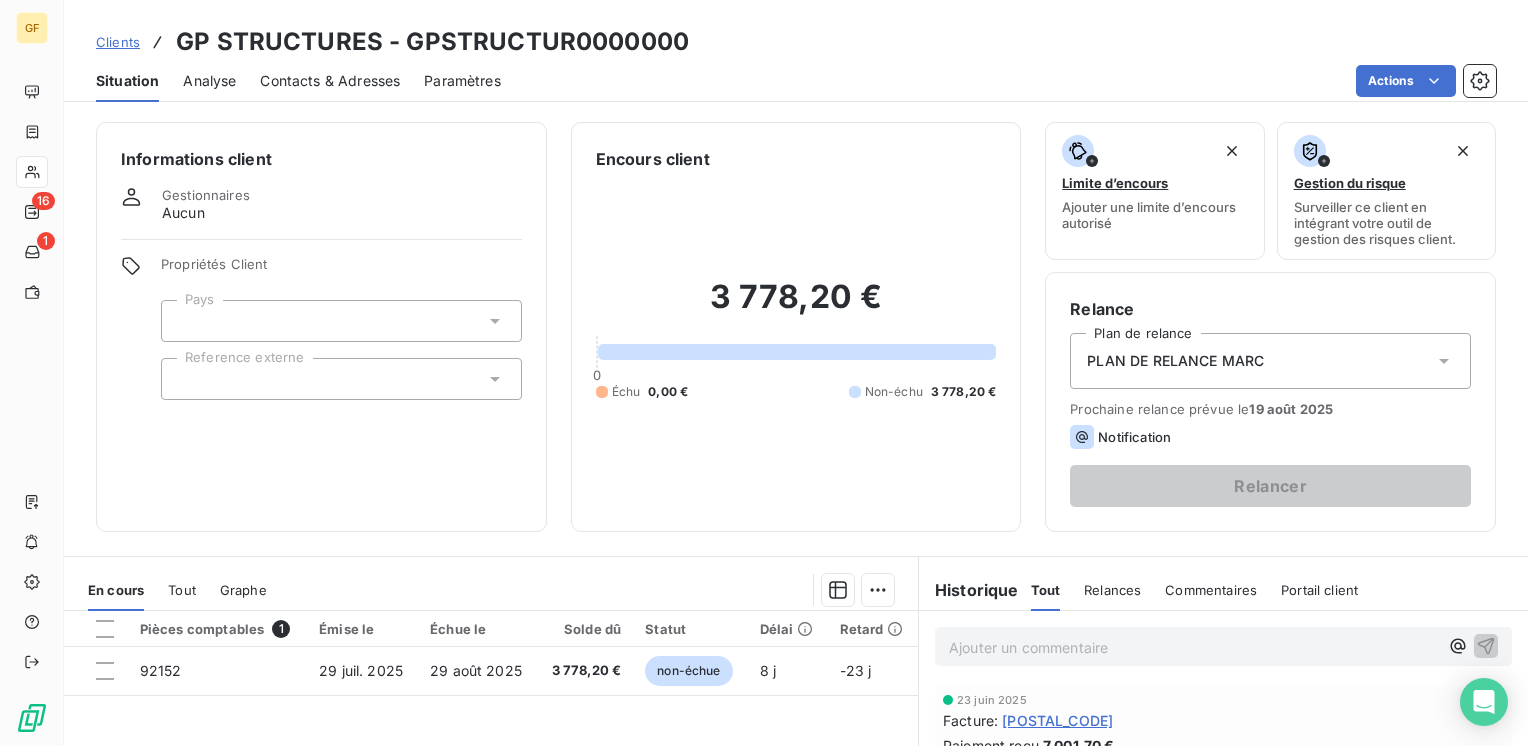 click on "Contacts & Adresses" at bounding box center (330, 81) 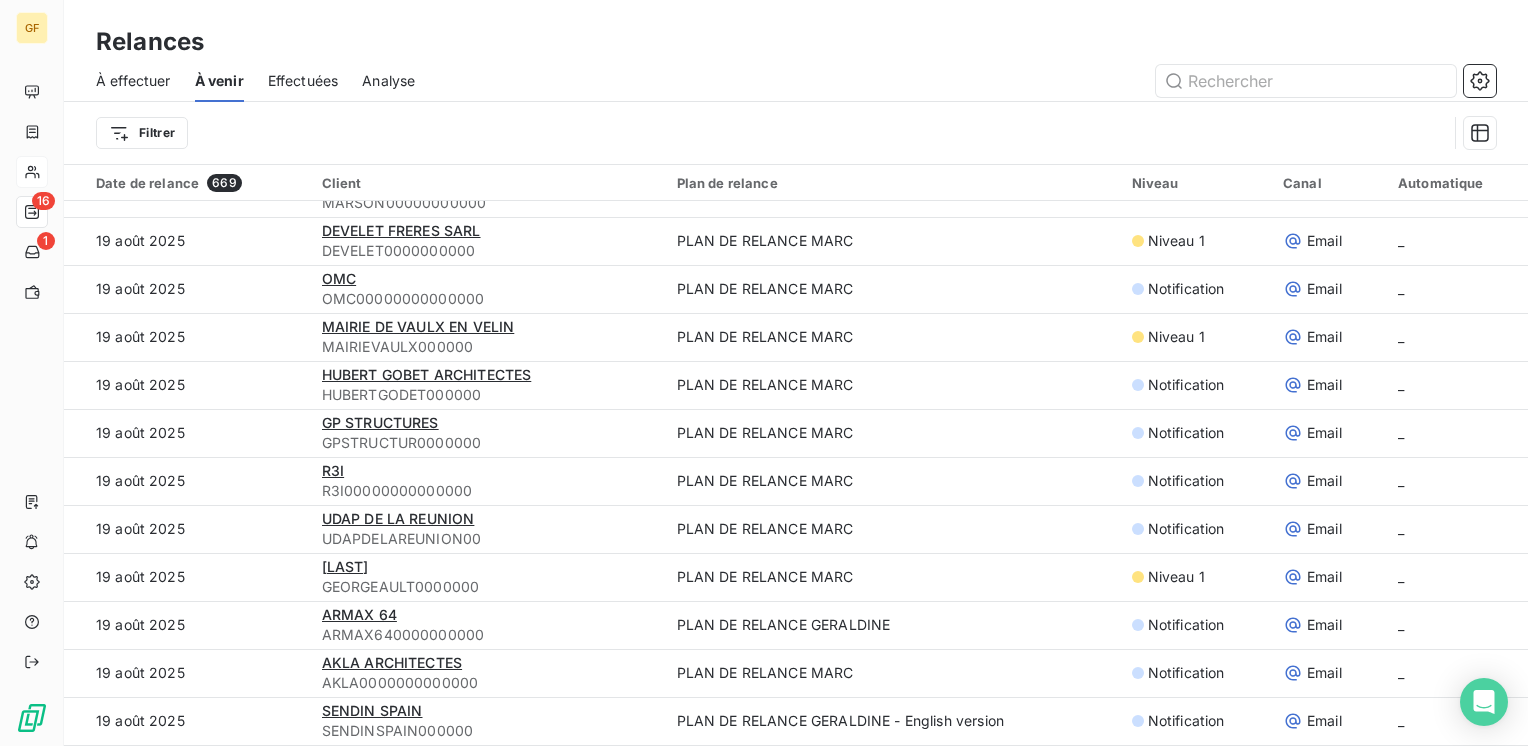 scroll, scrollTop: 3400, scrollLeft: 0, axis: vertical 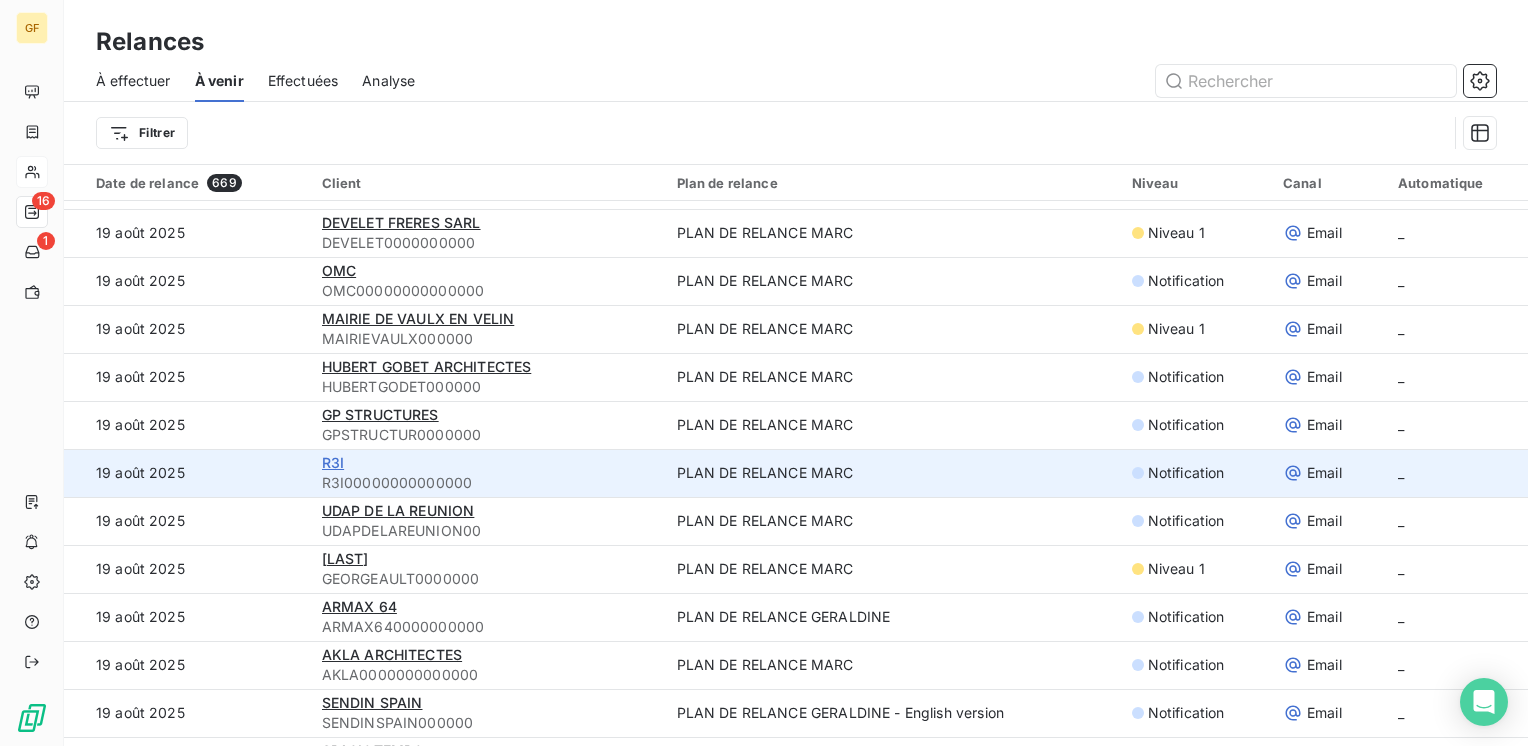 click on "R3I" at bounding box center [333, 462] 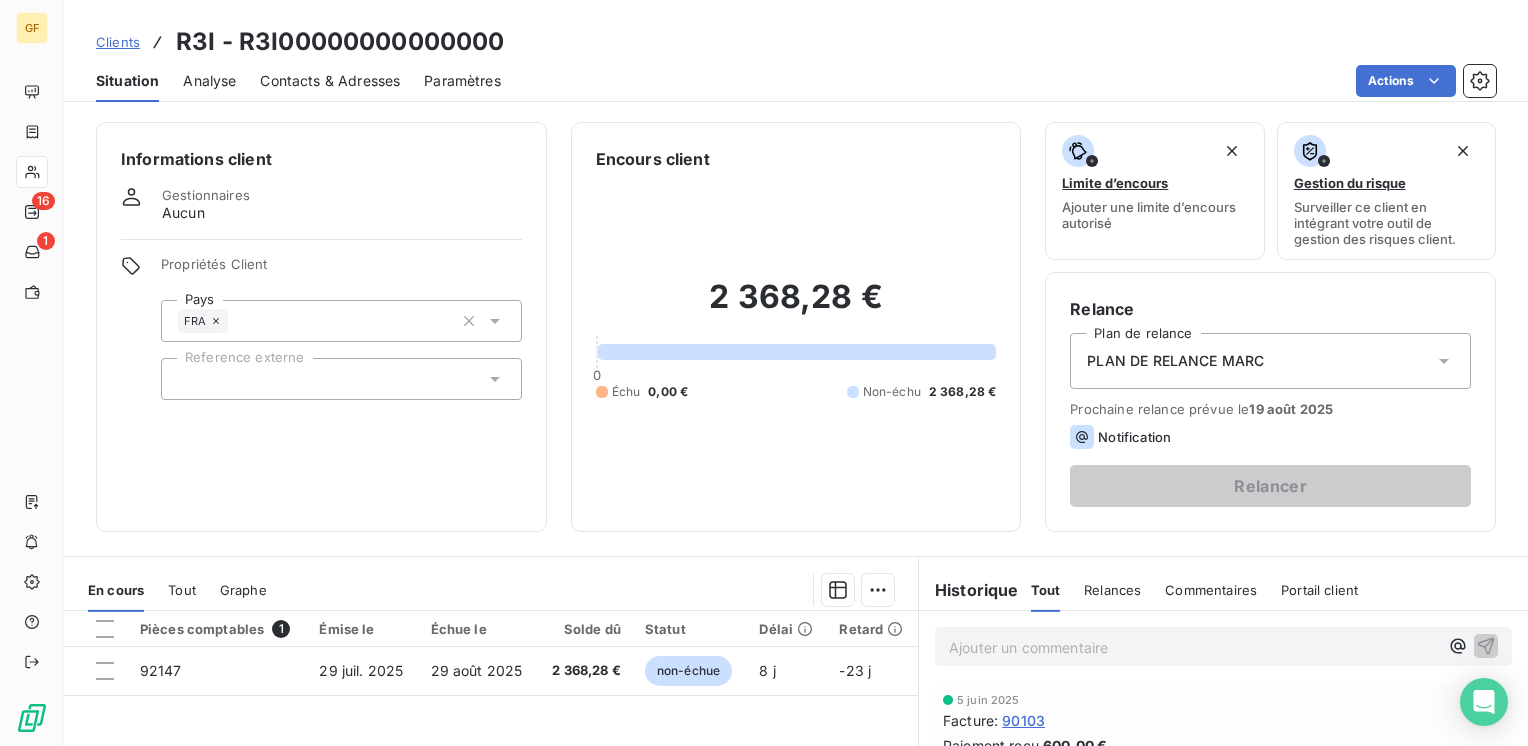 click on "Contacts & Adresses" at bounding box center [330, 81] 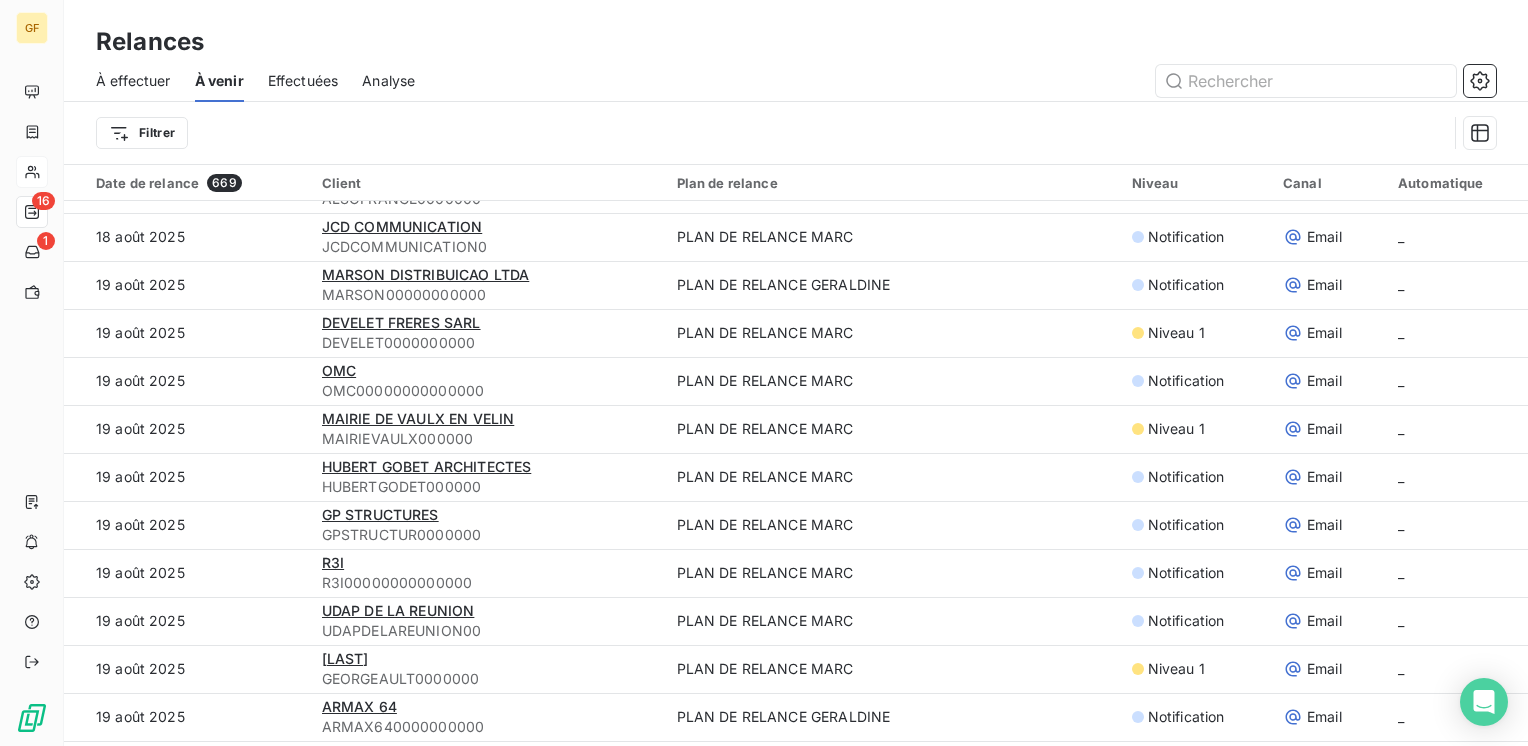 scroll, scrollTop: 3400, scrollLeft: 0, axis: vertical 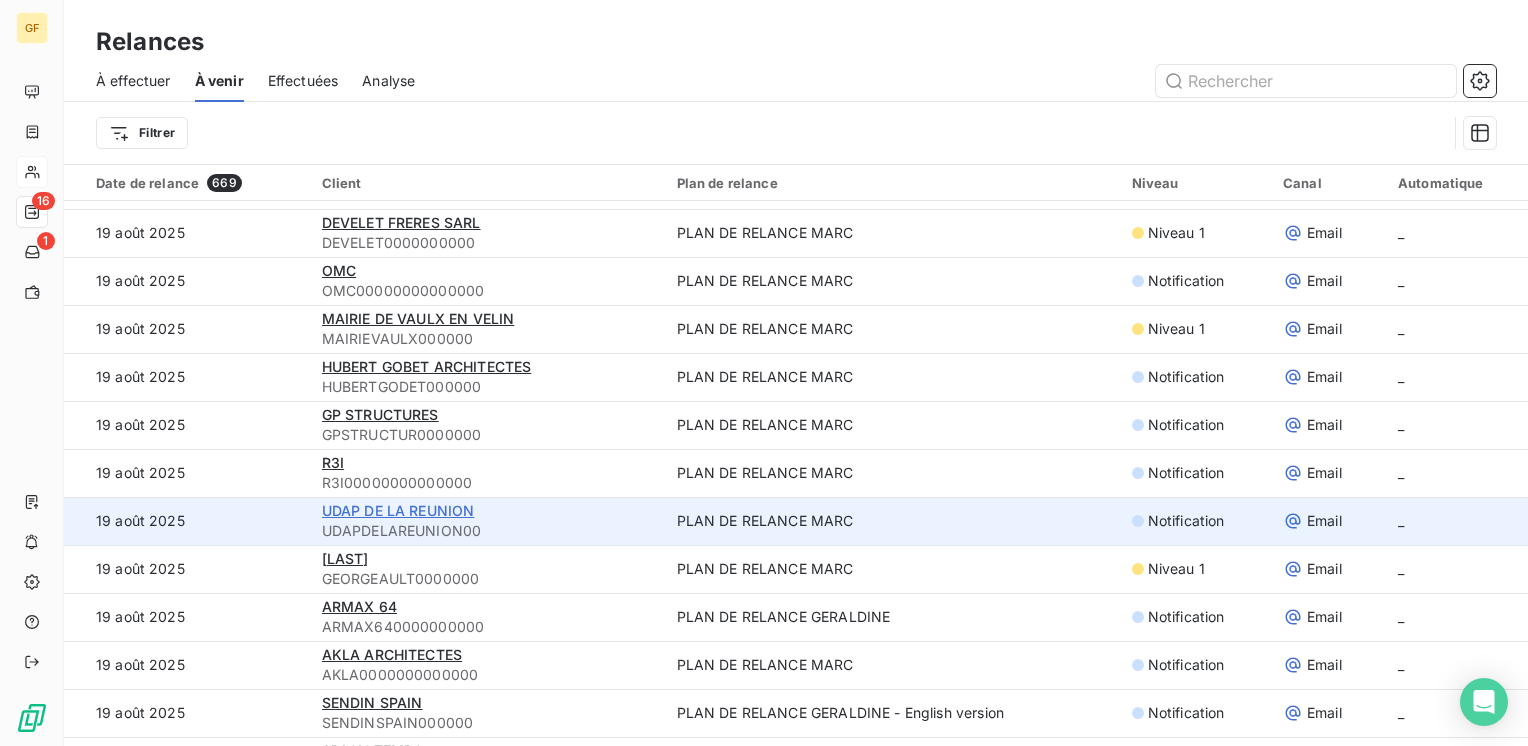 click on "UDAP DE LA REUNION" at bounding box center (398, 510) 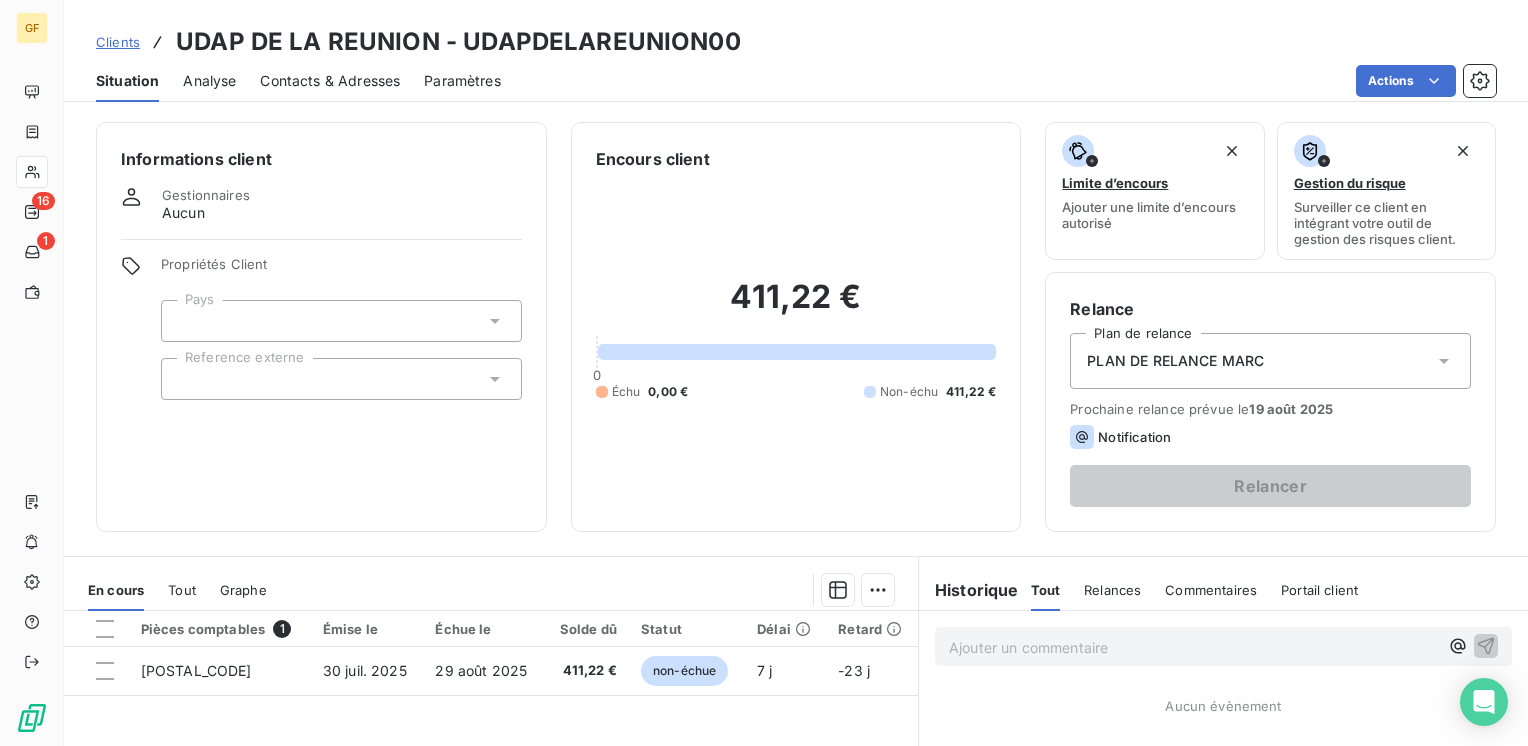 click on "Contacts & Adresses" at bounding box center [330, 81] 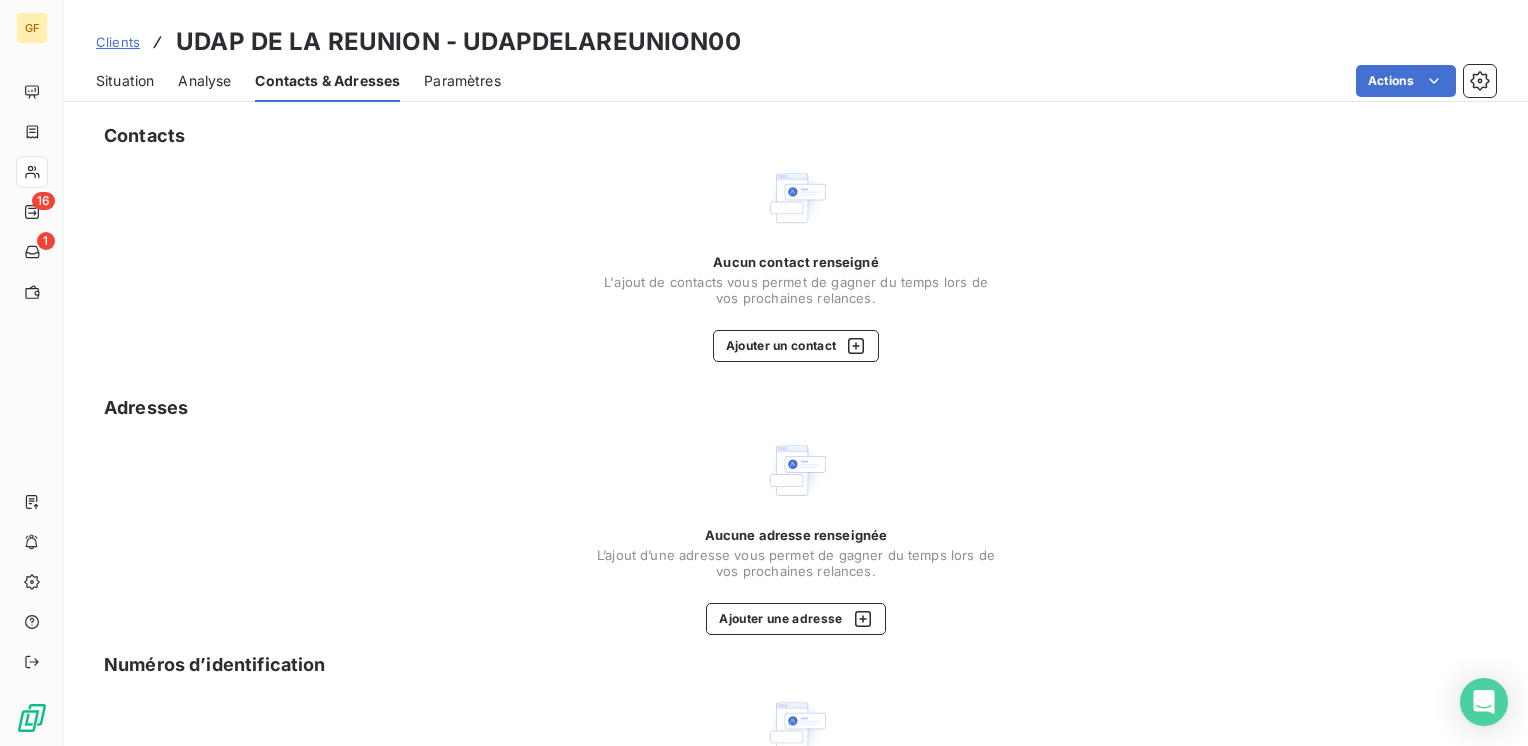 click on "Situation" at bounding box center [125, 81] 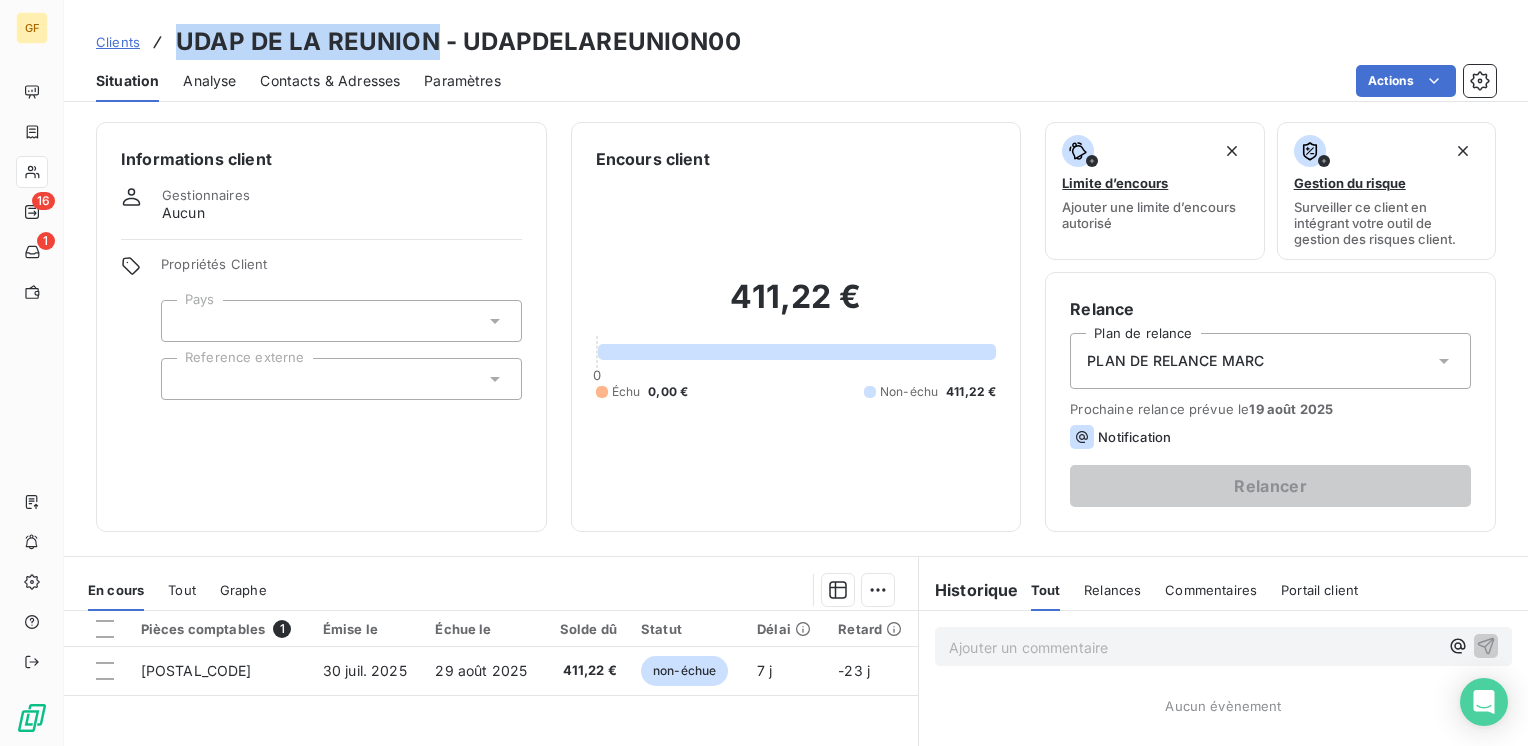 drag, startPoint x: 436, startPoint y: 39, endPoint x: 180, endPoint y: 54, distance: 256.4391 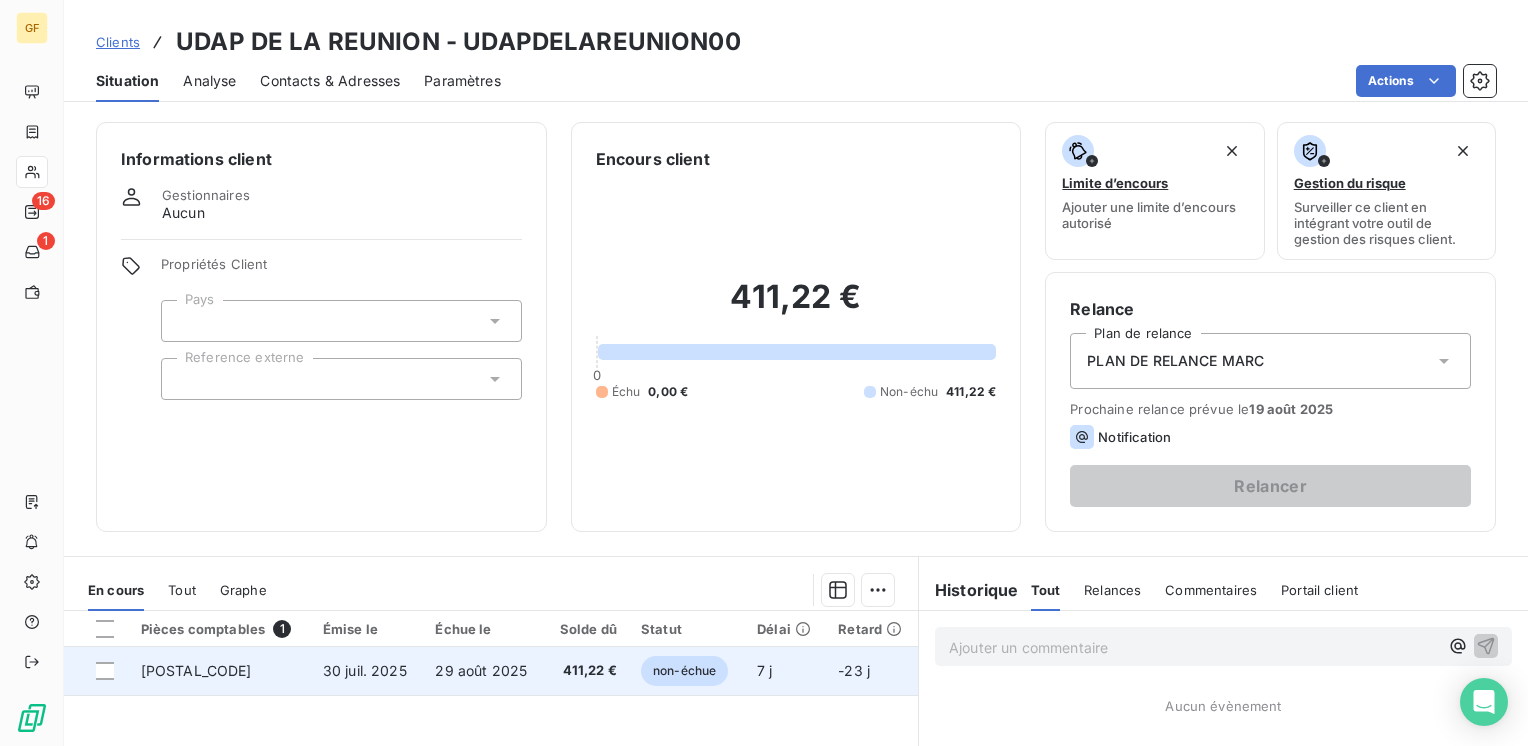 click on "29 août 2025" at bounding box center [481, 670] 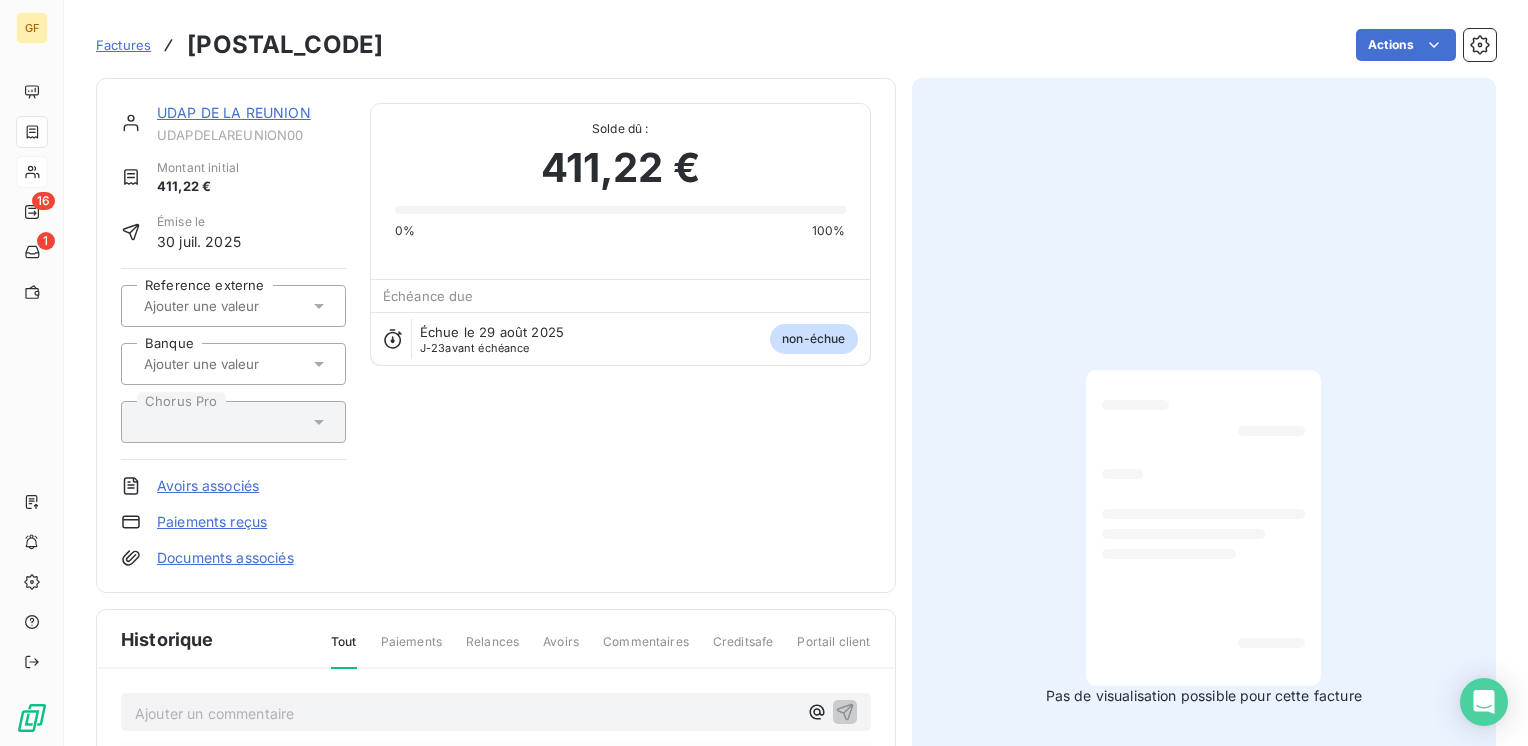 click at bounding box center [1203, 528] 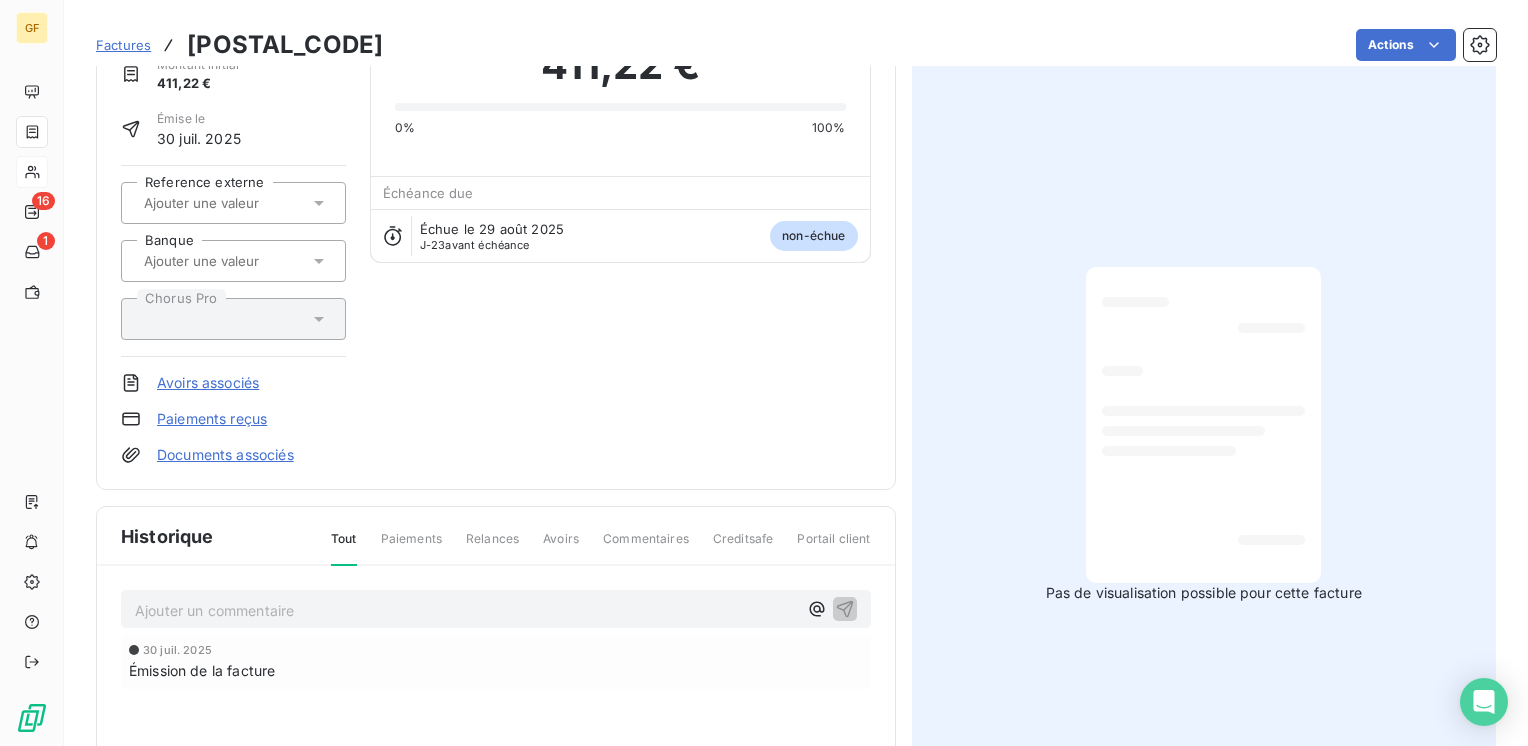 scroll, scrollTop: 0, scrollLeft: 0, axis: both 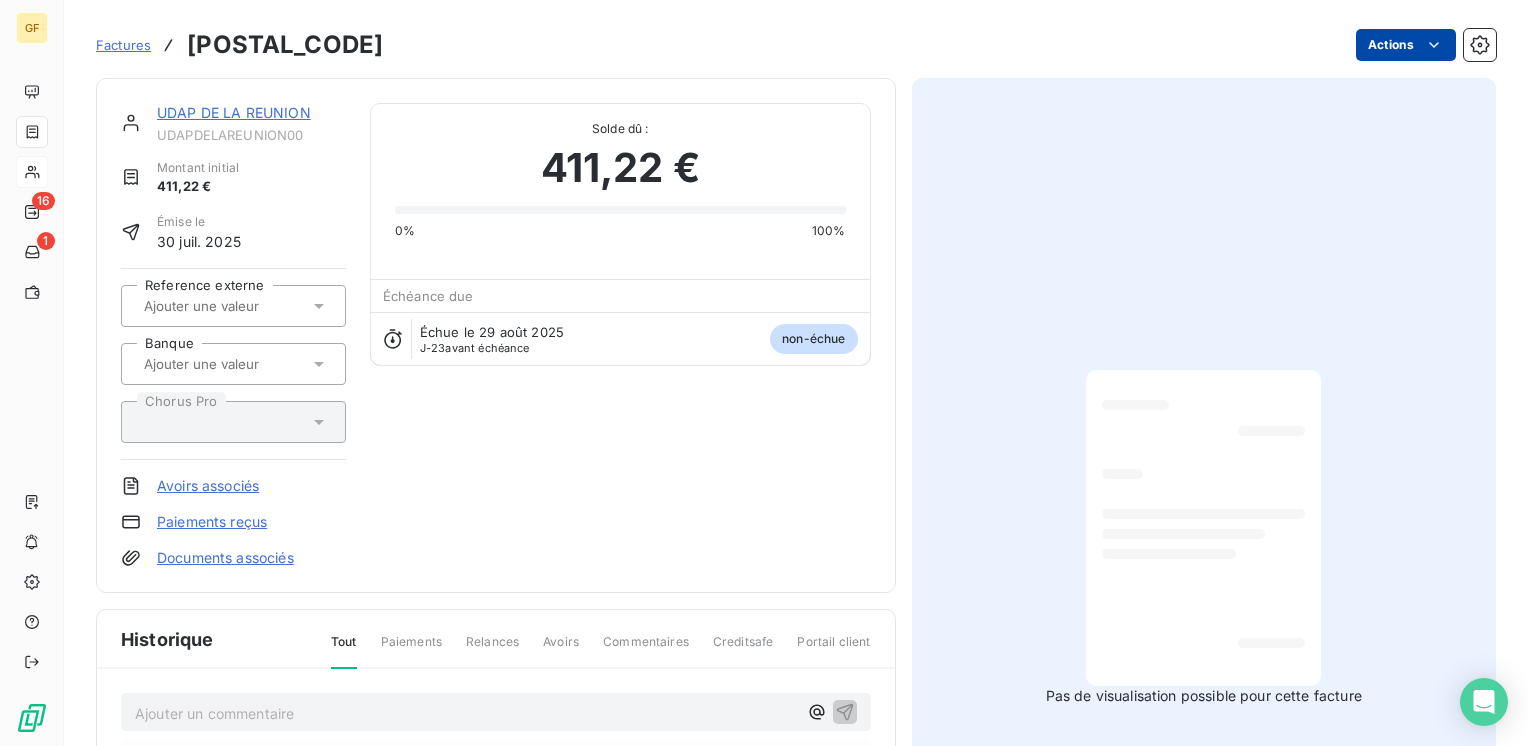 click on "GF 16 1 Factures 92164 Actions UDAP DE LA REUNION UDAPDELAREUNION00 Montant initial 411,22 € Émise le [DATE] Reference externe Banque Chorus Pro Avoirs associés Paiements reçus Documents associés Solde dû : 411,22 € 0% 100% Échéance due Échue le [DATE] J-23  avant échéance non-échue Historique Tout Paiements Relances Avoirs Commentaires Creditsafe Portail client Ajouter un commentaire ─ [DATE] Émission de la facture Pas de visualisation possible pour cette facture" at bounding box center (764, 373) 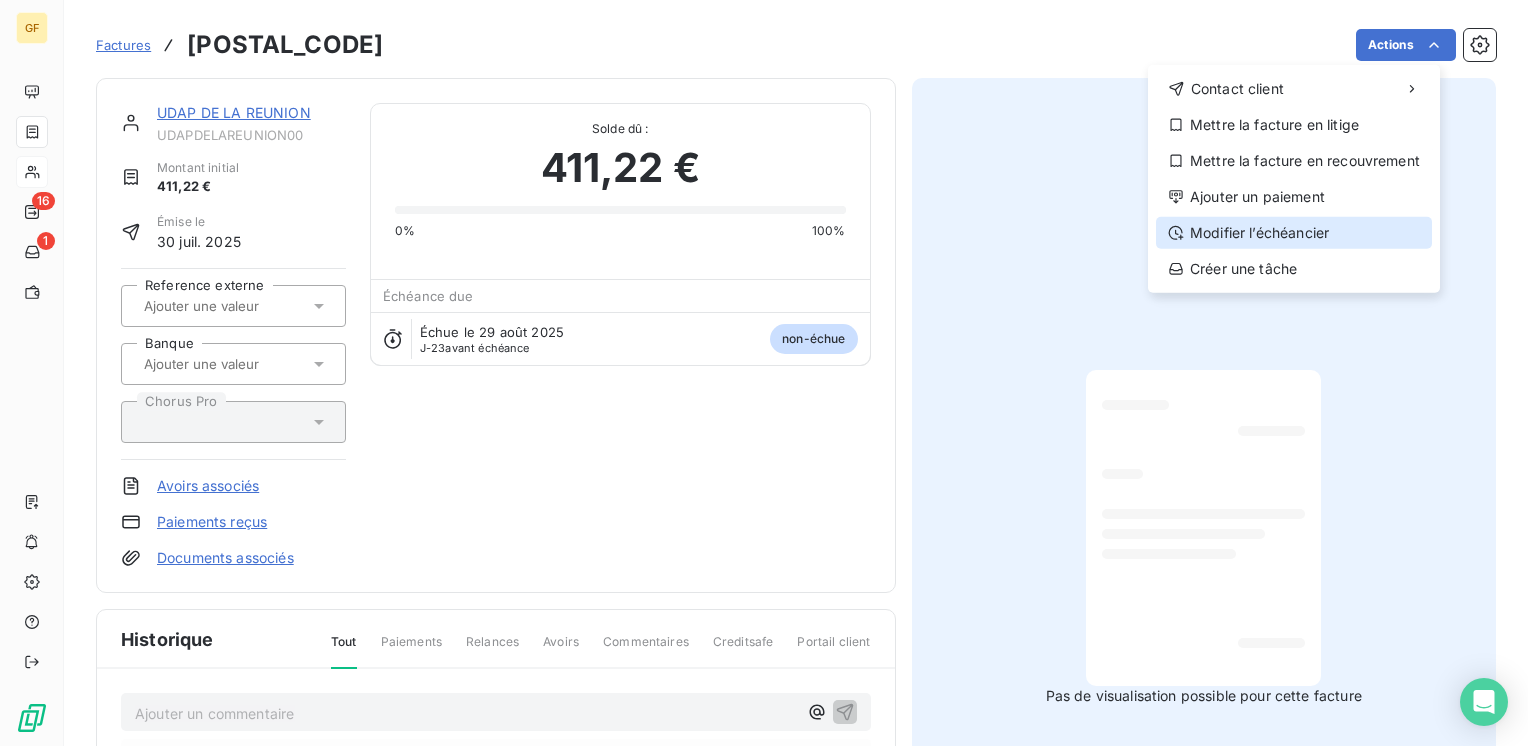 click on "Modifier l’échéancier" at bounding box center [1294, 233] 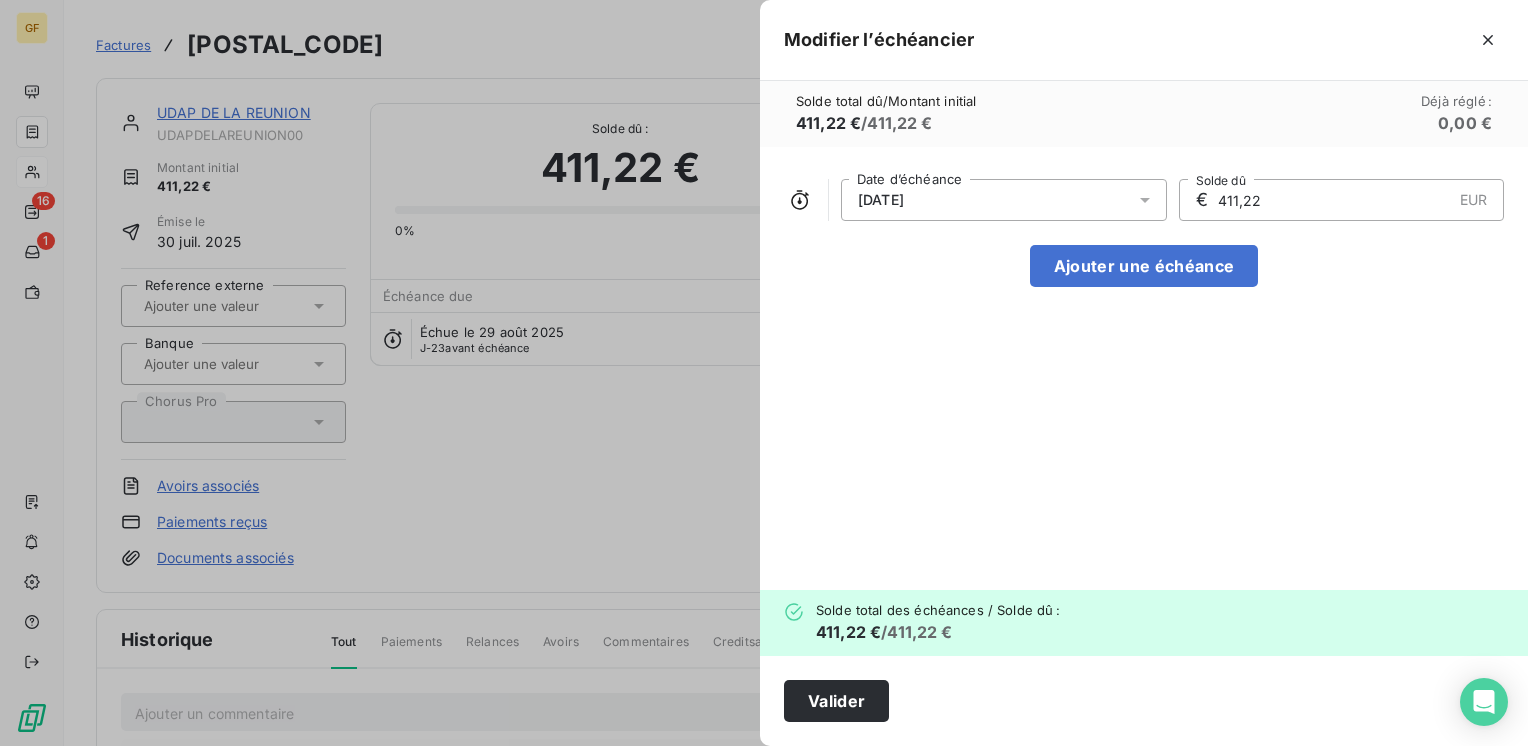 click 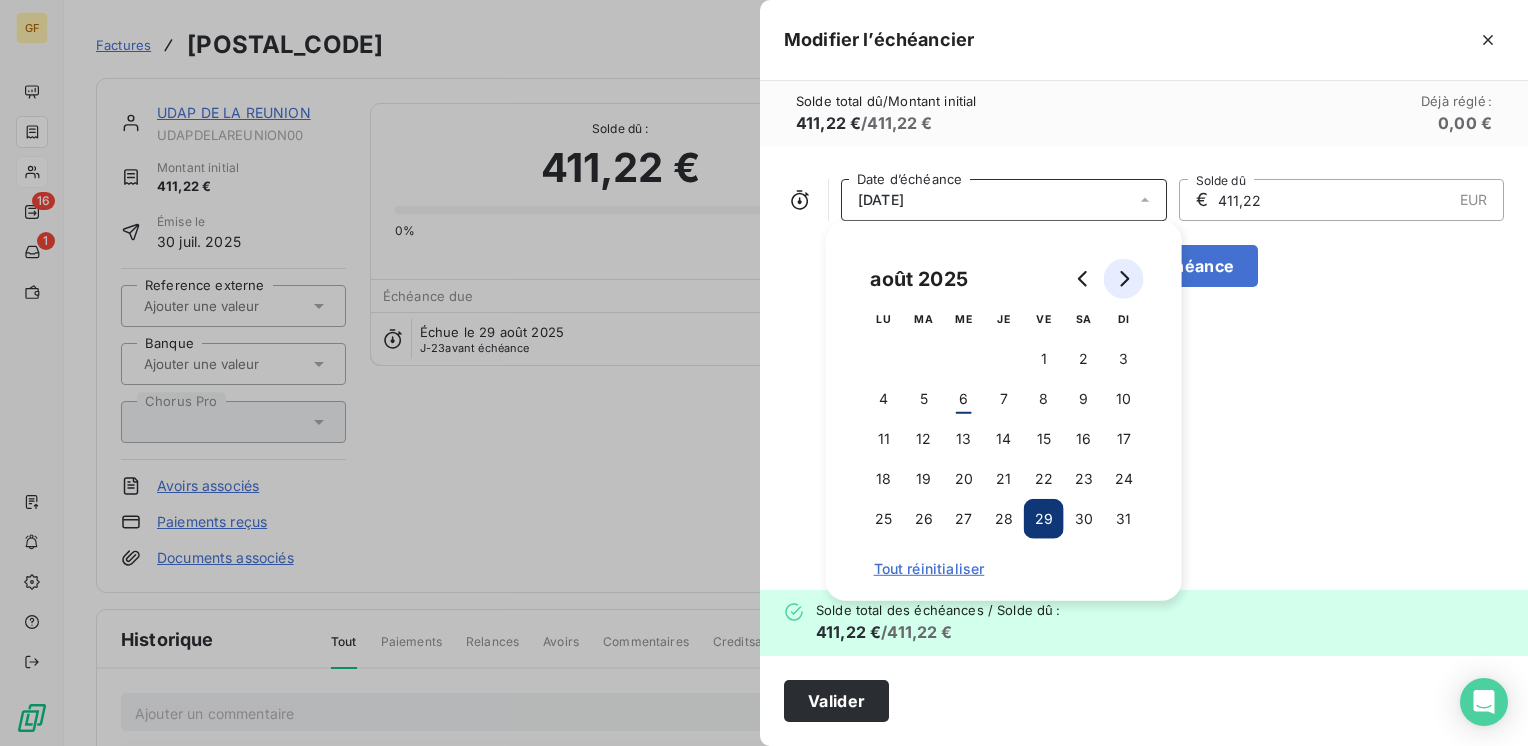 click 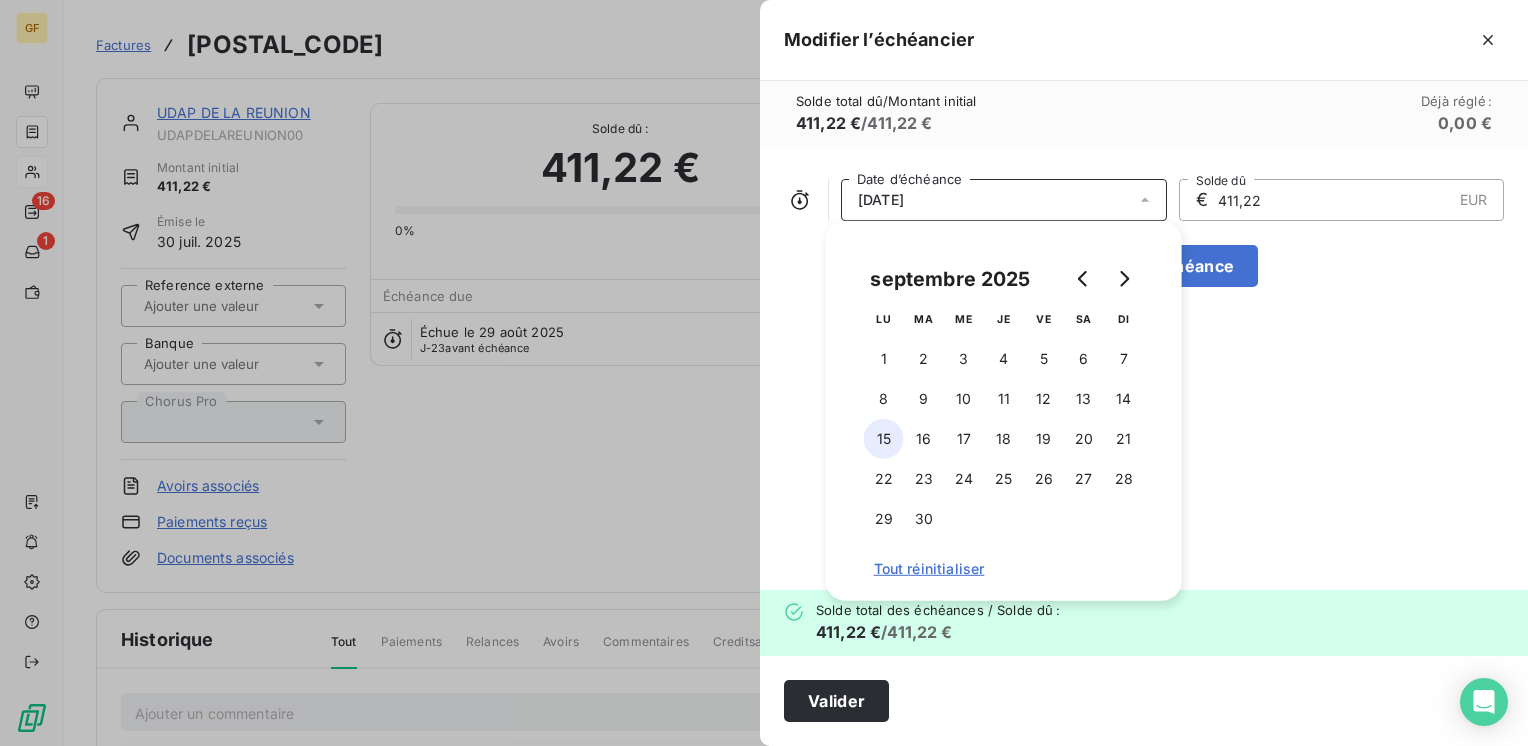 click on "15" at bounding box center (884, 439) 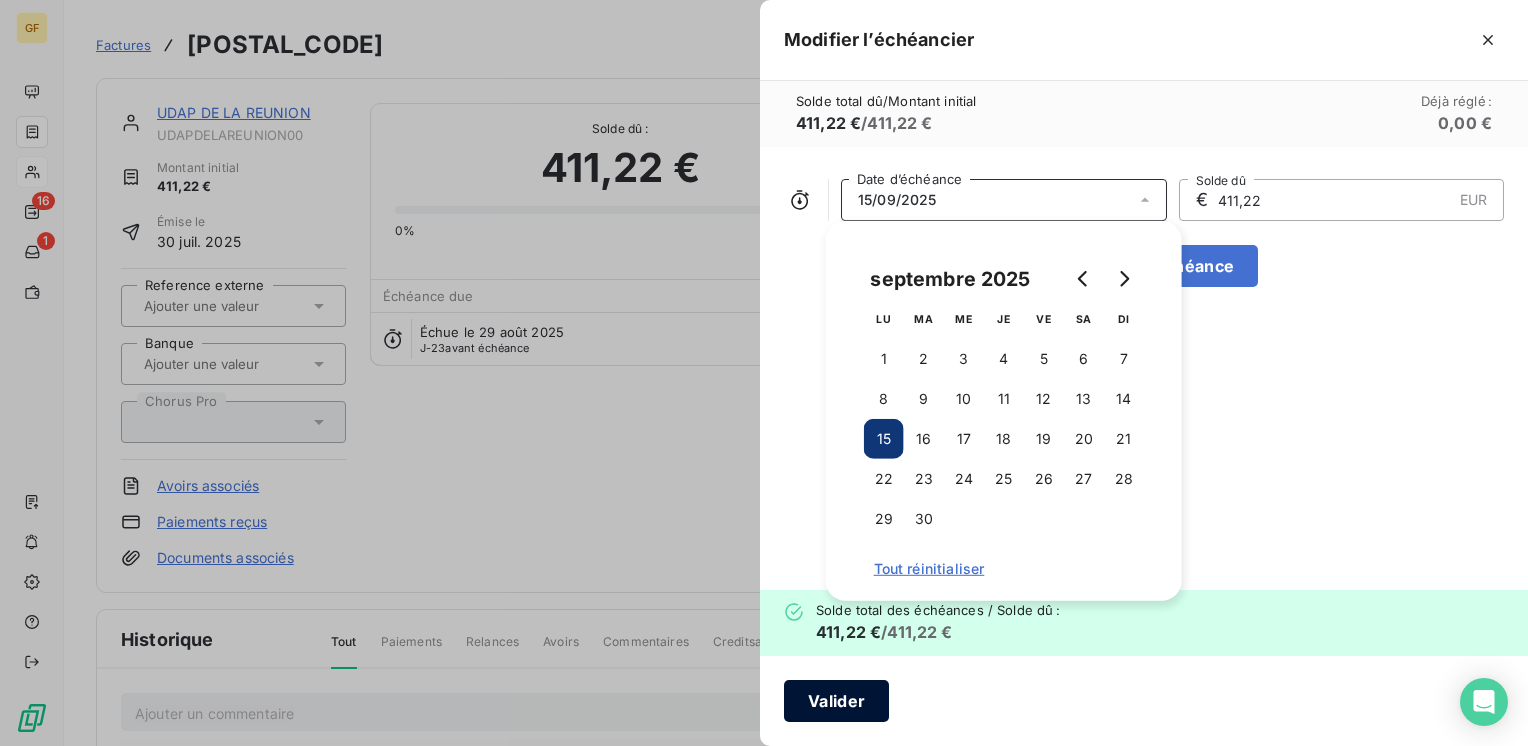 click on "Valider" at bounding box center (836, 701) 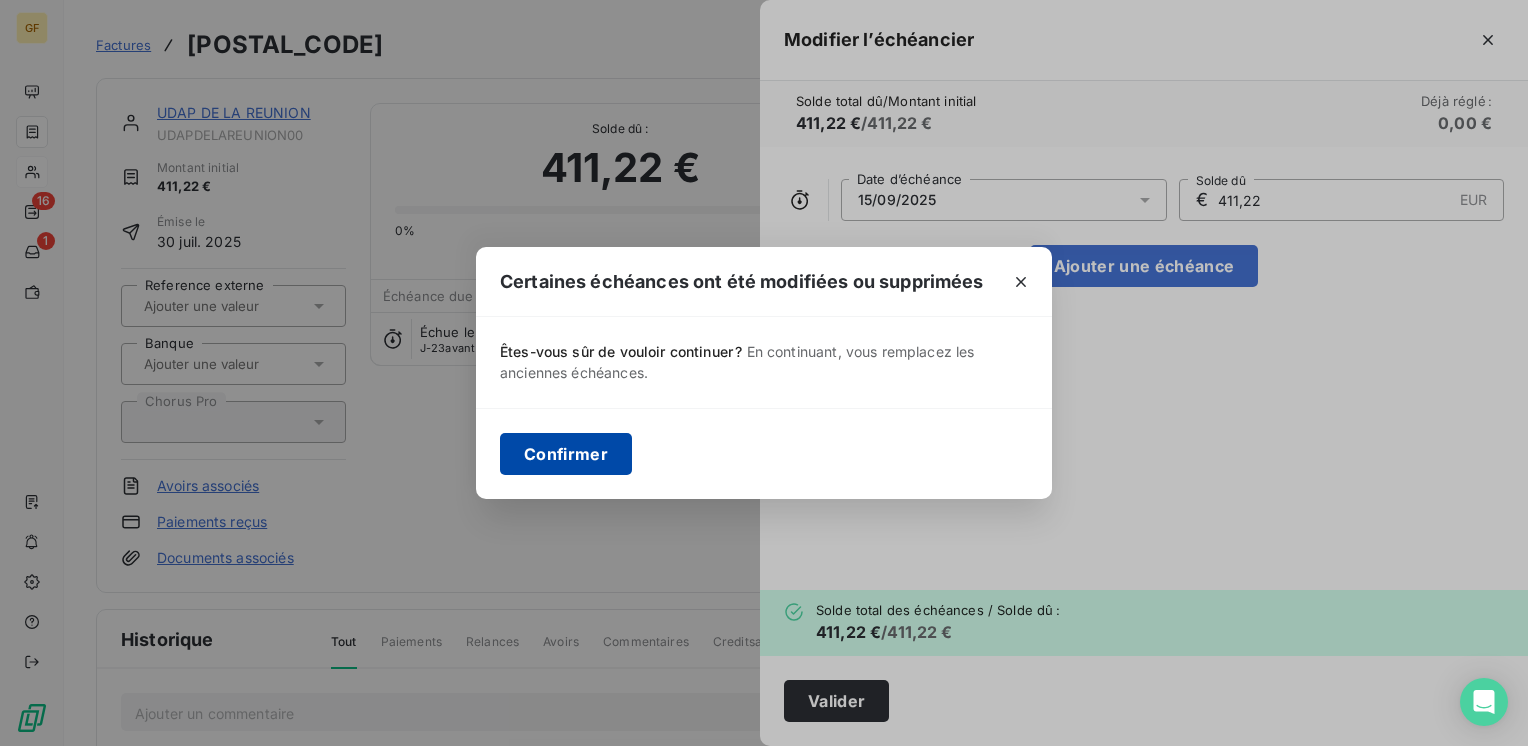 click on "Confirmer" at bounding box center (566, 454) 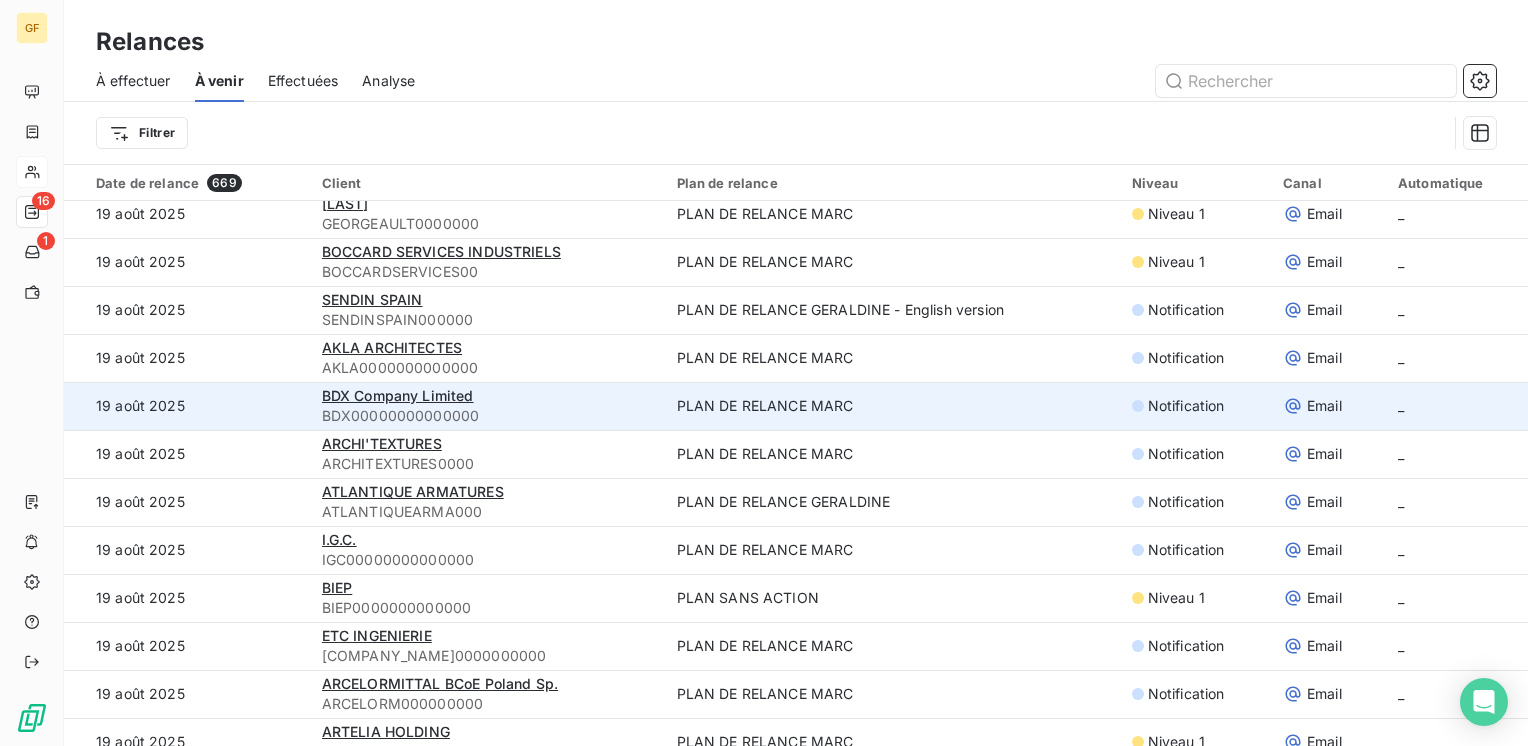 scroll, scrollTop: 3655, scrollLeft: 0, axis: vertical 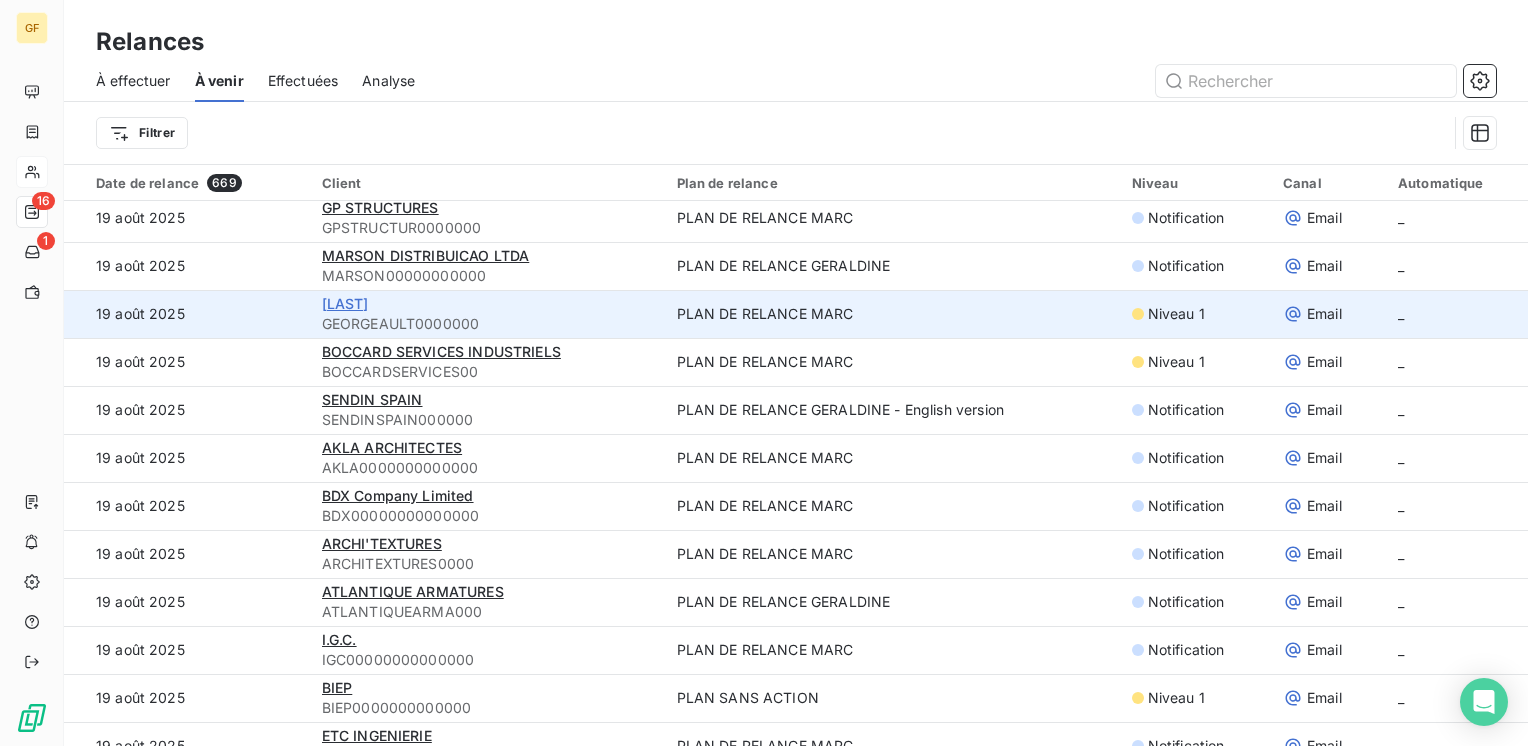 click on "[LAST]" at bounding box center (345, 303) 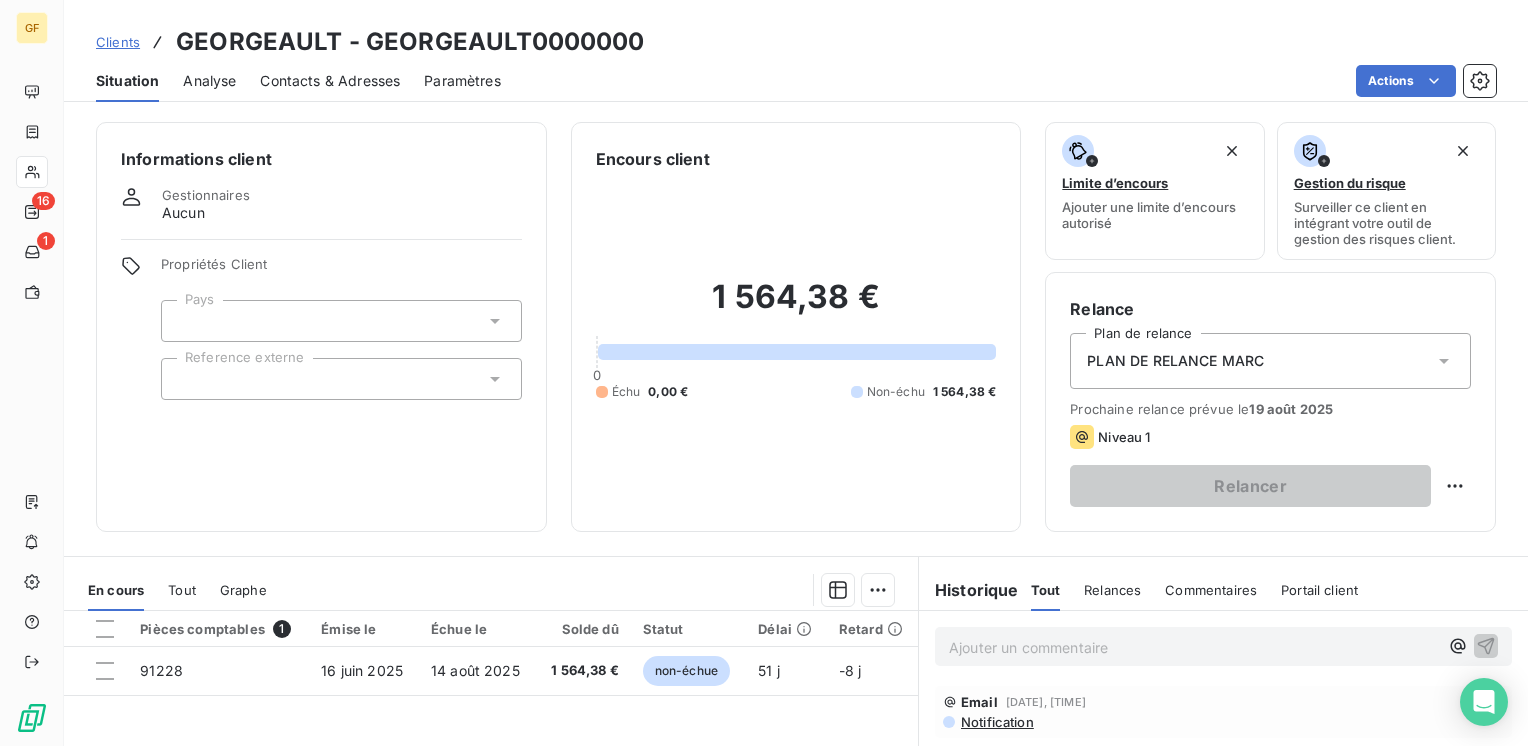 click on "Contacts & Adresses" at bounding box center (330, 81) 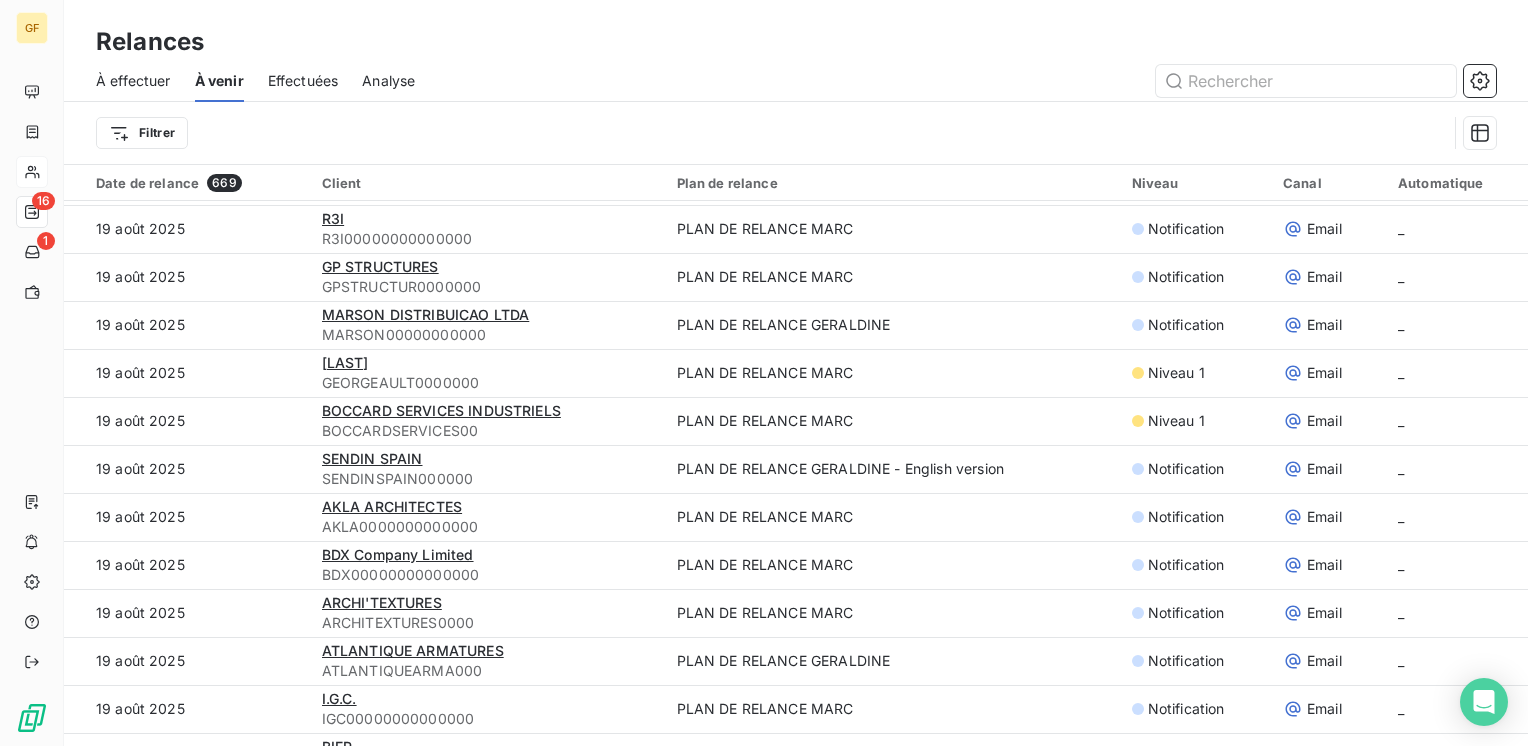 scroll, scrollTop: 3600, scrollLeft: 0, axis: vertical 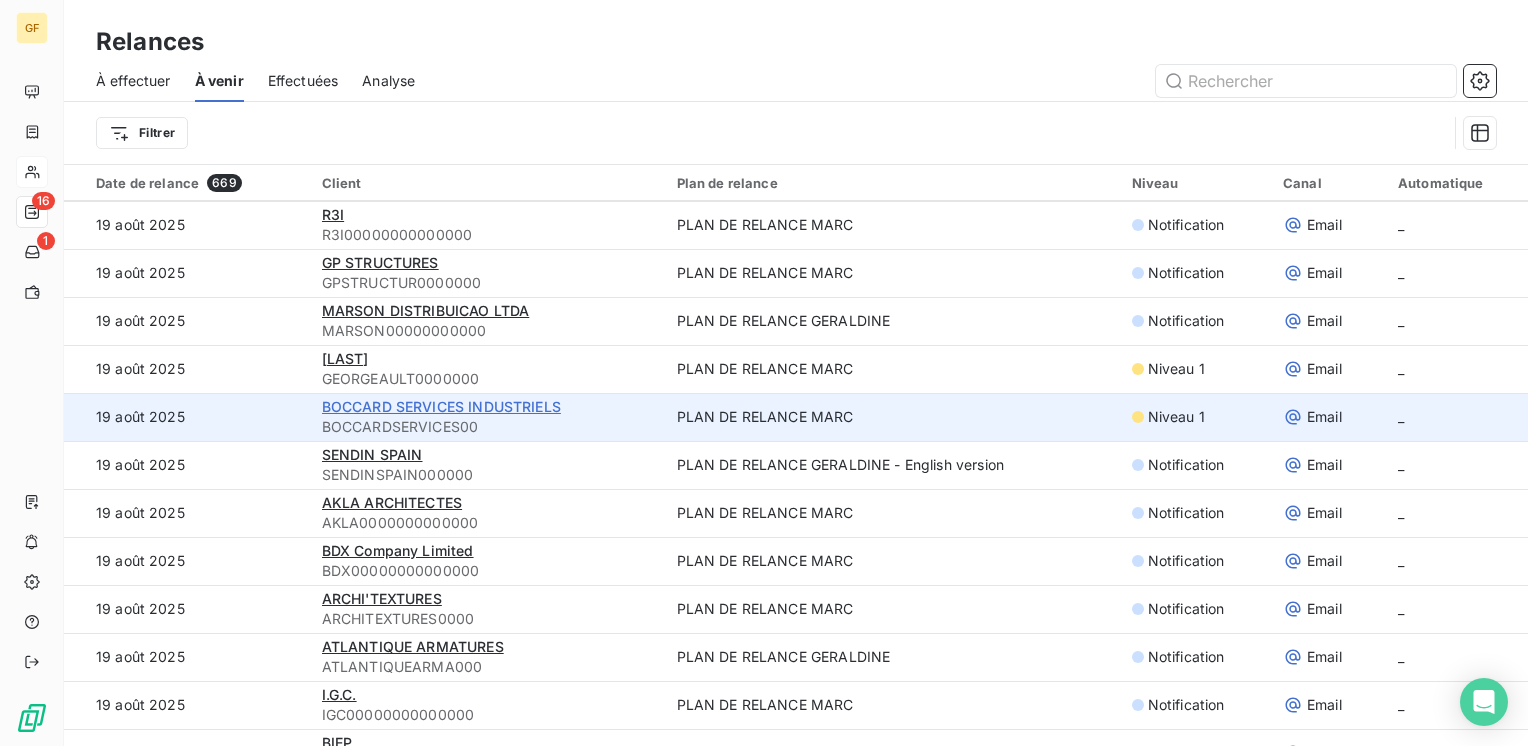 click on "BOCCARD SERVICES INDUSTRIELS" at bounding box center (441, 406) 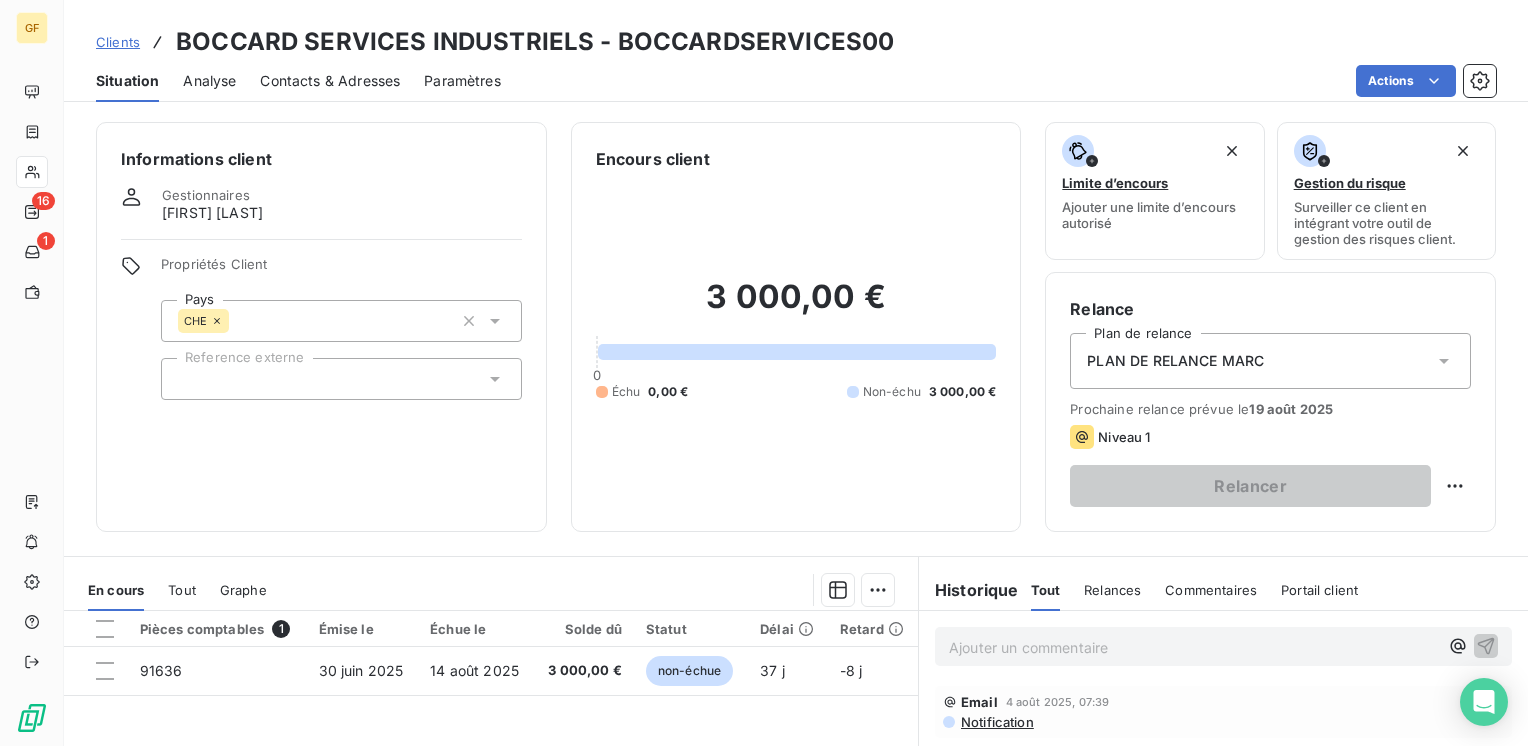click on "Contacts & Adresses" at bounding box center [330, 81] 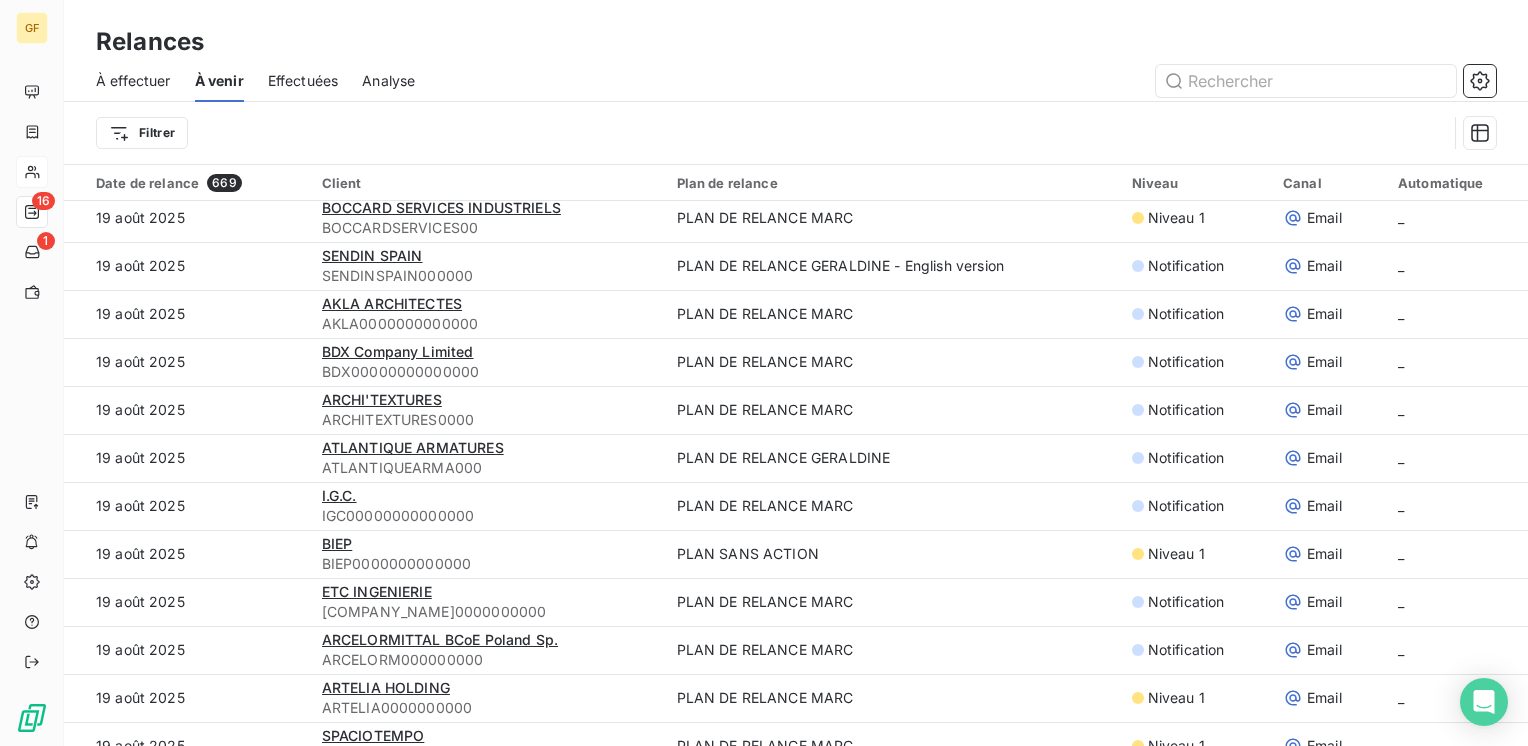 scroll, scrollTop: 3800, scrollLeft: 0, axis: vertical 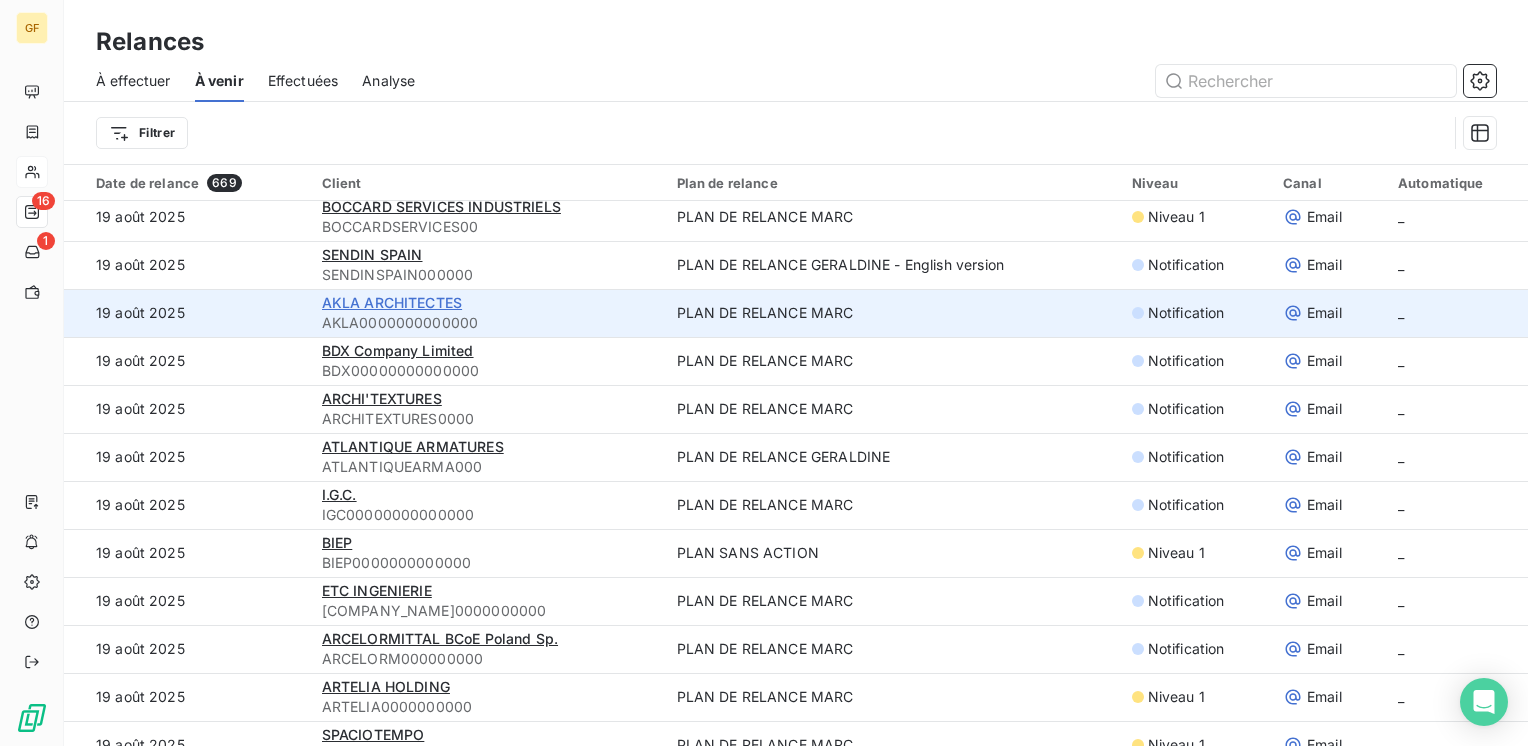 click on "AKLA ARCHITECTES" at bounding box center [392, 302] 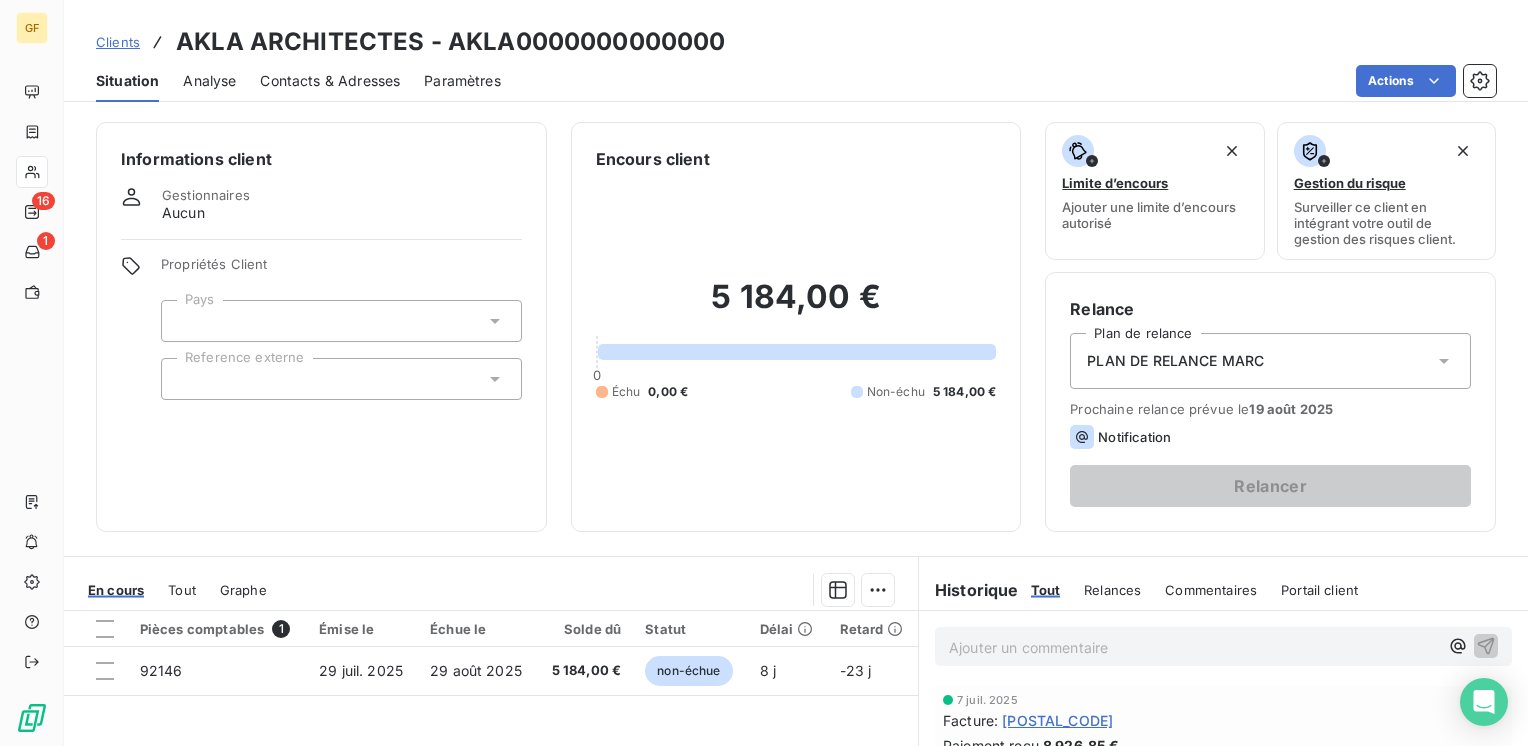 click on "Contacts & Adresses" at bounding box center (330, 81) 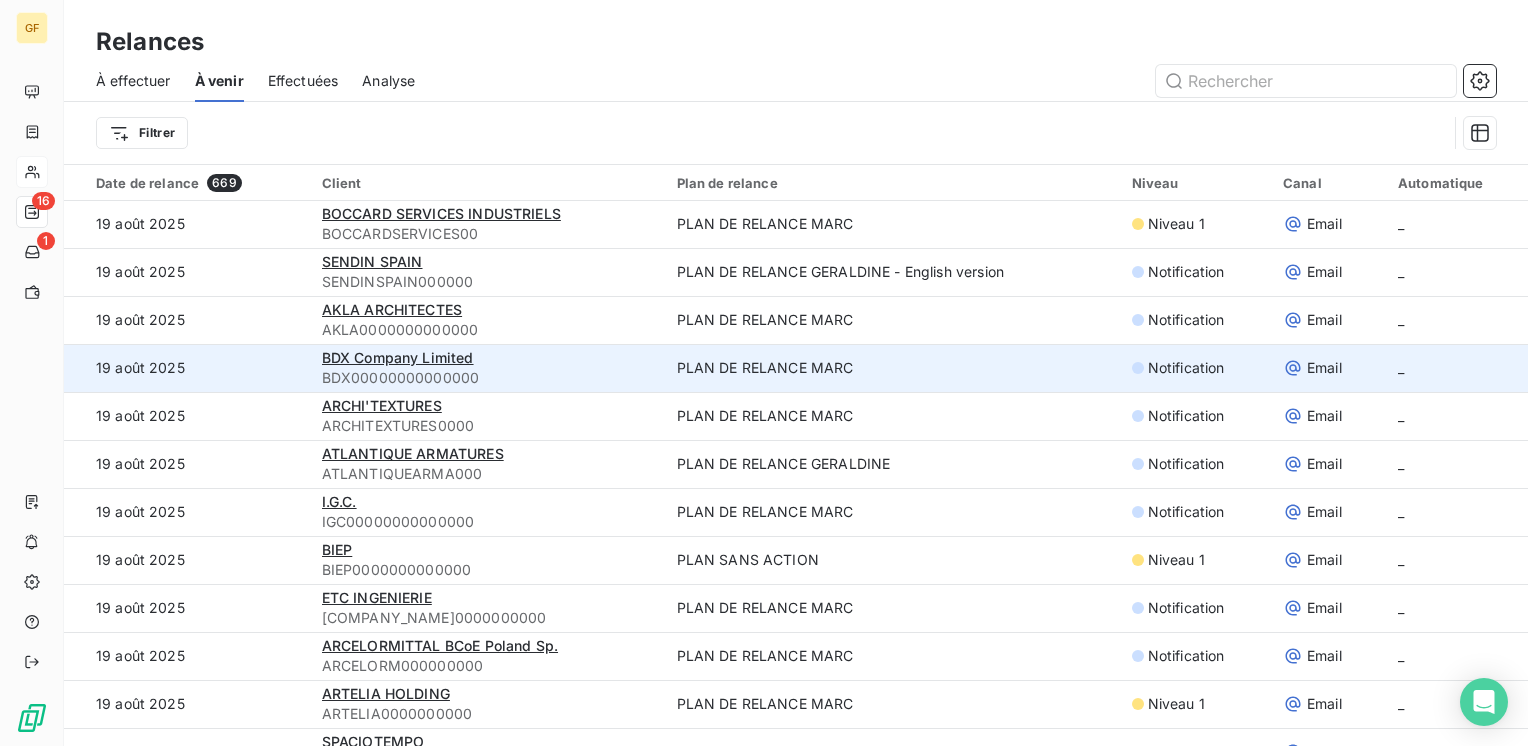 scroll, scrollTop: 3800, scrollLeft: 0, axis: vertical 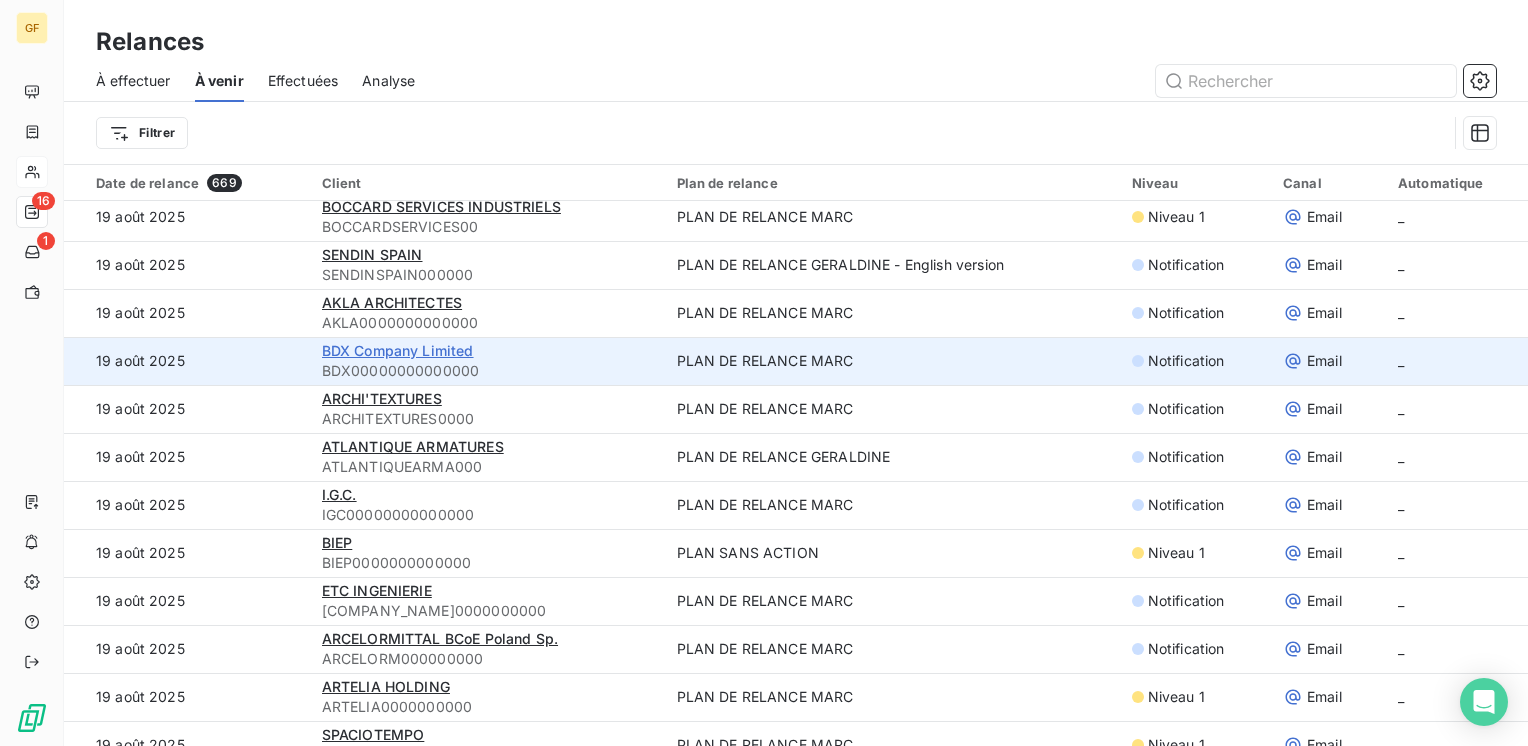click on "BDX Company Limited" at bounding box center (398, 350) 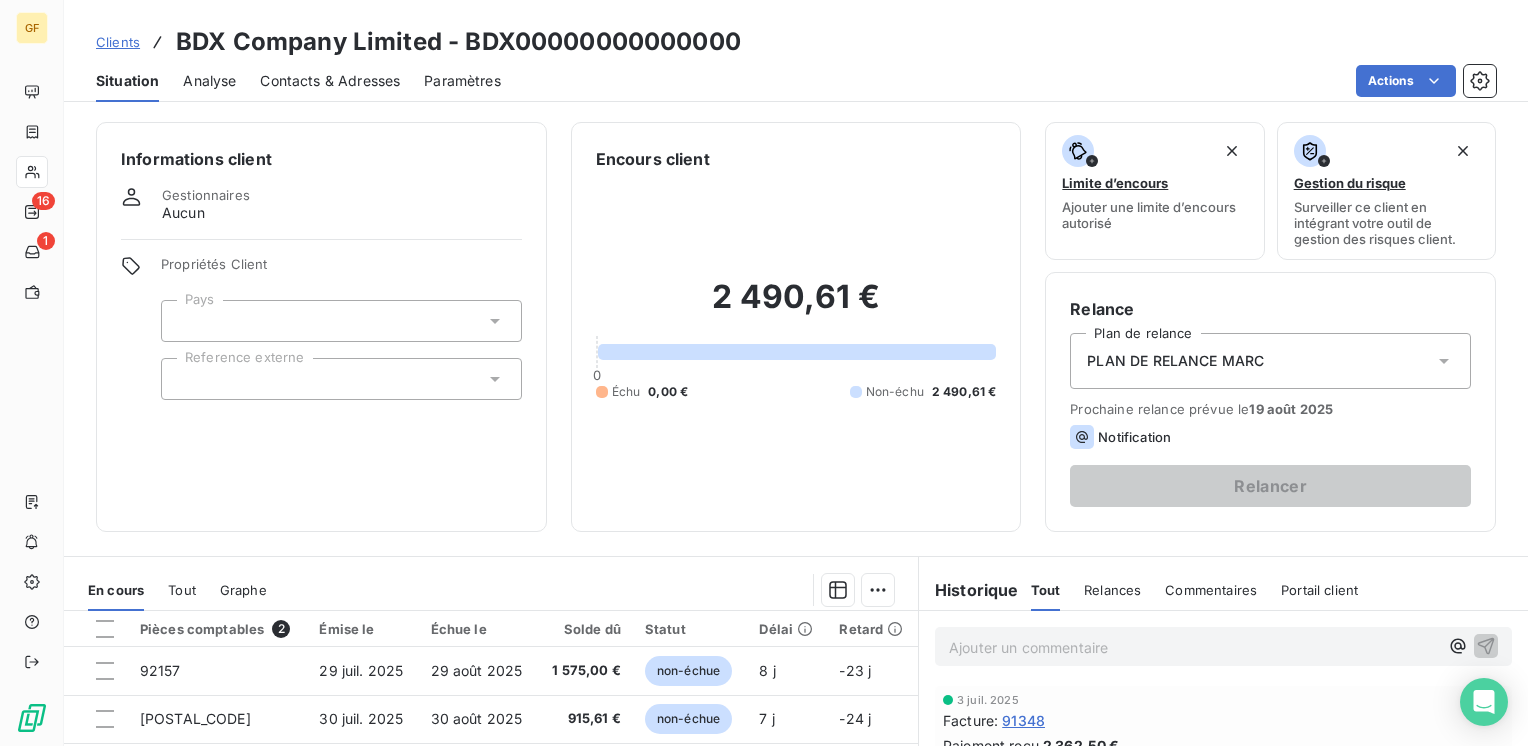click on "Contacts & Adresses" at bounding box center (330, 81) 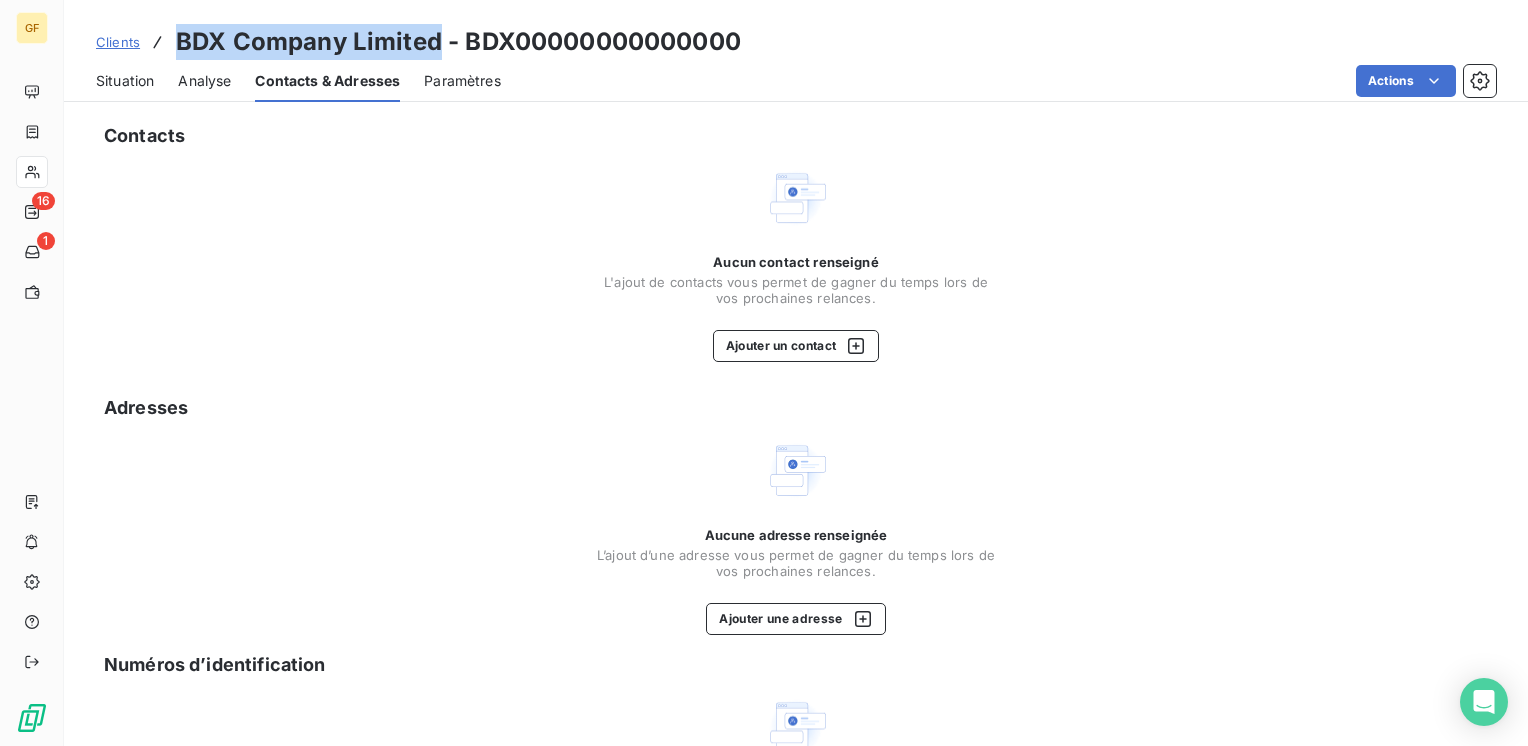 drag, startPoint x: 440, startPoint y: 41, endPoint x: 180, endPoint y: 49, distance: 260.12305 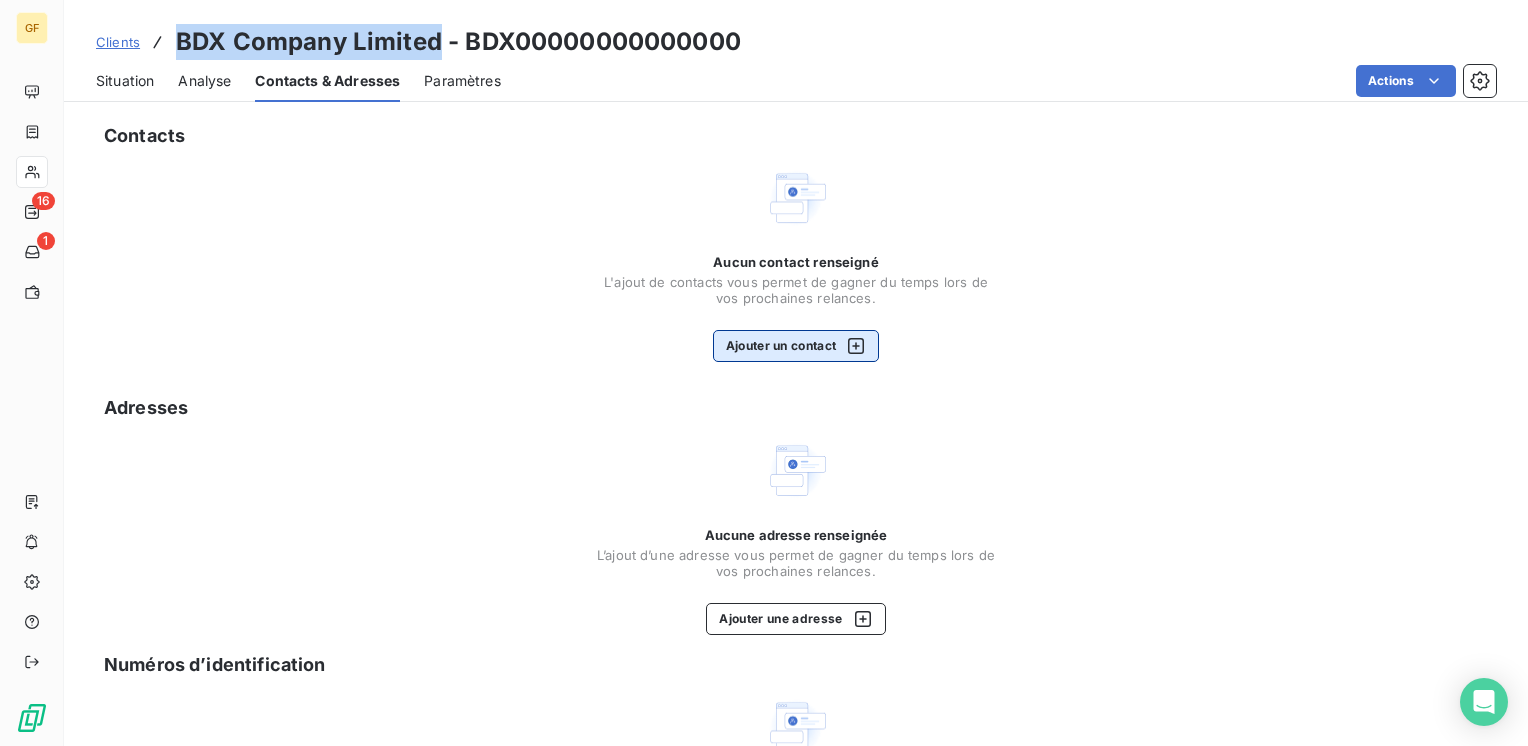 click on "Ajouter un contact" at bounding box center (796, 346) 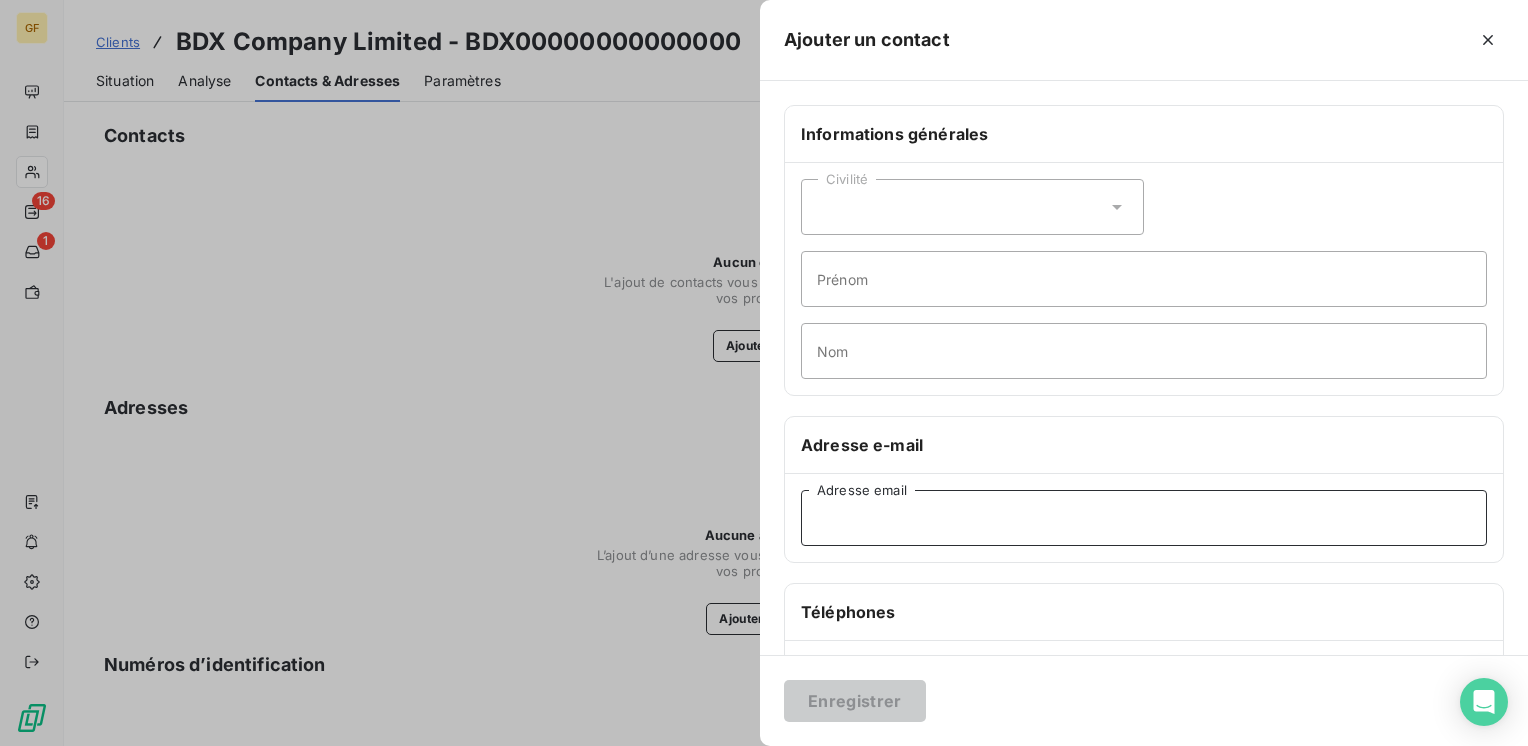 click on "Adresse email" at bounding box center (1144, 518) 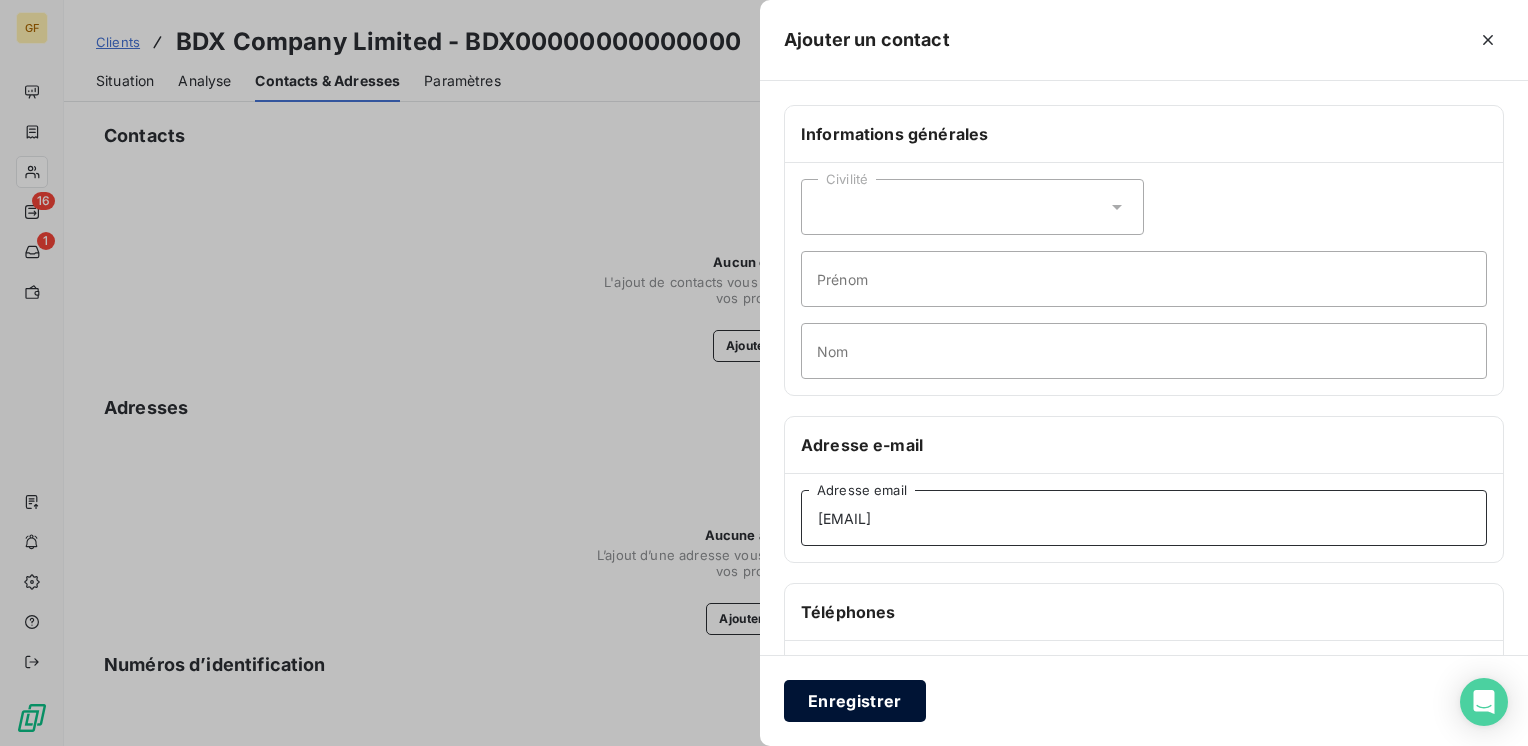 type on "[EMAIL]" 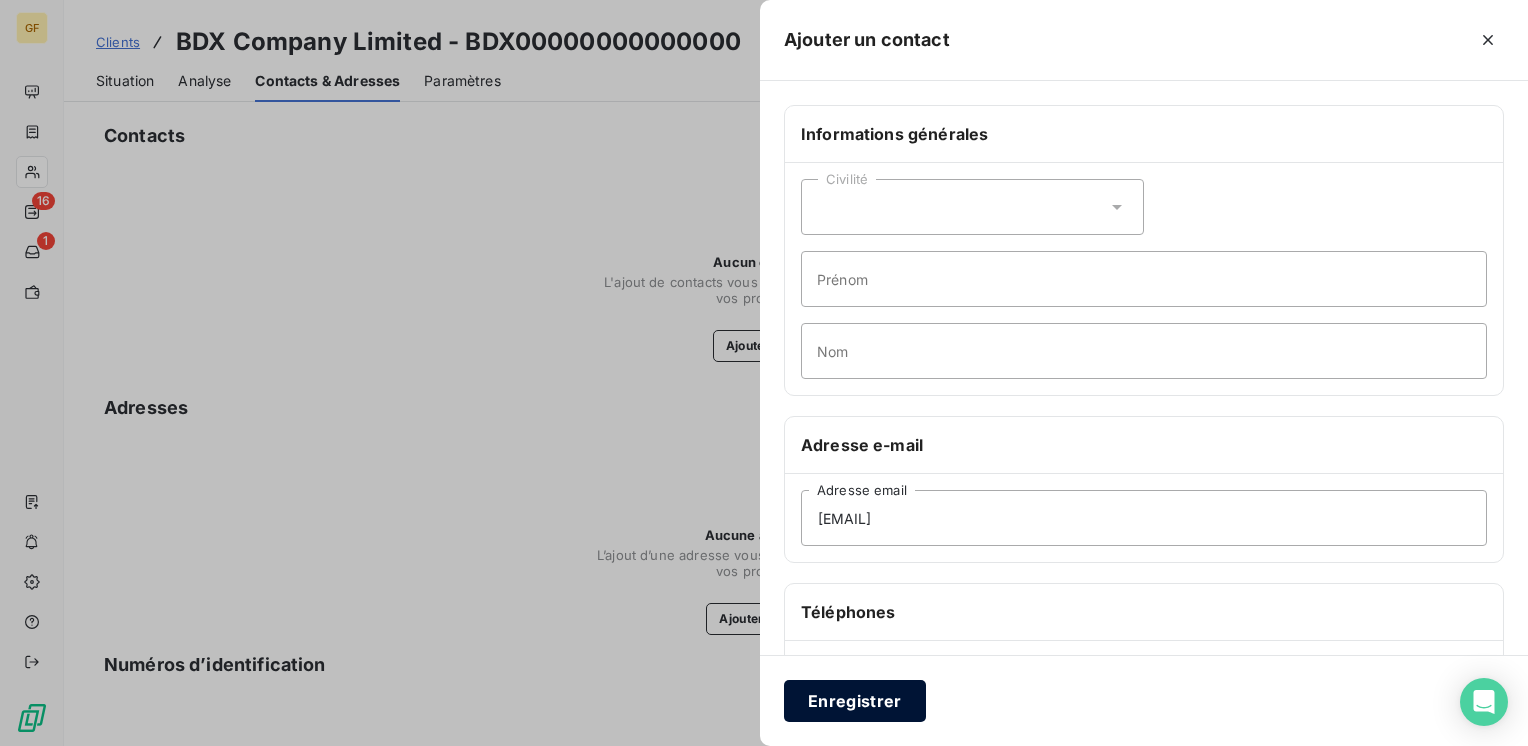 click on "Enregistrer" at bounding box center [855, 701] 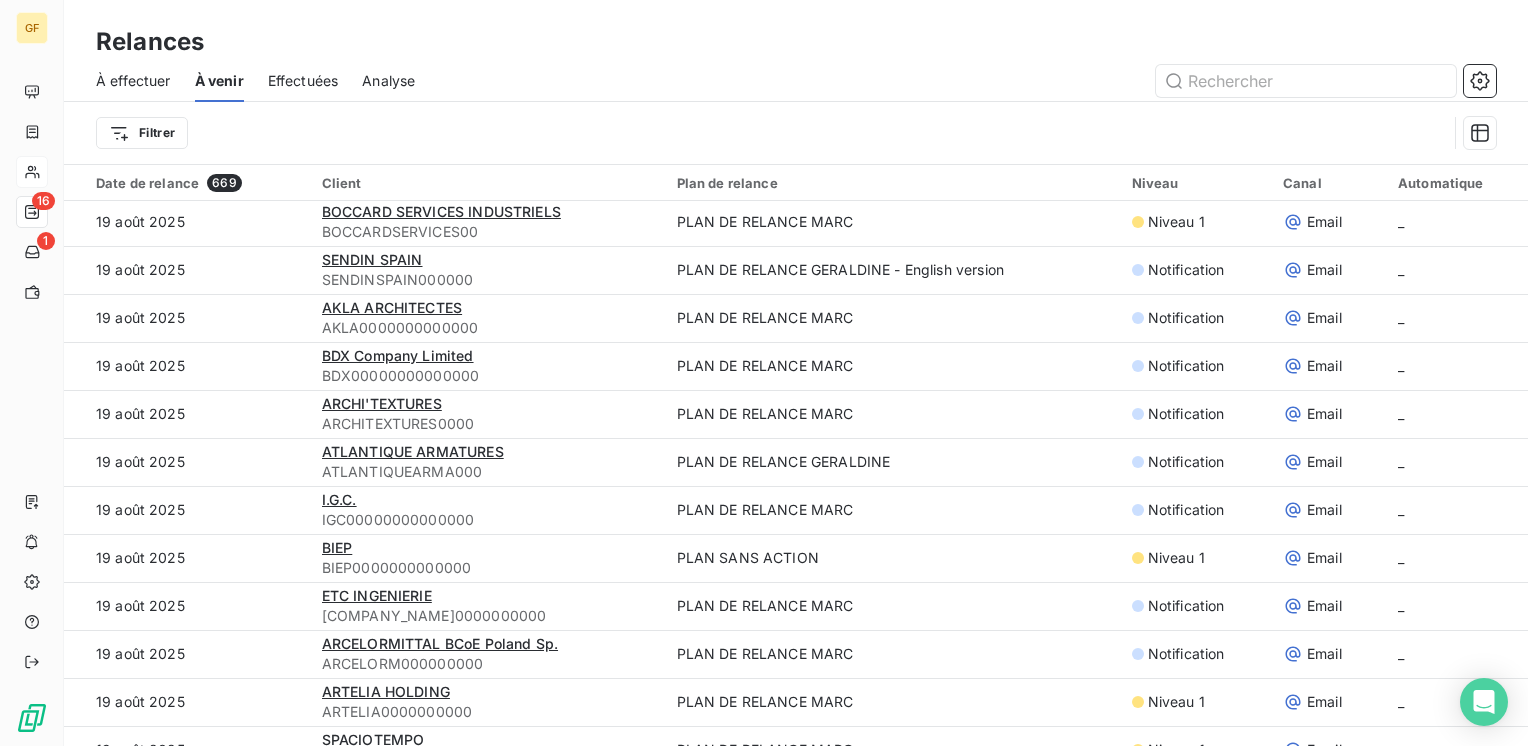 scroll, scrollTop: 3755, scrollLeft: 0, axis: vertical 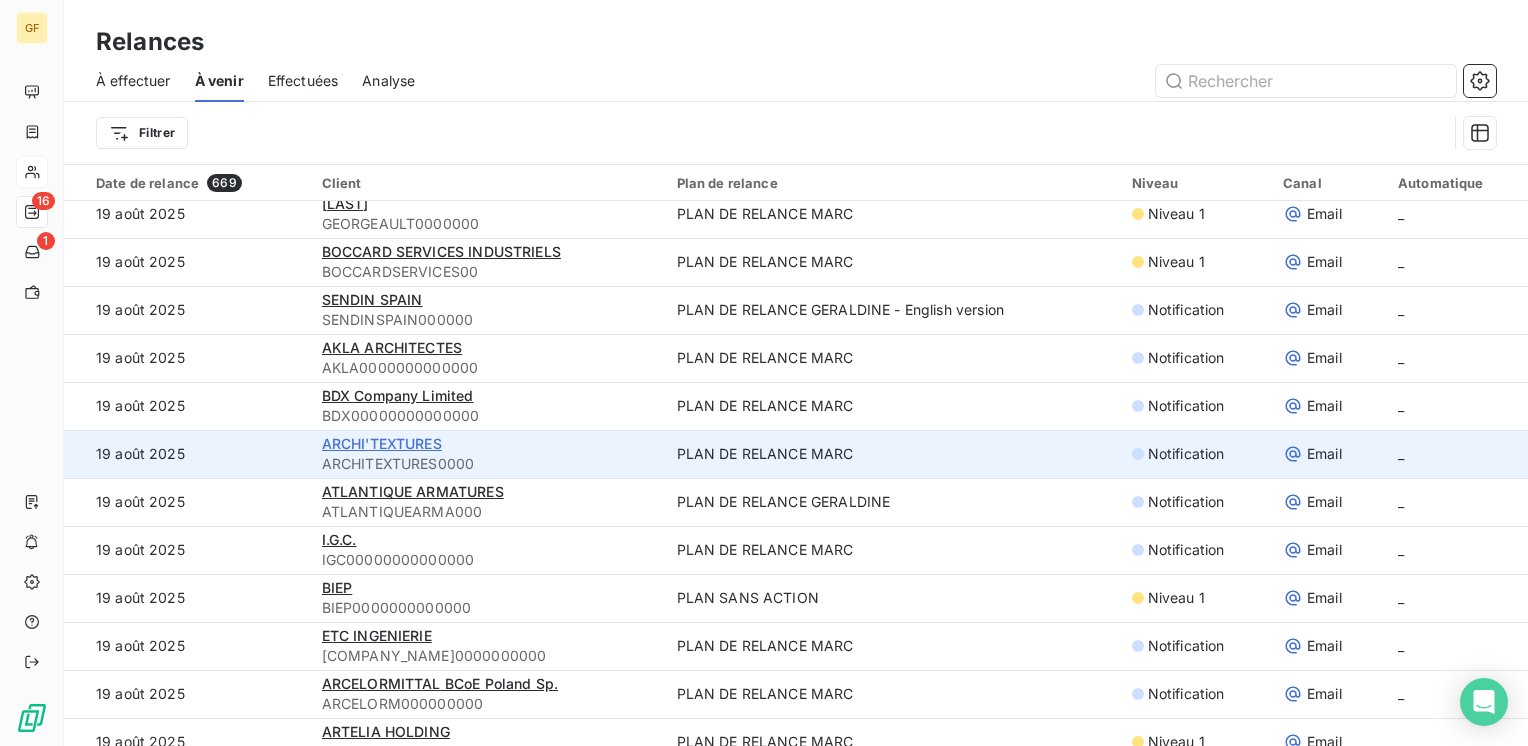 click on "ARCHI'TEXTURES" at bounding box center (382, 443) 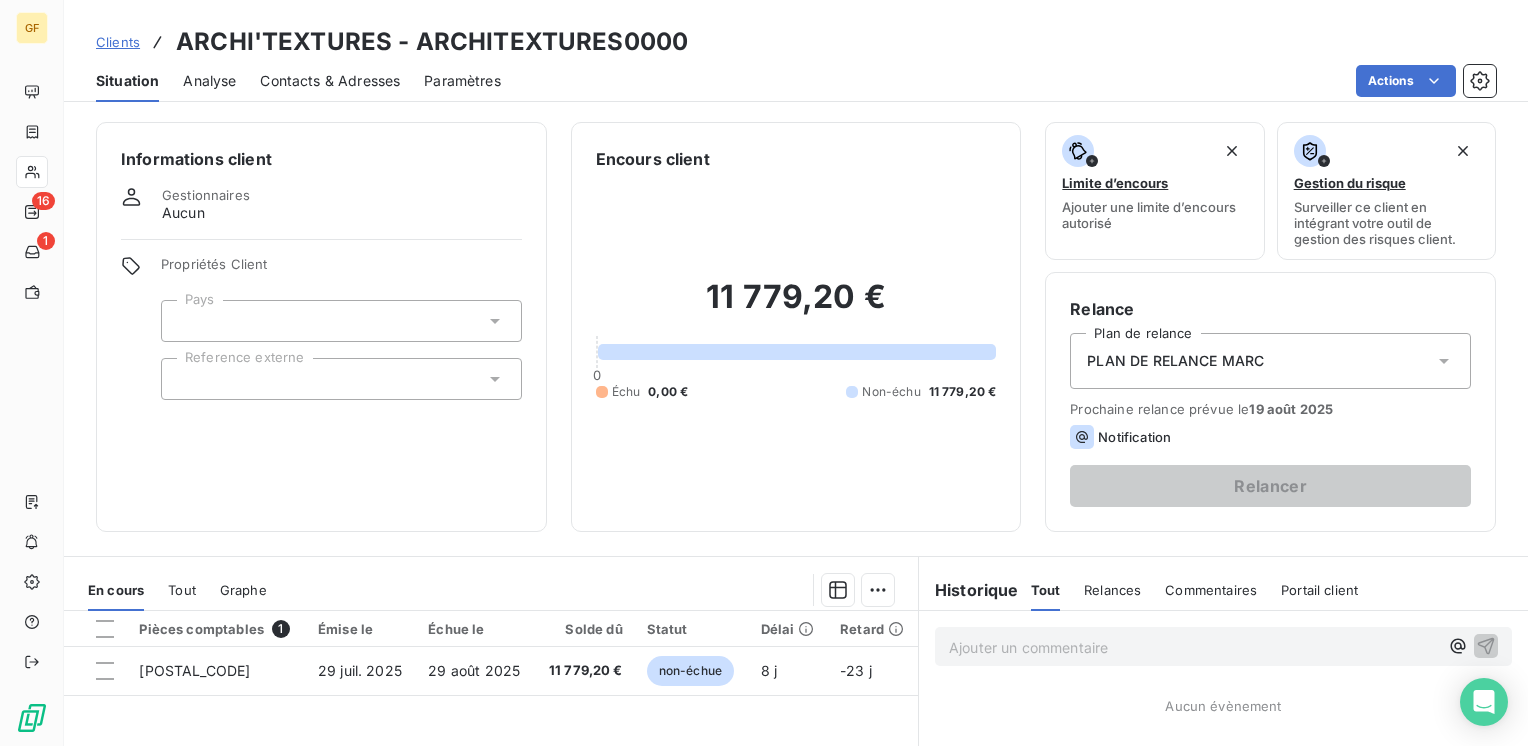 click on "Contacts & Adresses" at bounding box center [330, 81] 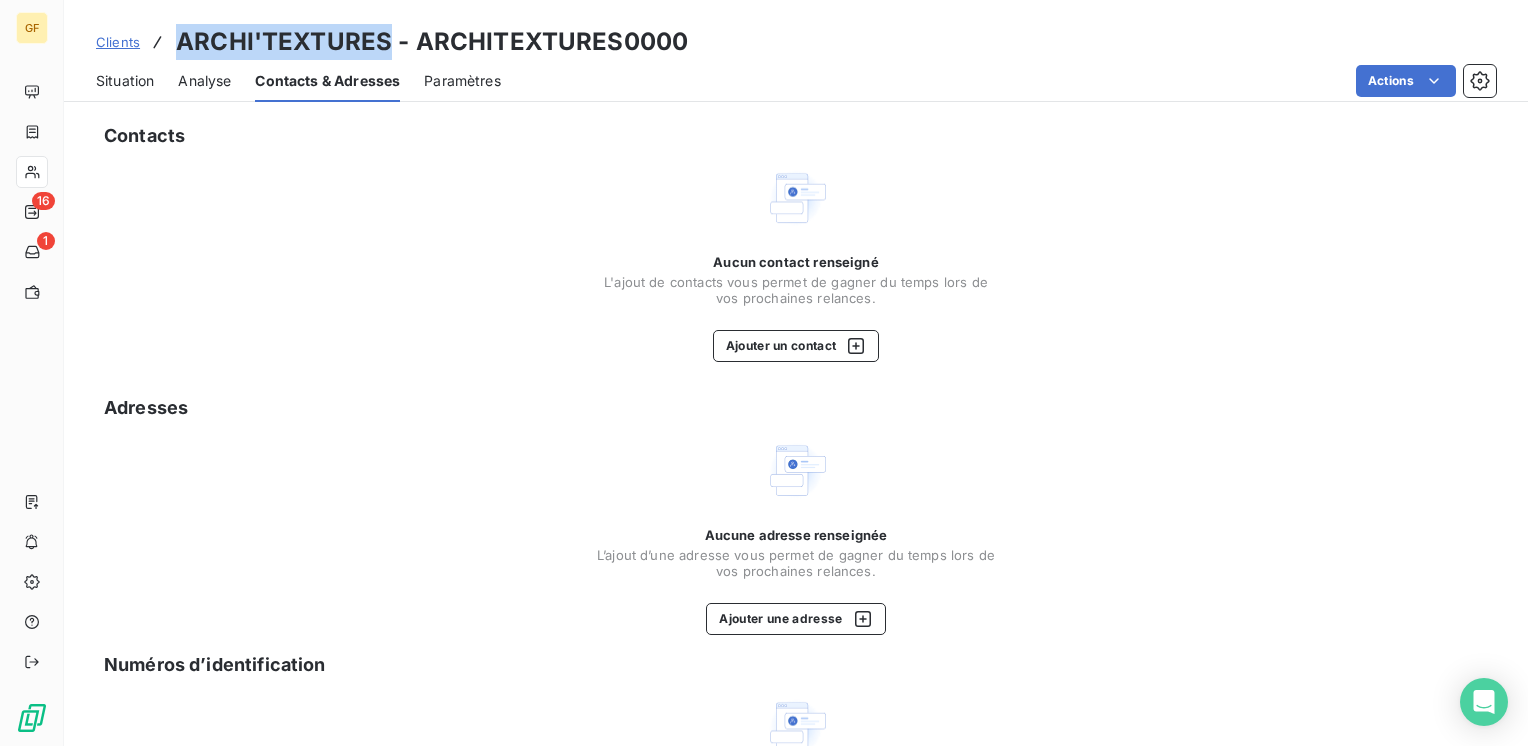 drag, startPoint x: 388, startPoint y: 42, endPoint x: 181, endPoint y: 40, distance: 207.00966 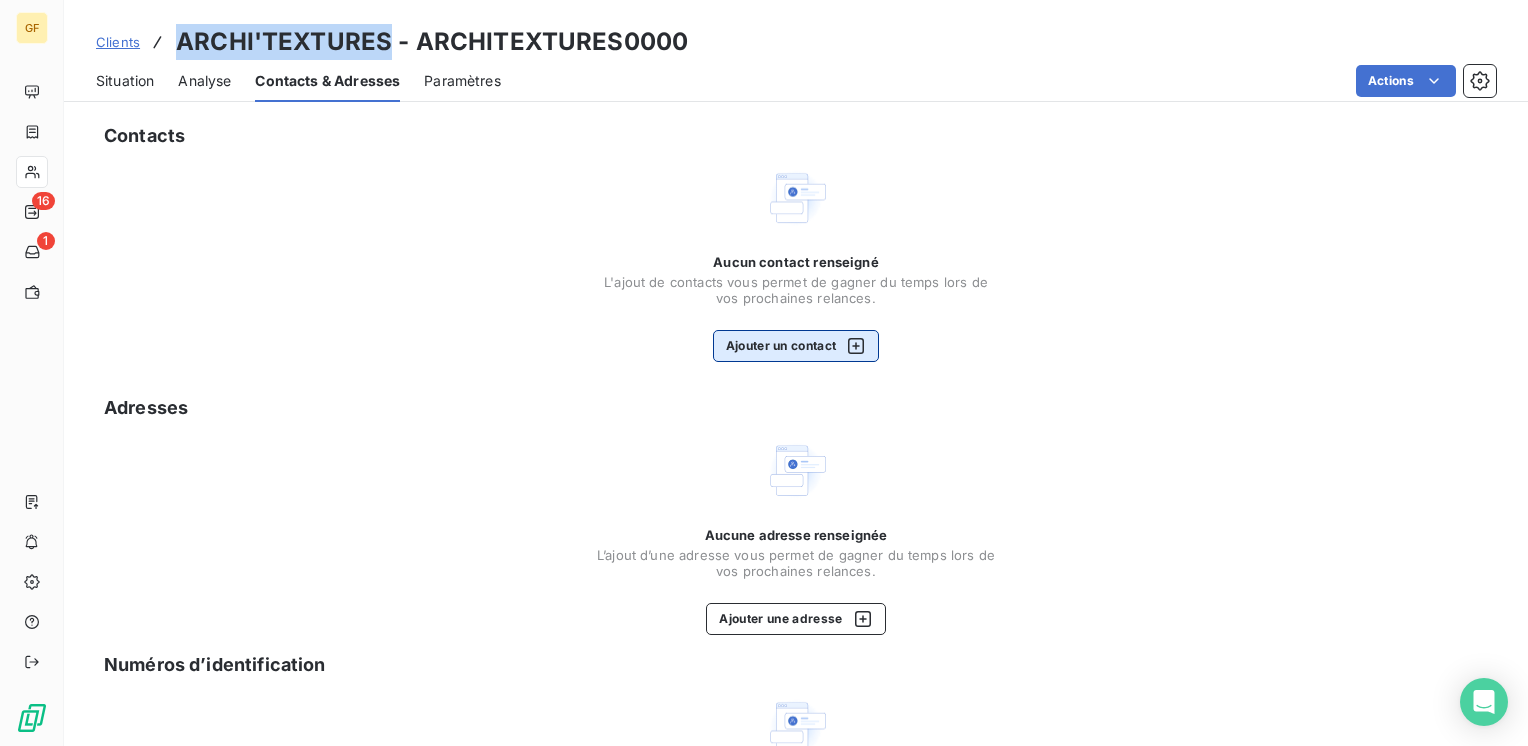 click on "Ajouter un contact" at bounding box center (796, 346) 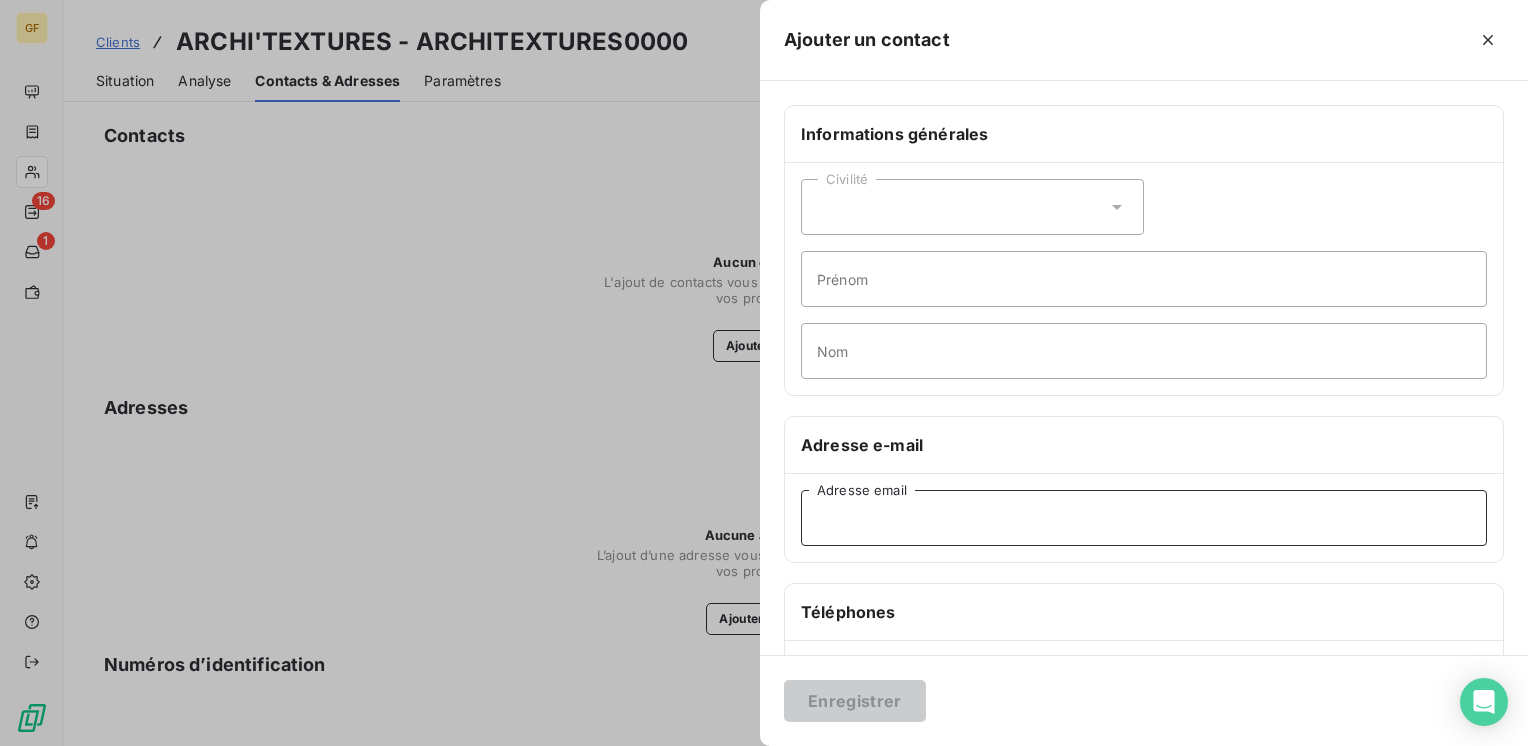 click on "Adresse email" at bounding box center [1144, 518] 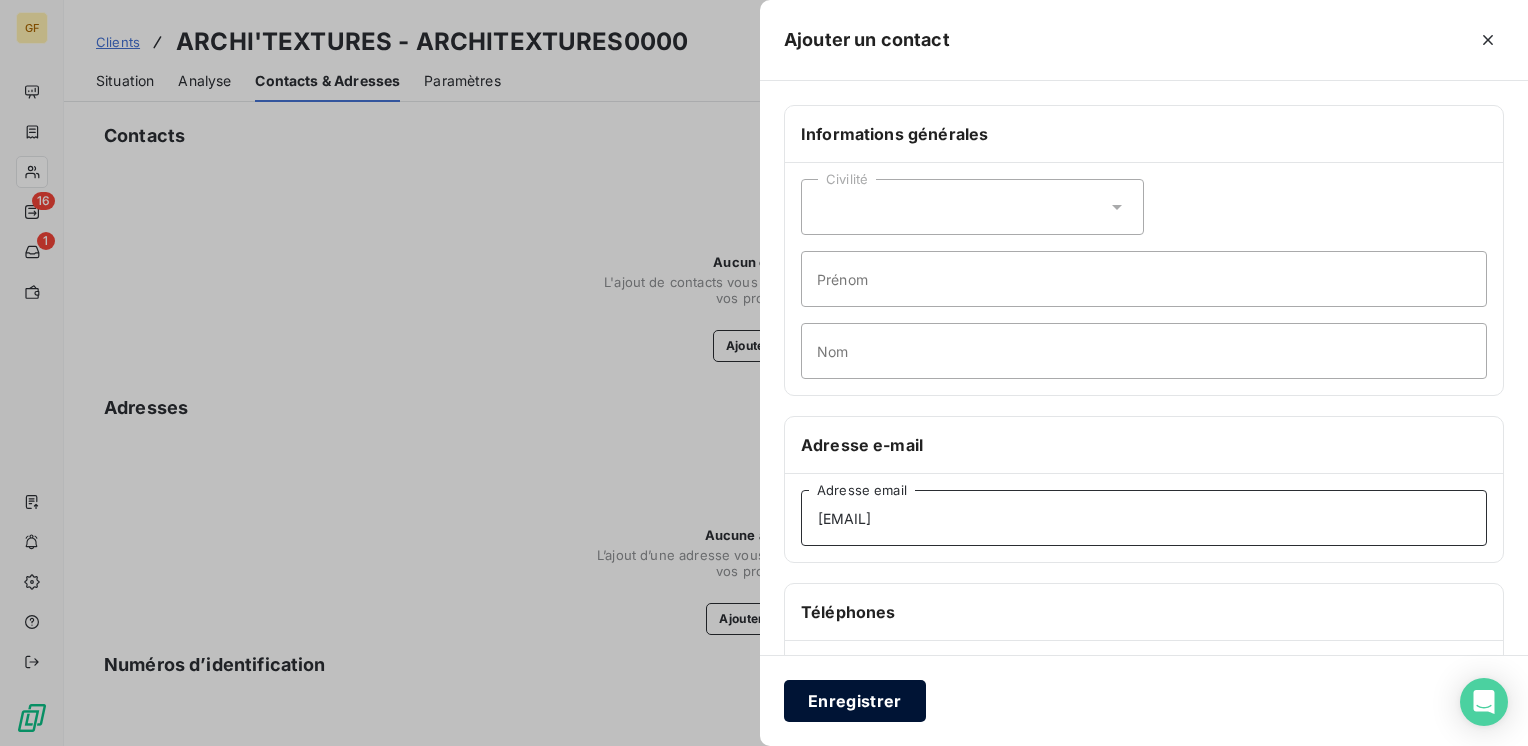 type on "[EMAIL]" 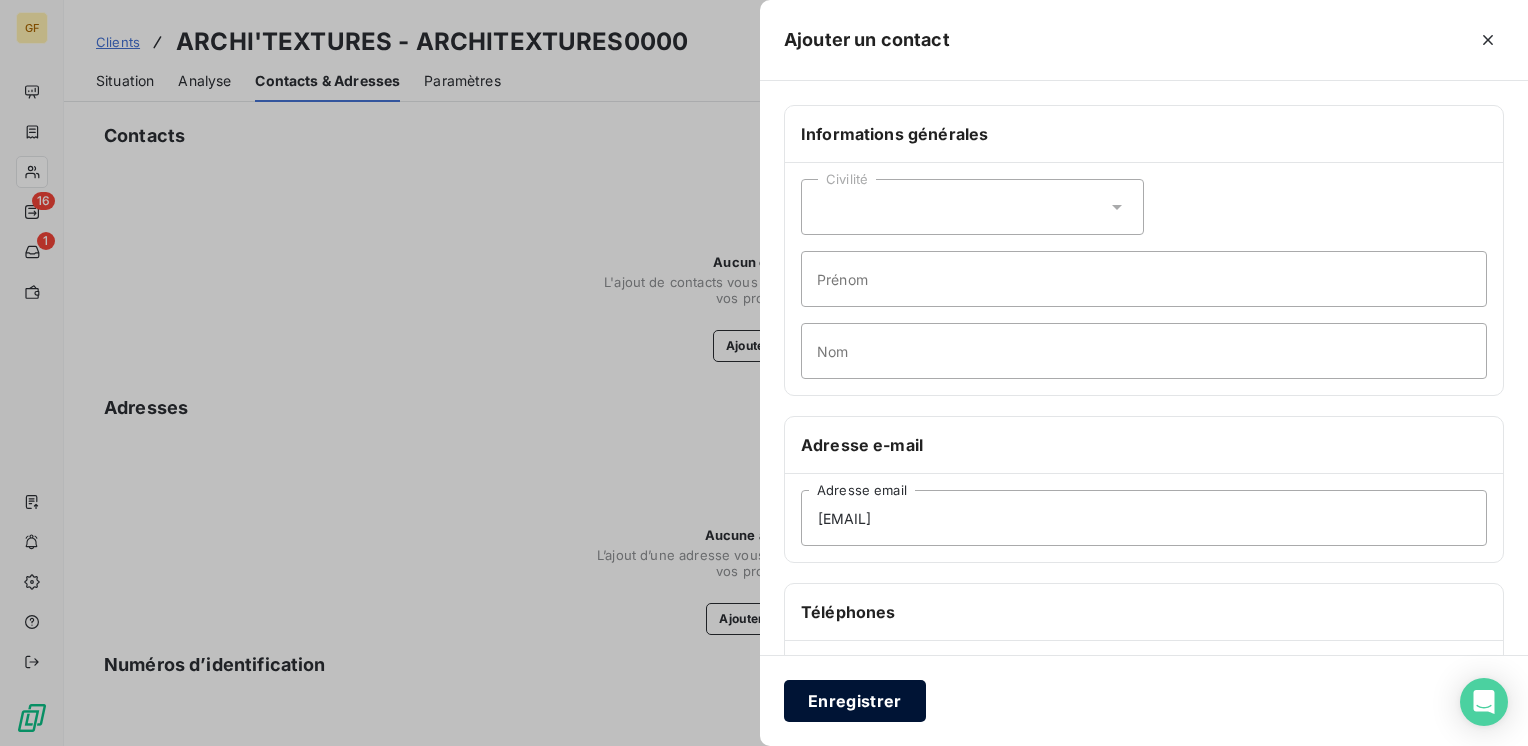 click on "Enregistrer" at bounding box center (855, 701) 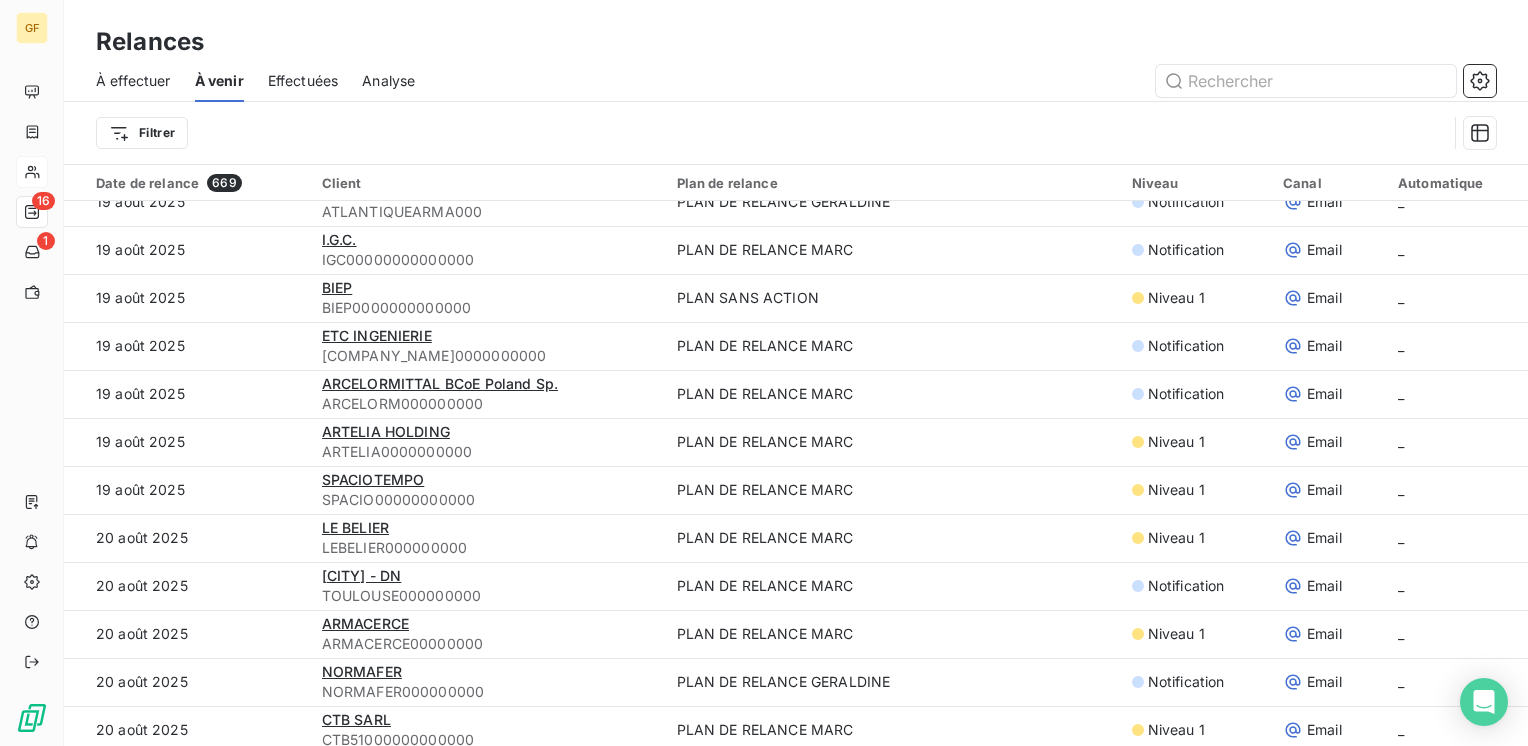 scroll, scrollTop: 3855, scrollLeft: 0, axis: vertical 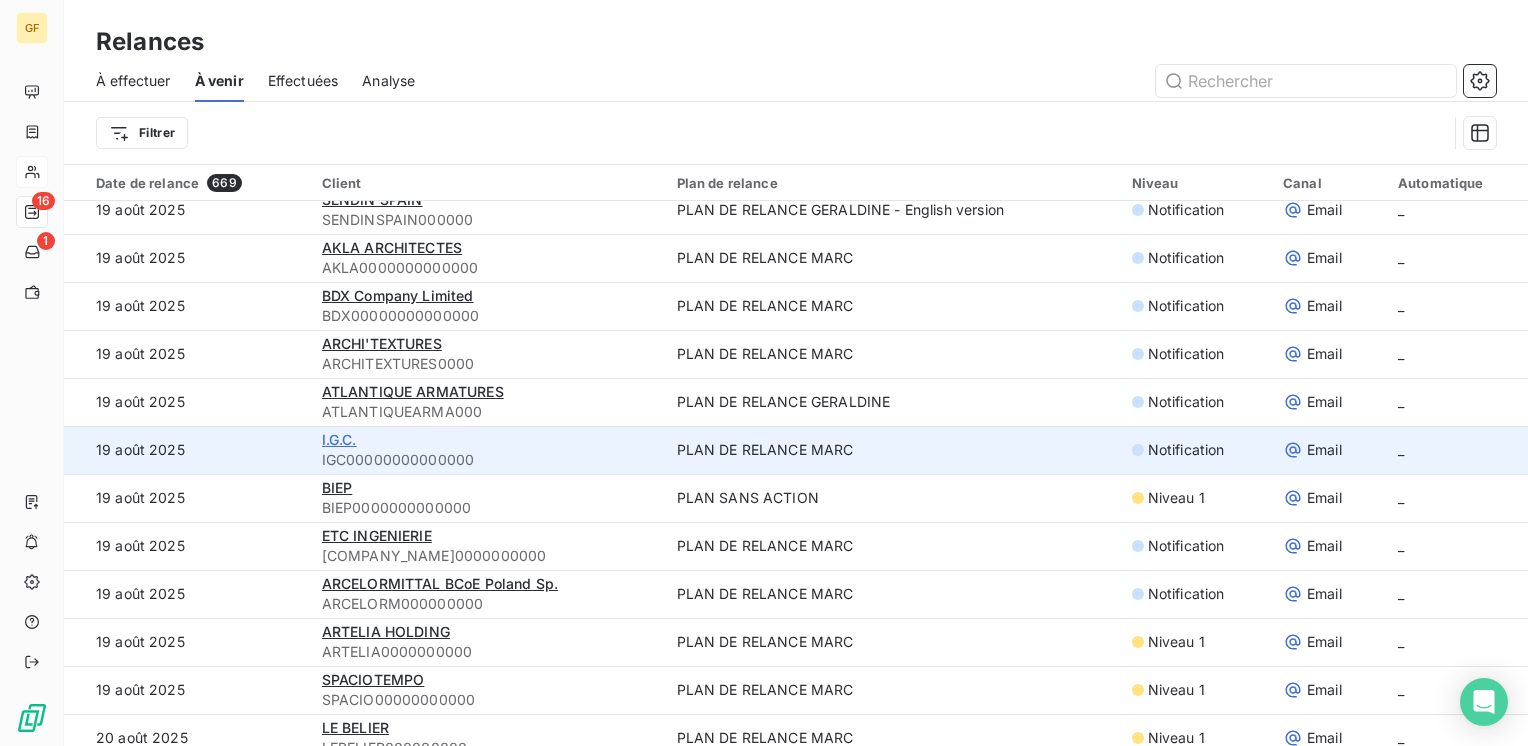 click on "I.G.C." at bounding box center [339, 439] 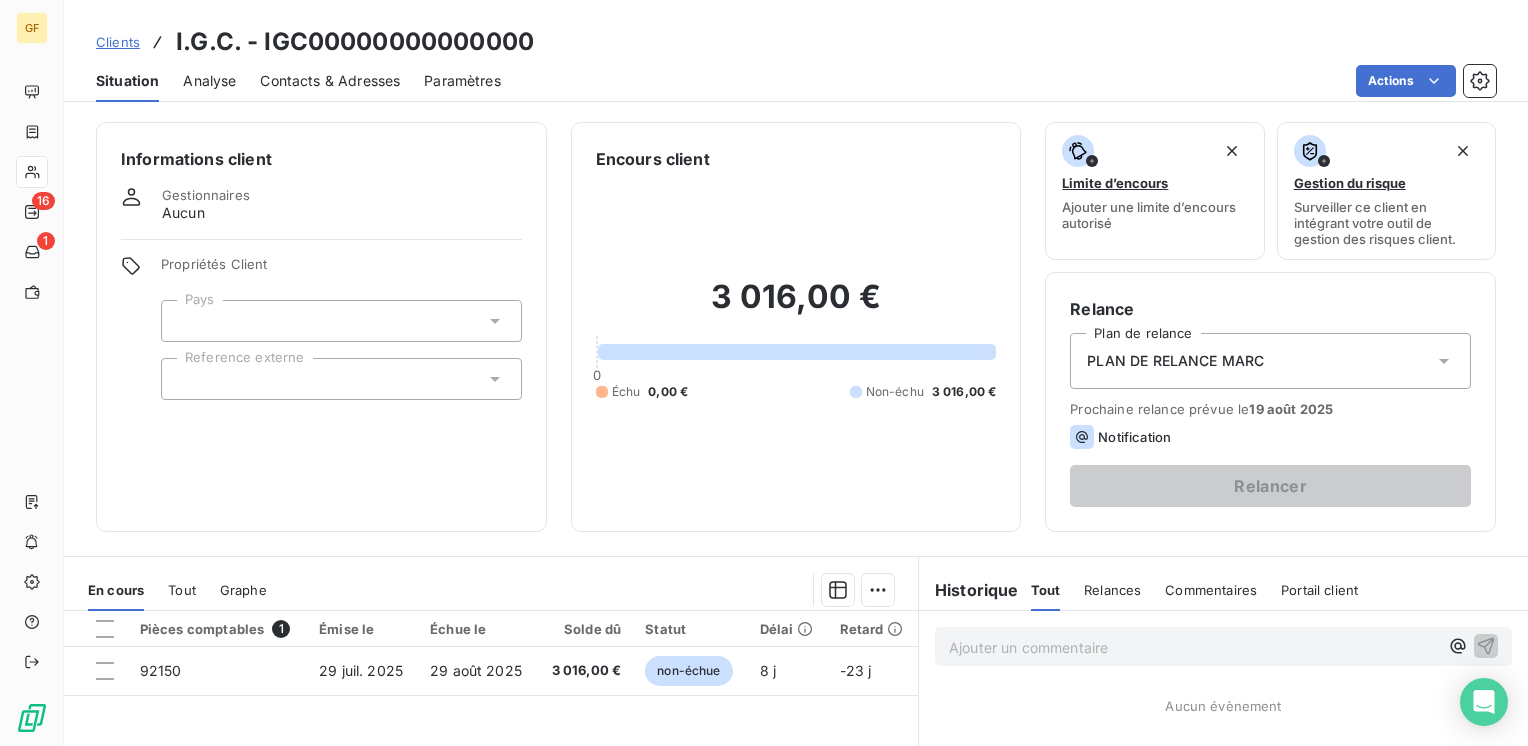click on "Contacts & Adresses" at bounding box center [330, 81] 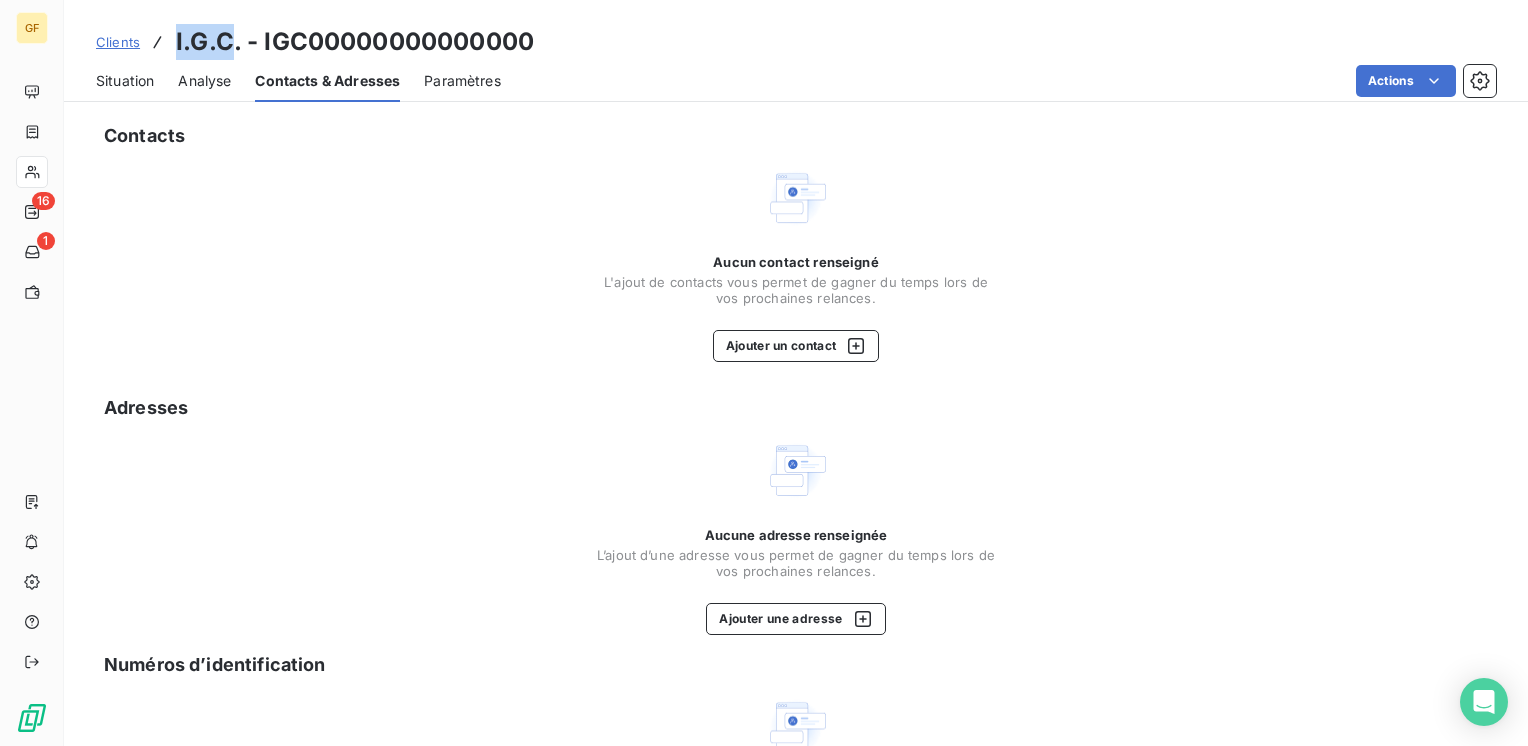 drag, startPoint x: 232, startPoint y: 38, endPoint x: 174, endPoint y: 38, distance: 58 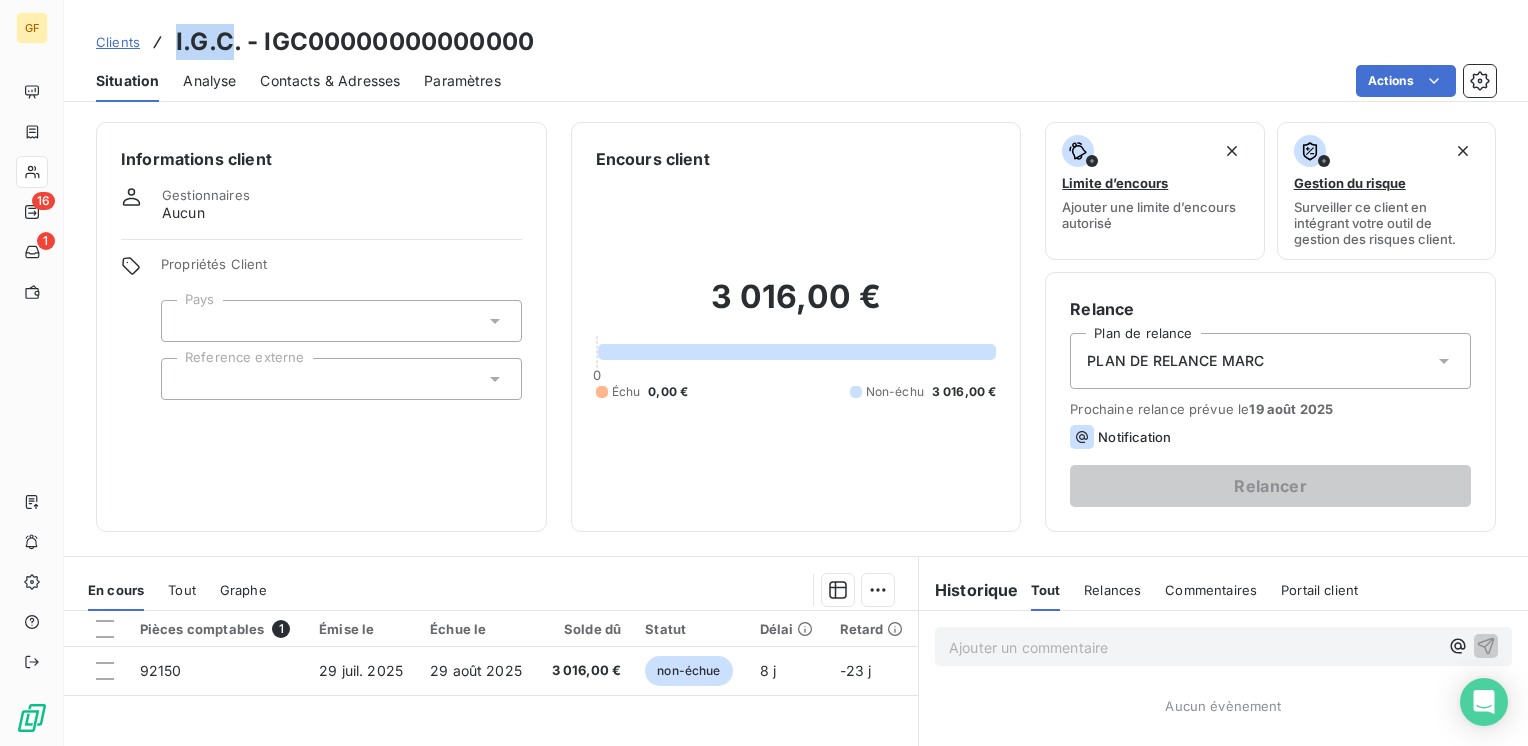 click on "Contacts & Adresses" at bounding box center [330, 81] 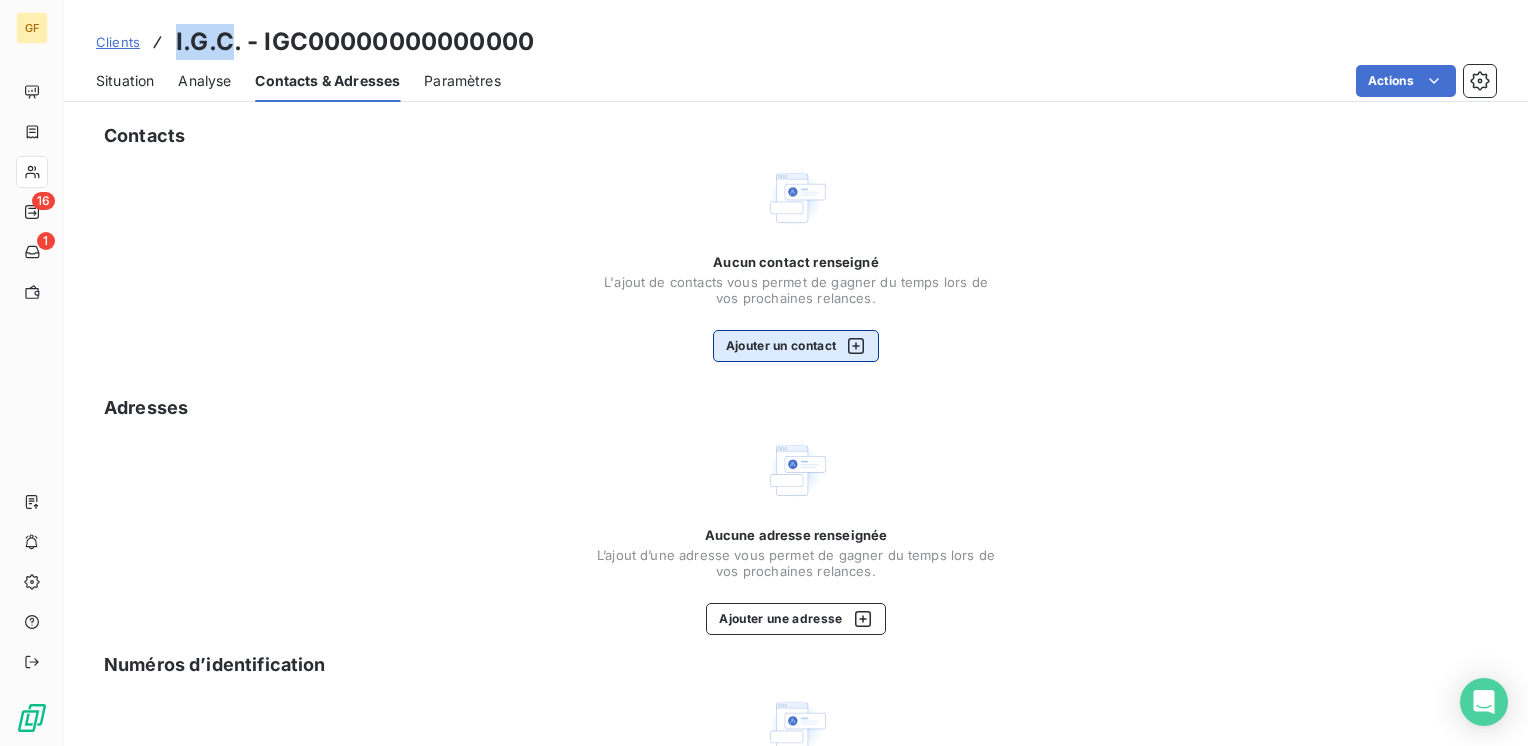 click on "Ajouter un contact" at bounding box center [796, 346] 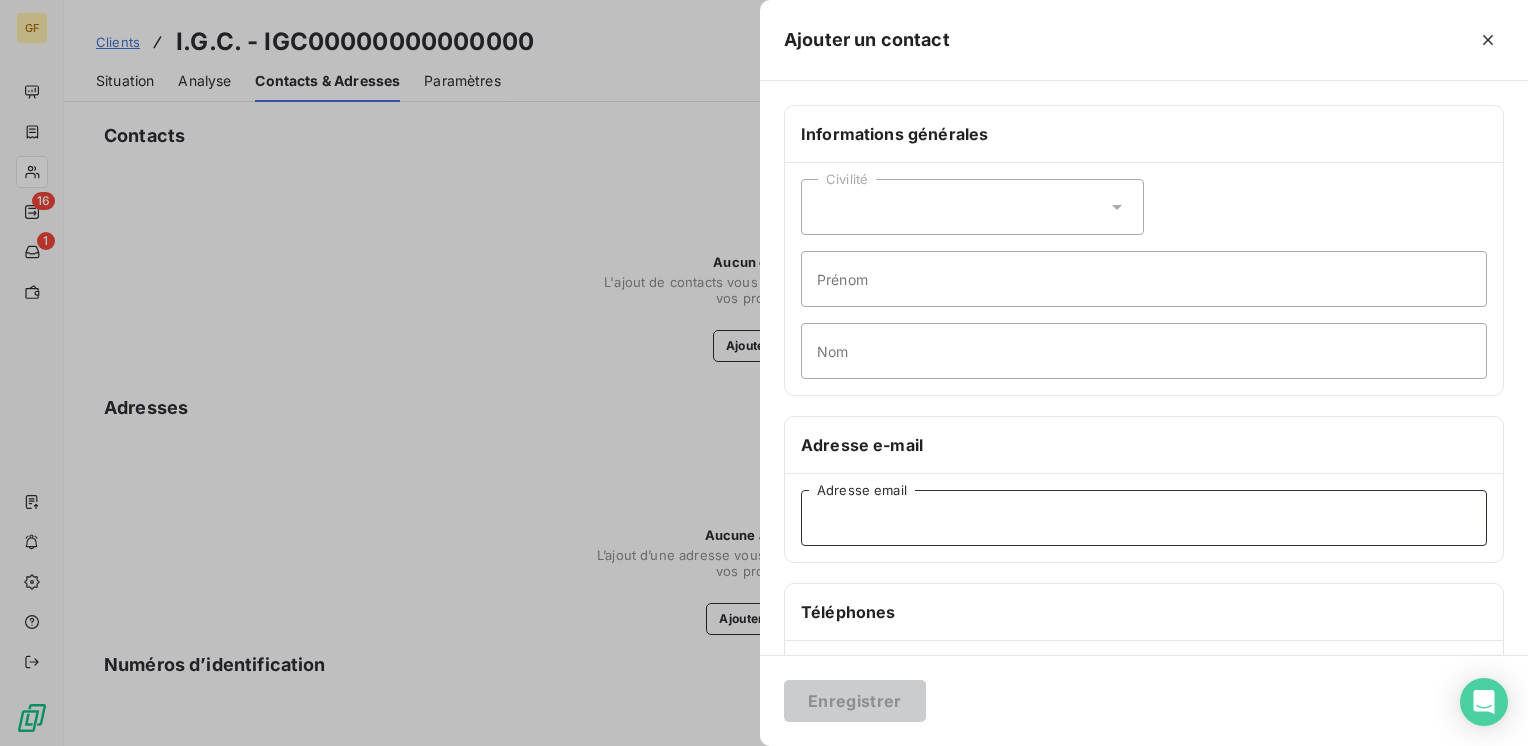 click on "Adresse email" at bounding box center (1144, 518) 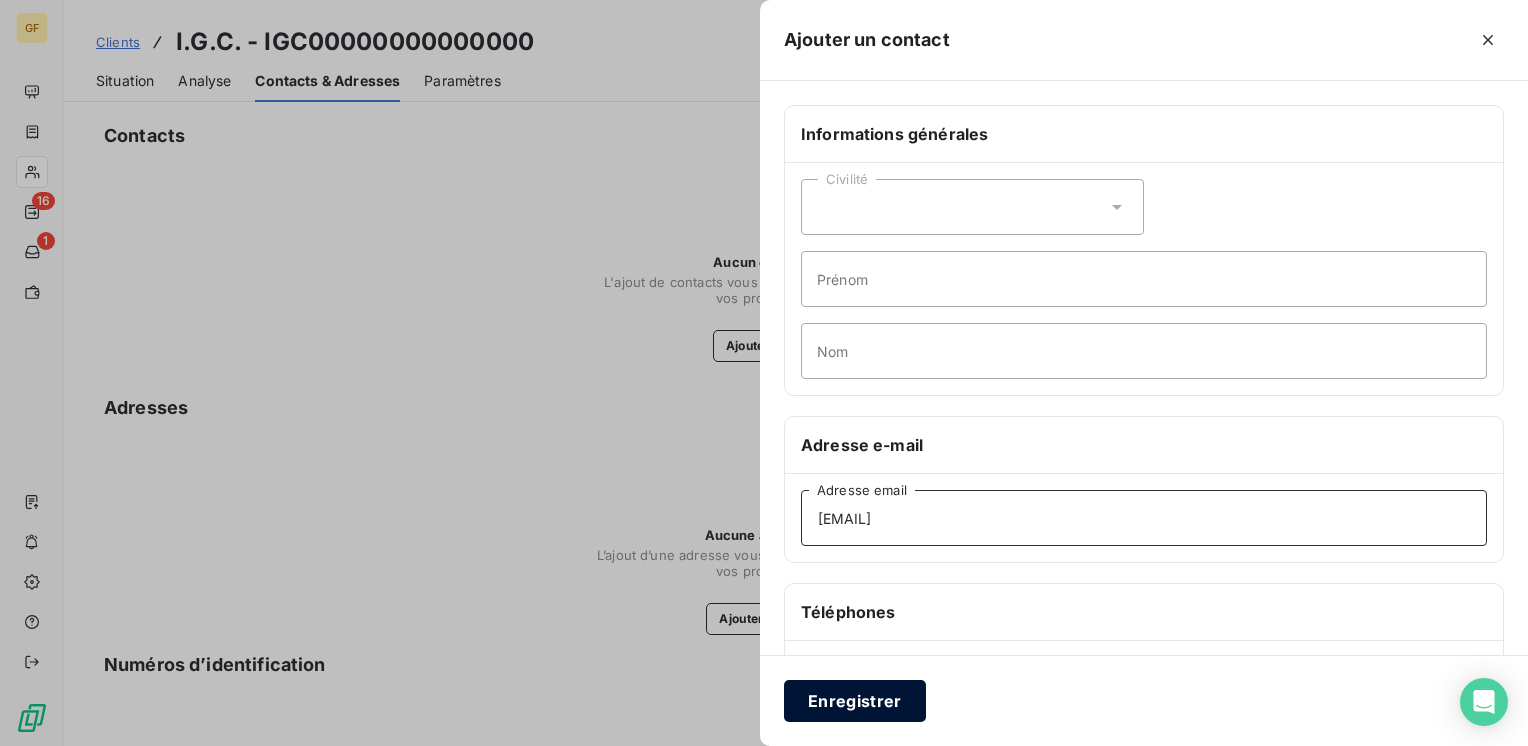 type on "[EMAIL]" 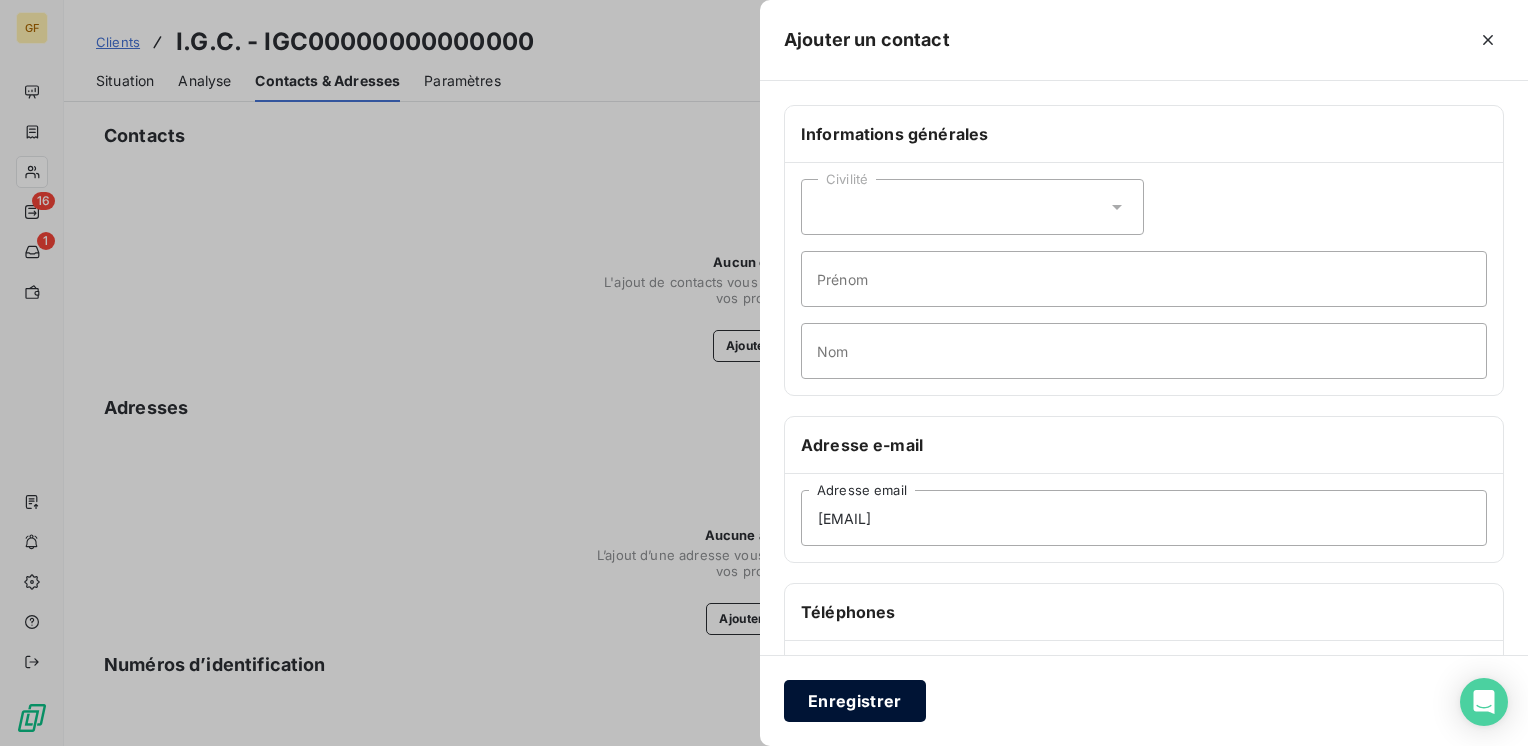 click on "Enregistrer" at bounding box center (855, 701) 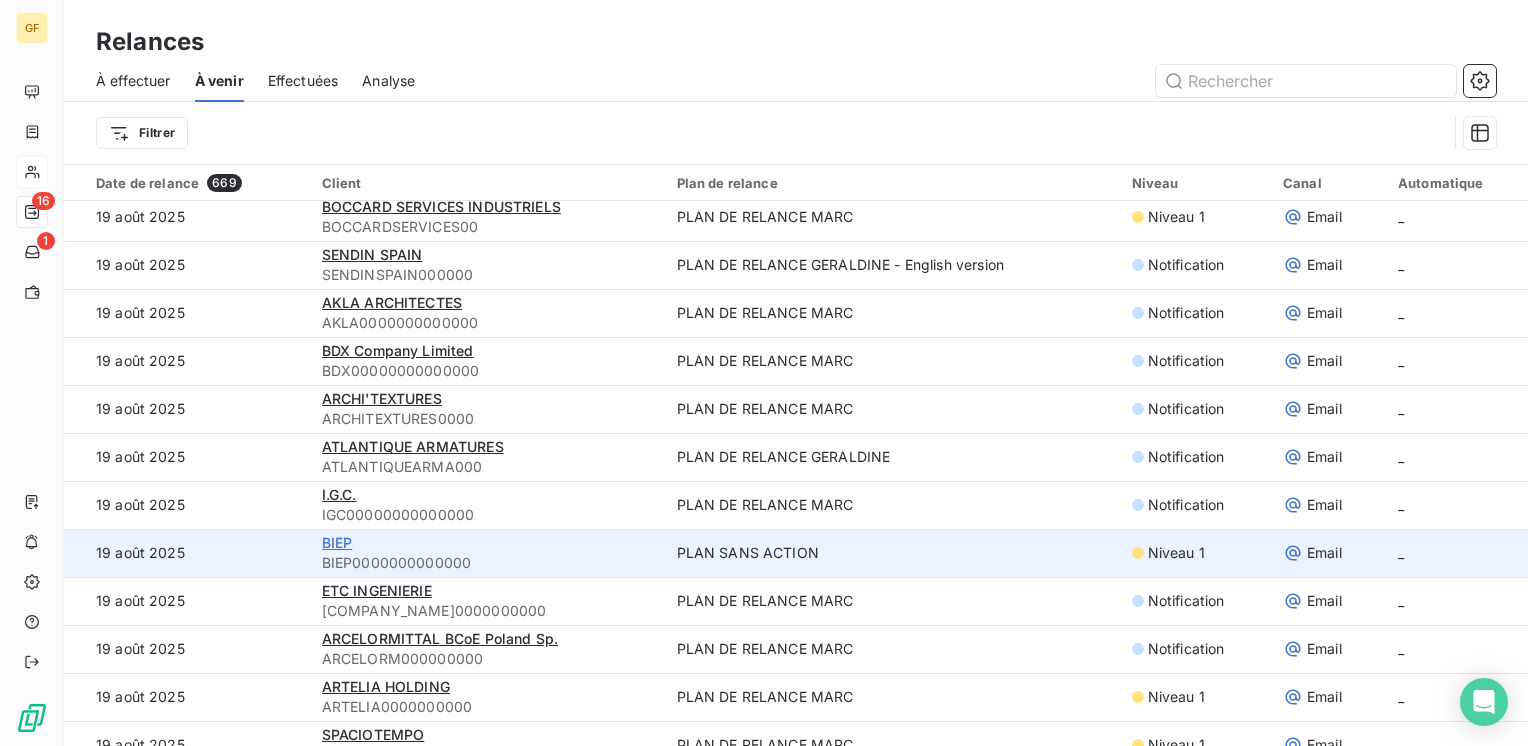 scroll, scrollTop: 3900, scrollLeft: 0, axis: vertical 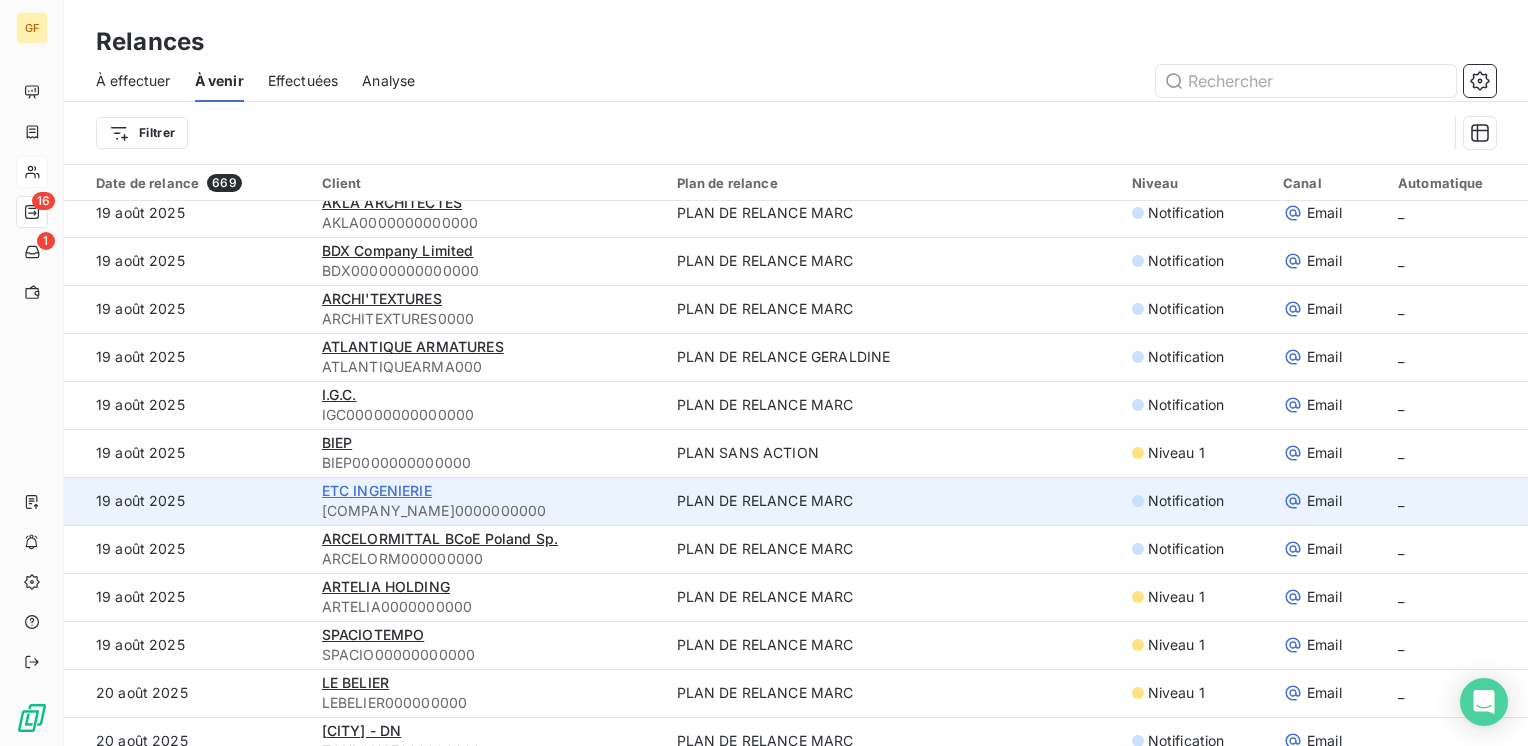 click on "ETC INGENIERIE" at bounding box center [377, 490] 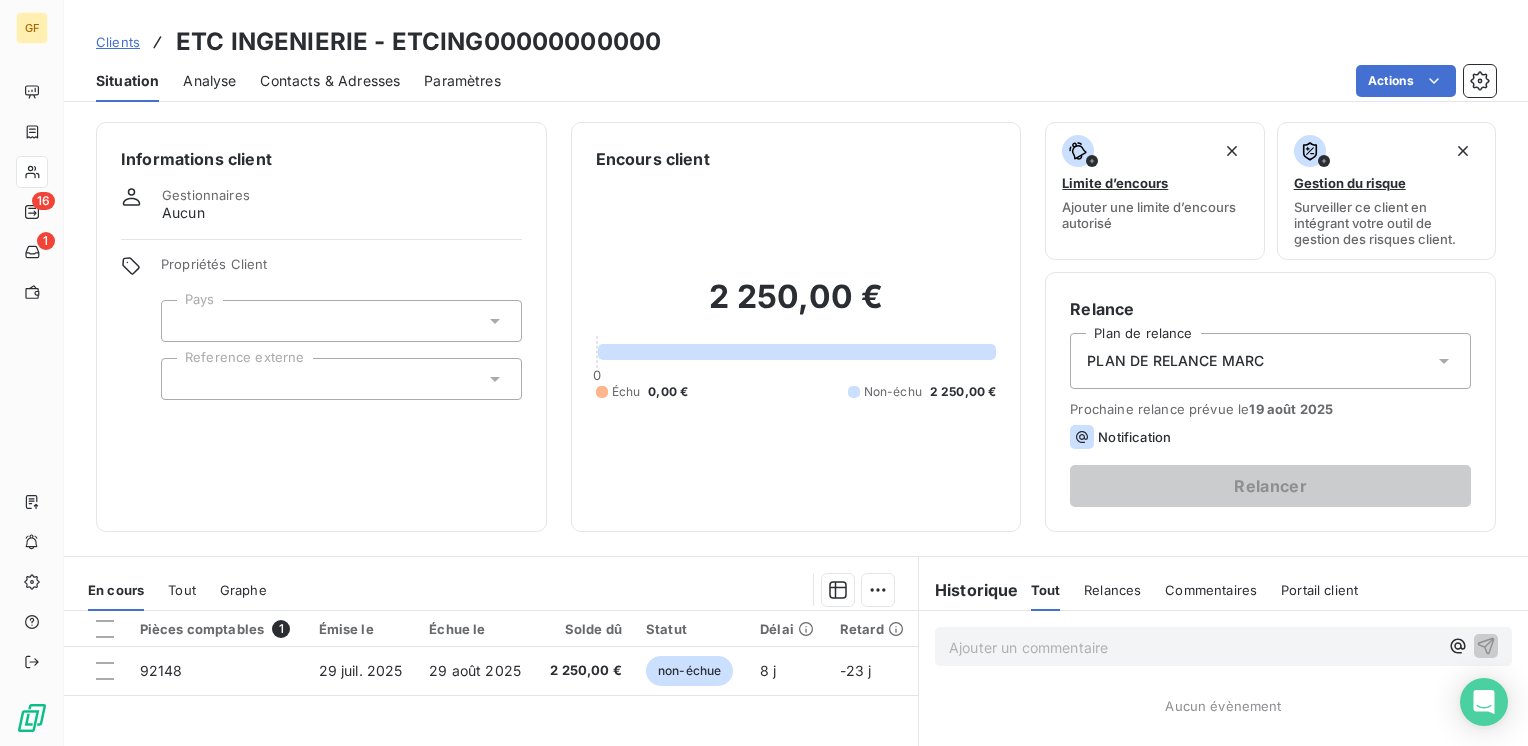 click on "ETC INGENIERIE - ETCING00000000000" at bounding box center (418, 42) 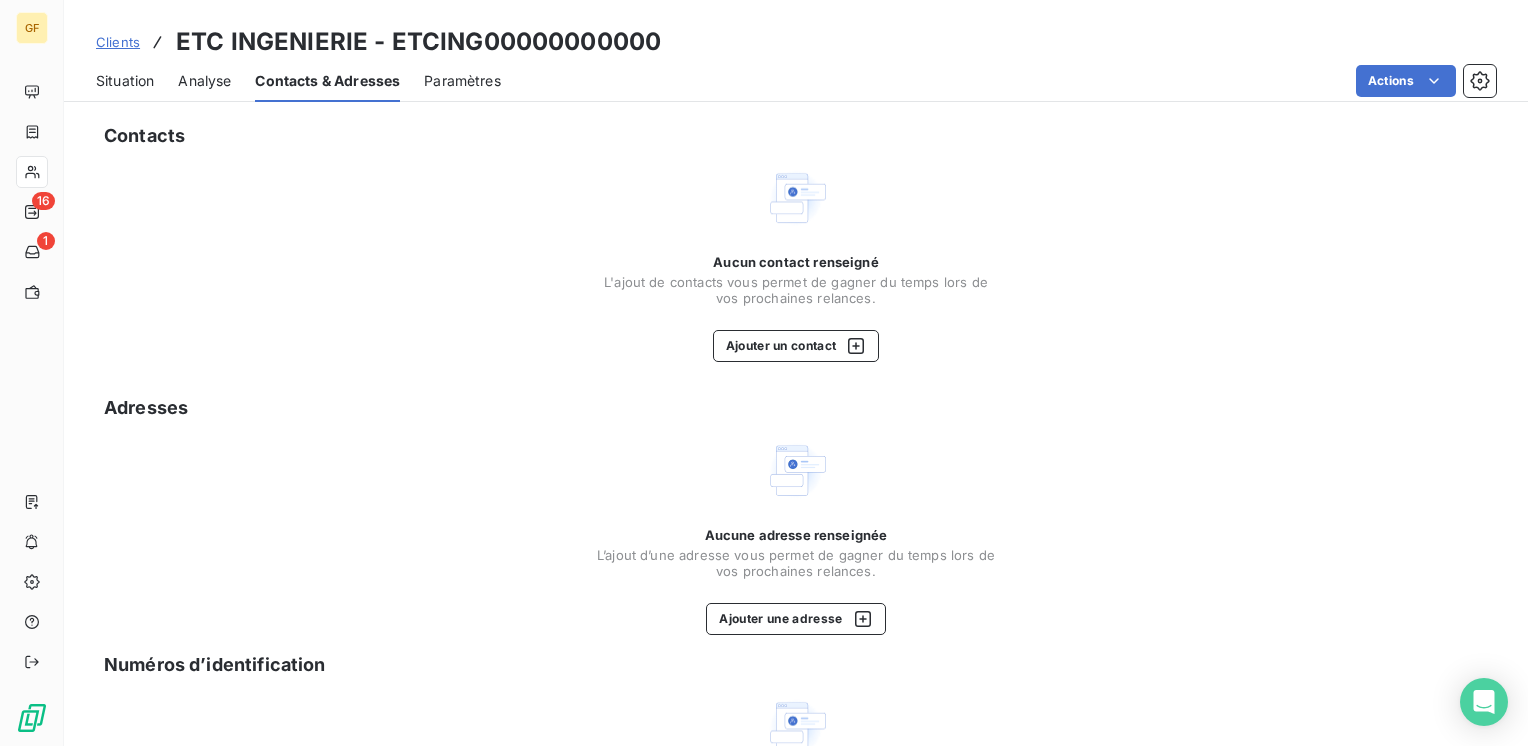 click on "Situation" at bounding box center (125, 81) 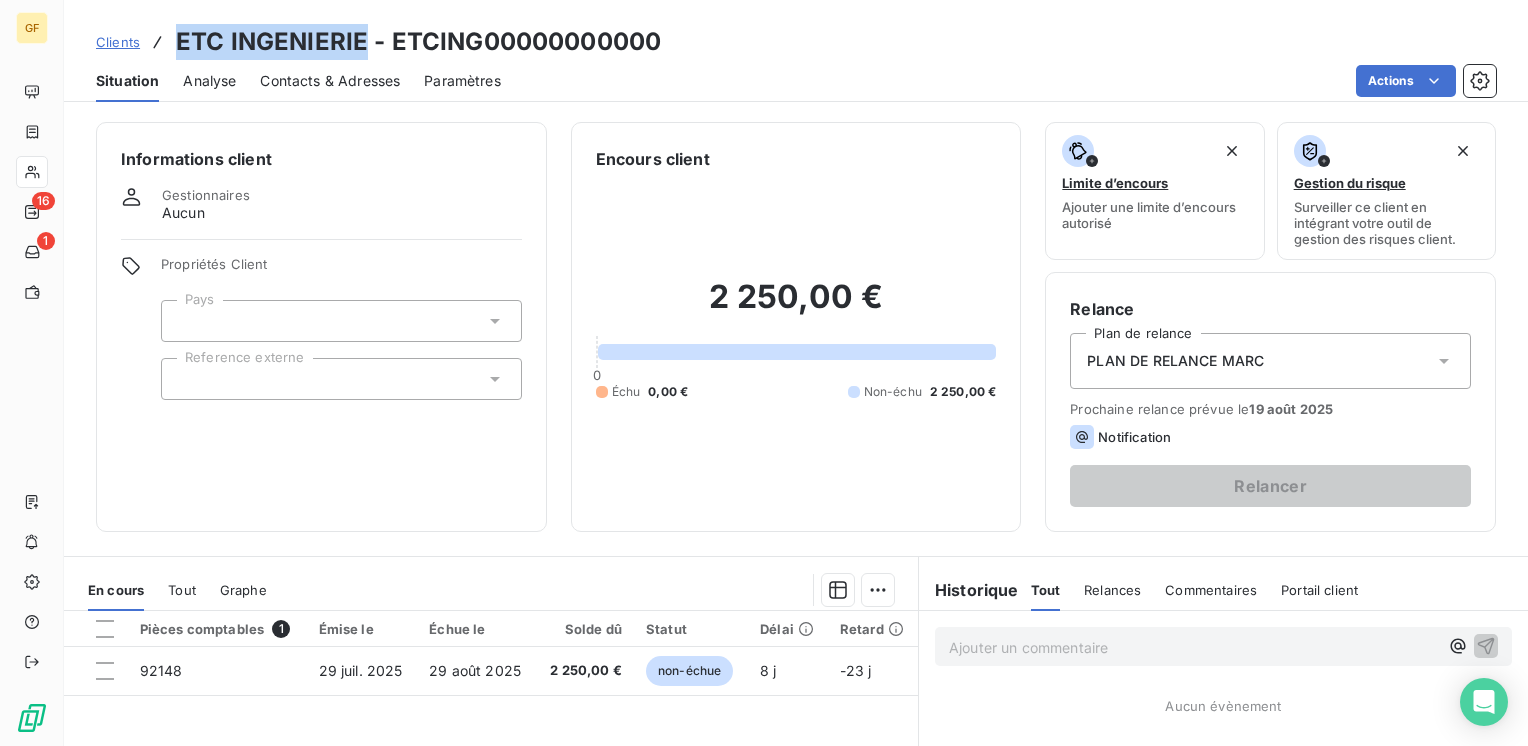 drag, startPoint x: 365, startPoint y: 35, endPoint x: 177, endPoint y: 42, distance: 188.13028 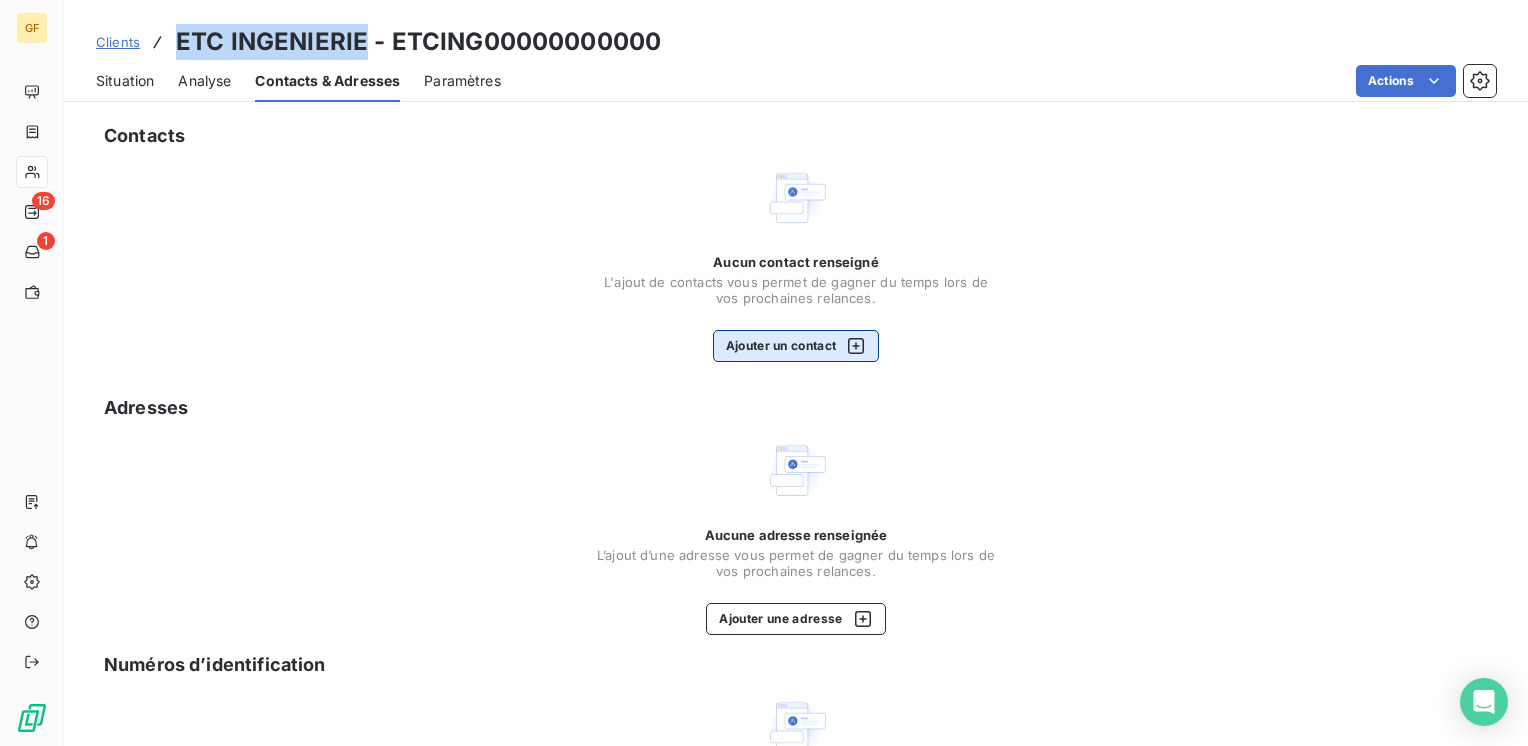 click on "Ajouter un contact" at bounding box center (796, 346) 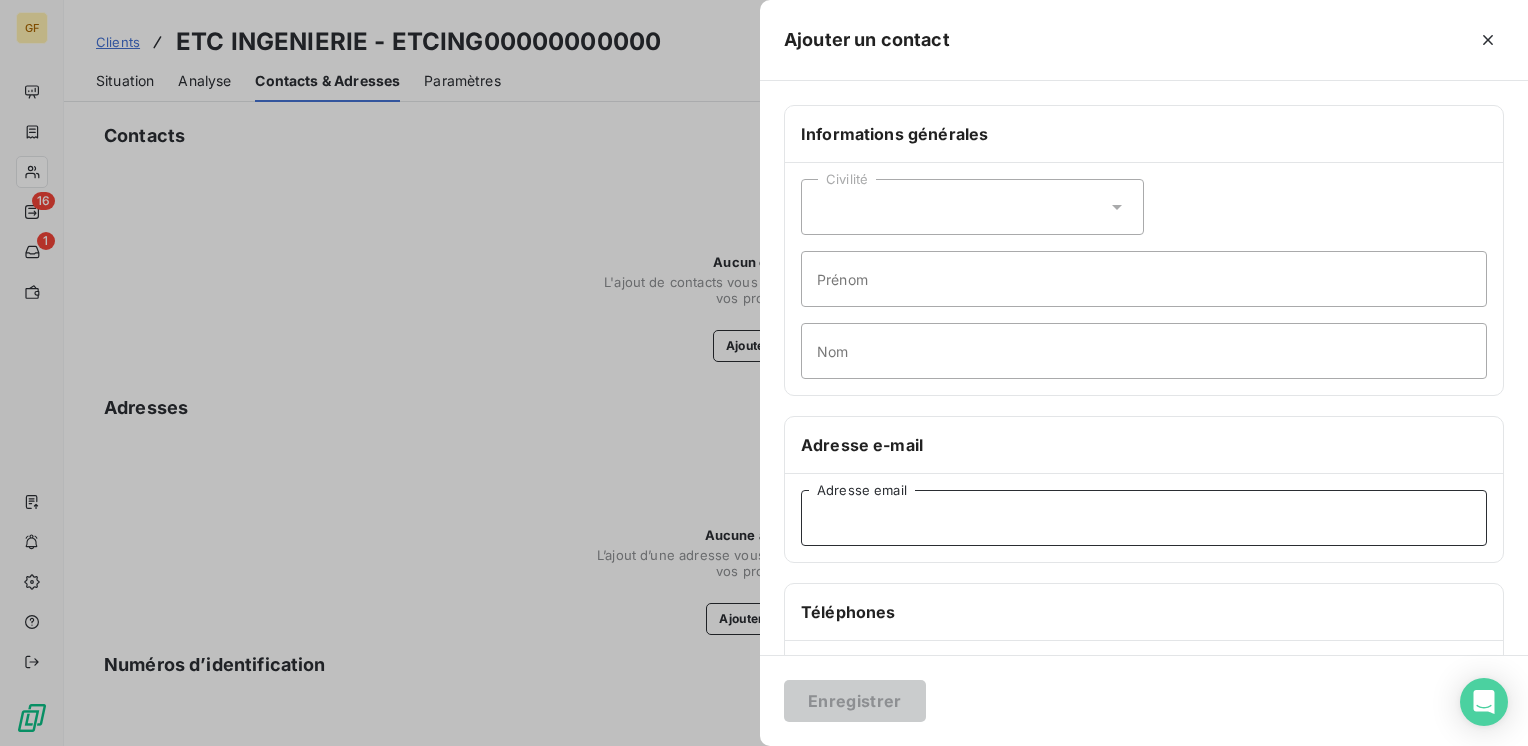 click on "Adresse email" at bounding box center [1144, 518] 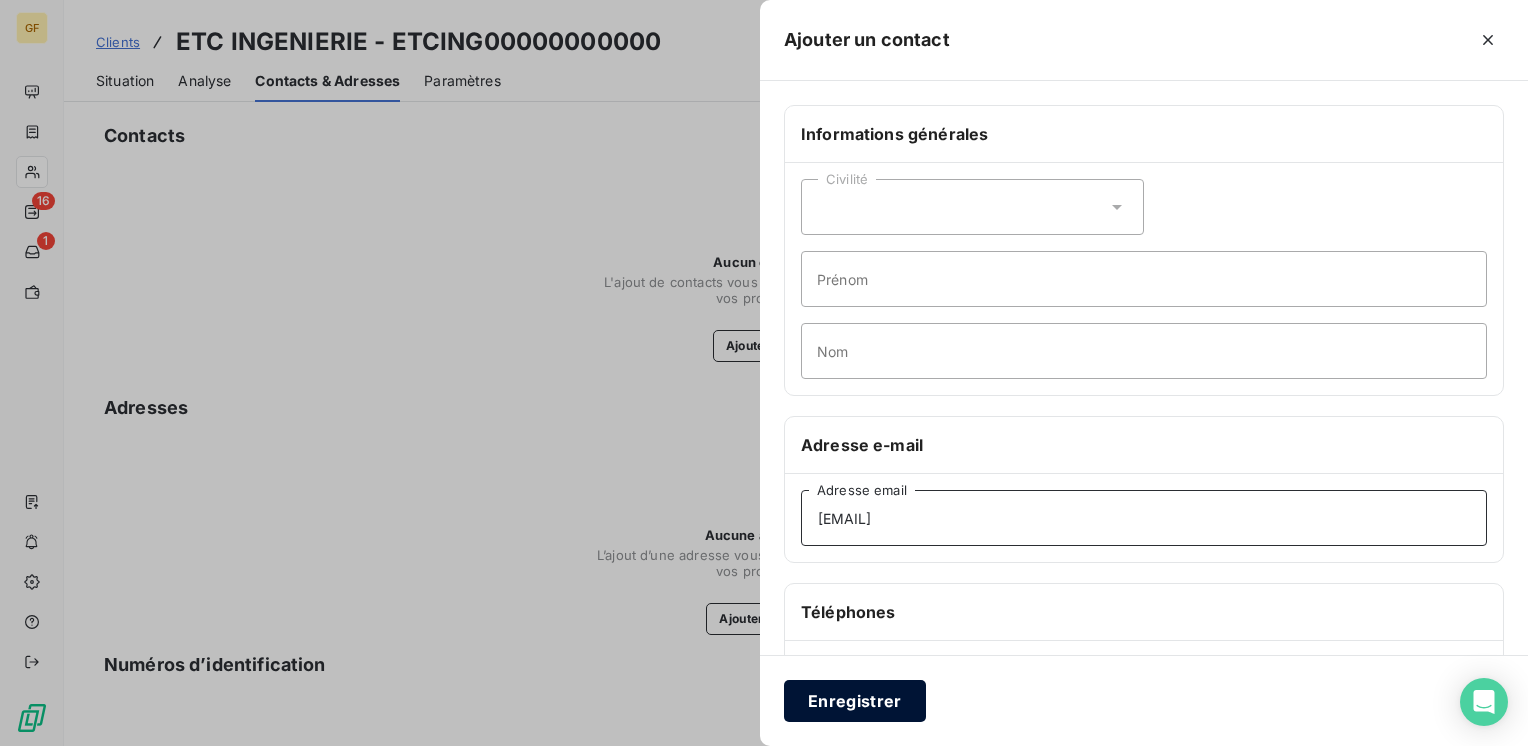 type on "[EMAIL]" 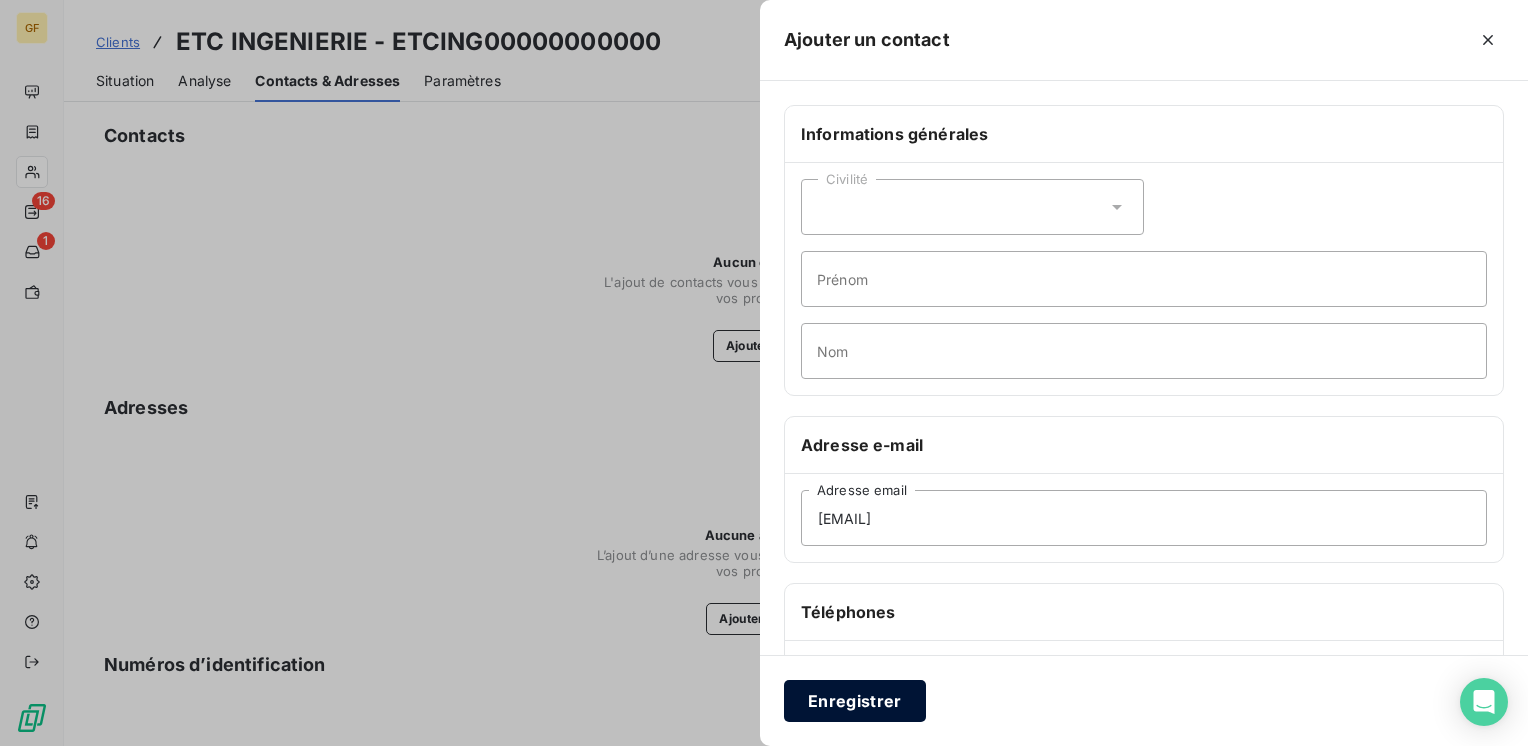 click on "Enregistrer" at bounding box center [855, 701] 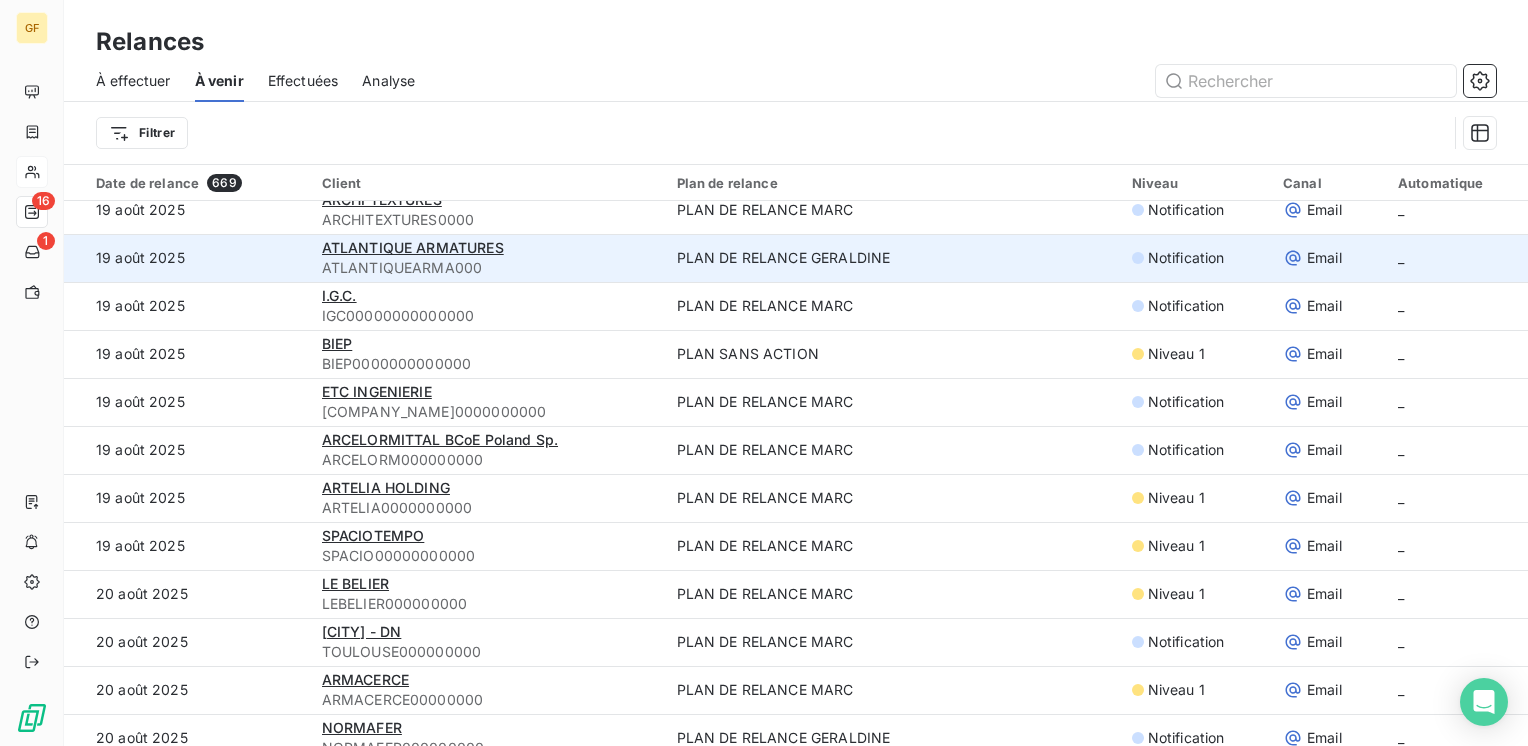scroll, scrollTop: 4000, scrollLeft: 0, axis: vertical 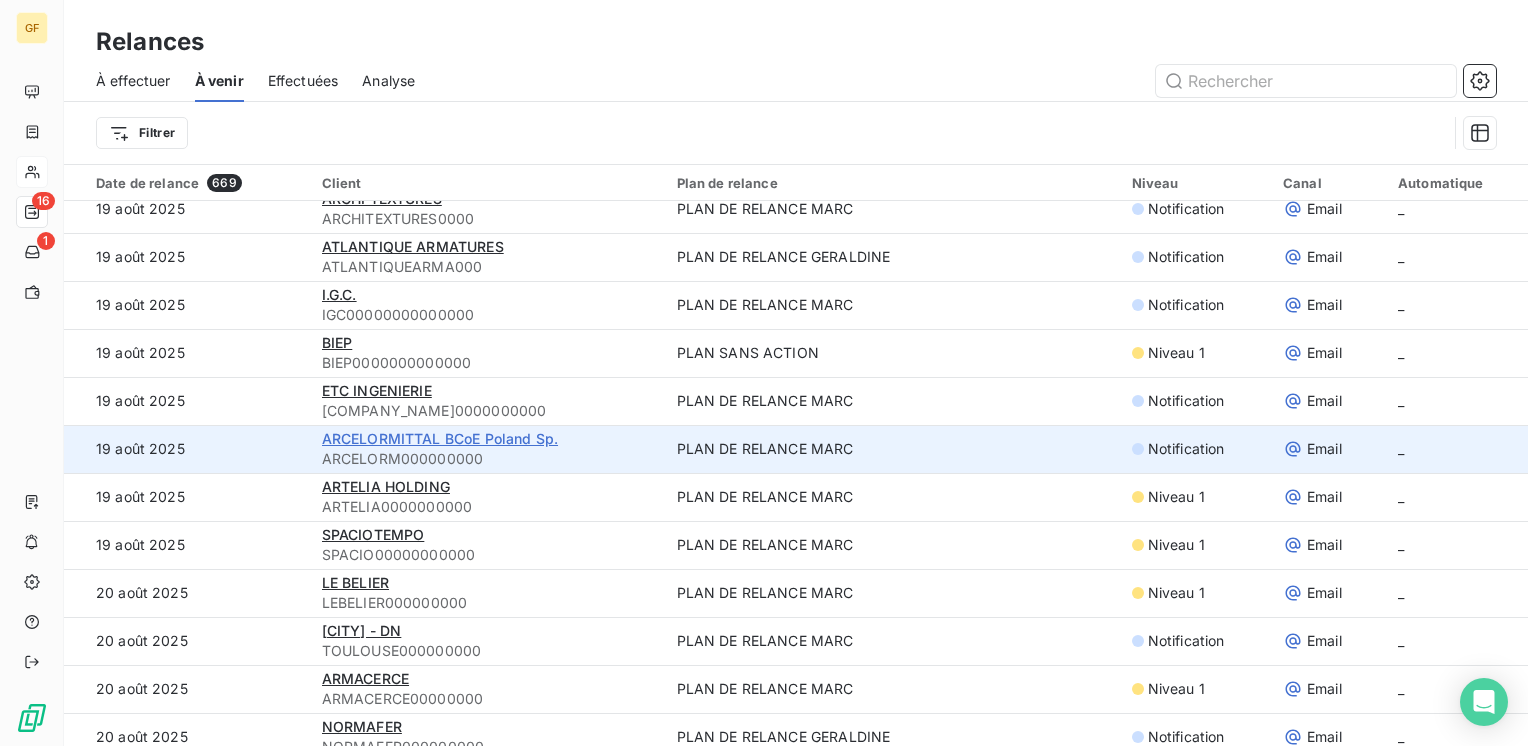 click on "ARCELORMITTAL BCoE Poland Sp." at bounding box center [440, 438] 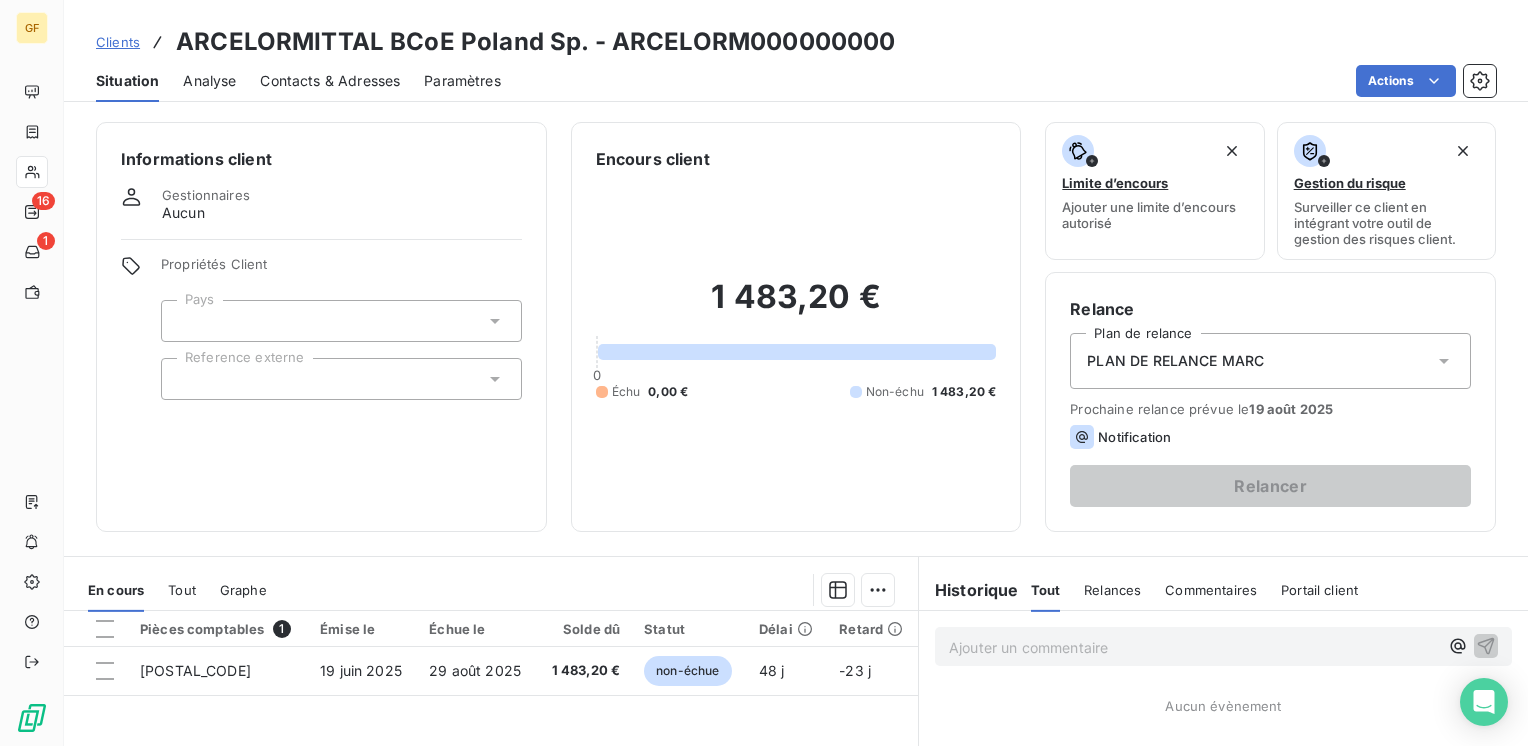 click on "Contacts & Adresses" at bounding box center [330, 81] 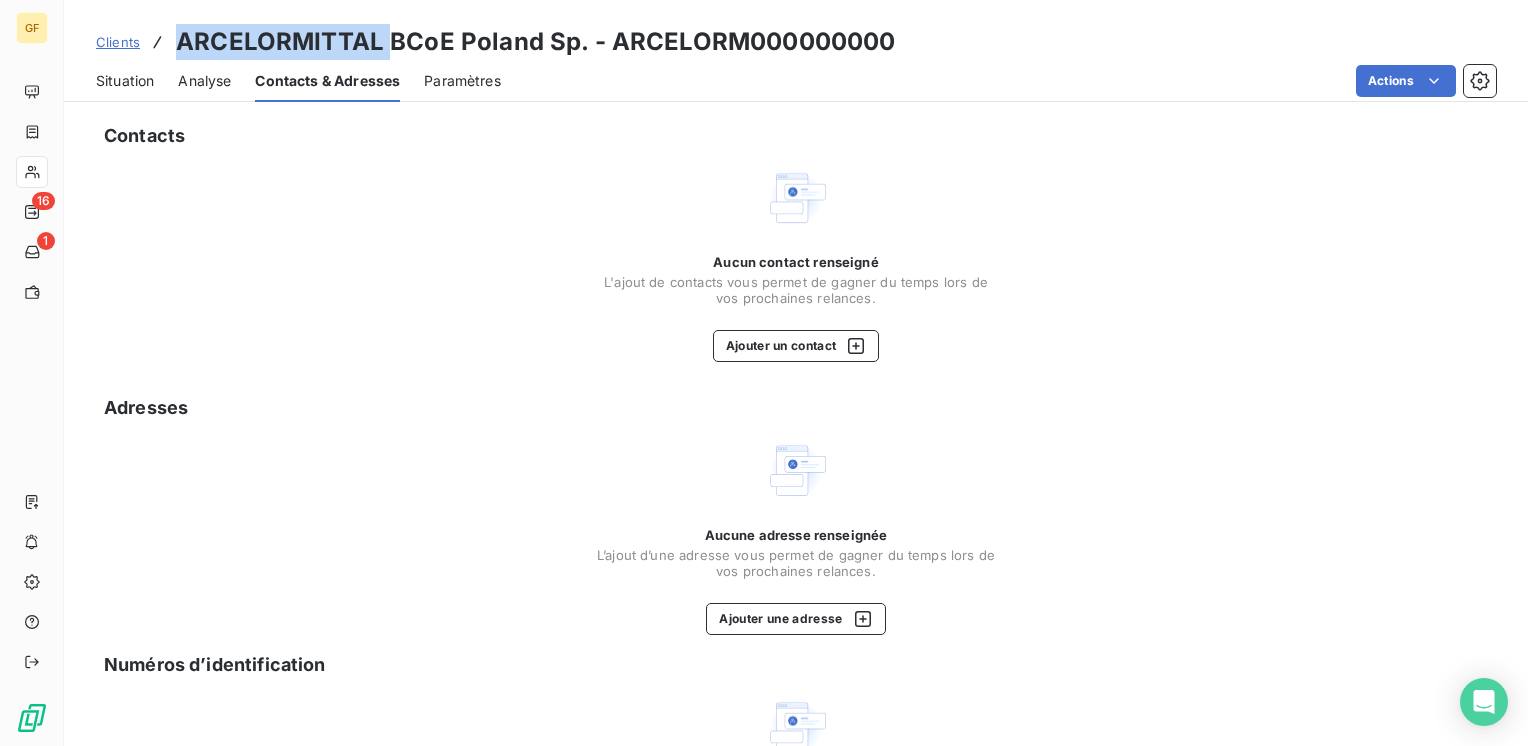 drag, startPoint x: 384, startPoint y: 38, endPoint x: 180, endPoint y: 30, distance: 204.1568 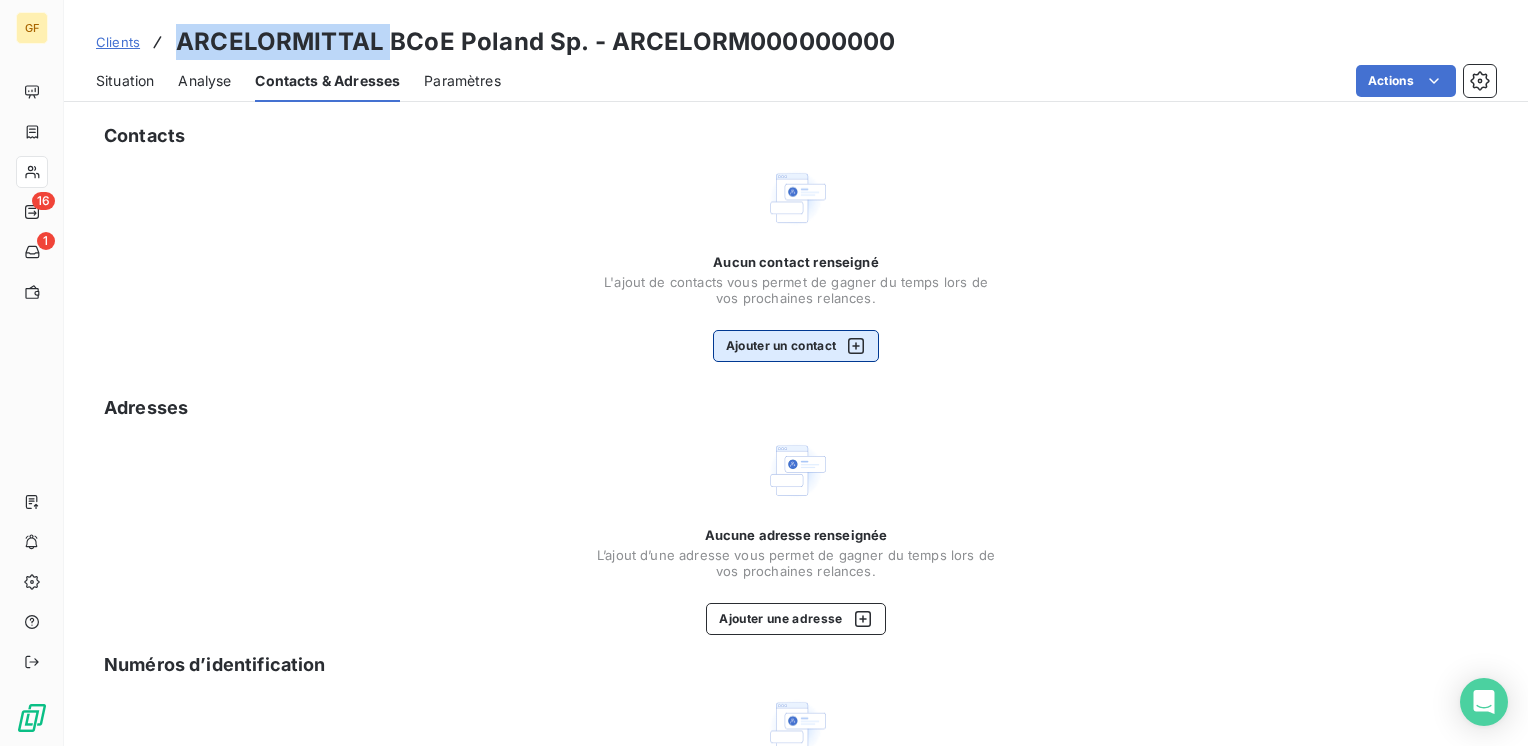click on "Ajouter un contact" at bounding box center [796, 346] 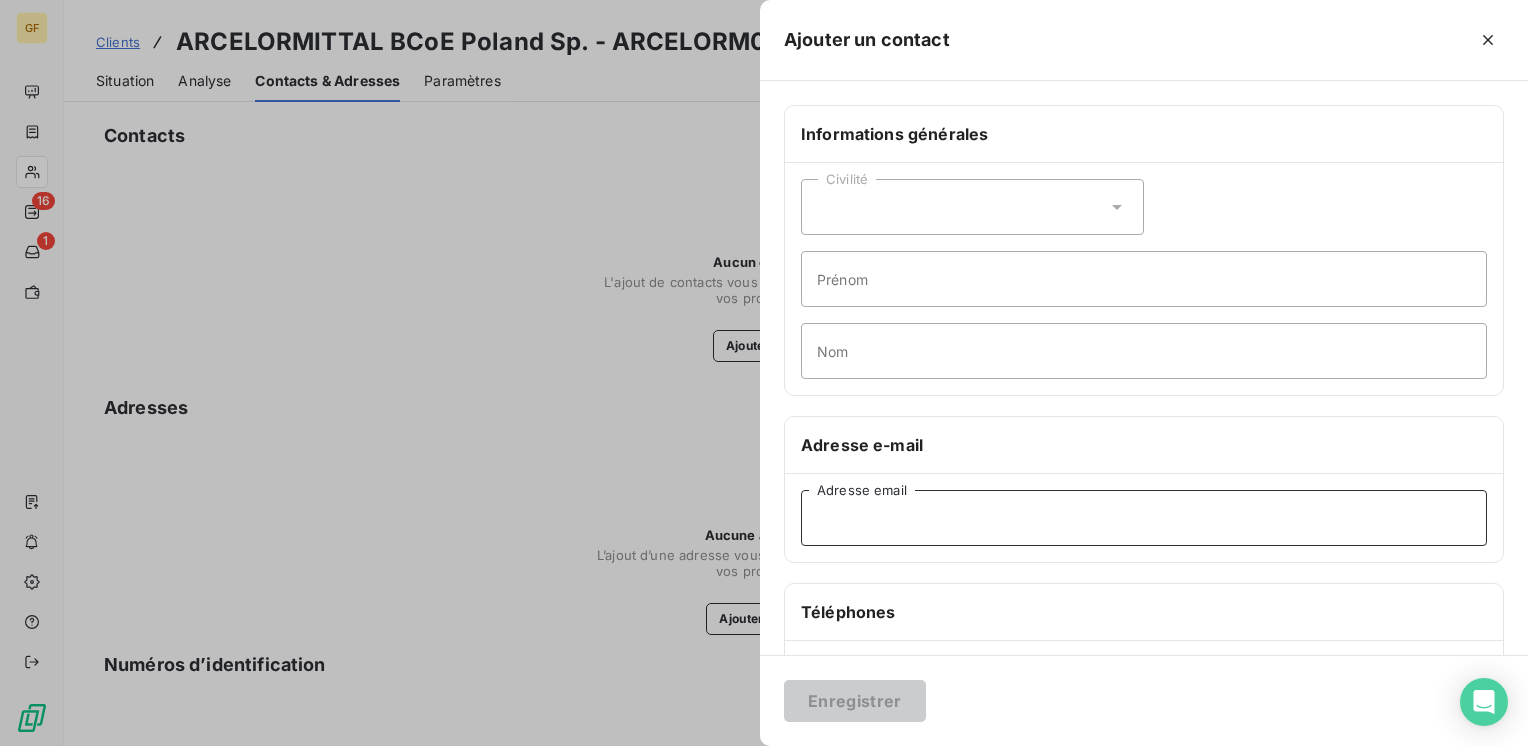 click on "Adresse email" at bounding box center (1144, 518) 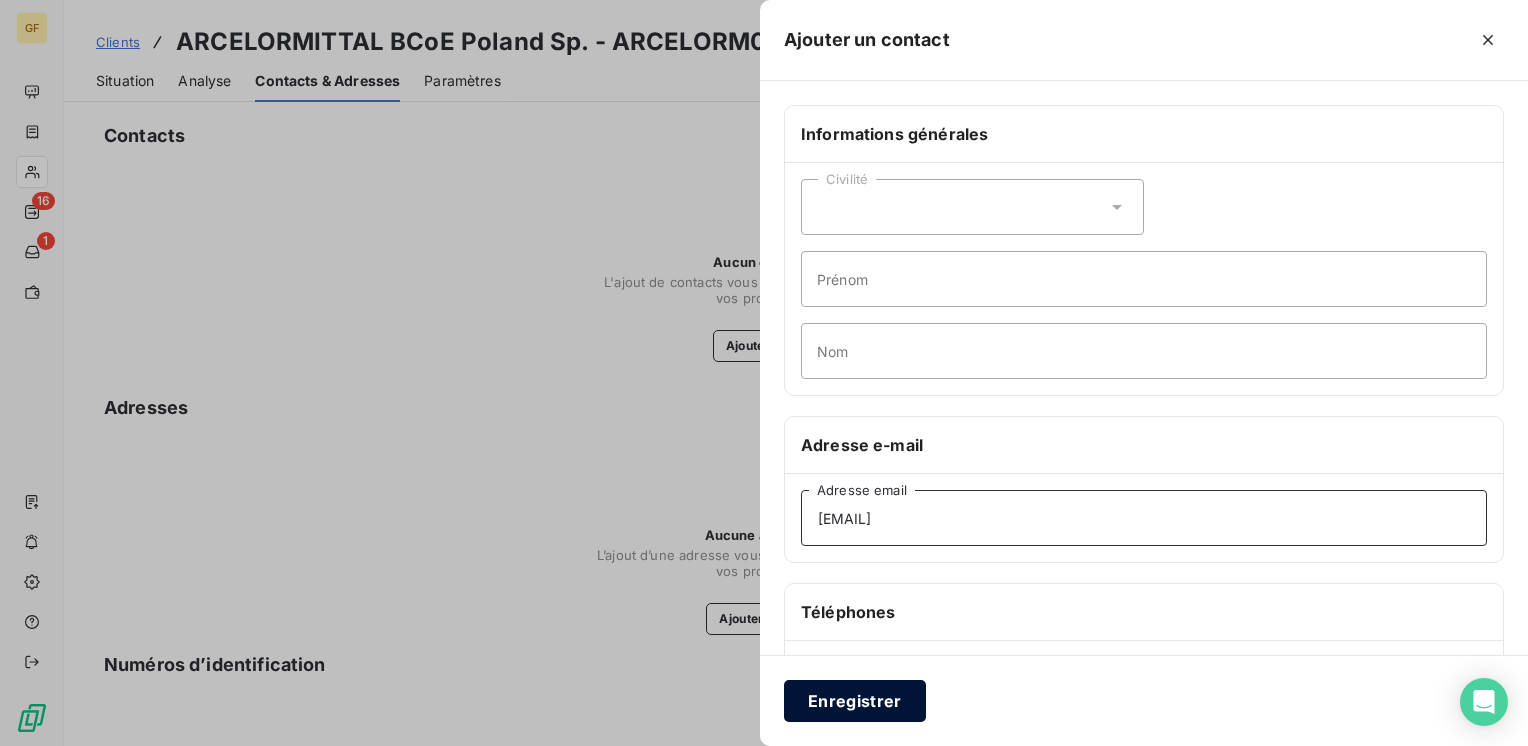 type on "[EMAIL]" 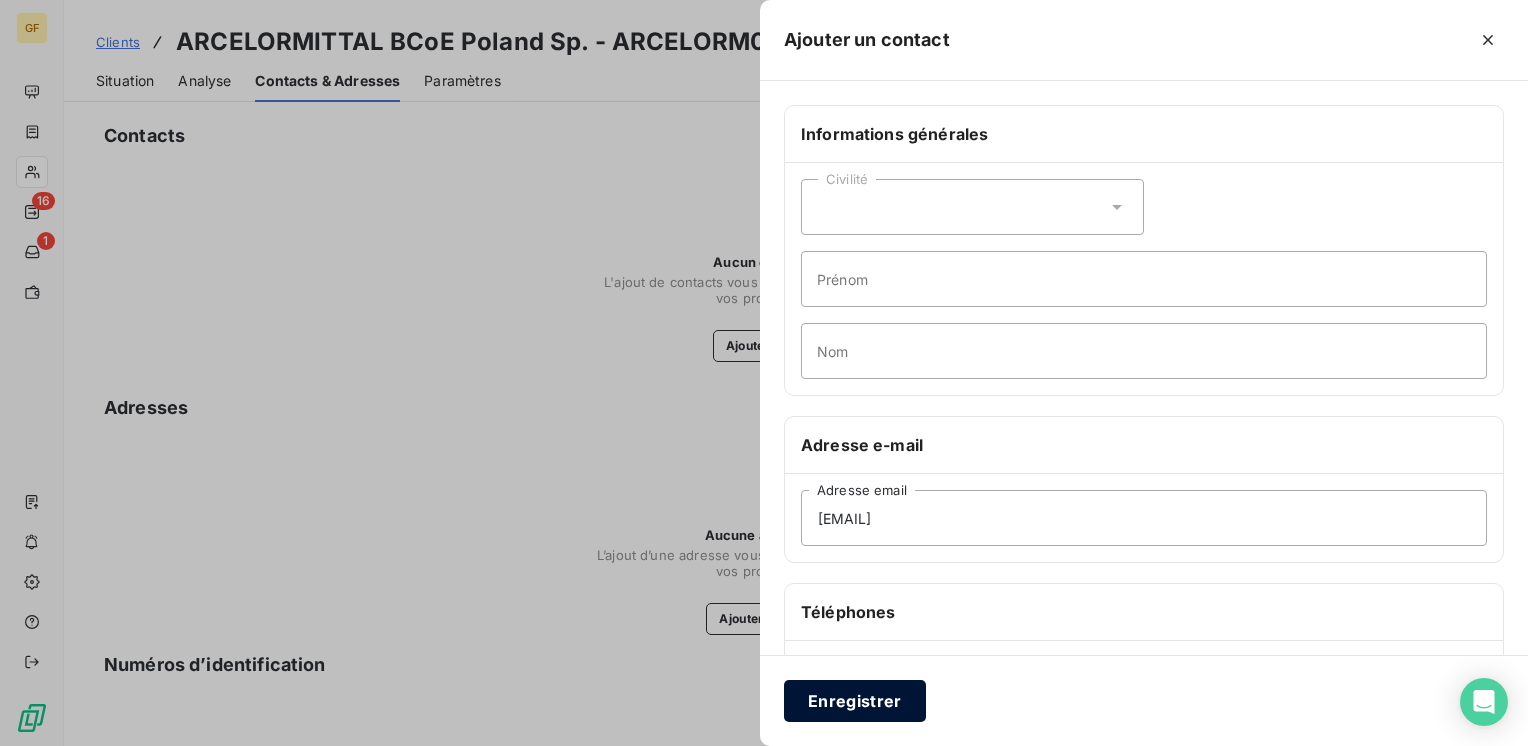 click on "Enregistrer" at bounding box center (855, 701) 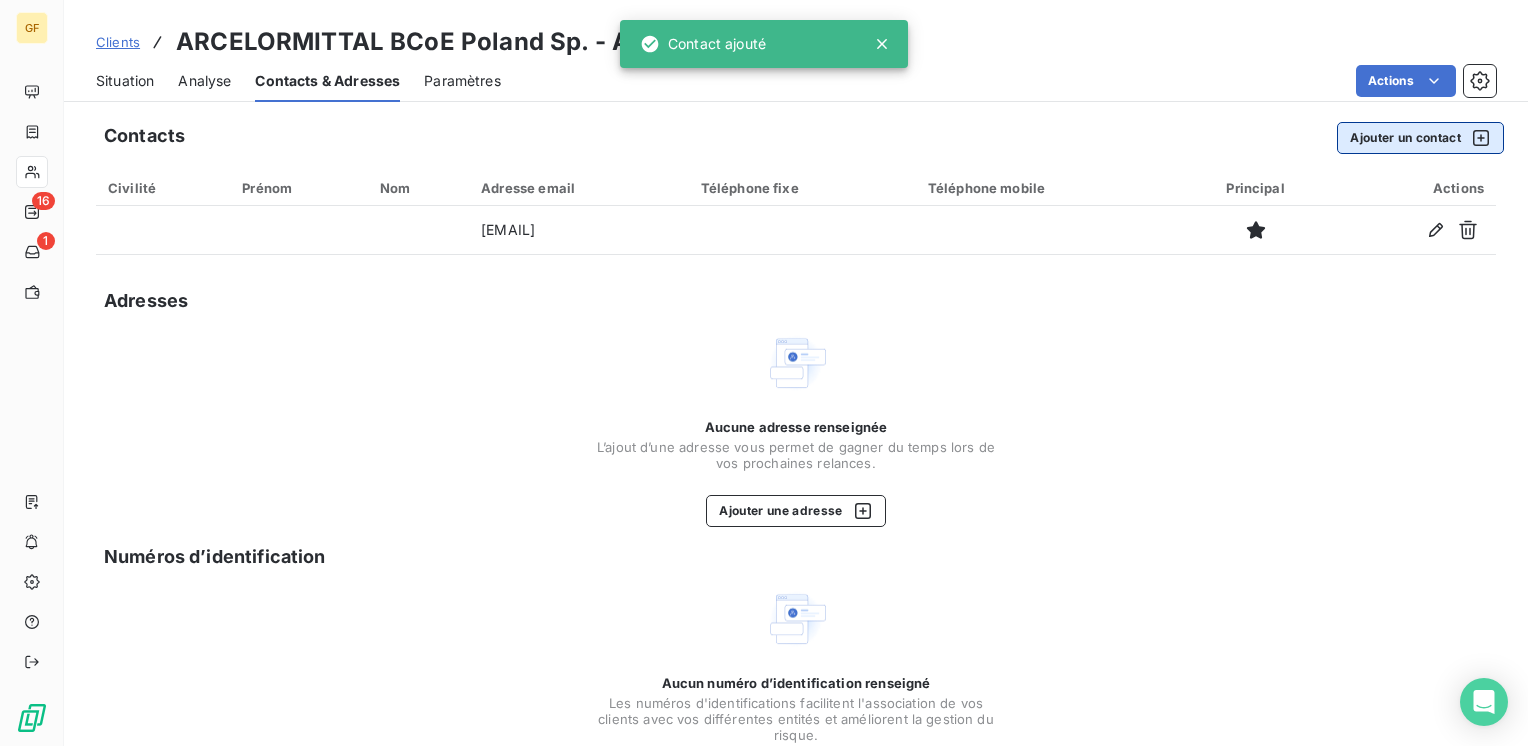 click on "Ajouter un contact" at bounding box center (1420, 138) 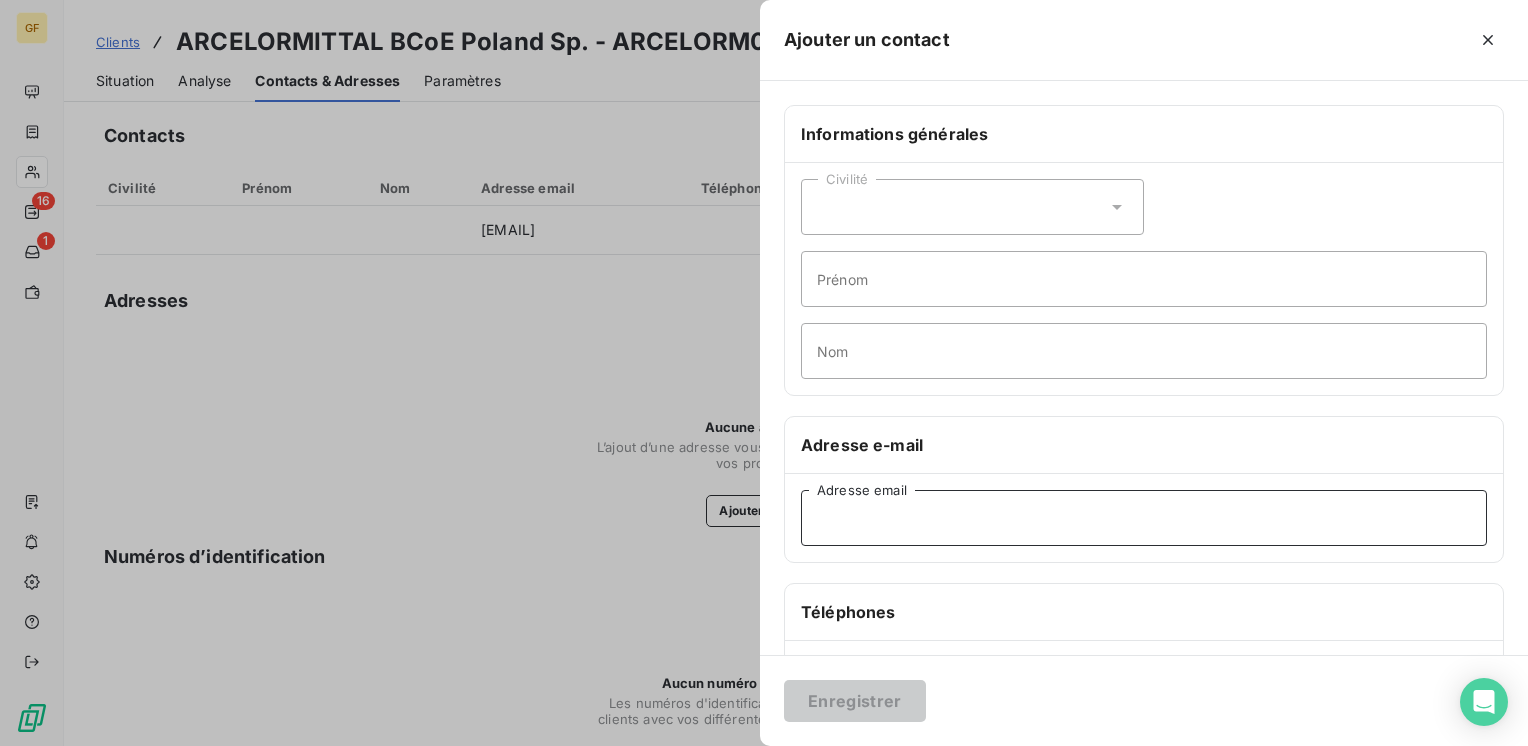 click on "Adresse email" at bounding box center [1144, 518] 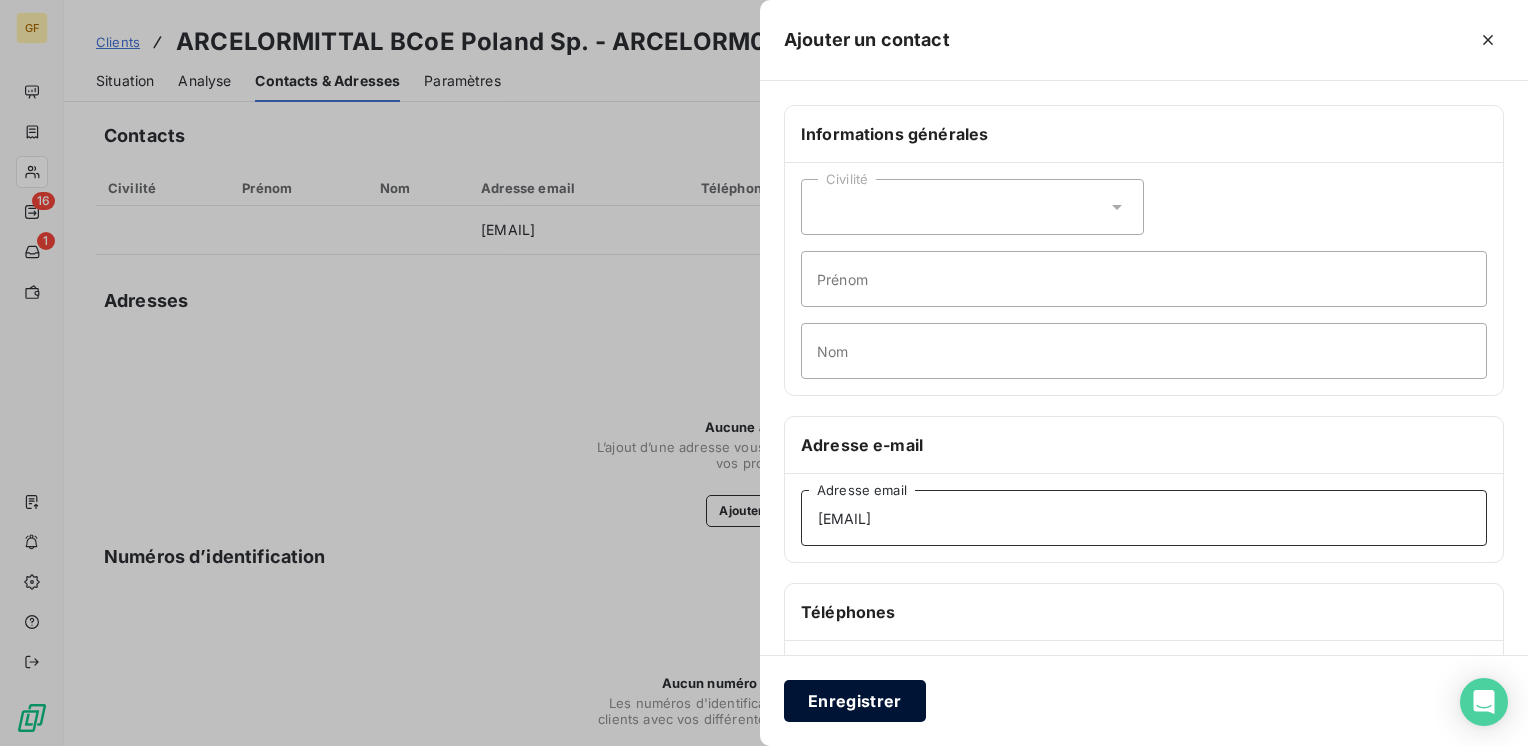 type on "[EMAIL]" 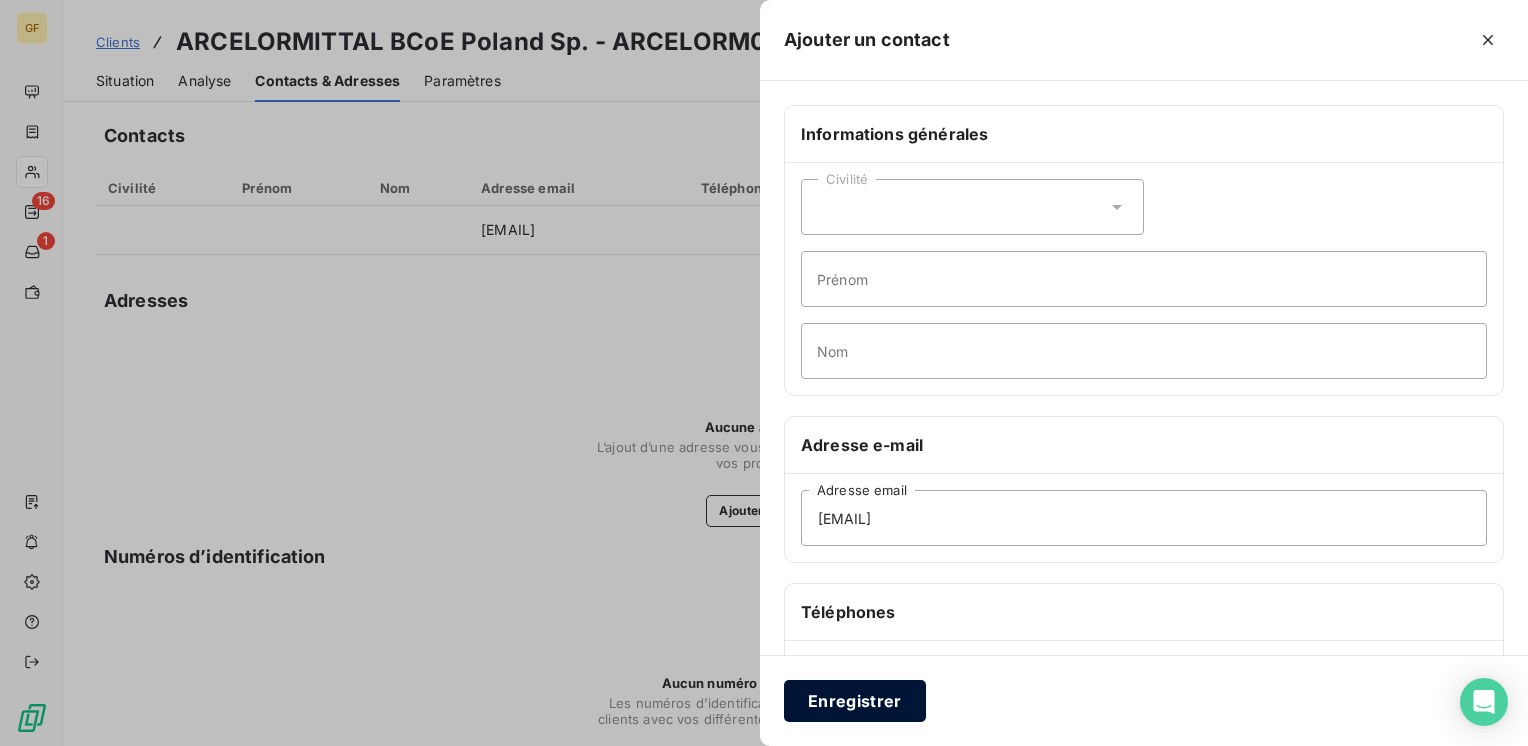 click on "Enregistrer" at bounding box center (855, 701) 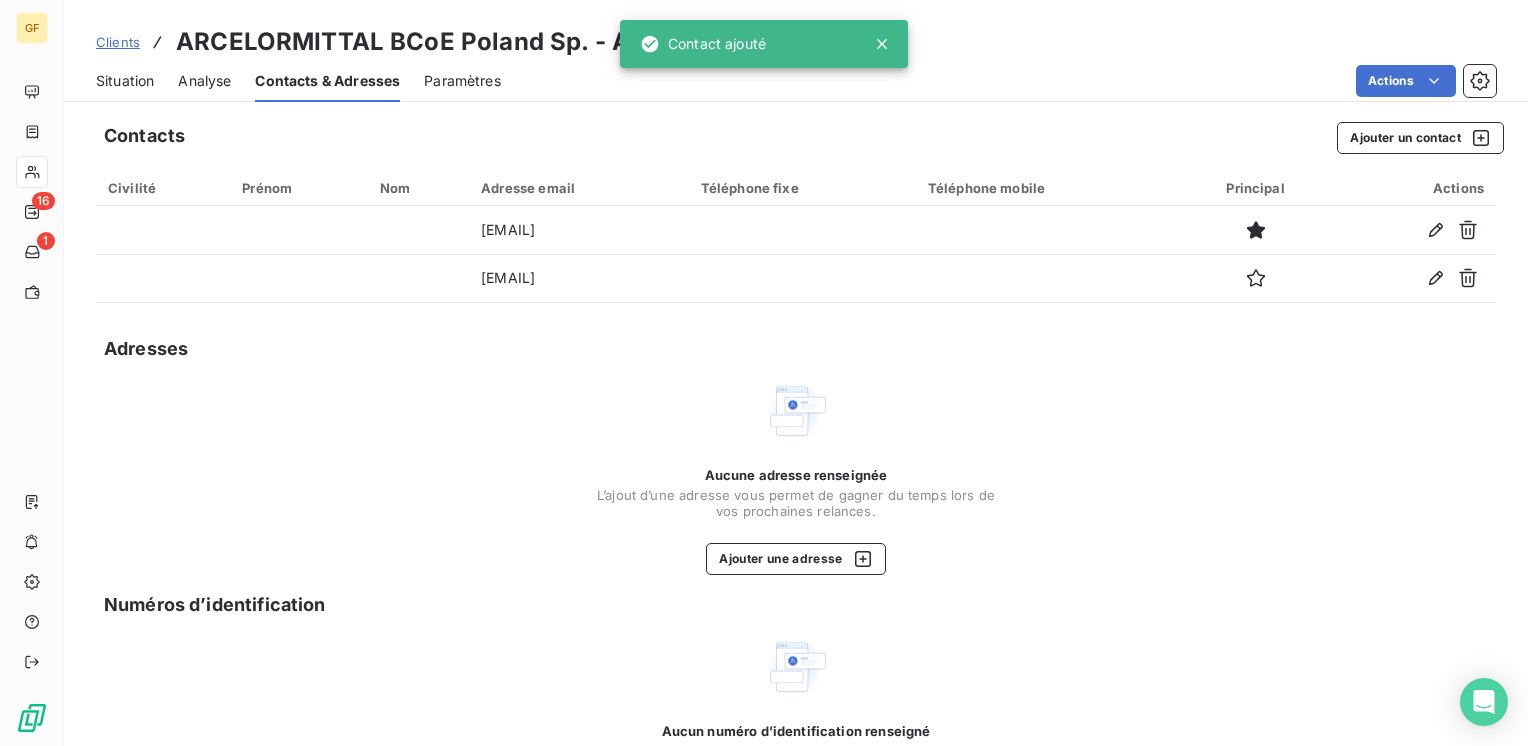 click on "Situation" at bounding box center (125, 81) 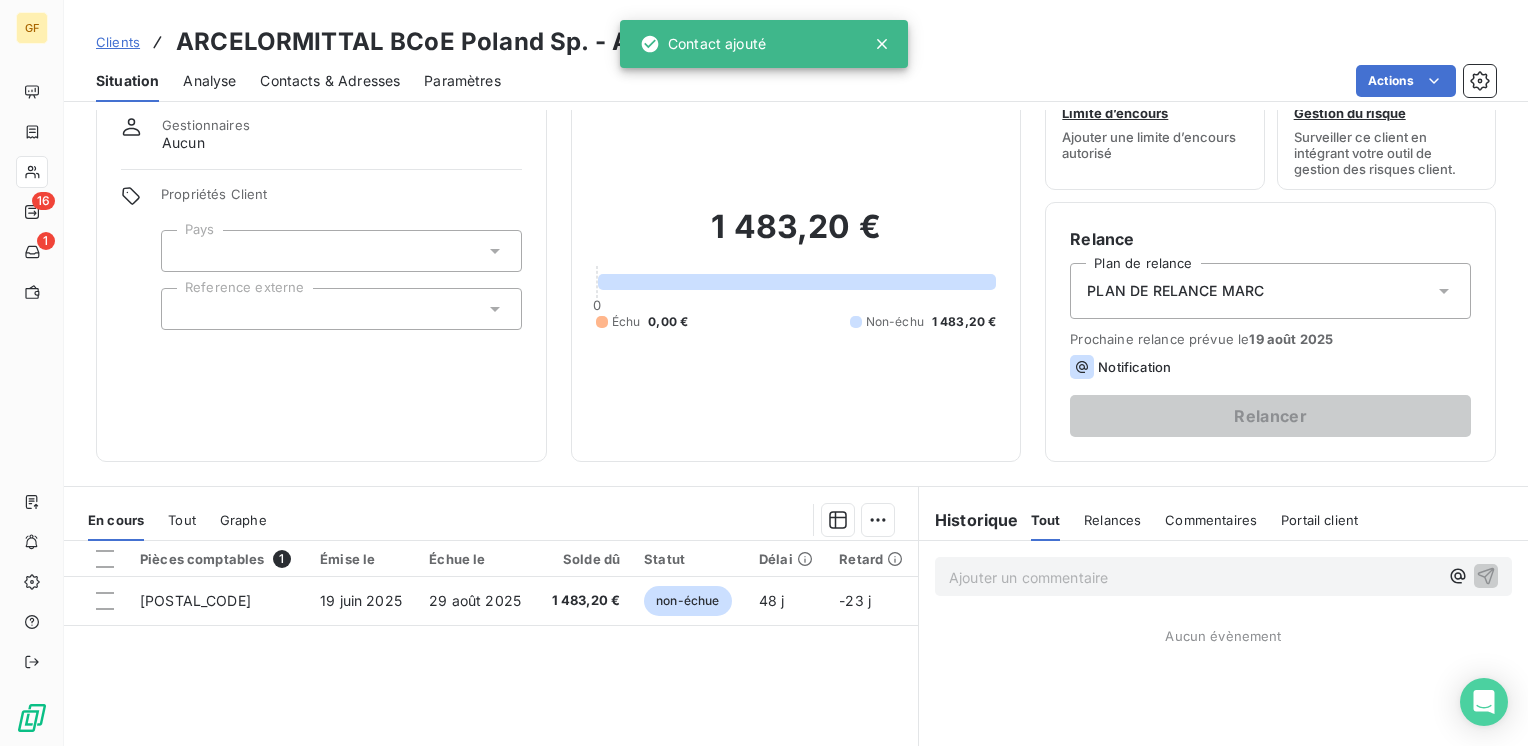 scroll, scrollTop: 100, scrollLeft: 0, axis: vertical 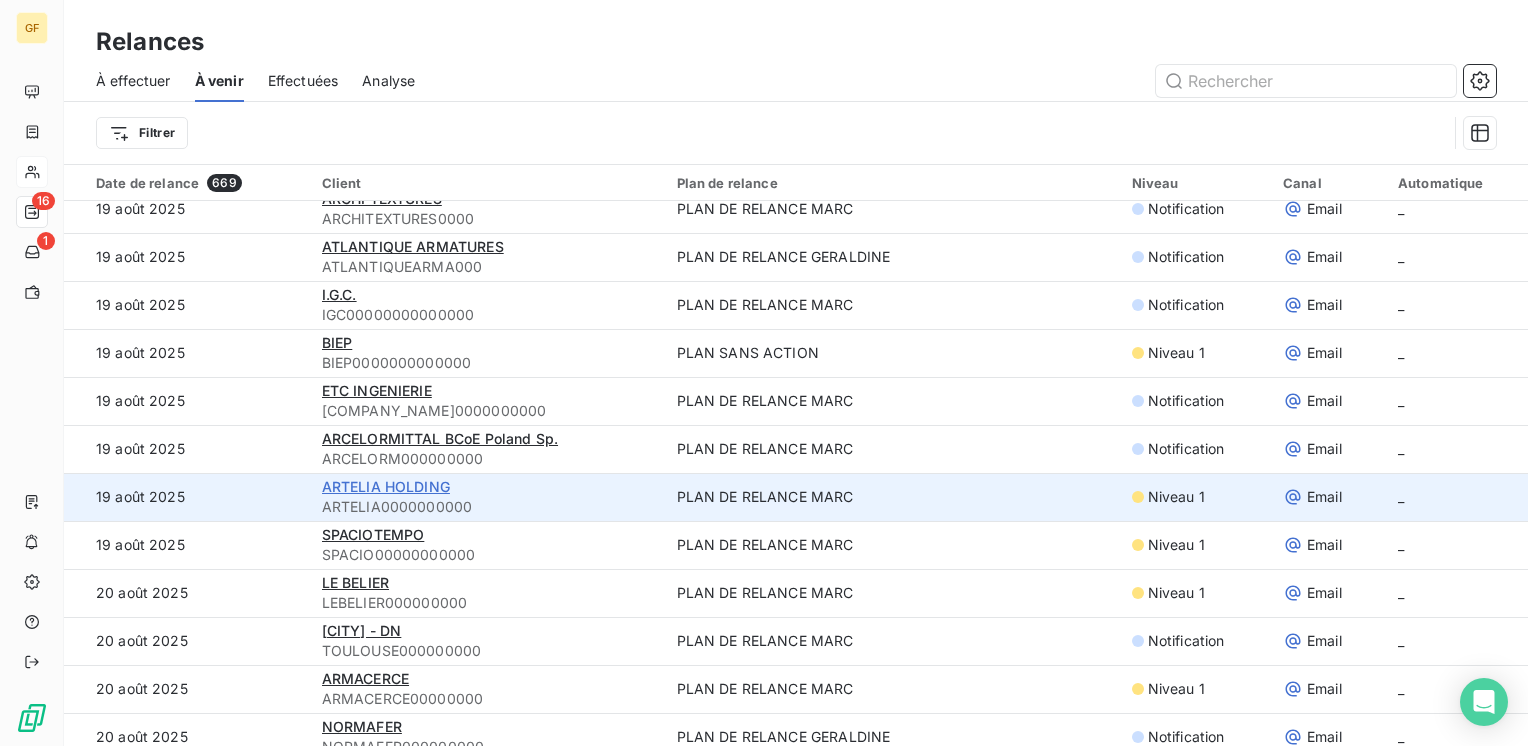 click on "ARTELIA HOLDING" at bounding box center [386, 486] 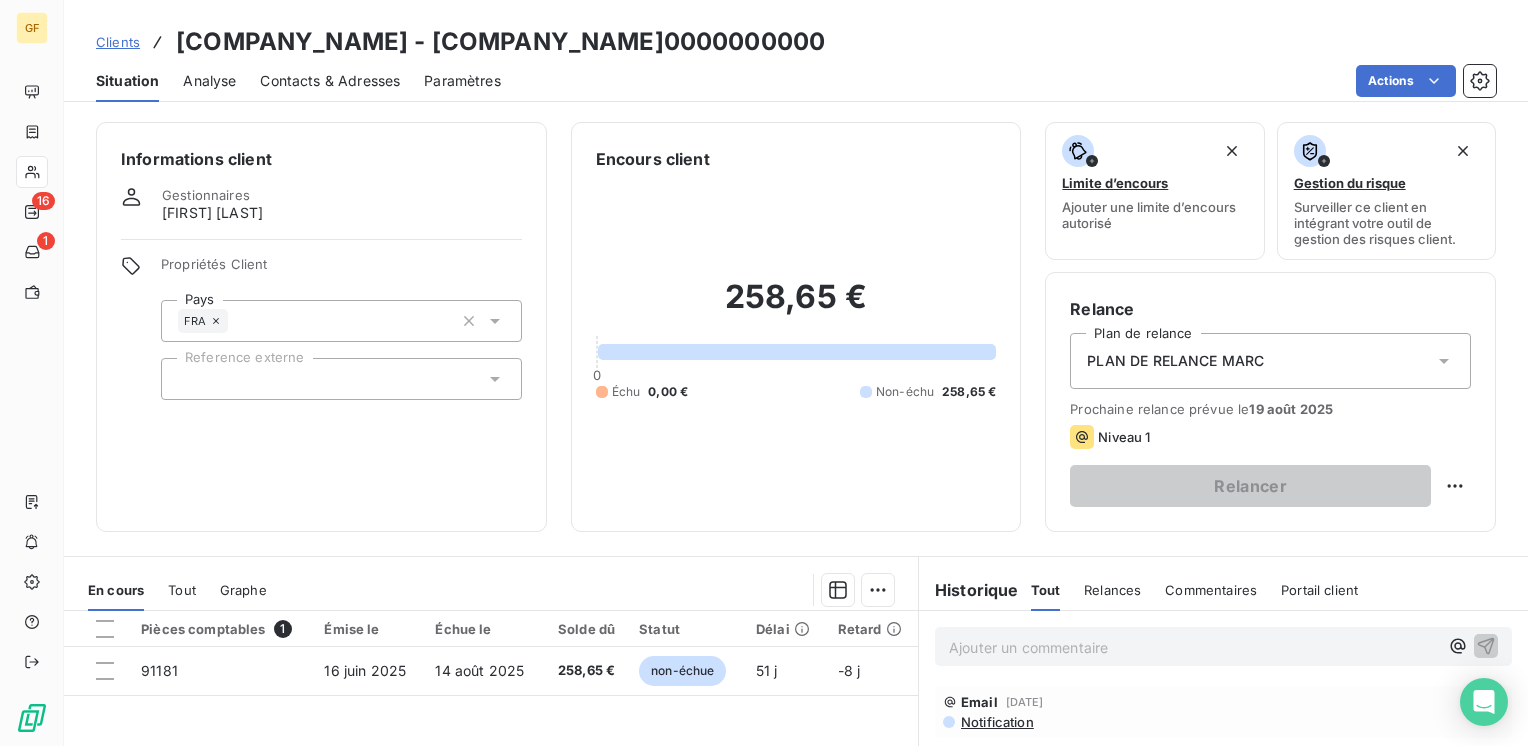 click on "Contacts & Adresses" at bounding box center (330, 81) 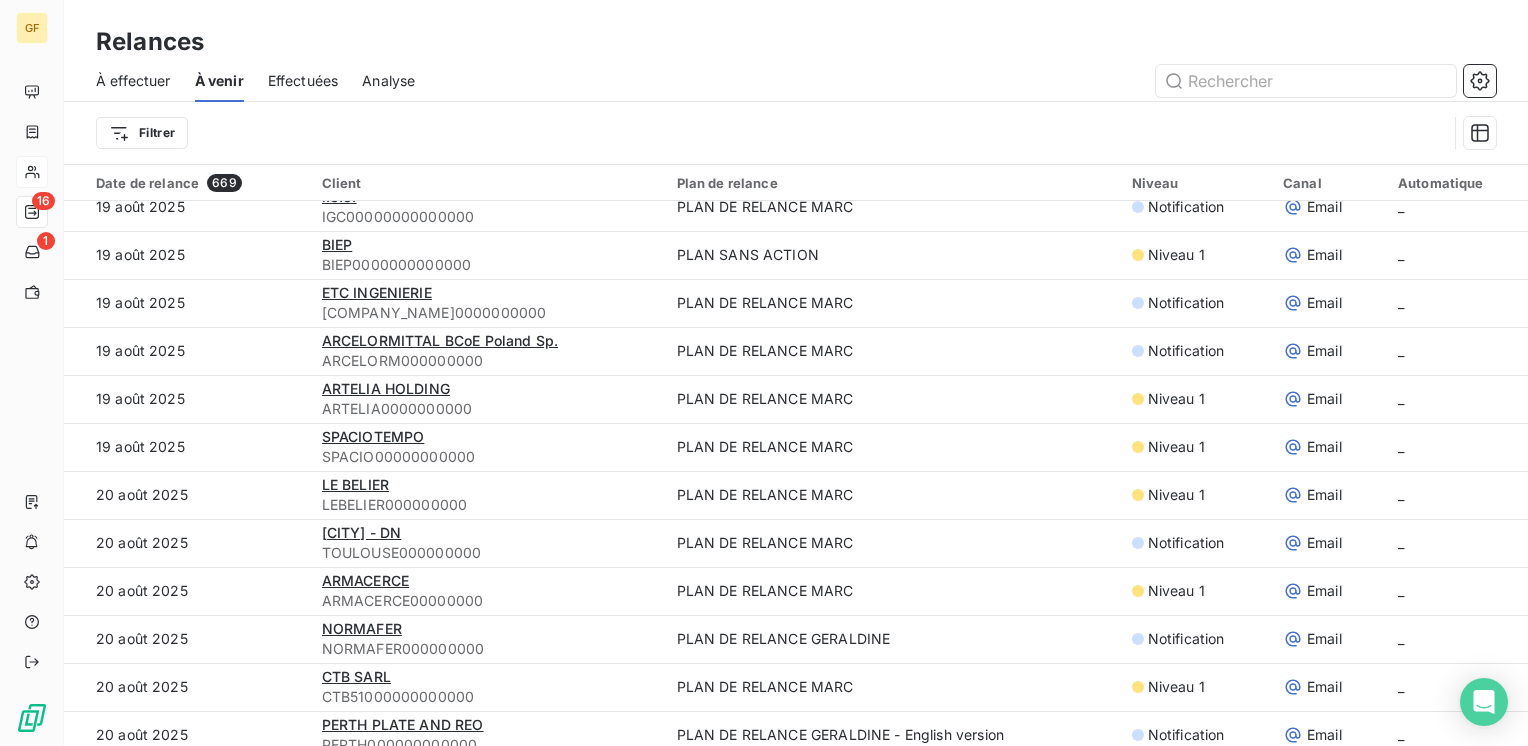 scroll, scrollTop: 4100, scrollLeft: 0, axis: vertical 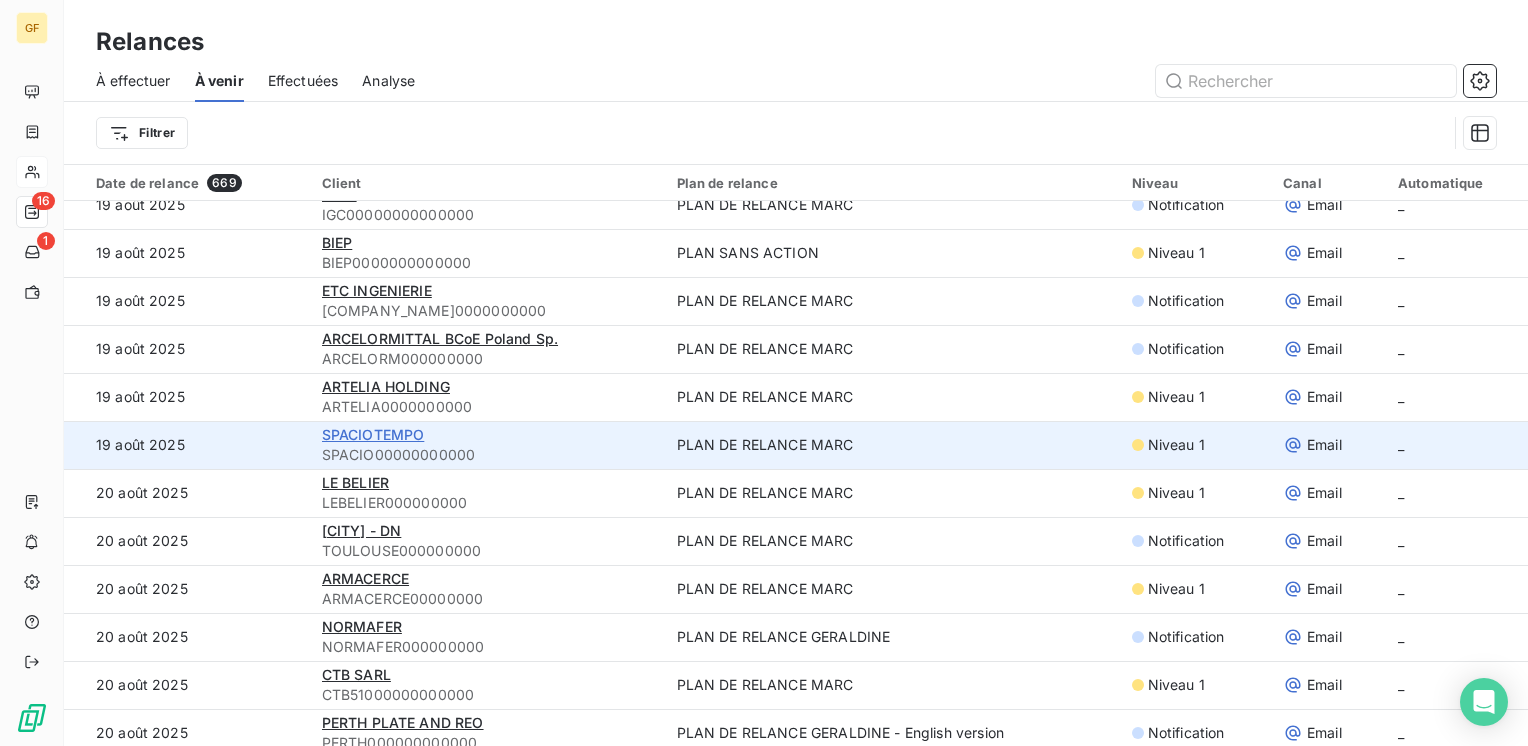 click on "SPACIOTEMPO" at bounding box center (373, 434) 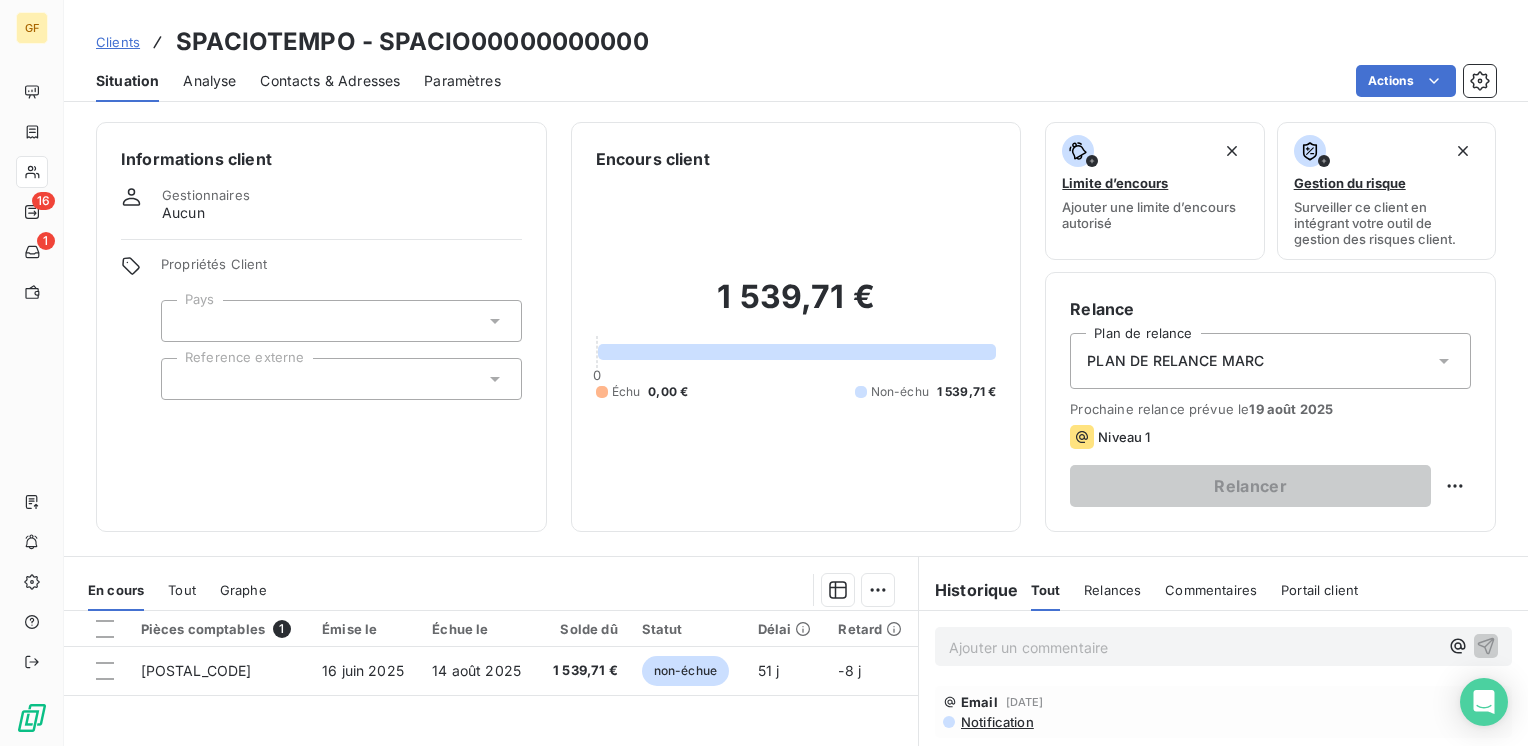 click on "Contacts & Adresses" at bounding box center (330, 81) 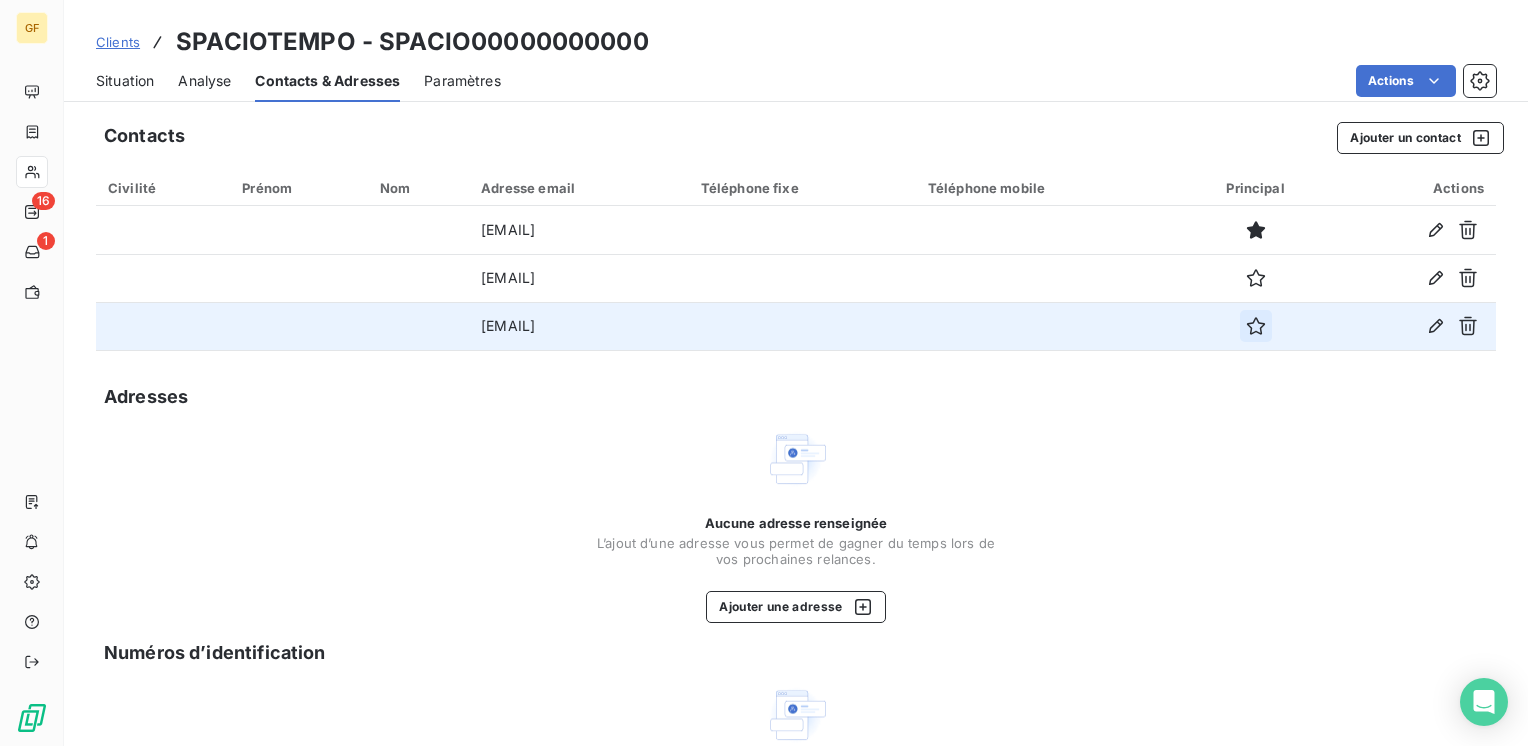 click 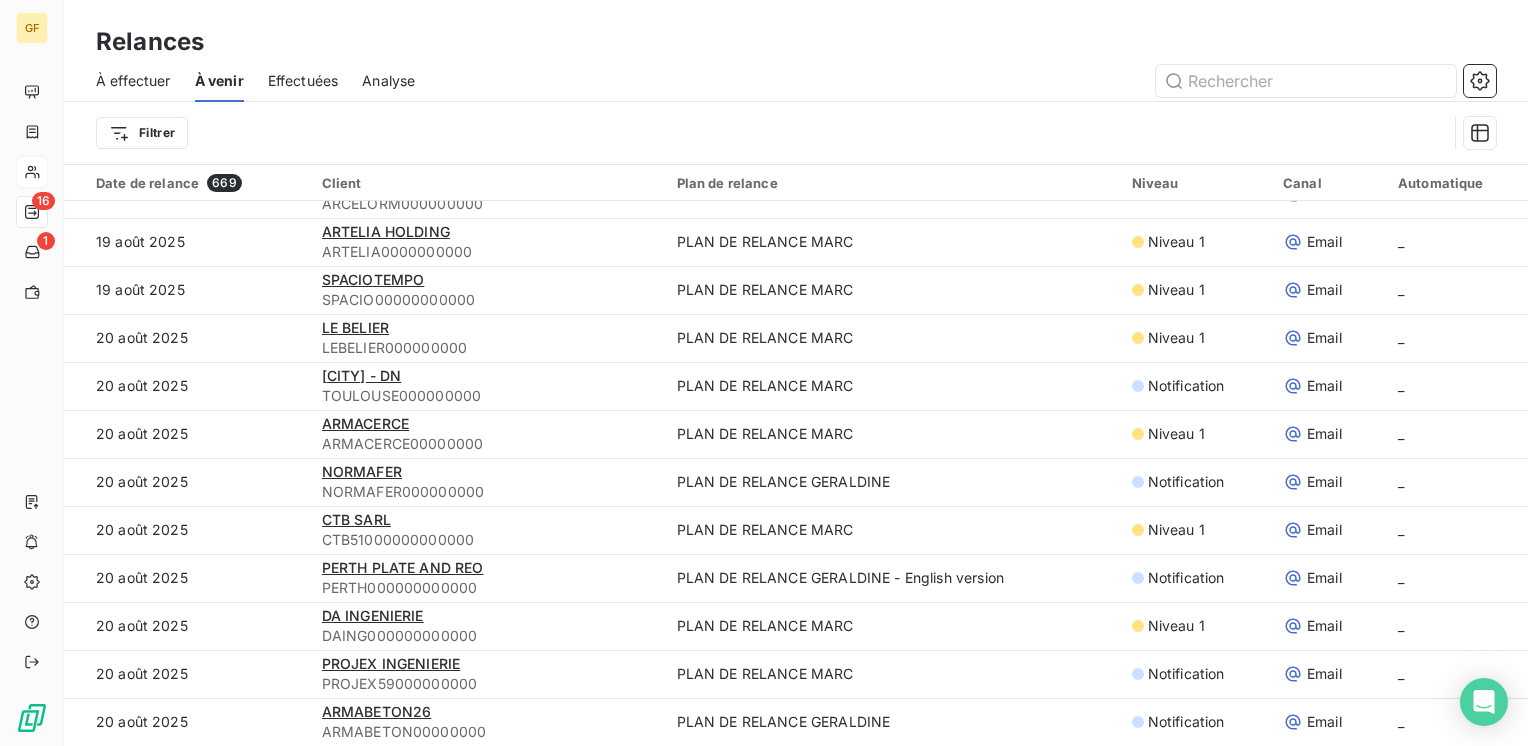 scroll, scrollTop: 4155, scrollLeft: 0, axis: vertical 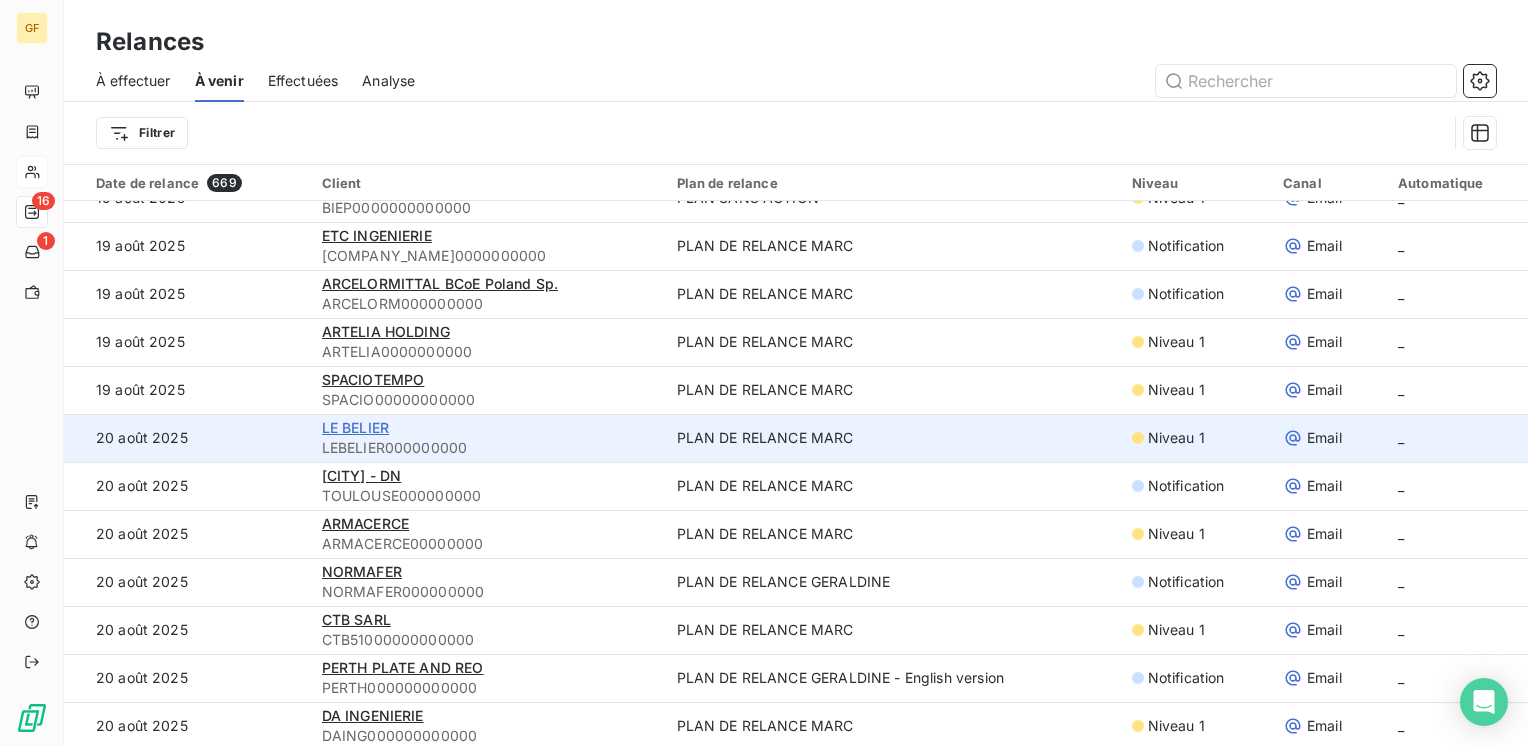 click on "LE BELIER" at bounding box center (355, 427) 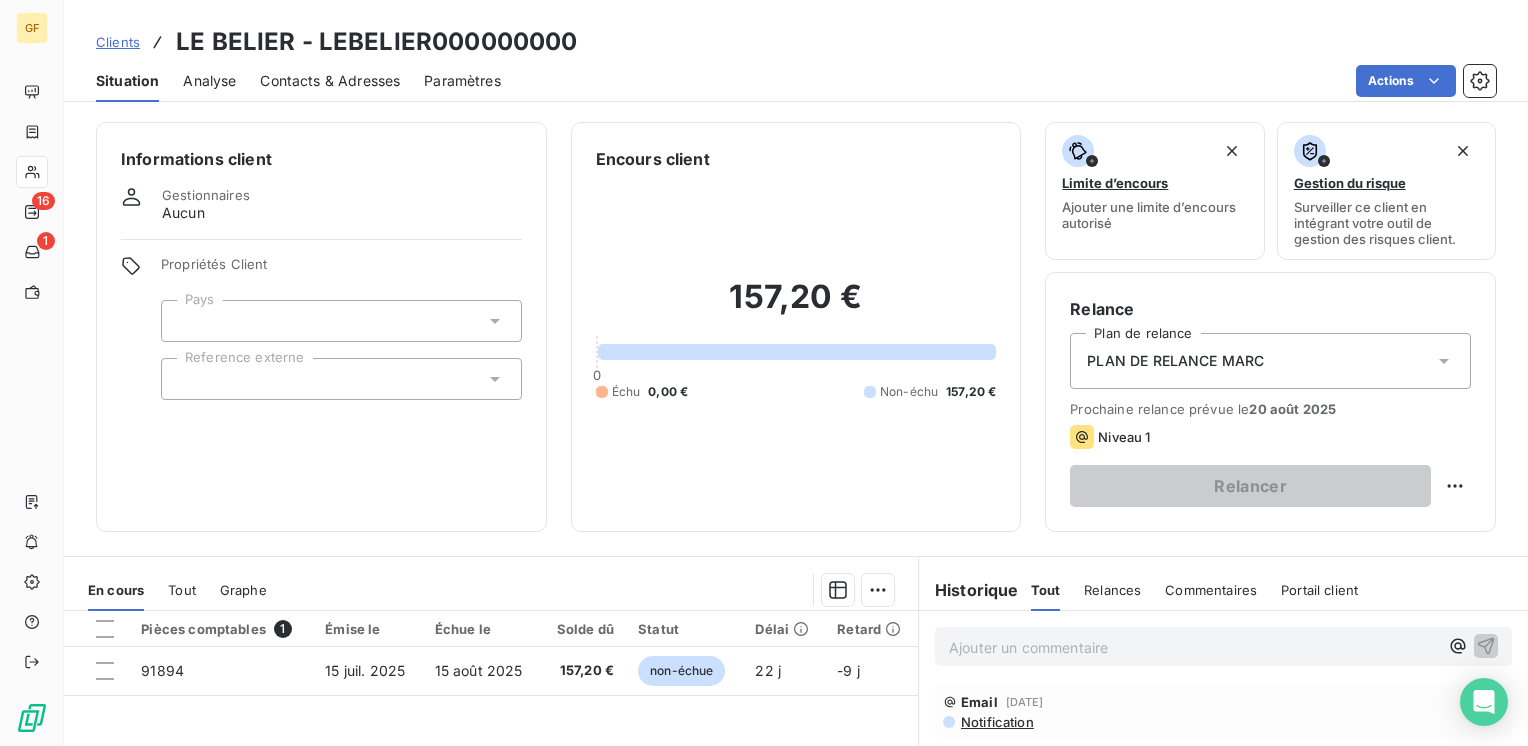 click on "Contacts & Adresses" at bounding box center (330, 81) 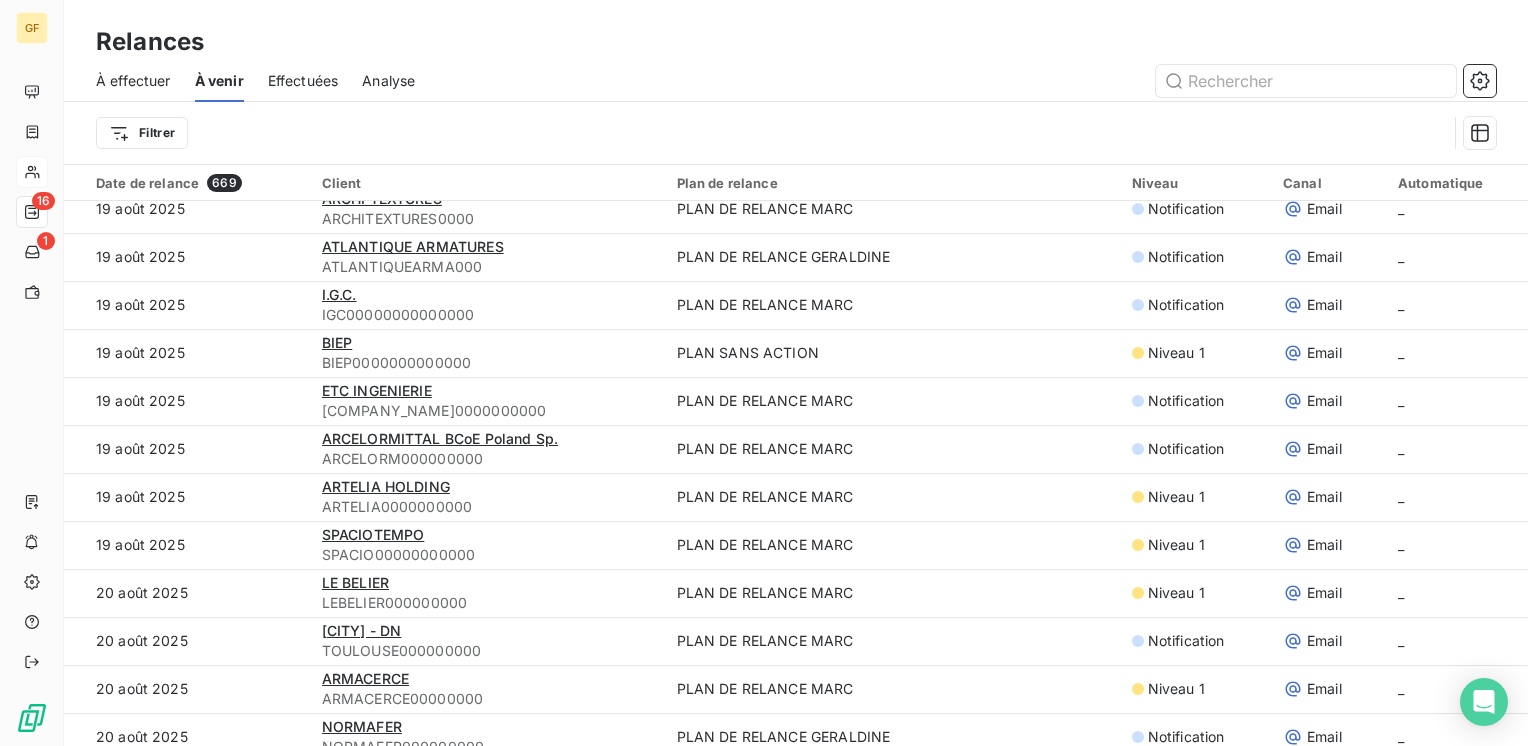 scroll, scrollTop: 4255, scrollLeft: 0, axis: vertical 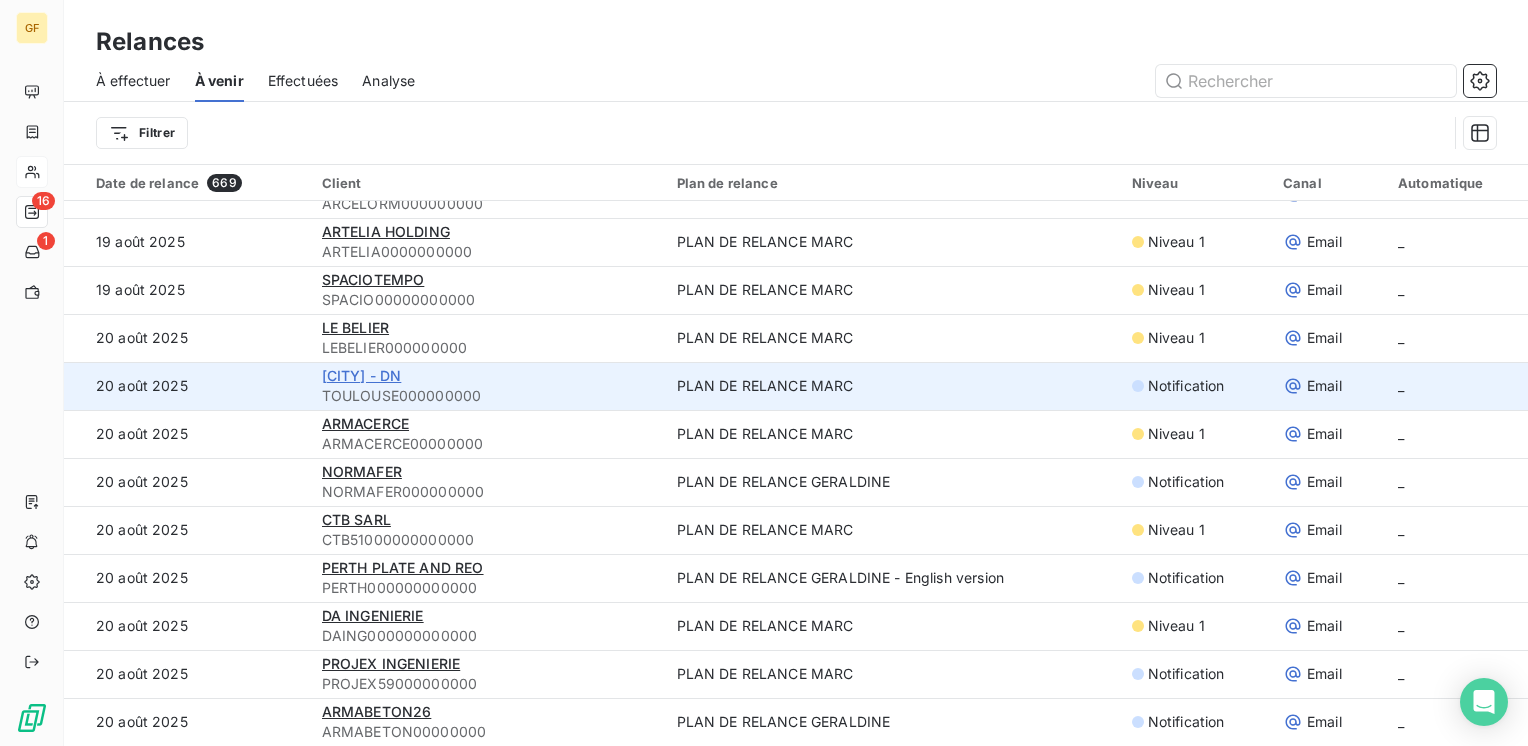 click on "[CITY] - DN" at bounding box center (362, 375) 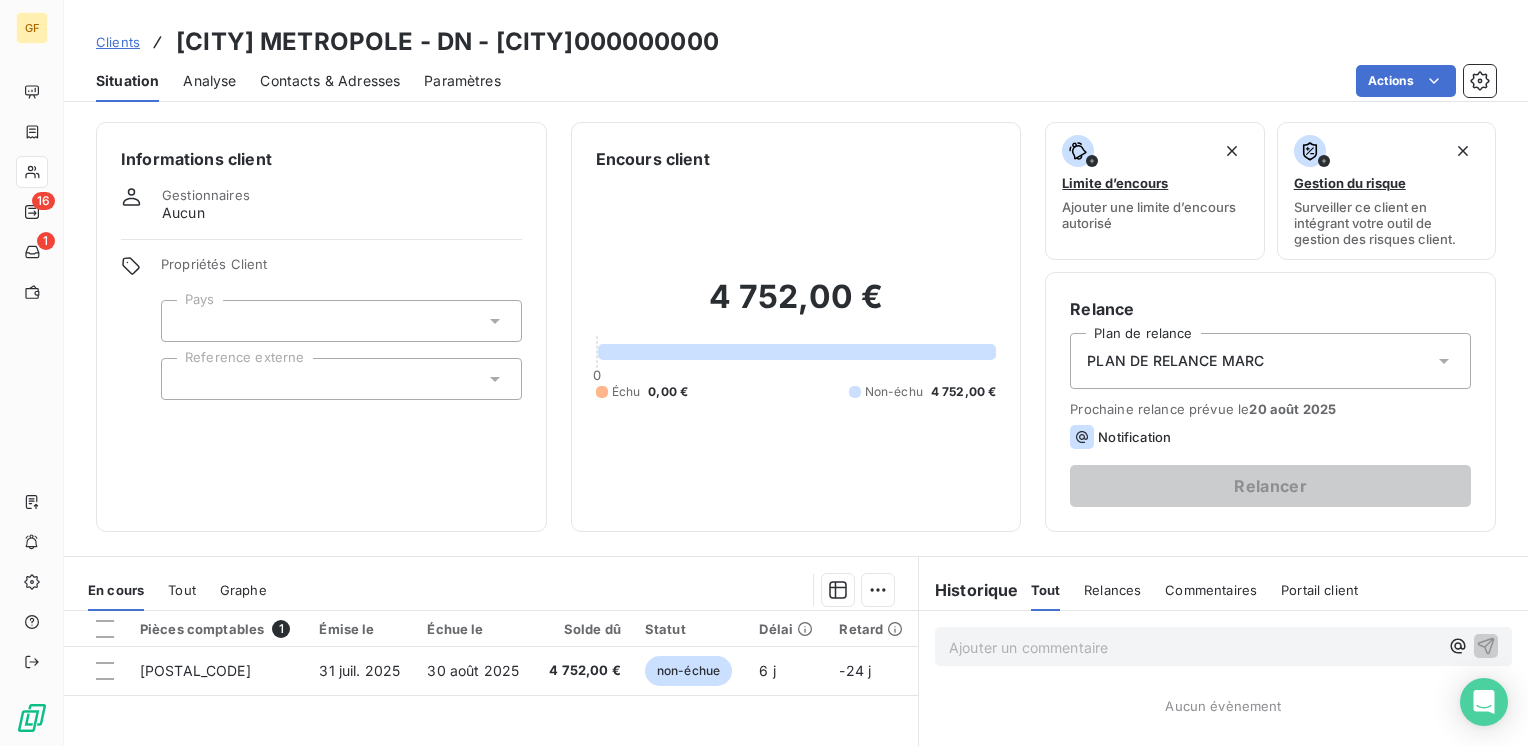 click on "Contacts & Adresses" at bounding box center [330, 81] 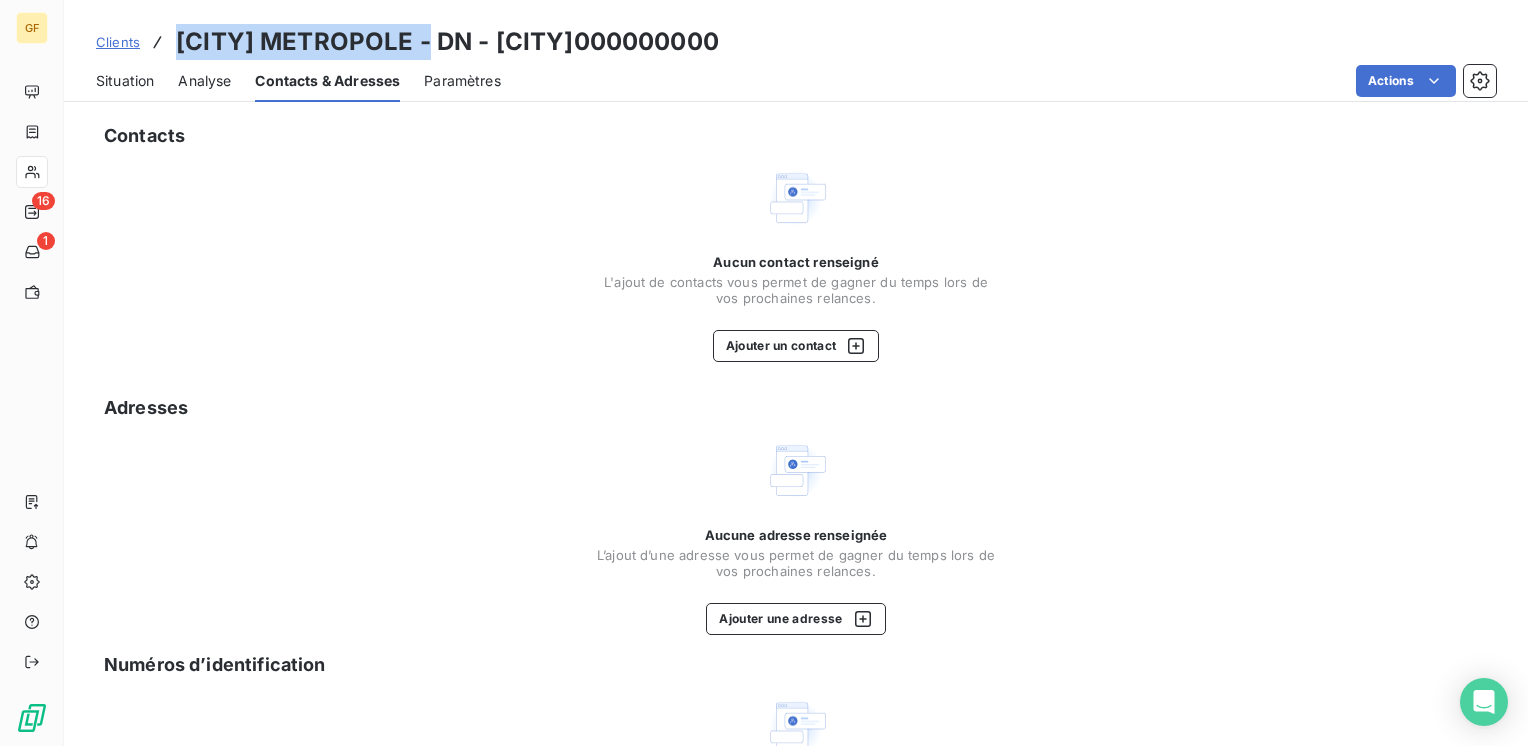 drag, startPoint x: 462, startPoint y: 37, endPoint x: 159, endPoint y: 21, distance: 303.42215 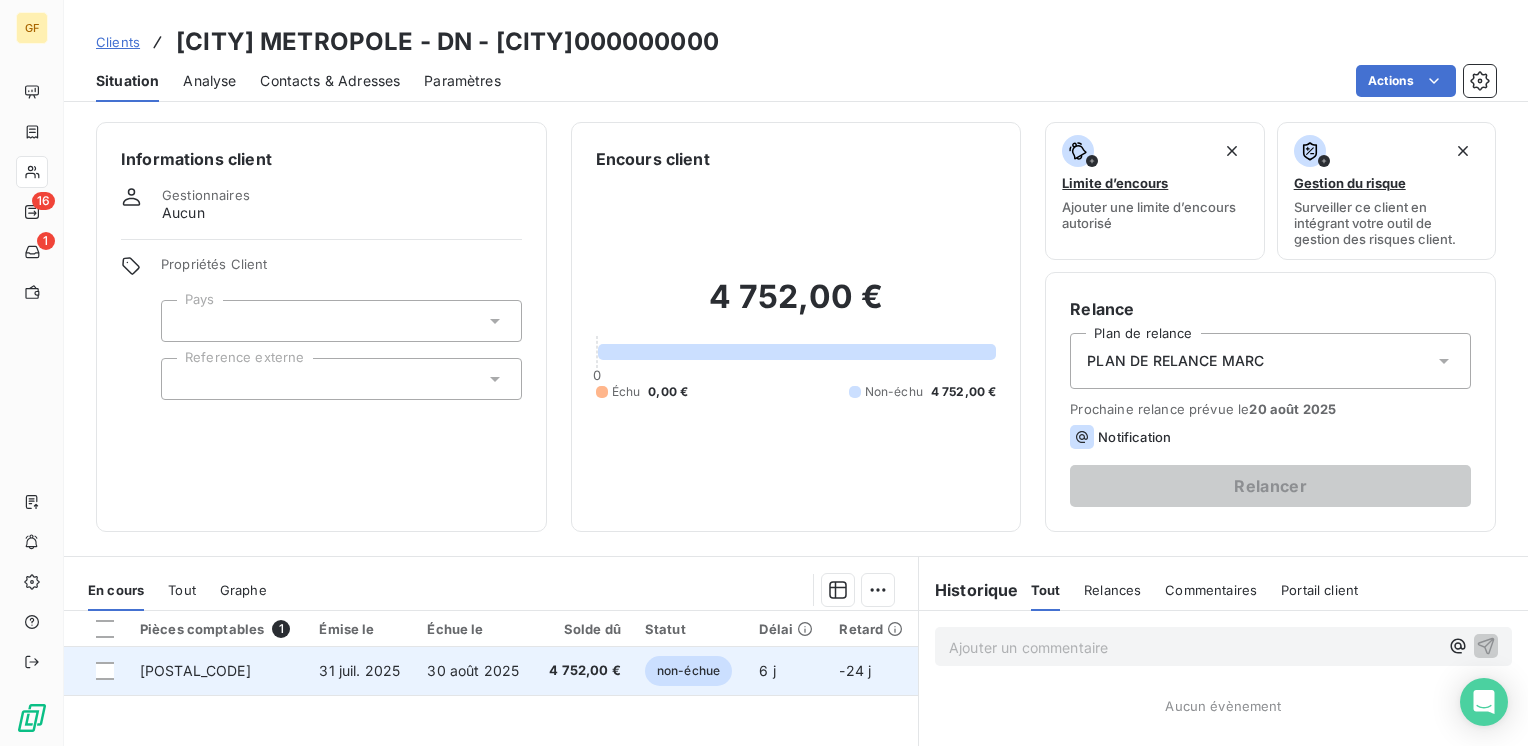 click on "4 752,00 €" at bounding box center (584, 671) 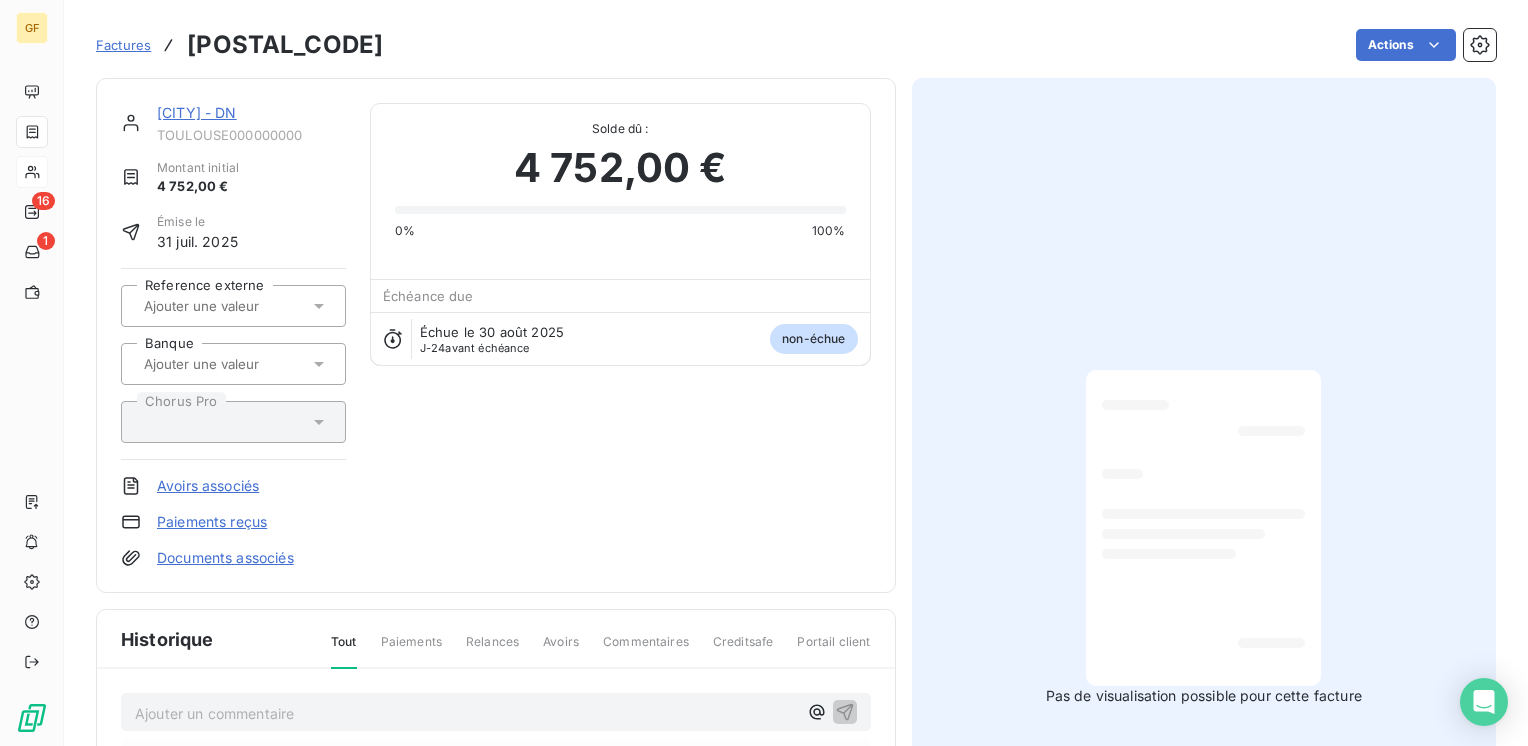 drag, startPoint x: 440, startPoint y: 483, endPoint x: 436, endPoint y: 356, distance: 127.06297 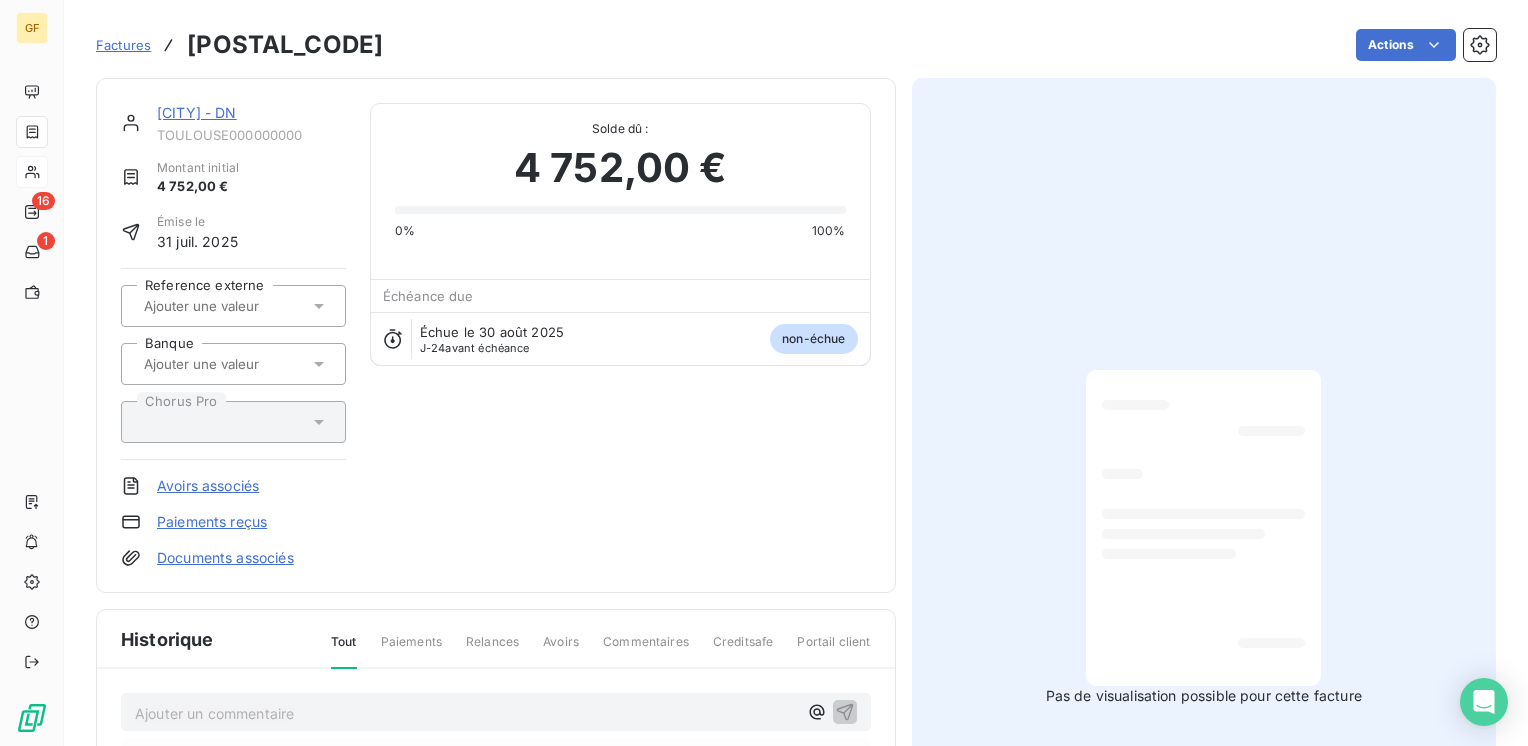 click on "TOULOUSE METROPOLE - DN TOULOUSE000000000 Montant initial 4 752,00 € Émise le [DATE] Reference externe Banque Chorus Pro Avoirs associés Paiements reçus Documents associés Solde dû : 4 752,00 € 0% 100% Échéance due Échue le [DATE] J-24  avant échéance non-échue" at bounding box center [496, 335] 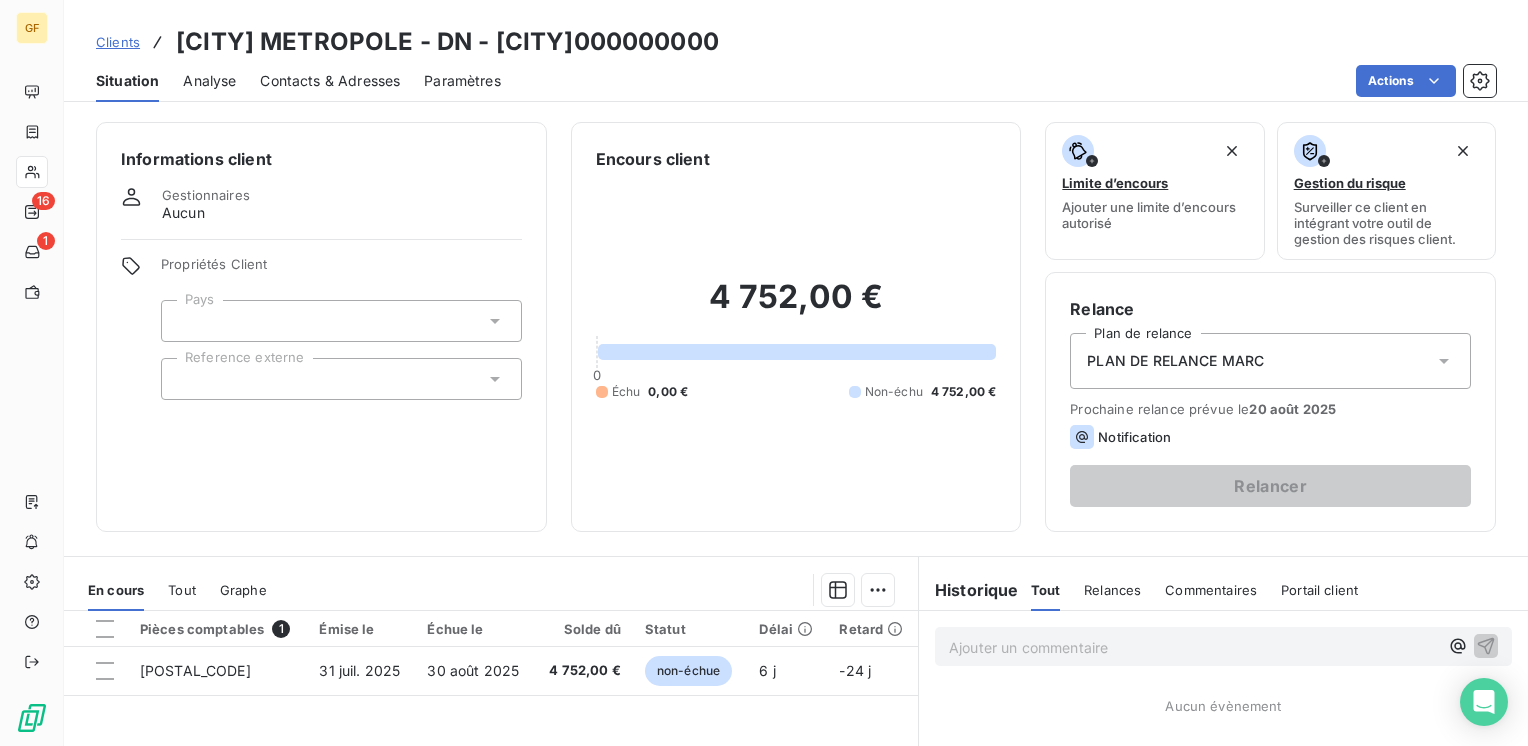 click on "Contacts & Adresses" at bounding box center [330, 81] 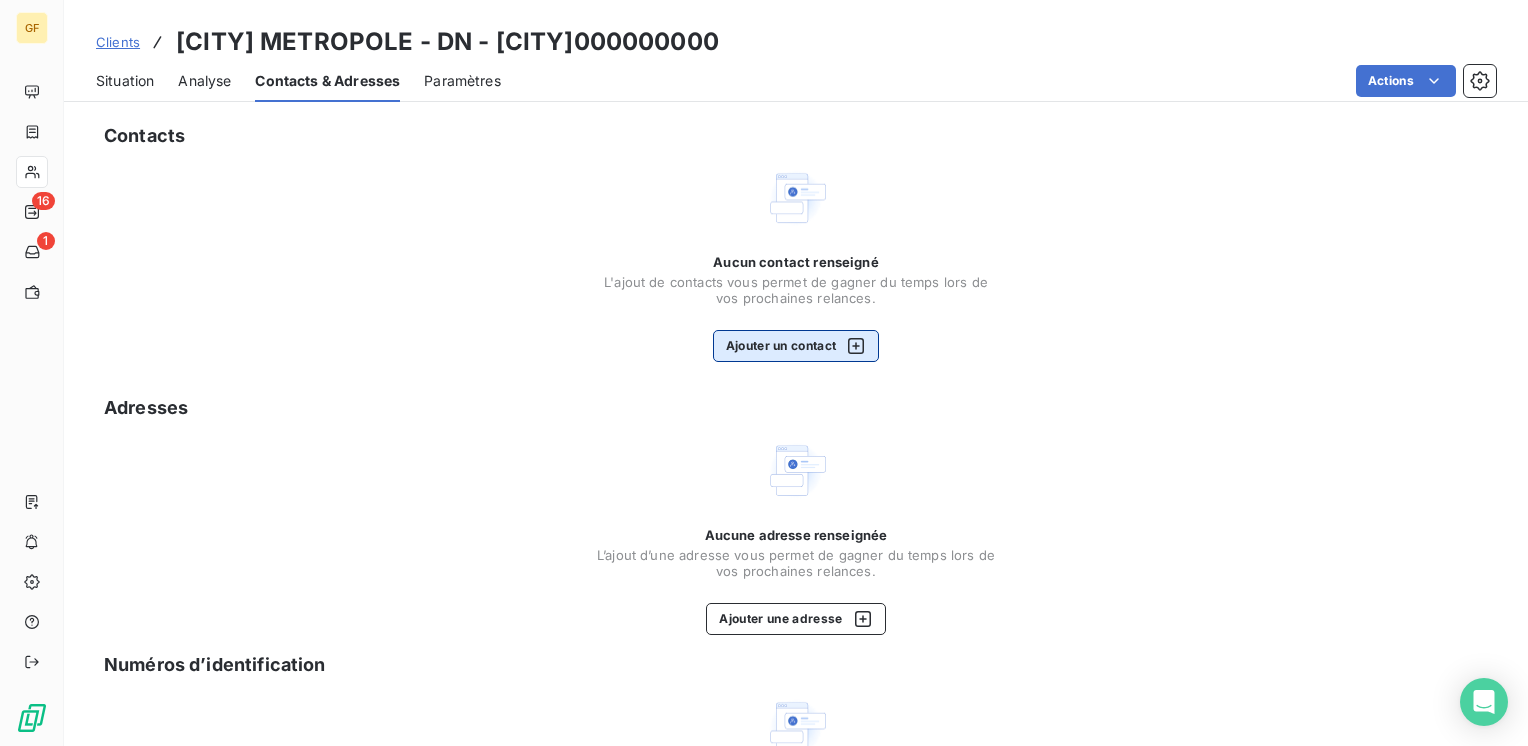 click on "Ajouter un contact" at bounding box center (796, 346) 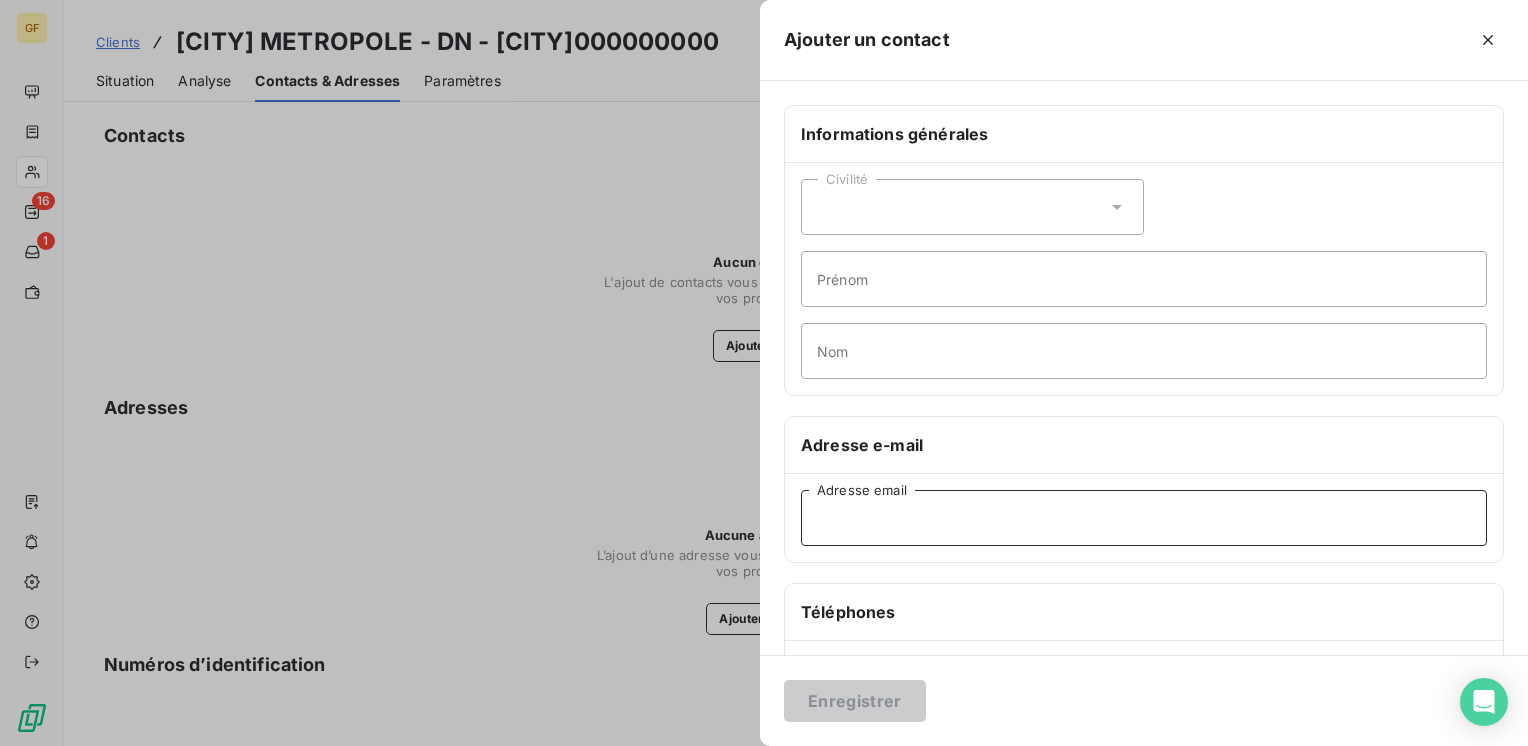 click on "Adresse email" at bounding box center [1144, 518] 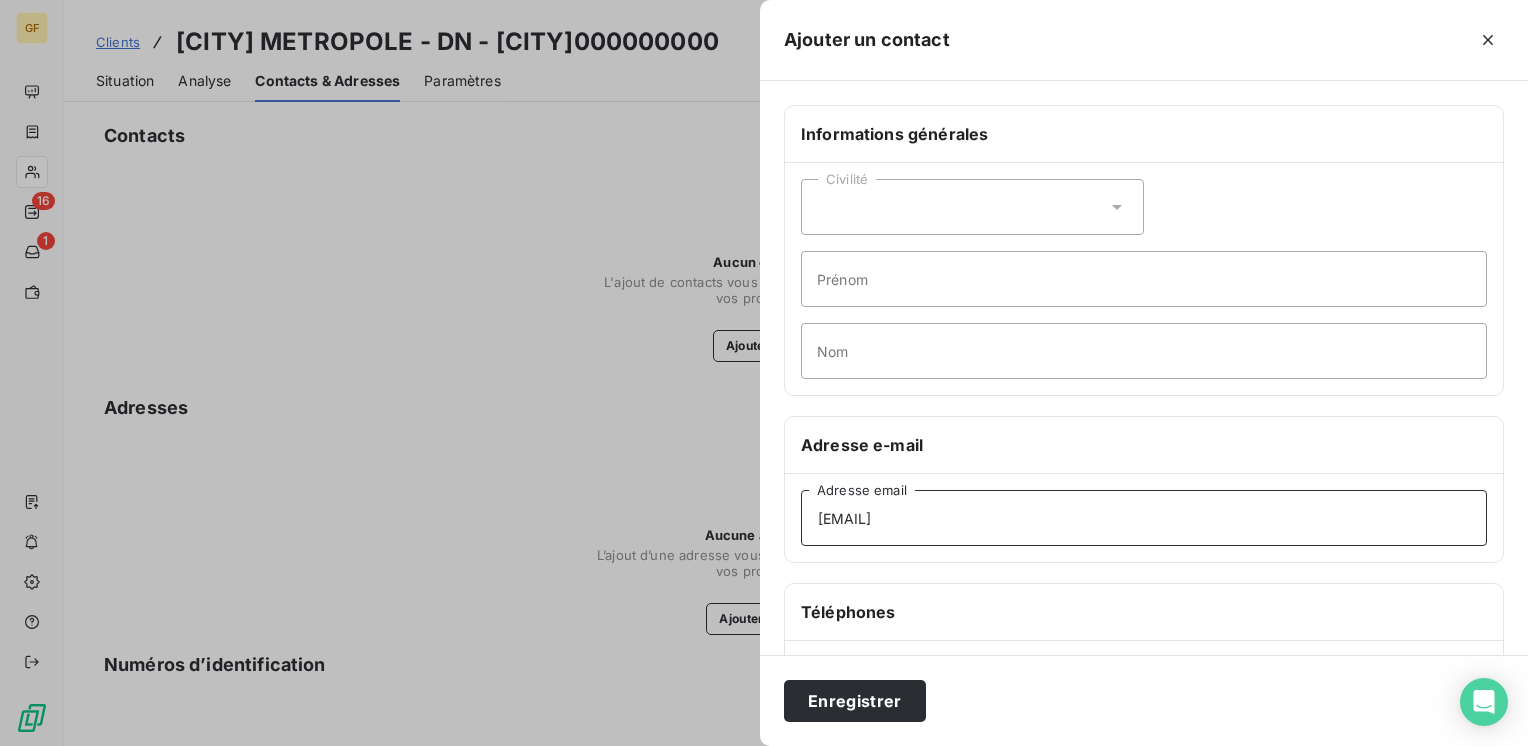 type on "[EMAIL]" 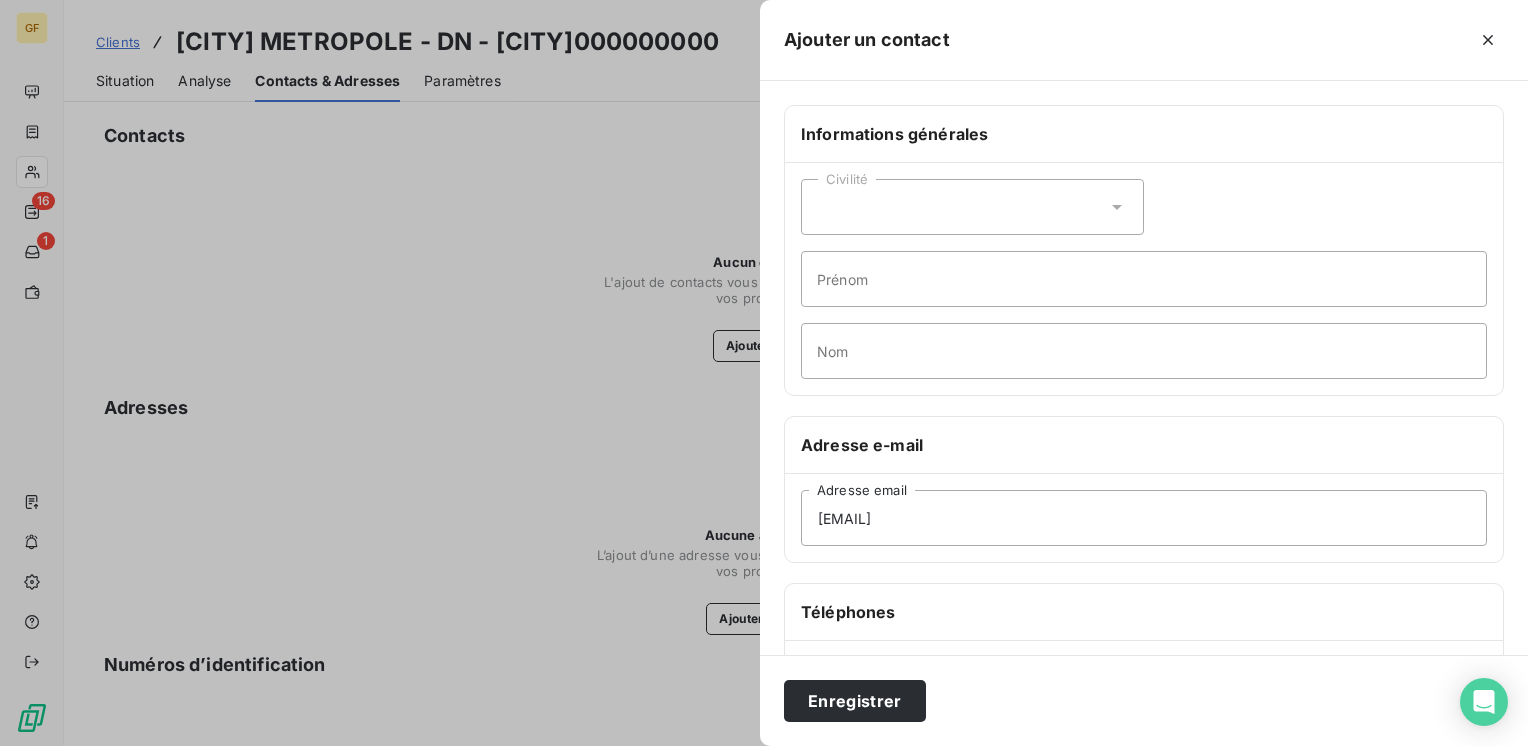 click on "Enregistrer" at bounding box center (1144, 700) 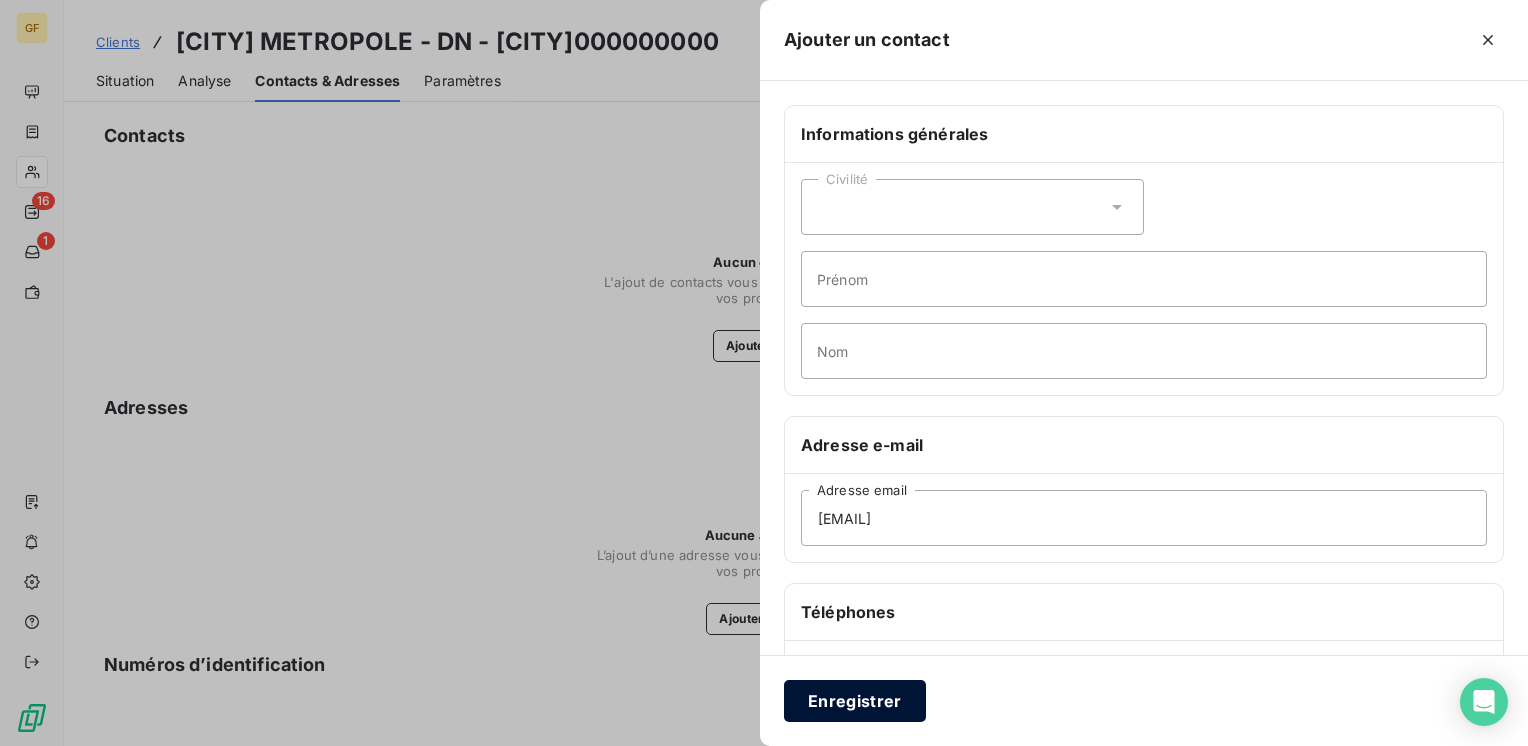 click on "Enregistrer" at bounding box center [855, 701] 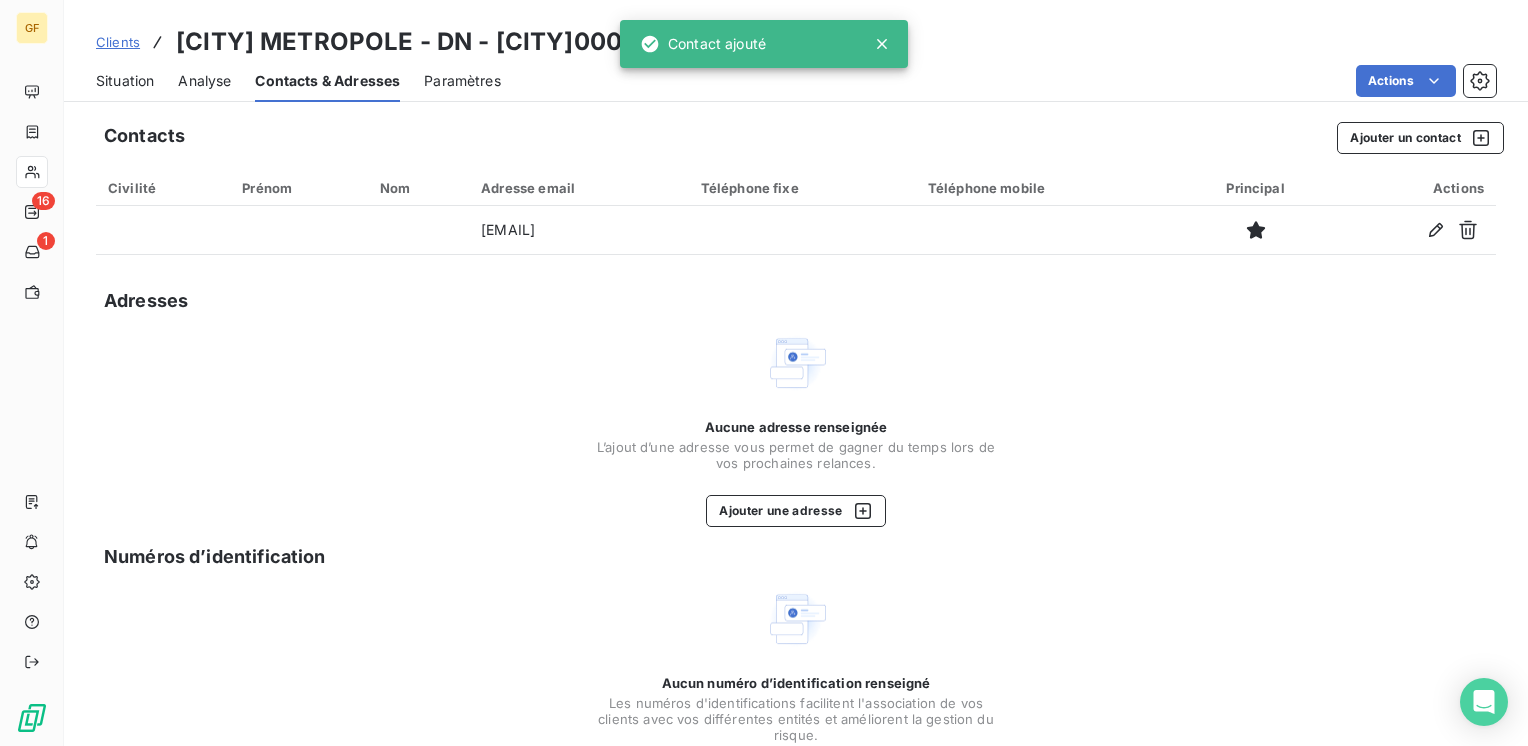 click on "Situation" at bounding box center (125, 81) 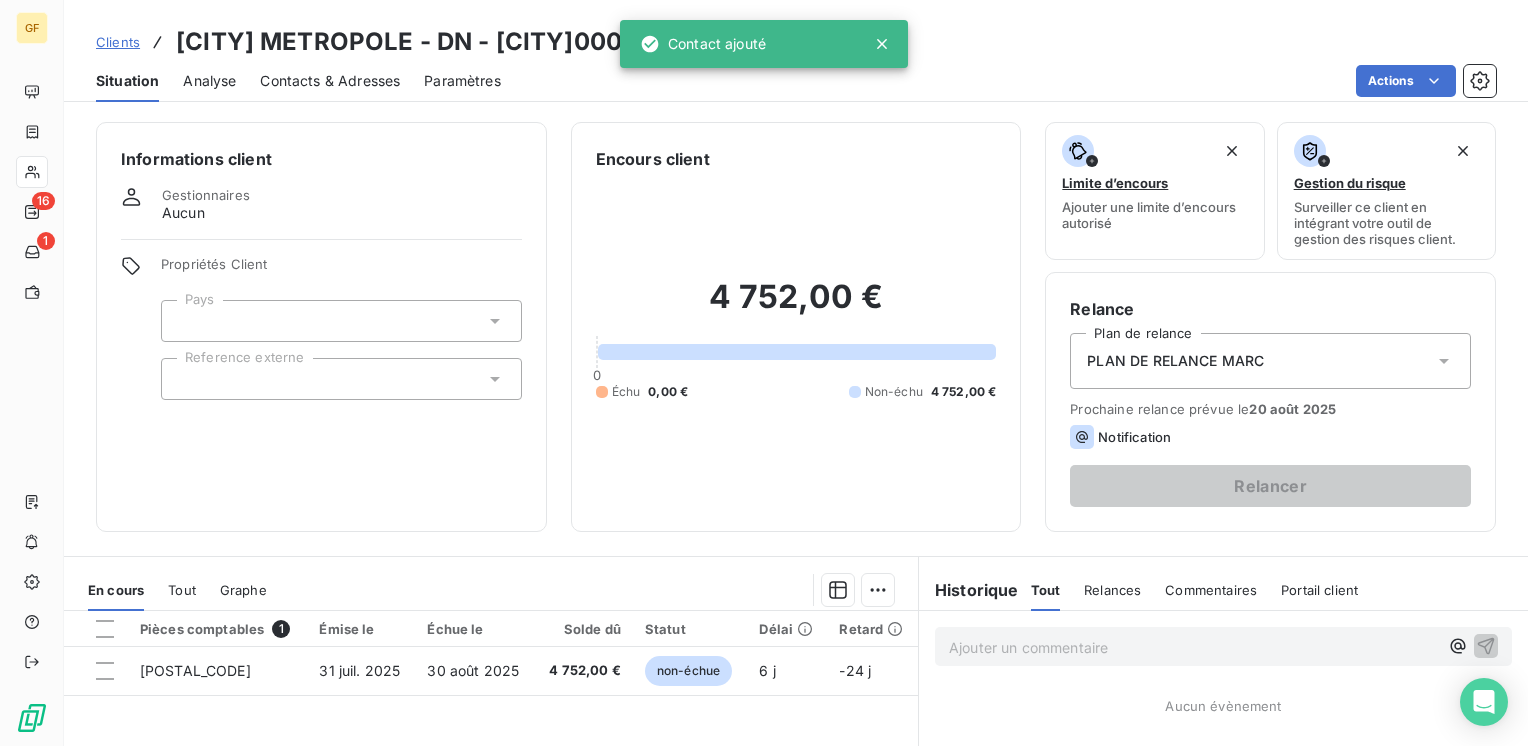 scroll, scrollTop: 100, scrollLeft: 0, axis: vertical 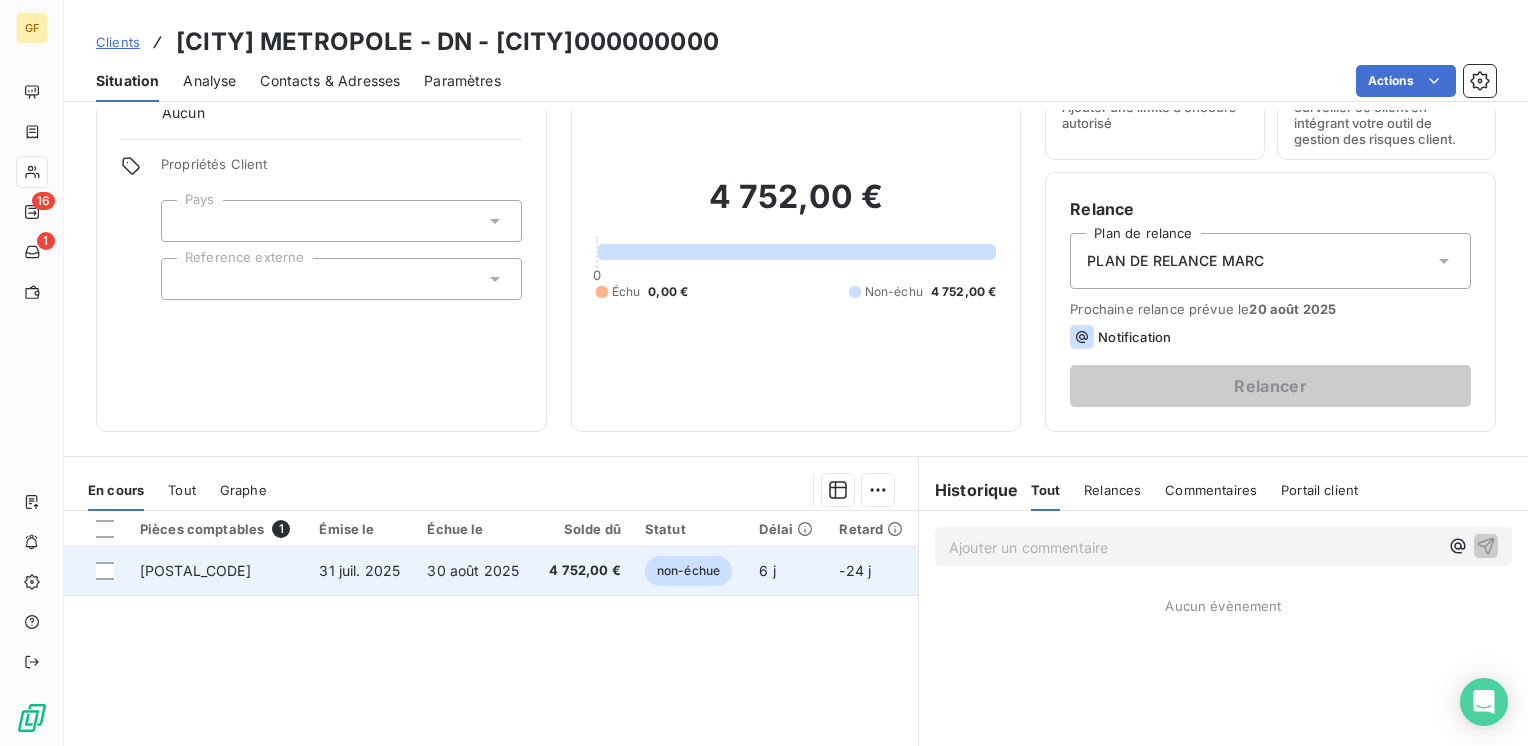 click on "30 août 2025" at bounding box center [473, 570] 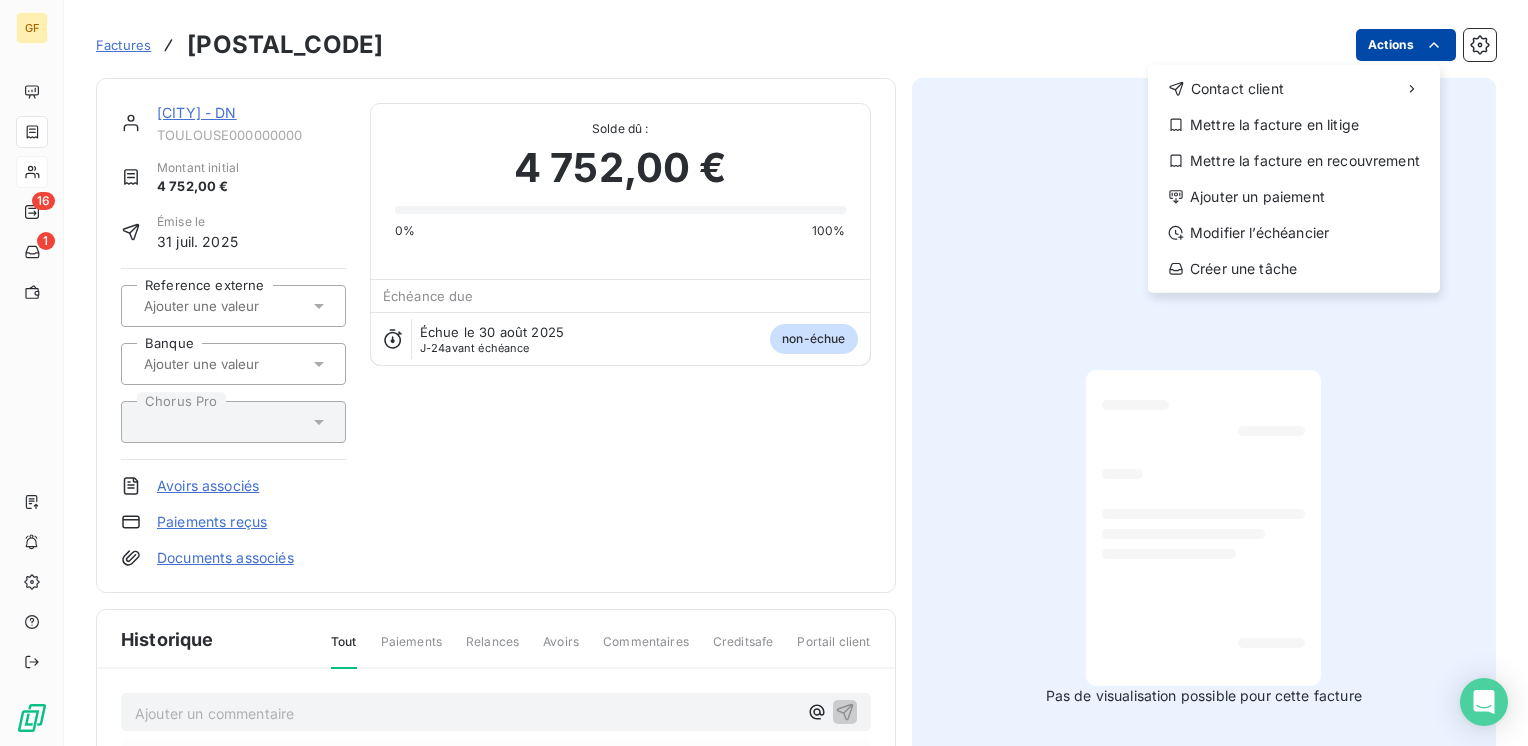 click on "GF 16 1 Factures [POSTAL_CODE] Actions Contact client Mettre la facture en litige Mettre la facture en recouvrement Ajouter un paiement Modifier l’échéancier Créer une tâche TOULOUSE METROPOLE - DN TOULOUSE00000000 Montant initial 4 752,00€ Émise le [DATE] Reference externe Banque Chorus Pro Avoirs associés Paiements reçus Documents associés Solde dû : 4 752,00€ 0% 100% Échéance due Échue le [DATE] J-24  avant échéance non-échue Historique Tout Paiements Relances Avoirs Commentaires Creditsafe Portail client Ajouter un commentaire ﻿ [DATE] Émission de la facture Pas de visualisation possible pour cette facture" at bounding box center [764, 373] 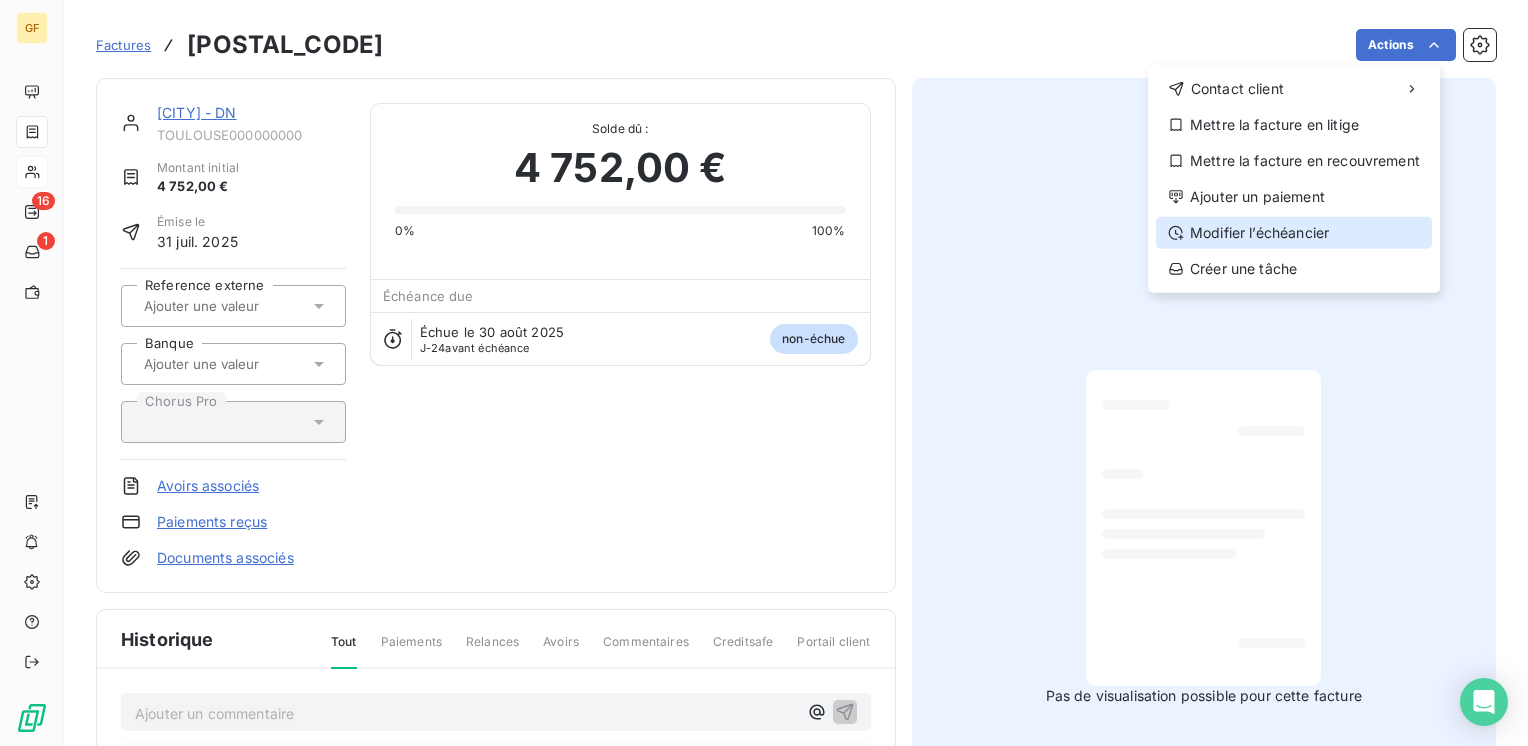 click on "Modifier l’échéancier" at bounding box center [1294, 233] 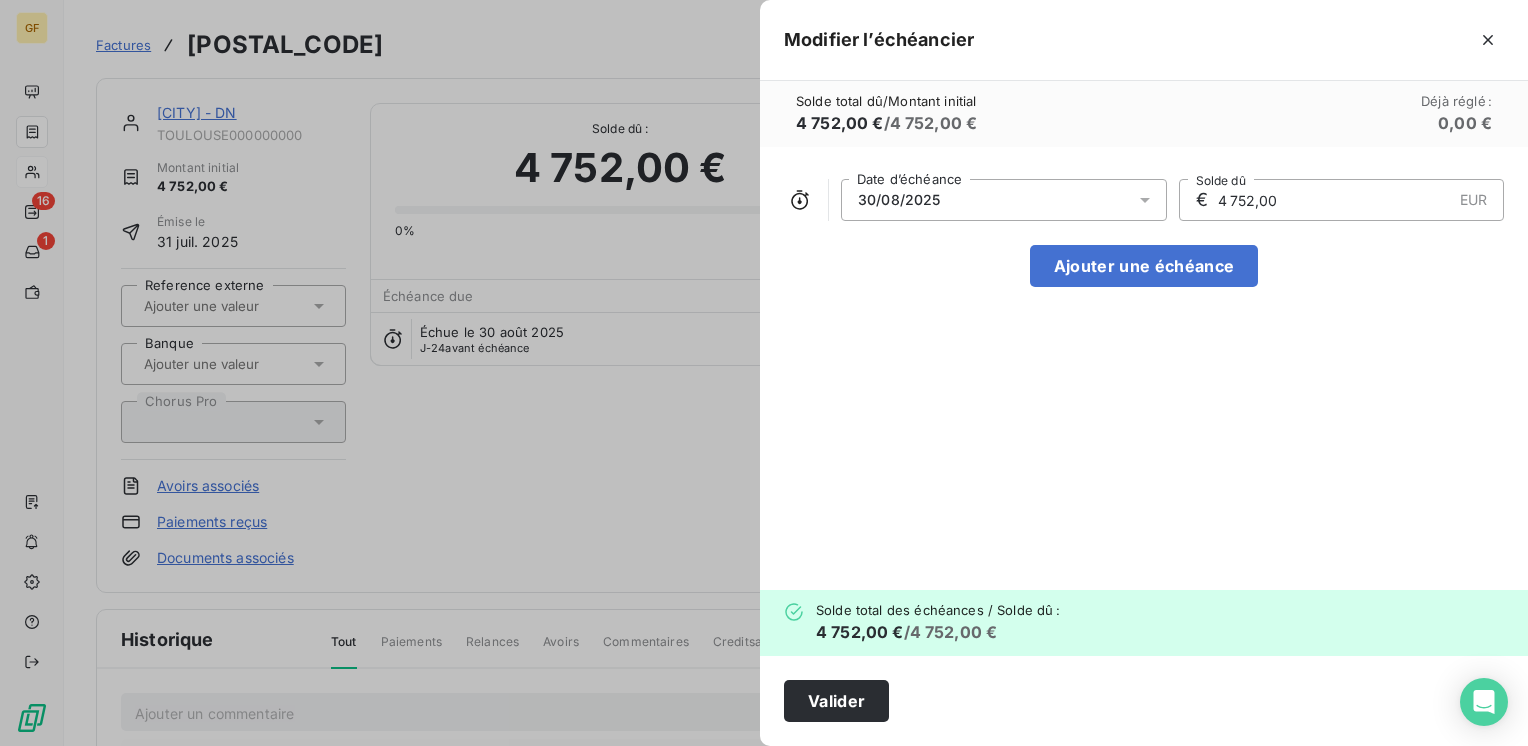 click 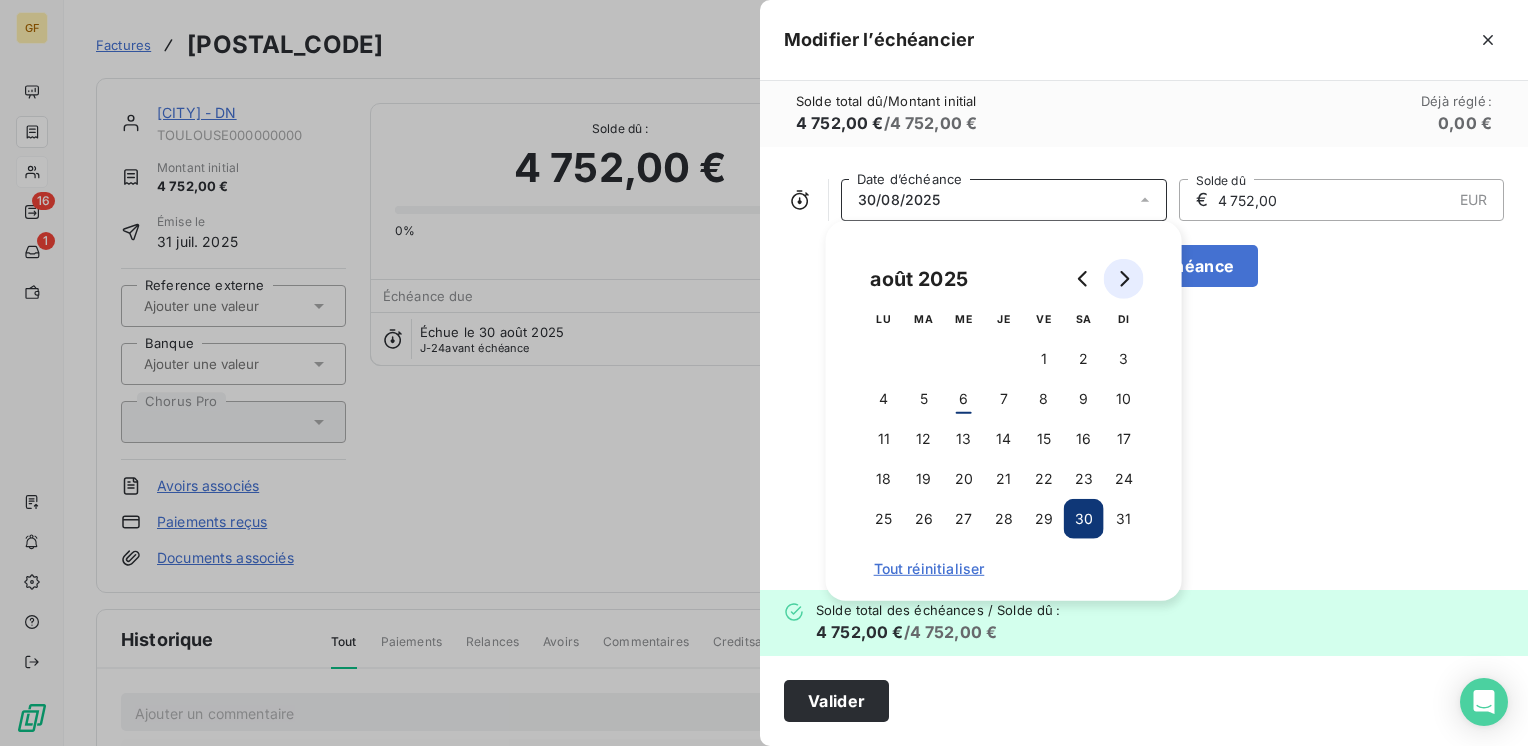 click at bounding box center [1124, 279] 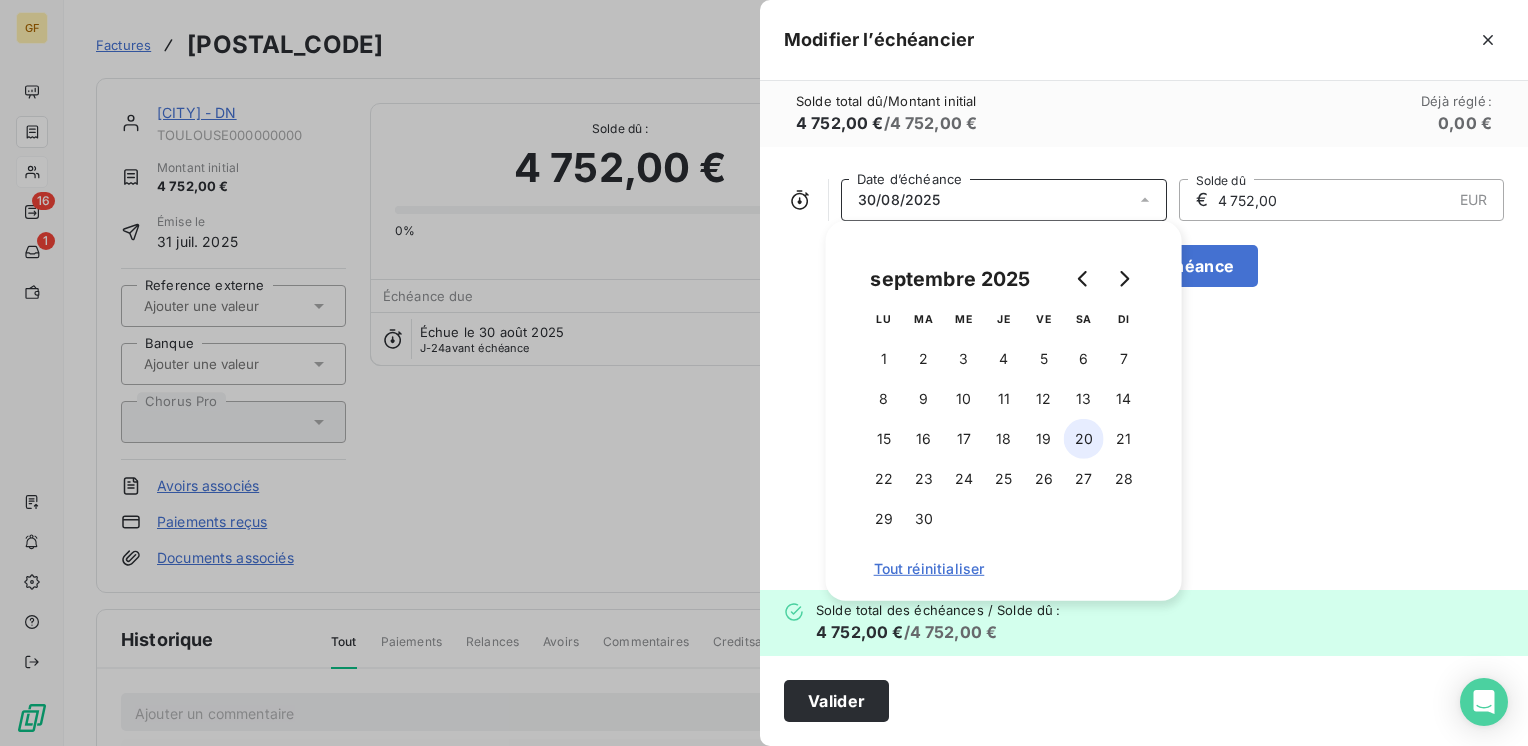click on "20" at bounding box center (1084, 439) 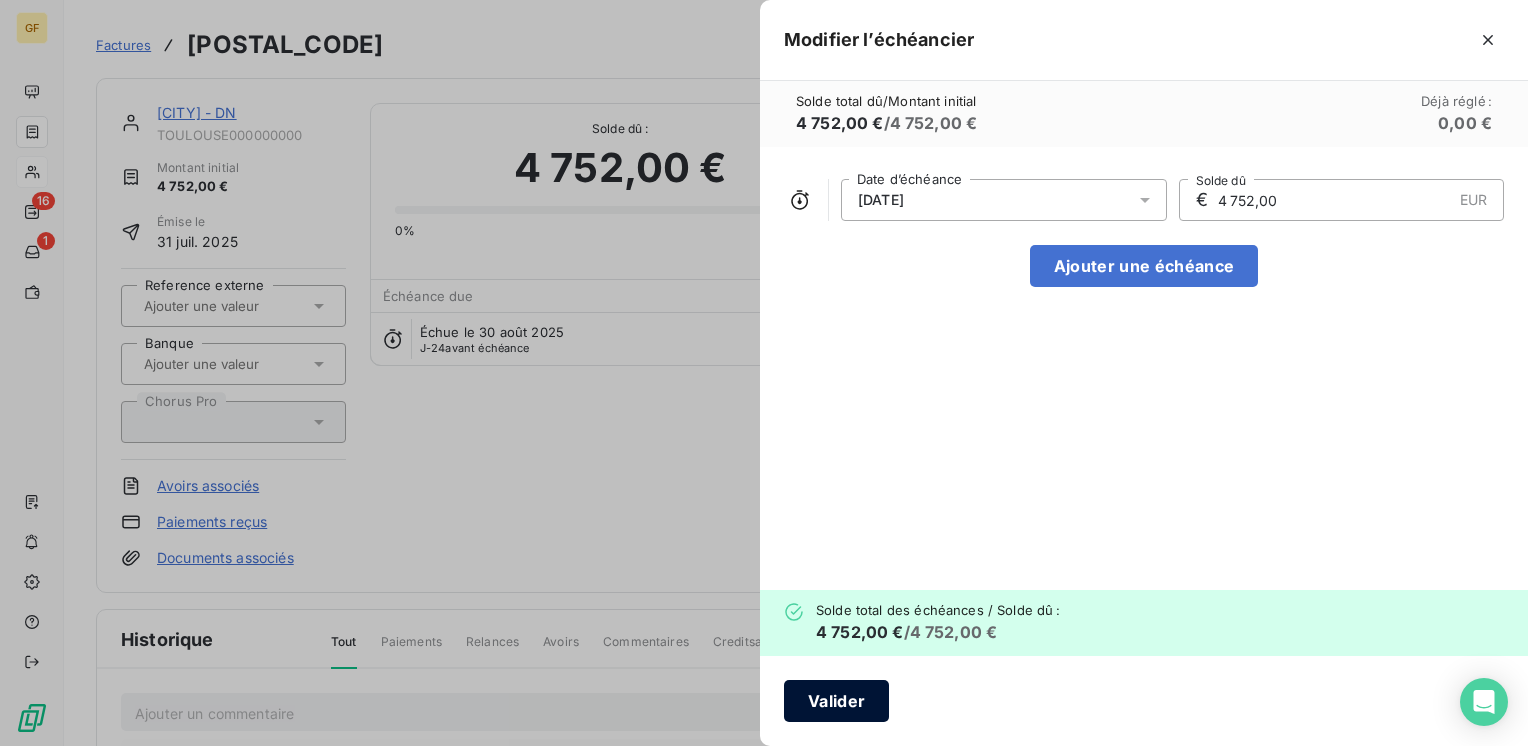 click on "Valider" at bounding box center (836, 701) 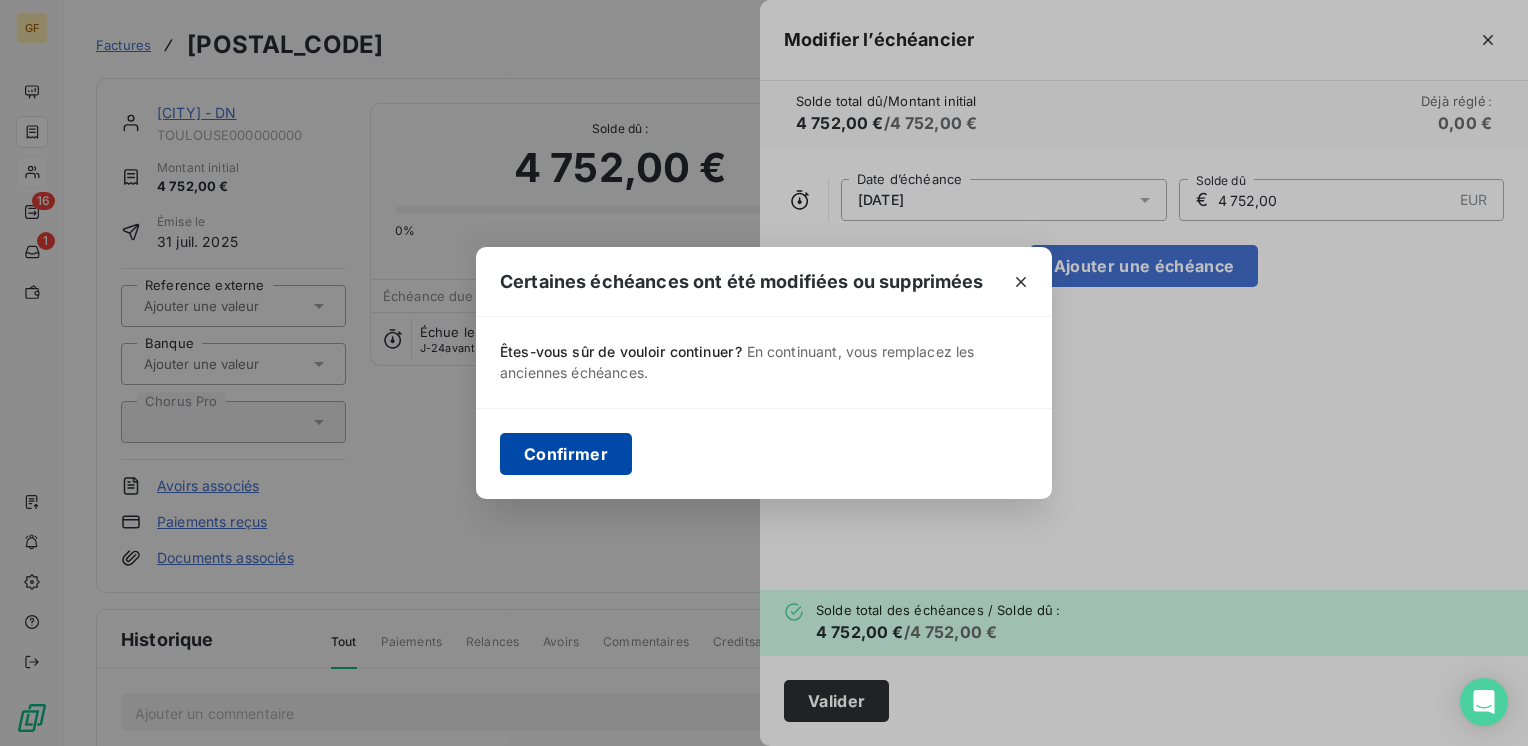 click on "Confirmer" at bounding box center (566, 454) 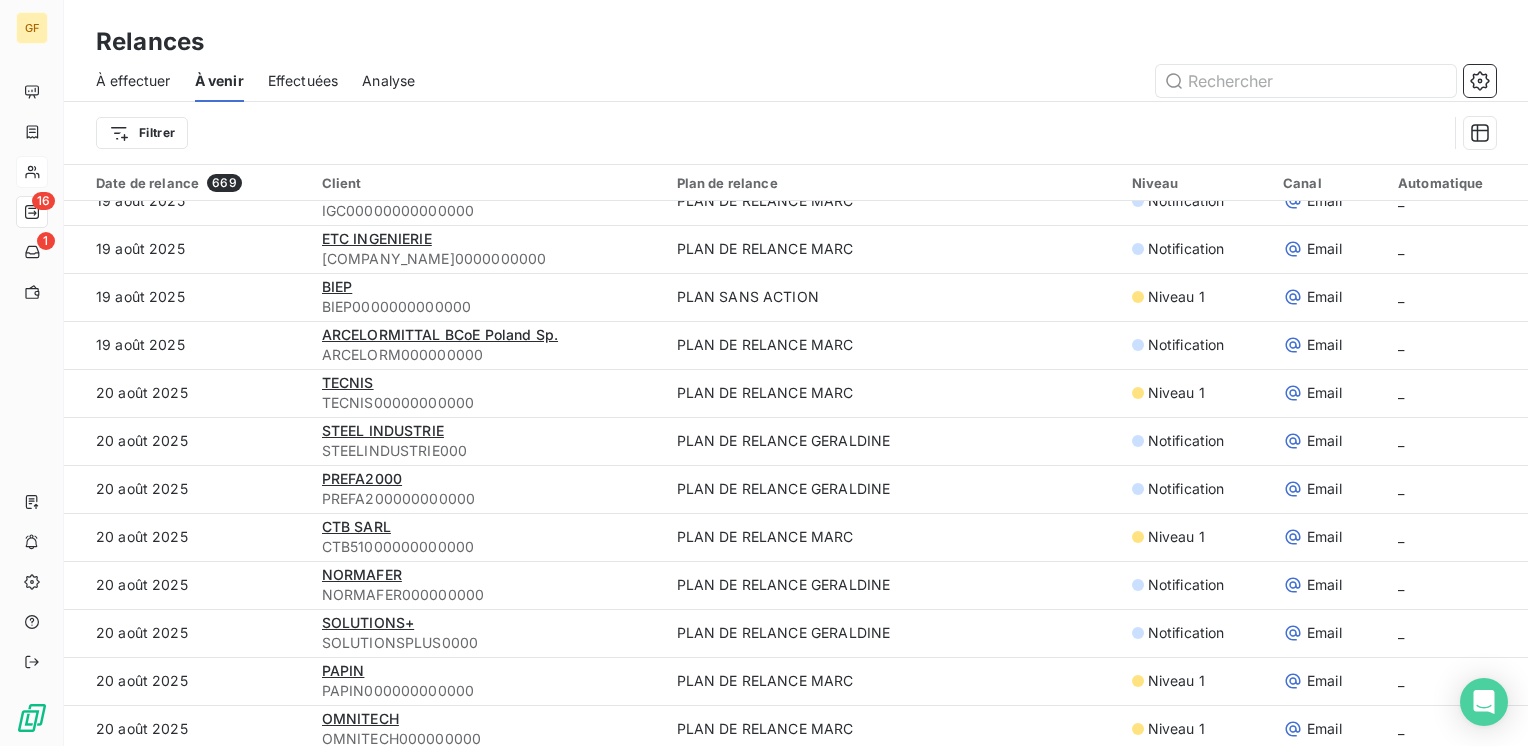 scroll, scrollTop: 4255, scrollLeft: 0, axis: vertical 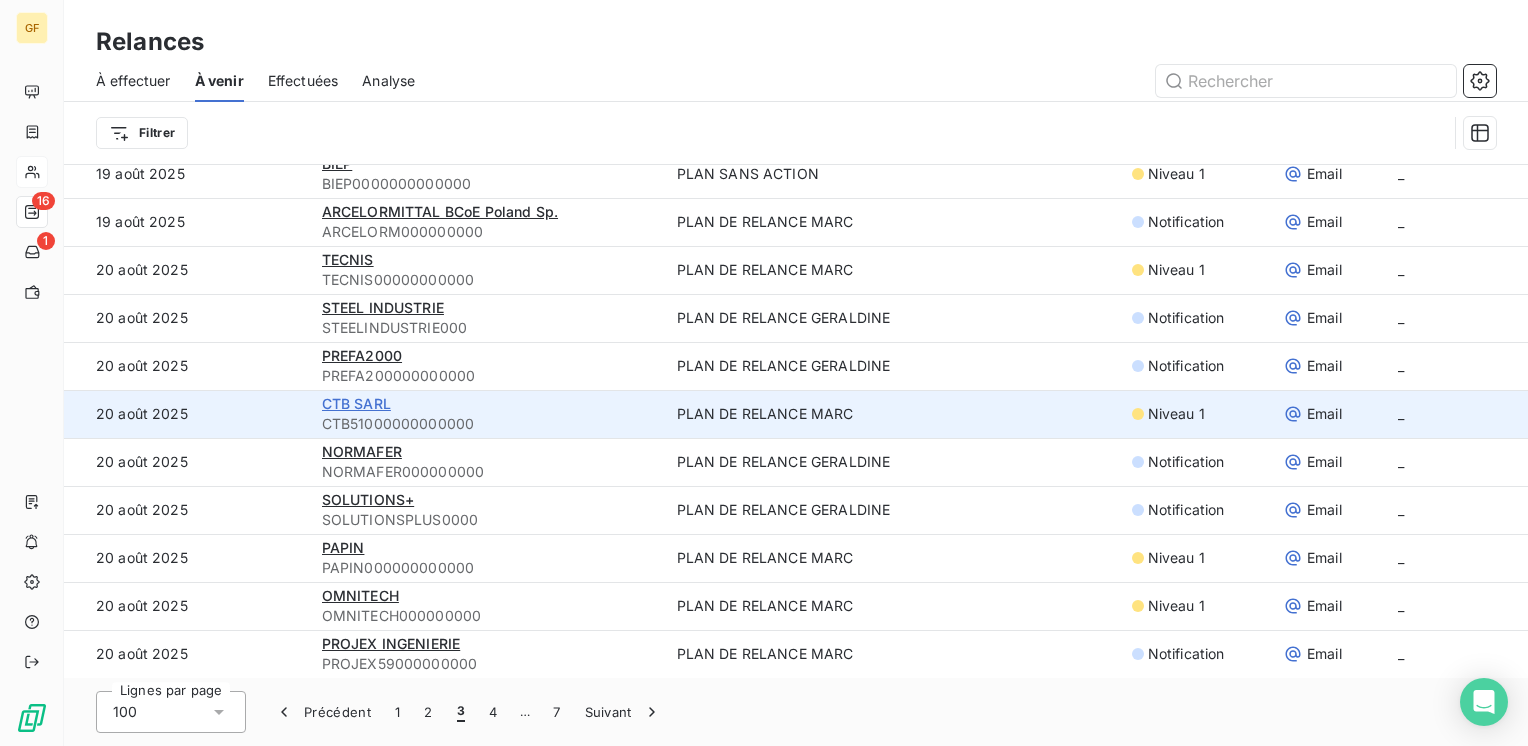 click on "CTB SARL" at bounding box center (356, 403) 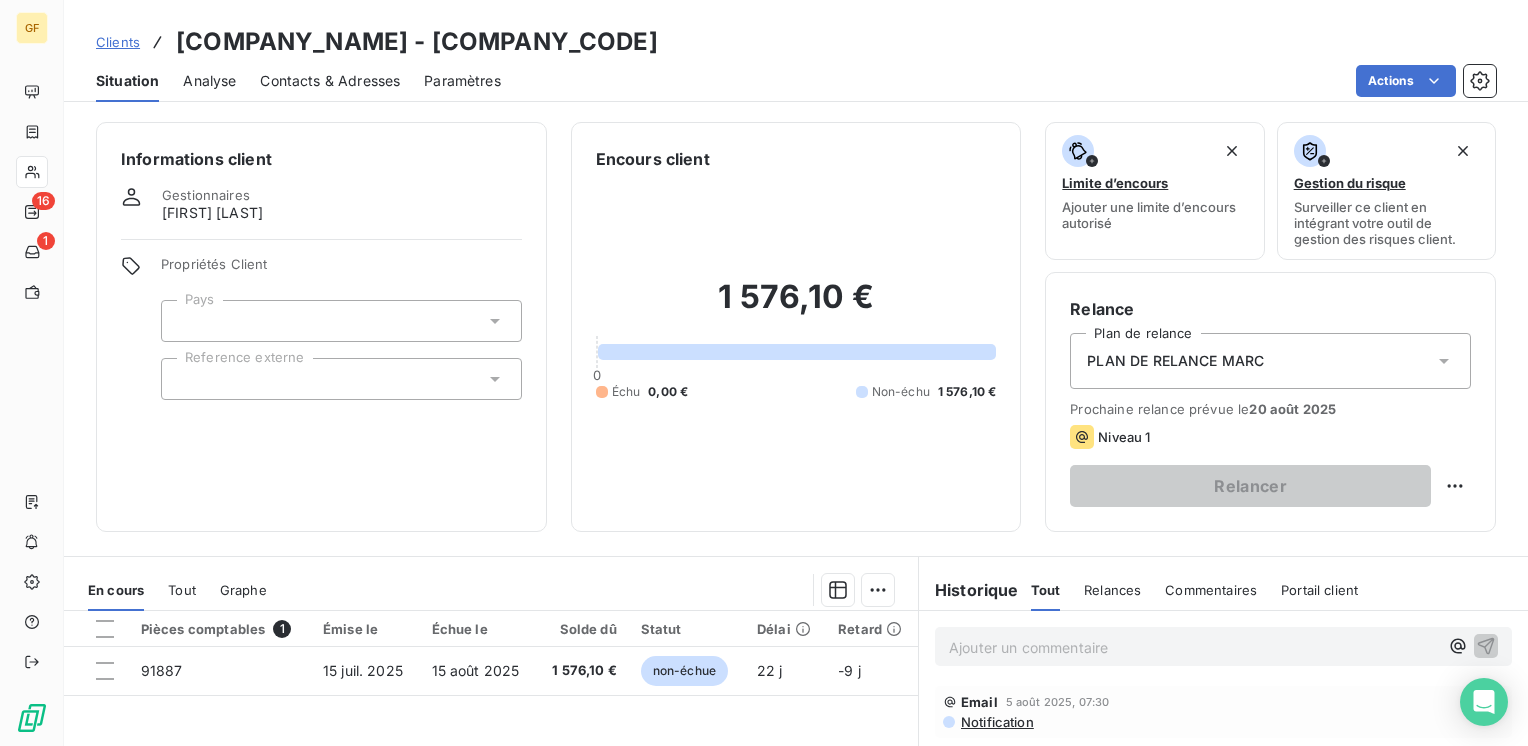 click on "Contacts & Adresses" at bounding box center [330, 81] 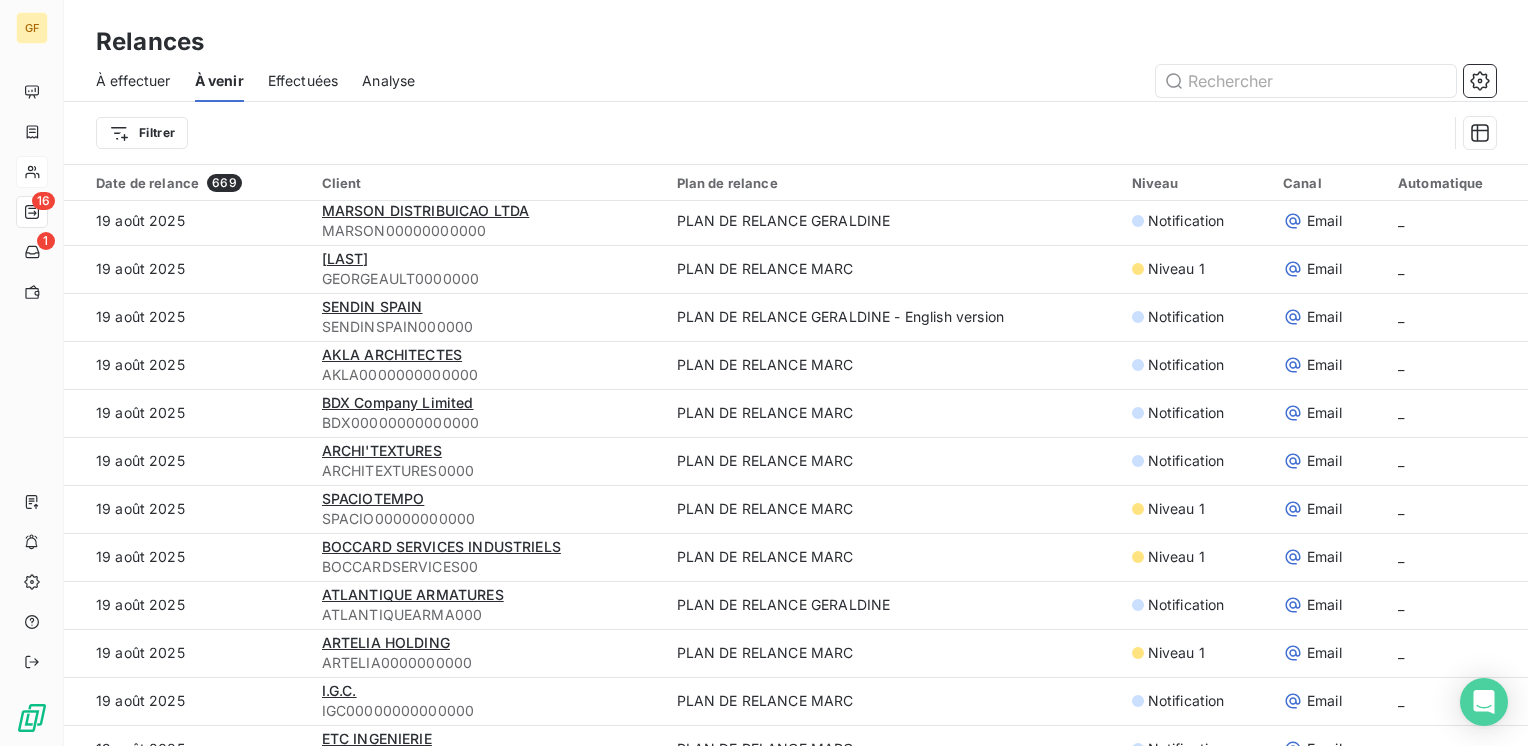 scroll, scrollTop: 4255, scrollLeft: 0, axis: vertical 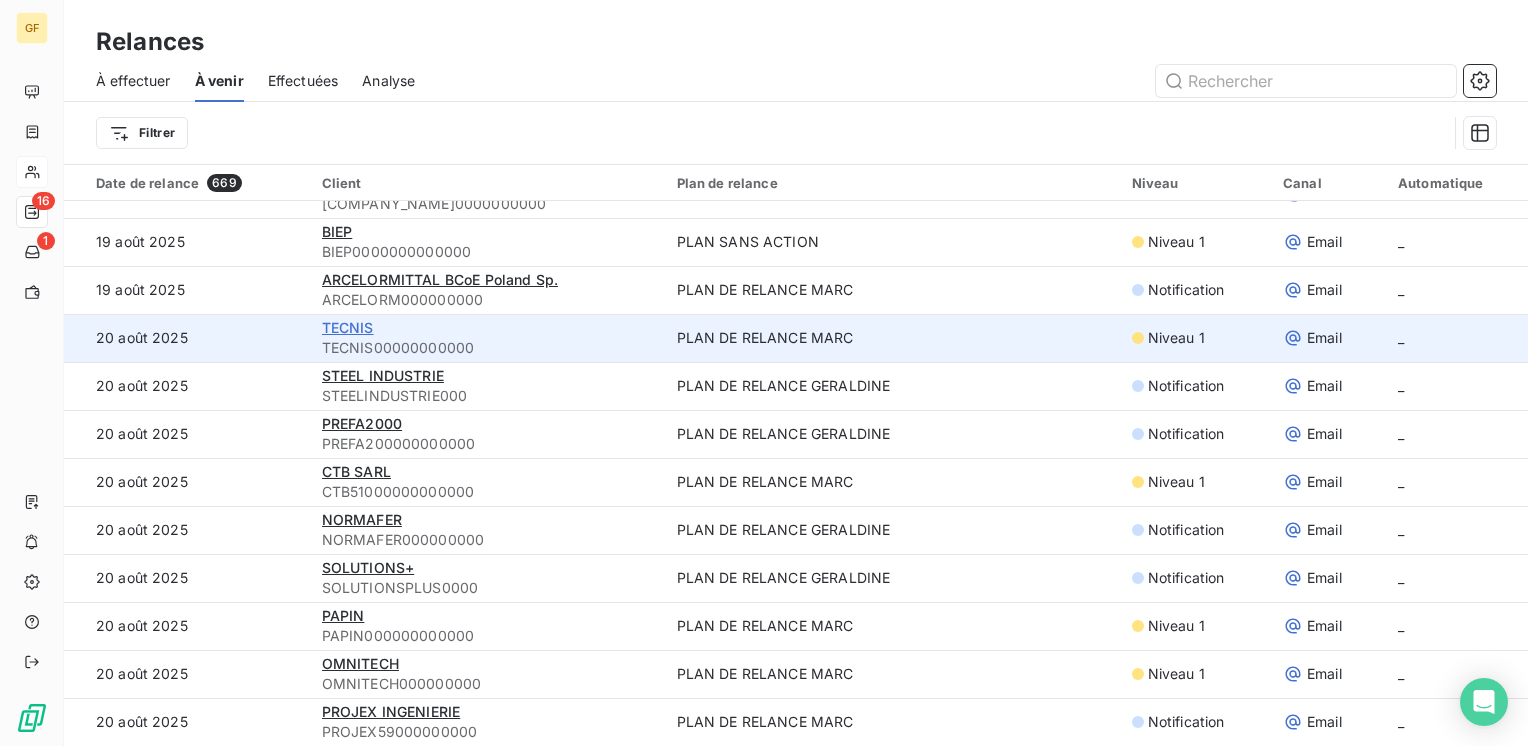click on "TECNIS" at bounding box center [348, 327] 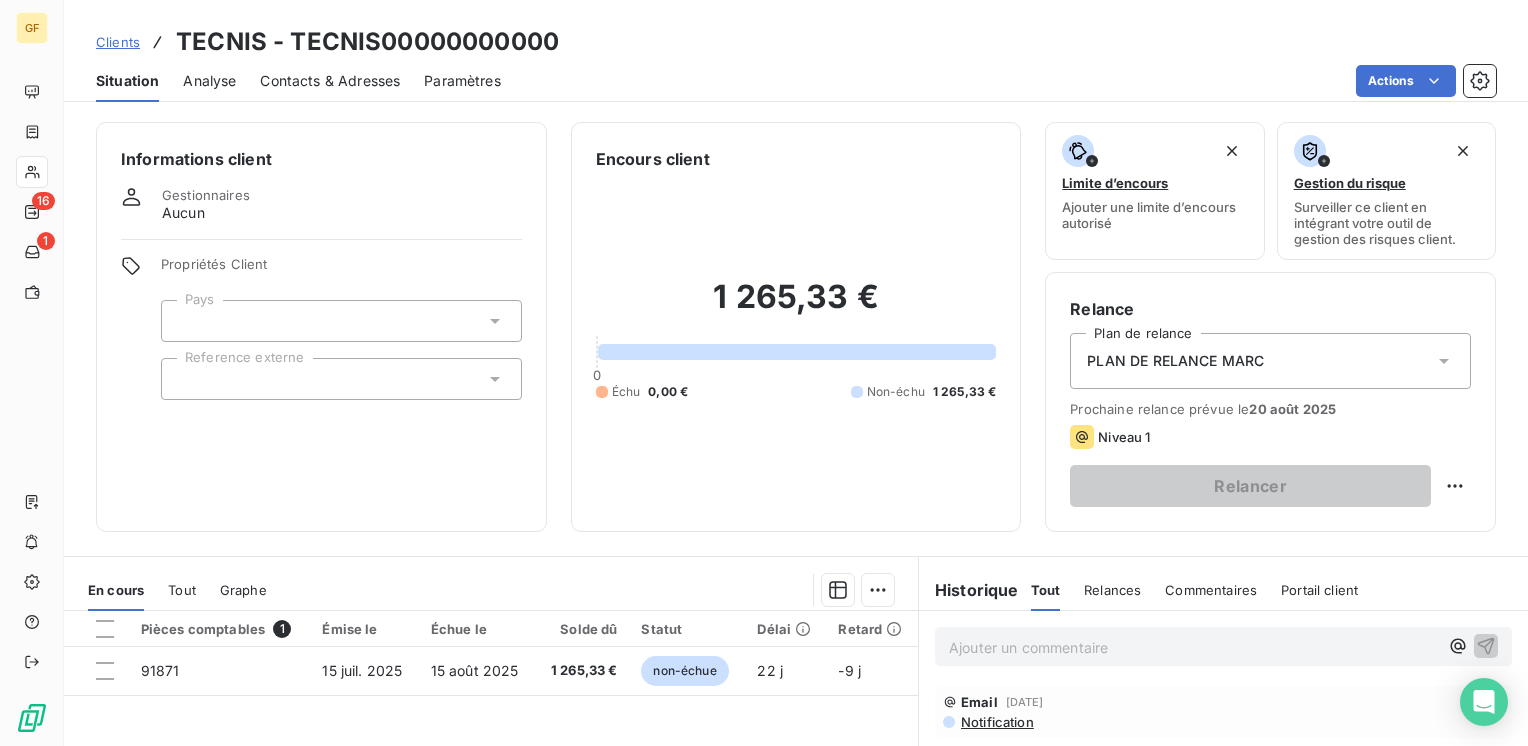 click on "Contacts & Adresses" at bounding box center [330, 81] 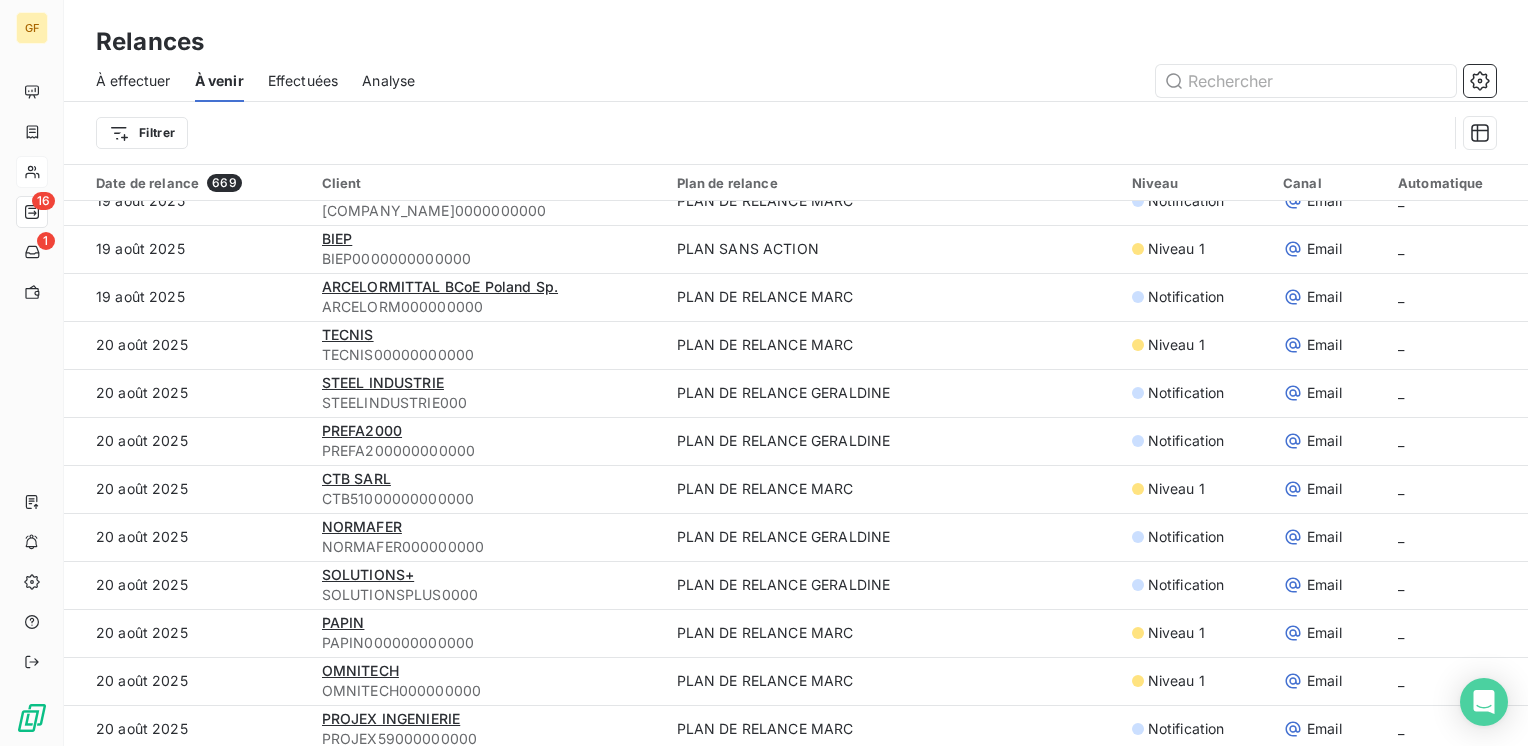 scroll, scrollTop: 4255, scrollLeft: 0, axis: vertical 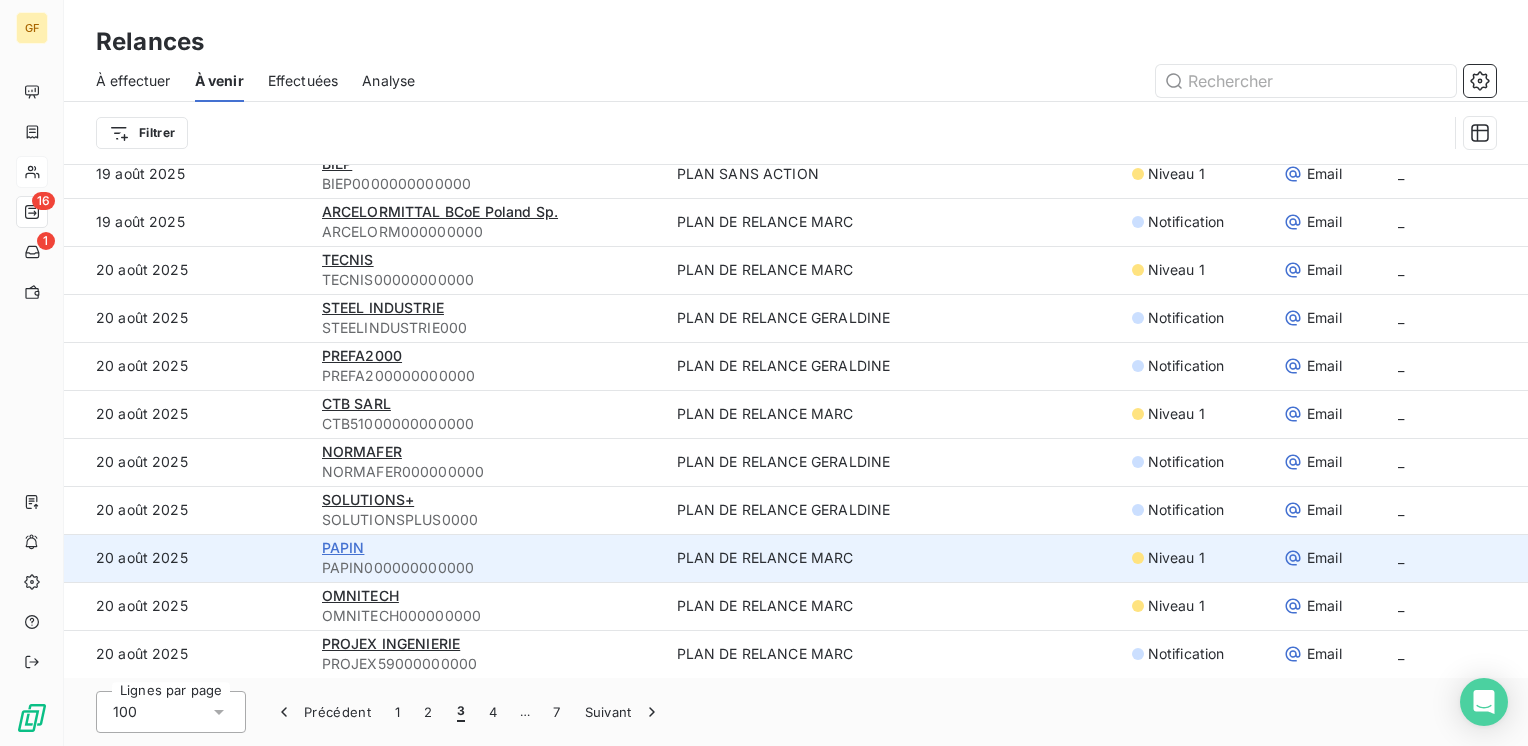 click on "PAPIN" at bounding box center (343, 547) 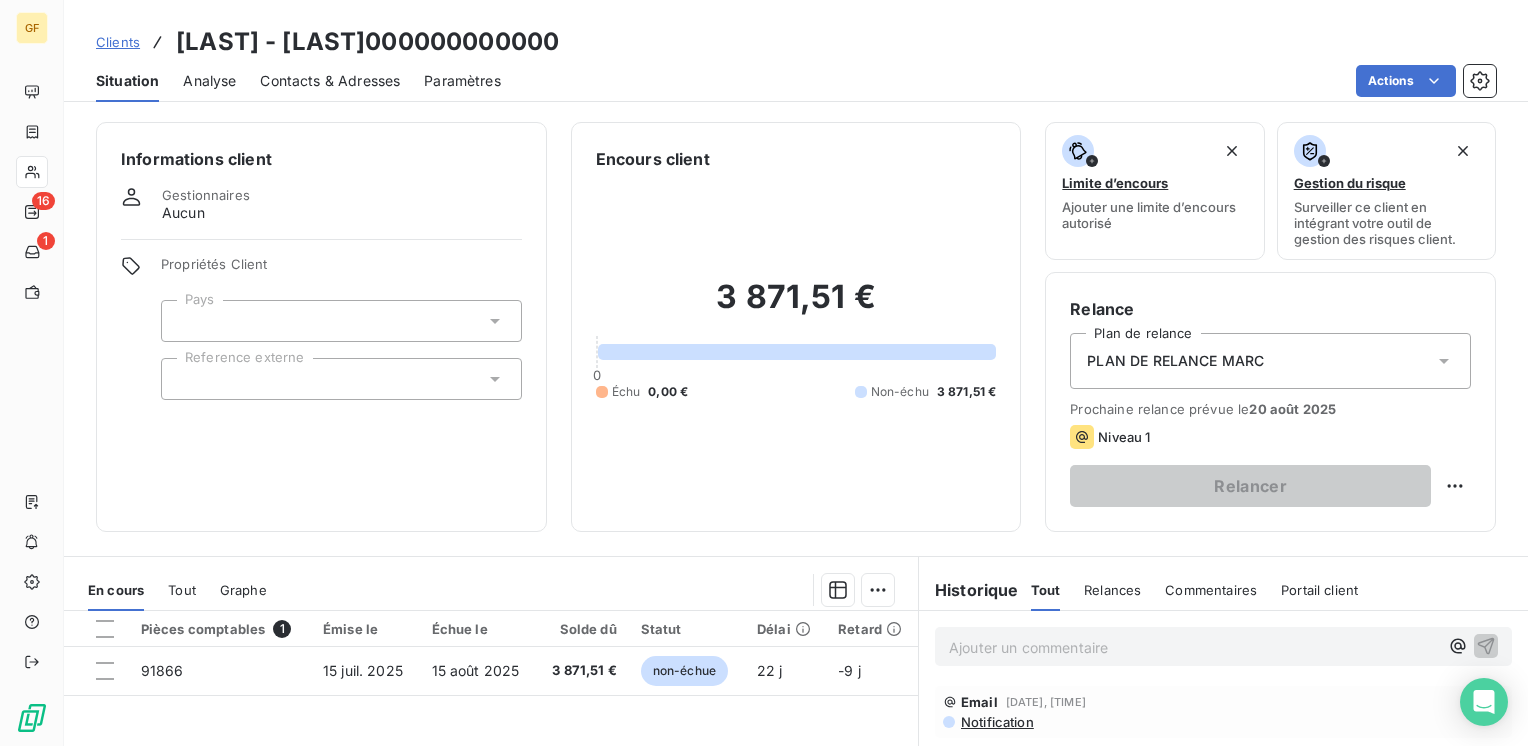 click on "Contacts & Adresses" at bounding box center [330, 81] 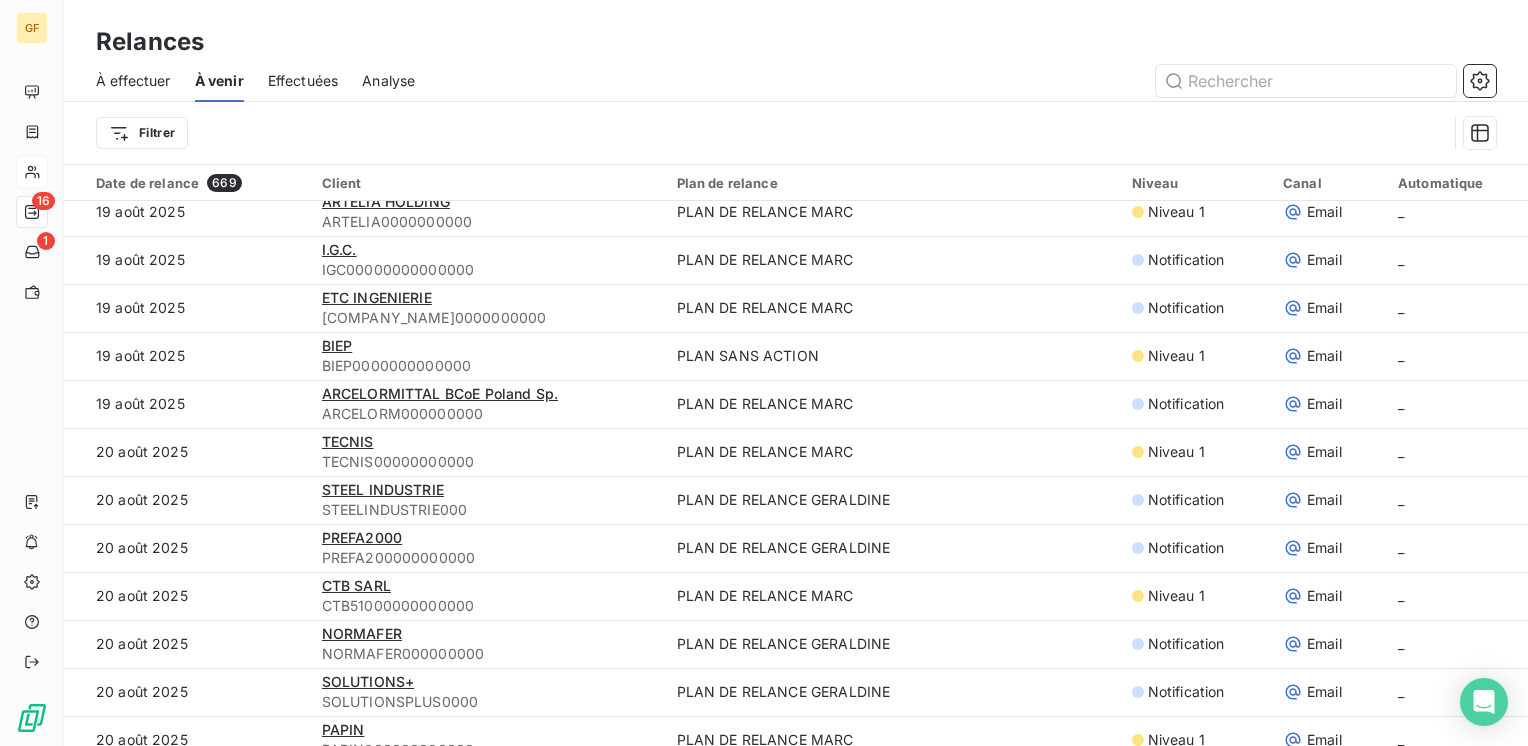 scroll, scrollTop: 4255, scrollLeft: 0, axis: vertical 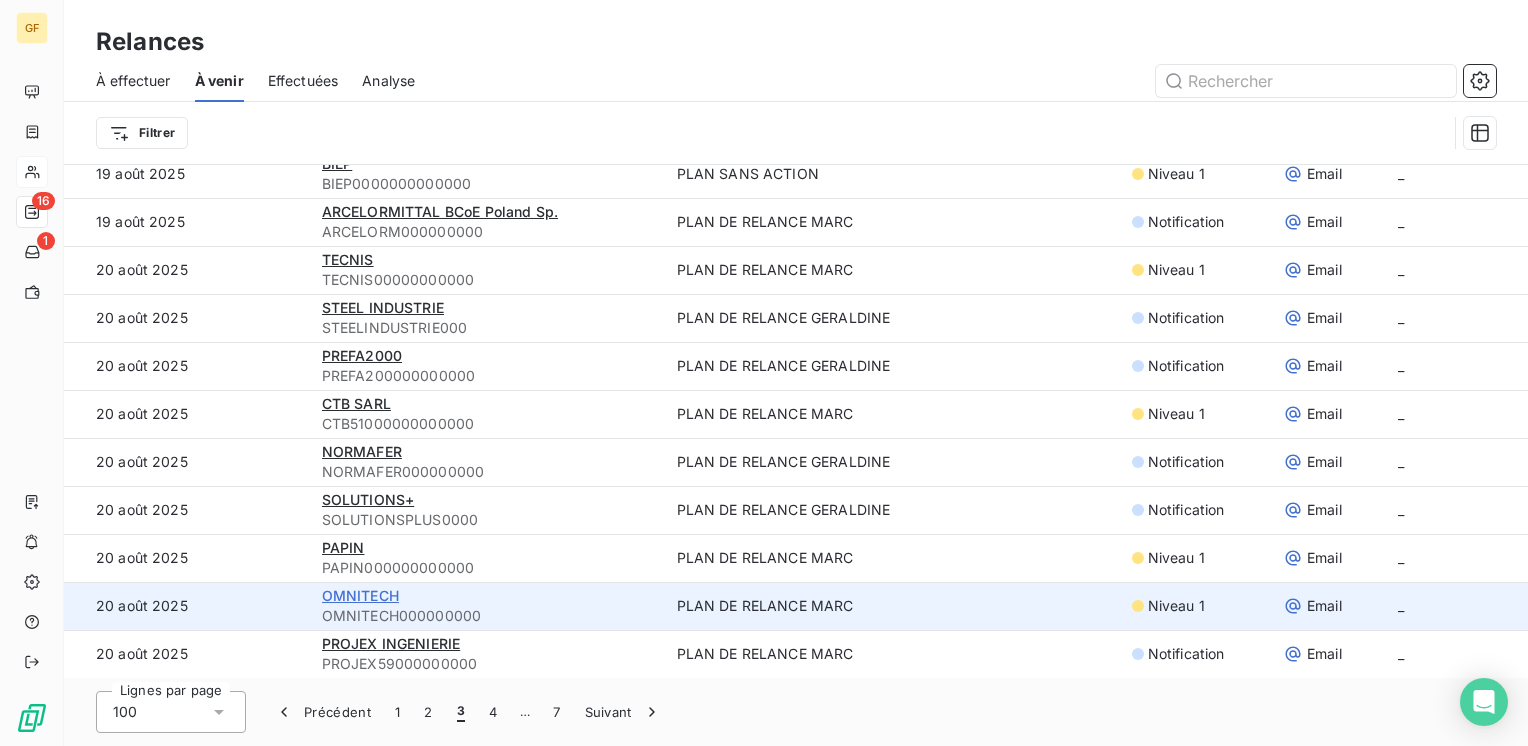 click on "OMNITECH" at bounding box center (360, 595) 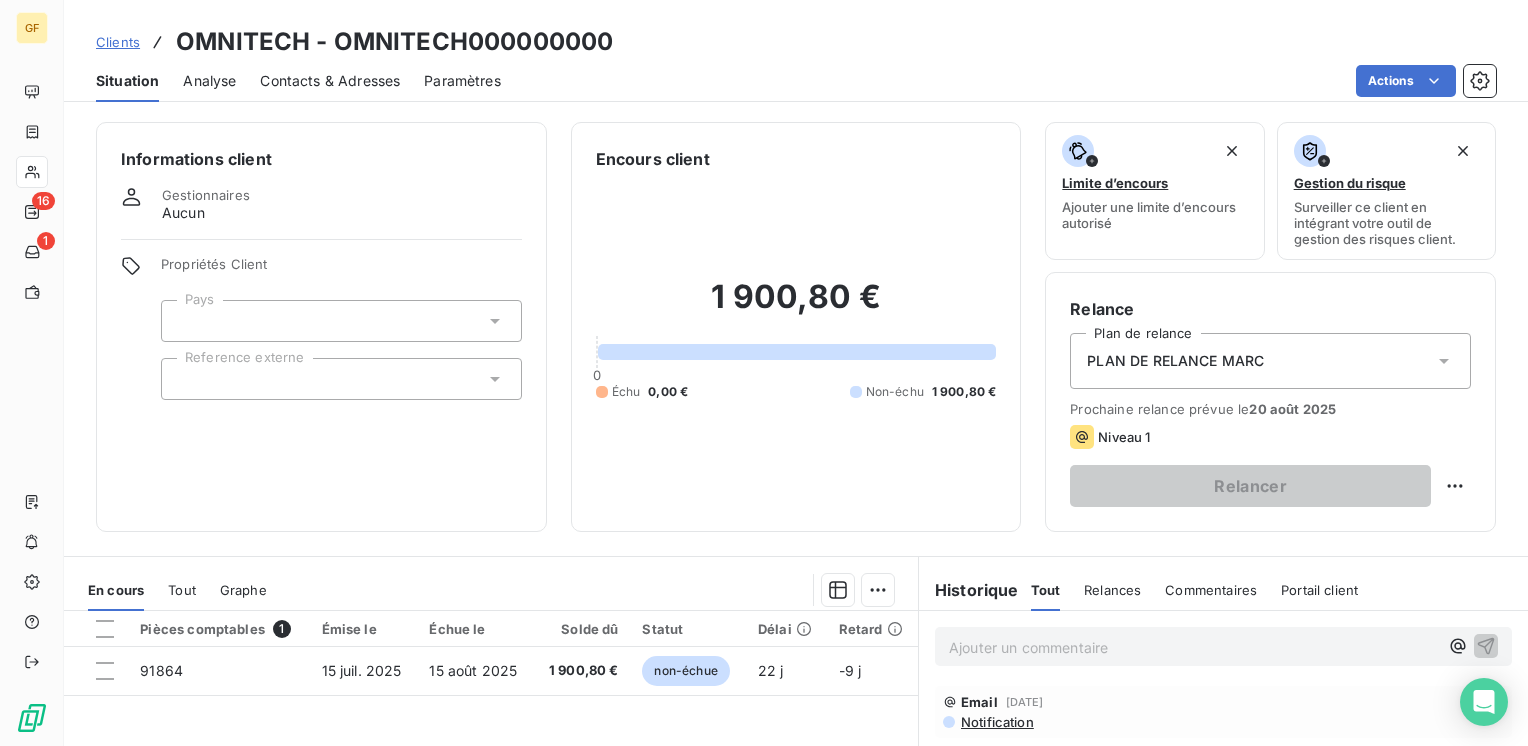 click on "Contacts & Adresses" at bounding box center [330, 81] 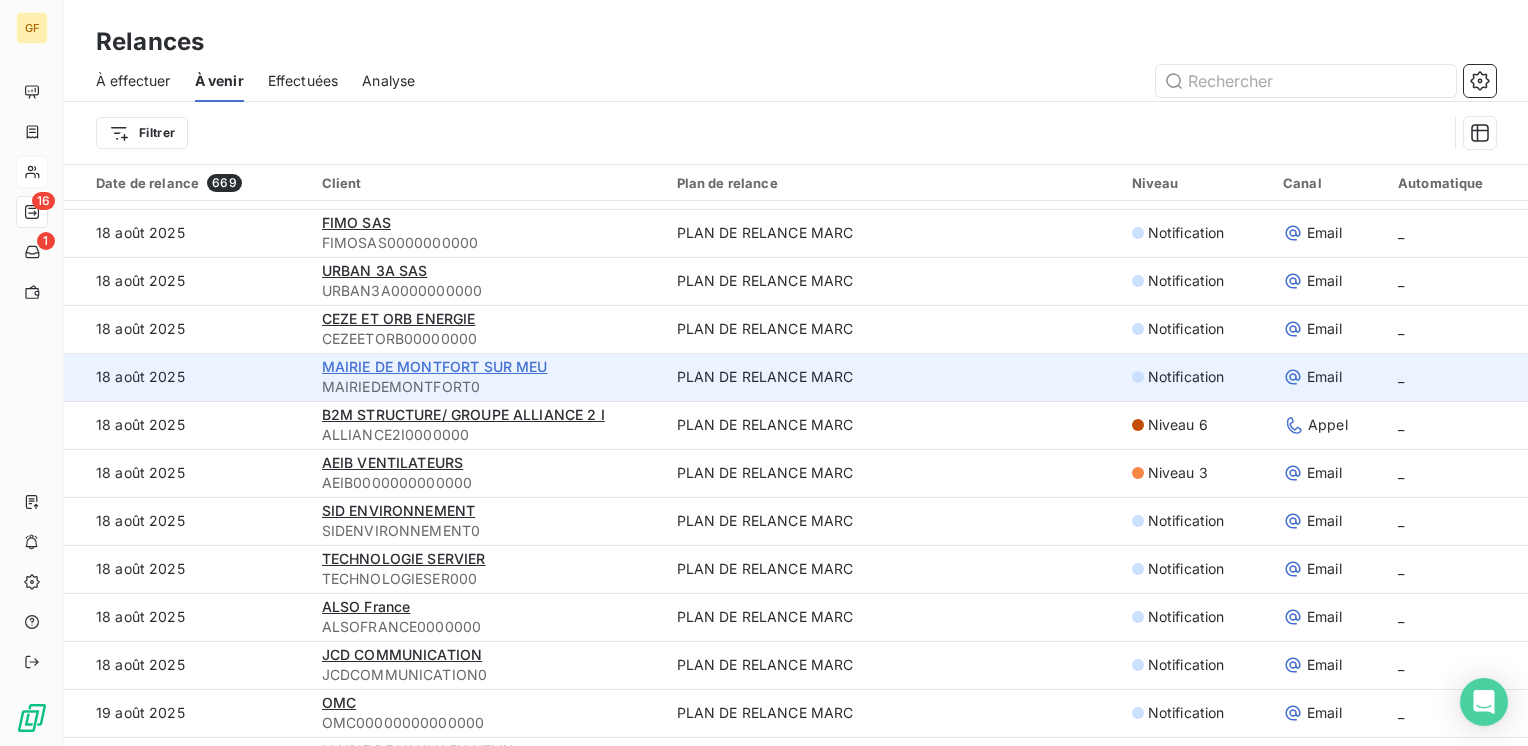 scroll, scrollTop: 4255, scrollLeft: 0, axis: vertical 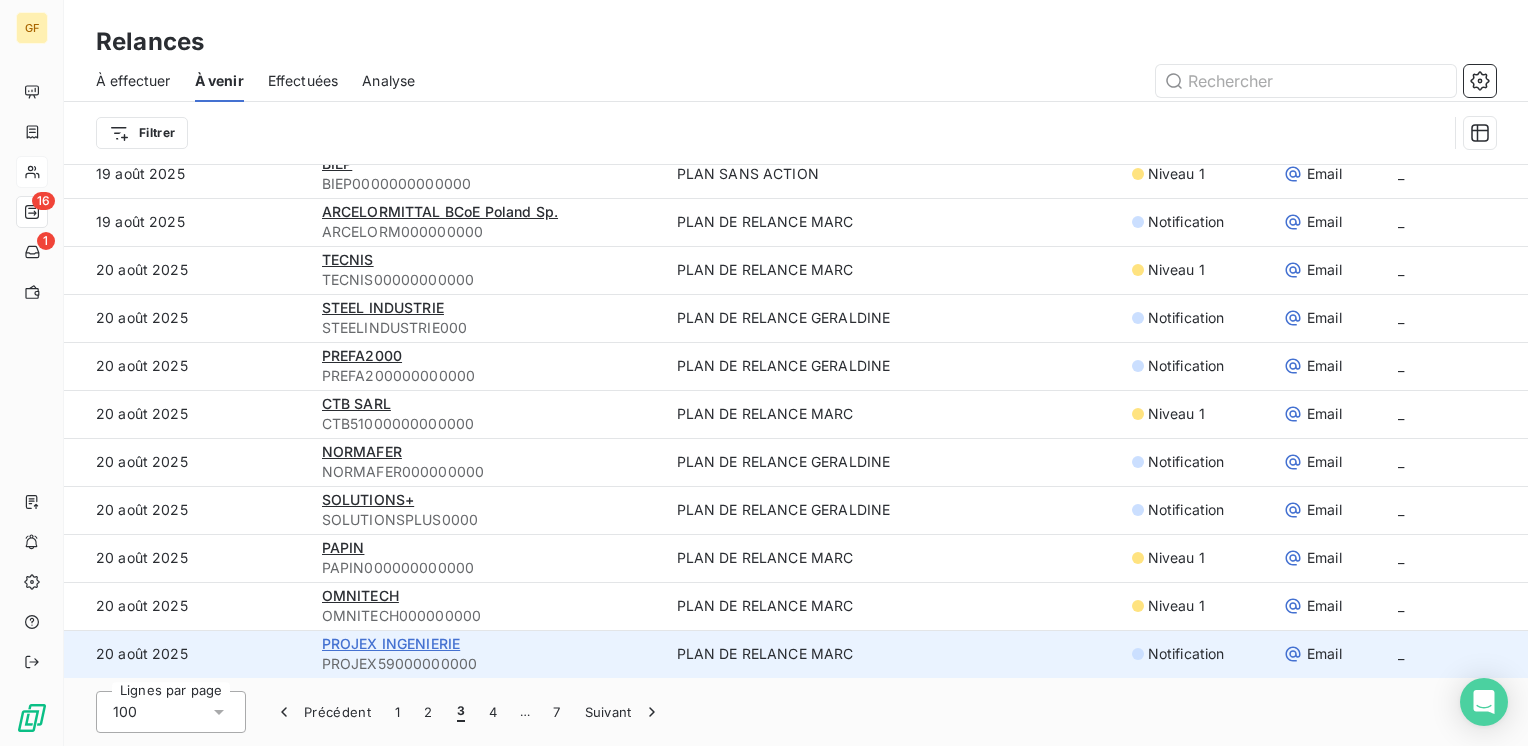 click on "PROJEX INGENIERIE" at bounding box center [391, 643] 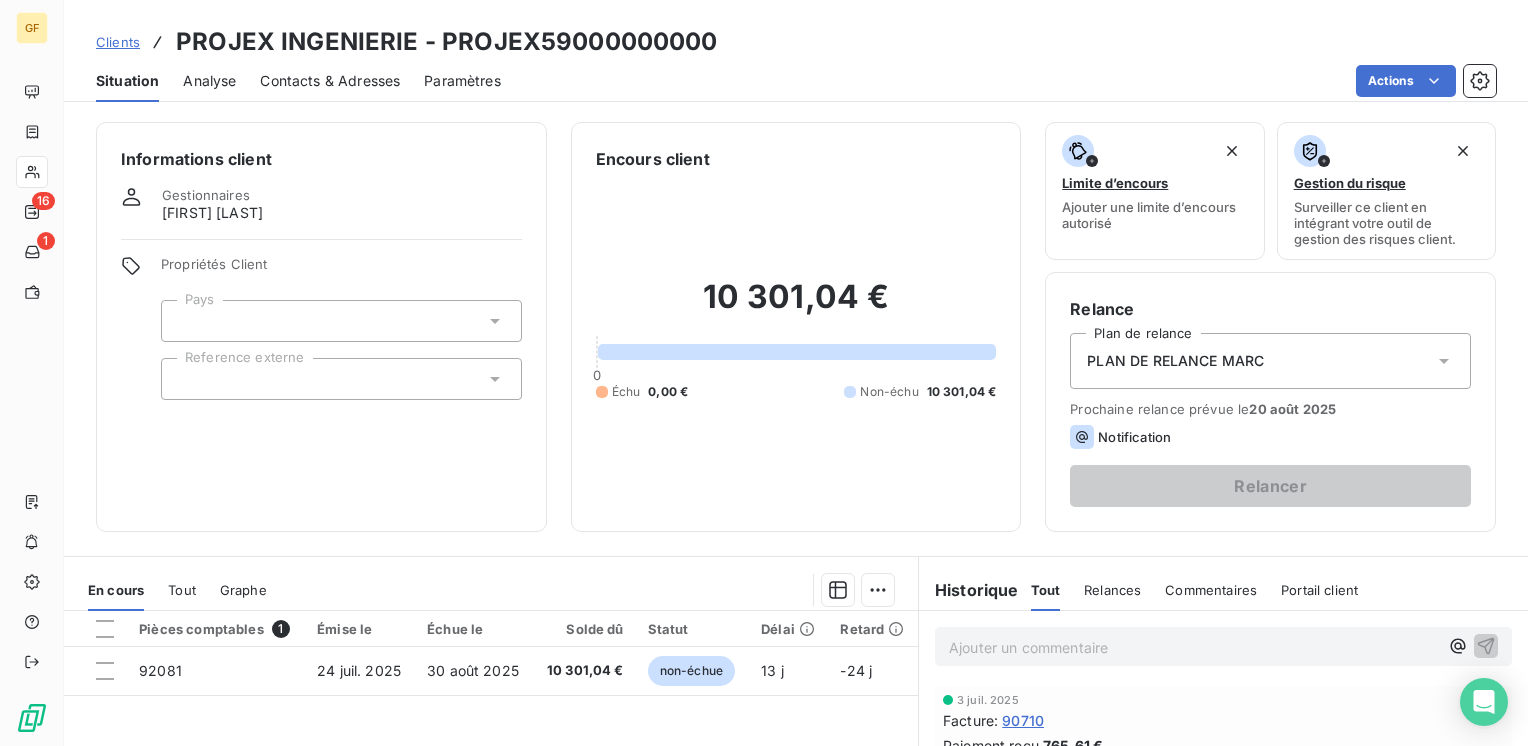 click on "Contacts & Adresses" at bounding box center [330, 81] 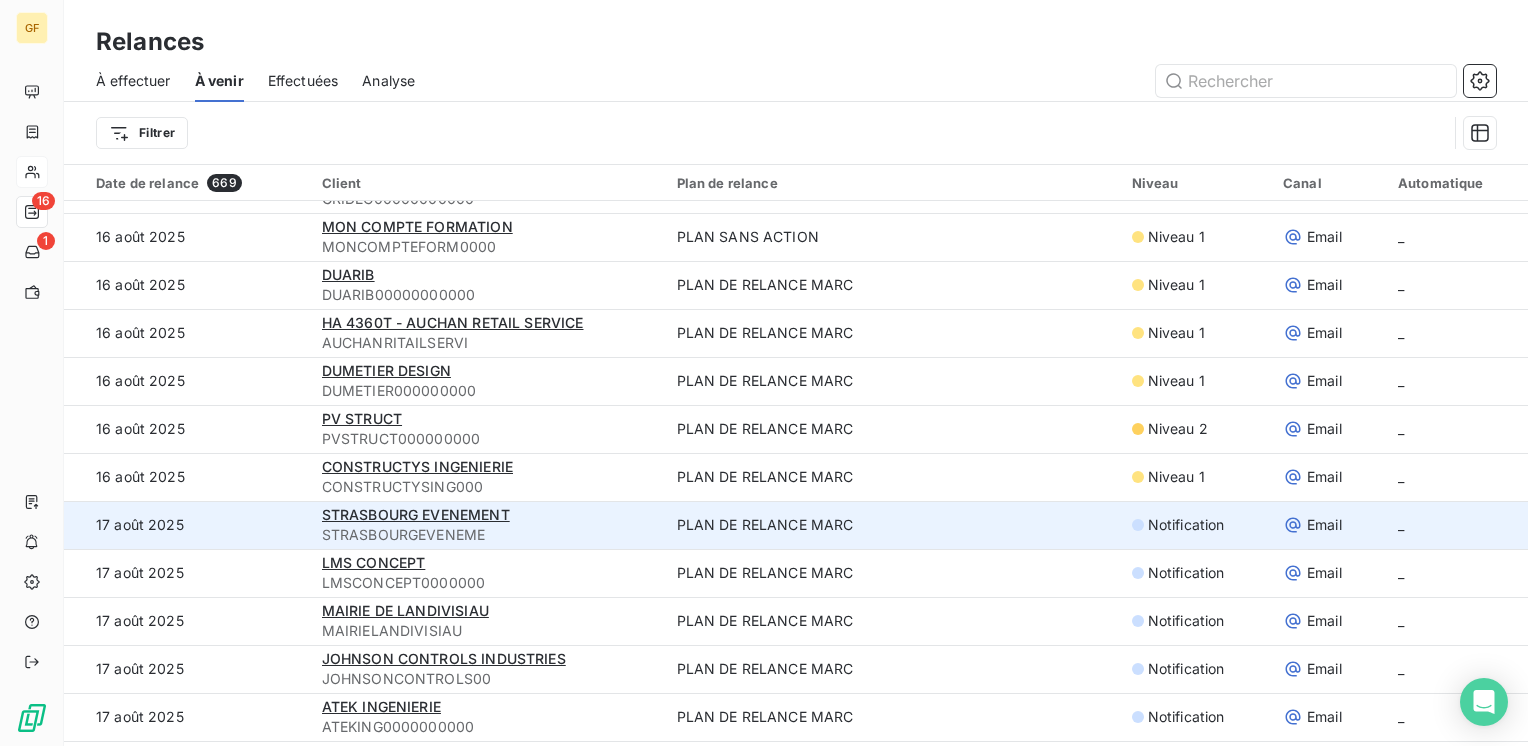 scroll, scrollTop: 4255, scrollLeft: 0, axis: vertical 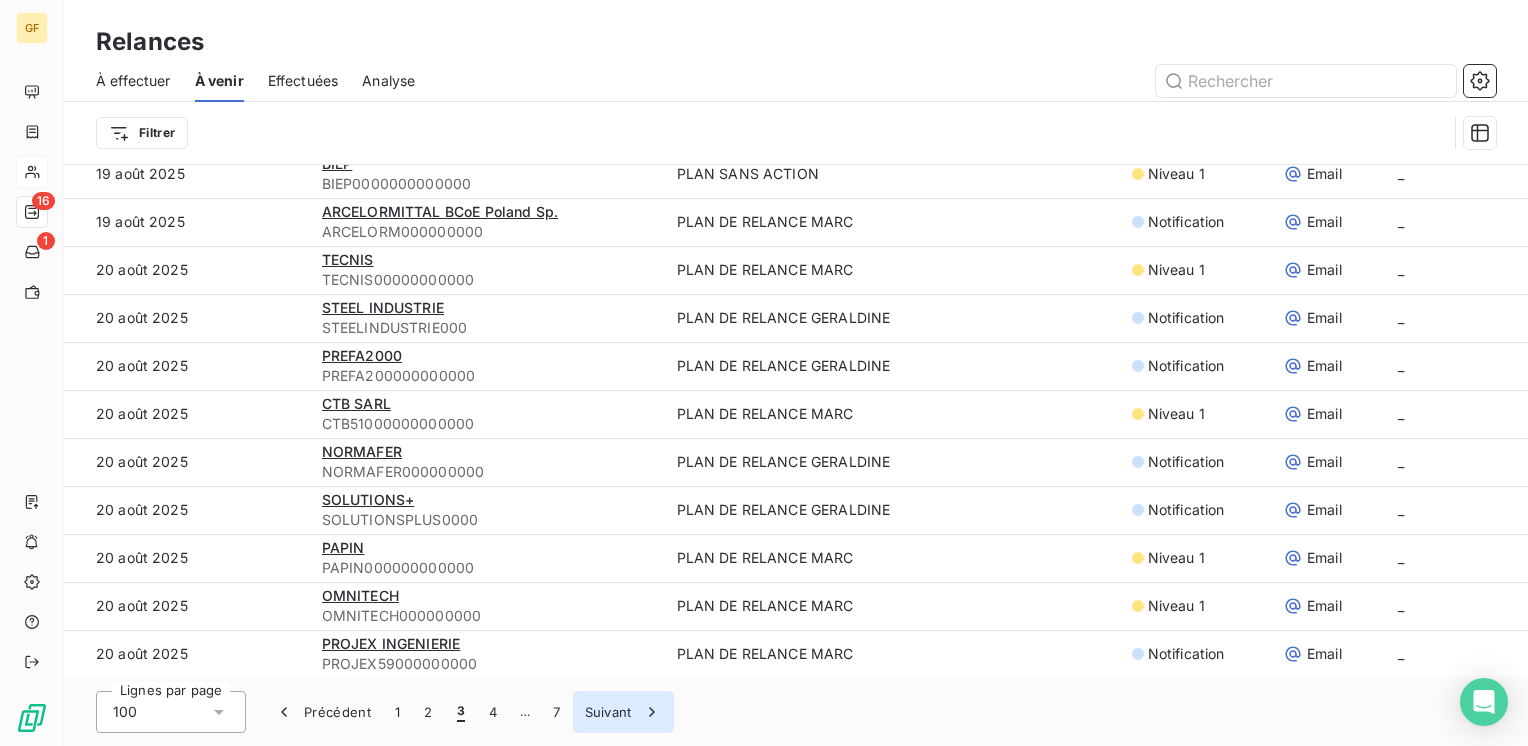 click on "Suivant" at bounding box center (623, 712) 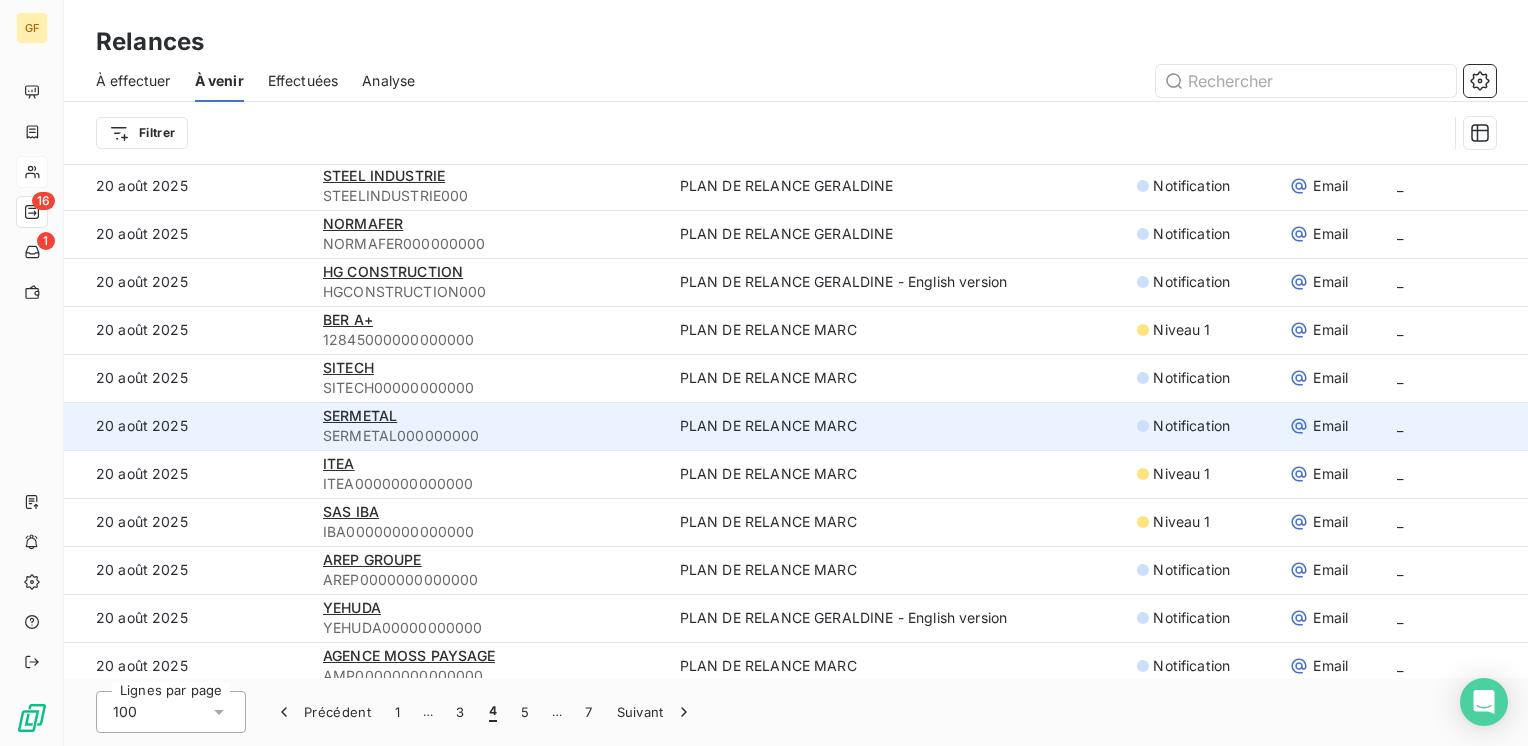 scroll, scrollTop: 0, scrollLeft: 0, axis: both 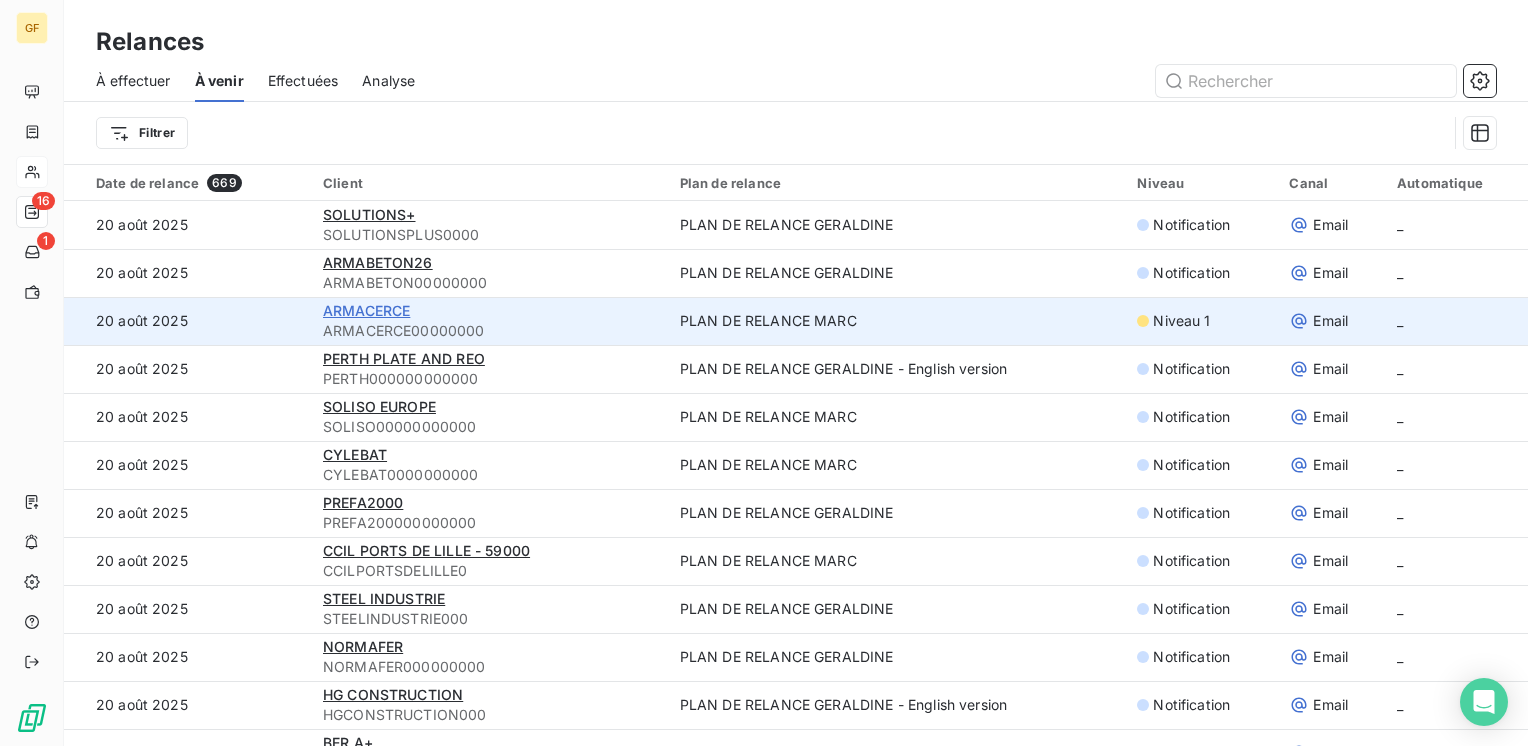 click on "ARMACERCE" at bounding box center [366, 310] 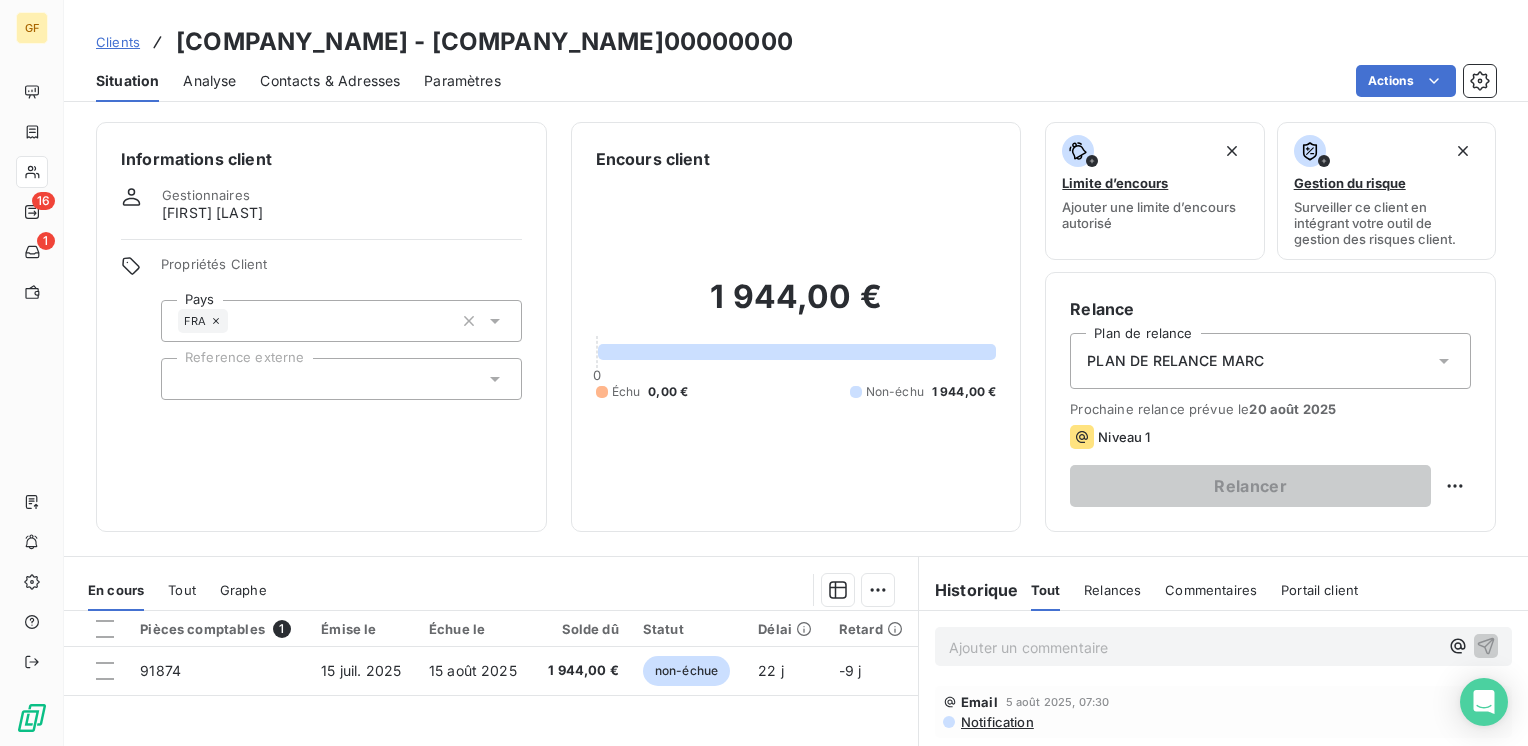 click on "Contacts & Adresses" at bounding box center [330, 81] 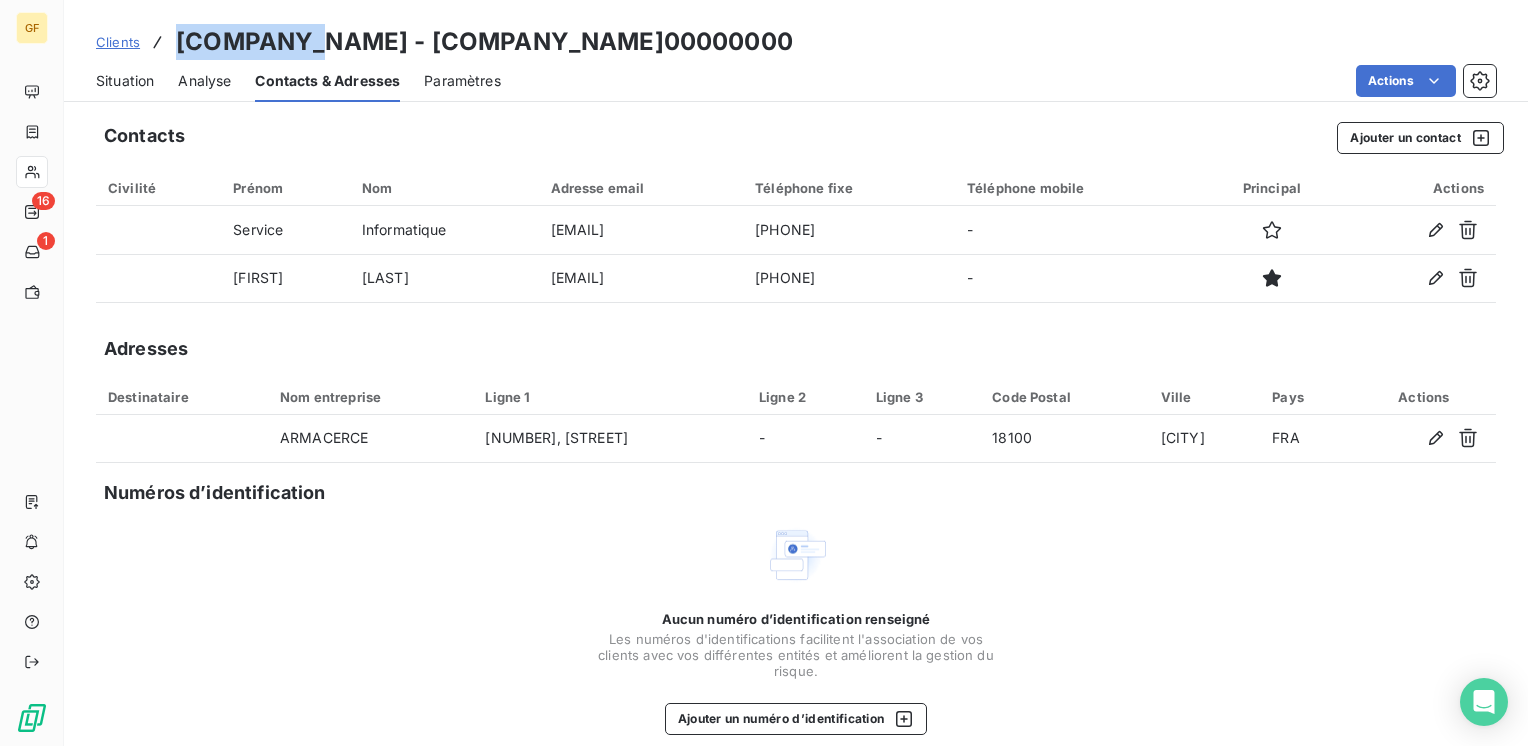 drag, startPoint x: 330, startPoint y: 37, endPoint x: 177, endPoint y: 32, distance: 153.08168 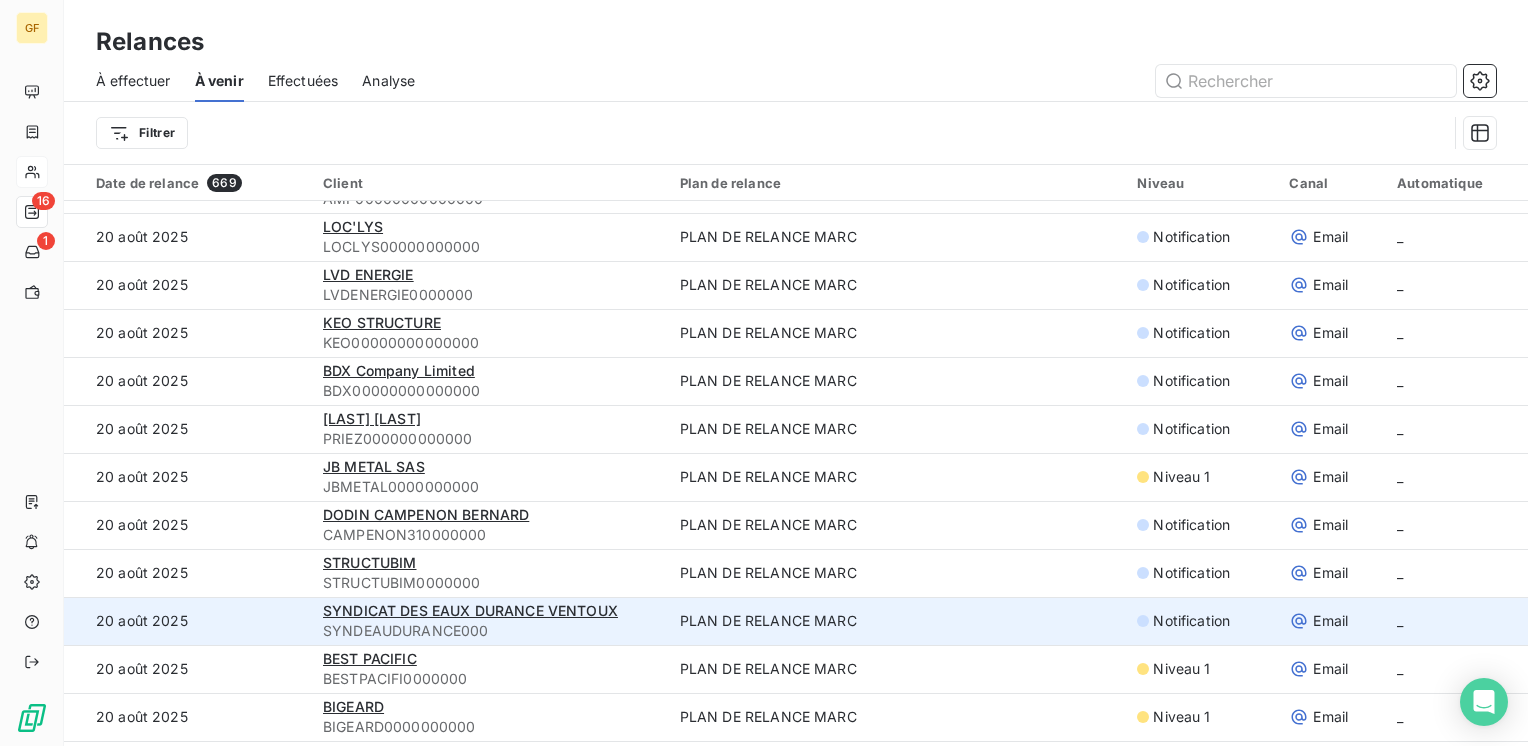 scroll, scrollTop: 0, scrollLeft: 0, axis: both 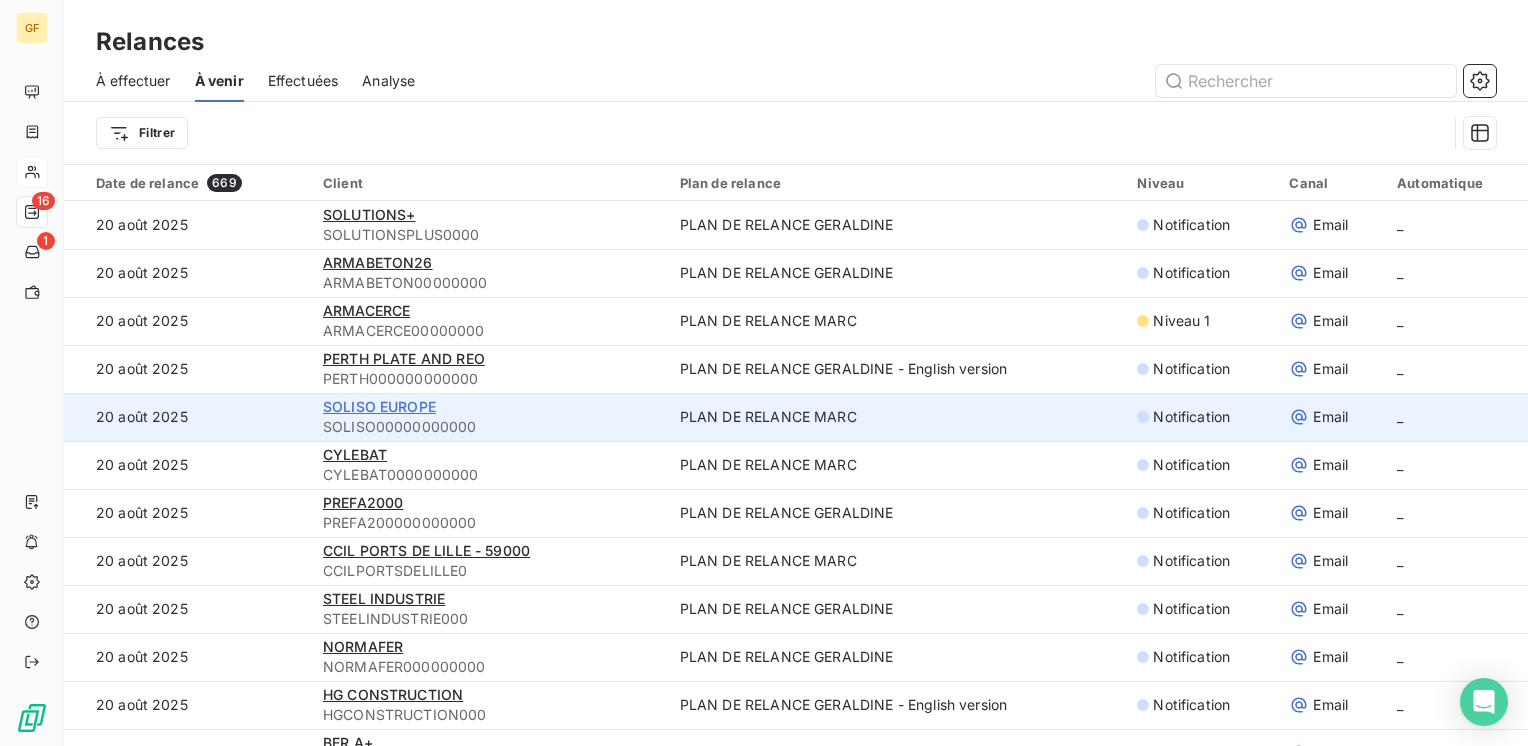 click on "SOLISO EUROPE" at bounding box center [379, 406] 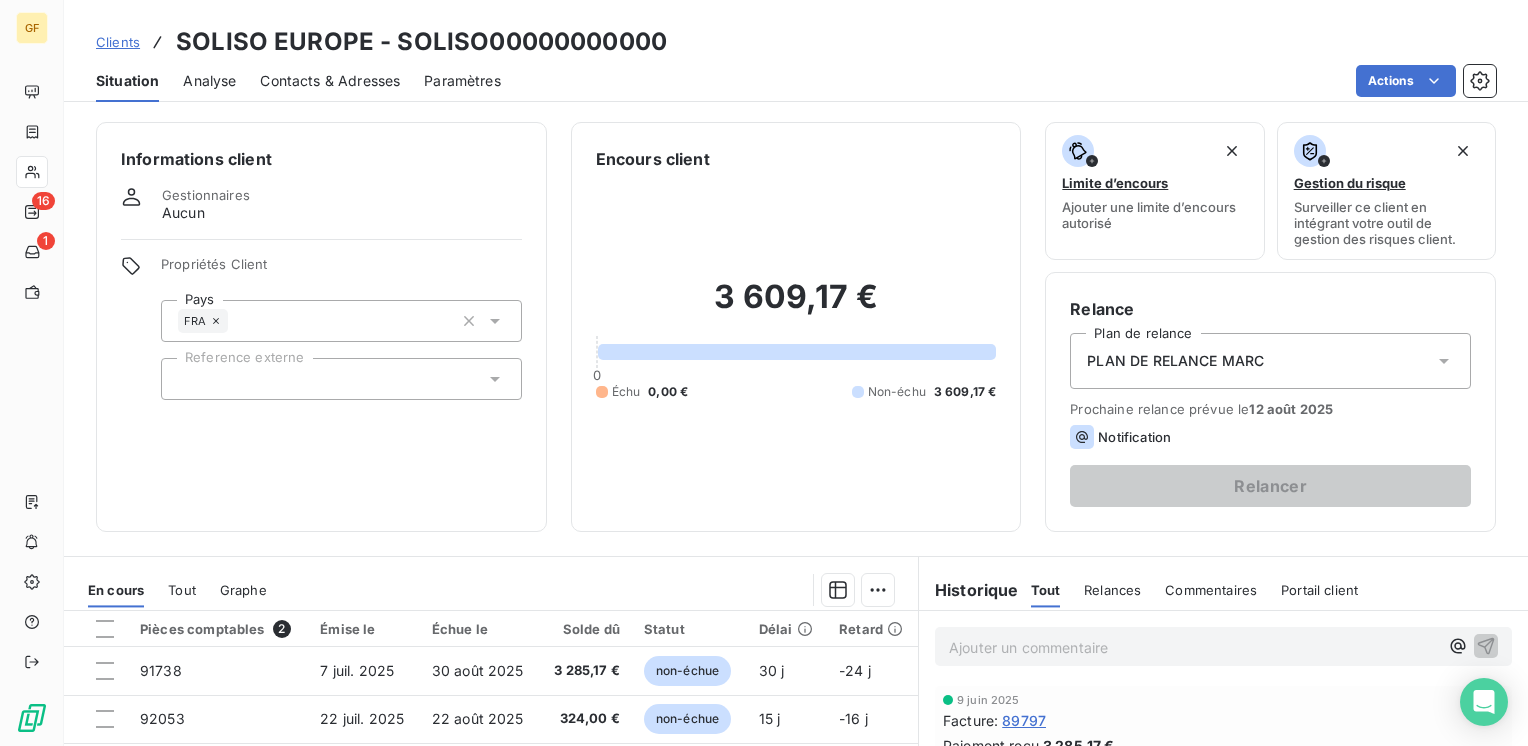 click on "Contacts & Adresses" at bounding box center [330, 81] 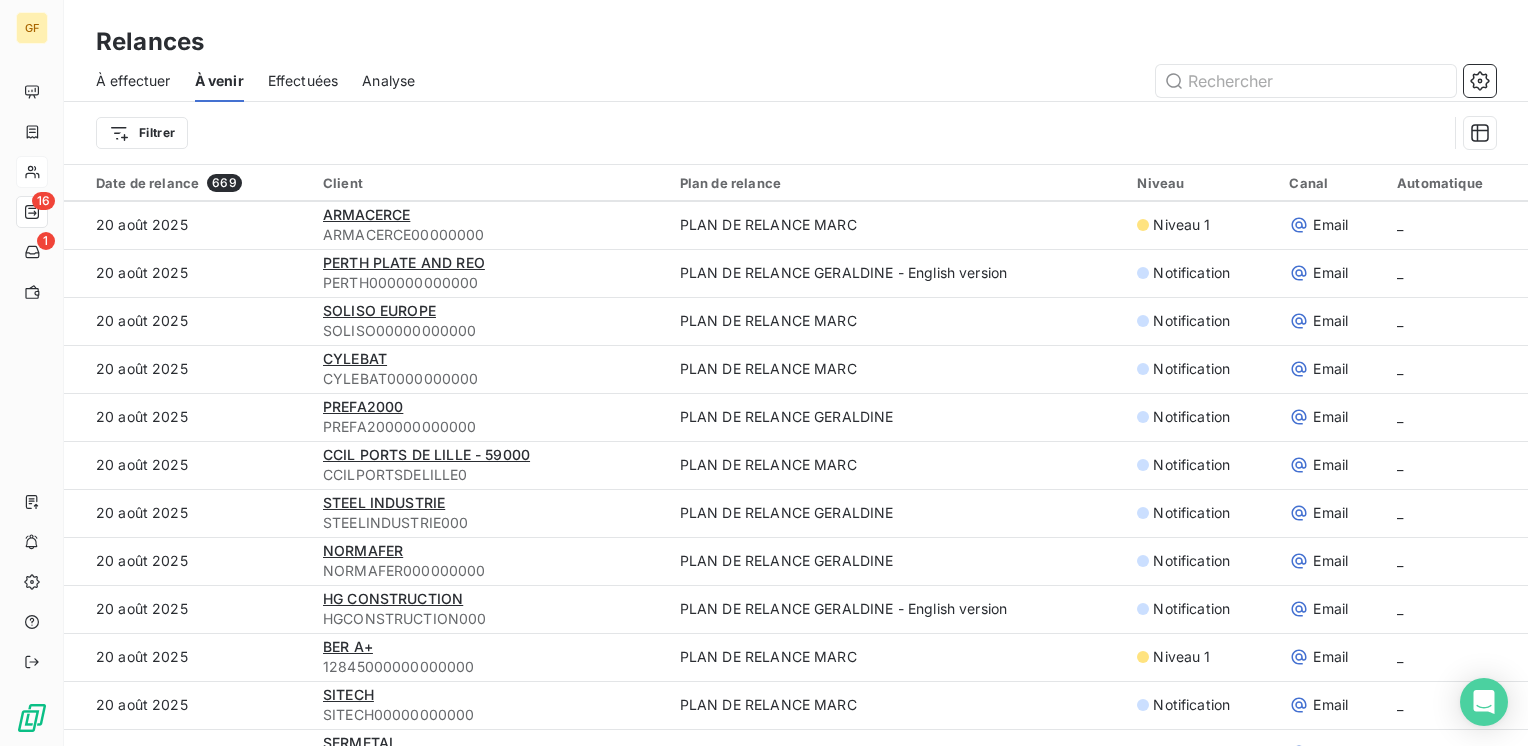 scroll, scrollTop: 100, scrollLeft: 0, axis: vertical 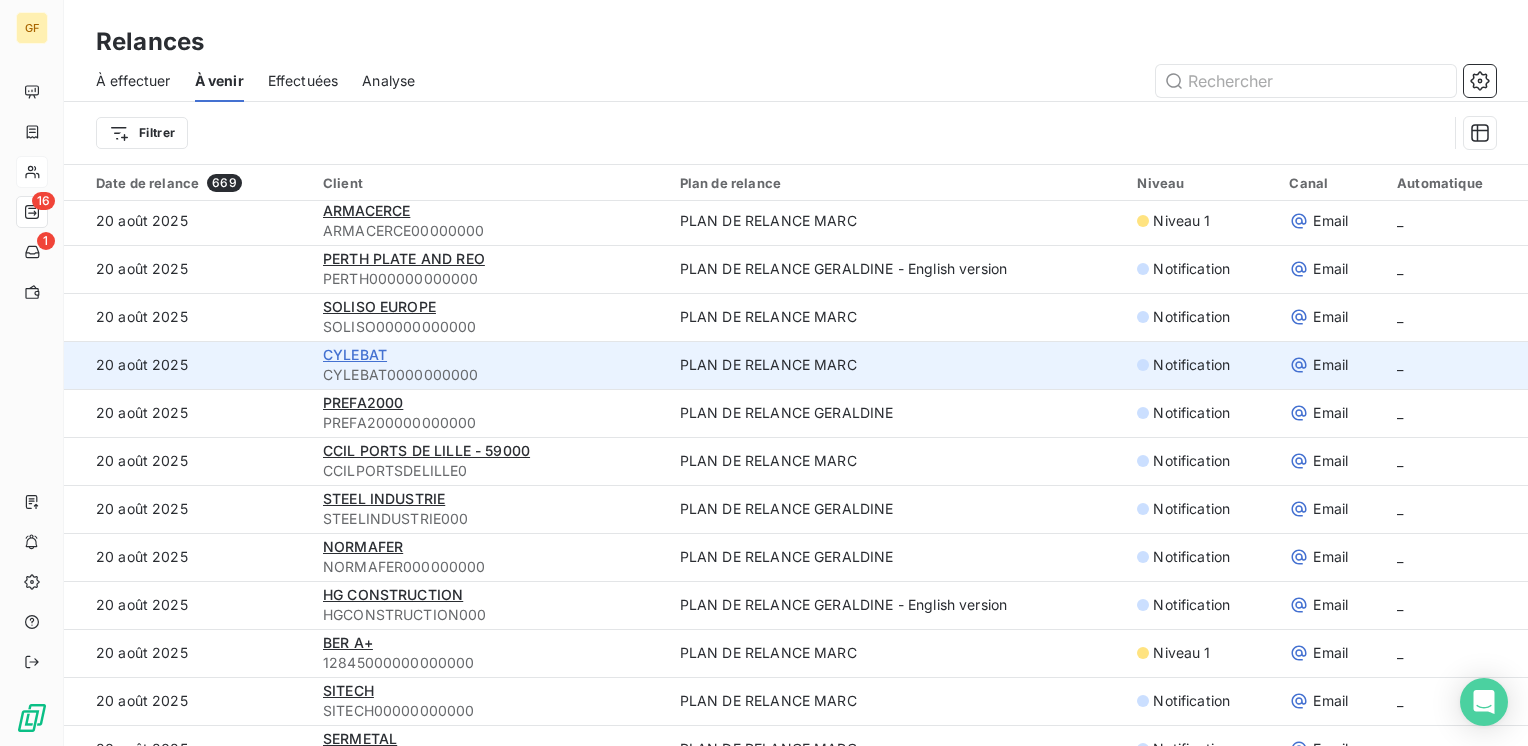 click on "CYLEBAT" at bounding box center [355, 354] 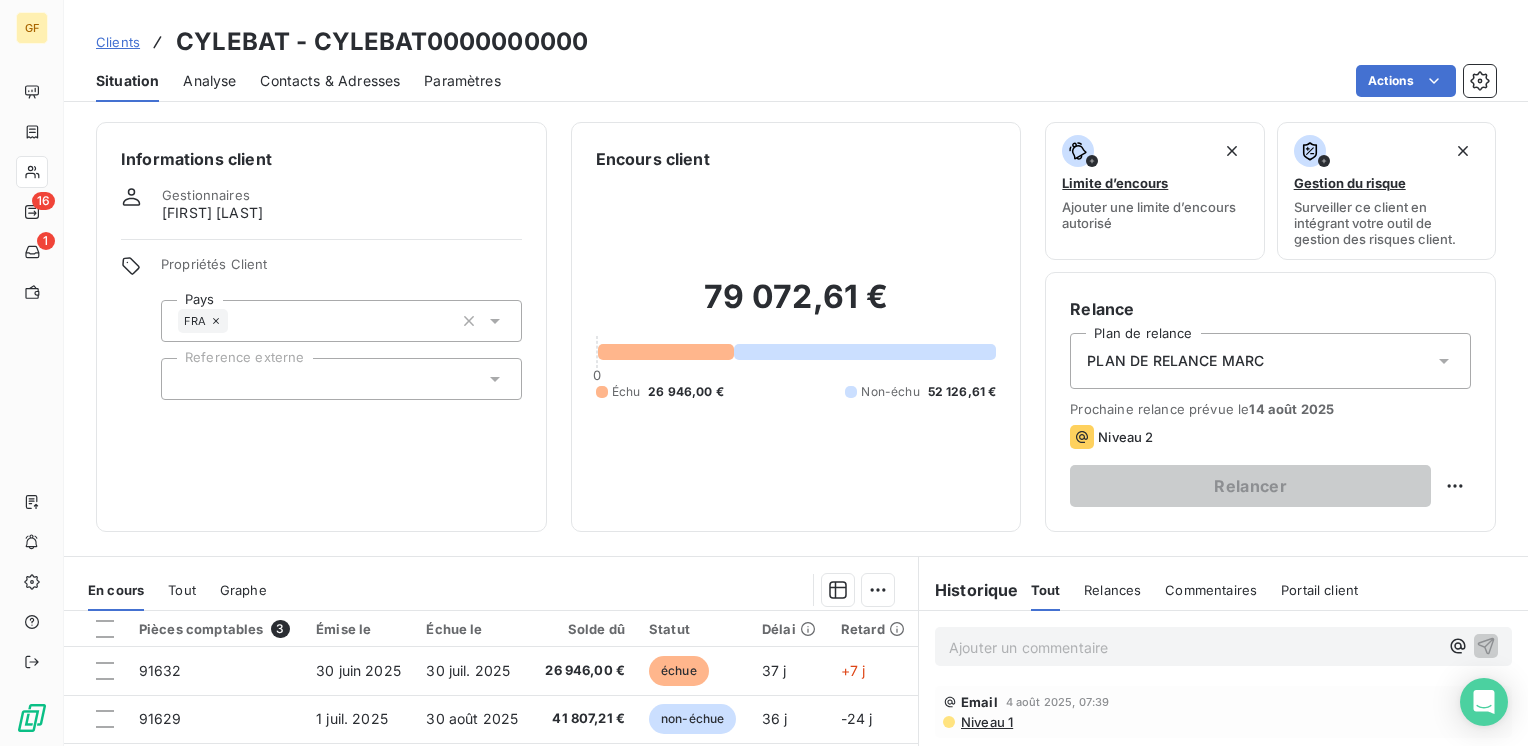 click on "Contacts & Adresses" at bounding box center (330, 81) 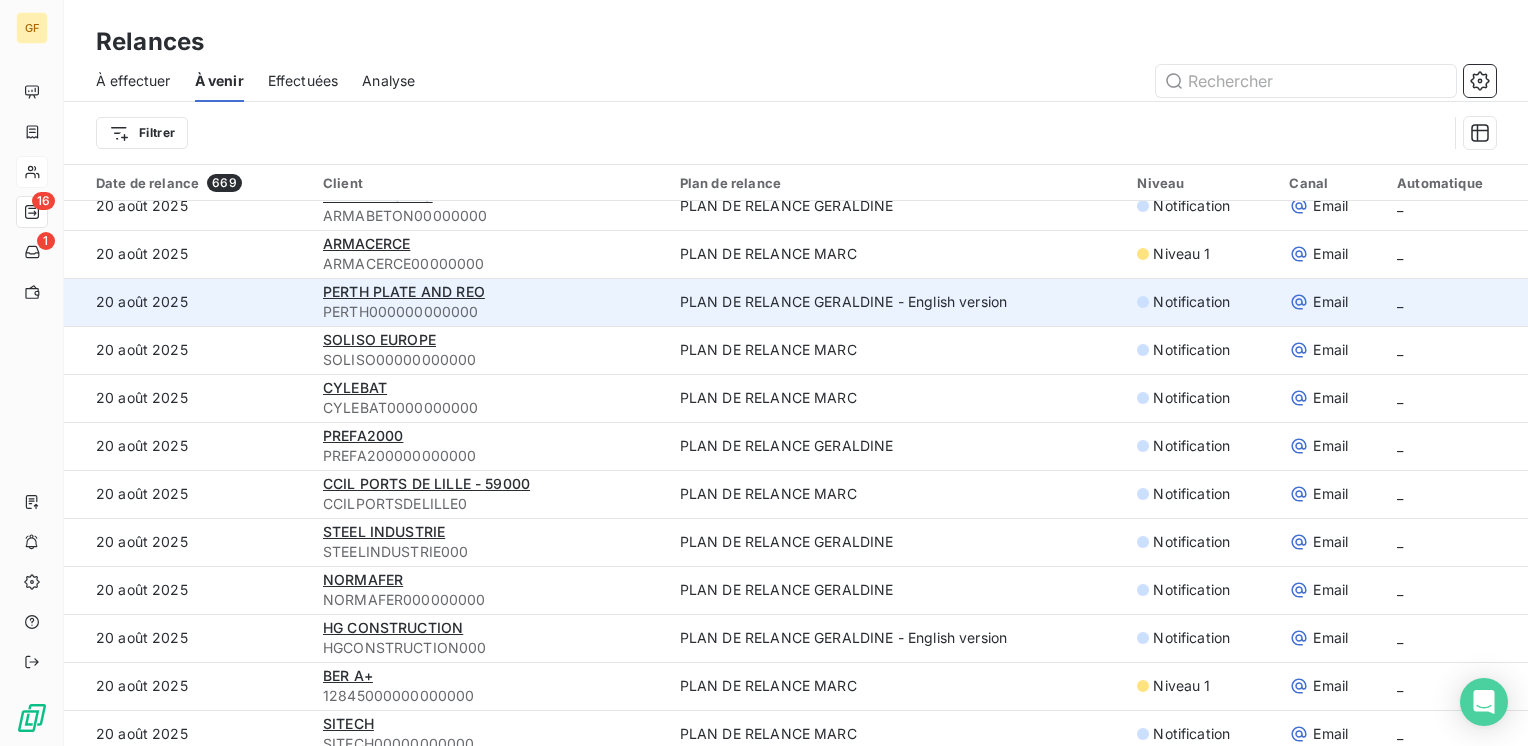 scroll, scrollTop: 100, scrollLeft: 0, axis: vertical 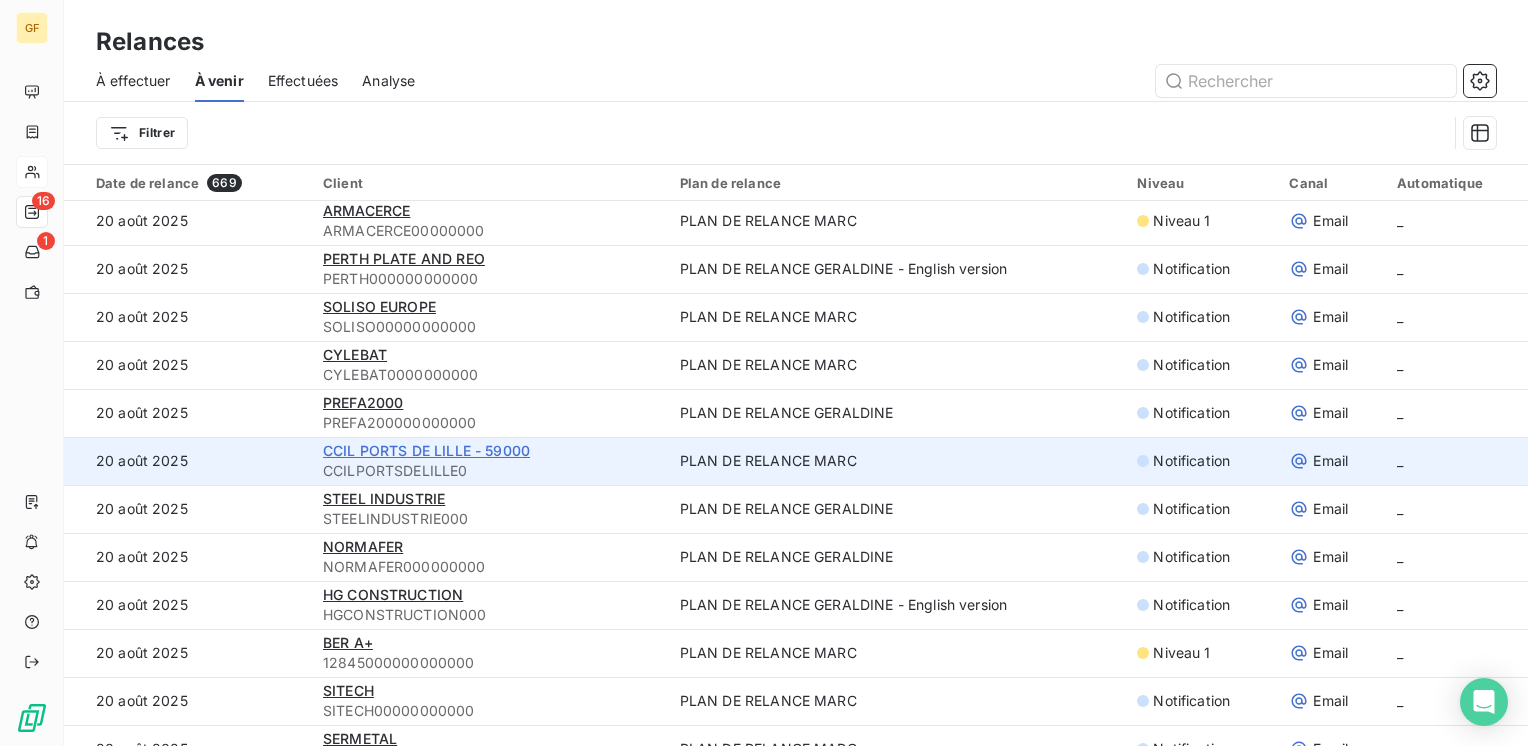 click on "CCIL PORTS DE LILLE - 59000" at bounding box center [426, 450] 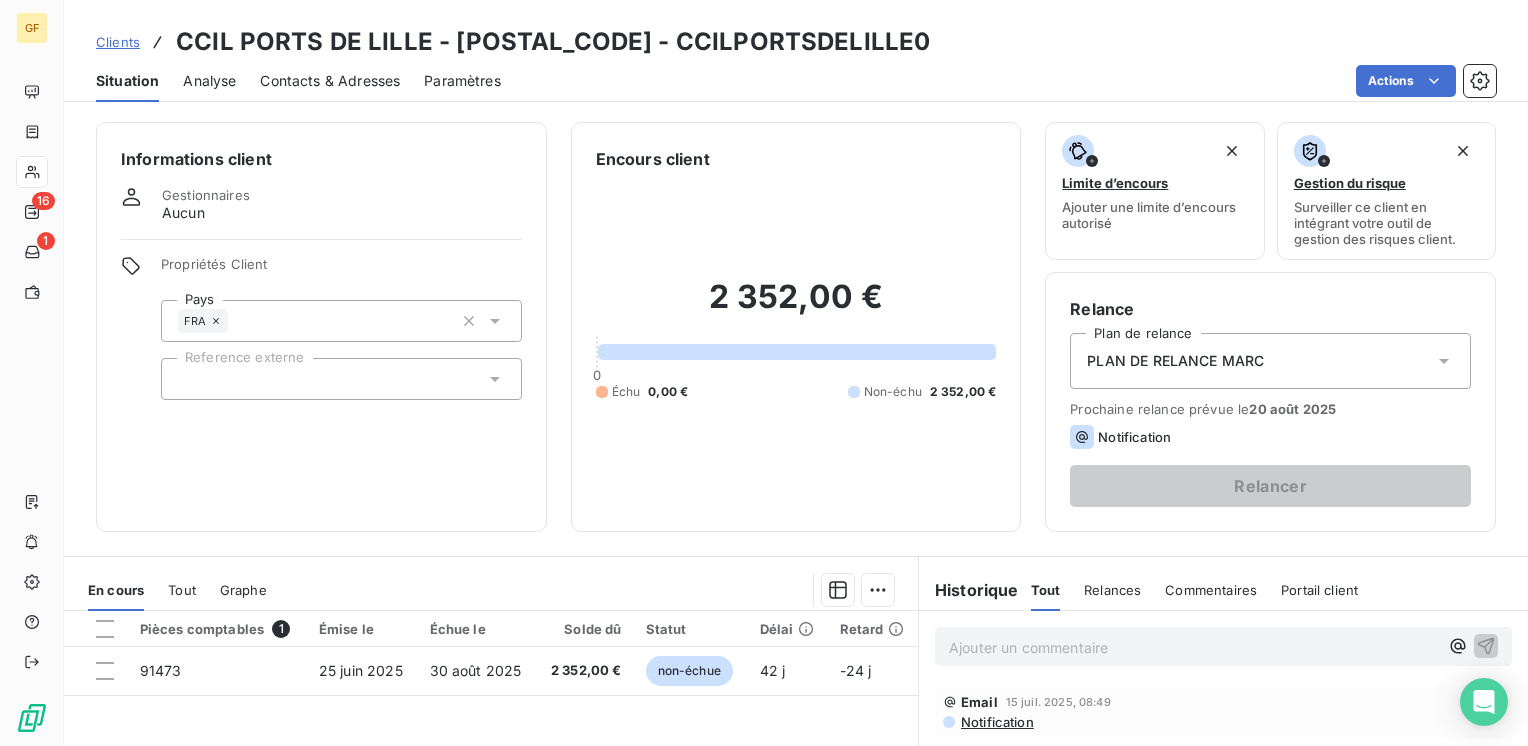 click on "Contacts & Adresses" at bounding box center (330, 81) 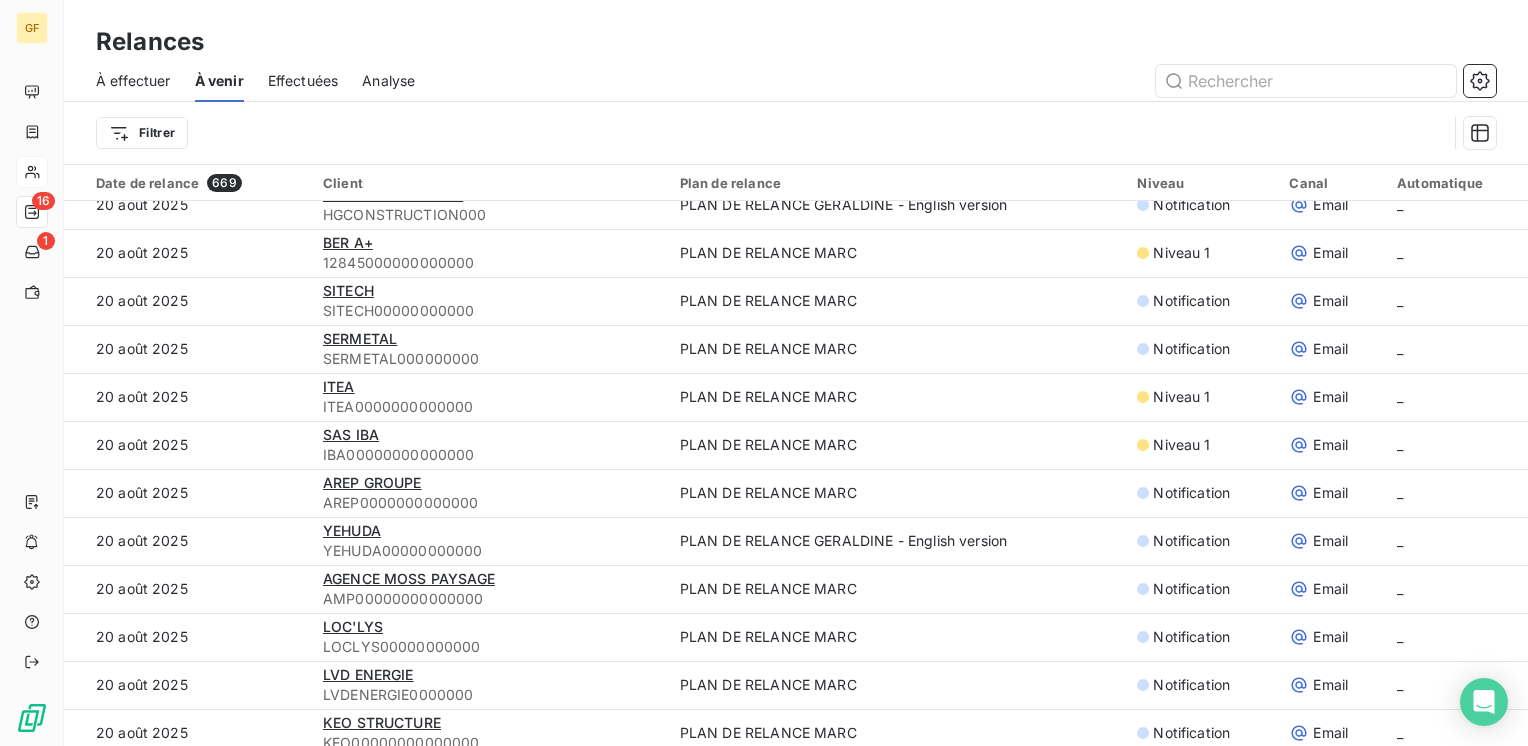 scroll, scrollTop: 300, scrollLeft: 0, axis: vertical 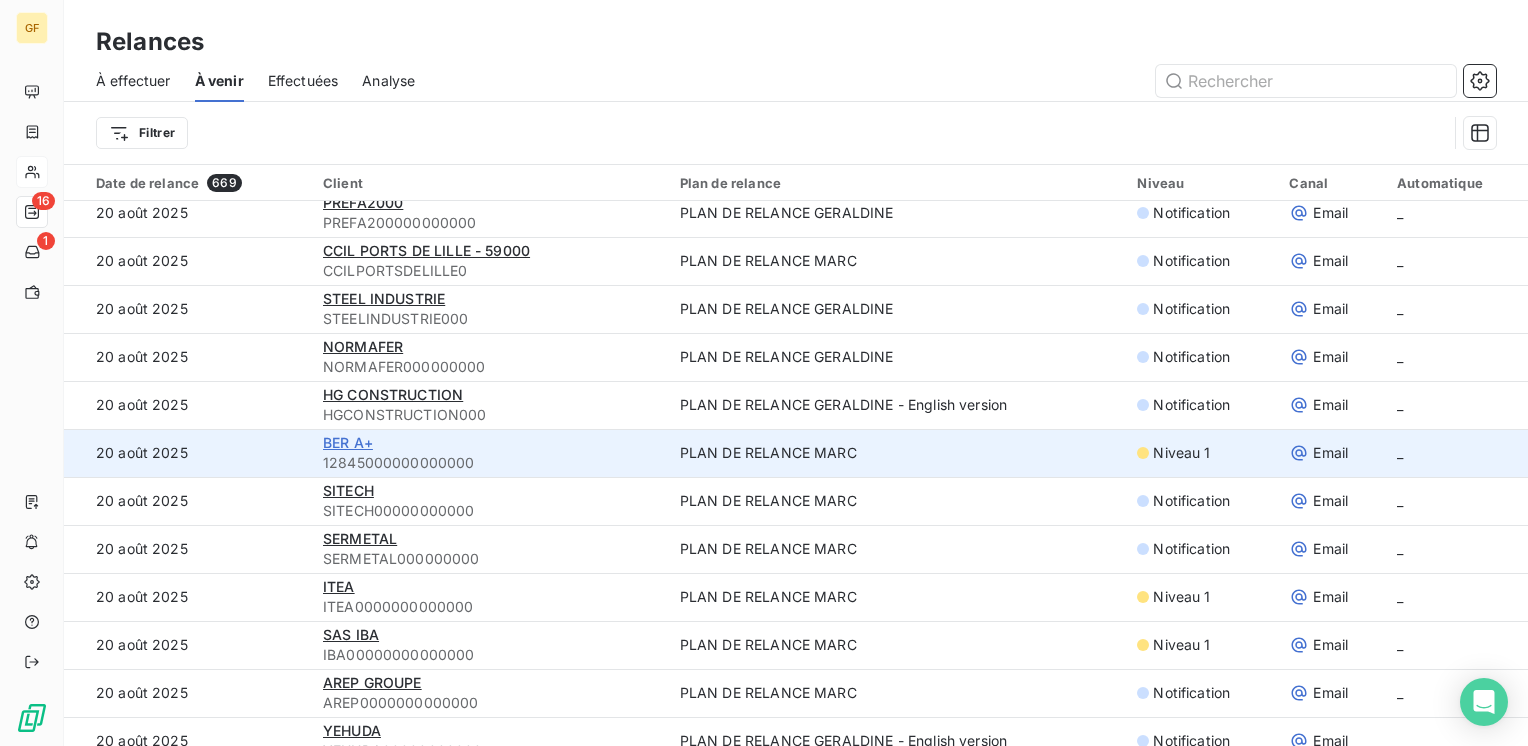 click on "BER A+" at bounding box center [348, 442] 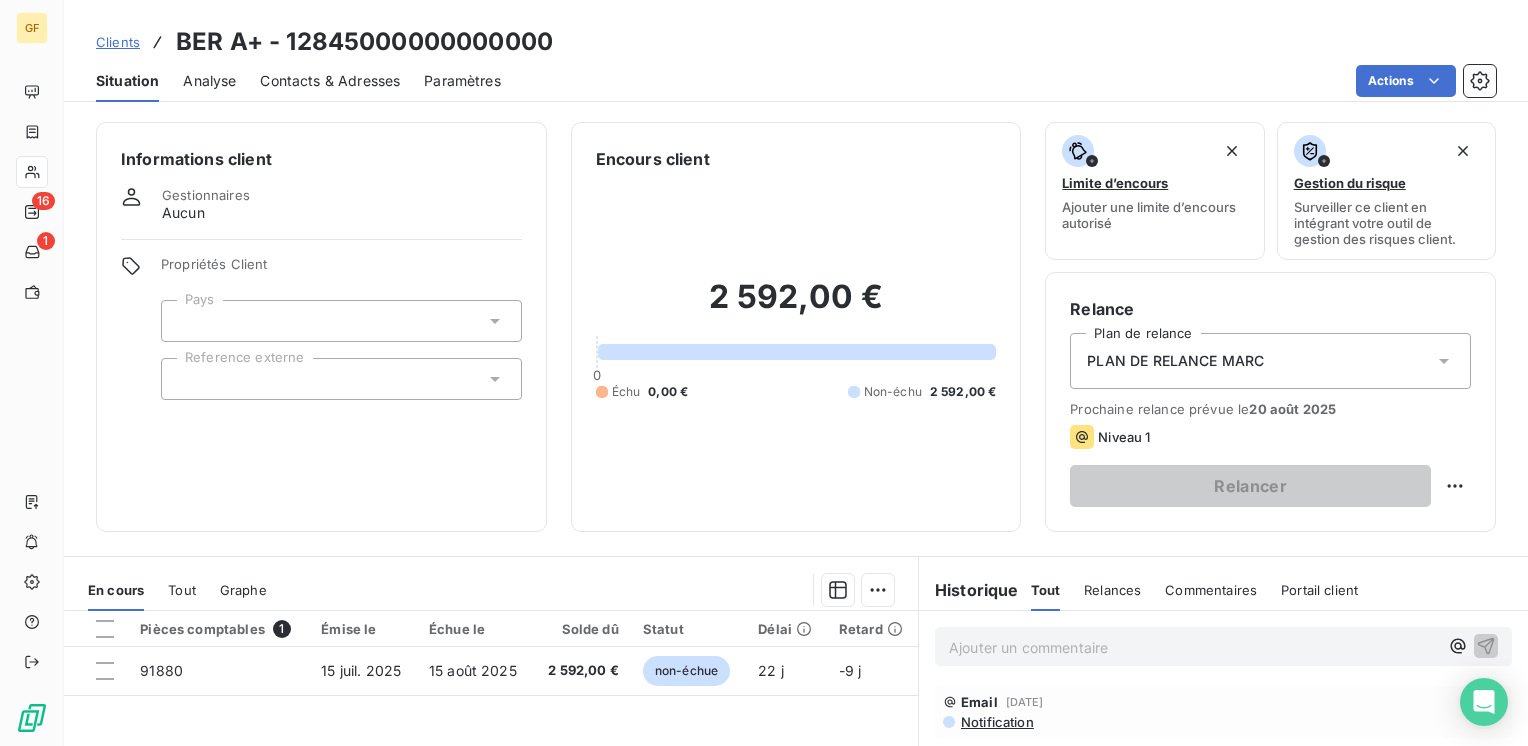 click on "Contacts & Adresses" at bounding box center (330, 81) 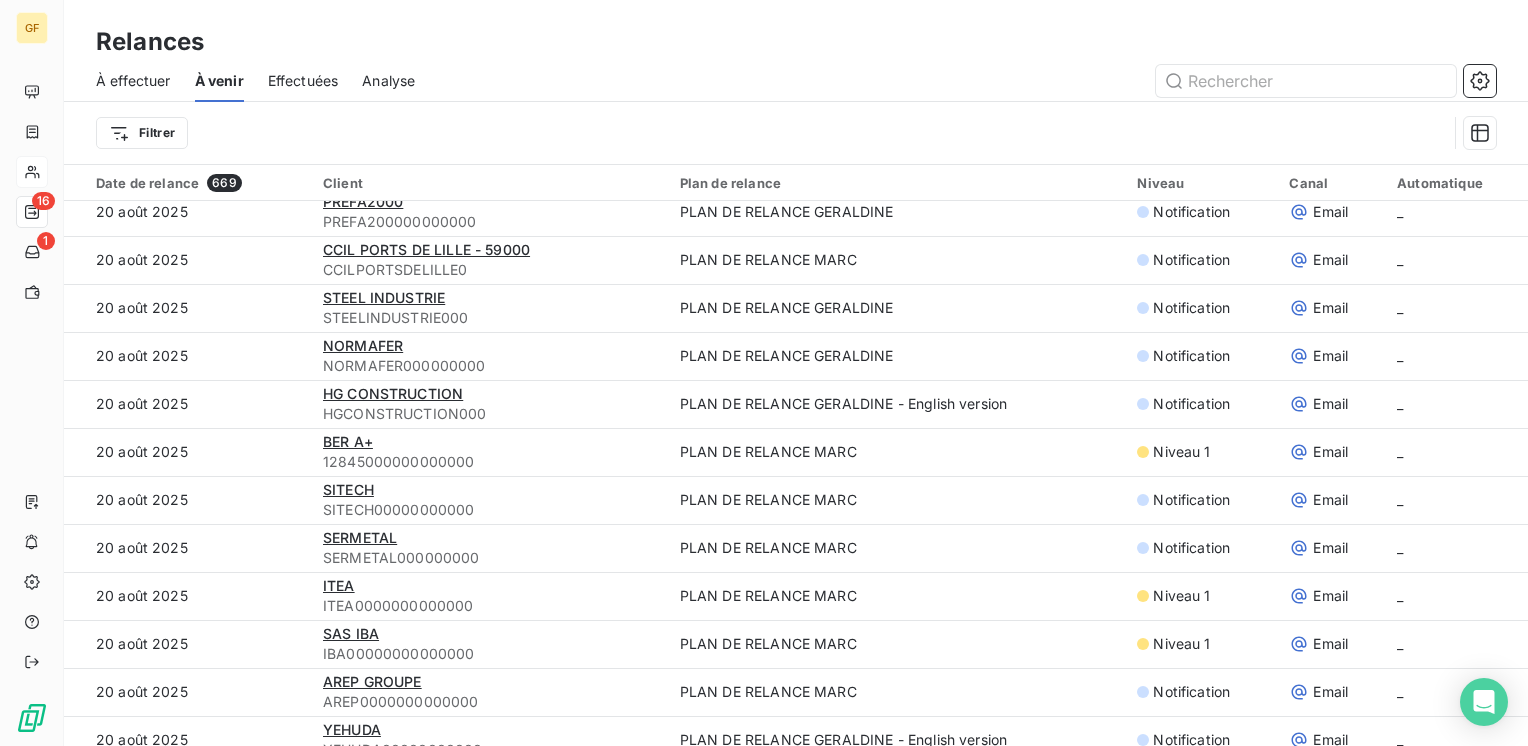 scroll, scrollTop: 400, scrollLeft: 0, axis: vertical 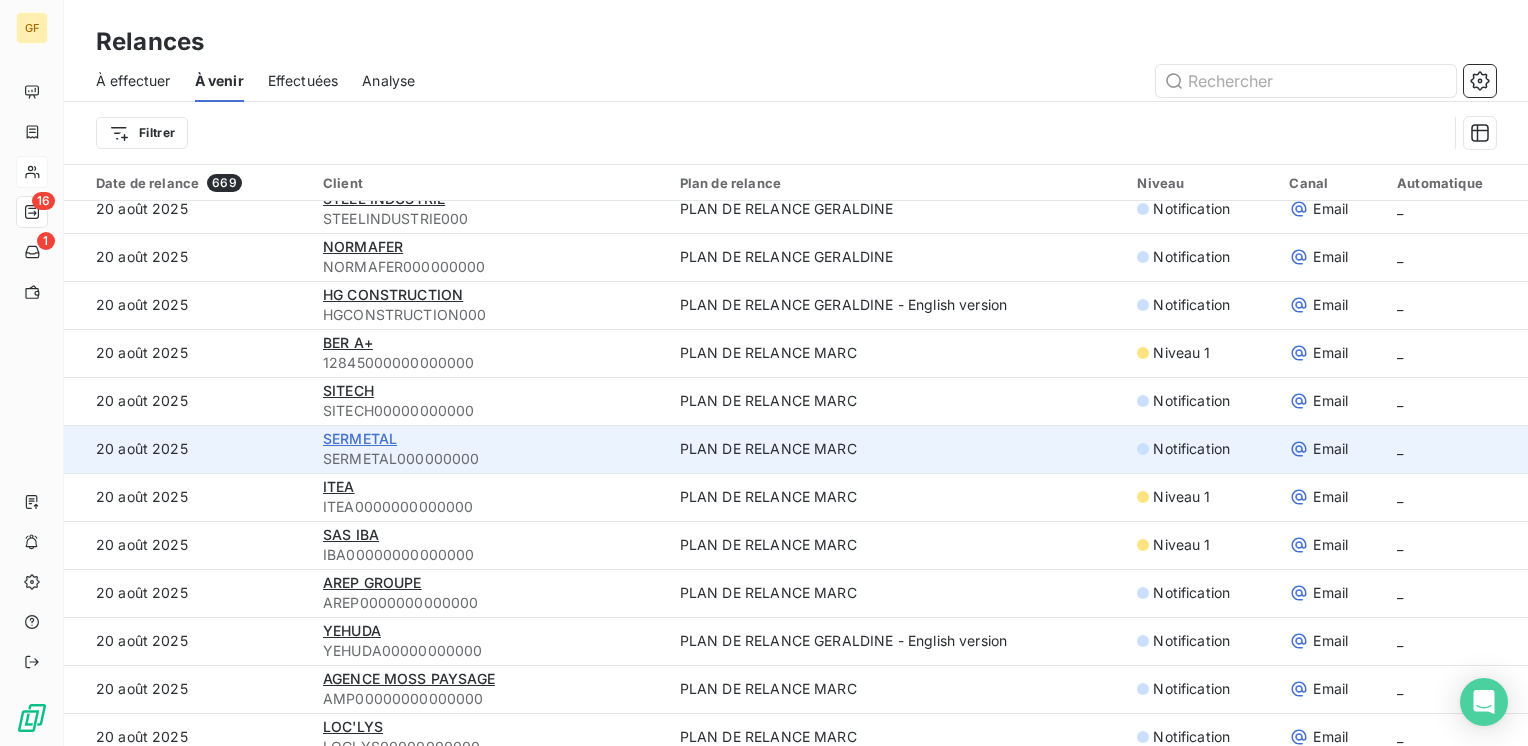 click on "SERMETAL" at bounding box center [360, 438] 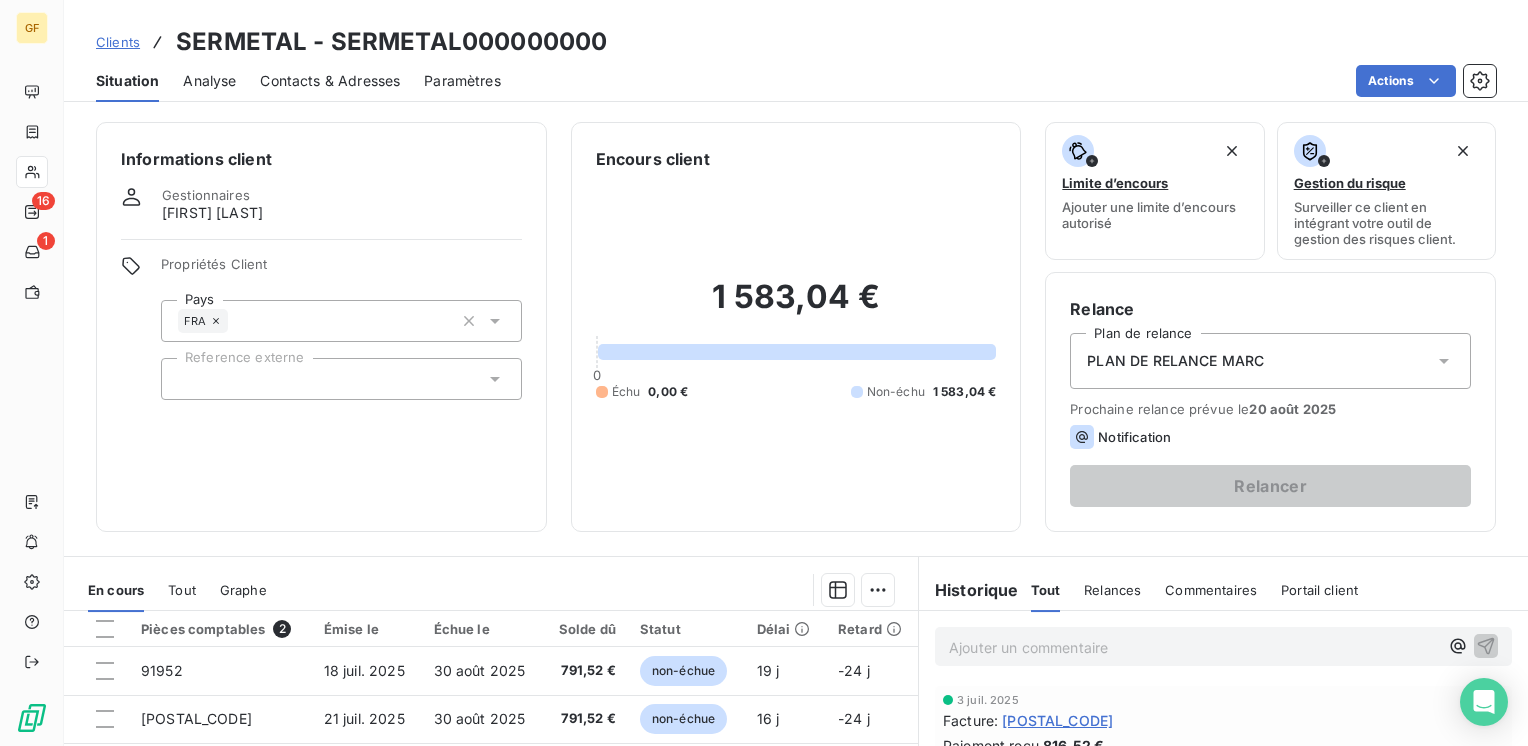 click on "Contacts & Adresses" at bounding box center [330, 81] 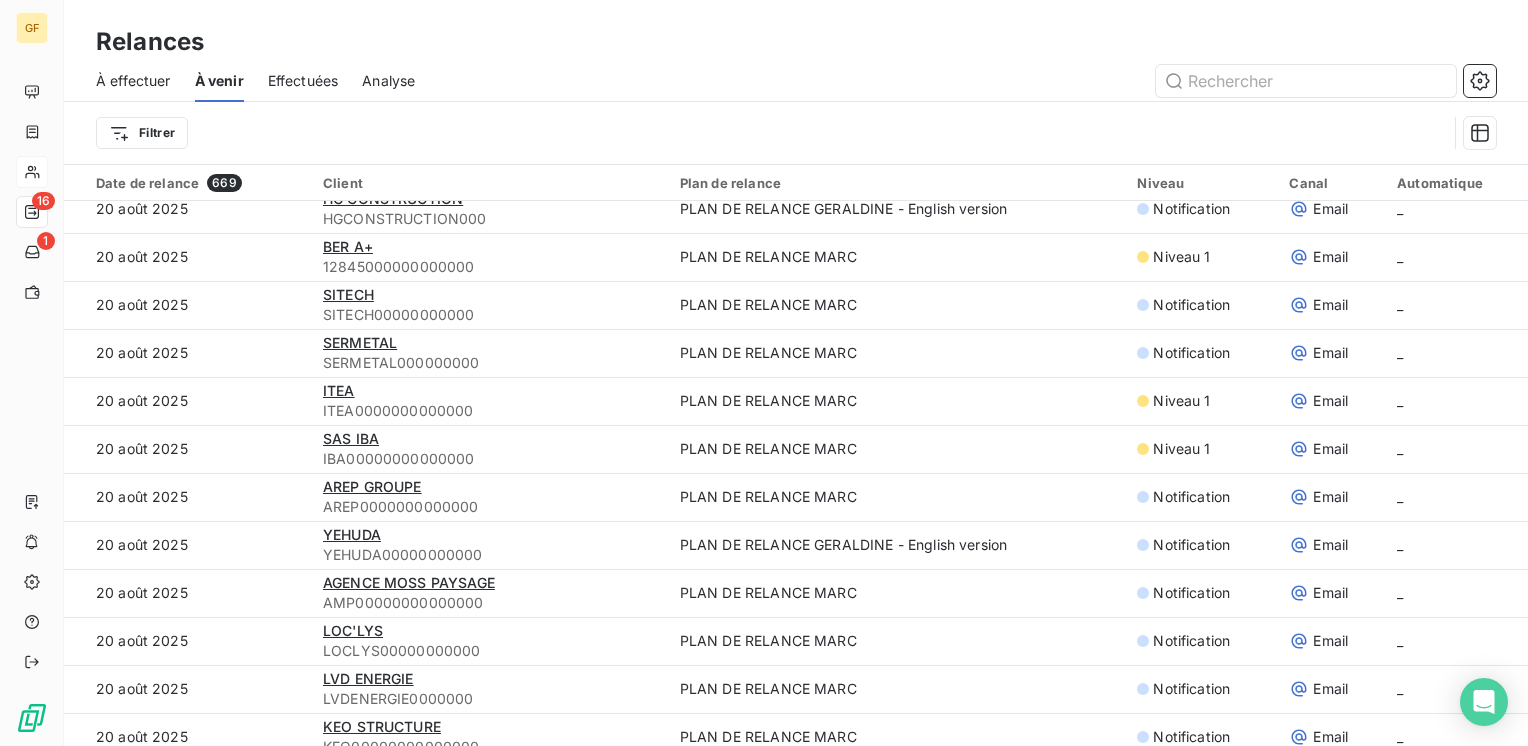 scroll, scrollTop: 500, scrollLeft: 0, axis: vertical 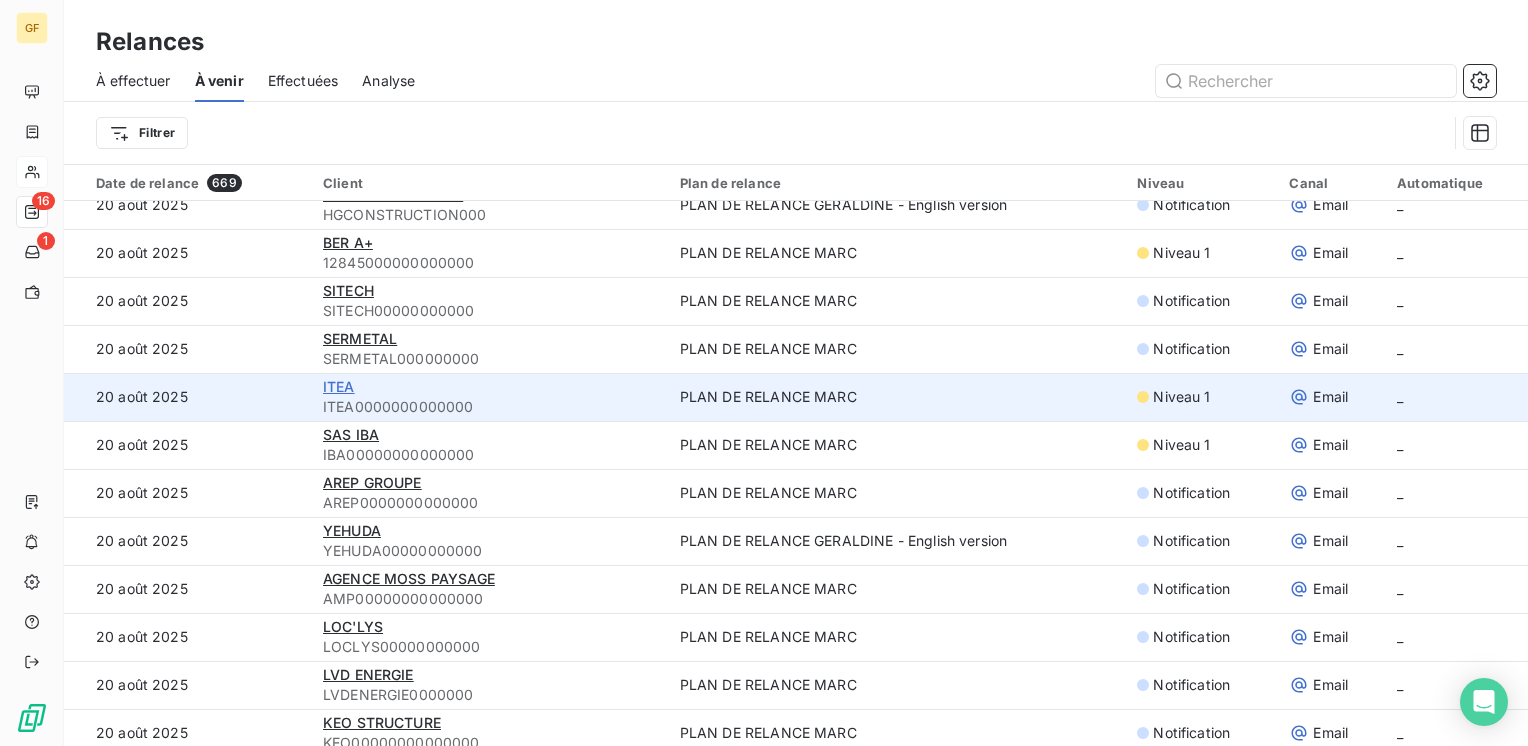 click on "ITEA" at bounding box center (339, 386) 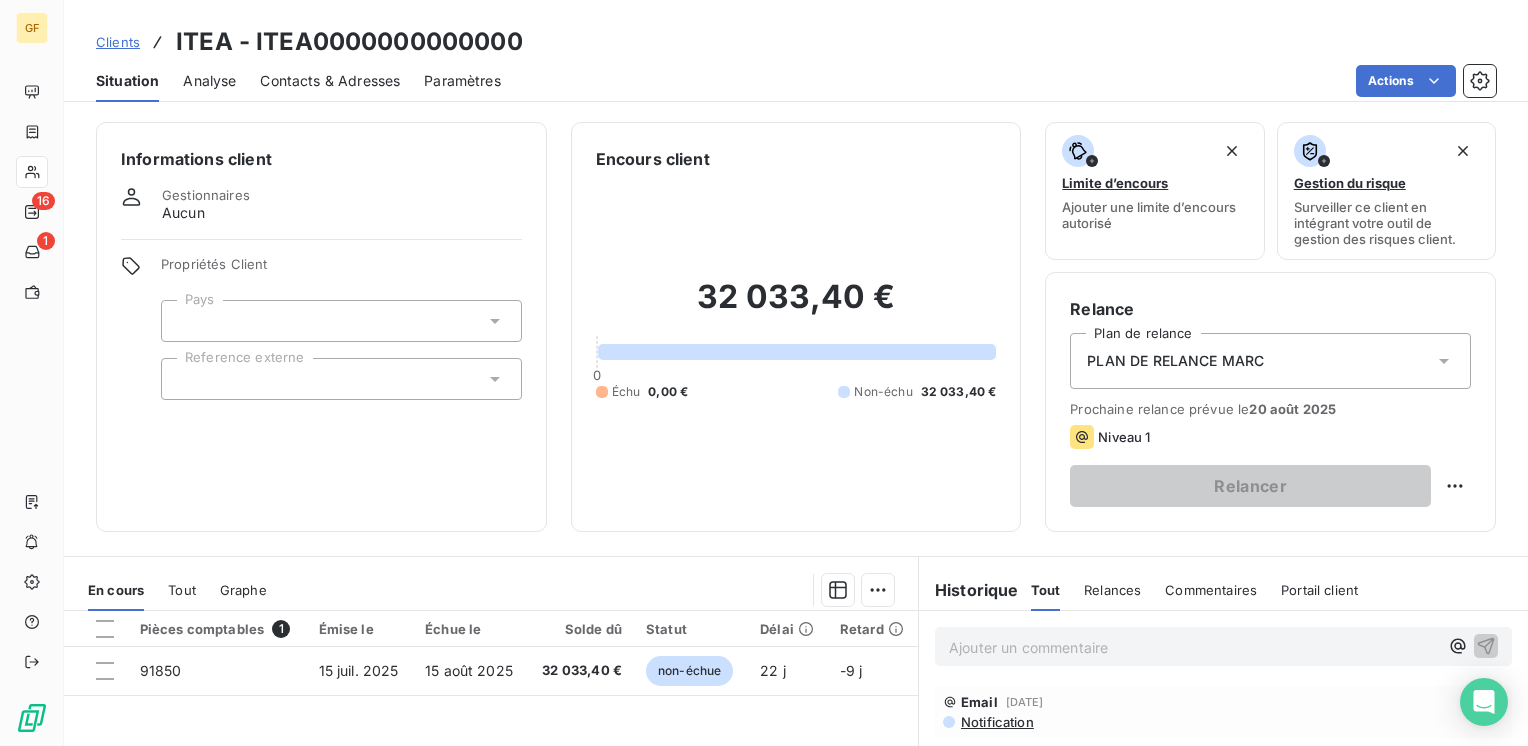 click on "Contacts & Adresses" at bounding box center (330, 81) 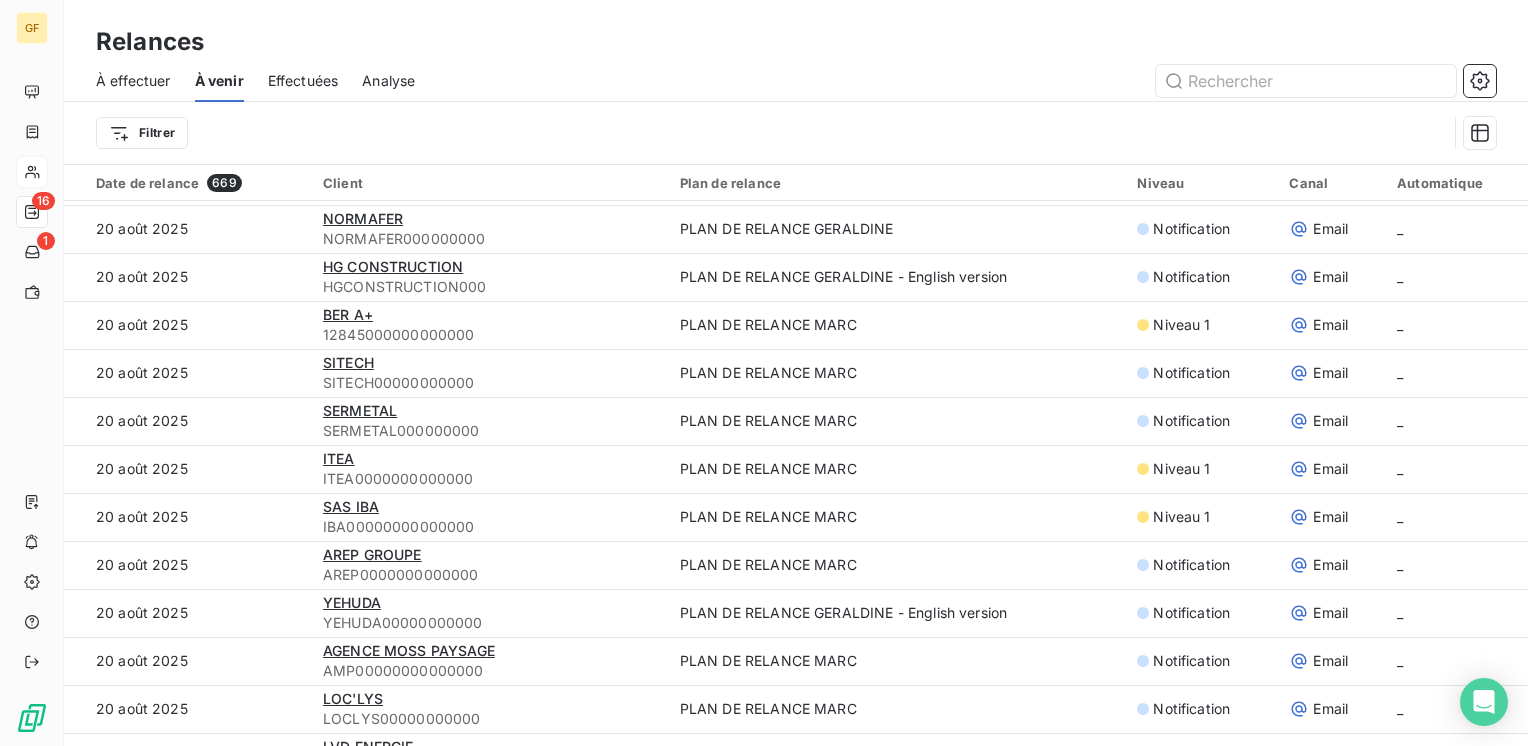 scroll, scrollTop: 600, scrollLeft: 0, axis: vertical 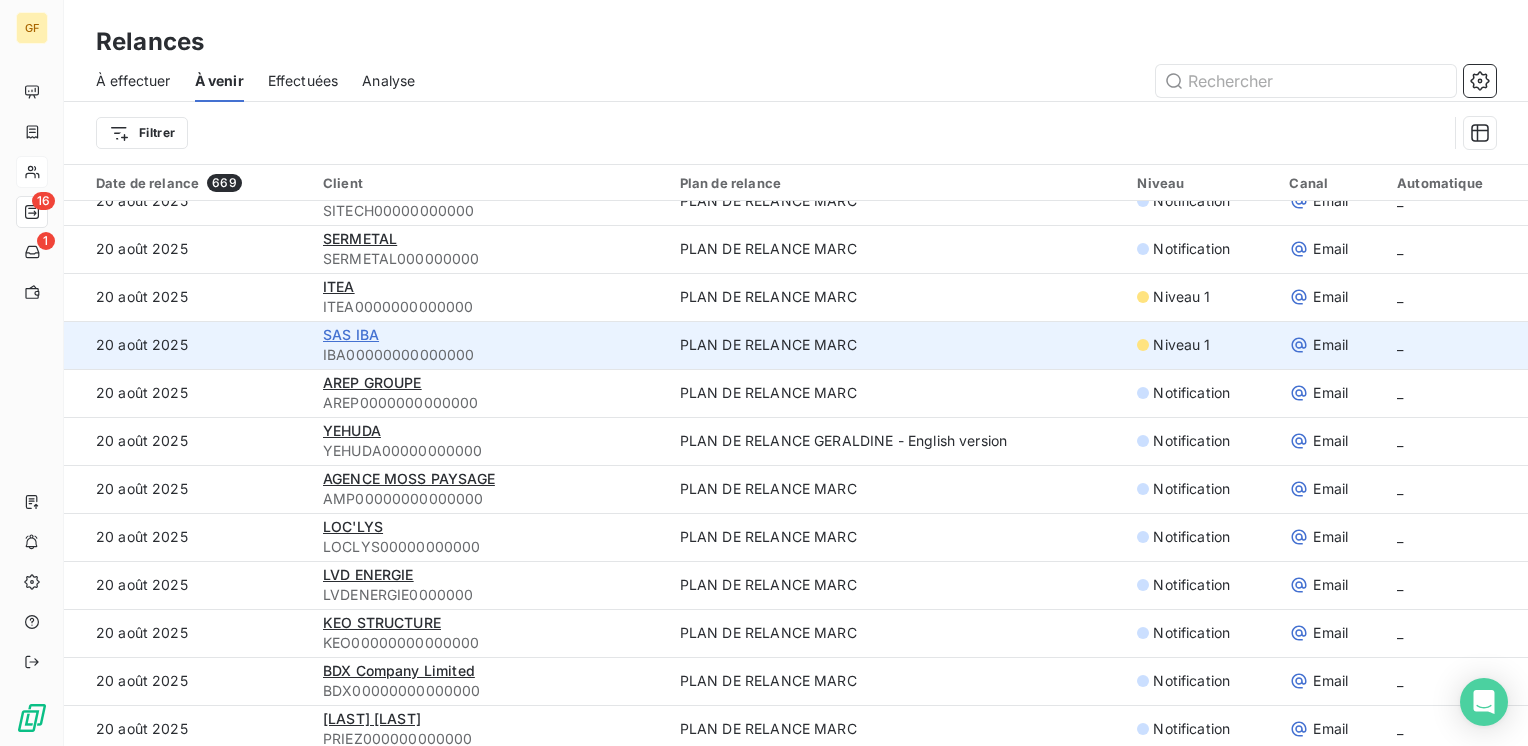 click on "SAS IBA" at bounding box center [351, 334] 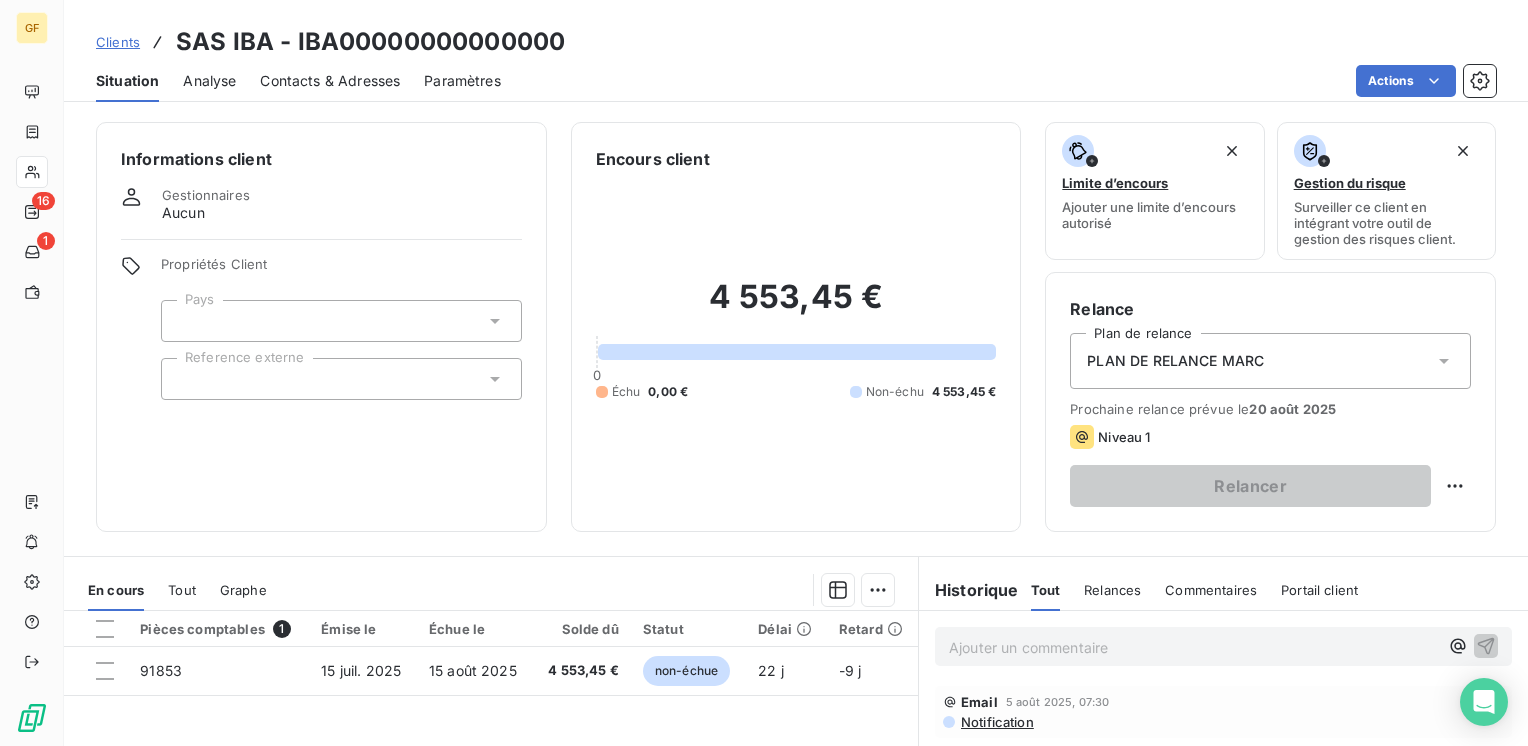 click on "Contacts & Adresses" at bounding box center (330, 81) 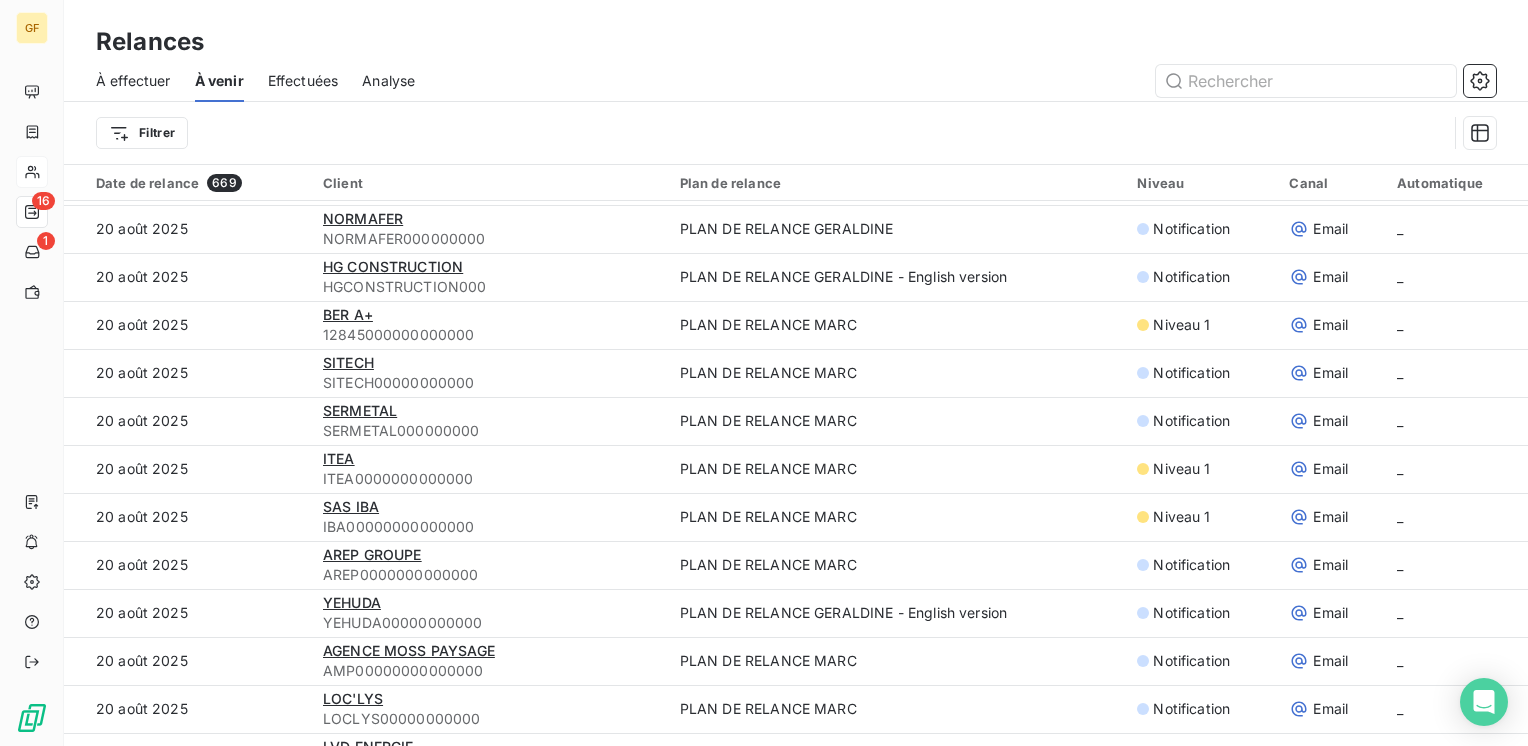 scroll, scrollTop: 500, scrollLeft: 0, axis: vertical 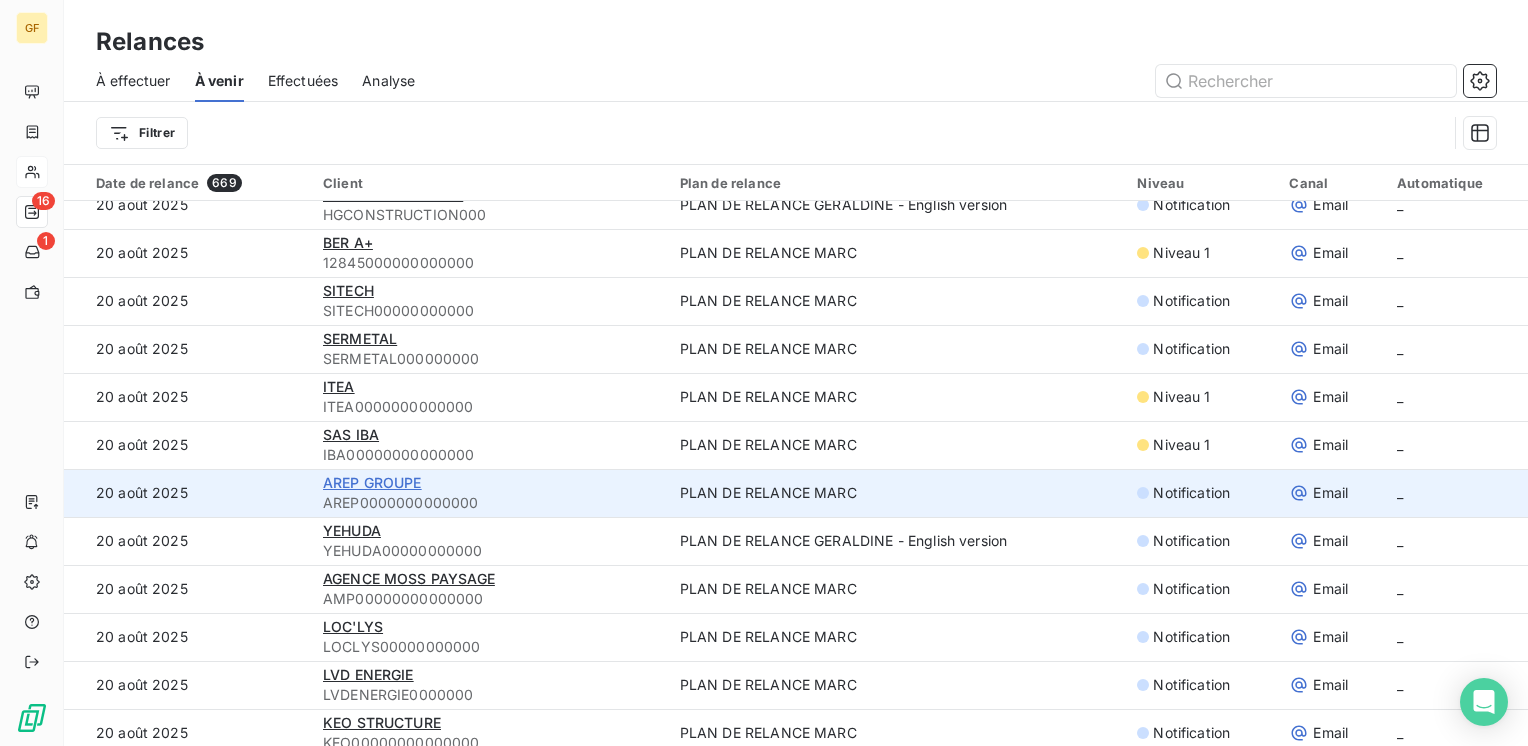click on "AREP GROUPE" at bounding box center (372, 482) 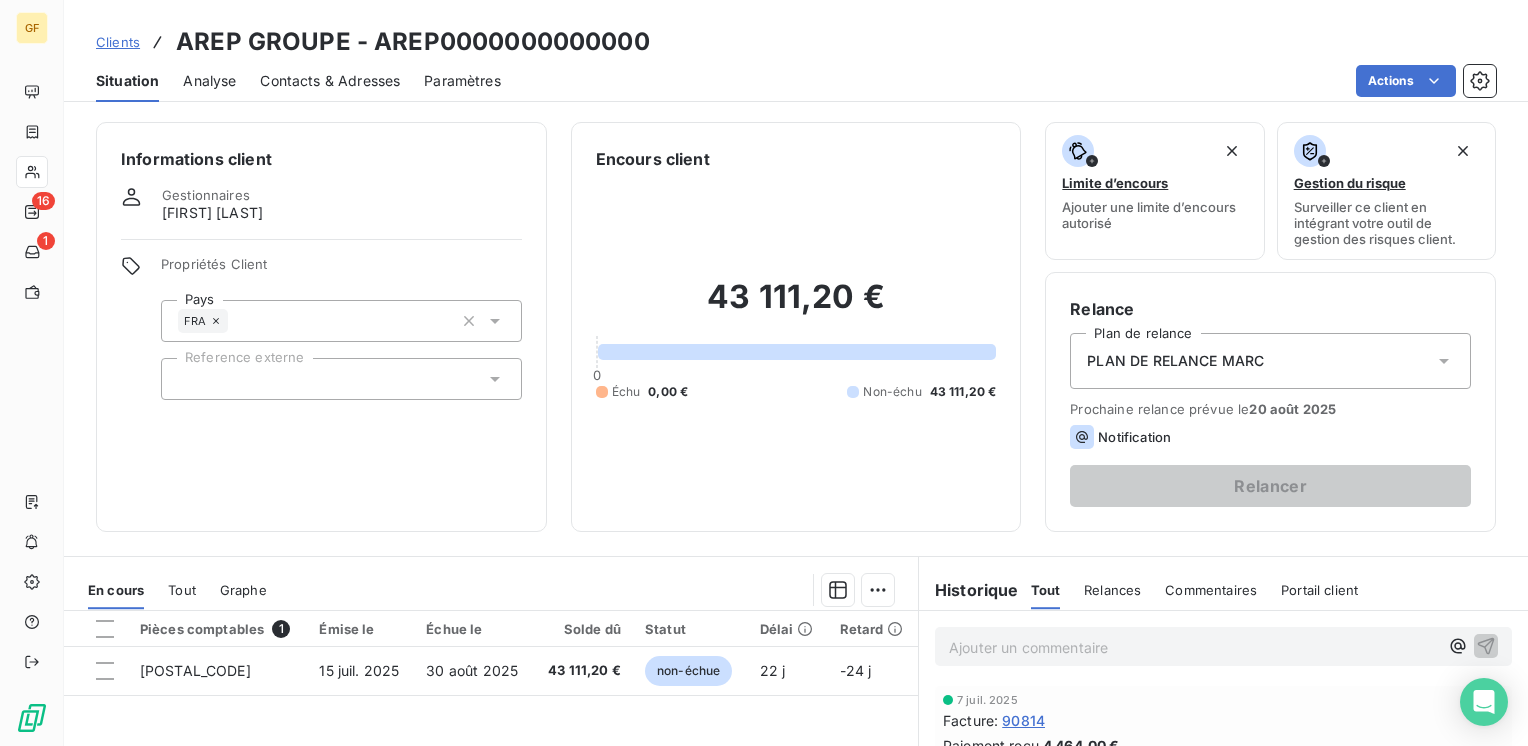 click on "Contacts & Adresses" at bounding box center [330, 81] 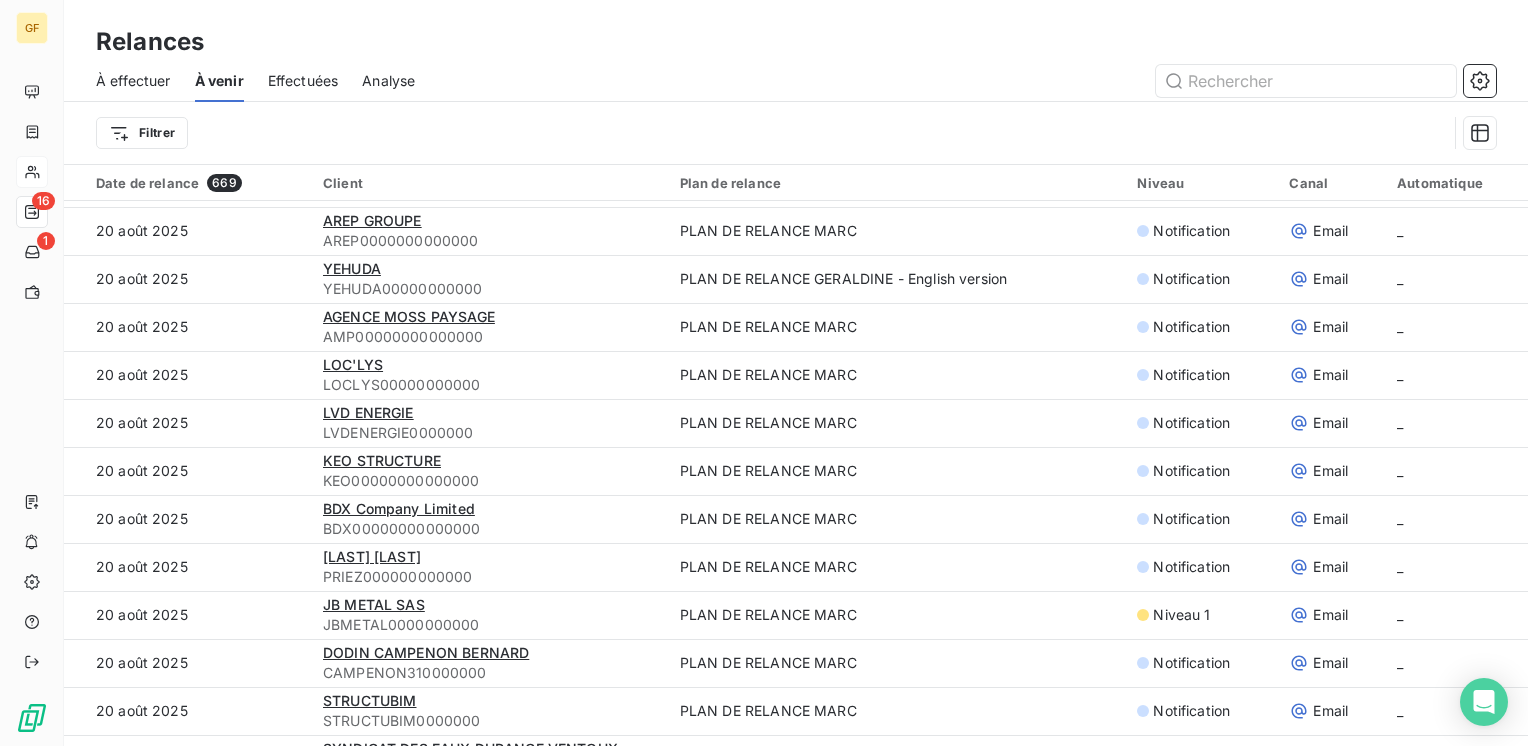 scroll, scrollTop: 700, scrollLeft: 0, axis: vertical 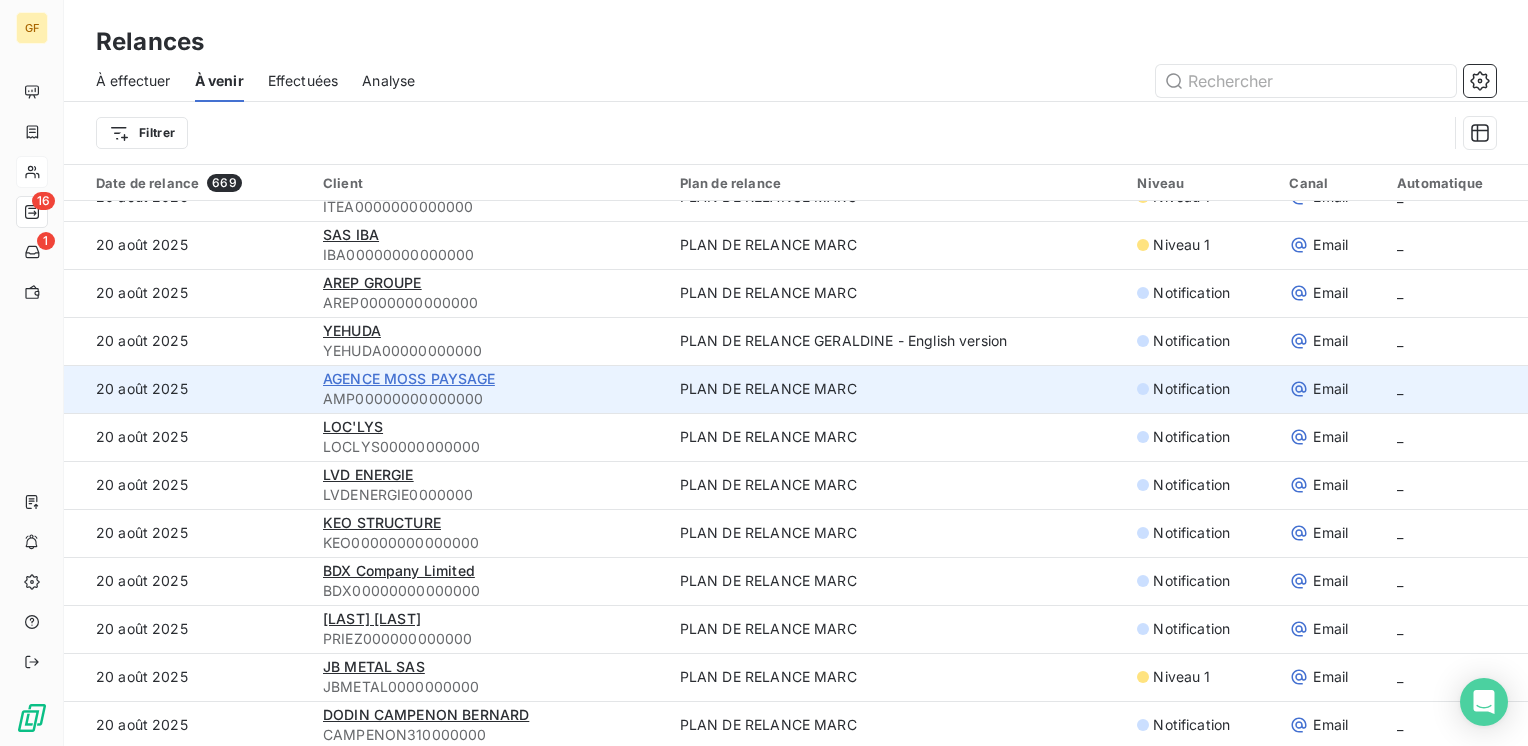 click on "AGENCE MOSS PAYSAGE" at bounding box center (409, 378) 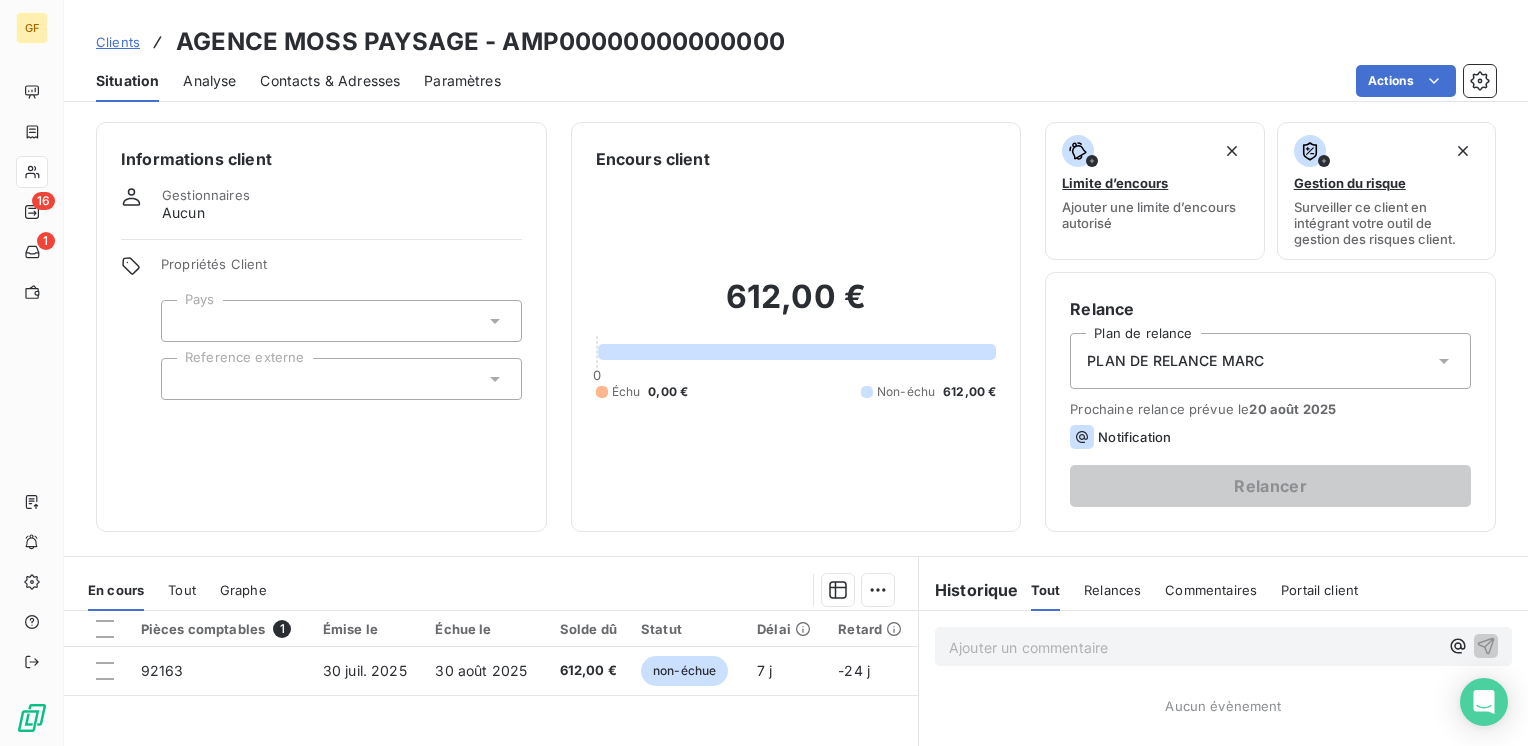 click on "Contacts & Adresses" at bounding box center [330, 81] 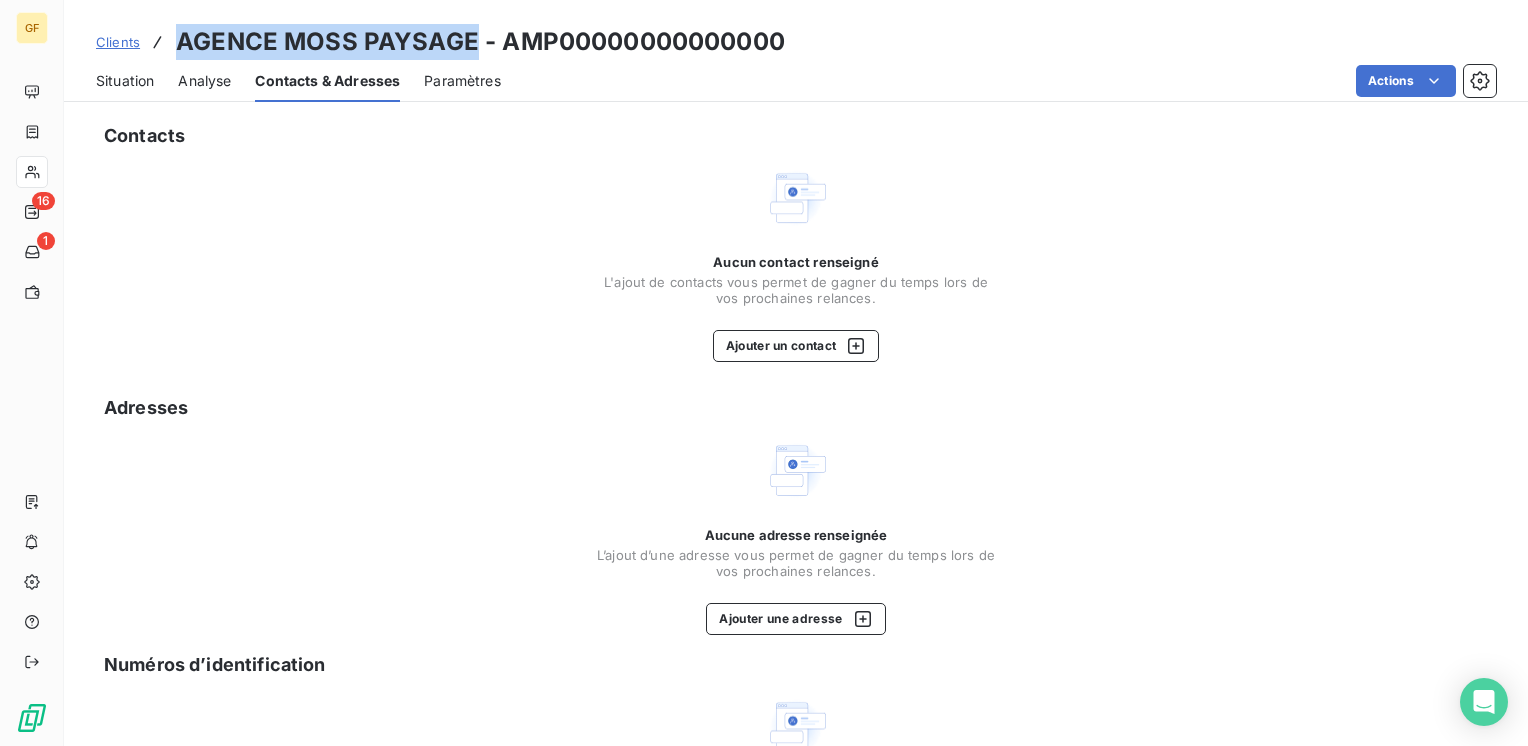 drag, startPoint x: 476, startPoint y: 38, endPoint x: 177, endPoint y: 48, distance: 299.16718 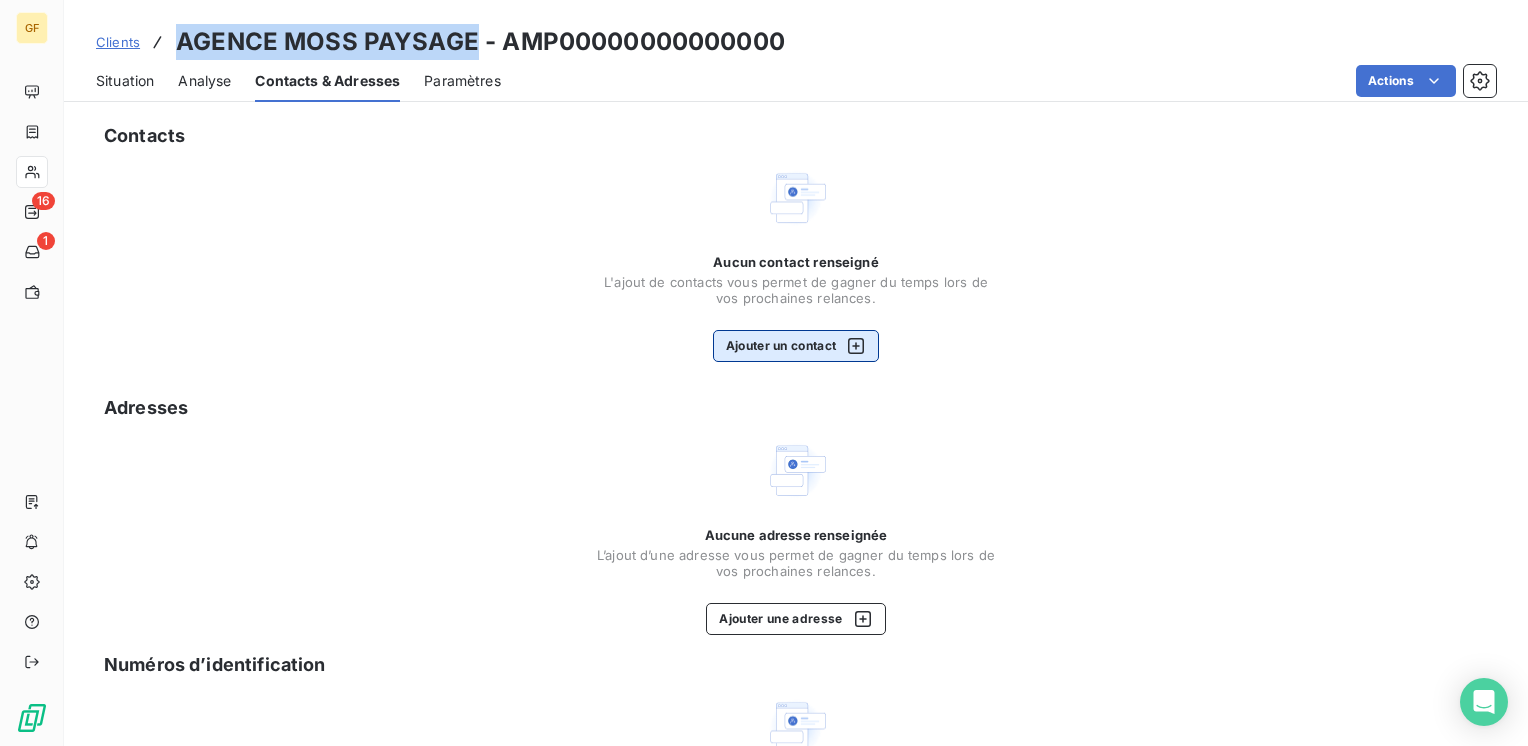 click on "Ajouter un contact" at bounding box center (796, 346) 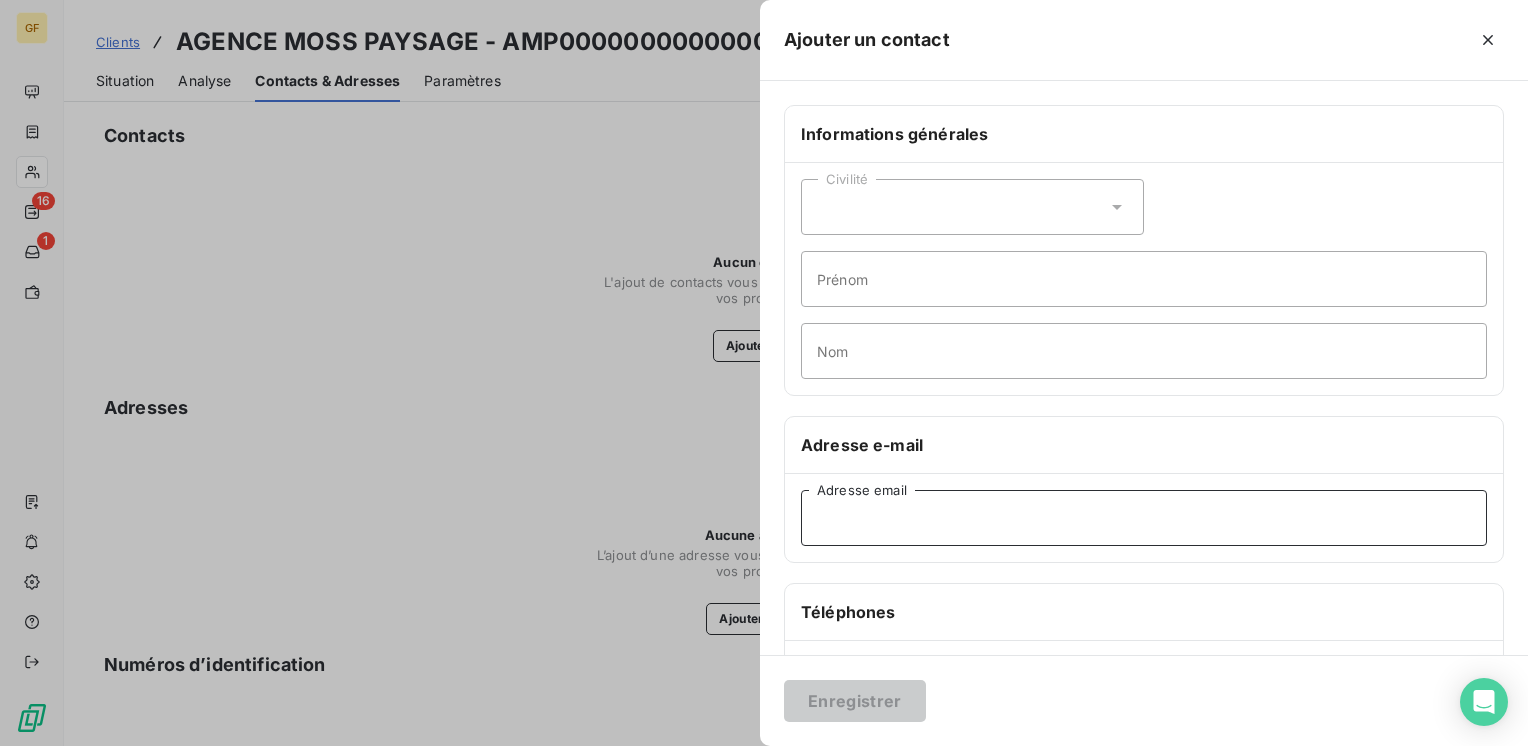 click on "Adresse email" at bounding box center [1144, 518] 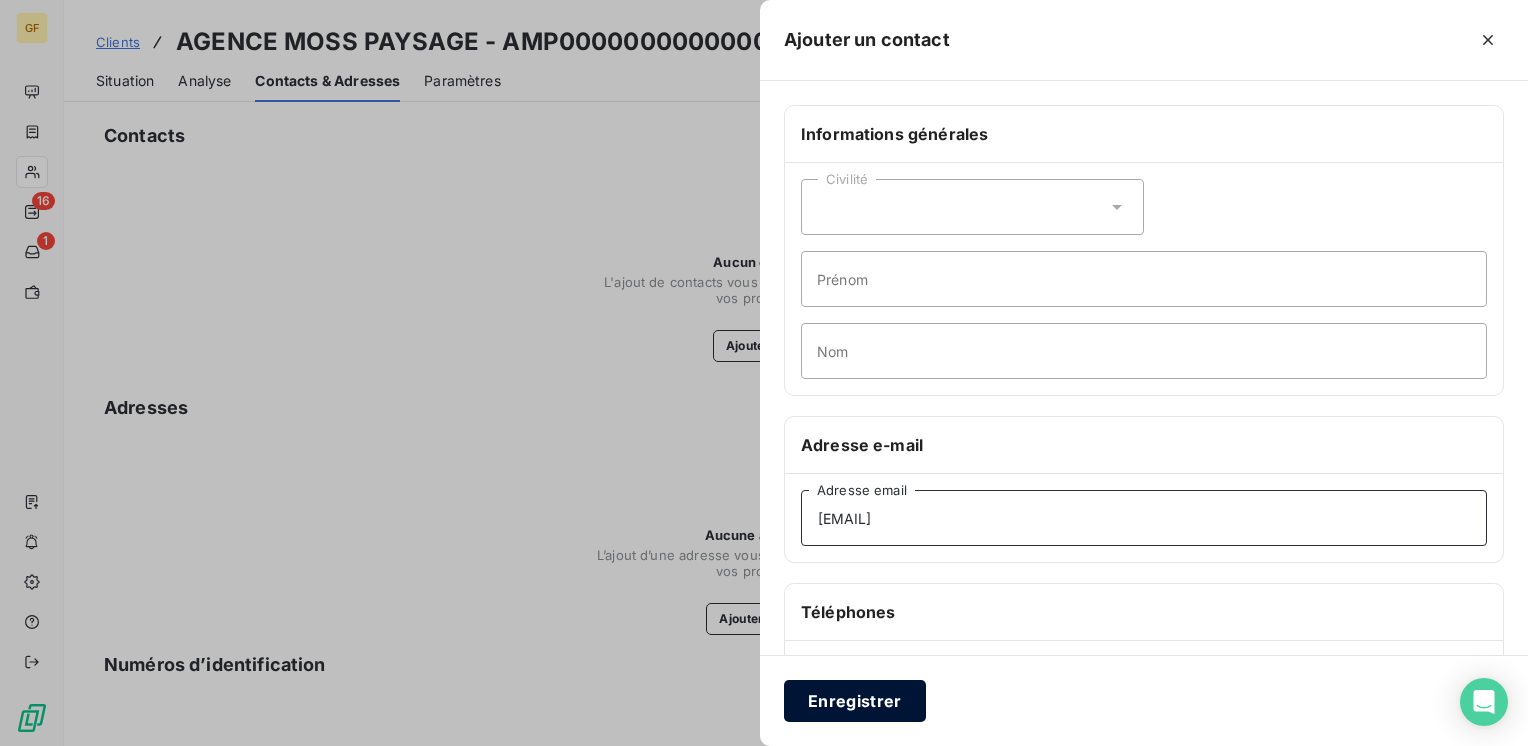 type on "[EMAIL]" 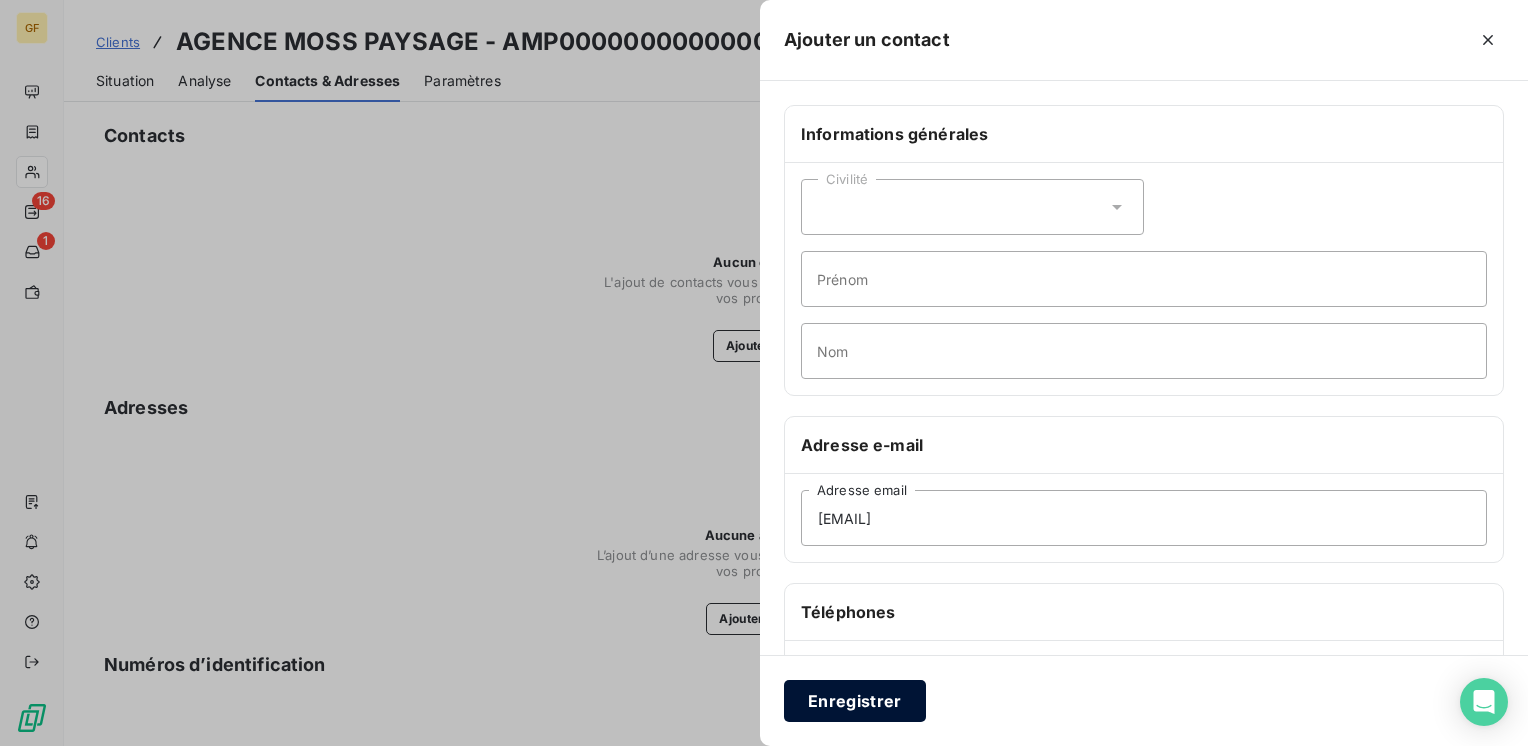 click on "Enregistrer" at bounding box center [855, 701] 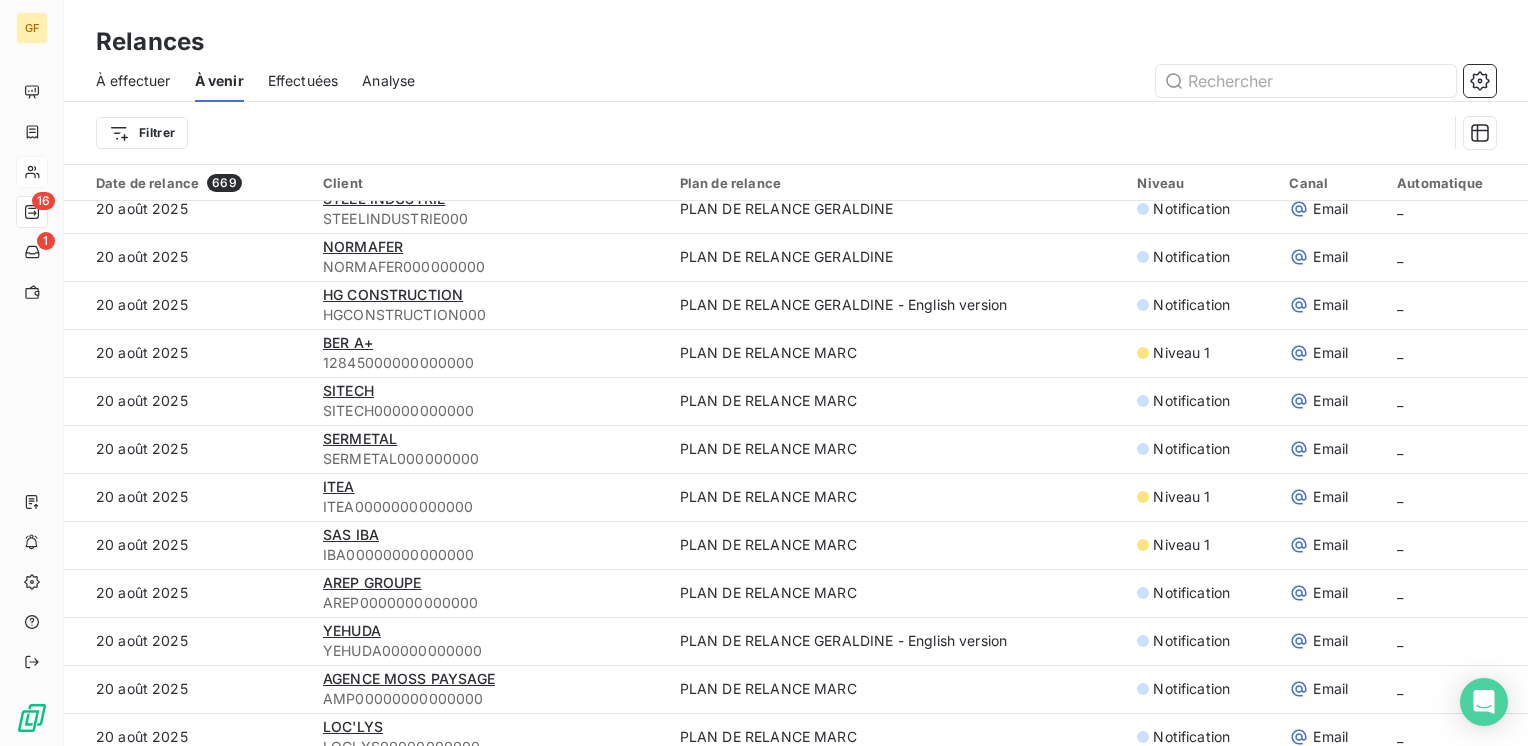scroll, scrollTop: 600, scrollLeft: 0, axis: vertical 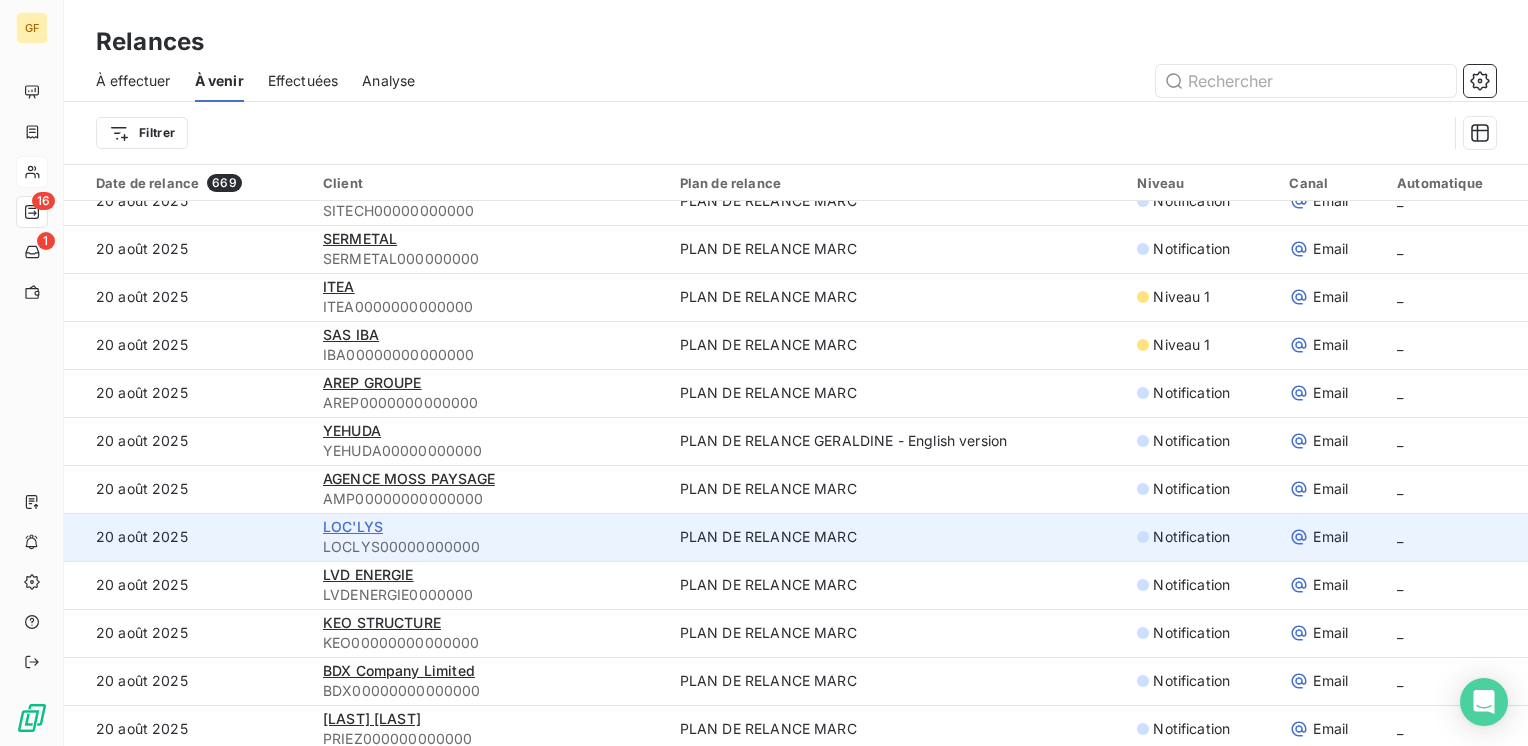 click on "LOC'LYS" at bounding box center (353, 526) 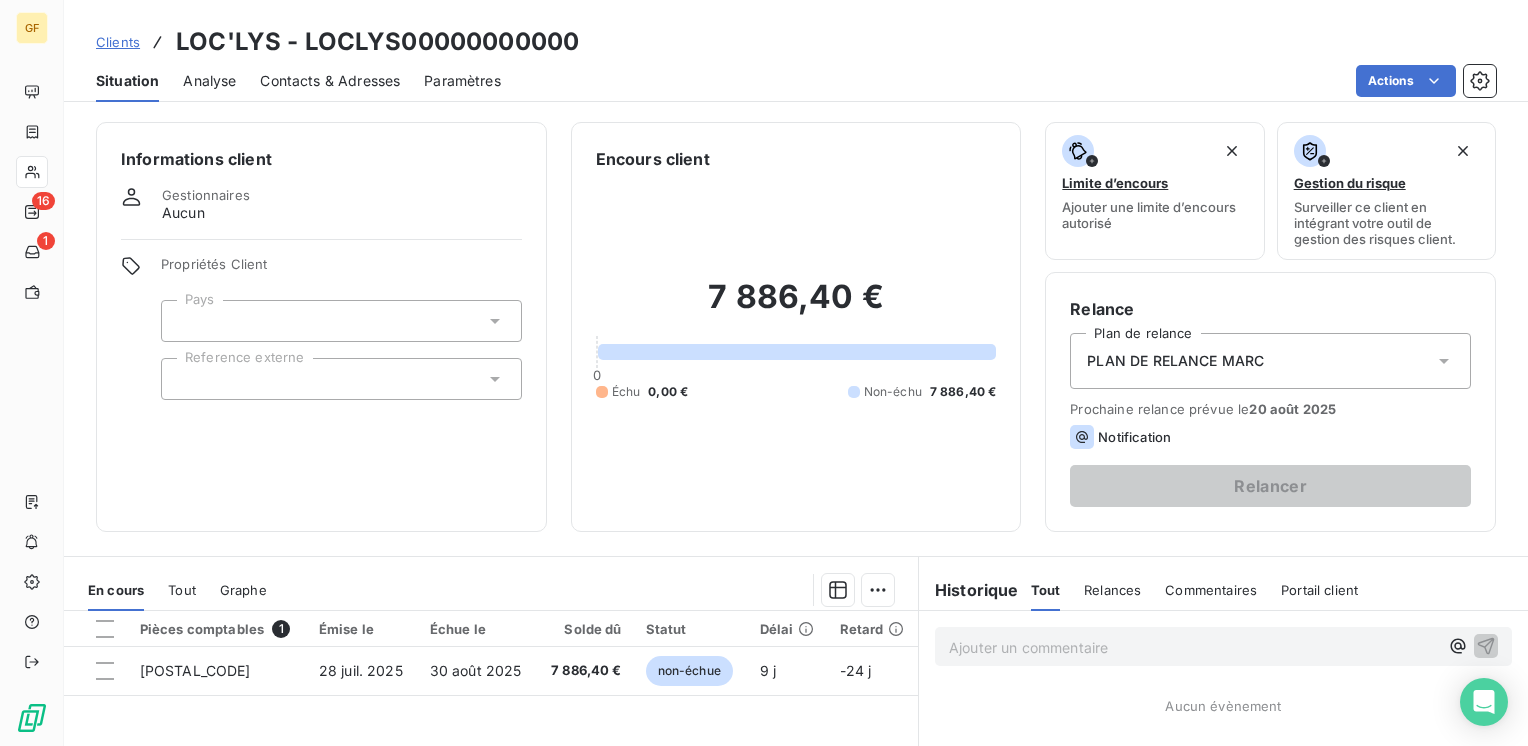 click on "Contacts & Adresses" at bounding box center [330, 81] 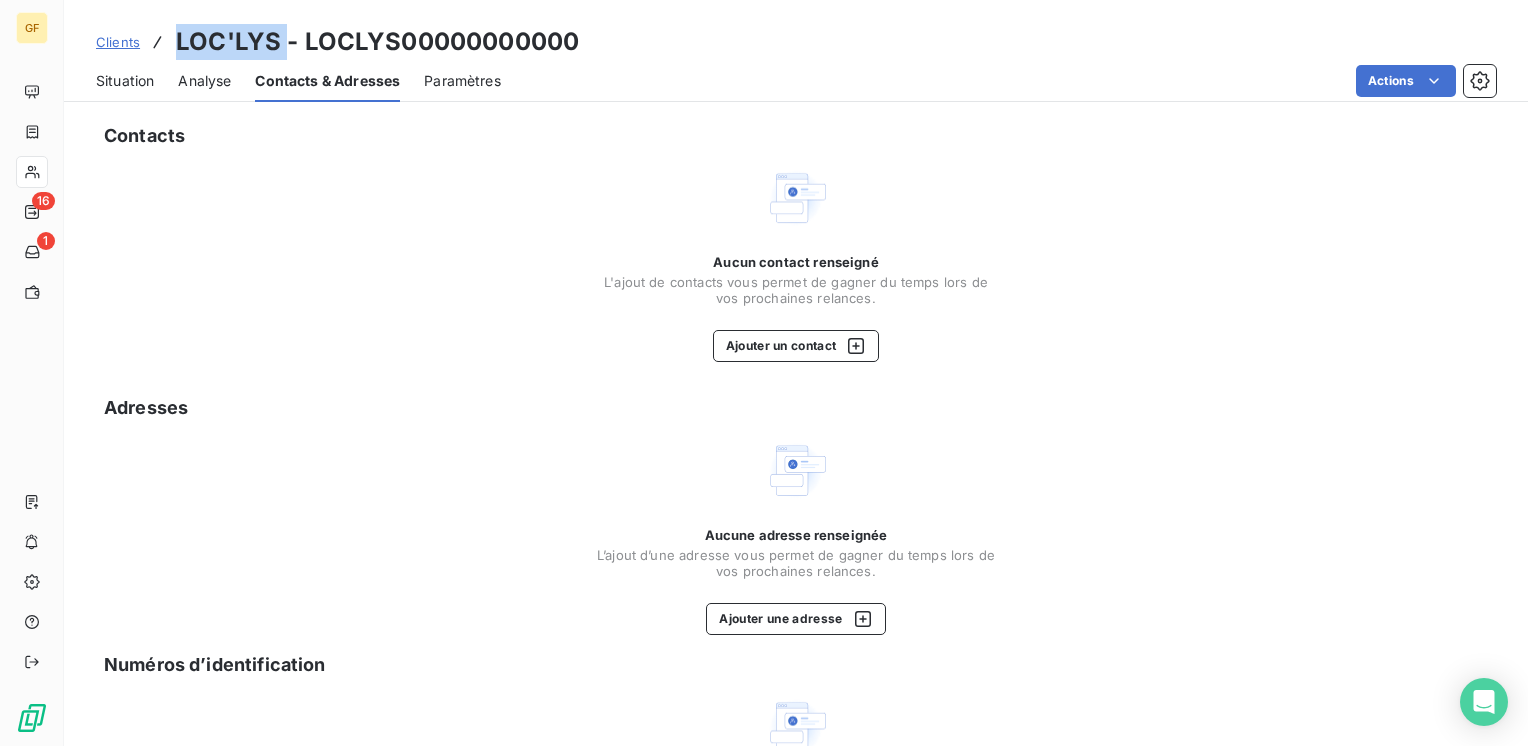 drag, startPoint x: 284, startPoint y: 42, endPoint x: 164, endPoint y: 32, distance: 120.41595 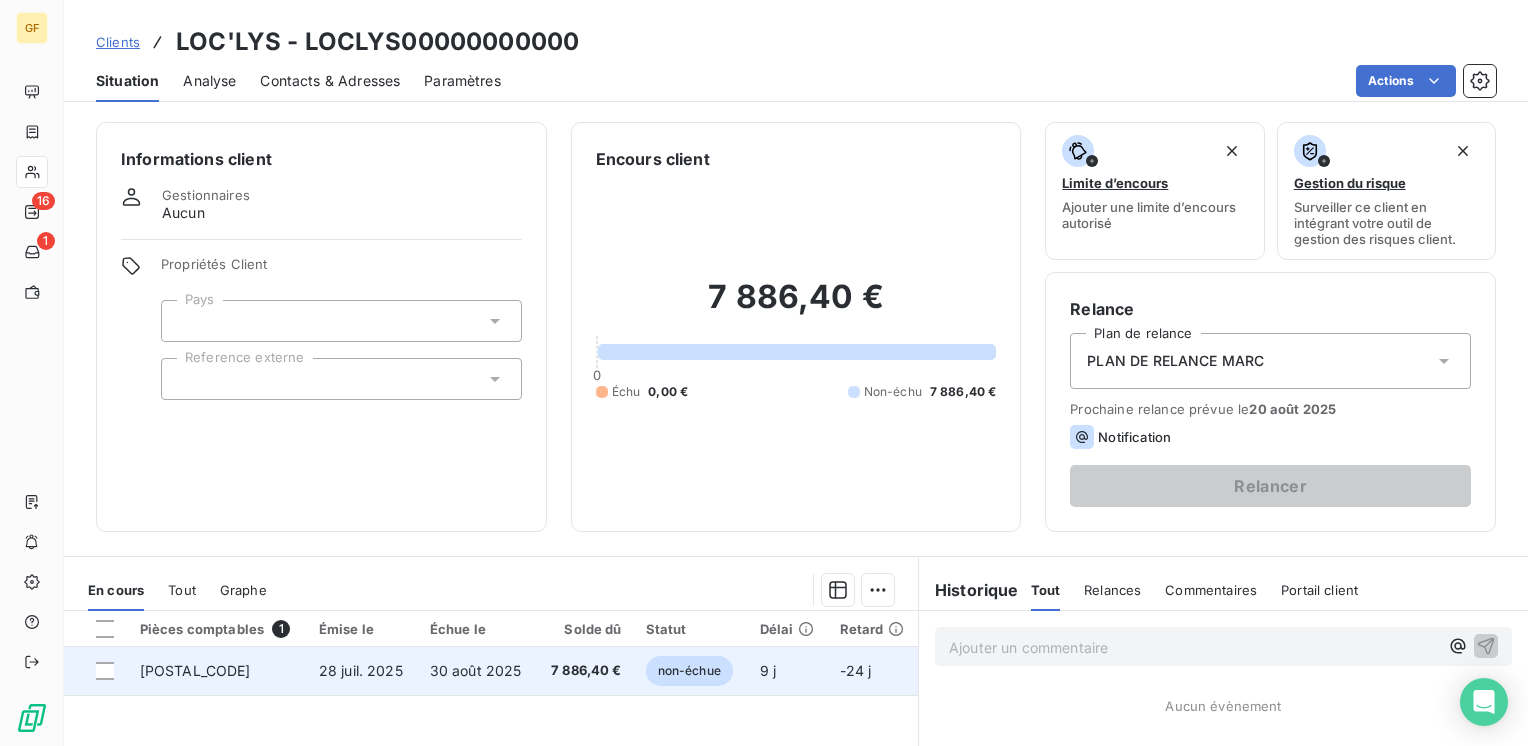 click on "30 août 2025" at bounding box center [476, 670] 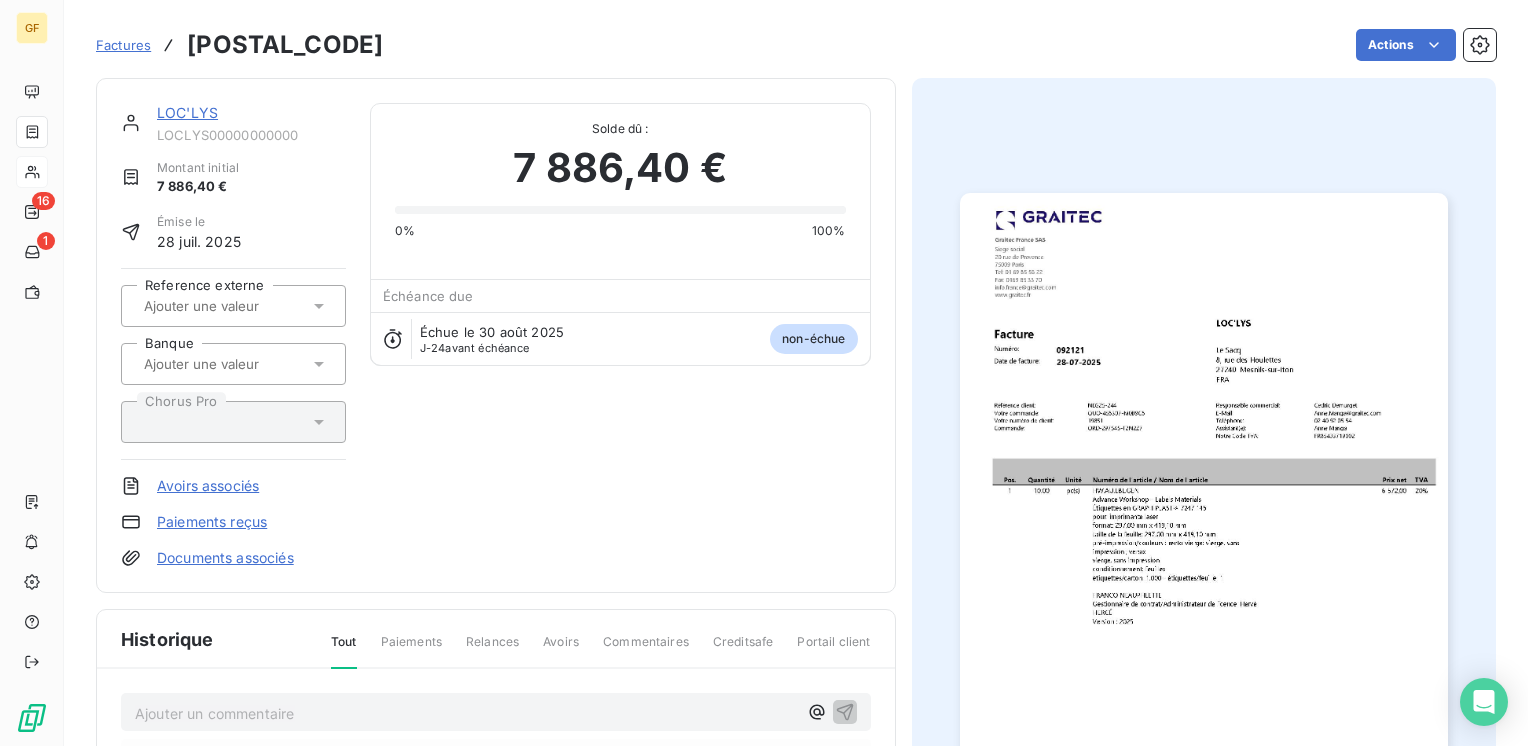 click at bounding box center [1204, 537] 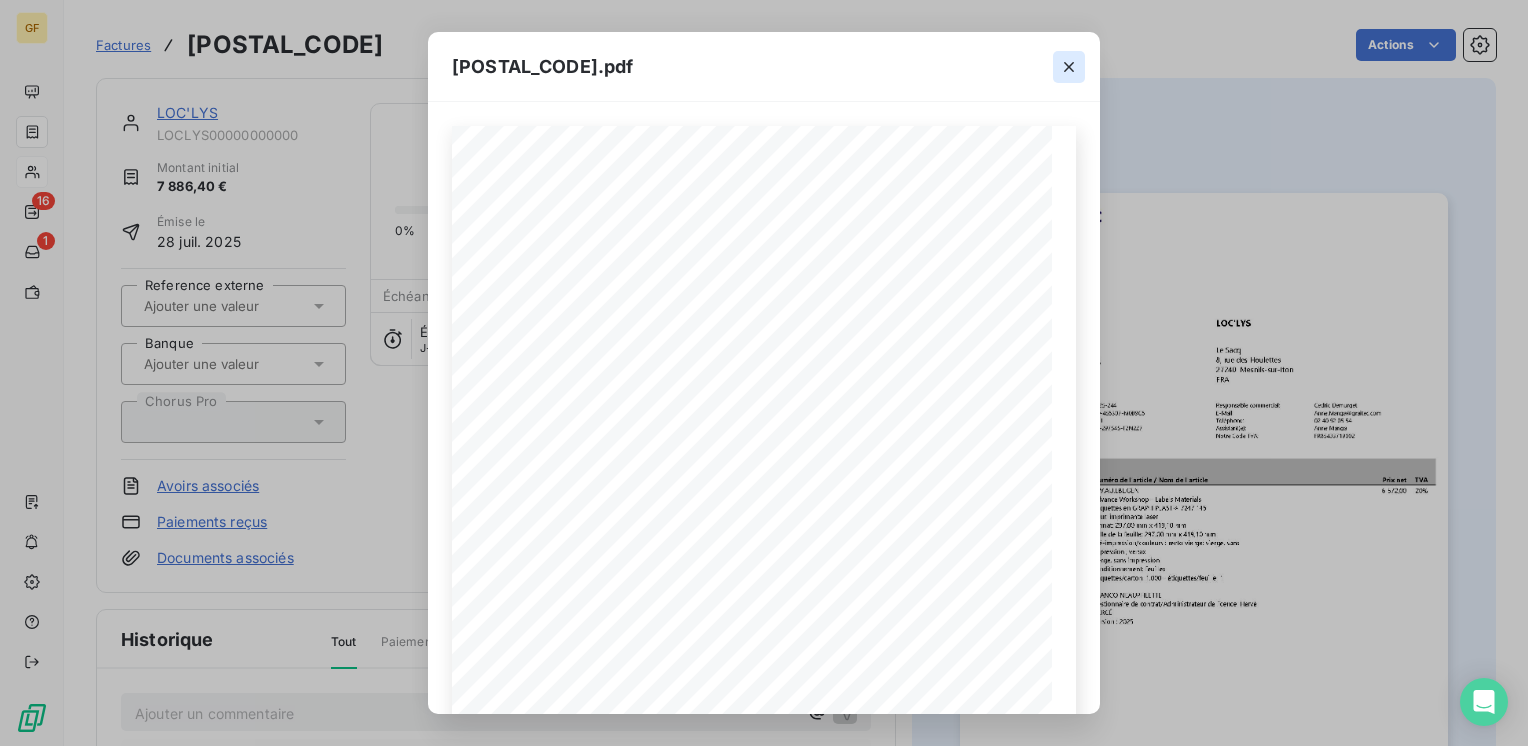 click 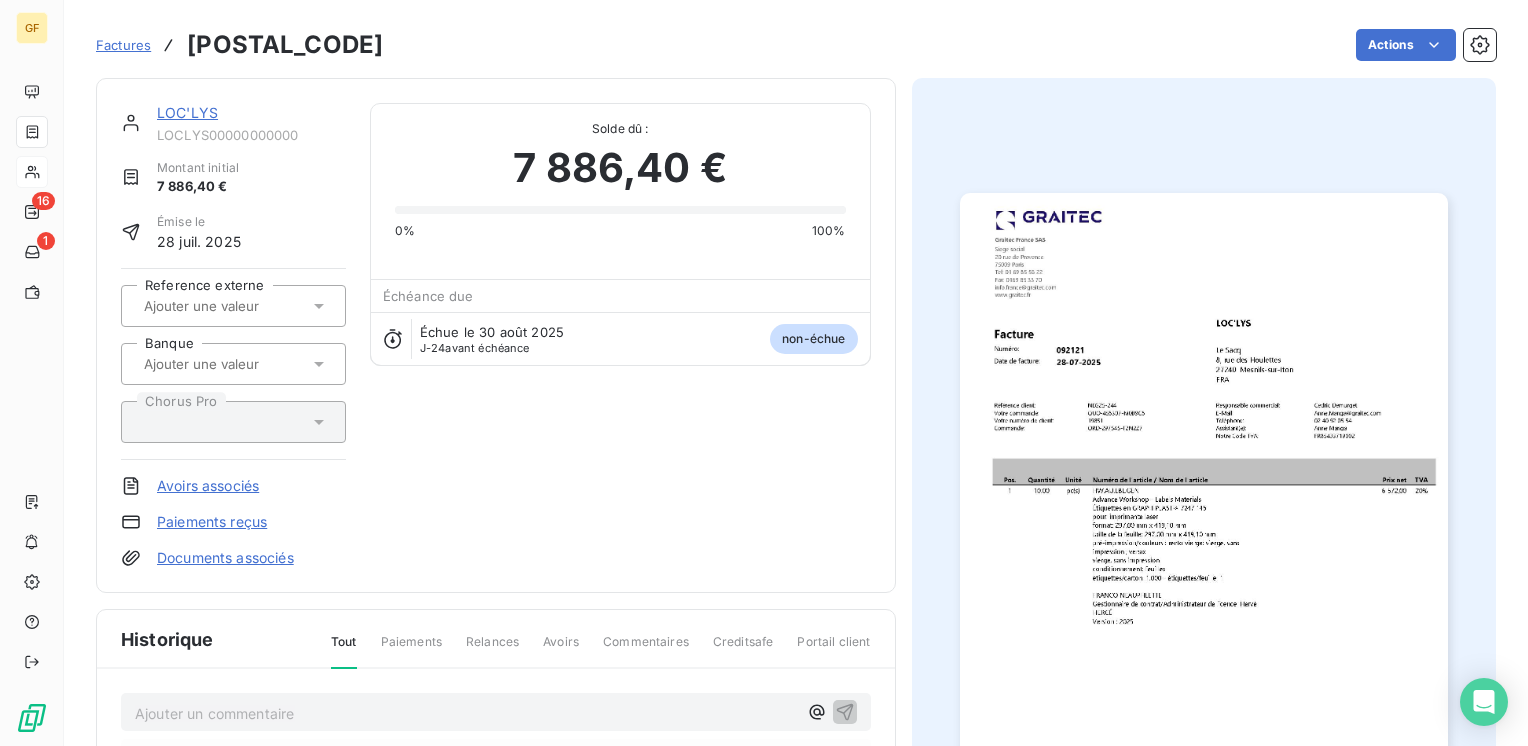 click on "LOC'LYS" at bounding box center [187, 112] 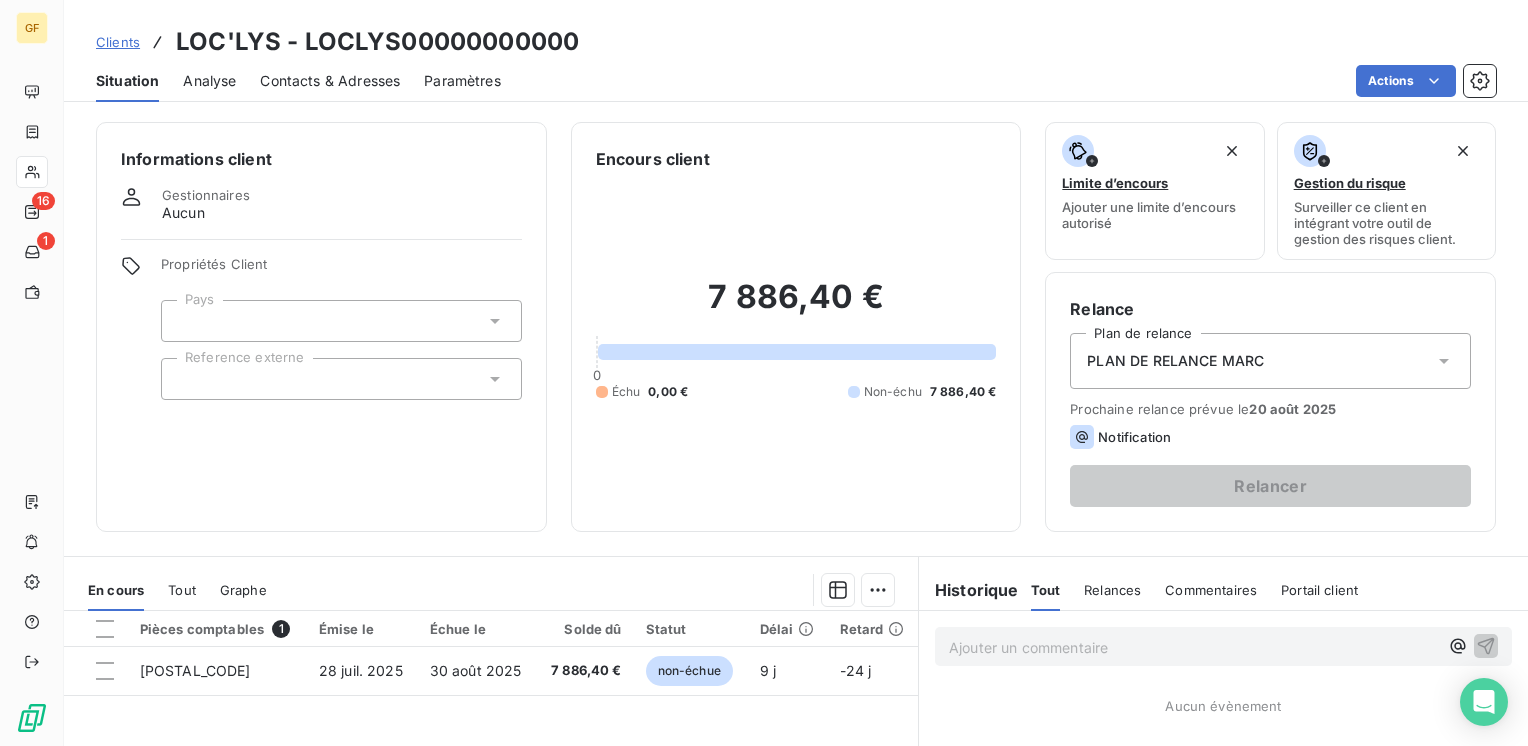 click on "PLAN DE RELANCE MARC" at bounding box center (1175, 361) 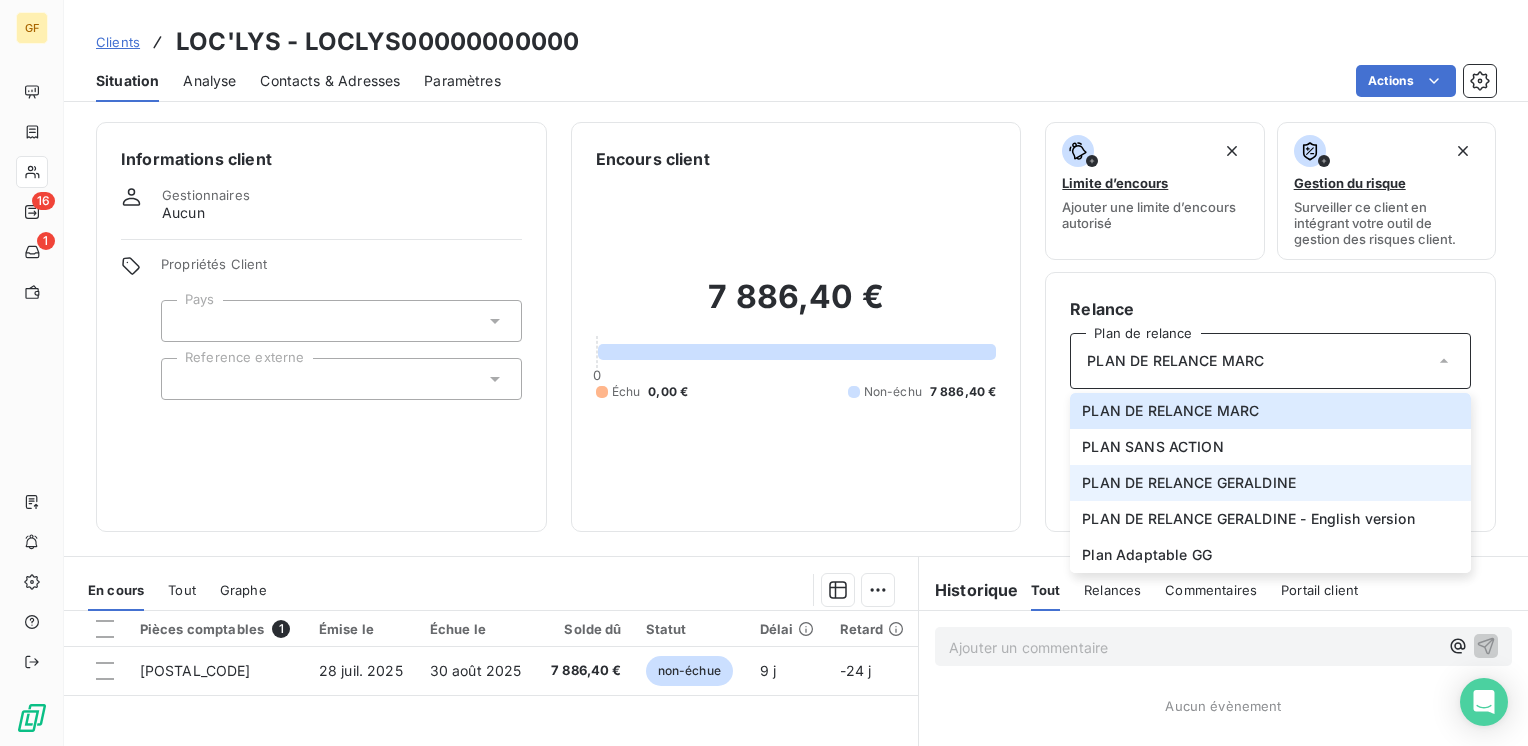 click on "PLAN DE RELANCE GERALDINE" at bounding box center [1189, 483] 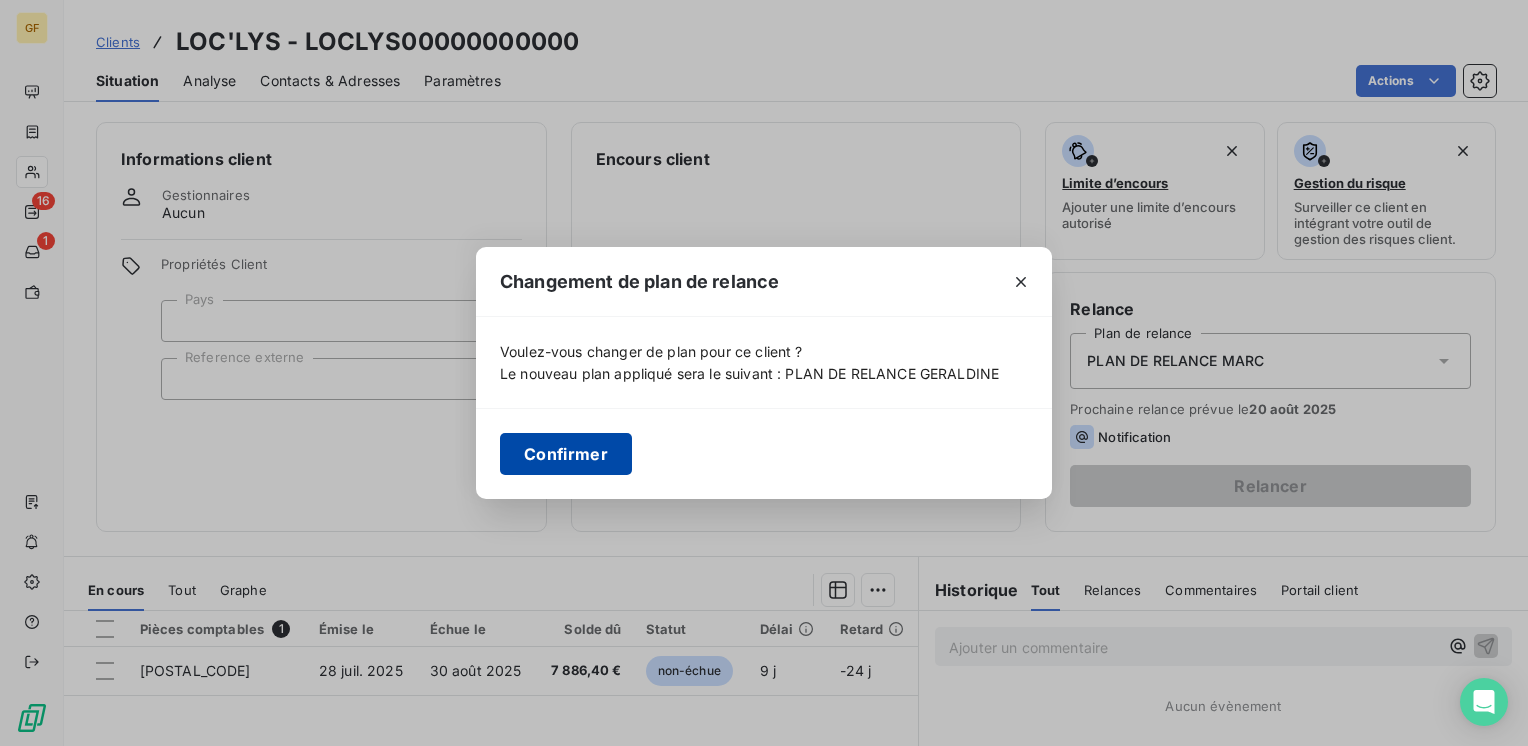 click on "Confirmer" at bounding box center (566, 454) 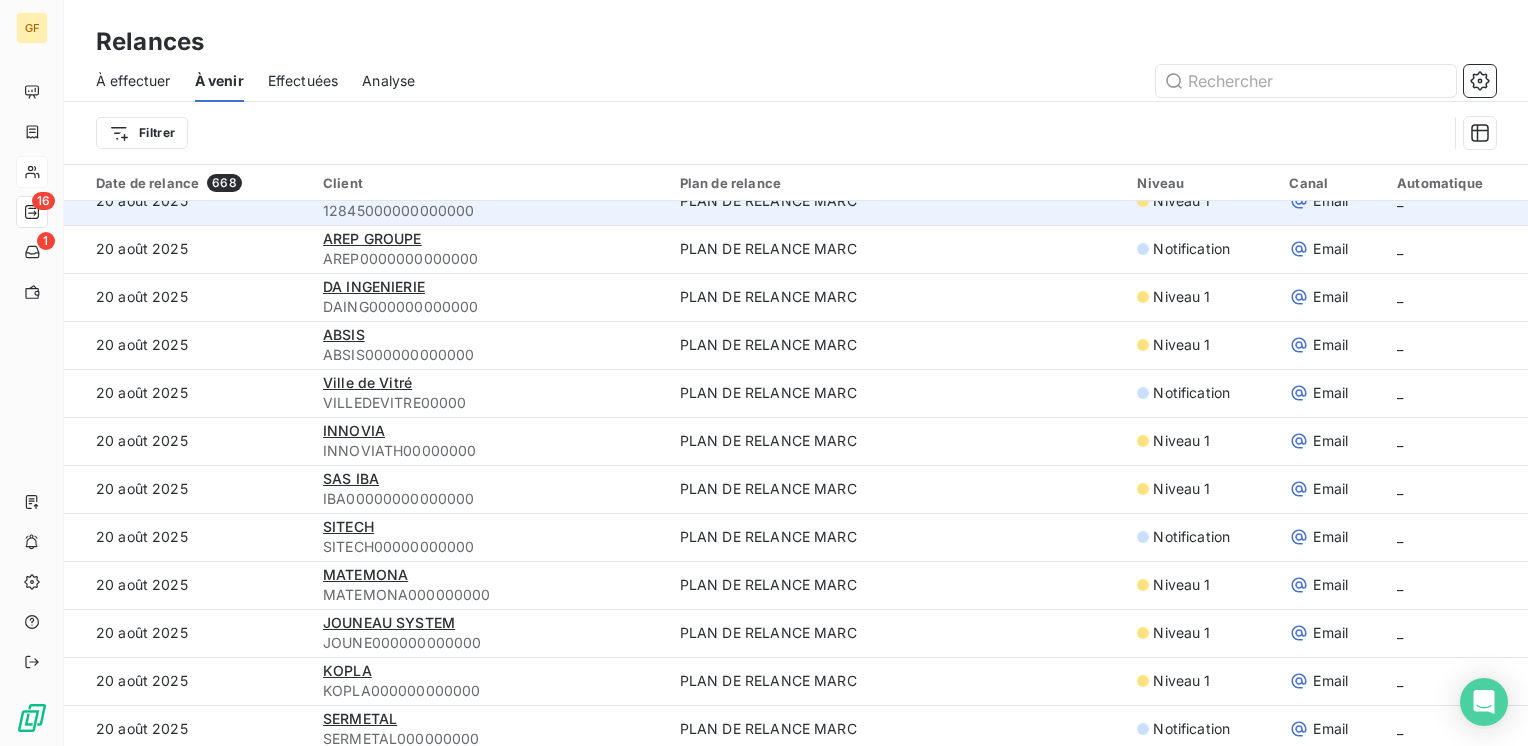scroll, scrollTop: 100, scrollLeft: 0, axis: vertical 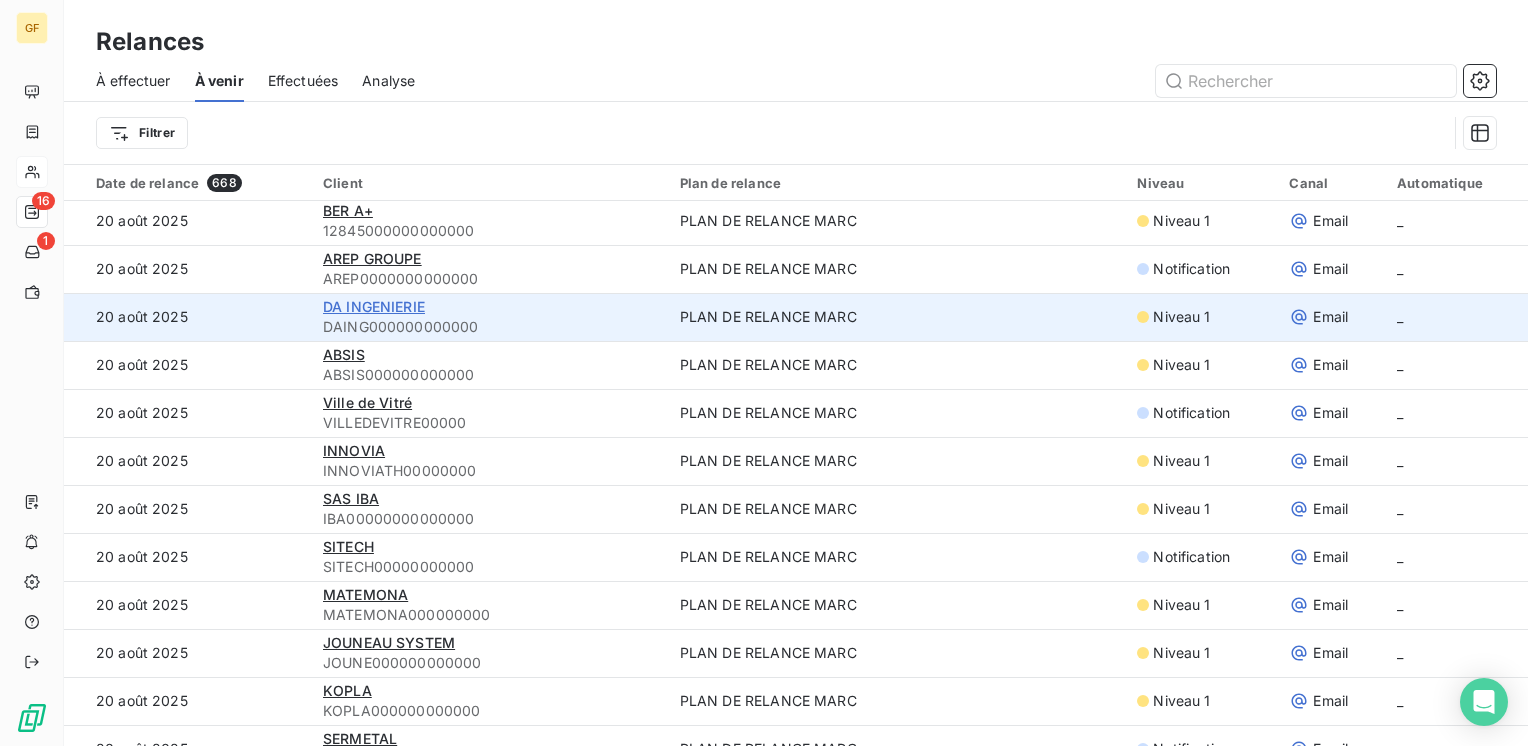 click on "DA INGENIERIE" at bounding box center [374, 306] 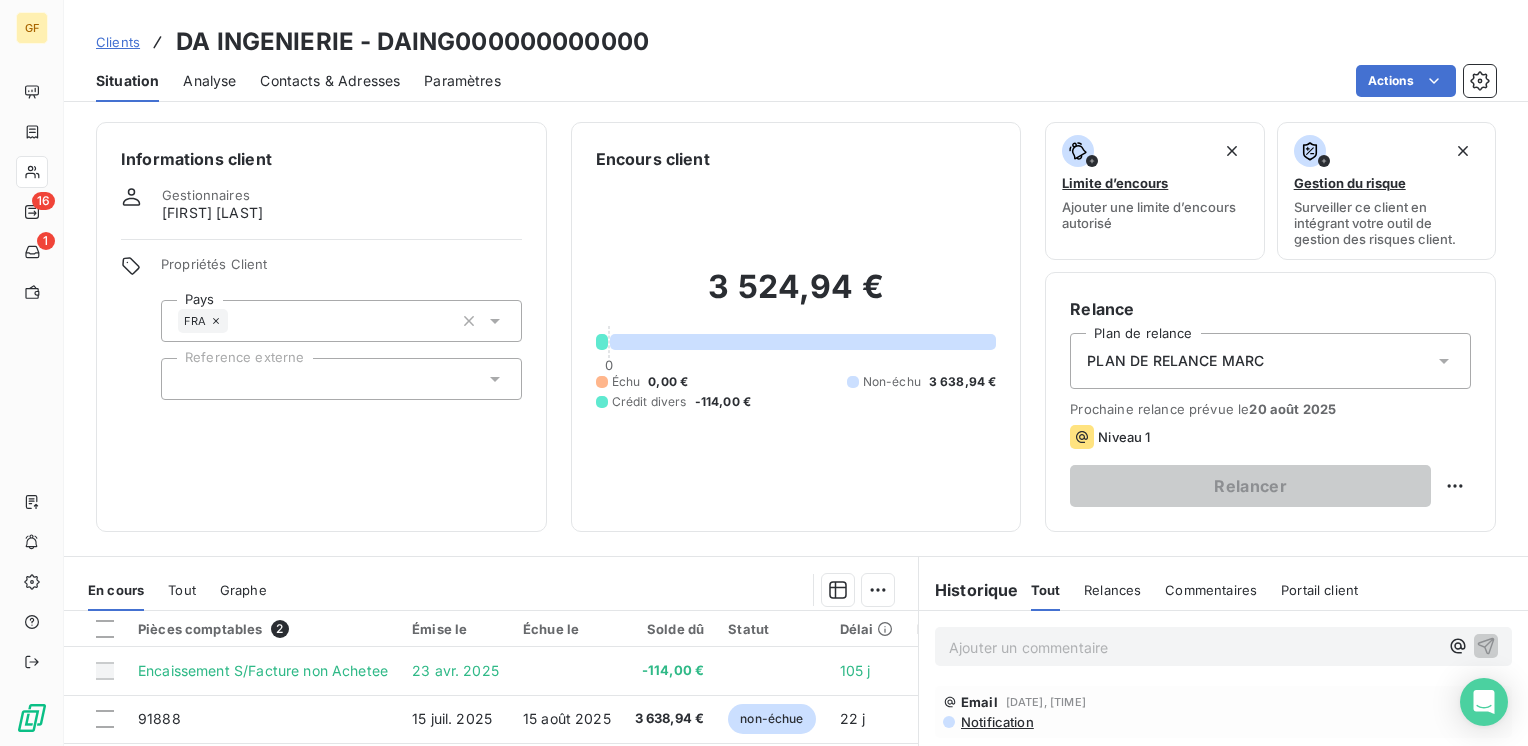 click on "Contacts & Adresses" at bounding box center (330, 81) 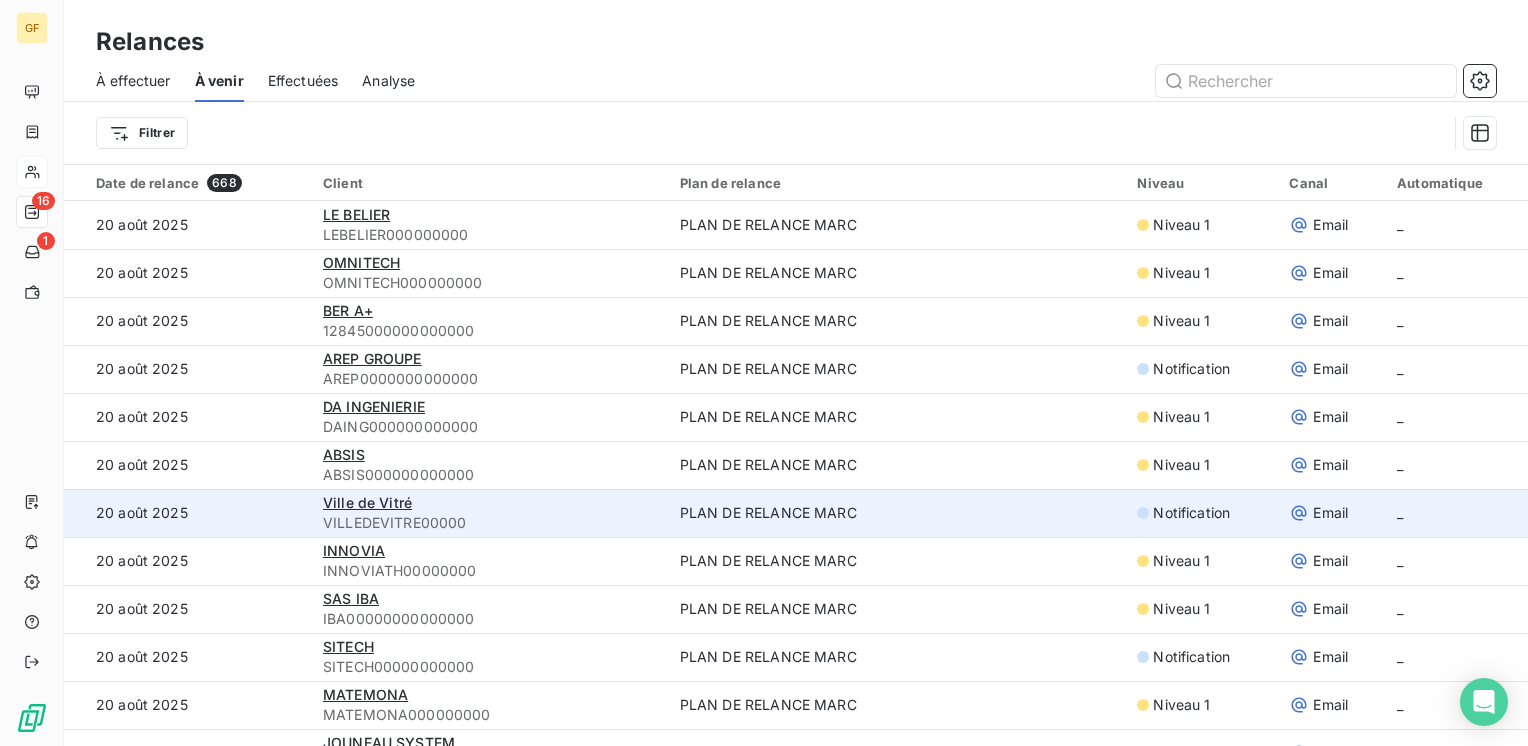 scroll, scrollTop: 100, scrollLeft: 0, axis: vertical 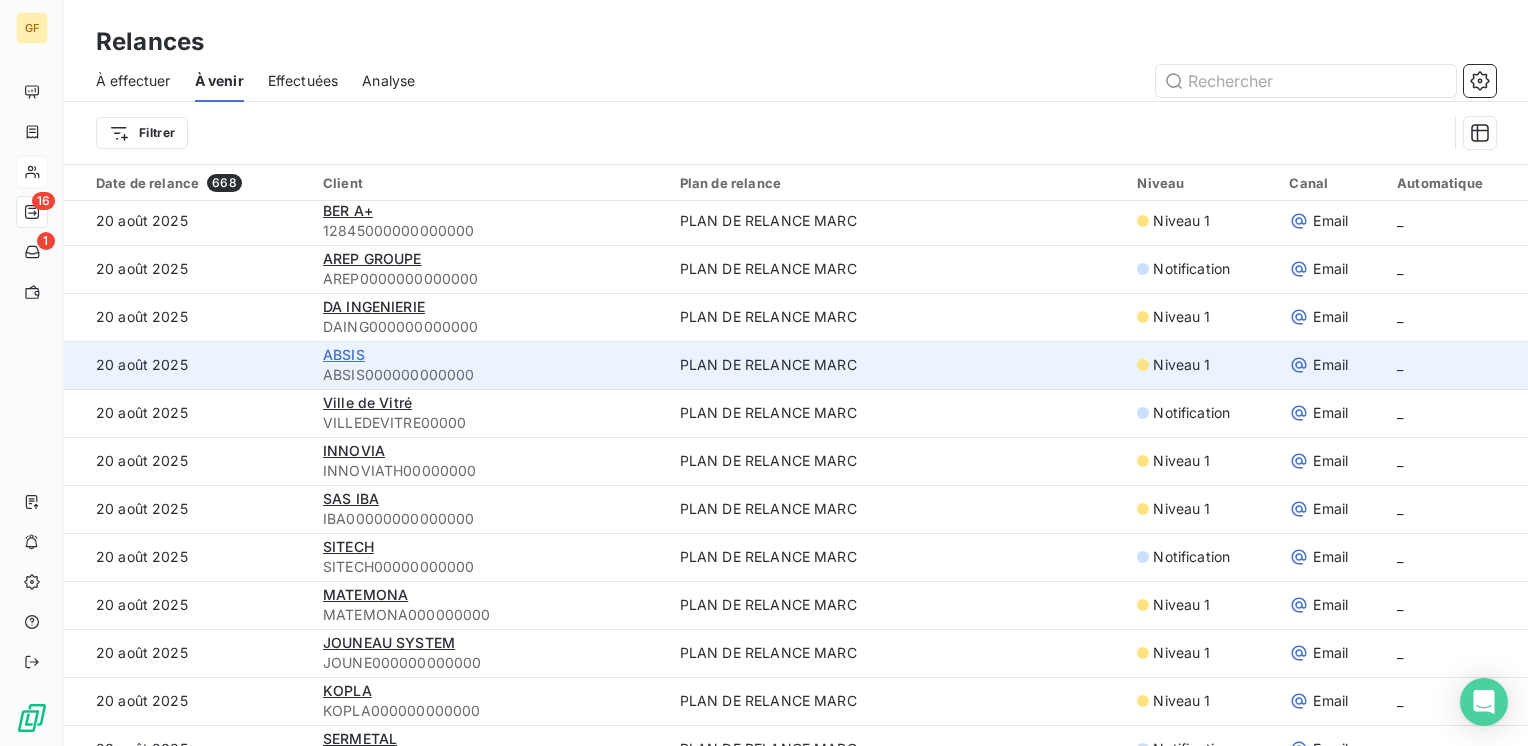 click on "ABSIS" at bounding box center (344, 354) 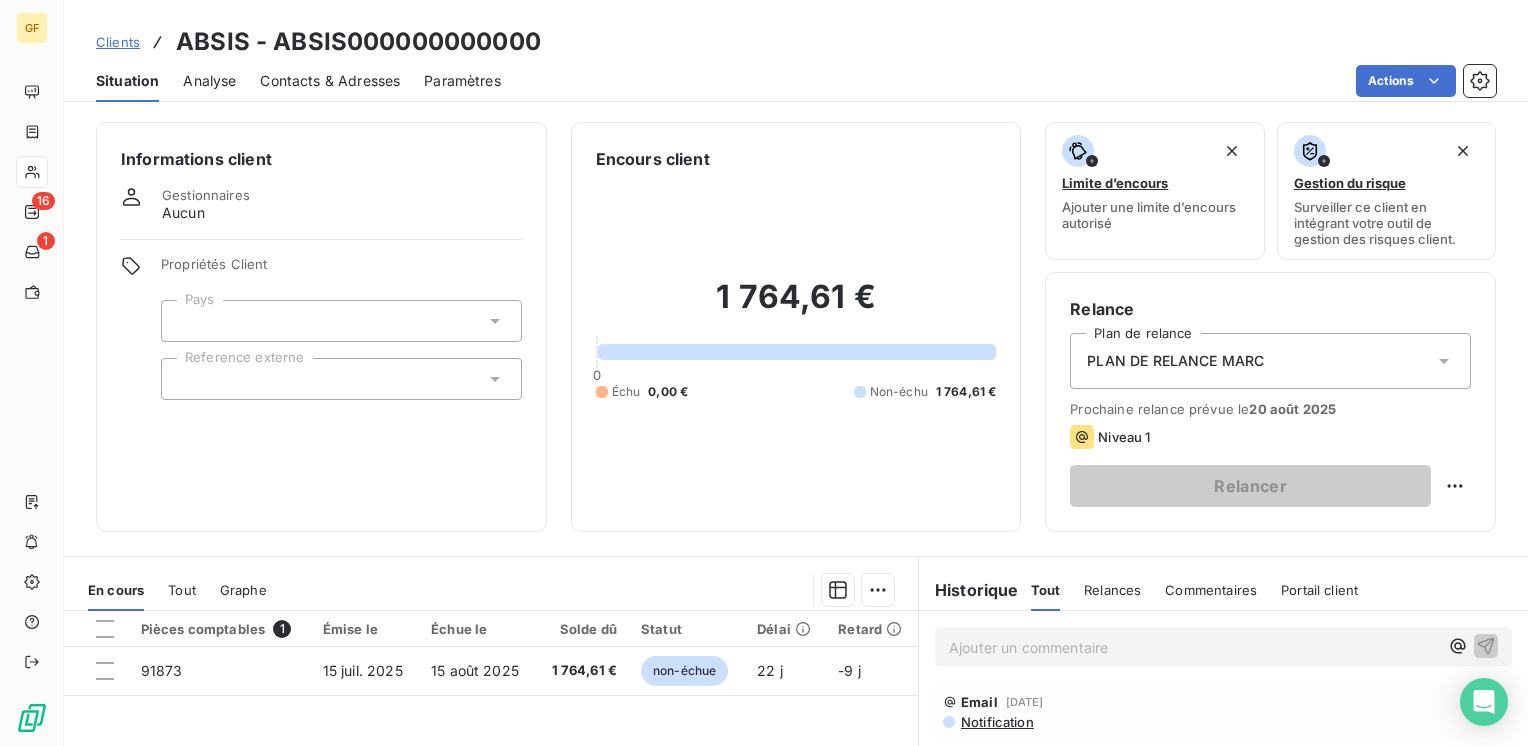 click on "Contacts & Adresses" at bounding box center [330, 81] 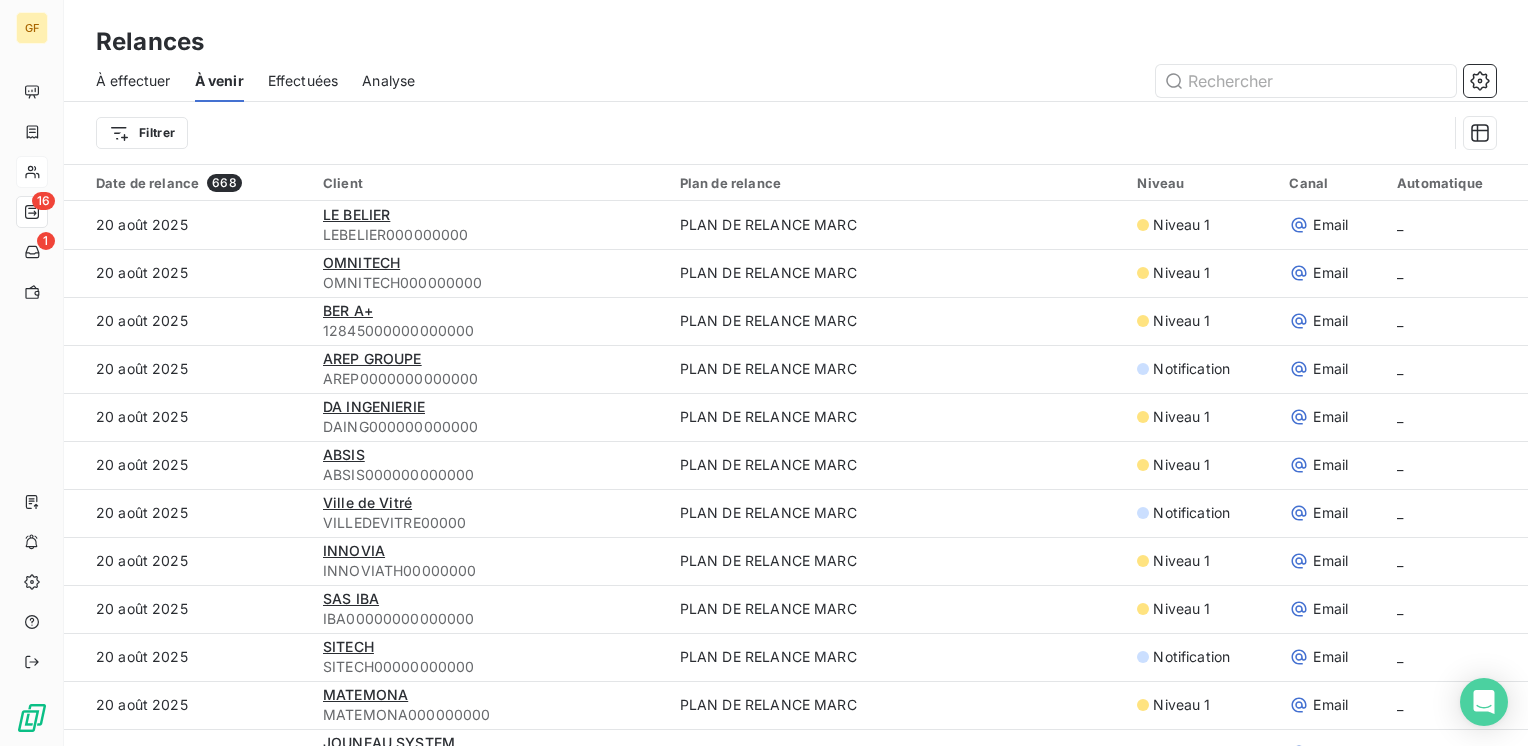 scroll, scrollTop: 100, scrollLeft: 0, axis: vertical 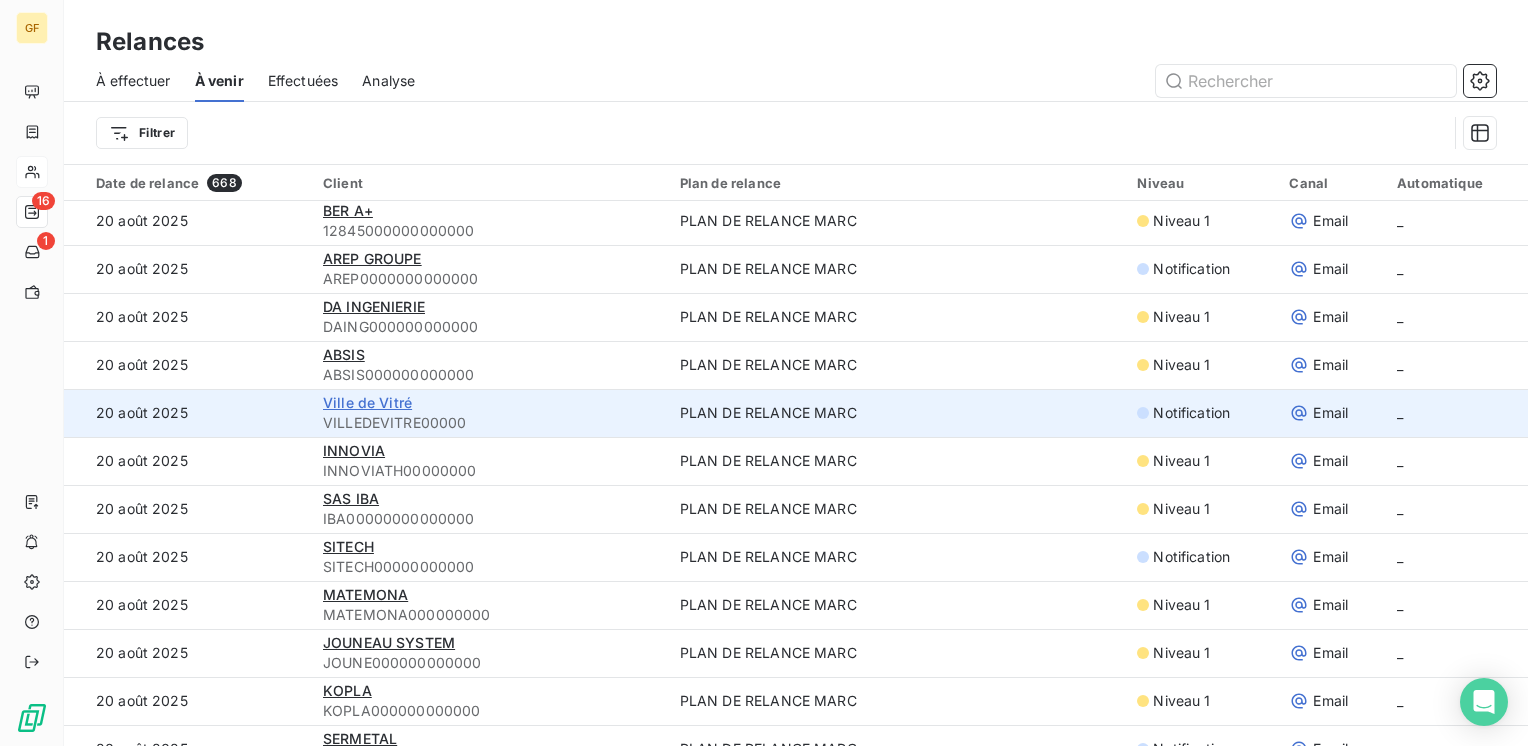 click on "Ville de Vitré" at bounding box center [367, 402] 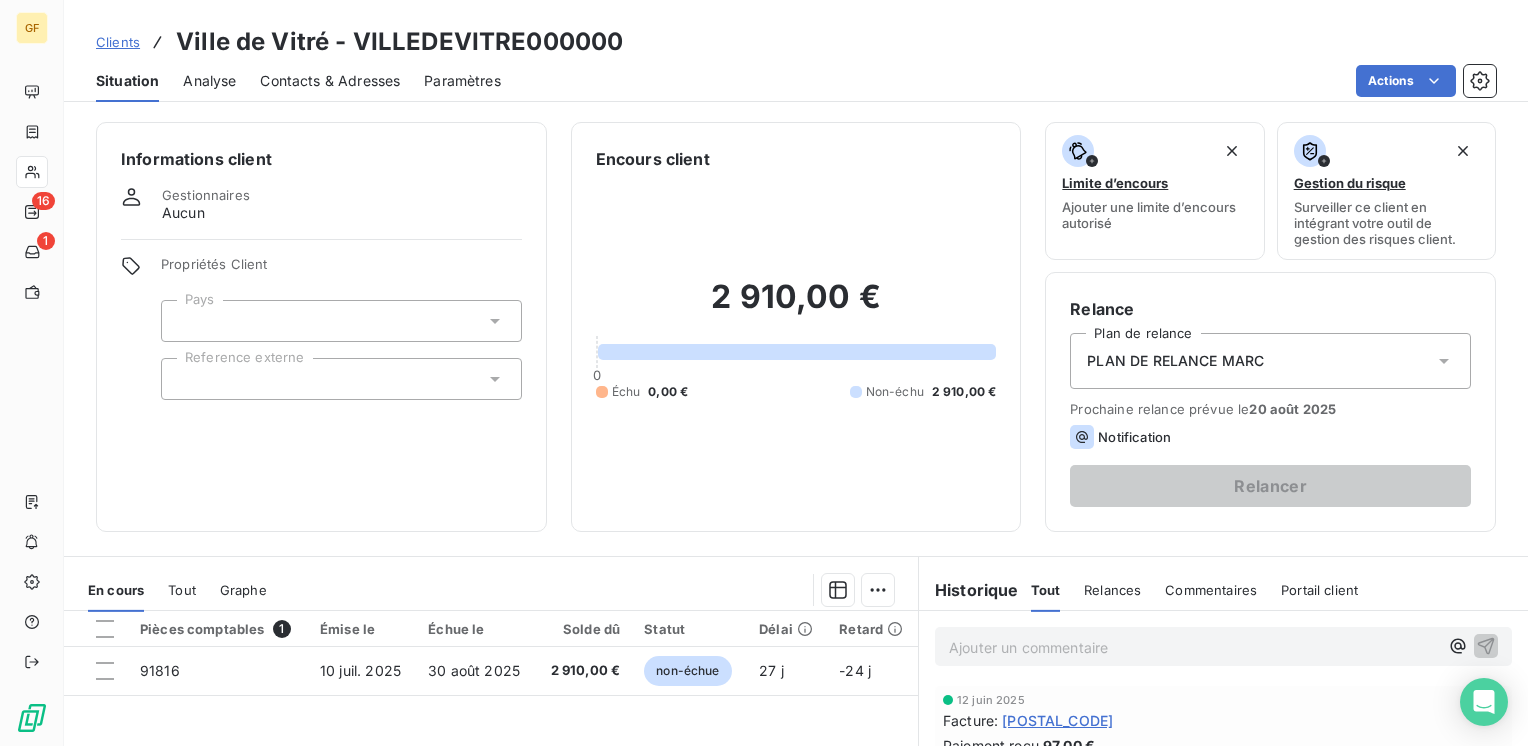 click on "Contacts & Adresses" at bounding box center [330, 81] 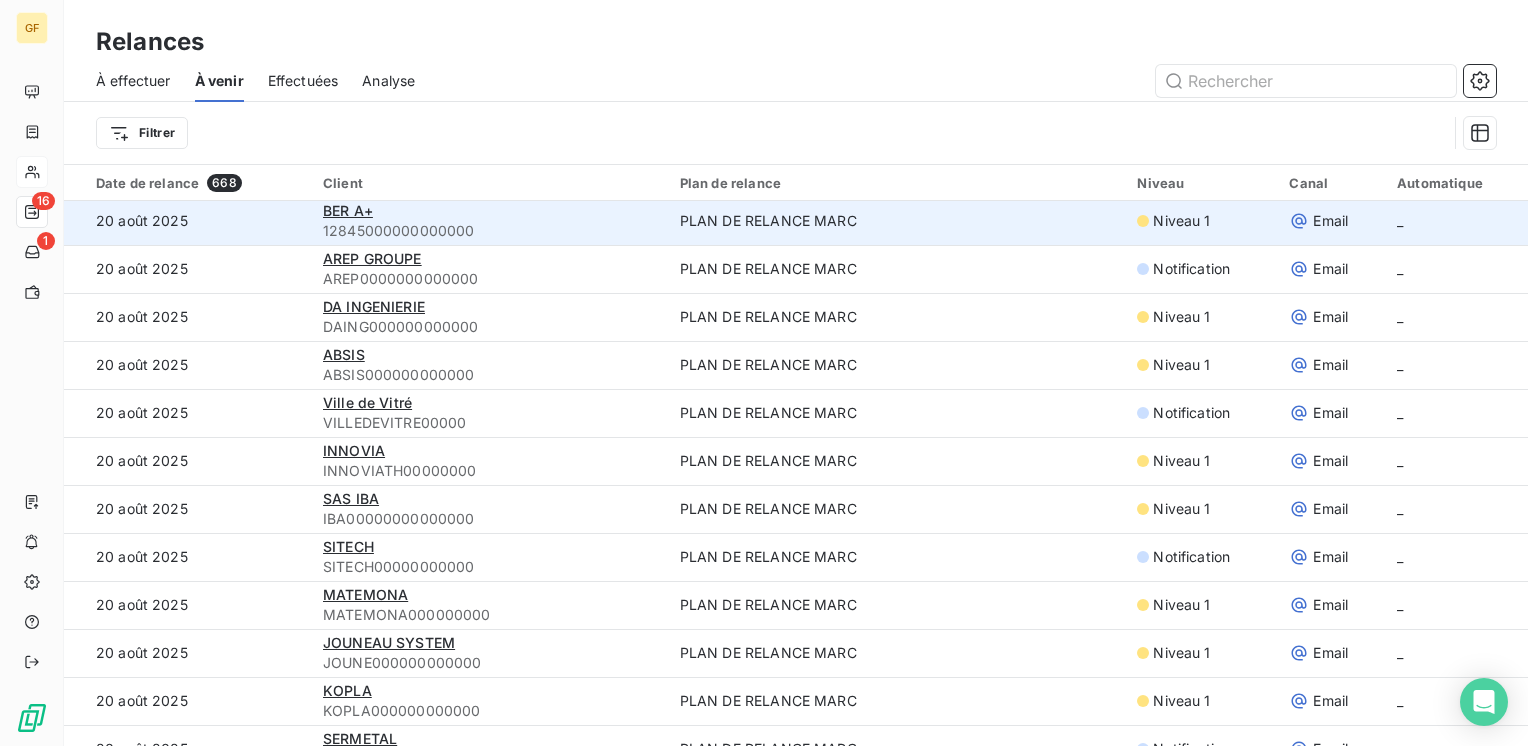 scroll, scrollTop: 200, scrollLeft: 0, axis: vertical 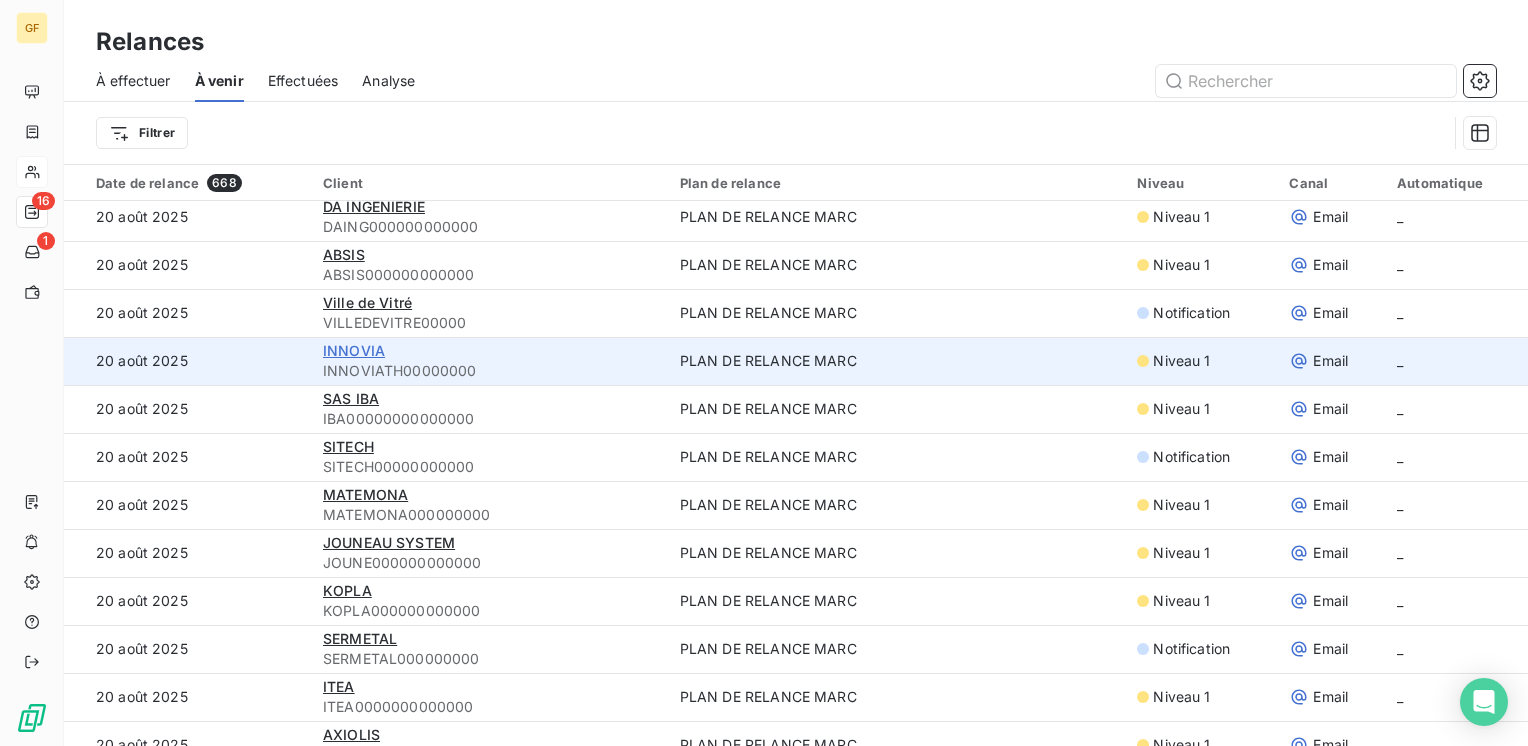click on "INNOVIA" at bounding box center [354, 350] 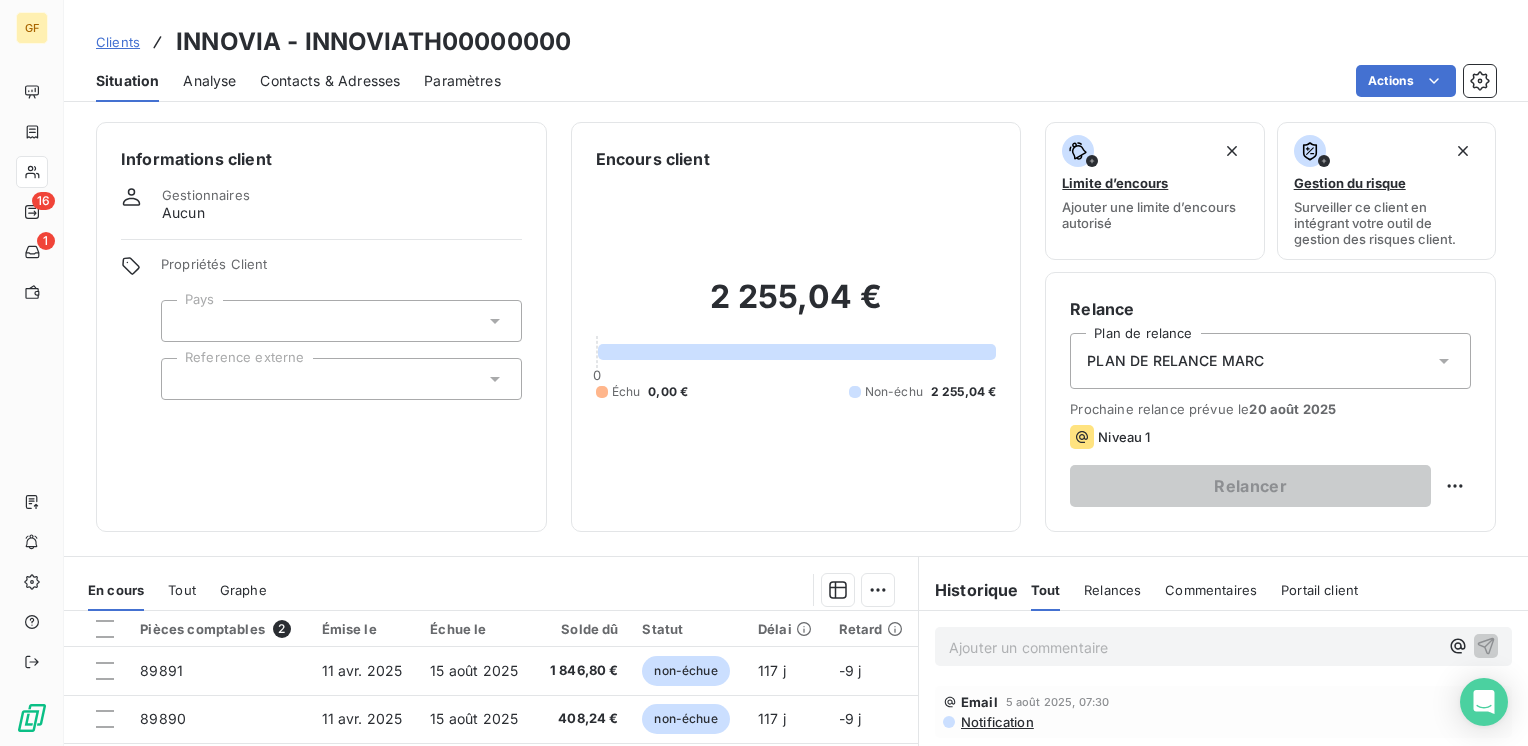 click on "Contacts & Adresses" at bounding box center [330, 81] 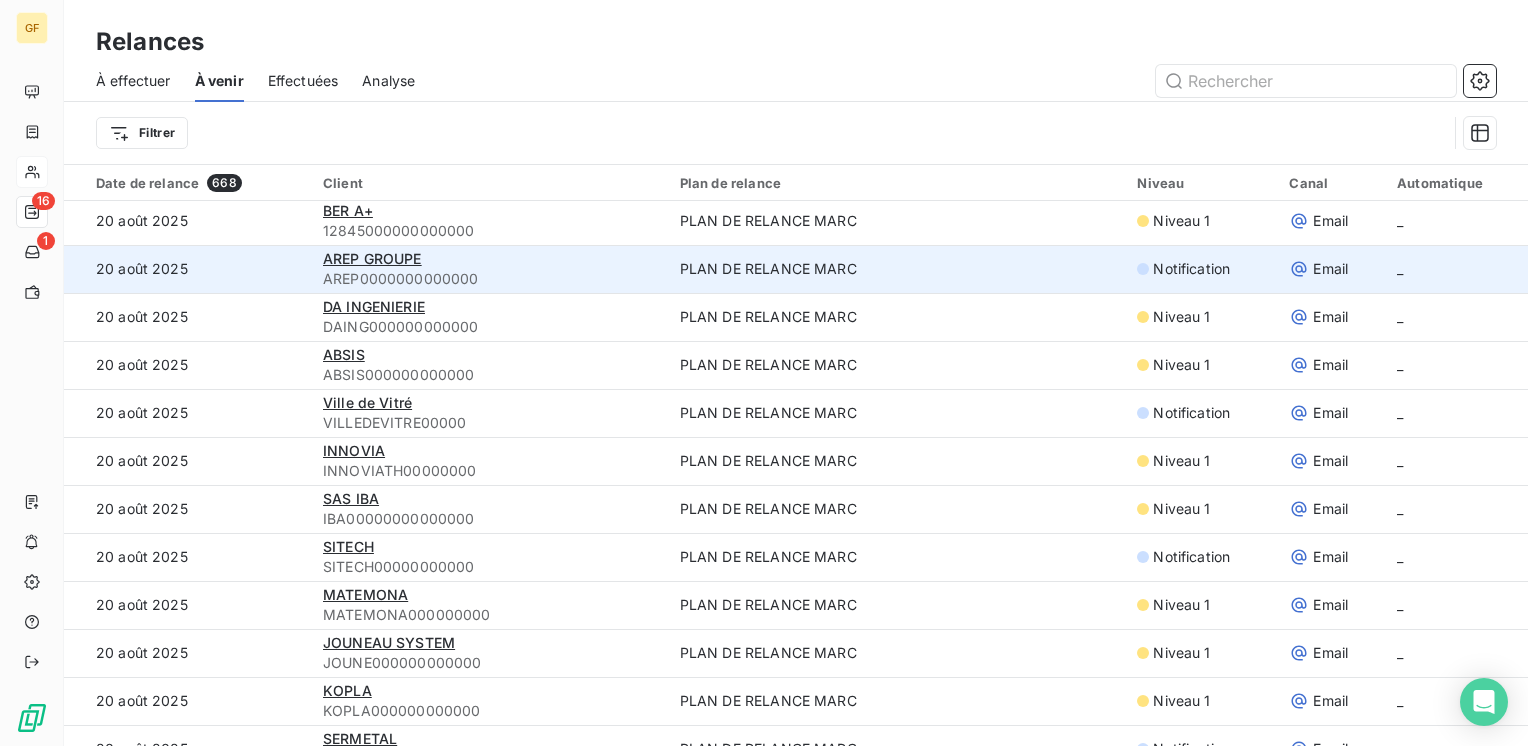 scroll, scrollTop: 300, scrollLeft: 0, axis: vertical 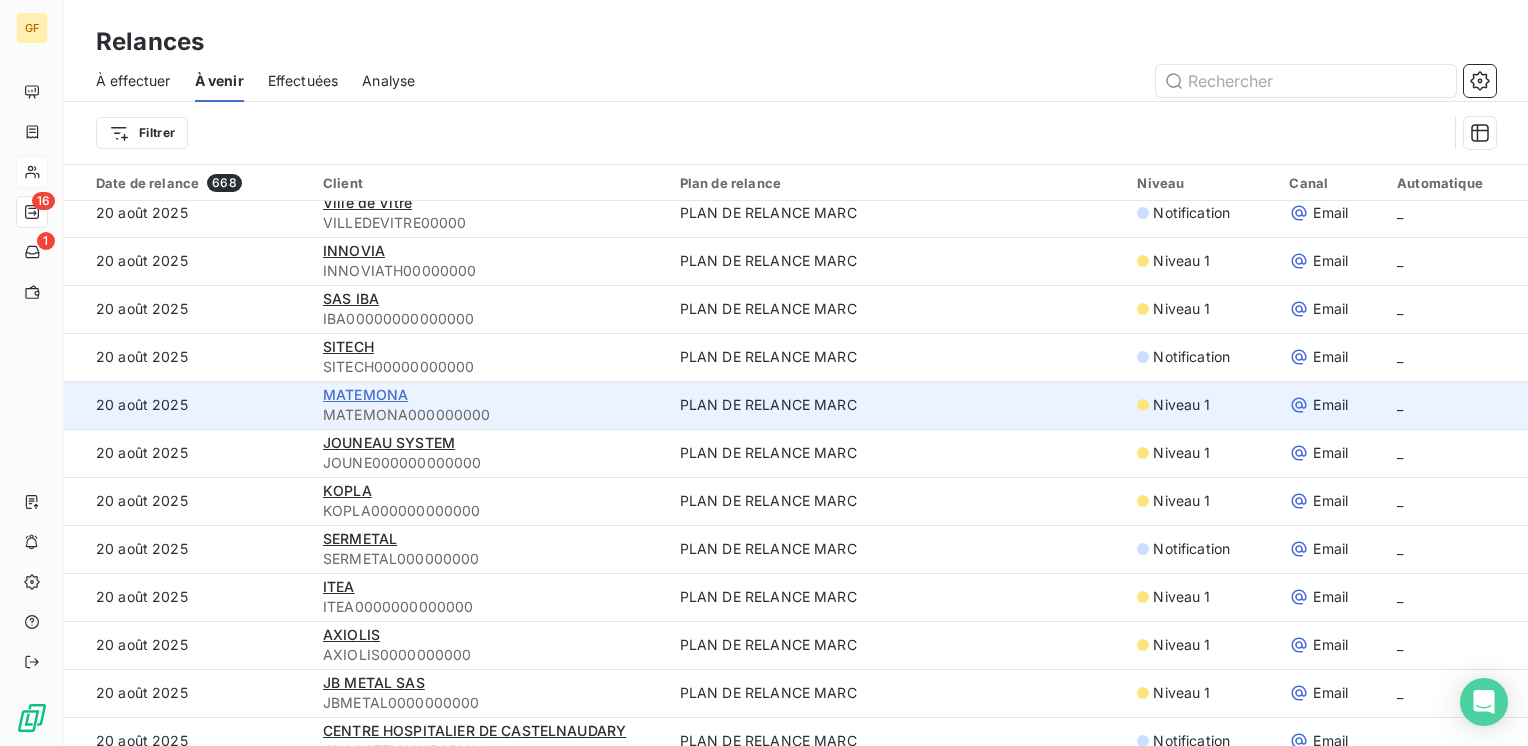 click on "MATEMONA" at bounding box center [365, 394] 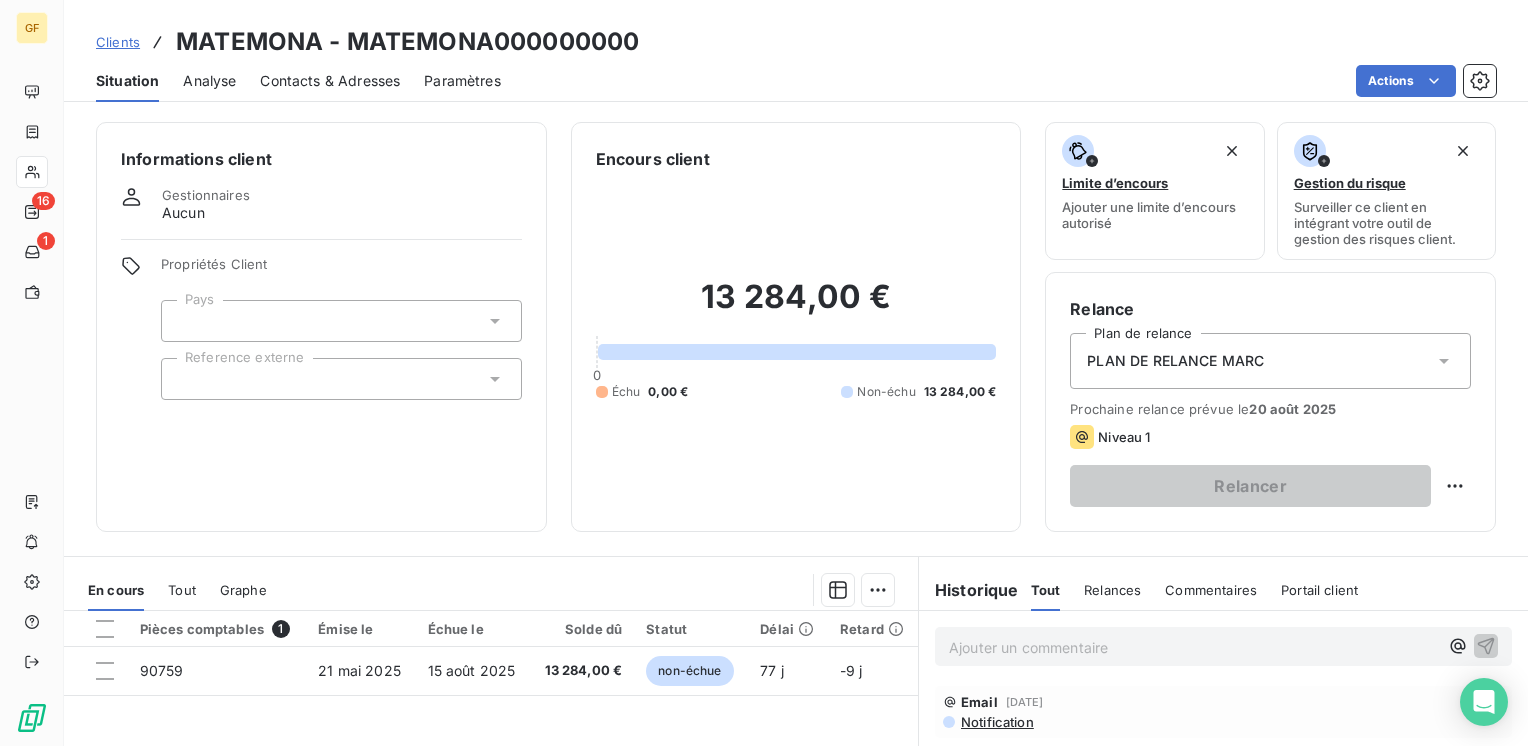 click on "Contacts & Adresses" at bounding box center (330, 81) 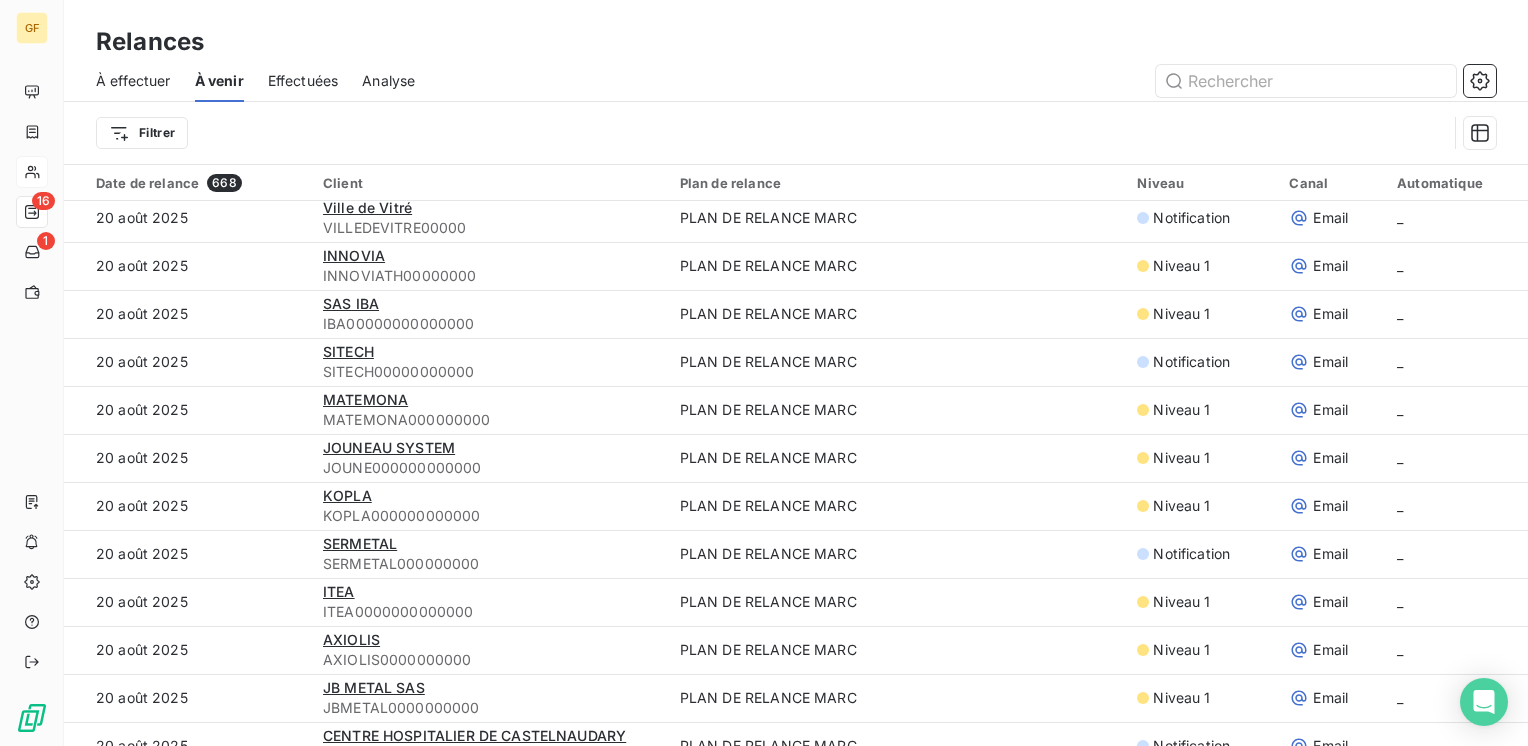 scroll, scrollTop: 300, scrollLeft: 0, axis: vertical 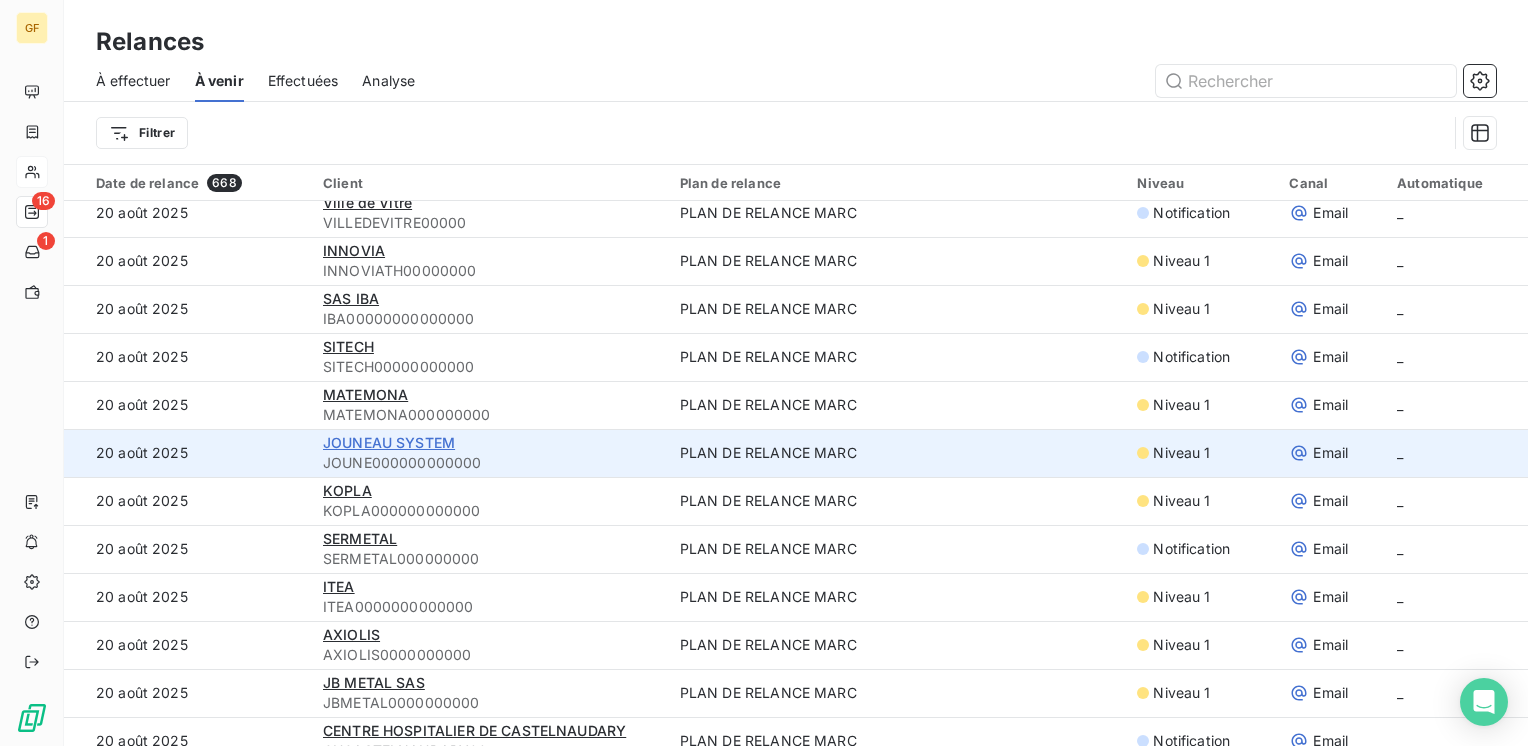 click on "JOUNEAU SYSTEM" at bounding box center [389, 442] 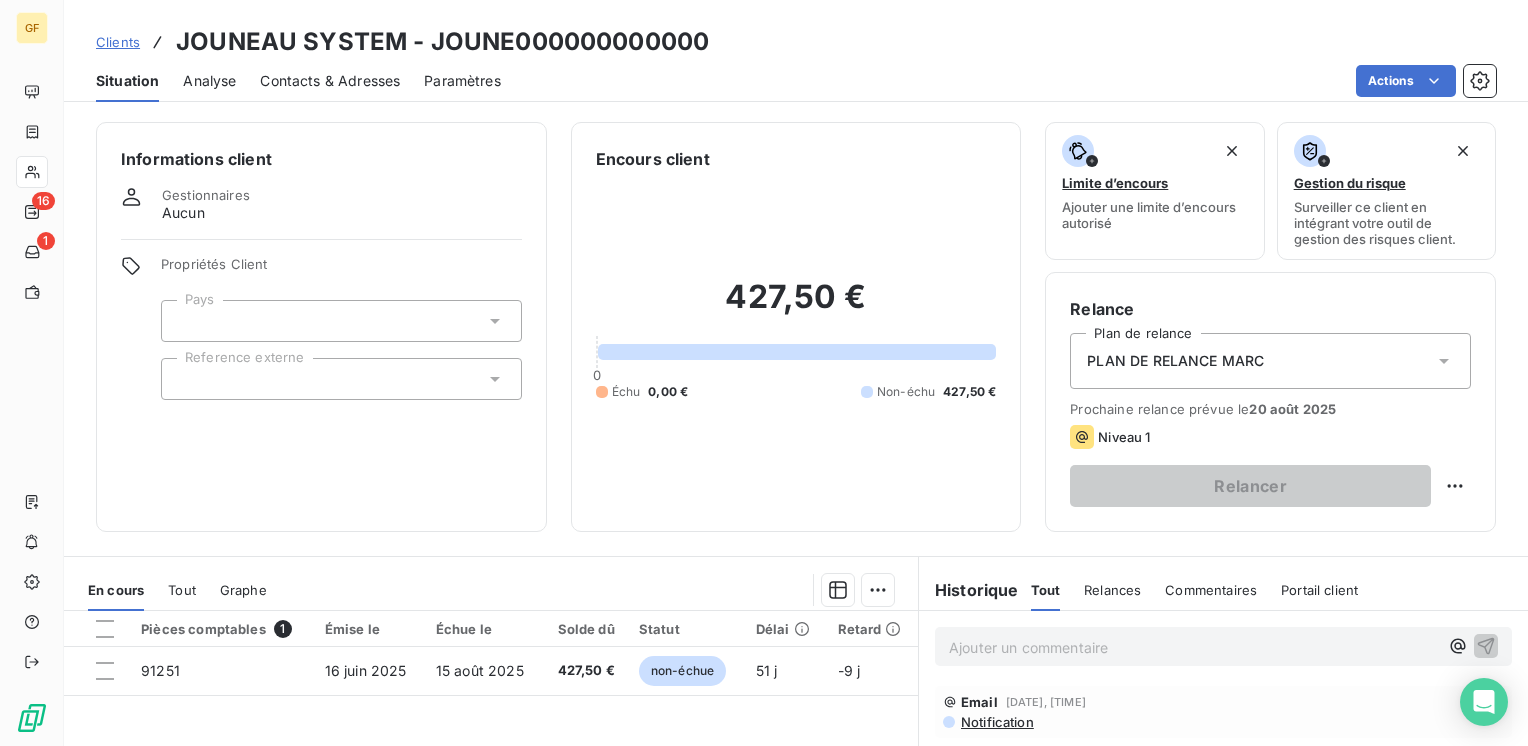 click on "Contacts & Adresses" at bounding box center (330, 81) 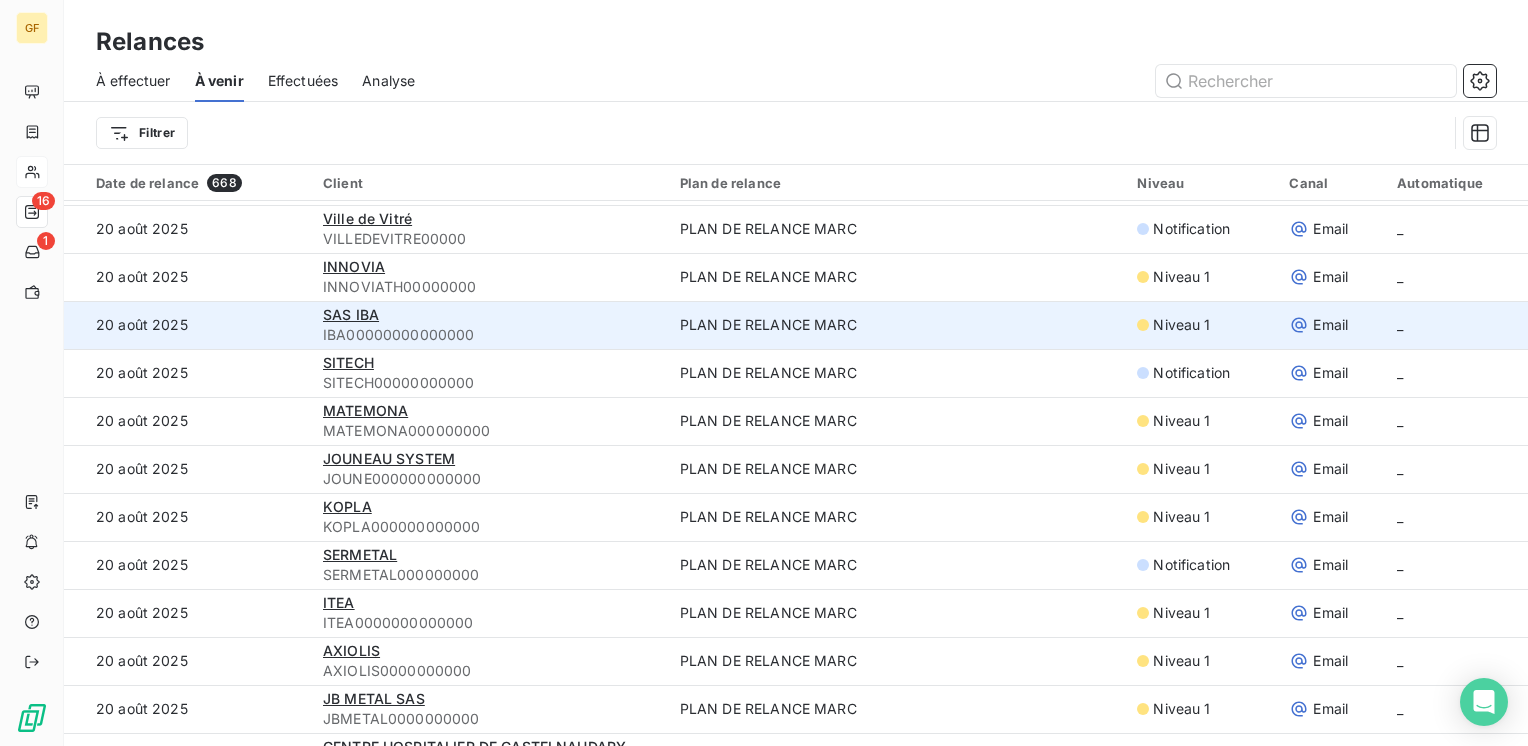 scroll, scrollTop: 300, scrollLeft: 0, axis: vertical 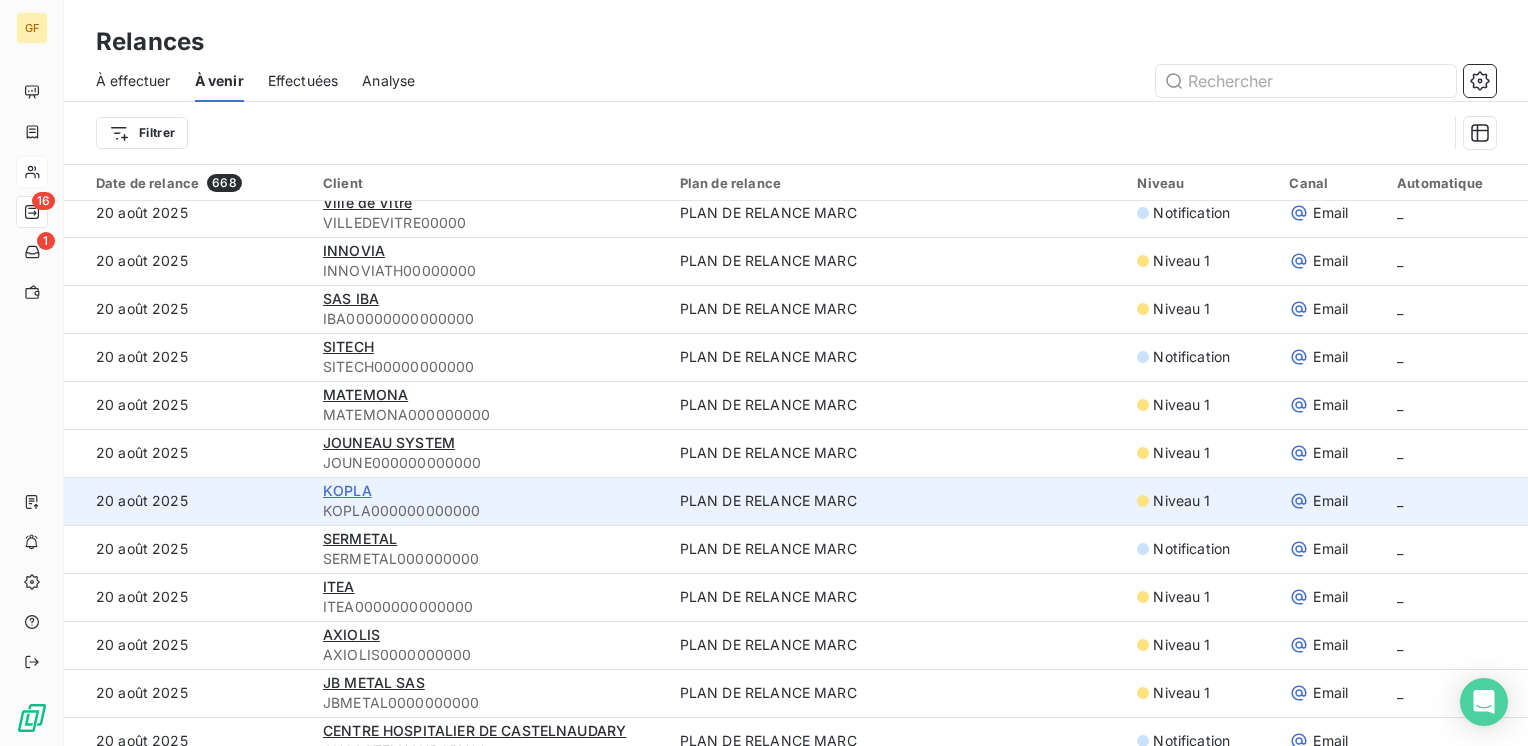 click on "KOPLA" at bounding box center (347, 490) 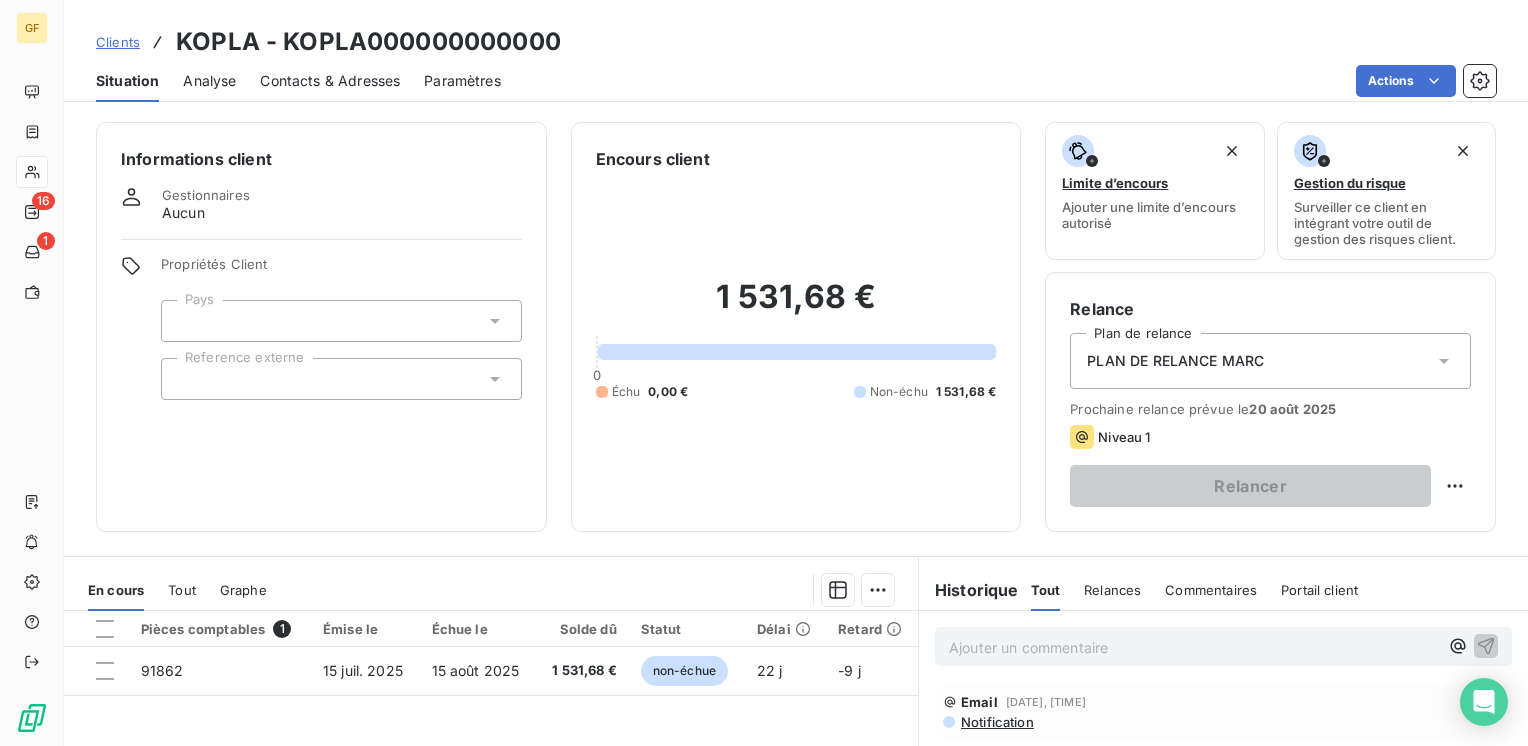 click on "Contacts & Adresses" at bounding box center (330, 81) 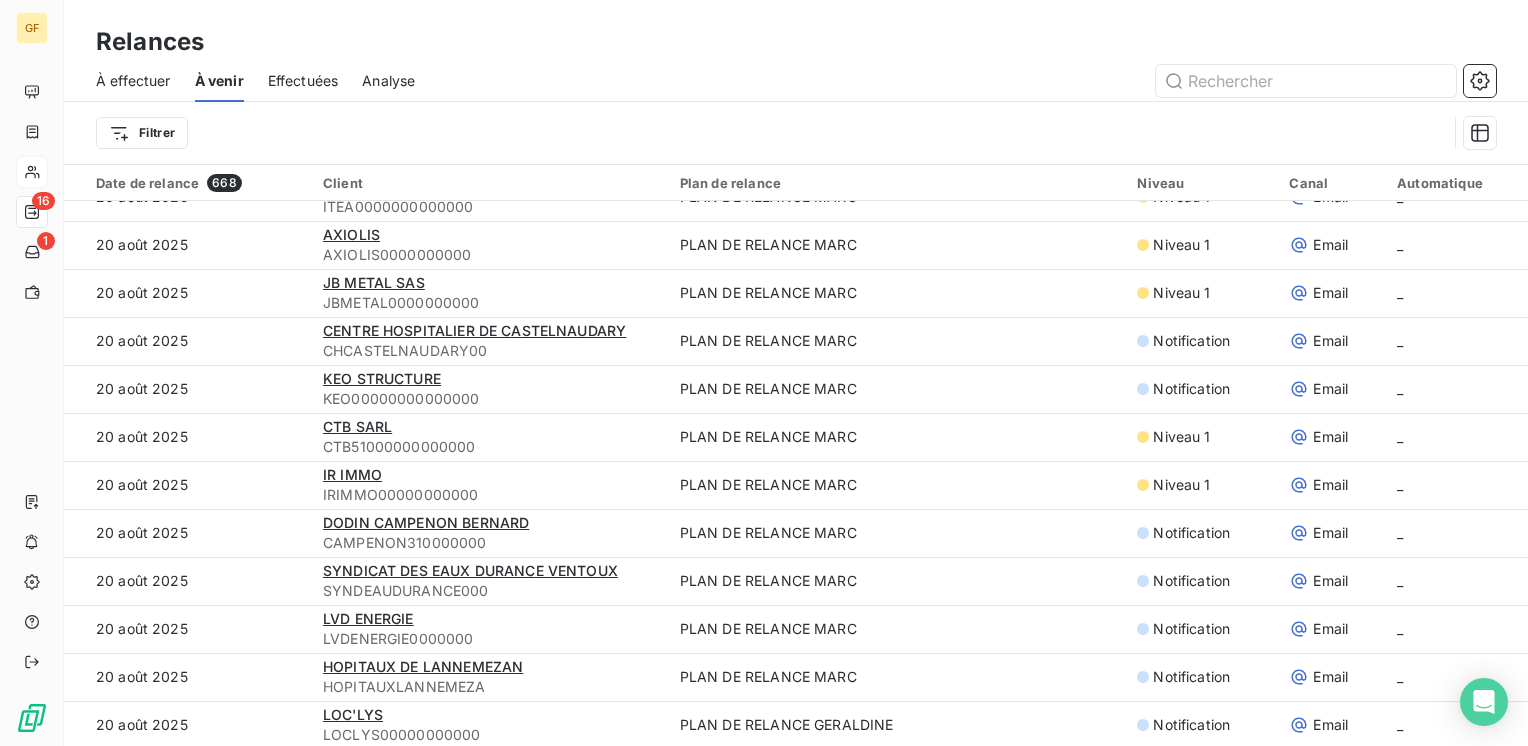 scroll, scrollTop: 400, scrollLeft: 0, axis: vertical 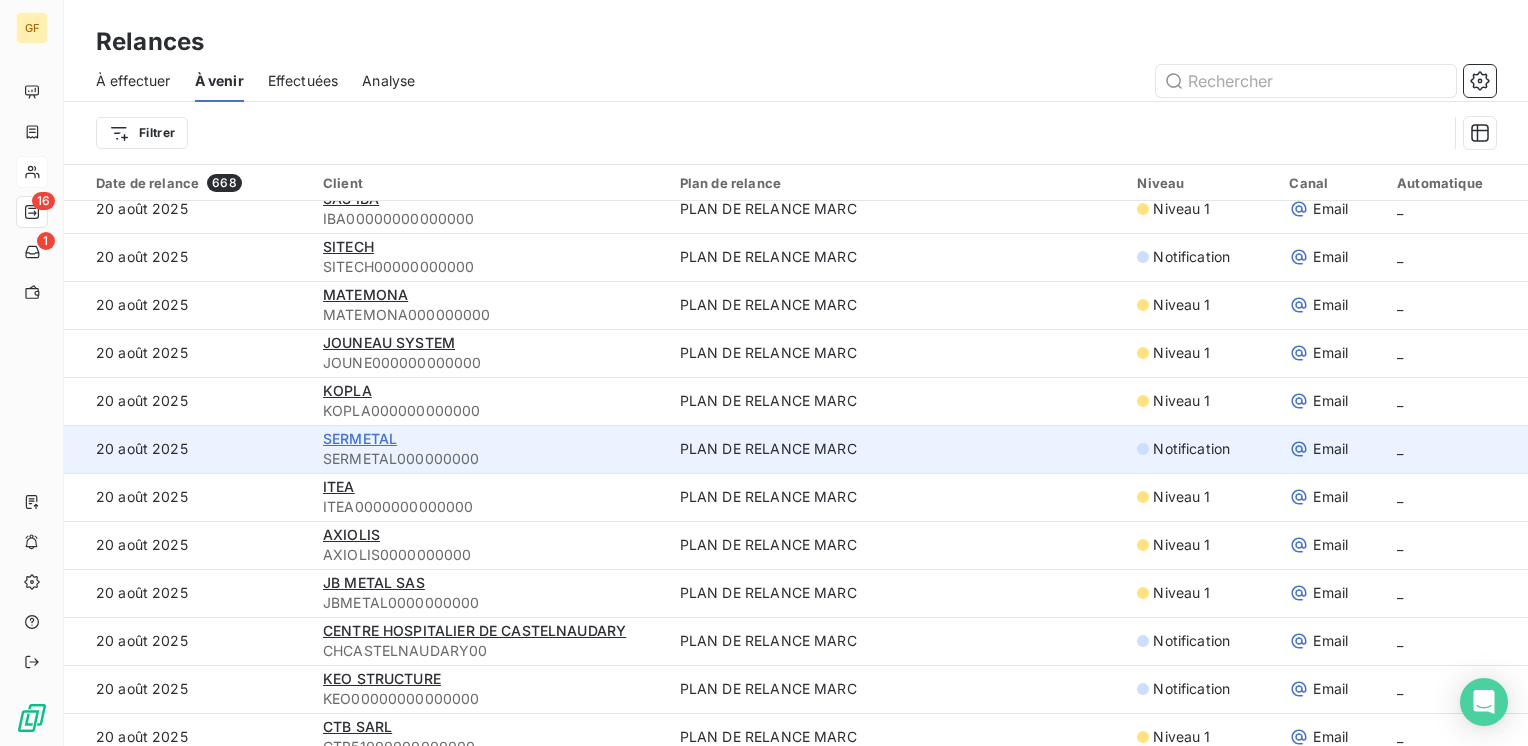 click on "SERMETAL" at bounding box center (360, 438) 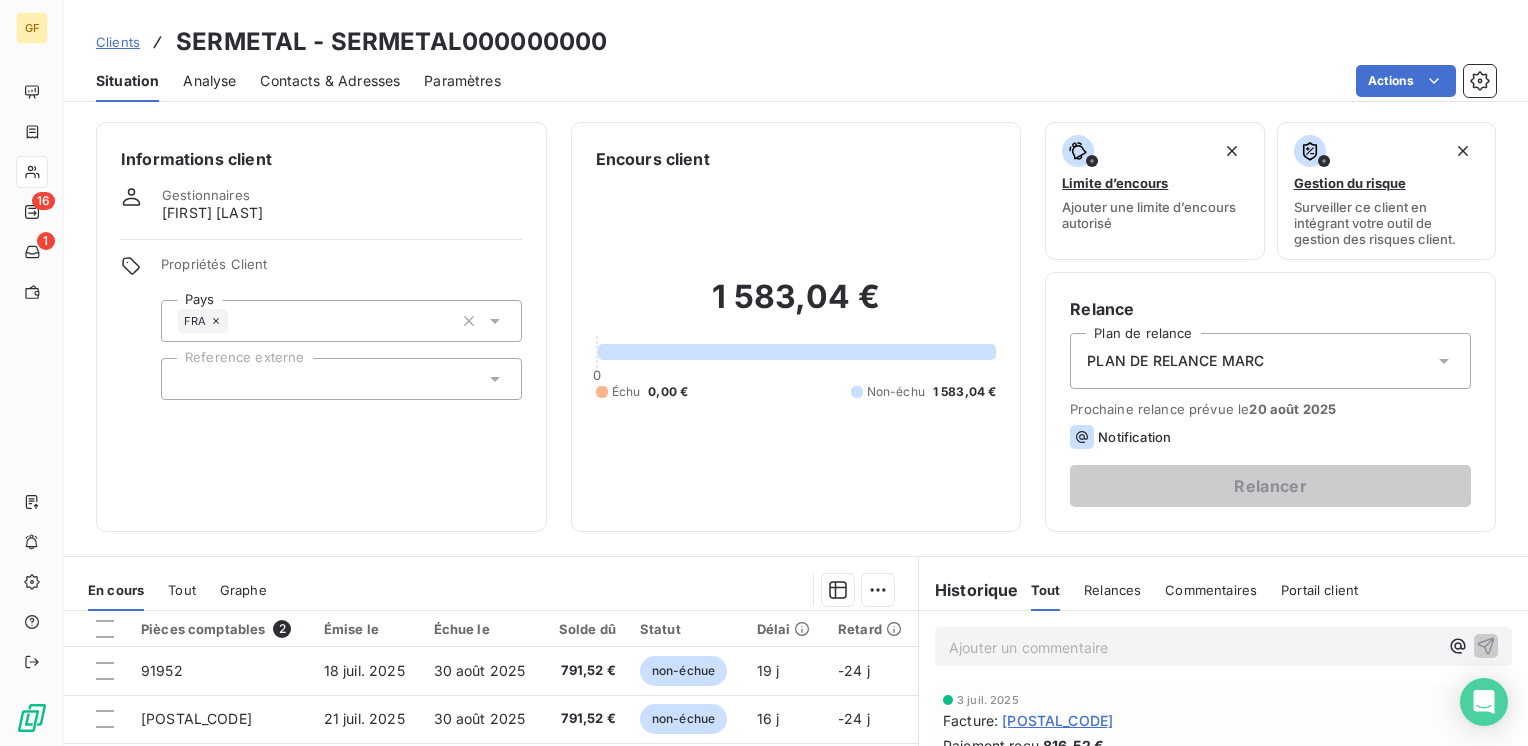 click on "Contacts & Adresses" at bounding box center (330, 81) 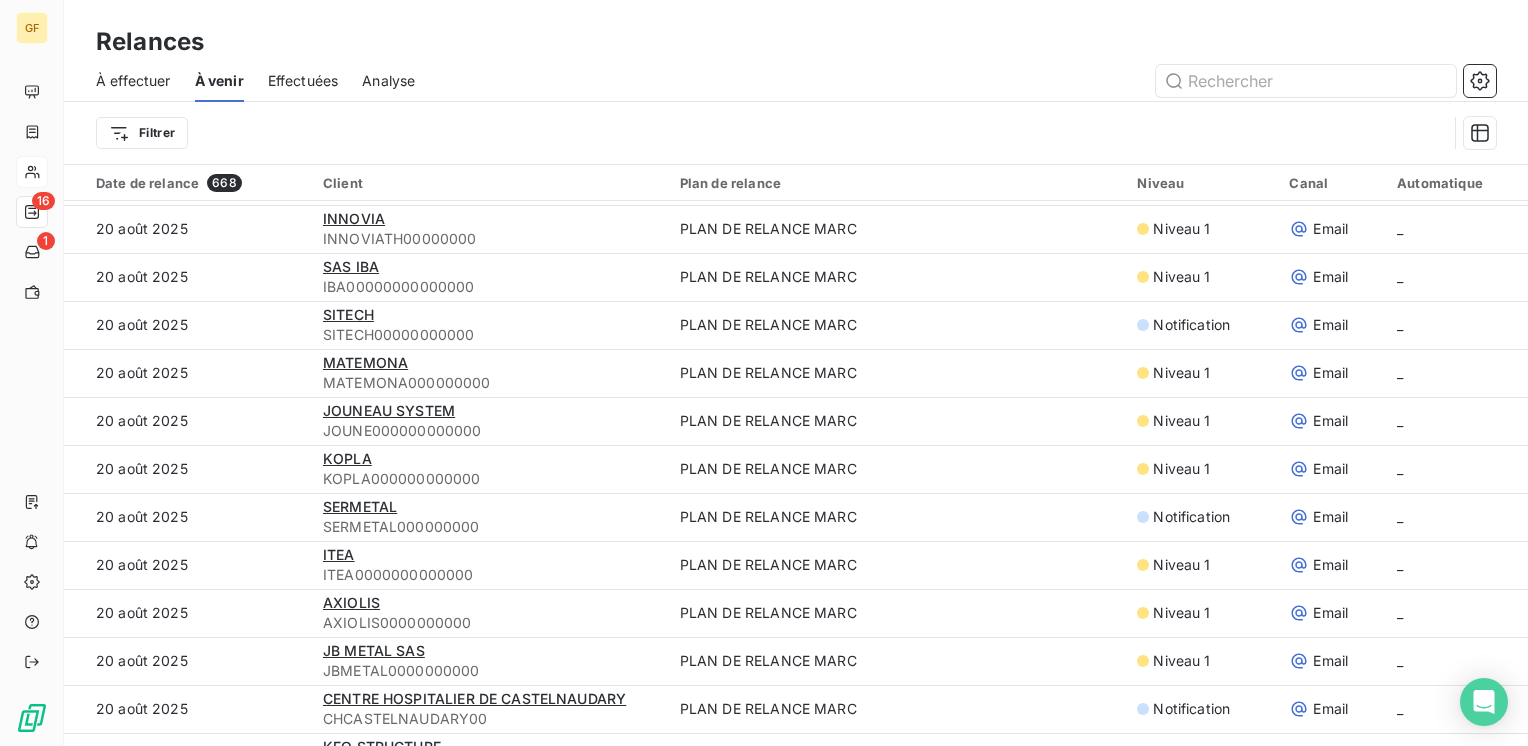 scroll, scrollTop: 400, scrollLeft: 0, axis: vertical 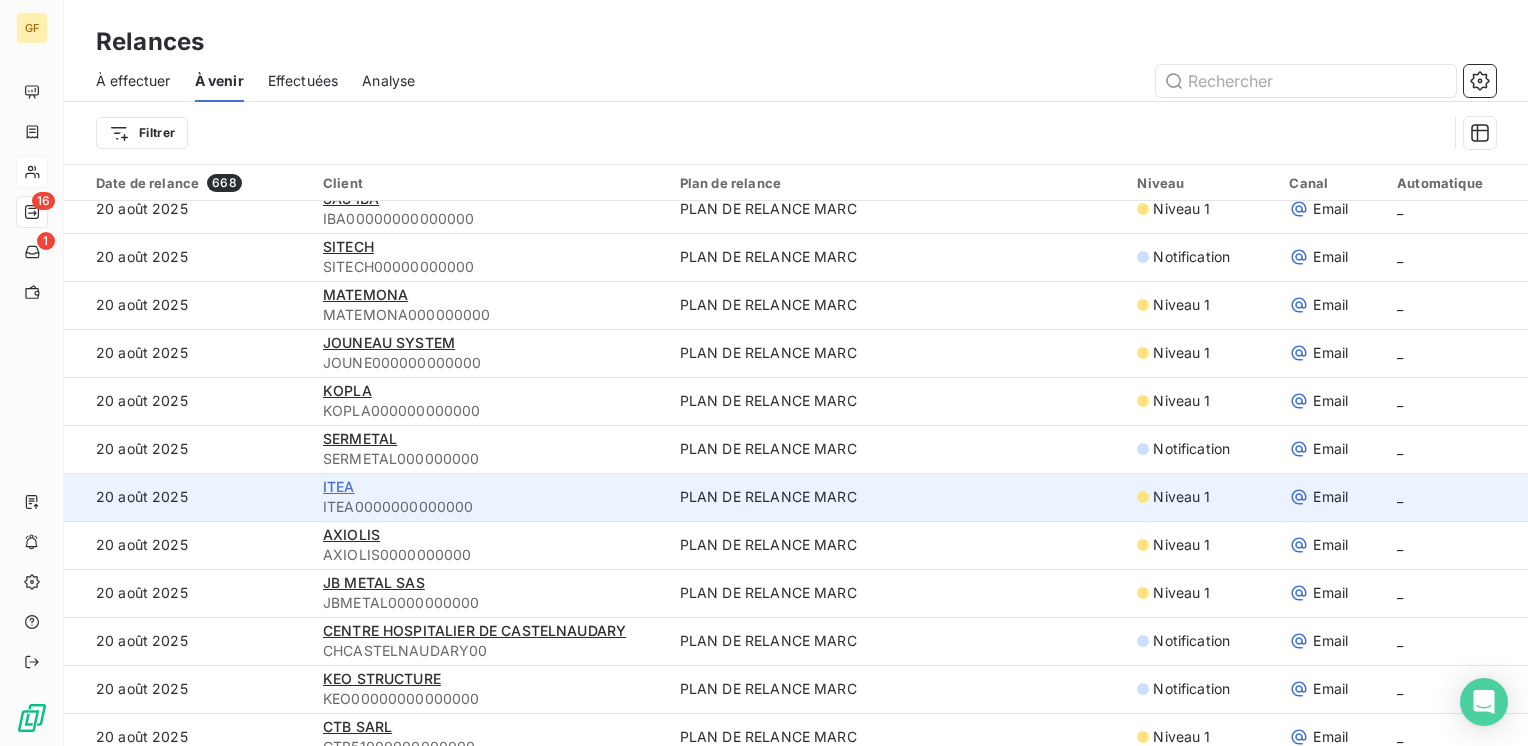 click on "ITEA" at bounding box center (339, 486) 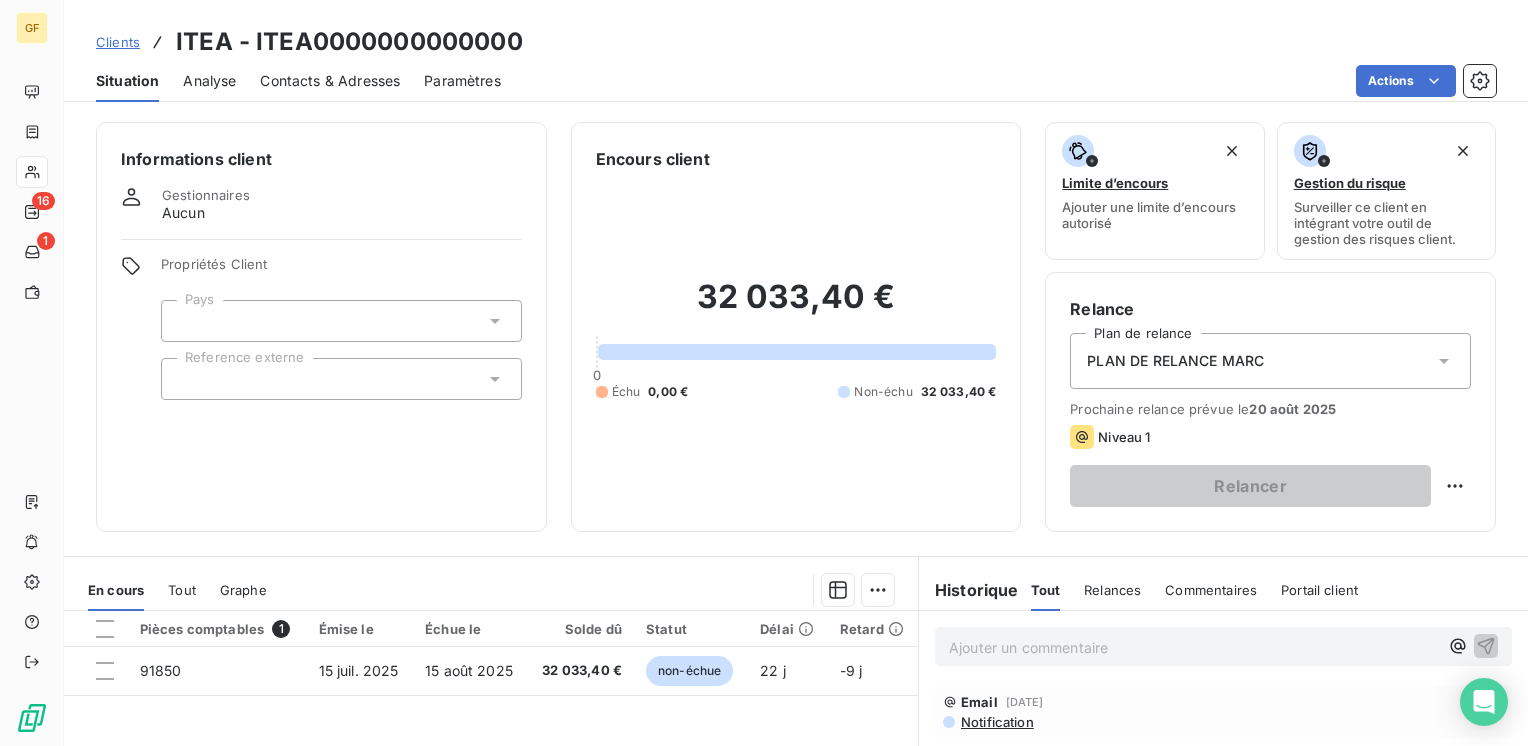 click on "Contacts & Adresses" at bounding box center (330, 81) 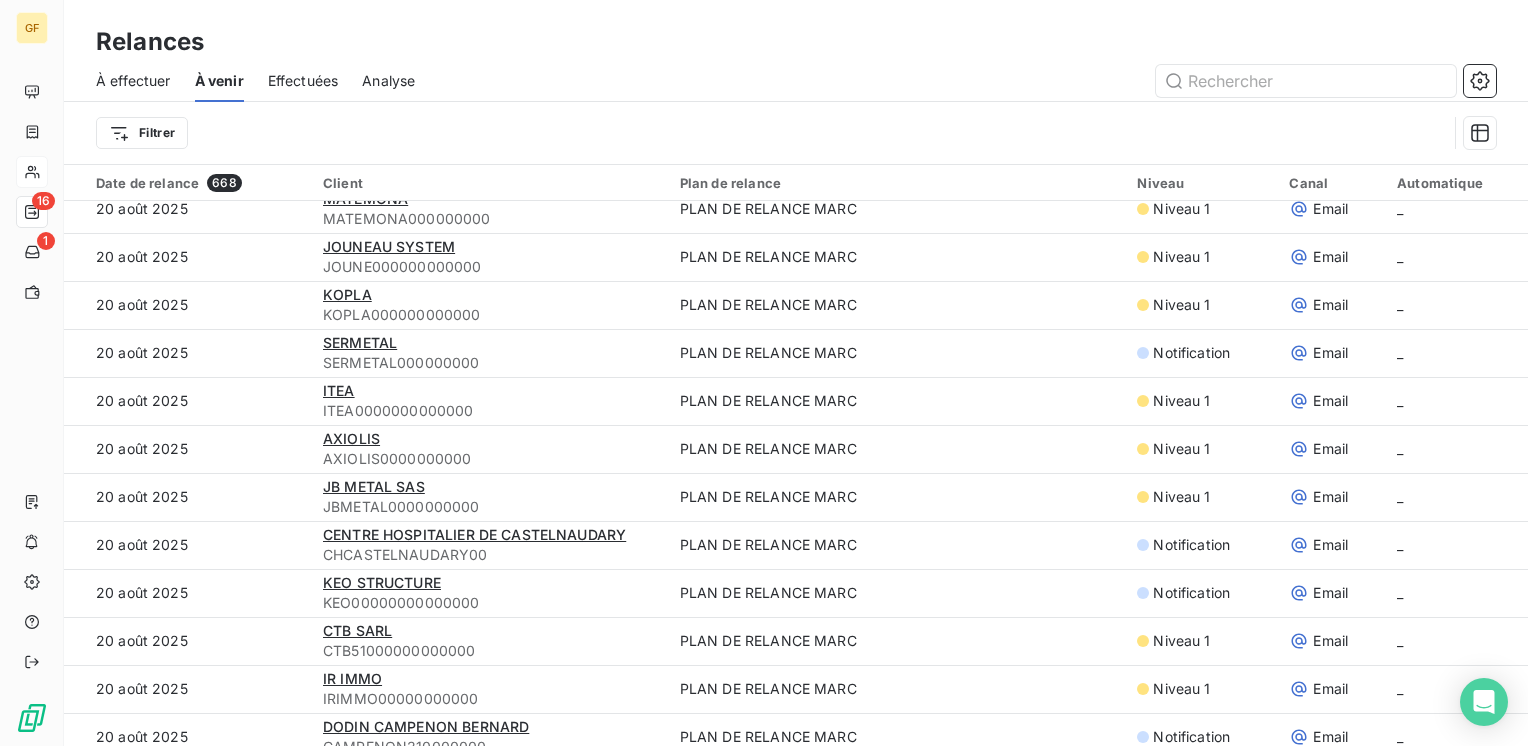 scroll, scrollTop: 500, scrollLeft: 0, axis: vertical 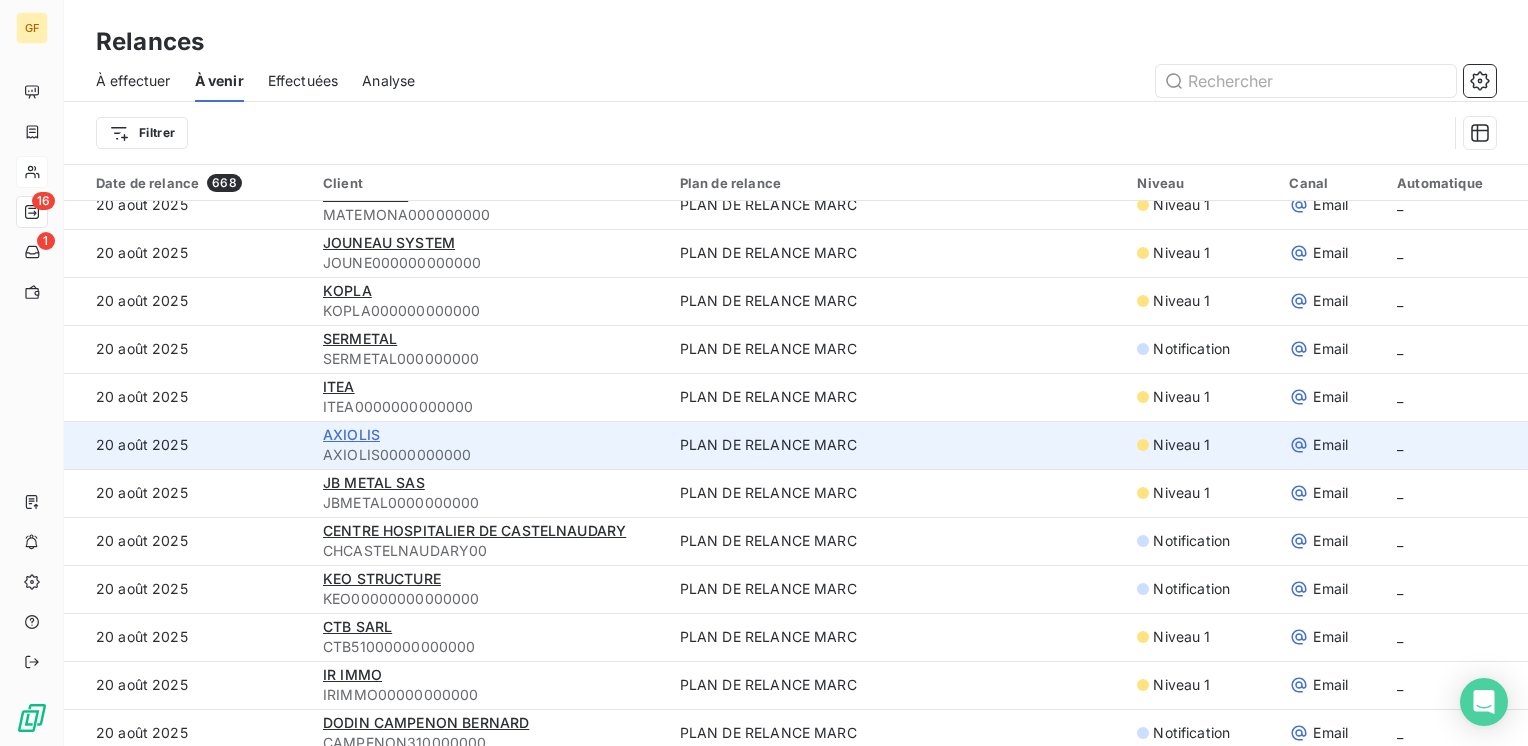 click on "AXIOLIS" at bounding box center [351, 434] 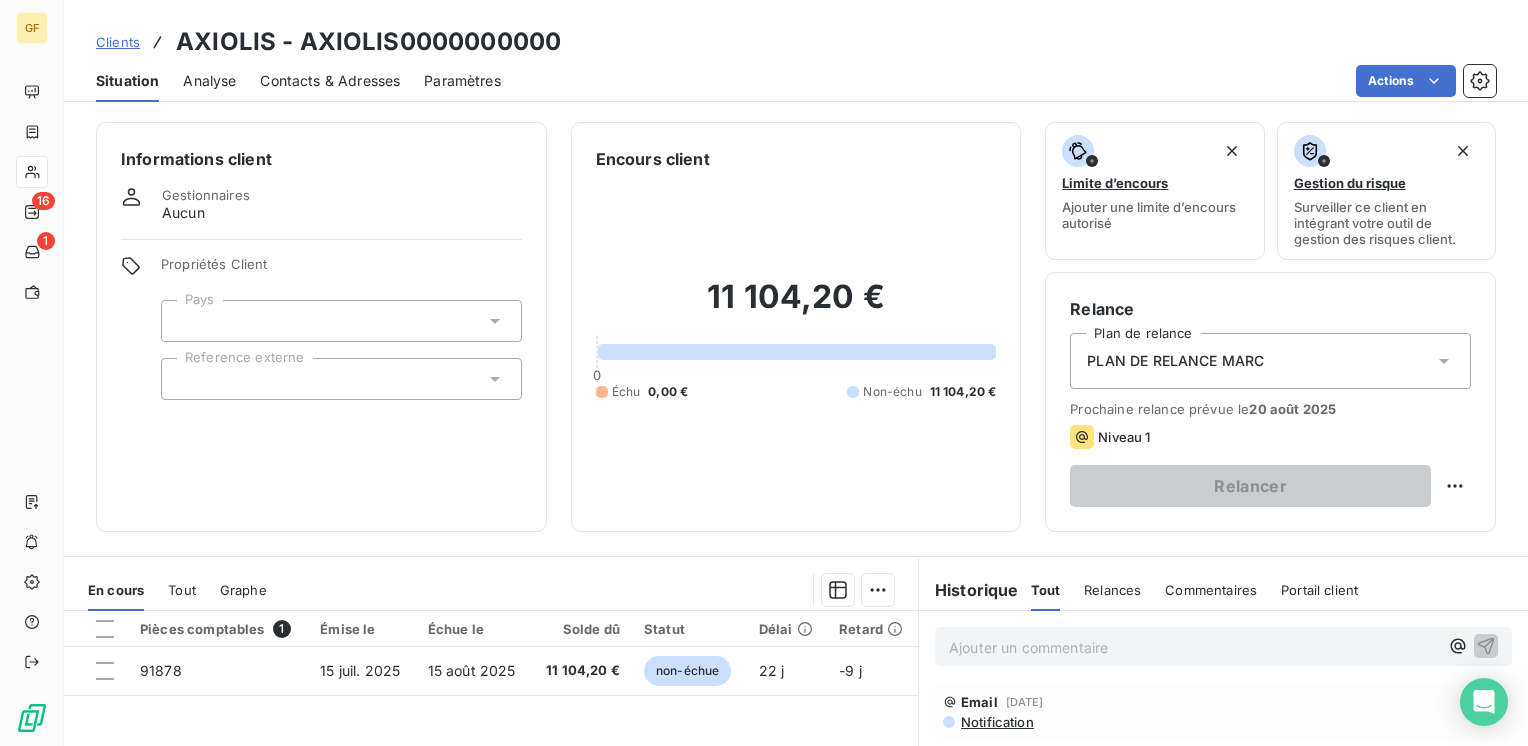 click on "Contacts & Adresses" at bounding box center (330, 81) 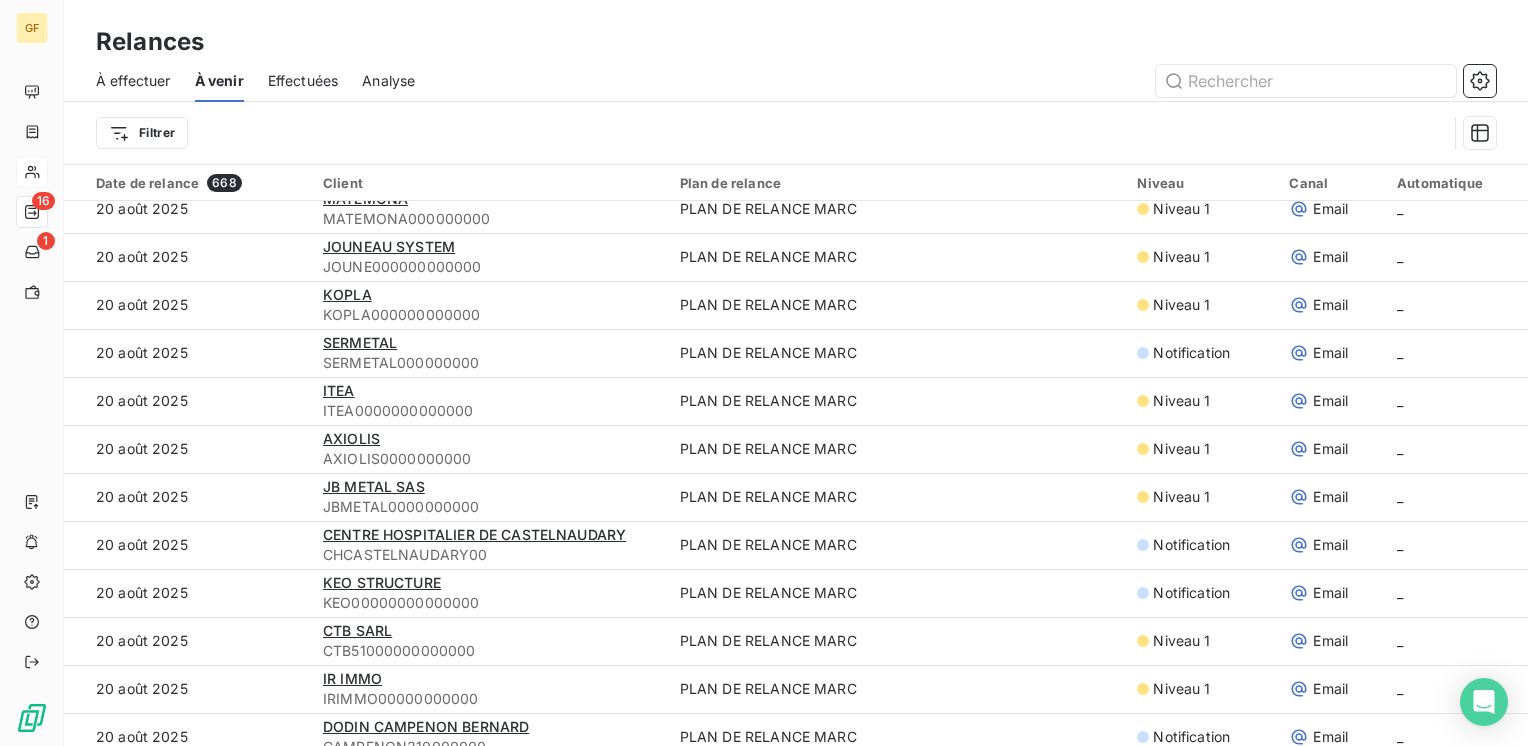 scroll, scrollTop: 500, scrollLeft: 0, axis: vertical 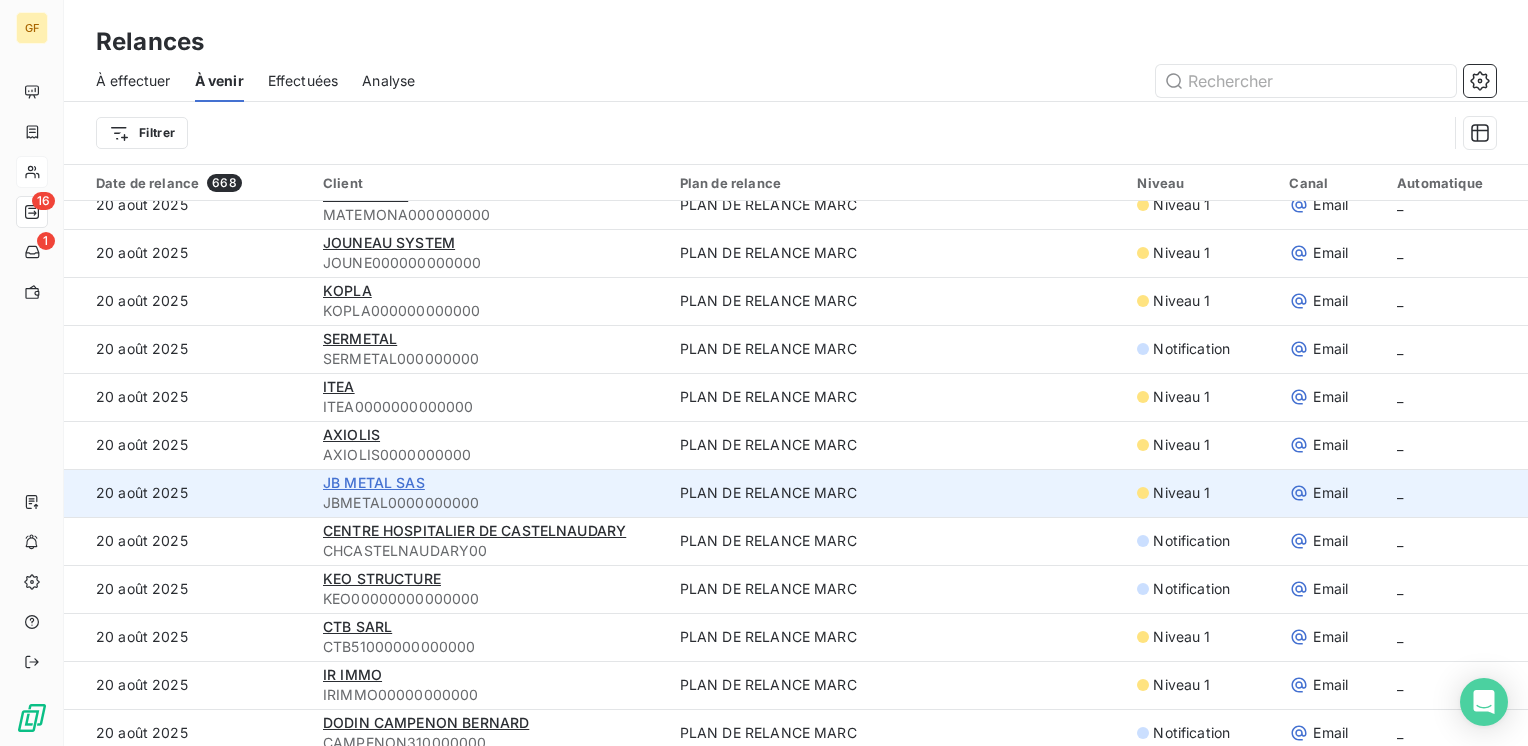 click on "JB METAL SAS" at bounding box center (374, 482) 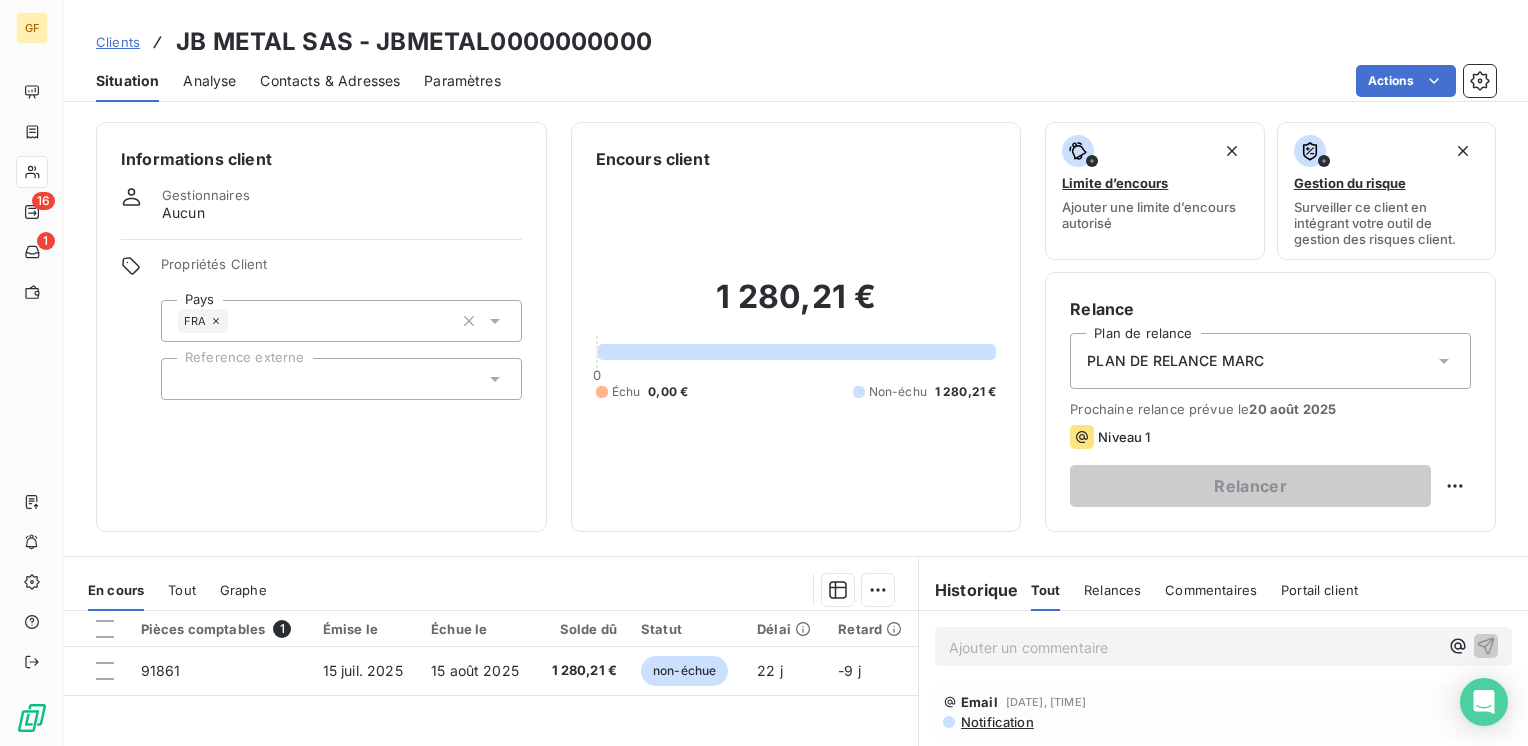 click on "Contacts & Adresses" at bounding box center (330, 81) 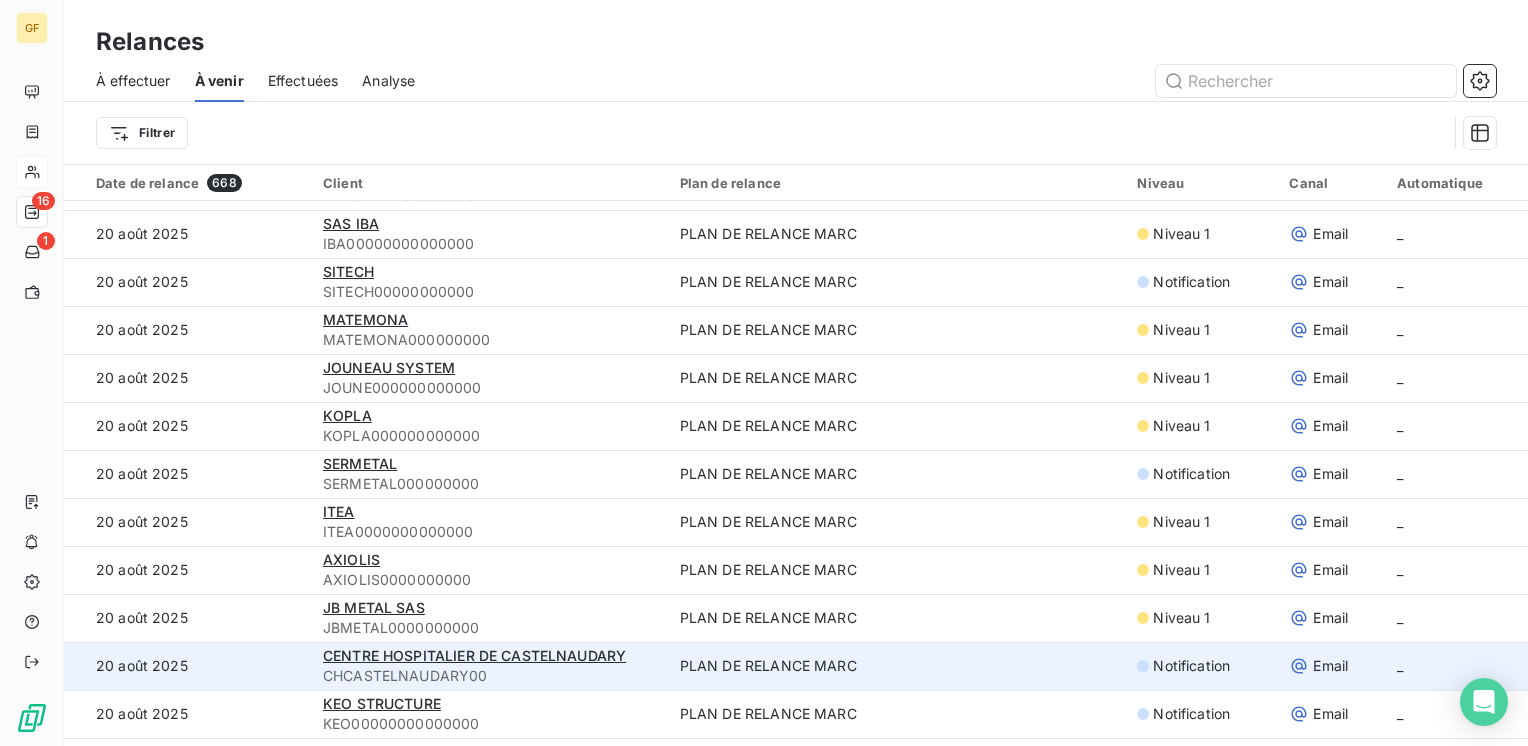 scroll, scrollTop: 600, scrollLeft: 0, axis: vertical 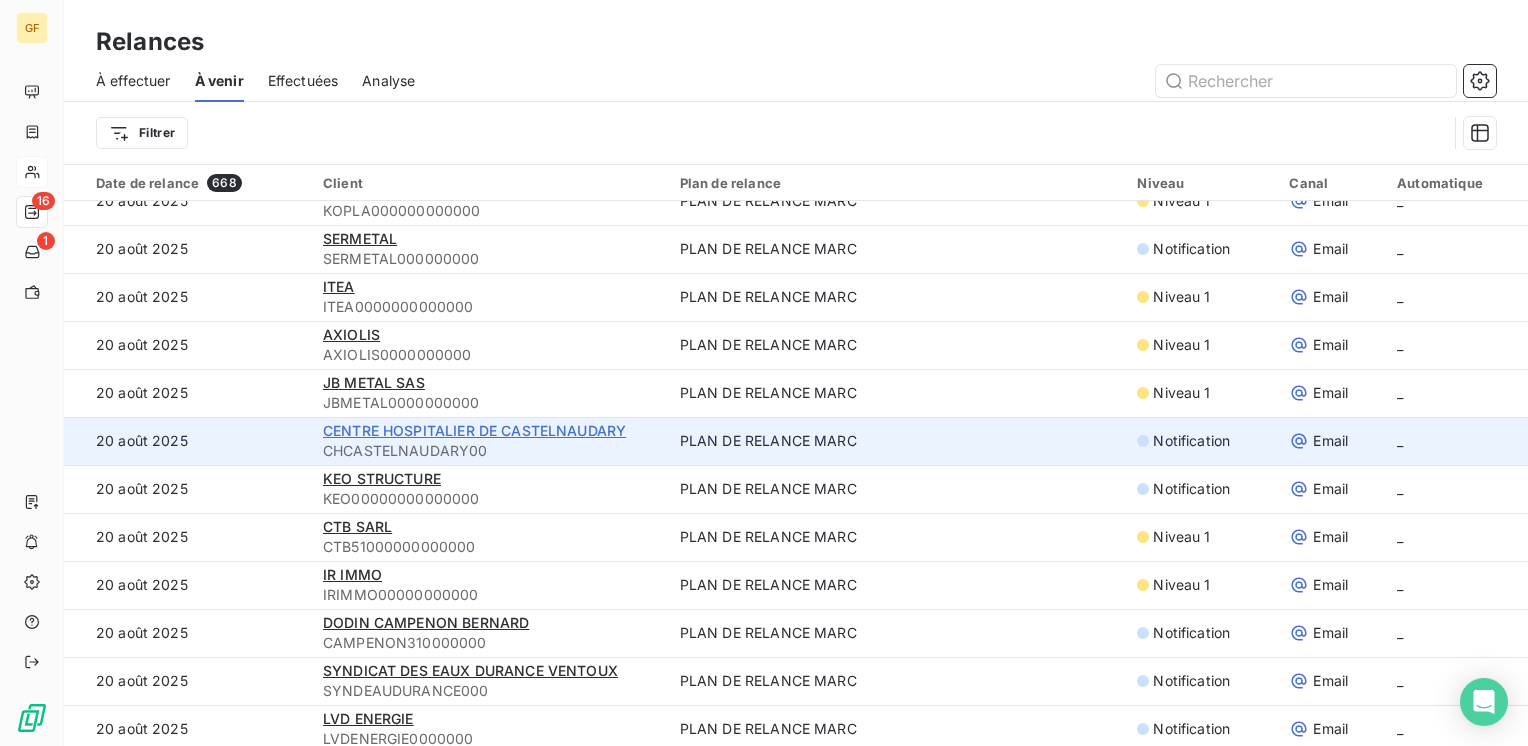 click on "CENTRE HOSPITALIER DE CASTELNAUDARY" at bounding box center [474, 430] 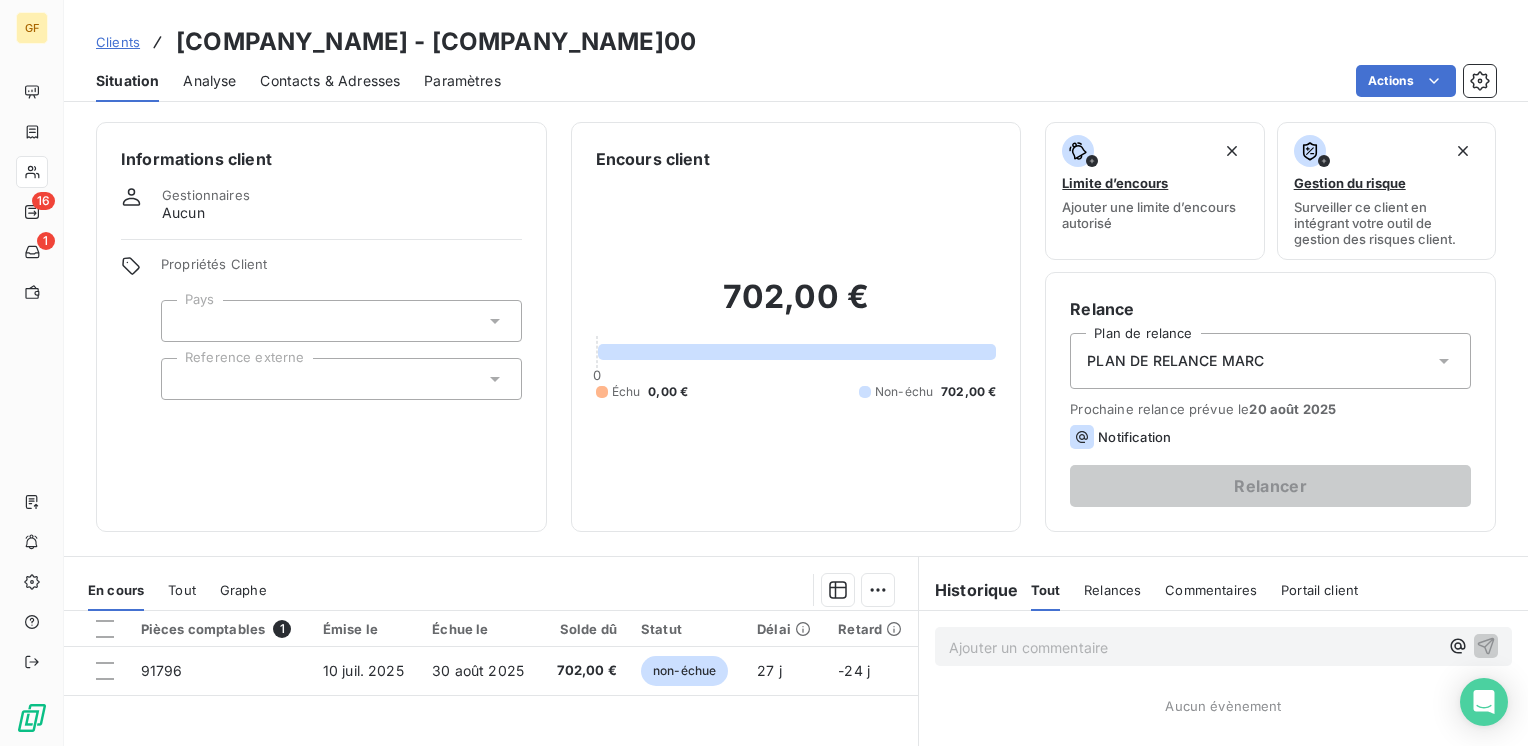 click on "Contacts & Adresses" at bounding box center (330, 81) 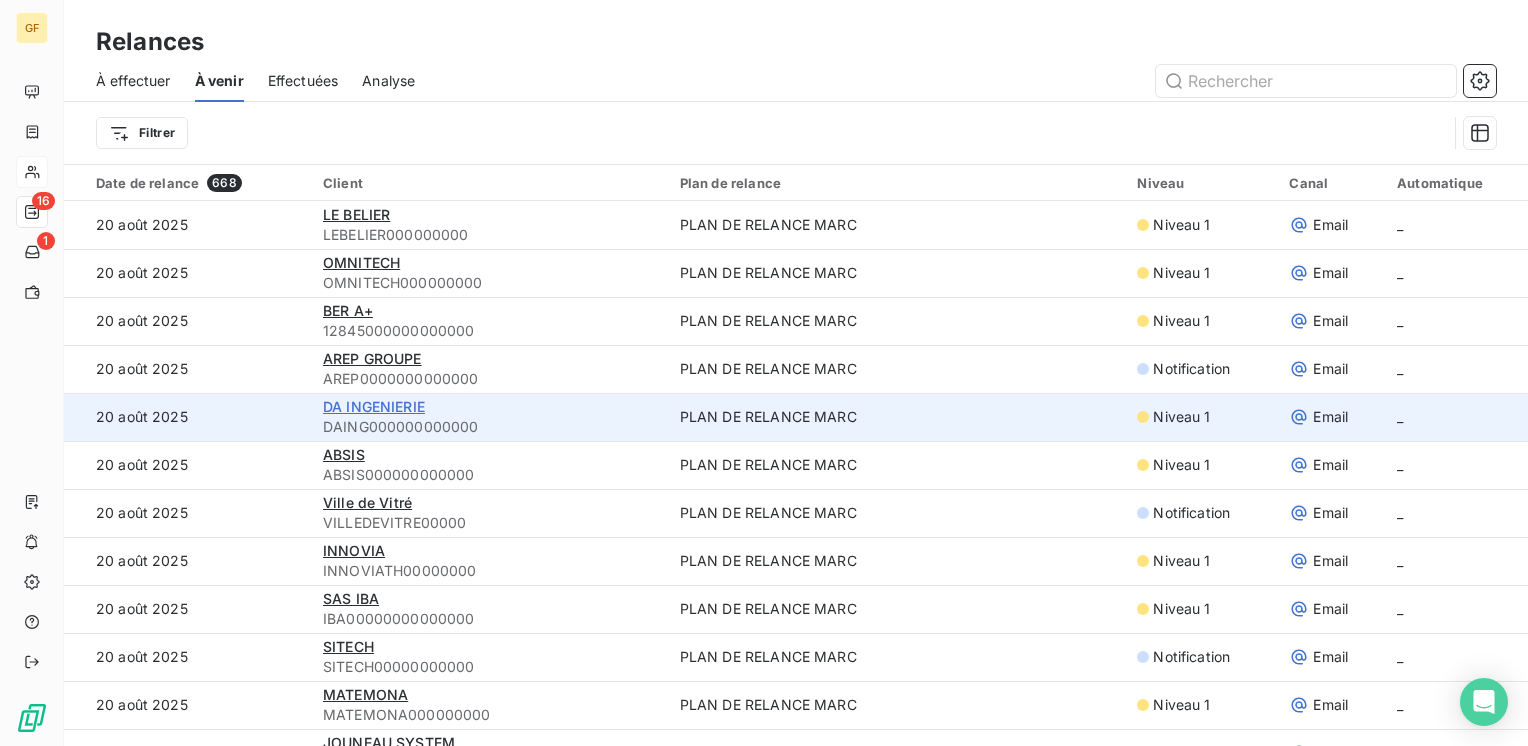 scroll, scrollTop: 800, scrollLeft: 0, axis: vertical 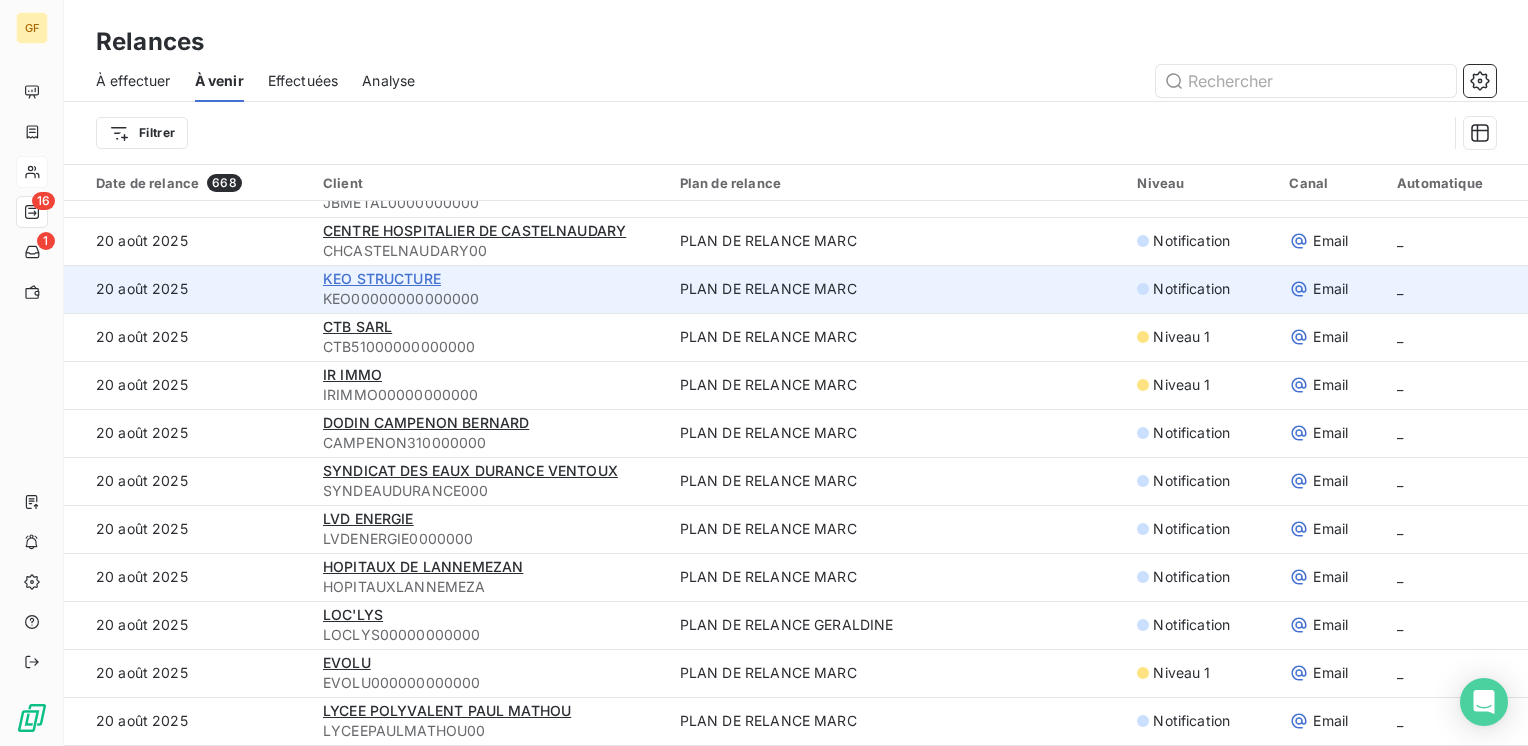 click on "KEO STRUCTURE" at bounding box center [382, 278] 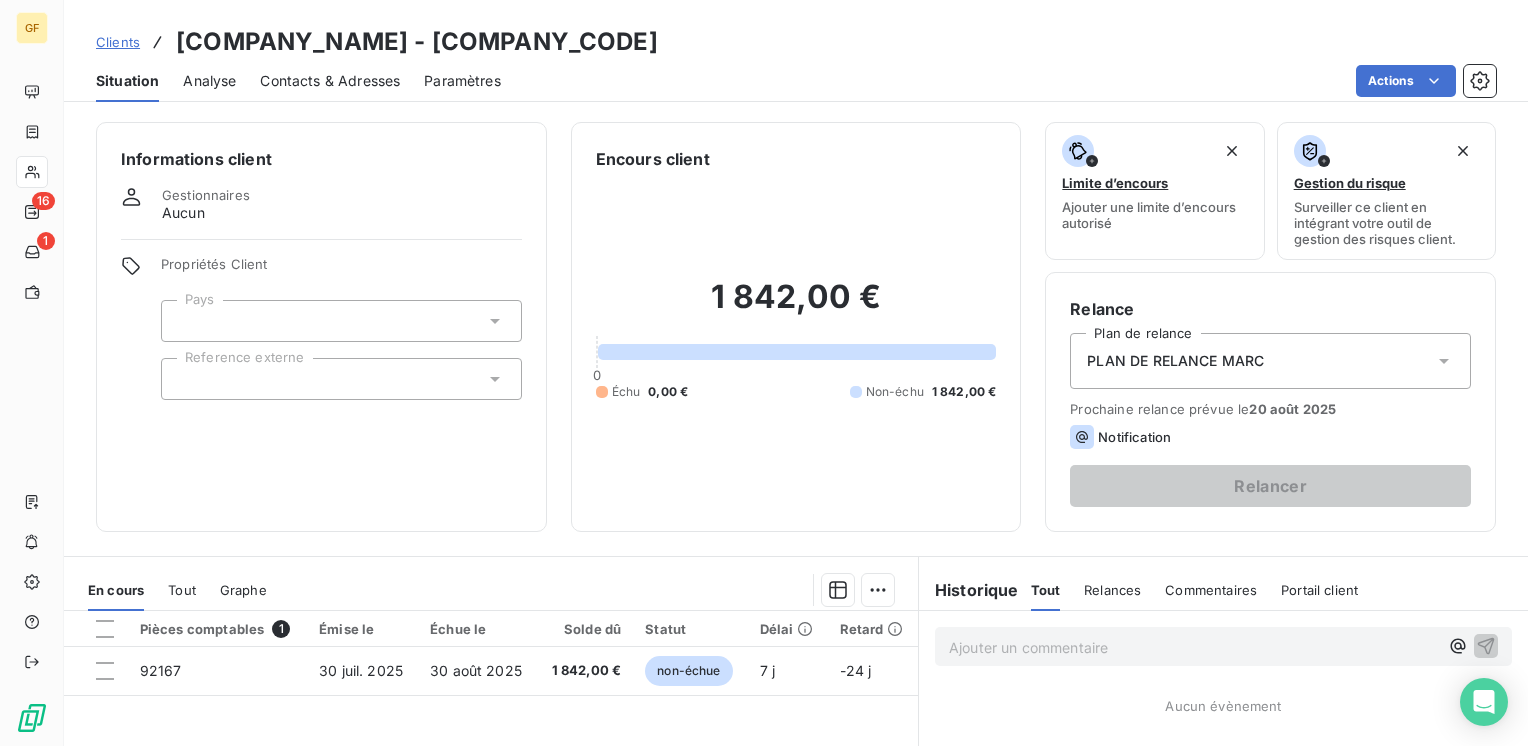 click on "Contacts & Adresses" at bounding box center (330, 81) 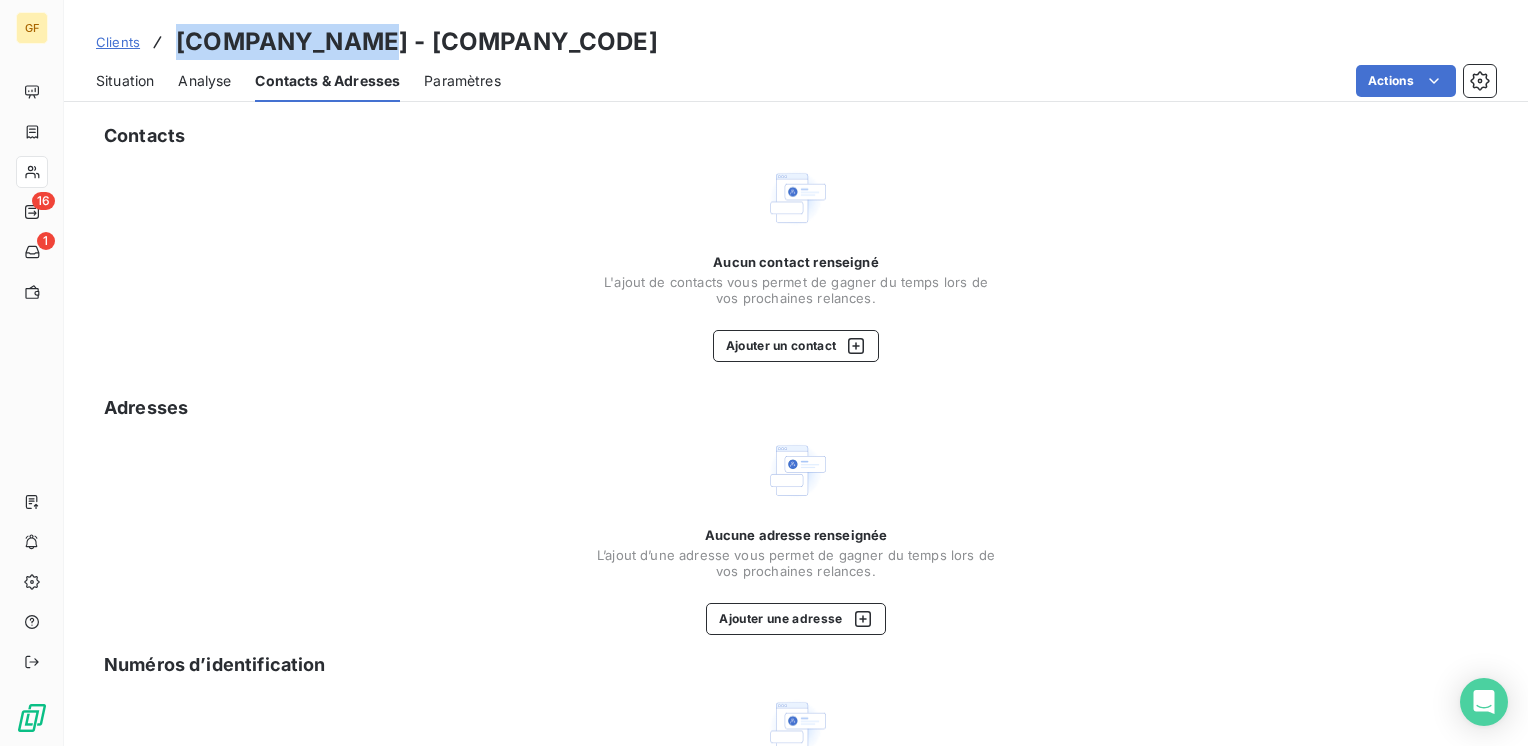 drag, startPoint x: 345, startPoint y: 38, endPoint x: 180, endPoint y: 34, distance: 165.04848 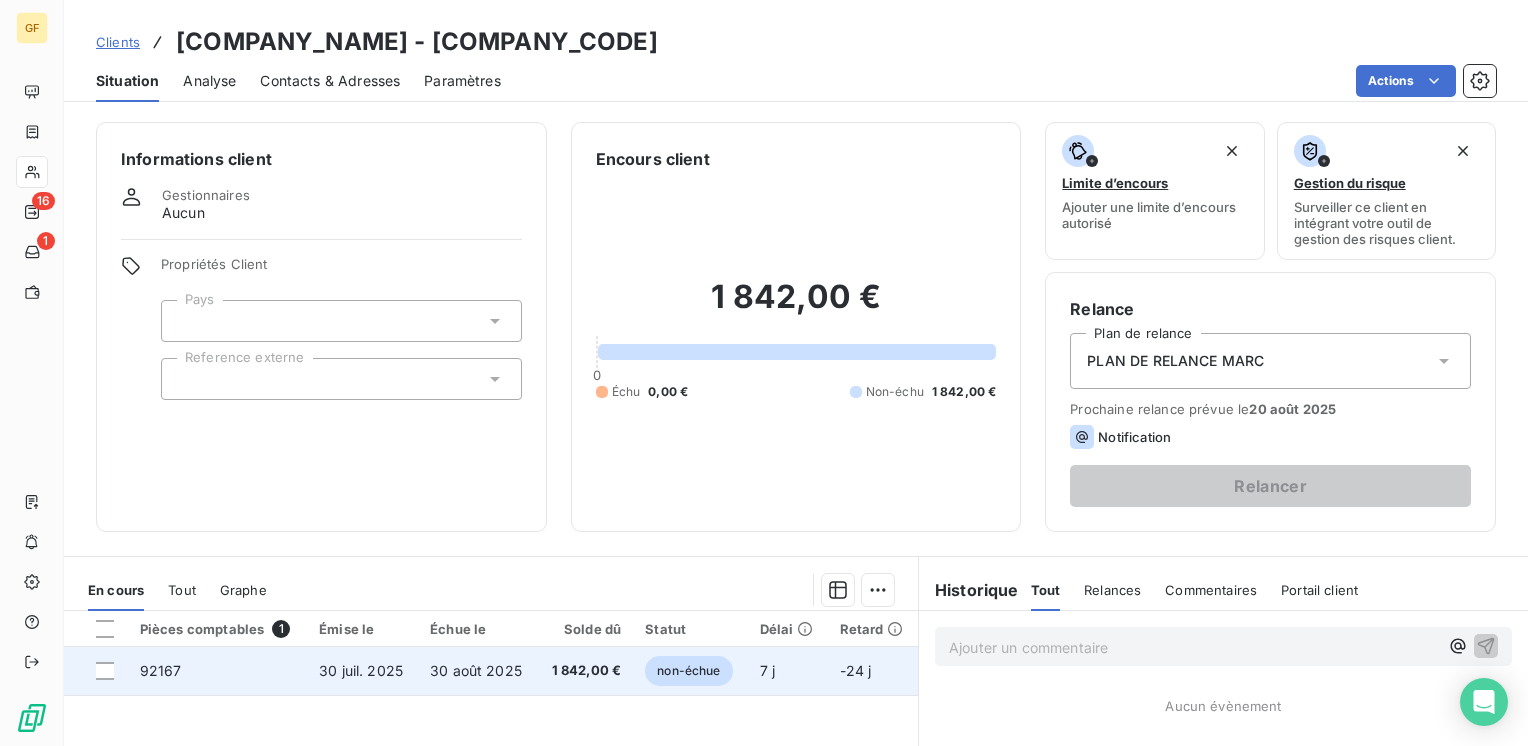 click on "1 842,00 €" at bounding box center (585, 671) 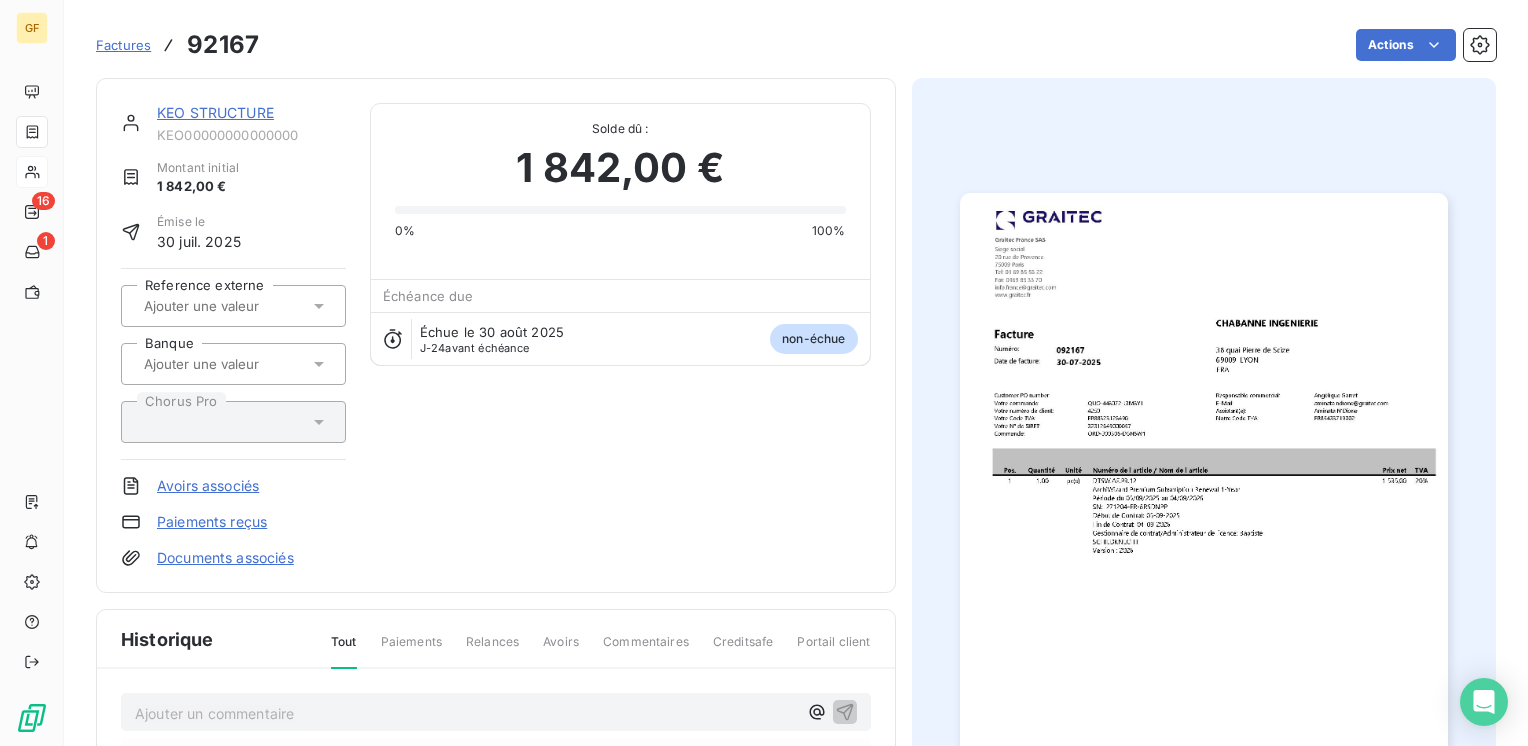click at bounding box center (1204, 537) 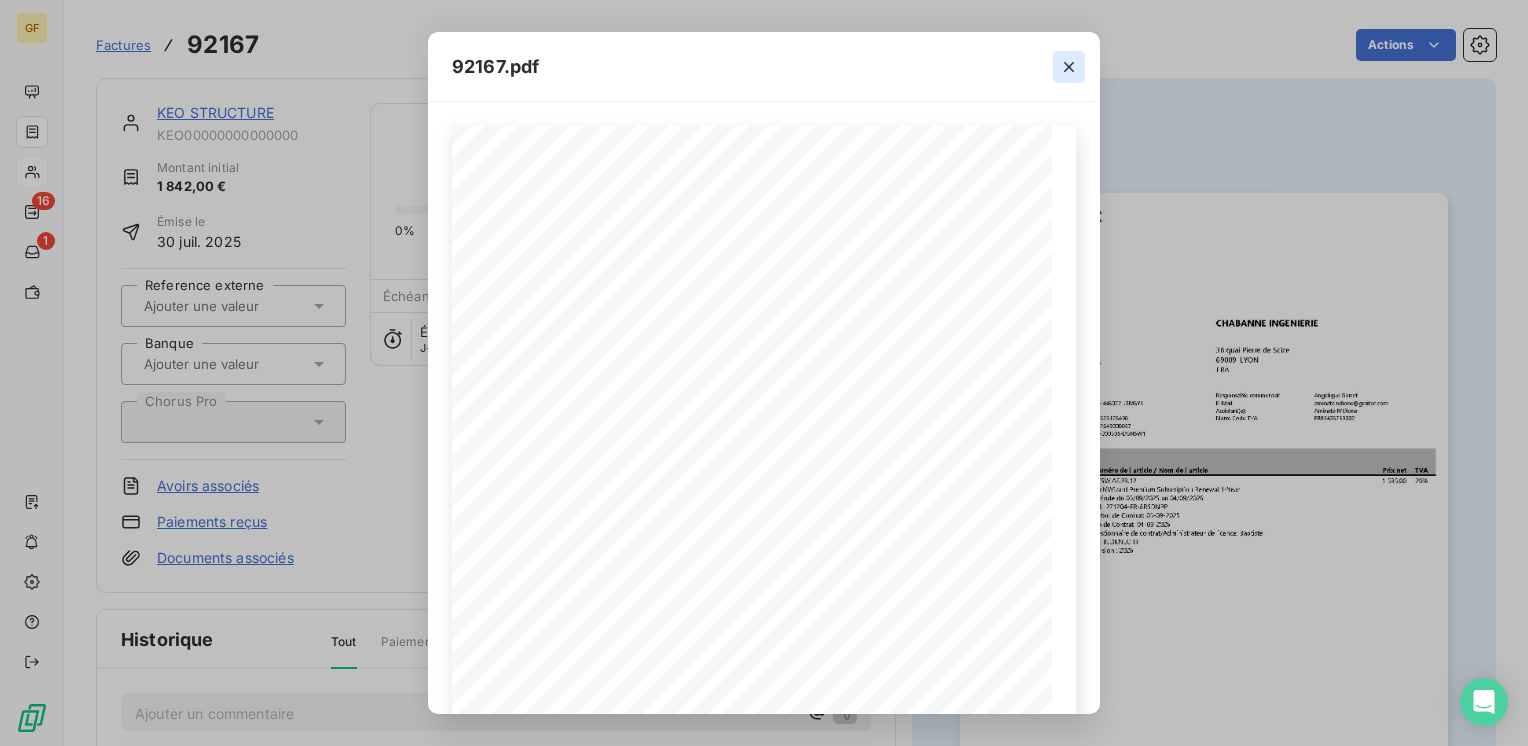 click 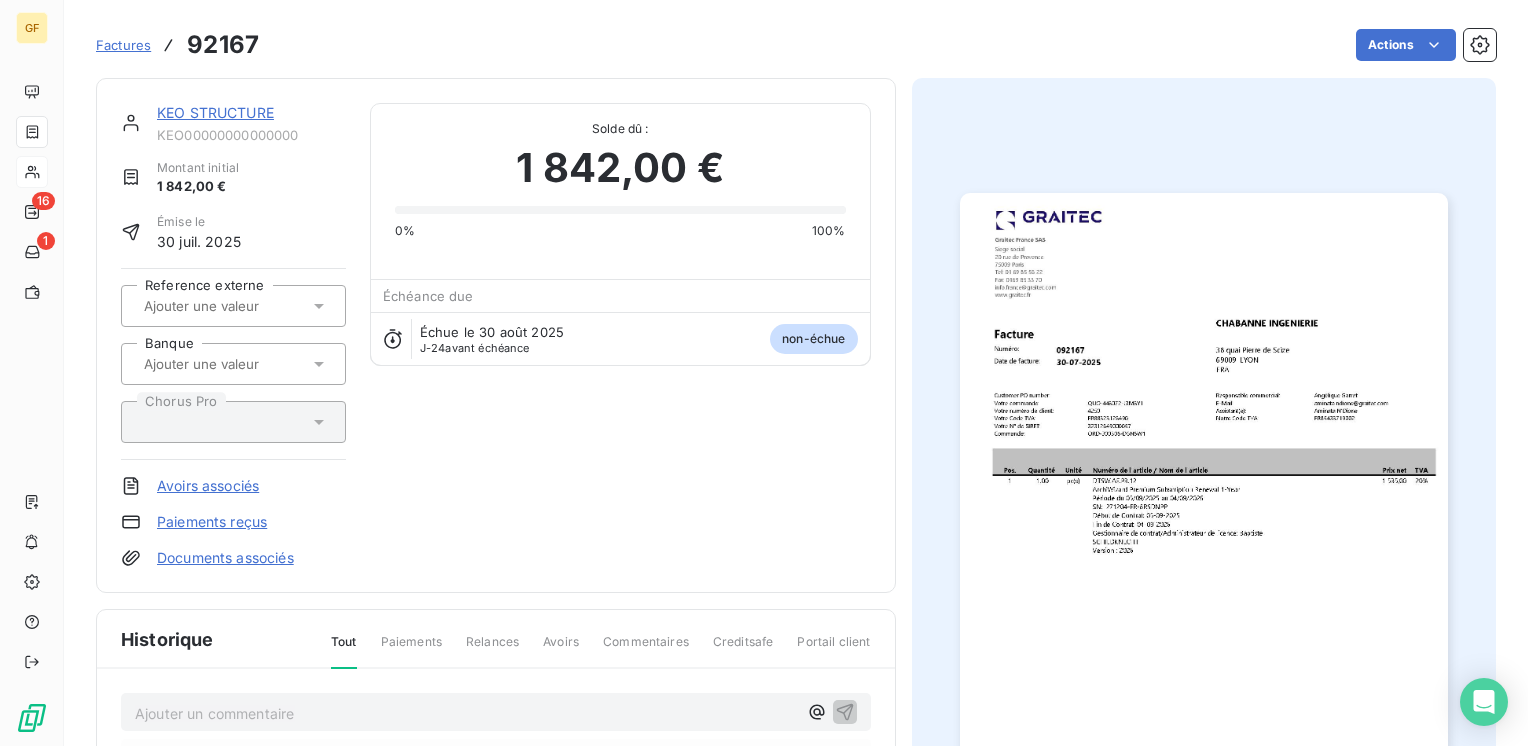 click on "KEO STRUCTURE" at bounding box center [215, 112] 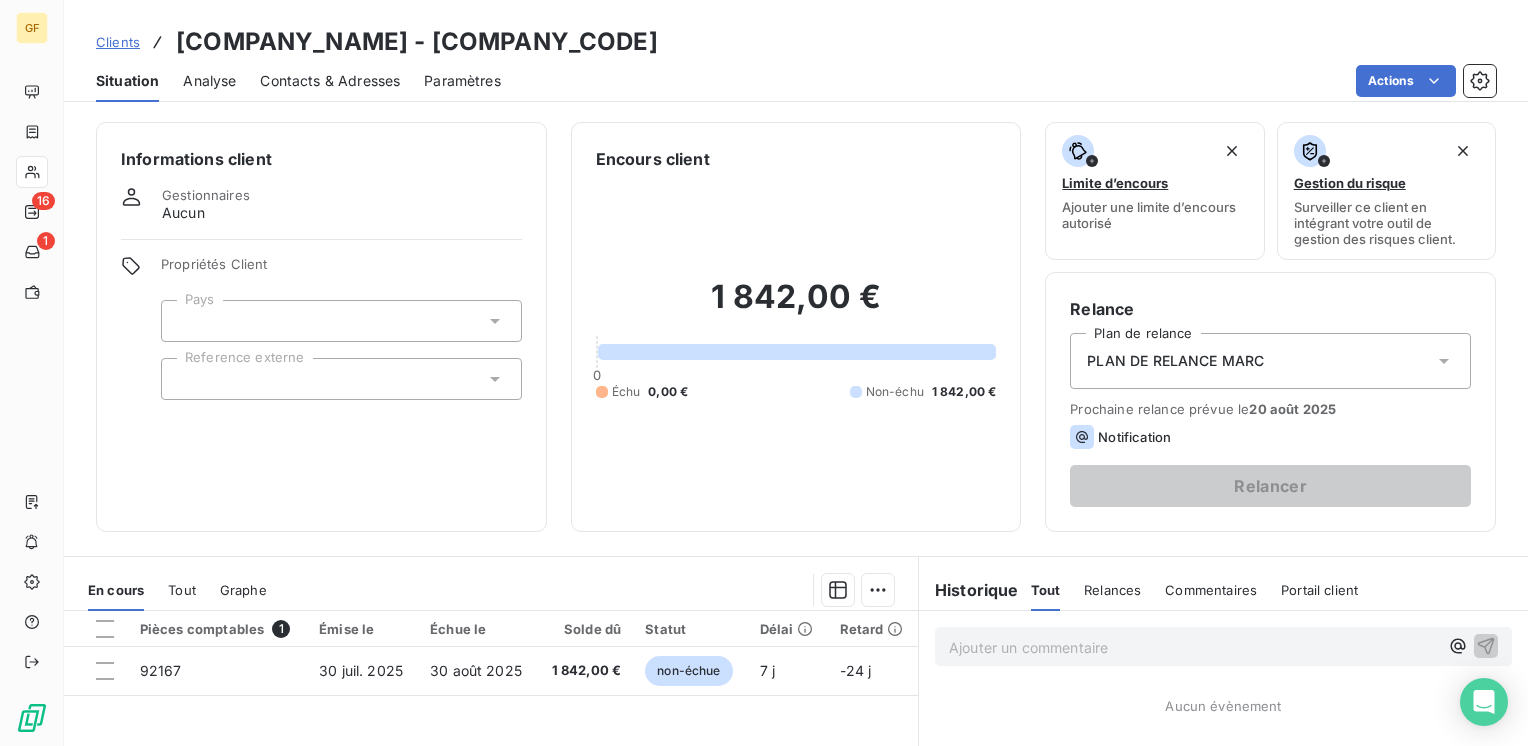 click on "Contacts & Adresses" at bounding box center (330, 81) 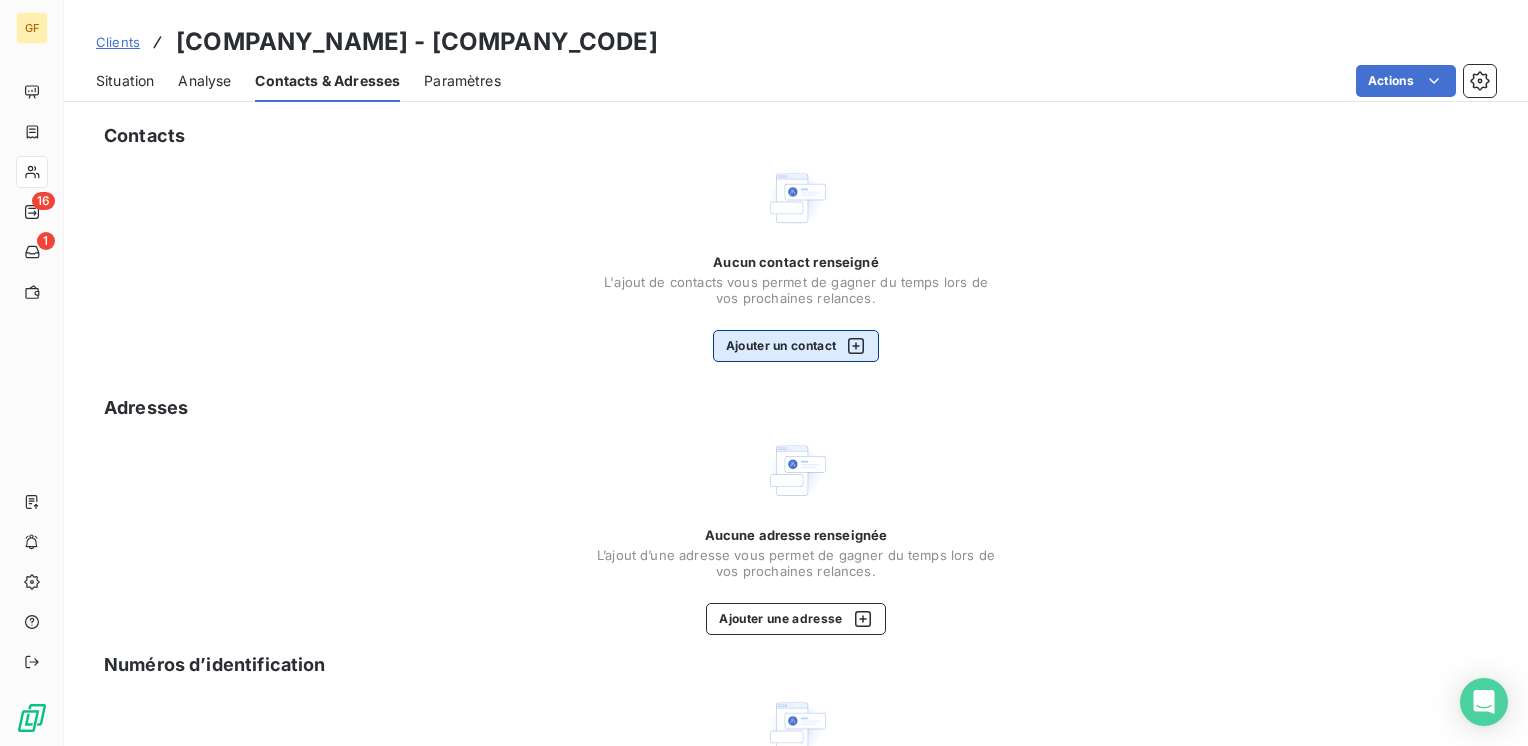 click on "Ajouter un contact" at bounding box center [796, 346] 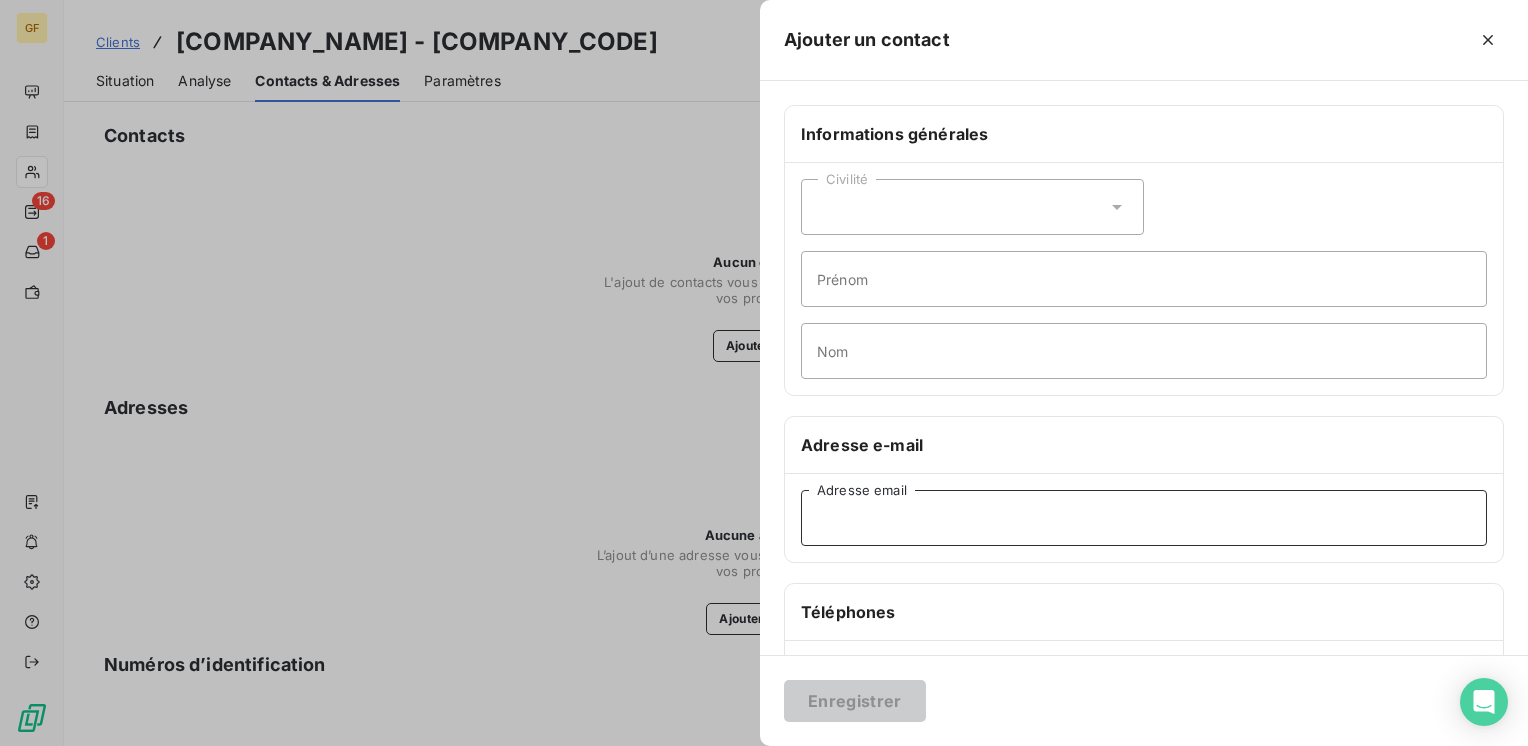click on "Adresse email" at bounding box center [1144, 518] 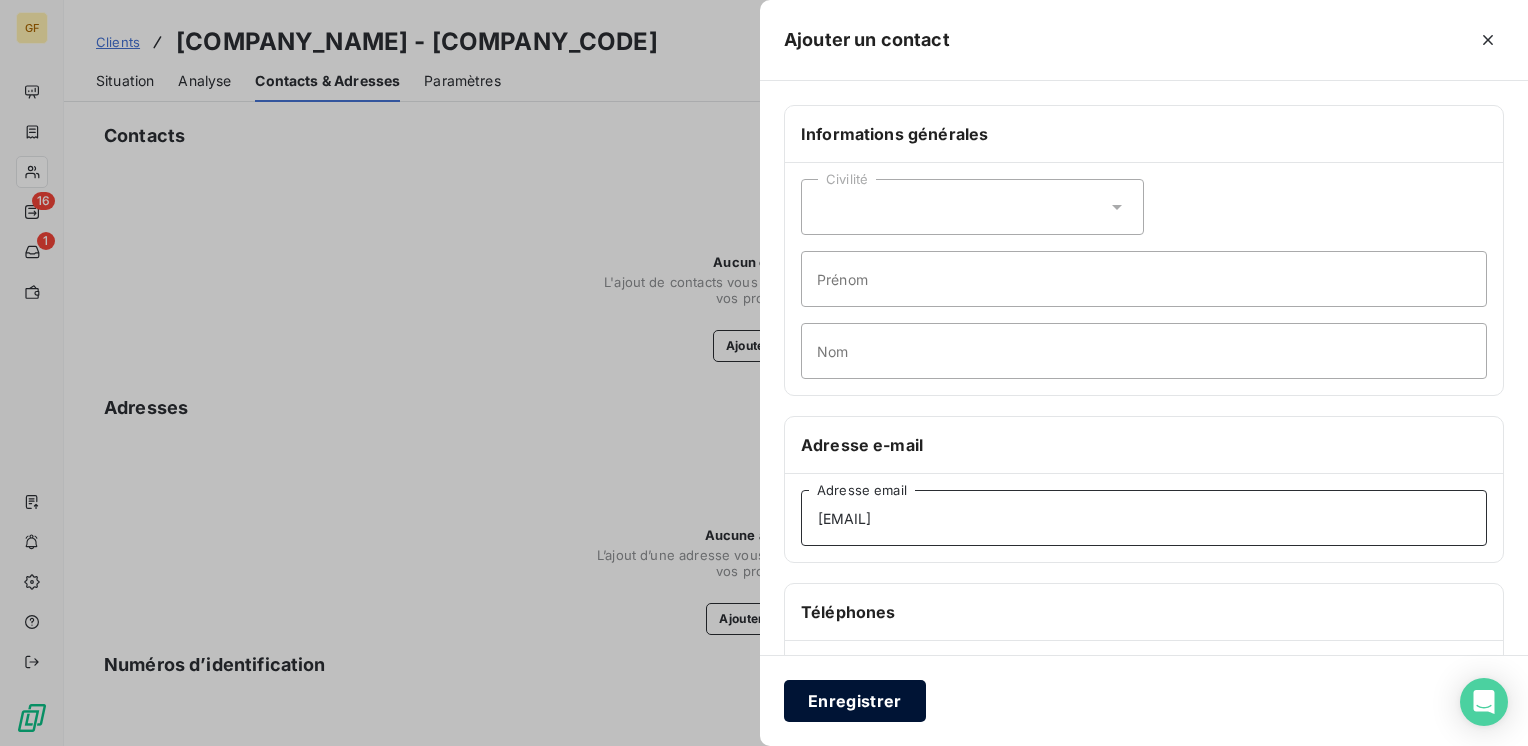 type on "[EMAIL]" 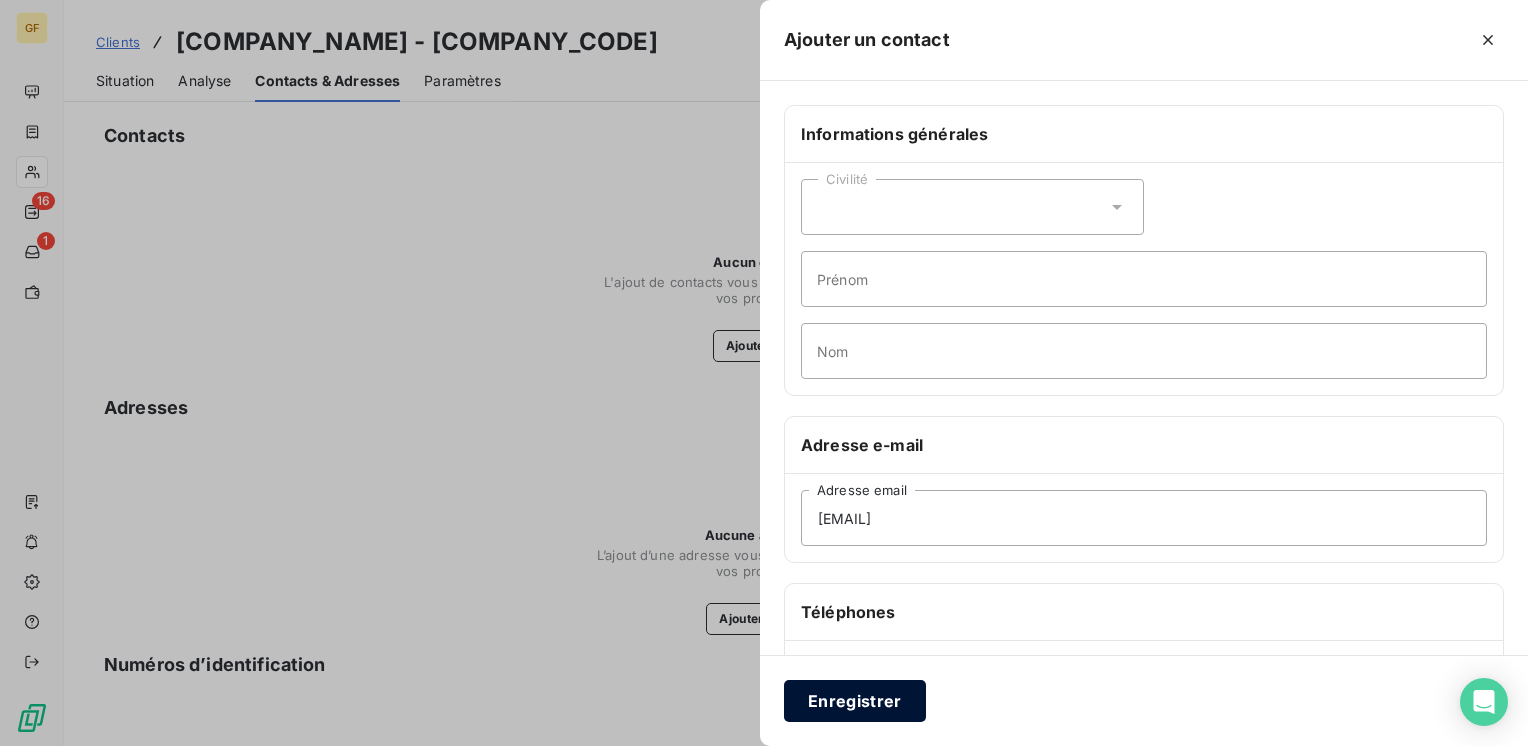 click on "Enregistrer" at bounding box center [855, 701] 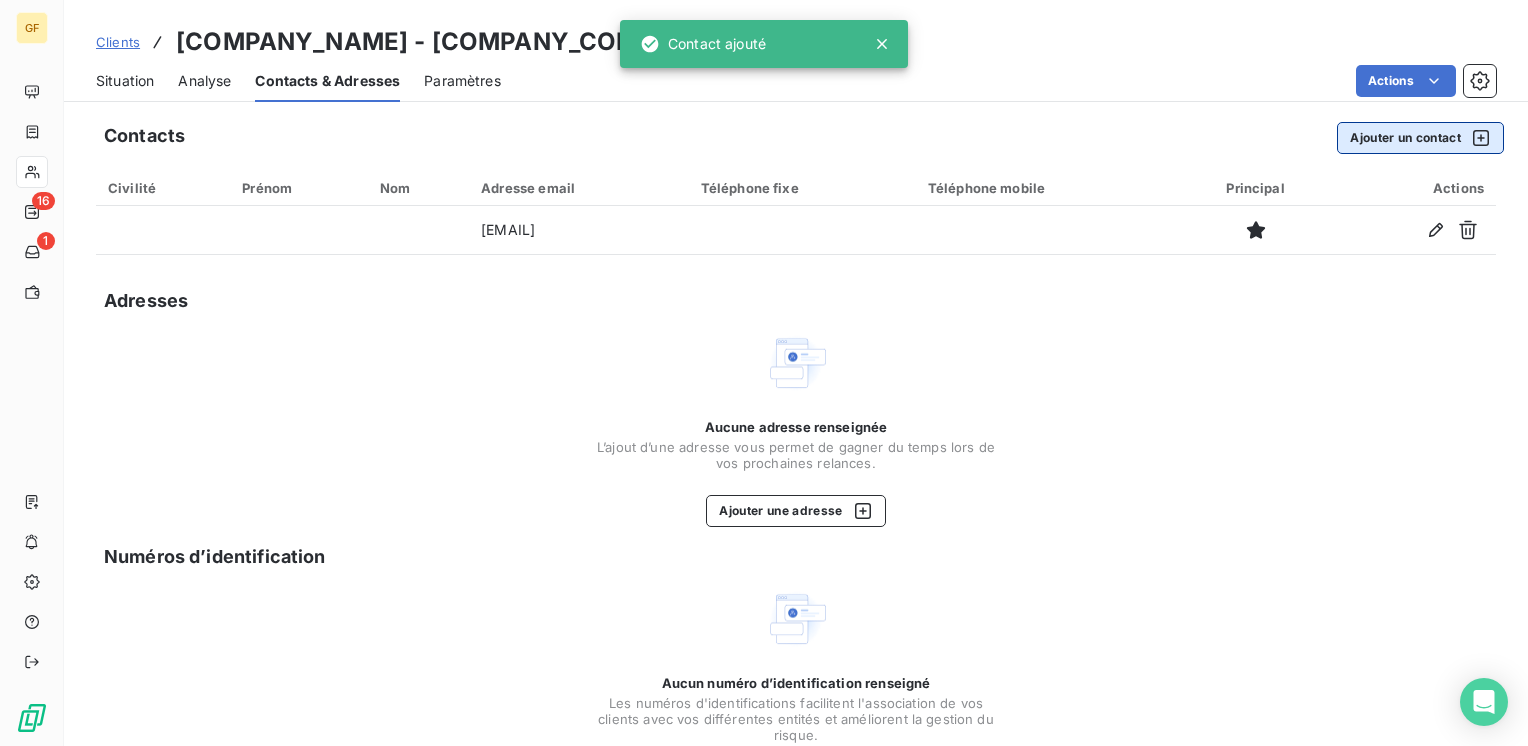 click on "Ajouter un contact" at bounding box center [1420, 138] 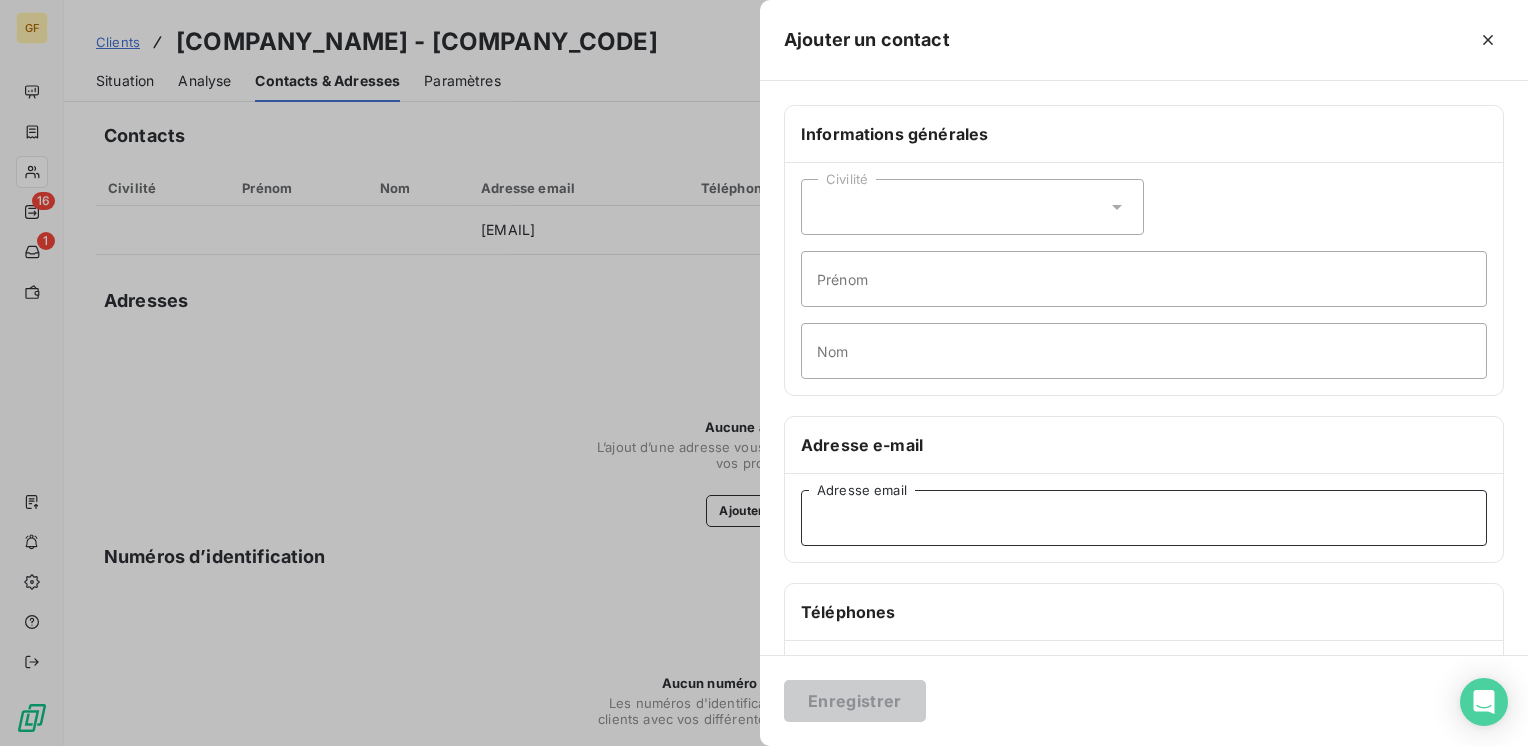 click on "Adresse email" at bounding box center (1144, 518) 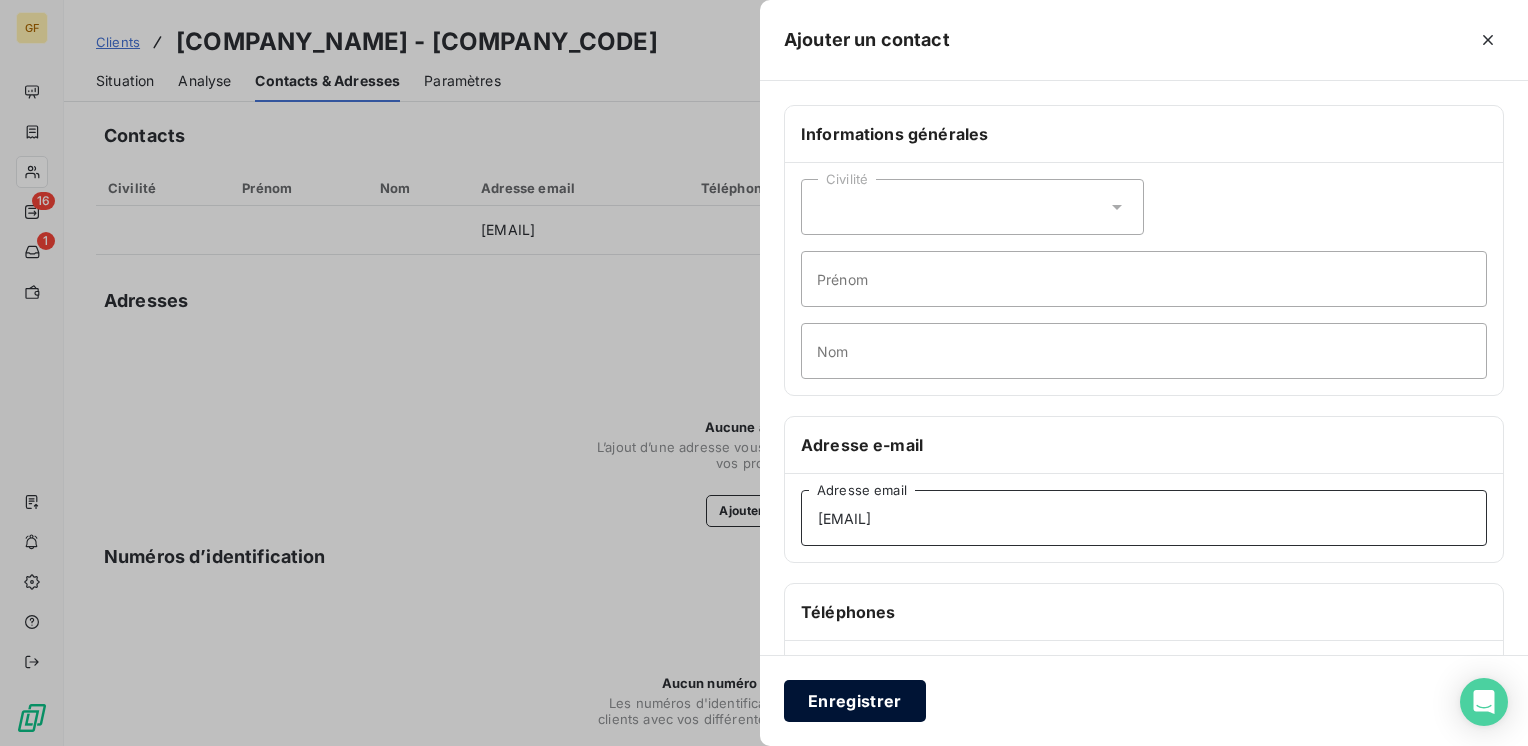 type on "[EMAIL]" 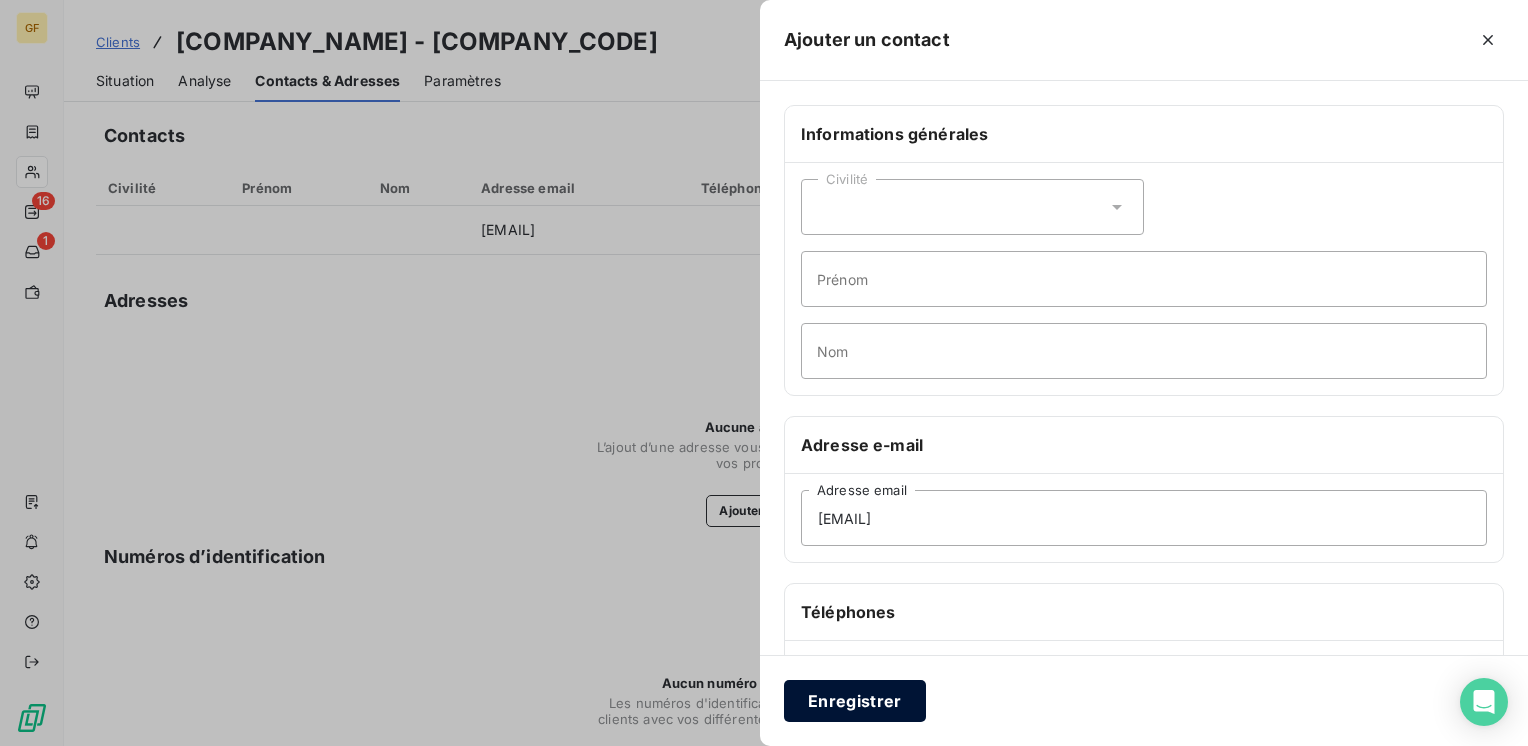 click on "Enregistrer" at bounding box center [855, 701] 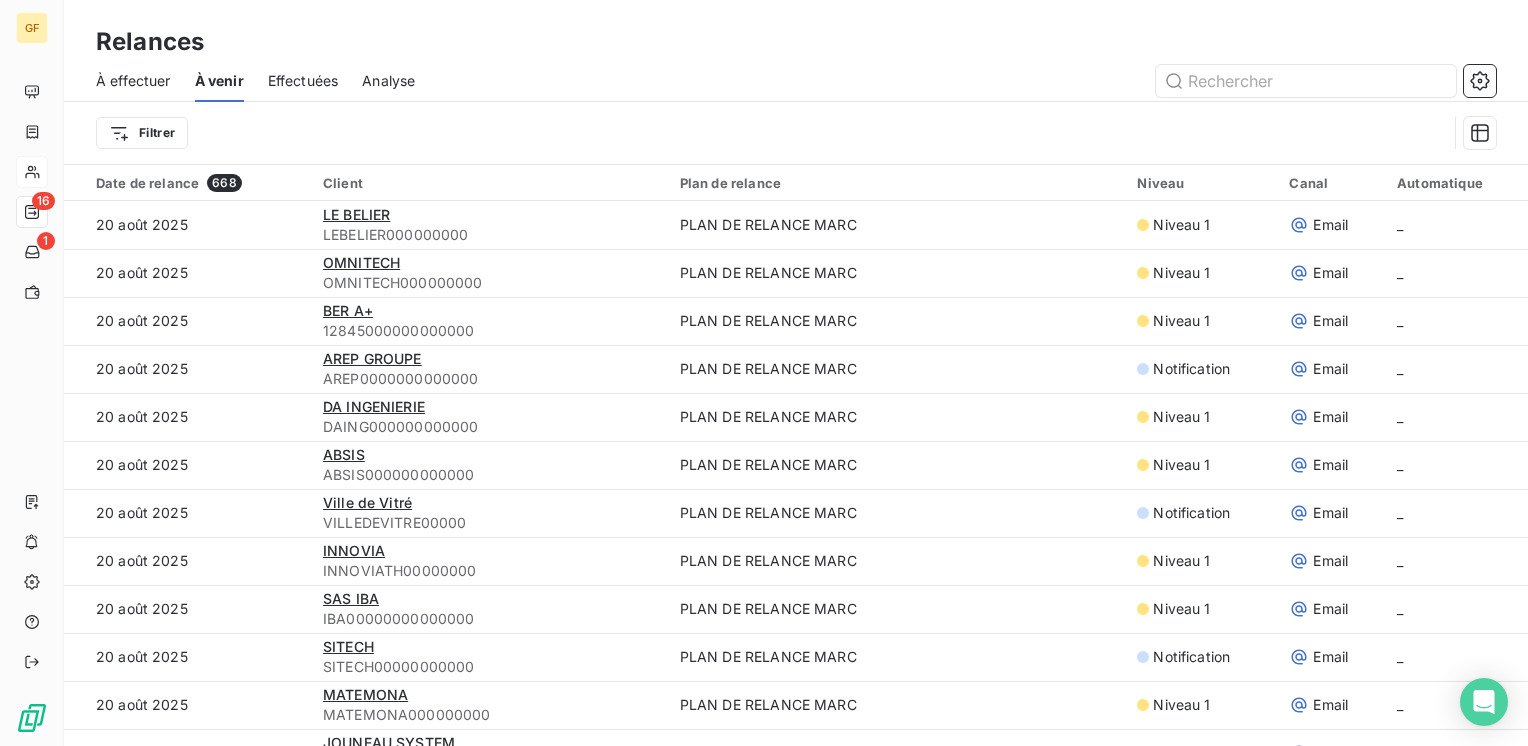 scroll, scrollTop: 700, scrollLeft: 0, axis: vertical 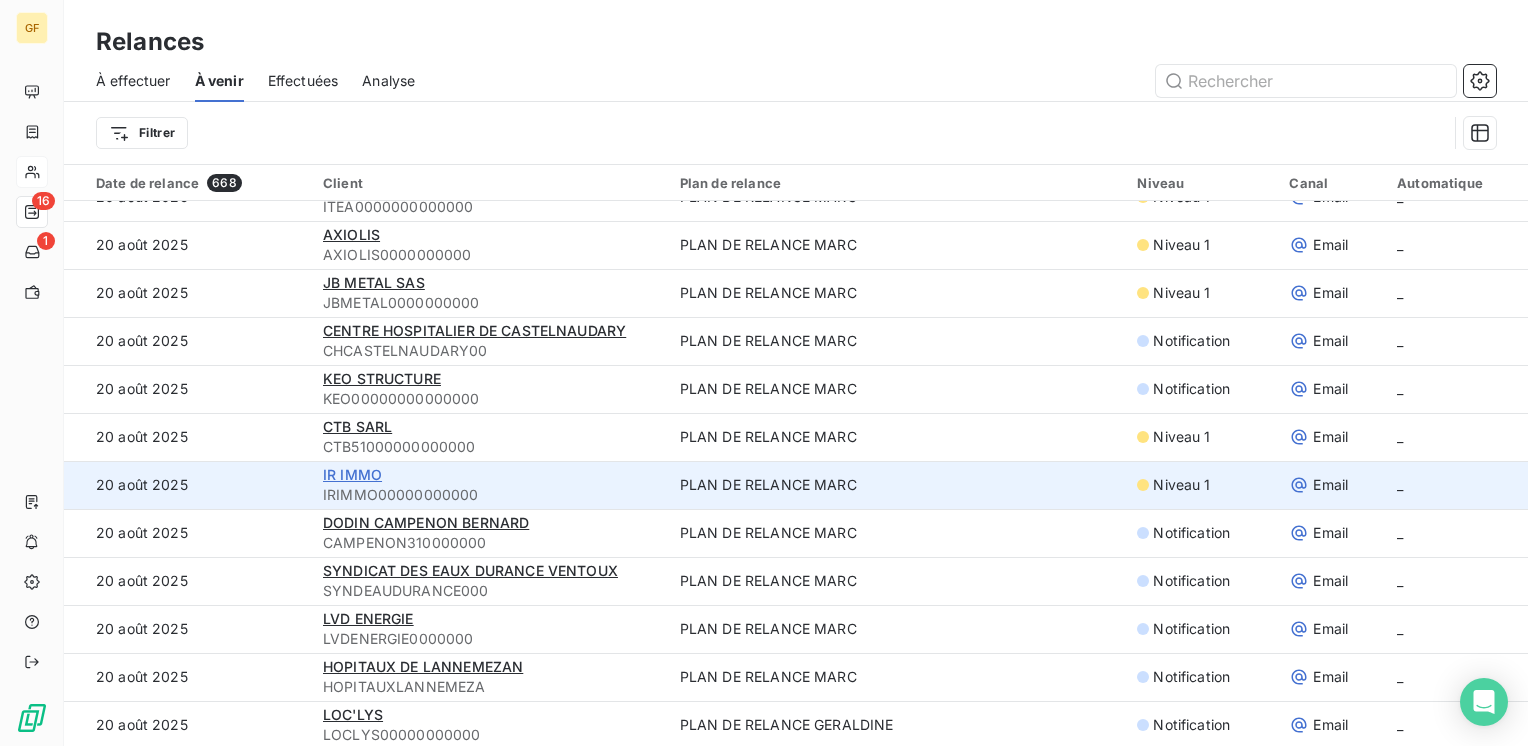 click on "IR IMMO" at bounding box center (352, 474) 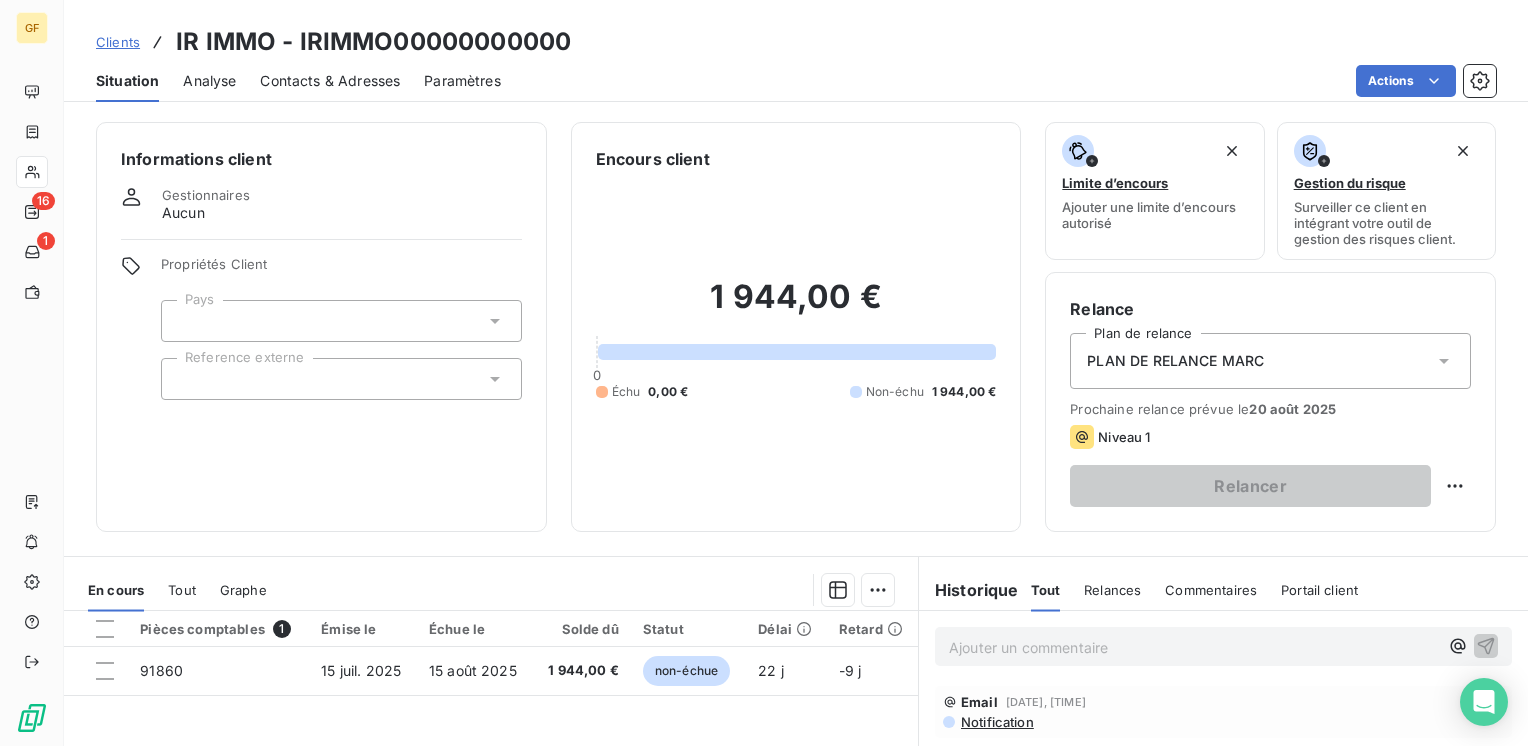 click on "Contacts & Adresses" at bounding box center (330, 81) 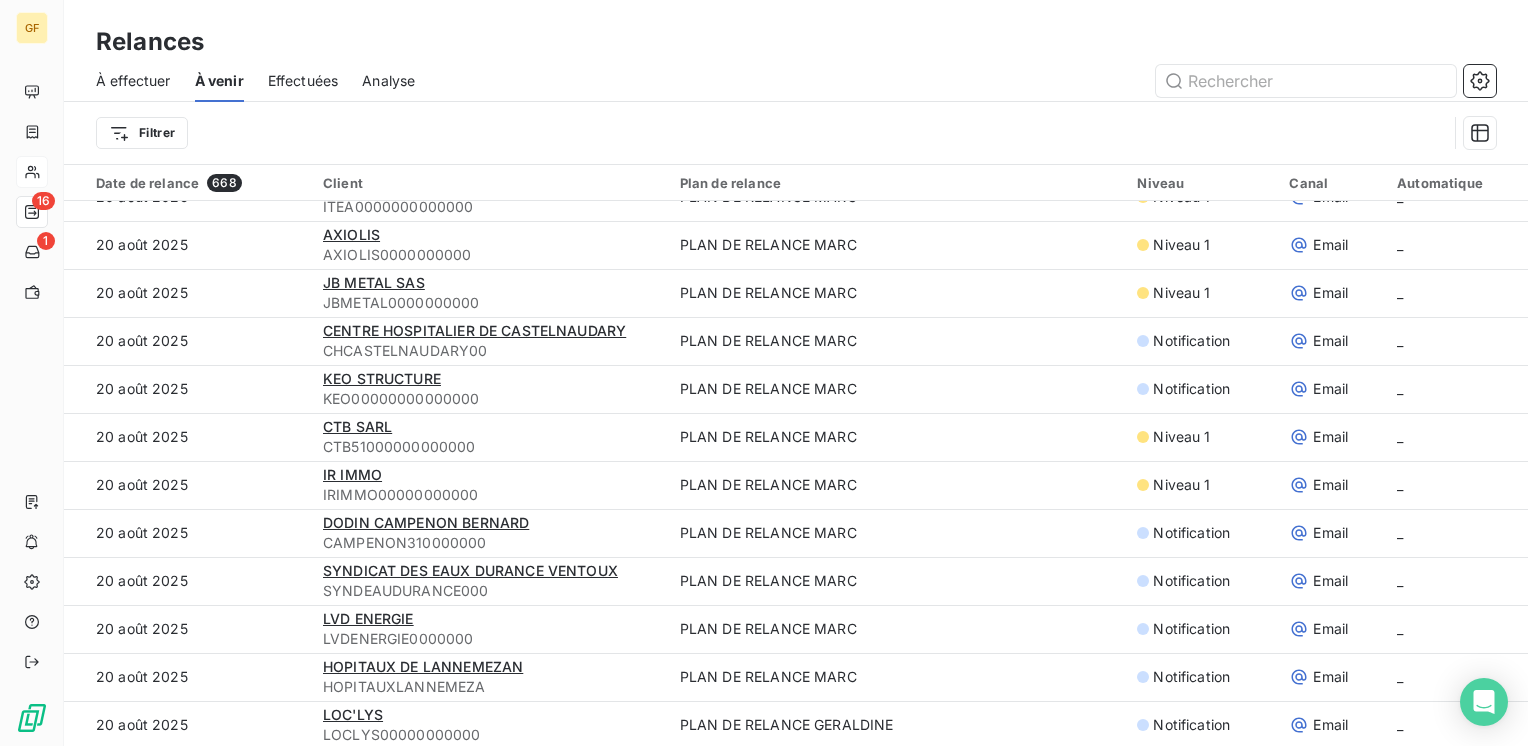 scroll, scrollTop: 800, scrollLeft: 0, axis: vertical 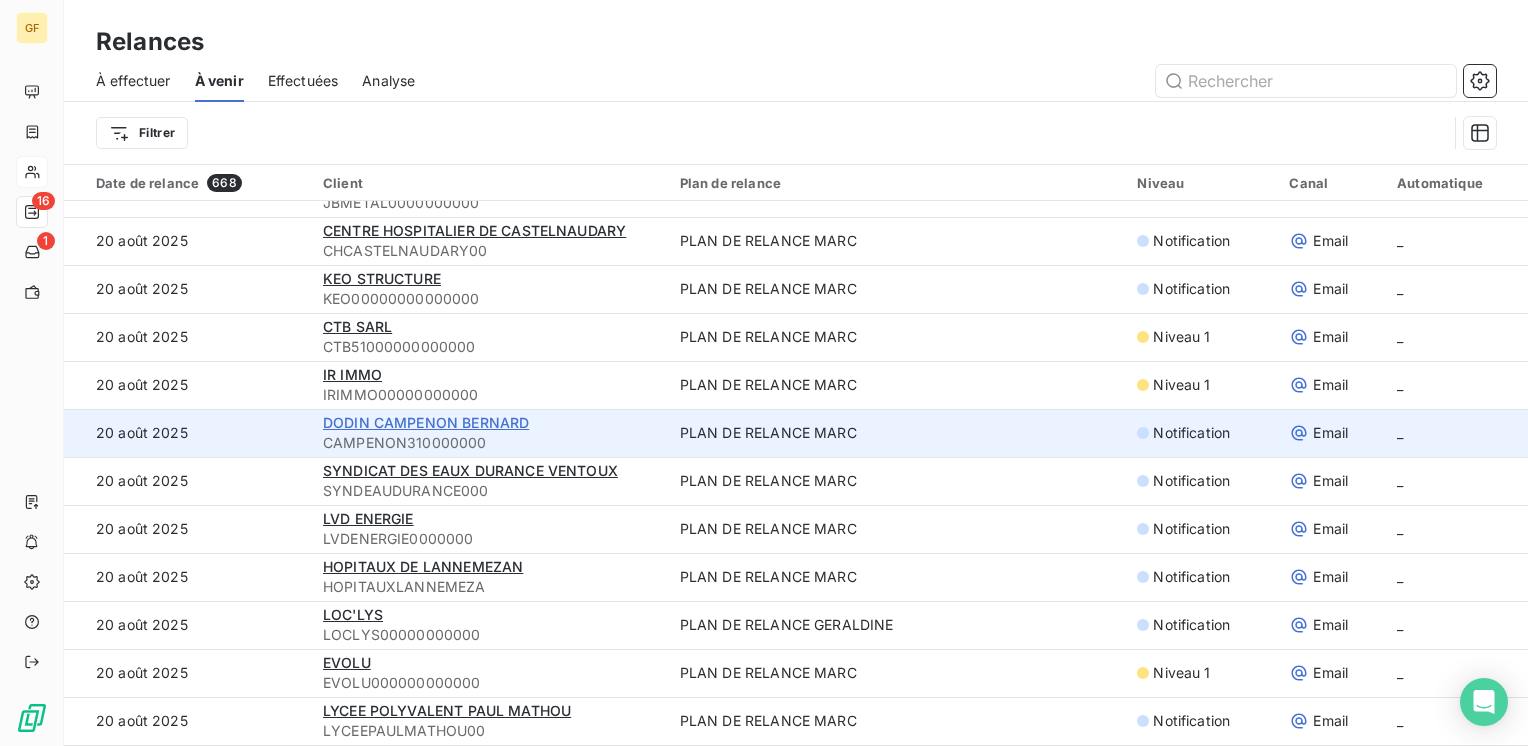 click on "DODIN CAMPENON BERNARD" at bounding box center (426, 422) 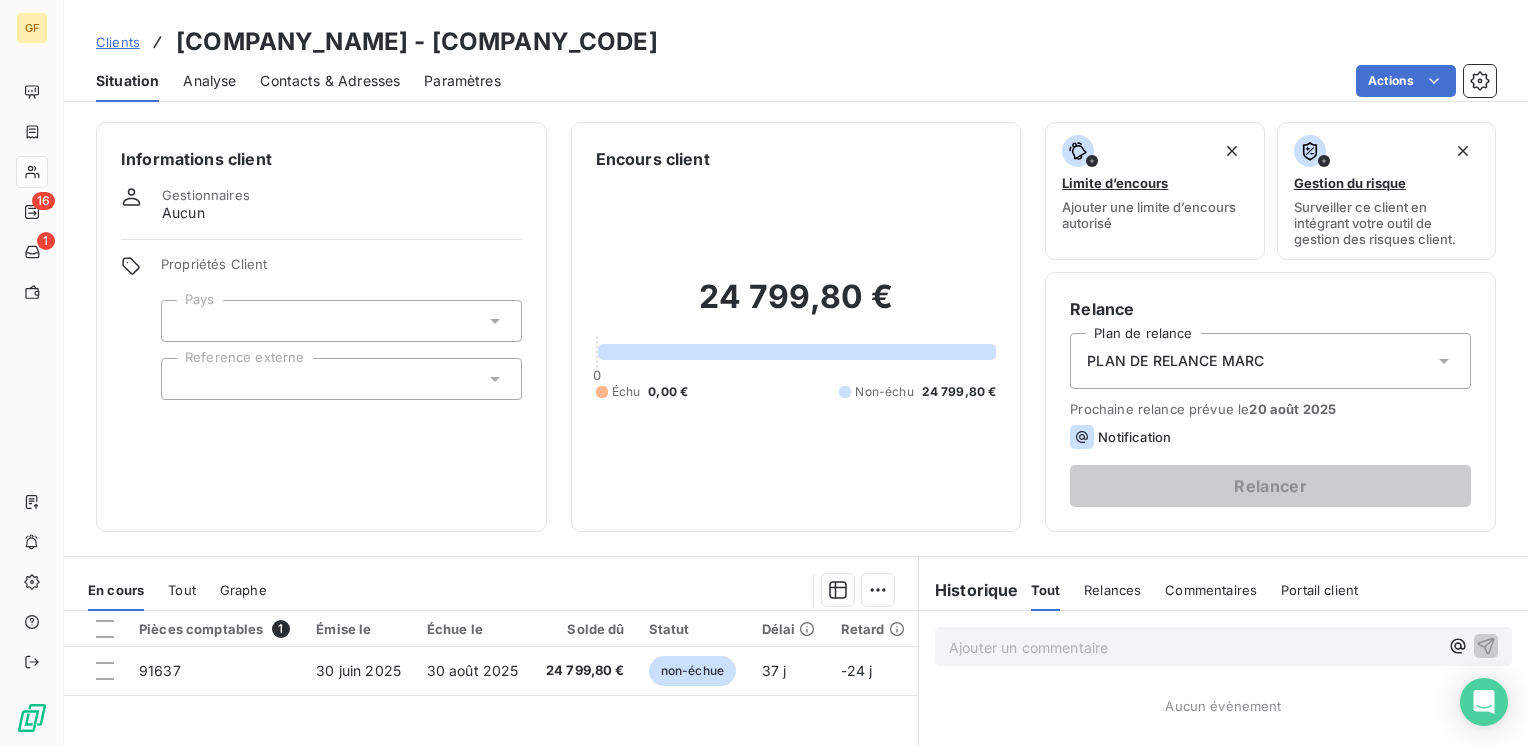 click on "Contacts & Adresses" at bounding box center [330, 81] 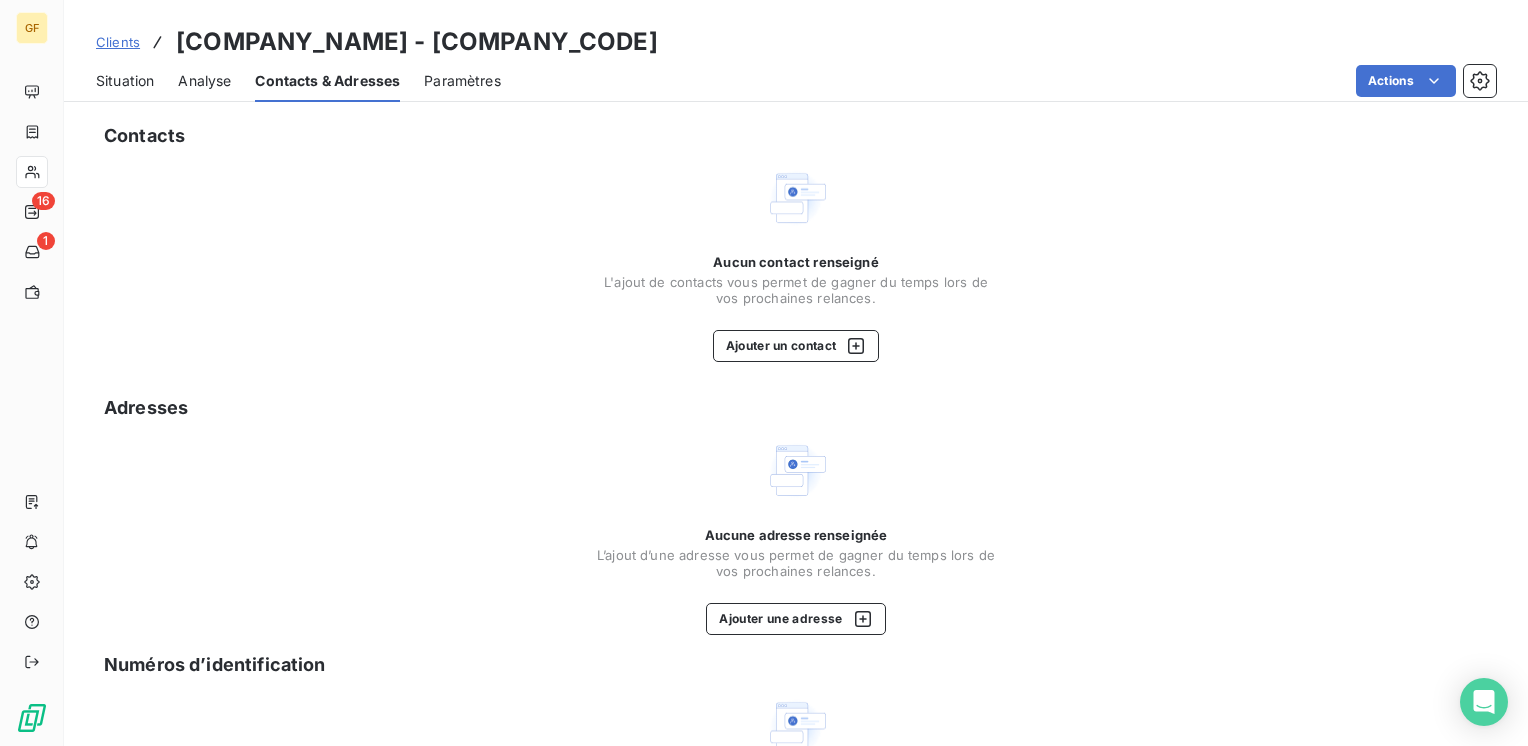click on "Situation" at bounding box center (125, 81) 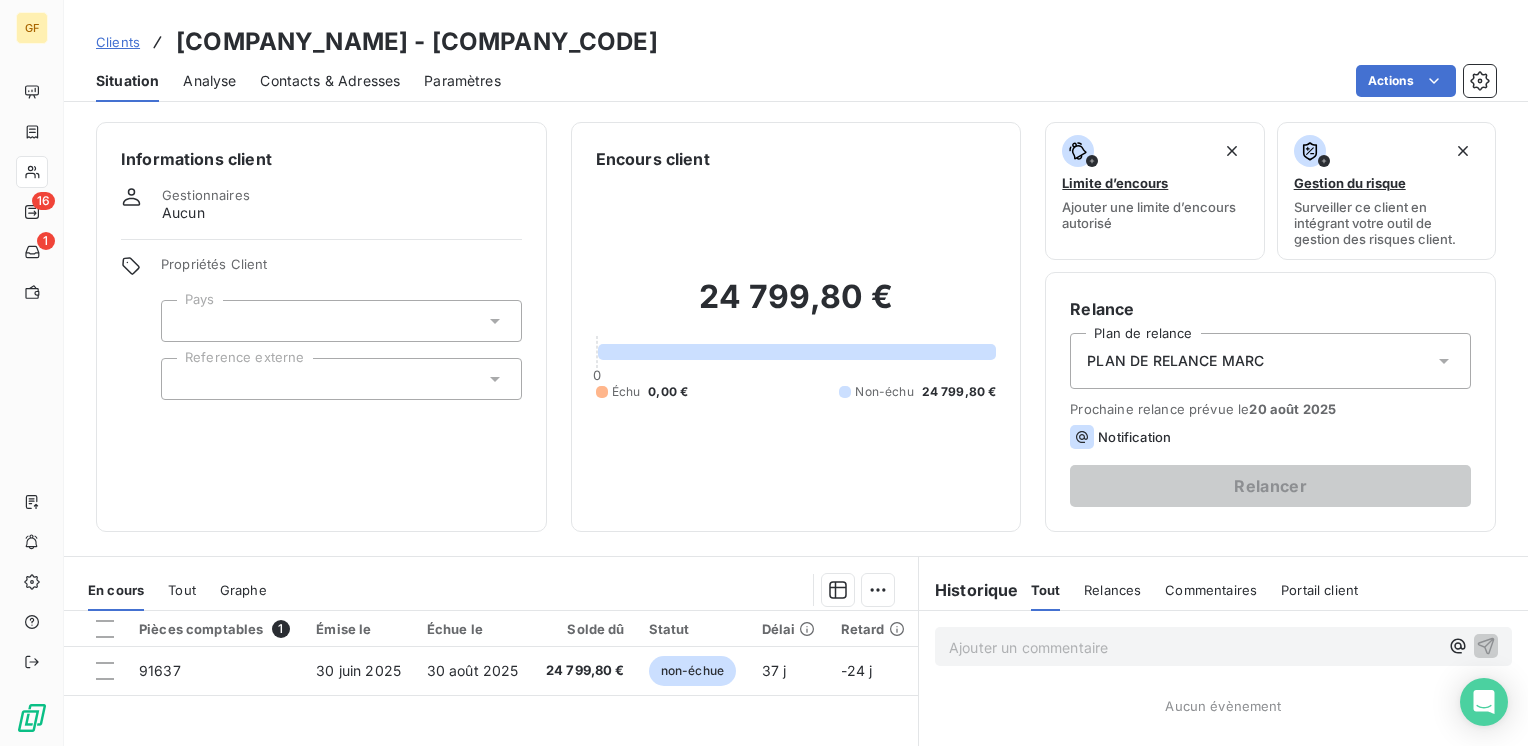click on "Informations client Gestionnaires Aucun Propriétés Client Pays Reference externe" at bounding box center (321, 327) 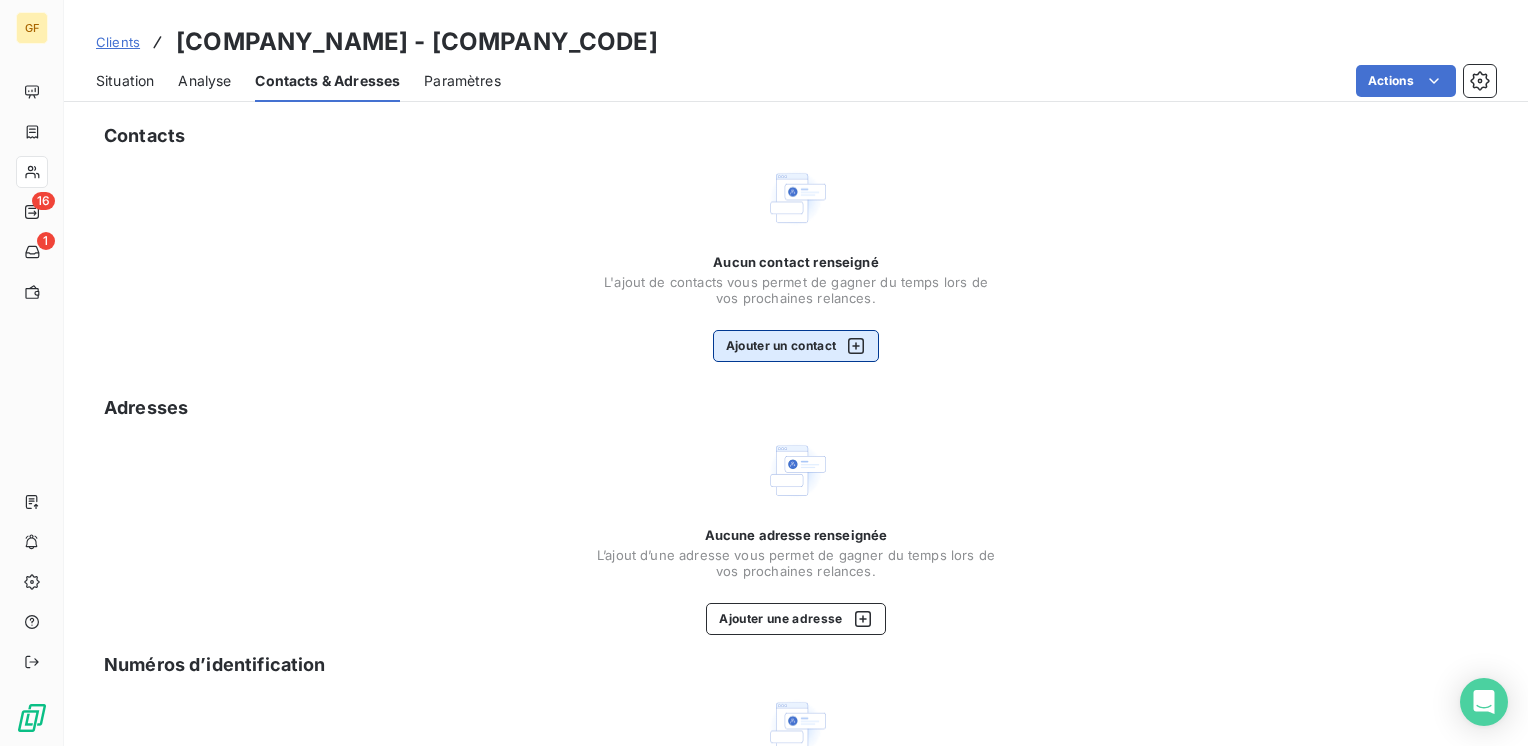 click on "Ajouter un contact" at bounding box center [796, 346] 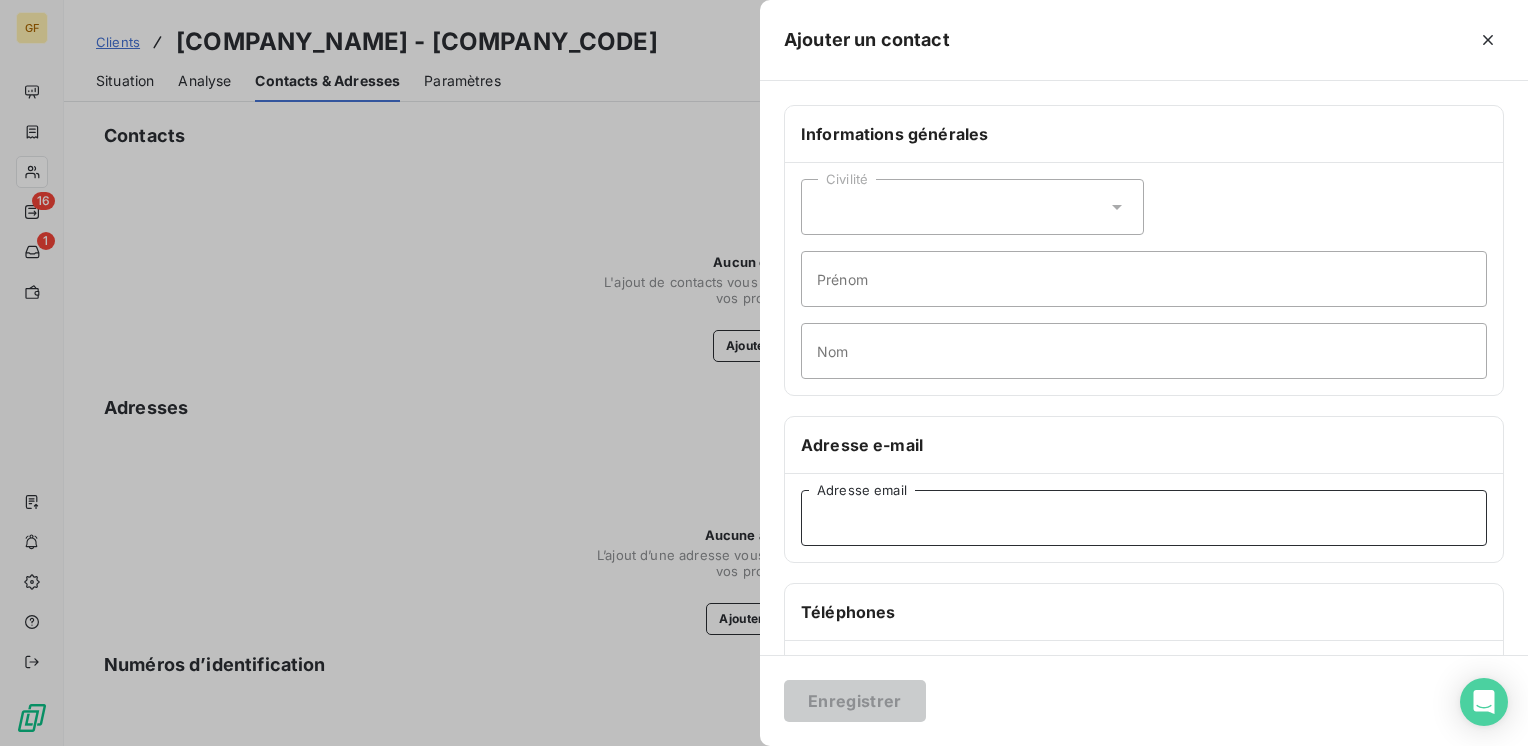 click on "Adresse email" at bounding box center [1144, 518] 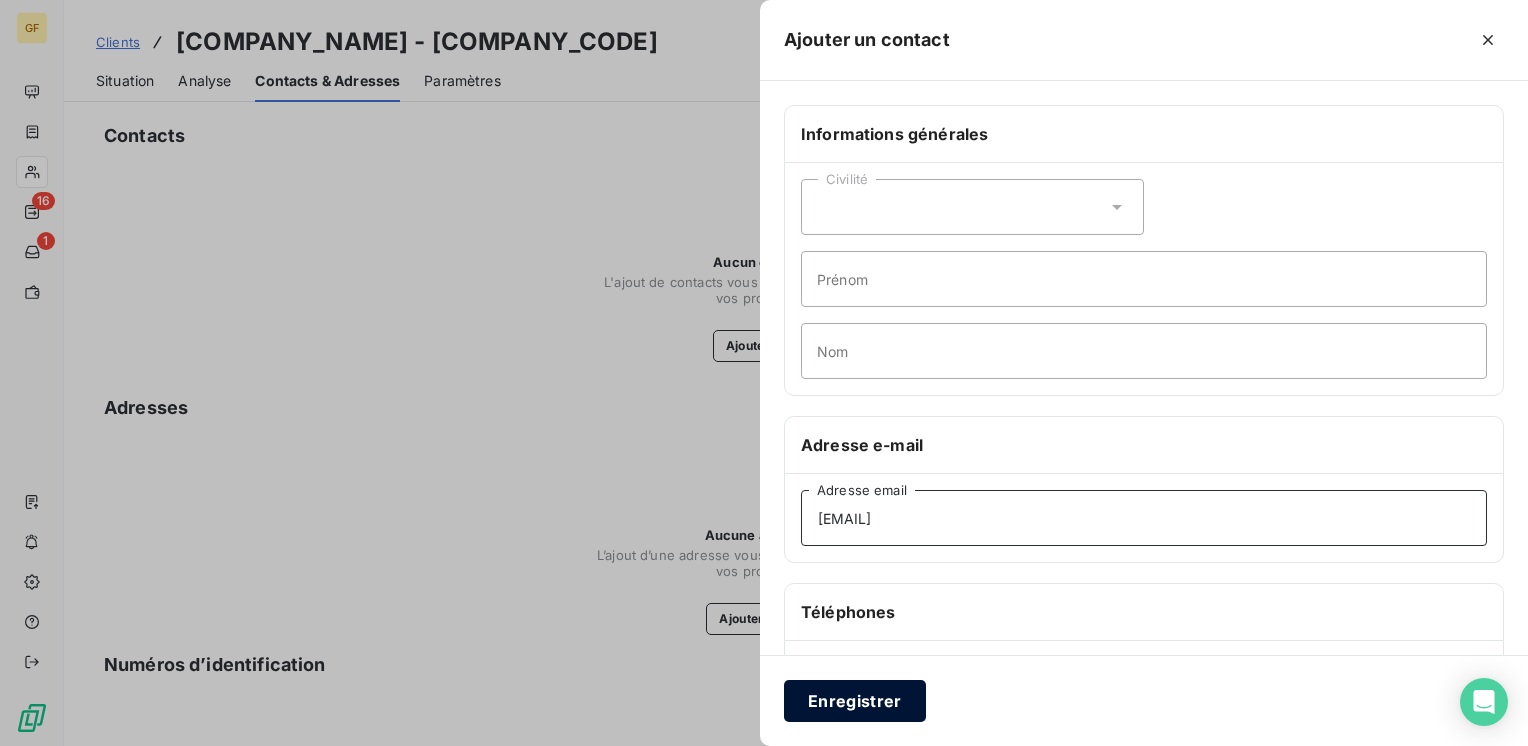 type on "[EMAIL]" 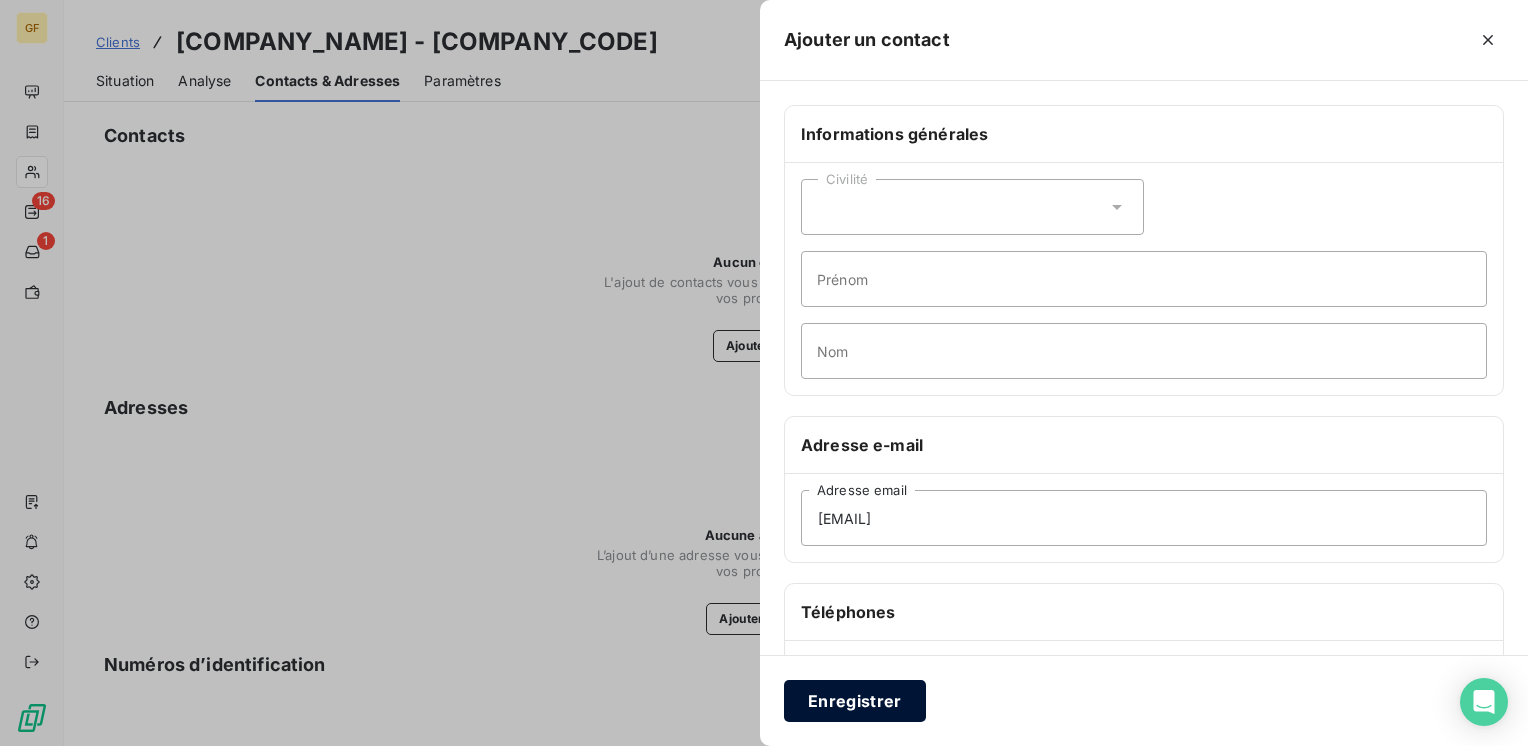 click on "Enregistrer" at bounding box center (855, 701) 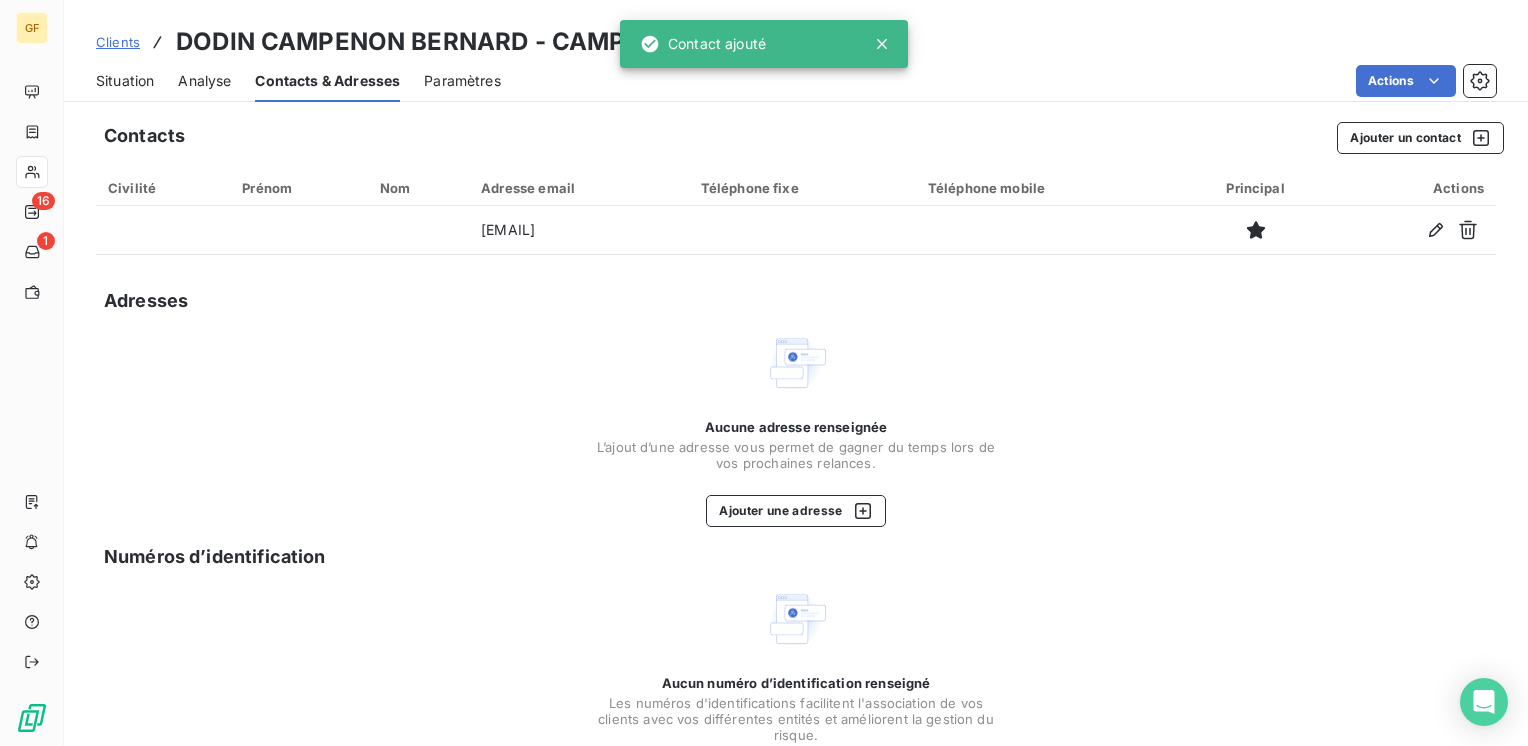 scroll, scrollTop: 0, scrollLeft: 0, axis: both 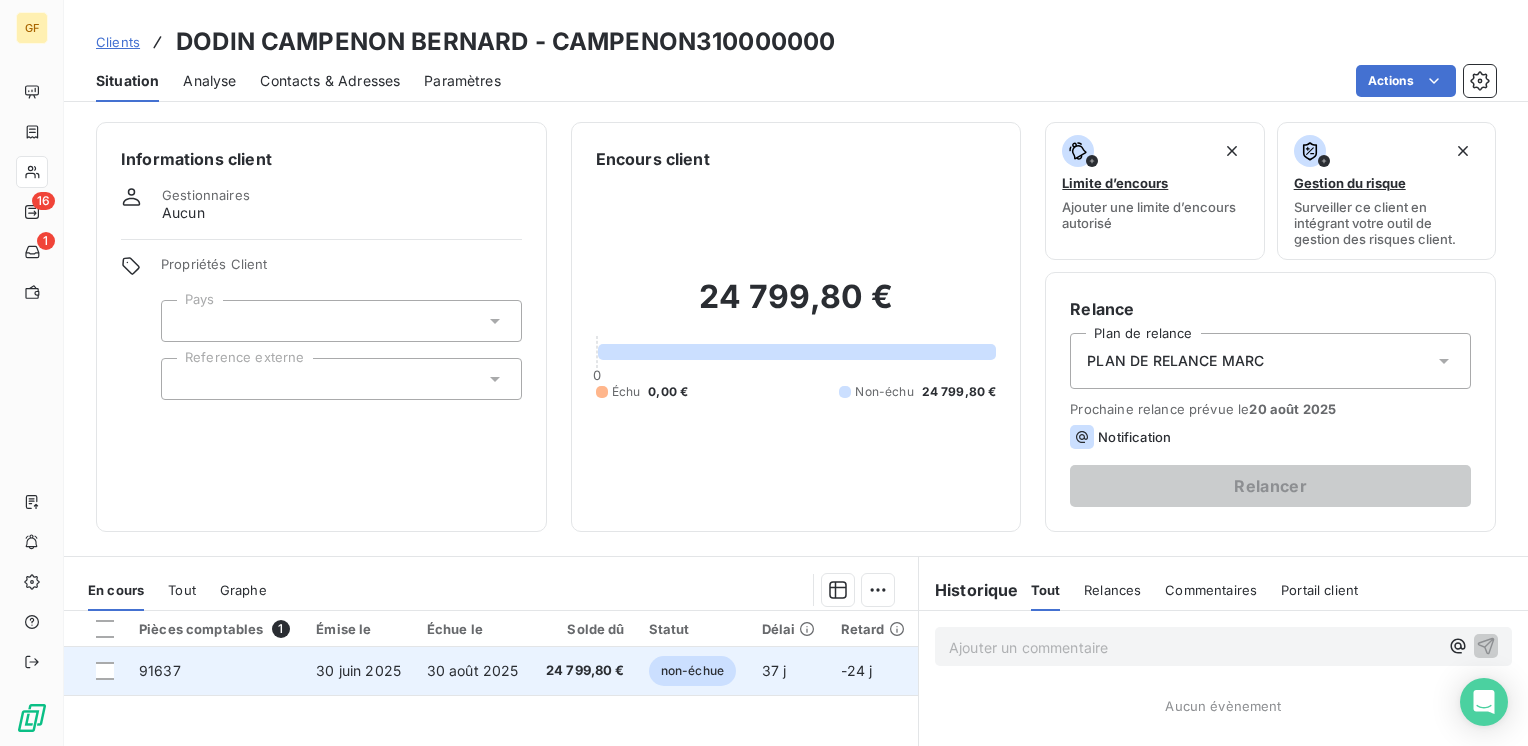 click on "30 août 2025" at bounding box center (474, 671) 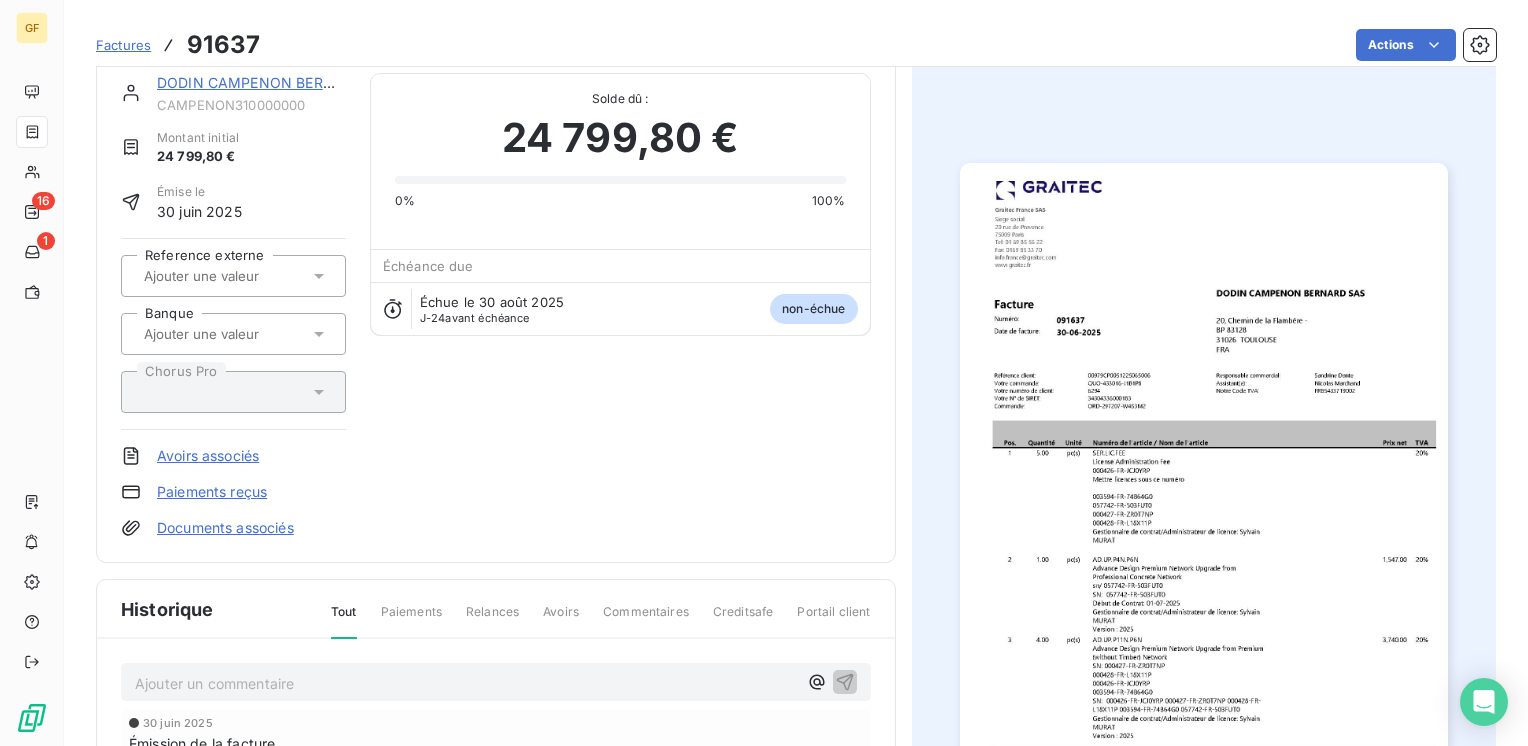 scroll, scrollTop: 0, scrollLeft: 0, axis: both 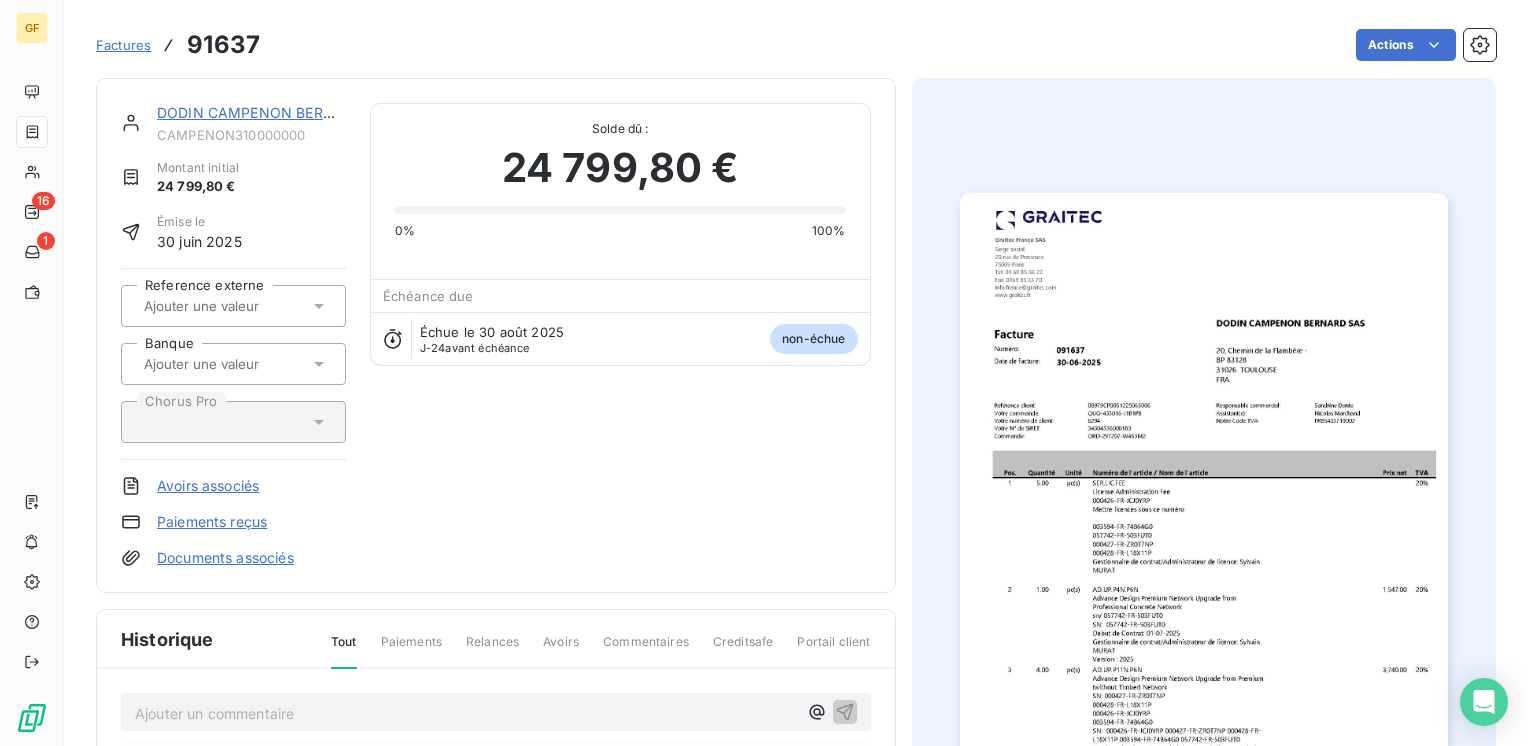 click on "DODIN CAMPENON BERNARD" at bounding box center [260, 112] 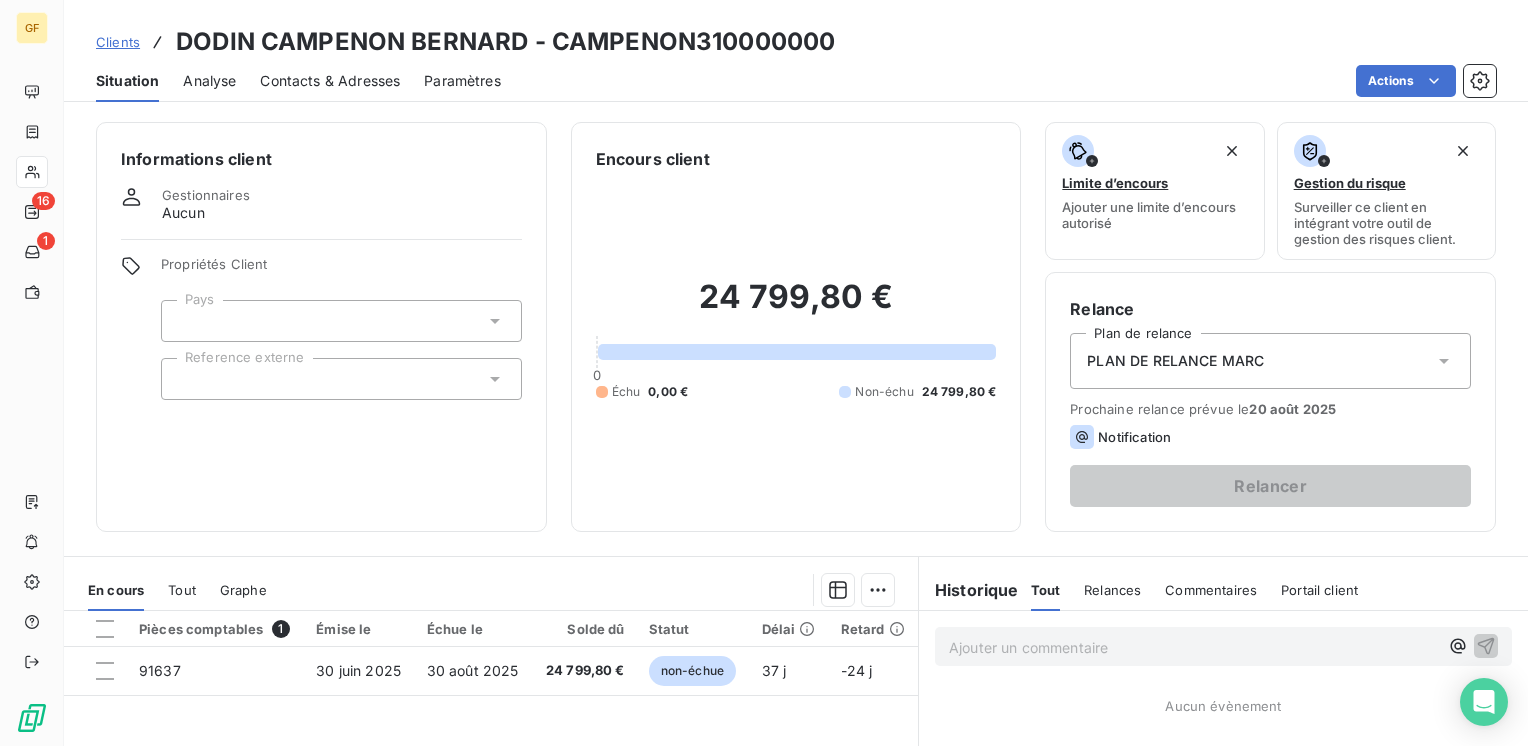 click on "Contacts & Adresses" at bounding box center (330, 81) 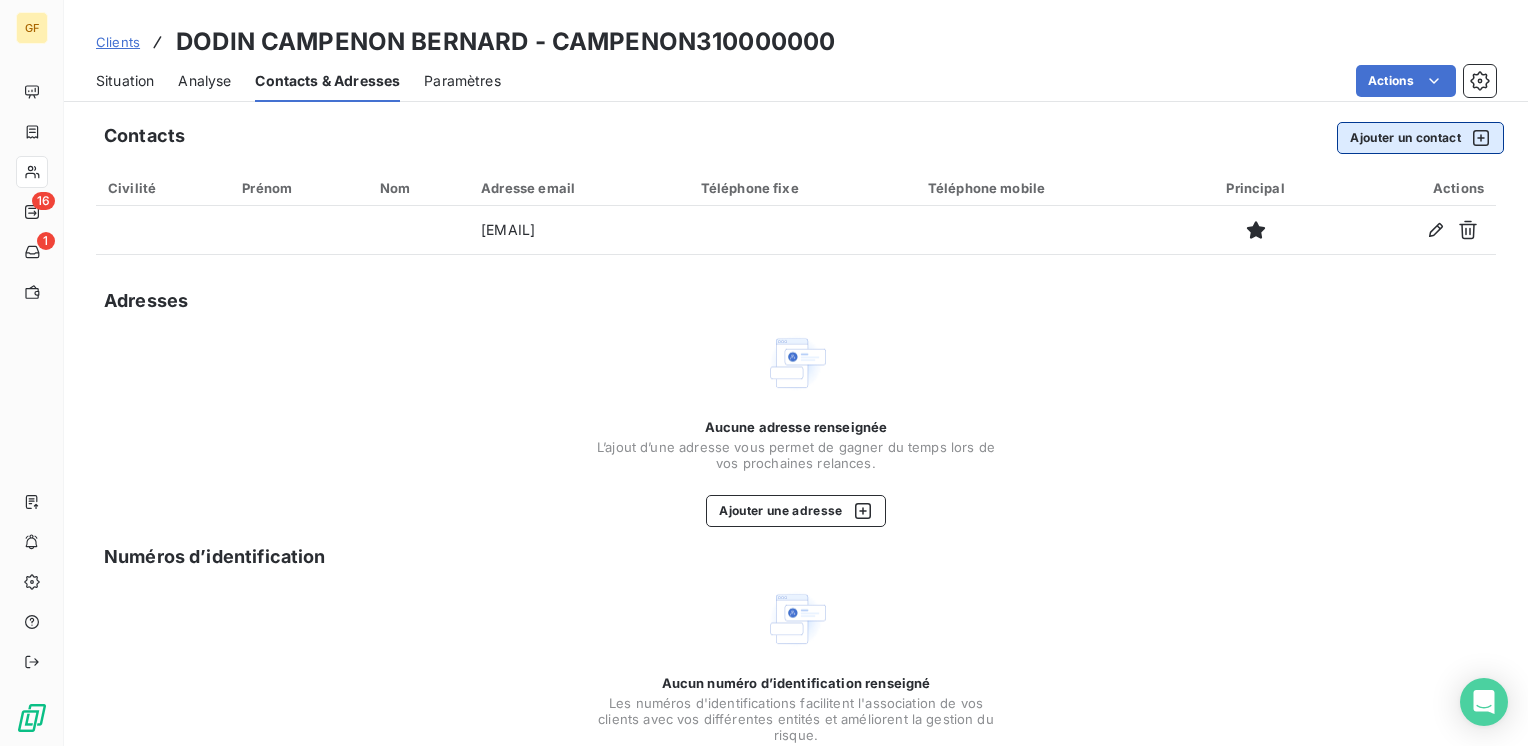 click on "Ajouter un contact" at bounding box center (1420, 138) 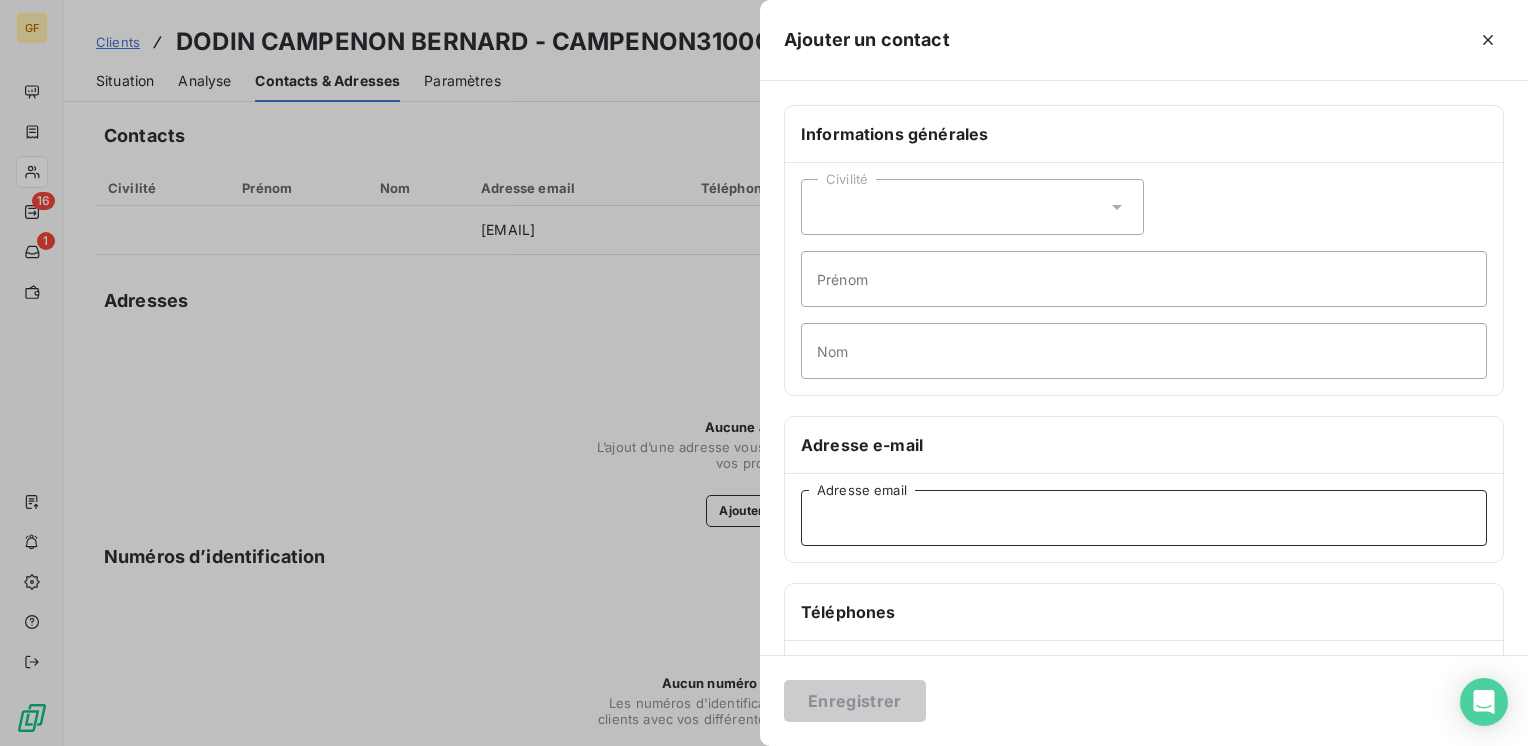 click on "Adresse email" at bounding box center (1144, 518) 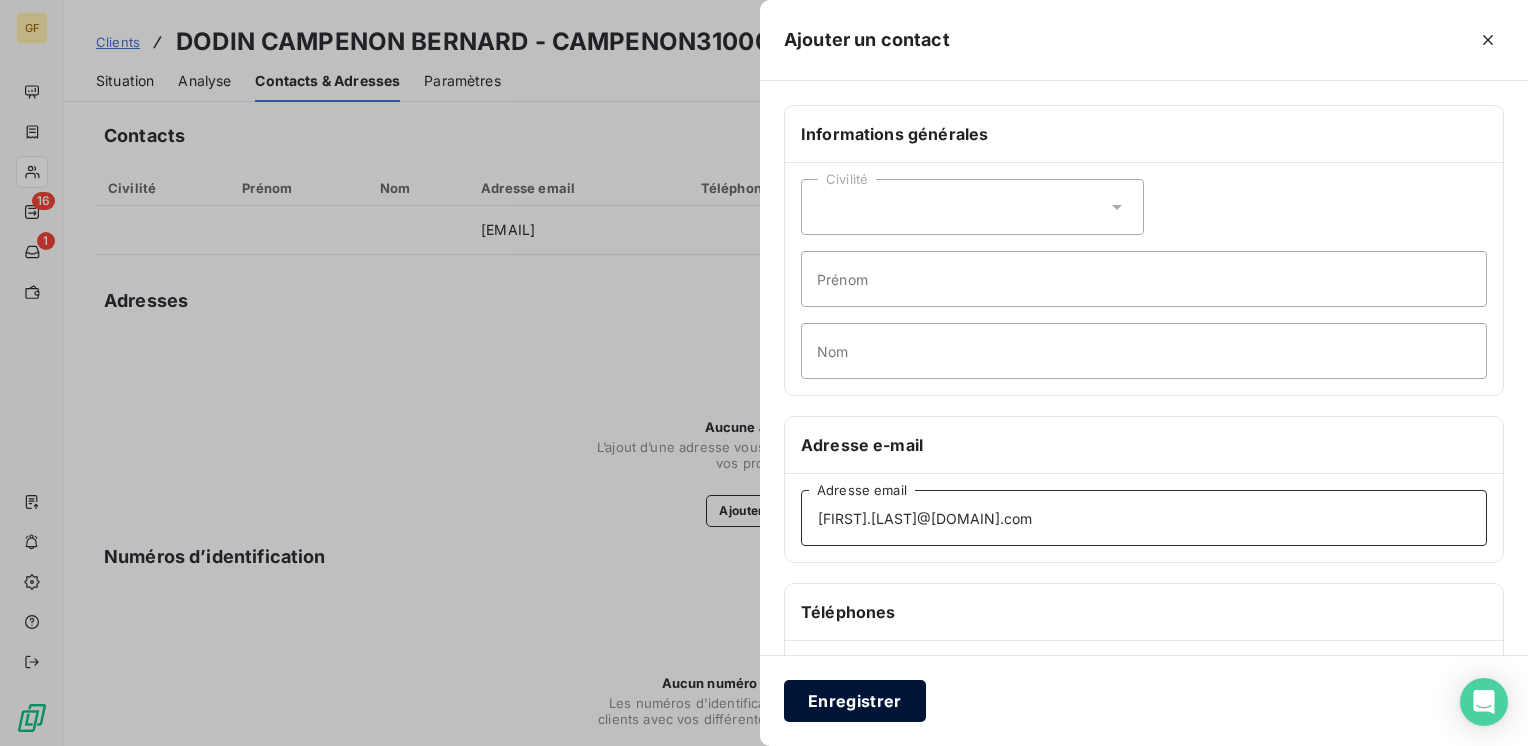 type on "[FIRST].[LAST]@[DOMAIN].com" 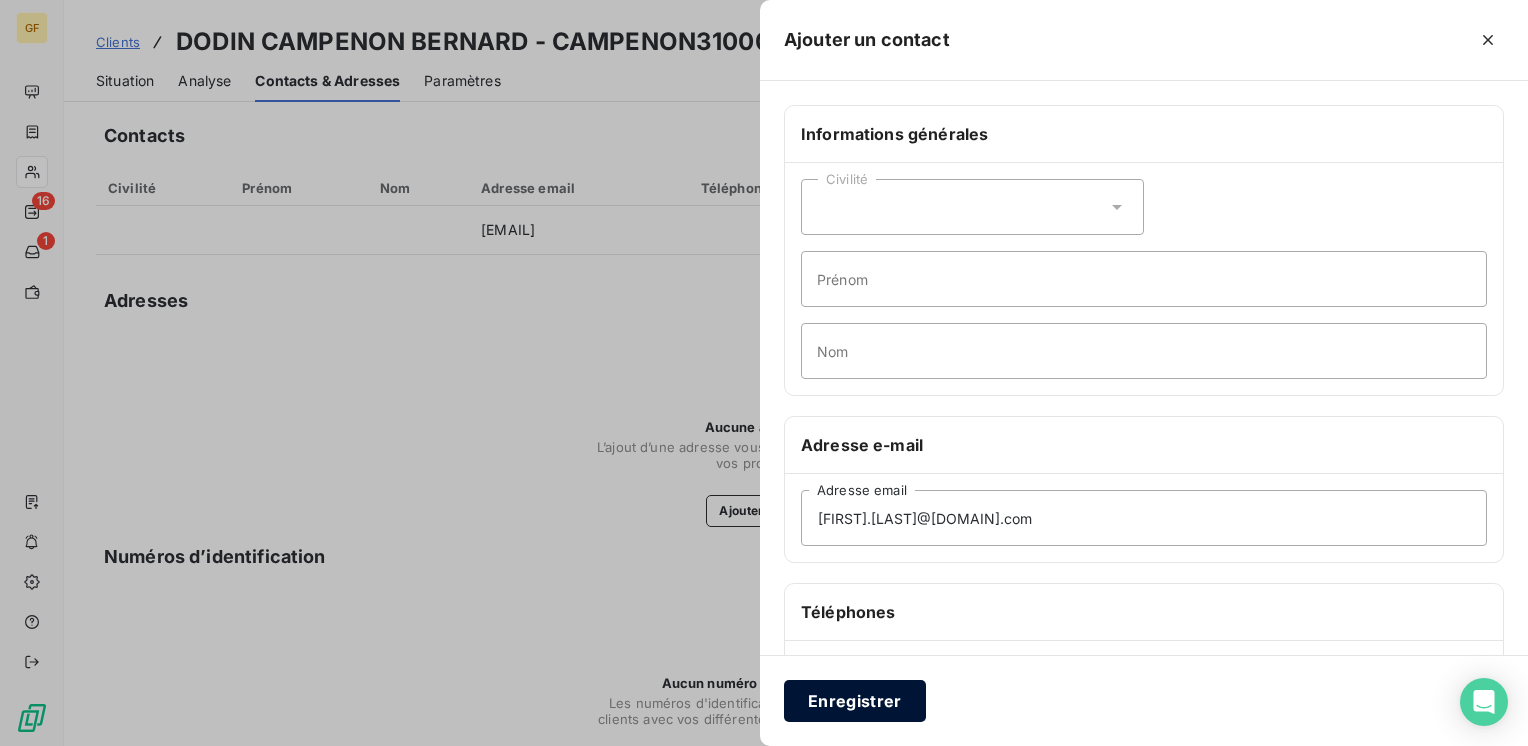 click on "Enregistrer" at bounding box center [855, 701] 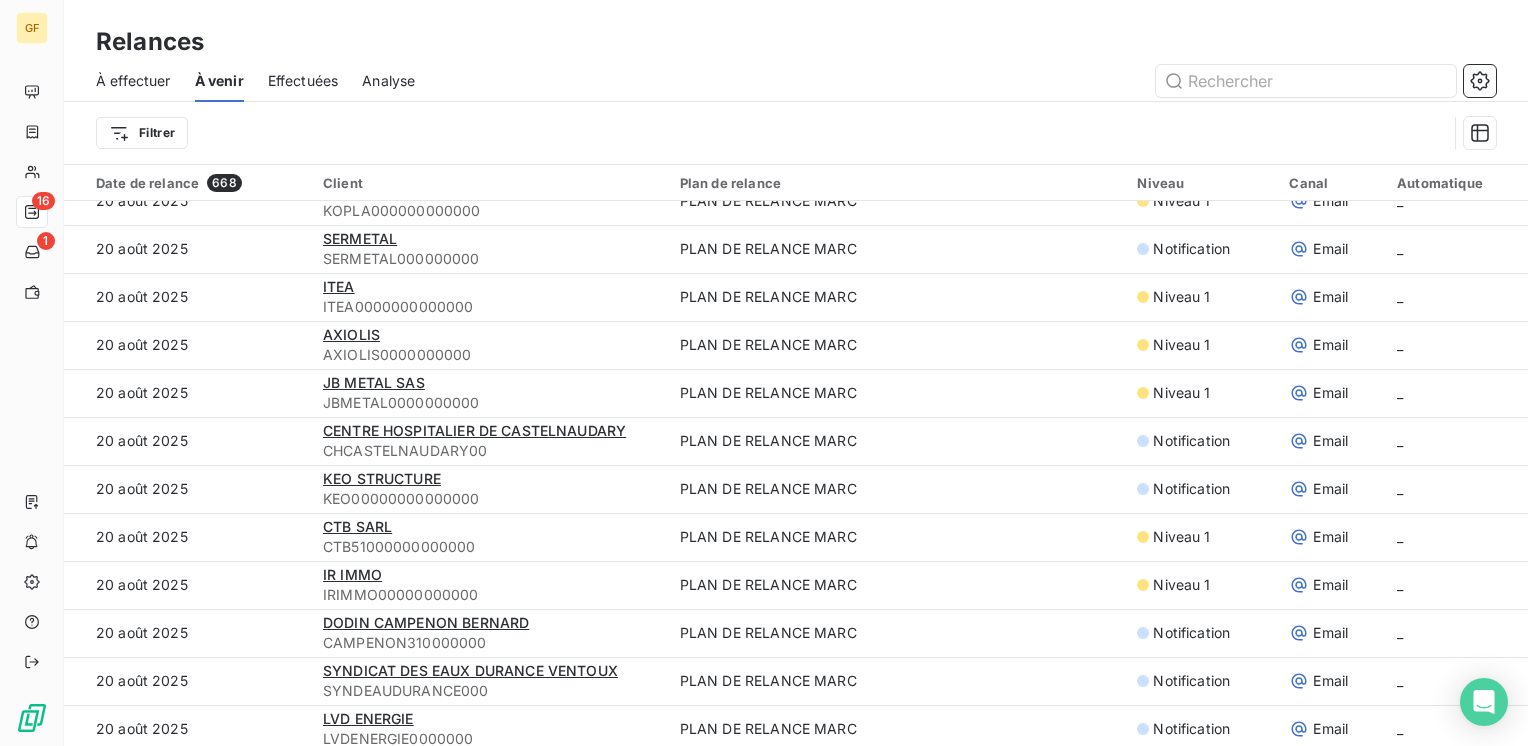 scroll, scrollTop: 700, scrollLeft: 0, axis: vertical 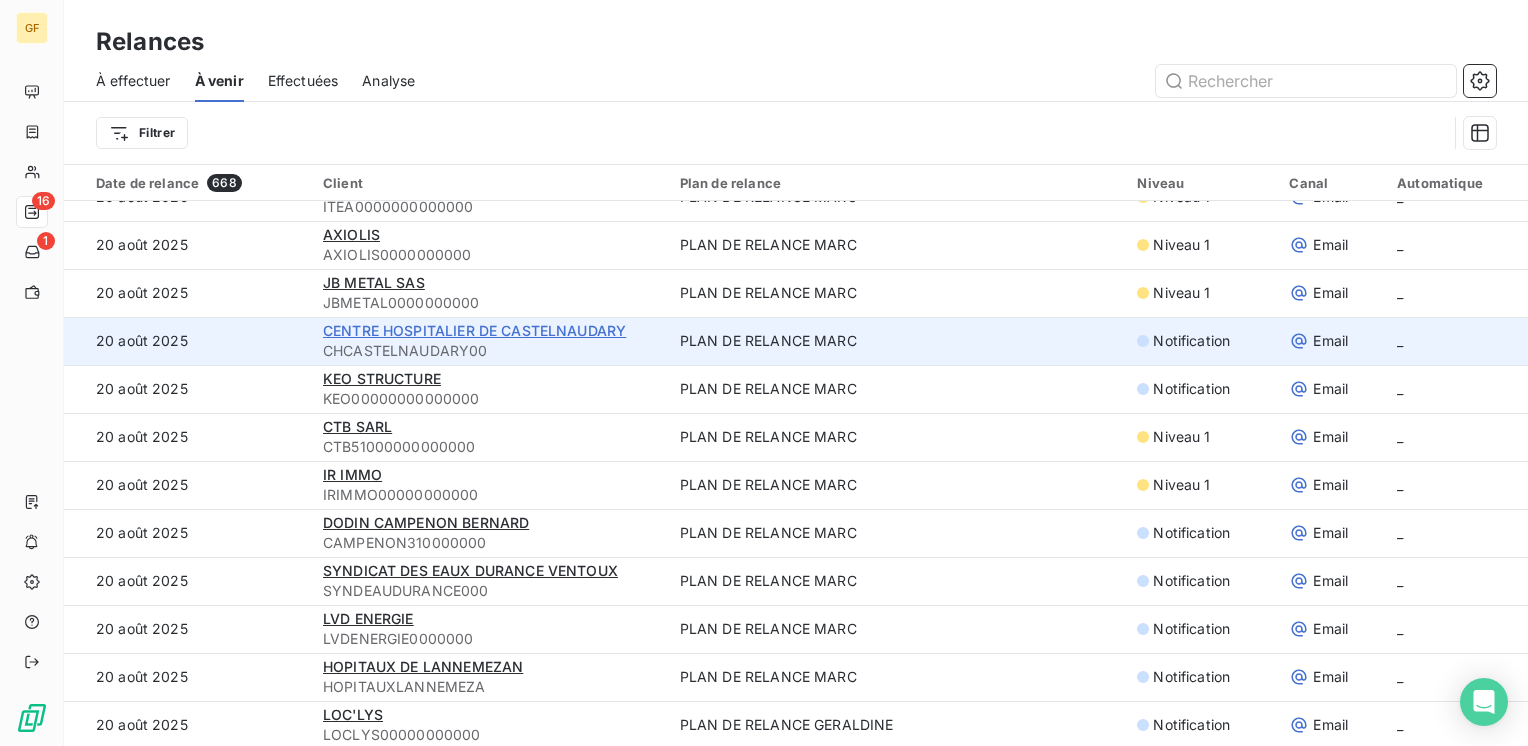 click on "CENTRE HOSPITALIER DE CASTELNAUDARY" at bounding box center (474, 330) 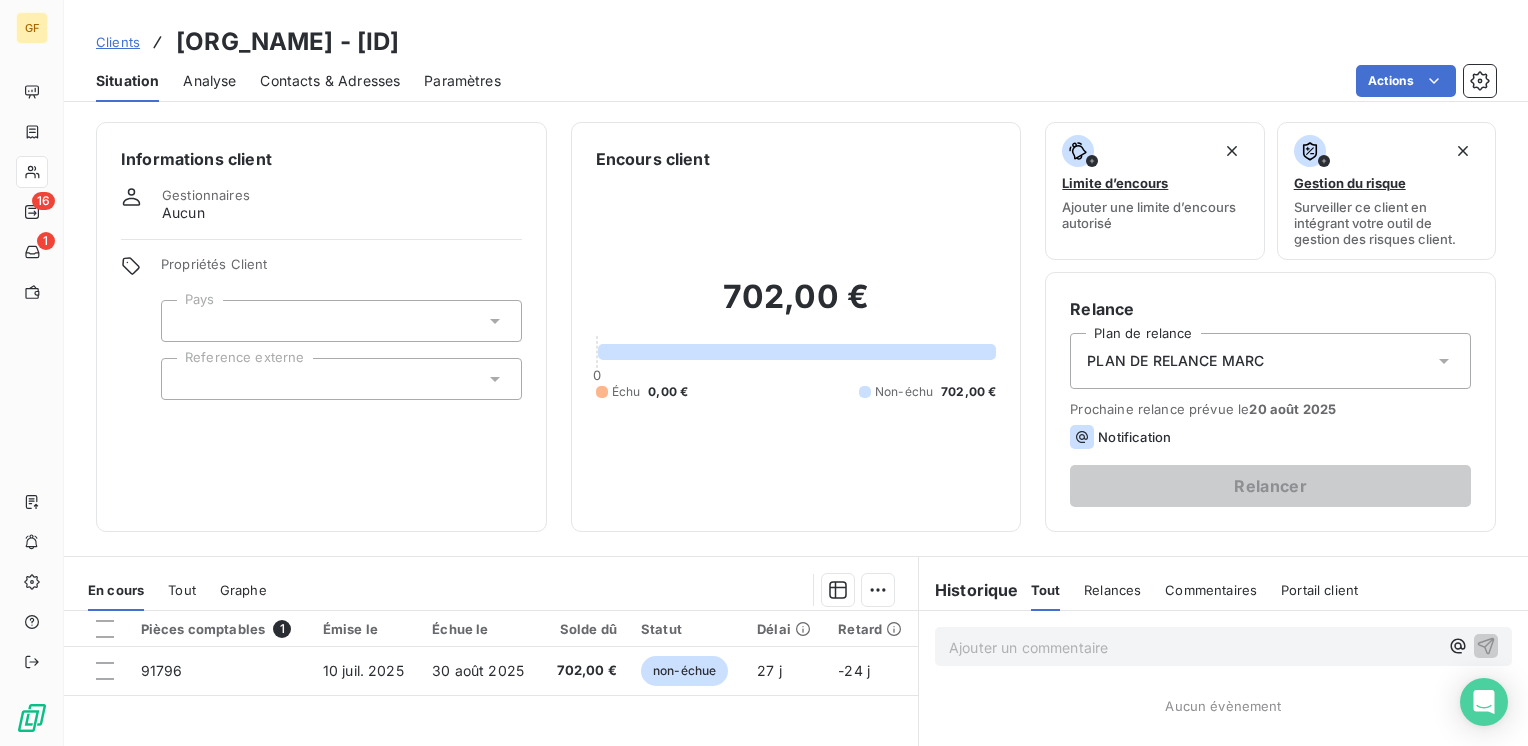 click on "Contacts & Adresses" at bounding box center [330, 81] 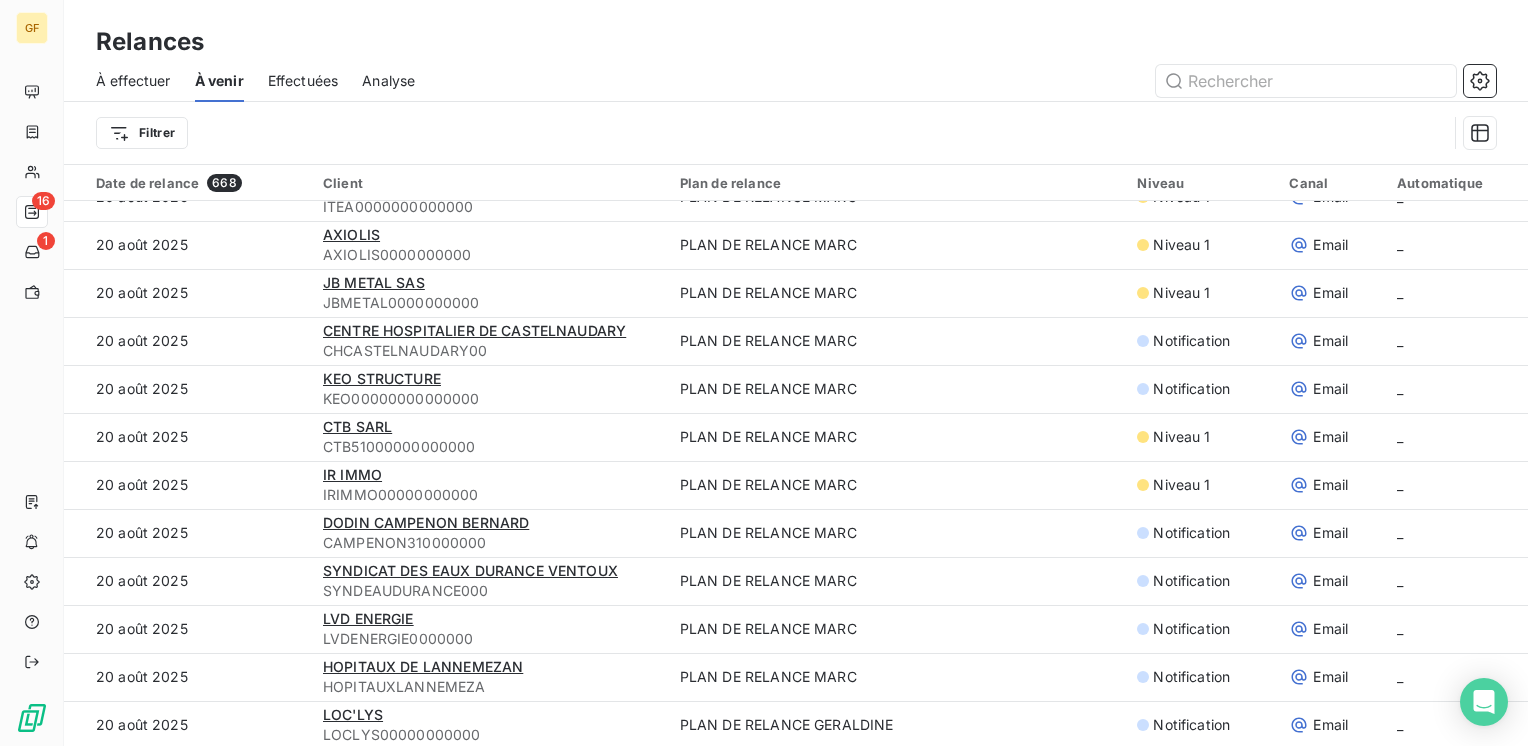 scroll, scrollTop: 800, scrollLeft: 0, axis: vertical 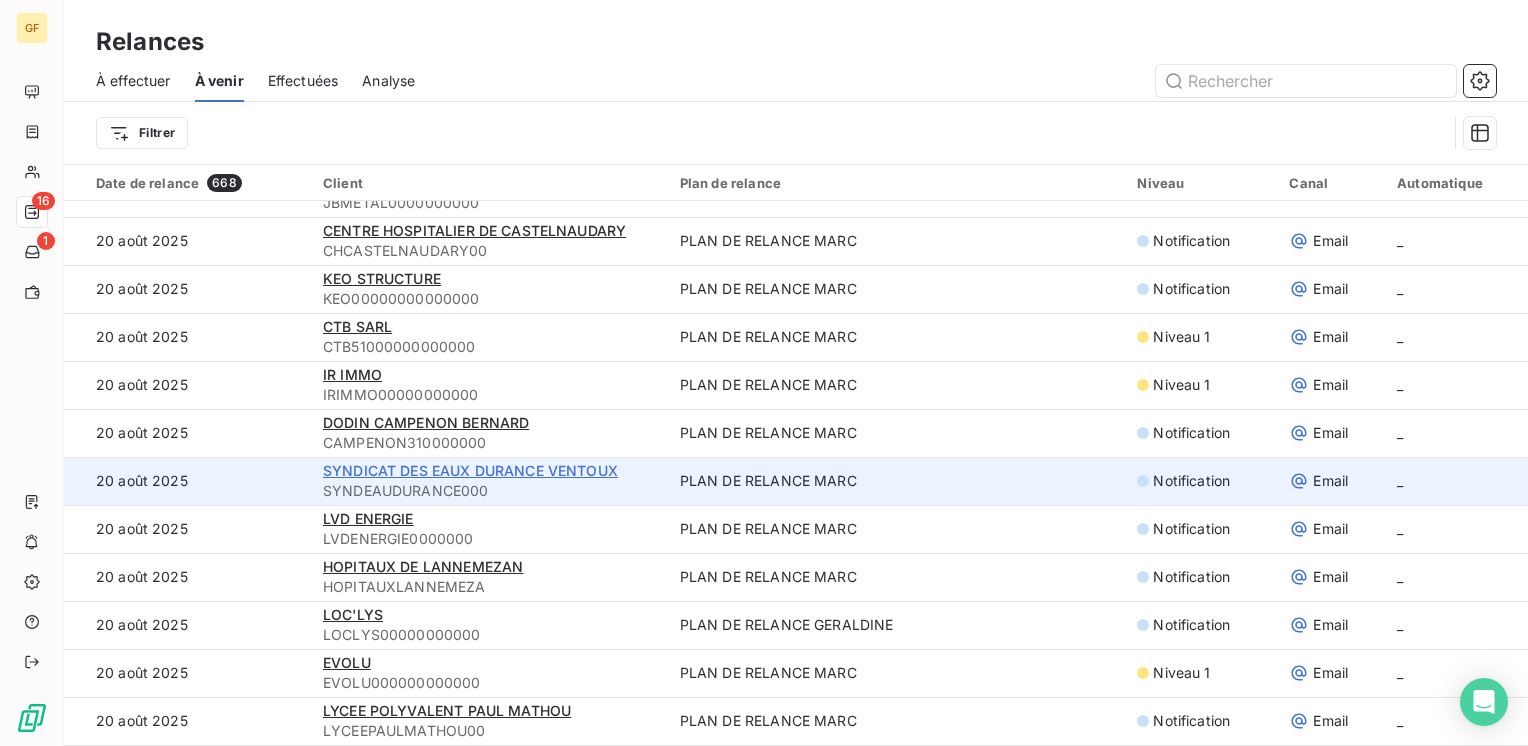 click on "SYNDICAT DES EAUX DURANCE VENTOUX" at bounding box center [470, 470] 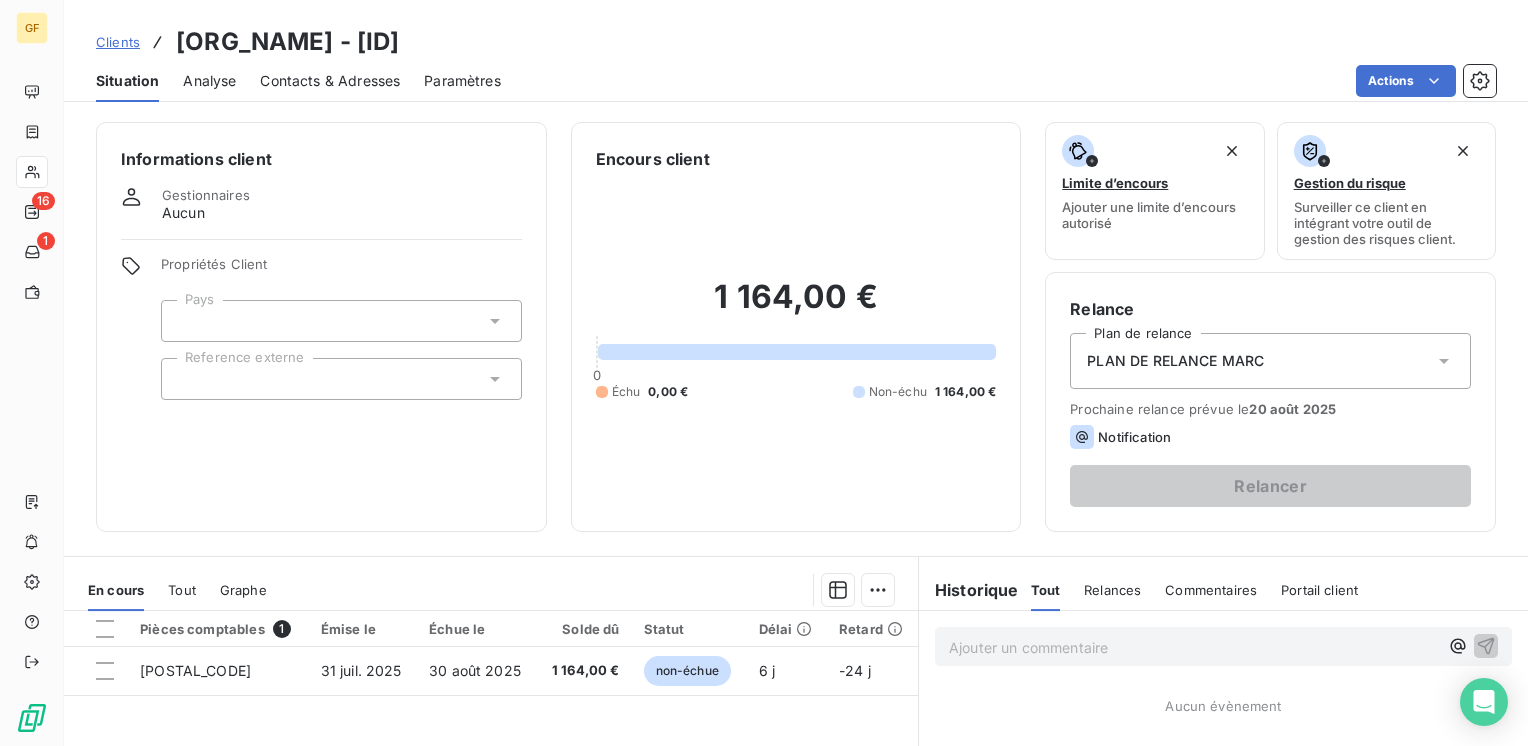 click on "Contacts & Adresses" at bounding box center [330, 81] 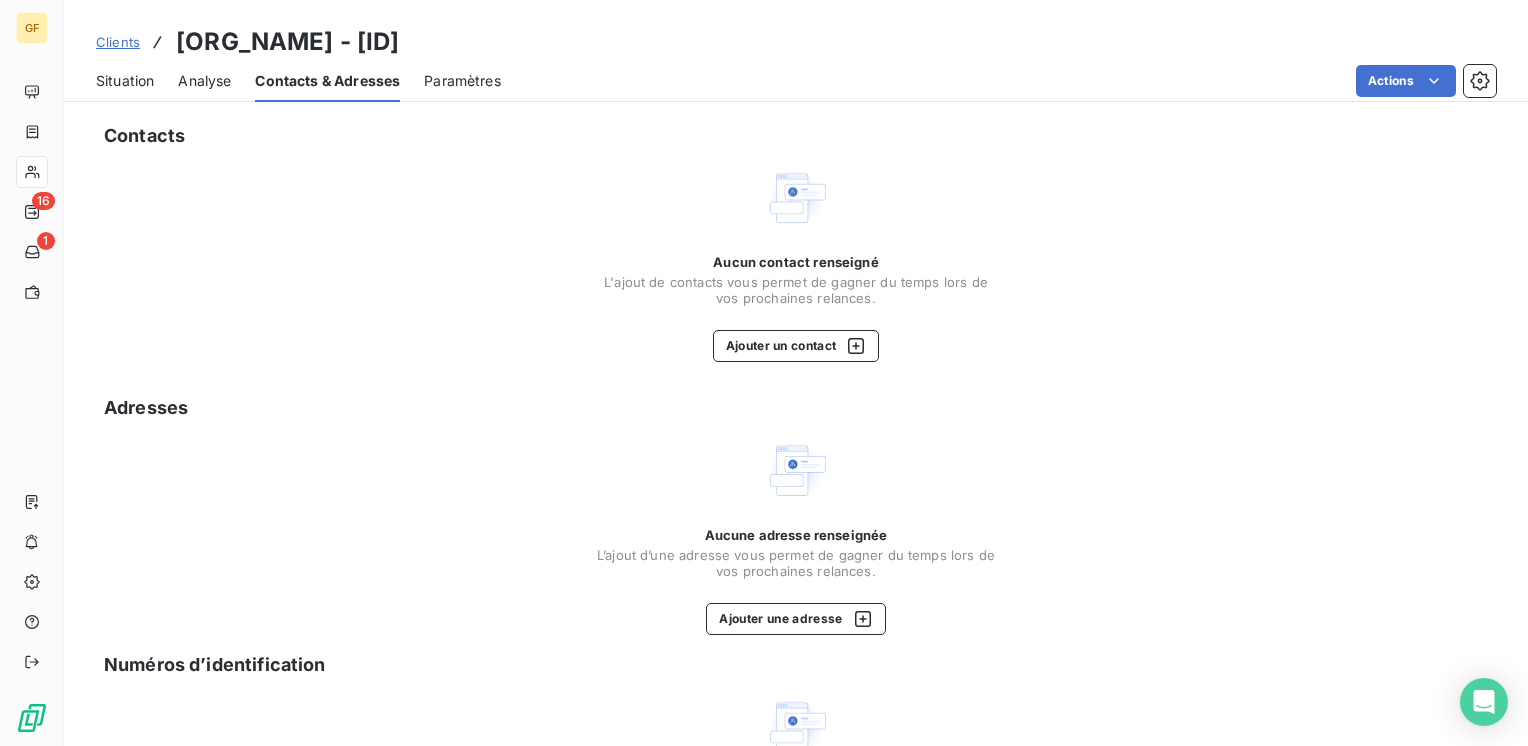 click on "Situation" at bounding box center (125, 81) 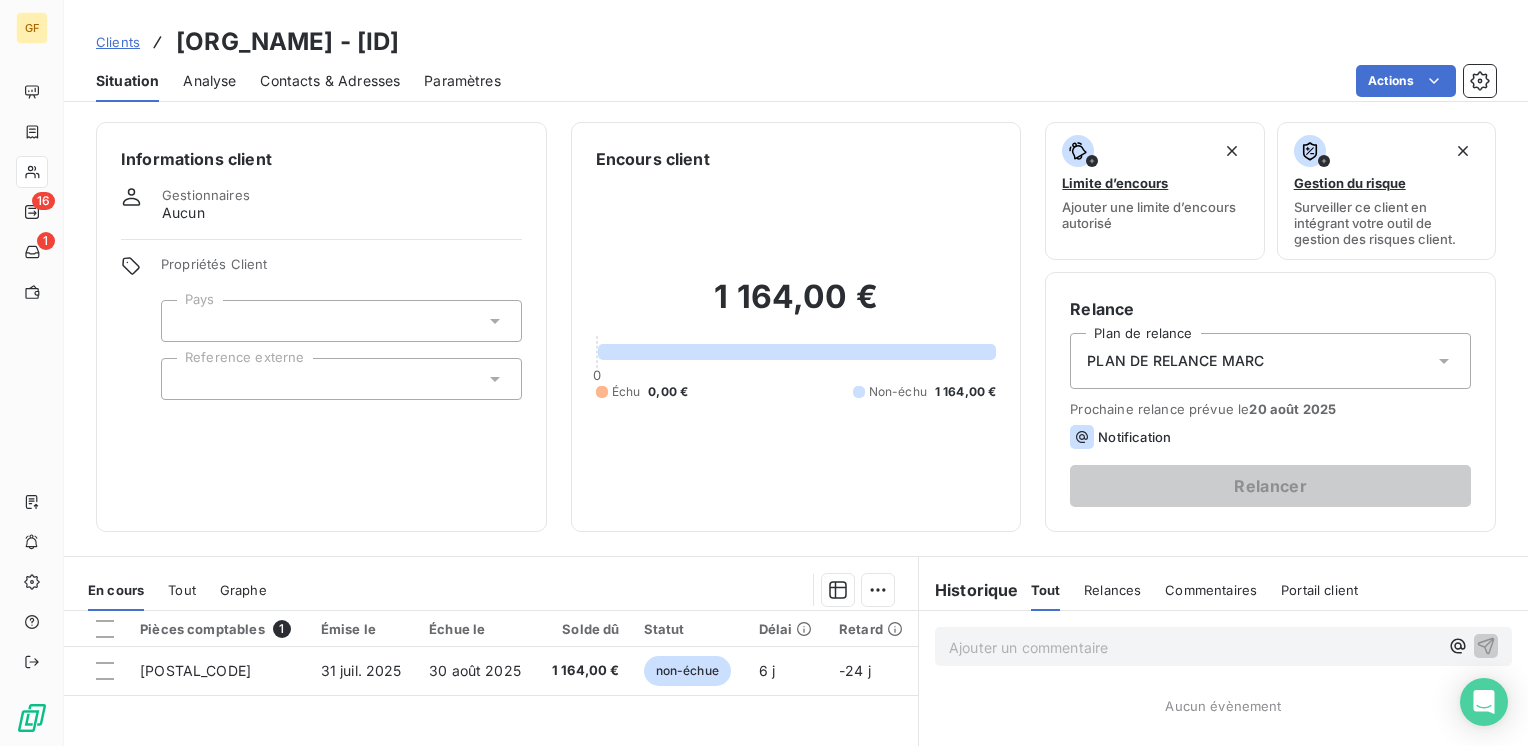 drag, startPoint x: 684, startPoint y: 38, endPoint x: 184, endPoint y: 40, distance: 500.004 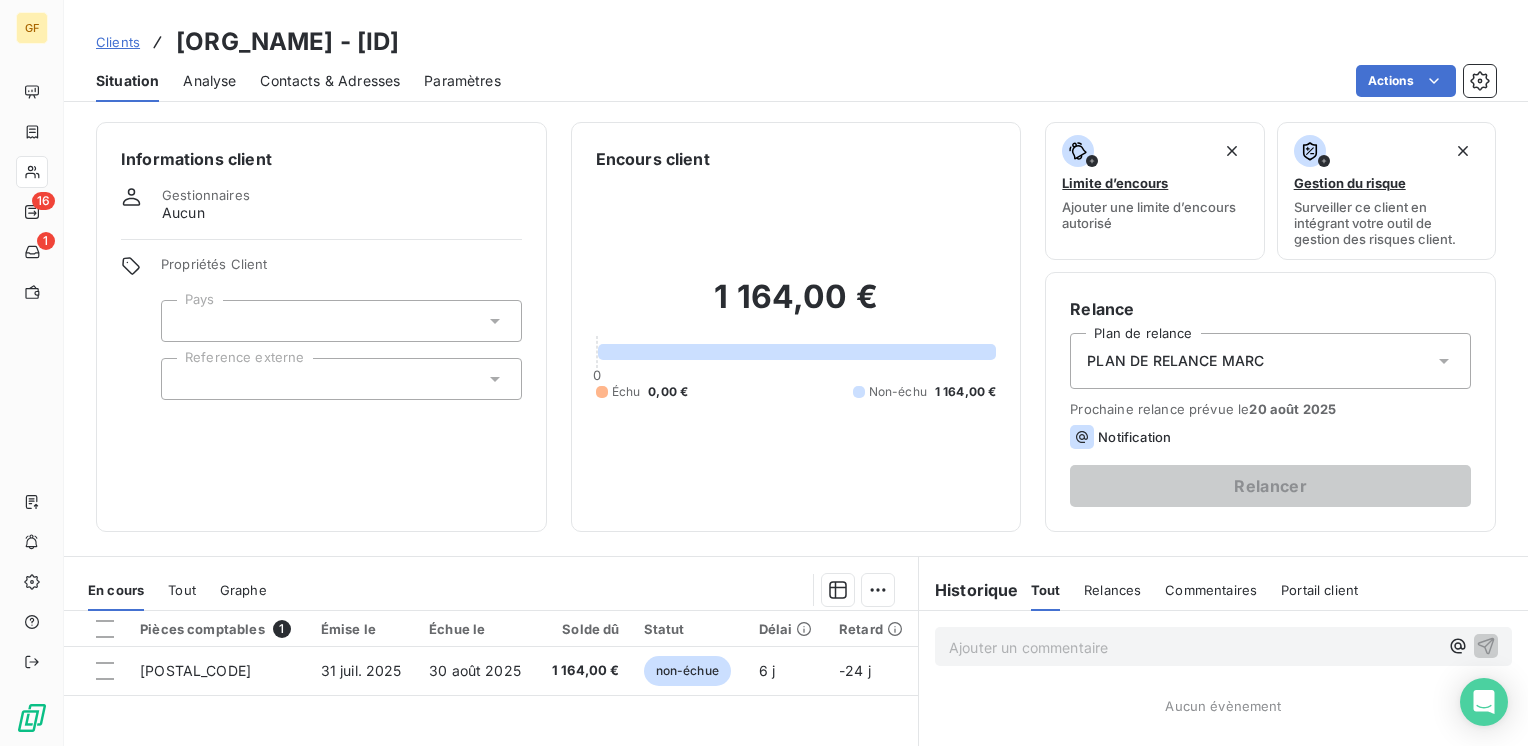 copy on "YNDICAT DES EAUX DURANCE VENTOUX" 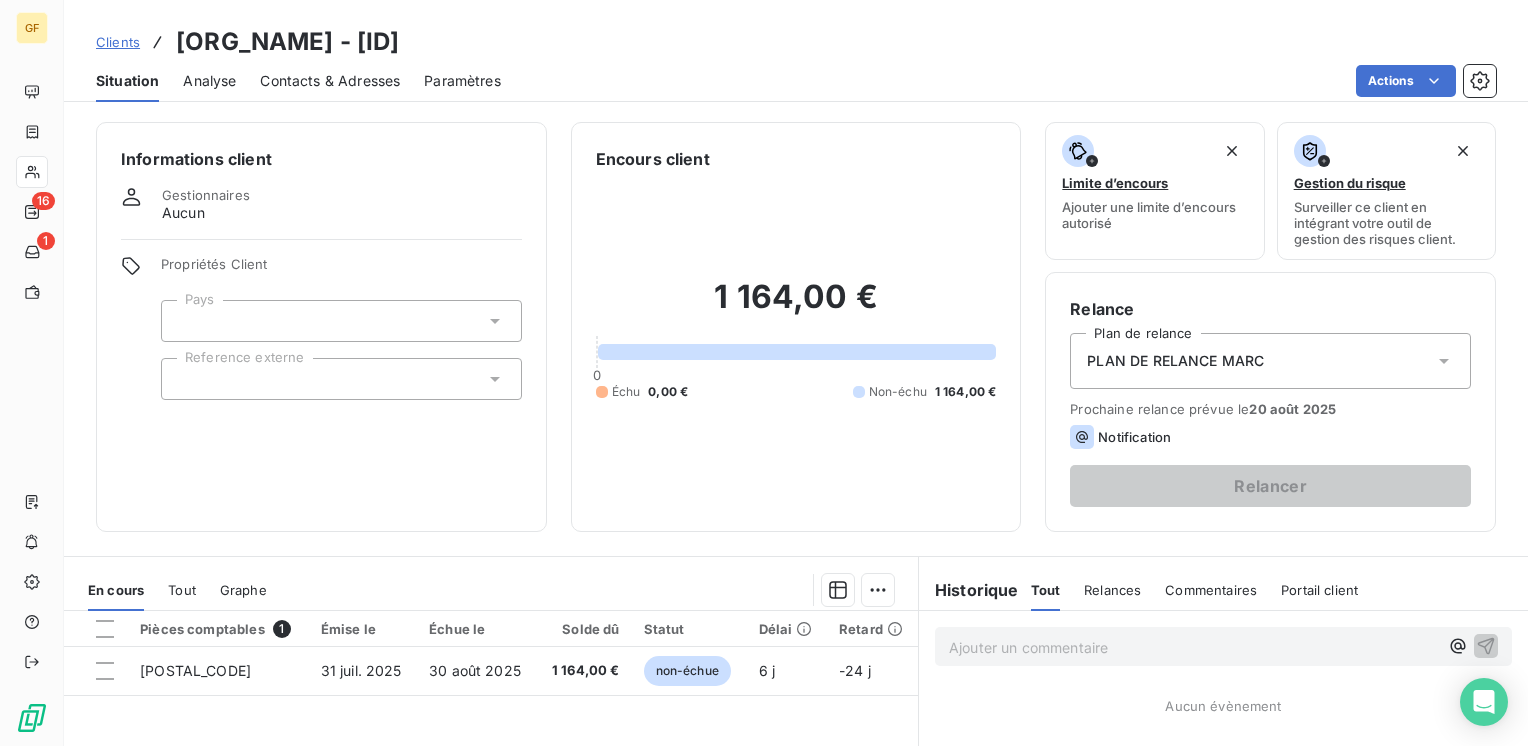 click on "Contacts & Adresses" at bounding box center [330, 81] 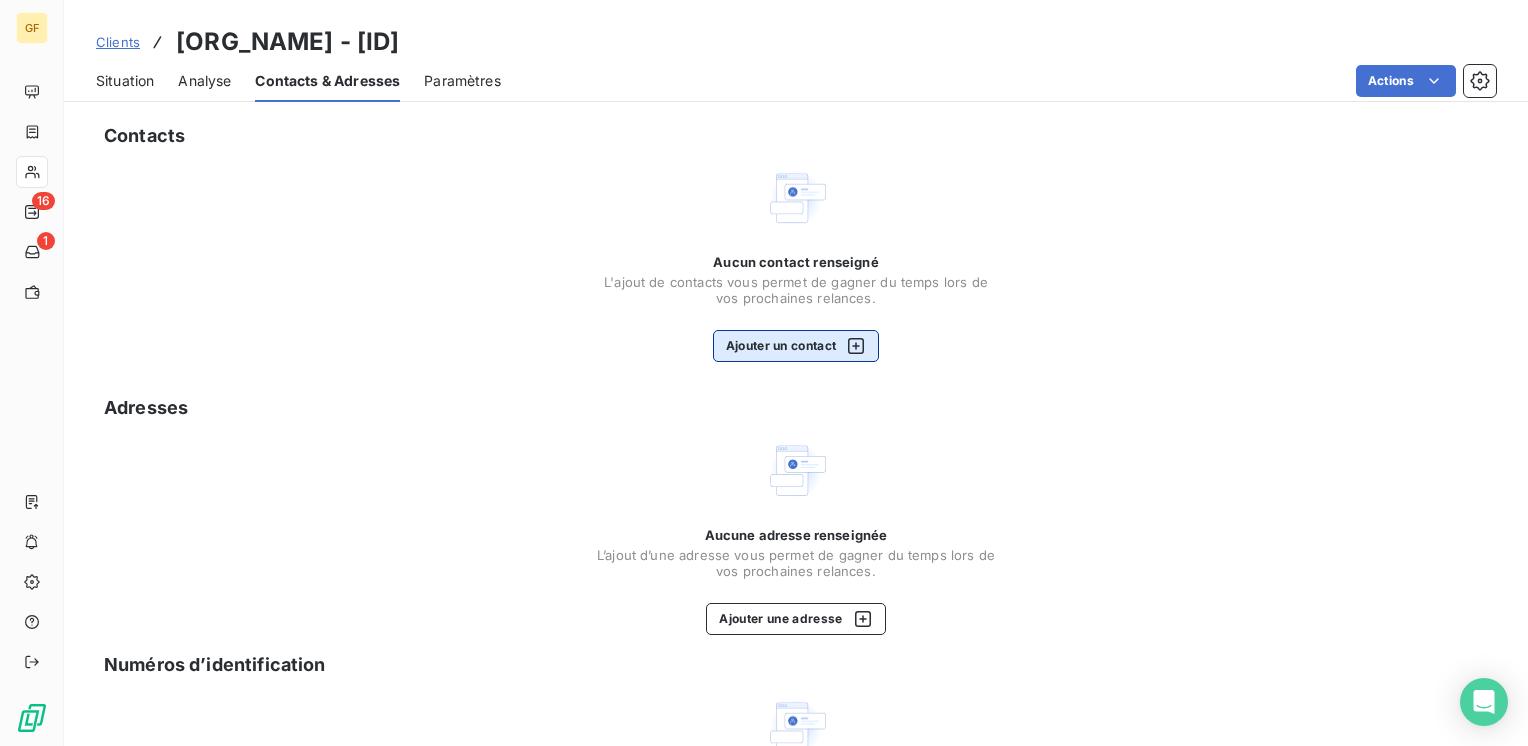 click on "Ajouter un contact" at bounding box center (796, 346) 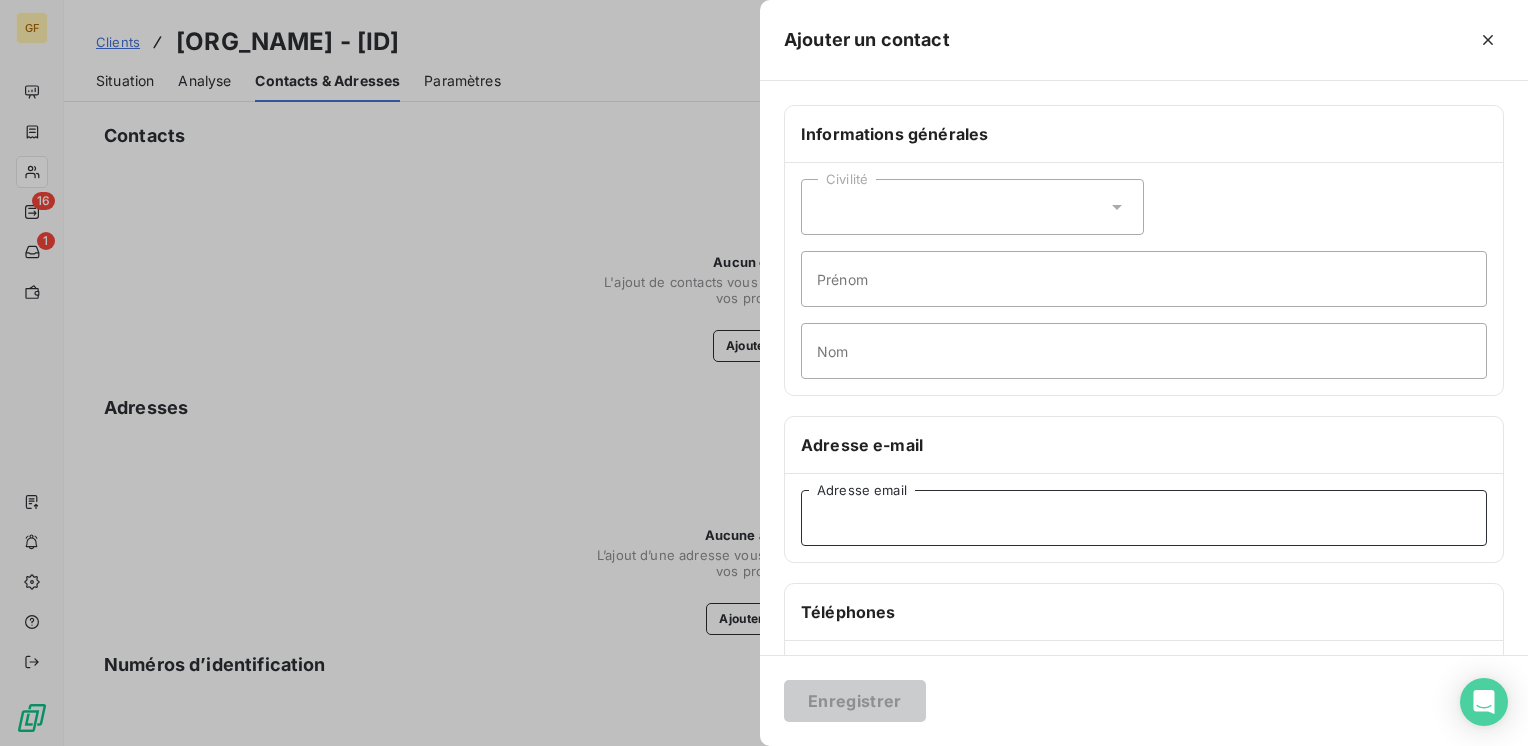 click on "Adresse email" at bounding box center (1144, 518) 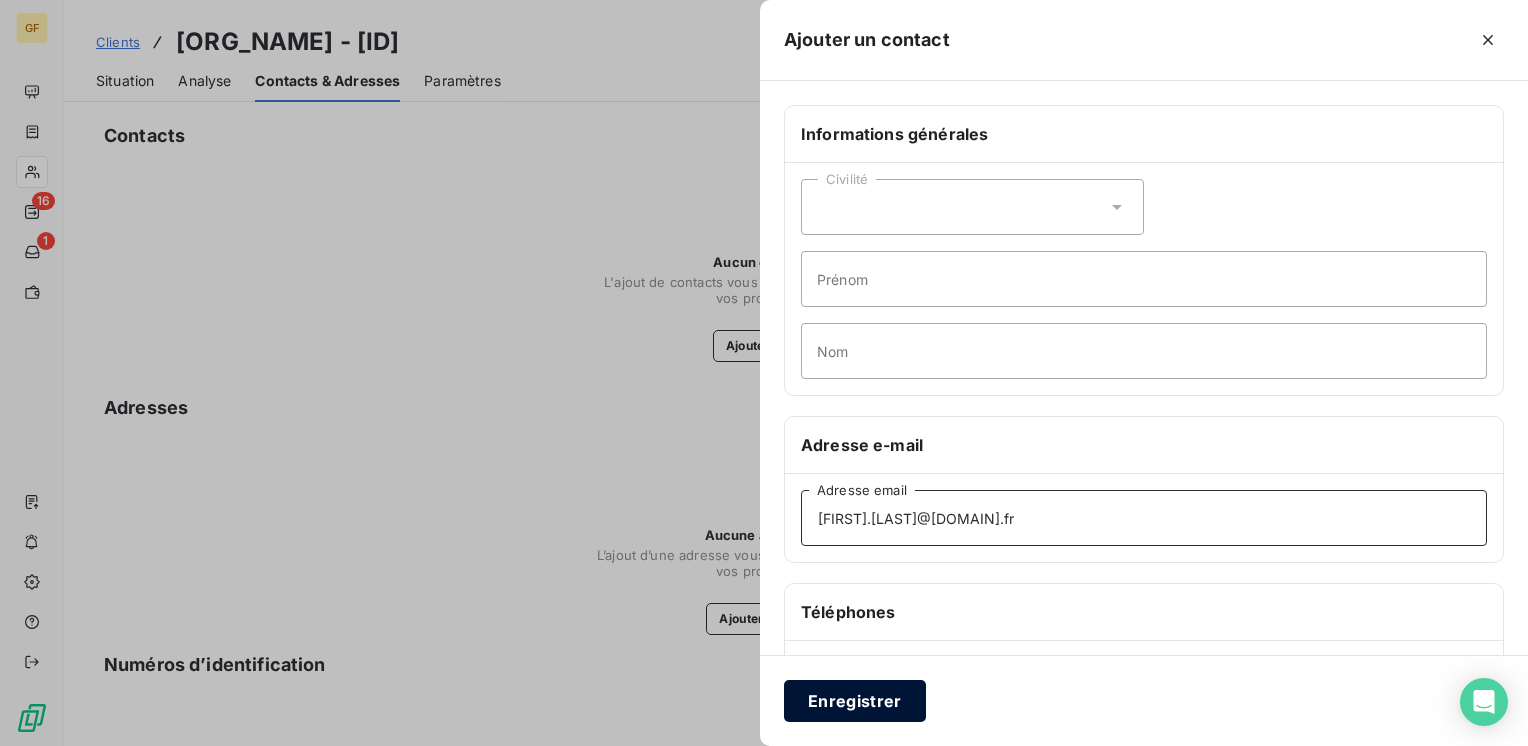 type on "stephanie.graille@sedv84.fr" 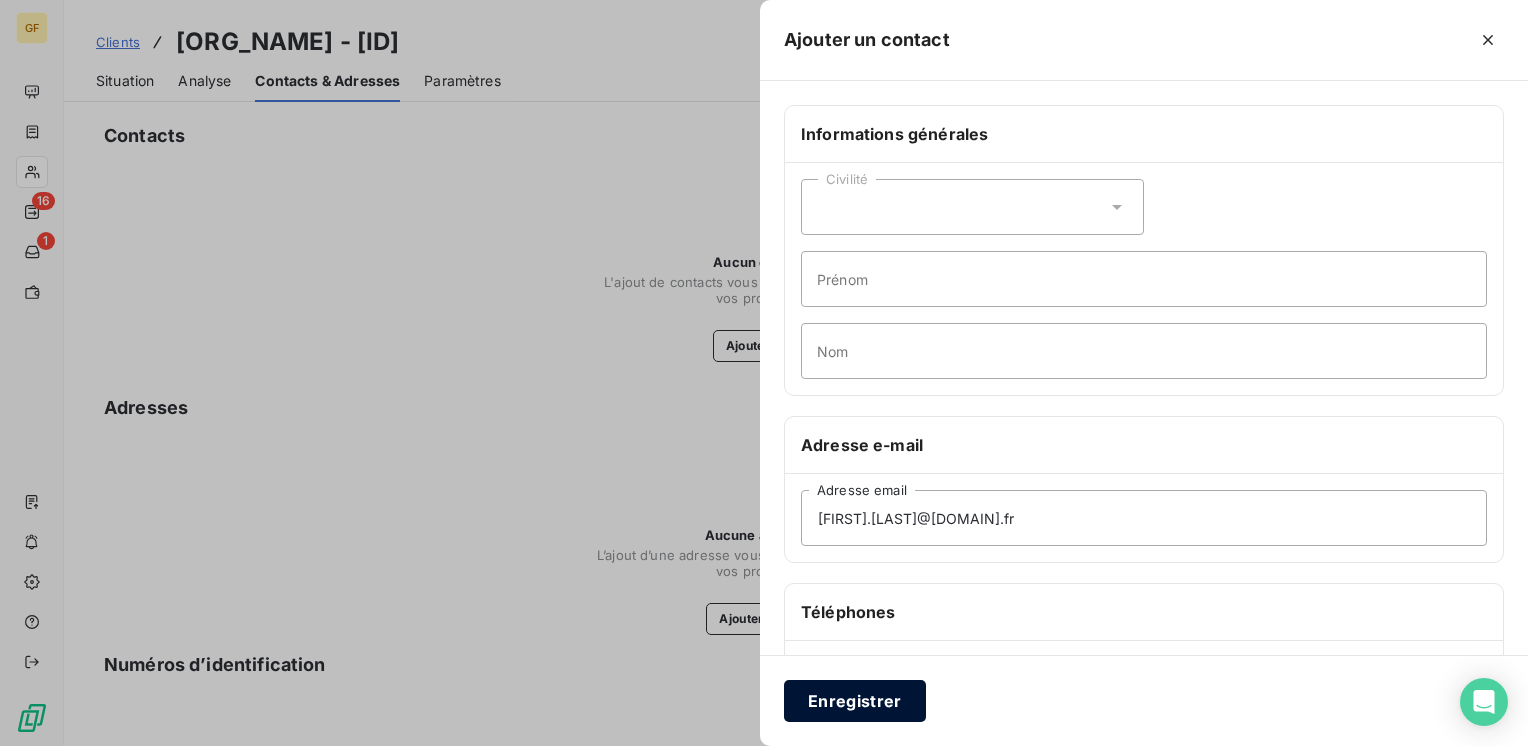 click on "Enregistrer" at bounding box center (855, 701) 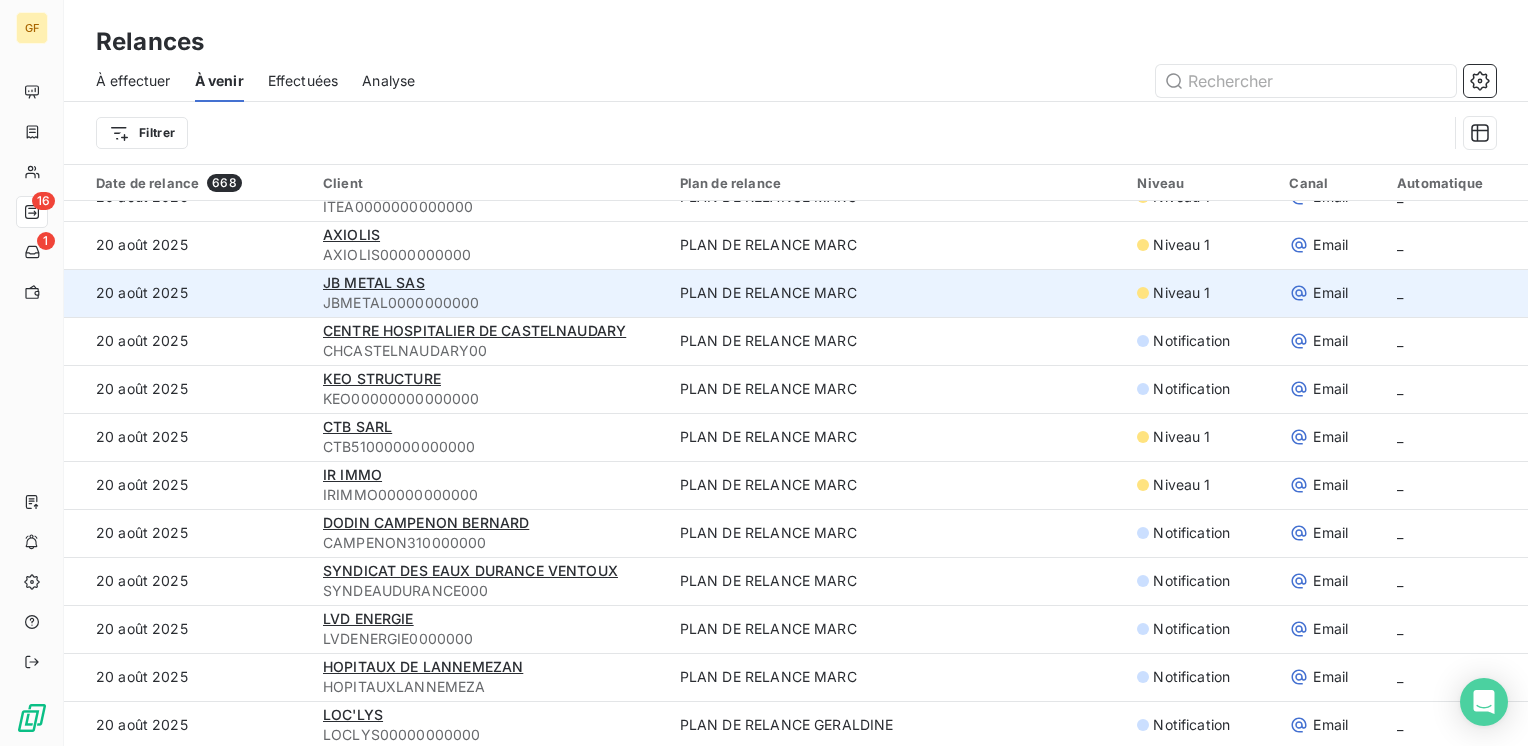 scroll, scrollTop: 800, scrollLeft: 0, axis: vertical 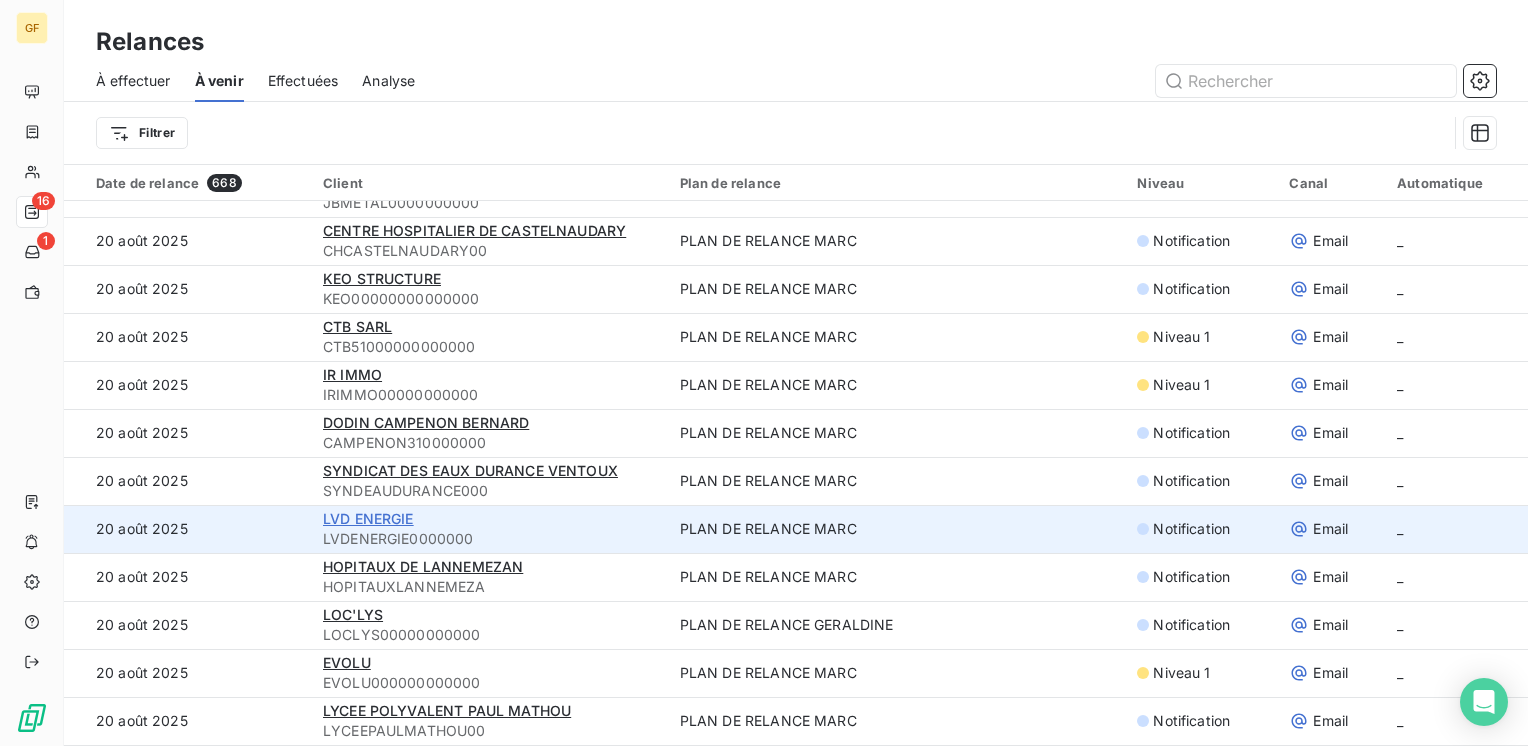 click on "LVD ENERGIE" at bounding box center [368, 518] 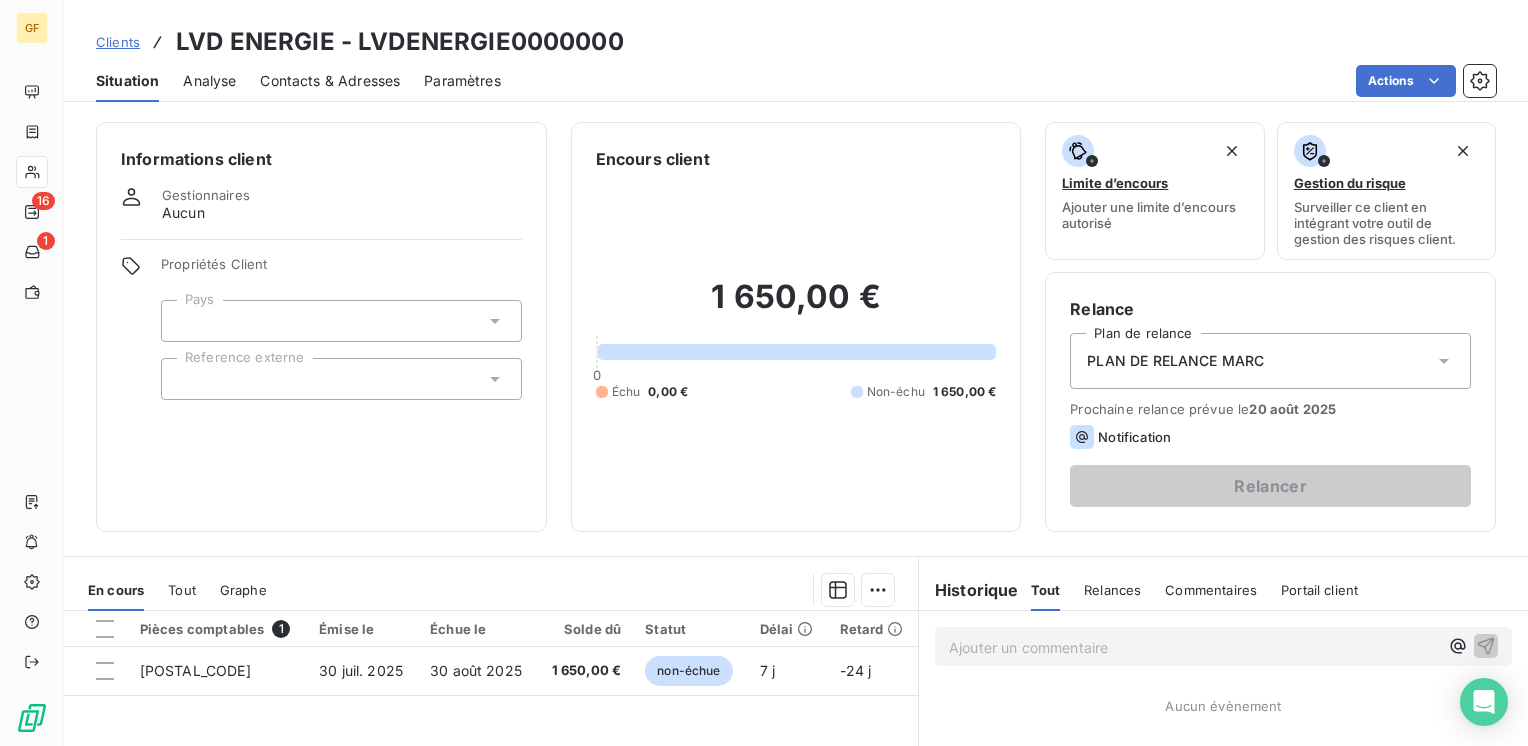 click on "Contacts & Adresses" at bounding box center [330, 81] 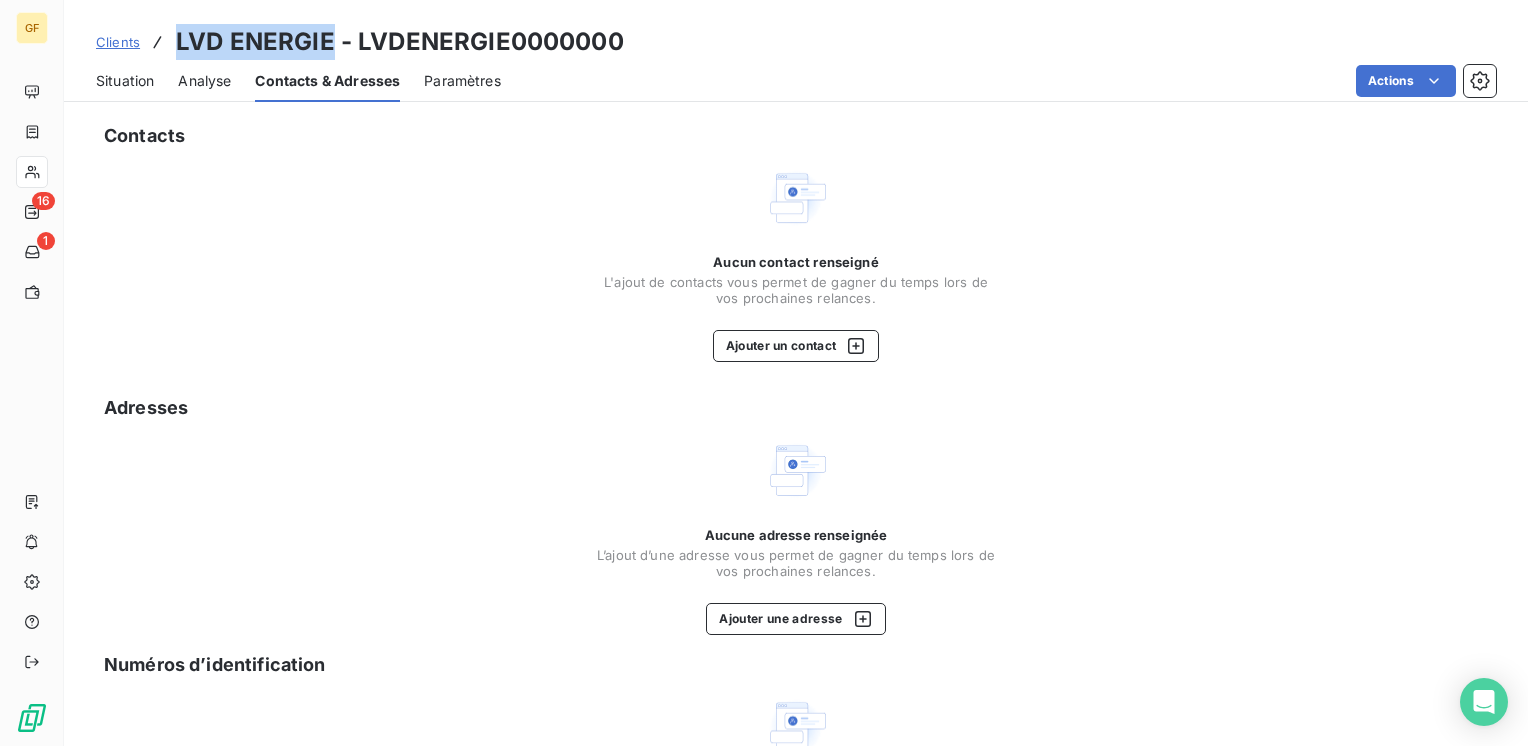 drag, startPoint x: 331, startPoint y: 39, endPoint x: 169, endPoint y: 50, distance: 162.37303 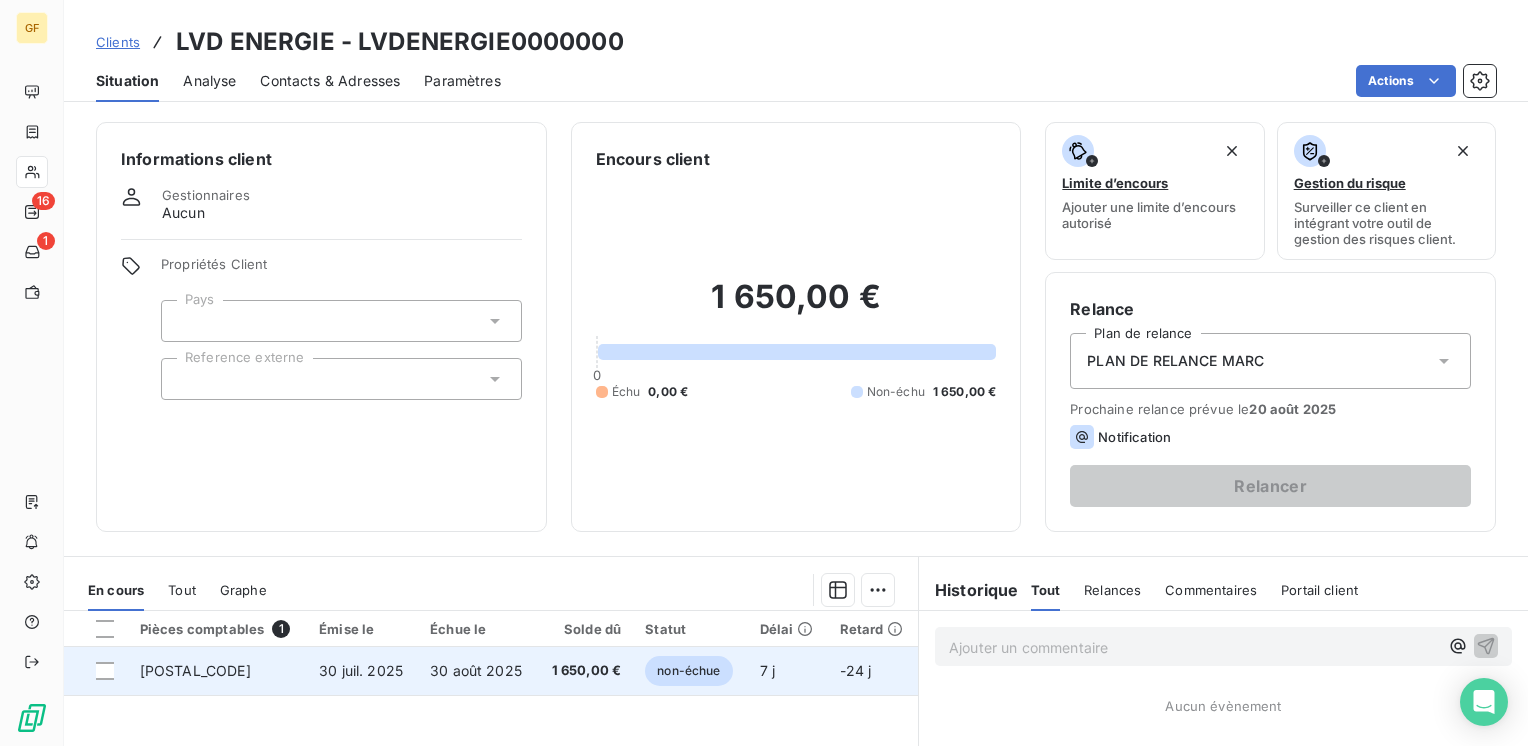click on "30 juil. 2025" at bounding box center [362, 671] 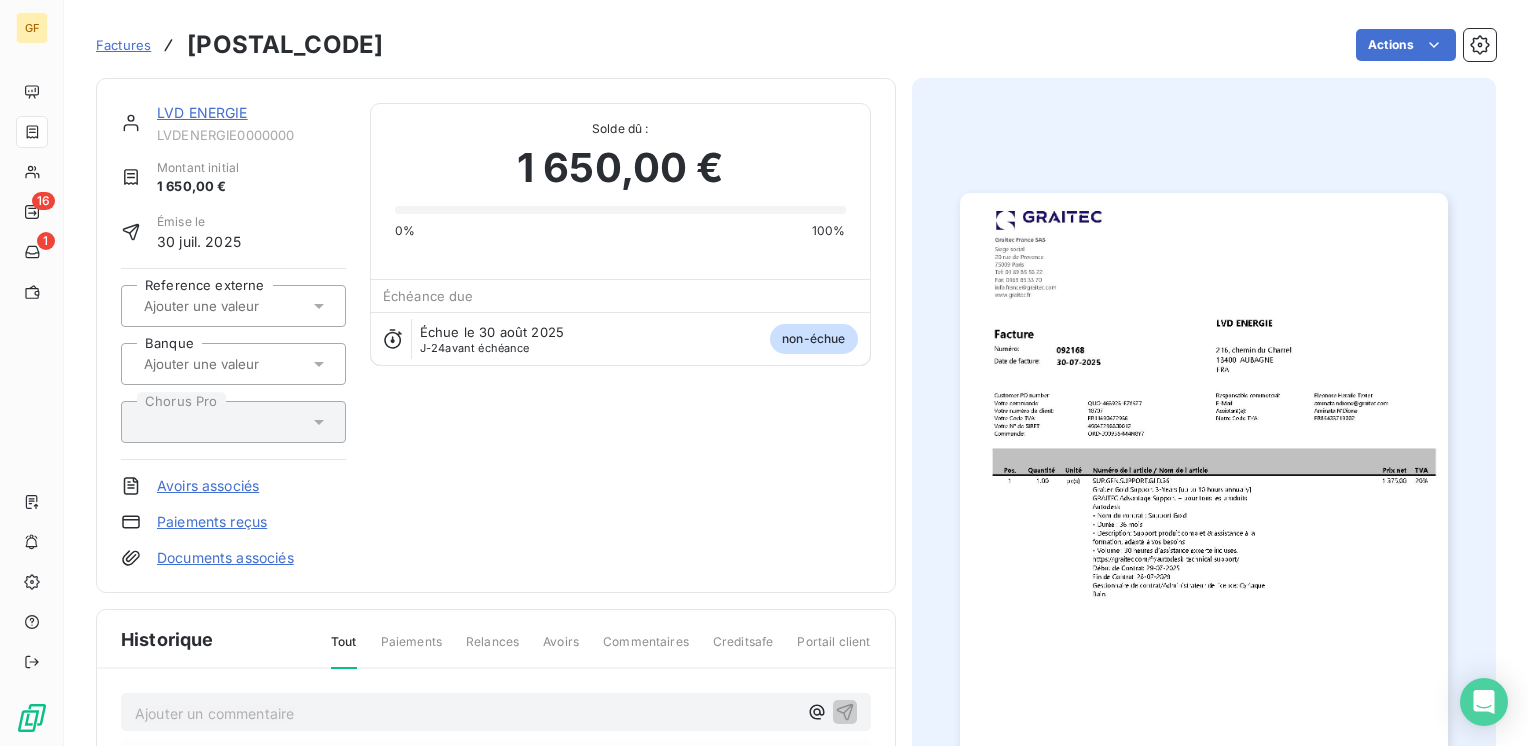 click at bounding box center (1204, 537) 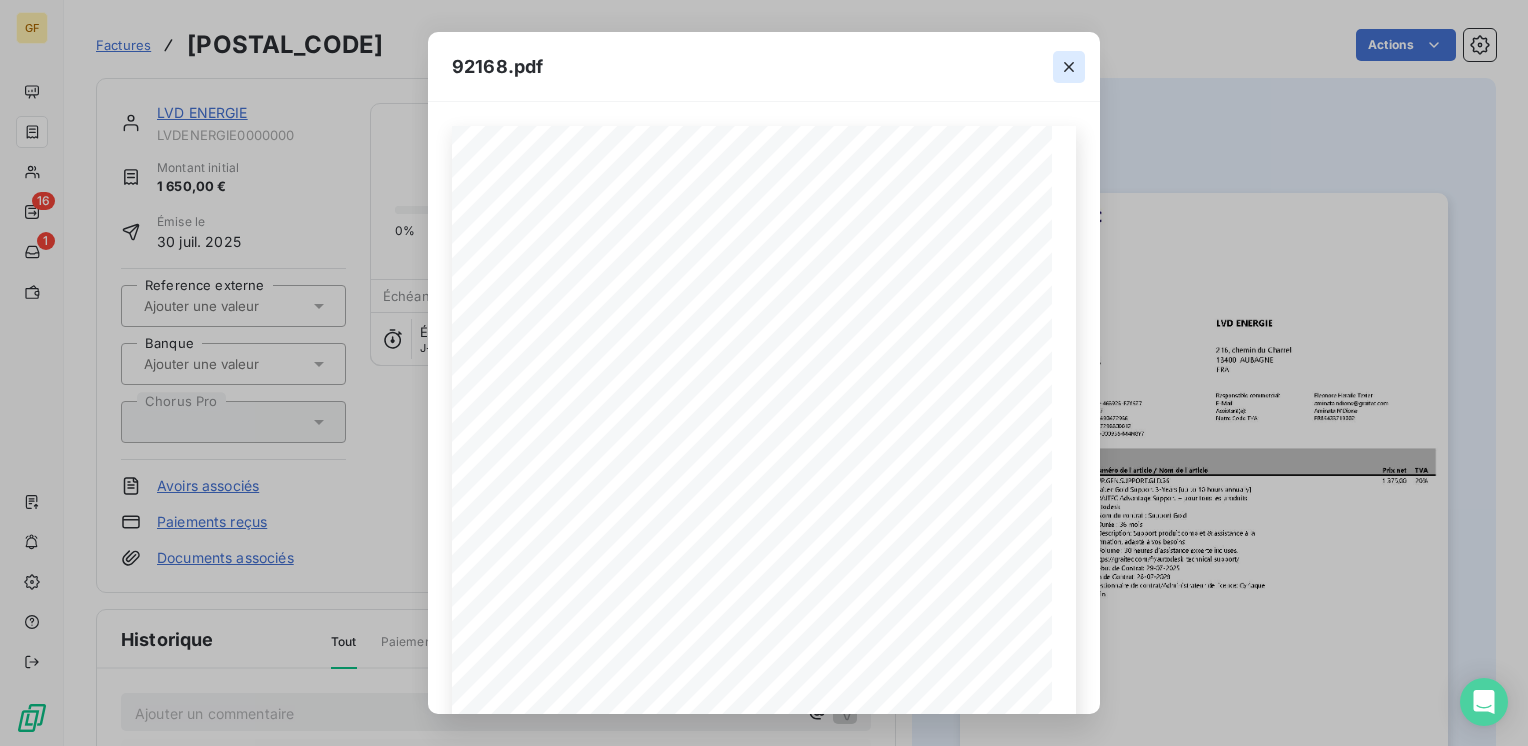 click at bounding box center [1069, 67] 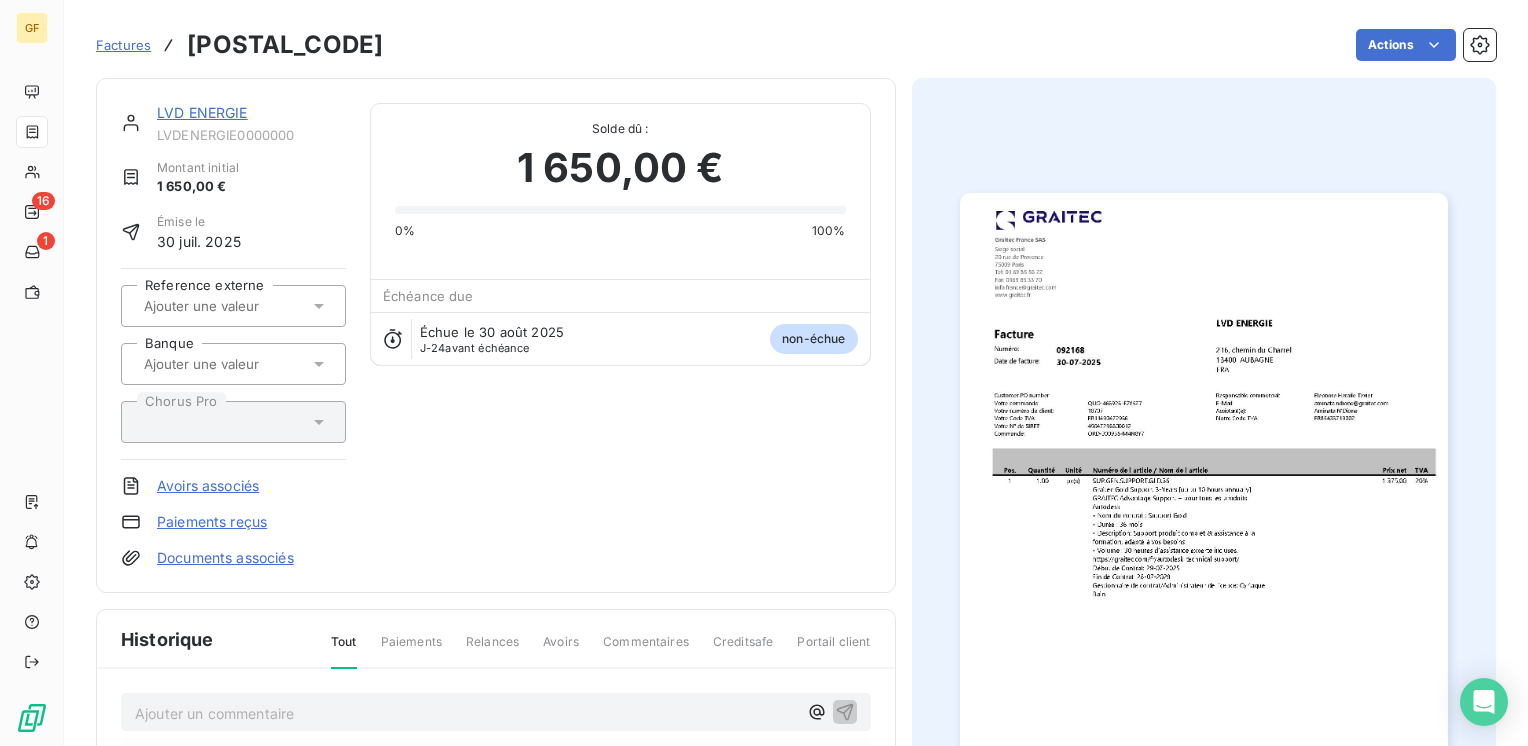 click on "LVD ENERGIE" at bounding box center [202, 112] 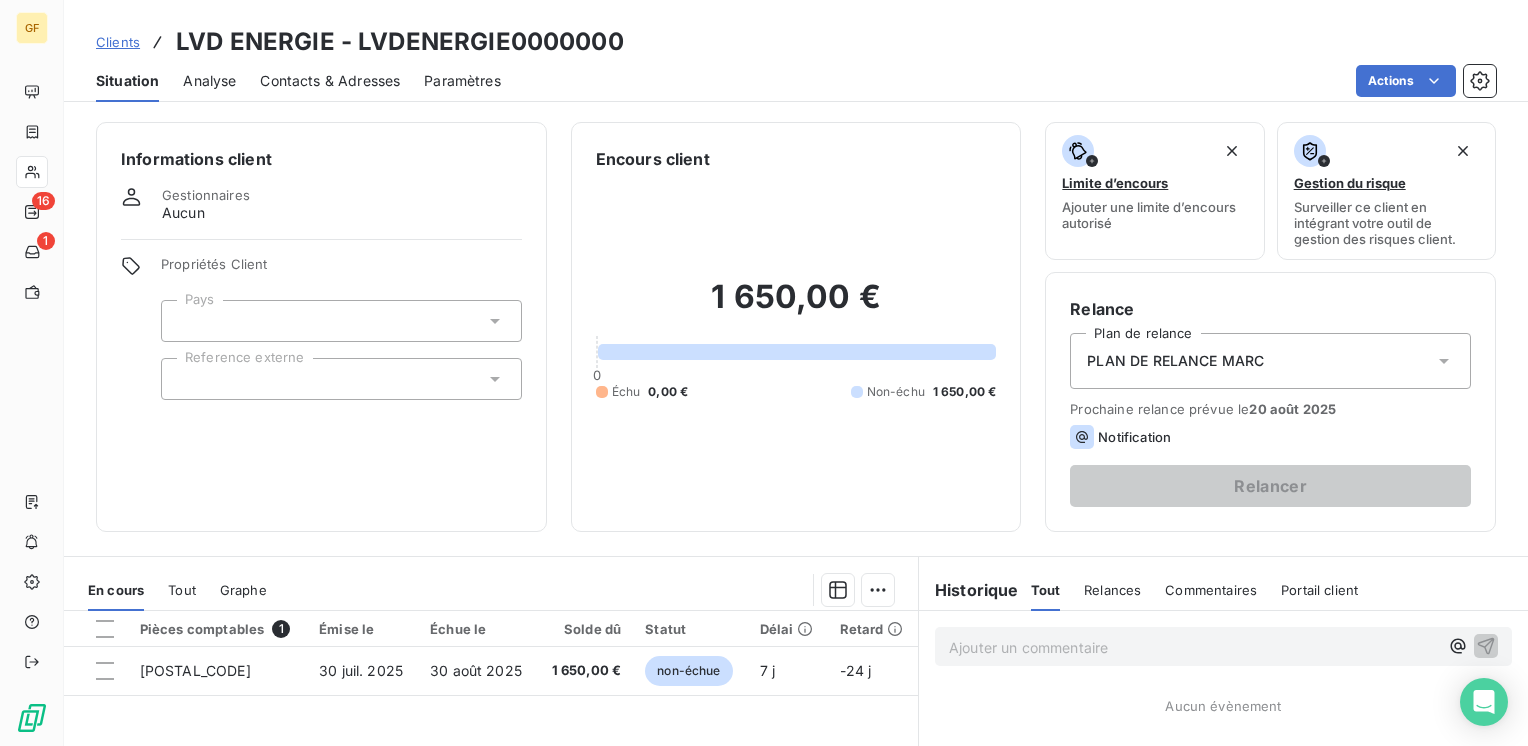 click on "Contacts & Adresses" at bounding box center (330, 81) 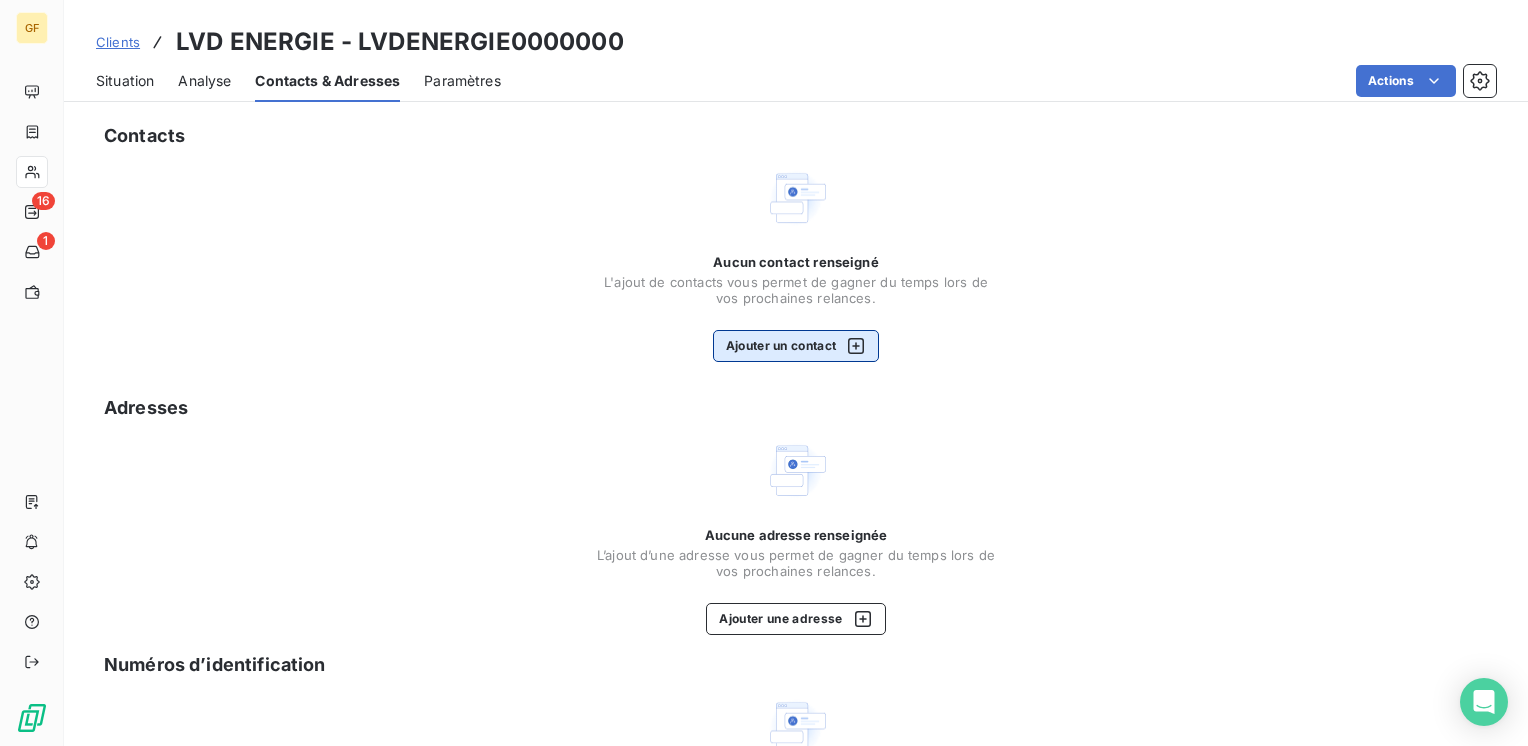 click on "Ajouter un contact" at bounding box center (796, 346) 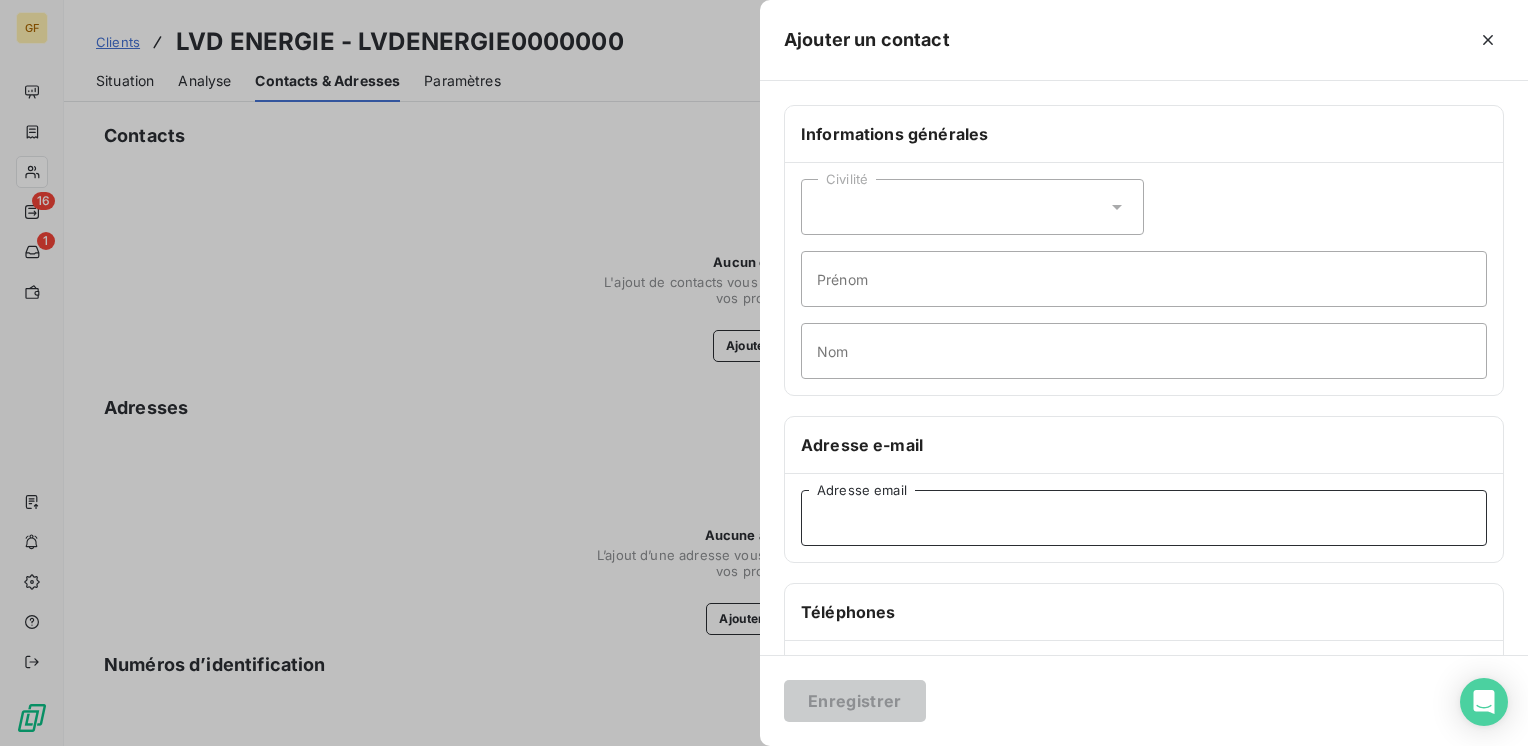 click on "Adresse email" at bounding box center (1144, 518) 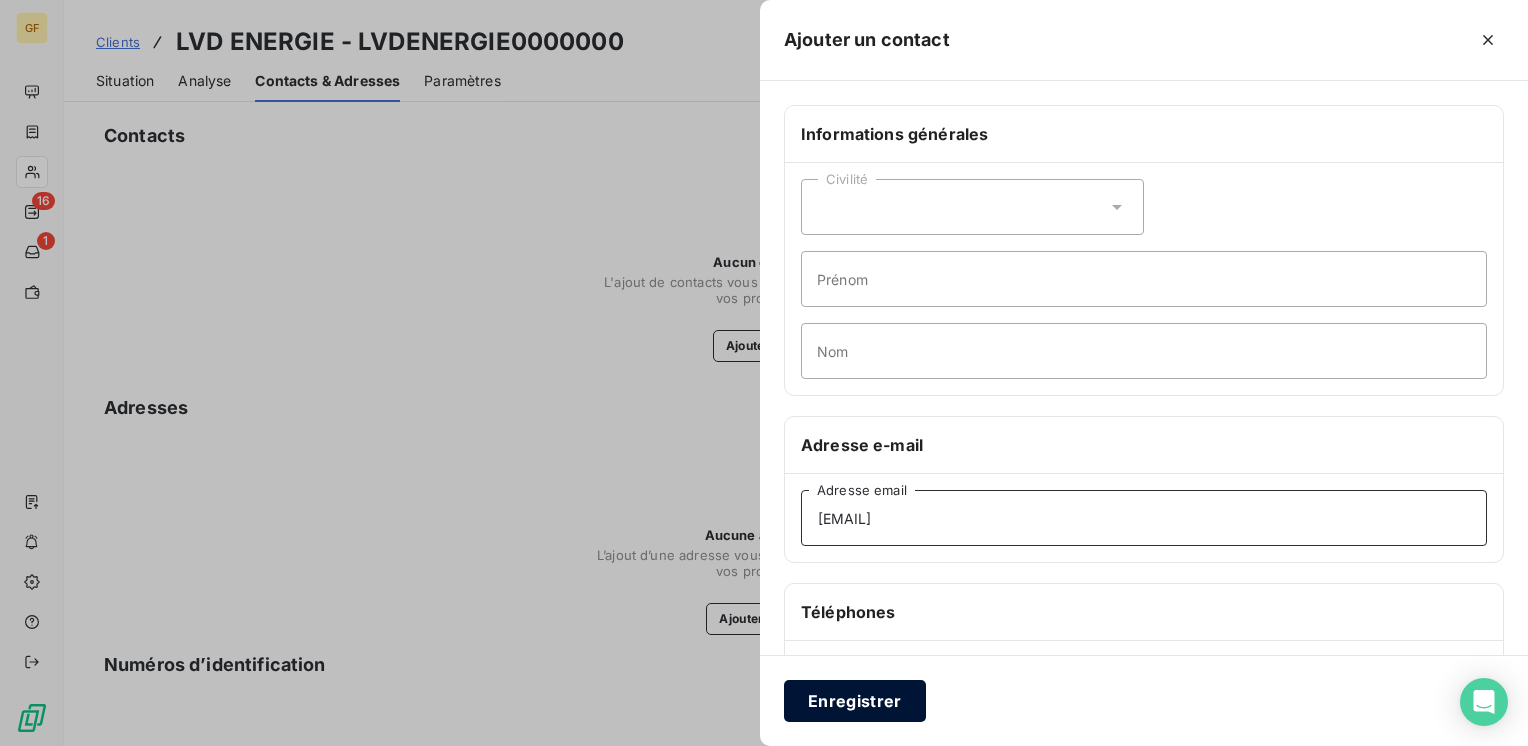 type on "cyriaque.bain@lavarappe.fr" 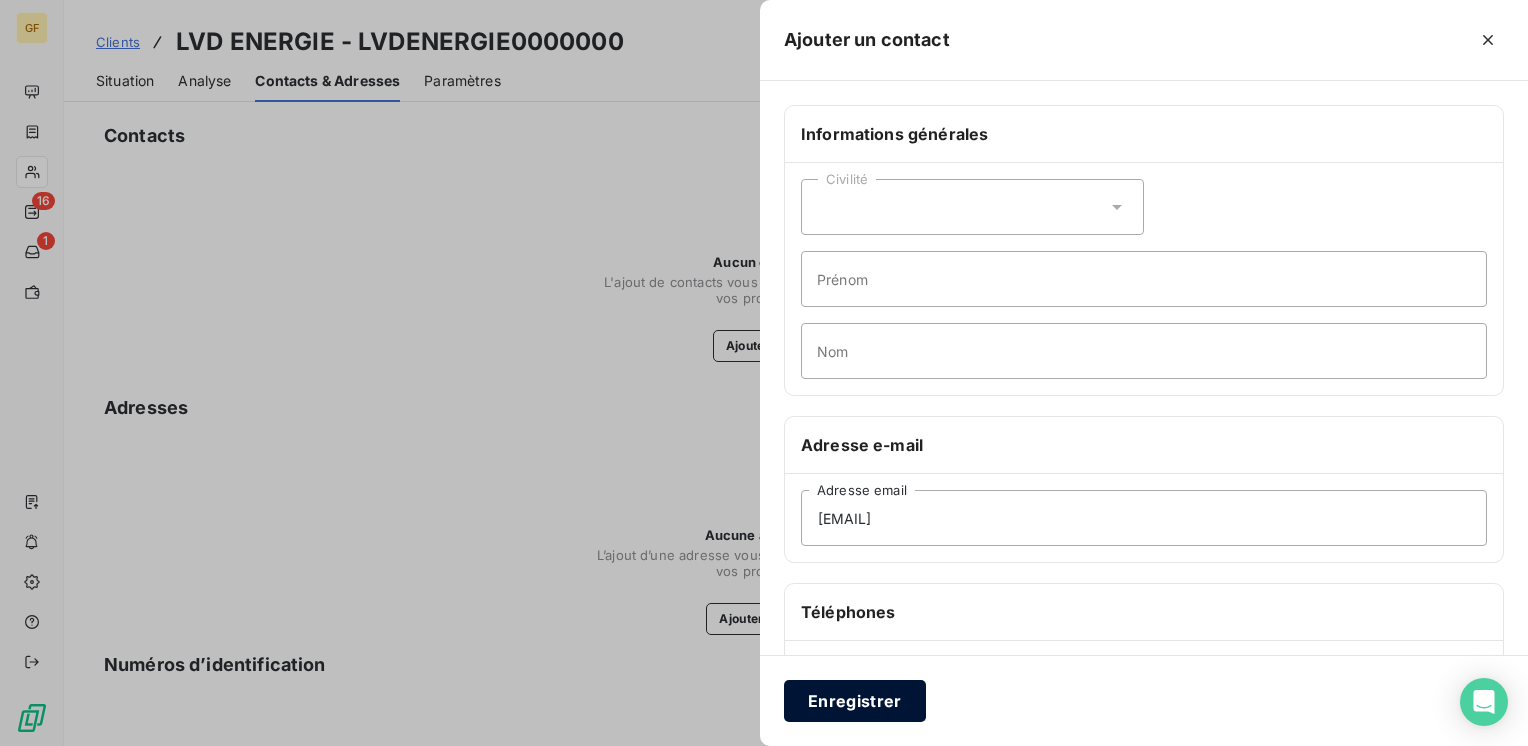 click on "Enregistrer" at bounding box center (855, 701) 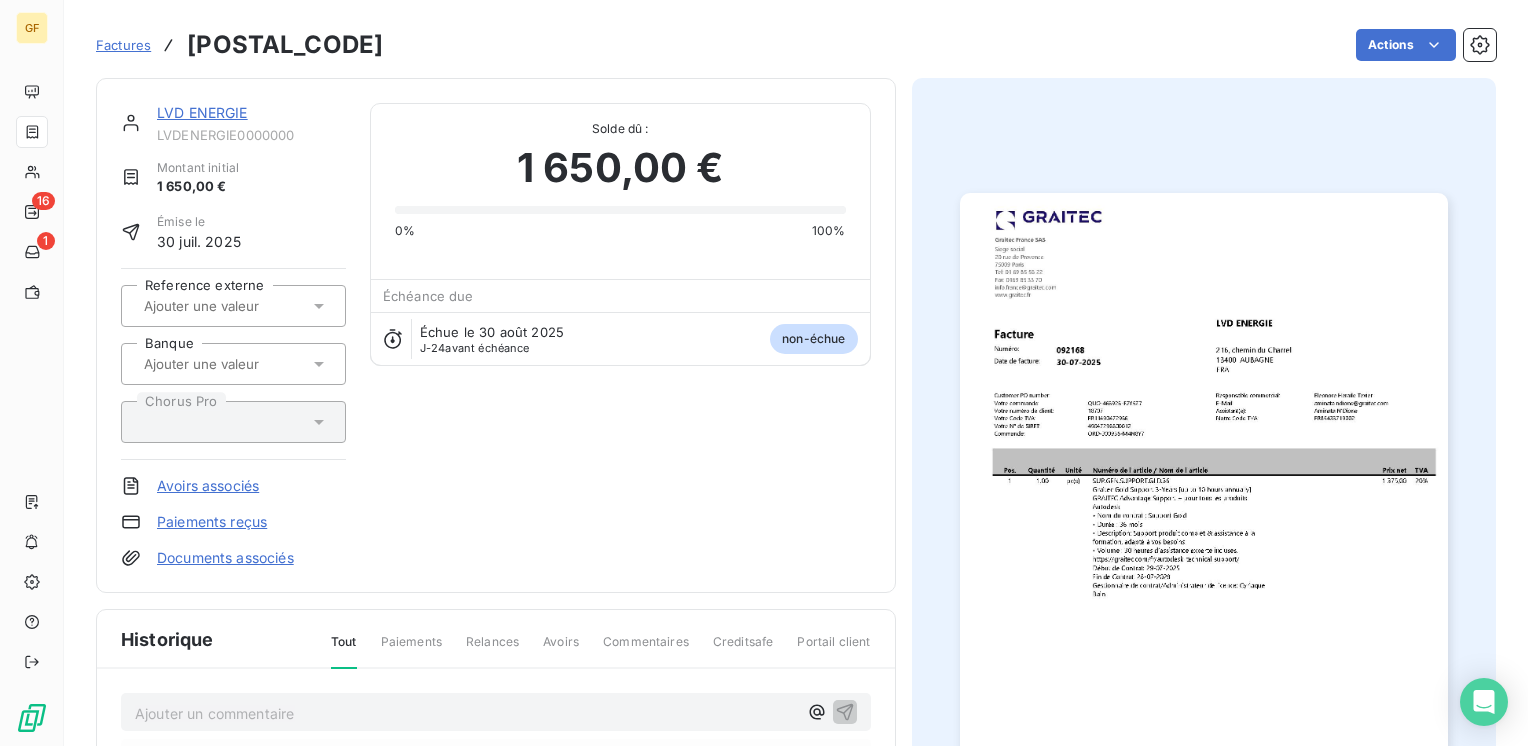 click on "LVD ENERGIE" at bounding box center (202, 112) 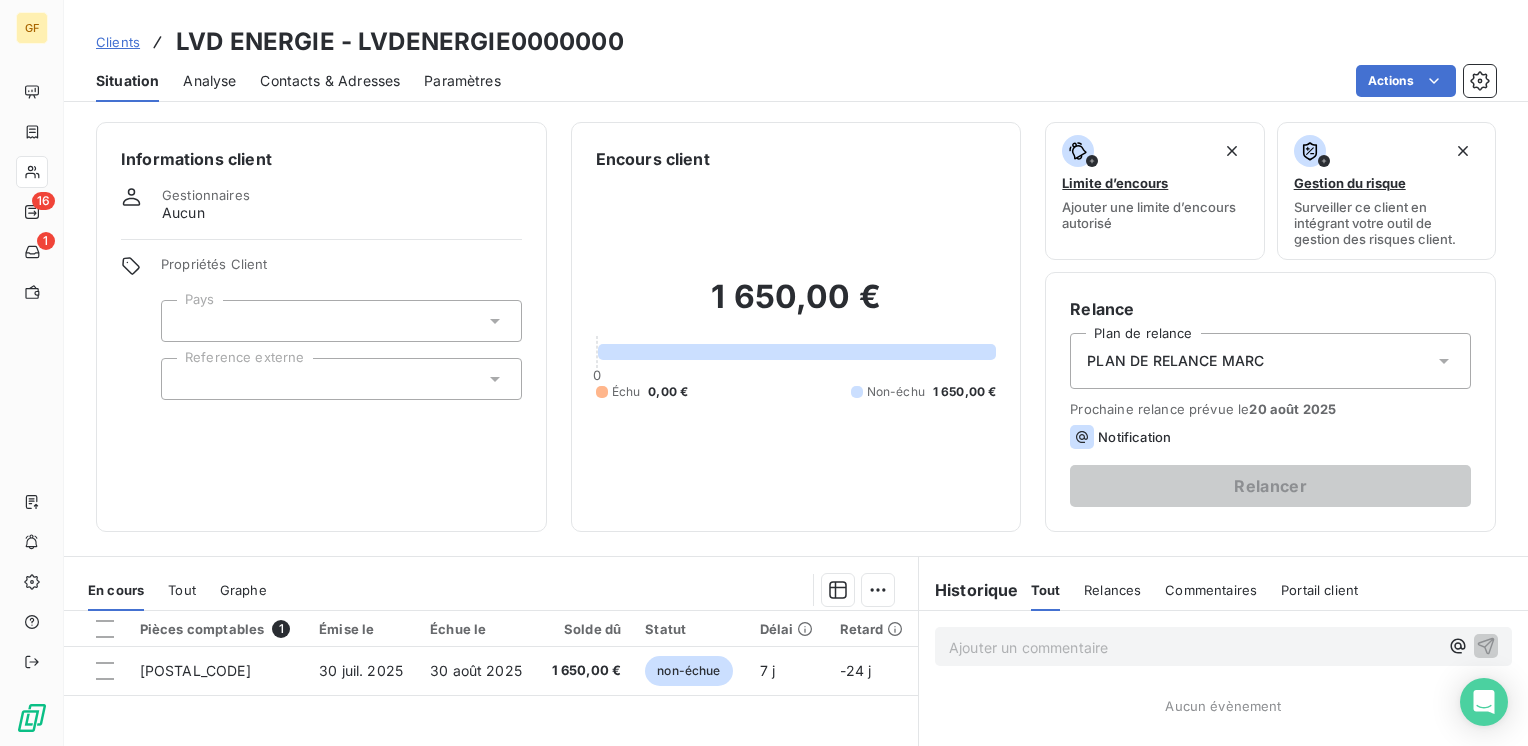 click on "Contacts & Adresses" at bounding box center [330, 81] 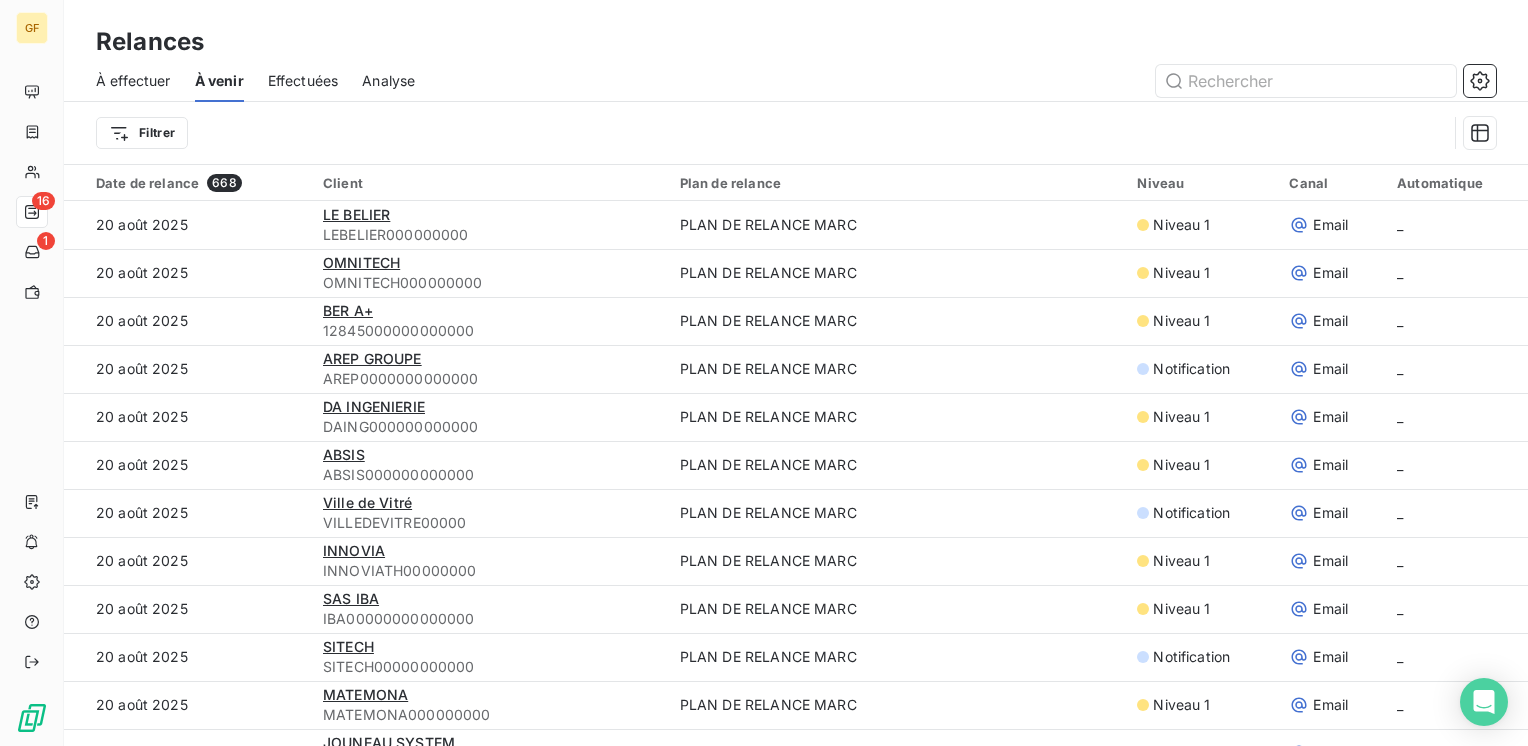 scroll, scrollTop: 900, scrollLeft: 0, axis: vertical 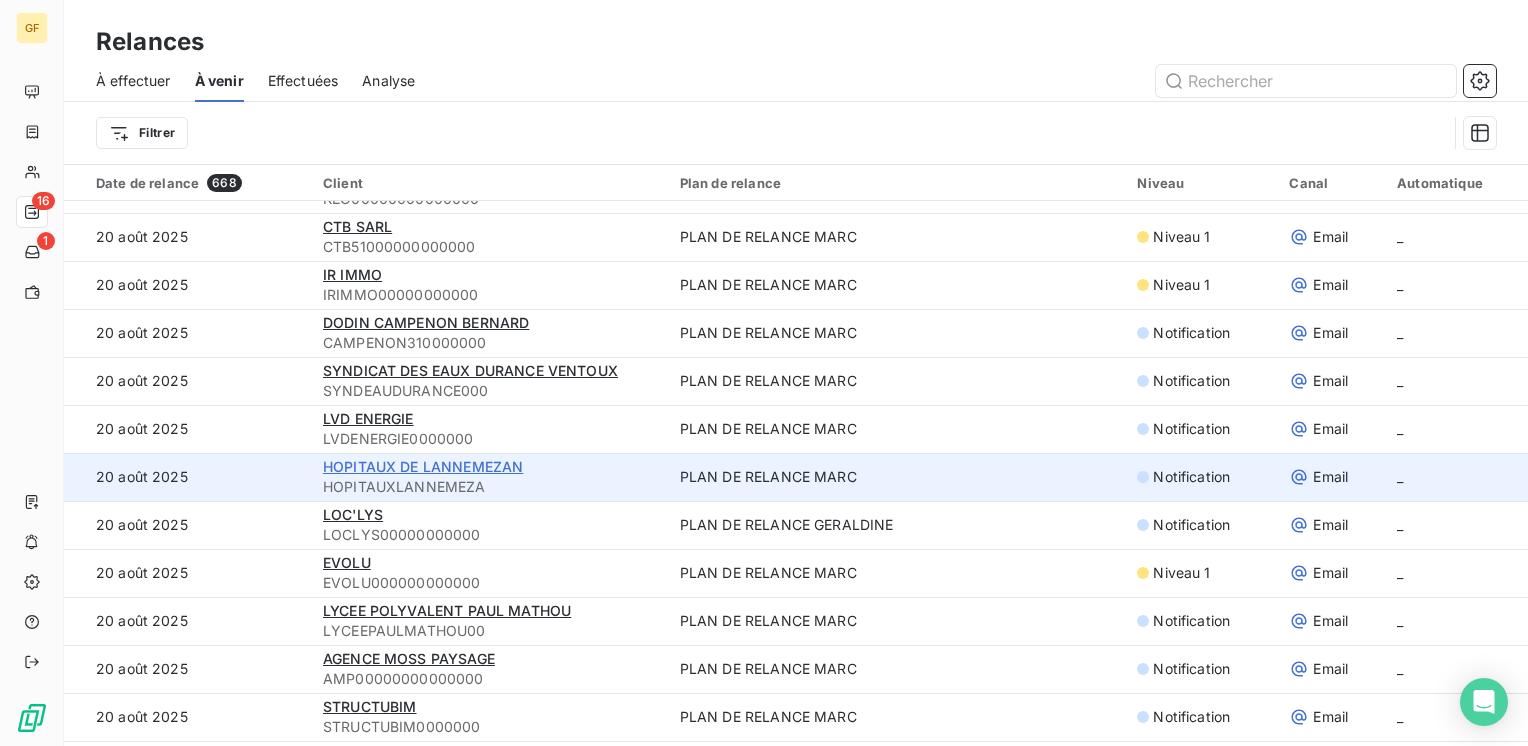 click on "HOPITAUX DE LANNEMEZAN" at bounding box center (423, 466) 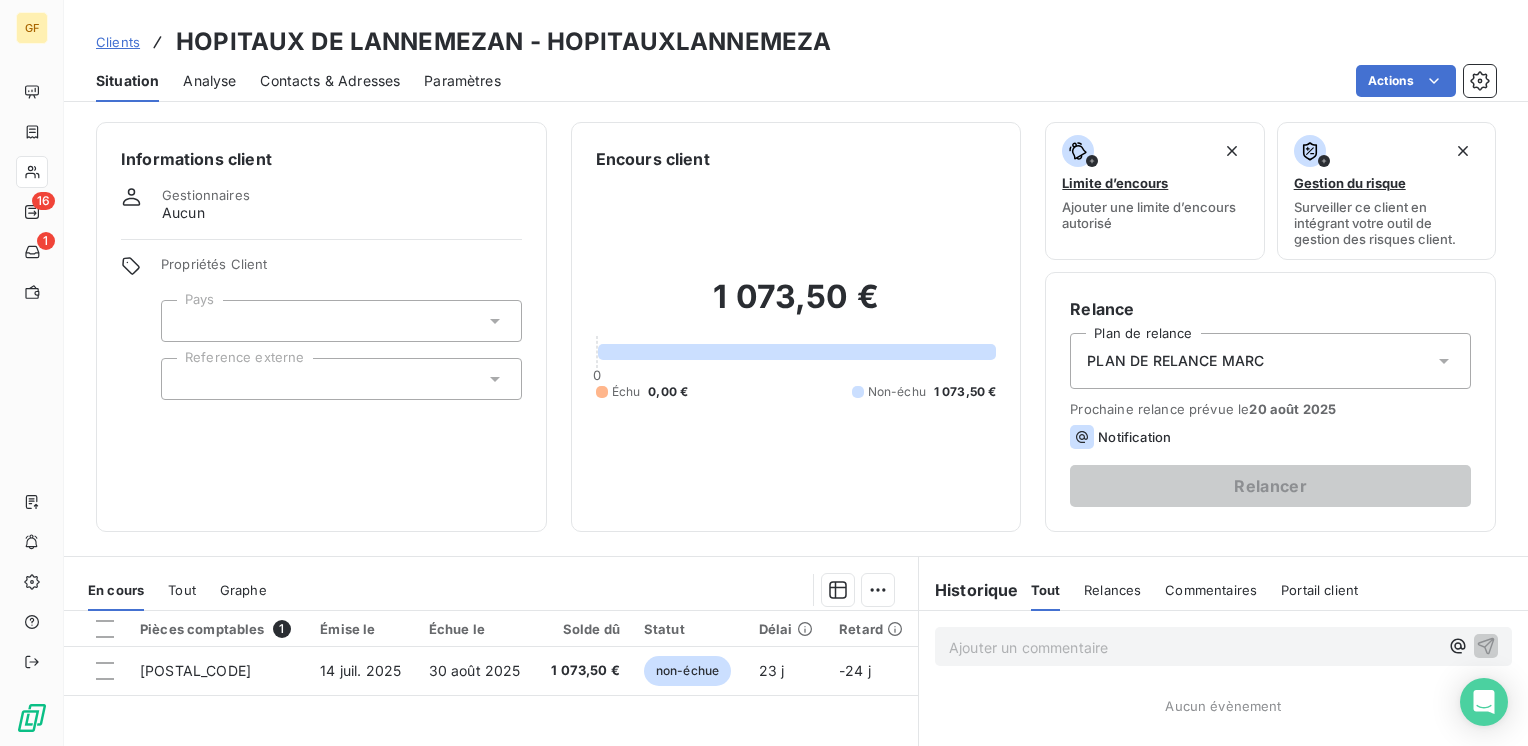 click on "Contacts & Adresses" at bounding box center (330, 81) 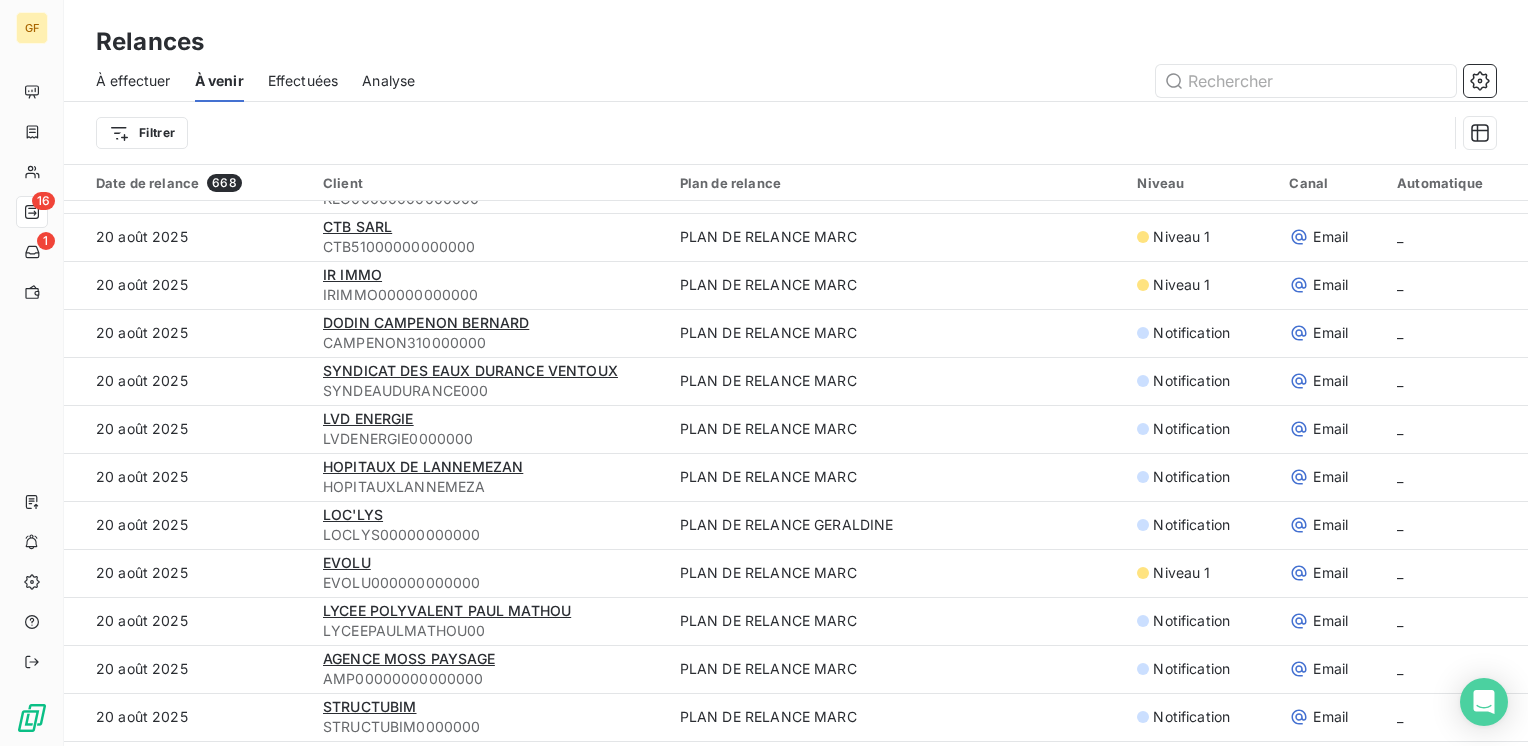 scroll, scrollTop: 1000, scrollLeft: 0, axis: vertical 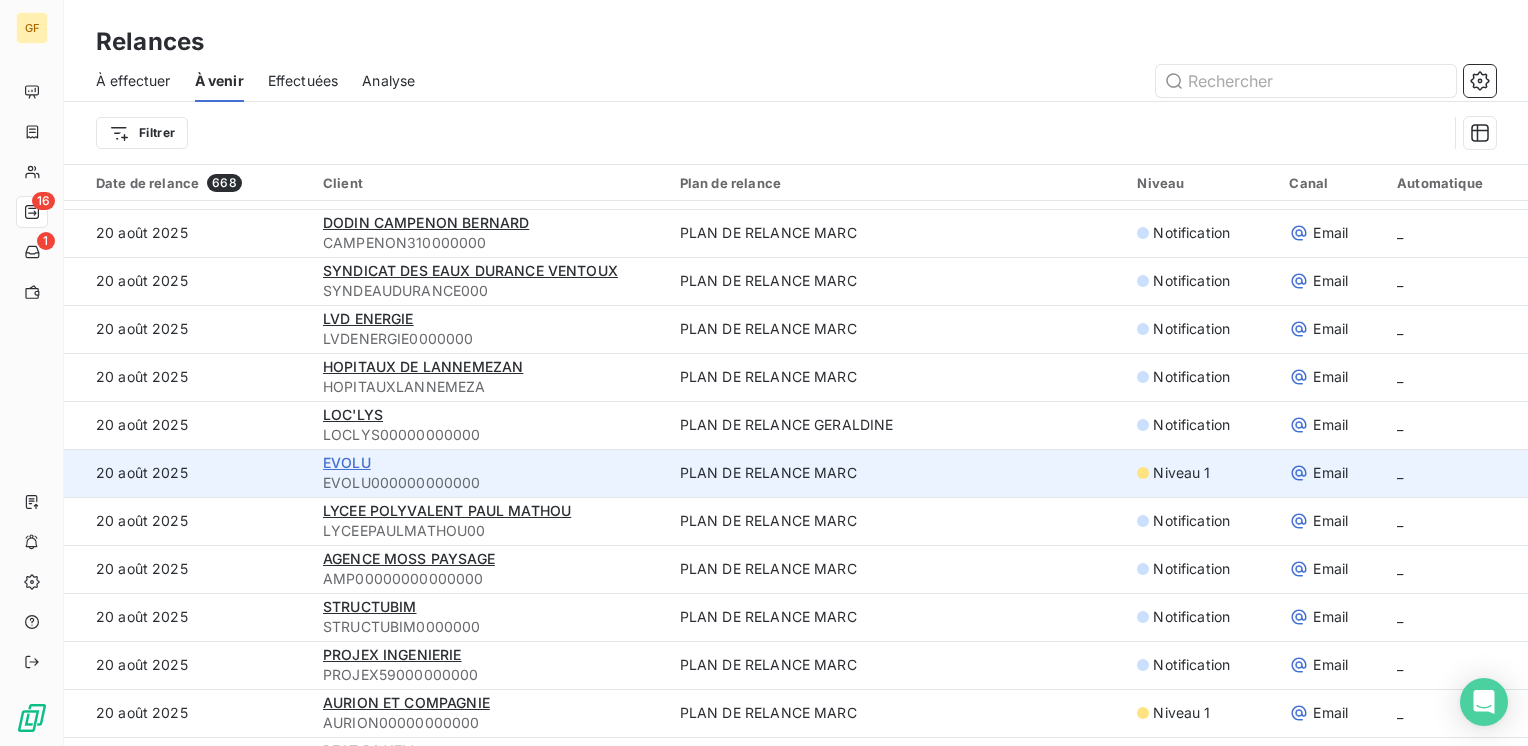 click on "EVOLU" at bounding box center [347, 462] 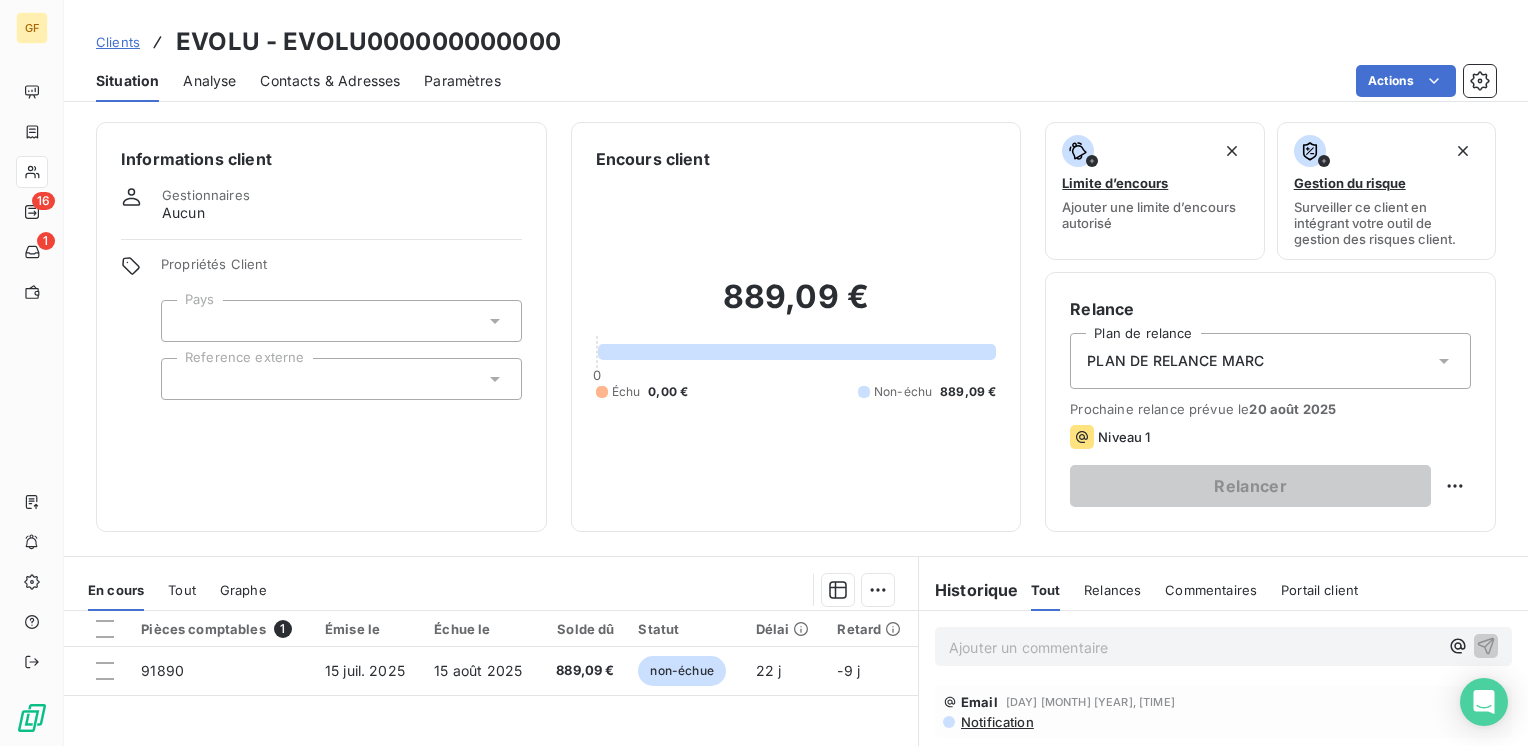 click on "Contacts & Adresses" at bounding box center (330, 81) 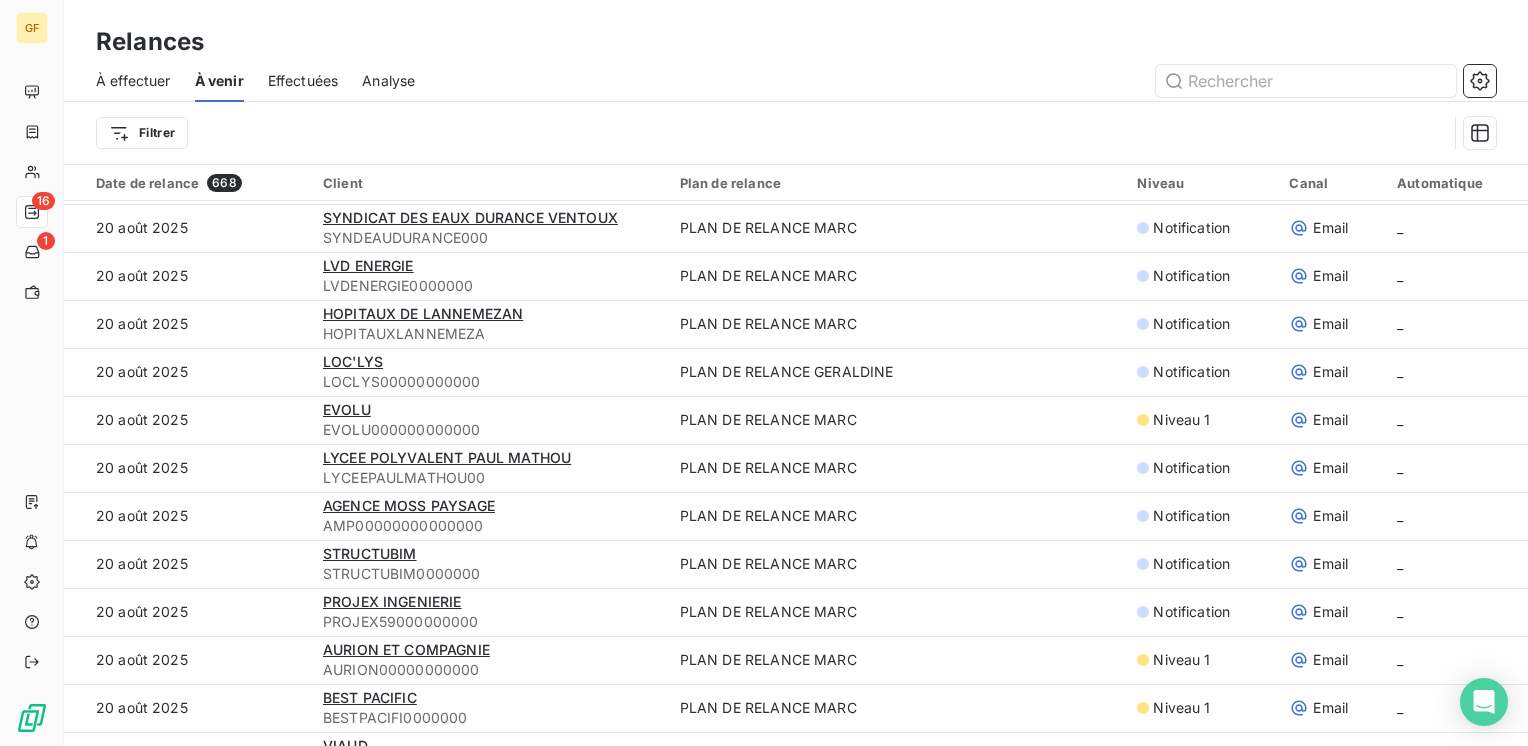 scroll, scrollTop: 1100, scrollLeft: 0, axis: vertical 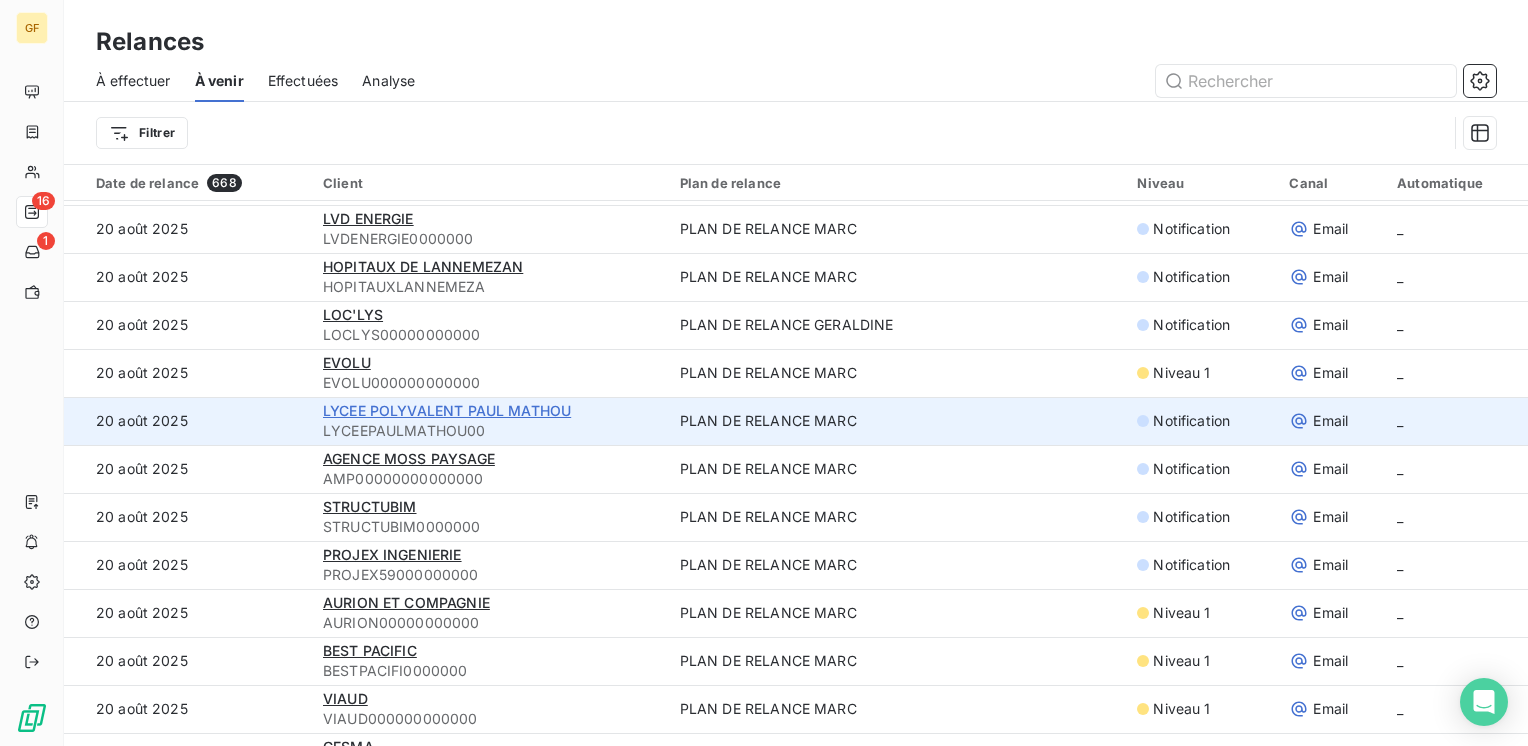 click on "LYCEE POLYVALENT PAUL MATHOU" at bounding box center (447, 410) 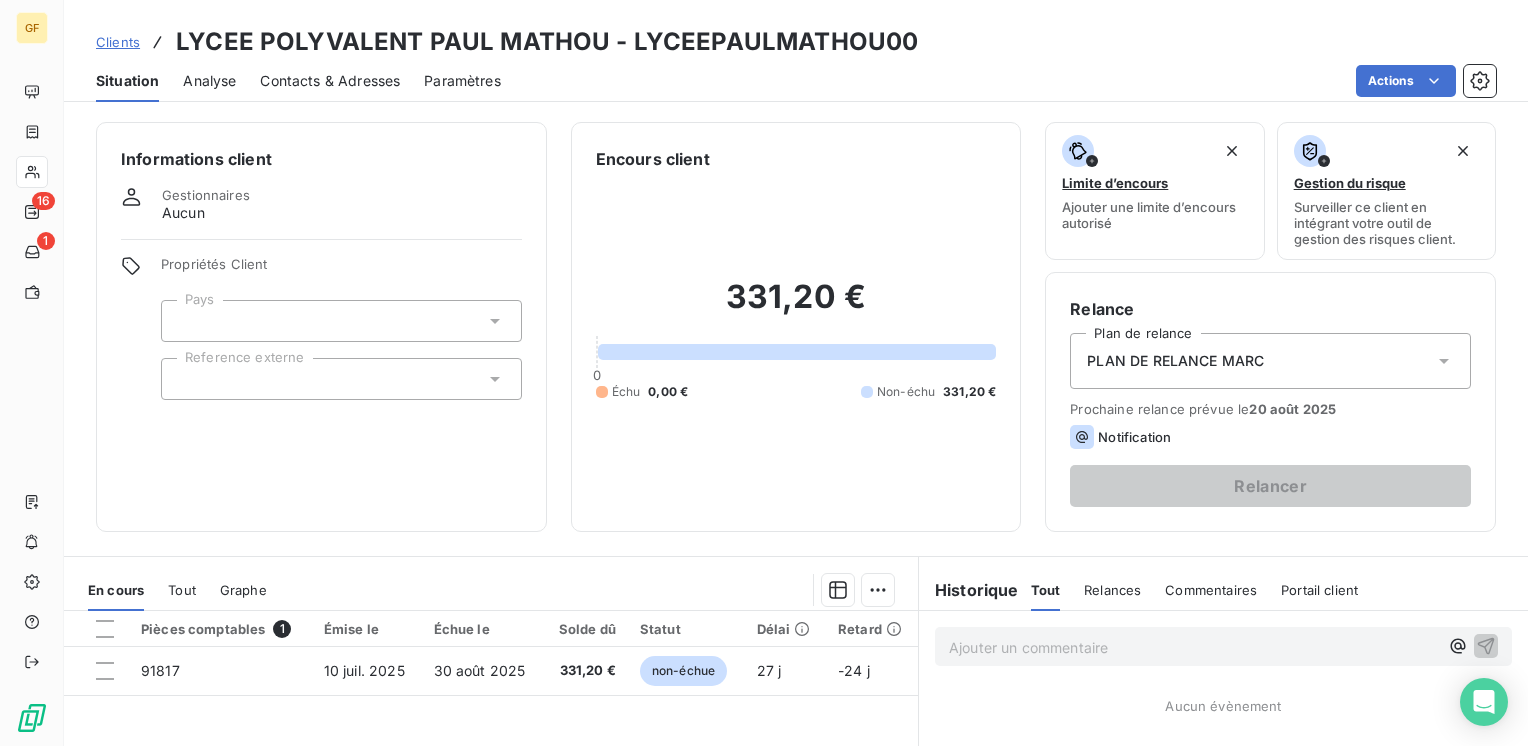 click on "Contacts & Adresses" at bounding box center [330, 81] 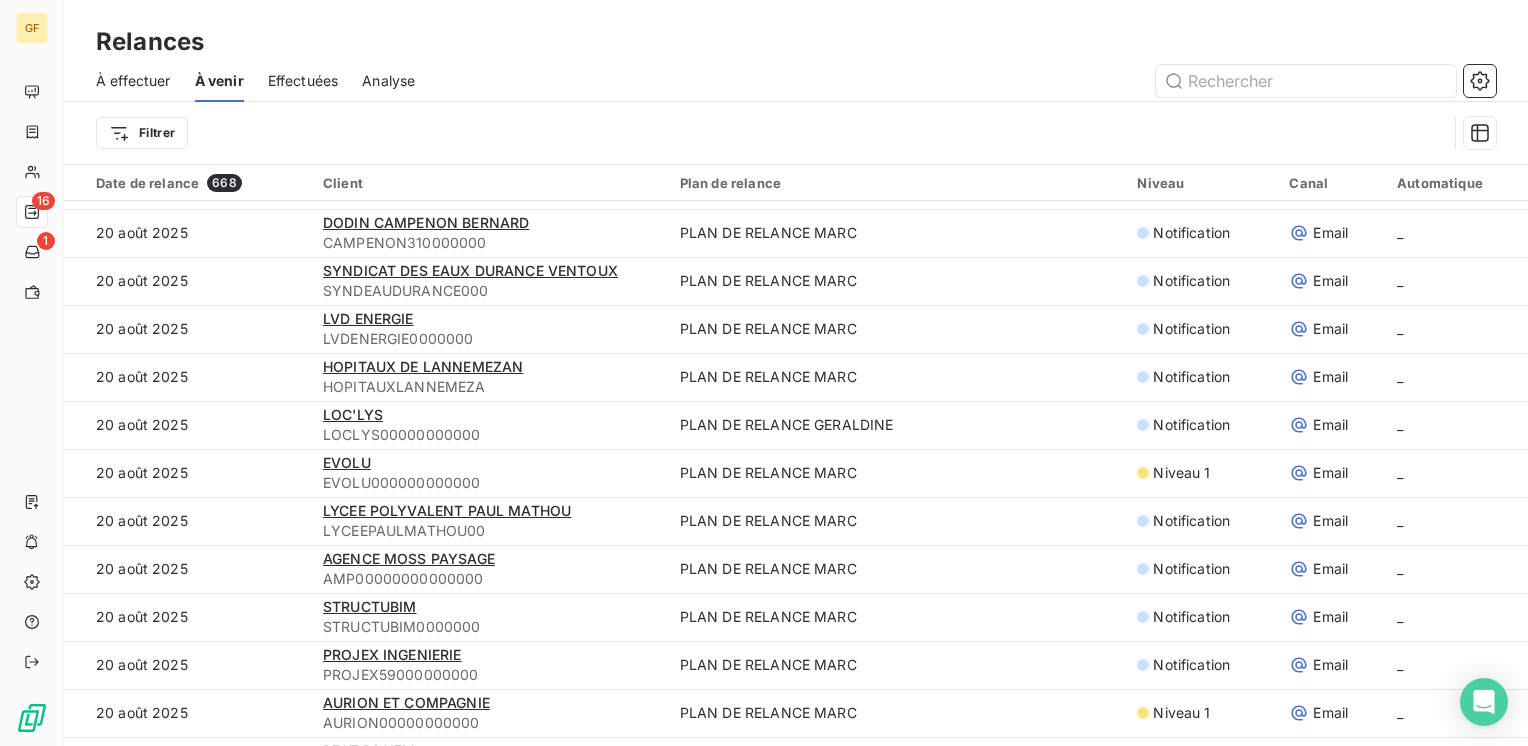 scroll, scrollTop: 1100, scrollLeft: 0, axis: vertical 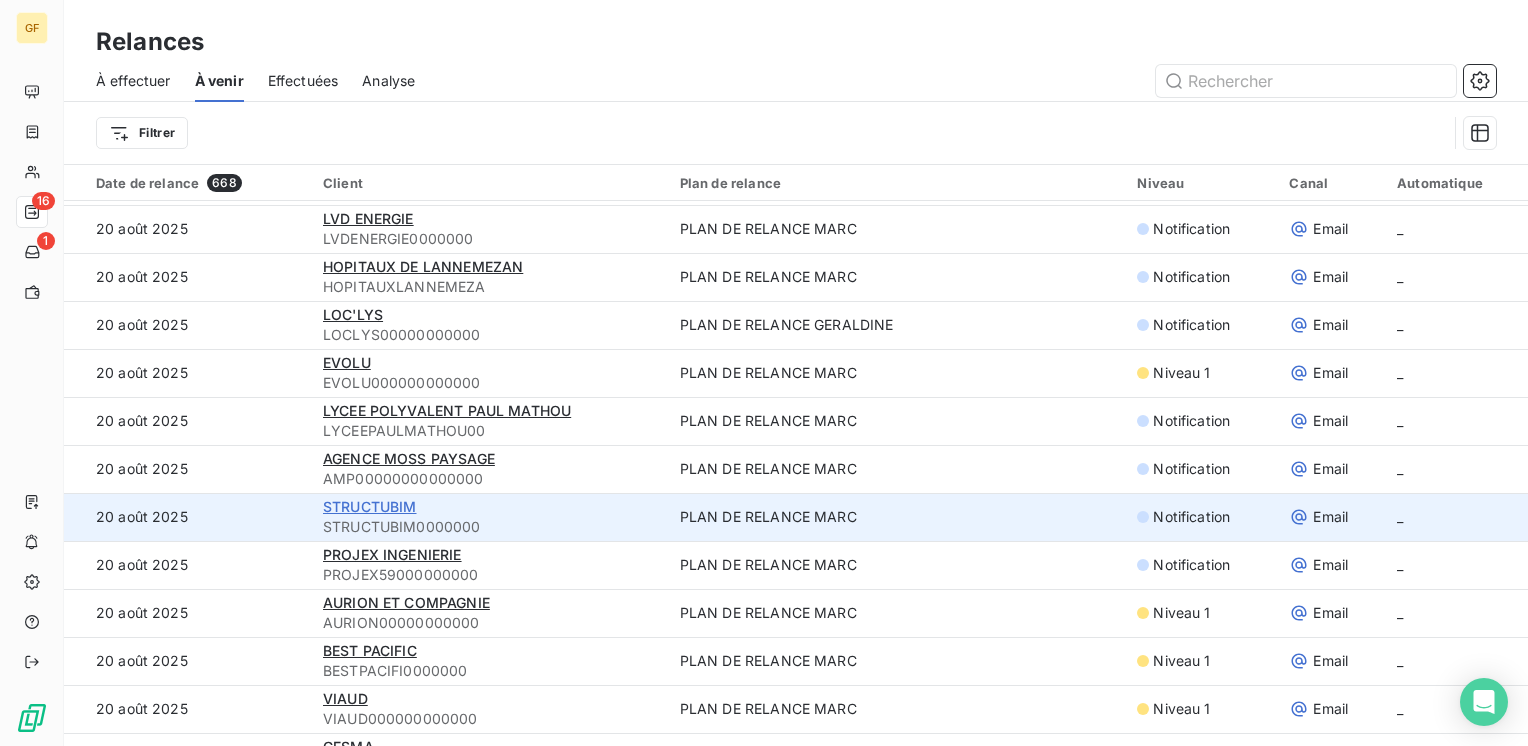 click on "STRUCTUBIM" at bounding box center [370, 506] 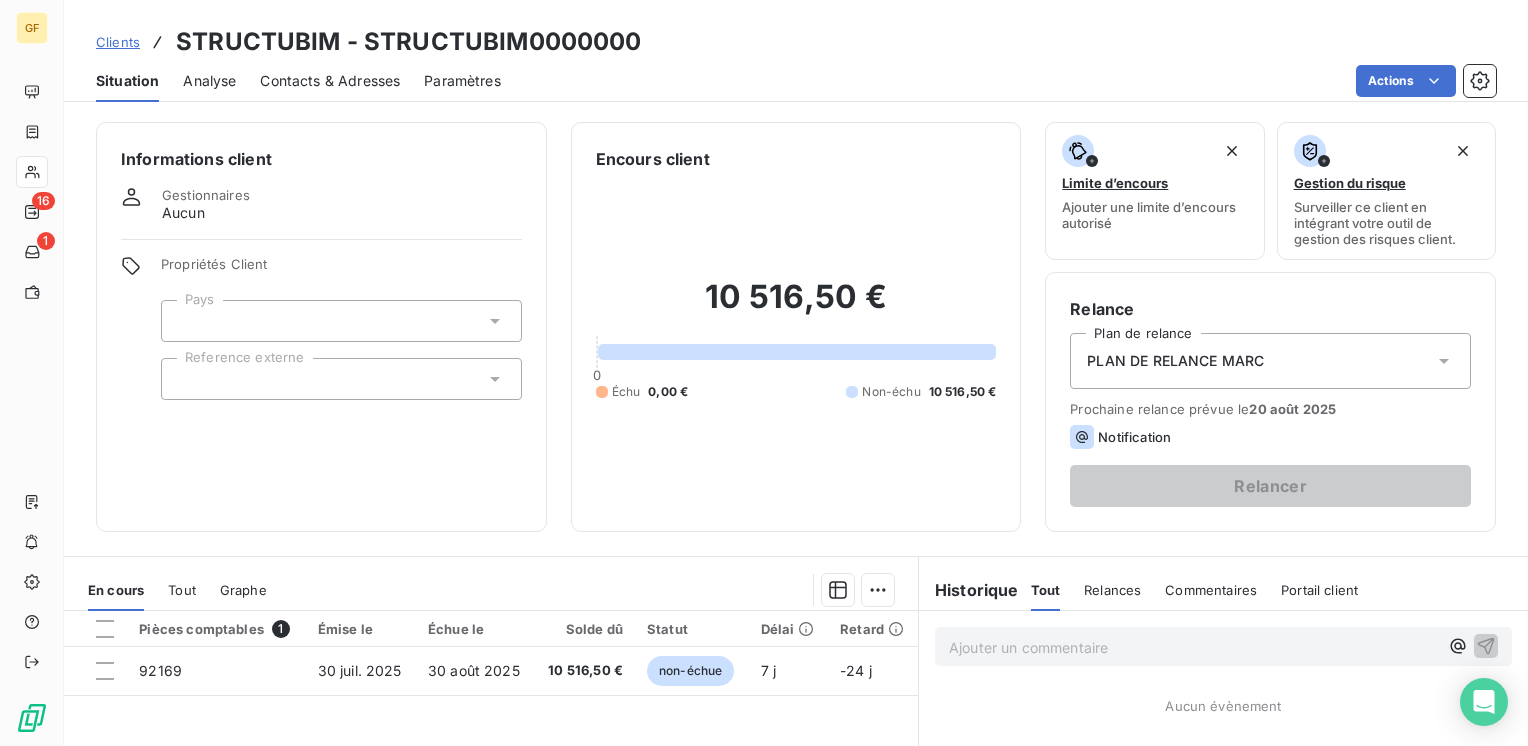 click on "Contacts & Adresses" at bounding box center [330, 81] 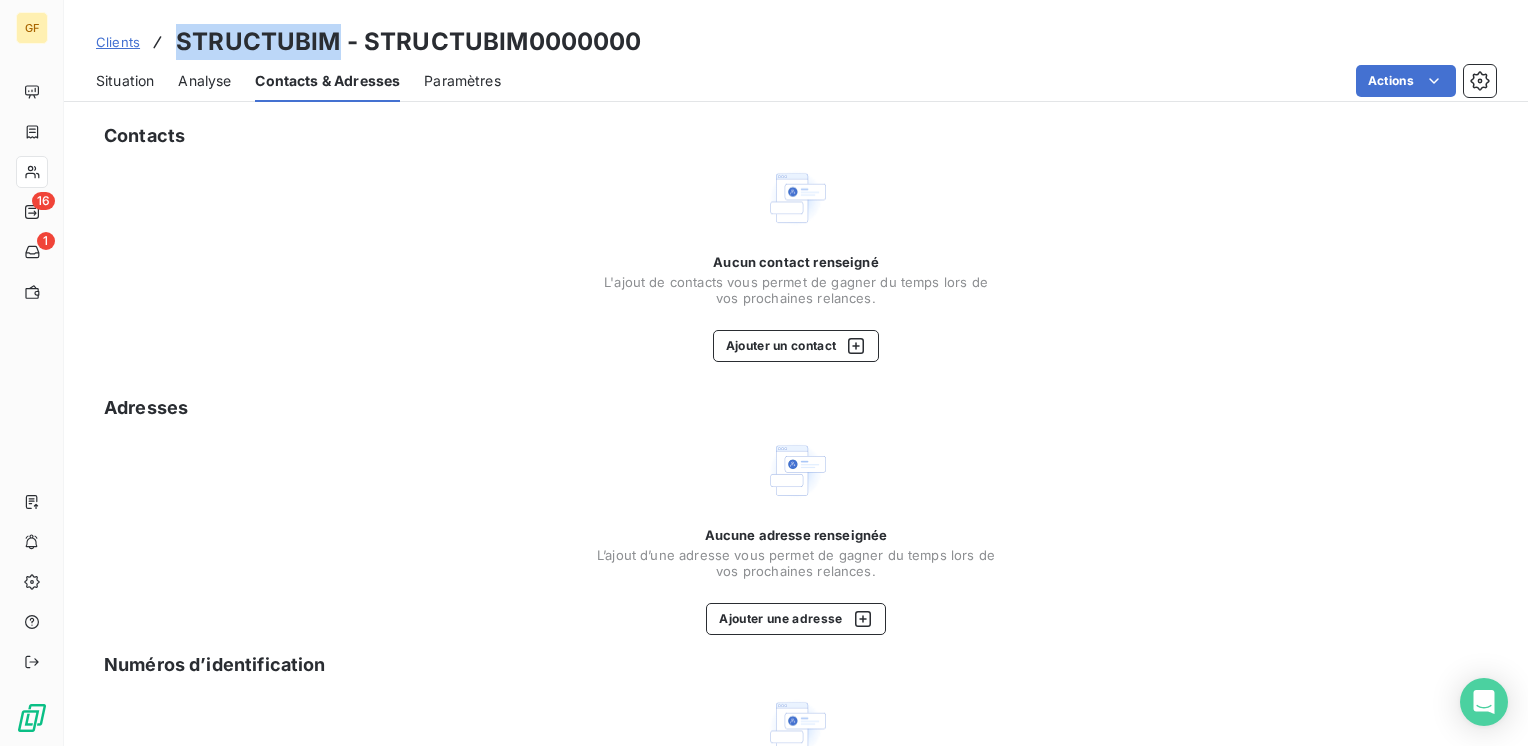 drag, startPoint x: 340, startPoint y: 42, endPoint x: 179, endPoint y: 38, distance: 161.04968 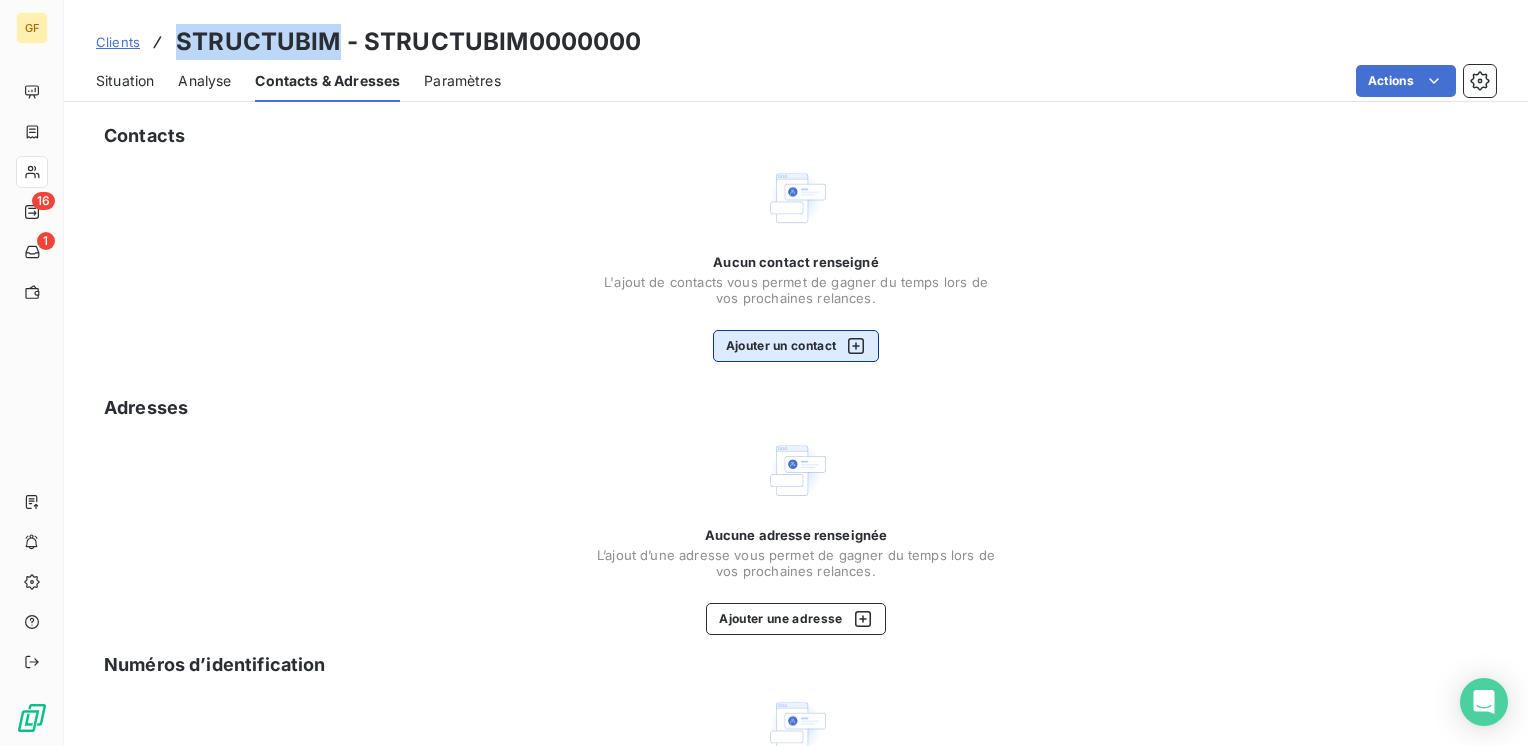 click on "Ajouter un contact" at bounding box center (796, 346) 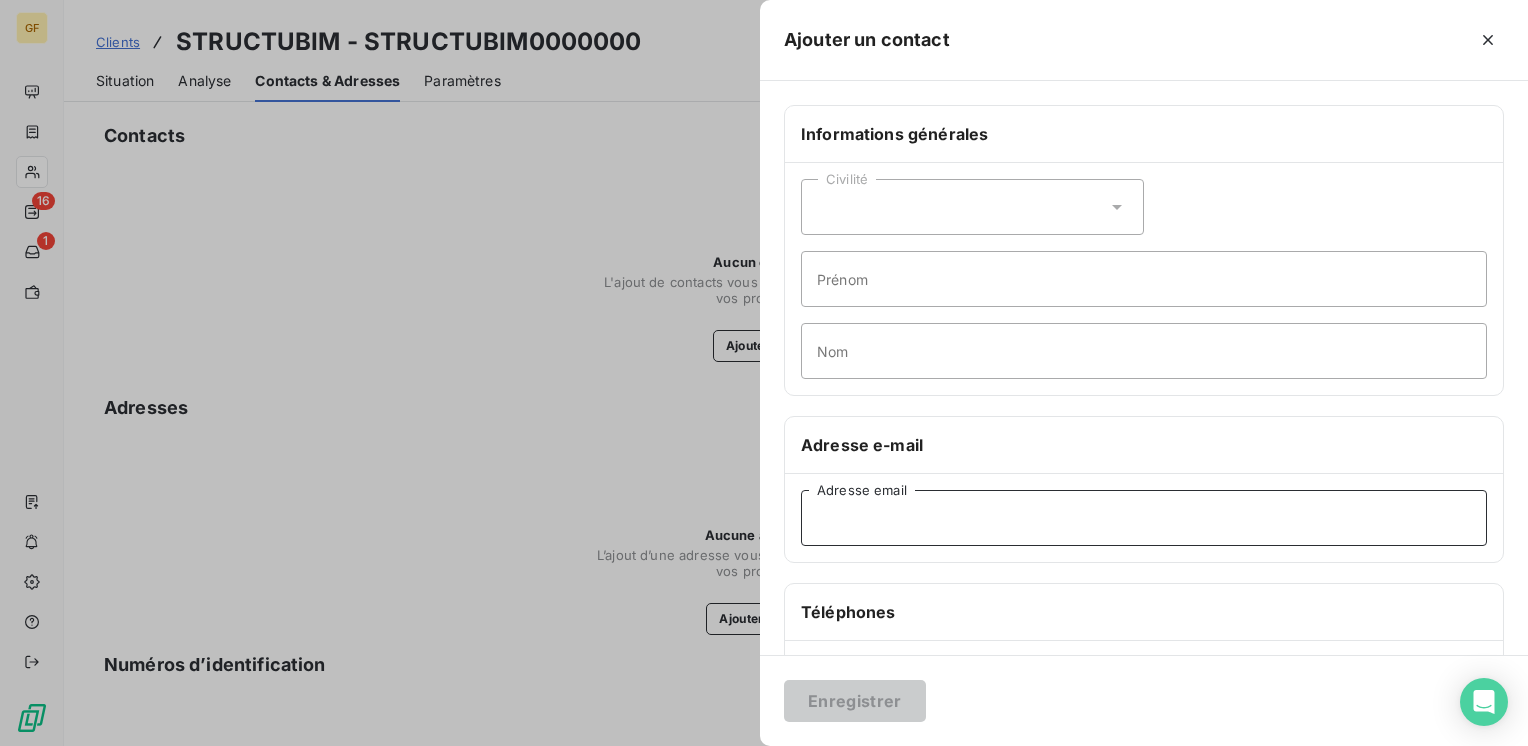 drag, startPoint x: 817, startPoint y: 519, endPoint x: 829, endPoint y: 515, distance: 12.649111 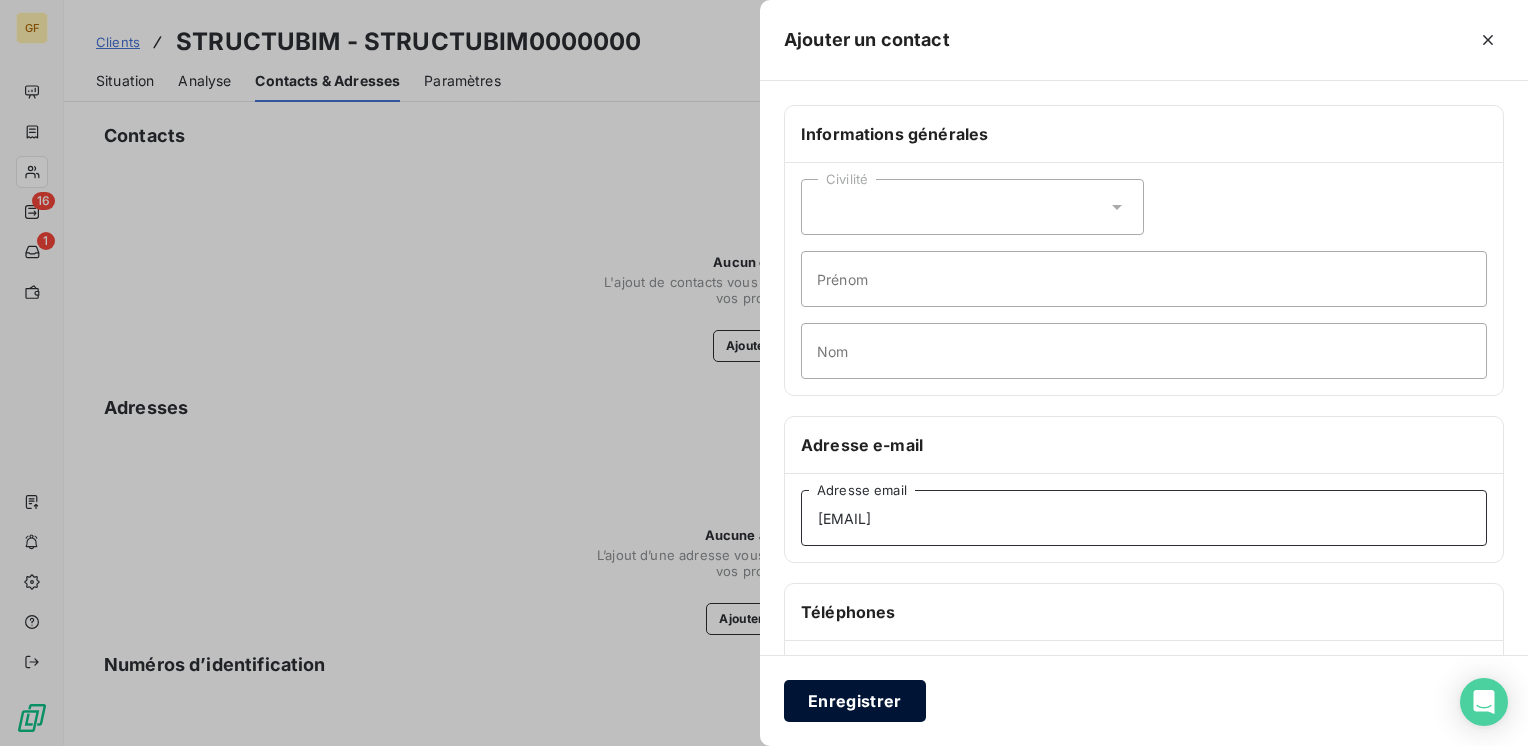 type on "david.bourgeois@structubim.com" 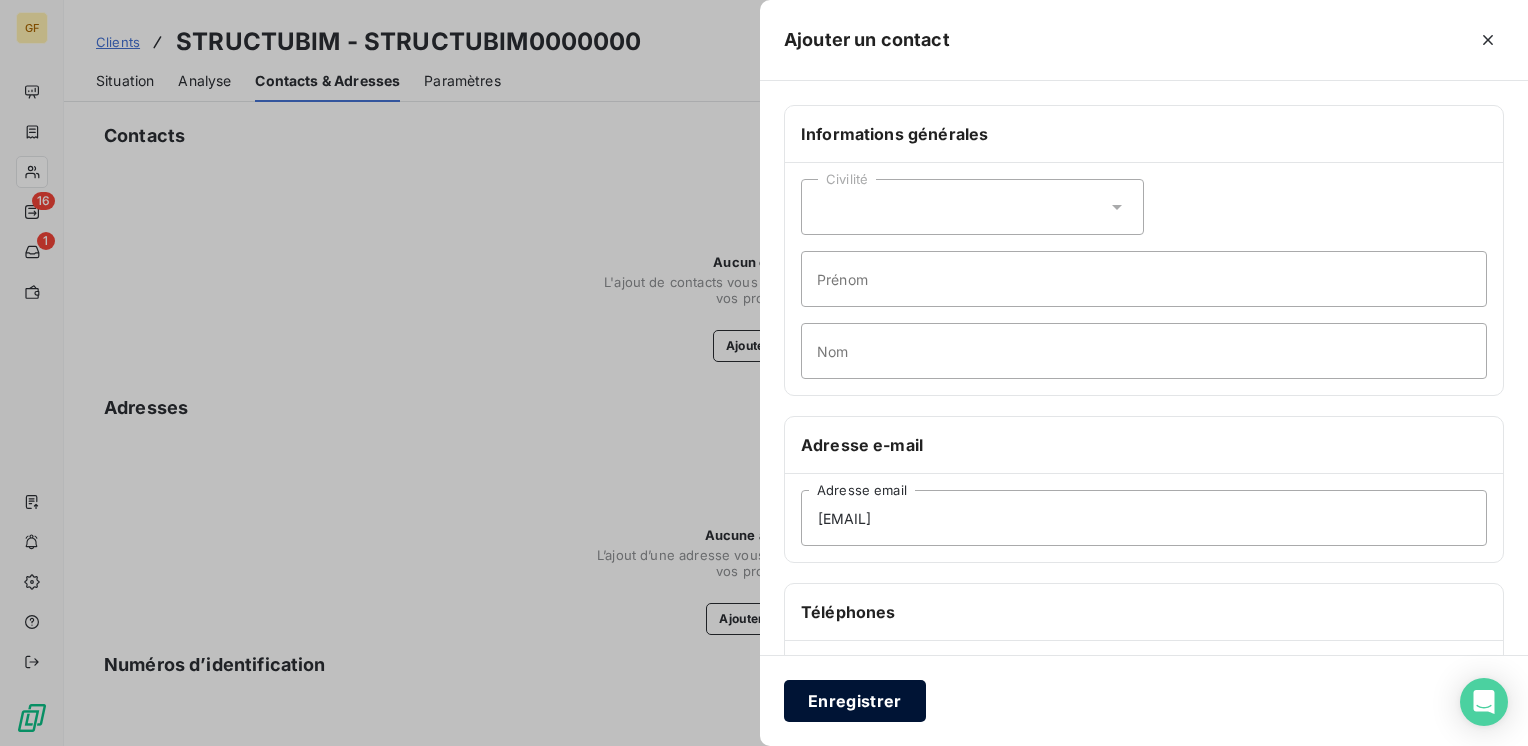 click on "Enregistrer" at bounding box center [855, 701] 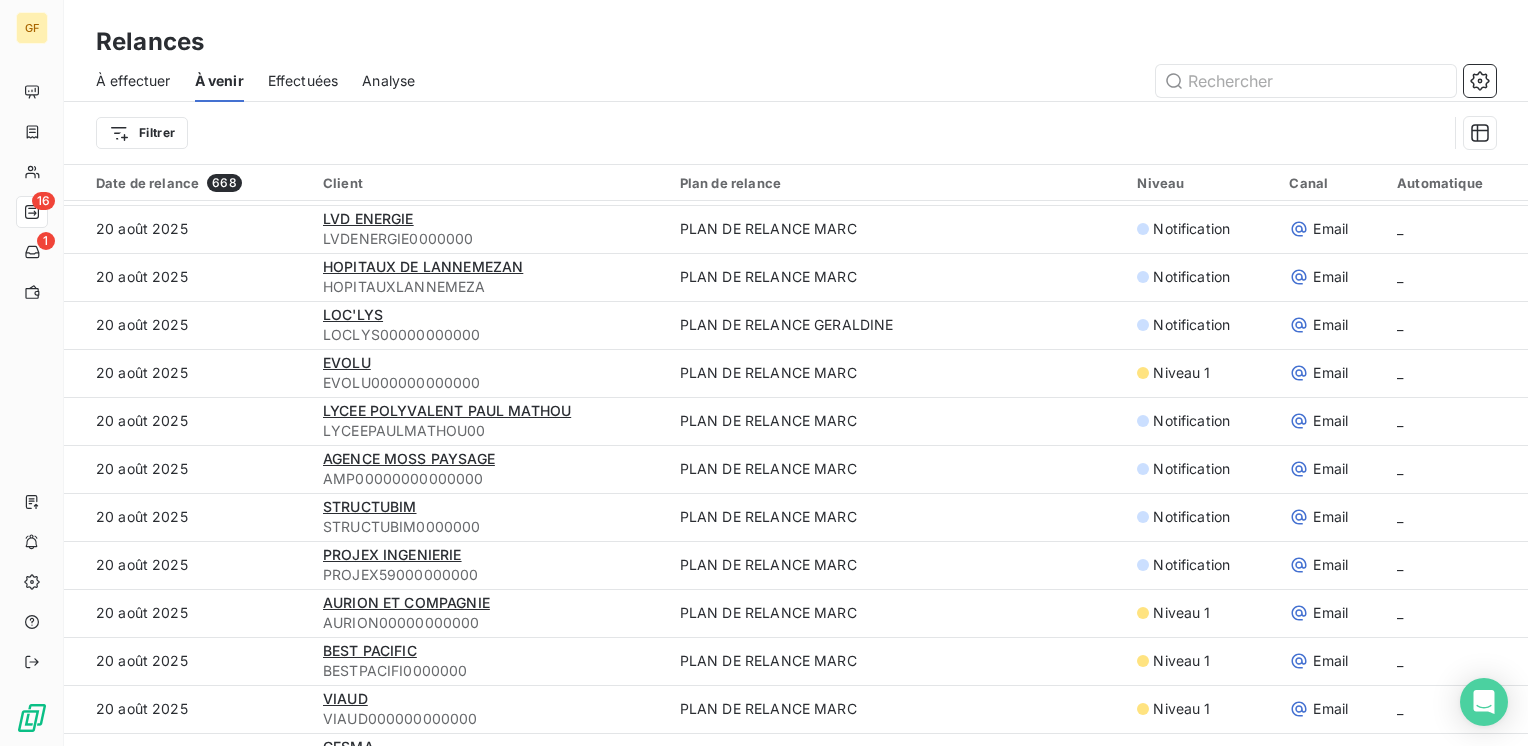 scroll, scrollTop: 1200, scrollLeft: 0, axis: vertical 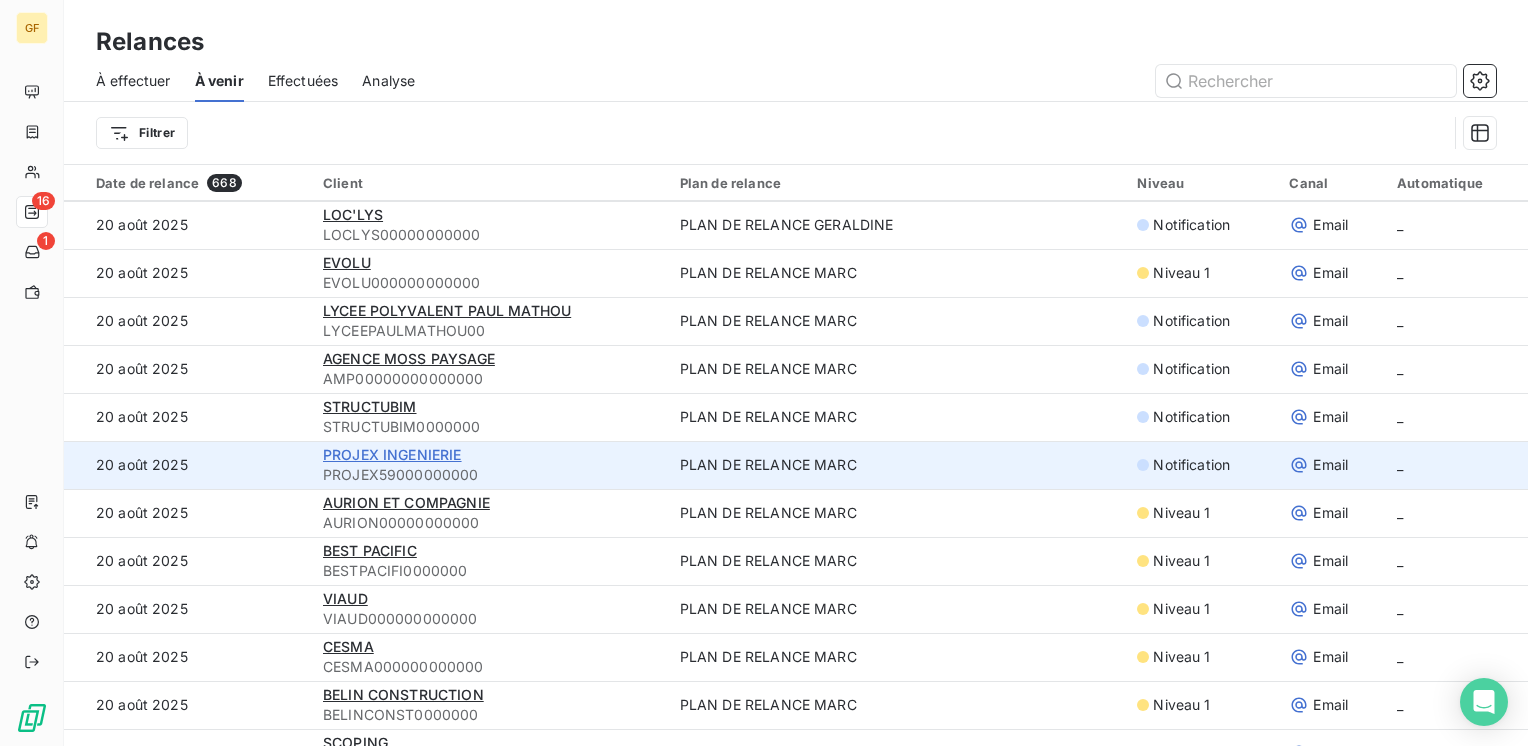 click on "PROJEX INGENIERIE" at bounding box center (392, 454) 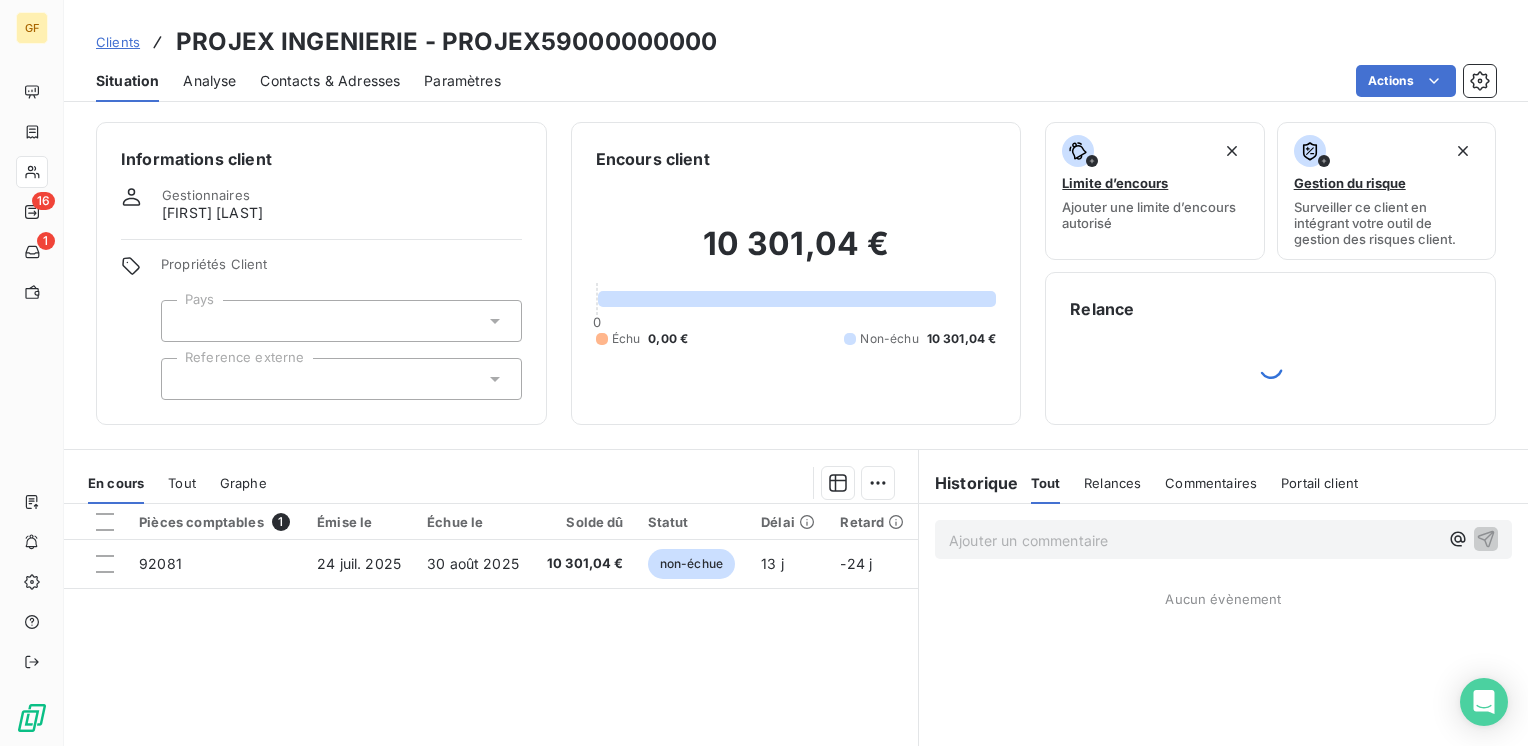 click on "Contacts & Adresses" at bounding box center [330, 81] 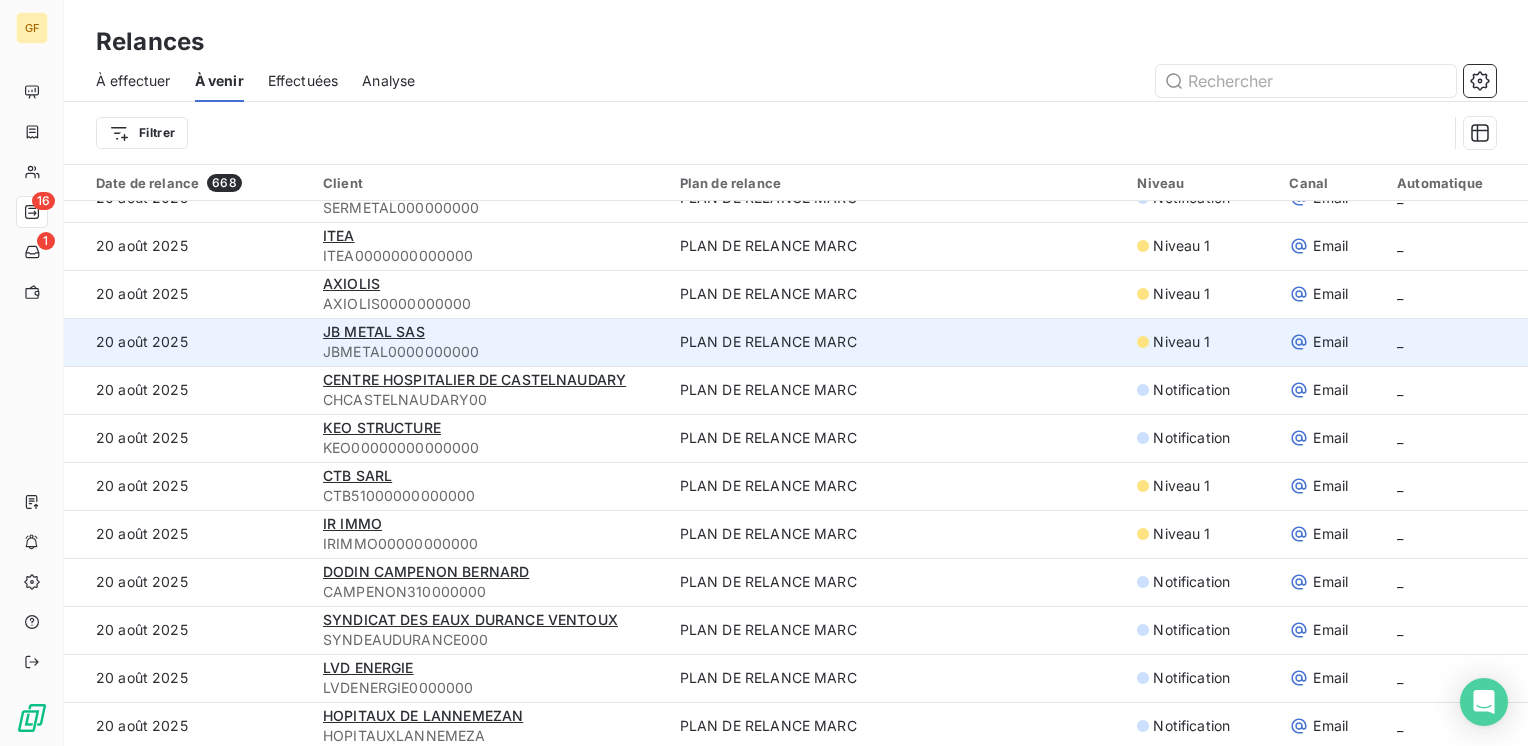 scroll, scrollTop: 700, scrollLeft: 0, axis: vertical 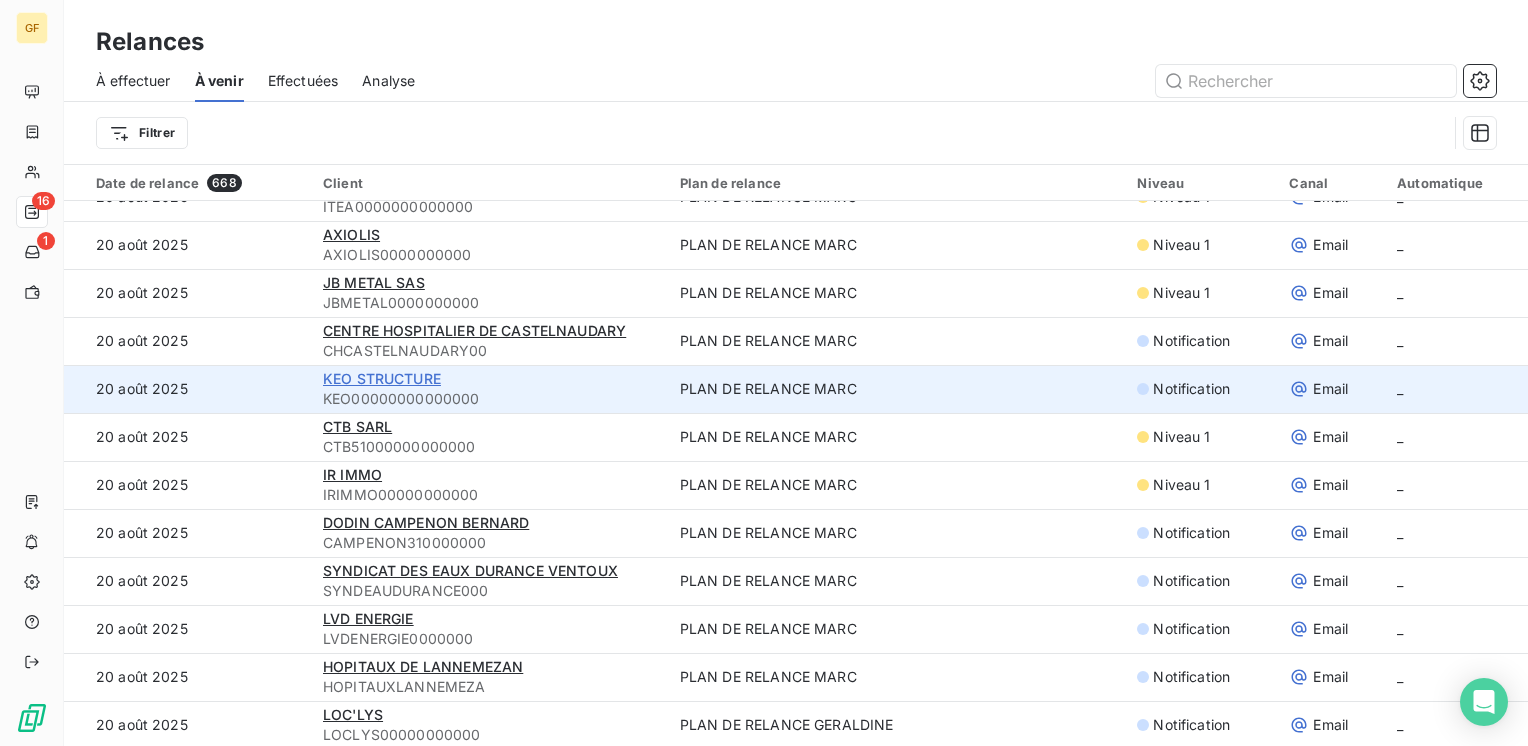 click on "KEO STRUCTURE" at bounding box center [382, 378] 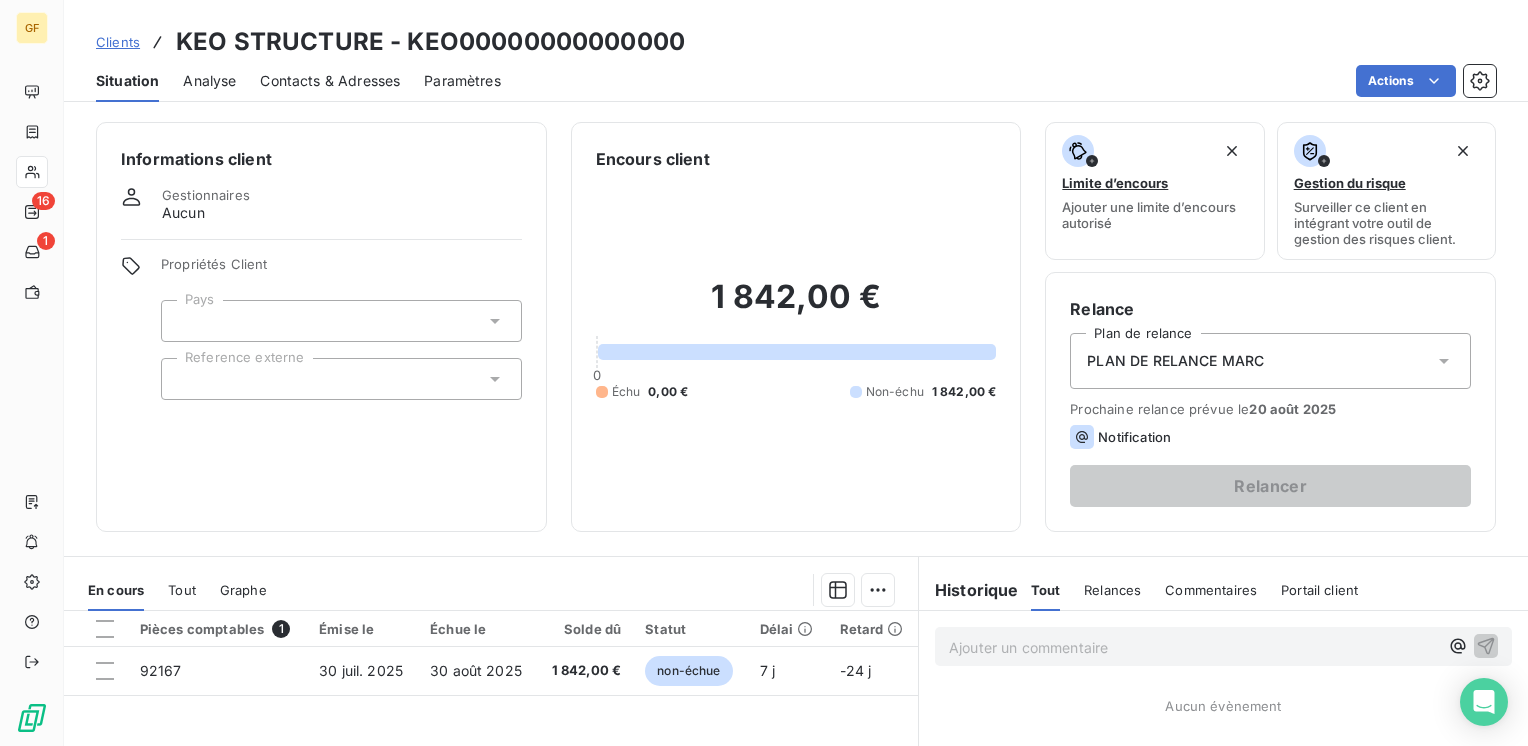 click on "Contacts & Adresses" at bounding box center (330, 81) 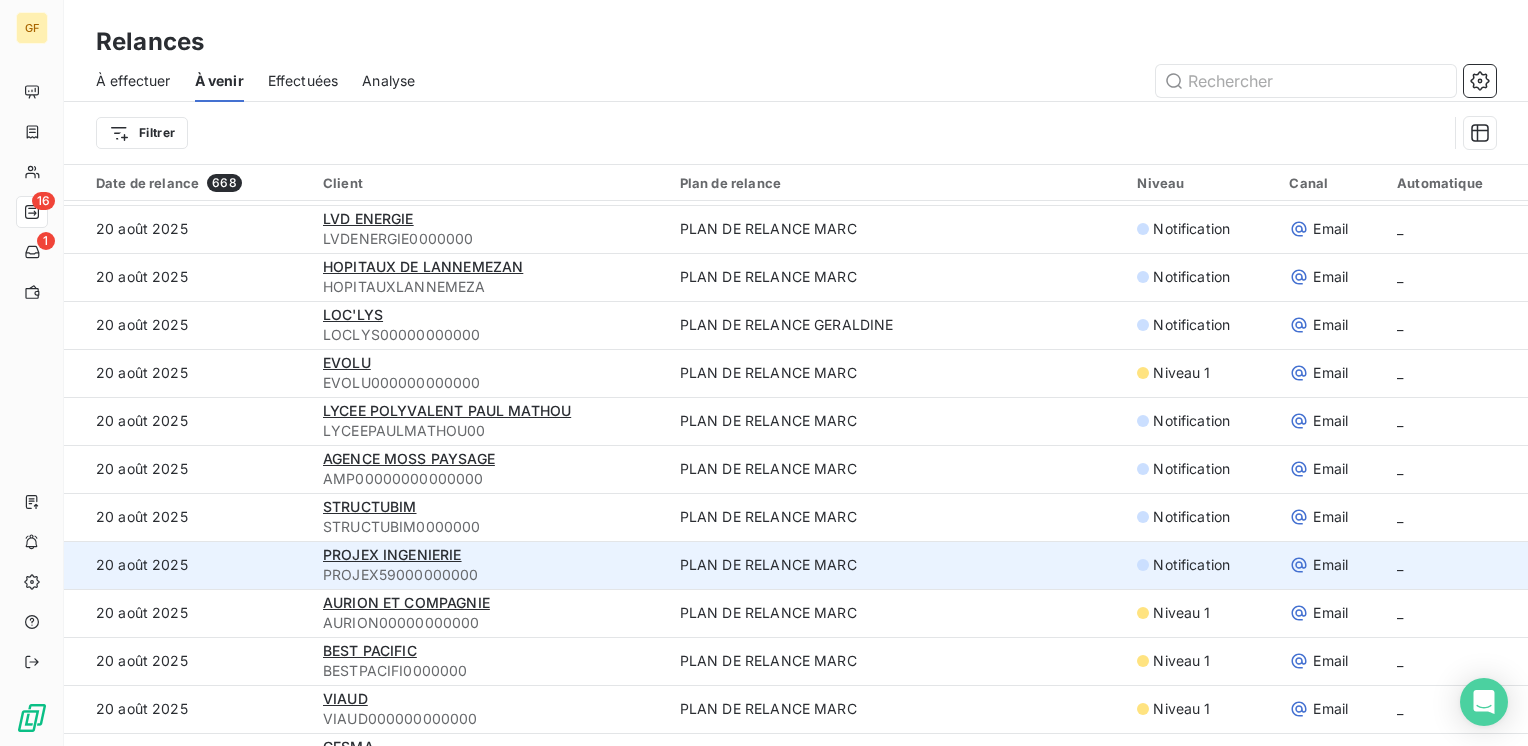 scroll, scrollTop: 1200, scrollLeft: 0, axis: vertical 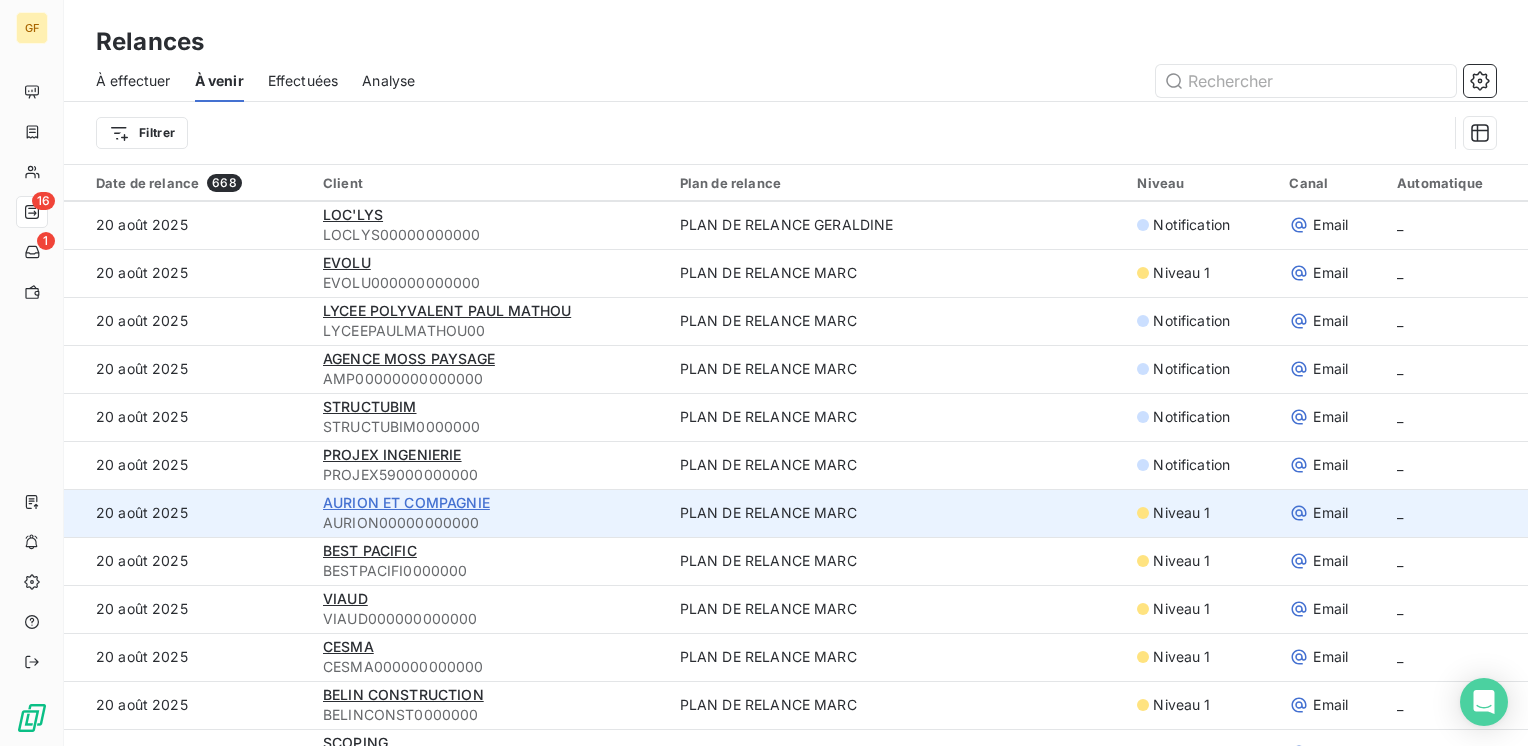 click on "AURION ET COMPAGNIE" at bounding box center [406, 502] 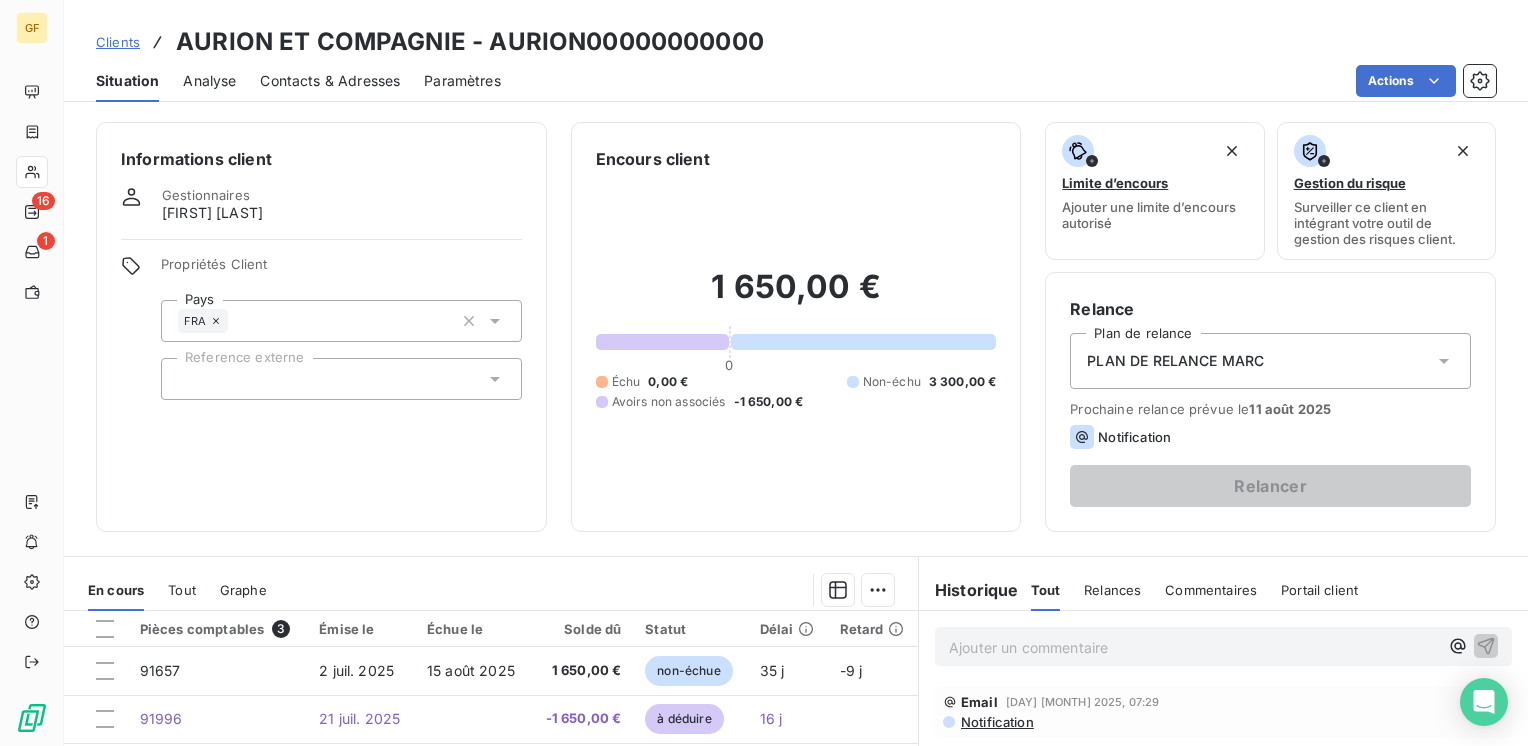 click on "Contacts & Adresses" at bounding box center (330, 81) 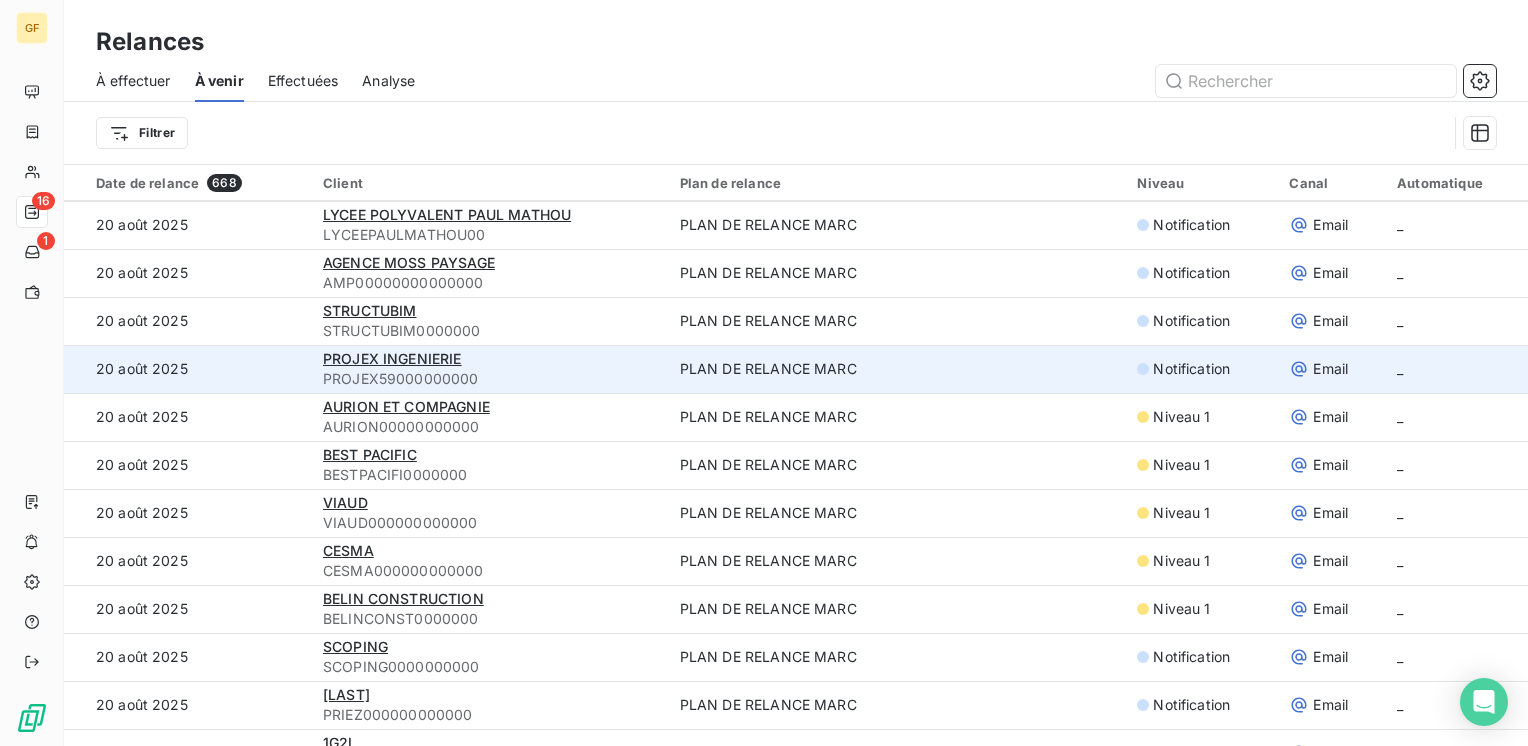 scroll, scrollTop: 1300, scrollLeft: 0, axis: vertical 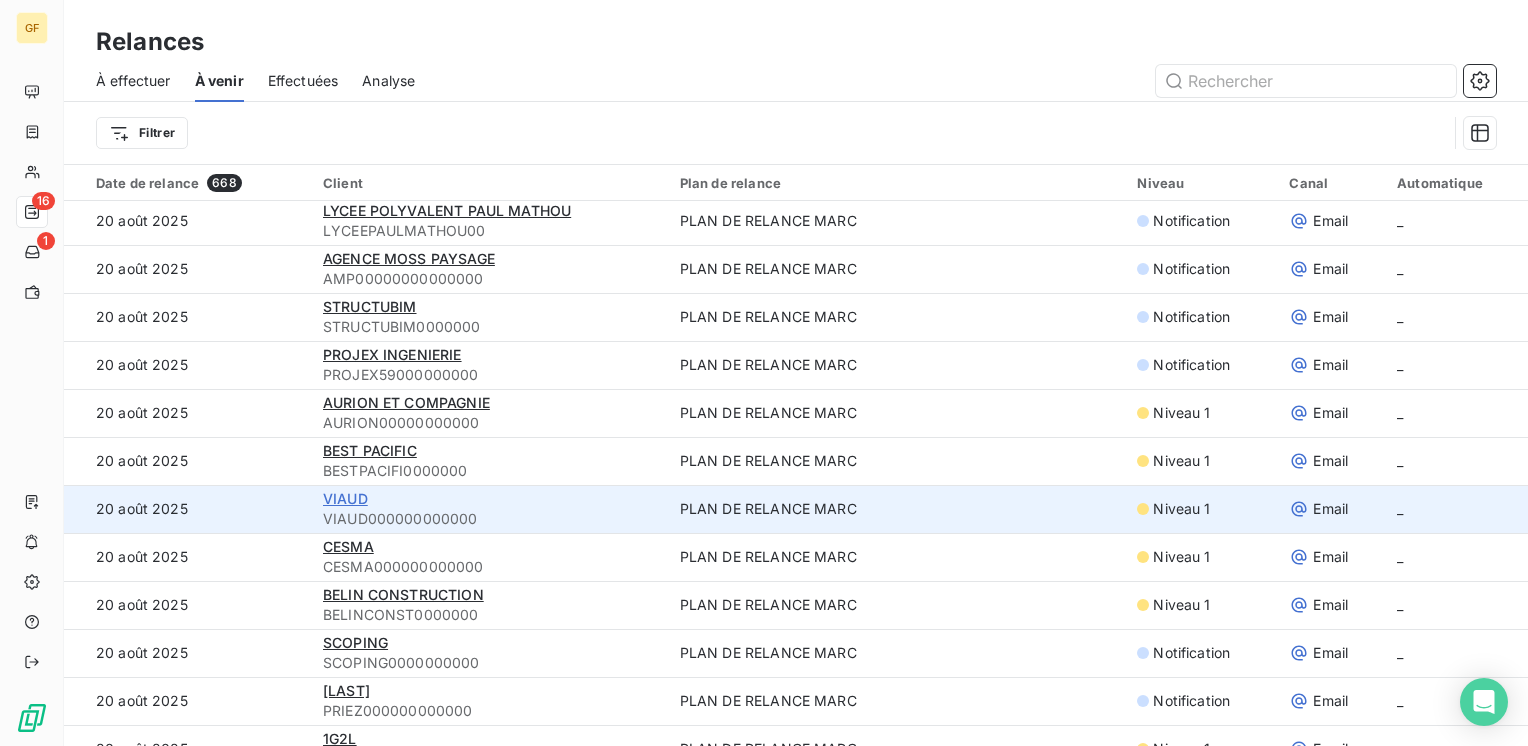 click on "VIAUD" at bounding box center [345, 498] 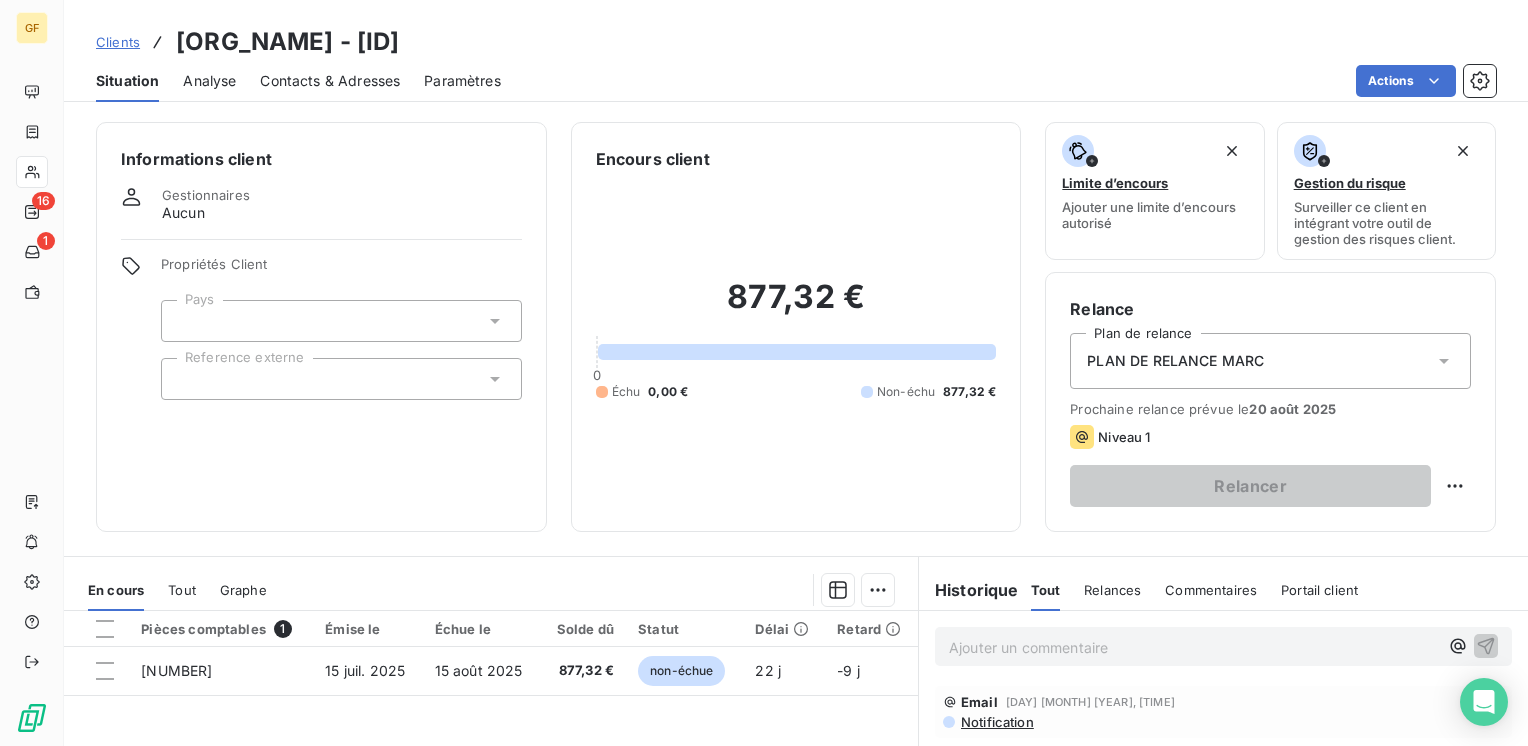 click on "Contacts & Adresses" at bounding box center (330, 81) 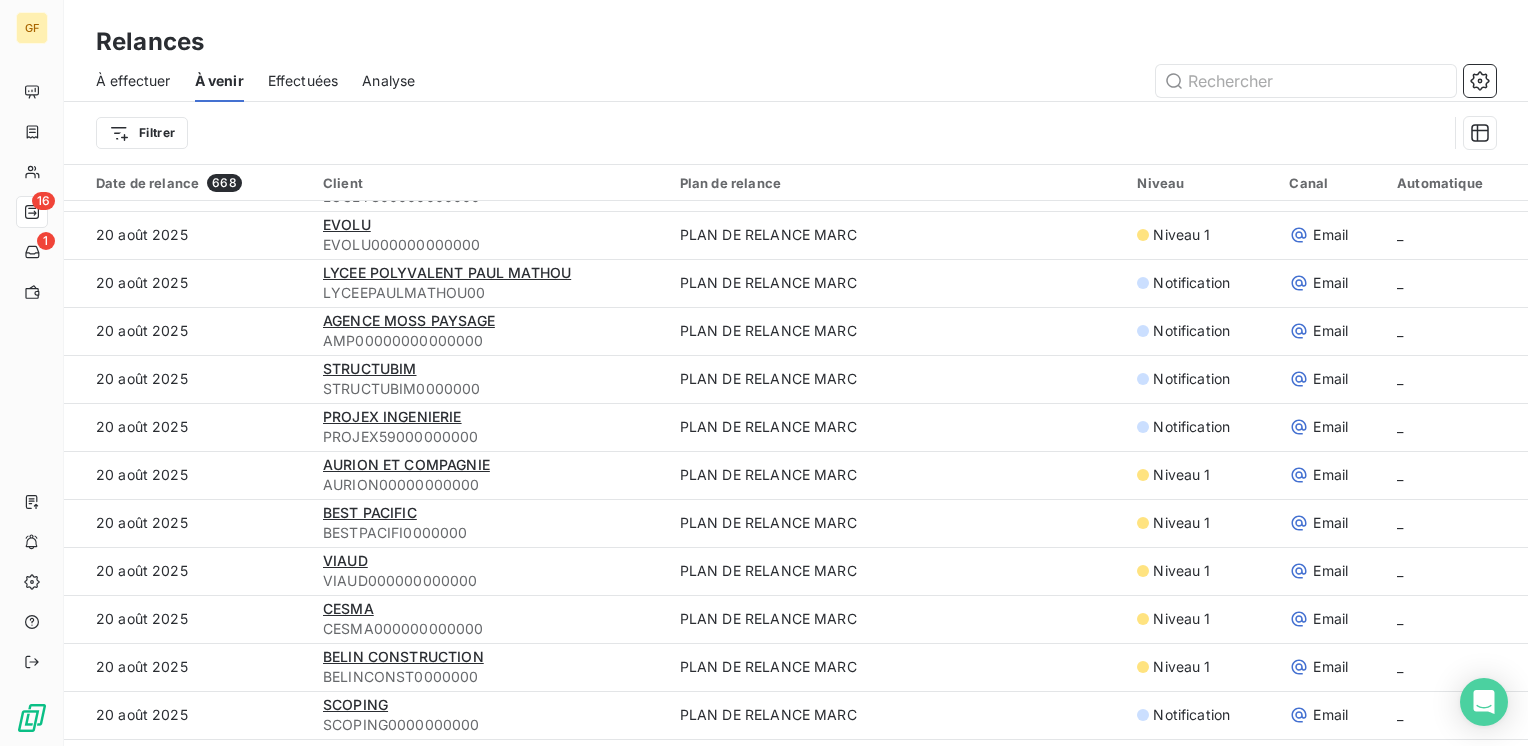 scroll, scrollTop: 1300, scrollLeft: 0, axis: vertical 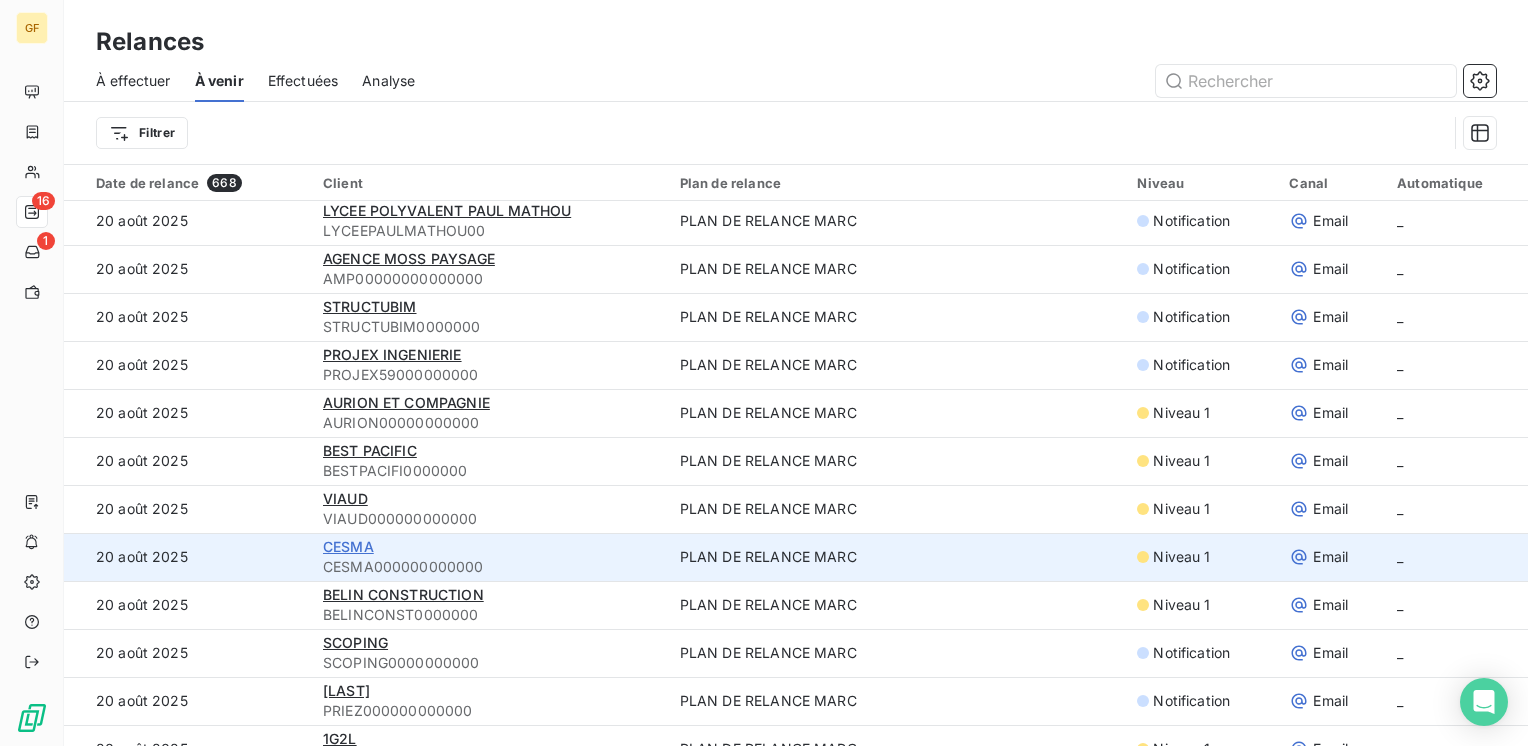 click on "CESMA" at bounding box center (348, 546) 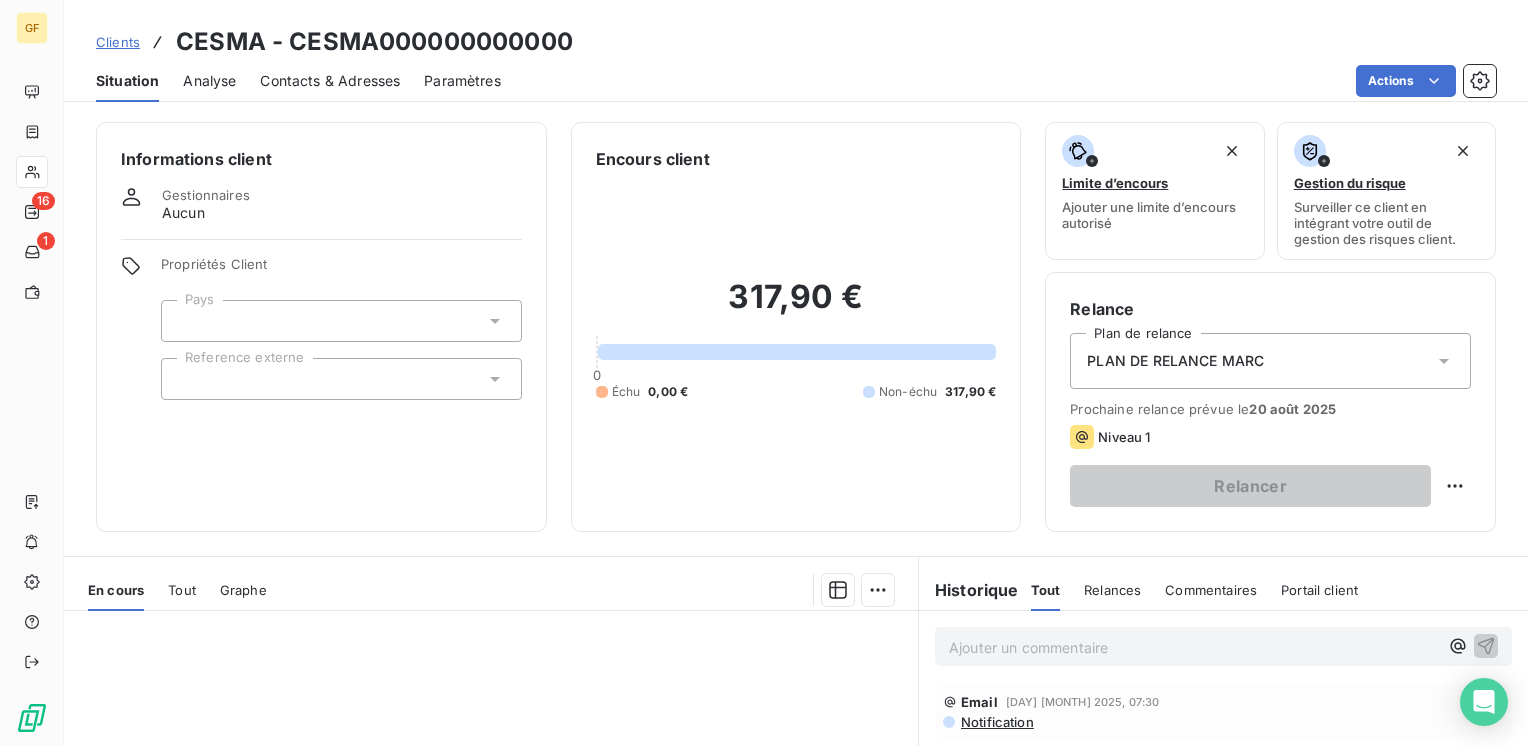 click on "Contacts & Adresses" at bounding box center [330, 81] 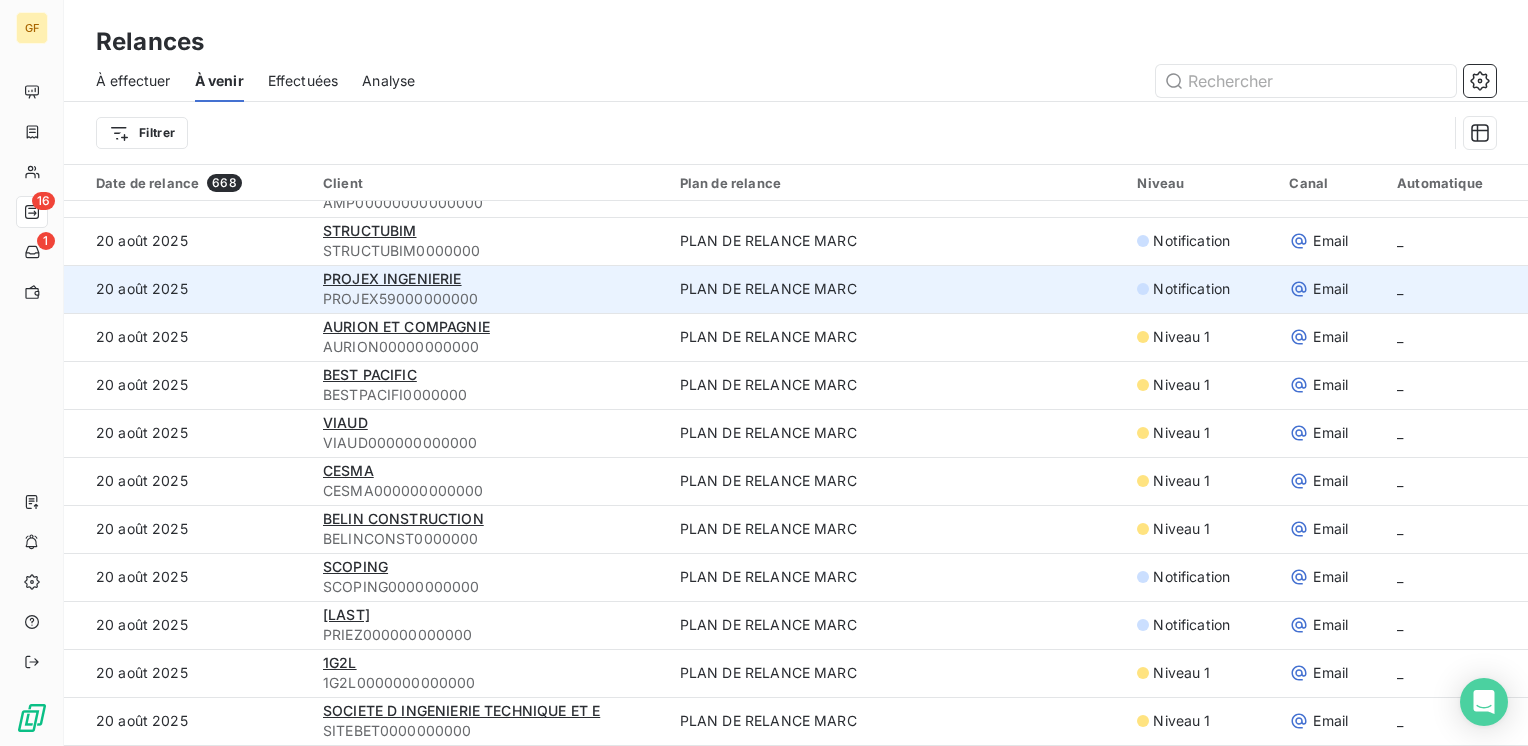 scroll, scrollTop: 1400, scrollLeft: 0, axis: vertical 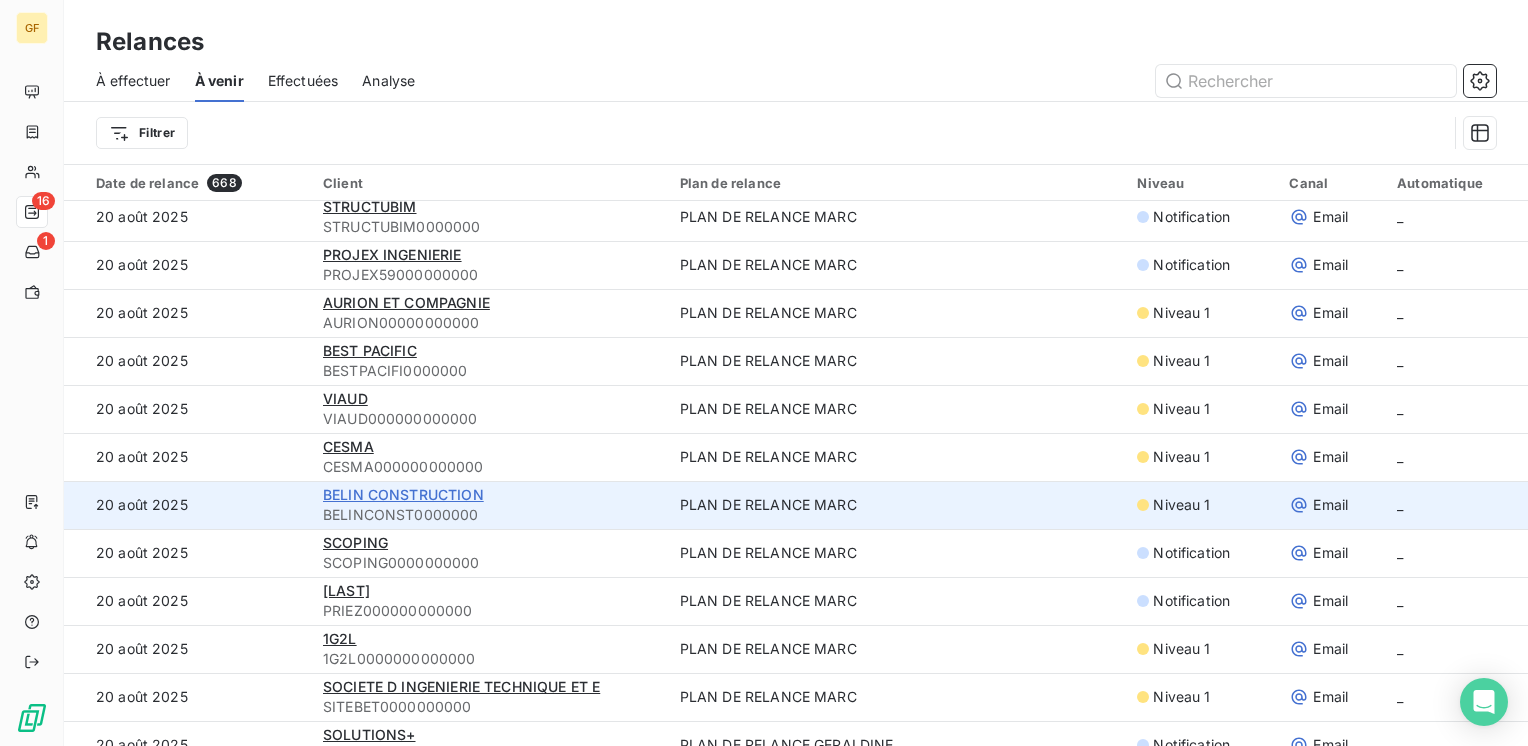 click on "BELIN CONSTRUCTION" at bounding box center (403, 494) 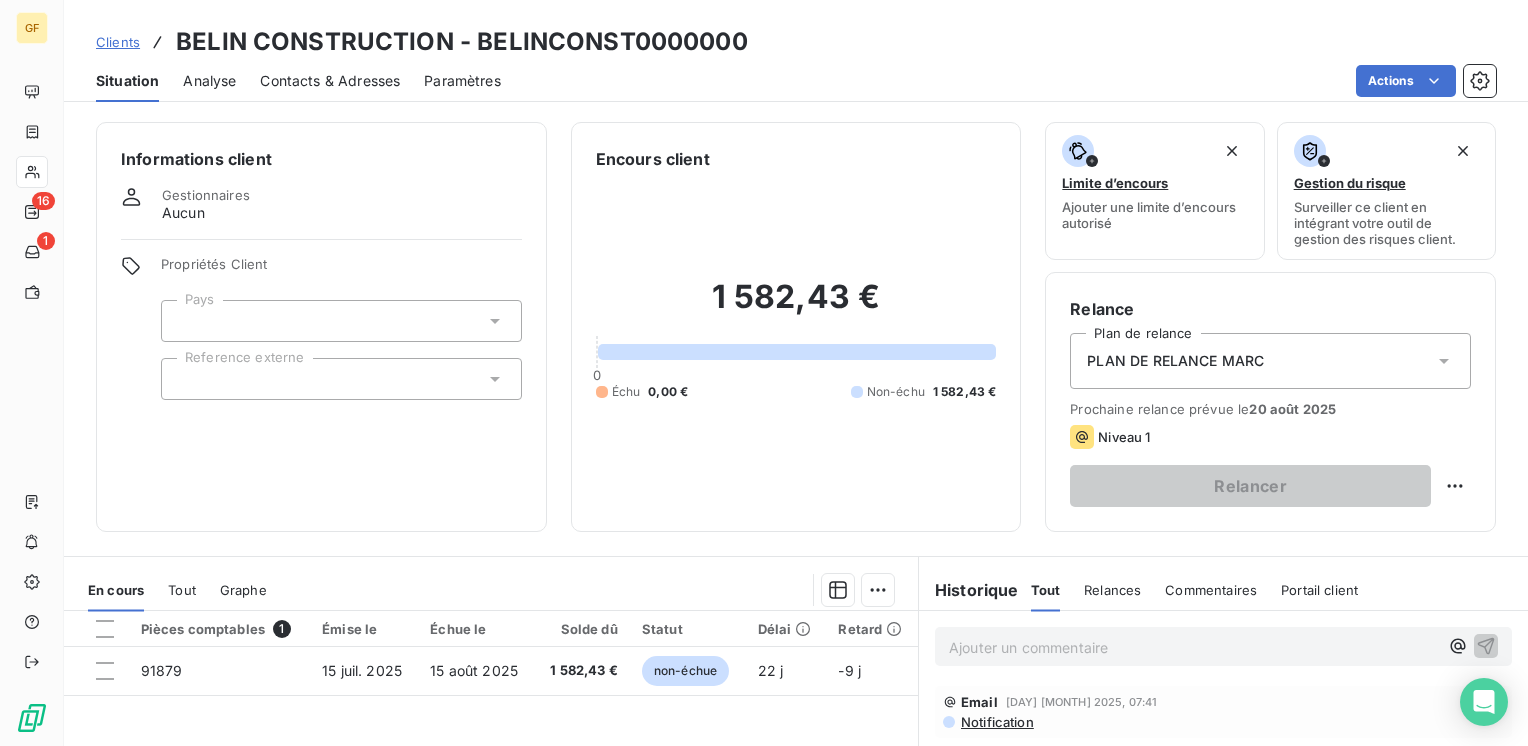 click on "Contacts & Adresses" at bounding box center (330, 81) 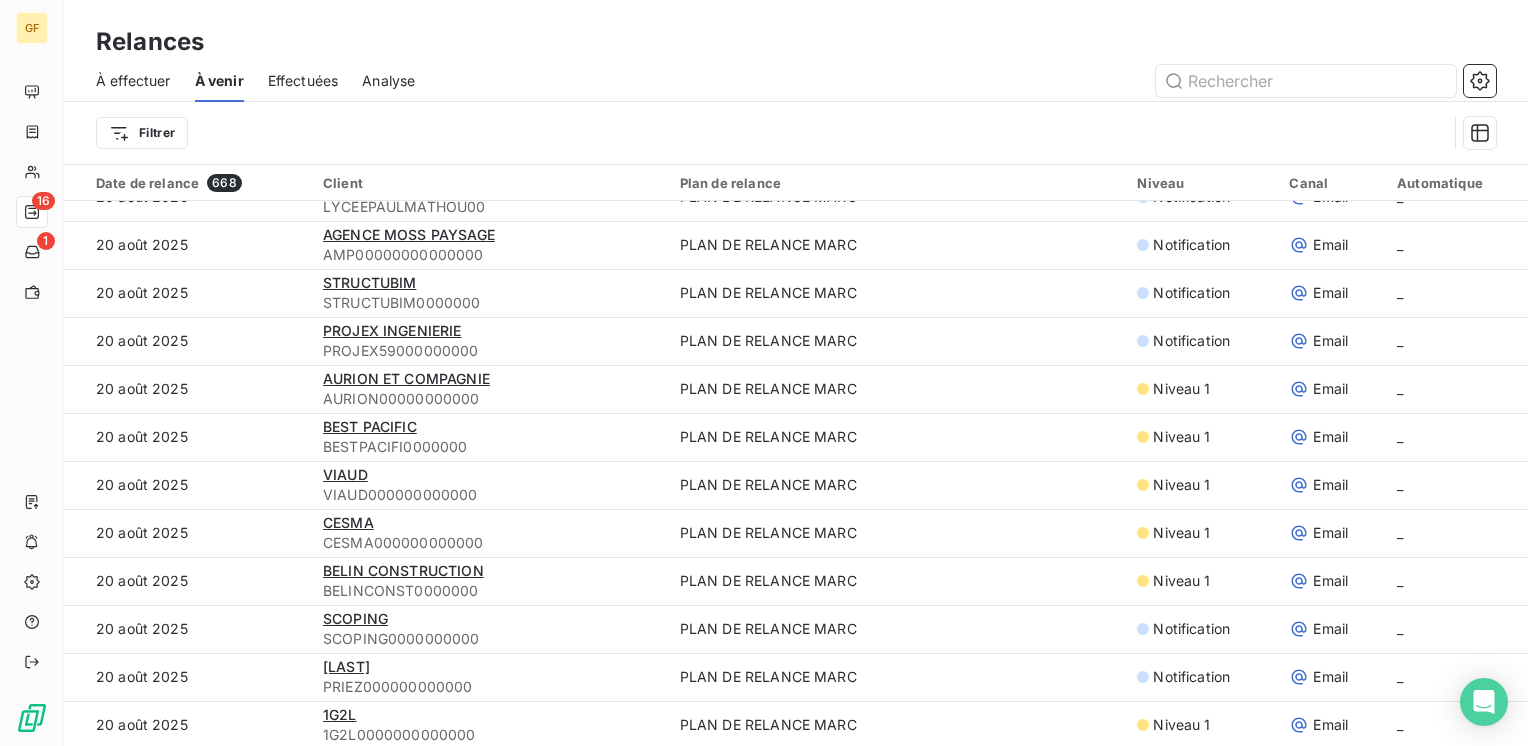 scroll, scrollTop: 1400, scrollLeft: 0, axis: vertical 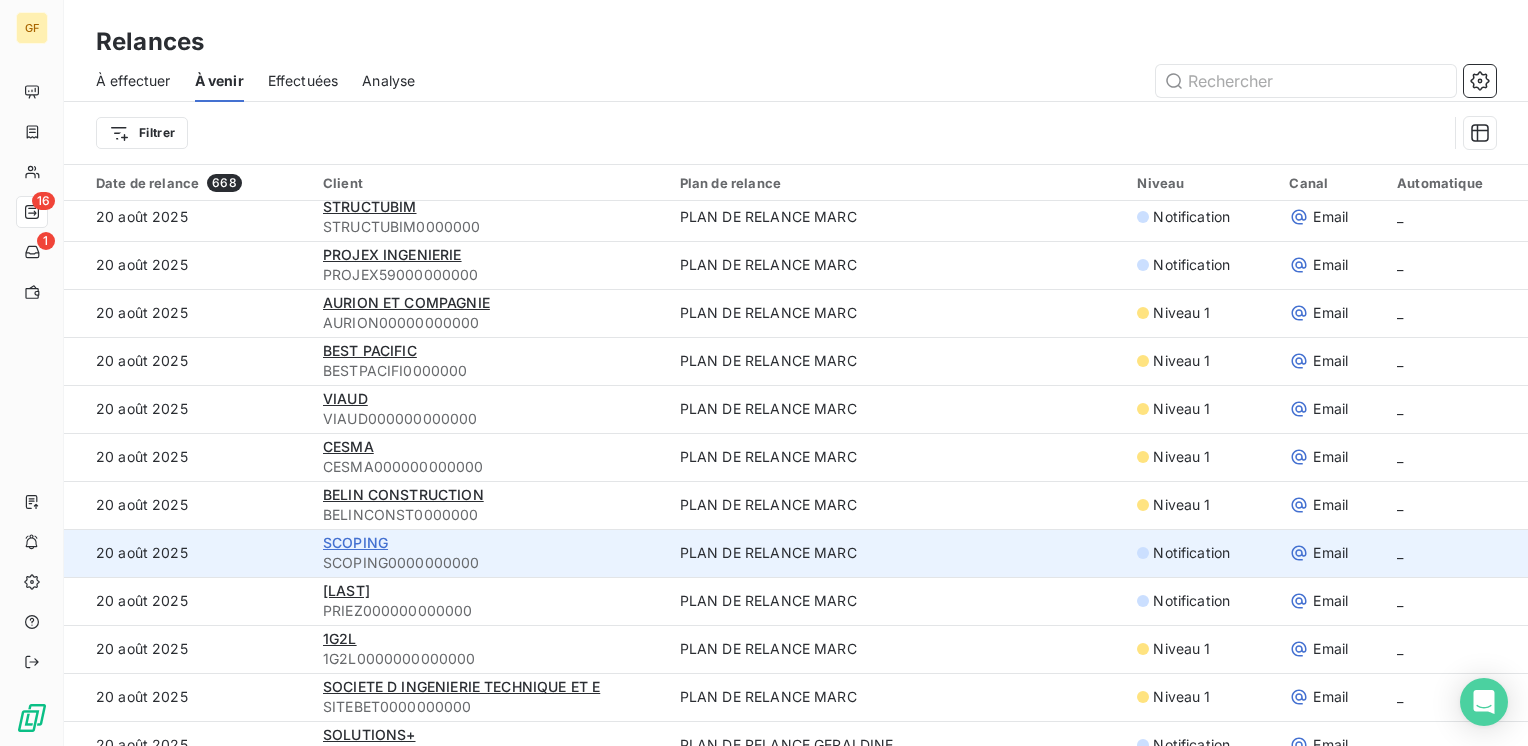 click on "SCOPING" at bounding box center (355, 542) 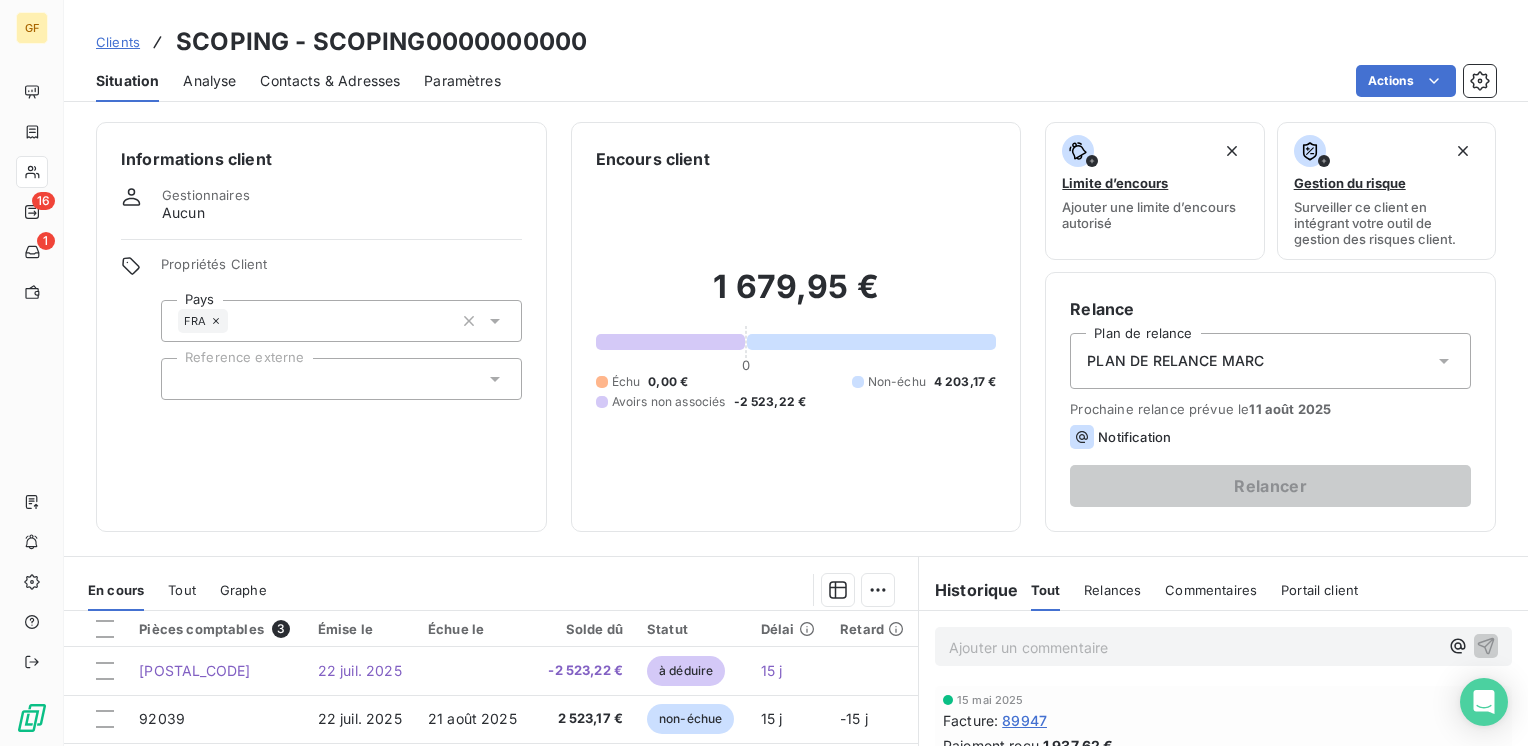 click on "Contacts & Adresses" at bounding box center (330, 81) 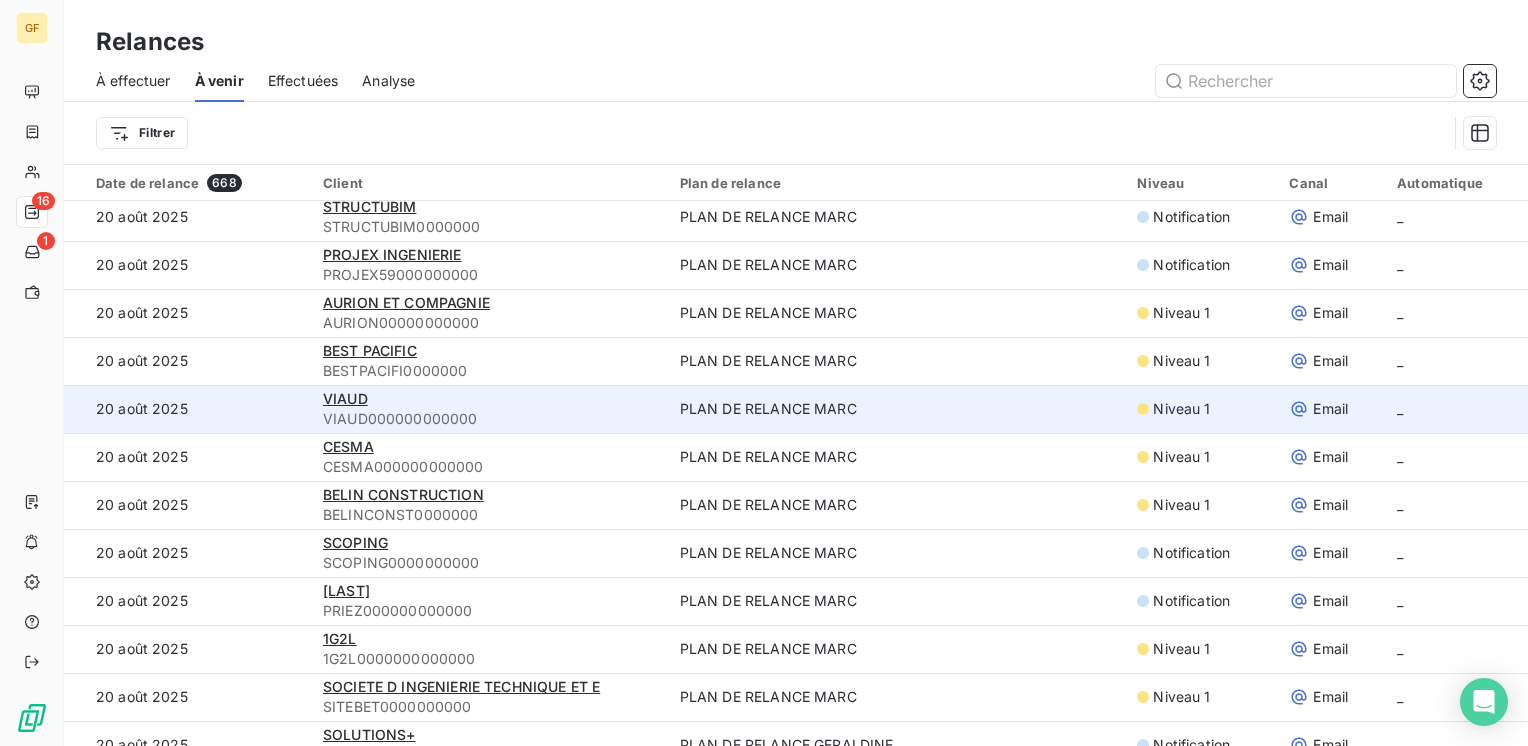 scroll, scrollTop: 1500, scrollLeft: 0, axis: vertical 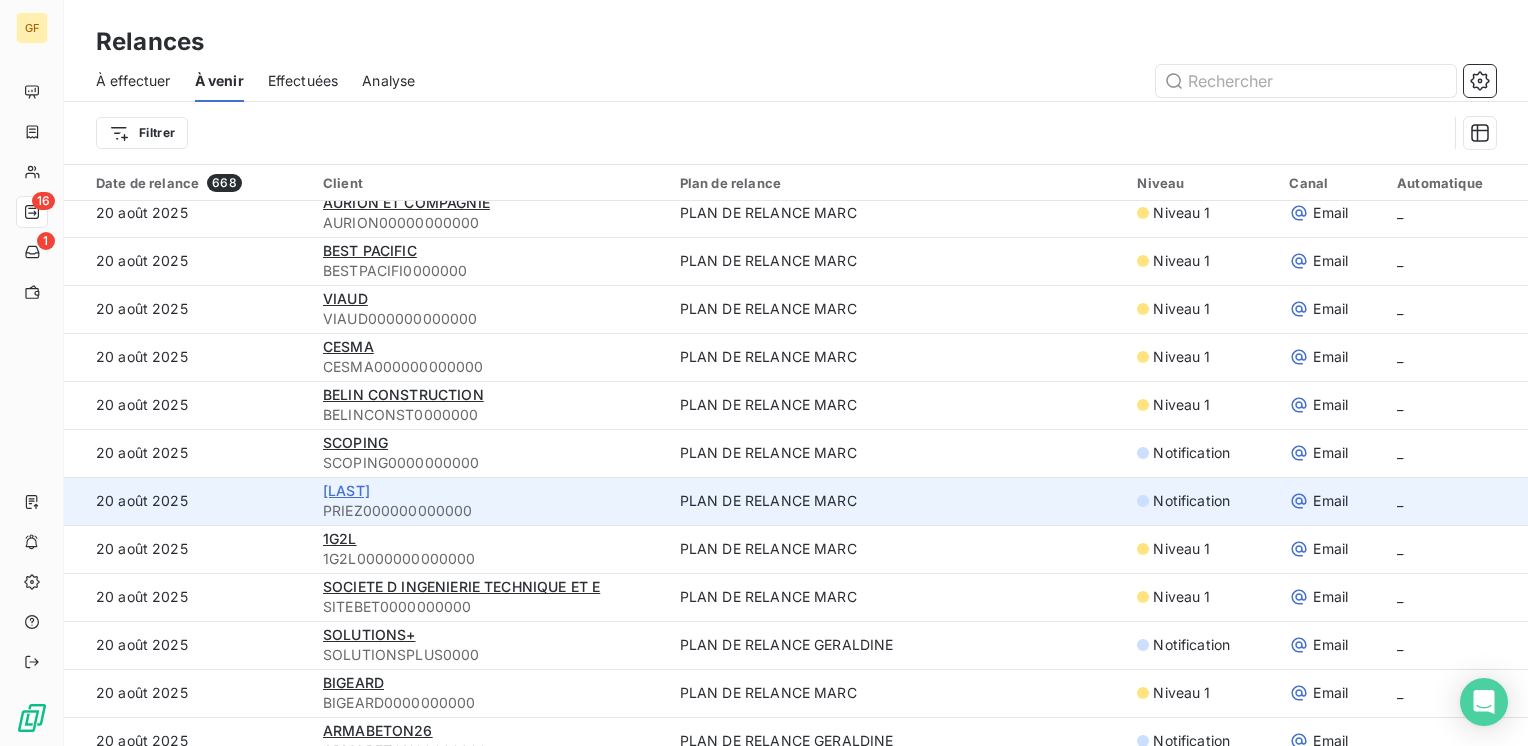click on "[LAST] [LAST]" at bounding box center (346, 490) 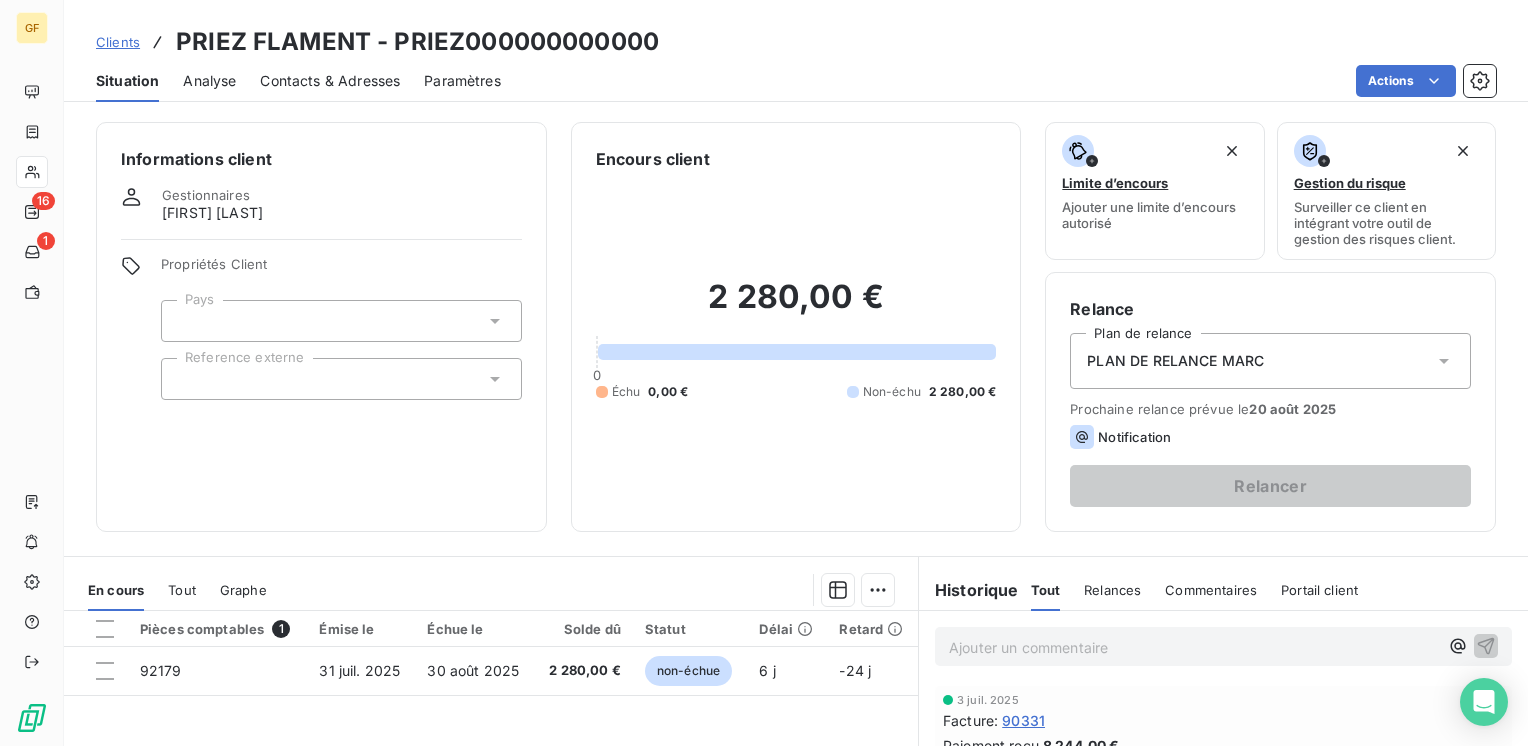 click on "Contacts & Adresses" at bounding box center [330, 81] 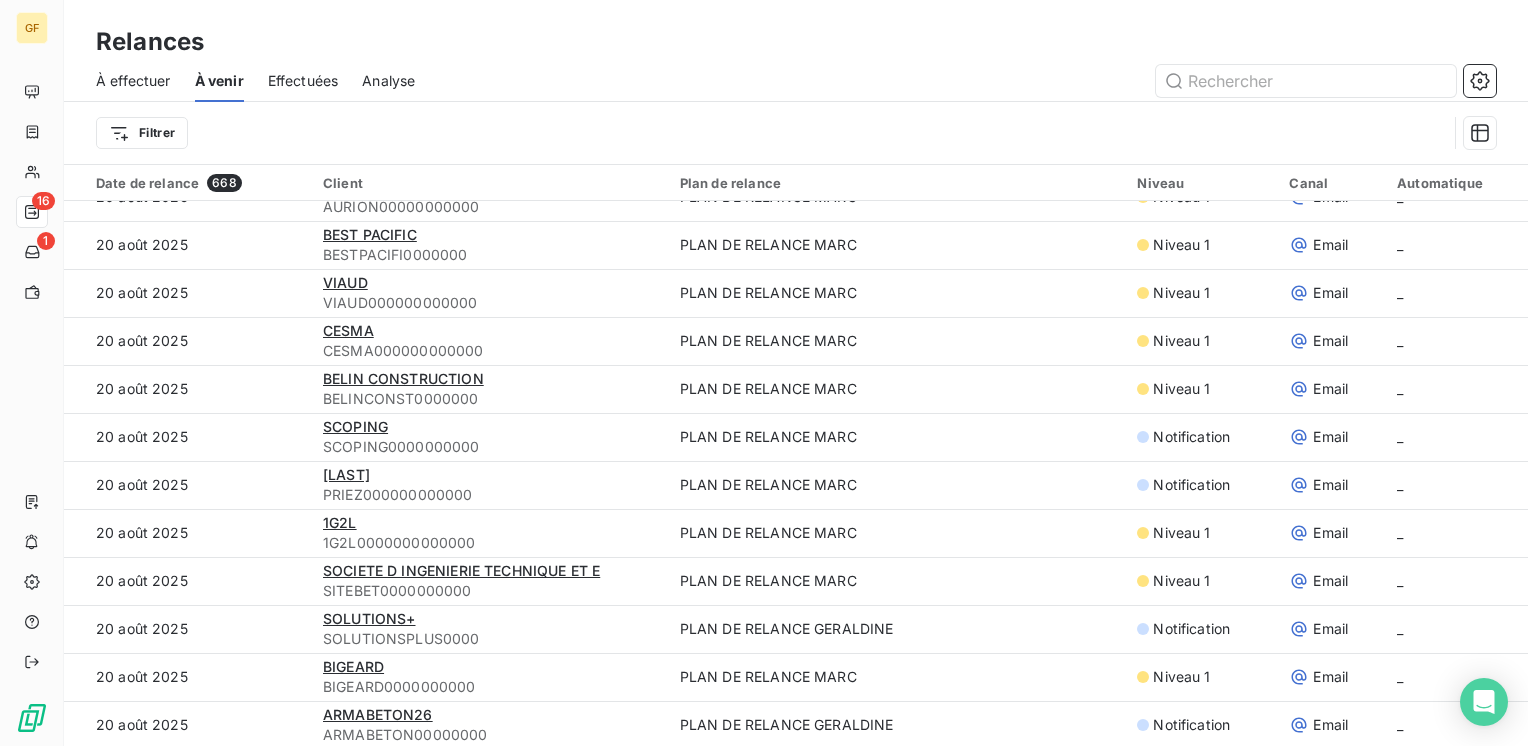 scroll, scrollTop: 1600, scrollLeft: 0, axis: vertical 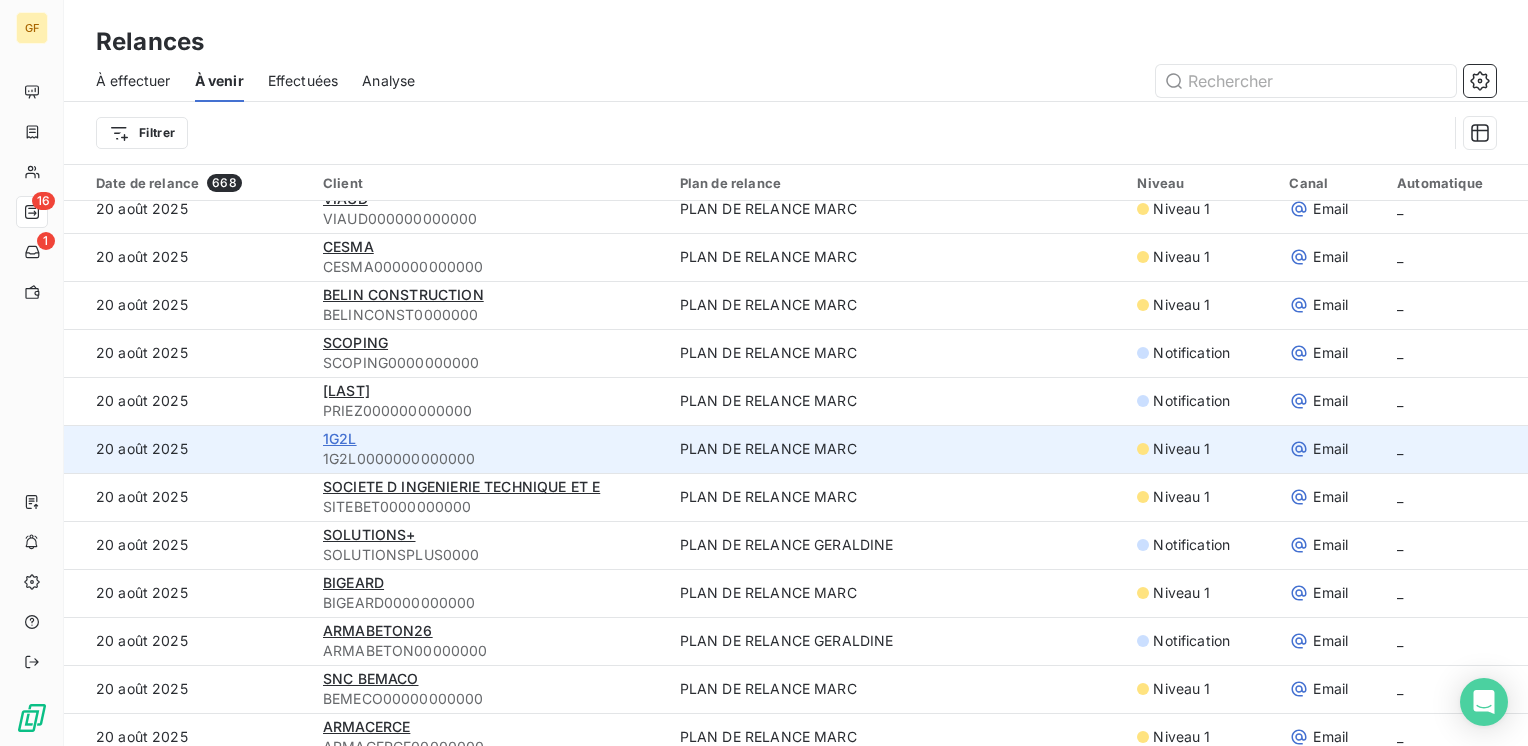 click on "1G2L" at bounding box center (340, 438) 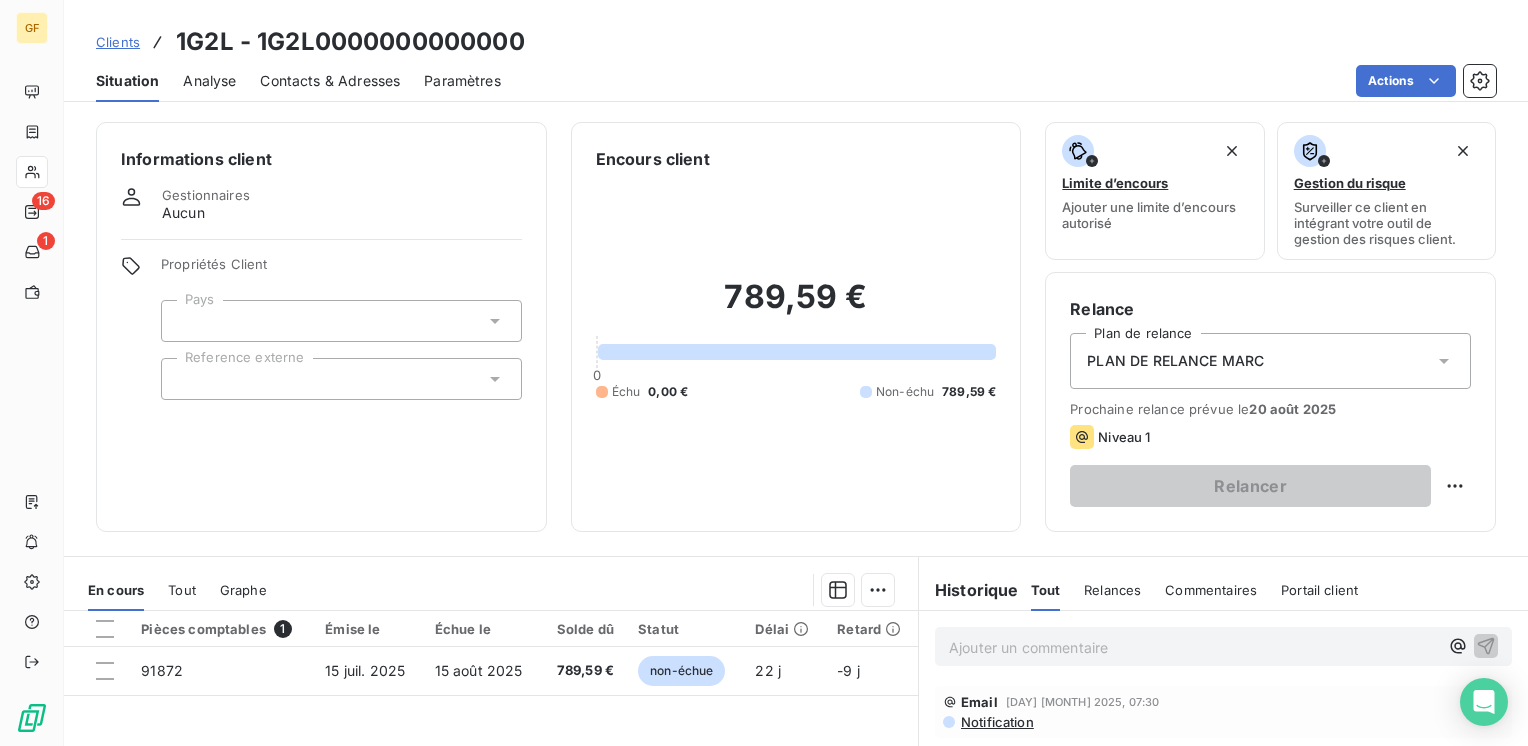 click on "Contacts & Adresses" at bounding box center [330, 81] 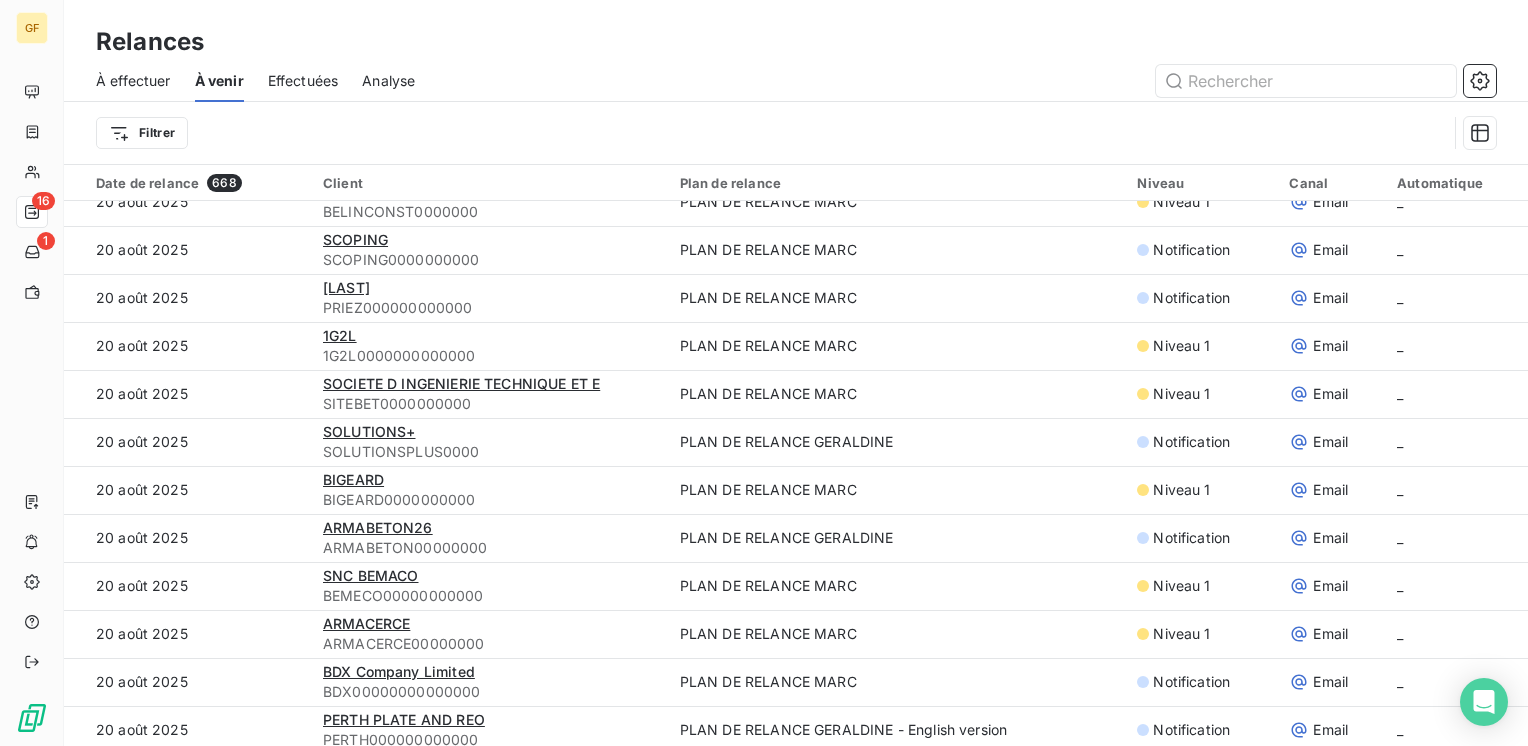 scroll, scrollTop: 1800, scrollLeft: 0, axis: vertical 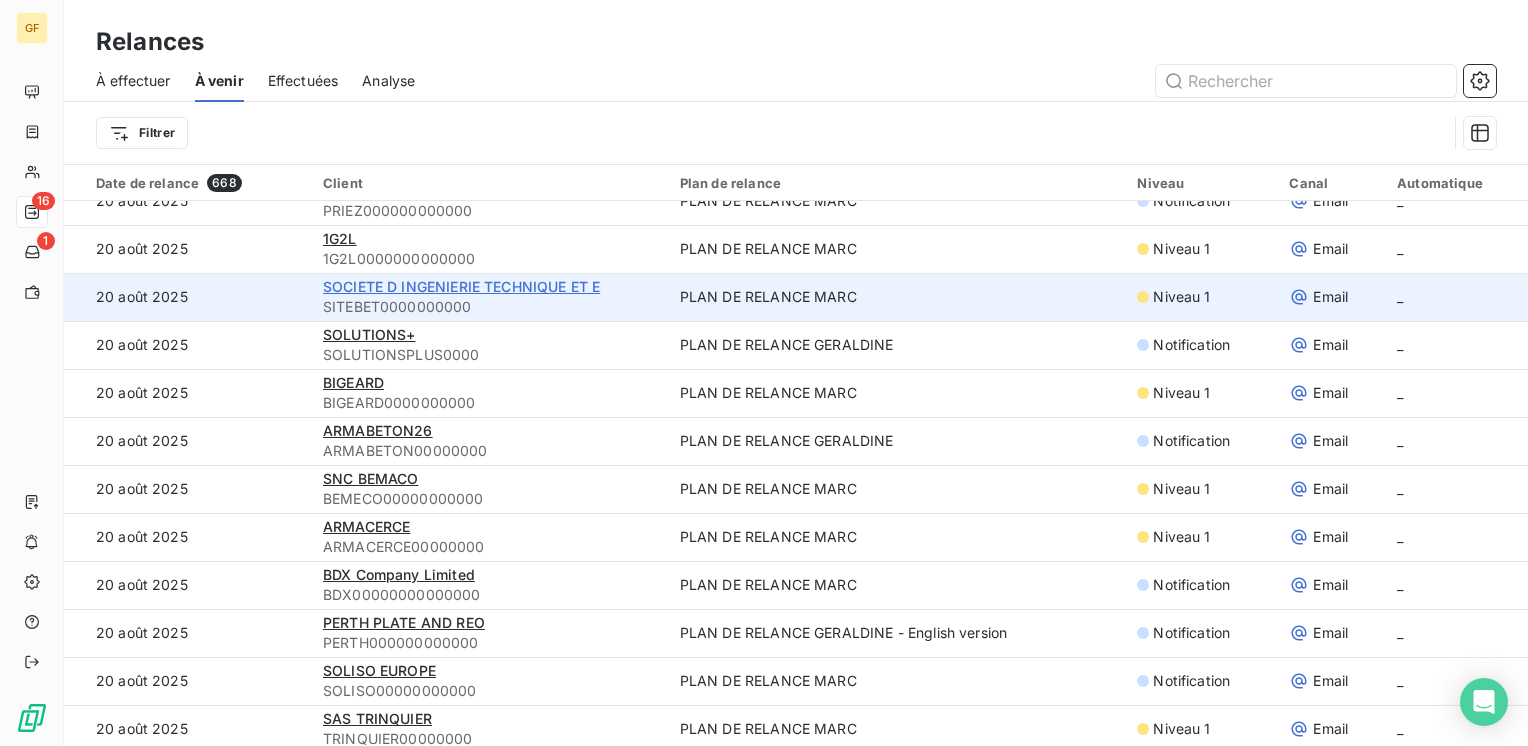 click on "SOCIETE D INGENIERIE TECHNIQUE ET E" at bounding box center (461, 286) 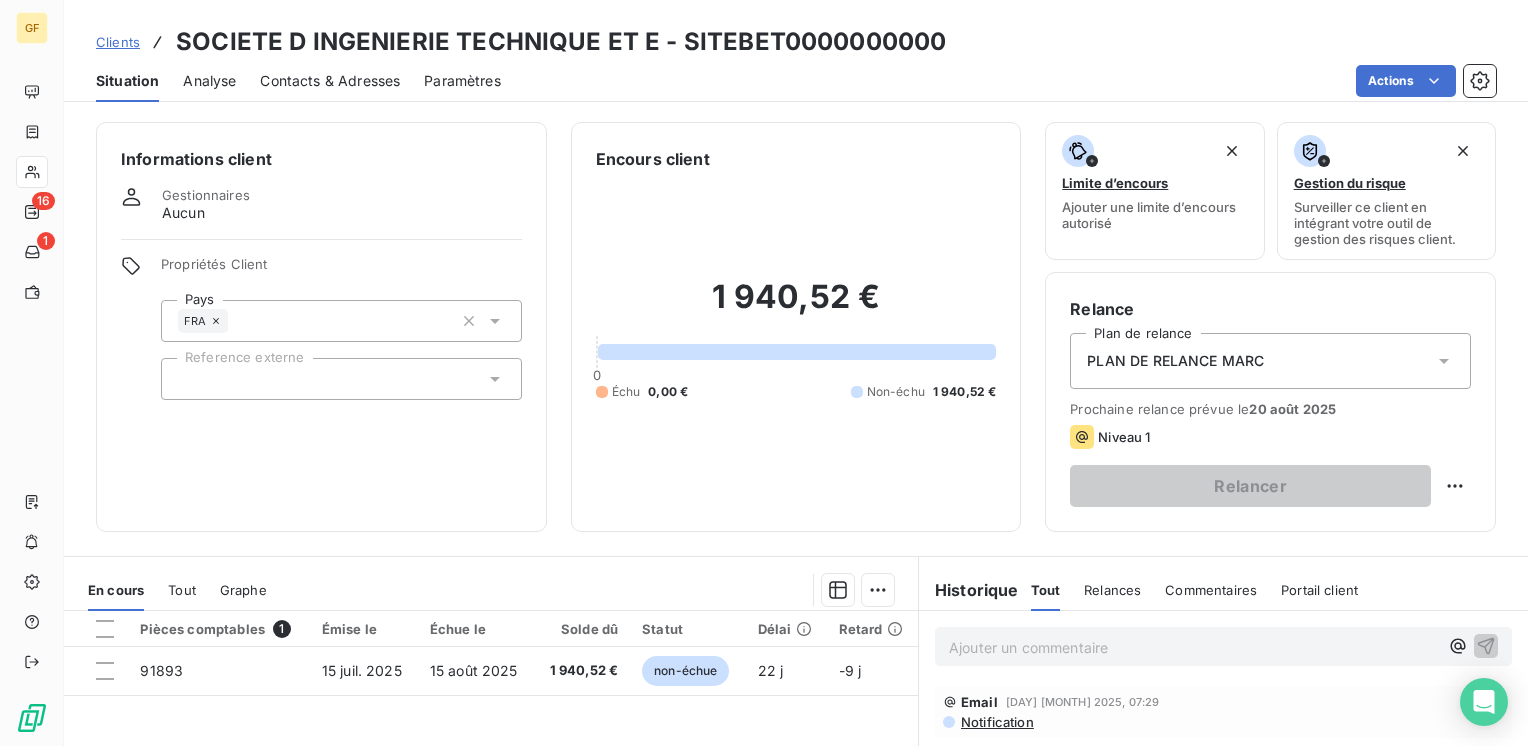 click on "Contacts & Adresses" at bounding box center (330, 81) 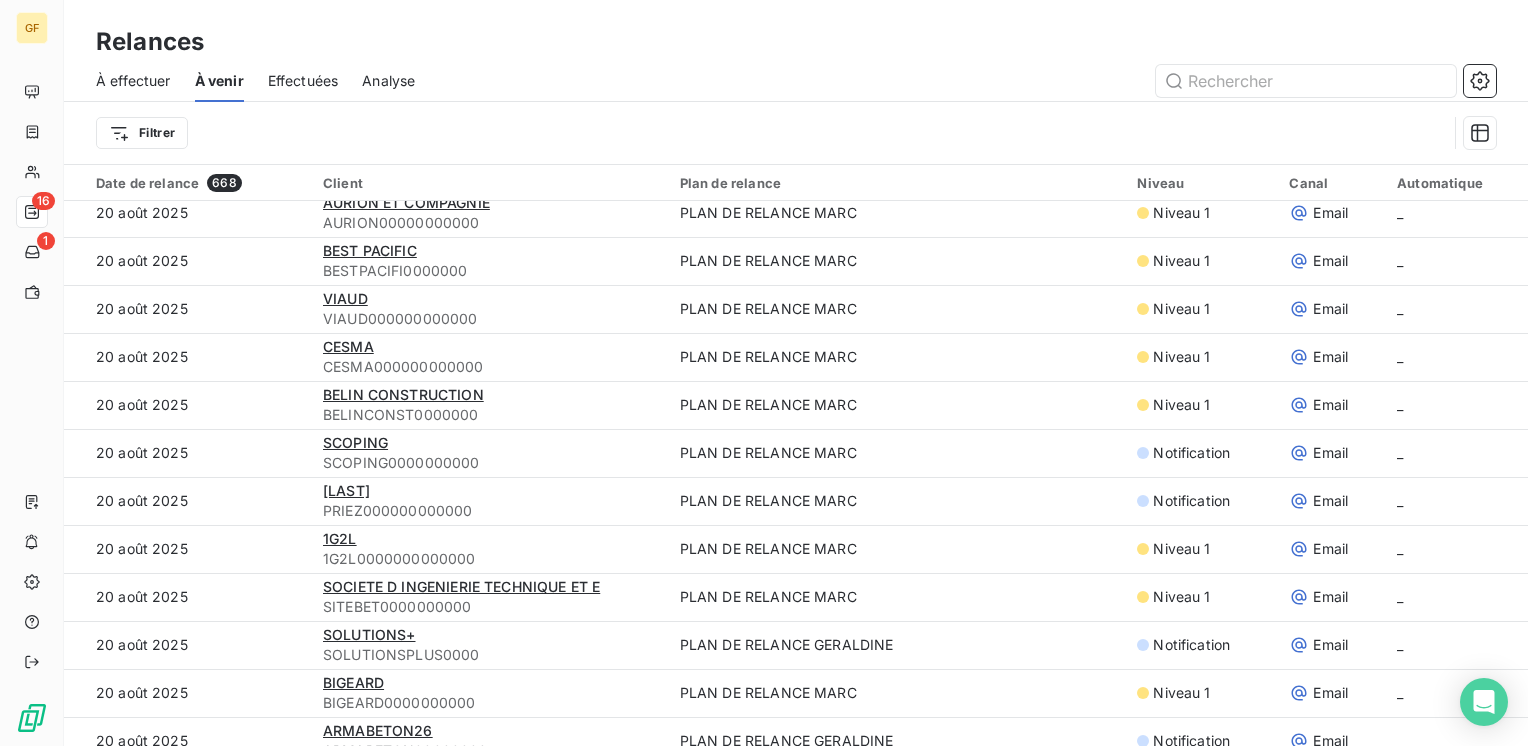scroll, scrollTop: 1700, scrollLeft: 0, axis: vertical 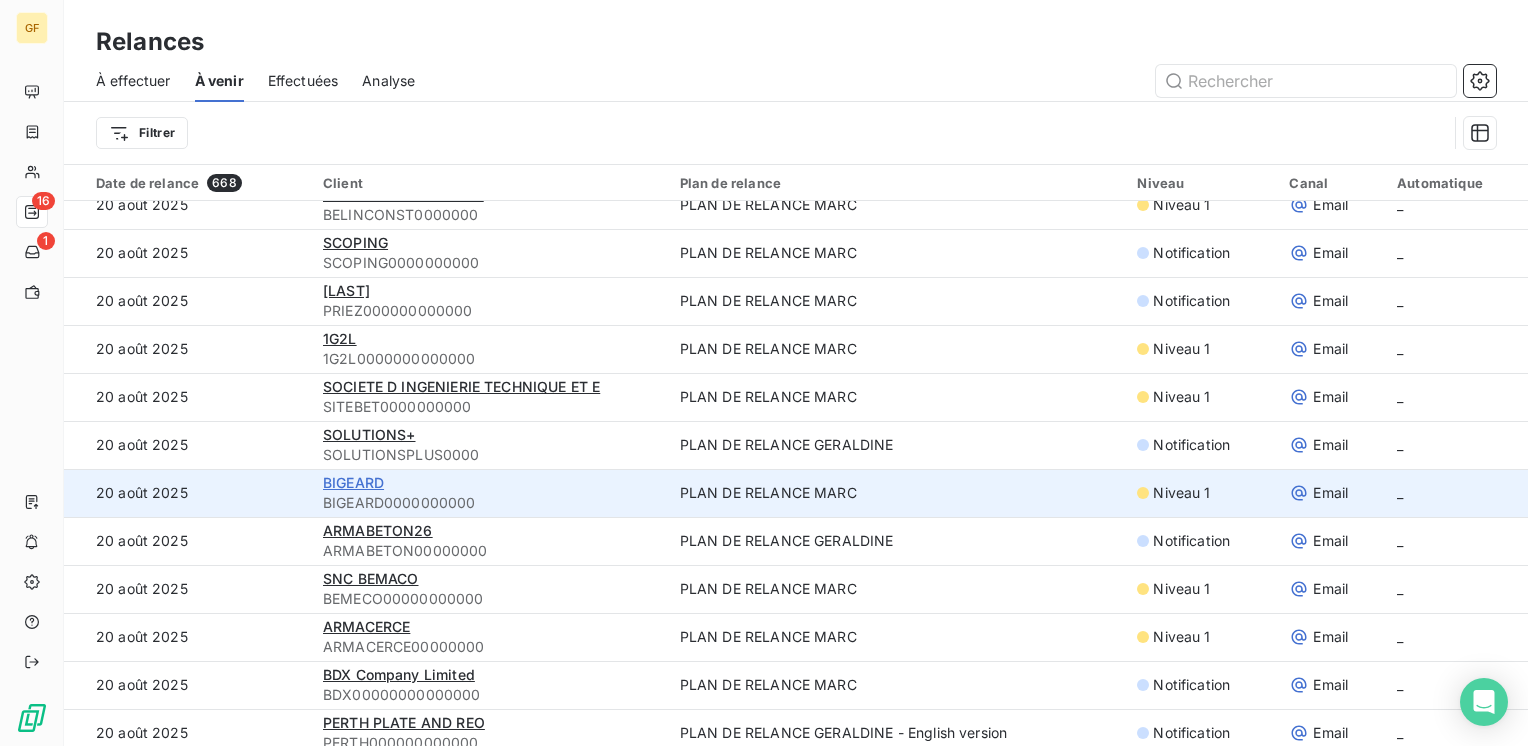 click on "BIGEARD" at bounding box center [353, 482] 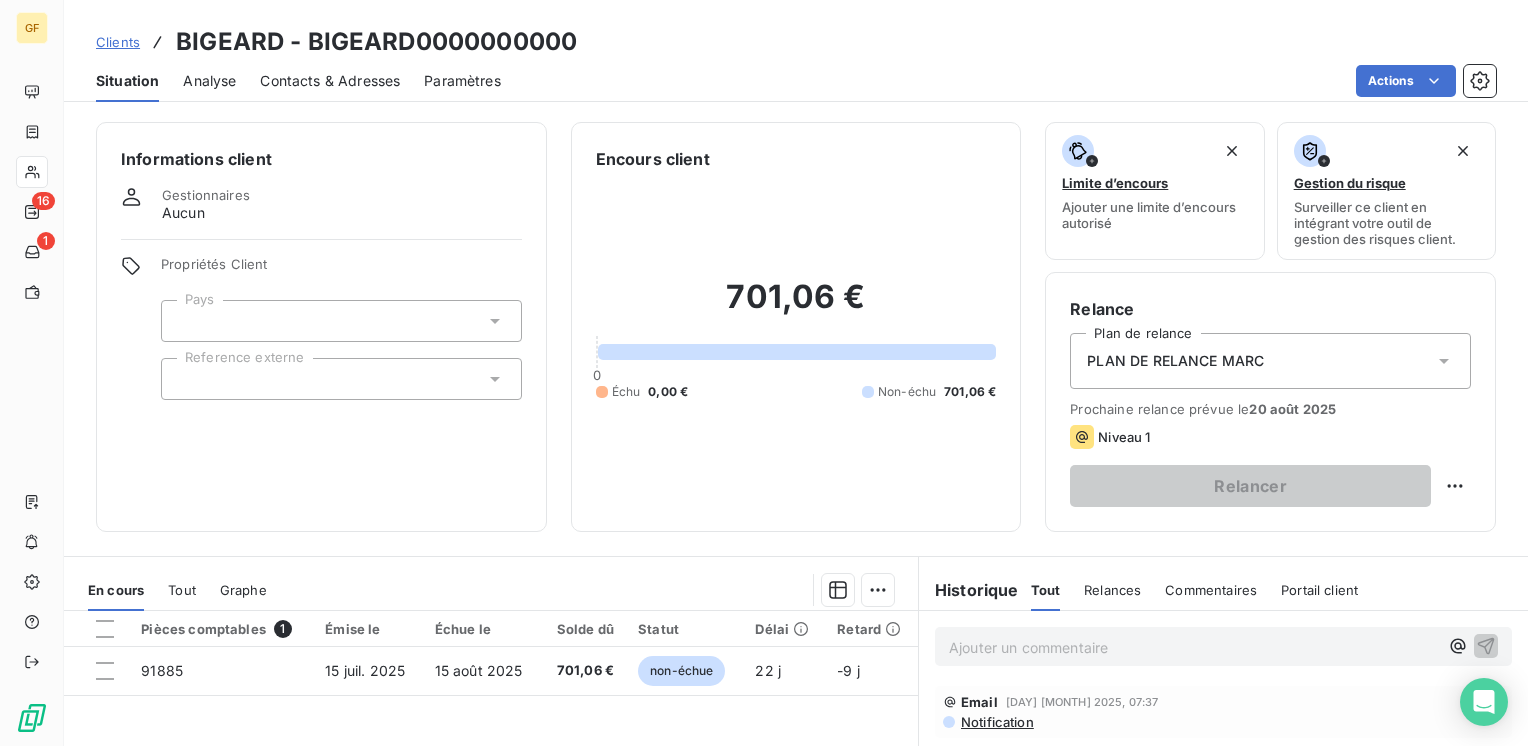click on "Contacts & Adresses" at bounding box center (330, 81) 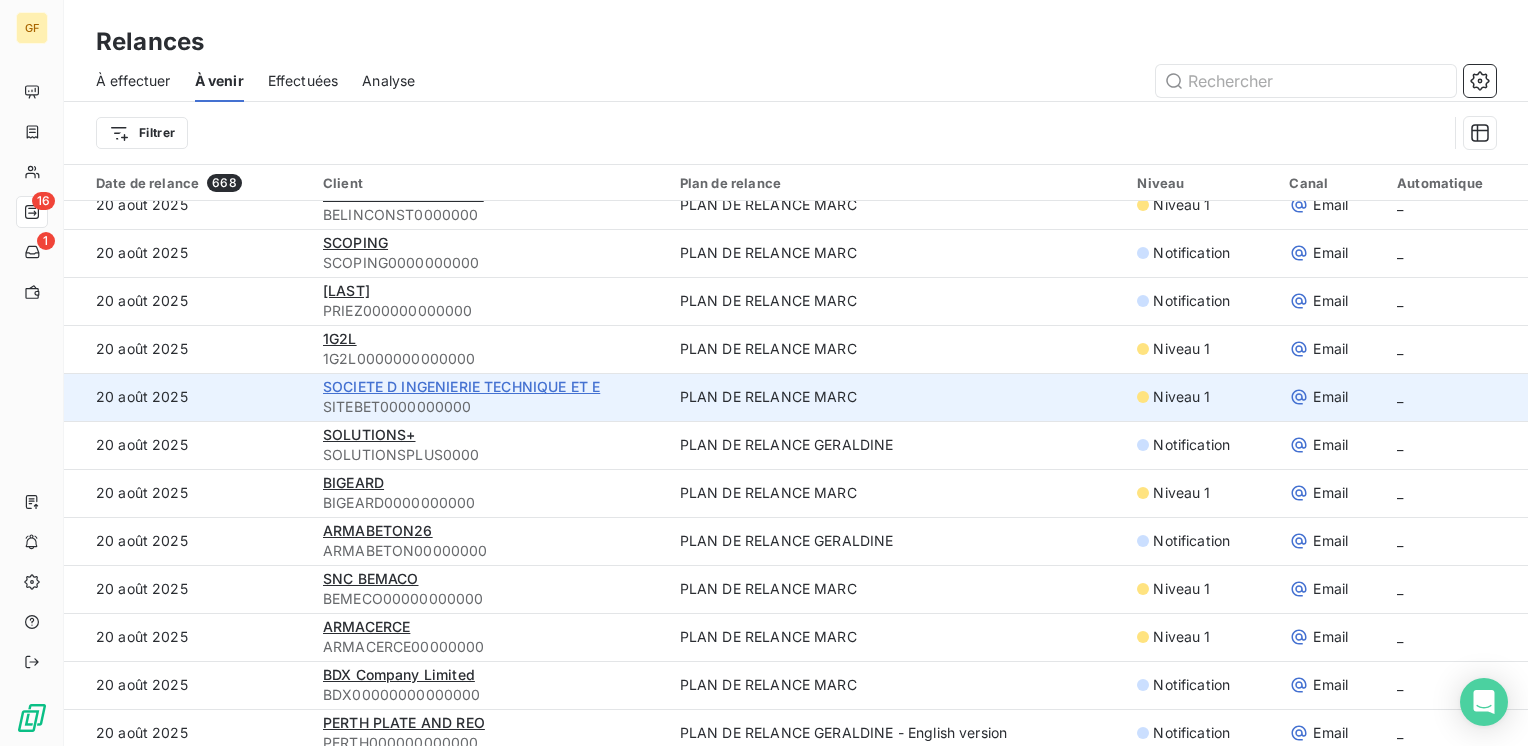scroll, scrollTop: 1800, scrollLeft: 0, axis: vertical 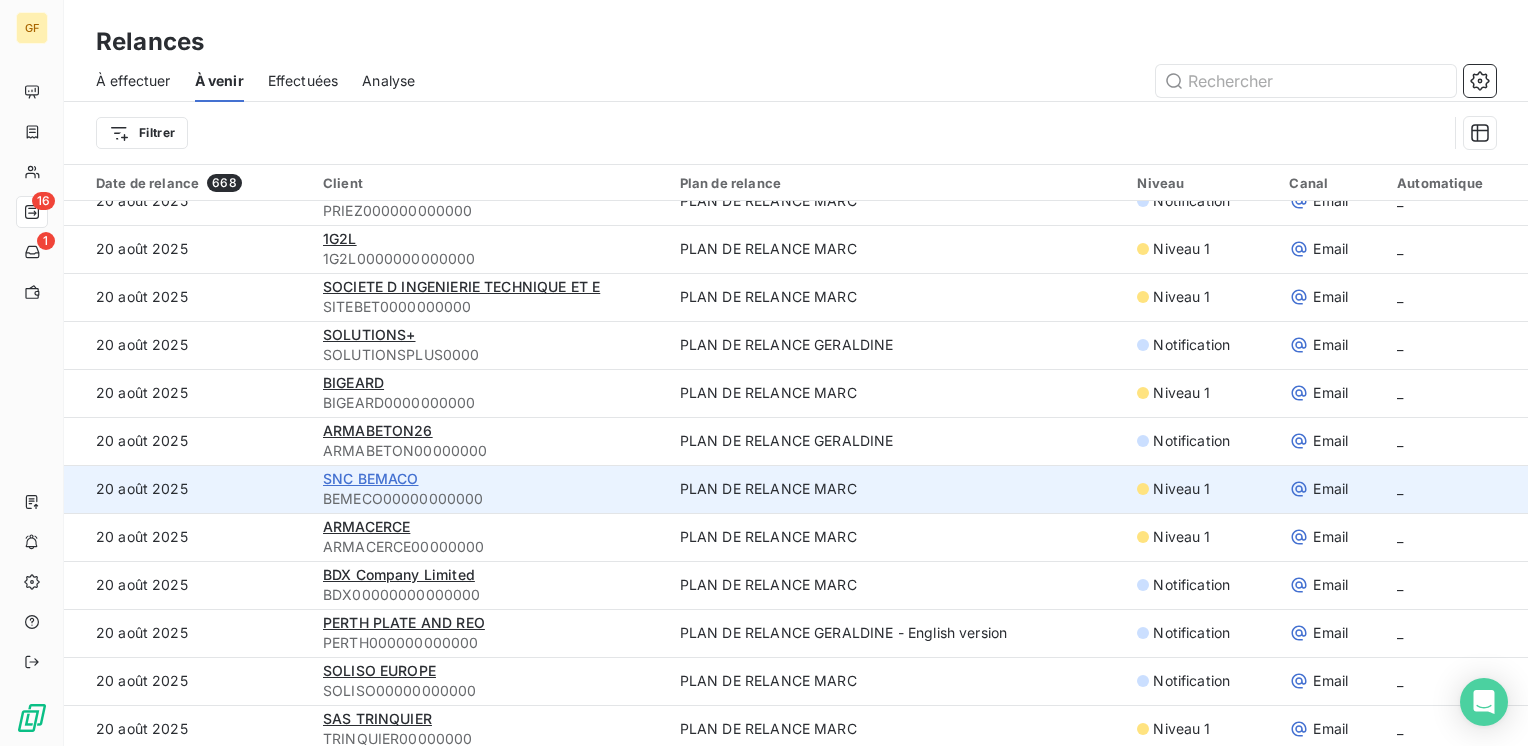 click on "SNC BEMACO" at bounding box center [371, 478] 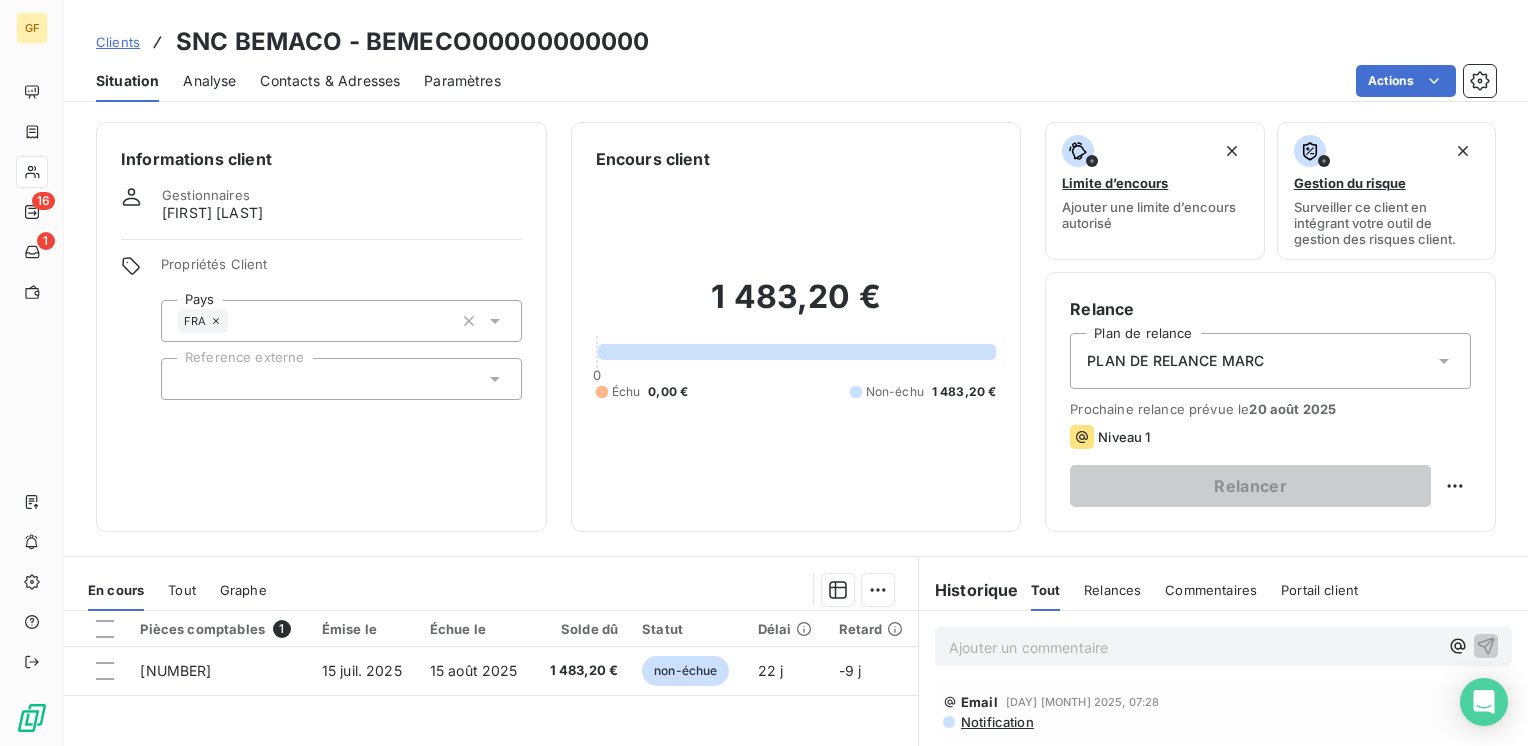 click on "Contacts & Adresses" at bounding box center [330, 81] 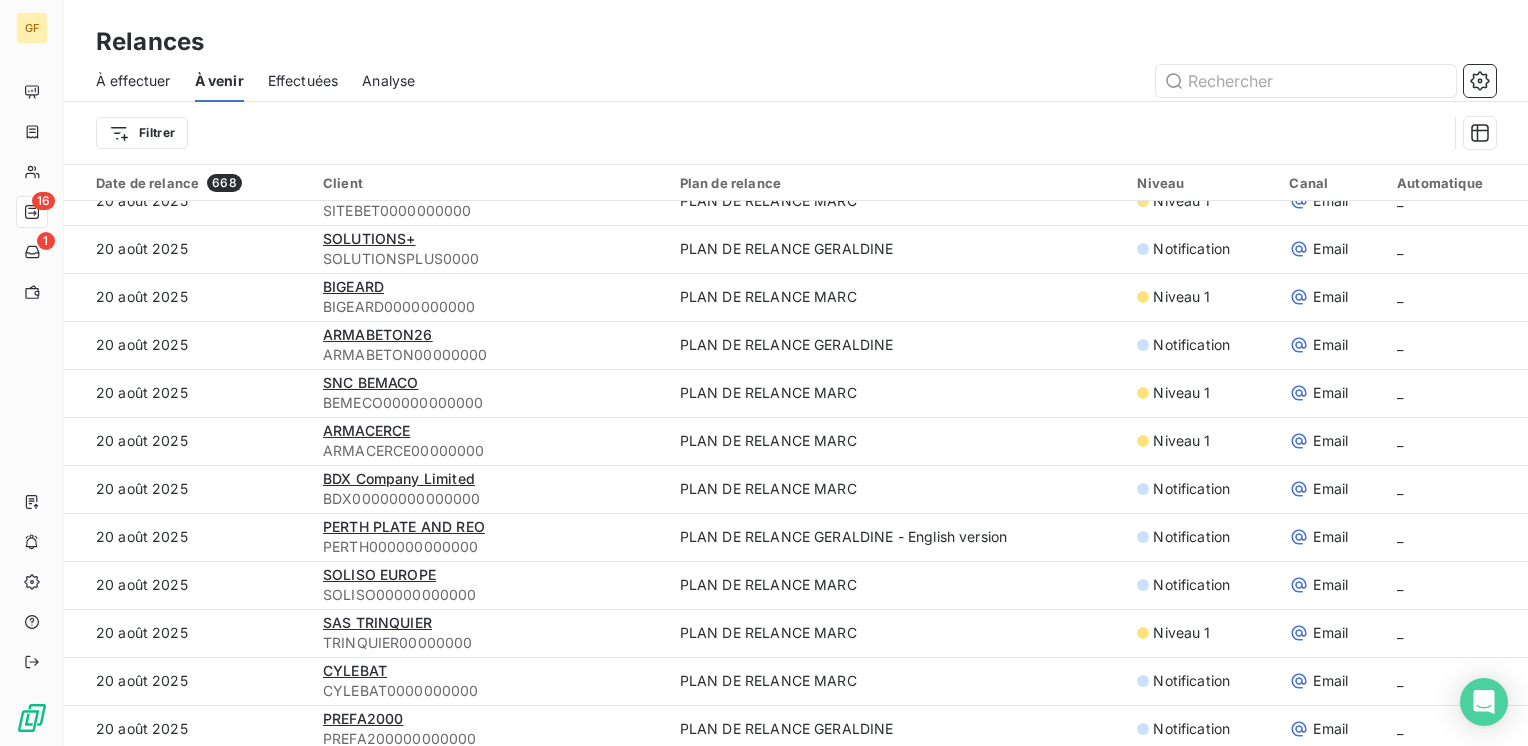 scroll, scrollTop: 1900, scrollLeft: 0, axis: vertical 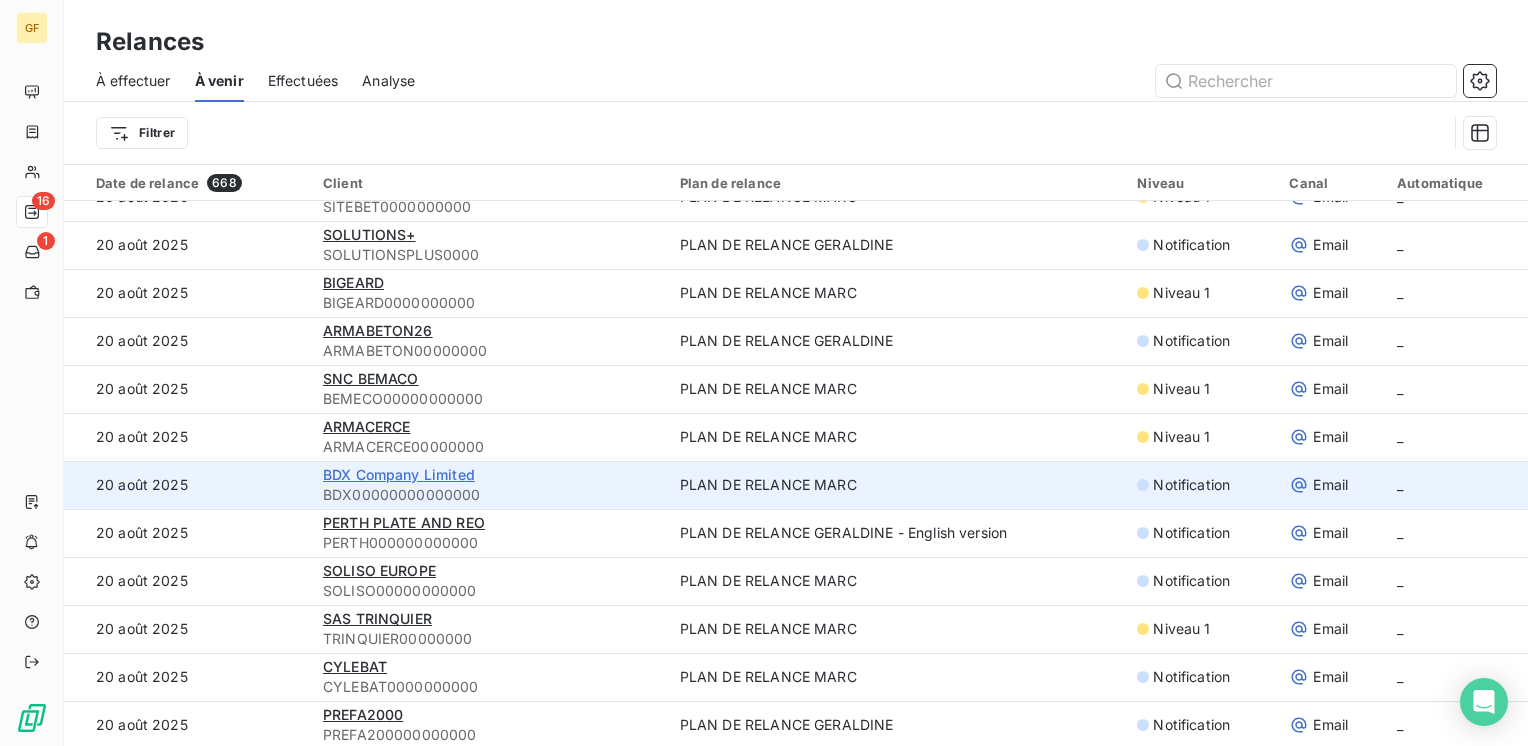 click on "BDX Company Limited" at bounding box center [399, 474] 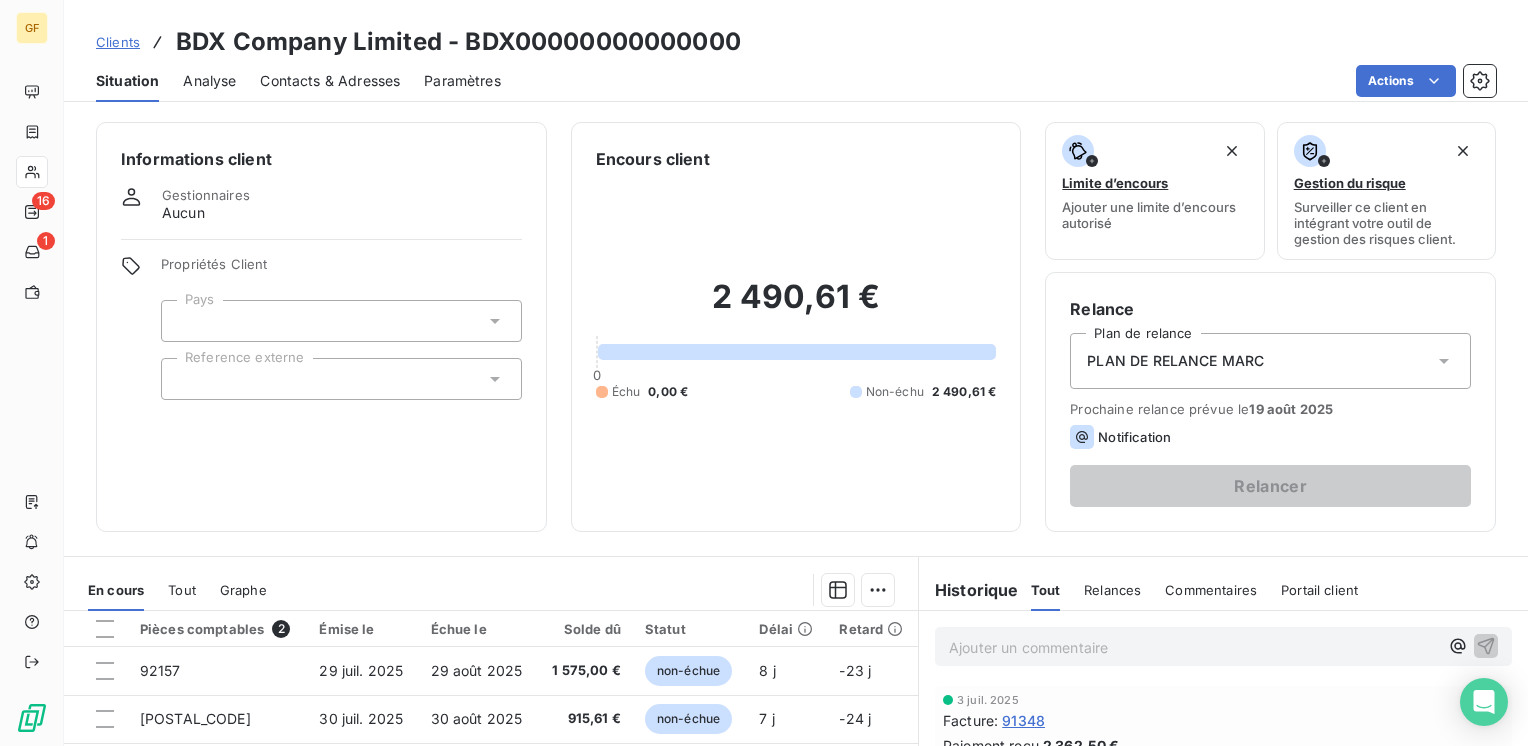 click on "Contacts & Adresses" at bounding box center [330, 81] 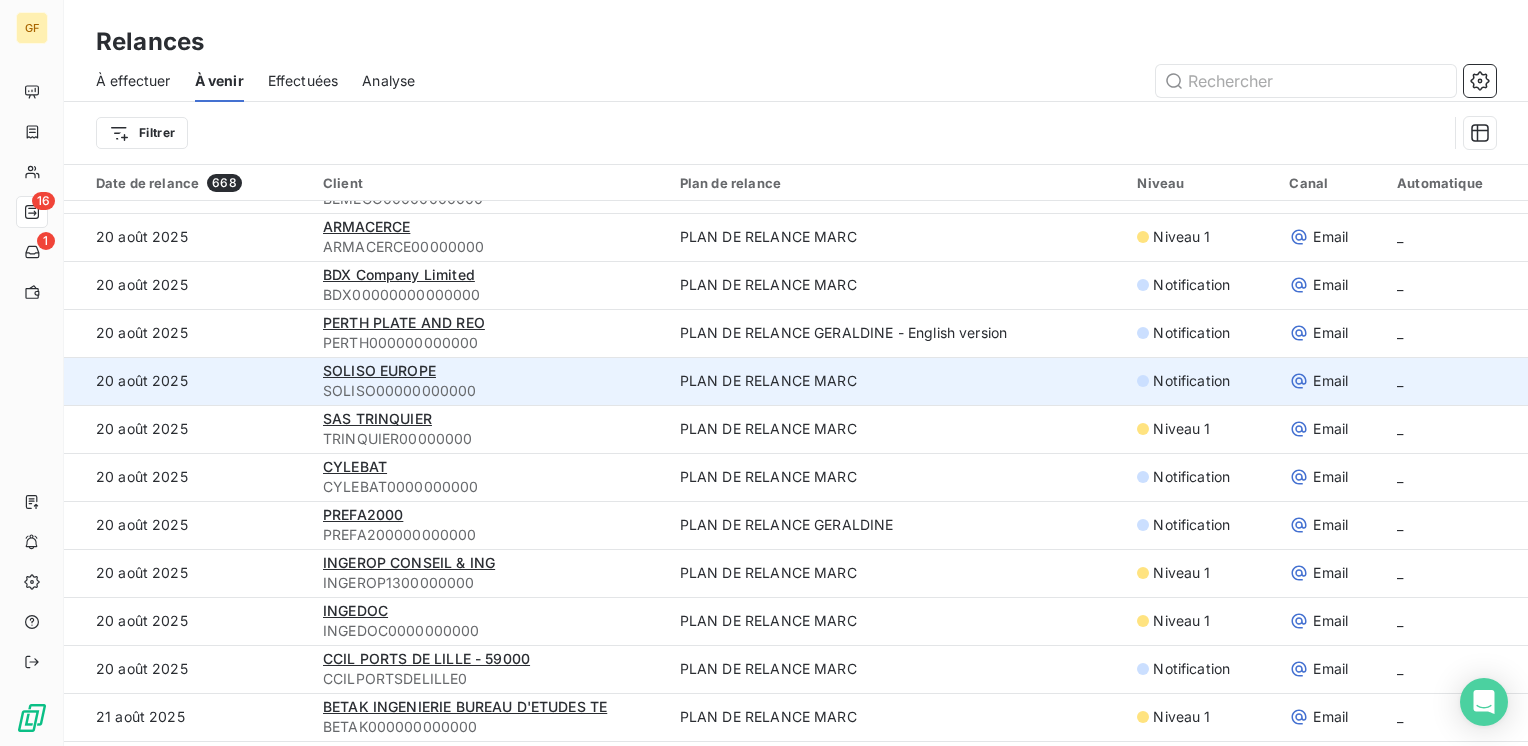 scroll, scrollTop: 2200, scrollLeft: 0, axis: vertical 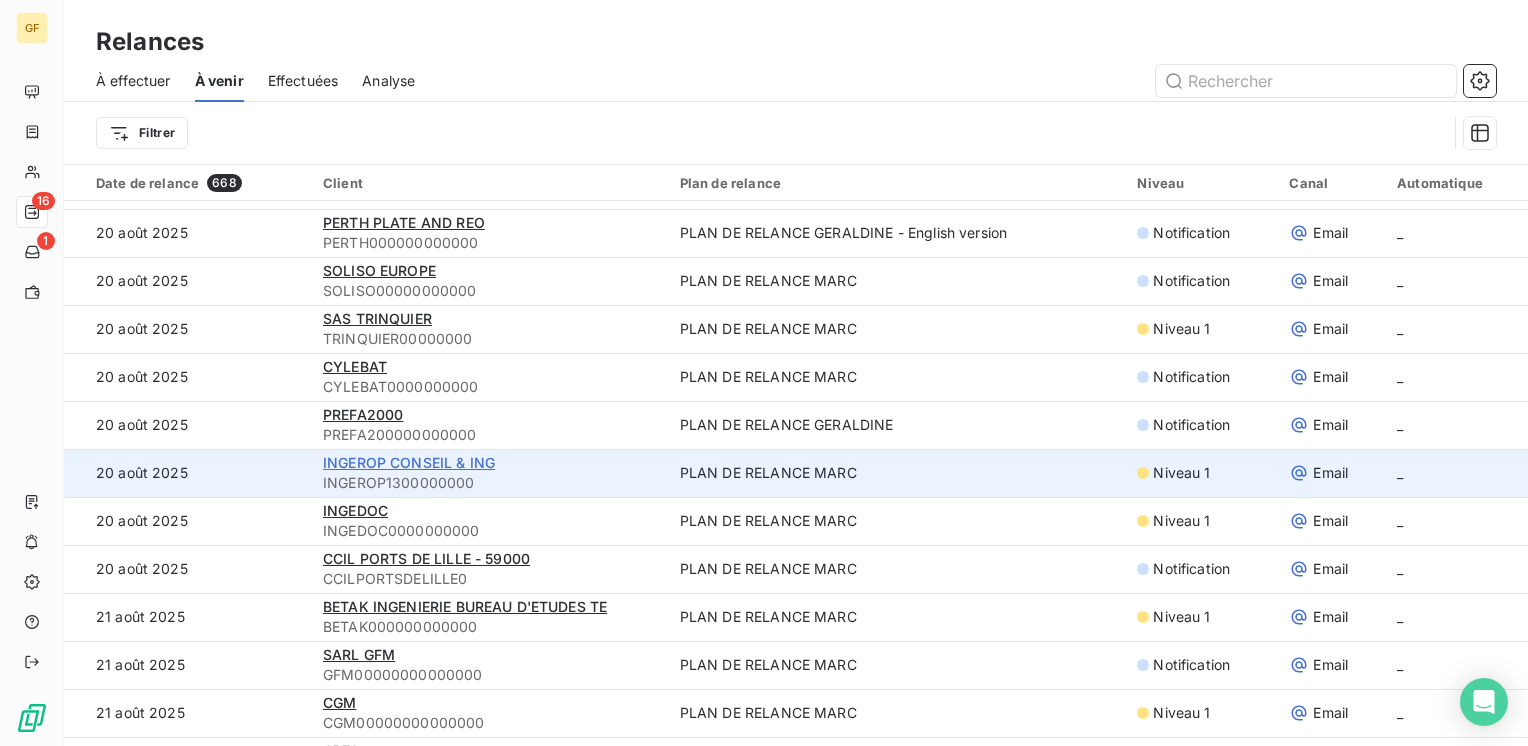 click on "INGEROP CONSEIL & ING" at bounding box center [409, 462] 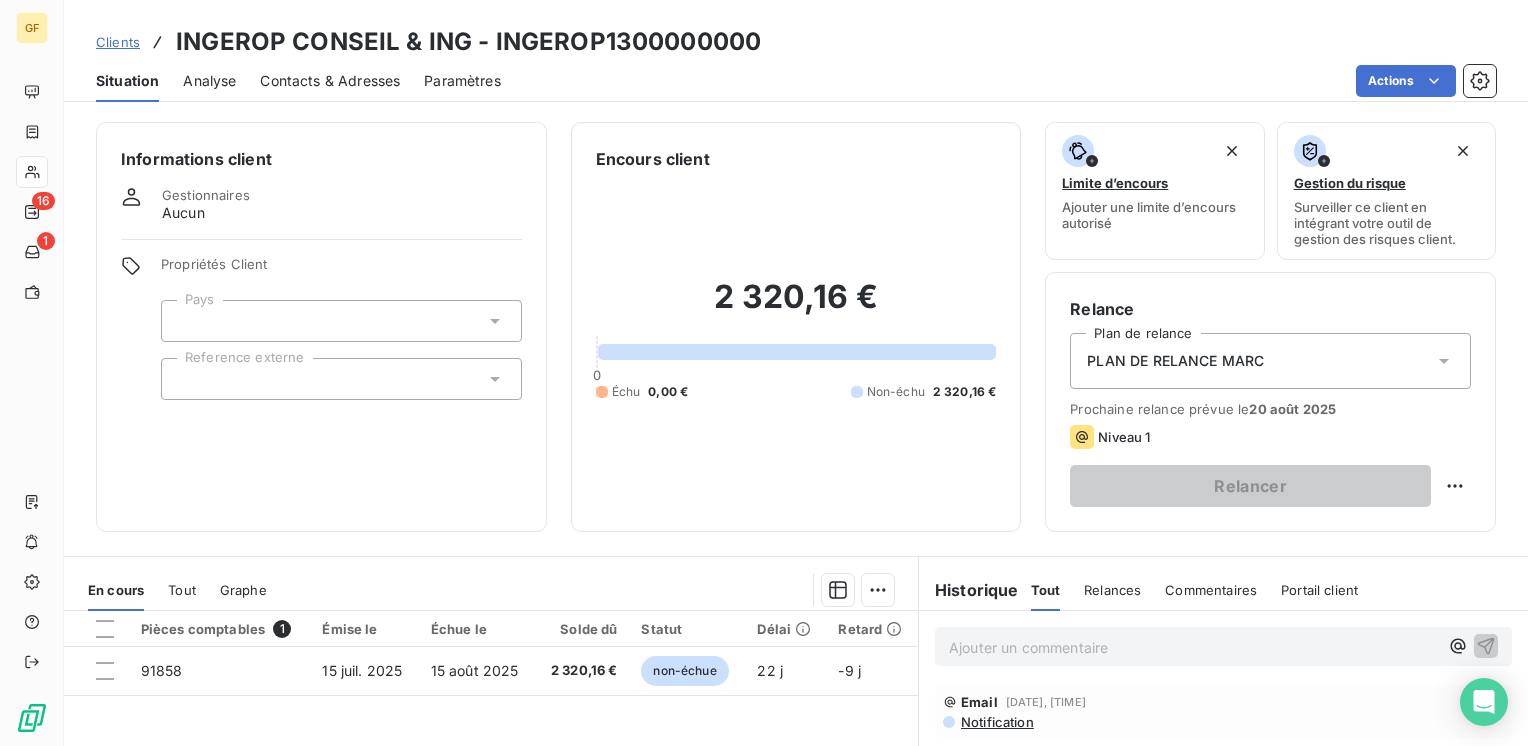 click on "Contacts & Adresses" at bounding box center [330, 81] 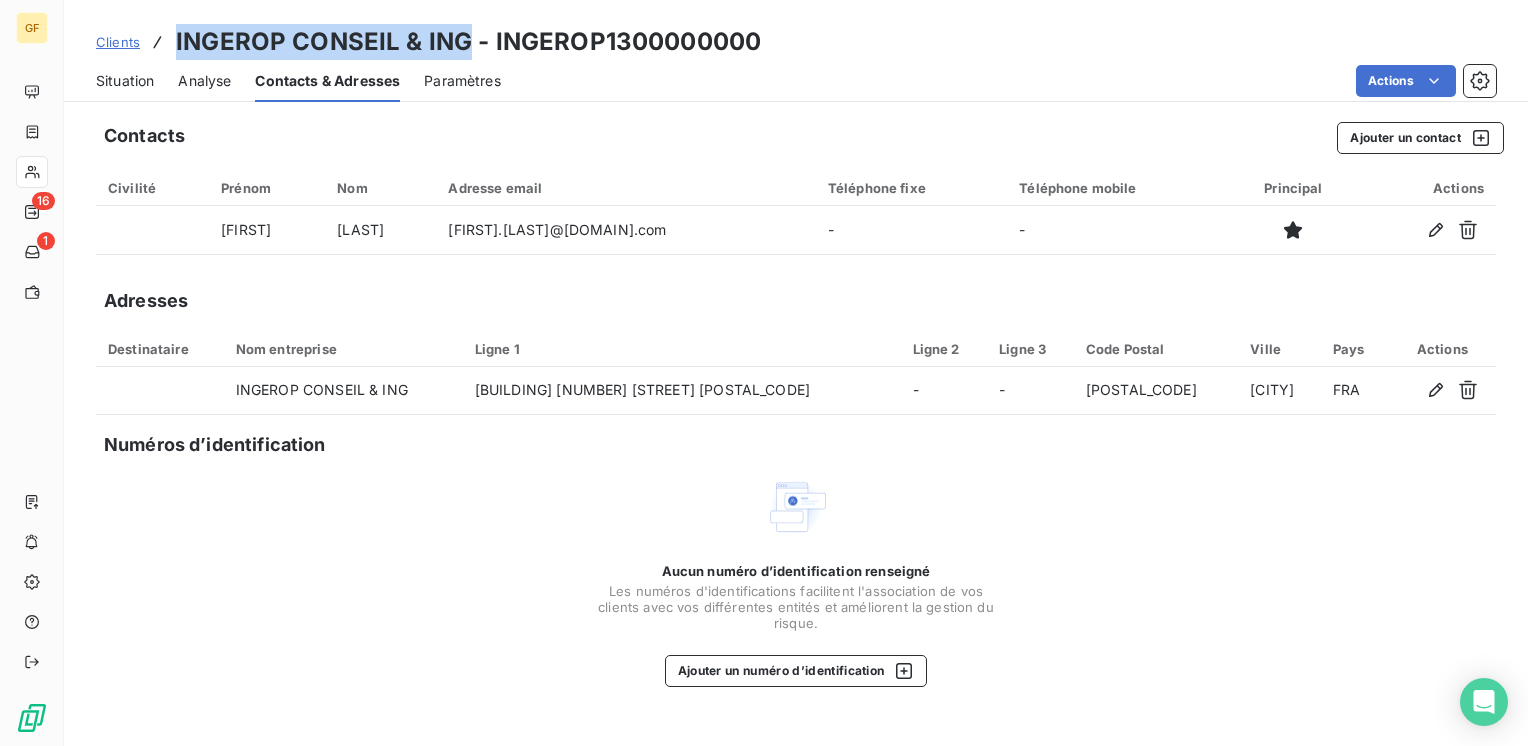 drag, startPoint x: 467, startPoint y: 39, endPoint x: 178, endPoint y: 49, distance: 289.17297 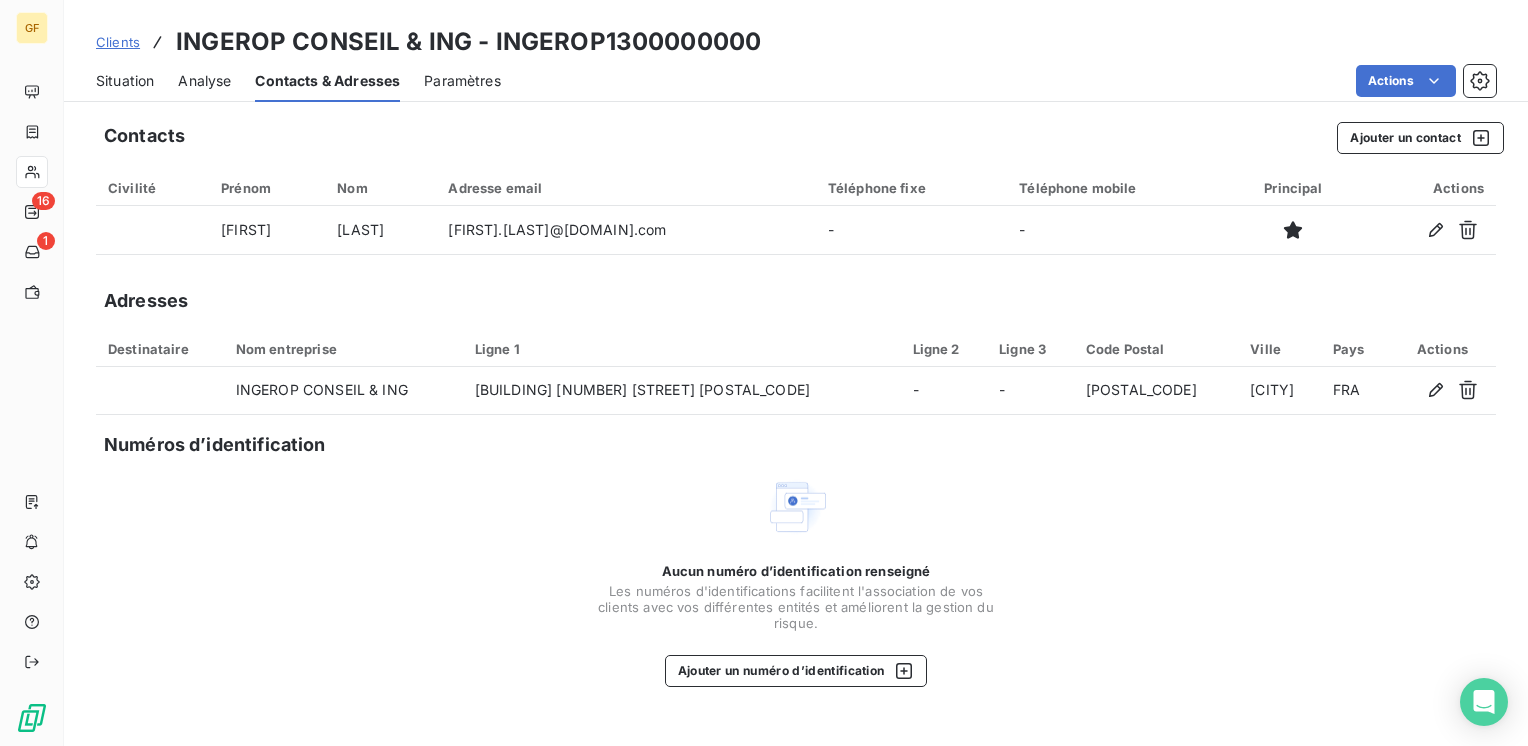 click on "INGEROP CONSEIL & ING - INGEROP1300000000" at bounding box center [468, 42] 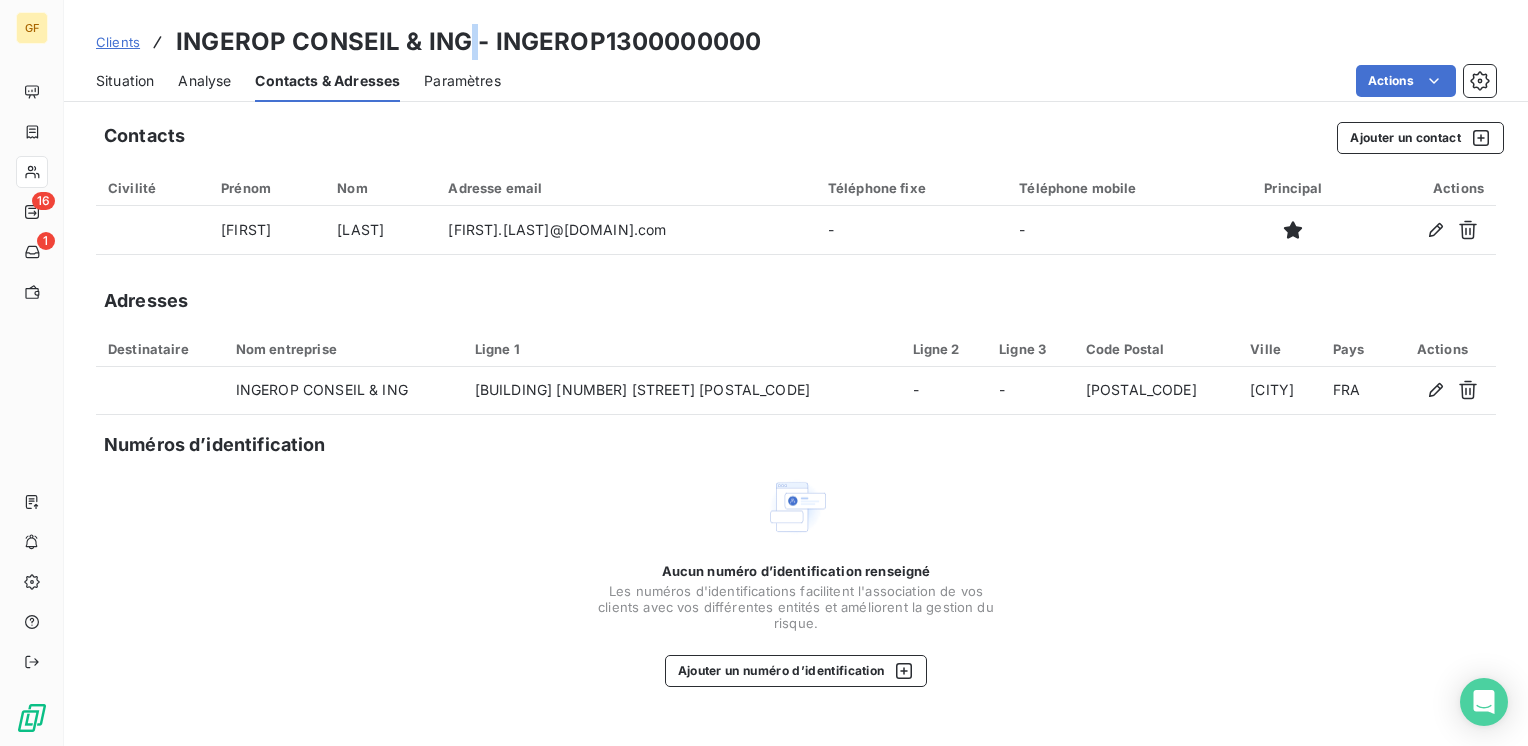 click on "Situation" at bounding box center (125, 81) 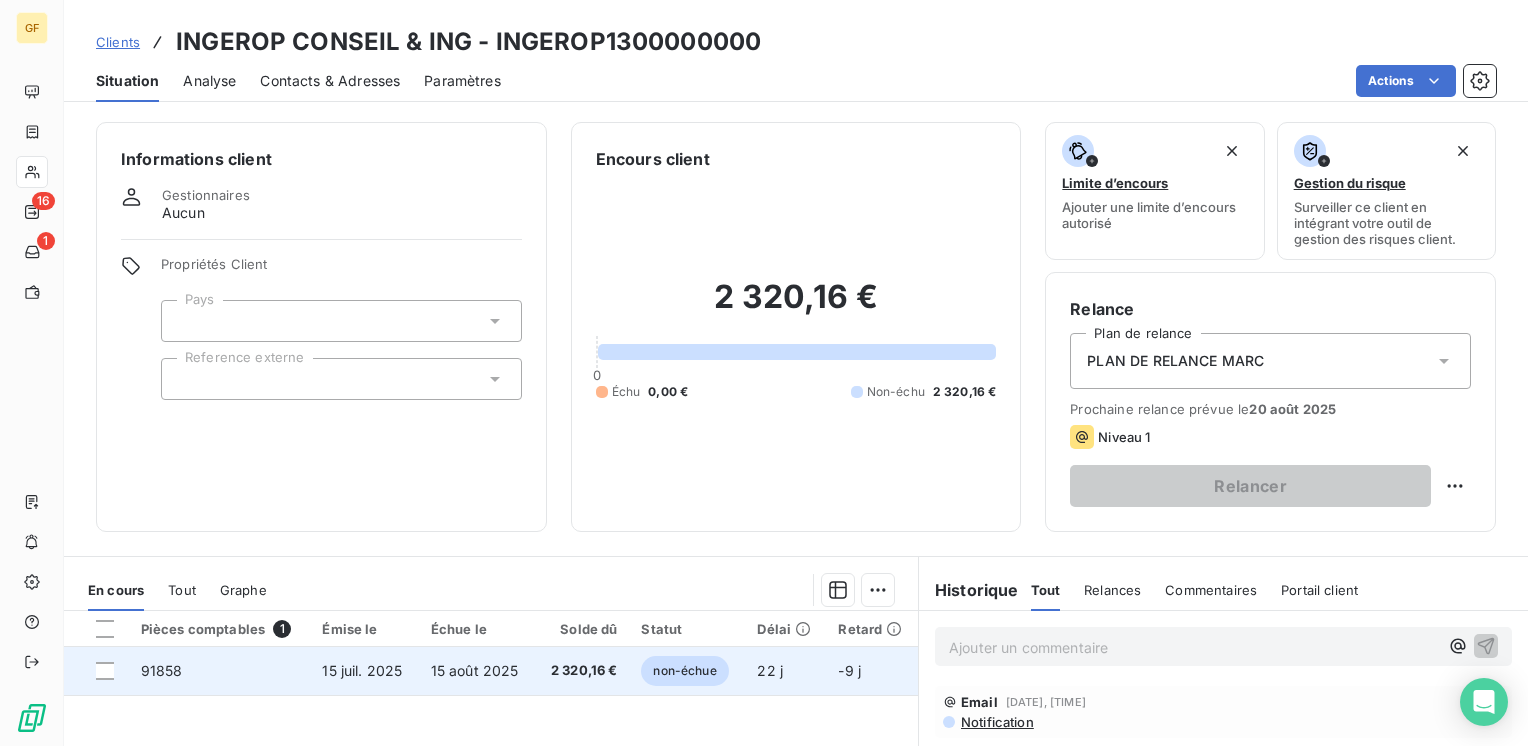click on "15 août 2025" at bounding box center (477, 671) 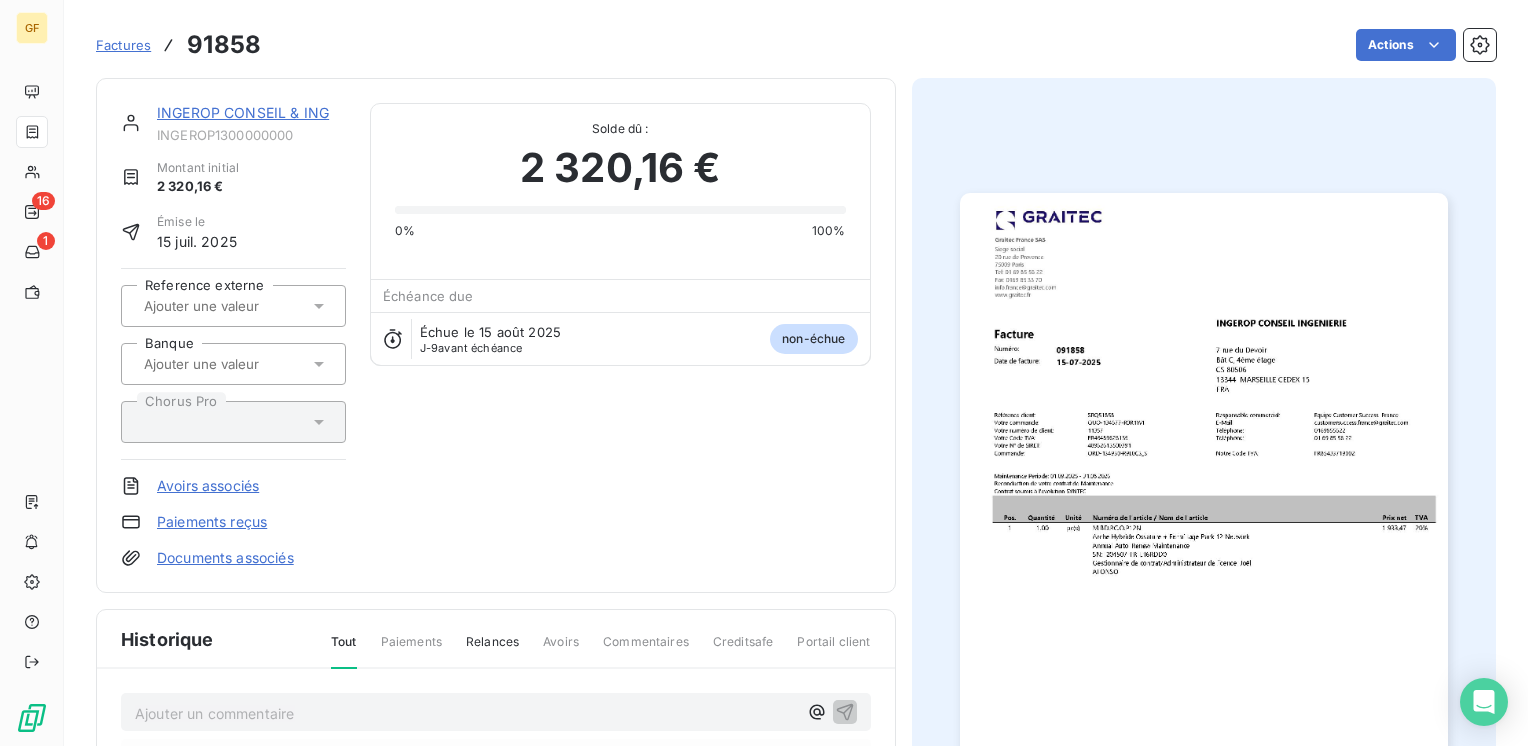 click on "INGEROP CONSEIL & ING" at bounding box center [243, 112] 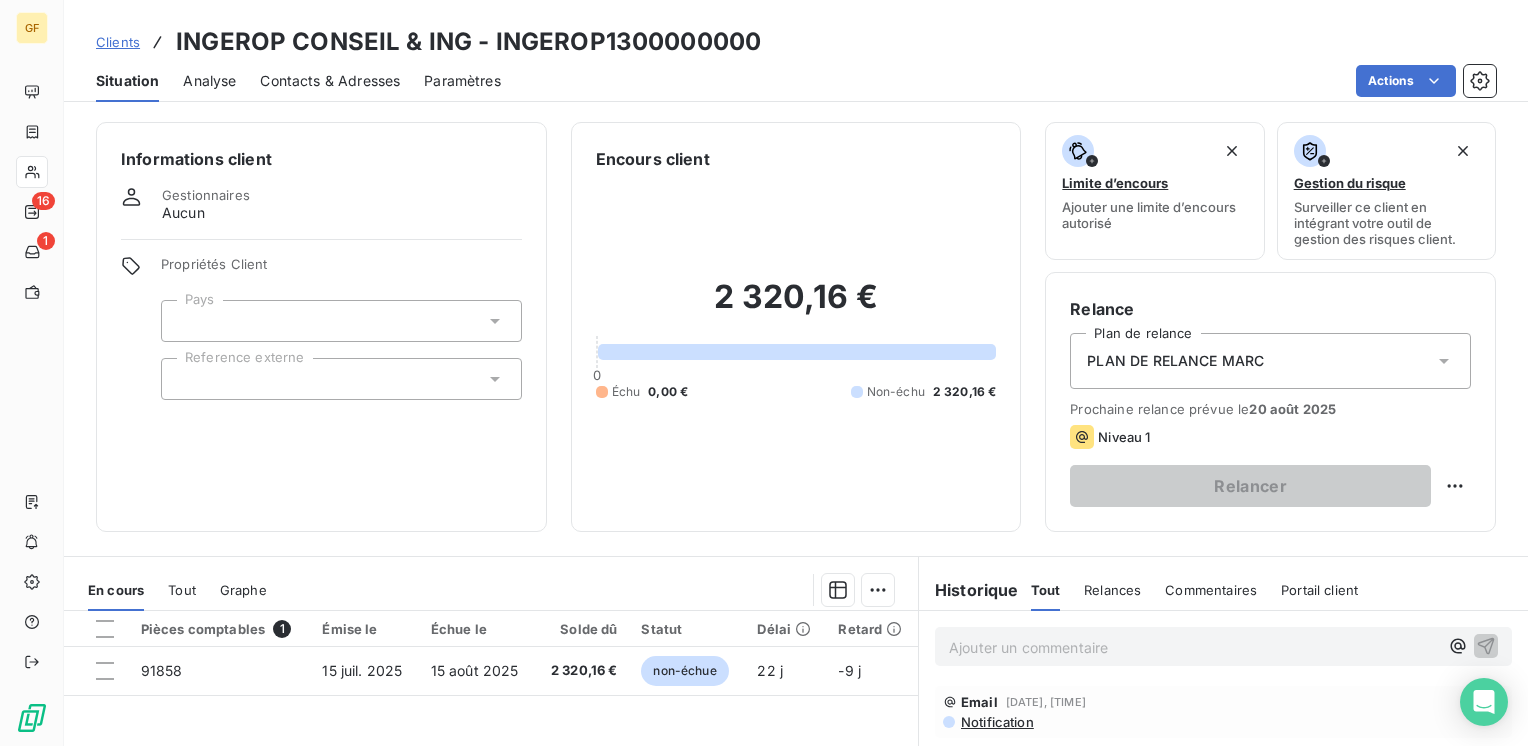 click on "Contacts & Adresses" at bounding box center [330, 81] 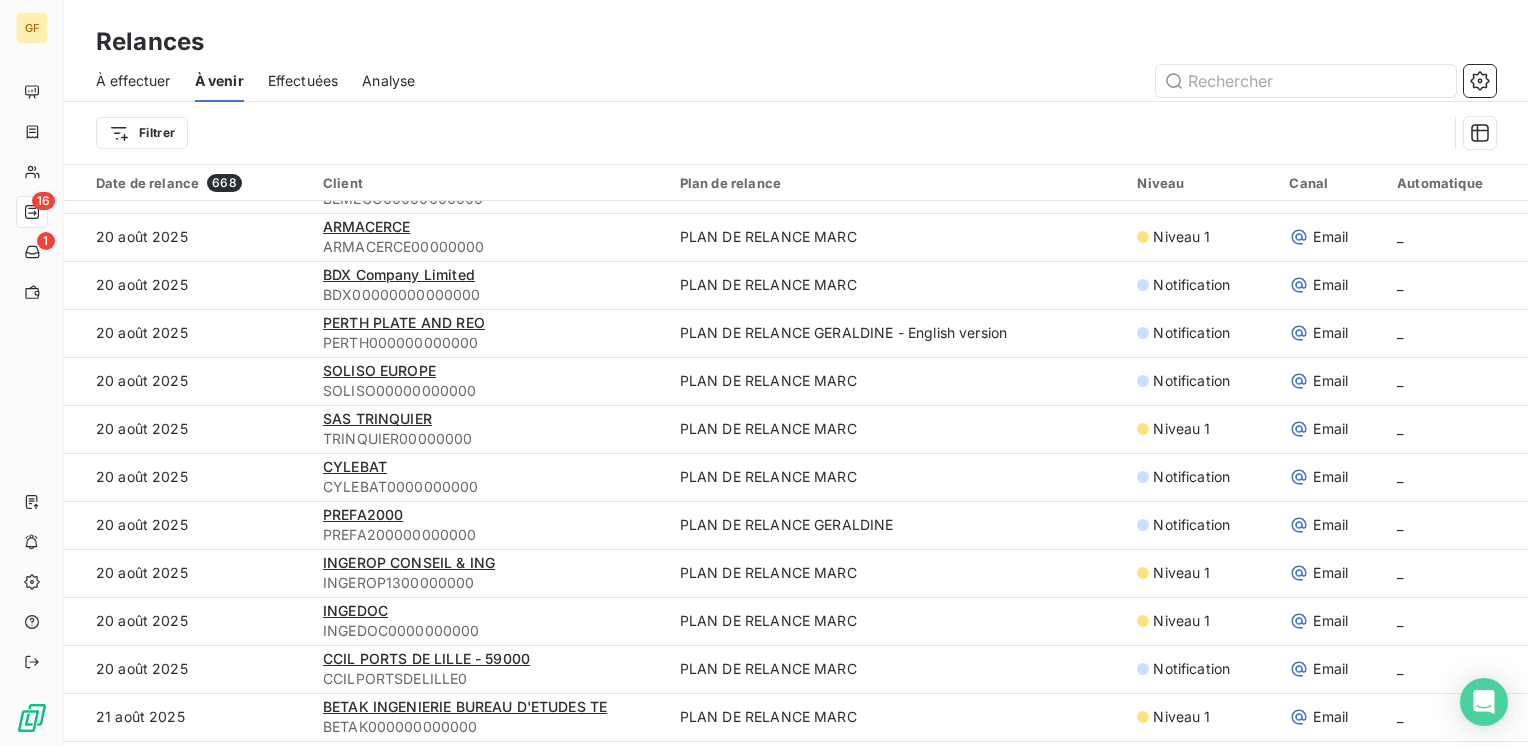 scroll, scrollTop: 2200, scrollLeft: 0, axis: vertical 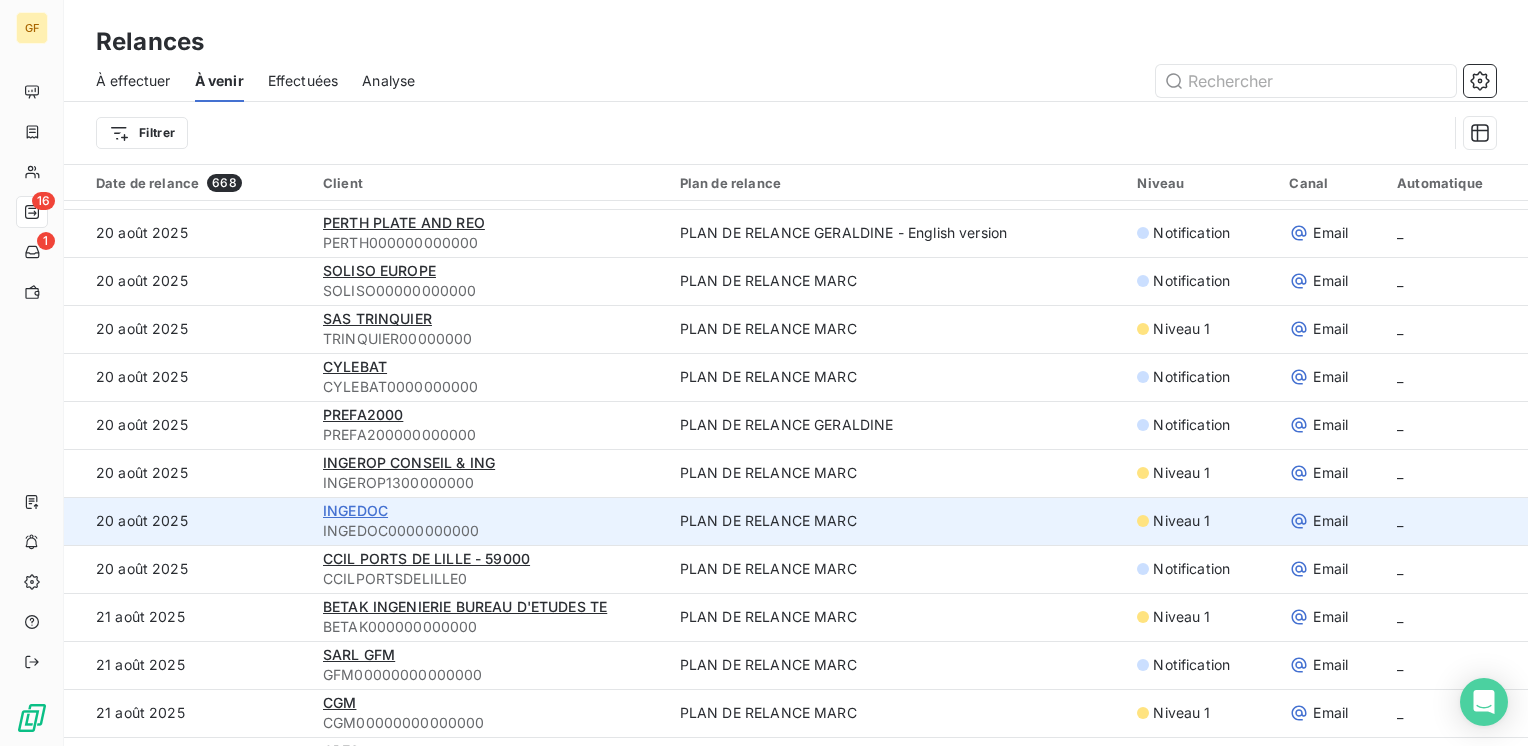 click on "INGEDOC" at bounding box center [355, 510] 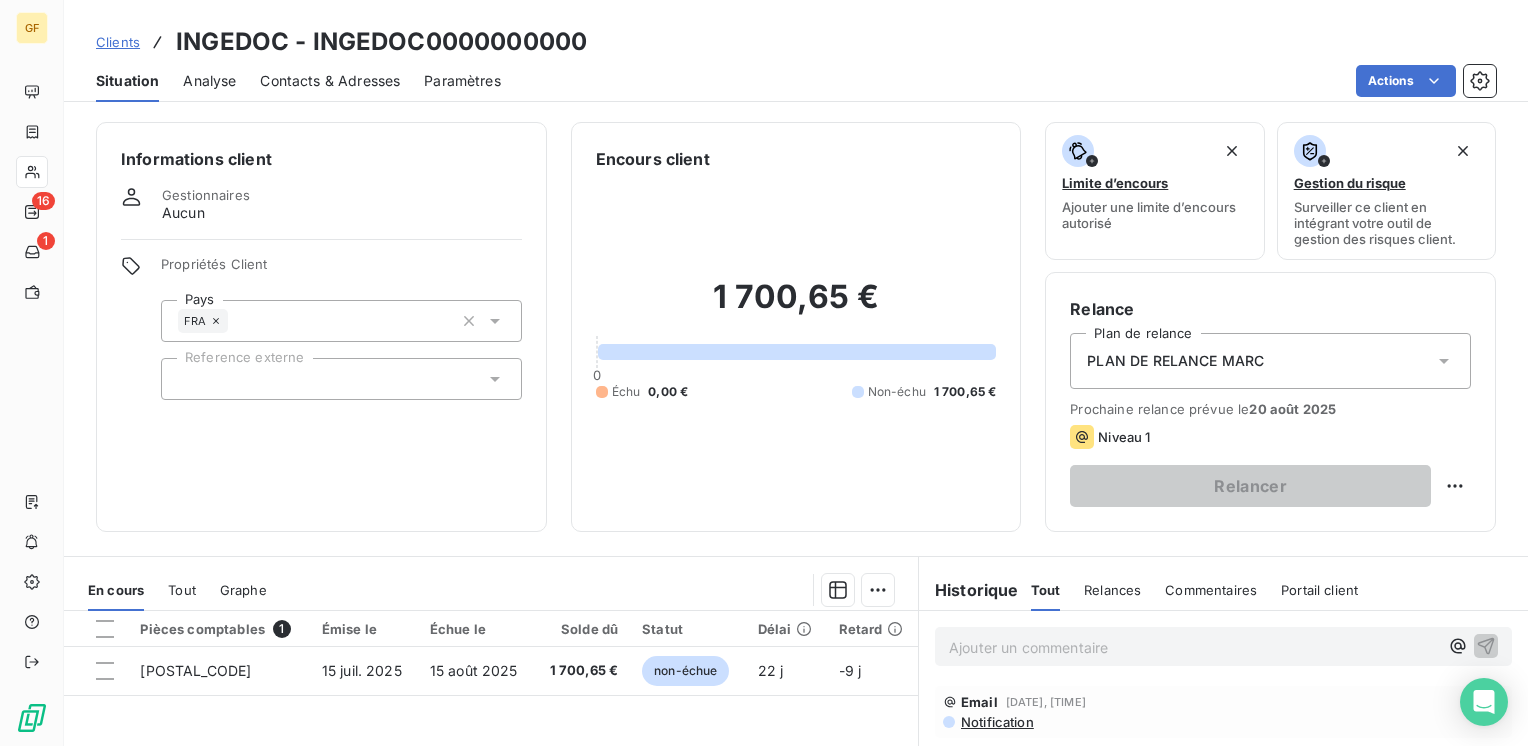 click on "Contacts & Adresses" at bounding box center [330, 81] 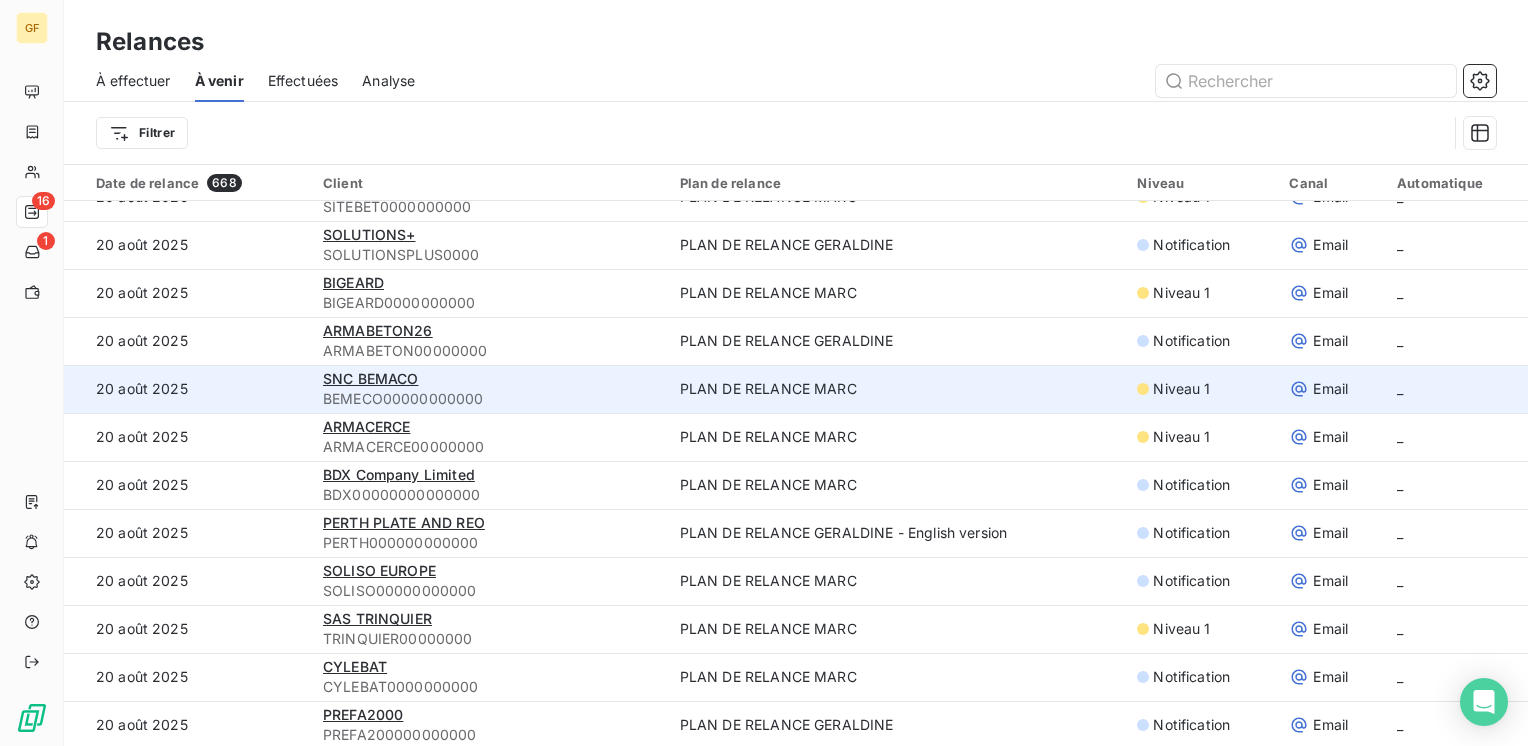 scroll, scrollTop: 2300, scrollLeft: 0, axis: vertical 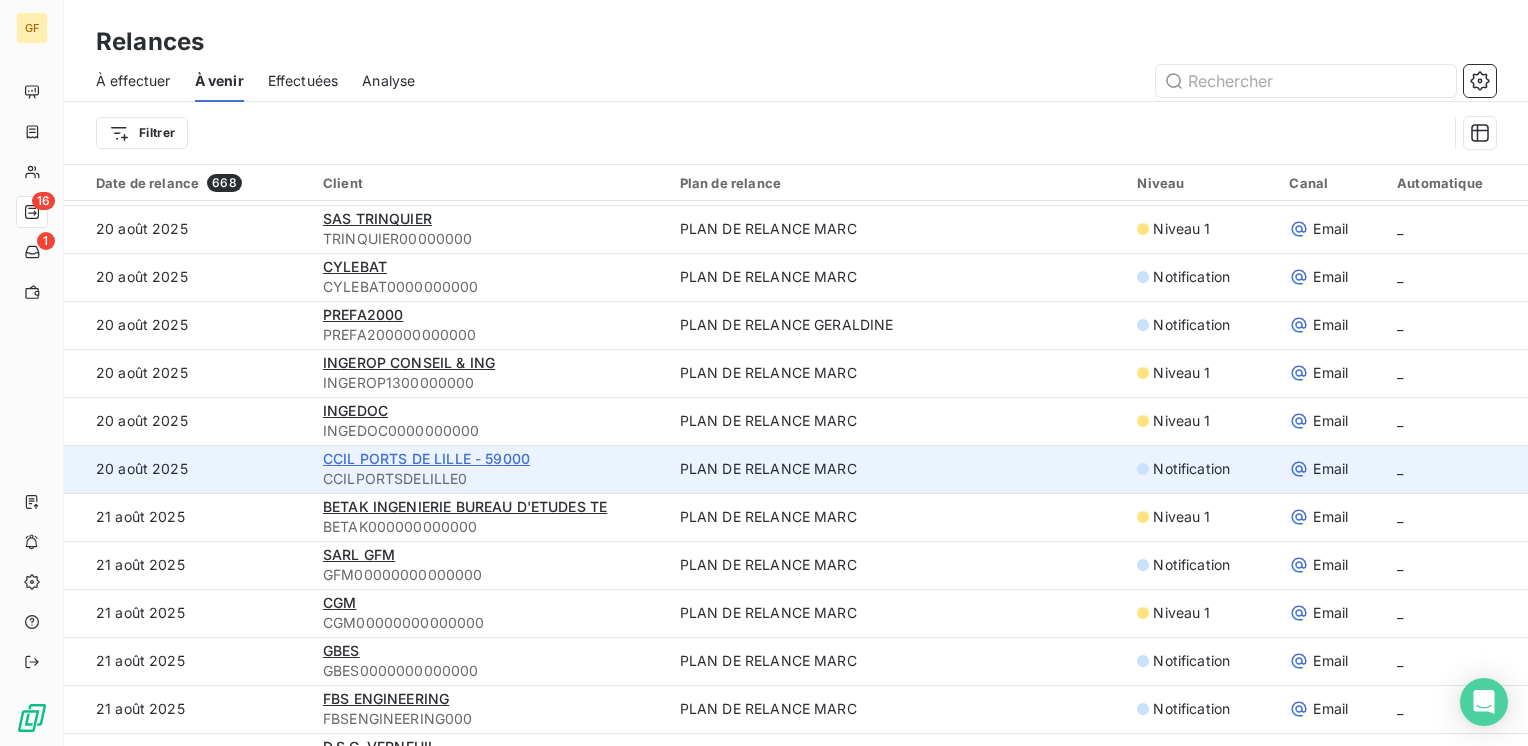click on "CCIL PORTS DE LILLE - 59000" at bounding box center [426, 458] 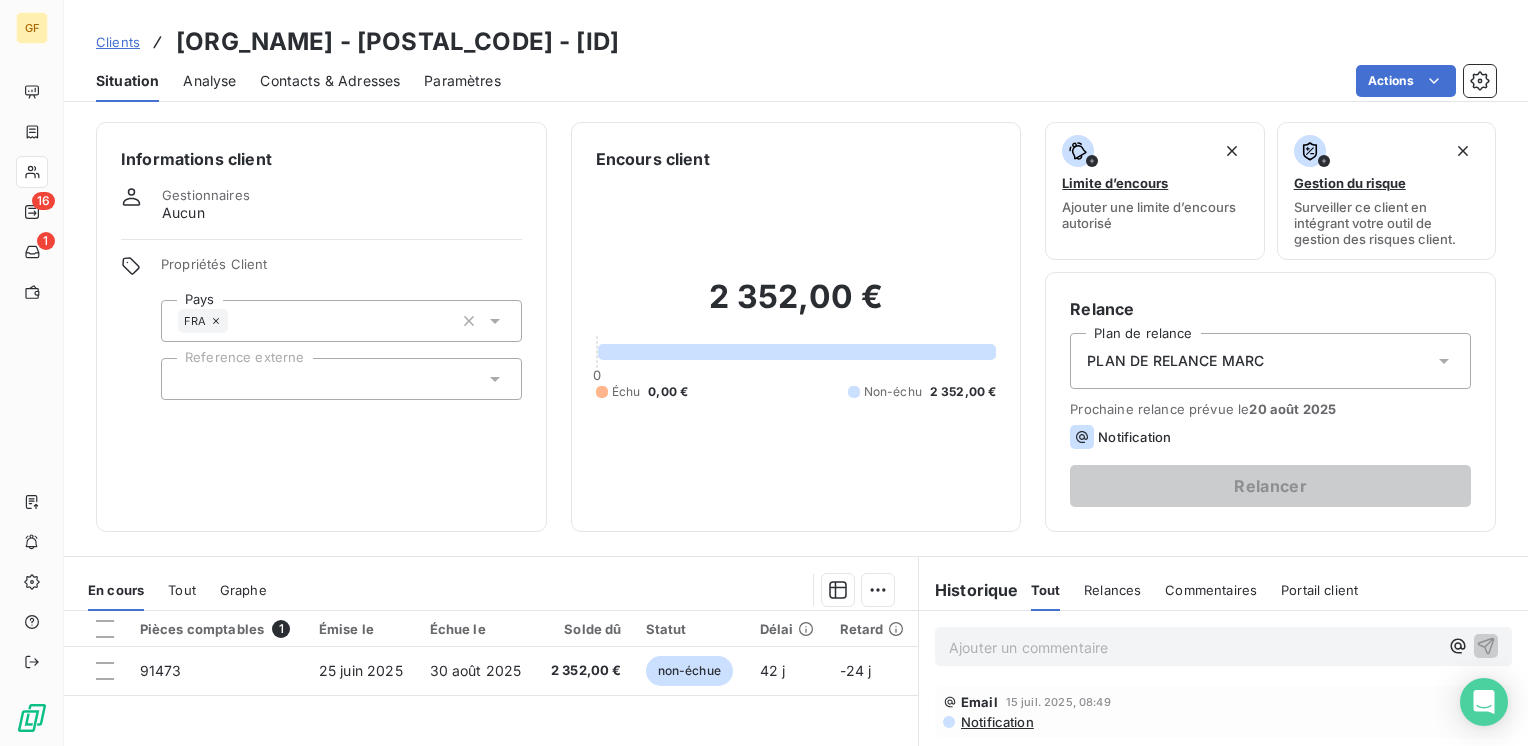 click on "Contacts & Adresses" at bounding box center (330, 81) 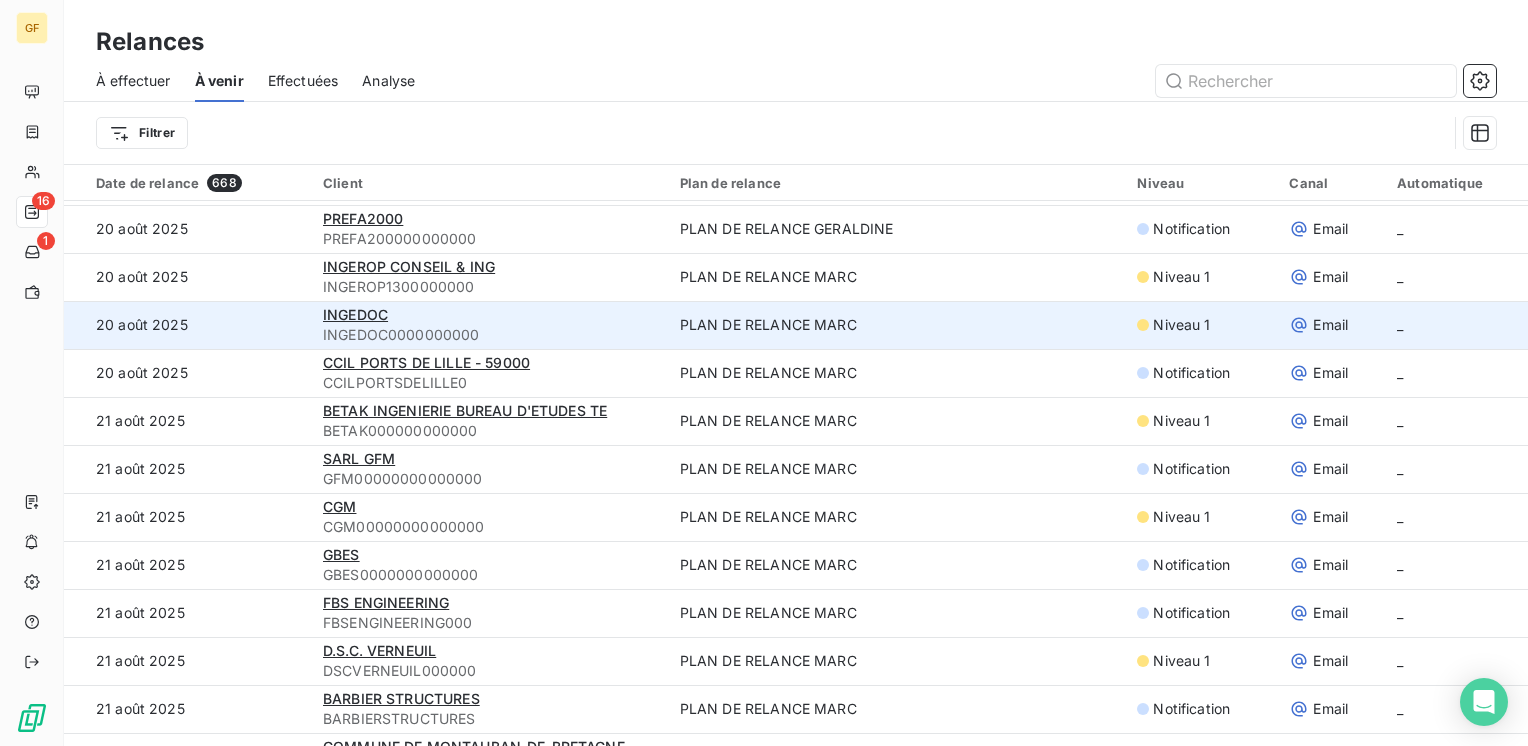 scroll, scrollTop: 2400, scrollLeft: 0, axis: vertical 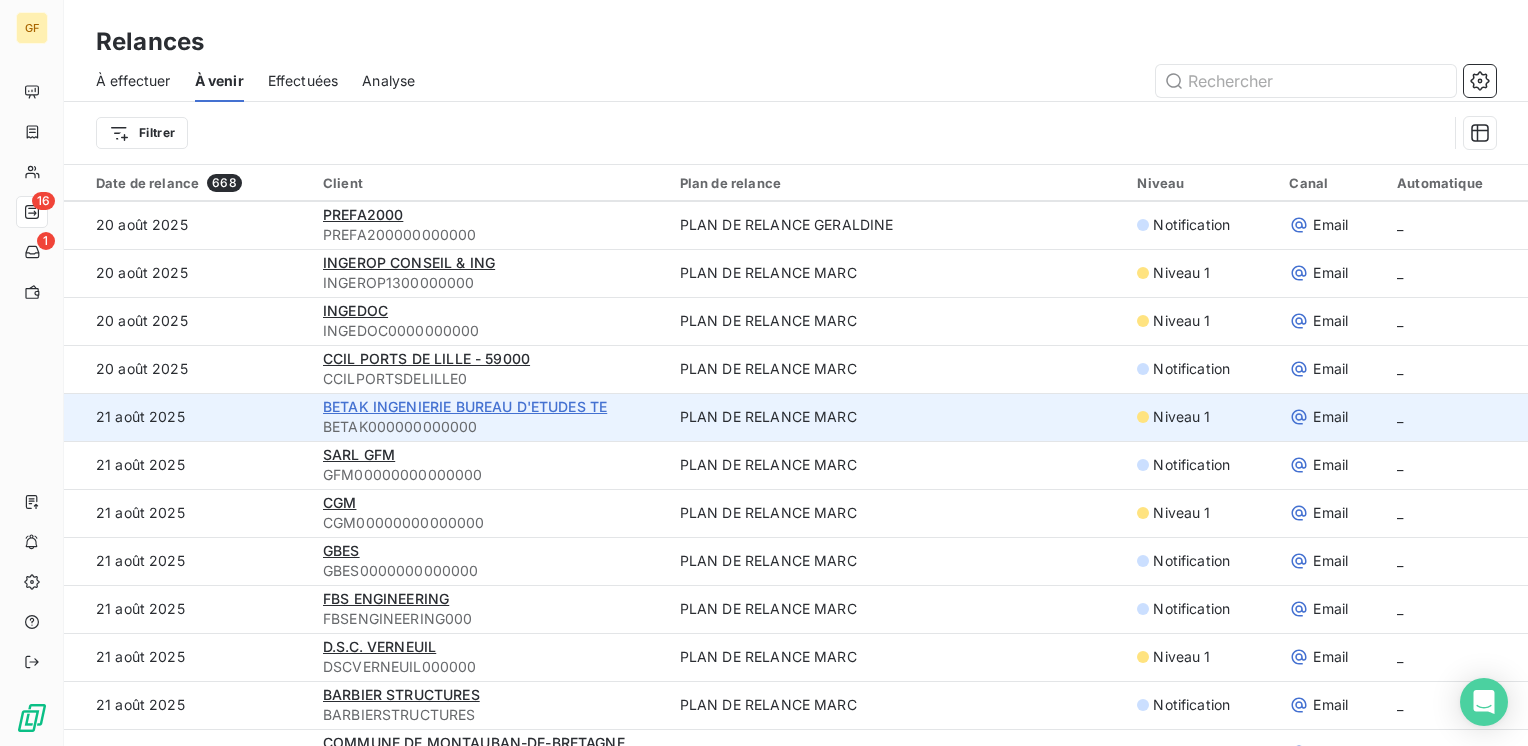 click on "BETAK INGENIERIE BUREAU D'ETUDES TE" at bounding box center (465, 406) 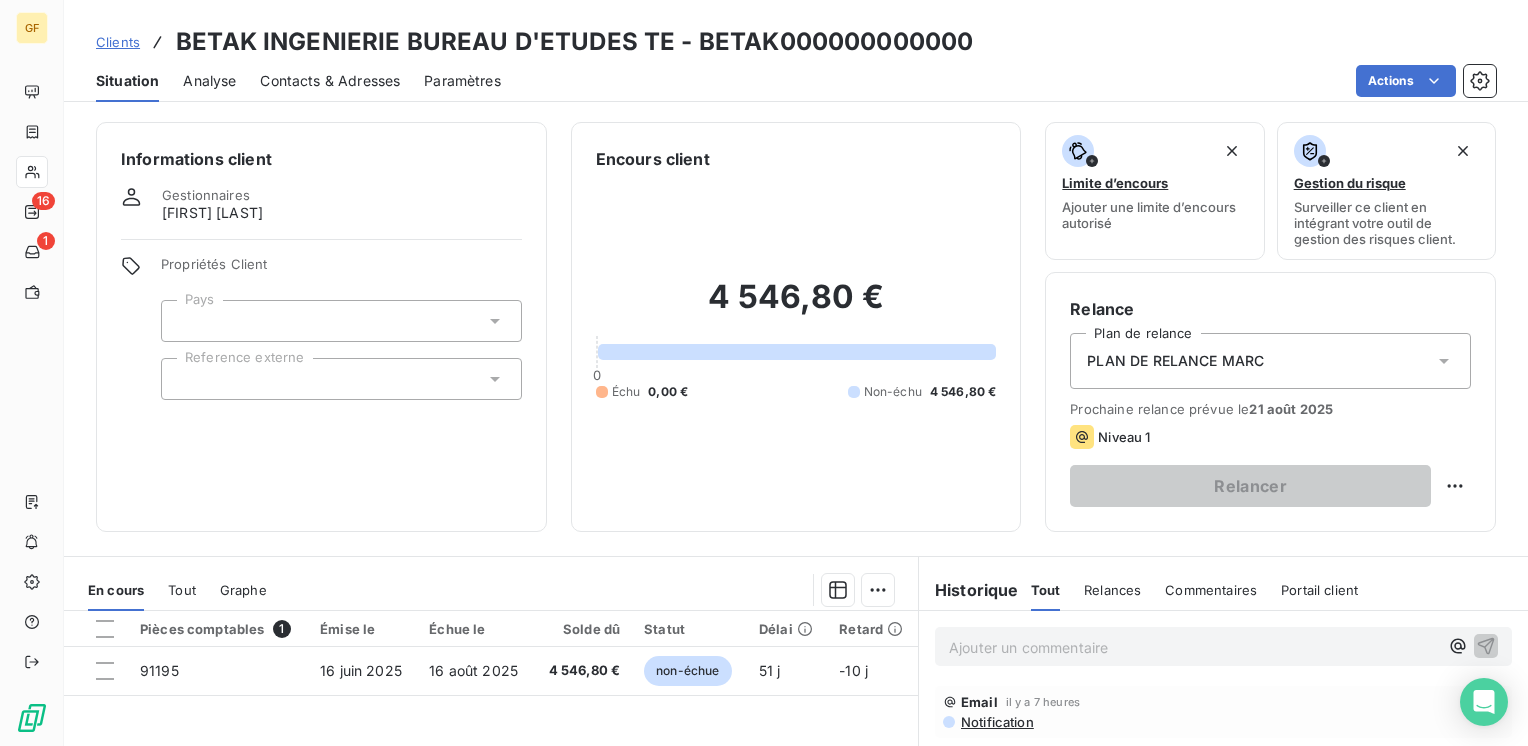 click on "Contacts & Adresses" at bounding box center (330, 81) 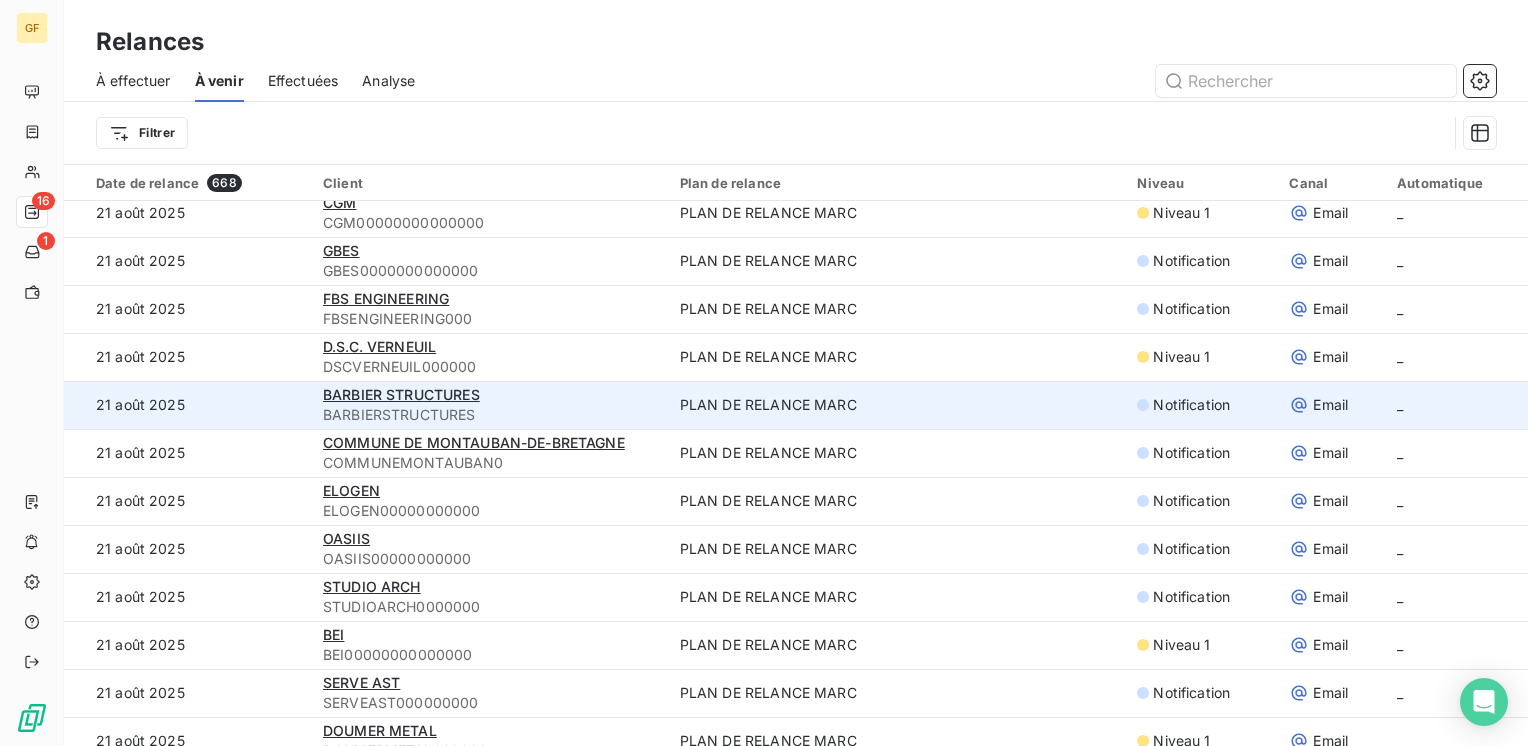 scroll, scrollTop: 2500, scrollLeft: 0, axis: vertical 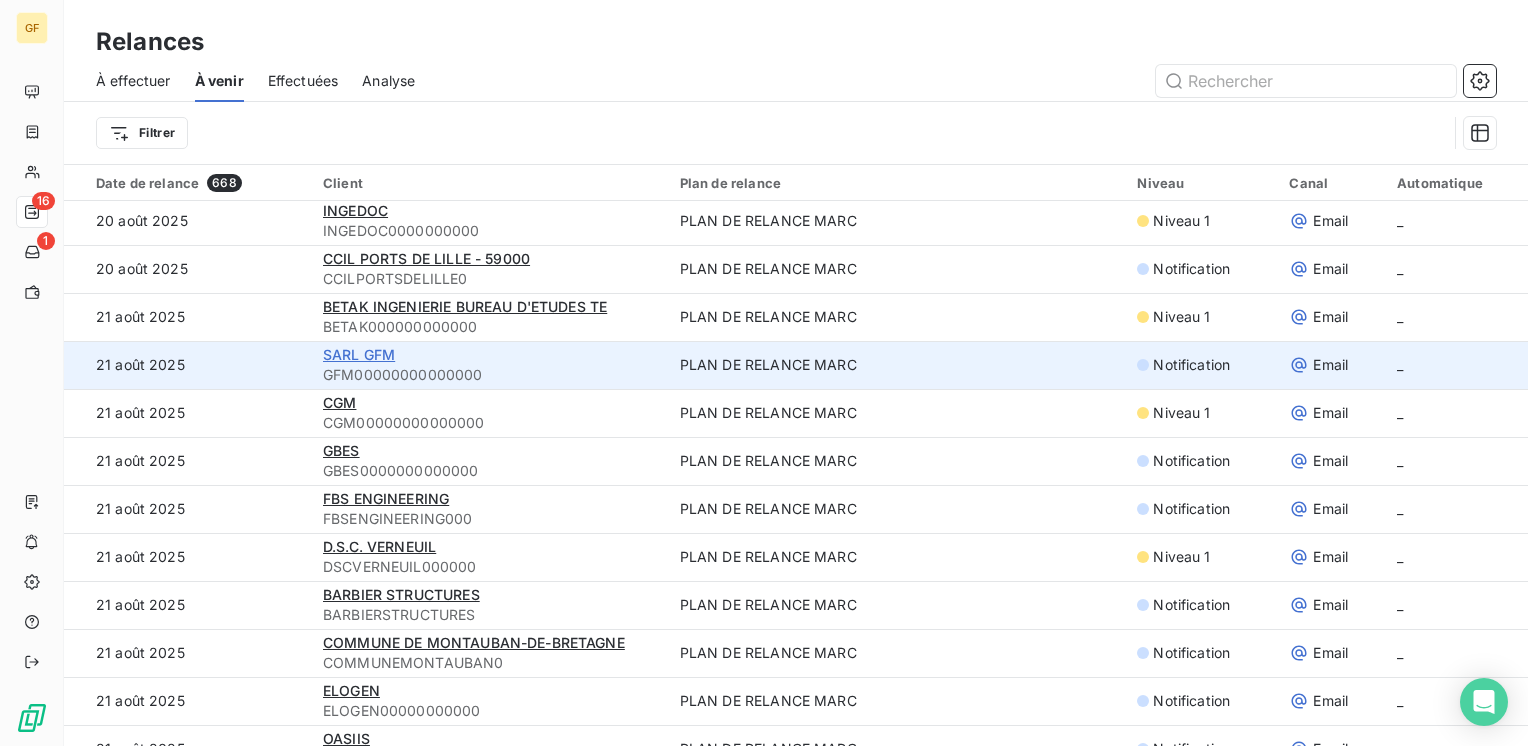 click on "SARL GFM" at bounding box center (359, 354) 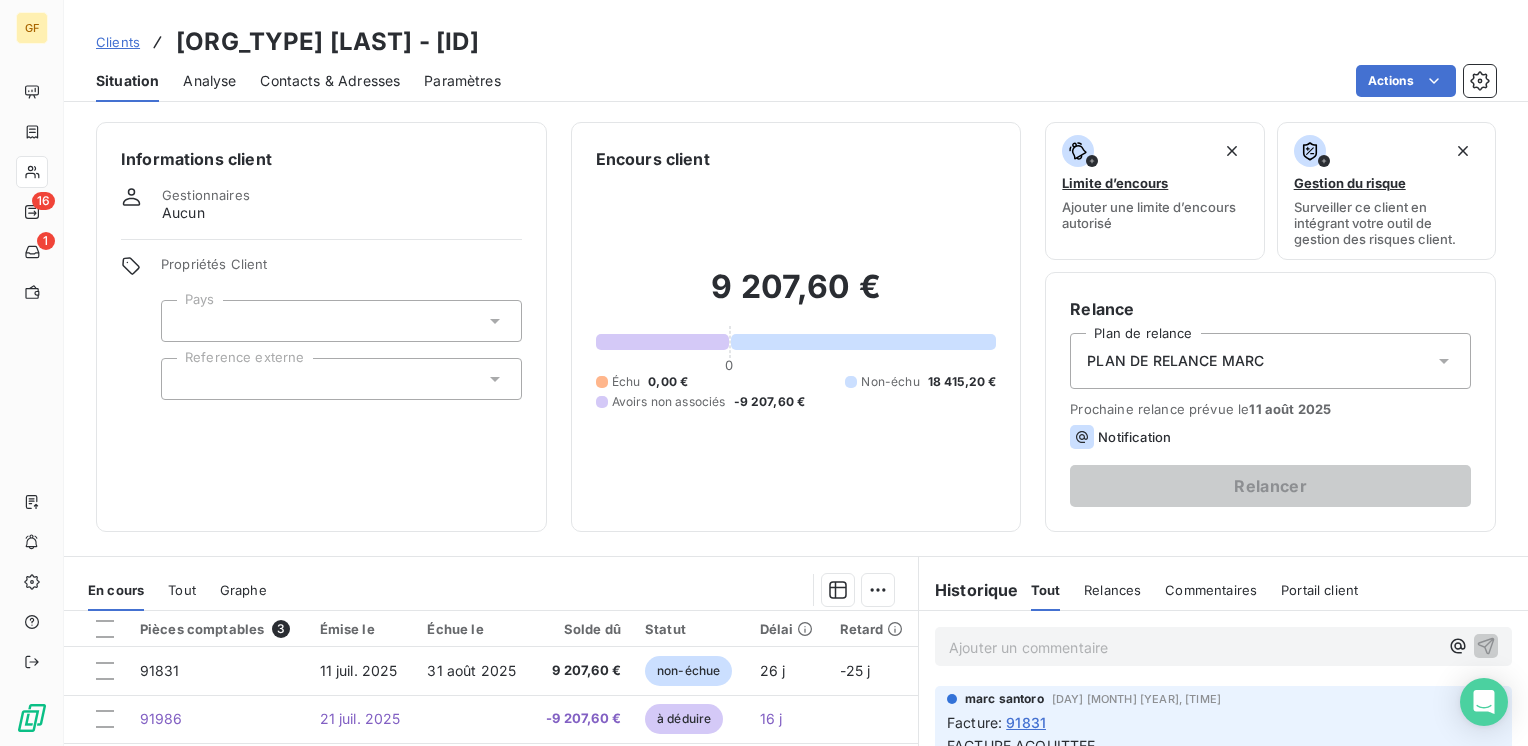 click on "Contacts & Adresses" at bounding box center [330, 81] 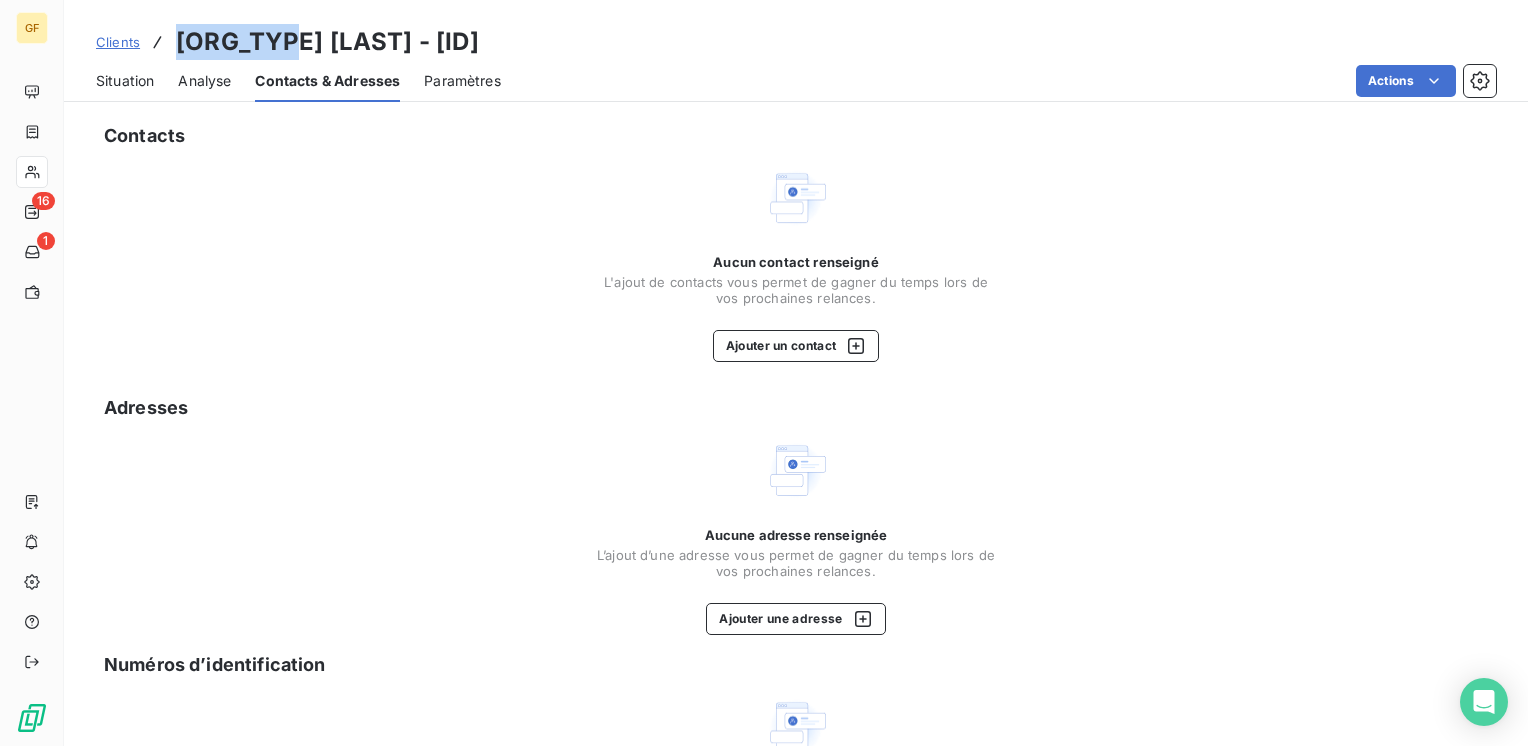 drag, startPoint x: 299, startPoint y: 34, endPoint x: 178, endPoint y: 40, distance: 121.14867 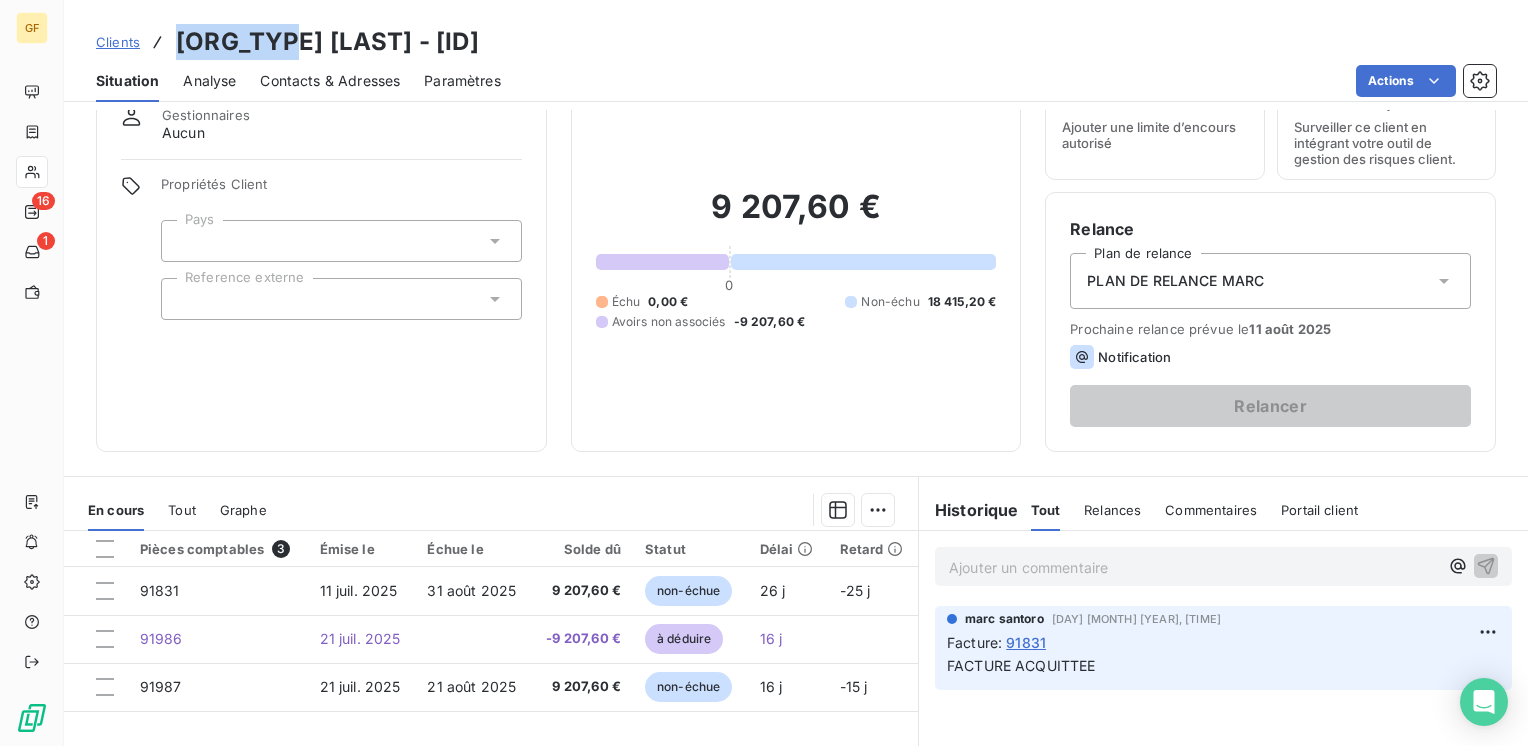 scroll, scrollTop: 200, scrollLeft: 0, axis: vertical 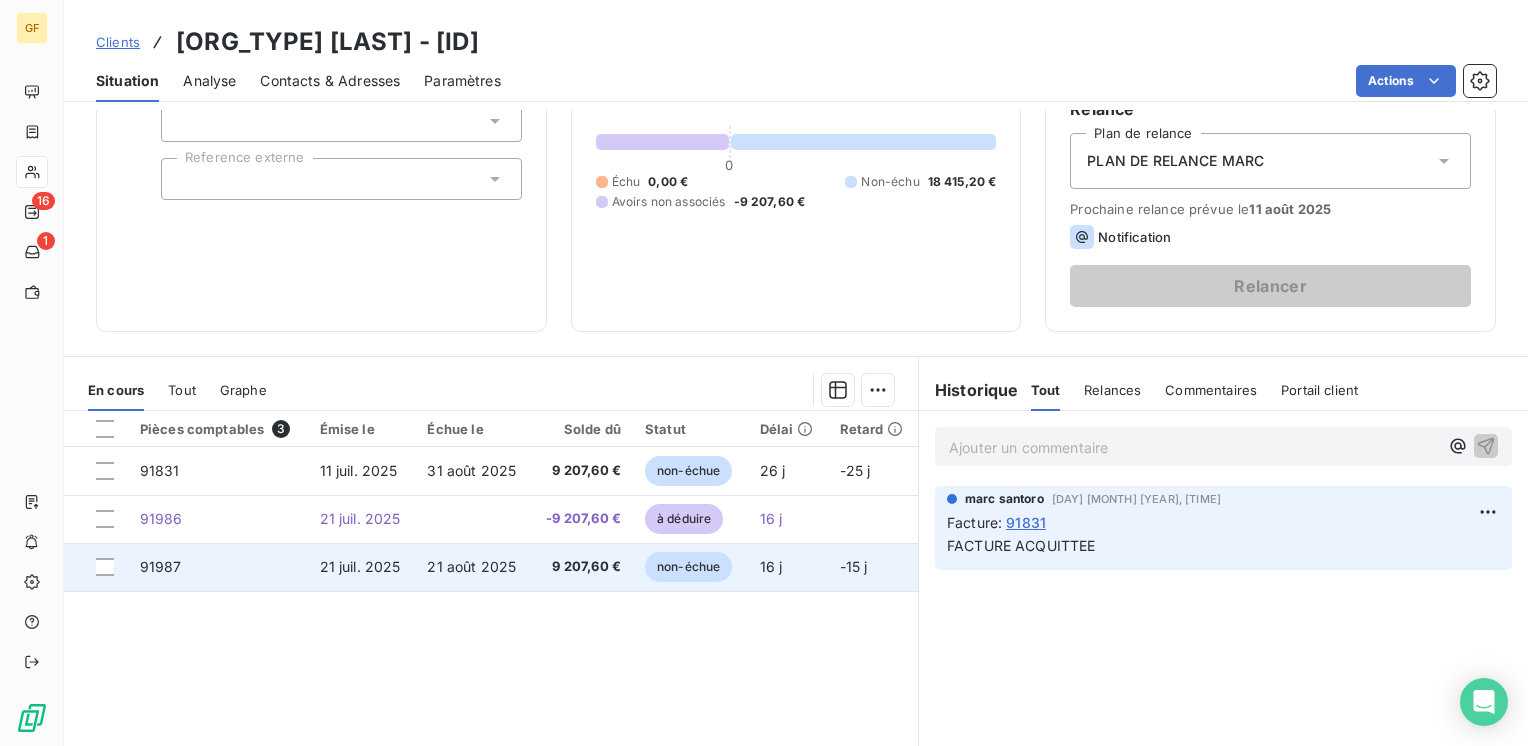 click on "21 août 2025" at bounding box center (471, 566) 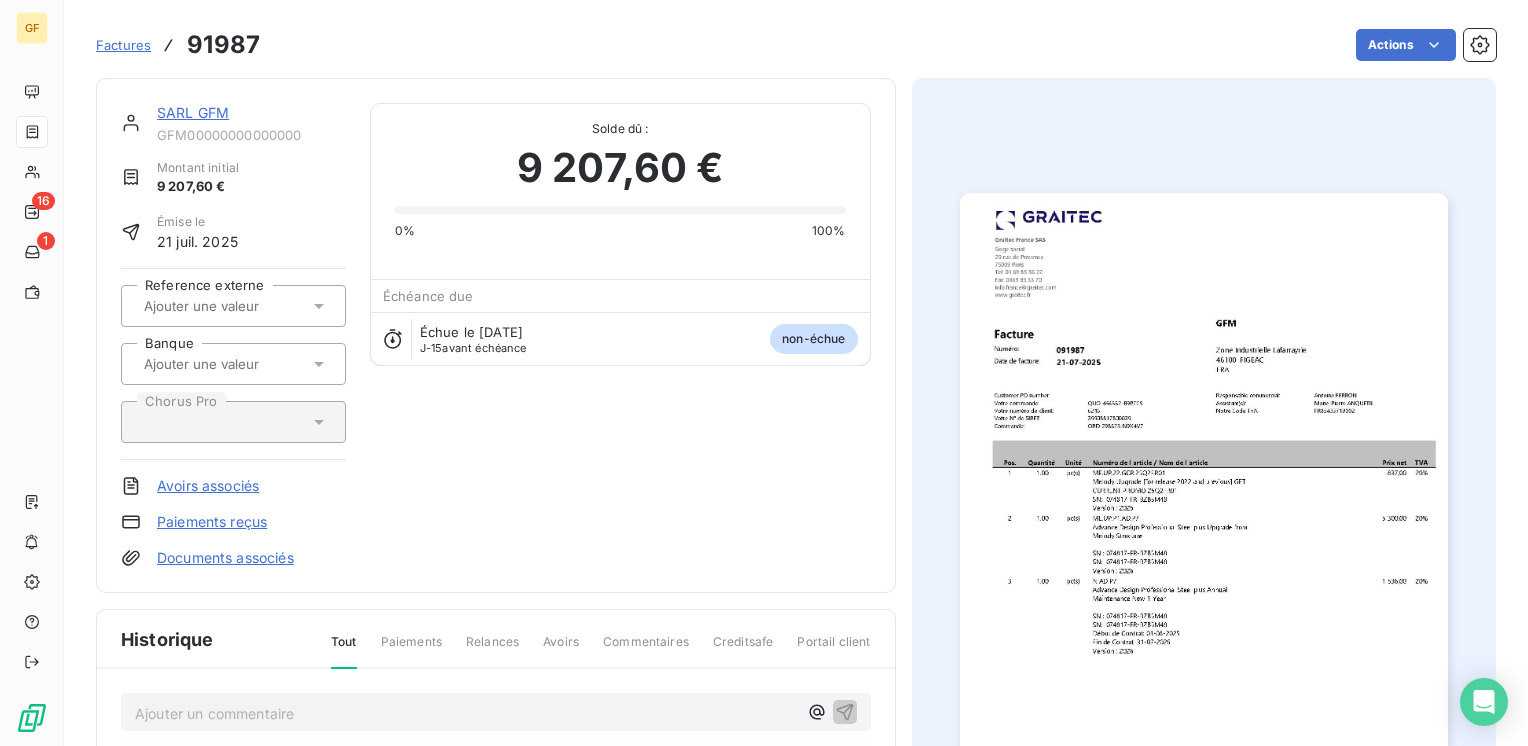 click at bounding box center (1204, 537) 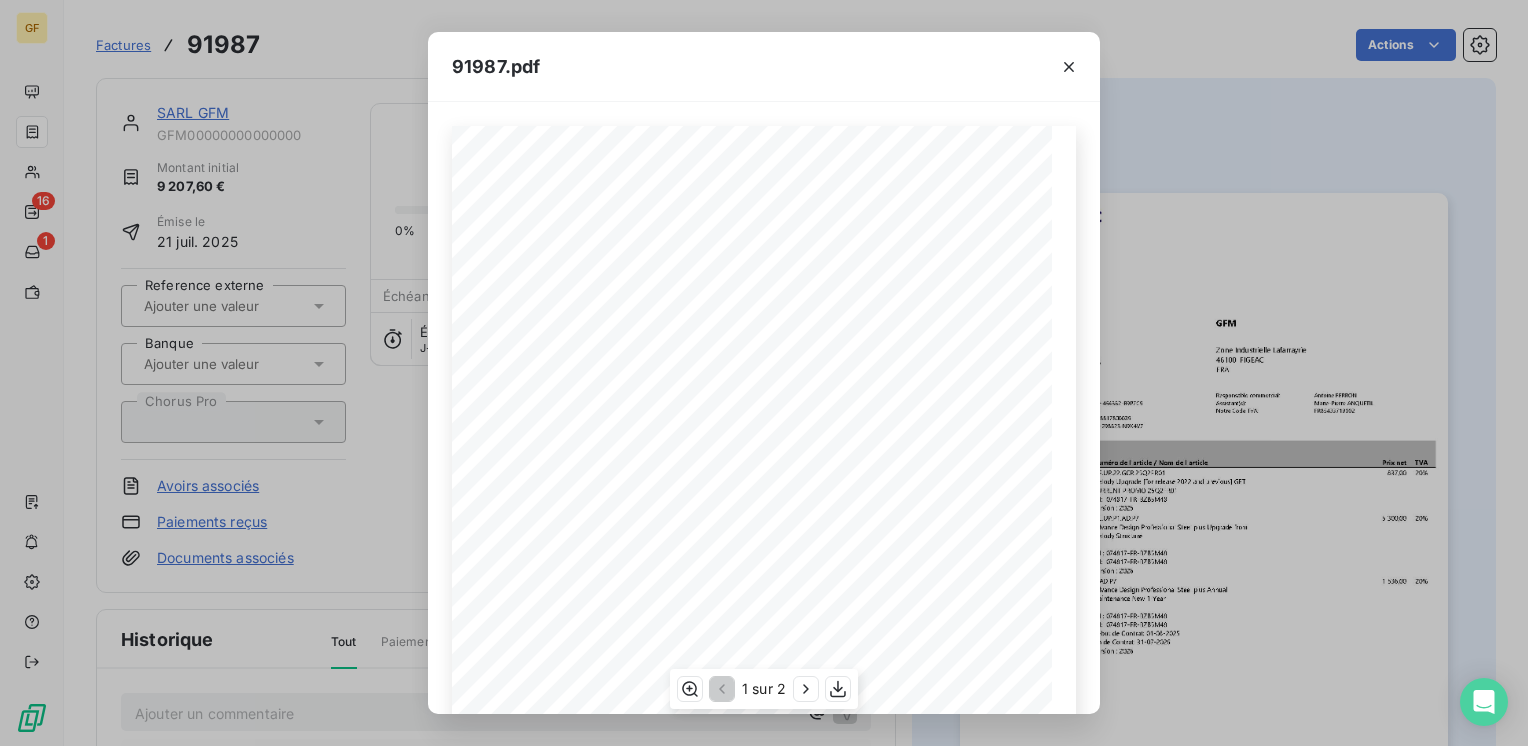 scroll, scrollTop: 283, scrollLeft: 0, axis: vertical 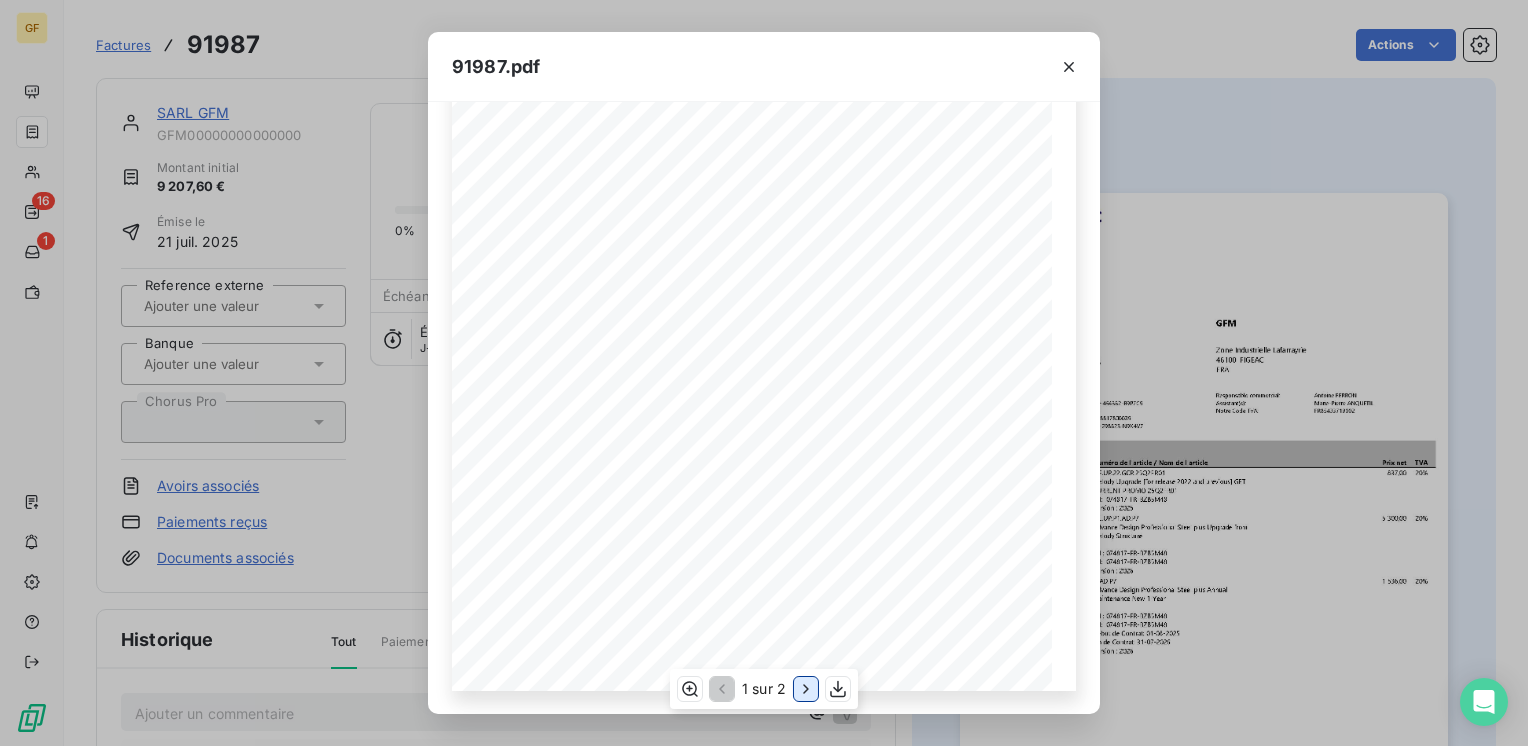 click 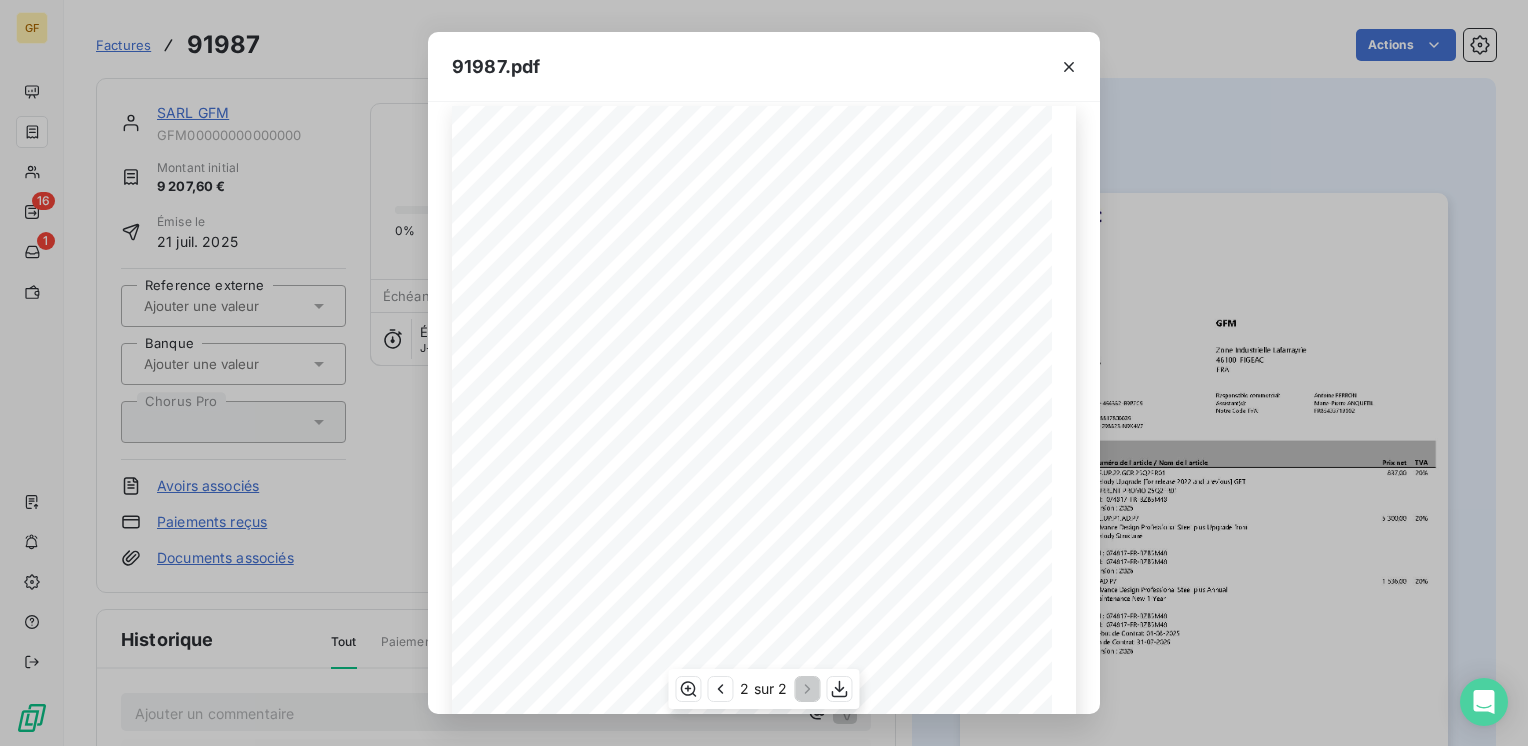 scroll, scrollTop: 0, scrollLeft: 0, axis: both 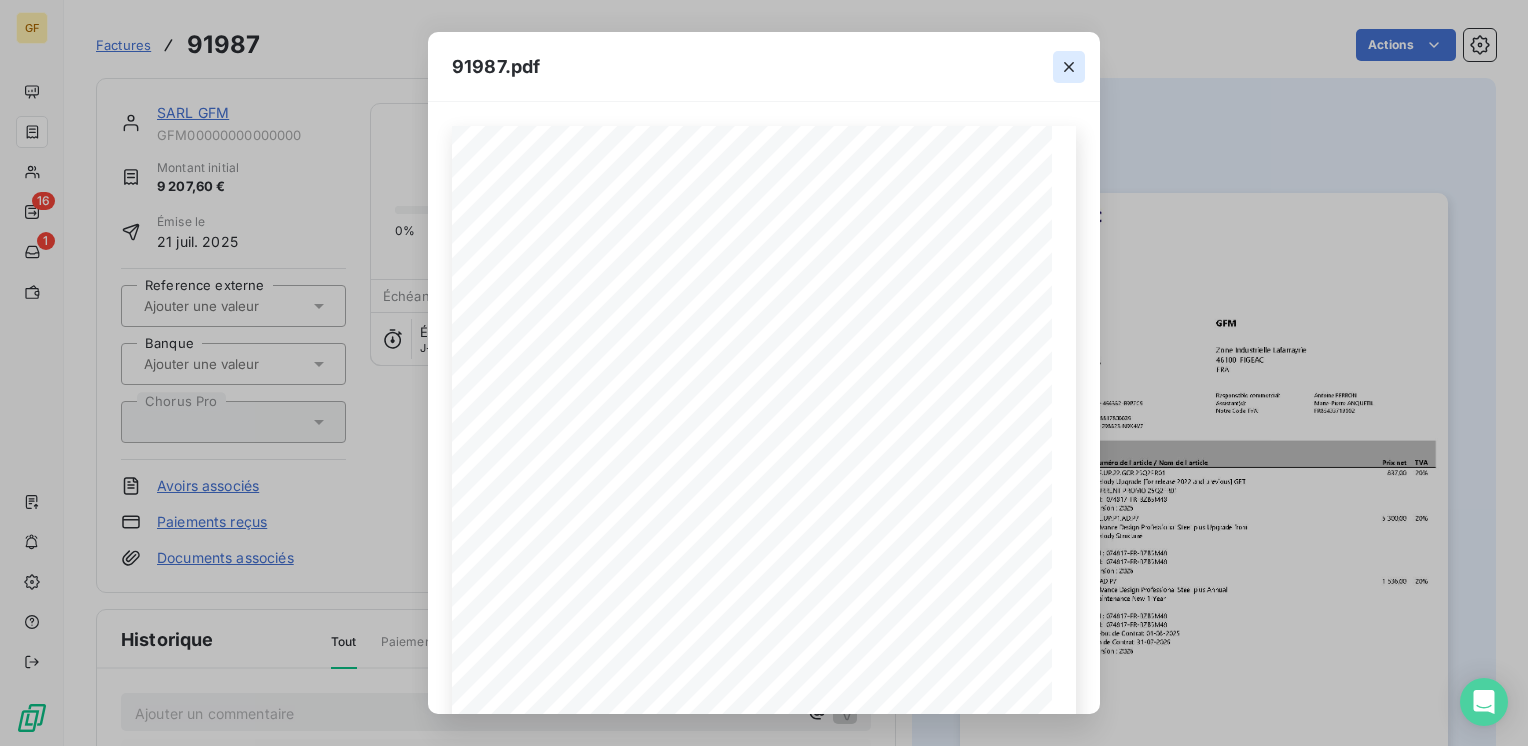 click 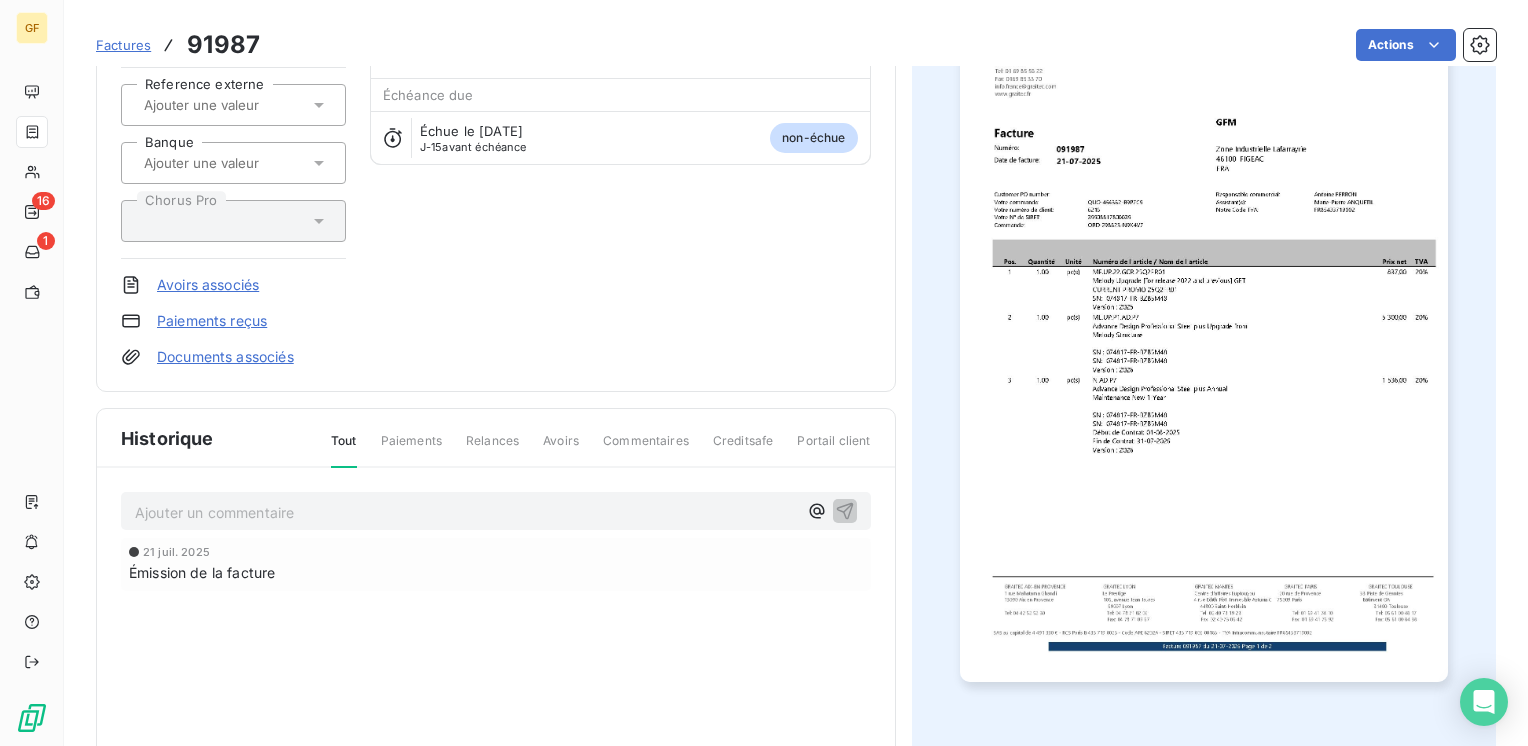 scroll, scrollTop: 0, scrollLeft: 0, axis: both 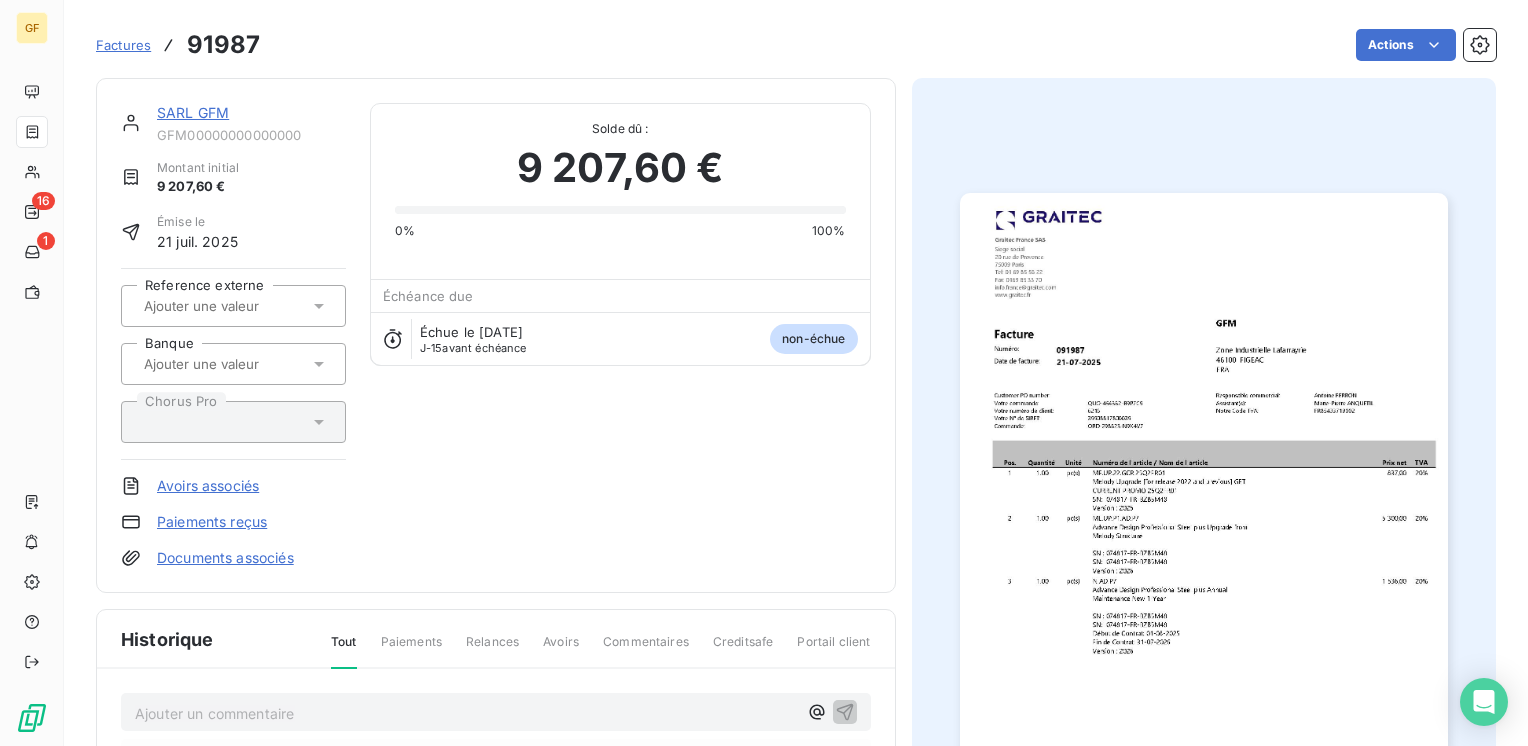 click on "Paiements reçus" at bounding box center [233, 522] 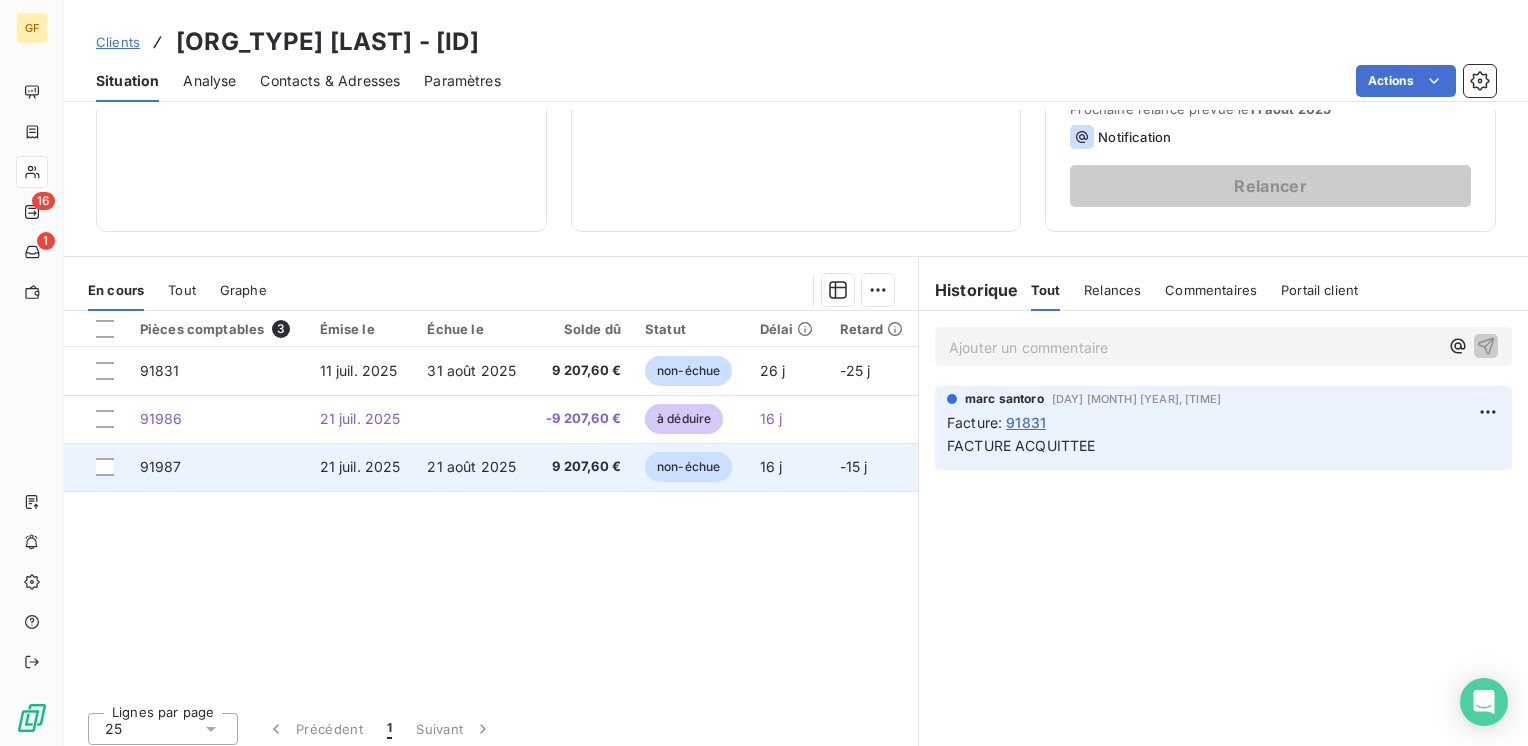 scroll, scrollTop: 308, scrollLeft: 0, axis: vertical 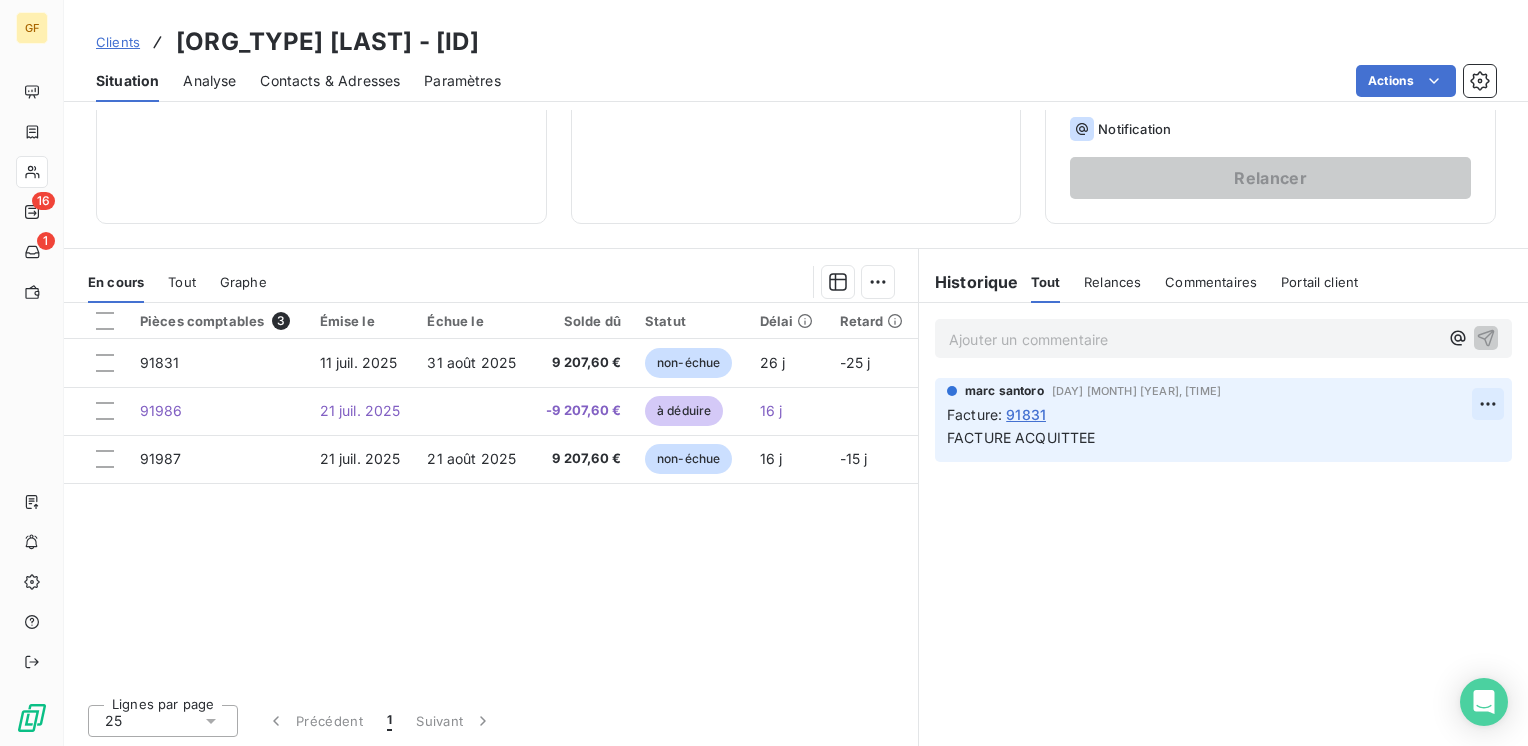click on "GF 16 1 Clients SARL GFM - GFM00000000000000 Situation Analyse Contacts & Adresses Paramètres Actions Informations client Gestionnaires Aucun Propriétés Client Pays Reference externe Encours client   9 207,60 € 0 Échu 0,00 € Non-échu 18 415,20 €   Avoirs non associés -9 207,60 €   Limite d’encours Ajouter une limite d’encours autorisé Gestion du risque Surveiller ce client en intégrant votre outil de gestion des risques client. Relance Plan de relance PLAN DE RELANCE MARC Prochaine relance prévue le  11 août 2025 Notification Relancer En cours Tout Graphe Pièces comptables 3 Émise le Échue le Solde dû Statut Délai   Retard   91831 11 juil. 2025 31 août 2025 9 207,60 € non-échue 26 j -25 j 91986 21 juil. 2025 -9 207,60 € à déduire 16 j 91987 21 juil. 2025 21 août 2025 9 207,60 € non-échue 16 j -15 j Lignes par page 25 Précédent 1 Suivant Historique Tout Relances Commentaires Portail client Tout Relances Commentaires Portail client ﻿  :" at bounding box center [764, 373] 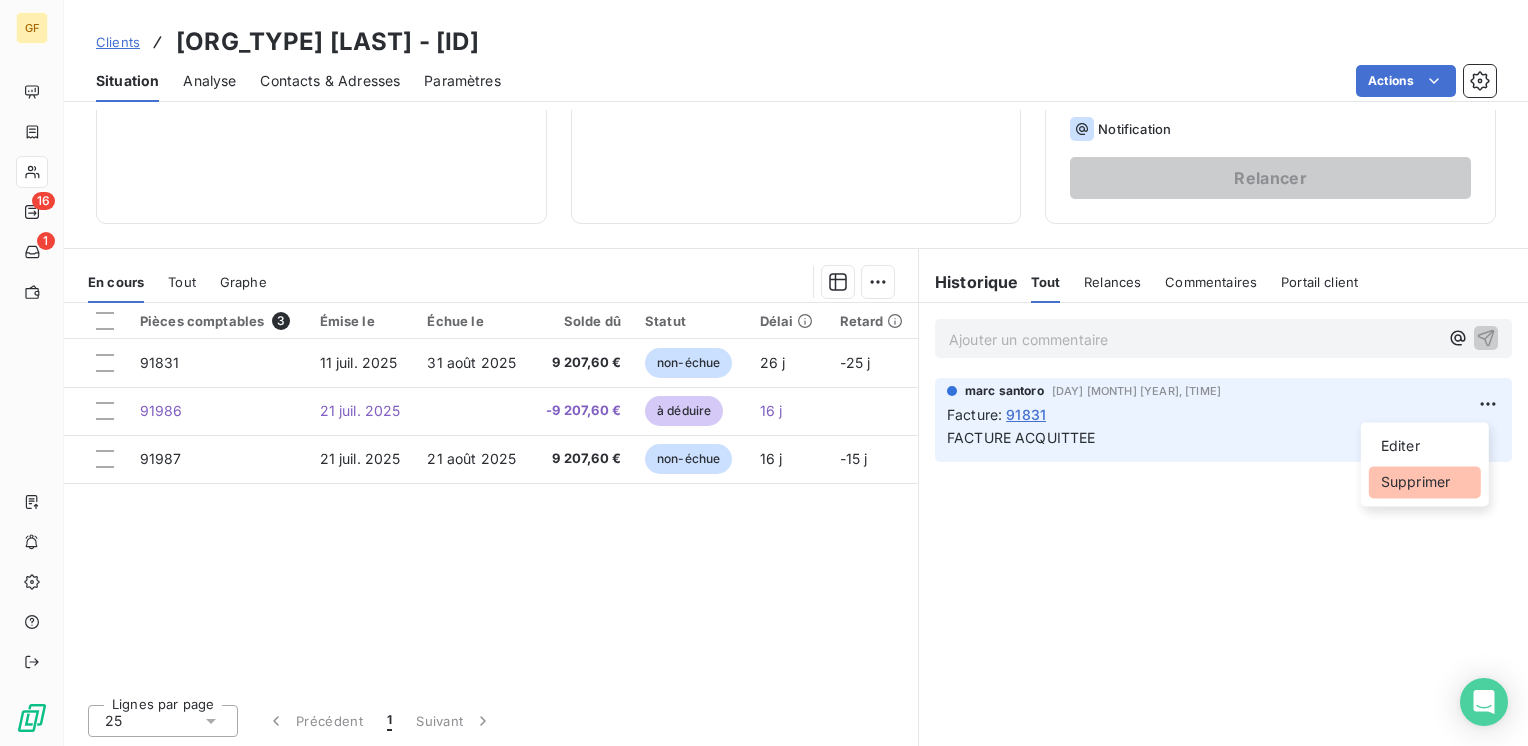 click on "Supprimer" at bounding box center (1425, 482) 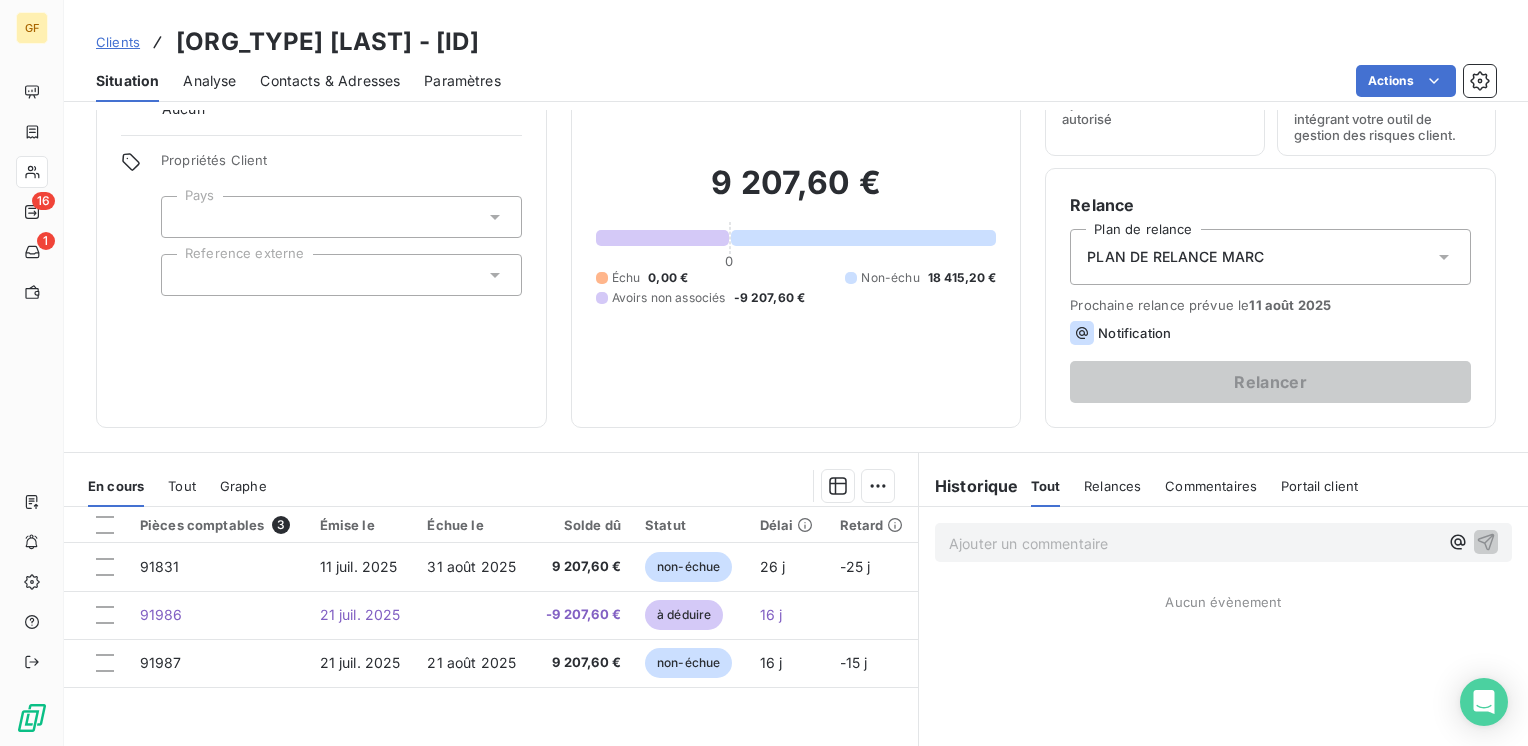 scroll, scrollTop: 0, scrollLeft: 0, axis: both 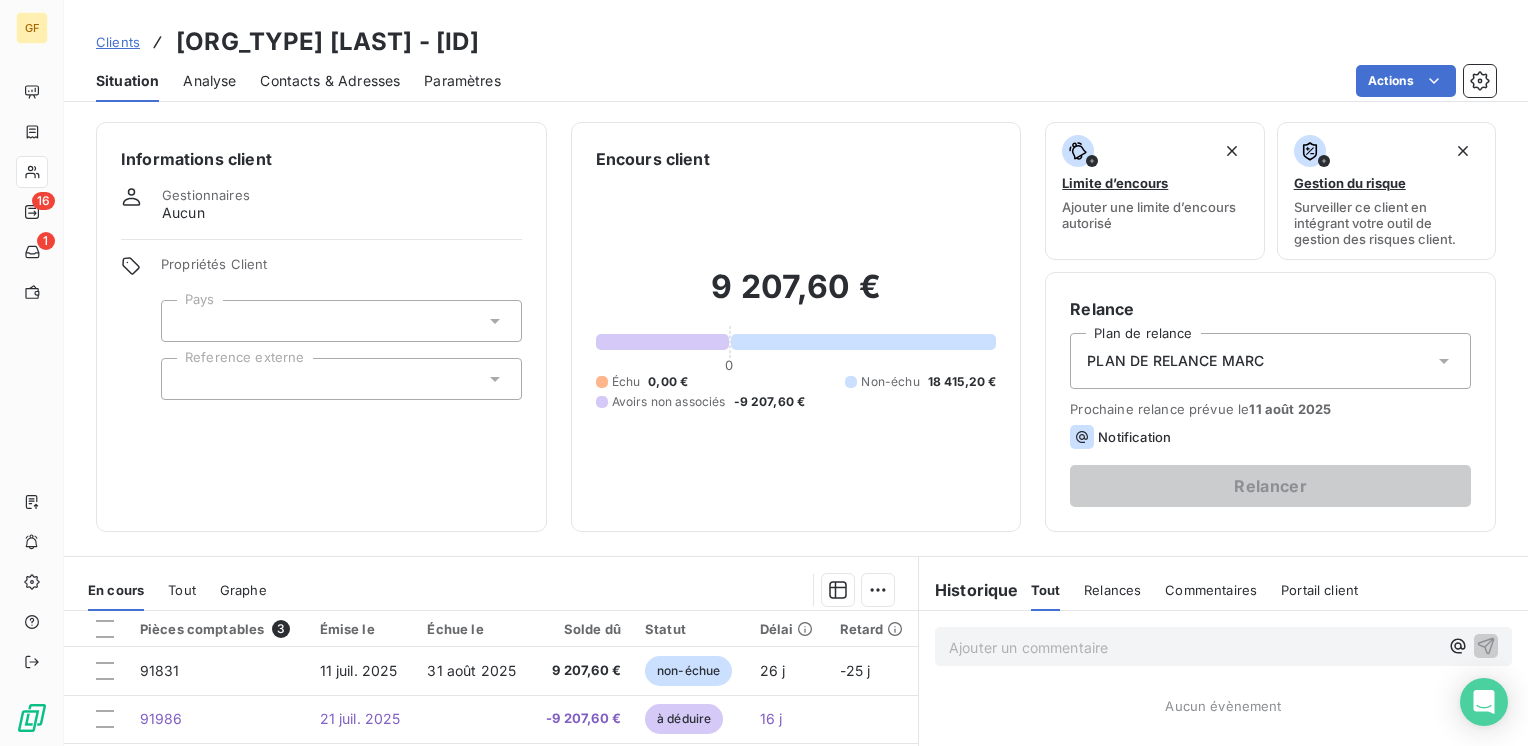 click on "Contacts & Adresses" at bounding box center [330, 81] 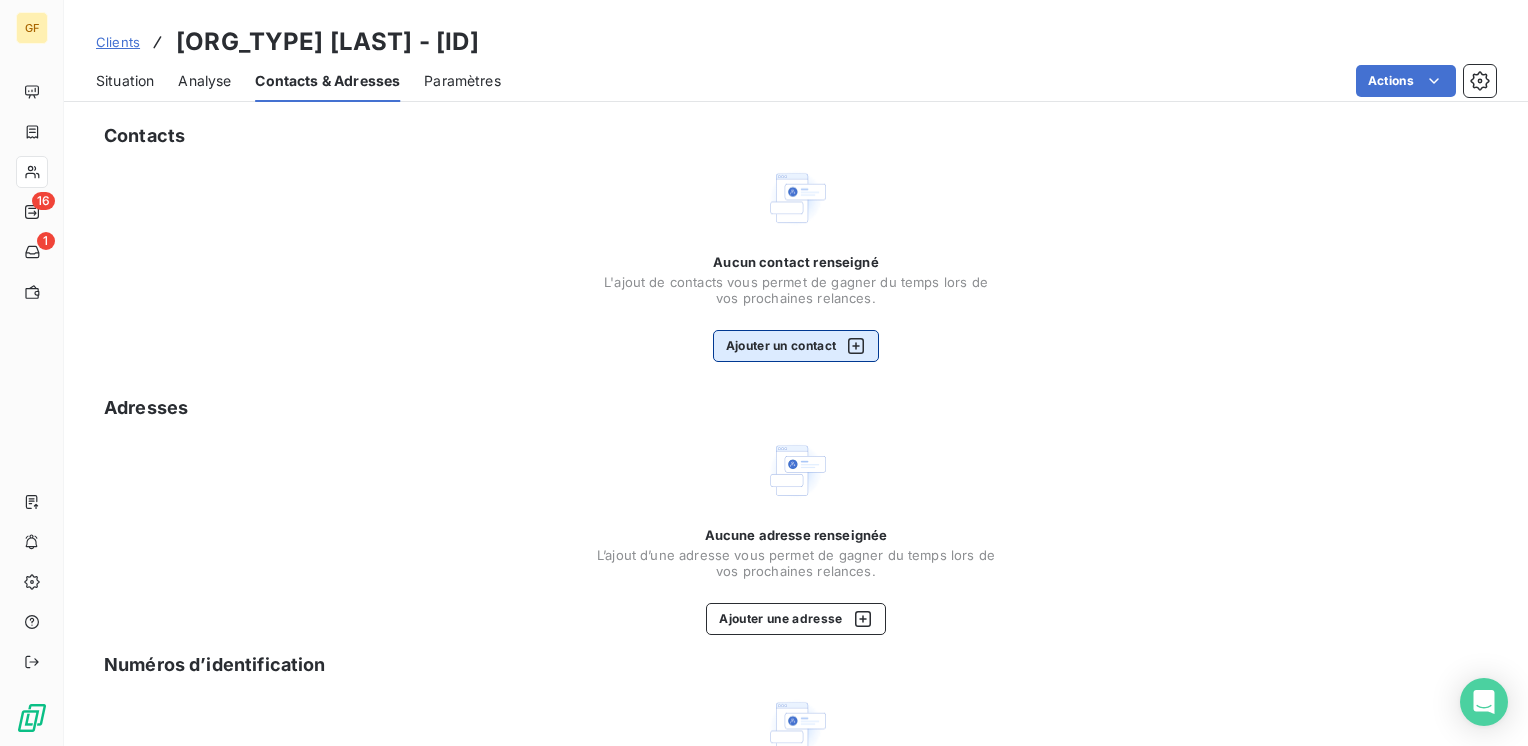click on "Ajouter un contact" at bounding box center [796, 346] 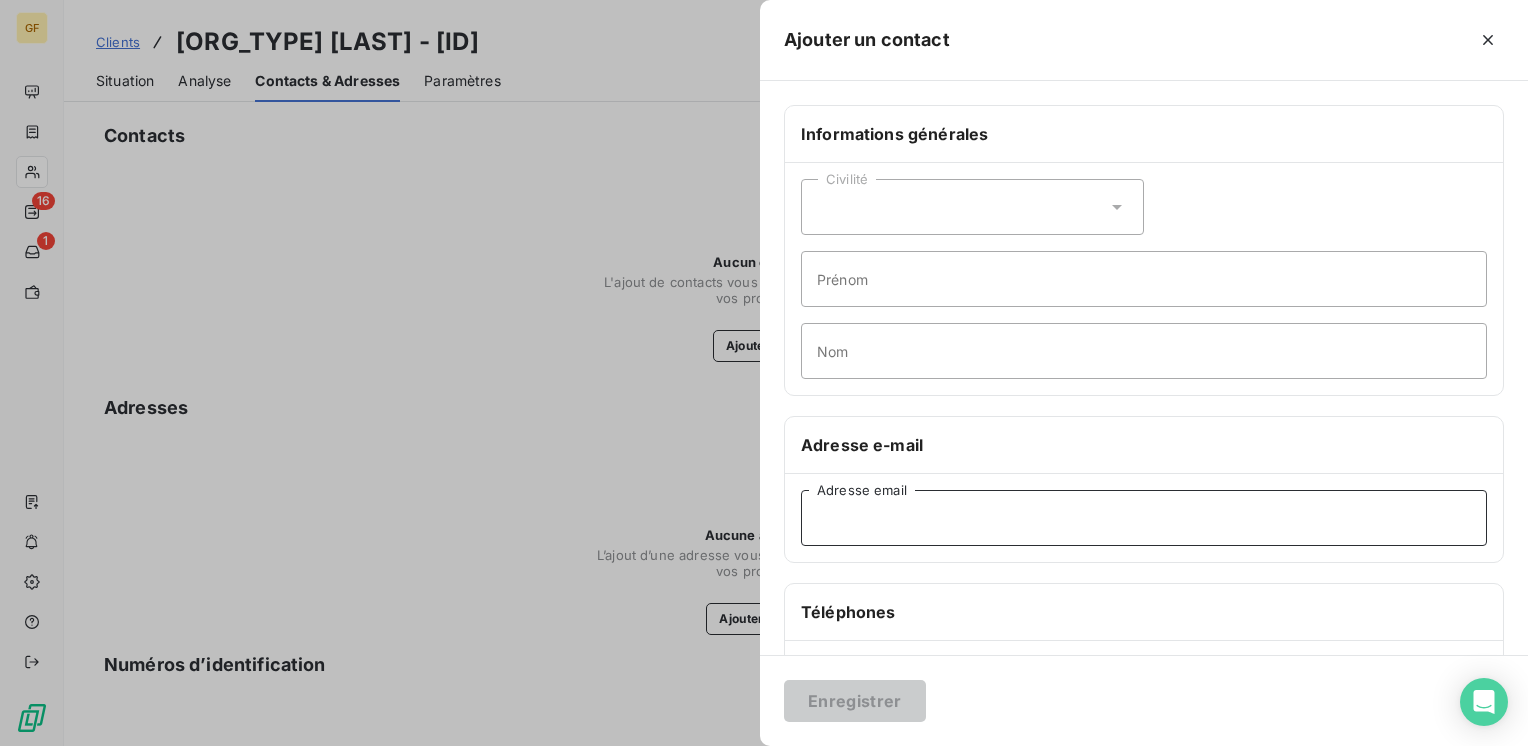 click on "Adresse email" at bounding box center (1144, 518) 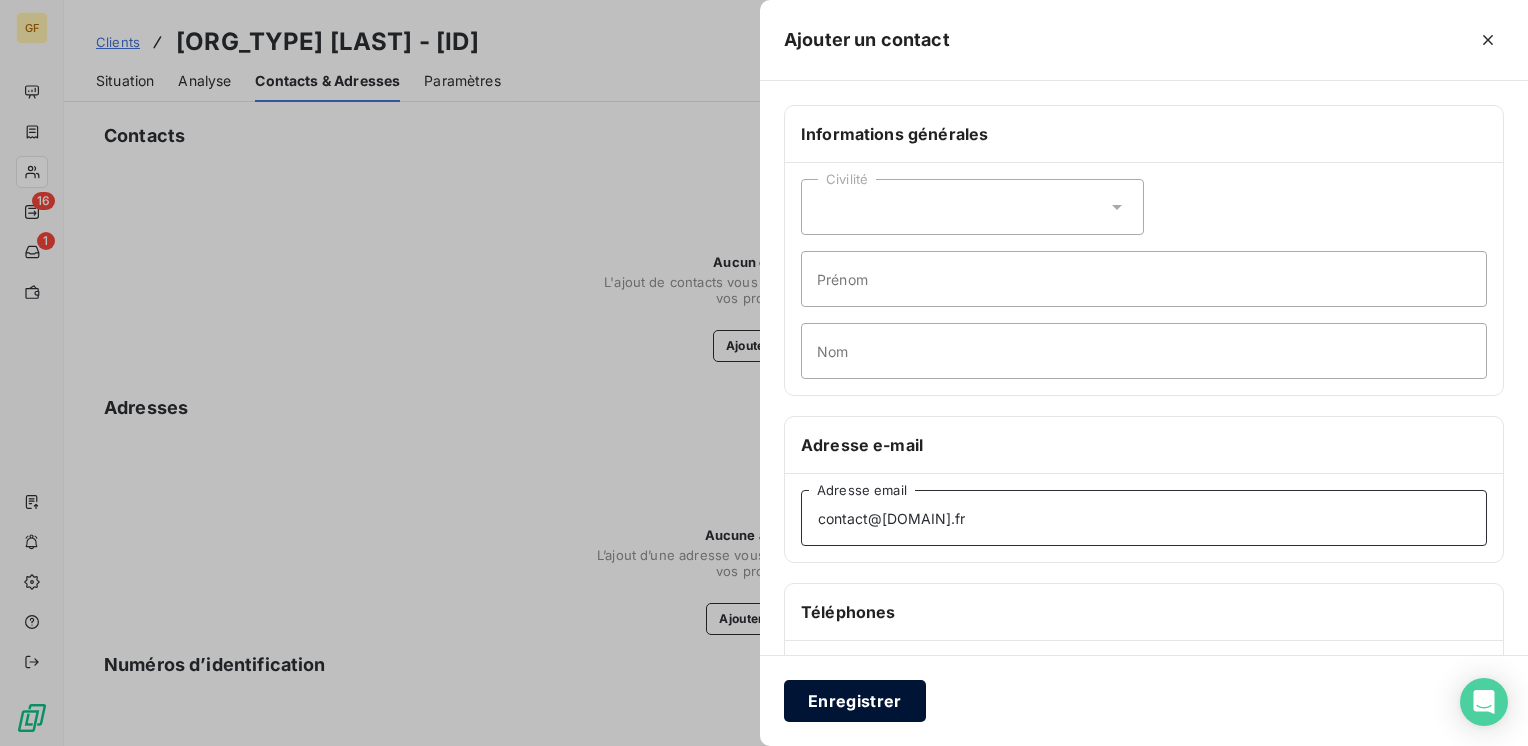 type on "contact@gfm46.fr" 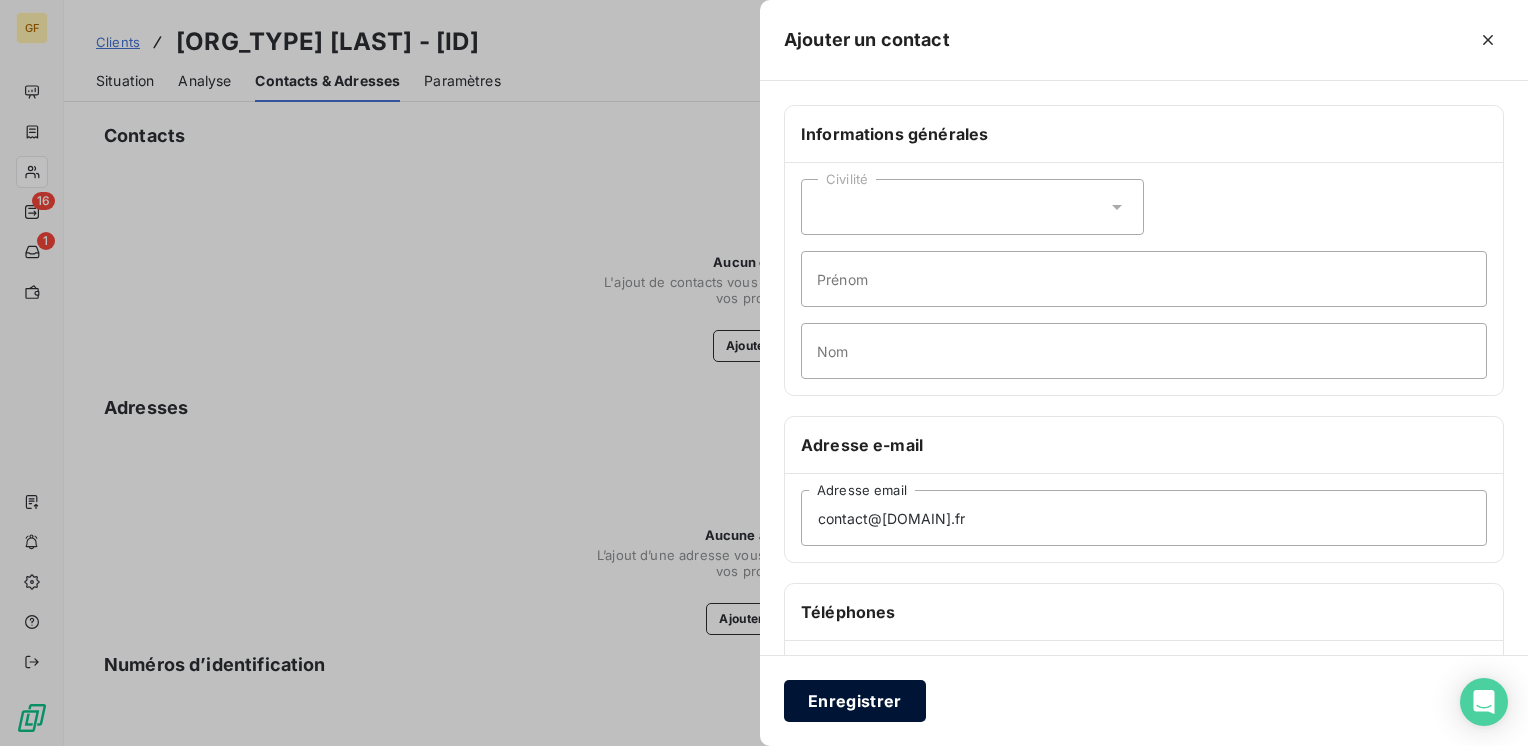 click on "Enregistrer" at bounding box center [855, 701] 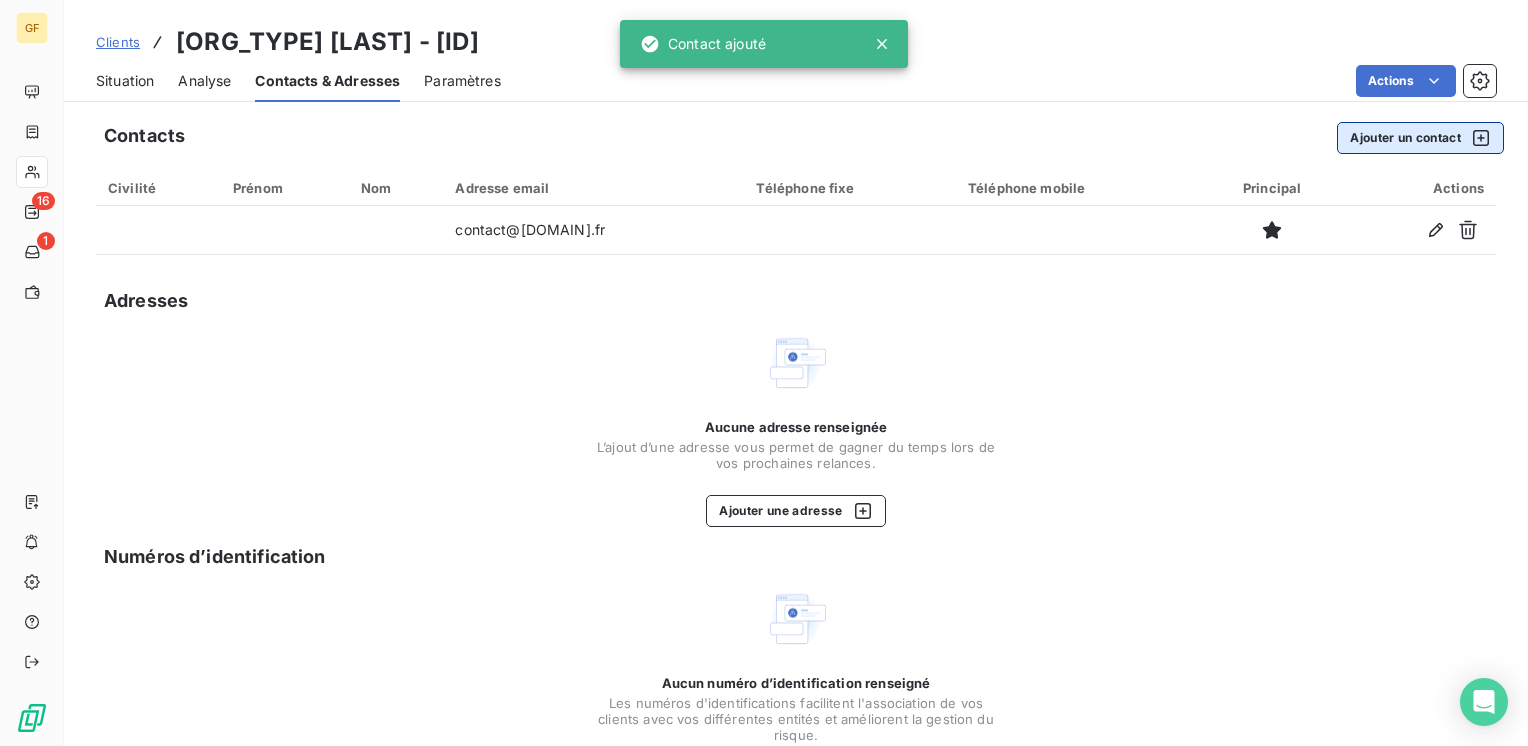 click on "Ajouter un contact" at bounding box center (1420, 138) 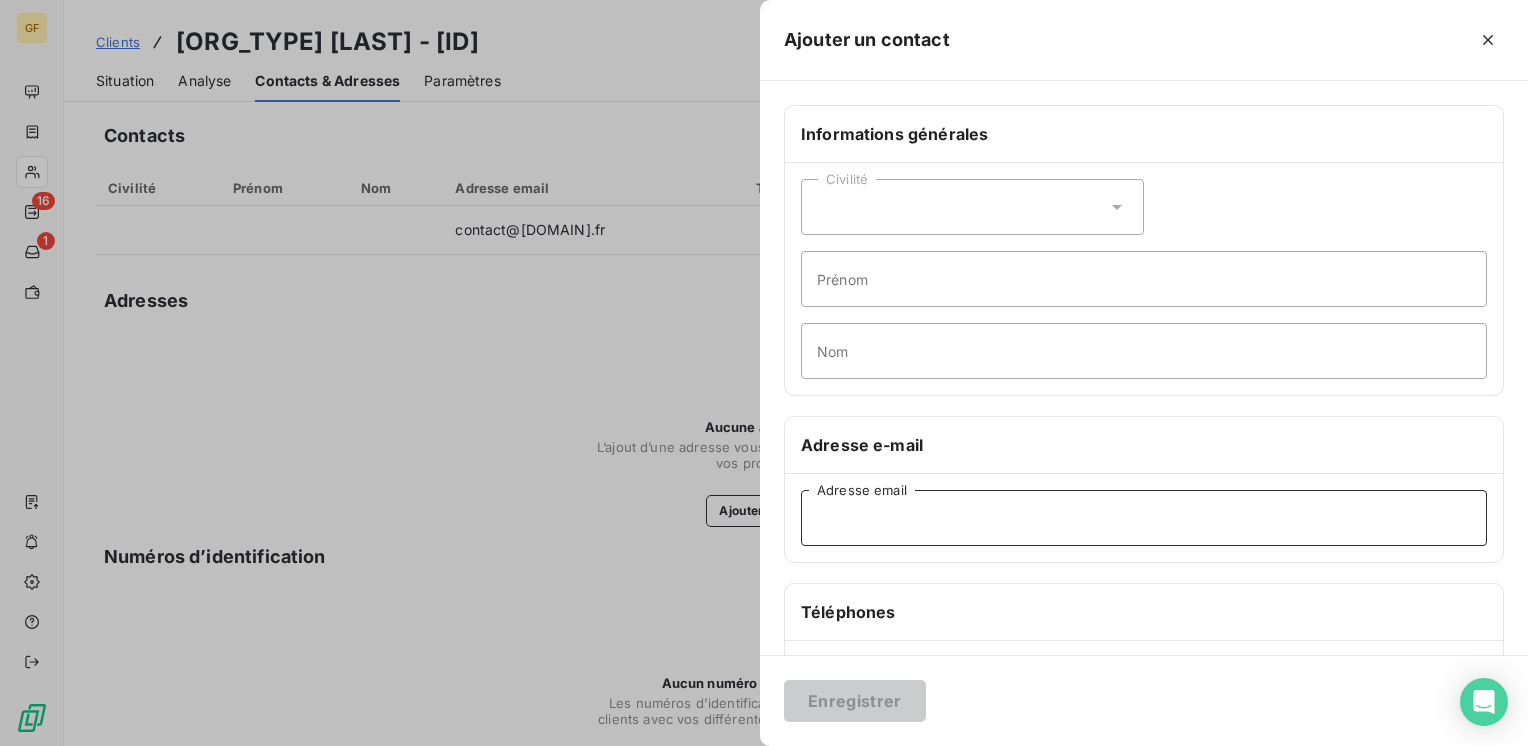 click on "Adresse email" at bounding box center [1144, 518] 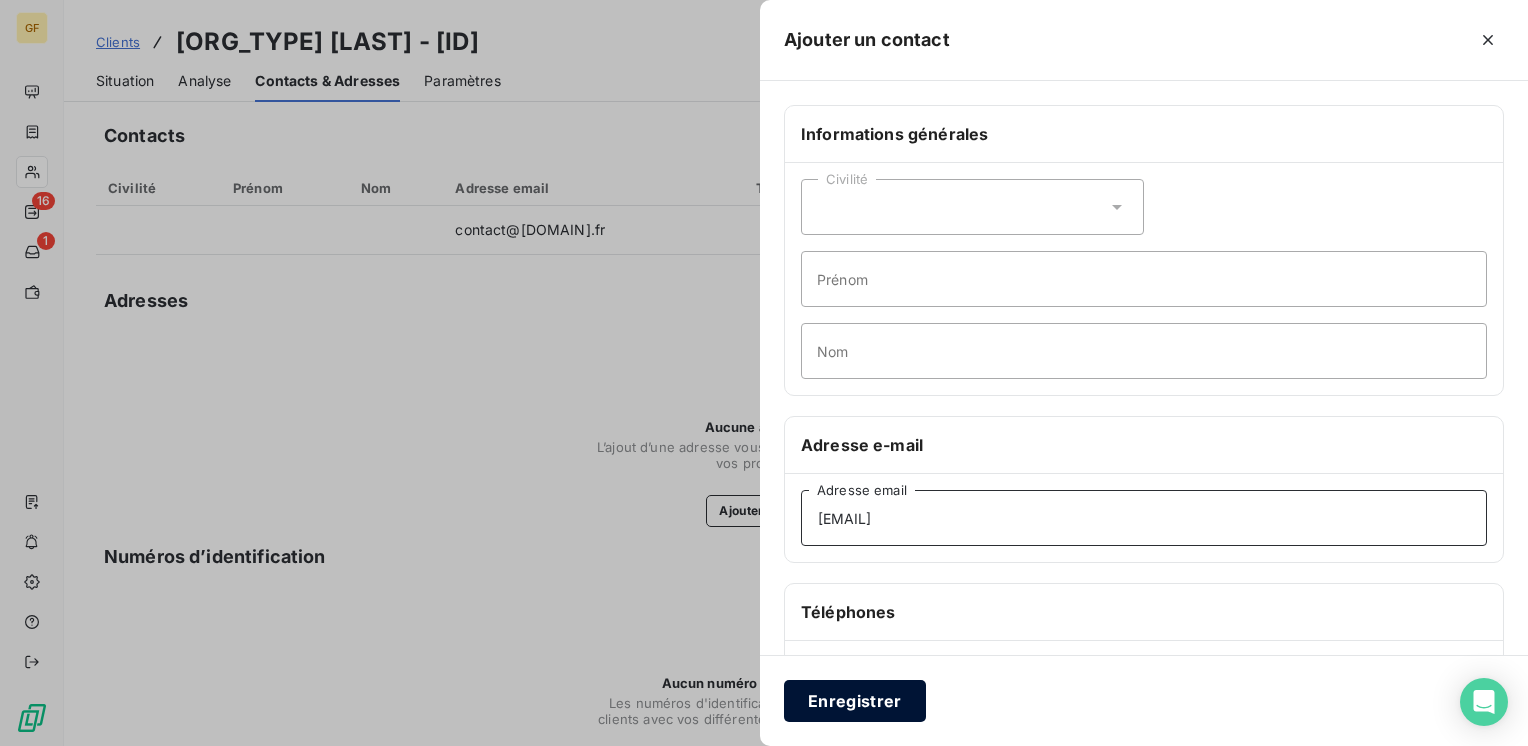 type on "facture@gfm46.fr" 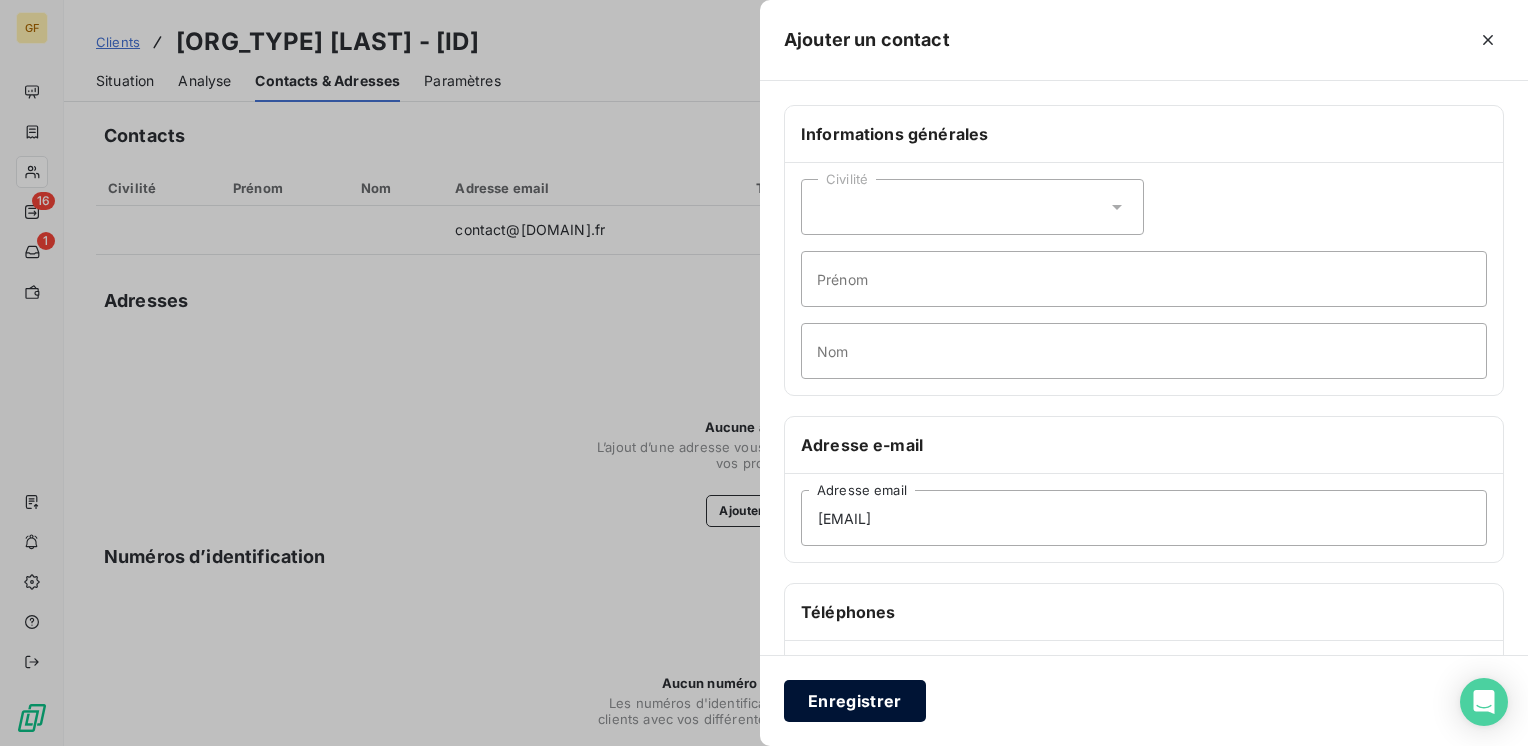 click on "Enregistrer" at bounding box center [855, 701] 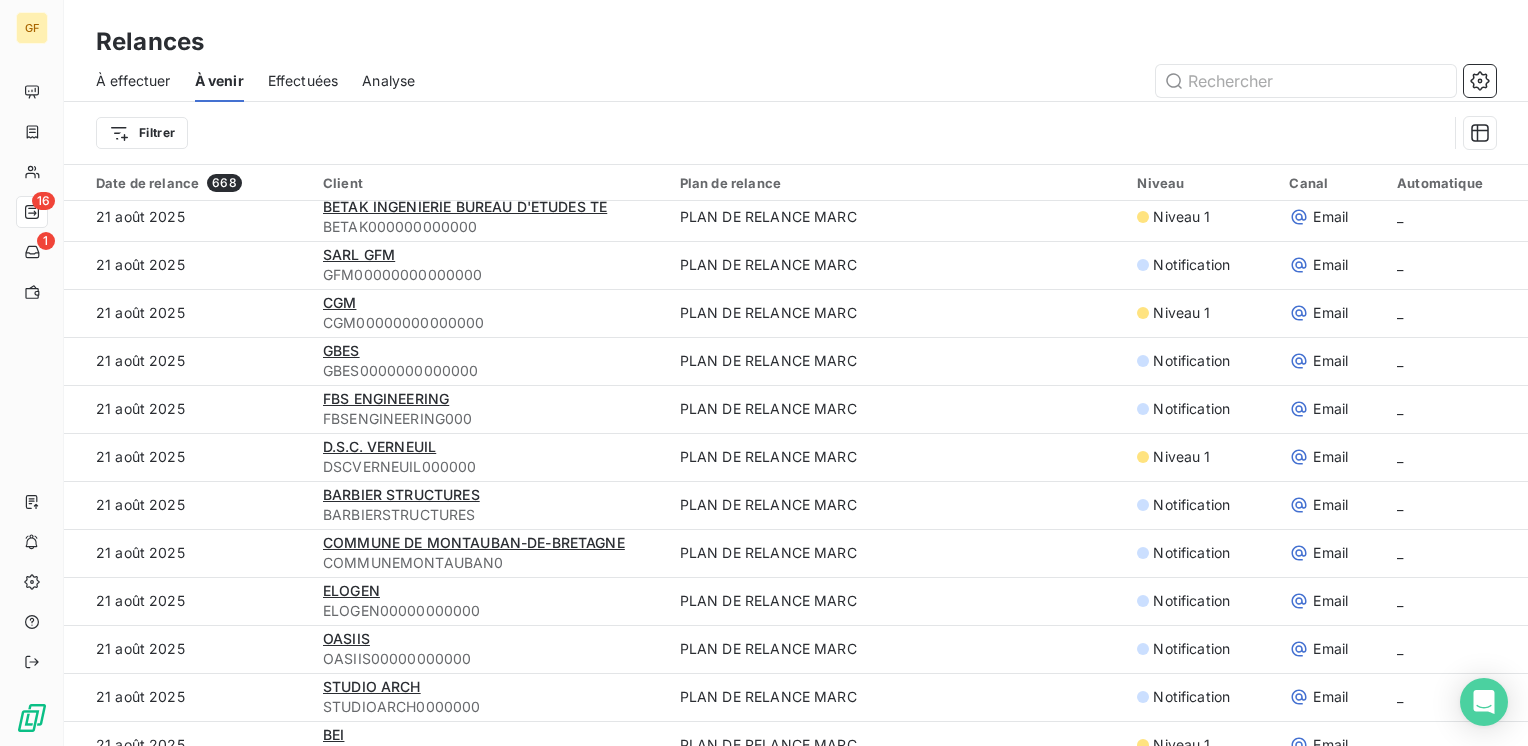 scroll, scrollTop: 2500, scrollLeft: 0, axis: vertical 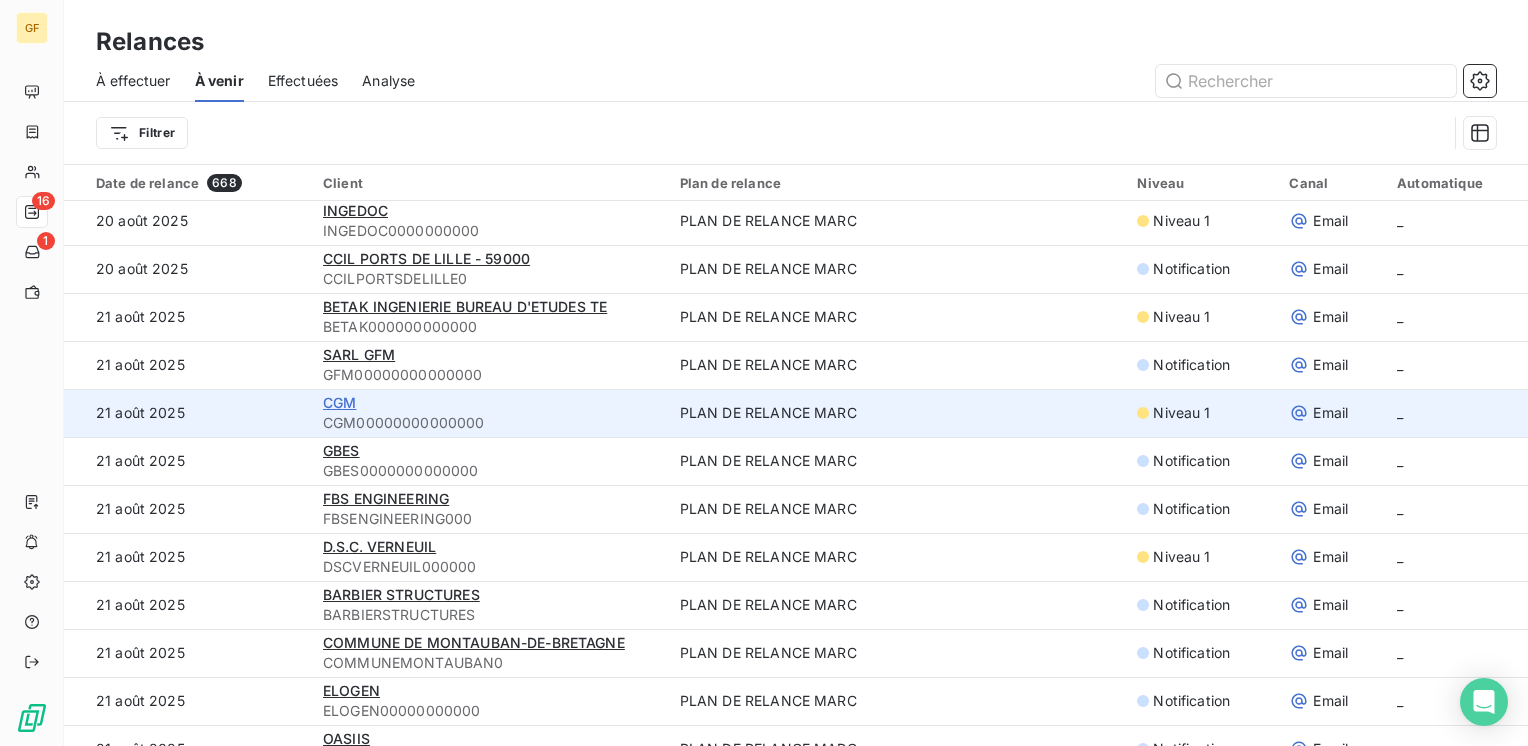 click on "CGM" at bounding box center [339, 402] 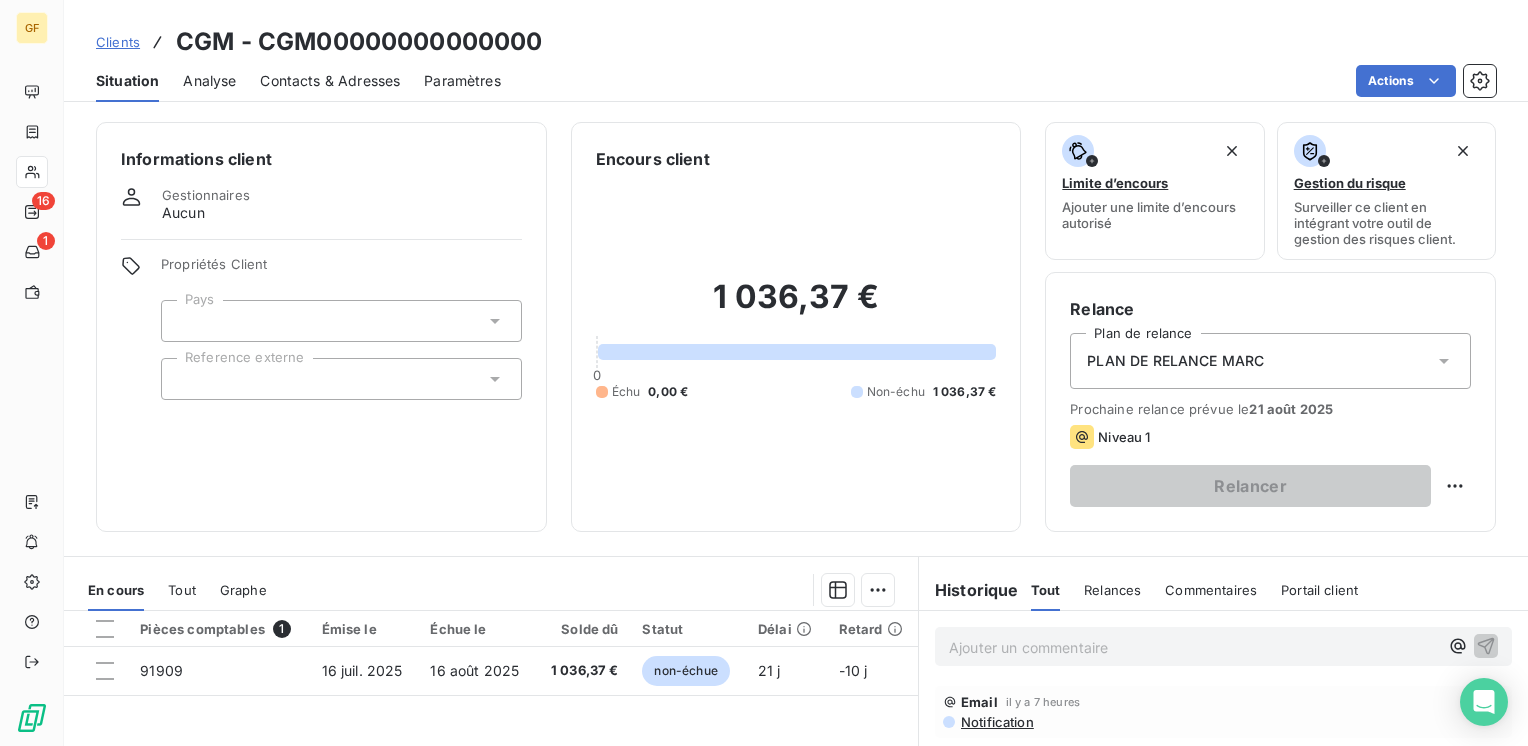 click on "Contacts & Adresses" at bounding box center [330, 81] 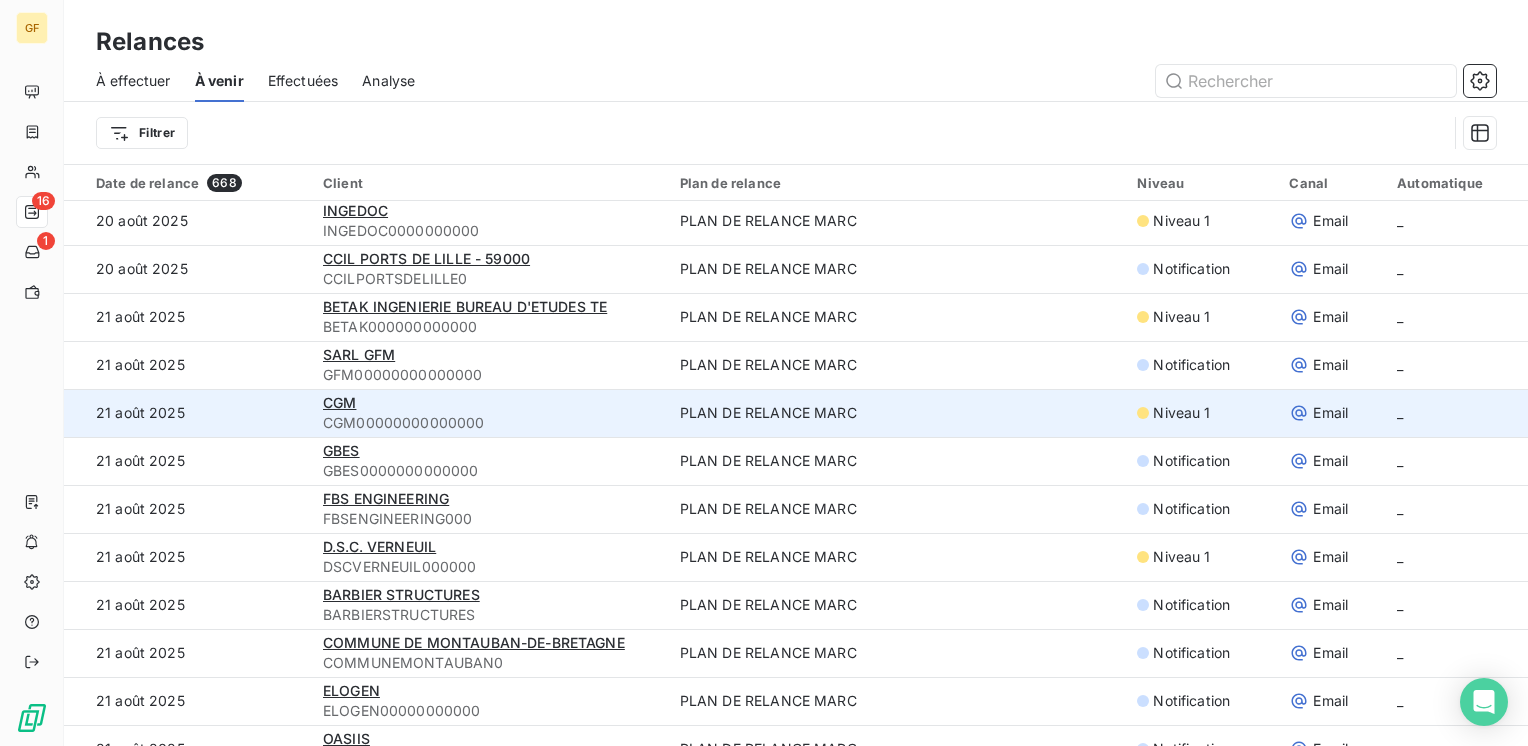 scroll, scrollTop: 2600, scrollLeft: 0, axis: vertical 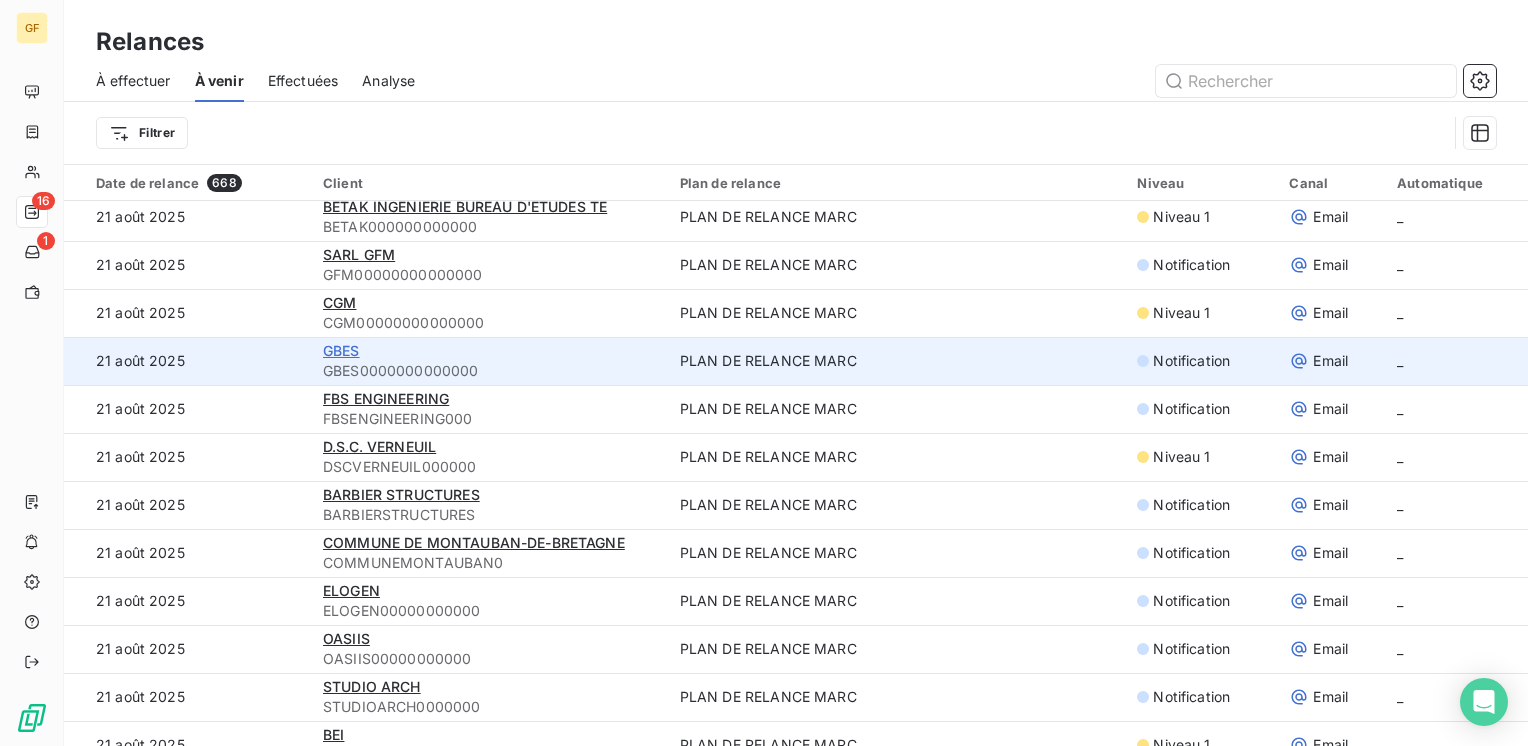 click on "GBES" at bounding box center [341, 350] 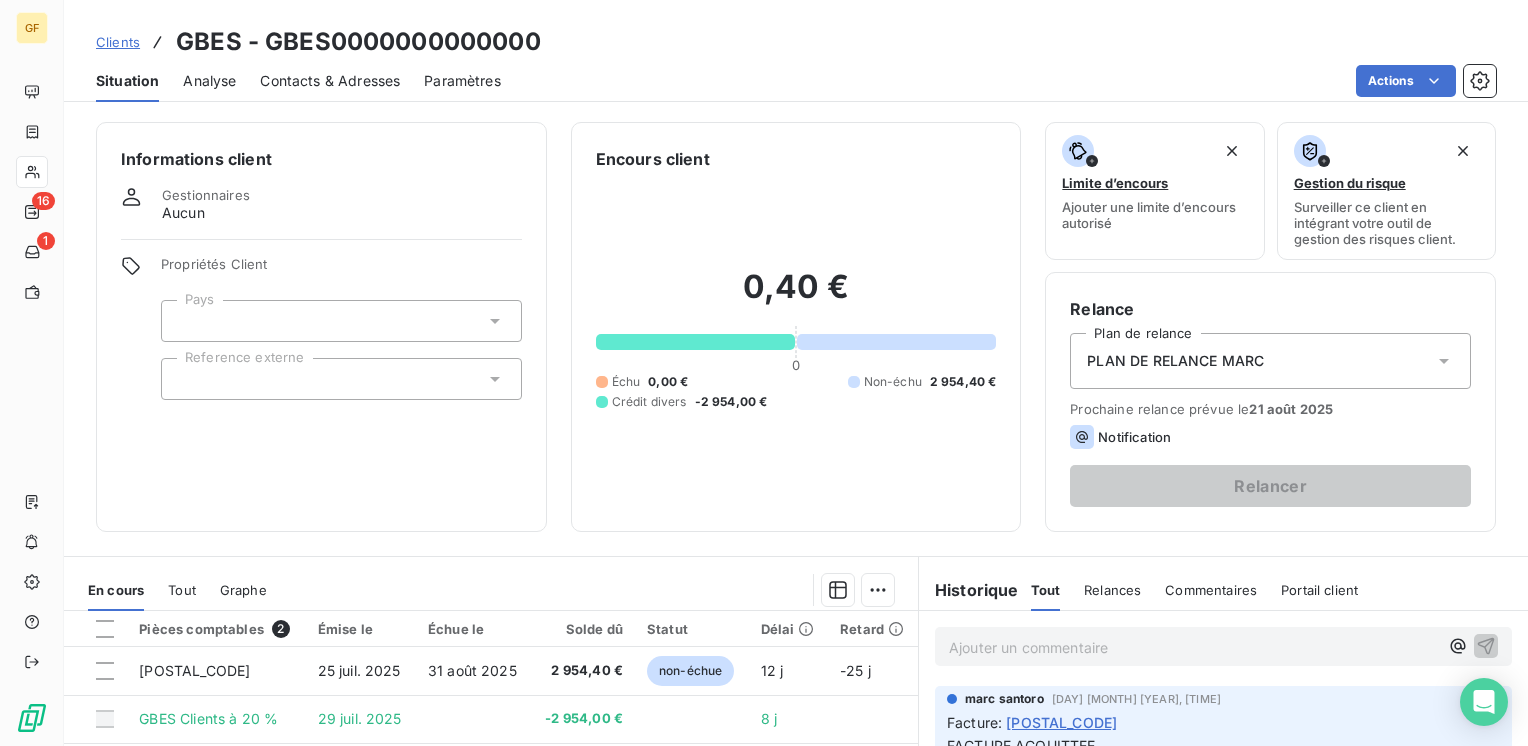 click on "Contacts & Adresses" at bounding box center [330, 81] 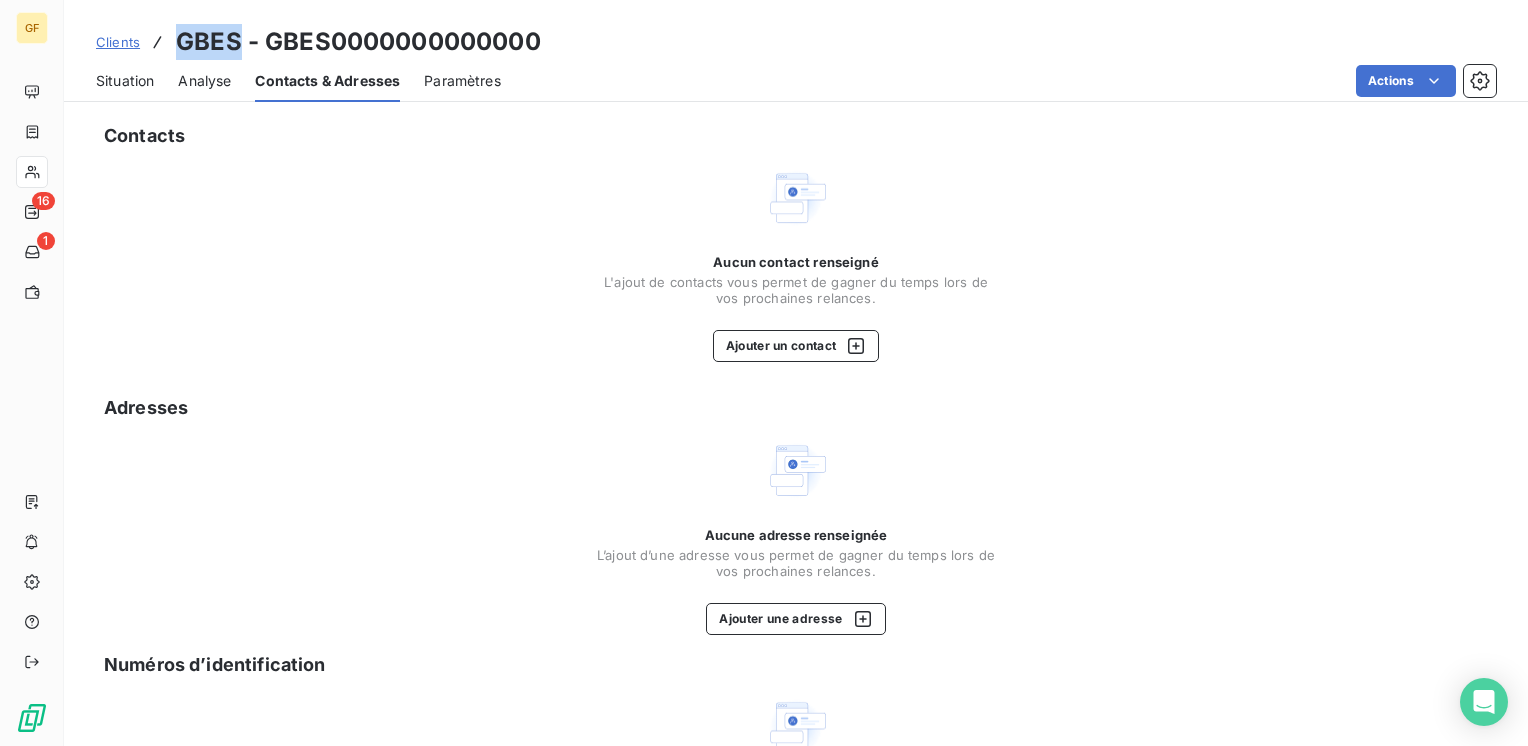drag, startPoint x: 239, startPoint y: 35, endPoint x: 172, endPoint y: 34, distance: 67.00746 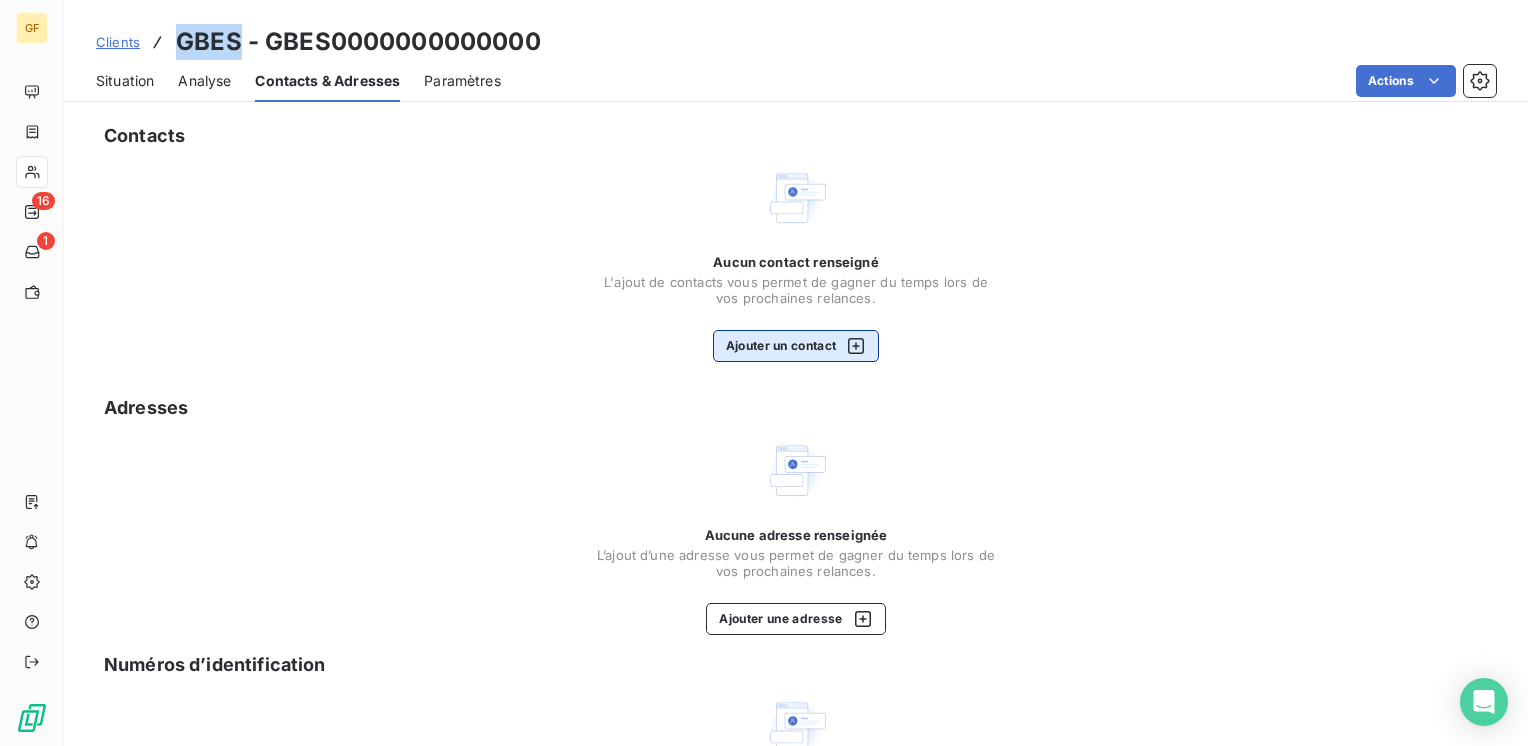 click on "Ajouter un contact" at bounding box center [796, 346] 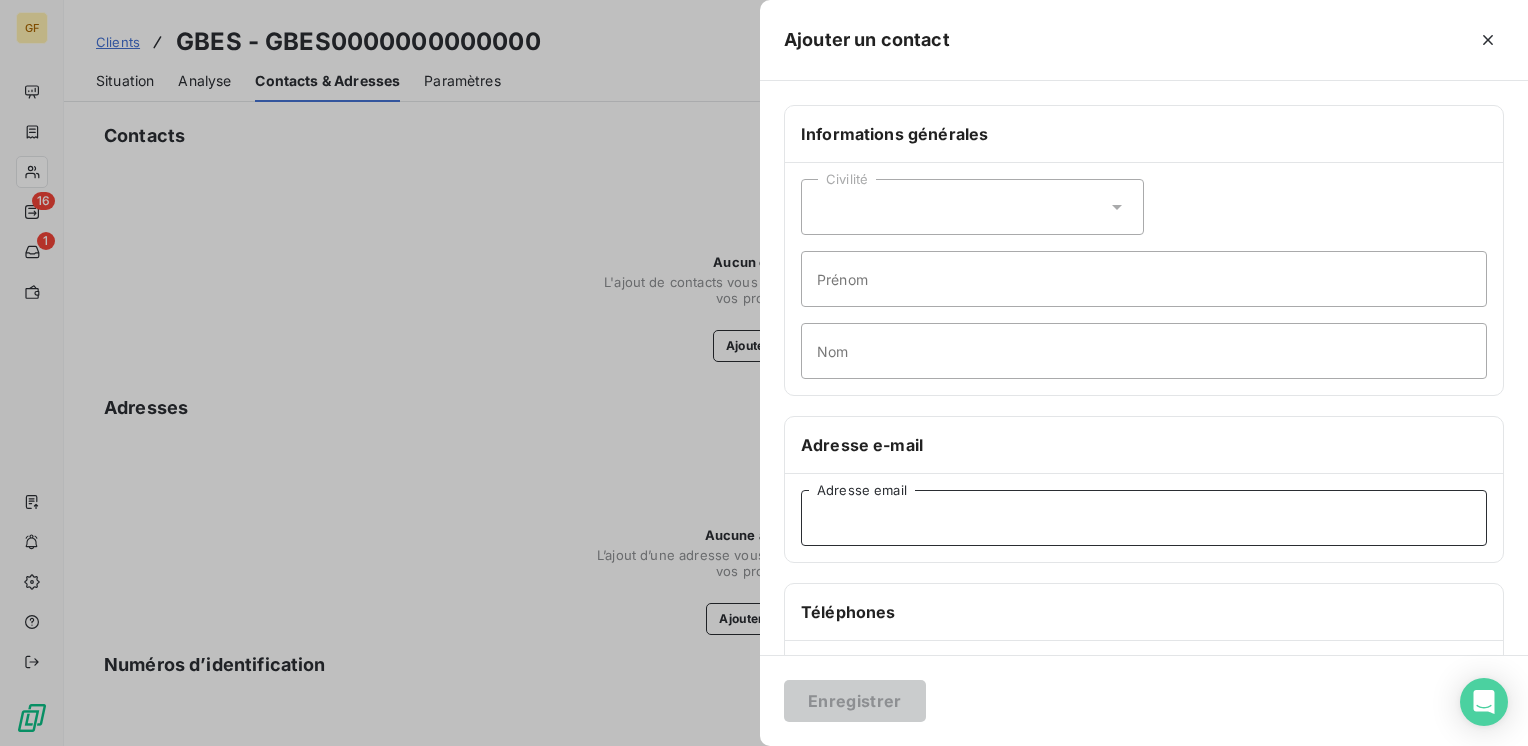 click on "Adresse email" at bounding box center (1144, 518) 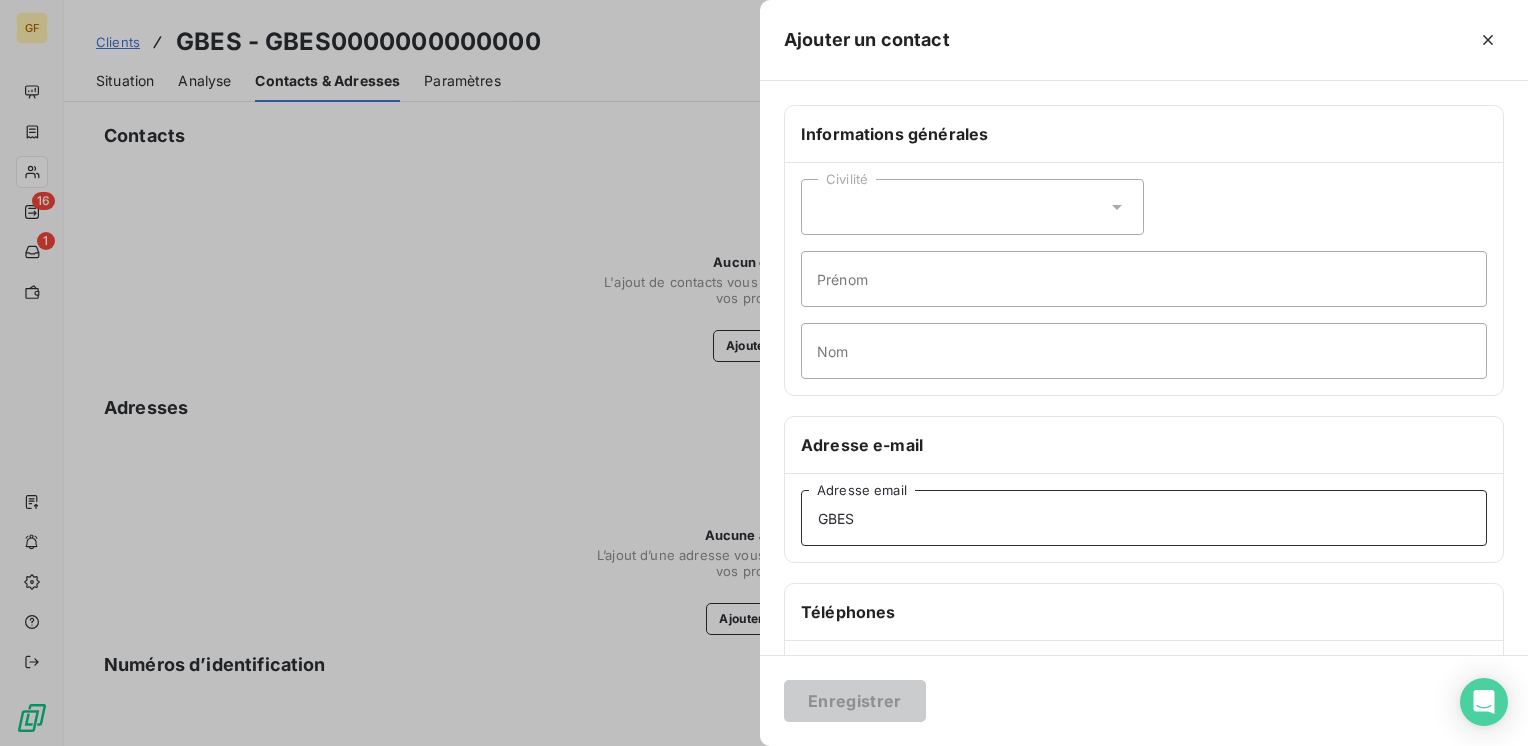 type on "GBES" 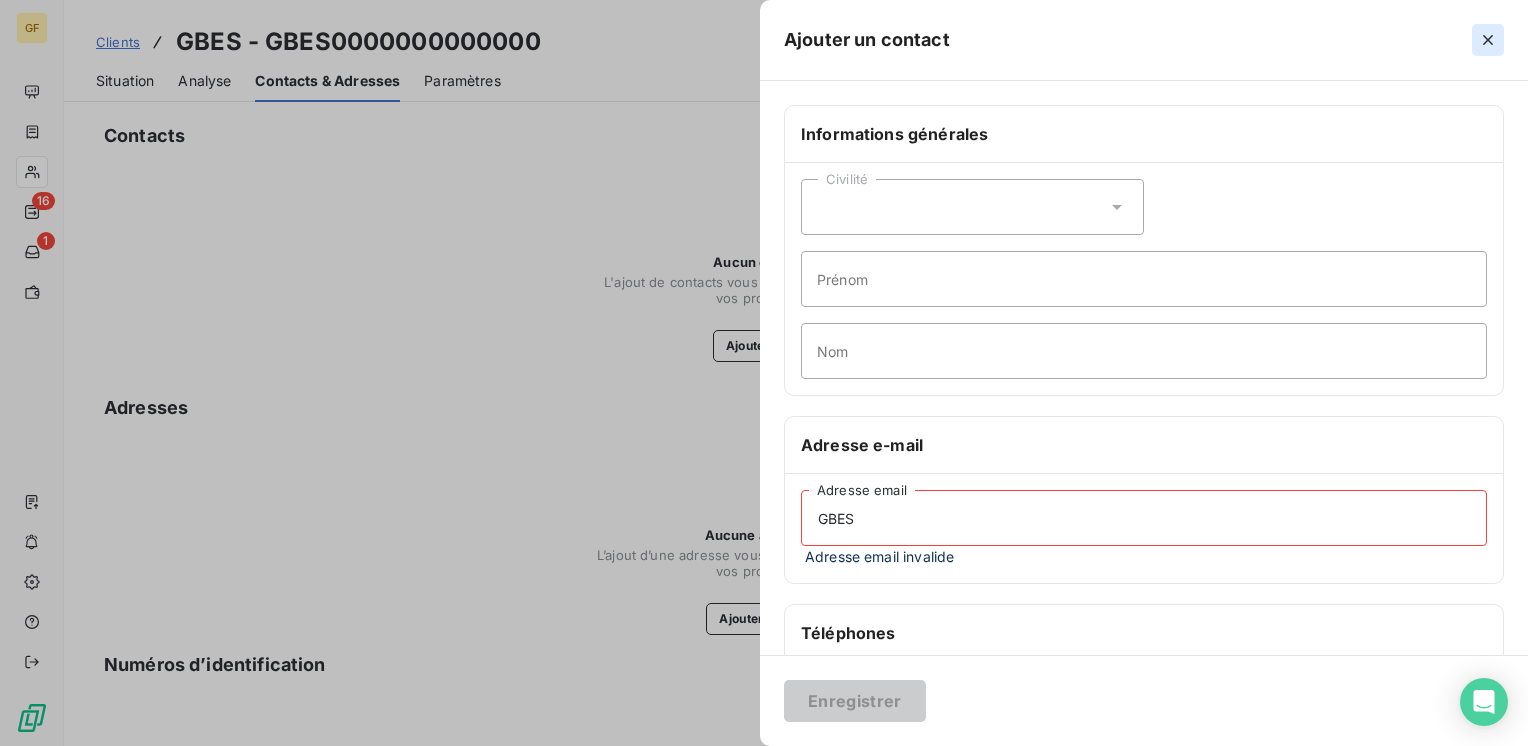 click 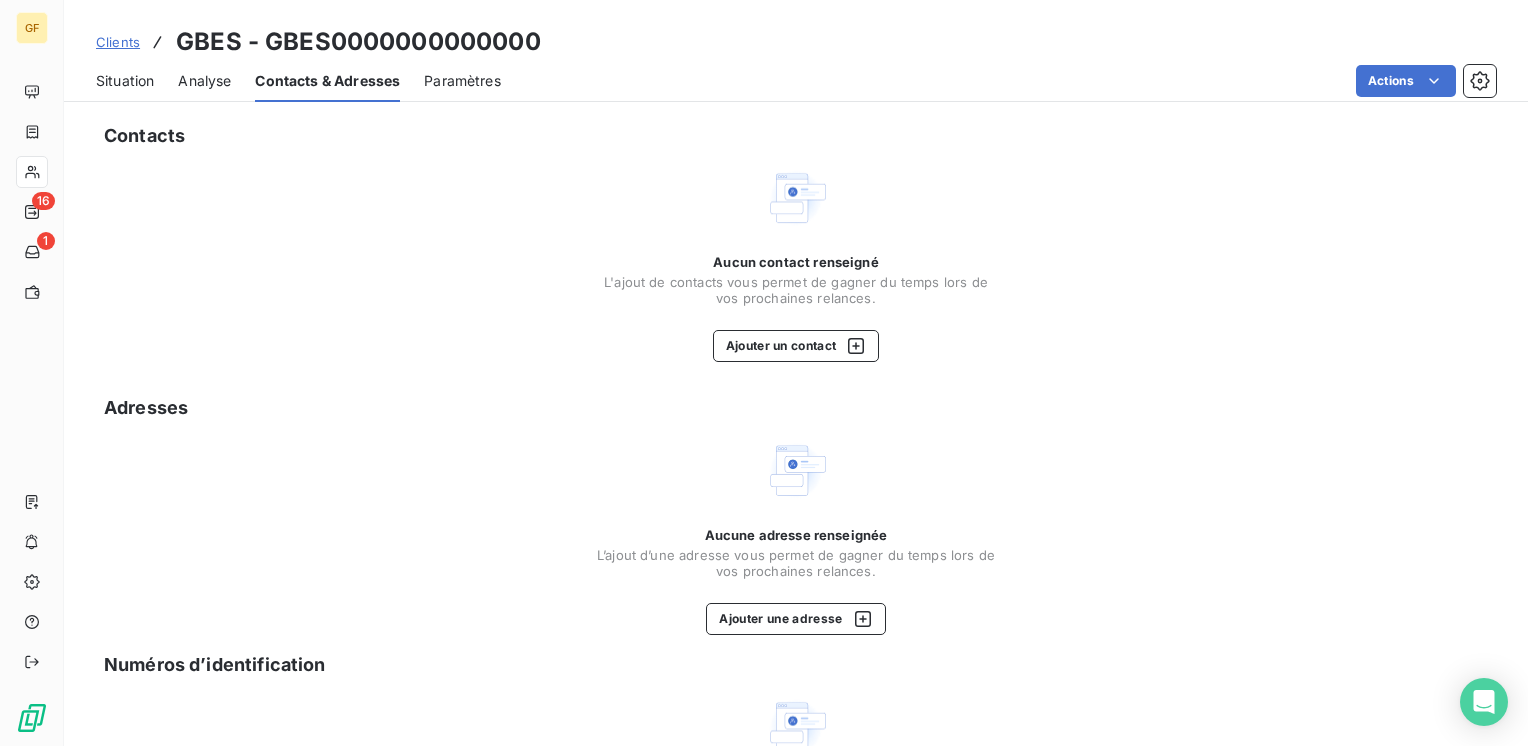 click on "Situation" at bounding box center (125, 81) 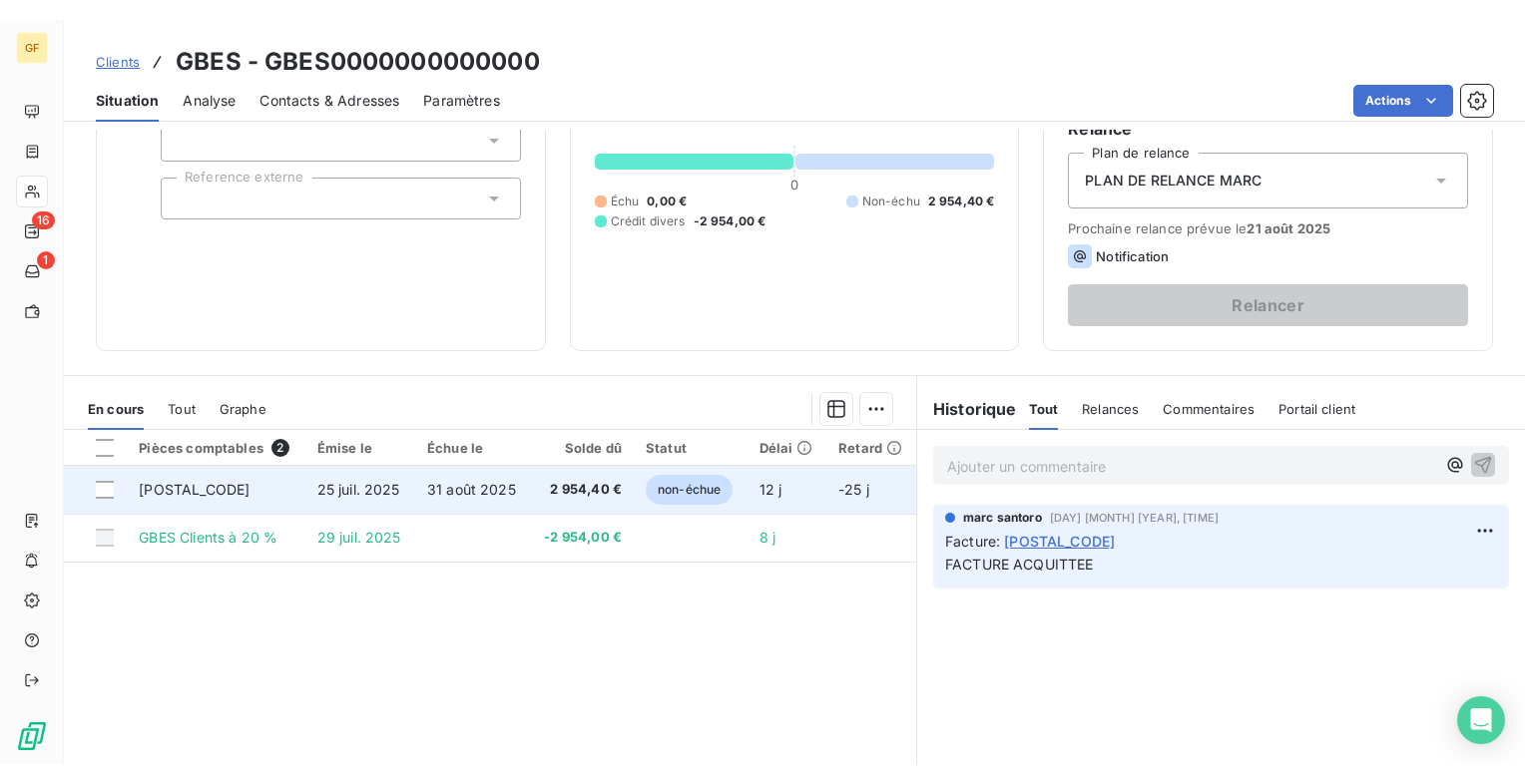 scroll, scrollTop: 100, scrollLeft: 0, axis: vertical 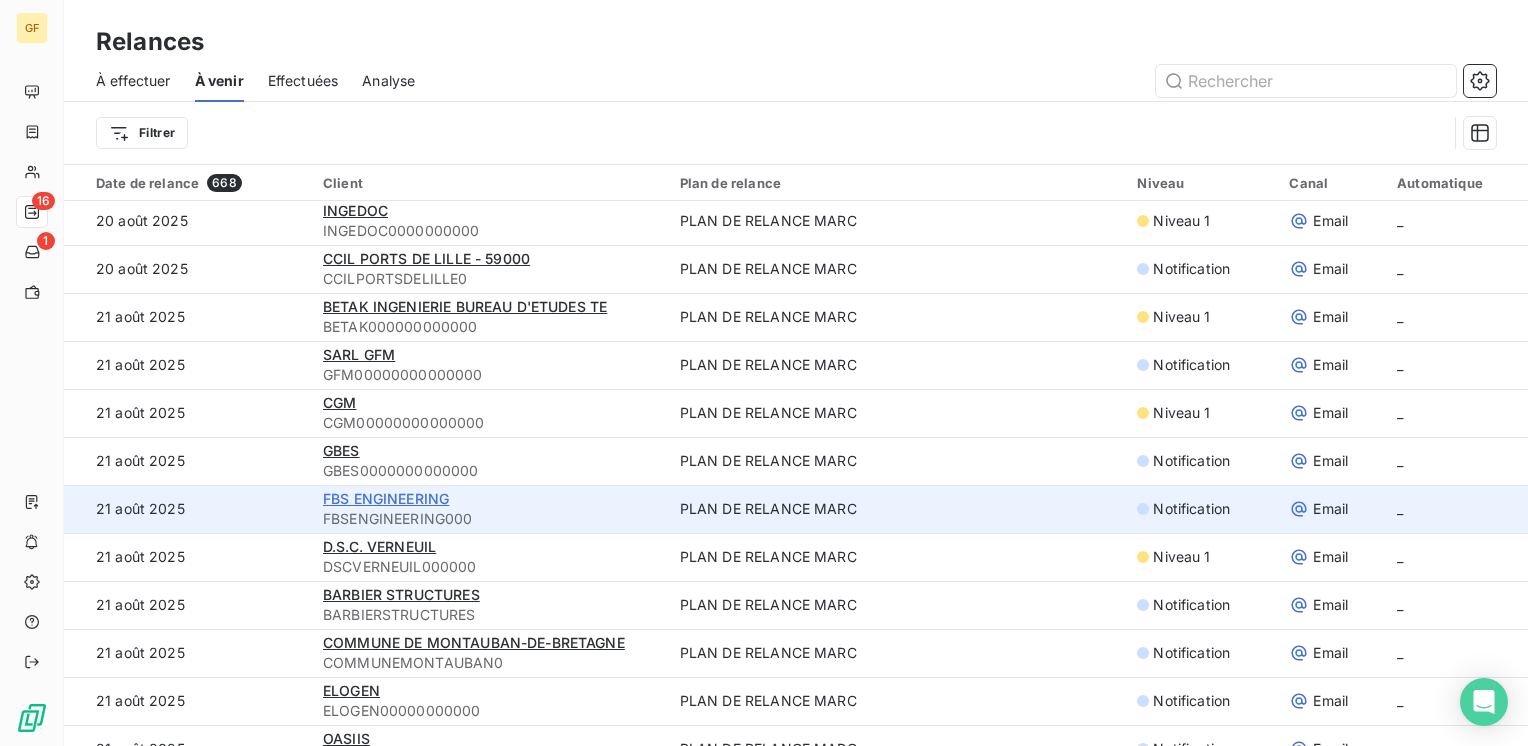 click on "FBS ENGINEERING" at bounding box center (386, 498) 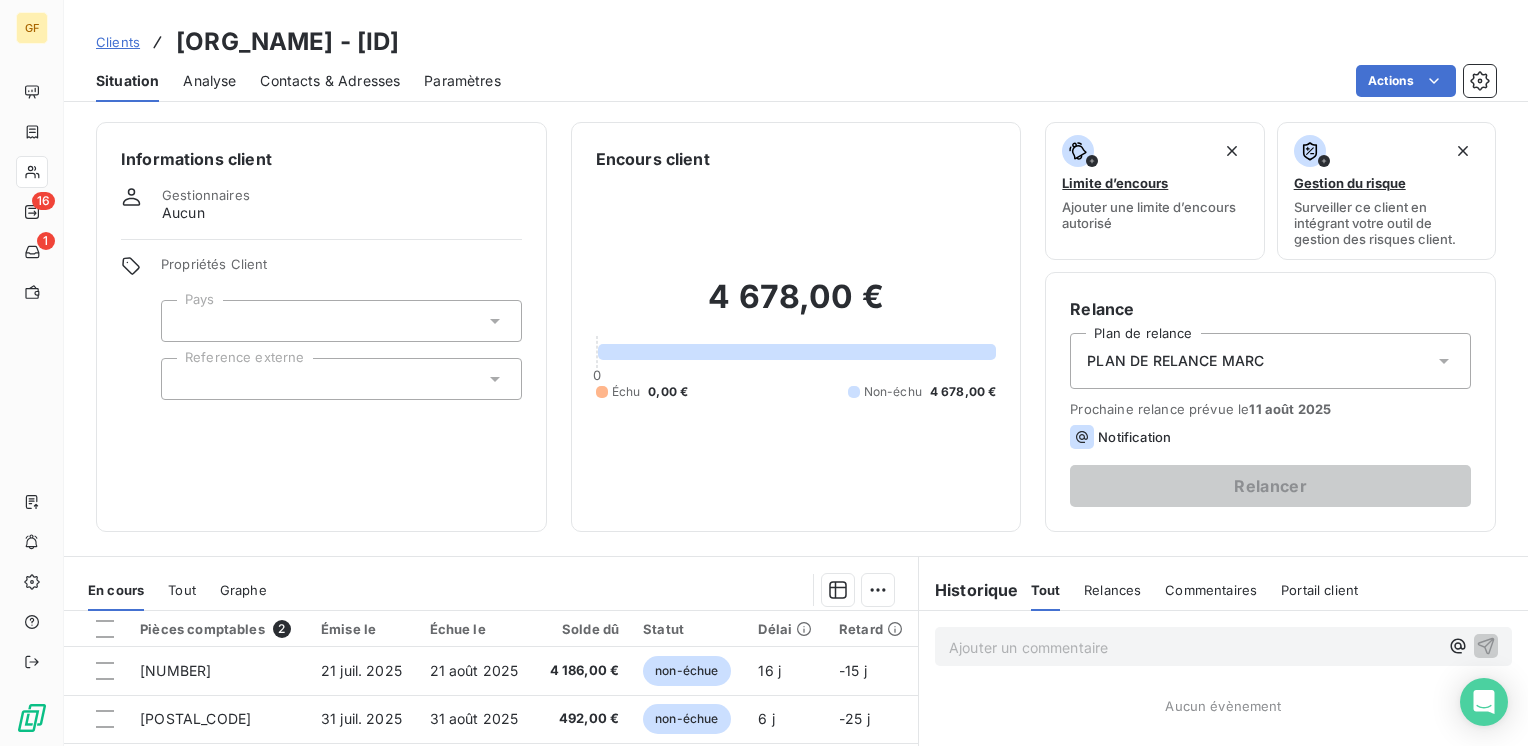 click on "Contacts & Adresses" at bounding box center (330, 81) 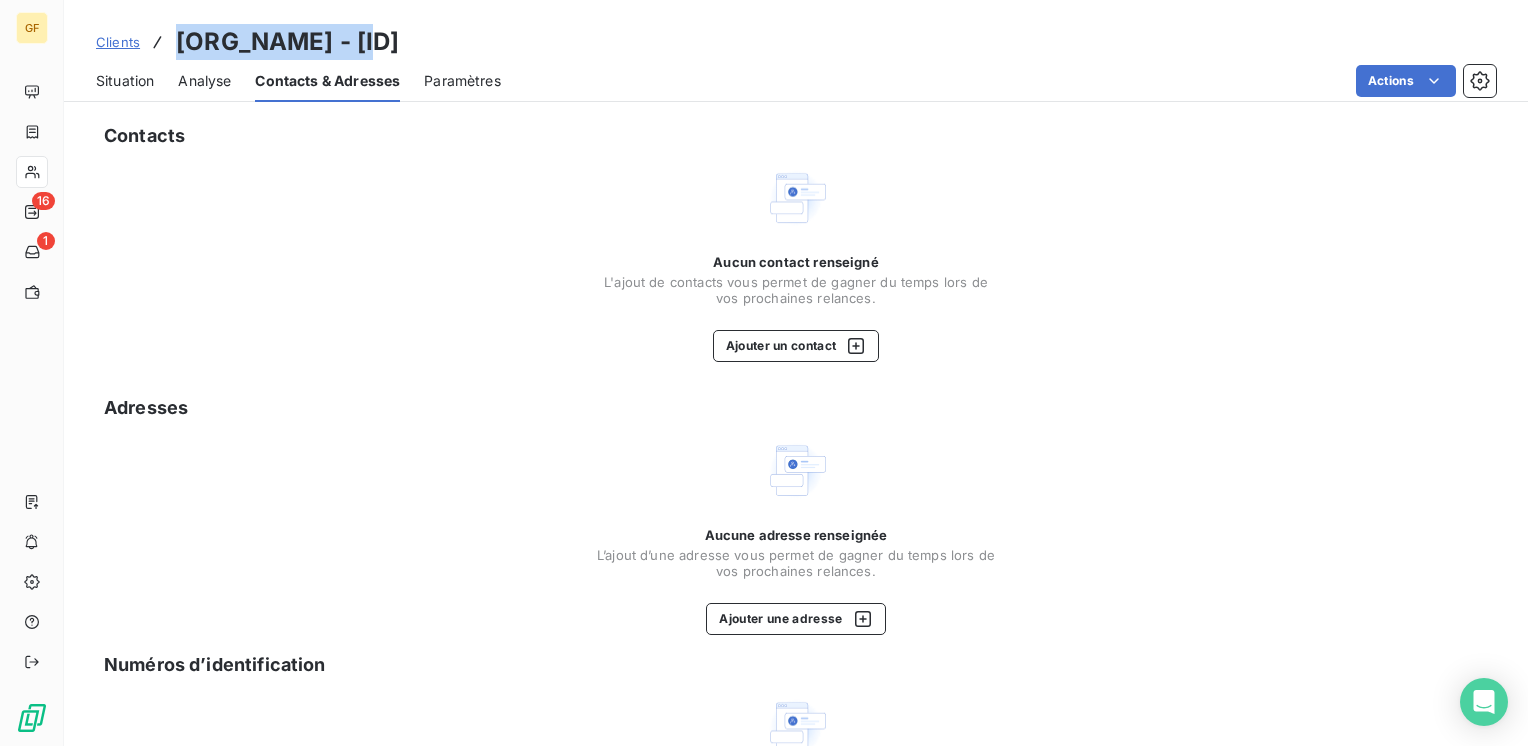 drag, startPoint x: 388, startPoint y: 42, endPoint x: 179, endPoint y: 55, distance: 209.40392 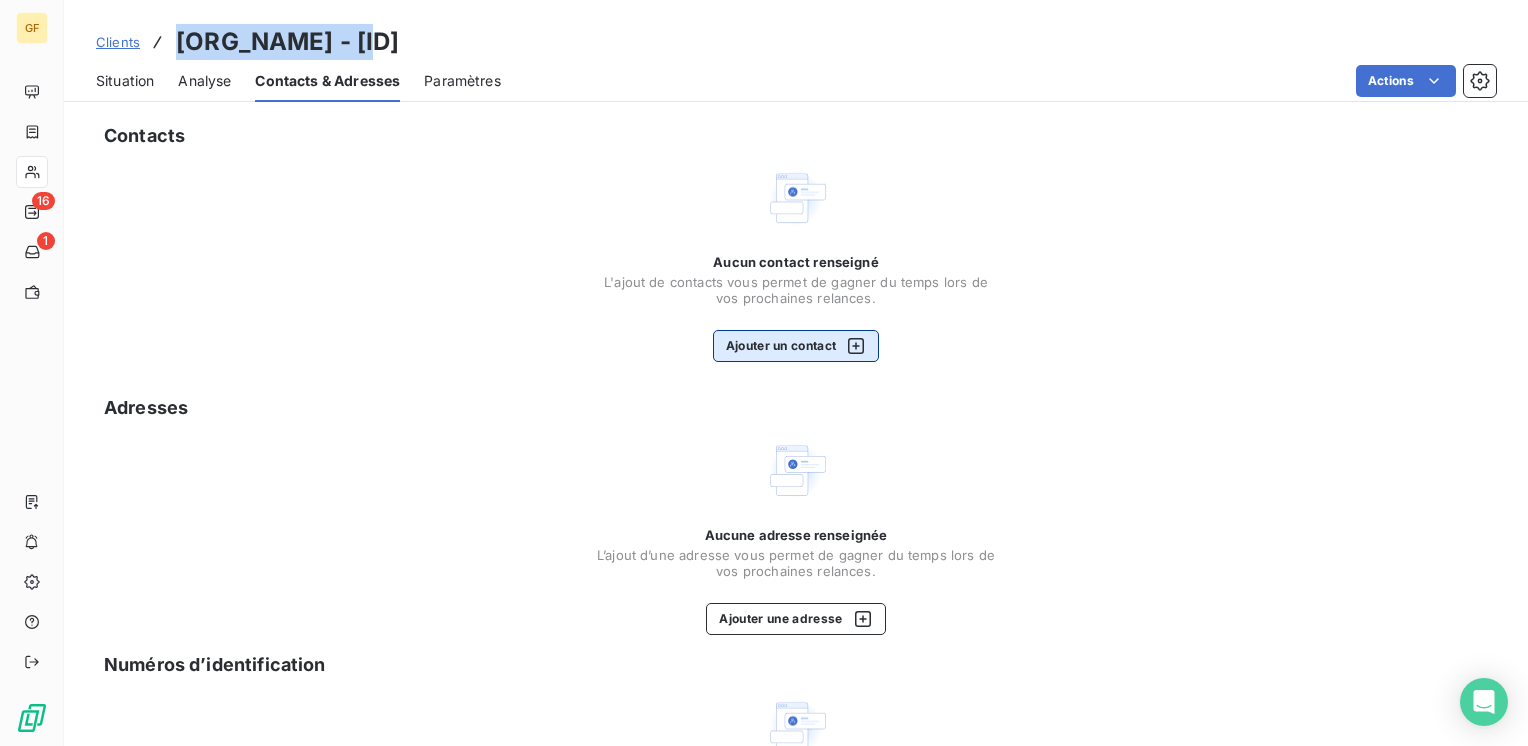 click on "Ajouter un contact" at bounding box center [796, 346] 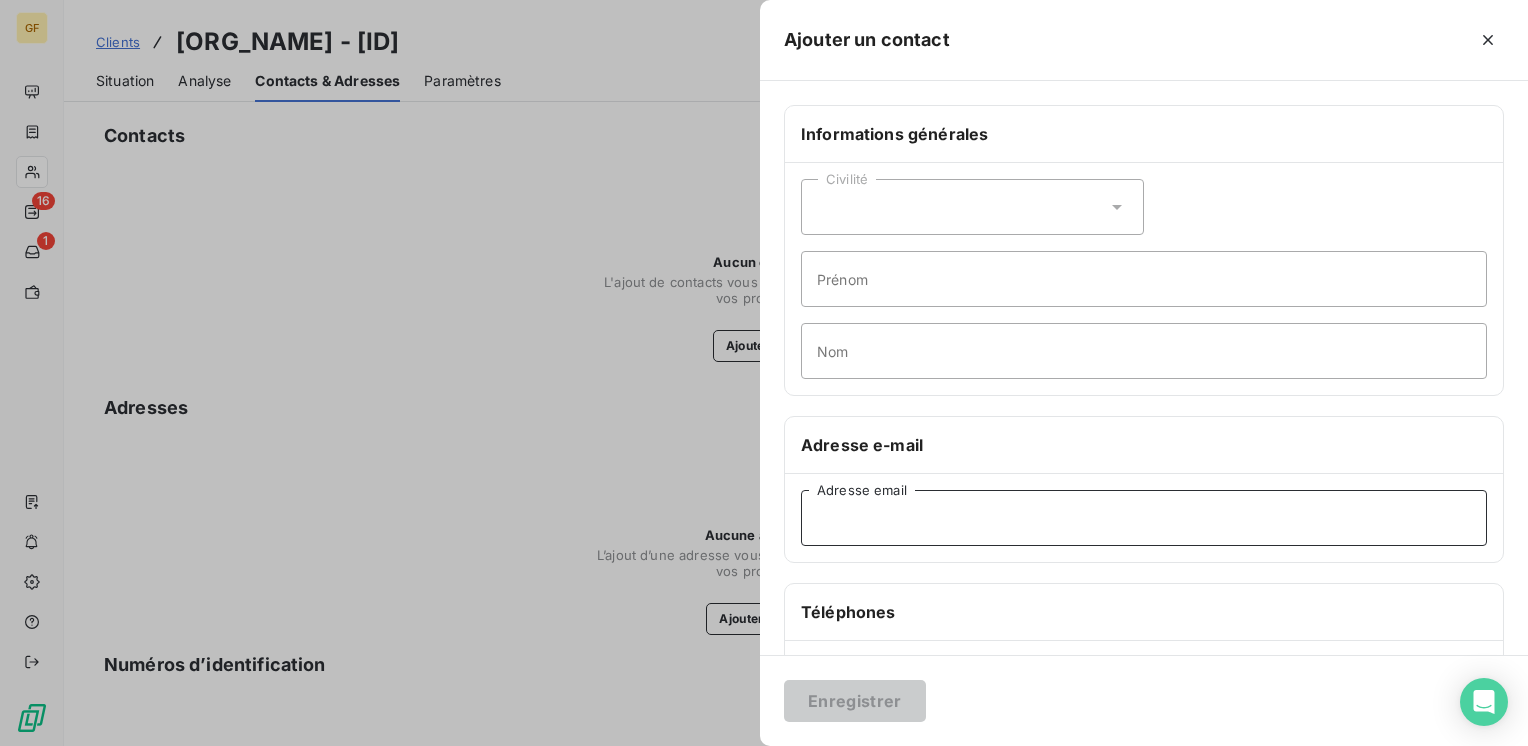click on "Adresse email" at bounding box center (1144, 518) 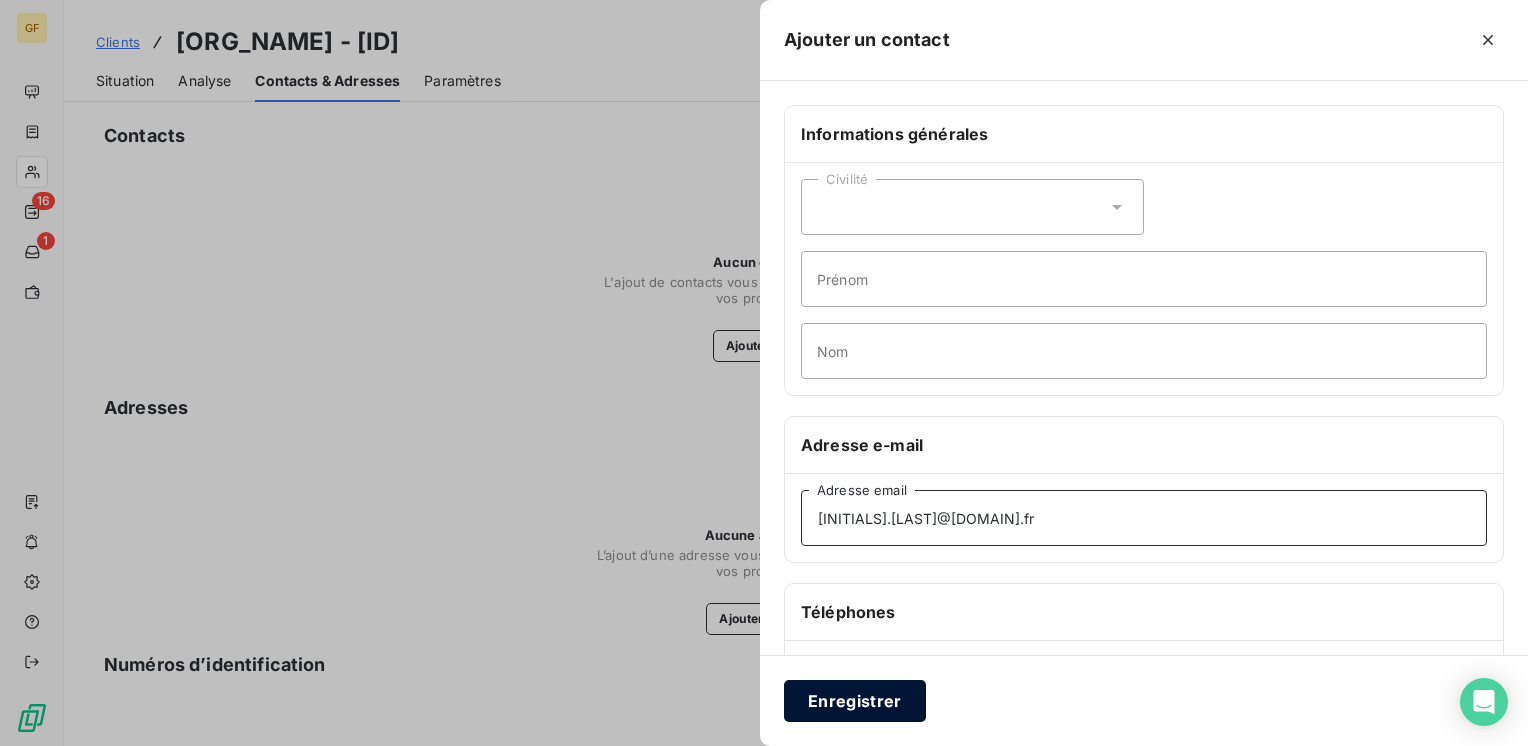 type on "f.kenzizi@fbs-engineering.com" 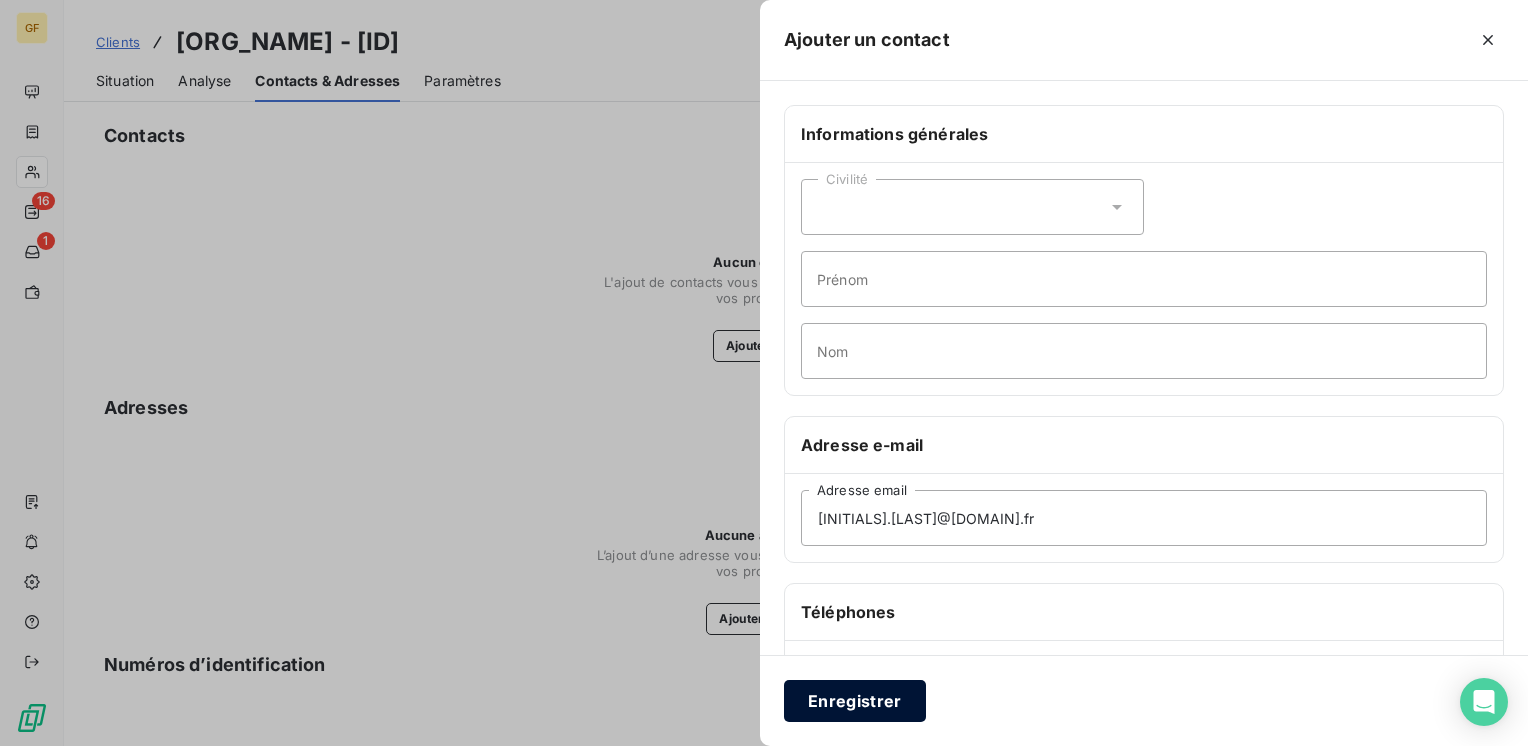 click on "Enregistrer" at bounding box center [855, 701] 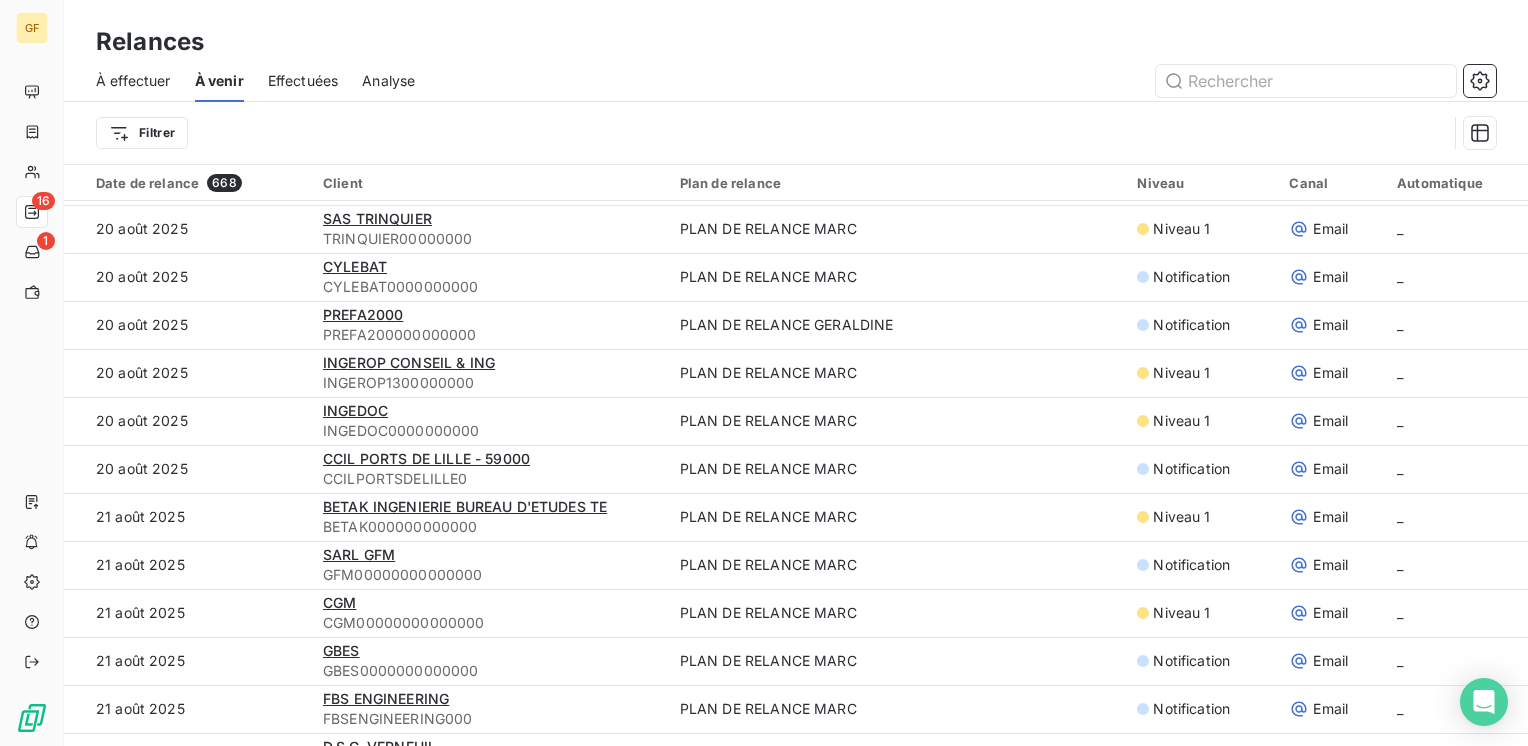 scroll, scrollTop: 2600, scrollLeft: 0, axis: vertical 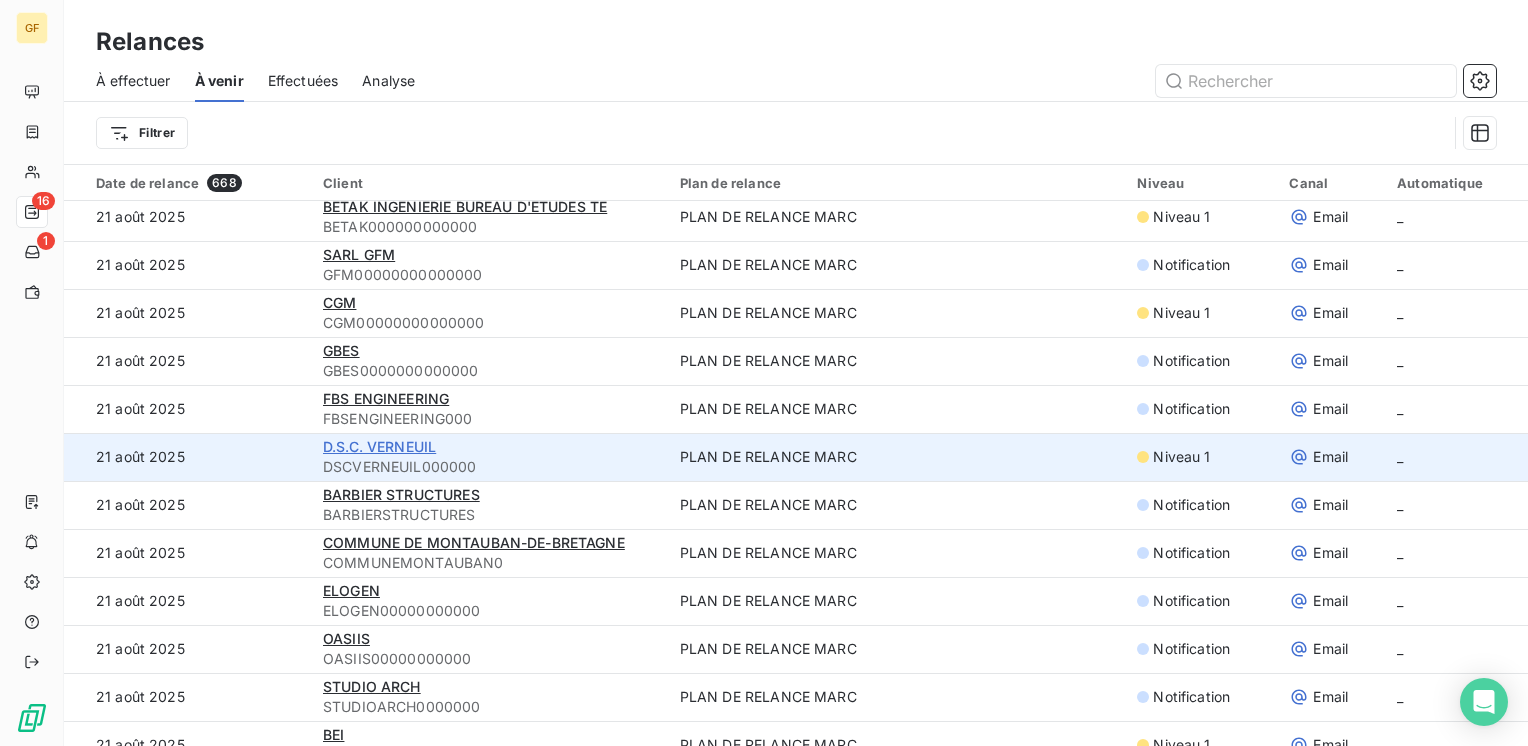 click on "D.S.C. VERNEUIL" at bounding box center (379, 446) 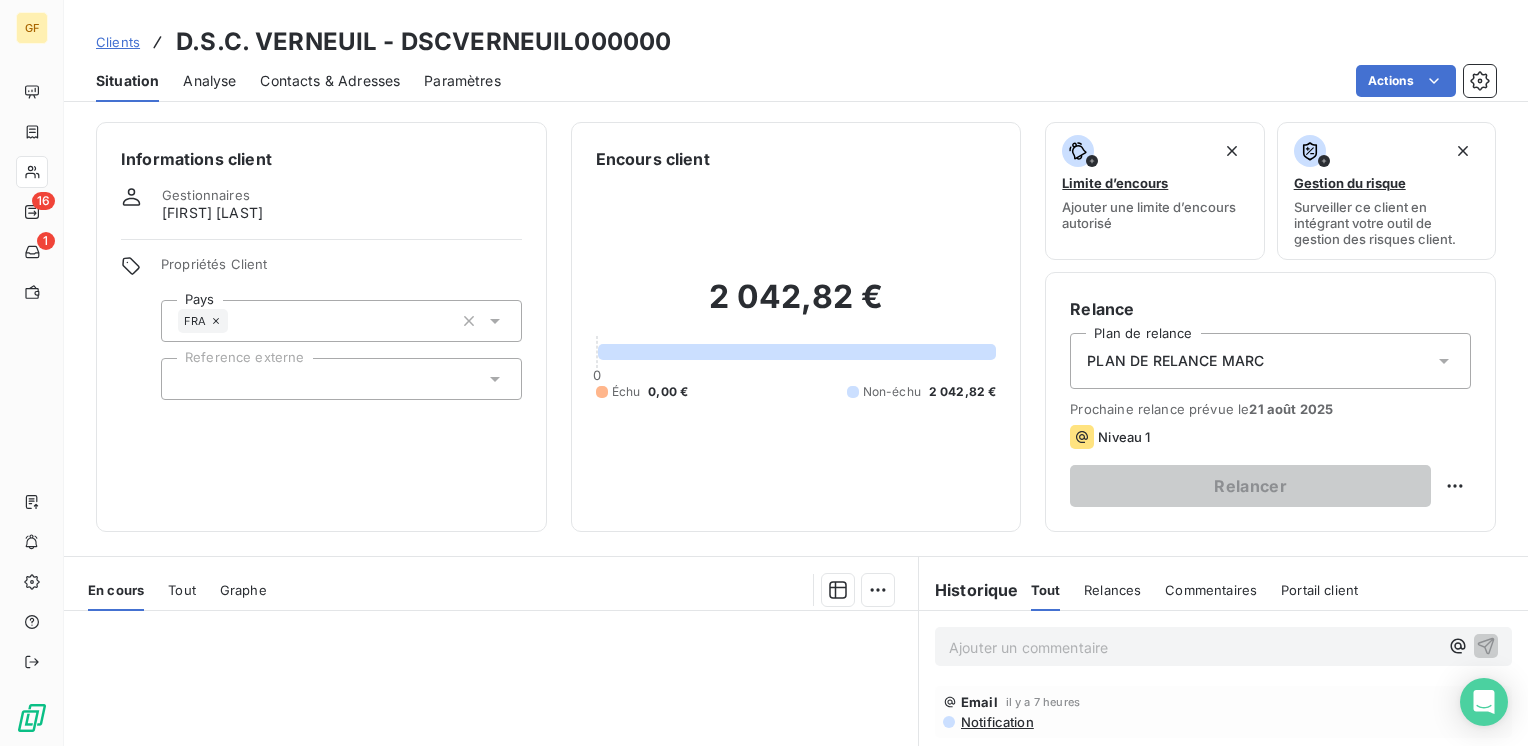click on "Contacts & Adresses" at bounding box center [330, 81] 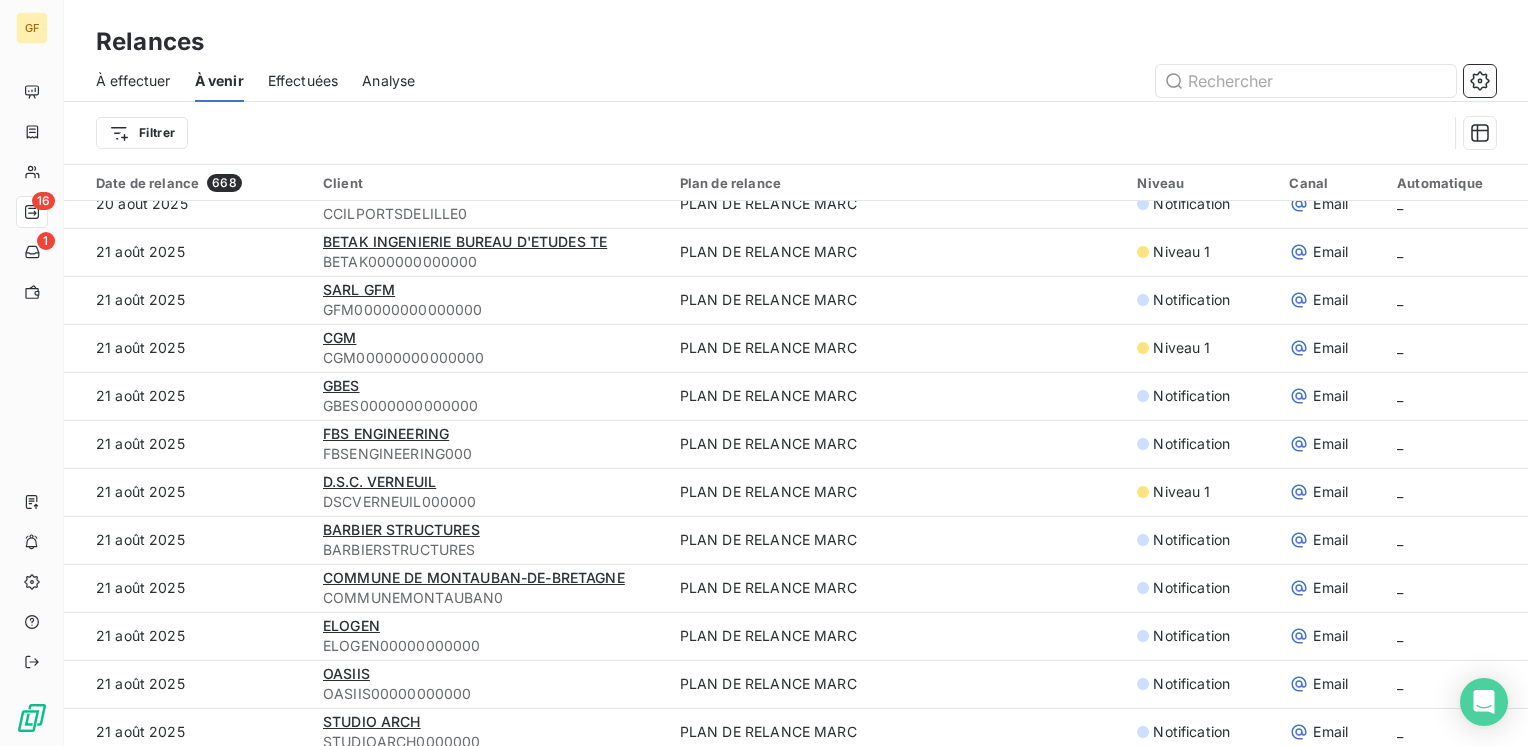scroll, scrollTop: 2600, scrollLeft: 0, axis: vertical 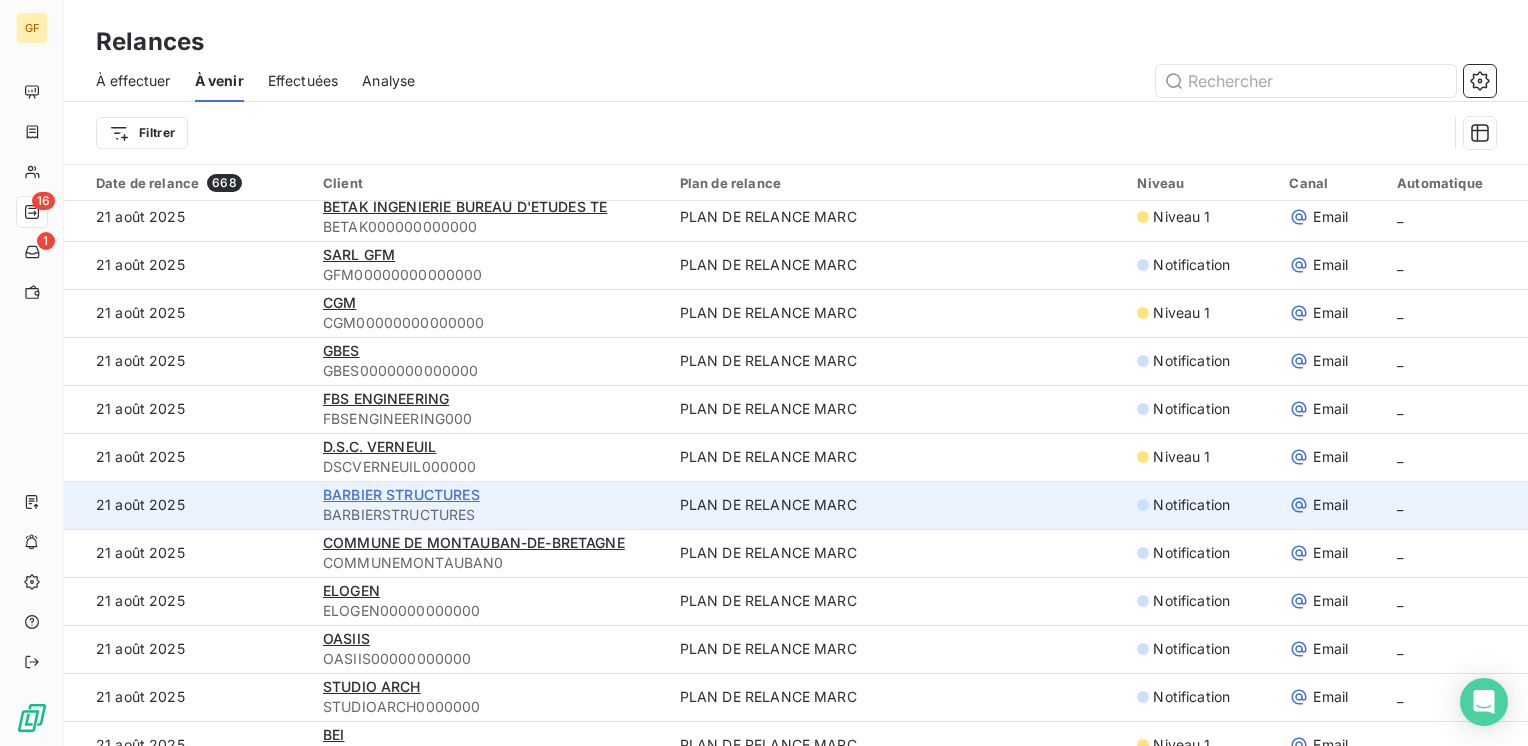 click on "BARBIER STRUCTURES" at bounding box center (401, 494) 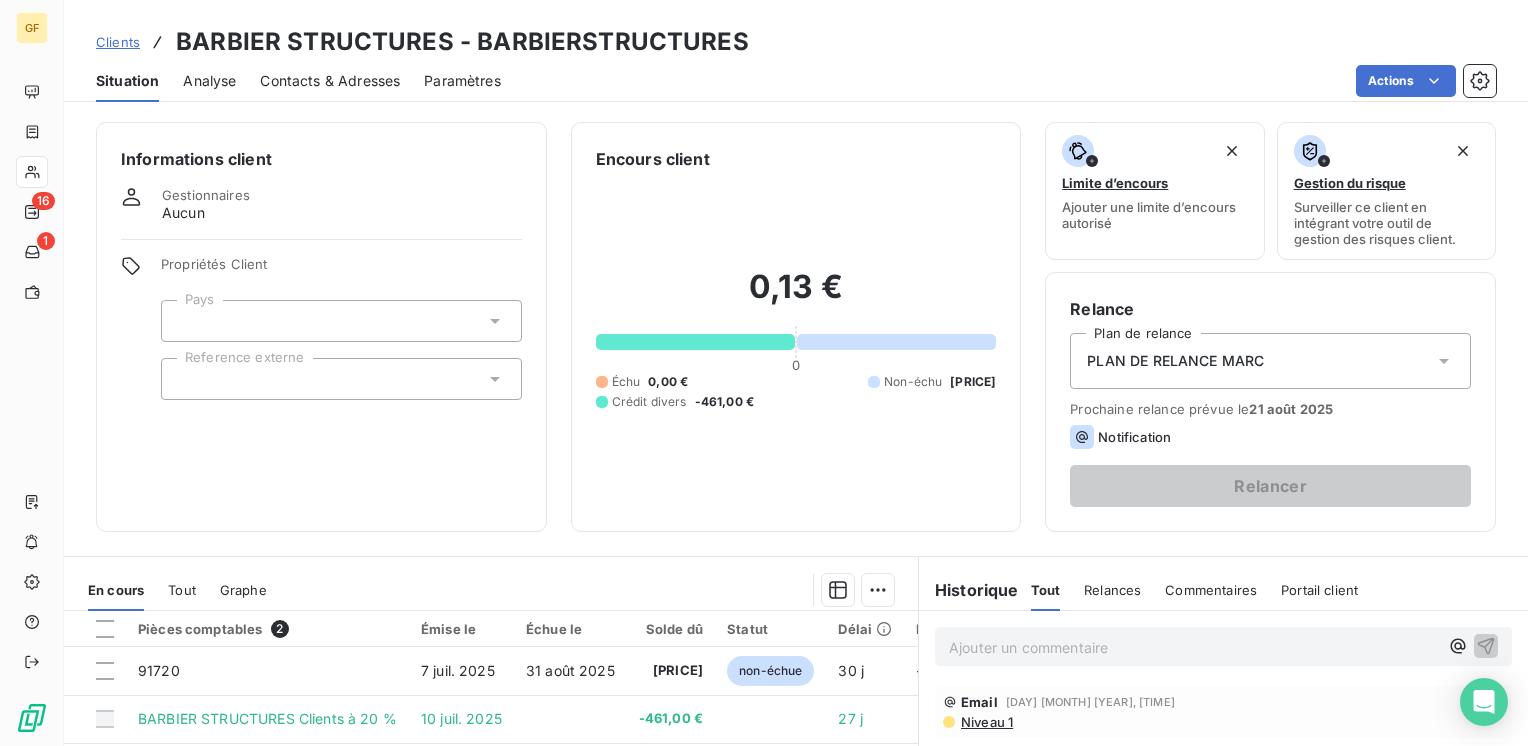 click on "Contacts & Adresses" at bounding box center [330, 81] 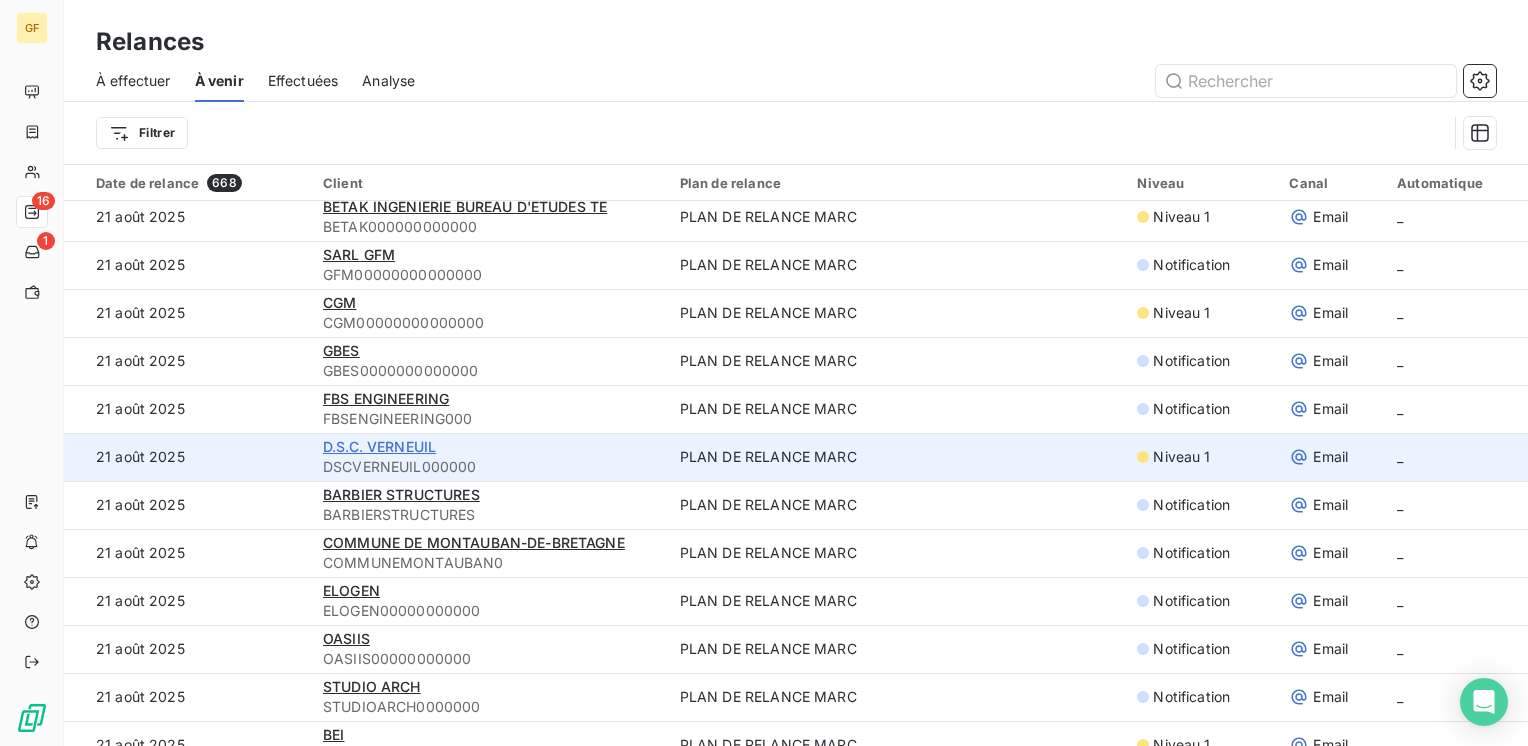 scroll, scrollTop: 2700, scrollLeft: 0, axis: vertical 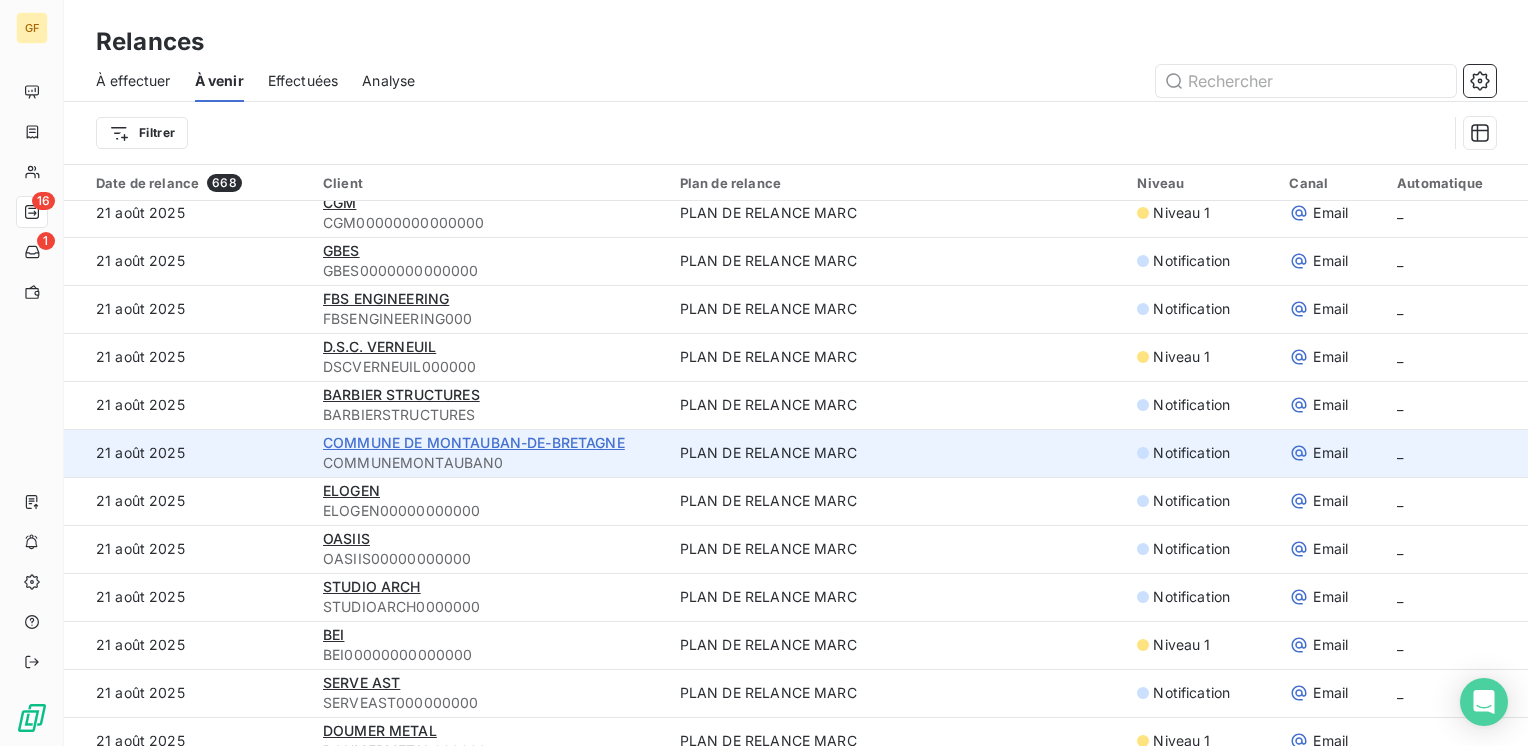 click on "COMMUNE DE MONTAUBAN-DE-BRETAGNE" at bounding box center (474, 442) 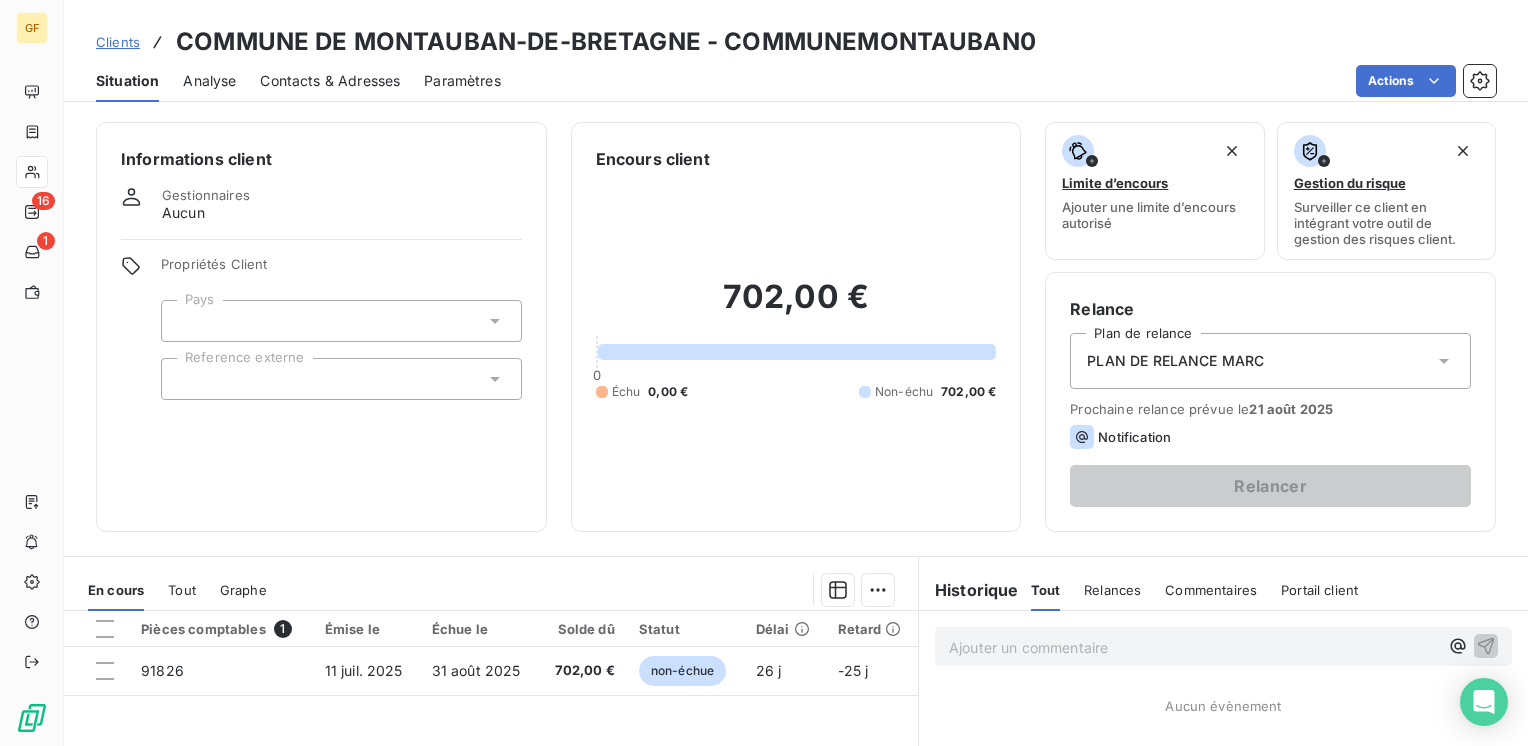 click on "Contacts & Adresses" at bounding box center [330, 81] 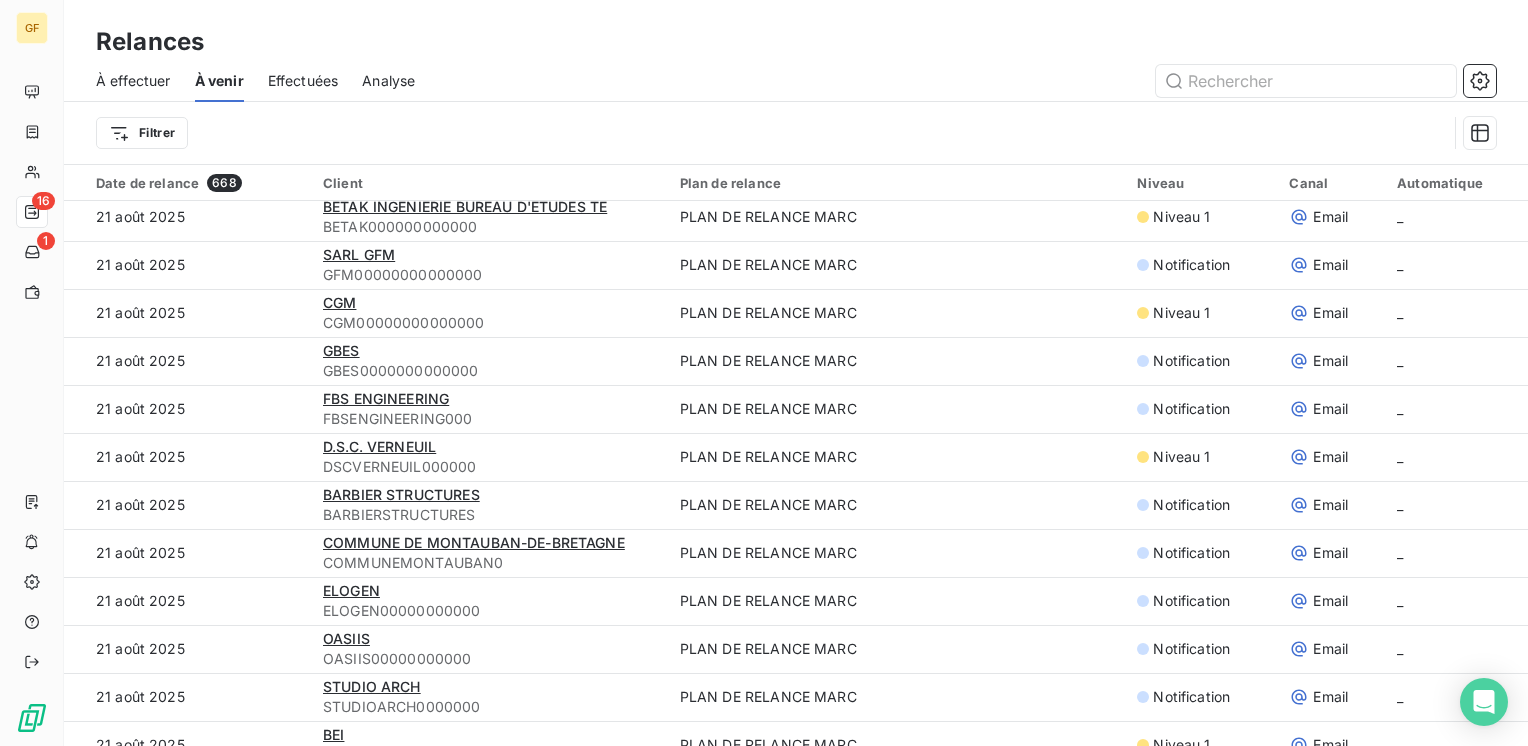 scroll, scrollTop: 2700, scrollLeft: 0, axis: vertical 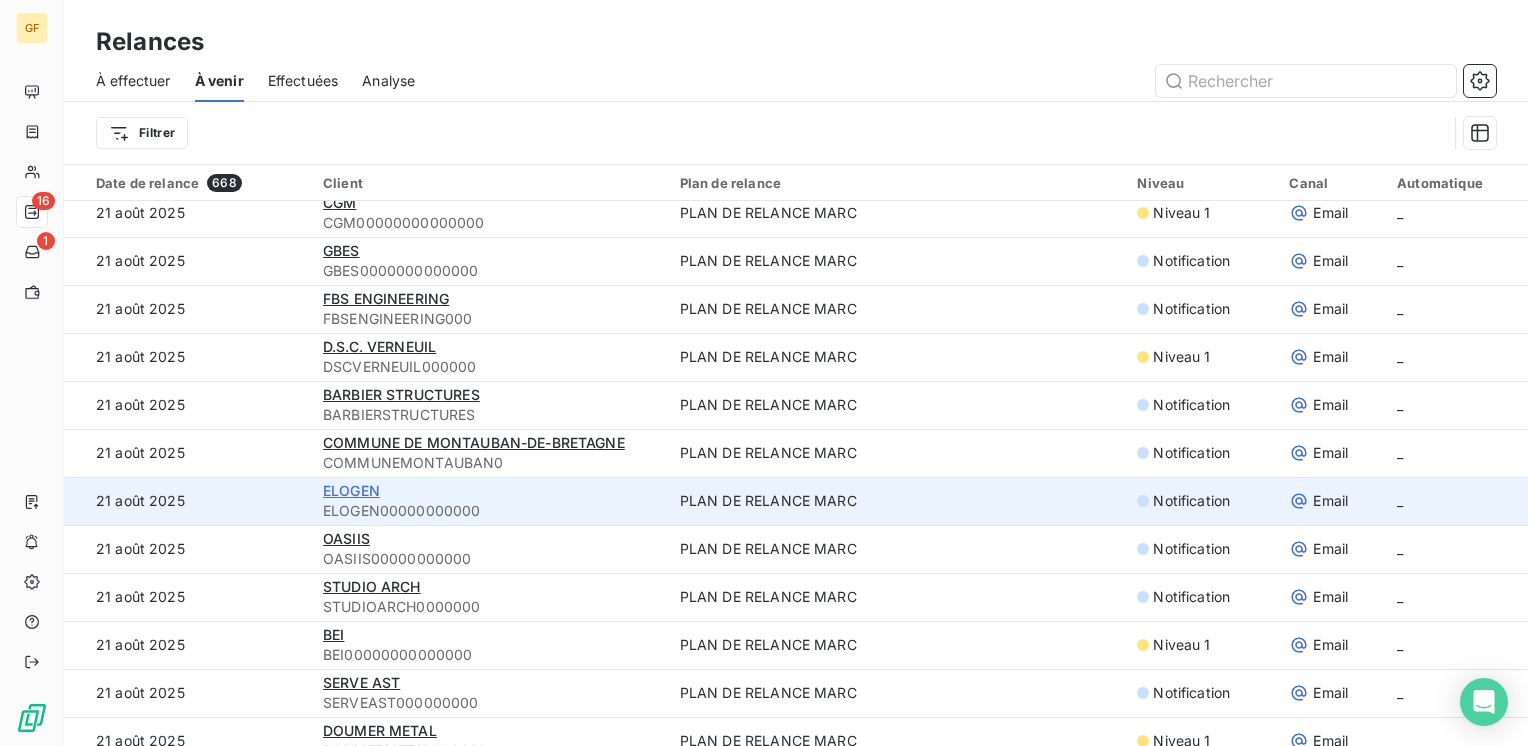 click on "ELOGEN" at bounding box center (351, 490) 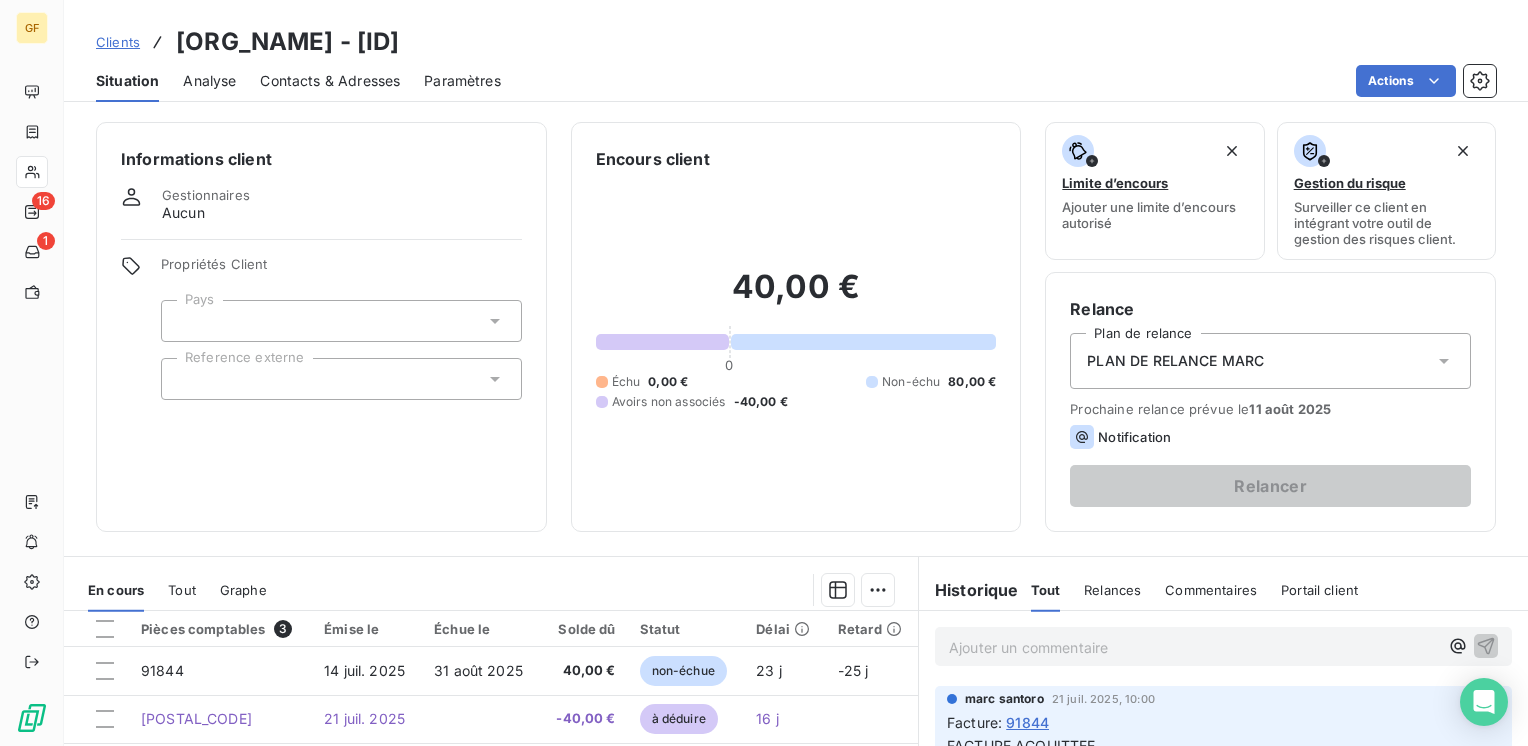 click on "Contacts & Adresses" at bounding box center [330, 81] 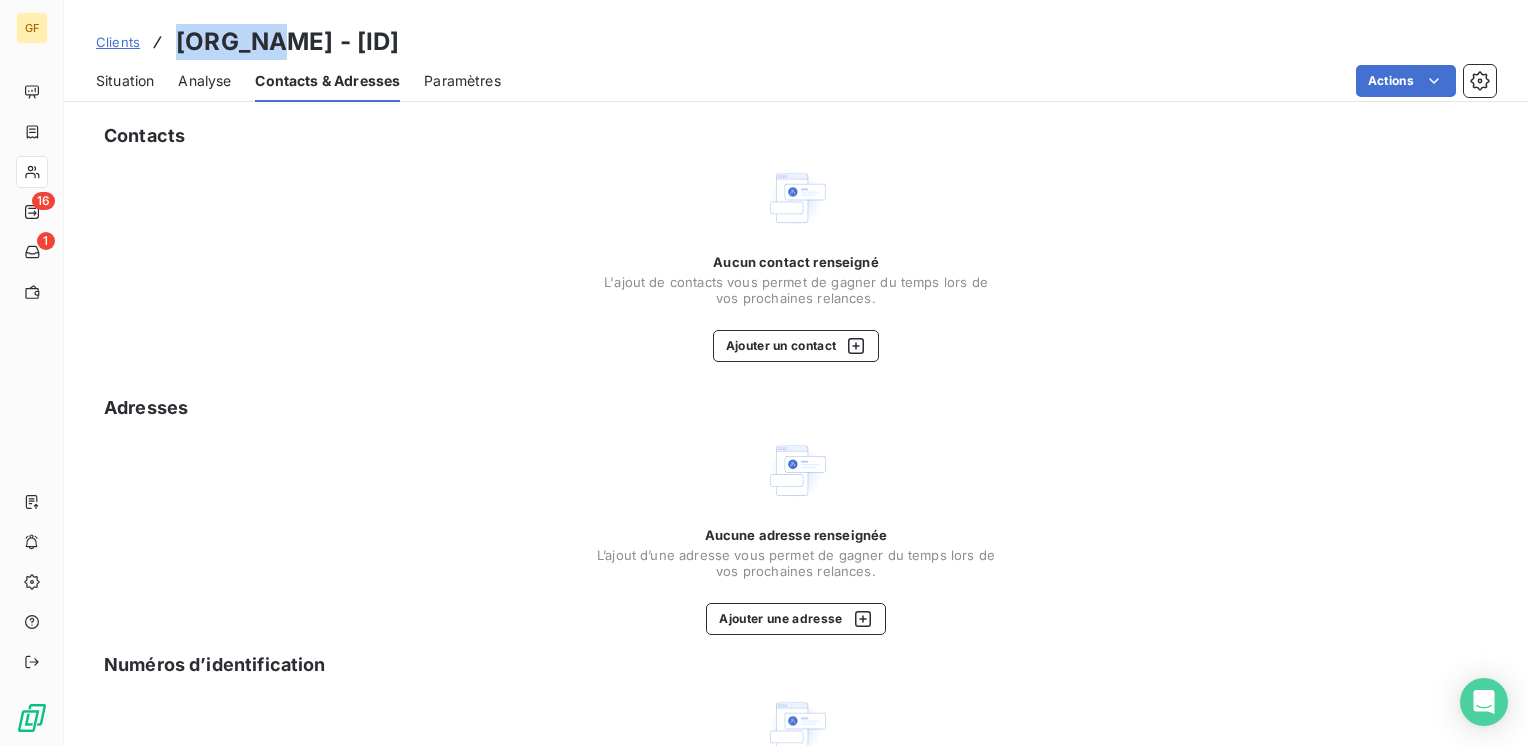 drag, startPoint x: 276, startPoint y: 34, endPoint x: 180, endPoint y: 35, distance: 96.00521 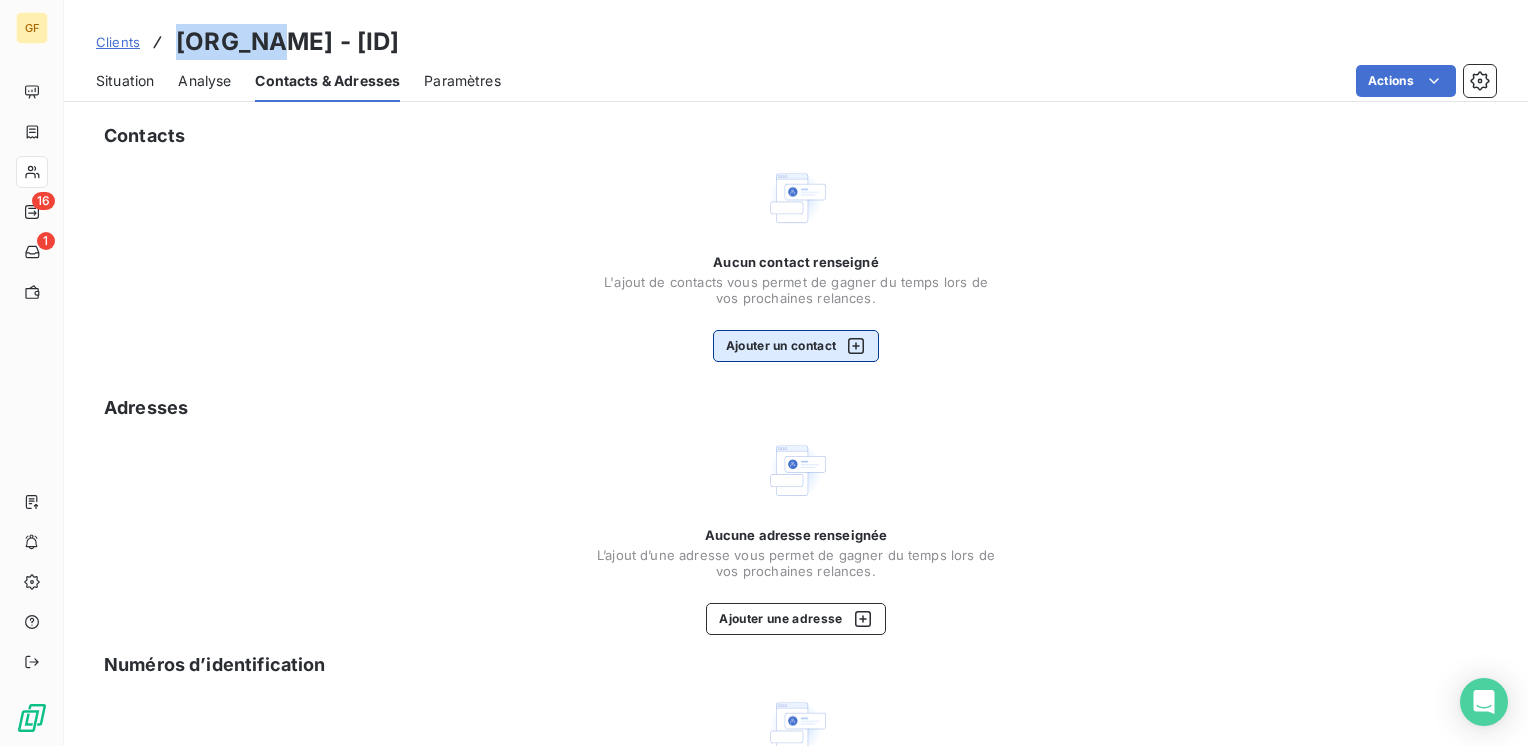 click on "Ajouter un contact" at bounding box center (796, 346) 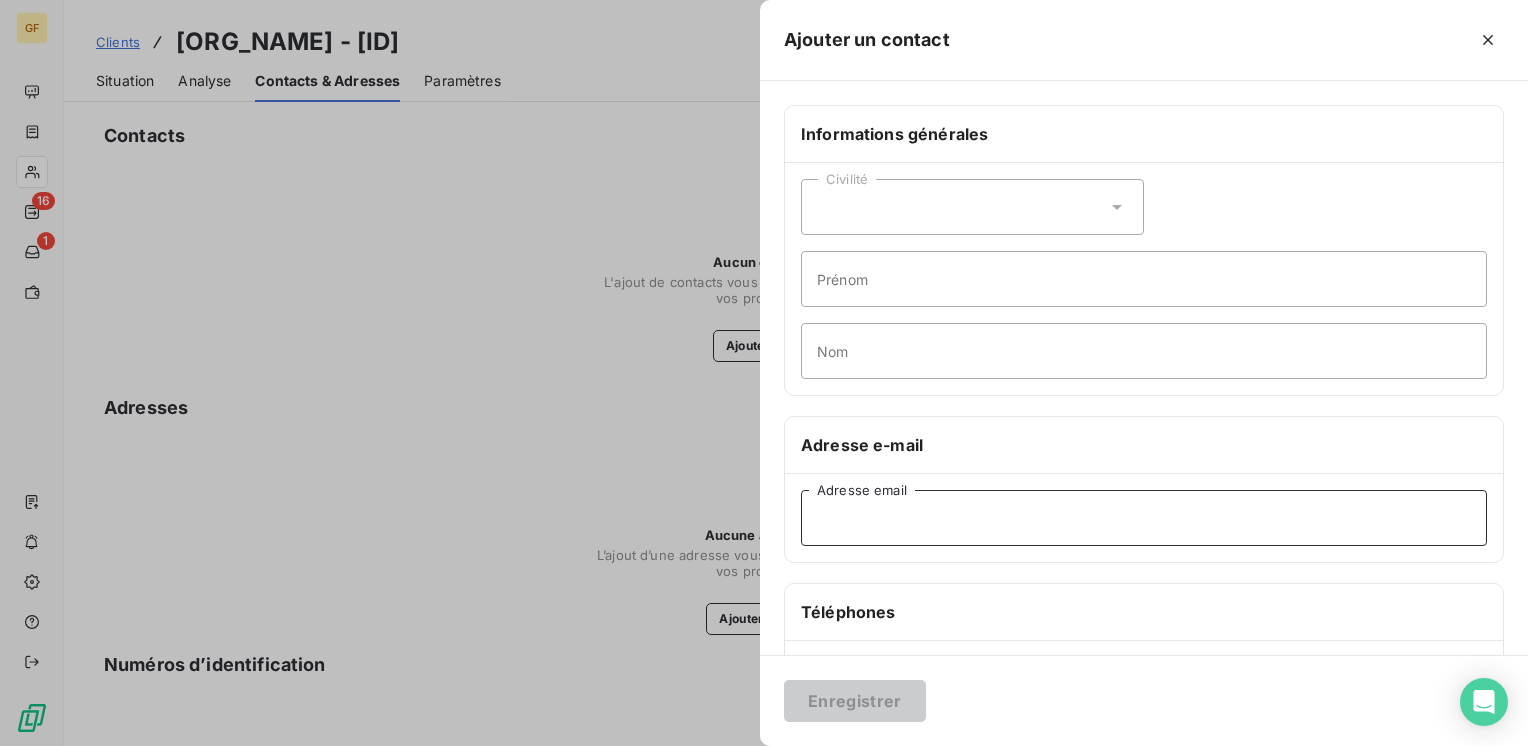 click on "Adresse email" at bounding box center (1144, 518) 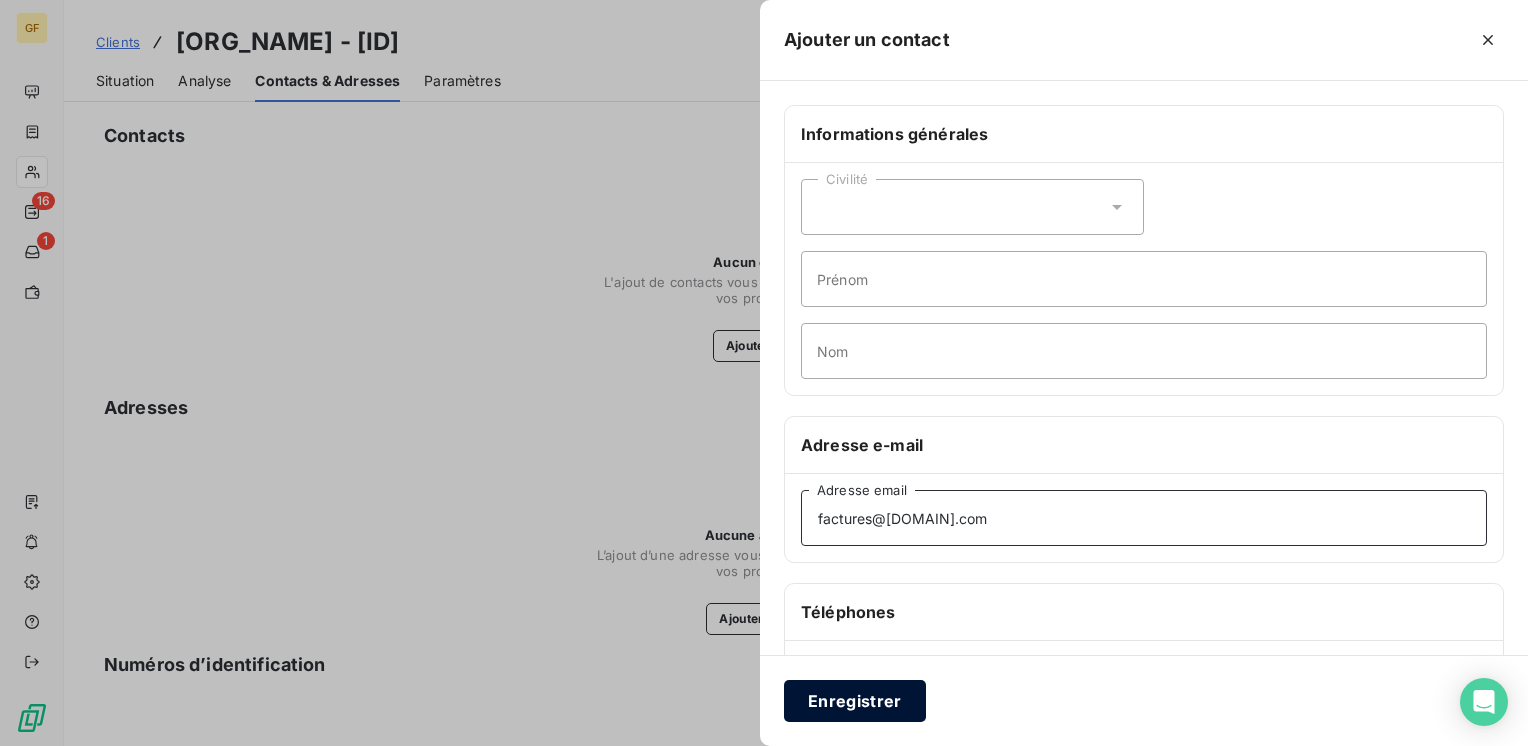 type on "factures@elogenh2.com" 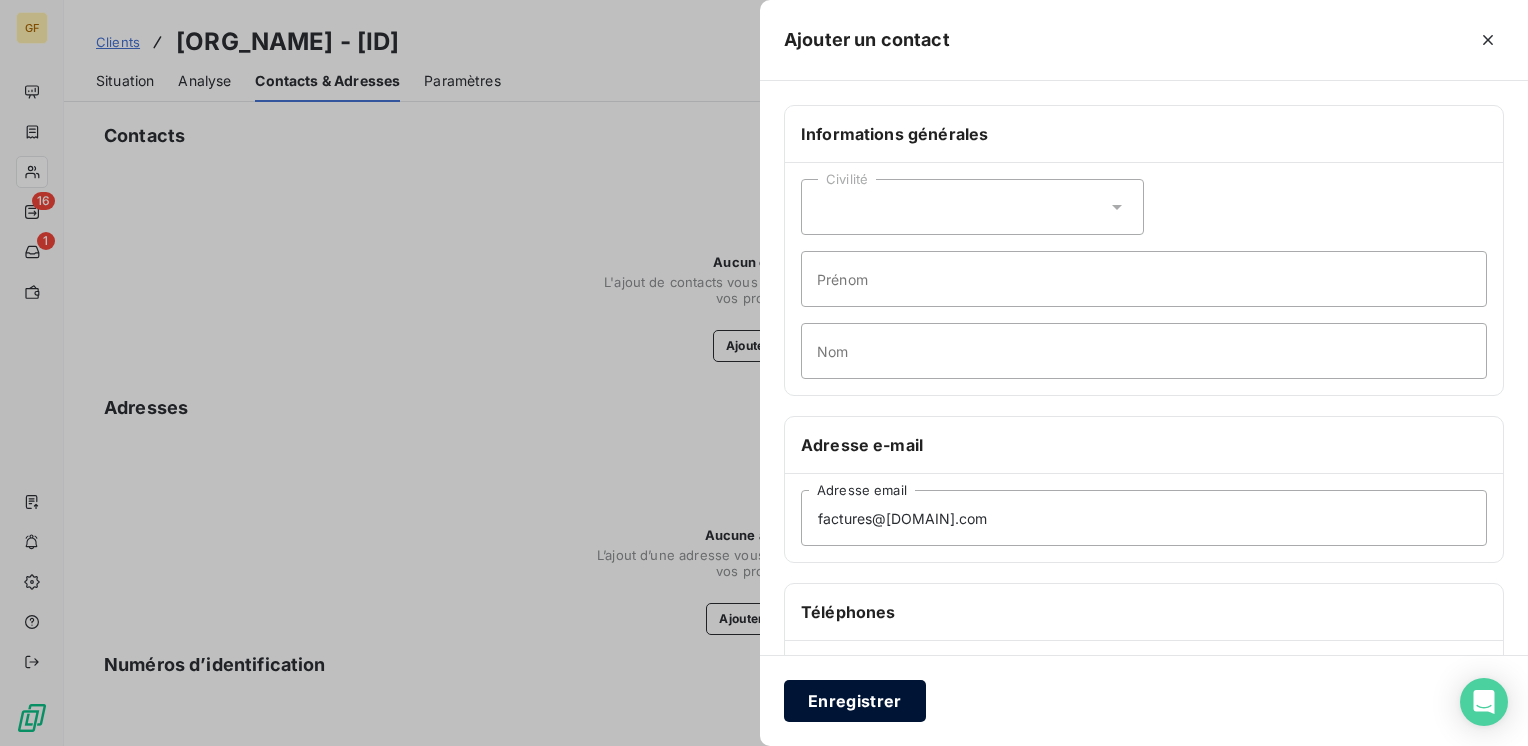click on "Enregistrer" at bounding box center (855, 701) 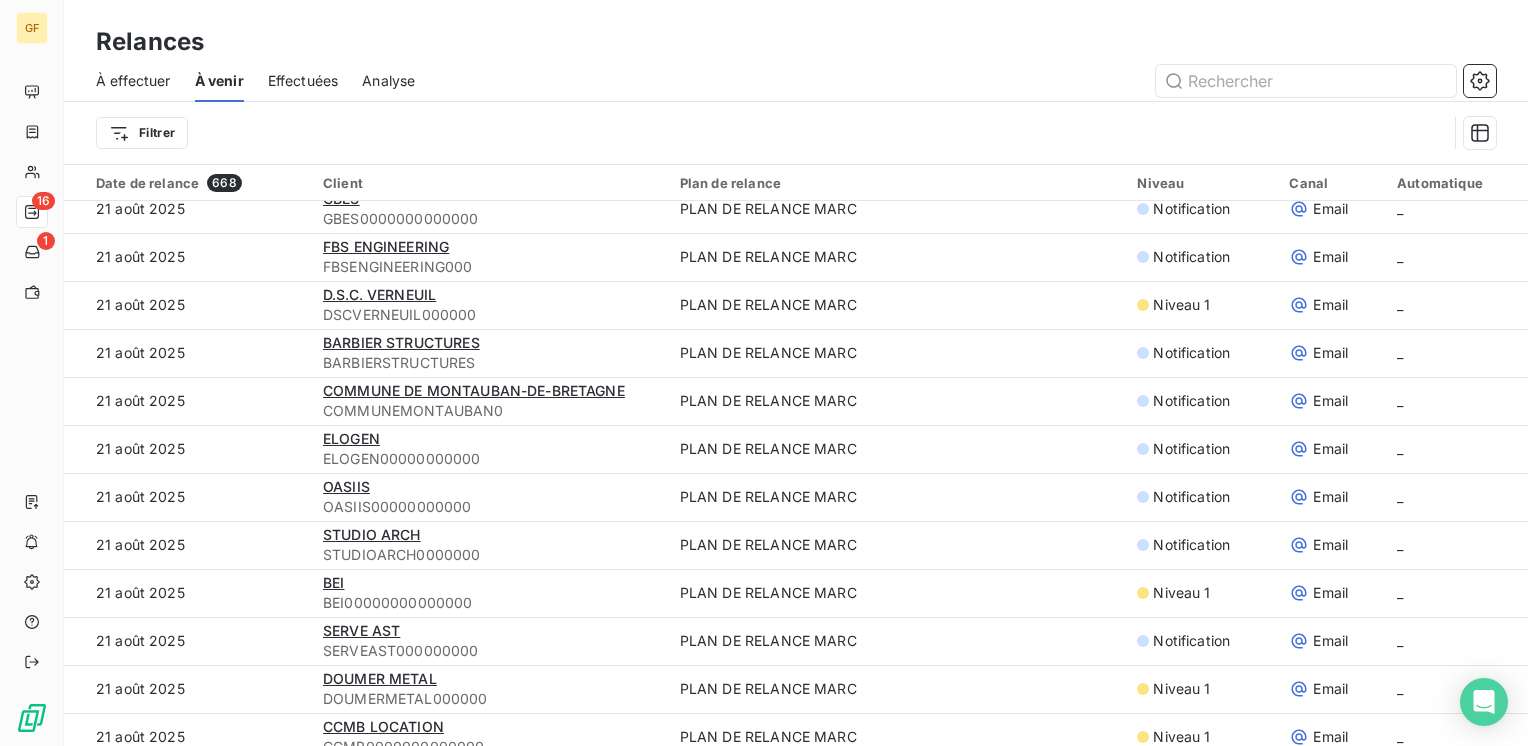 scroll, scrollTop: 2755, scrollLeft: 0, axis: vertical 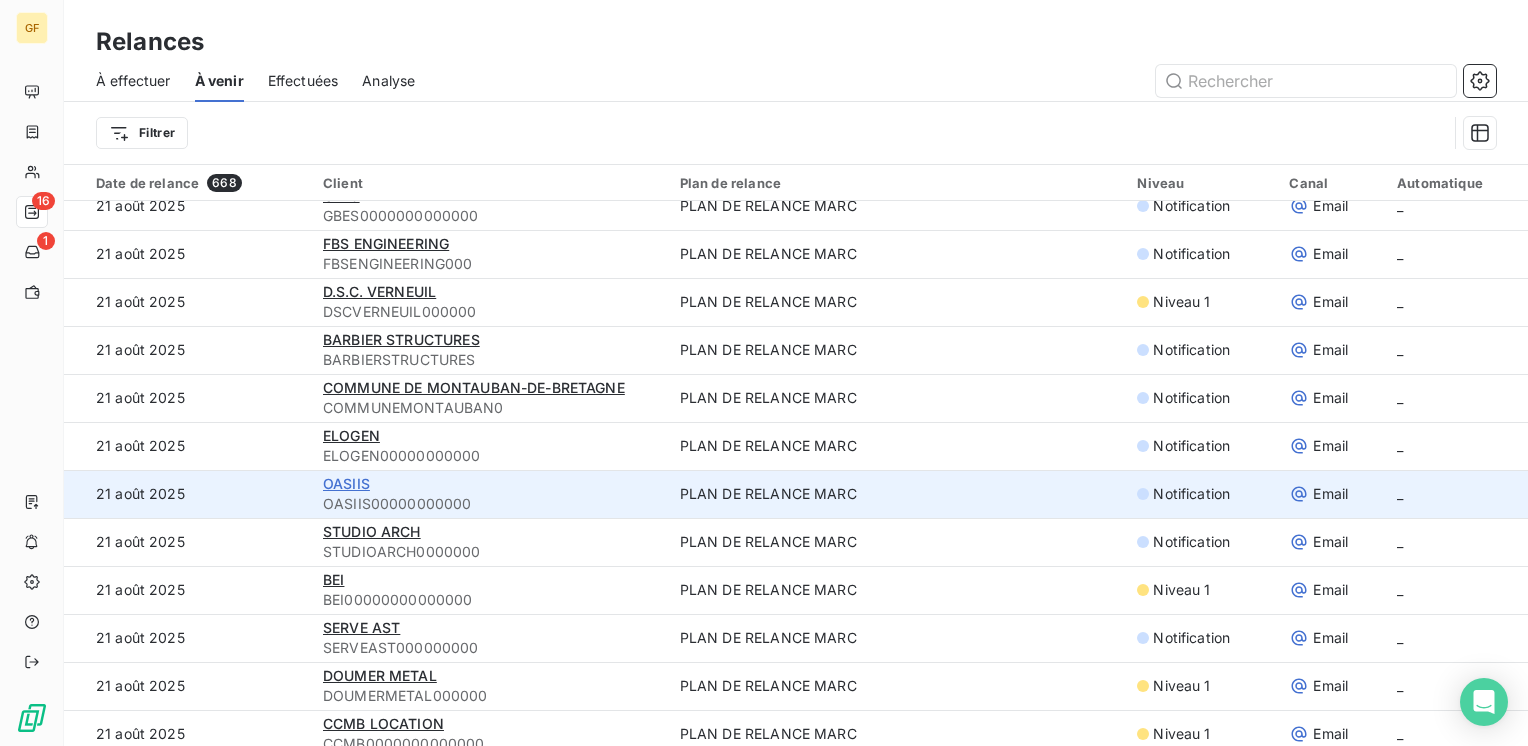 click on "OASIIS" at bounding box center (346, 483) 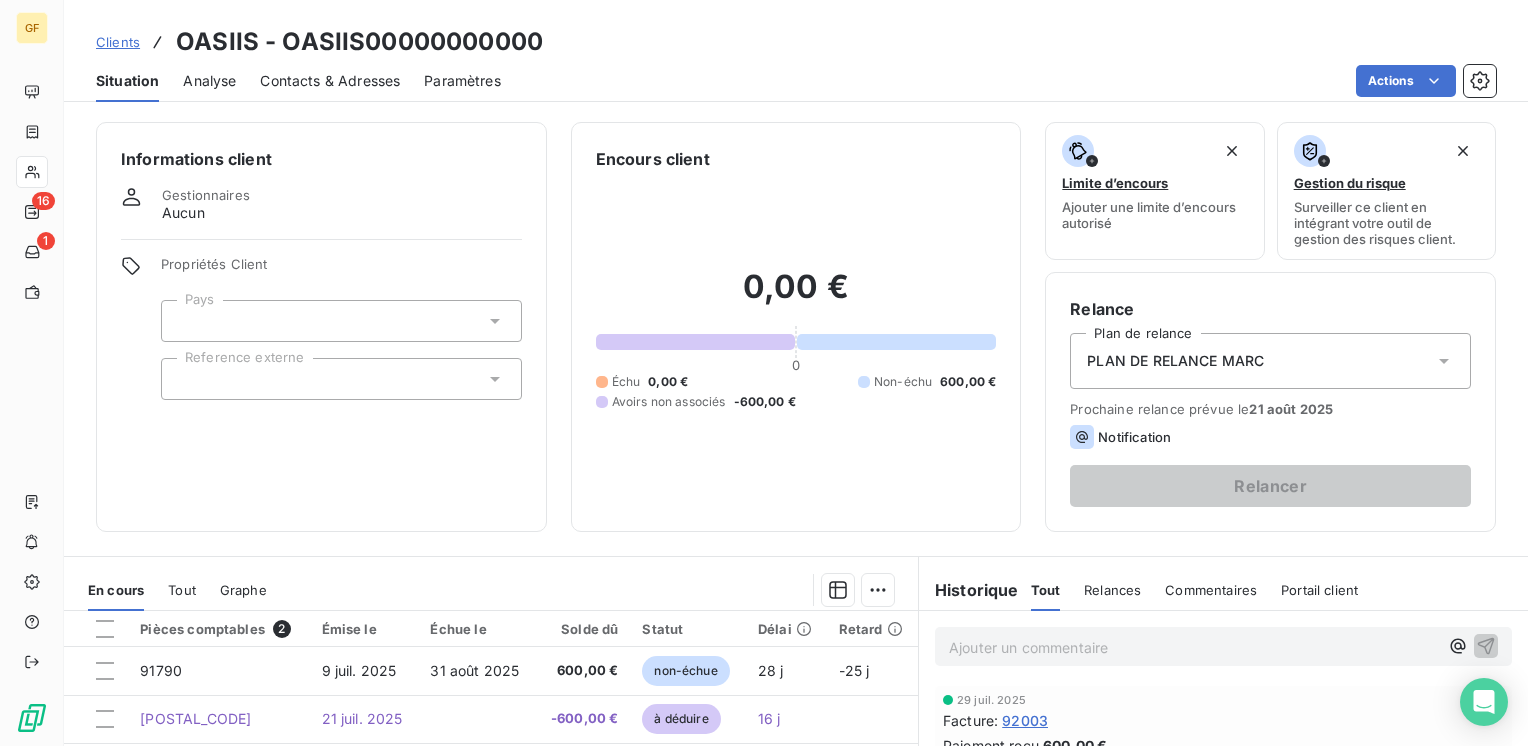click on "Contacts & Adresses" at bounding box center [330, 81] 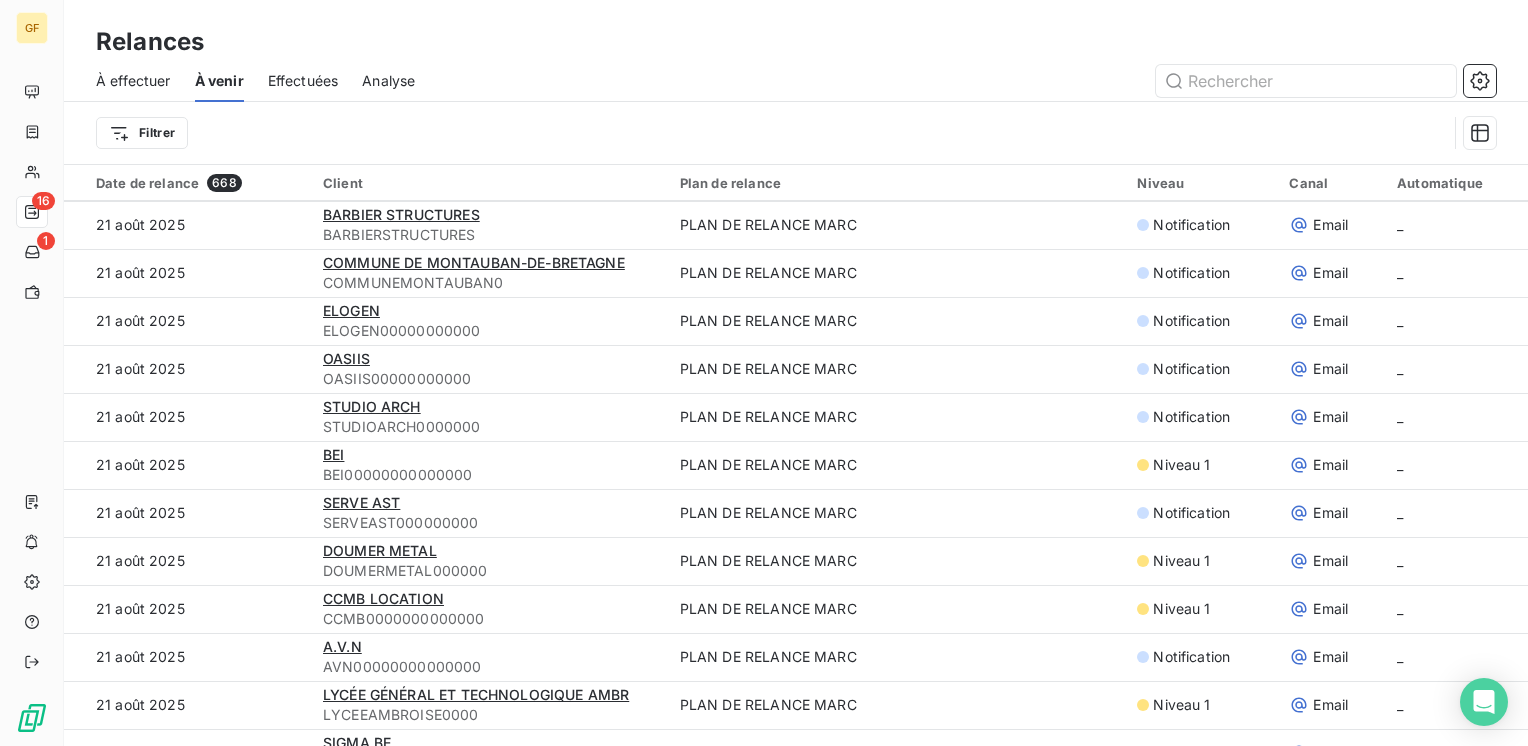 scroll, scrollTop: 2900, scrollLeft: 0, axis: vertical 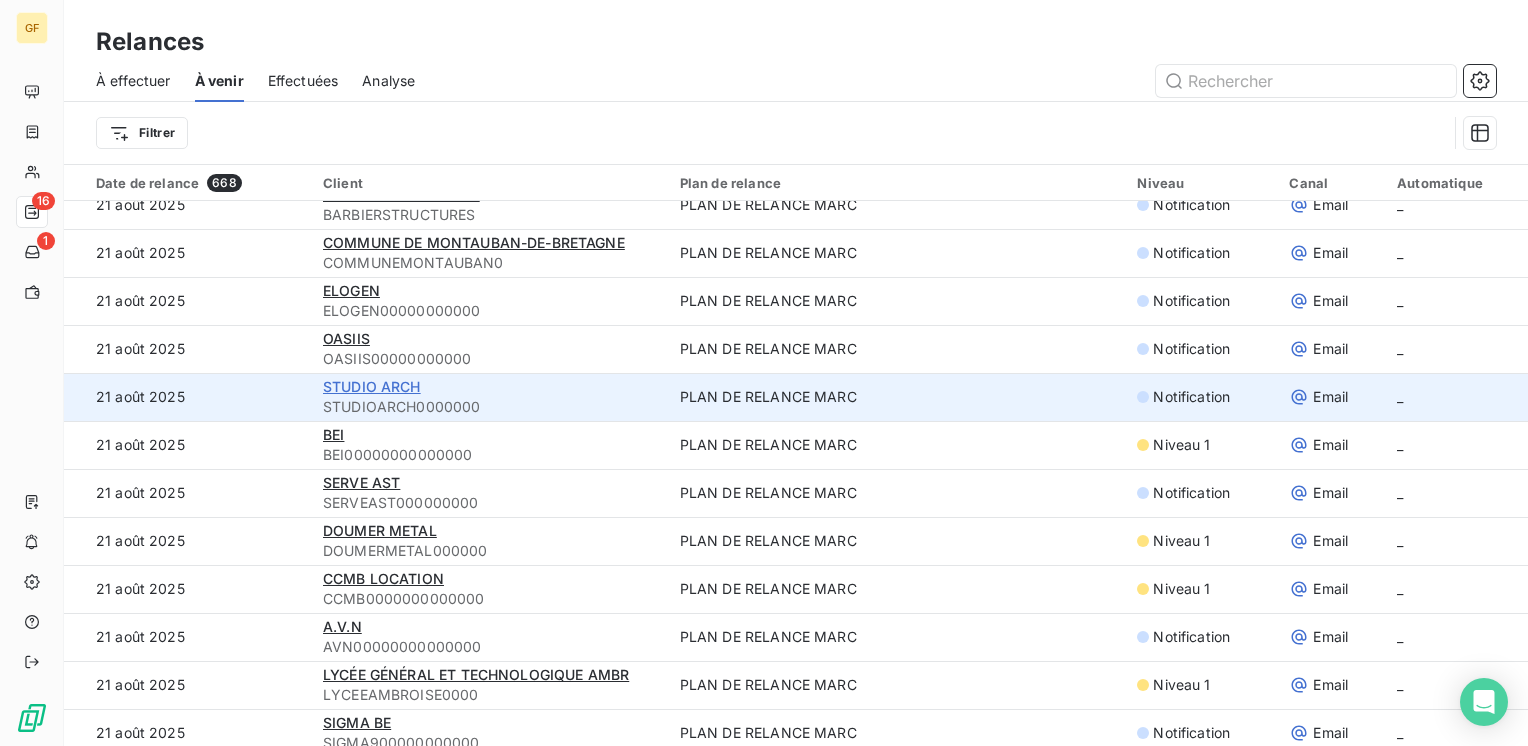 click on "STUDIO ARCH" at bounding box center [372, 386] 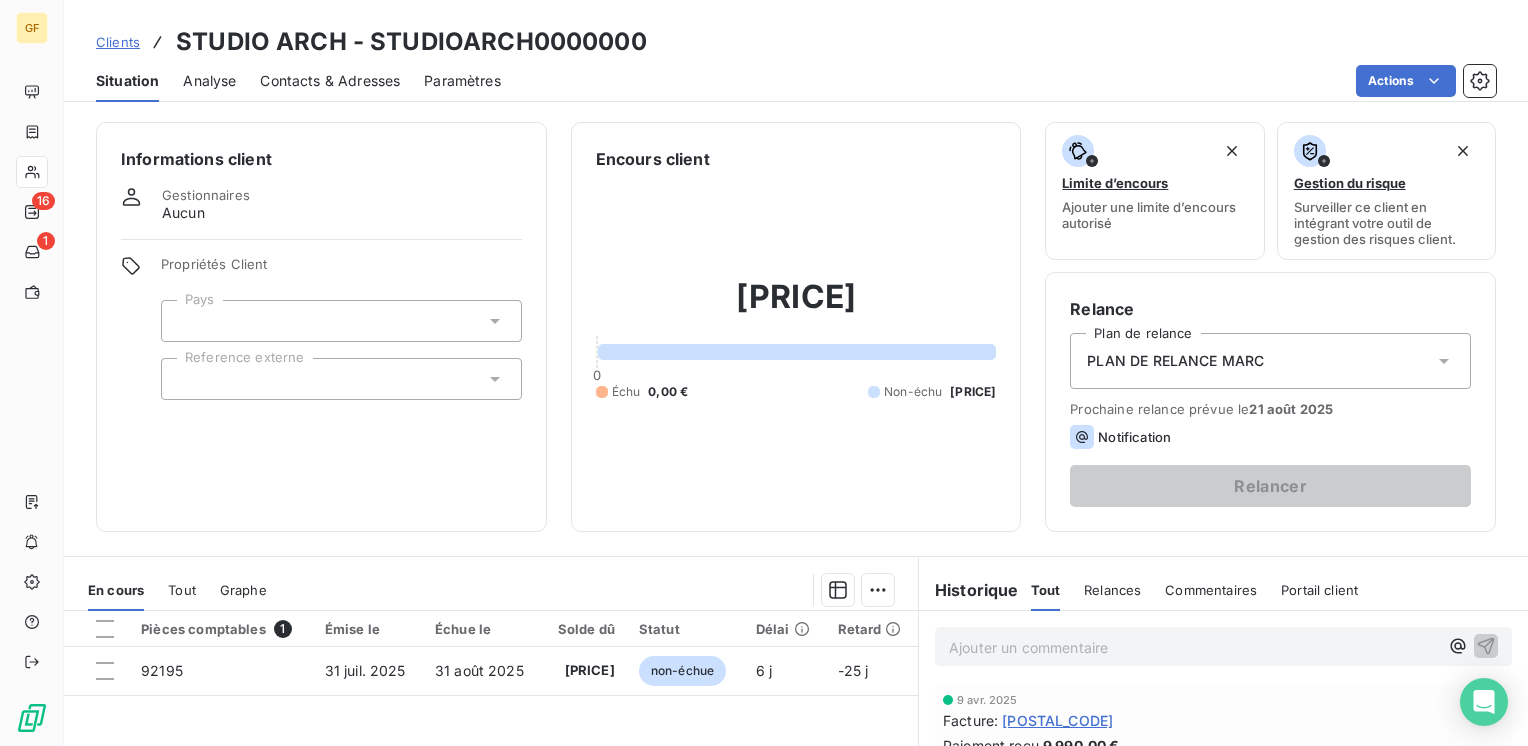 click on "Contacts & Adresses" at bounding box center [330, 81] 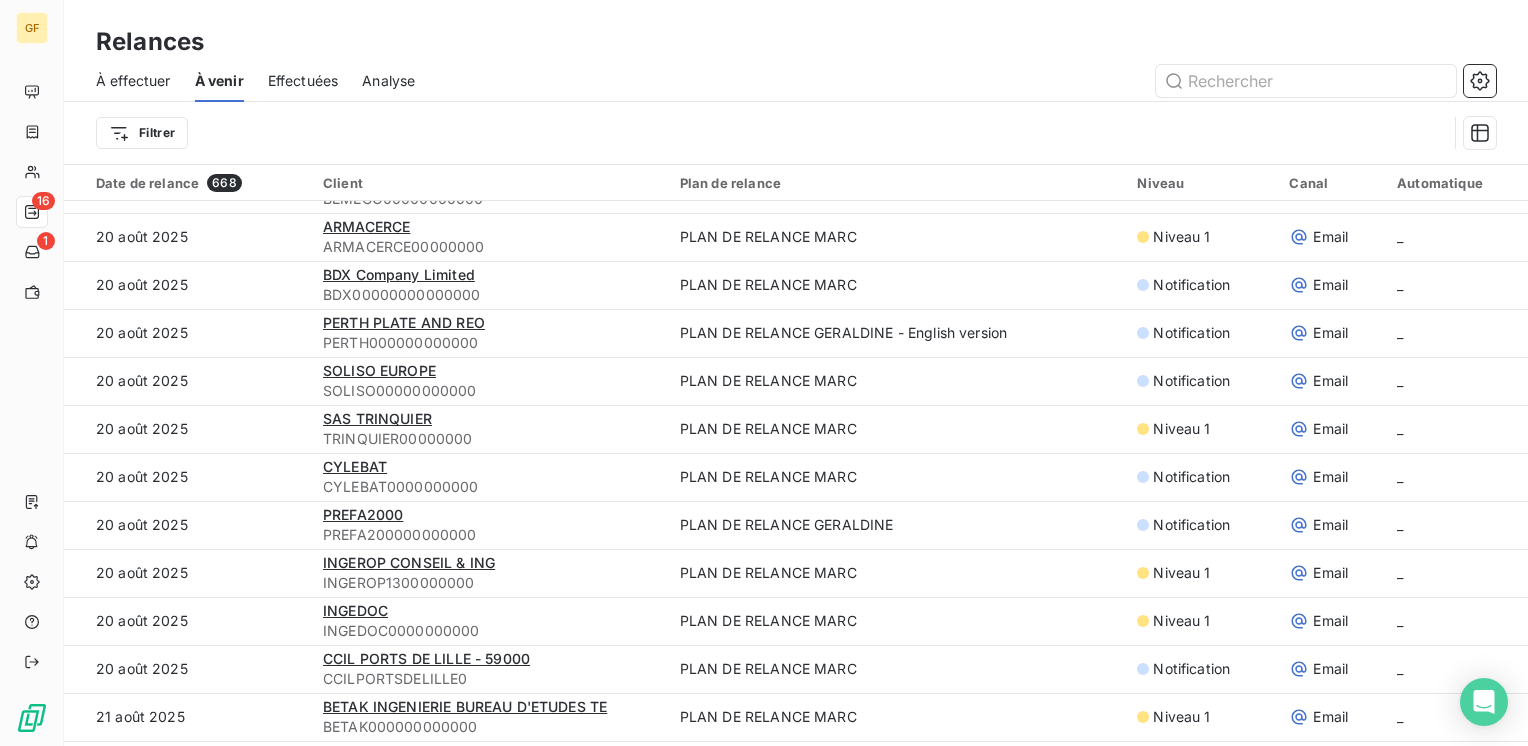 scroll, scrollTop: 2900, scrollLeft: 0, axis: vertical 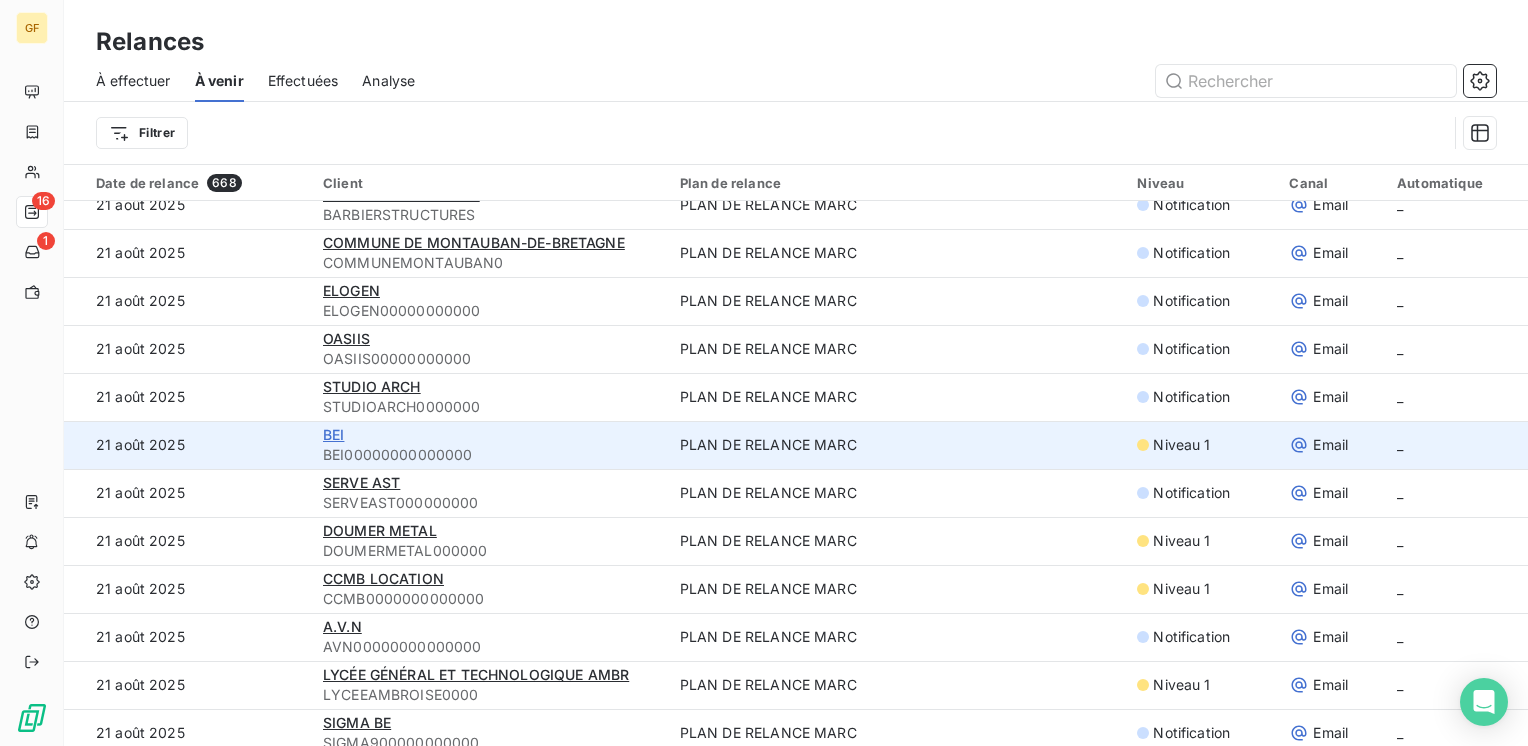 click on "BEI" at bounding box center (333, 434) 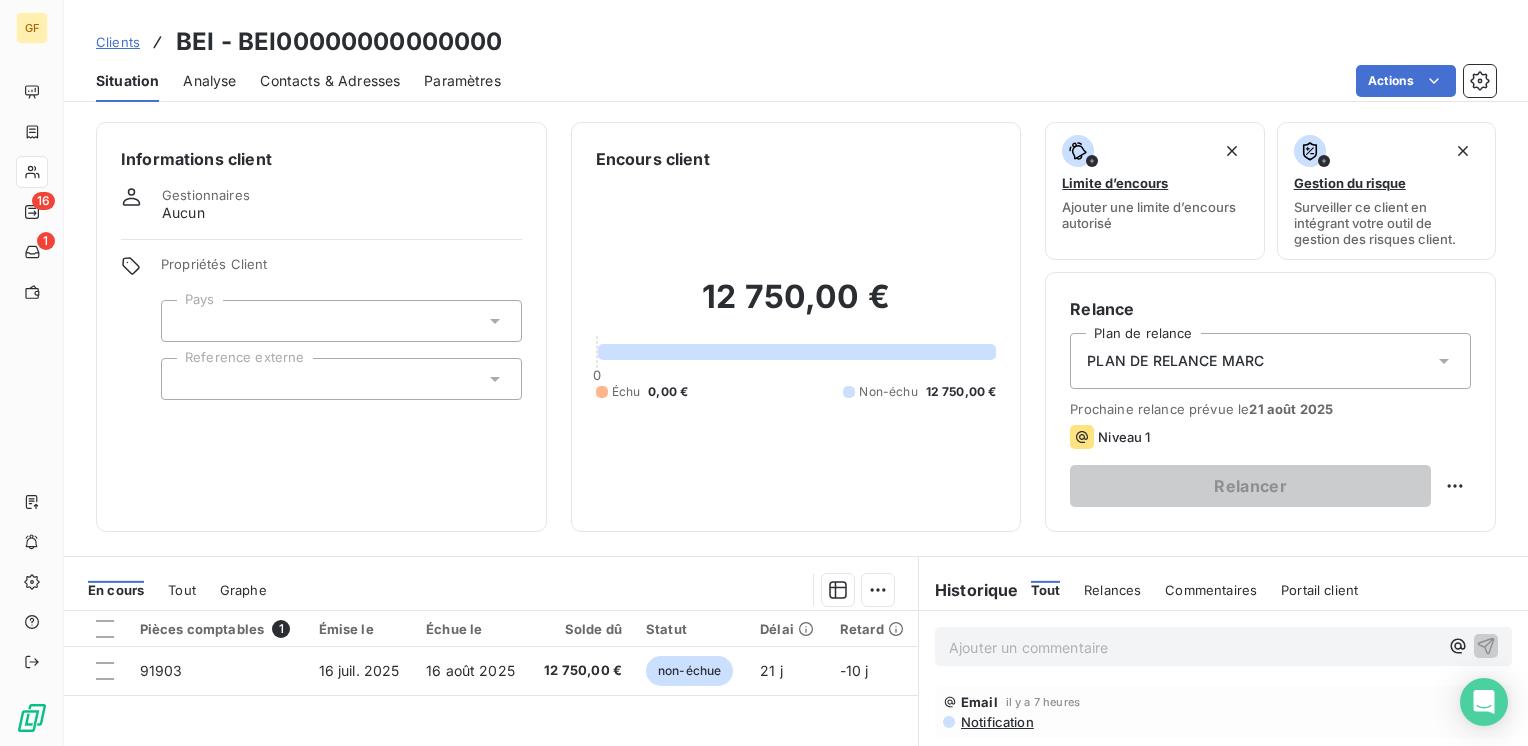 click on "Contacts & Adresses" at bounding box center (330, 81) 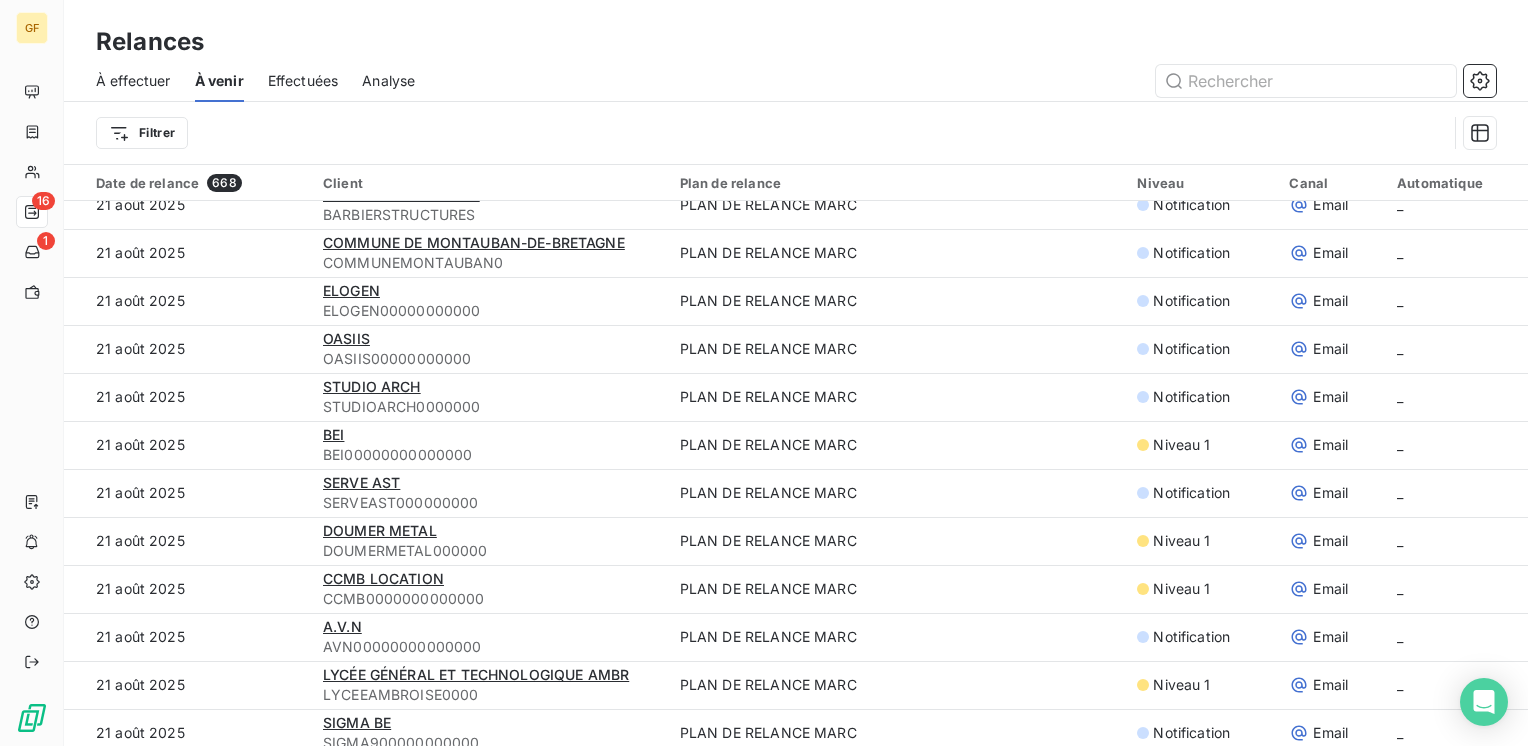 scroll, scrollTop: 3000, scrollLeft: 0, axis: vertical 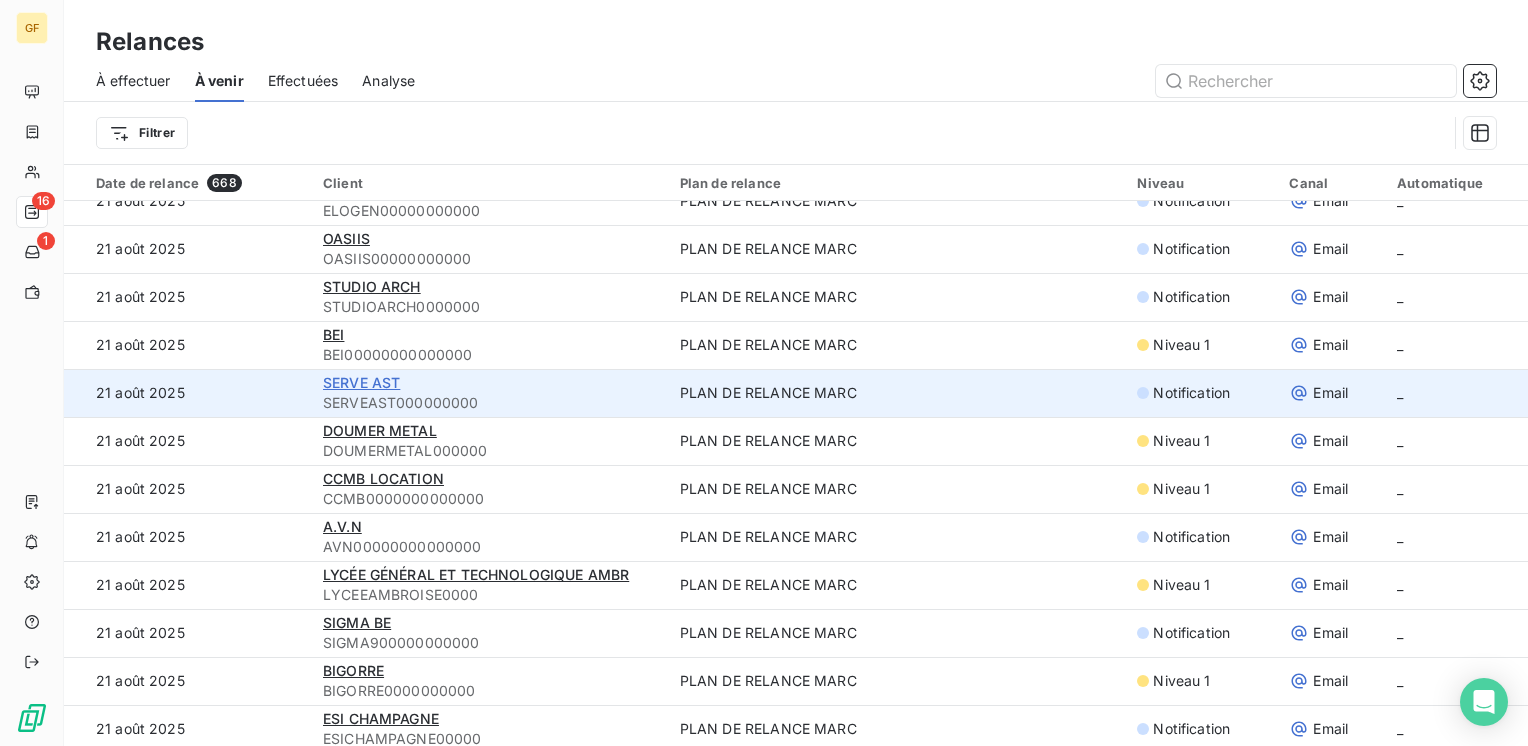 click on "SERVE AST" at bounding box center [361, 382] 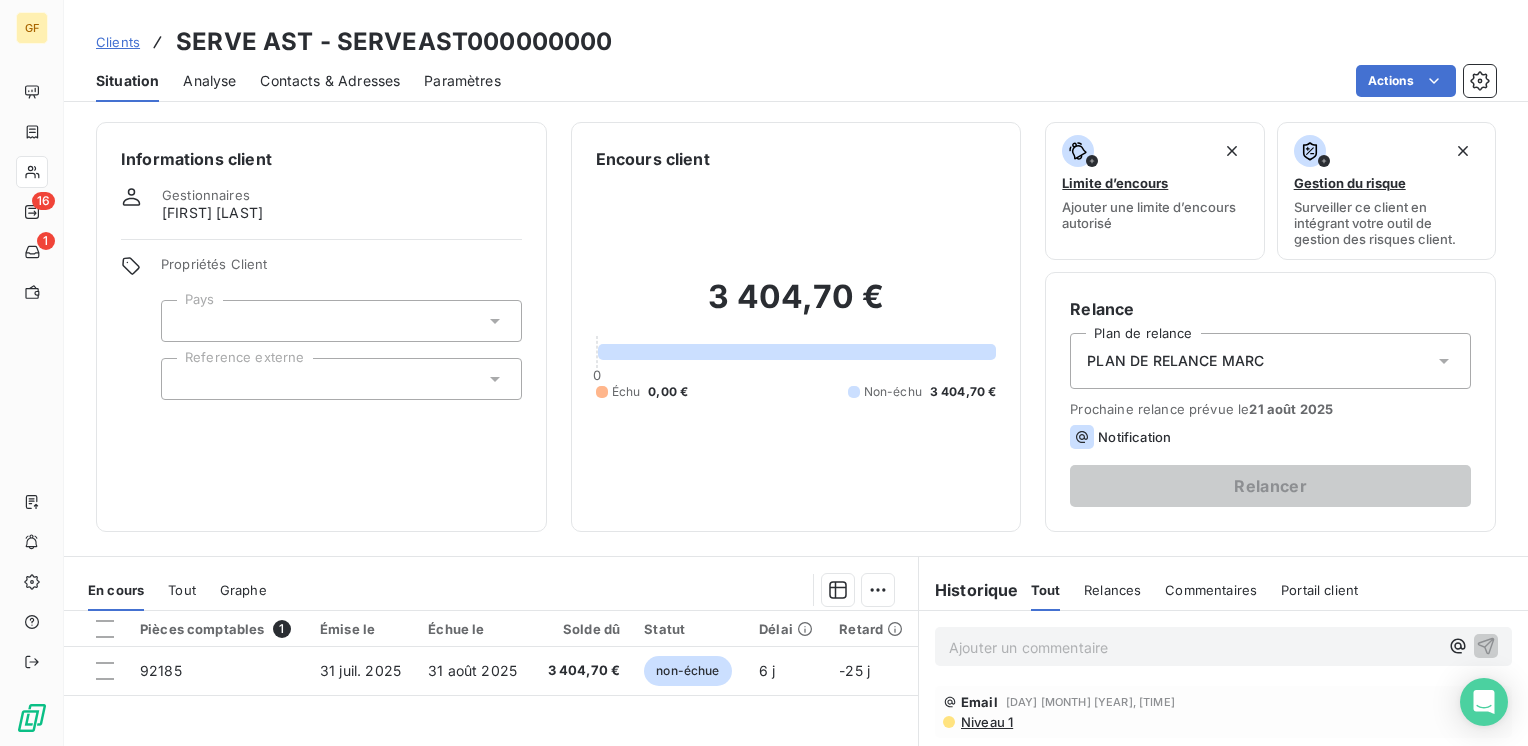 click on "Contacts & Adresses" at bounding box center [330, 81] 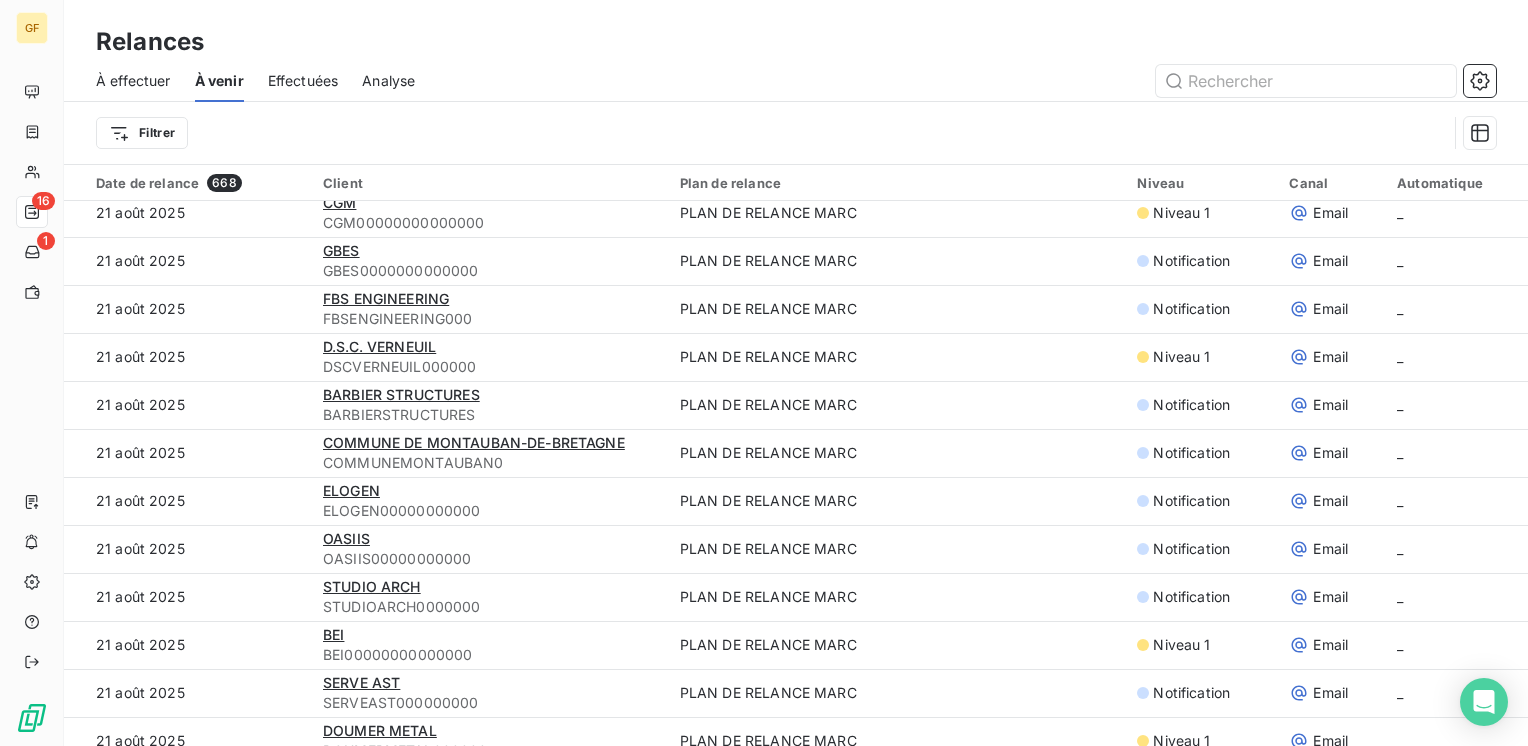 scroll, scrollTop: 2900, scrollLeft: 0, axis: vertical 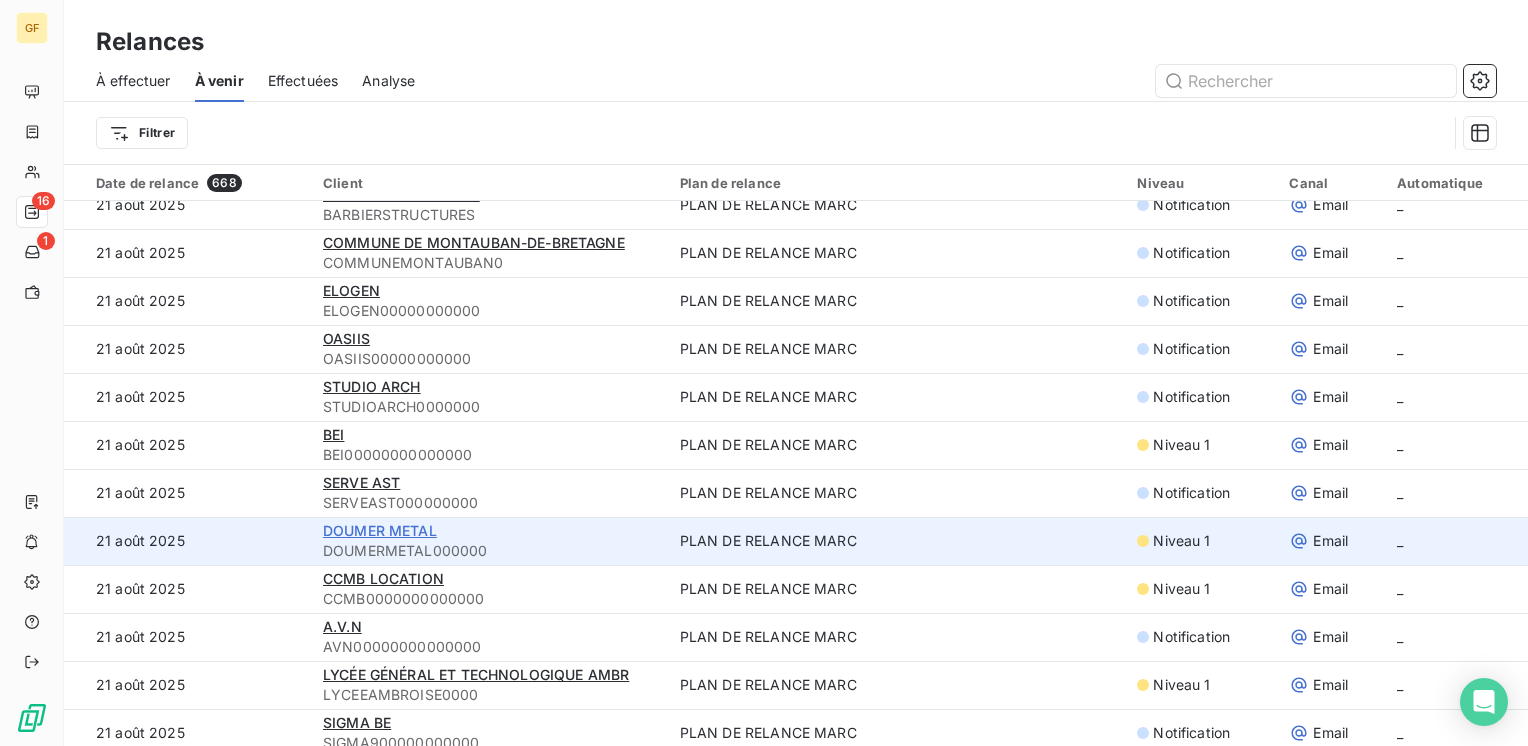 click on "DOUMER METAL" at bounding box center (380, 530) 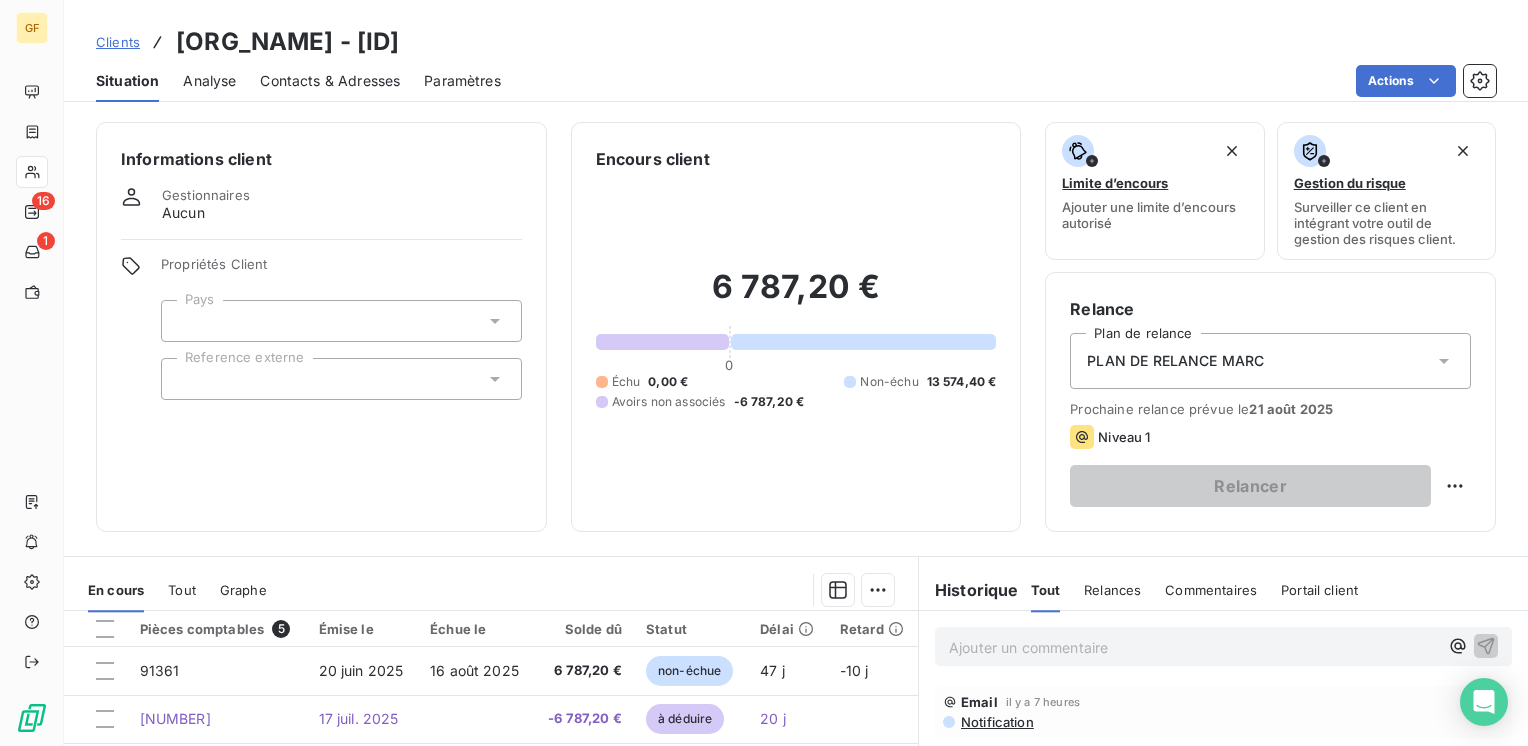 click on "Contacts & Adresses" at bounding box center [330, 81] 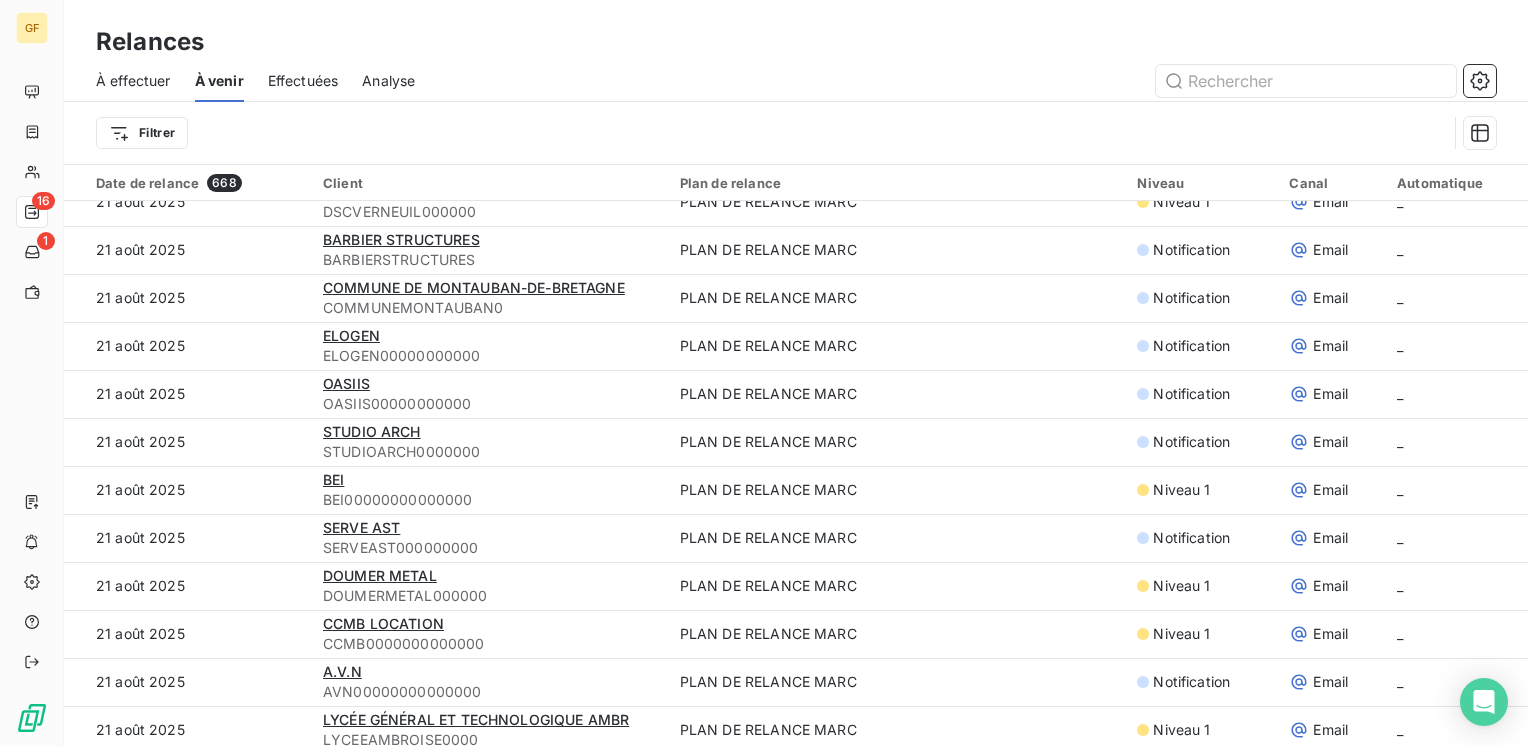 scroll, scrollTop: 3055, scrollLeft: 0, axis: vertical 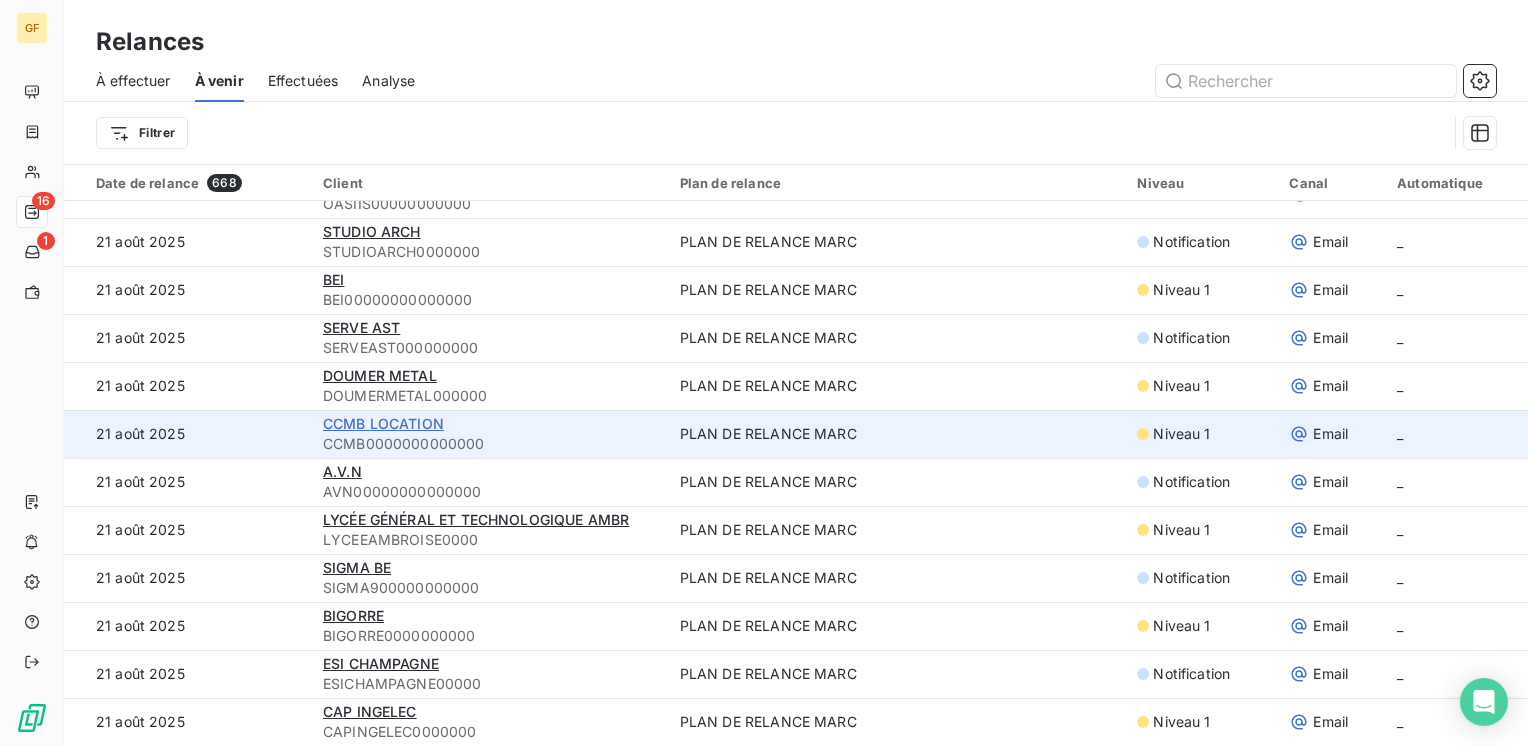 click on "CCMB LOCATION" at bounding box center [383, 423] 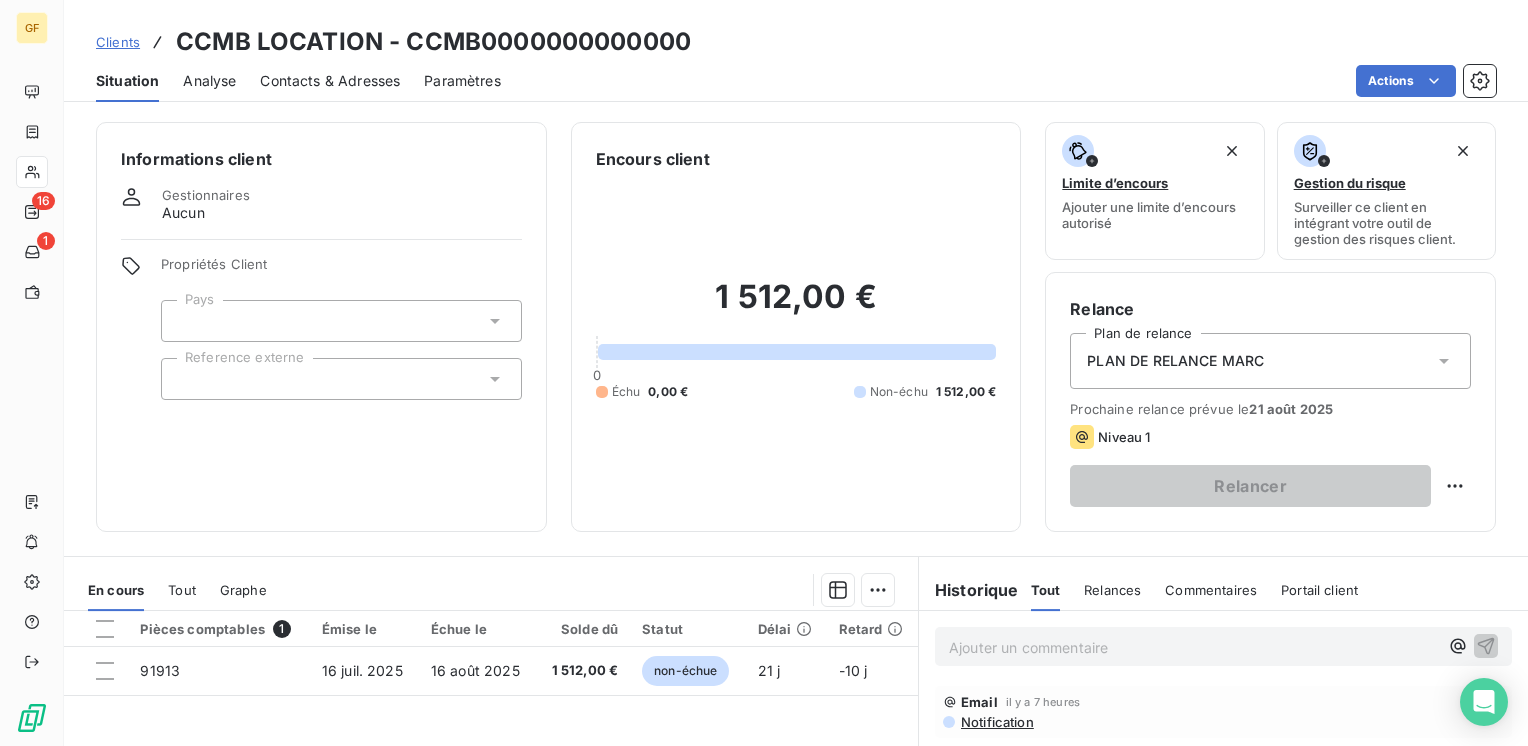click on "Contacts & Adresses" at bounding box center (330, 81) 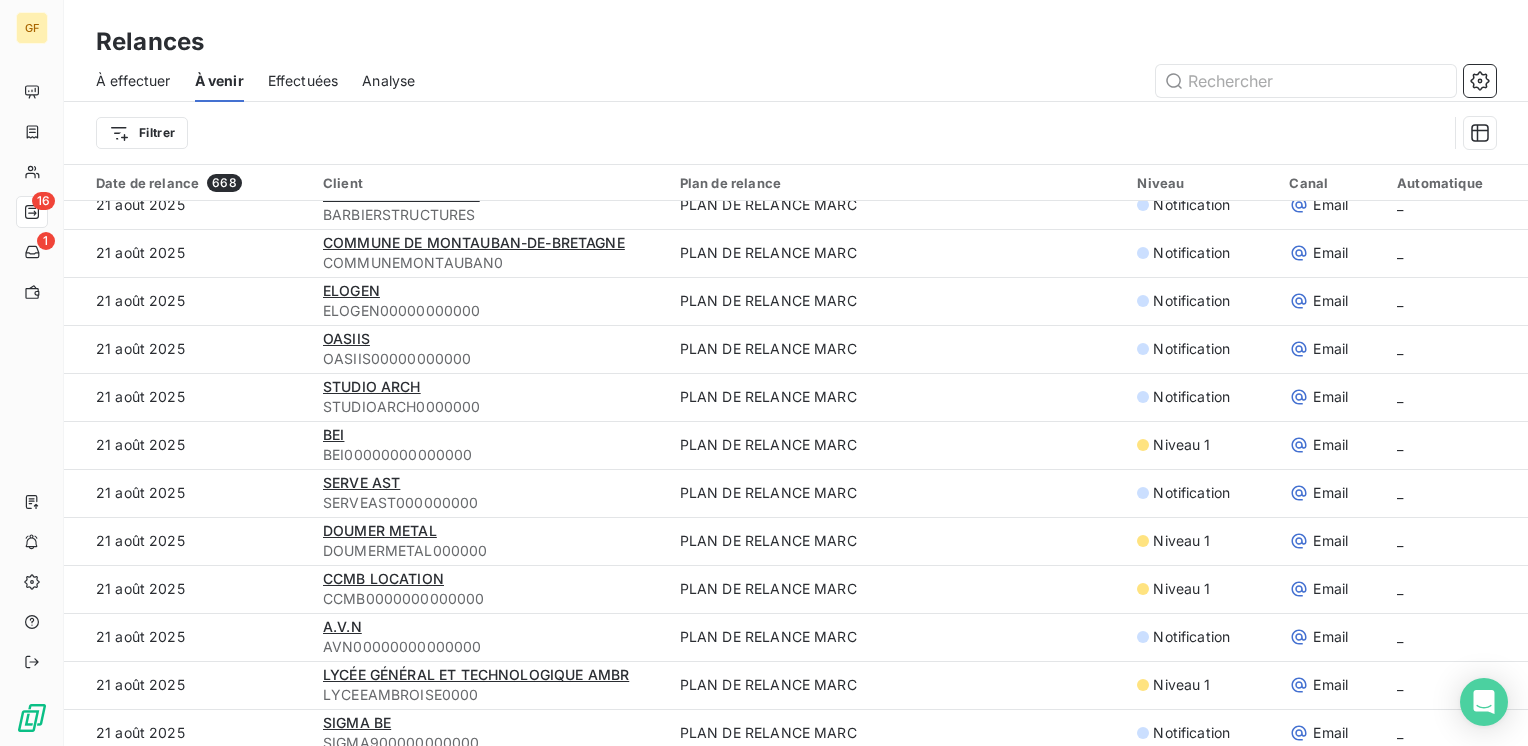 scroll, scrollTop: 3200, scrollLeft: 0, axis: vertical 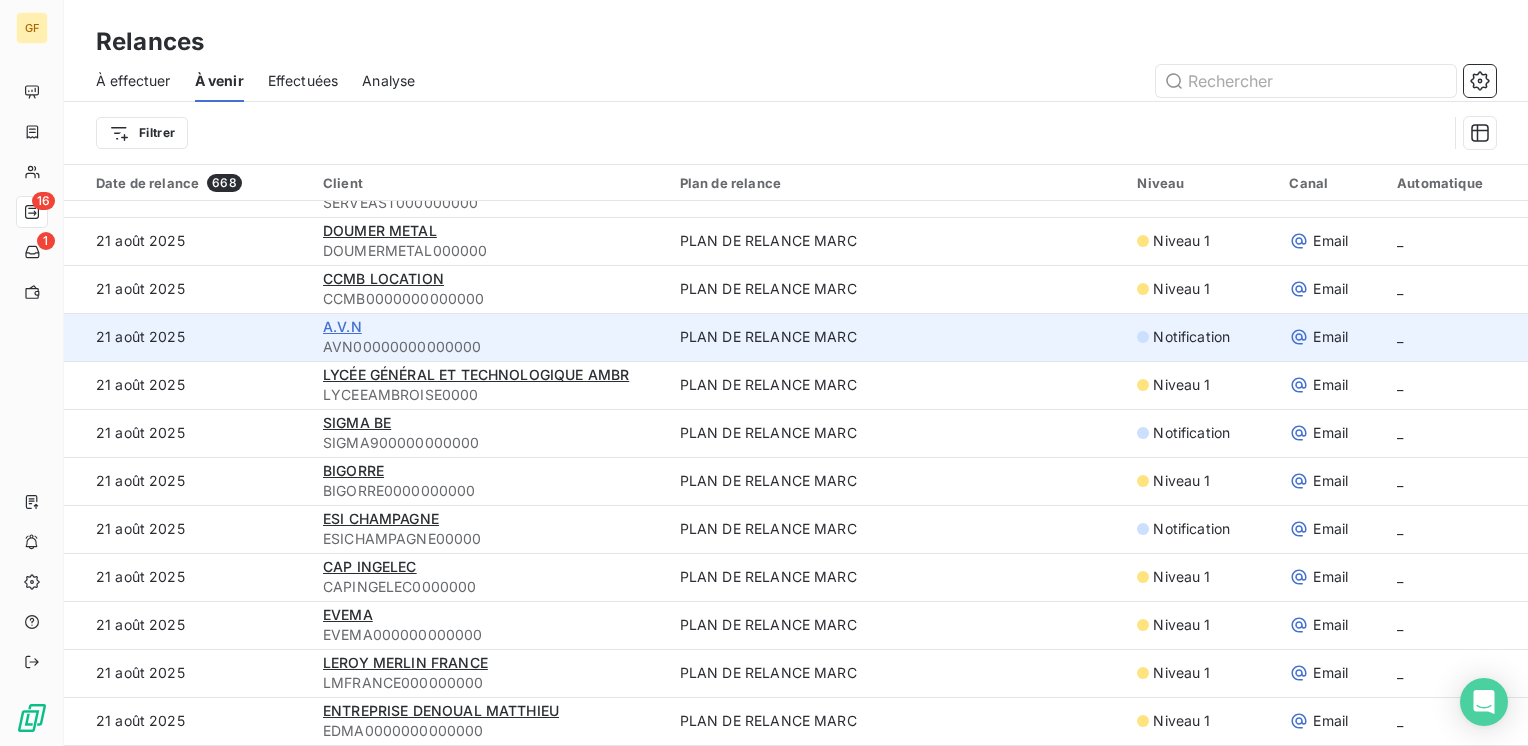 click on "A.V.N" at bounding box center (342, 326) 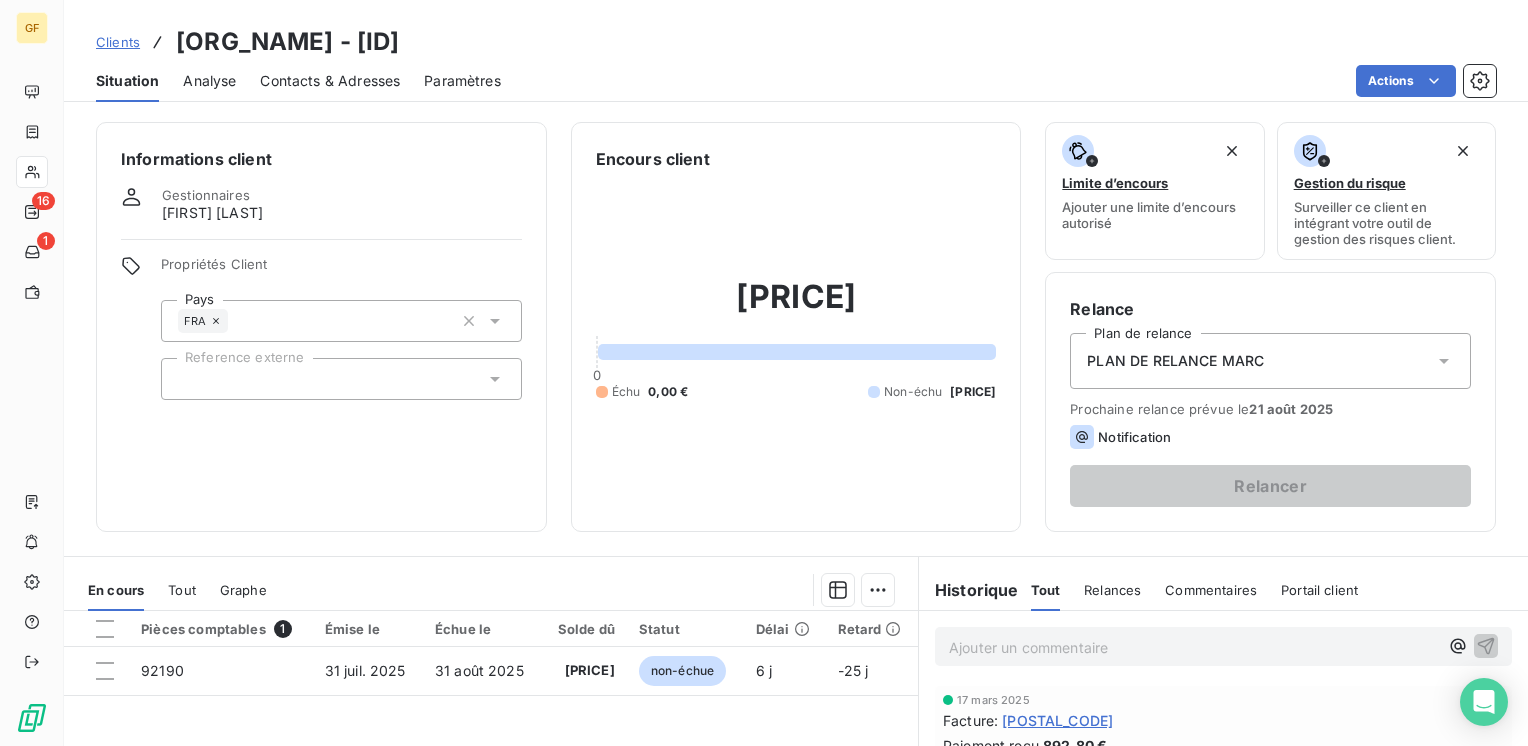click on "Contacts & Adresses" at bounding box center [330, 81] 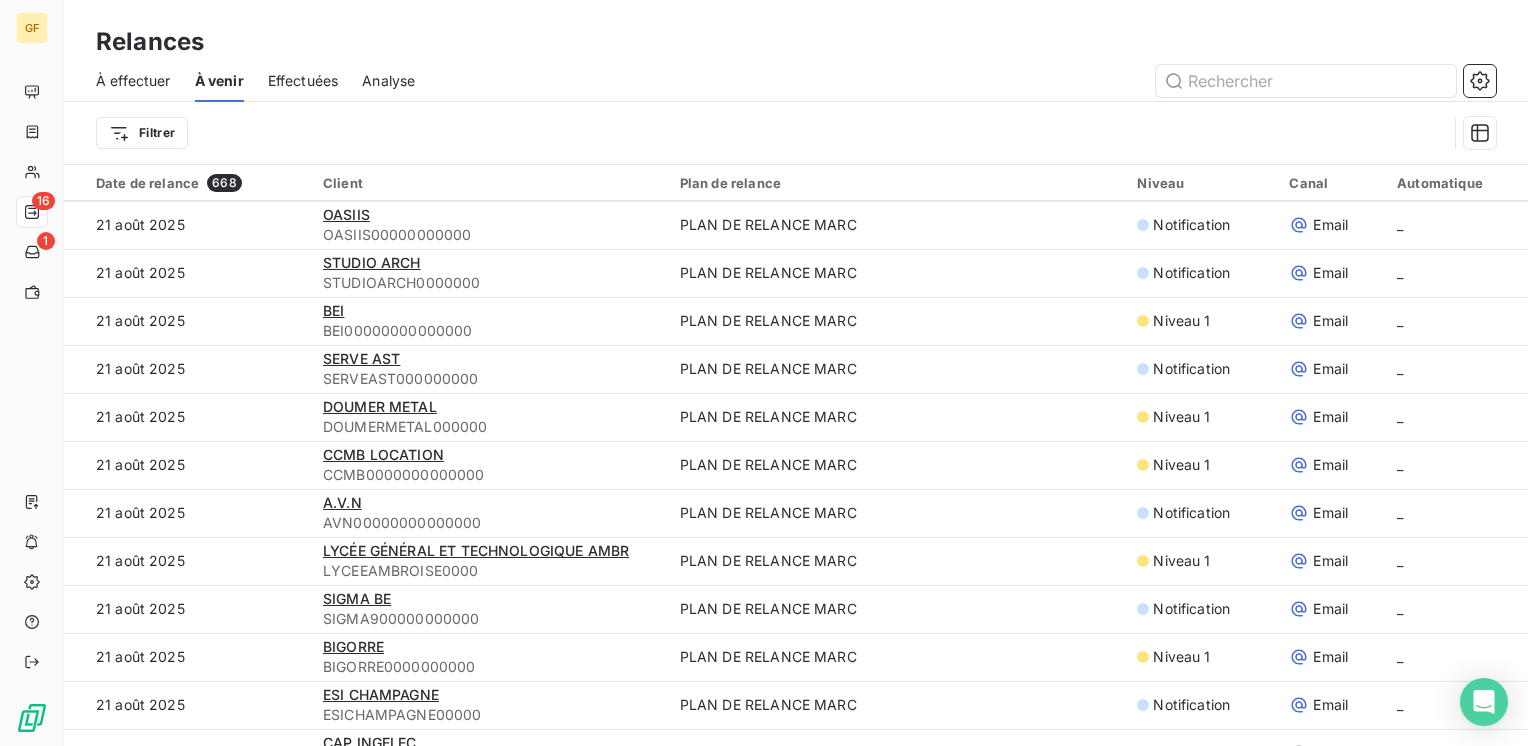 scroll, scrollTop: 3100, scrollLeft: 0, axis: vertical 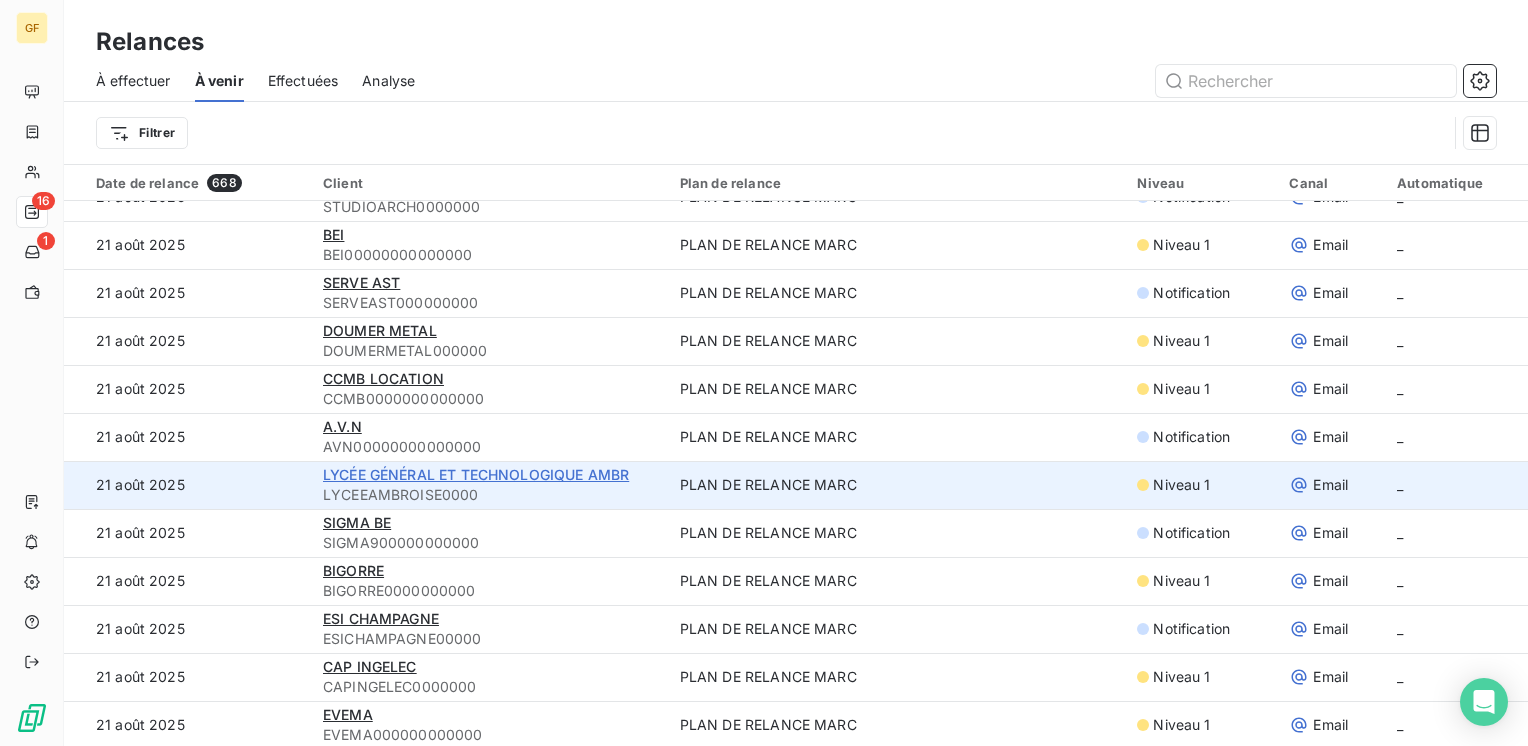 click on "LYCÉE GÉNÉRAL ET TECHNOLOGIQUE AMBR" at bounding box center [476, 474] 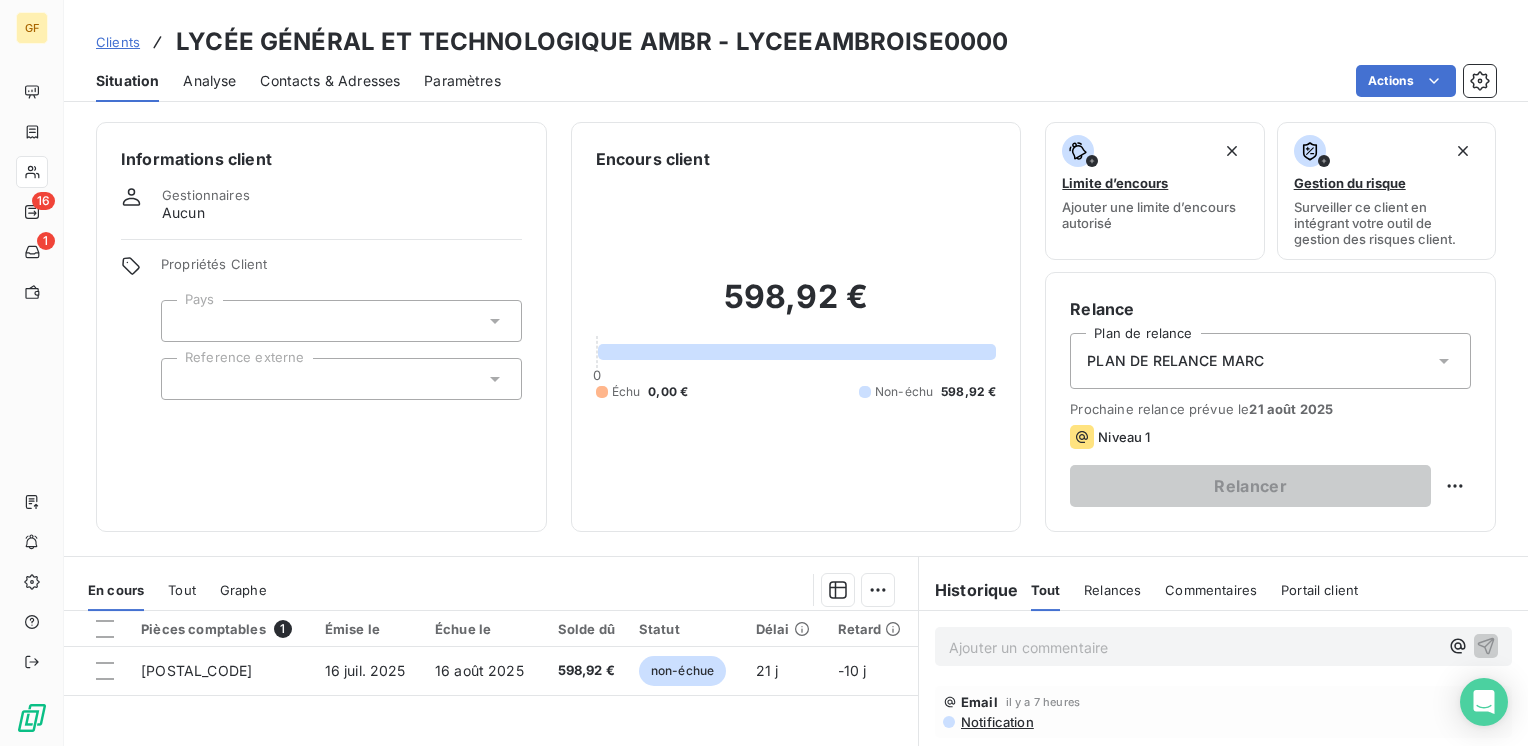 click on "Contacts & Adresses" at bounding box center (330, 81) 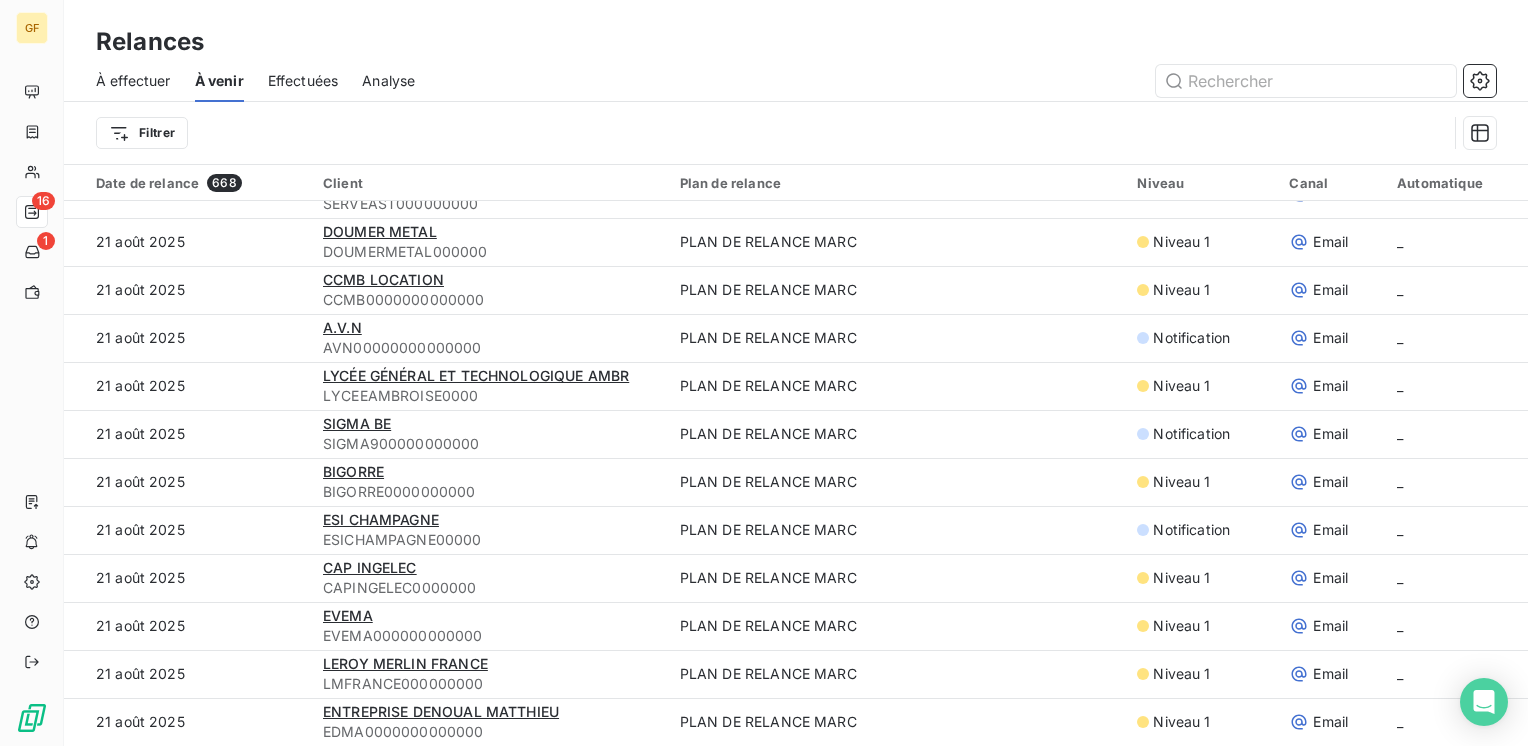 scroll, scrollTop: 3200, scrollLeft: 0, axis: vertical 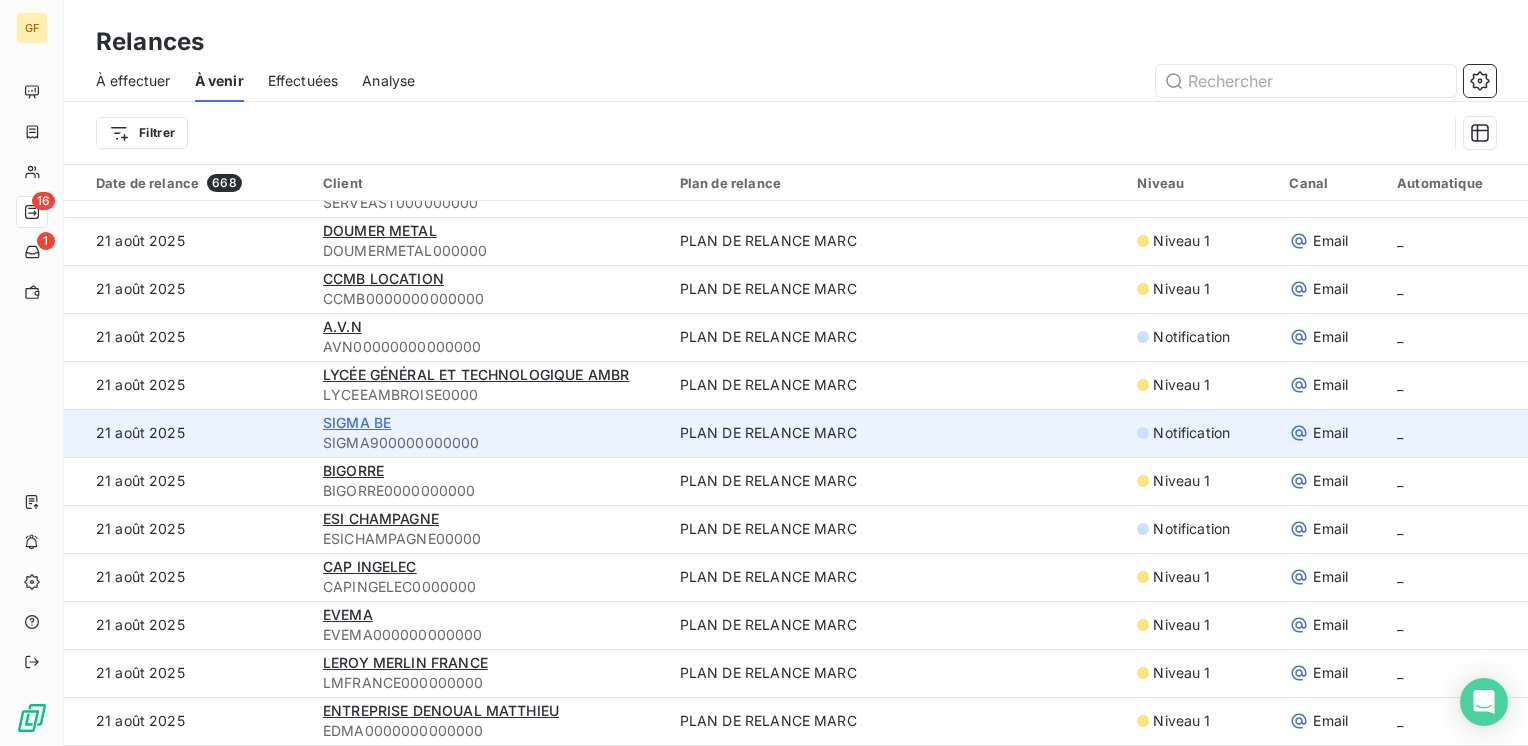 click on "SIGMA BE" at bounding box center [357, 422] 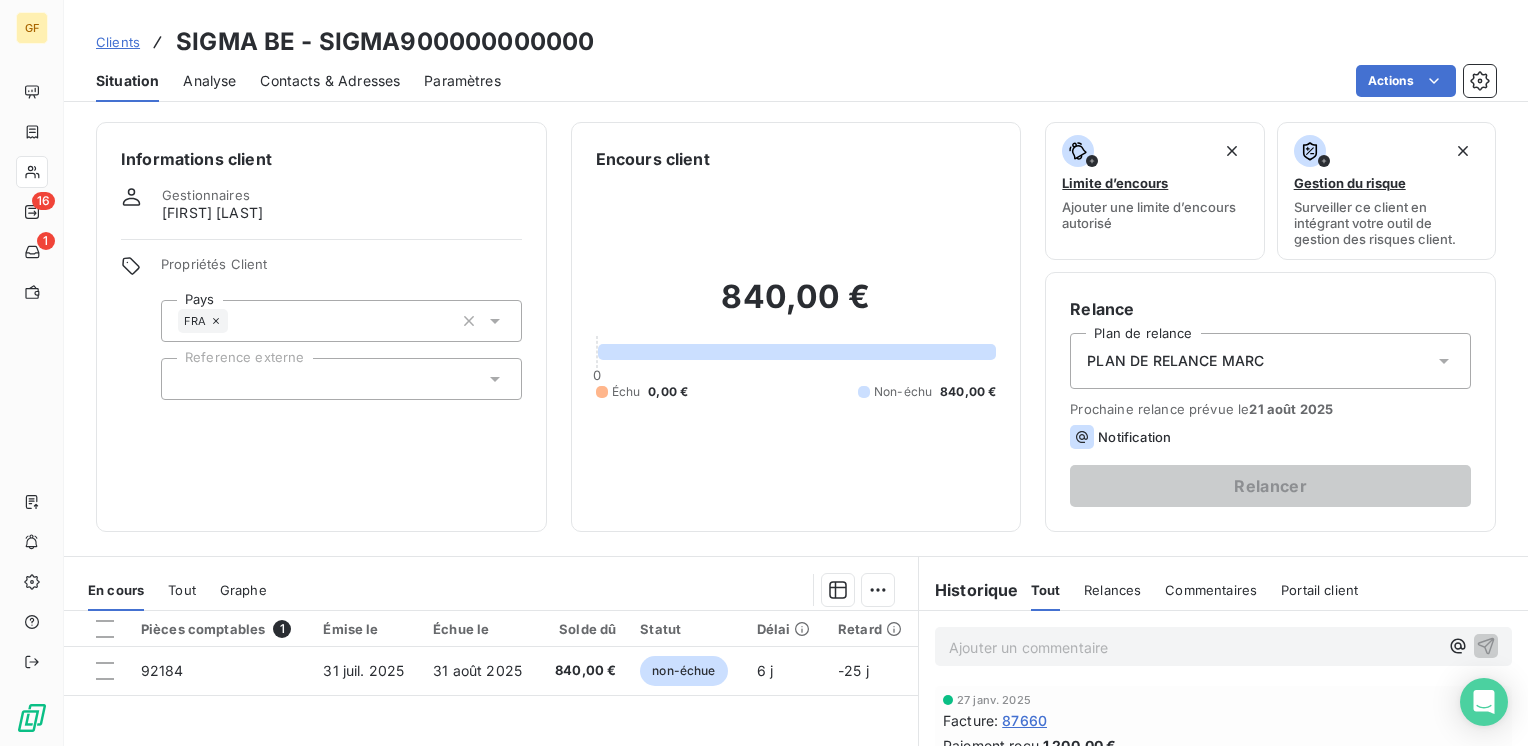 click on "Contacts & Adresses" at bounding box center [330, 81] 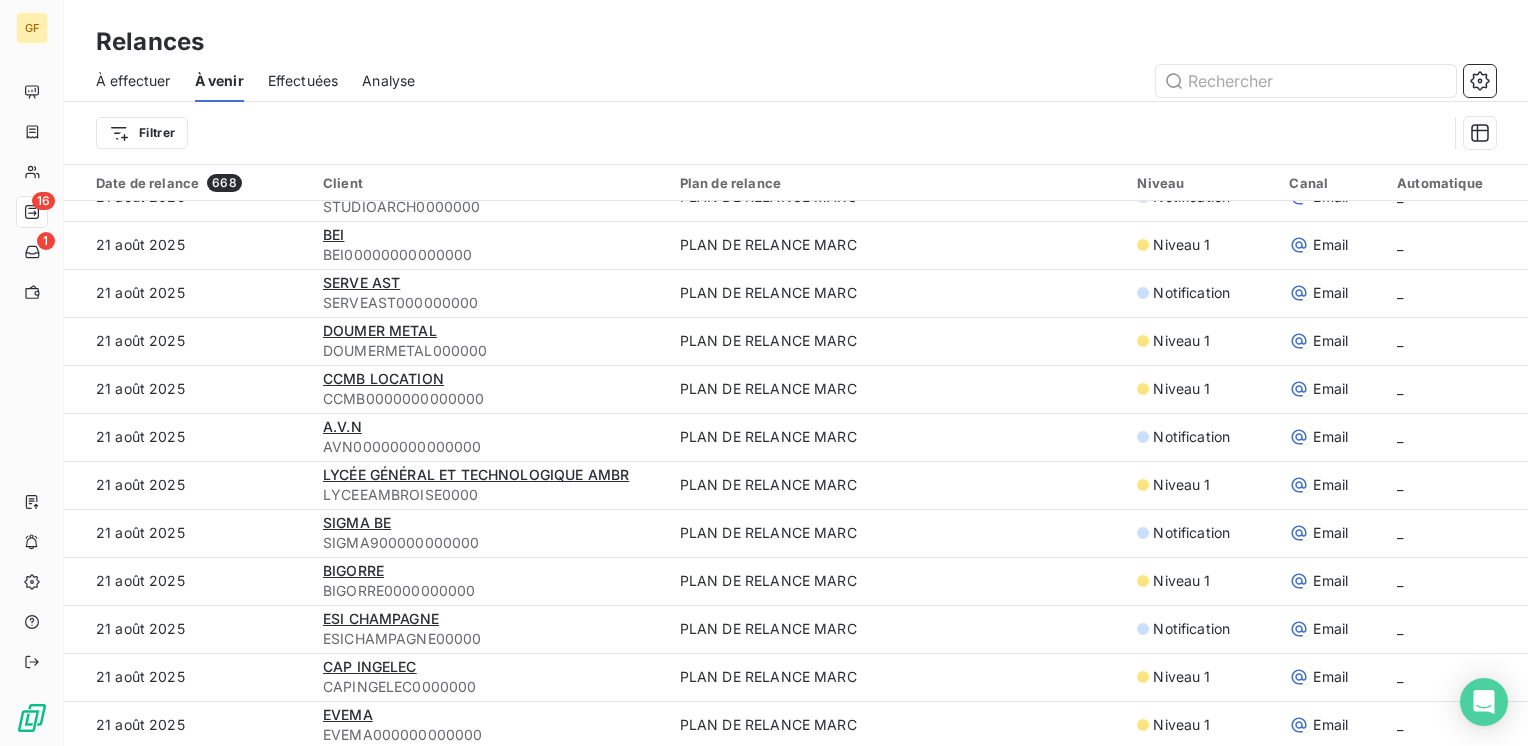 scroll, scrollTop: 3200, scrollLeft: 0, axis: vertical 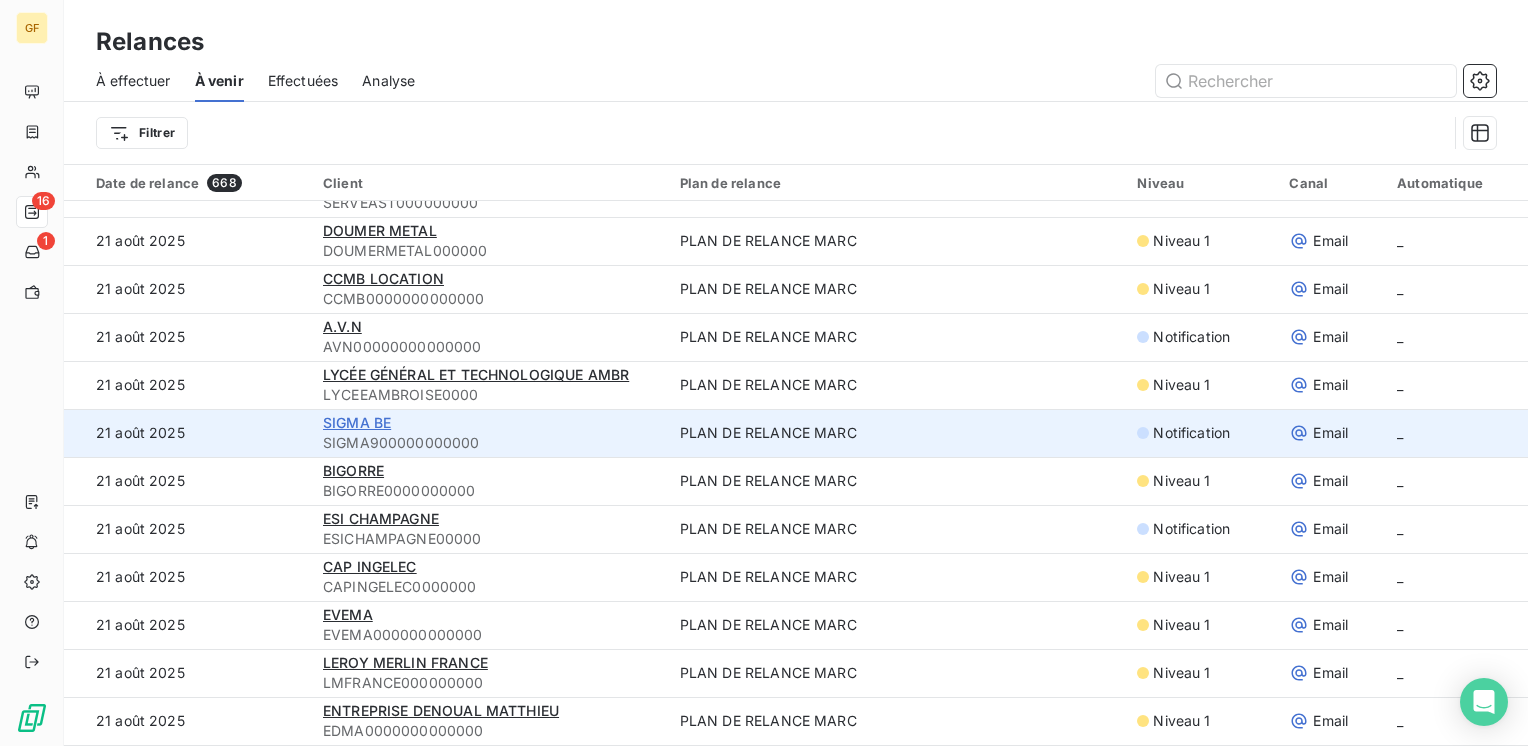 click on "SIGMA BE" at bounding box center [357, 422] 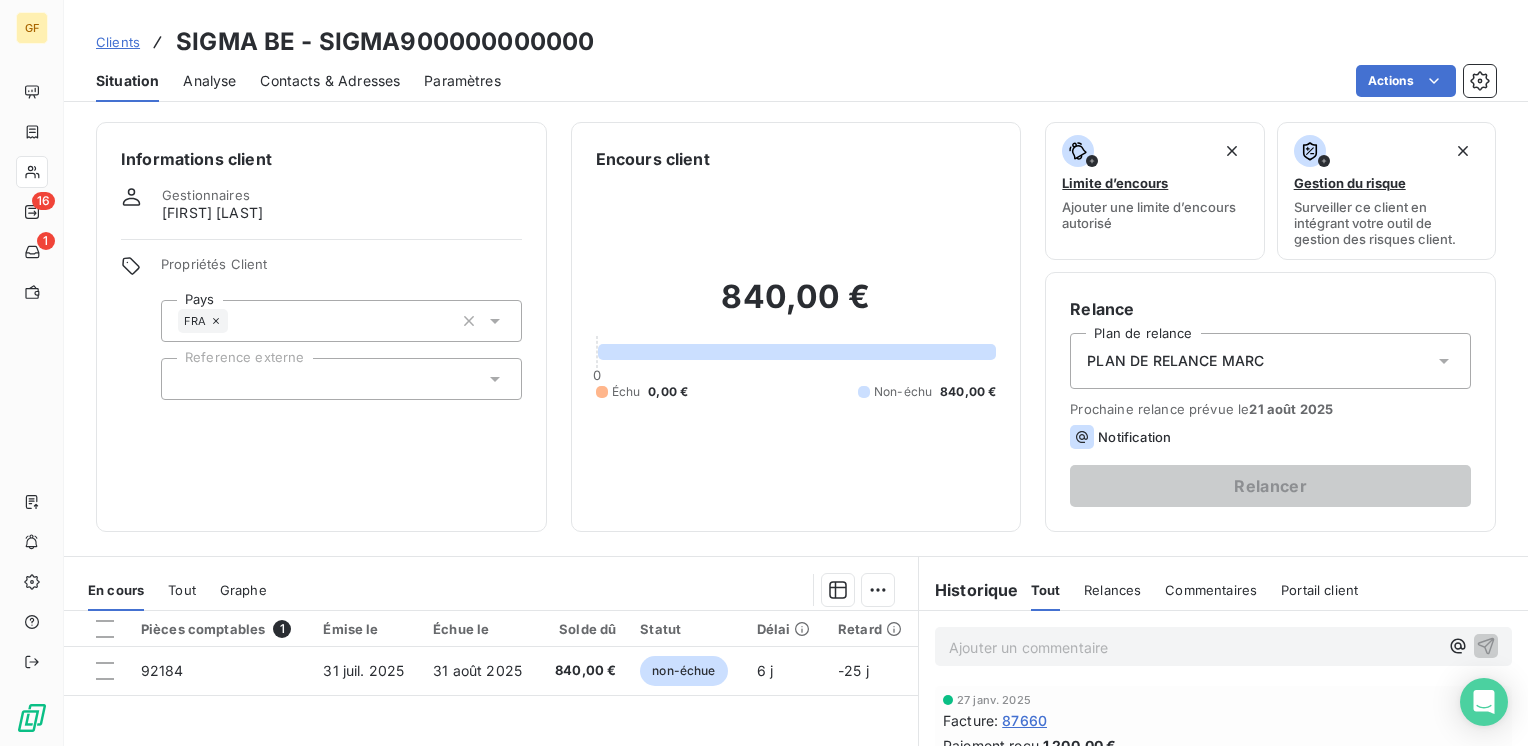 click on "Contacts & Adresses" at bounding box center (330, 81) 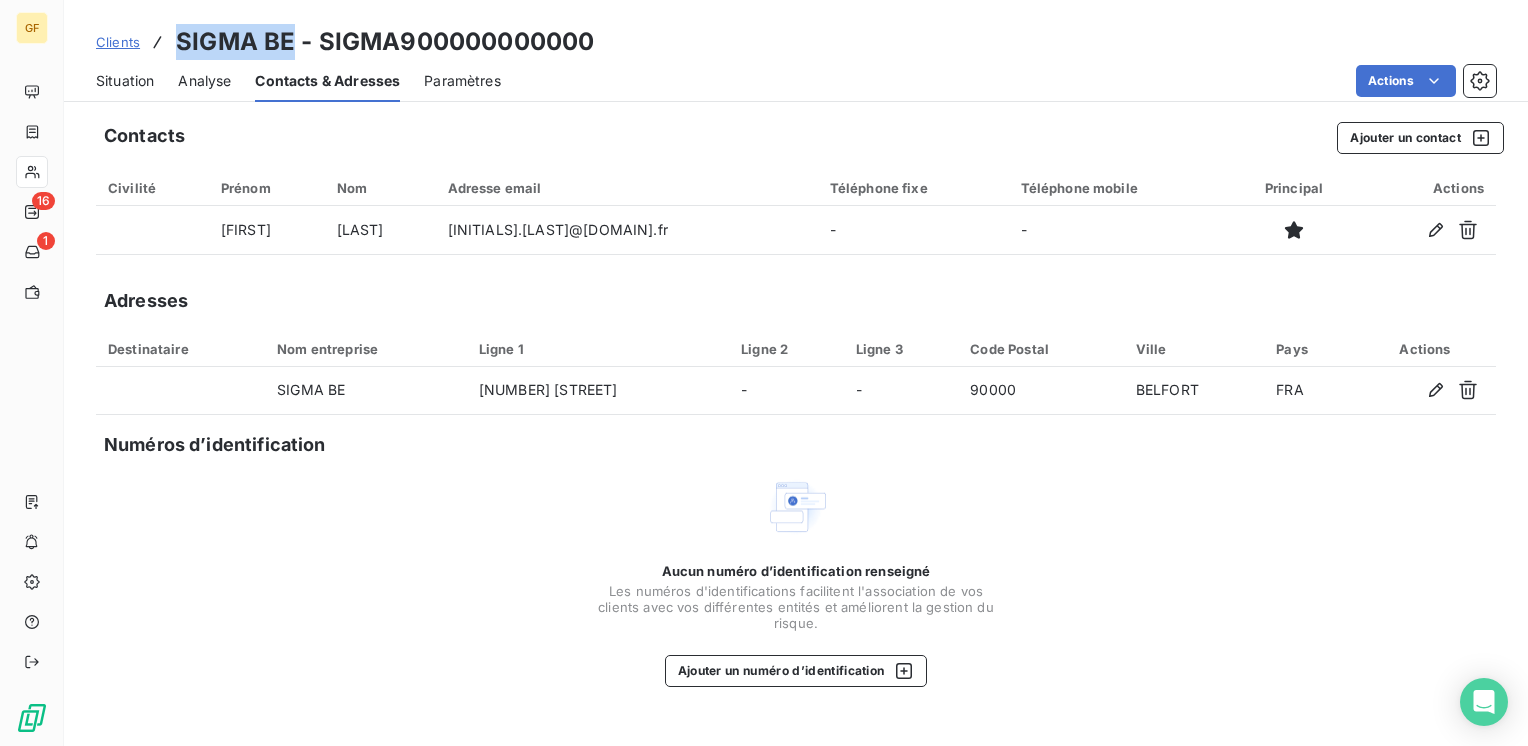drag, startPoint x: 292, startPoint y: 40, endPoint x: 181, endPoint y: 50, distance: 111.44954 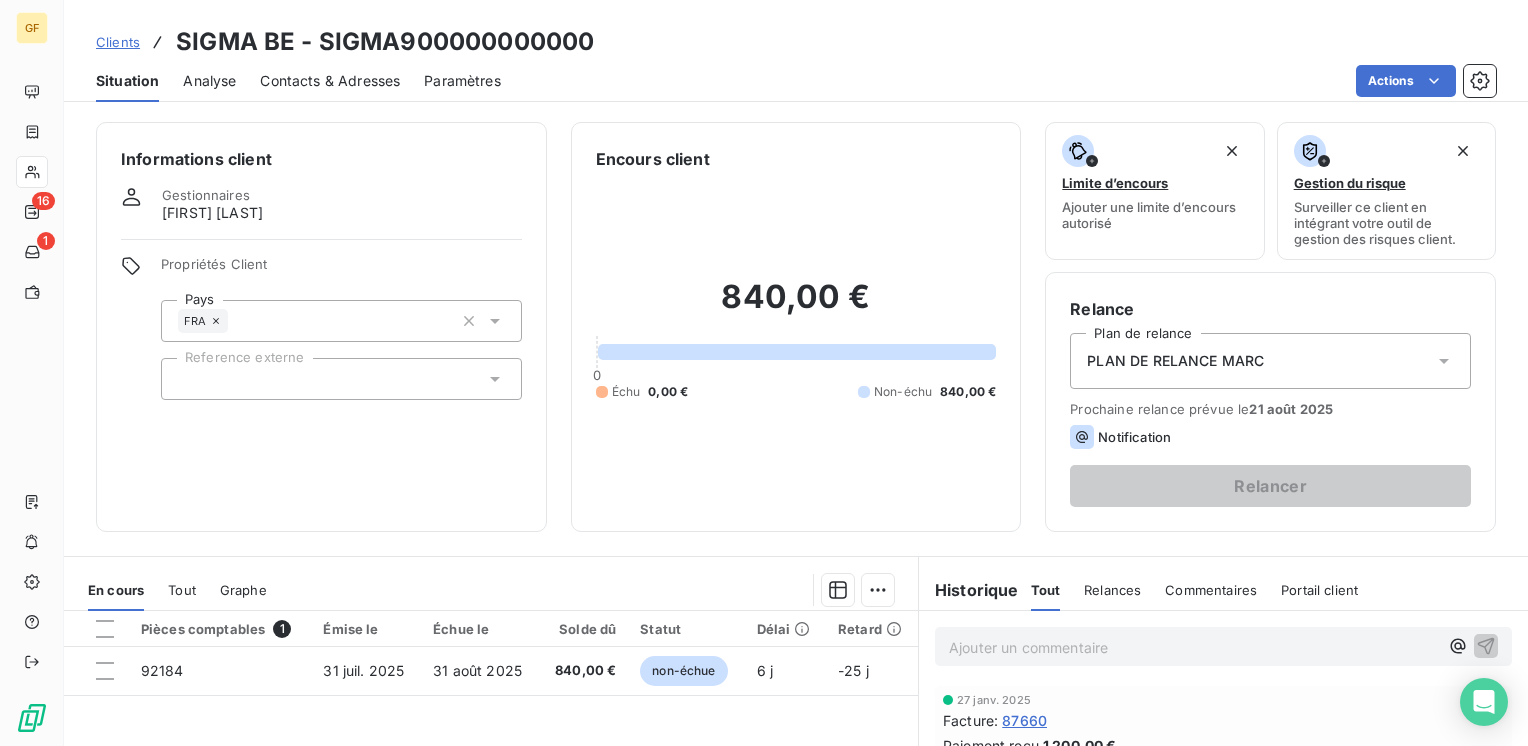 drag, startPoint x: 600, startPoint y: 445, endPoint x: 504, endPoint y: 362, distance: 126.90548 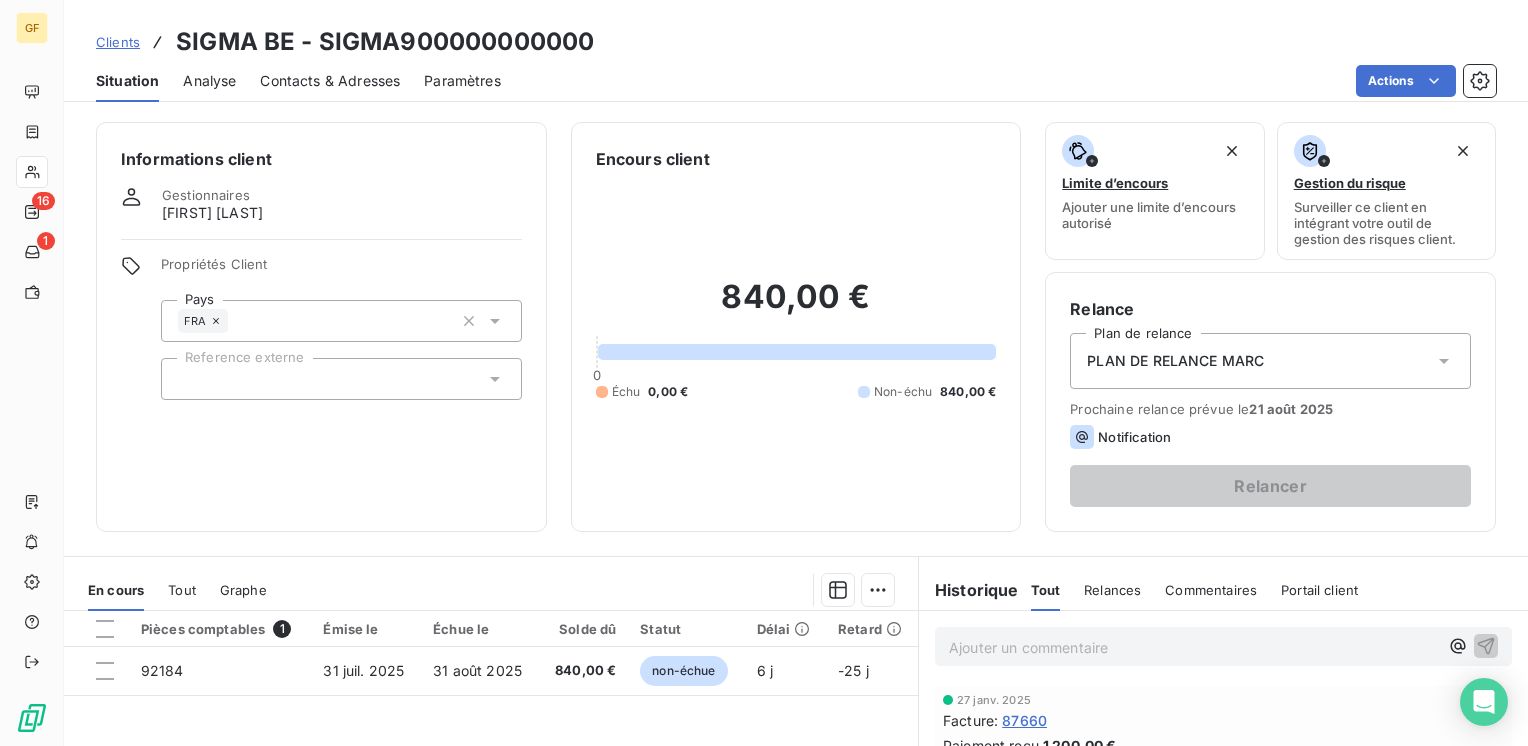 click on "Contacts & Adresses" at bounding box center (330, 81) 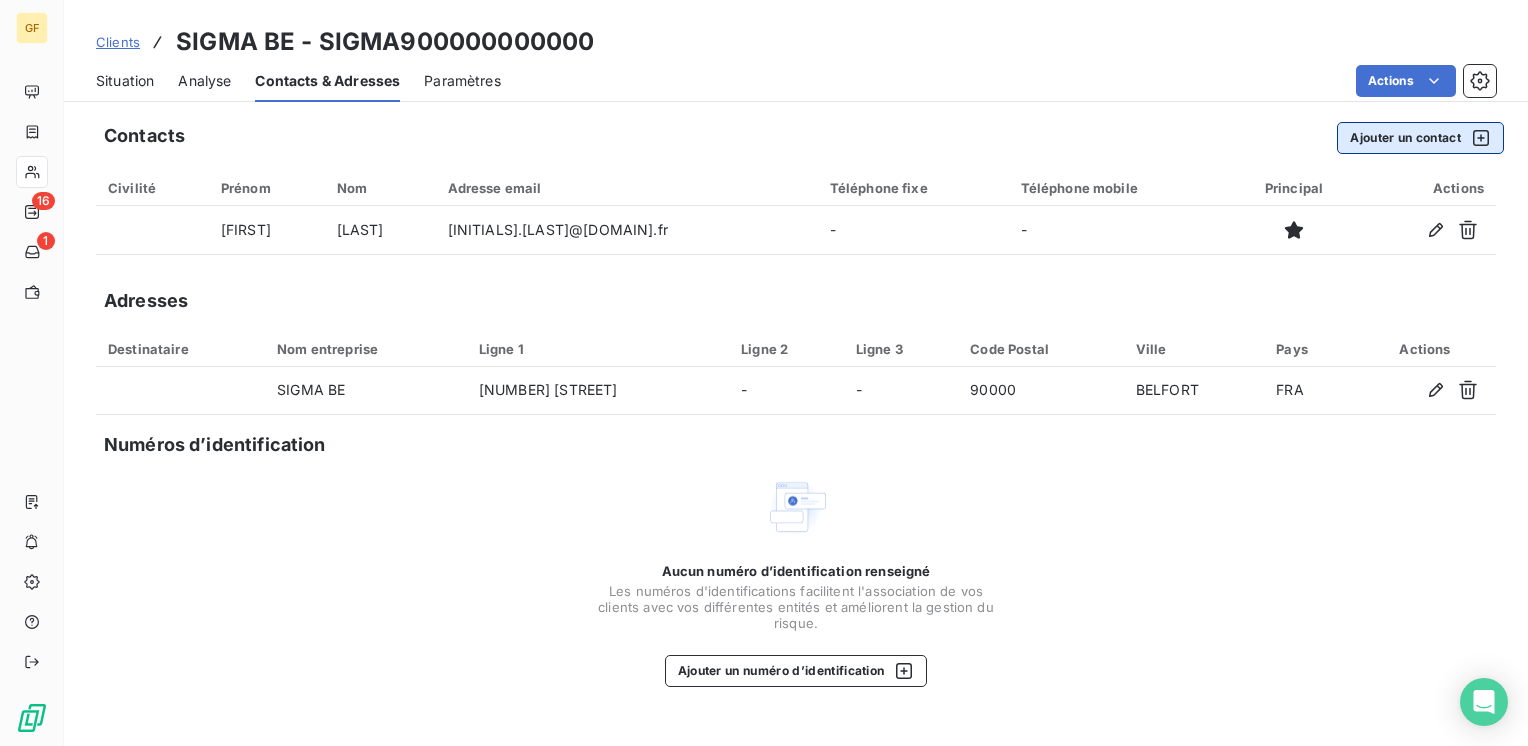 click on "Ajouter un contact" at bounding box center [1420, 138] 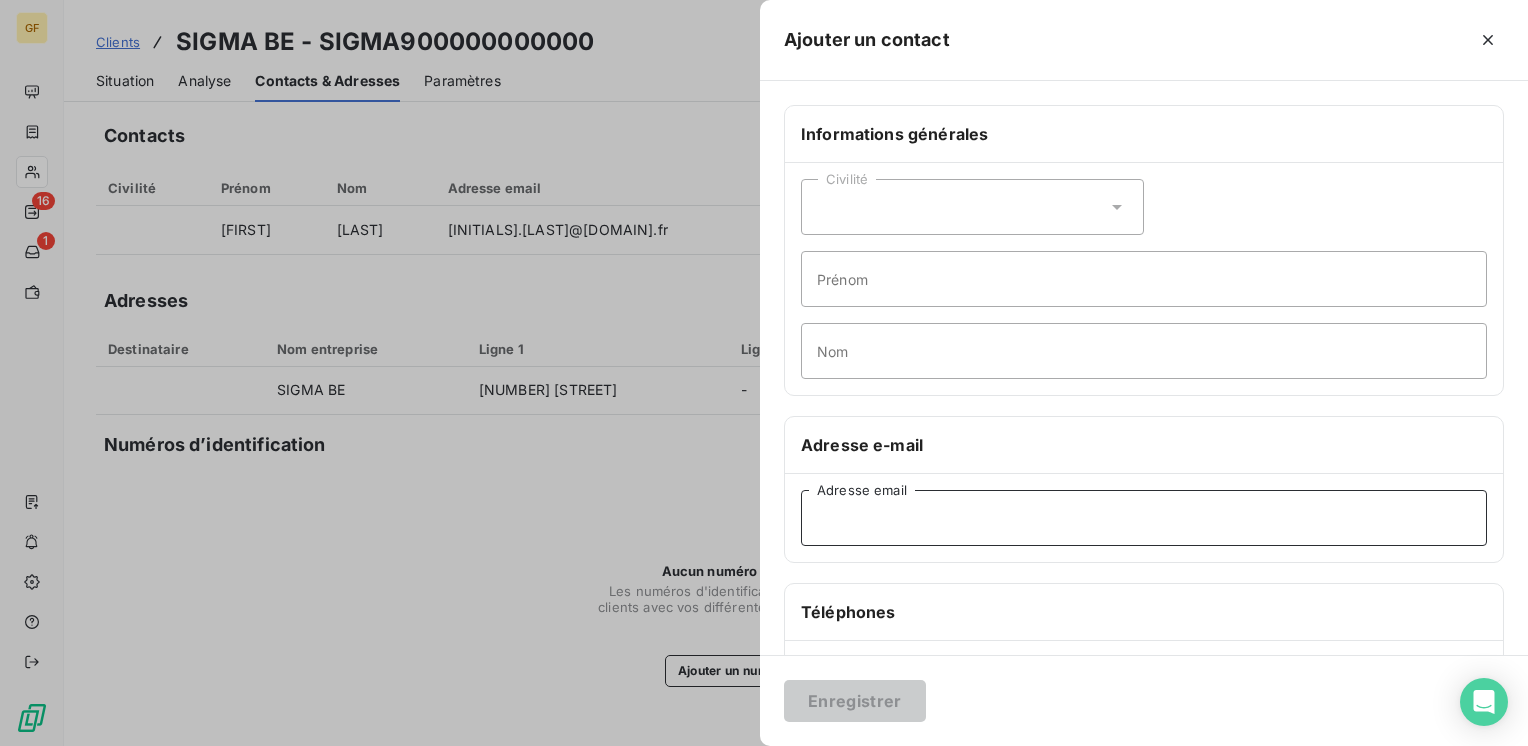 click on "Adresse email" at bounding box center (1144, 518) 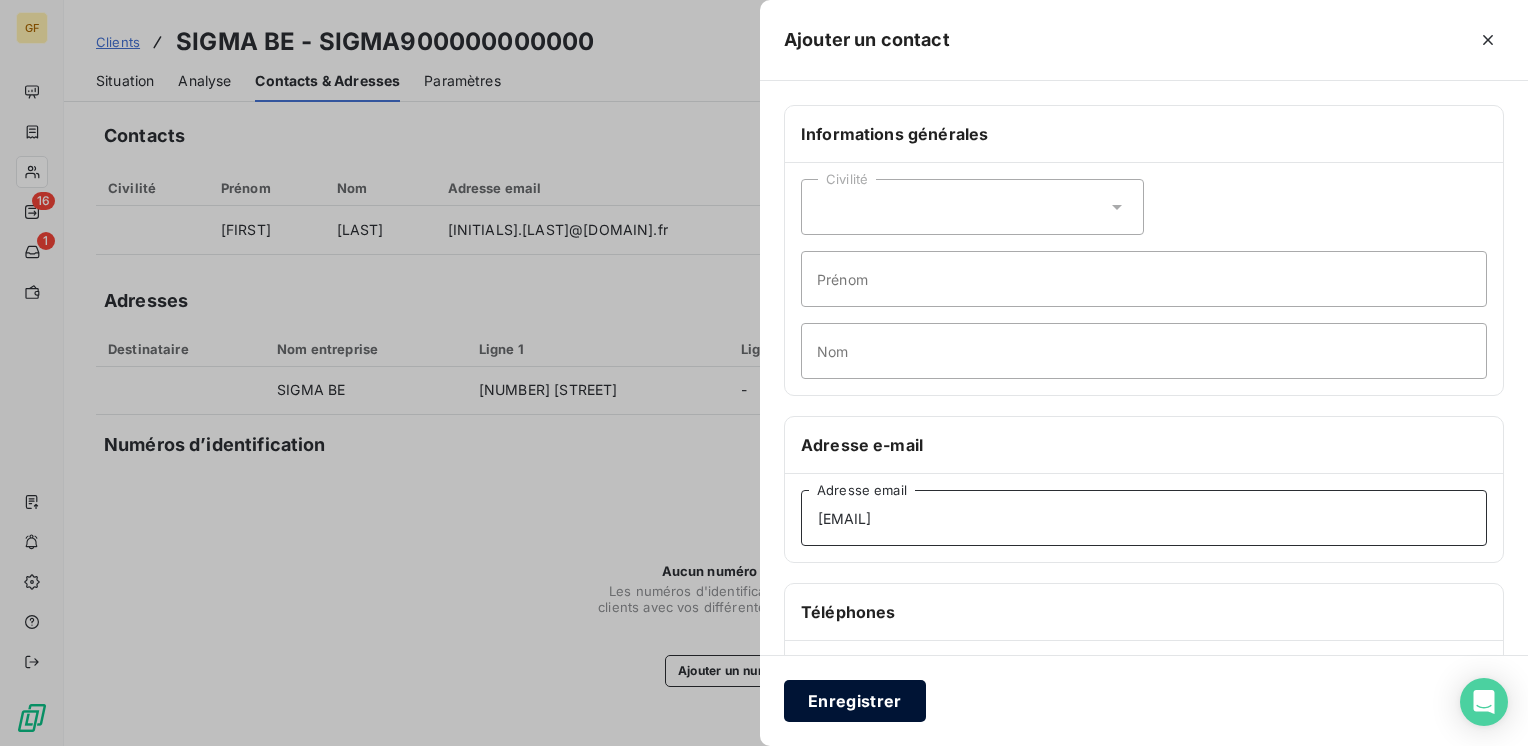 type on "contact@sigma-be.fr" 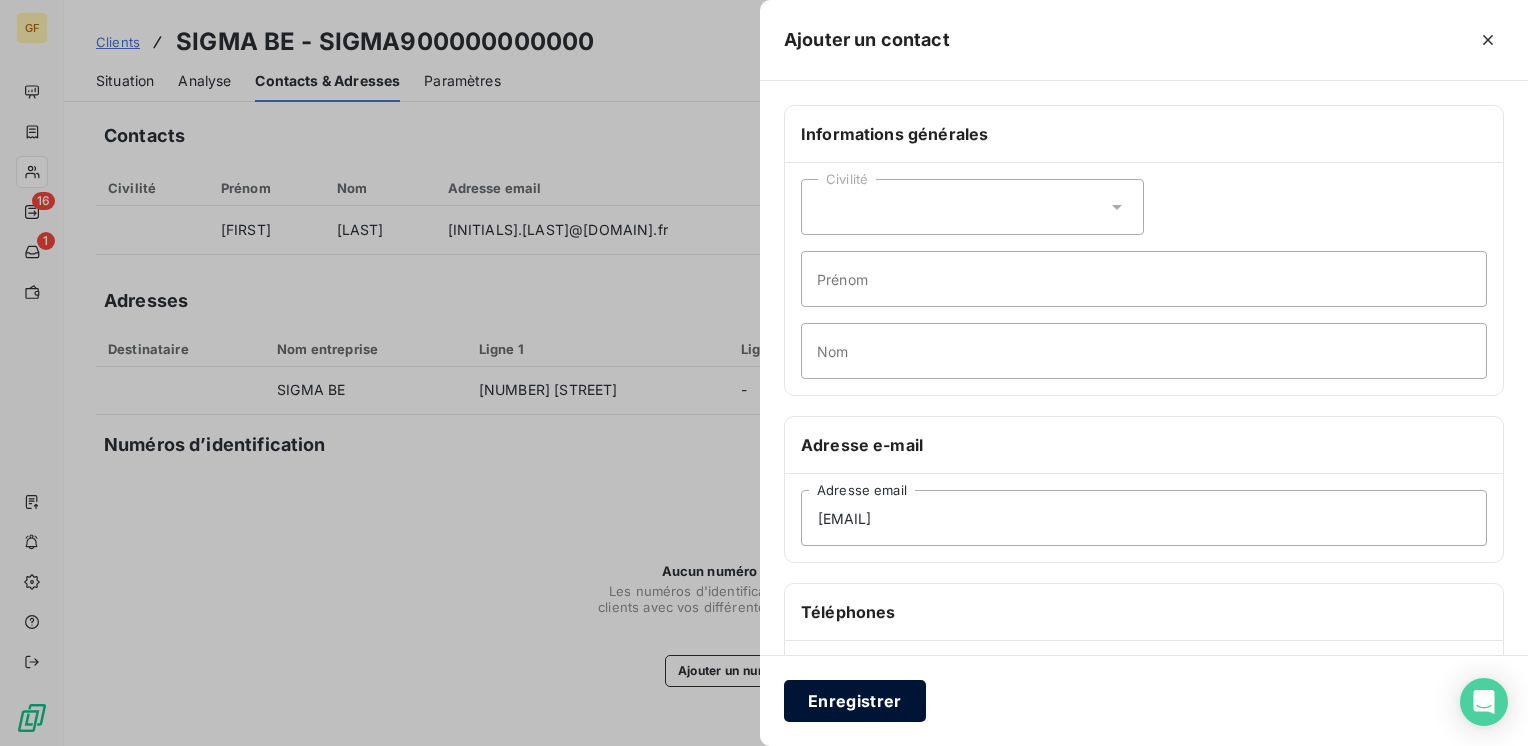 click on "Enregistrer" at bounding box center [855, 701] 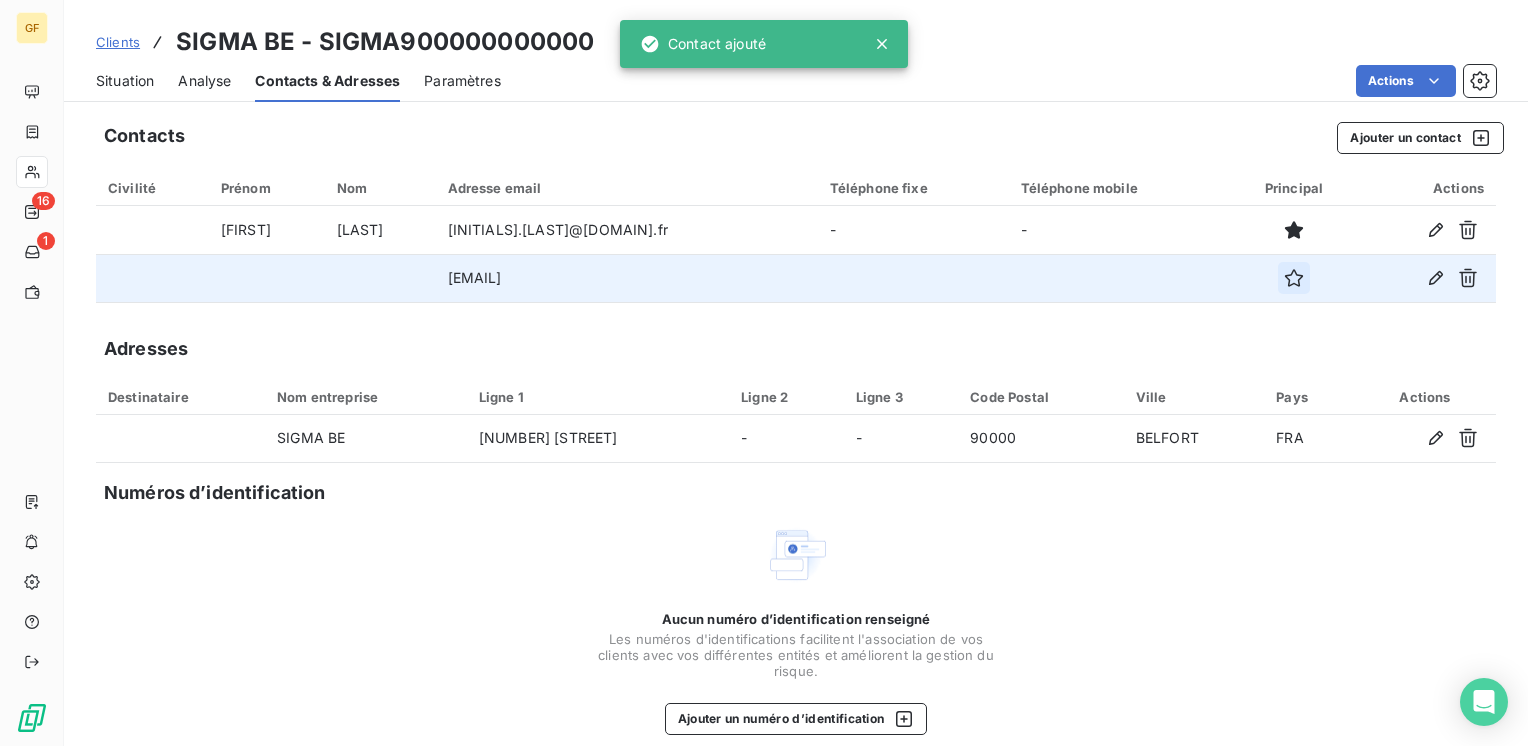 click 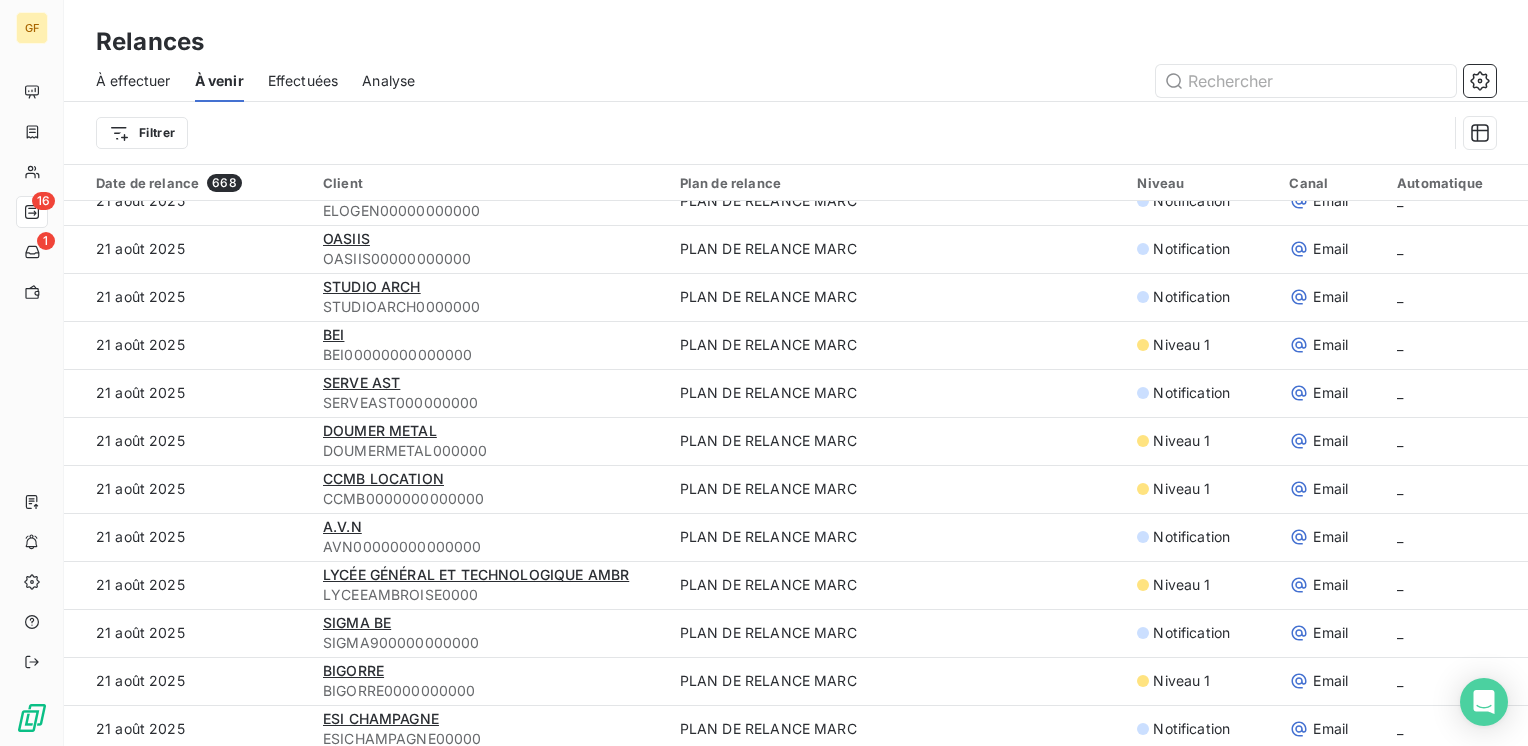 scroll, scrollTop: 3200, scrollLeft: 0, axis: vertical 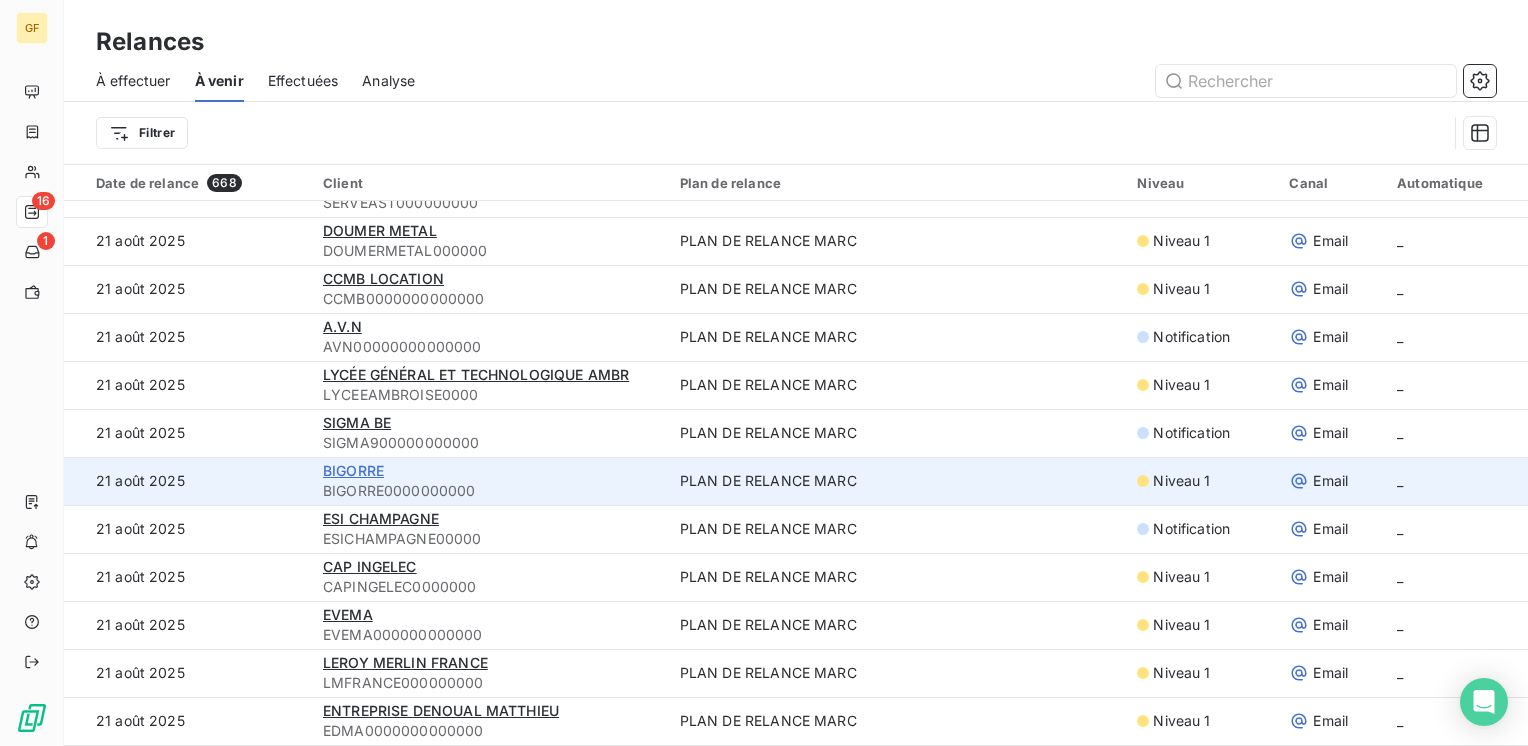 click on "BIGORRE" at bounding box center (353, 470) 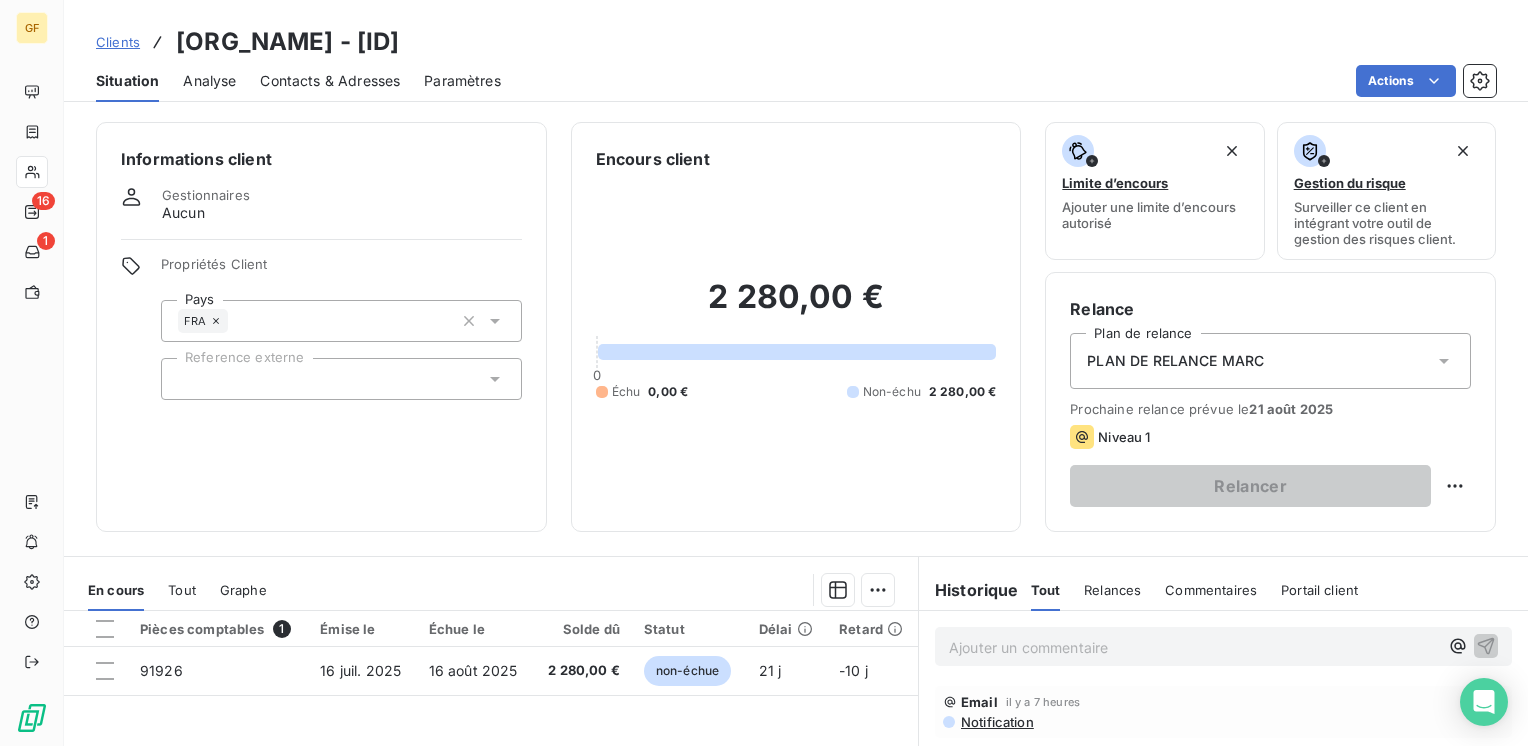 click on "Contacts & Adresses" at bounding box center (330, 81) 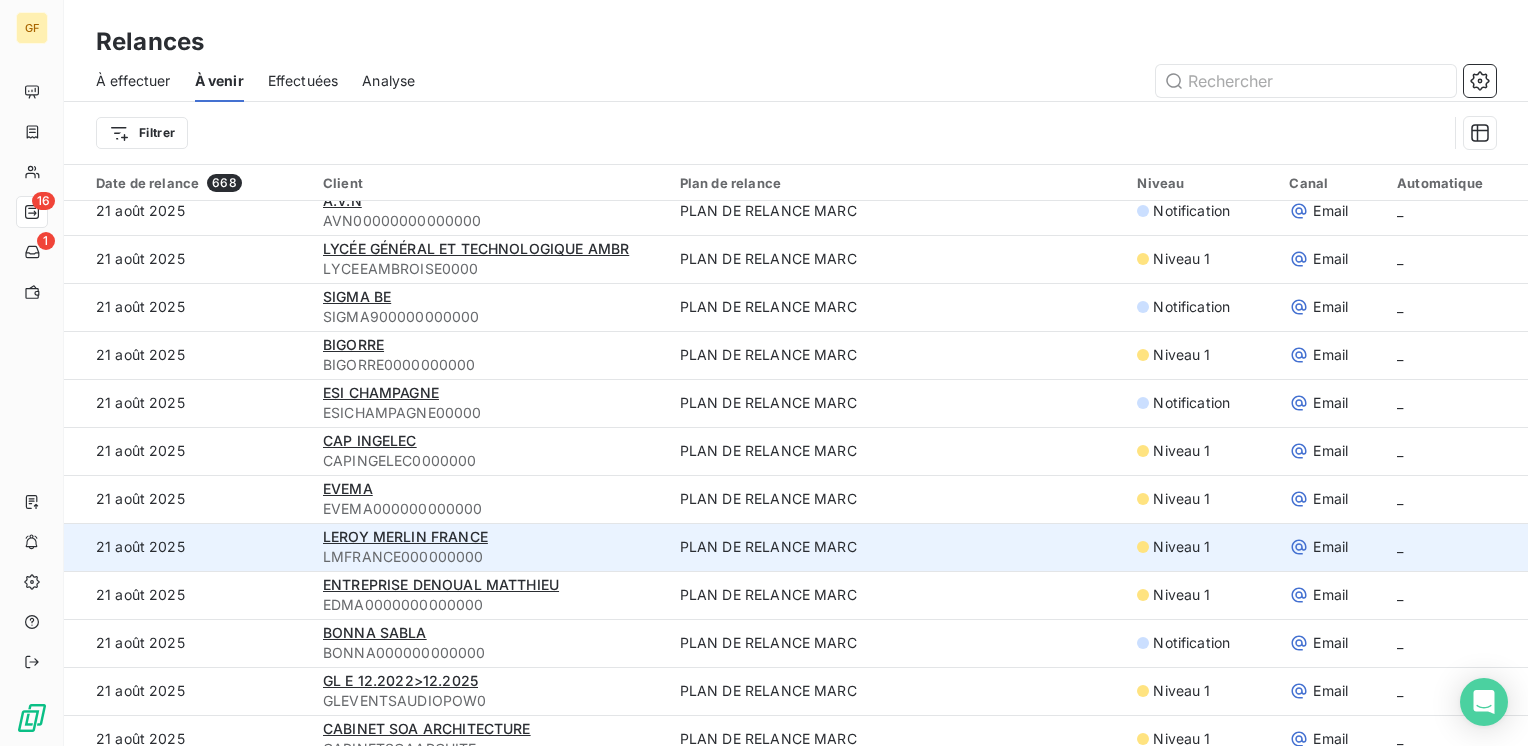 scroll, scrollTop: 3355, scrollLeft: 0, axis: vertical 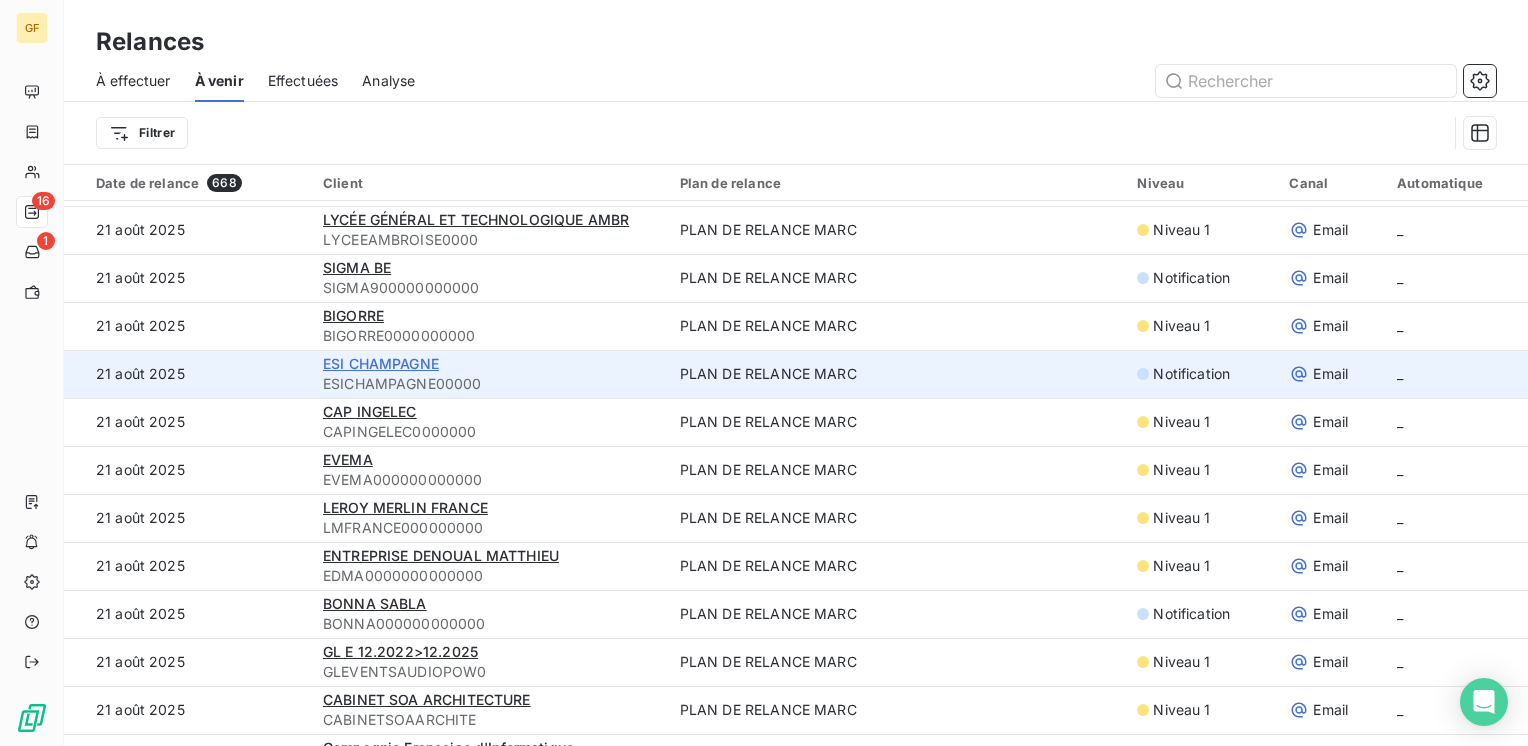 click on "ESI CHAMPAGNE" at bounding box center [381, 363] 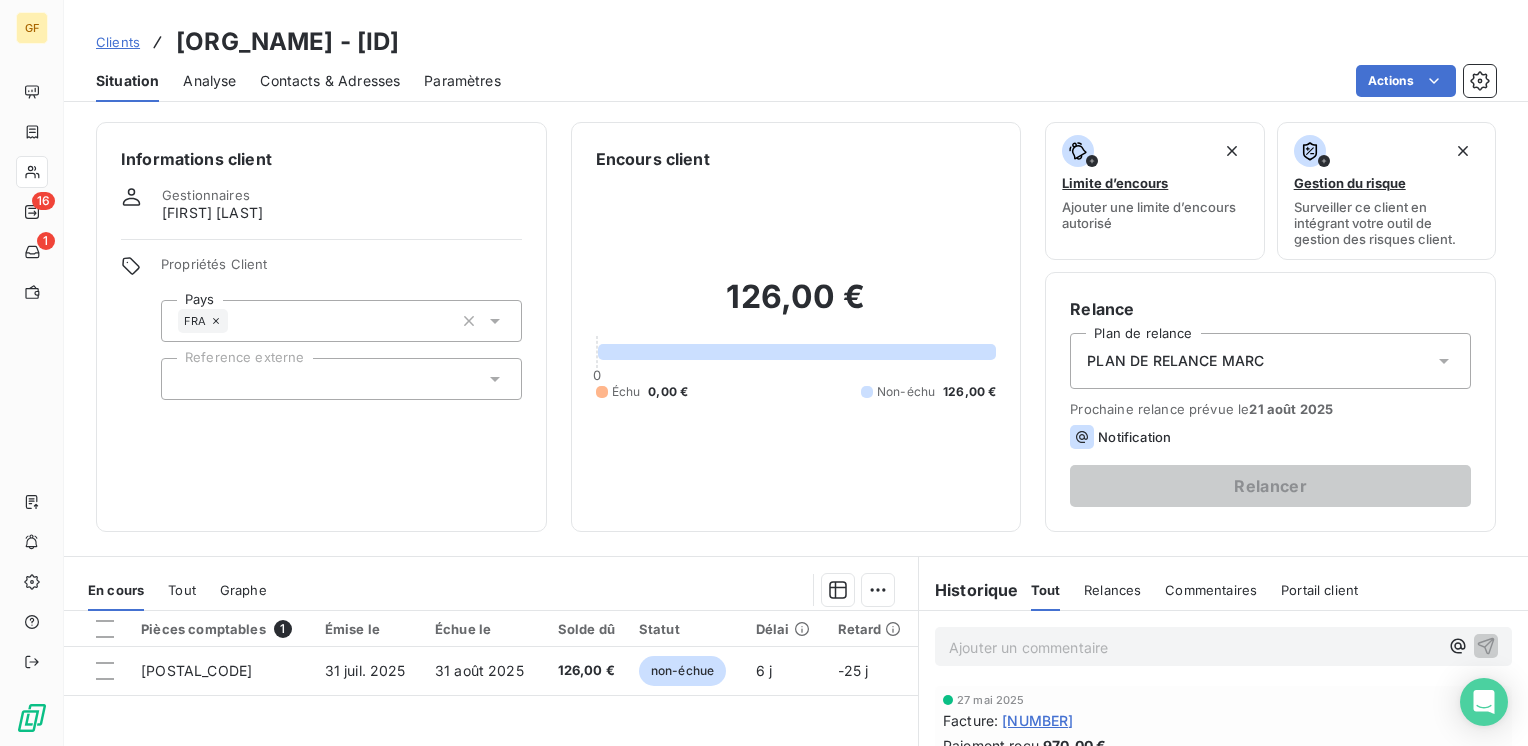 click on "Contacts & Adresses" at bounding box center [330, 81] 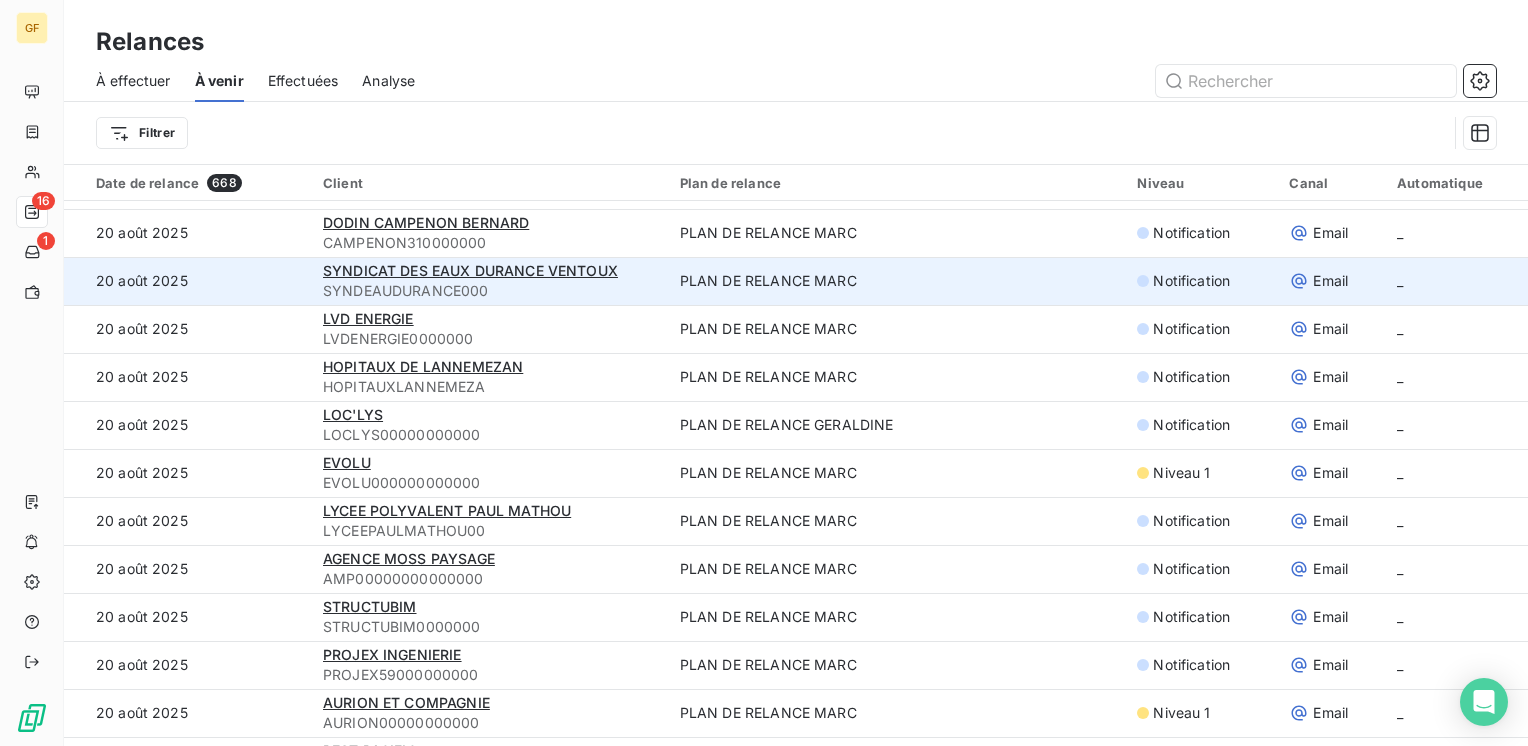 scroll, scrollTop: 4255, scrollLeft: 0, axis: vertical 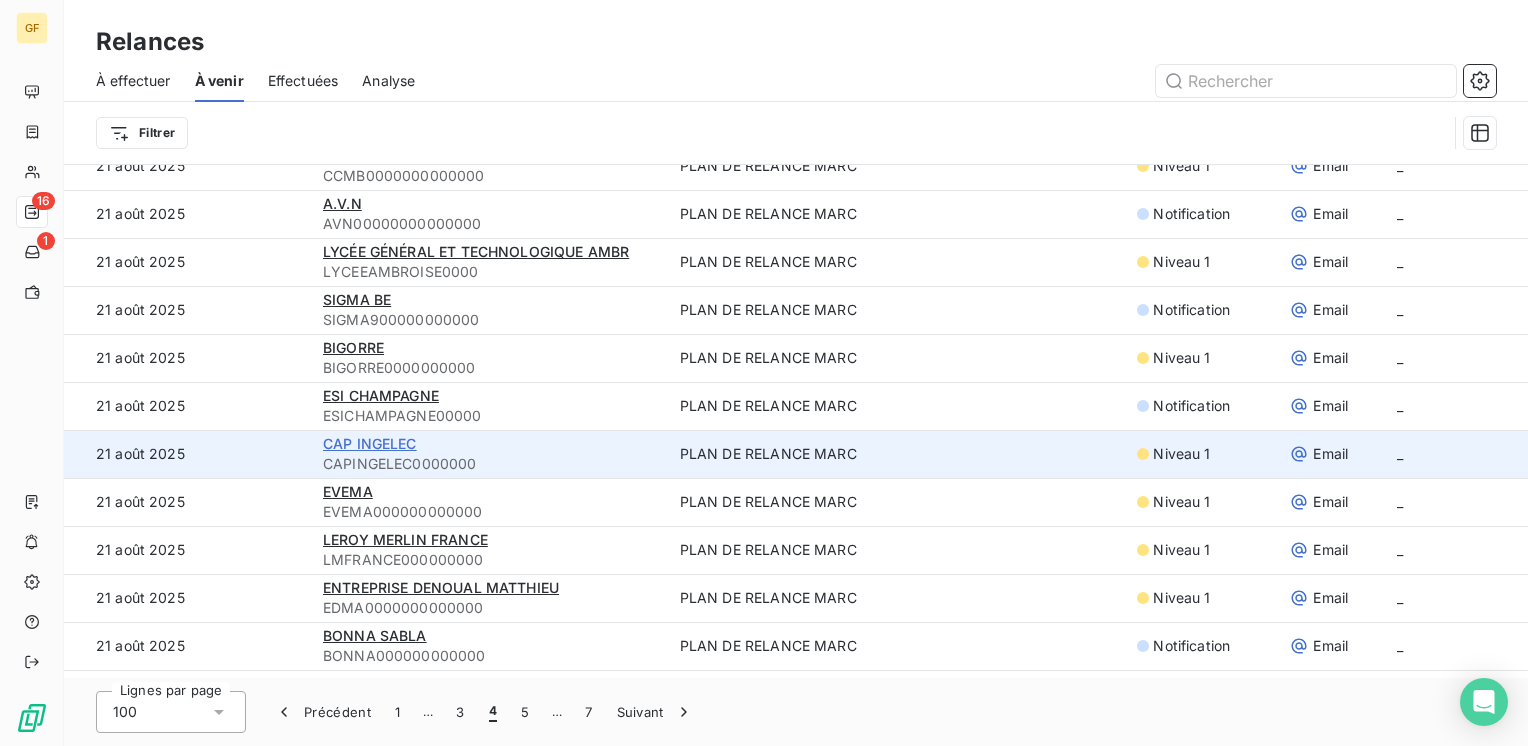 click on "CAP INGELEC" at bounding box center (370, 443) 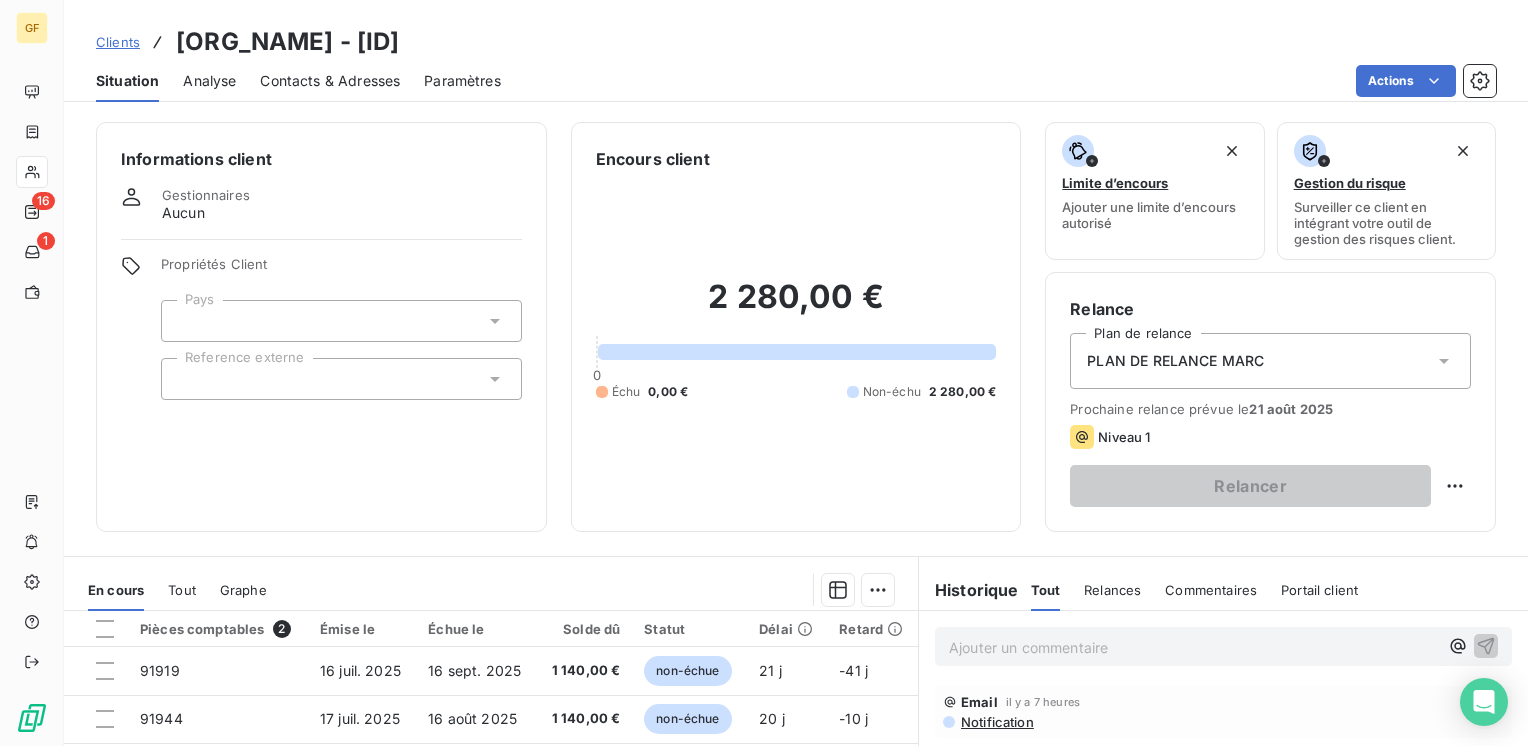 click on "Contacts & Adresses" at bounding box center [330, 81] 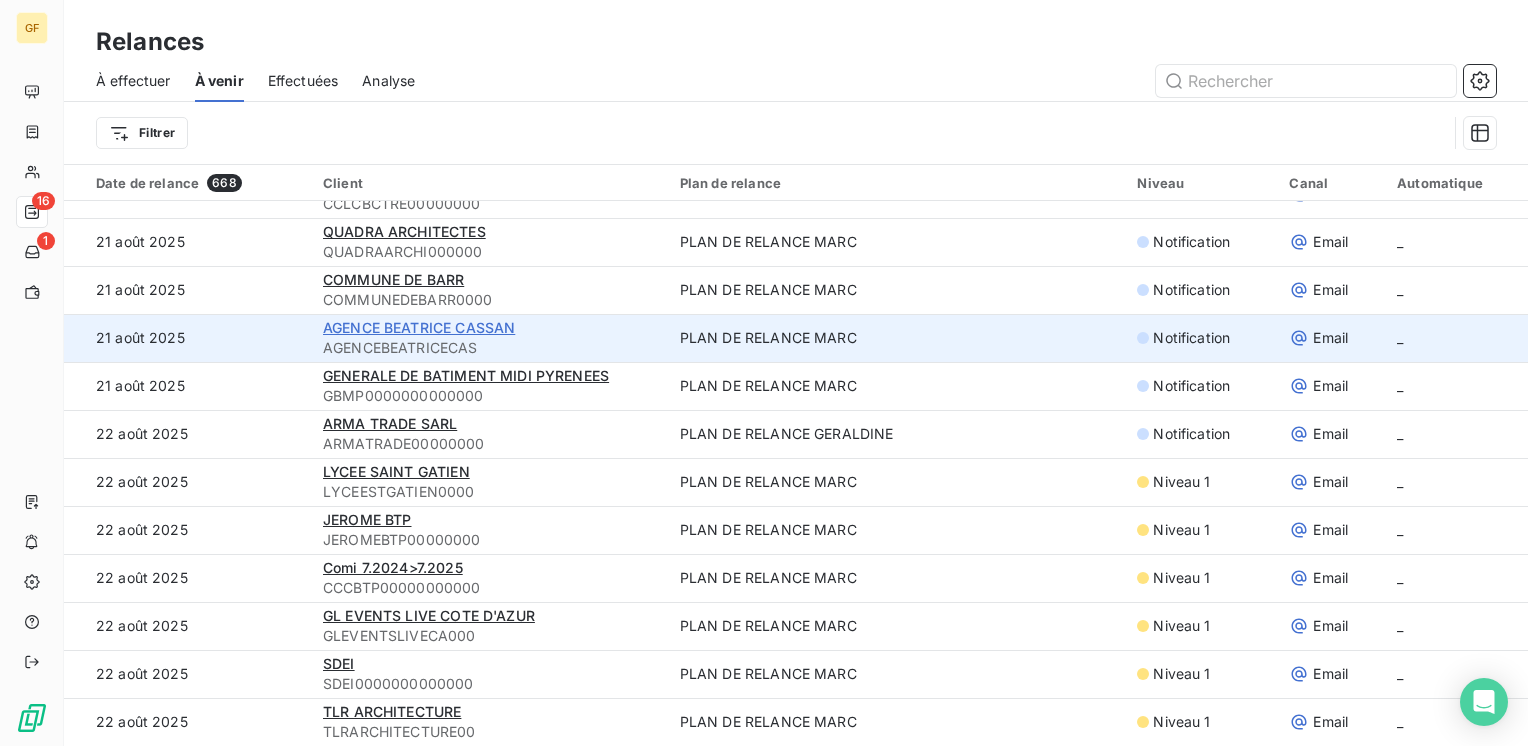scroll, scrollTop: 3455, scrollLeft: 0, axis: vertical 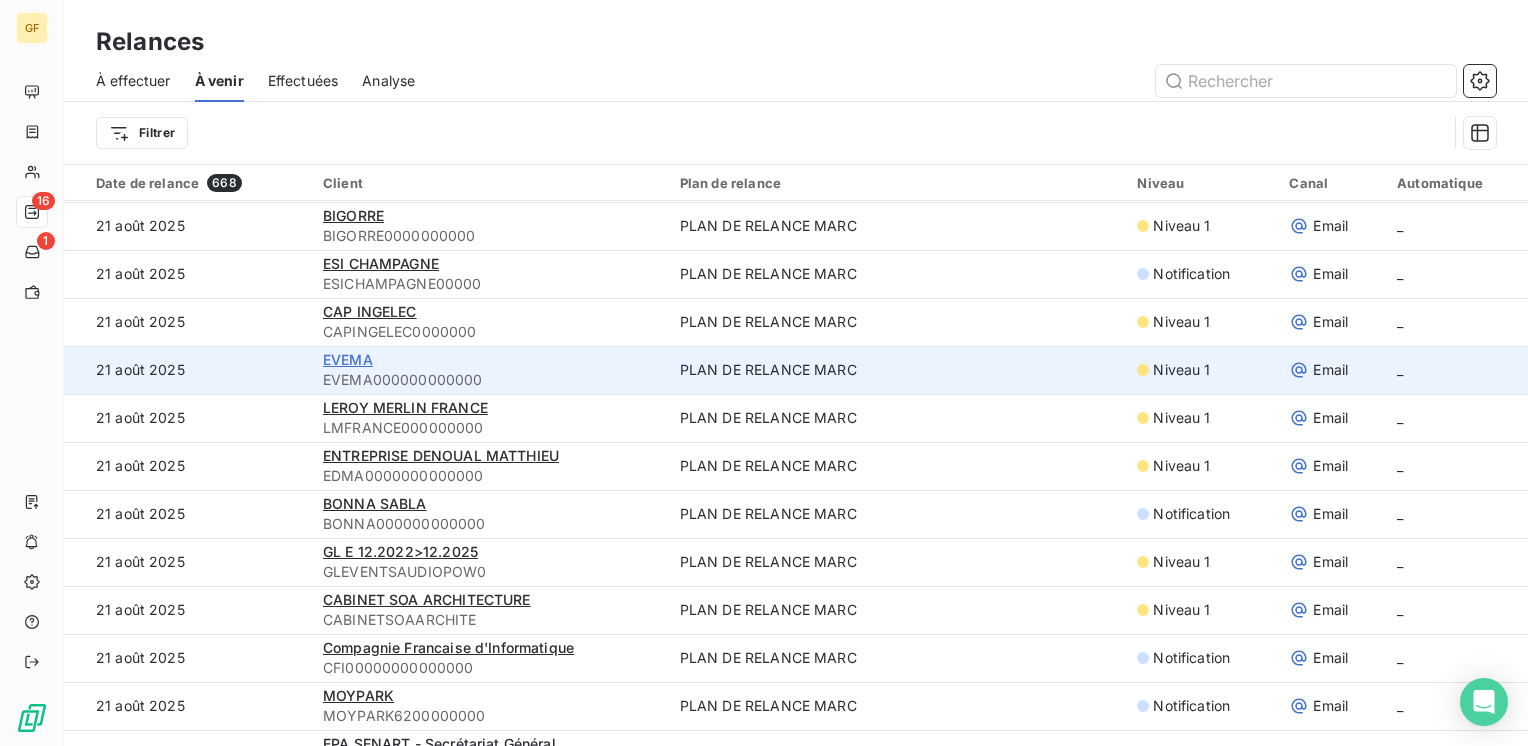 click on "EVEMA" at bounding box center [348, 359] 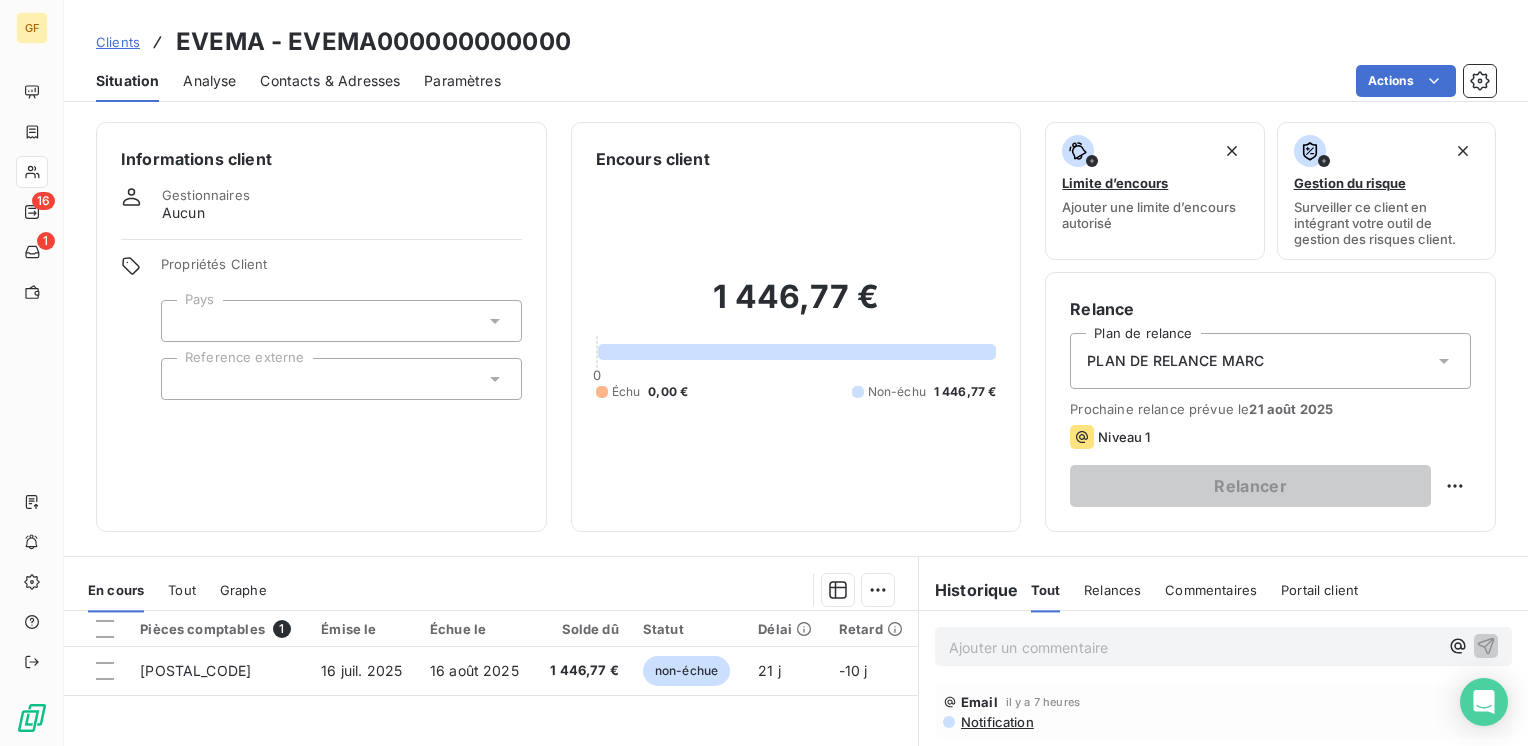 click on "Contacts & Adresses" at bounding box center (330, 81) 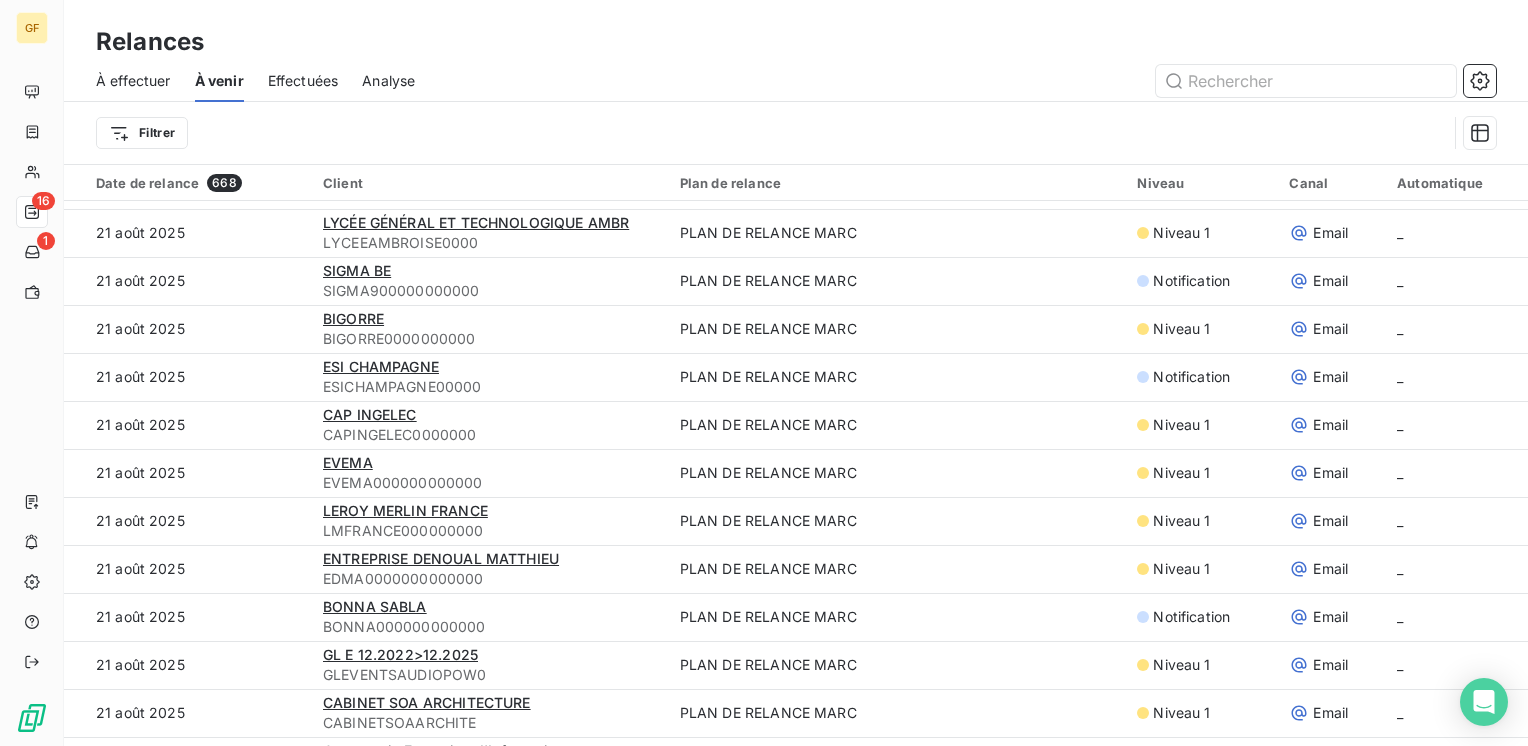 scroll, scrollTop: 3400, scrollLeft: 0, axis: vertical 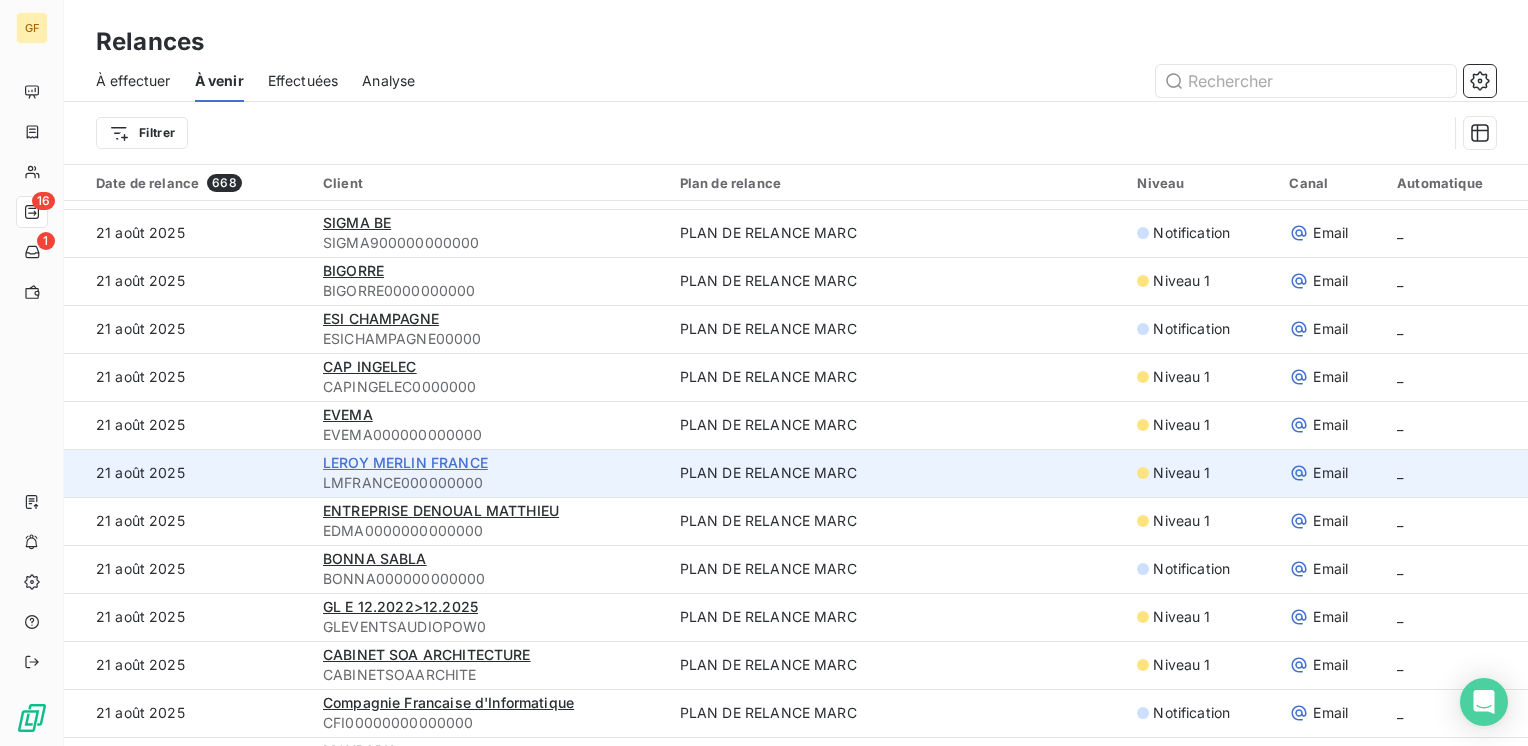 click on "LEROY MERLIN FRANCE" at bounding box center [405, 462] 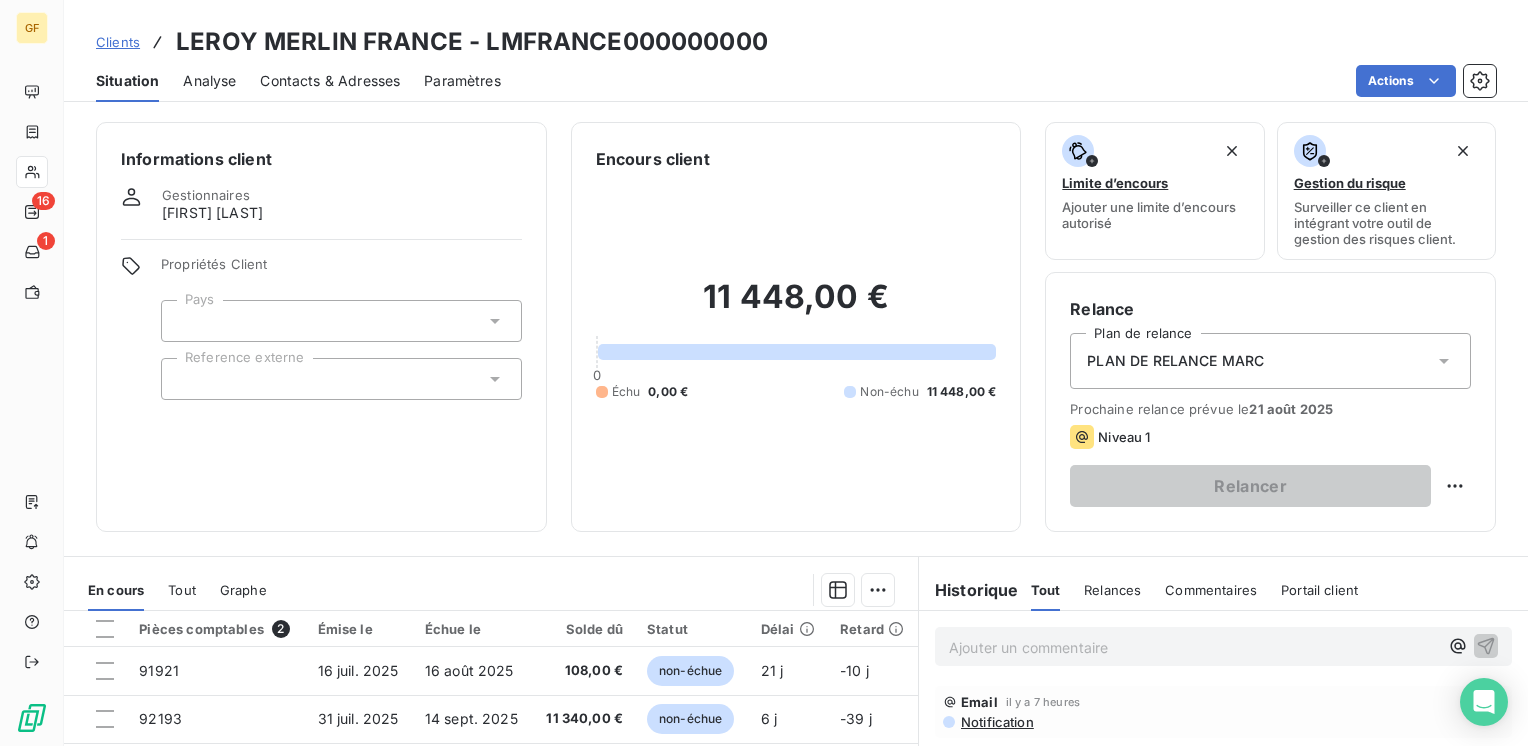 click on "Contacts & Adresses" at bounding box center [330, 81] 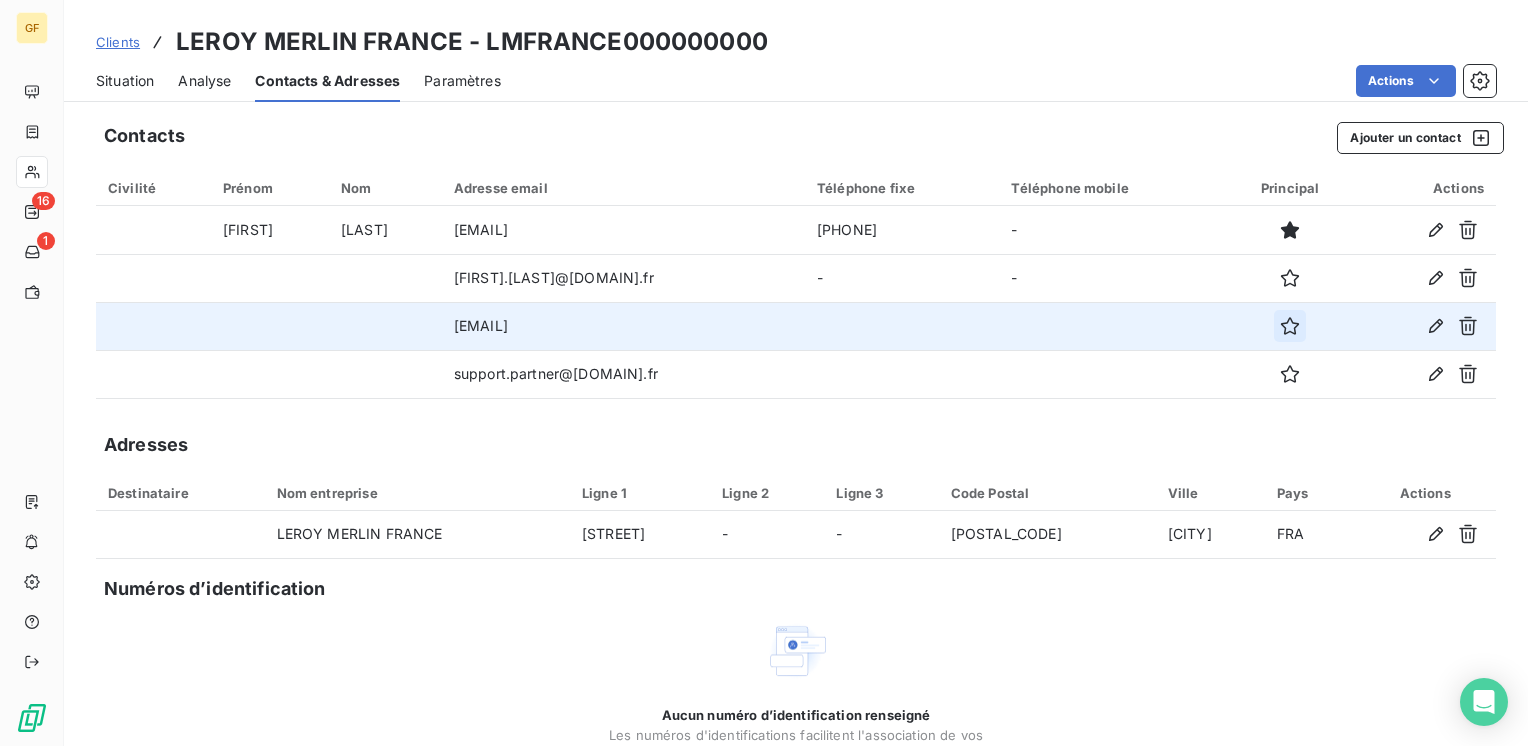 click 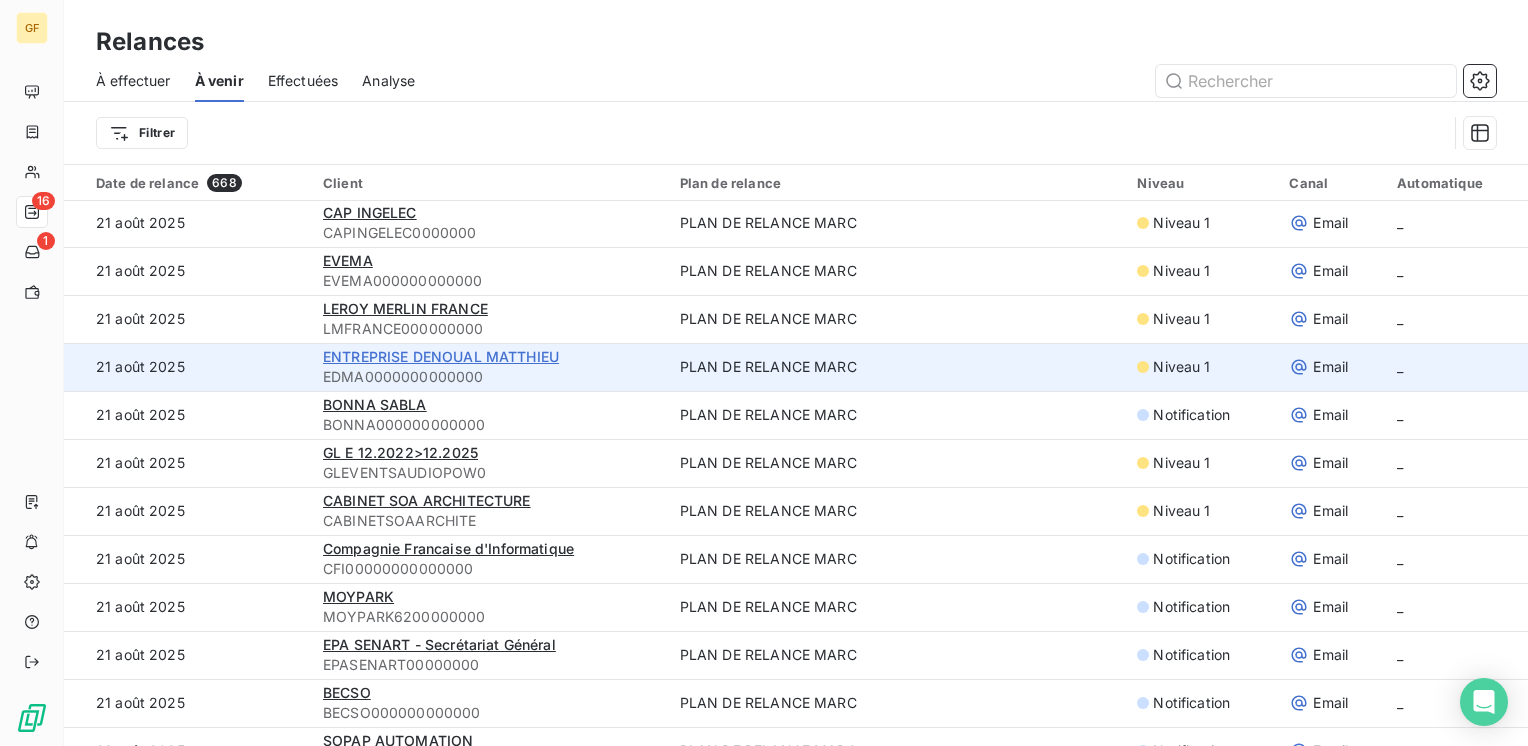scroll, scrollTop: 3600, scrollLeft: 0, axis: vertical 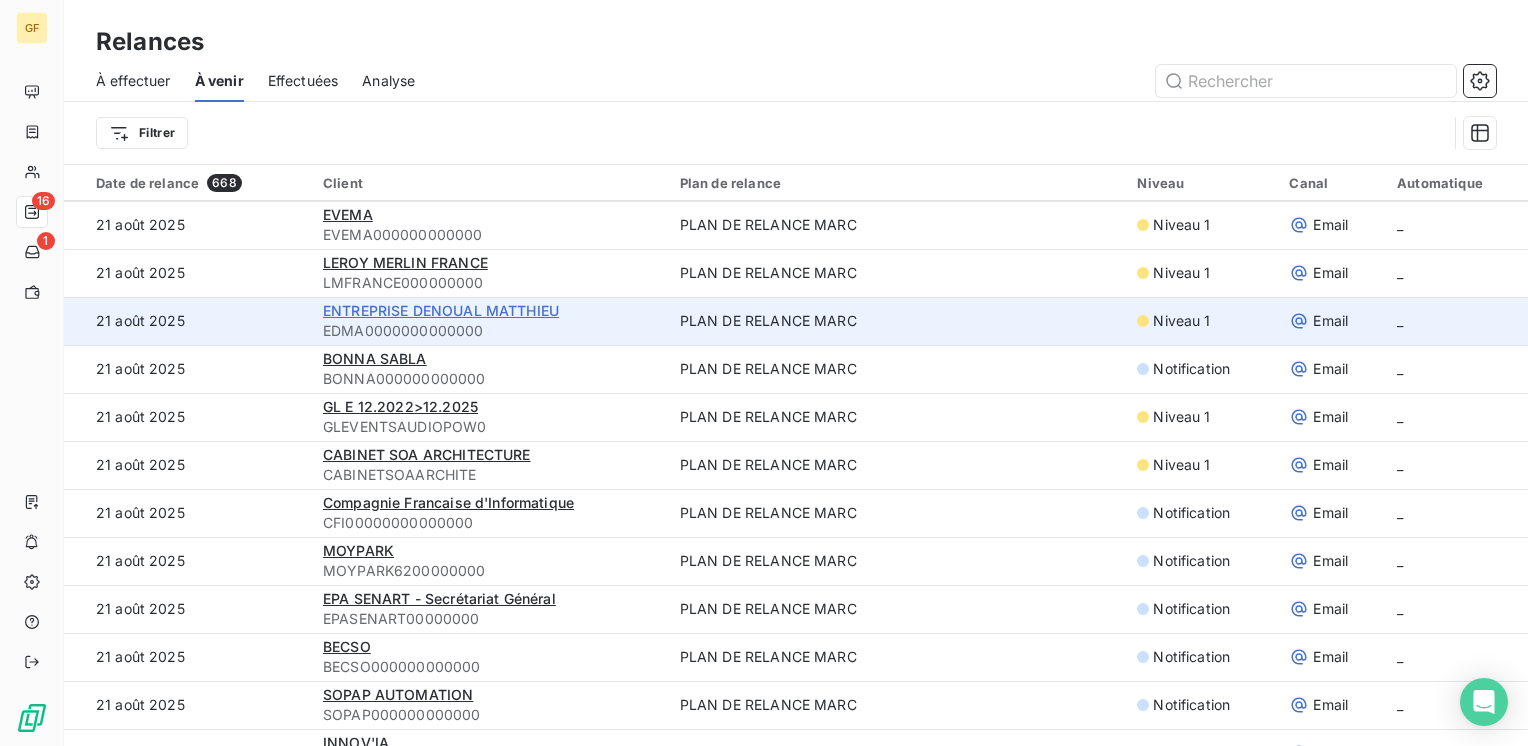 click on "ENTREPRISE DENOUAL MATTHIEU" at bounding box center [441, 310] 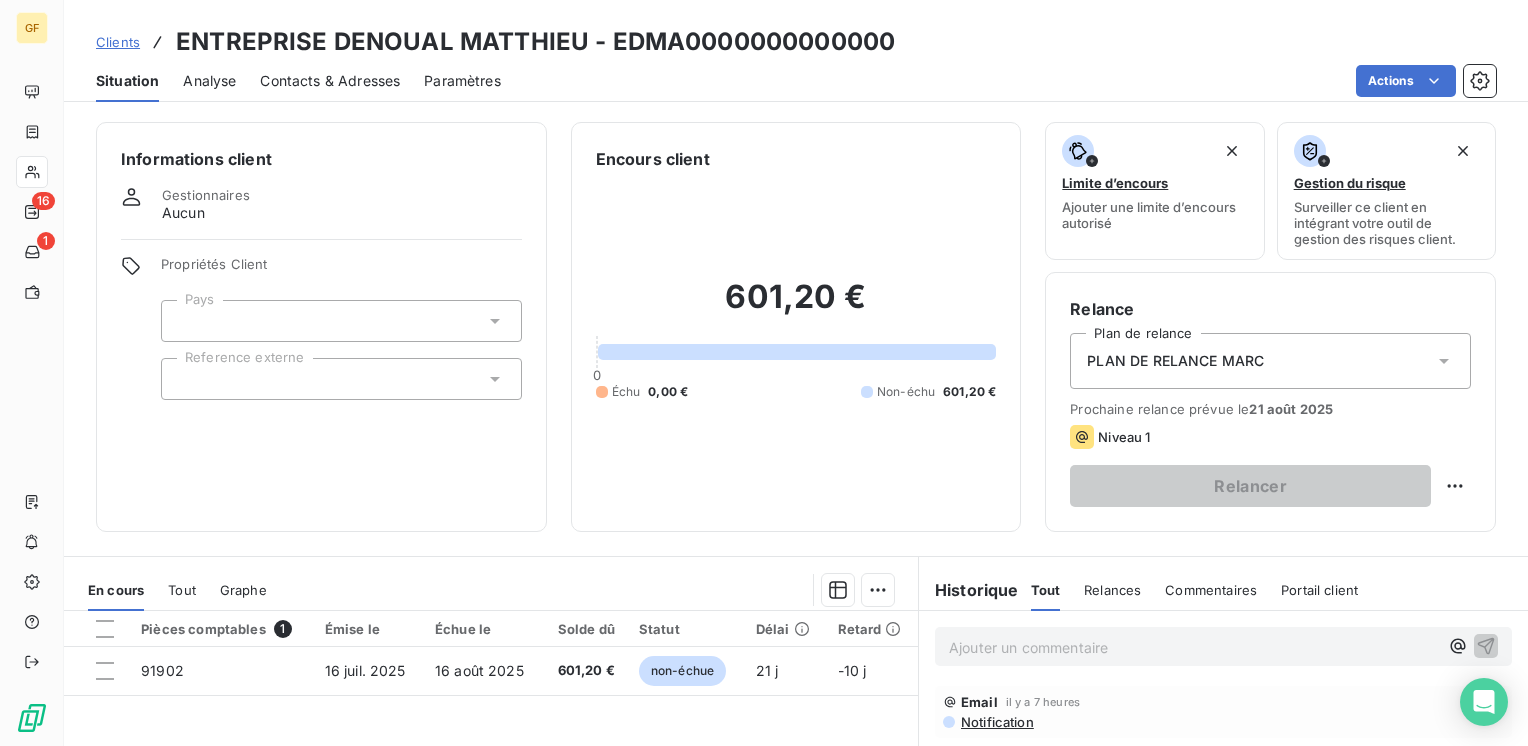click on "Contacts & Adresses" at bounding box center [330, 81] 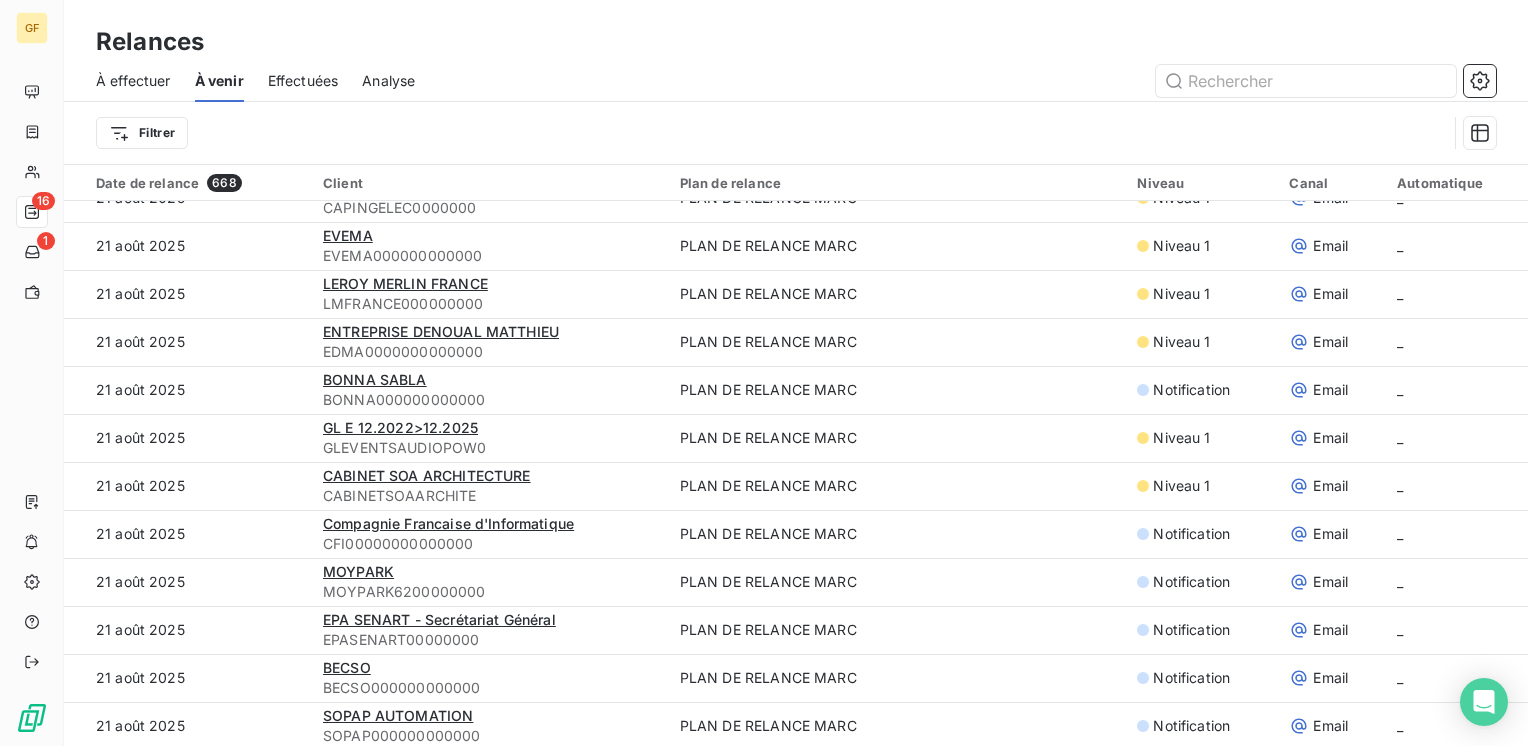 scroll, scrollTop: 3600, scrollLeft: 0, axis: vertical 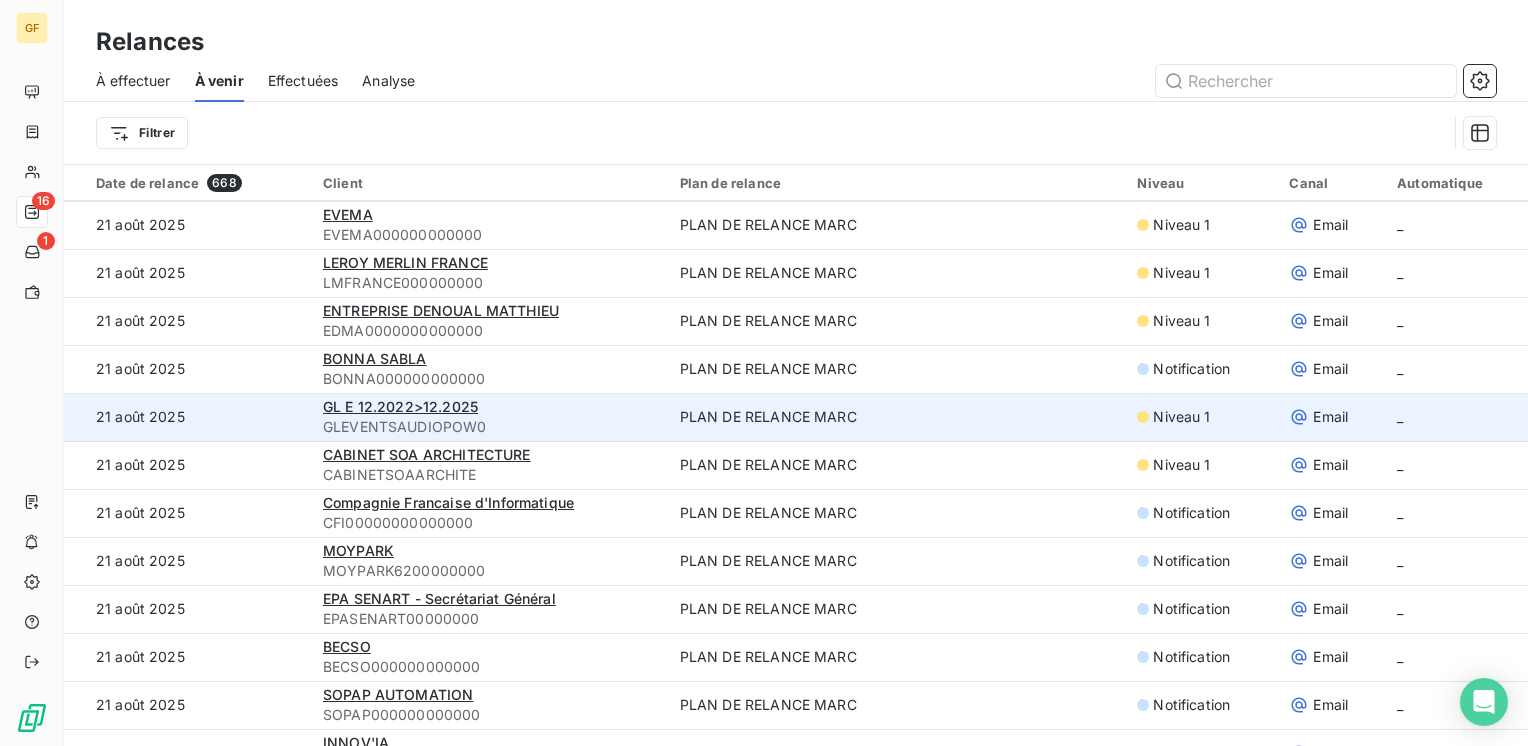click on "GL E 12.2022>12.2025" at bounding box center [489, 407] 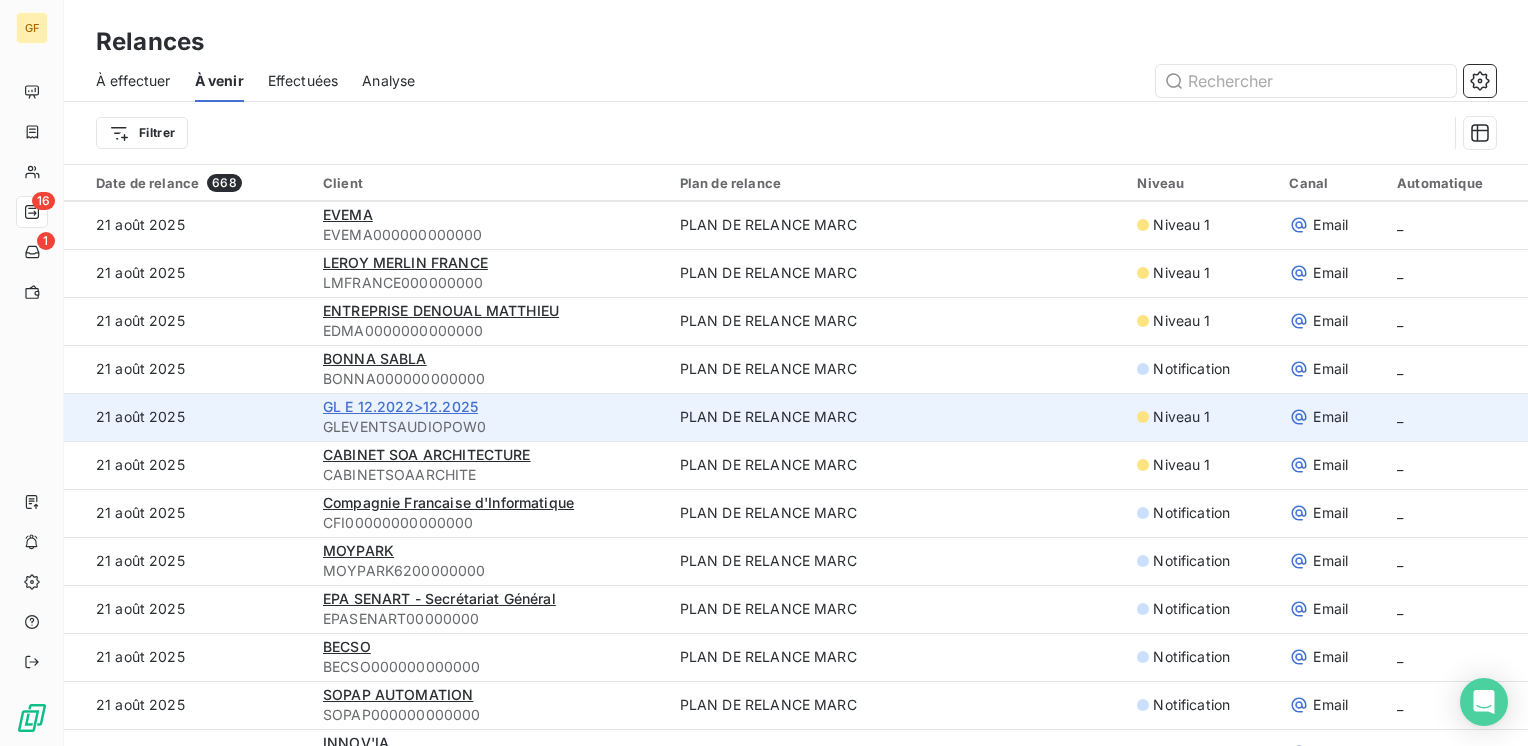click on "GL E 12.2022>12.2025" at bounding box center [400, 406] 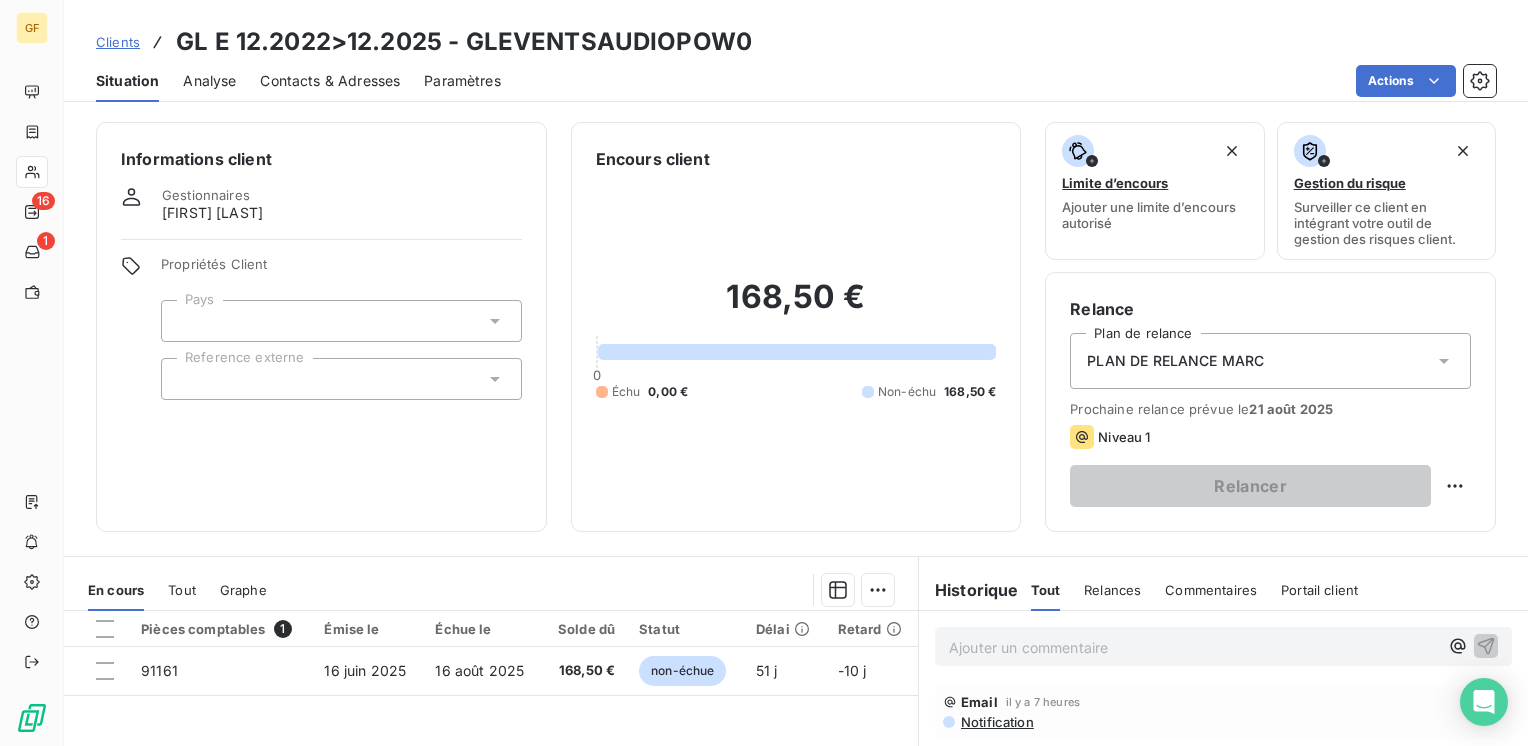 click on "Contacts & Adresses" at bounding box center (330, 81) 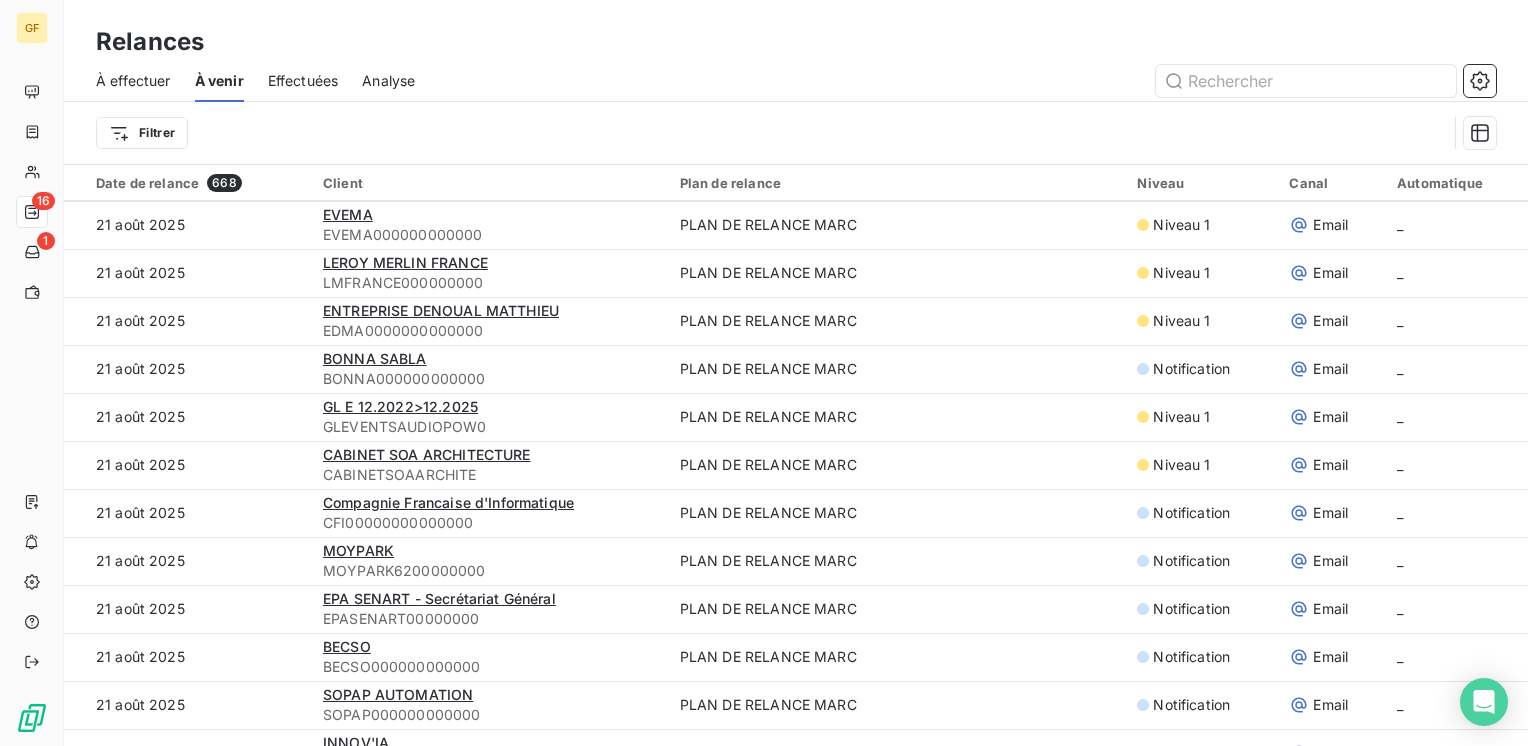 scroll, scrollTop: 3700, scrollLeft: 0, axis: vertical 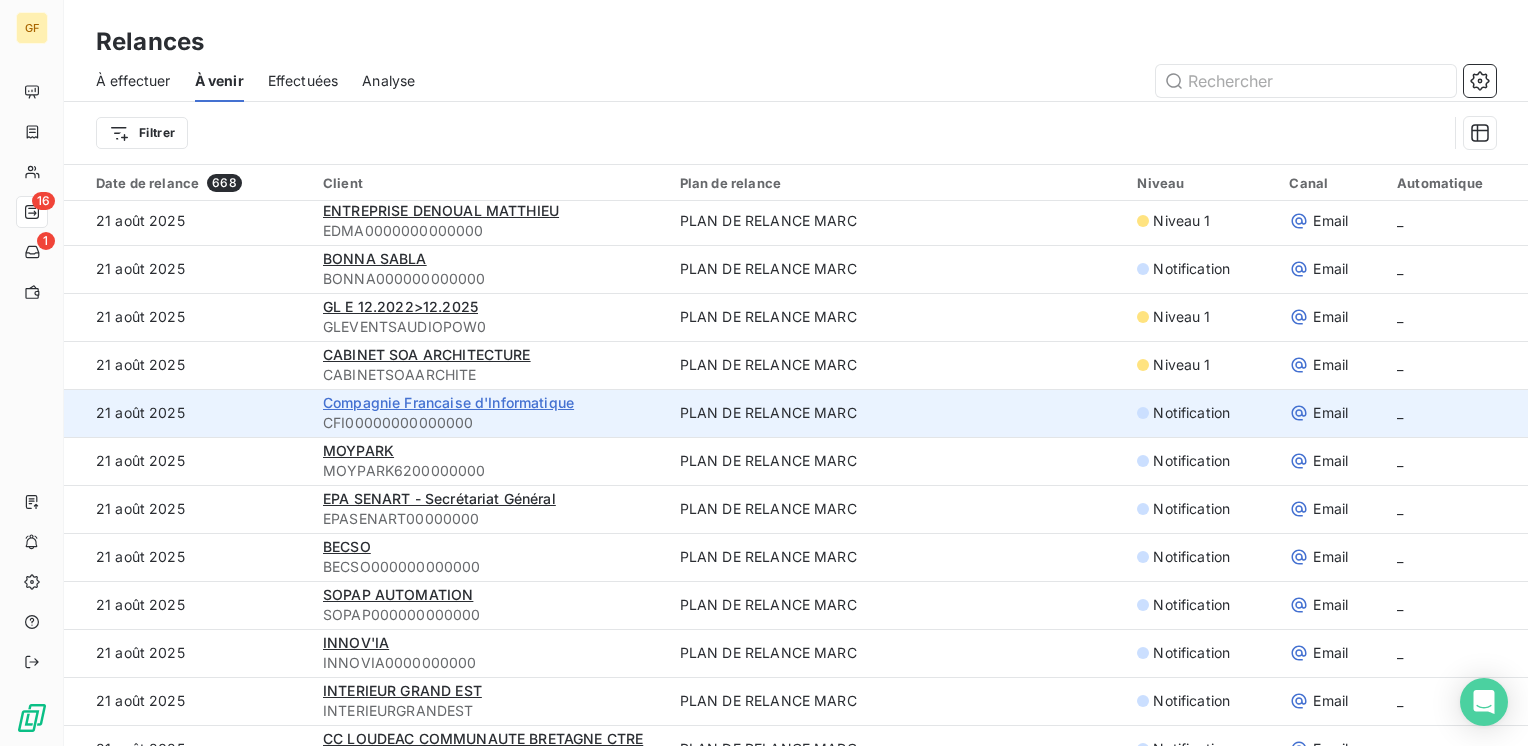 click on "Compagnie Francaise d'Informatique" at bounding box center (448, 402) 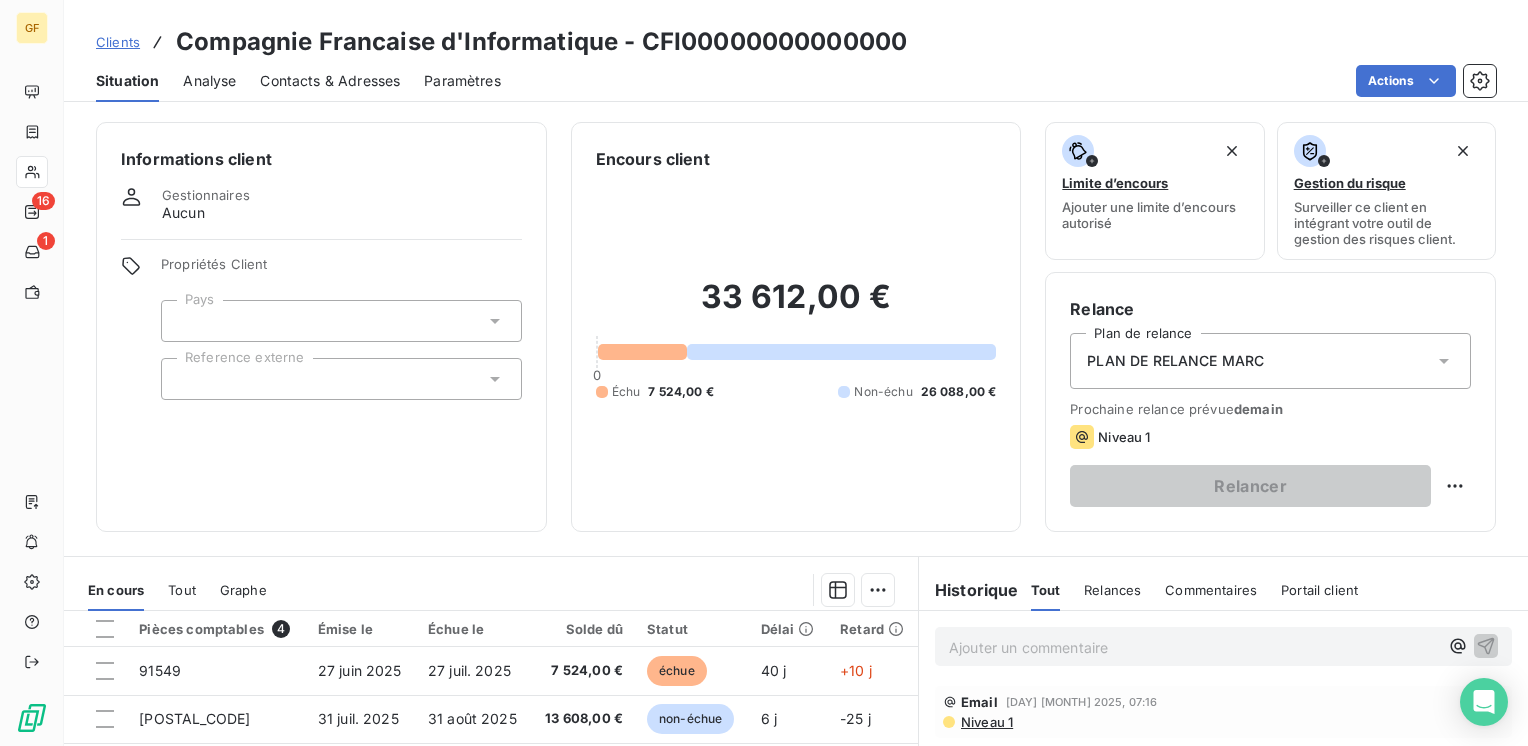 click on "Contacts & Adresses" at bounding box center [330, 81] 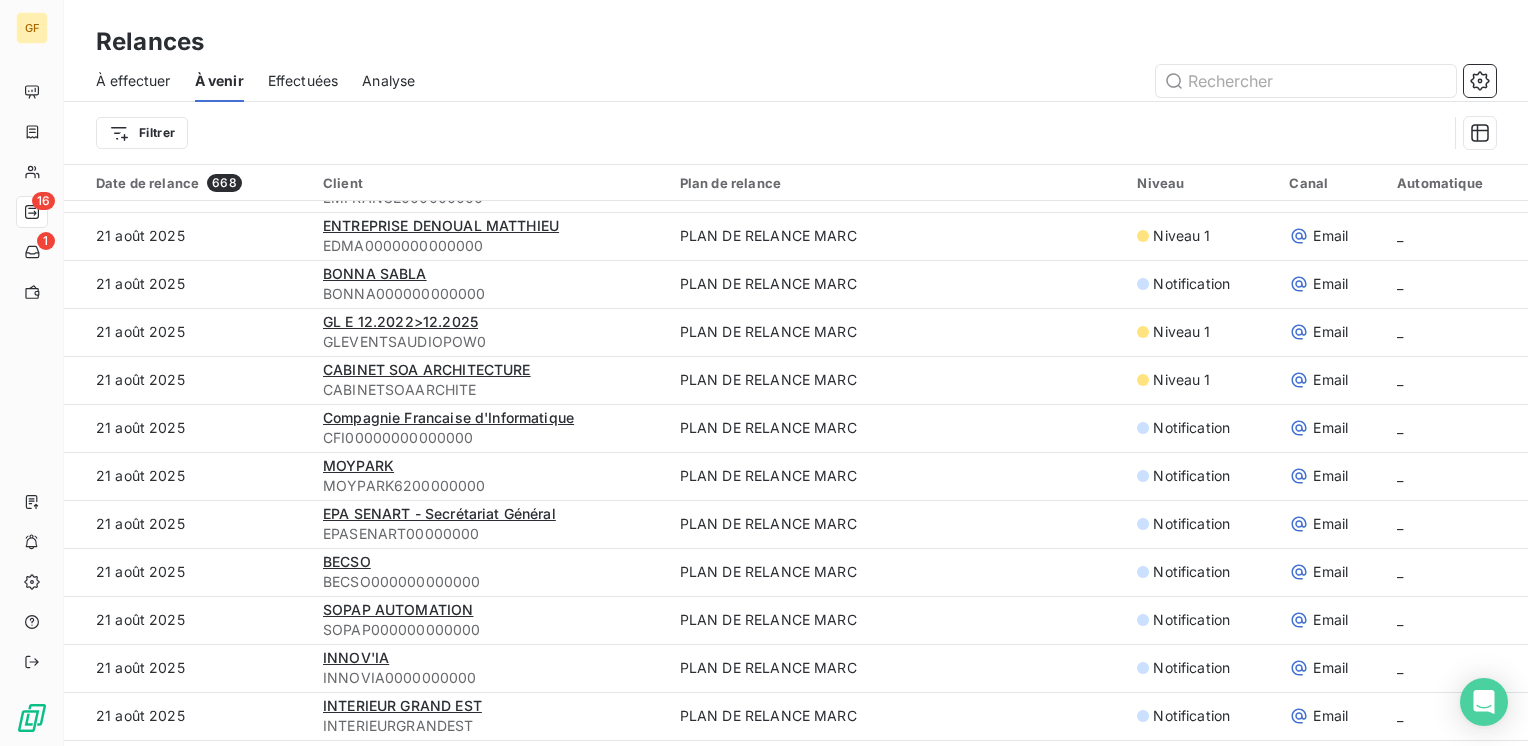 scroll, scrollTop: 3700, scrollLeft: 0, axis: vertical 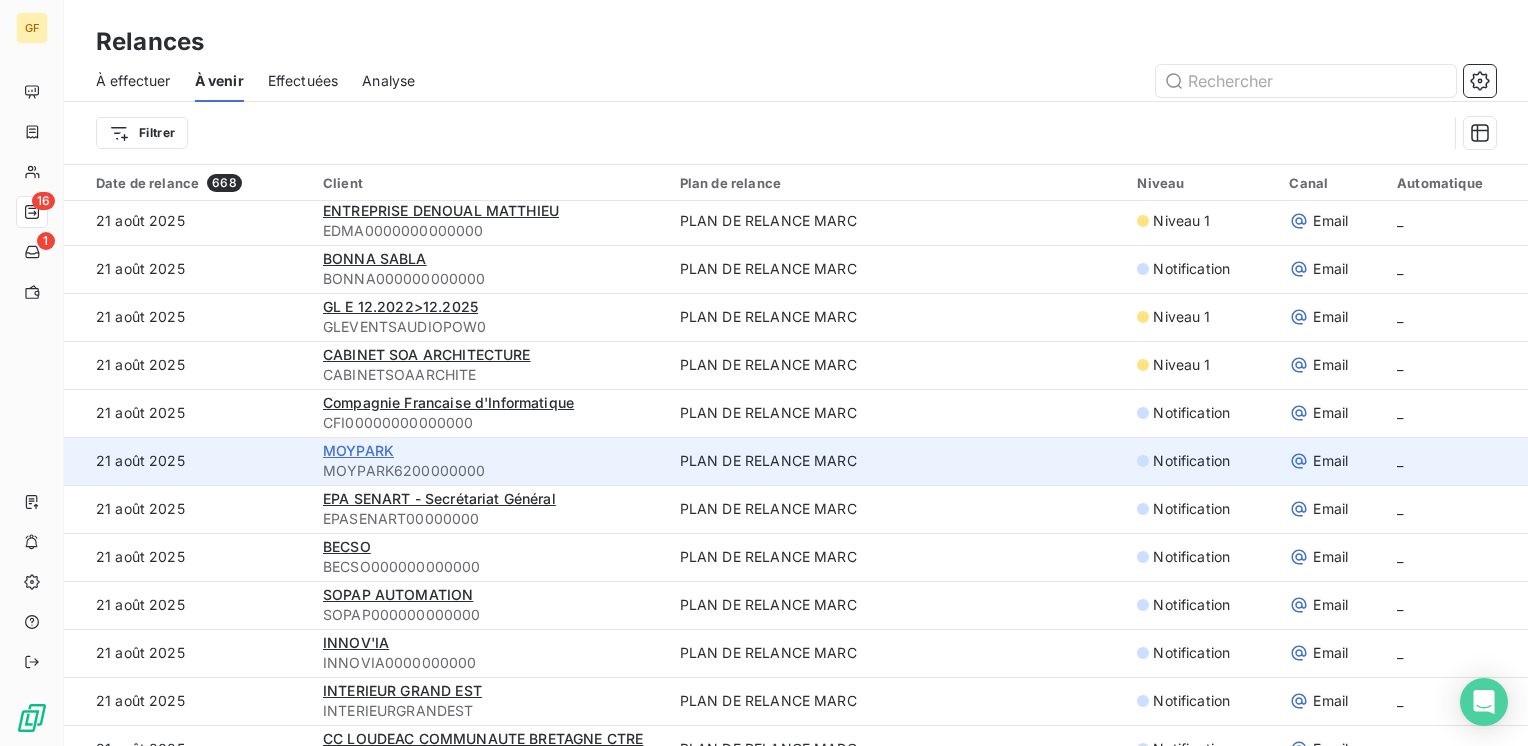 click on "MOYPARK" at bounding box center [358, 450] 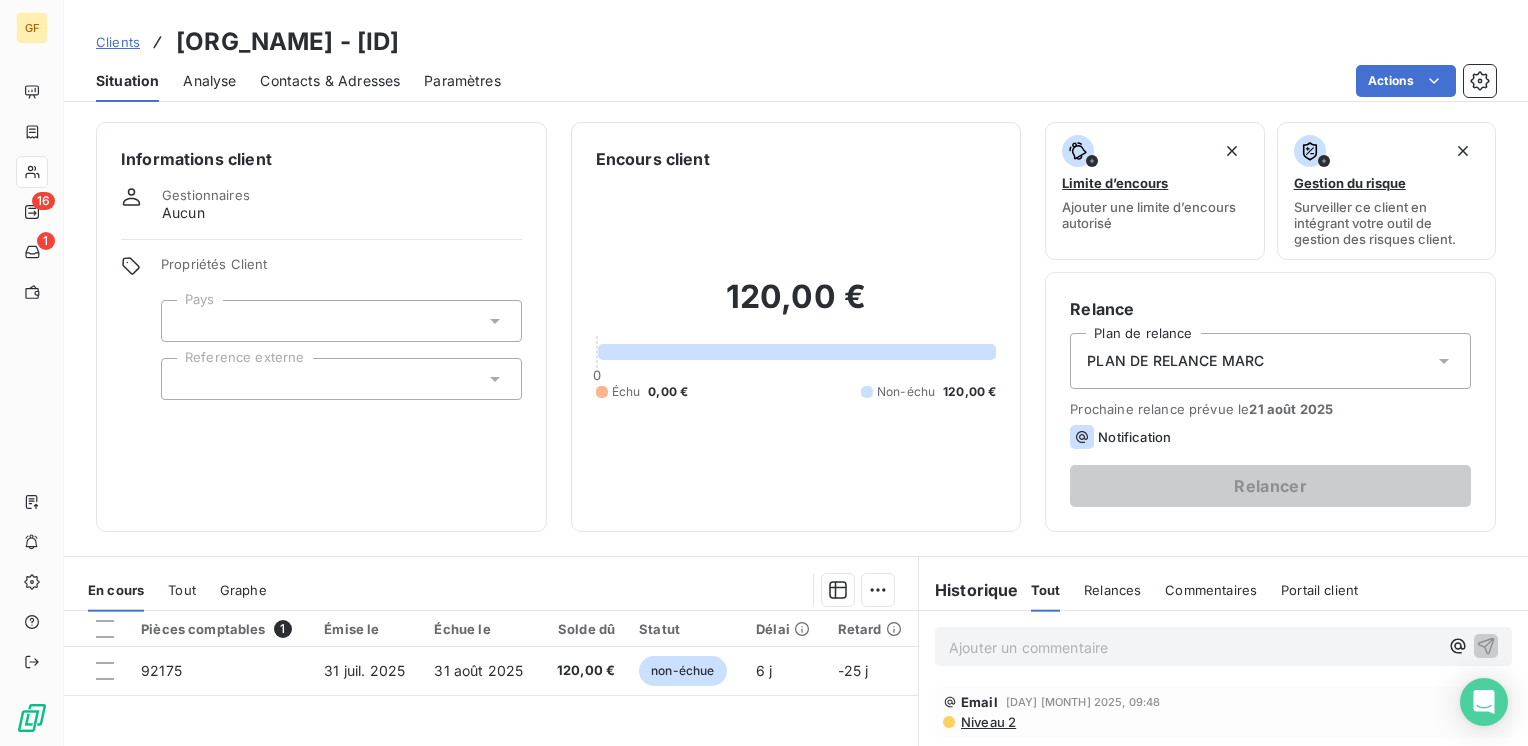click on "Contacts & Adresses" at bounding box center (330, 81) 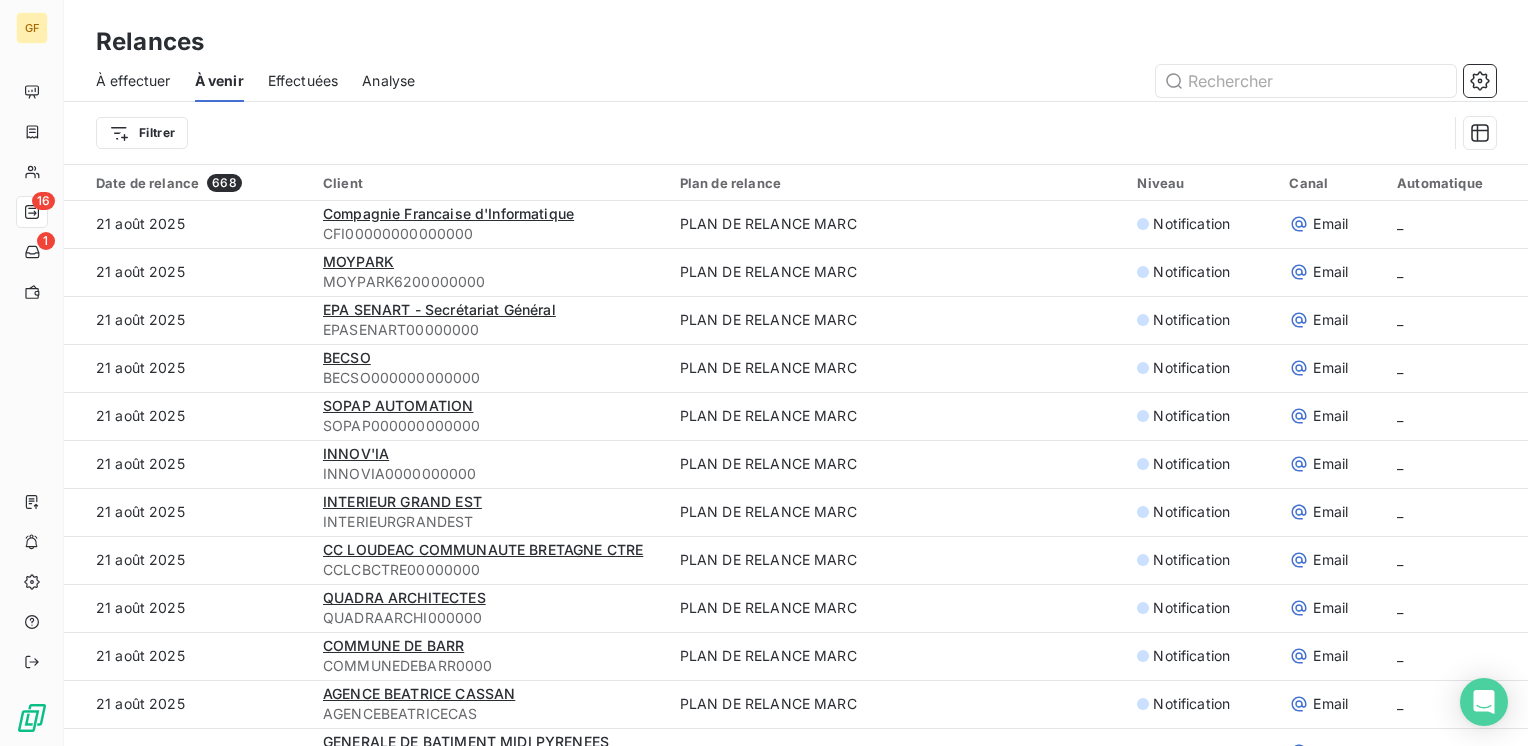 scroll, scrollTop: 3900, scrollLeft: 0, axis: vertical 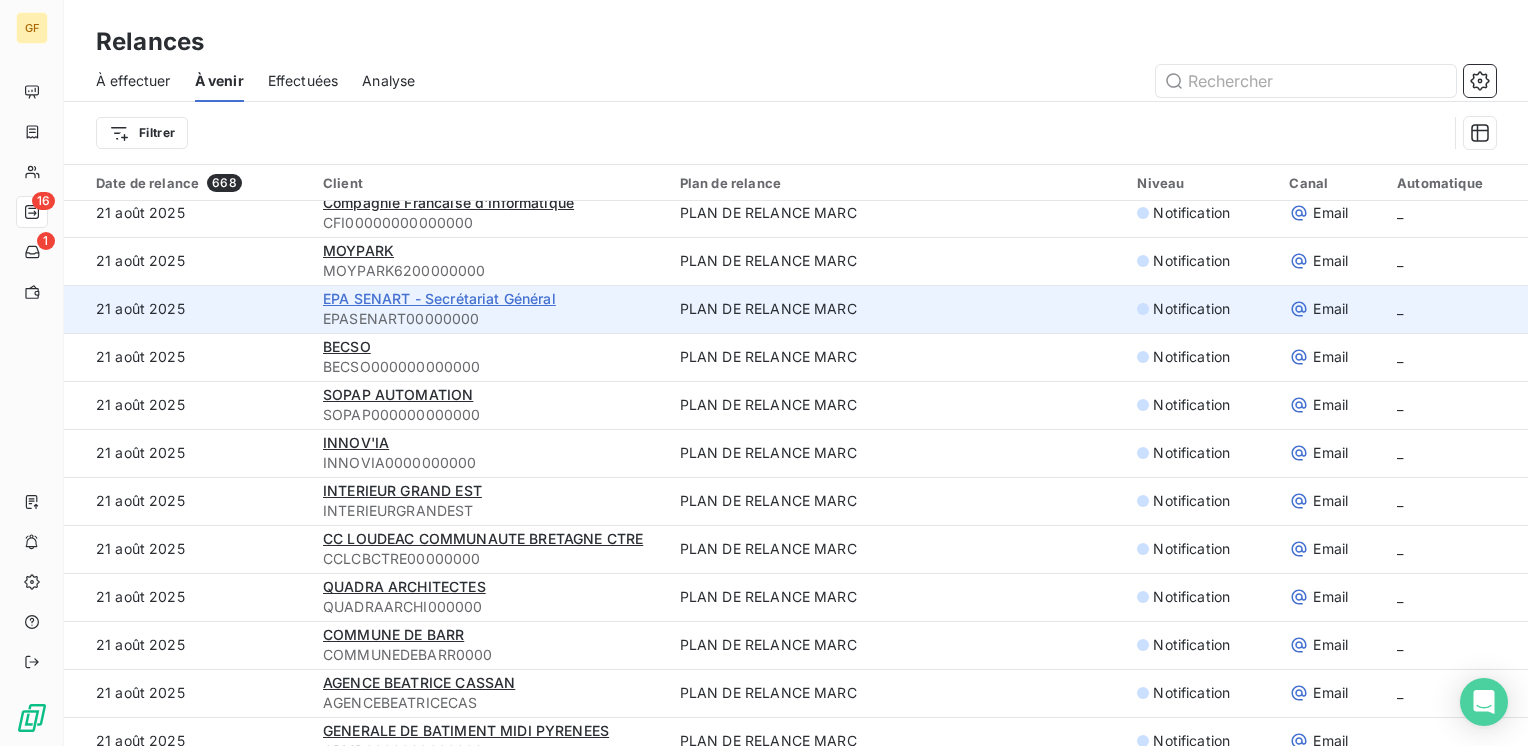 click on "EPA SENART - Secrétariat Général" at bounding box center [439, 298] 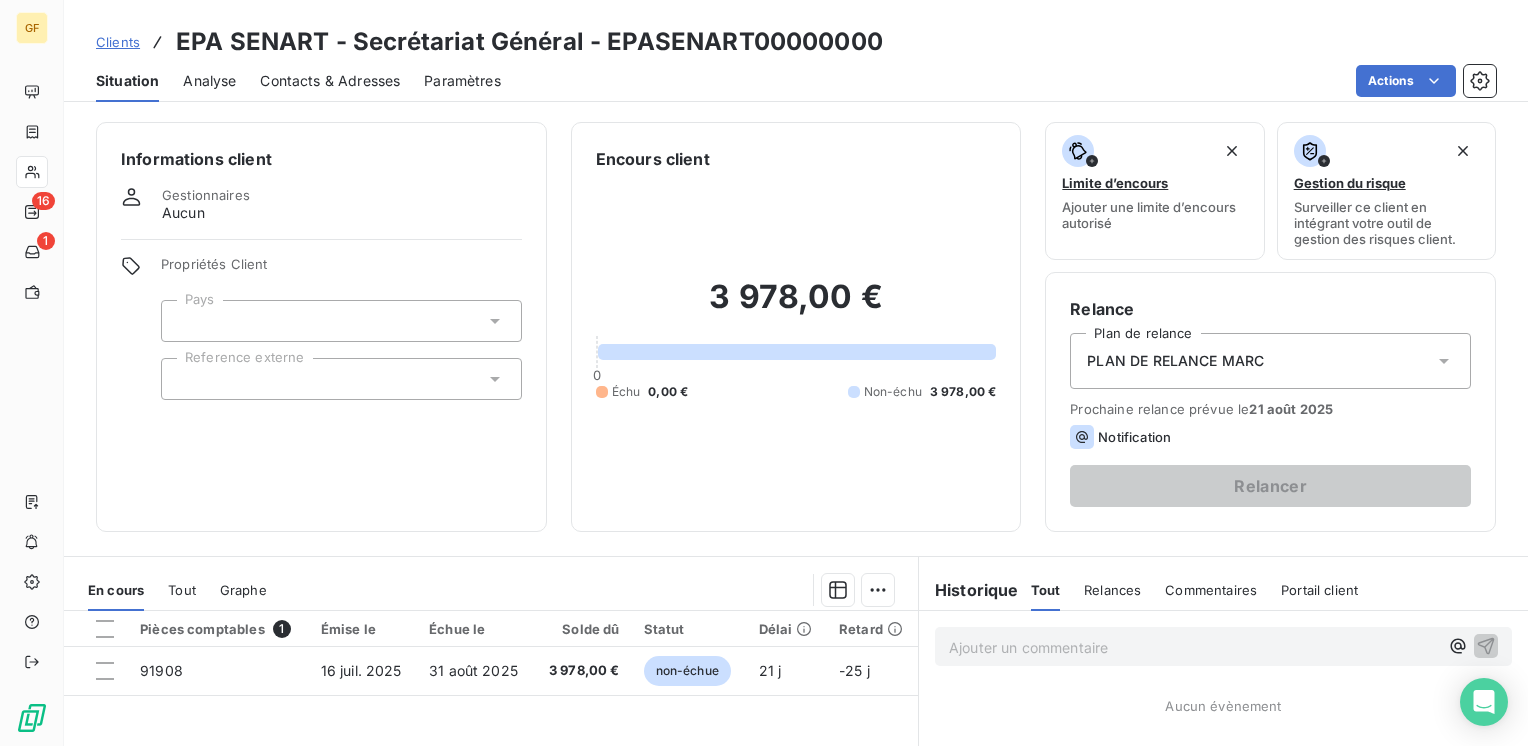 click on "Contacts & Adresses" at bounding box center [330, 81] 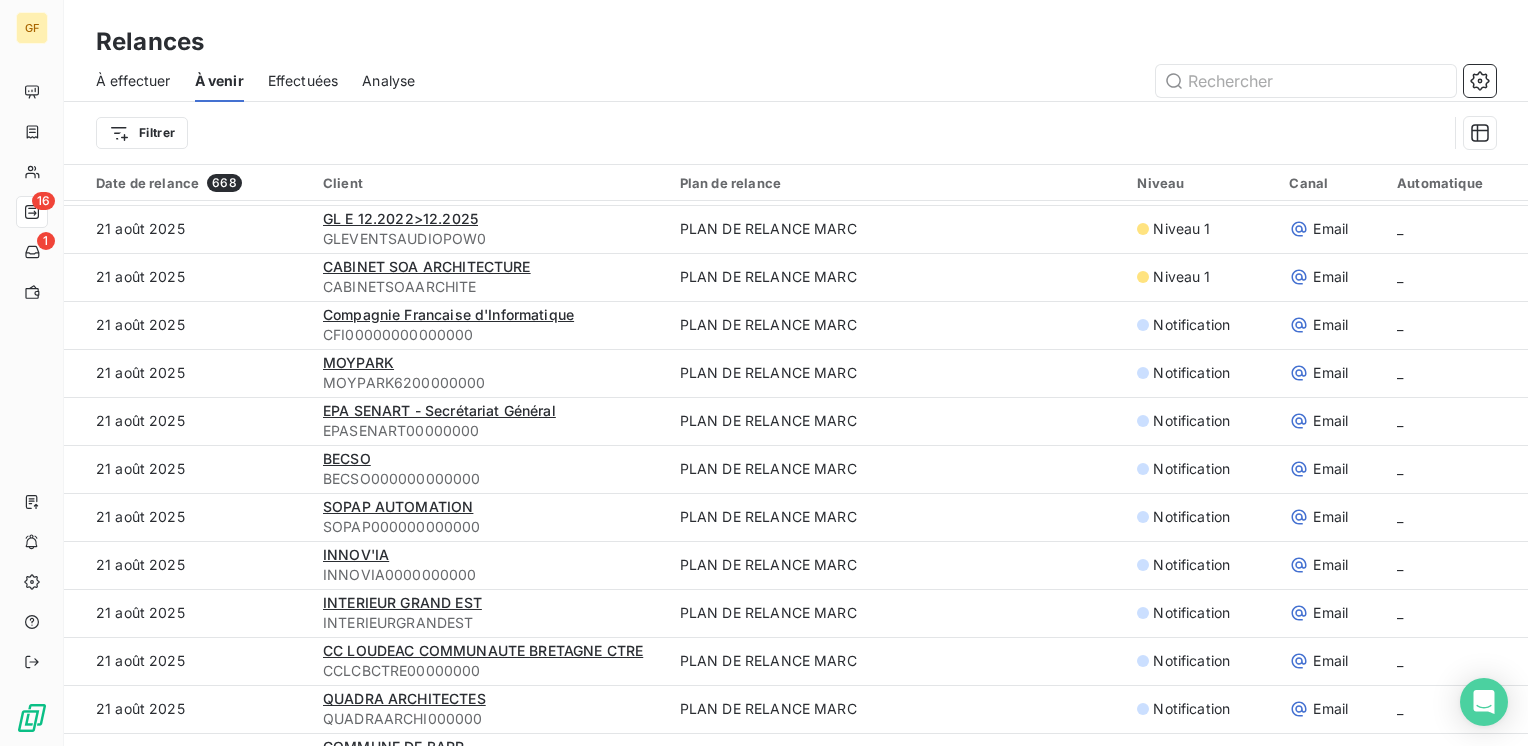 scroll, scrollTop: 3800, scrollLeft: 0, axis: vertical 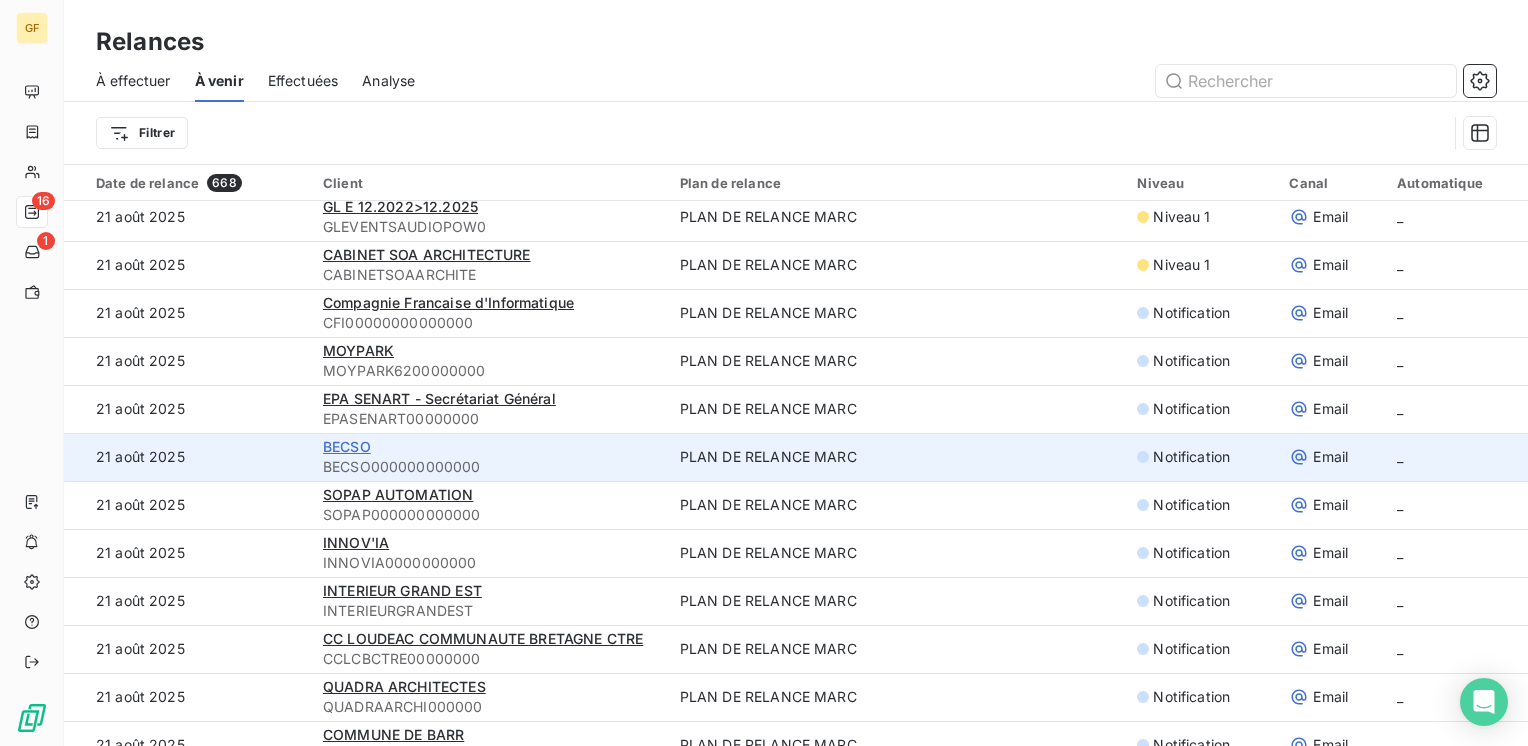 click on "BECSO" at bounding box center [347, 446] 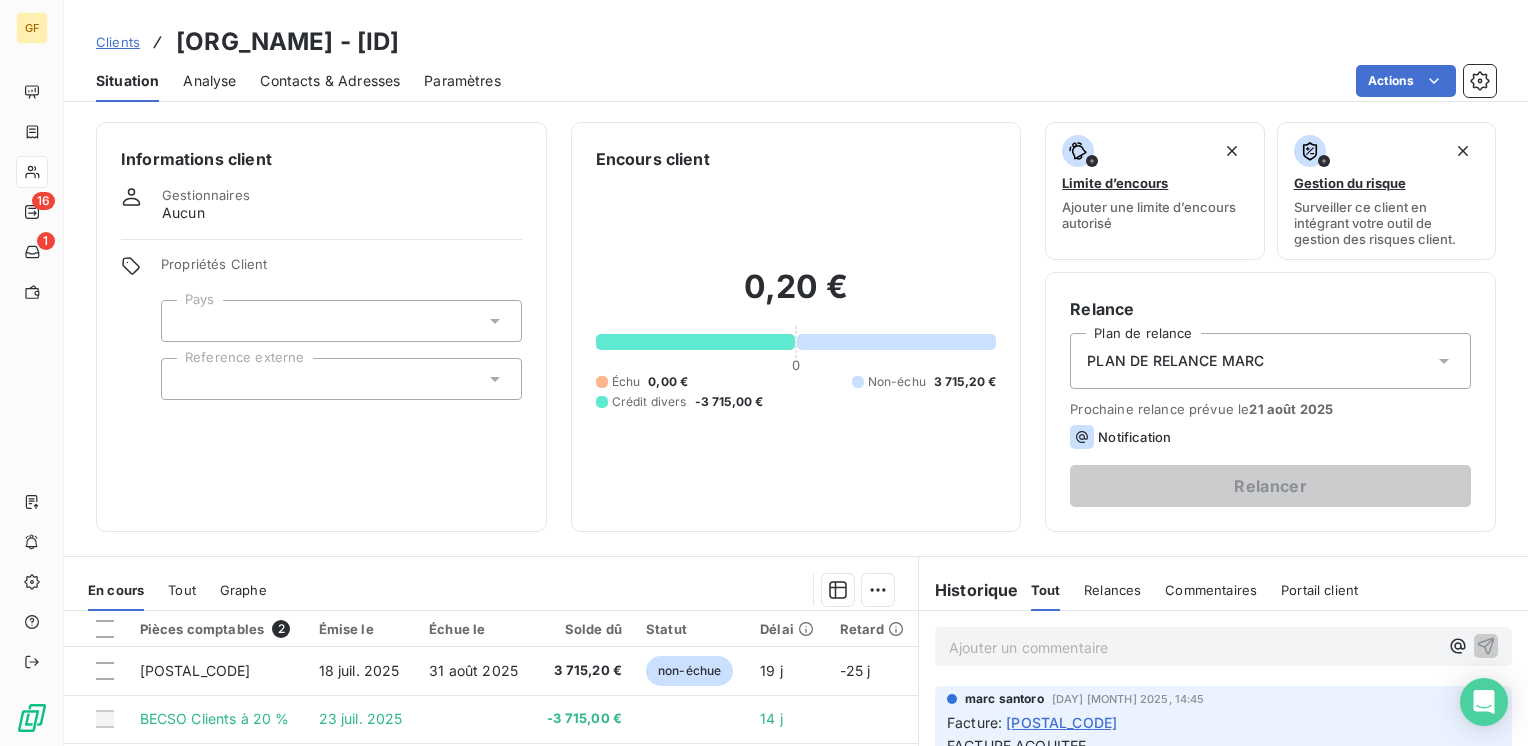 click on "Contacts & Adresses" at bounding box center [330, 81] 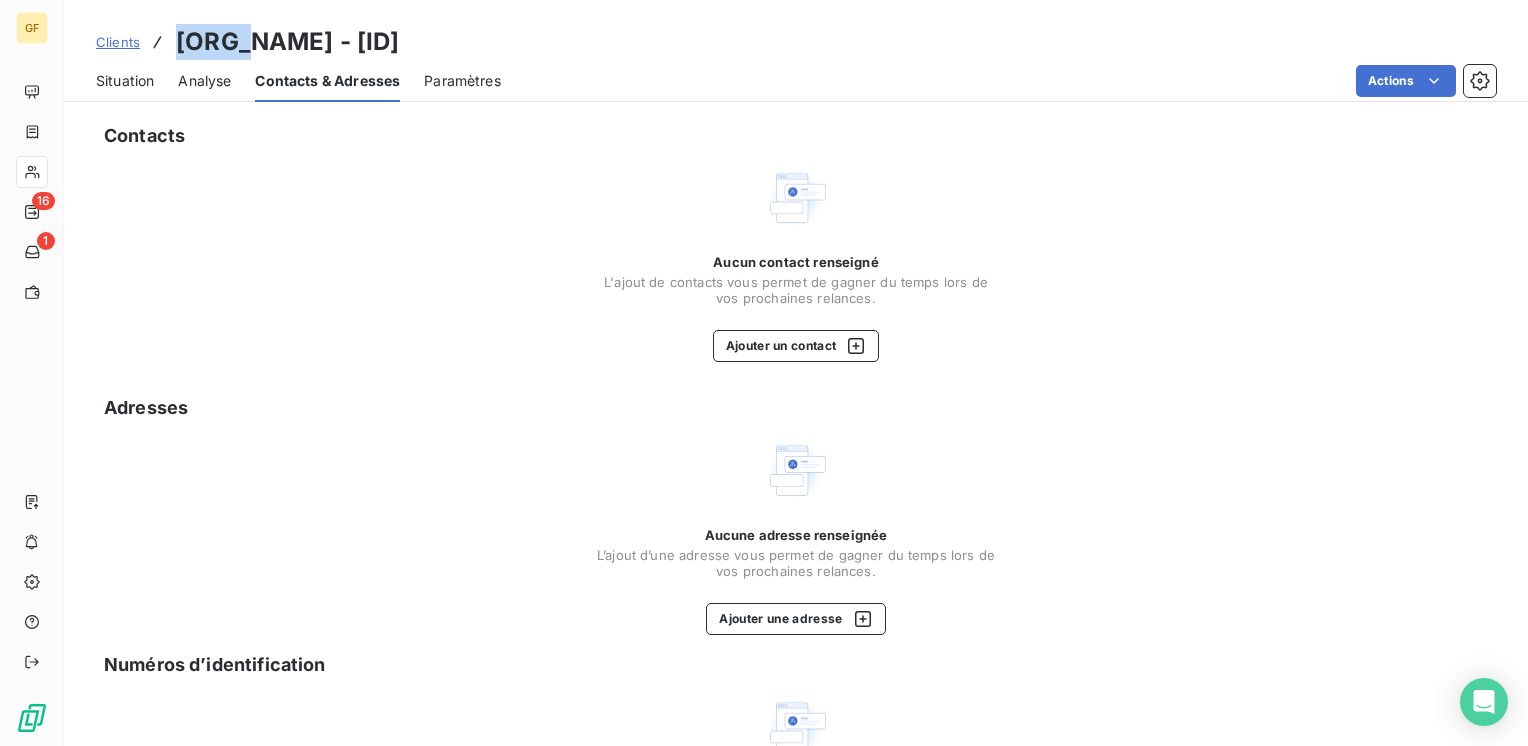 drag, startPoint x: 258, startPoint y: 42, endPoint x: 165, endPoint y: 50, distance: 93.34345 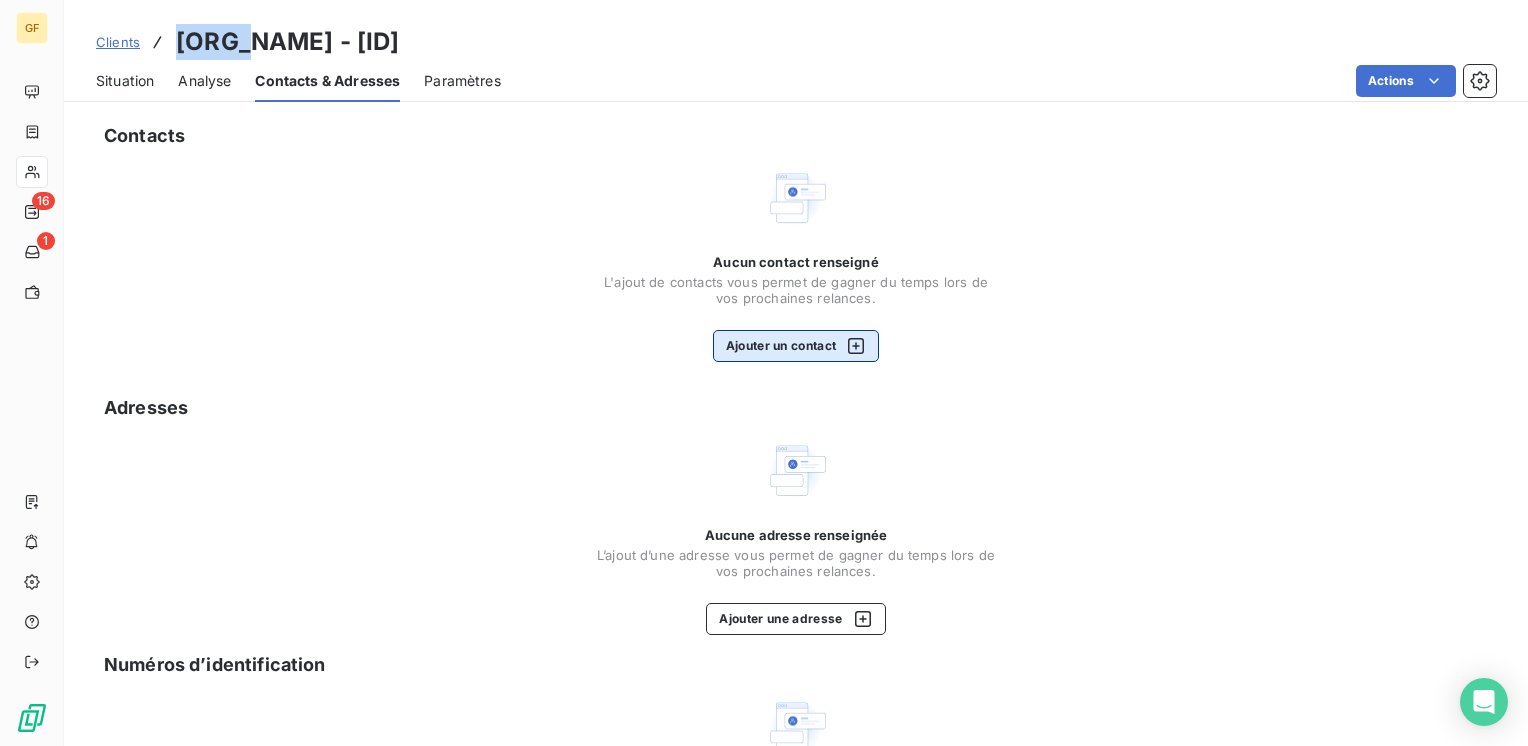 click on "Ajouter un contact" at bounding box center [796, 346] 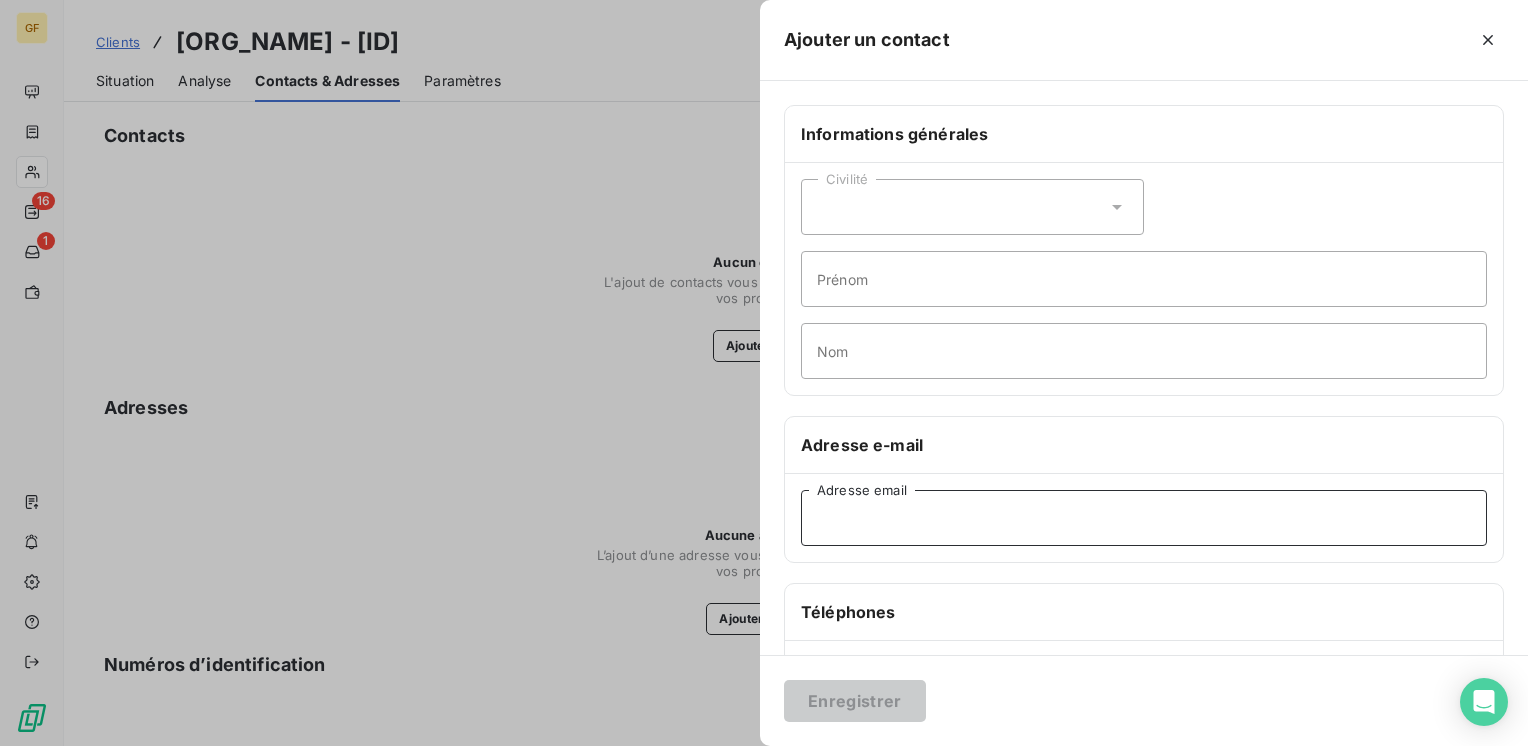 click on "Adresse email" at bounding box center (1144, 518) 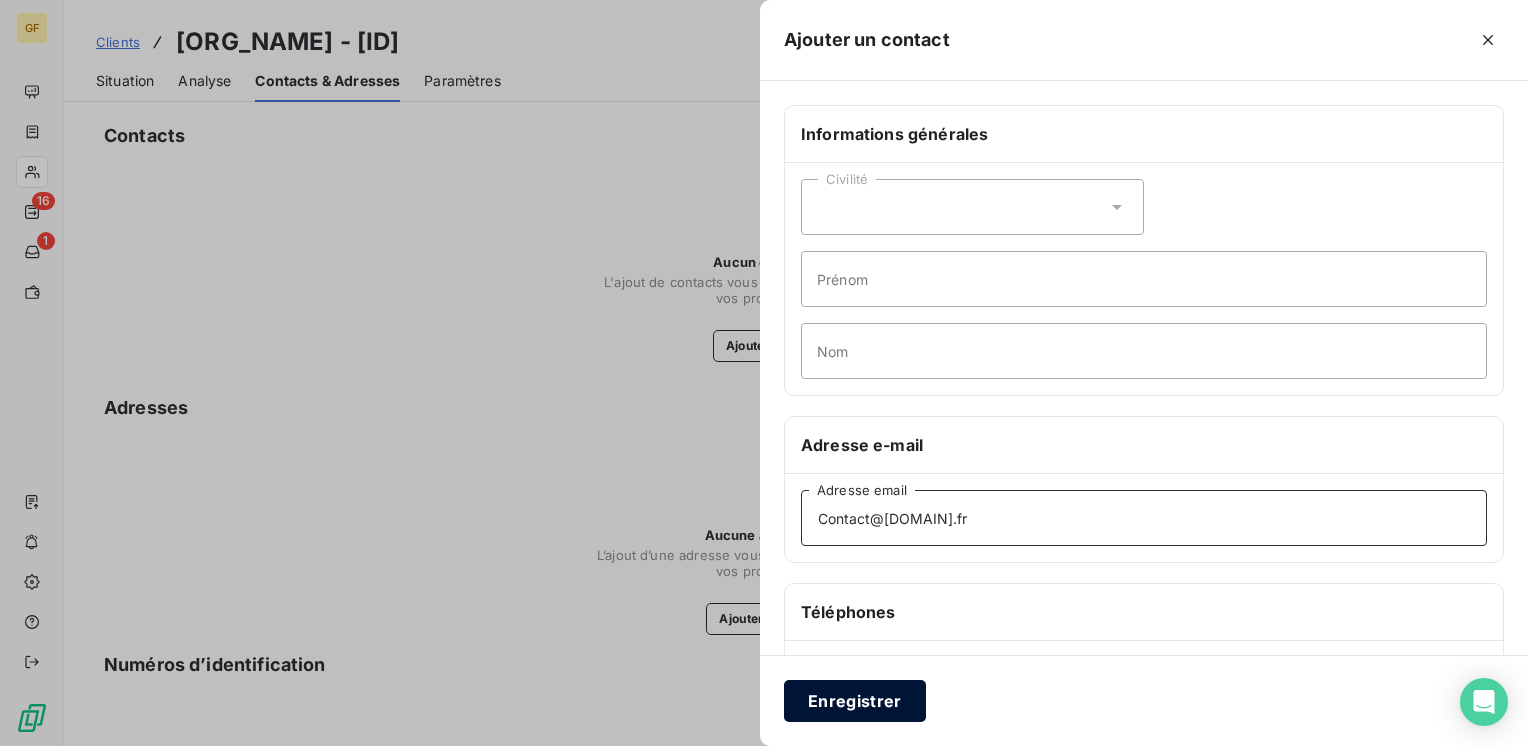 type on "Contact@becso.fr" 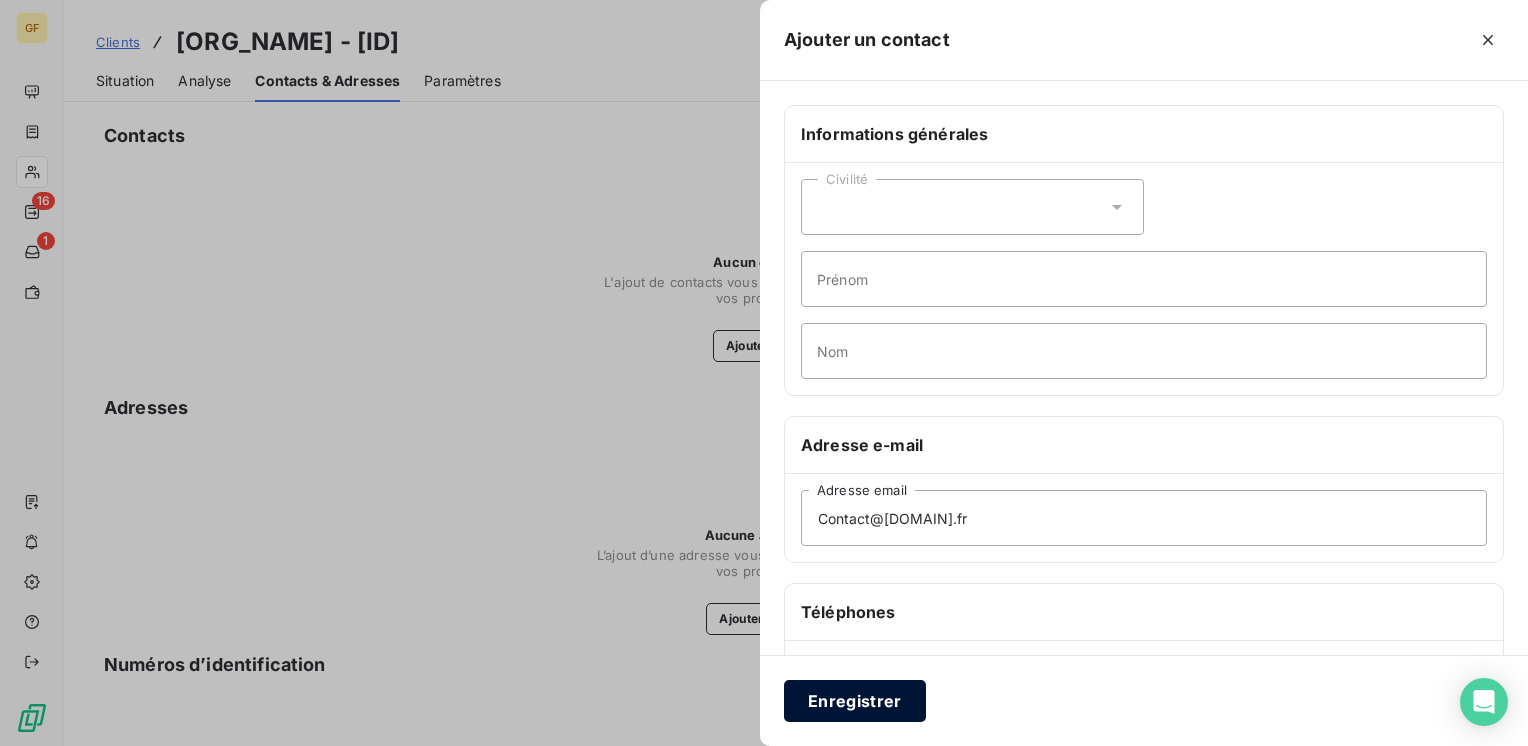 click on "Enregistrer" at bounding box center [855, 701] 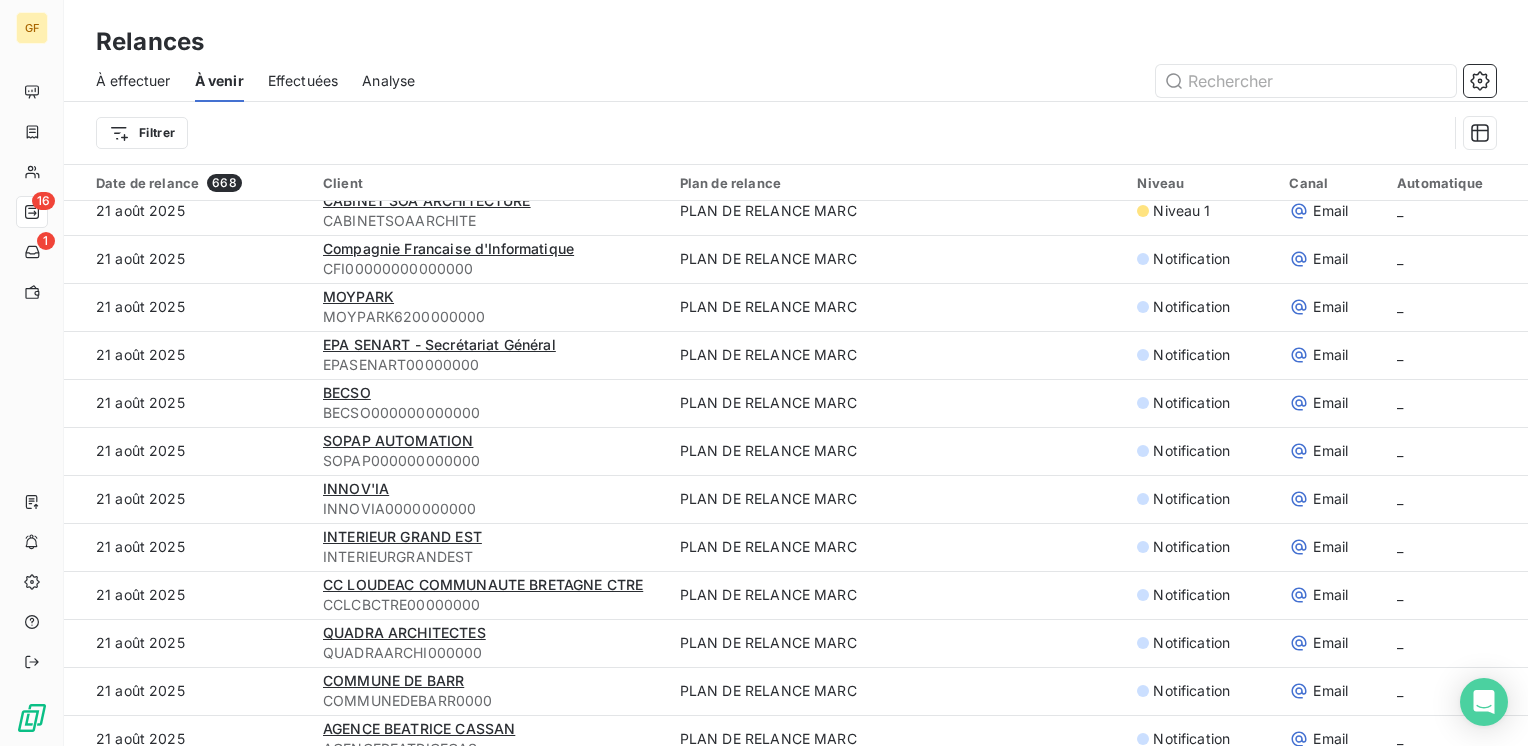 scroll, scrollTop: 3900, scrollLeft: 0, axis: vertical 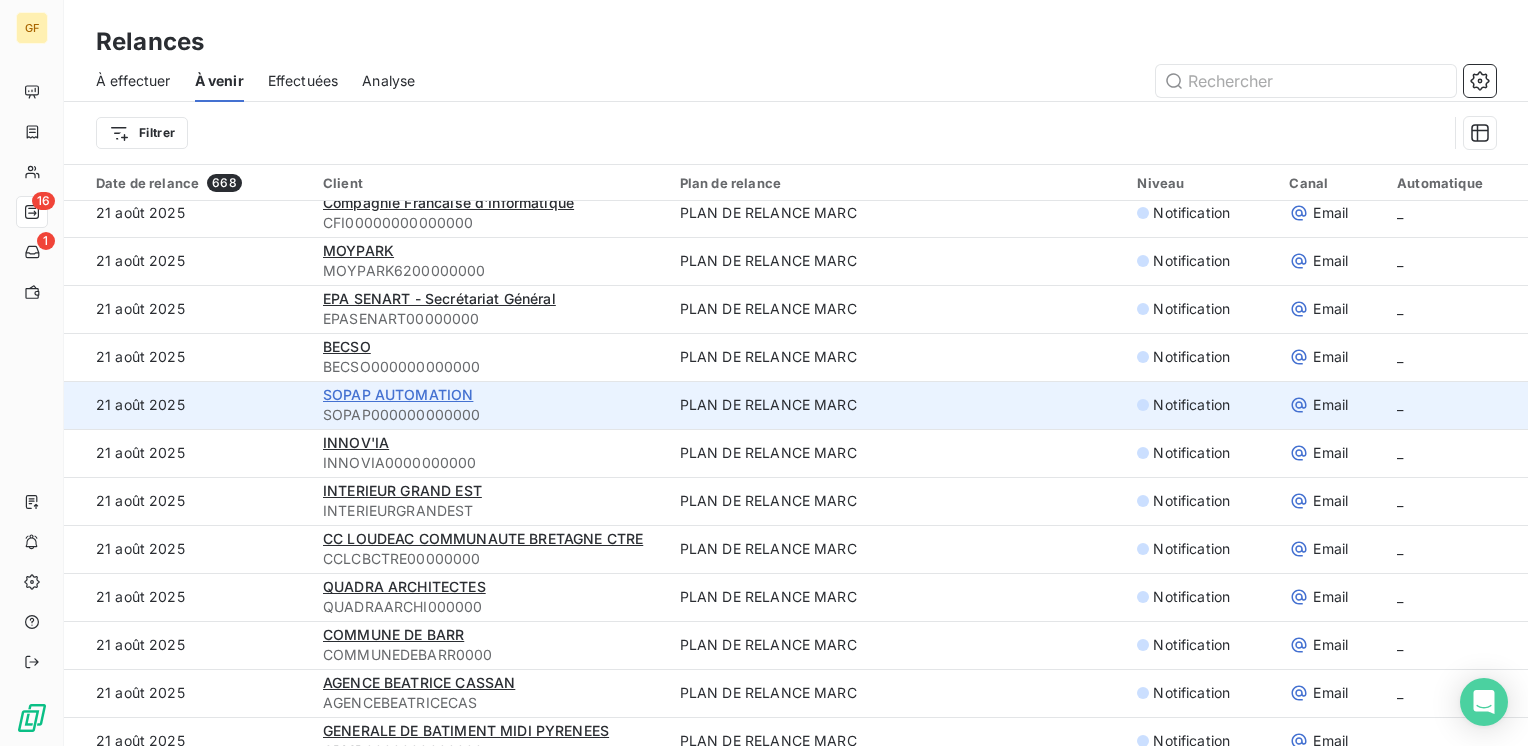 click on "SOPAP AUTOMATION" at bounding box center [398, 394] 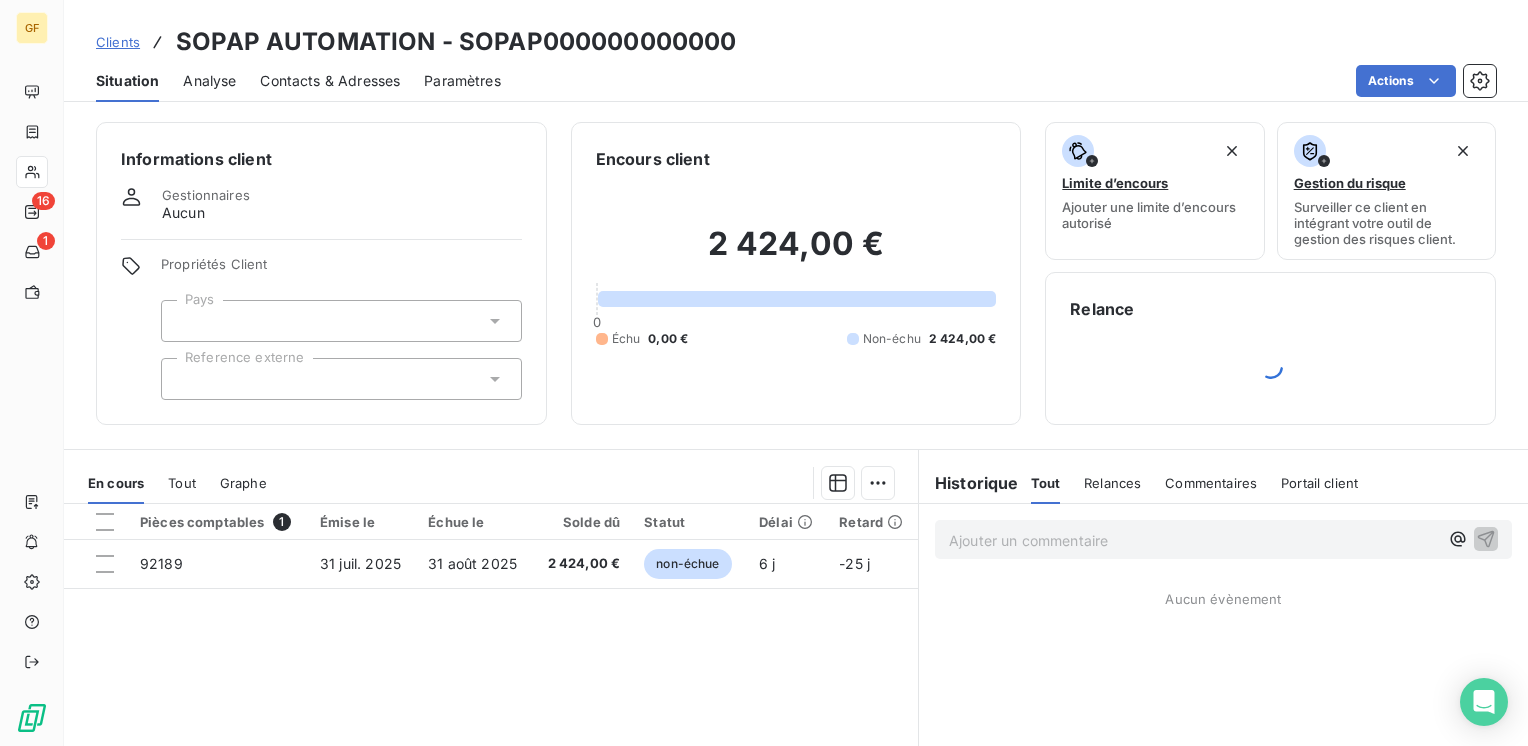 click on "Contacts & Adresses" at bounding box center [330, 81] 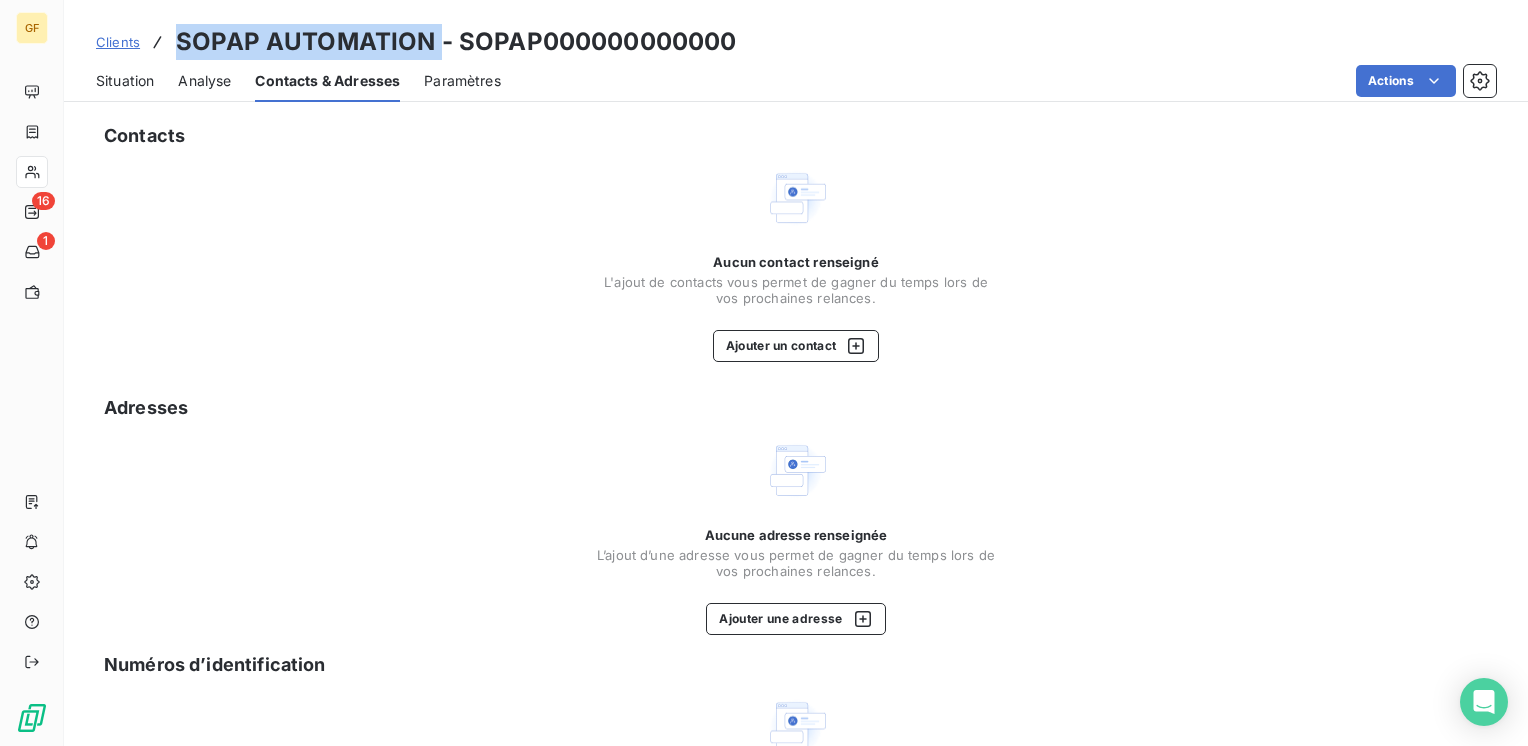drag, startPoint x: 439, startPoint y: 43, endPoint x: 168, endPoint y: 42, distance: 271.00183 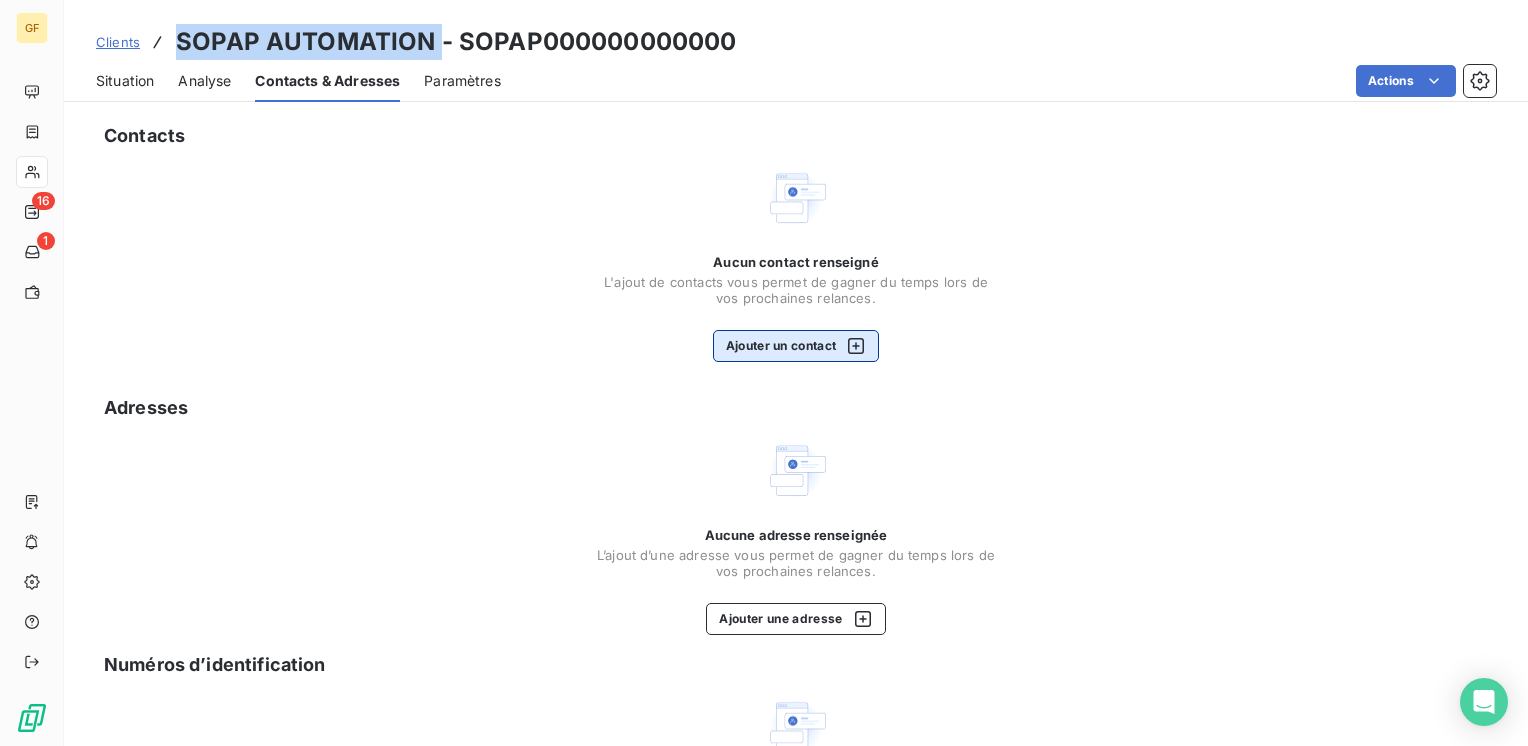 click on "Ajouter un contact" at bounding box center (796, 346) 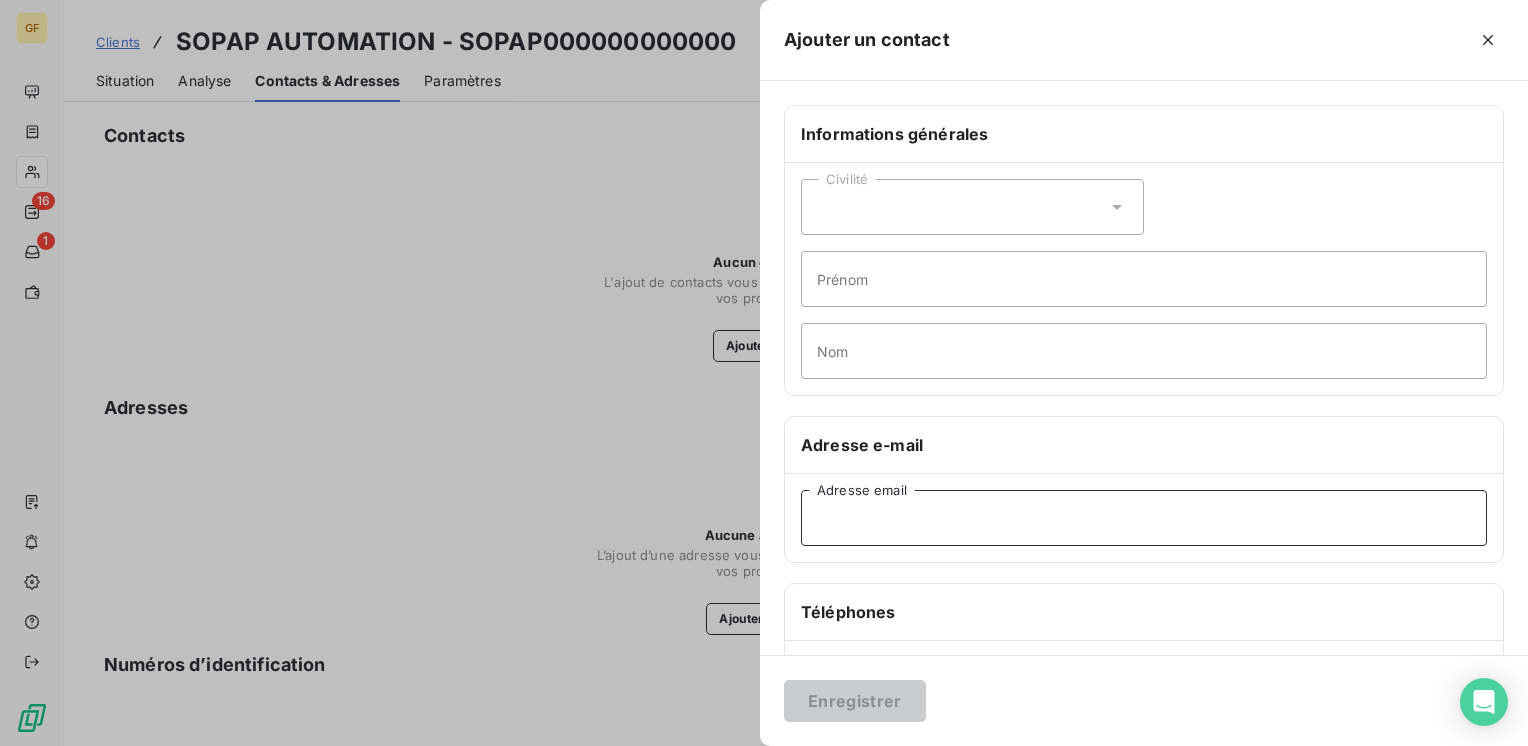click on "Adresse email" at bounding box center [1144, 518] 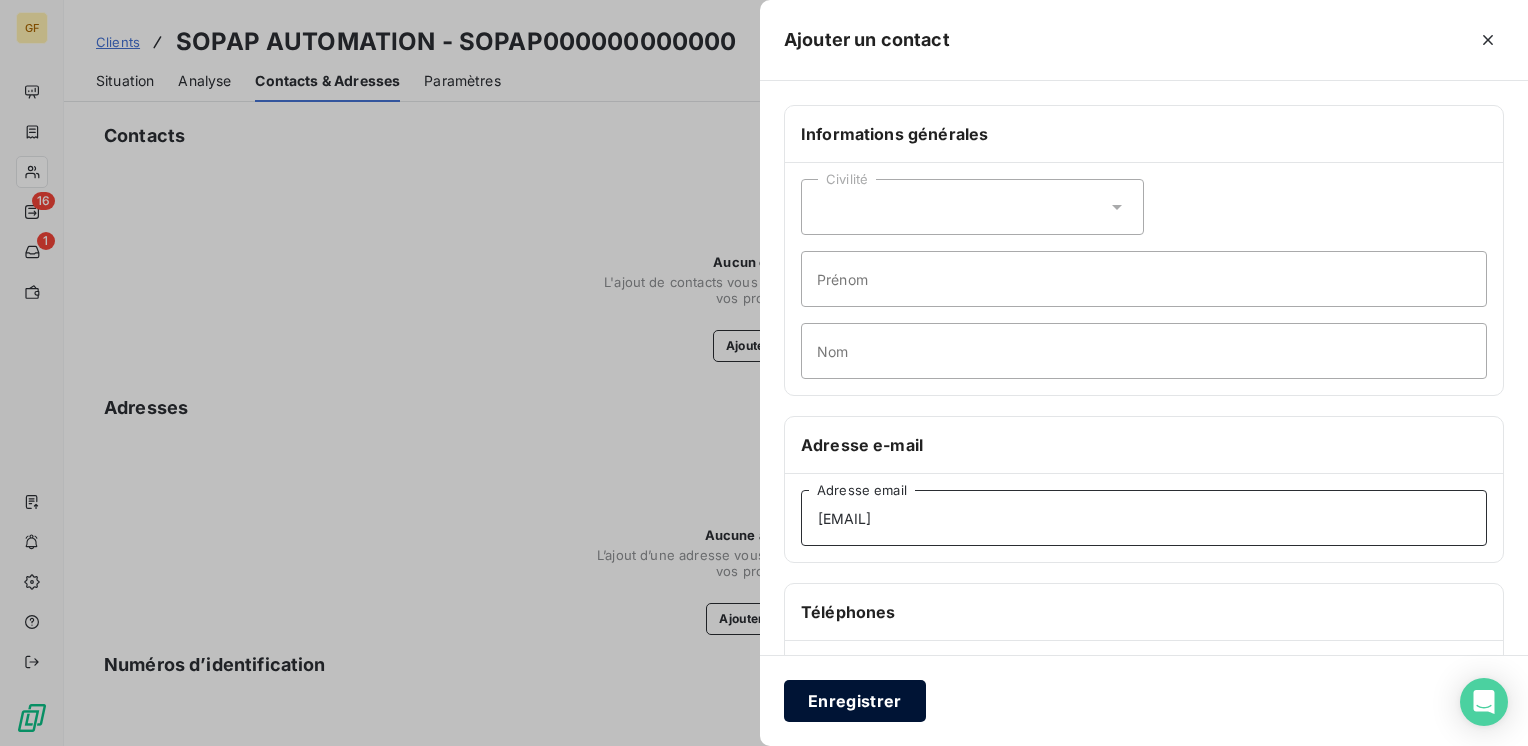 type on "claude.pagniez@tuenkers.fr" 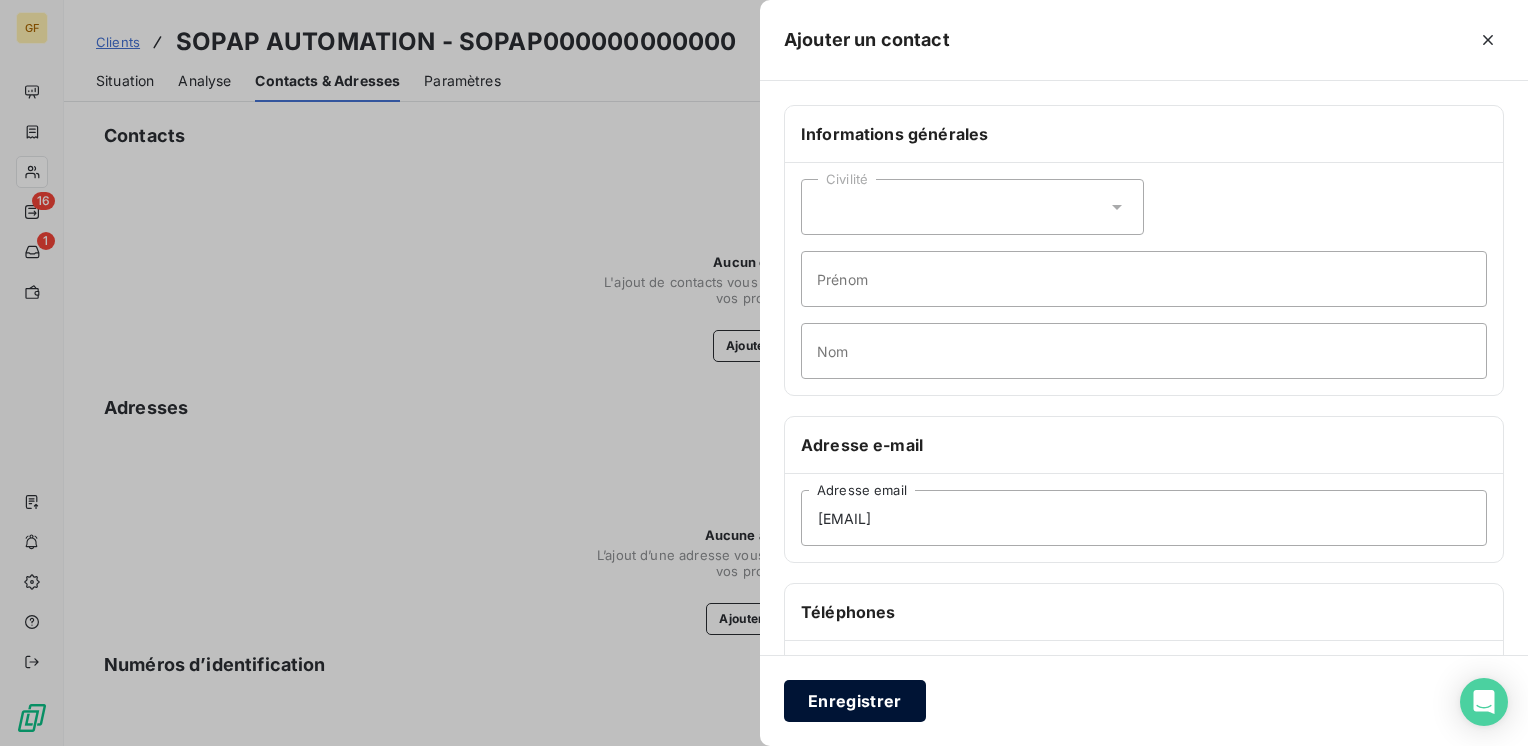 click on "Enregistrer" at bounding box center [855, 701] 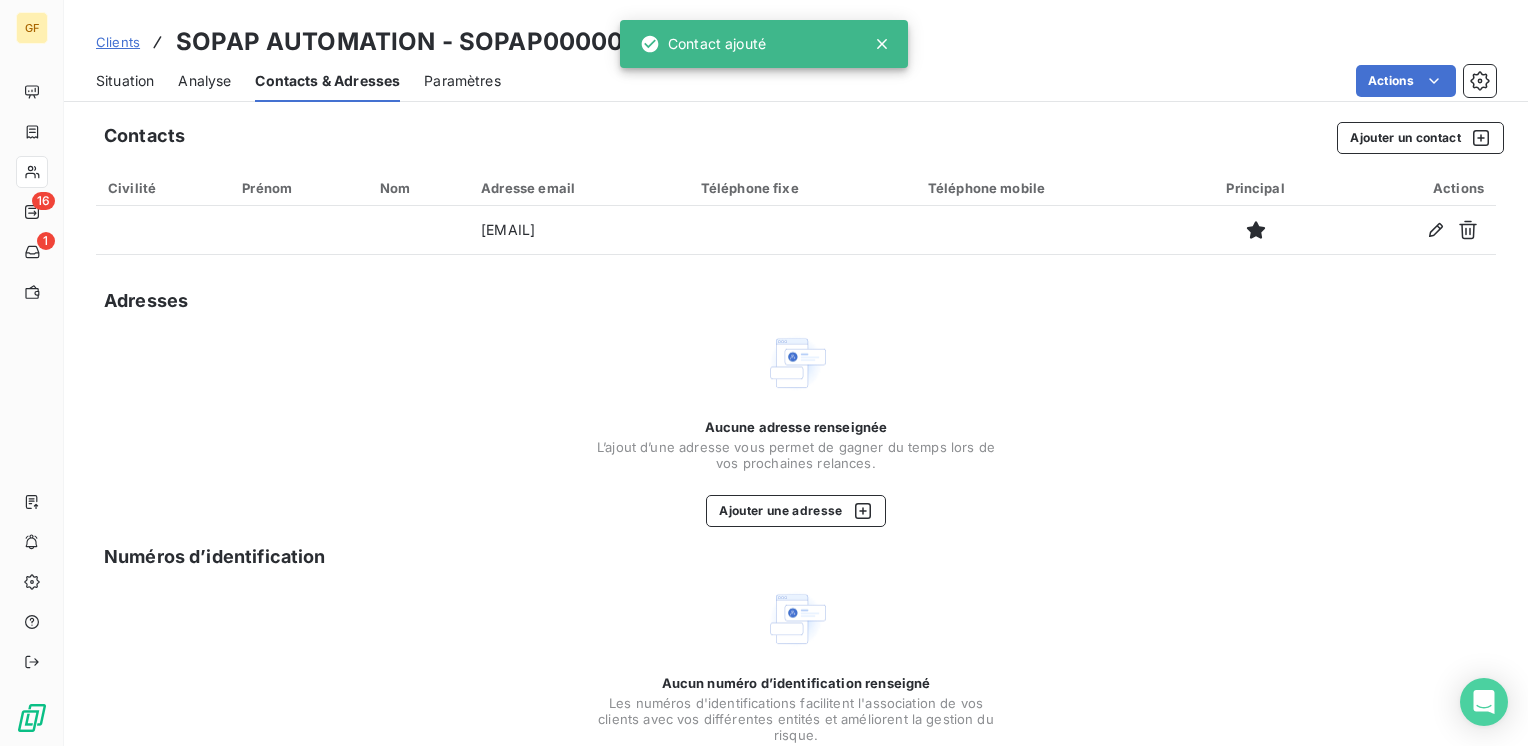 click on "Contacts Ajouter un contact Civilité Prénom Nom Adresse email Téléphone fixe Téléphone mobile Principal Actions claude.pagniez@tuenkers.fr Adresses Aucune adresse renseignée L’ajout d’une adresse vous permet de gagner du temps lors de vos prochaines relances. Ajouter une adresse Numéros d’identification Aucun numéro d’identification renseigné Les numéros d'identifications facilitent l'association de vos clients avec vos différentes entités et améliorent la gestion du risque. Ajouter un numéro d’identification" at bounding box center (796, 470) 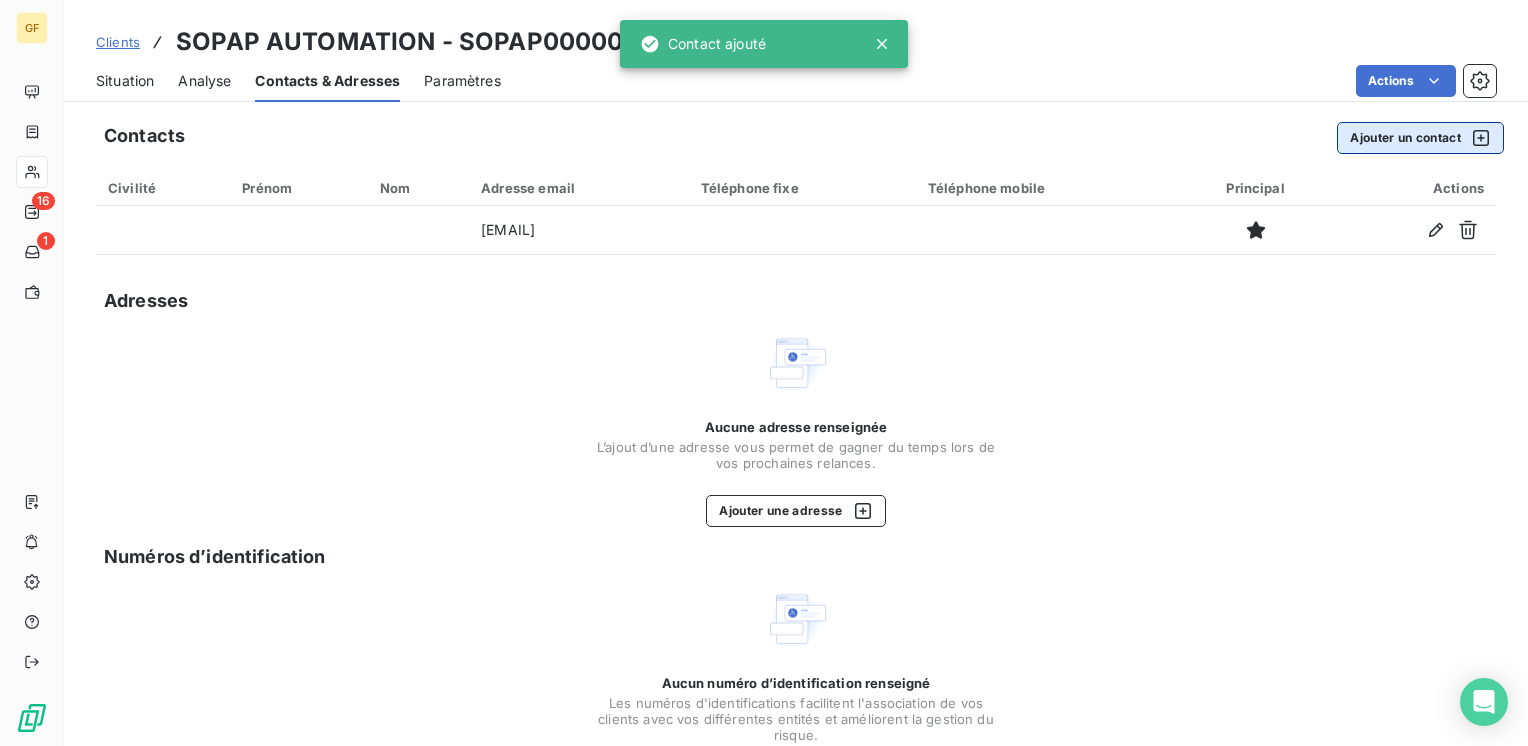 click on "Ajouter un contact" at bounding box center [1420, 138] 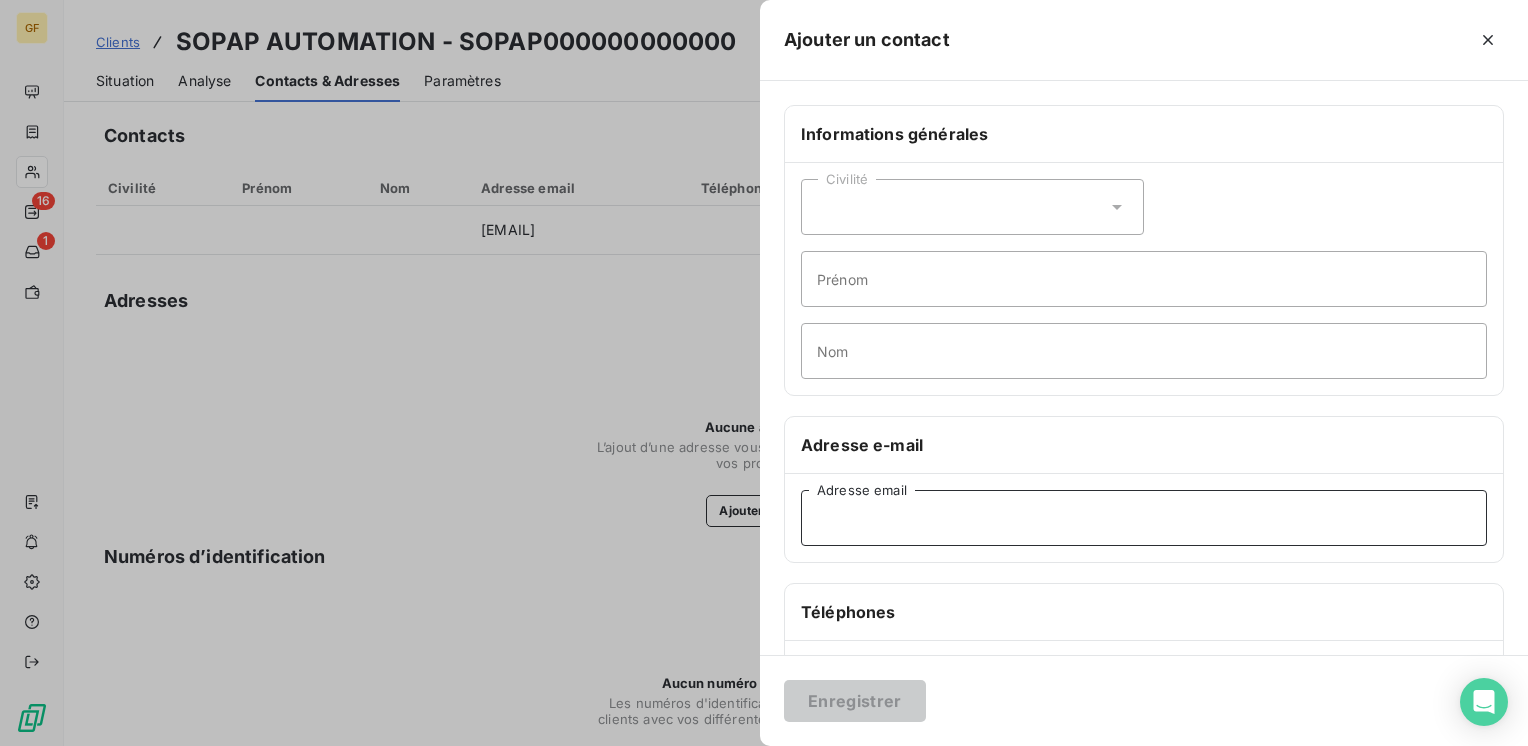 click on "Adresse email" at bounding box center [1144, 518] 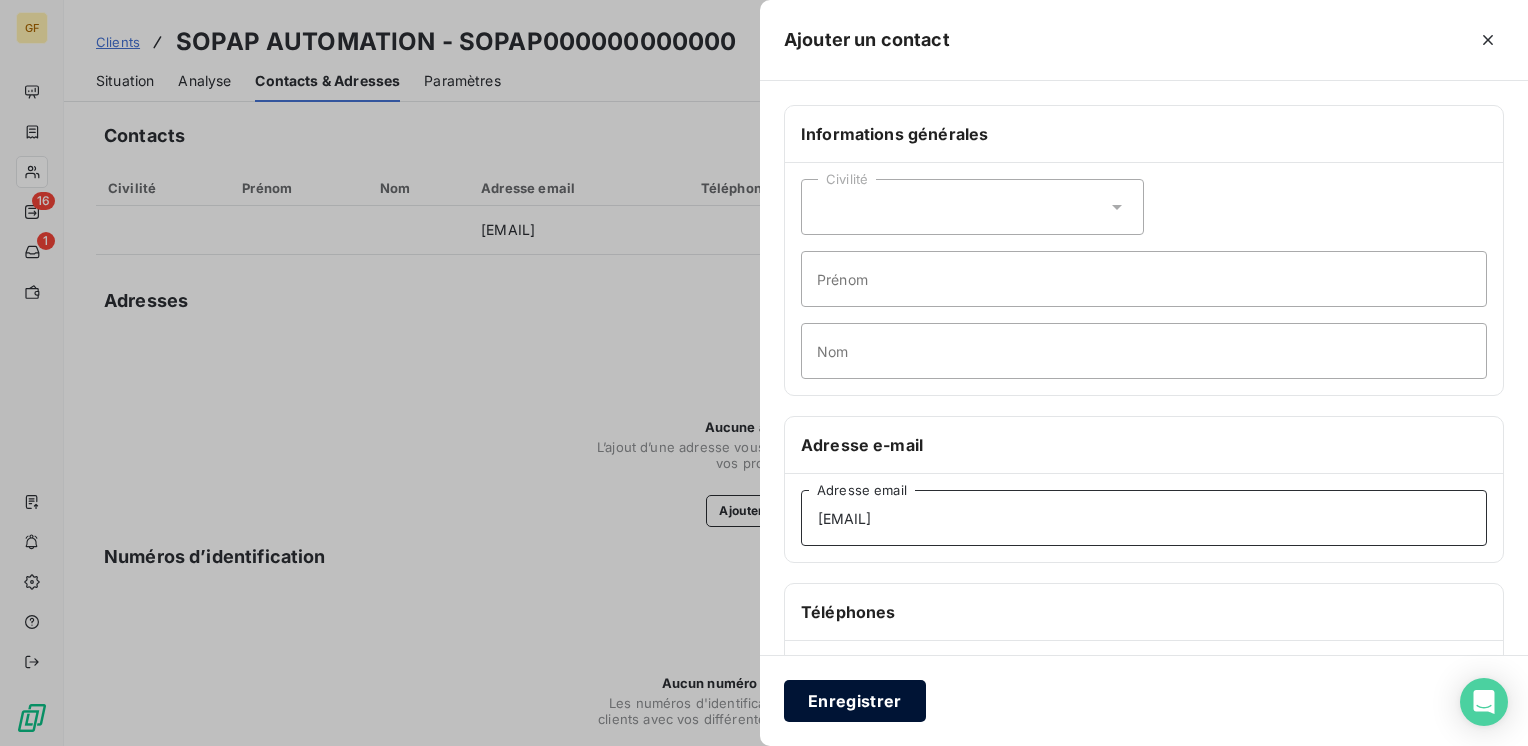 type on "jeremy.parmentier@sopap.com" 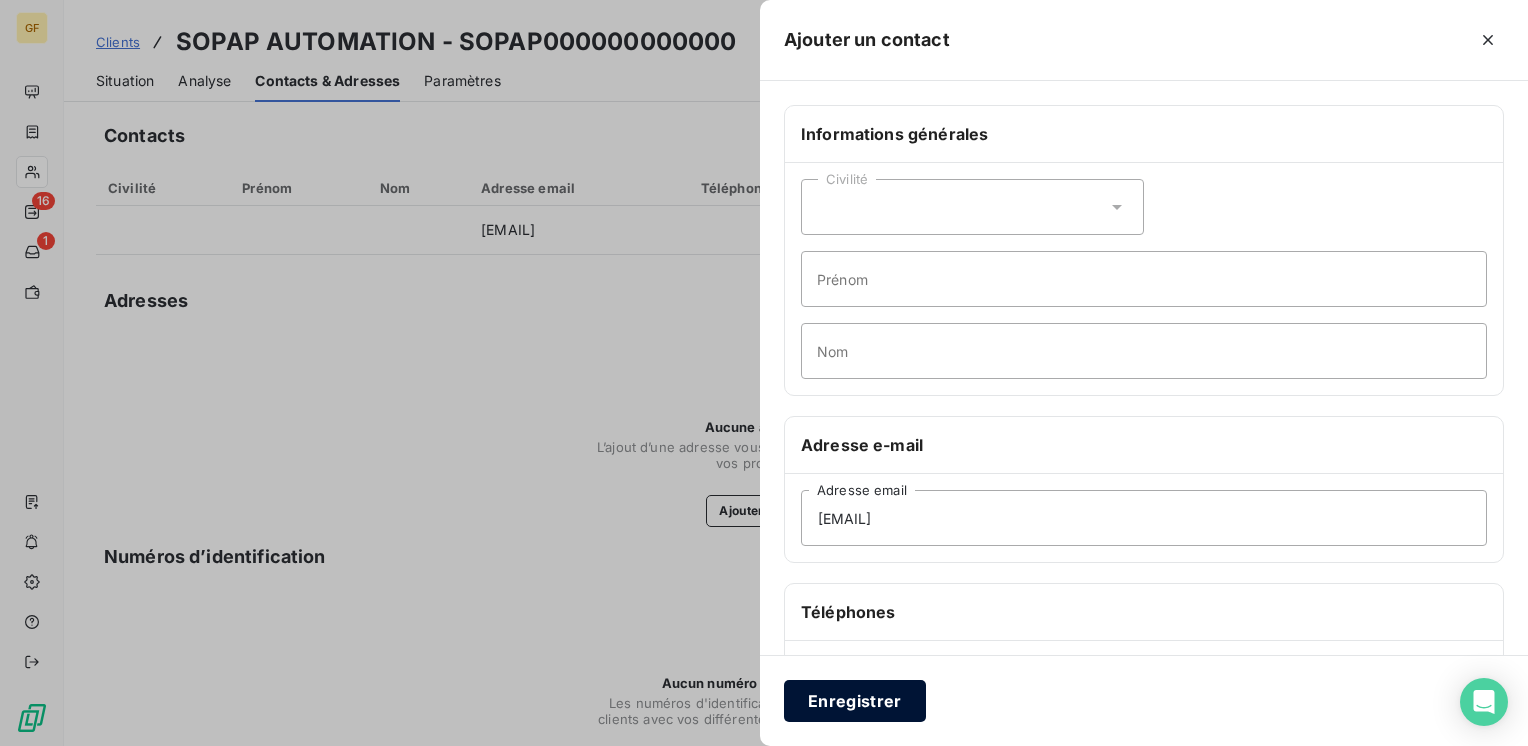click on "Enregistrer" at bounding box center [855, 701] 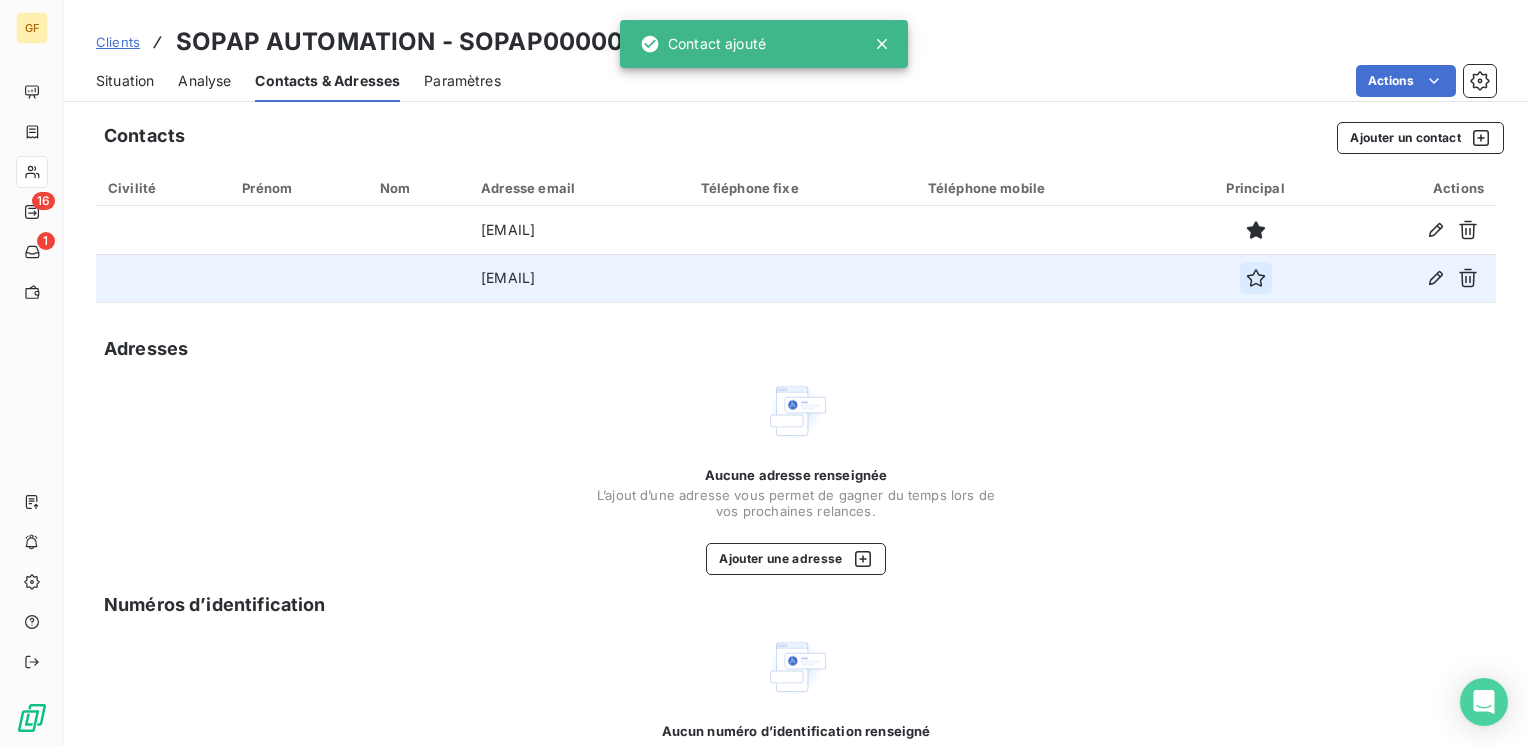 click 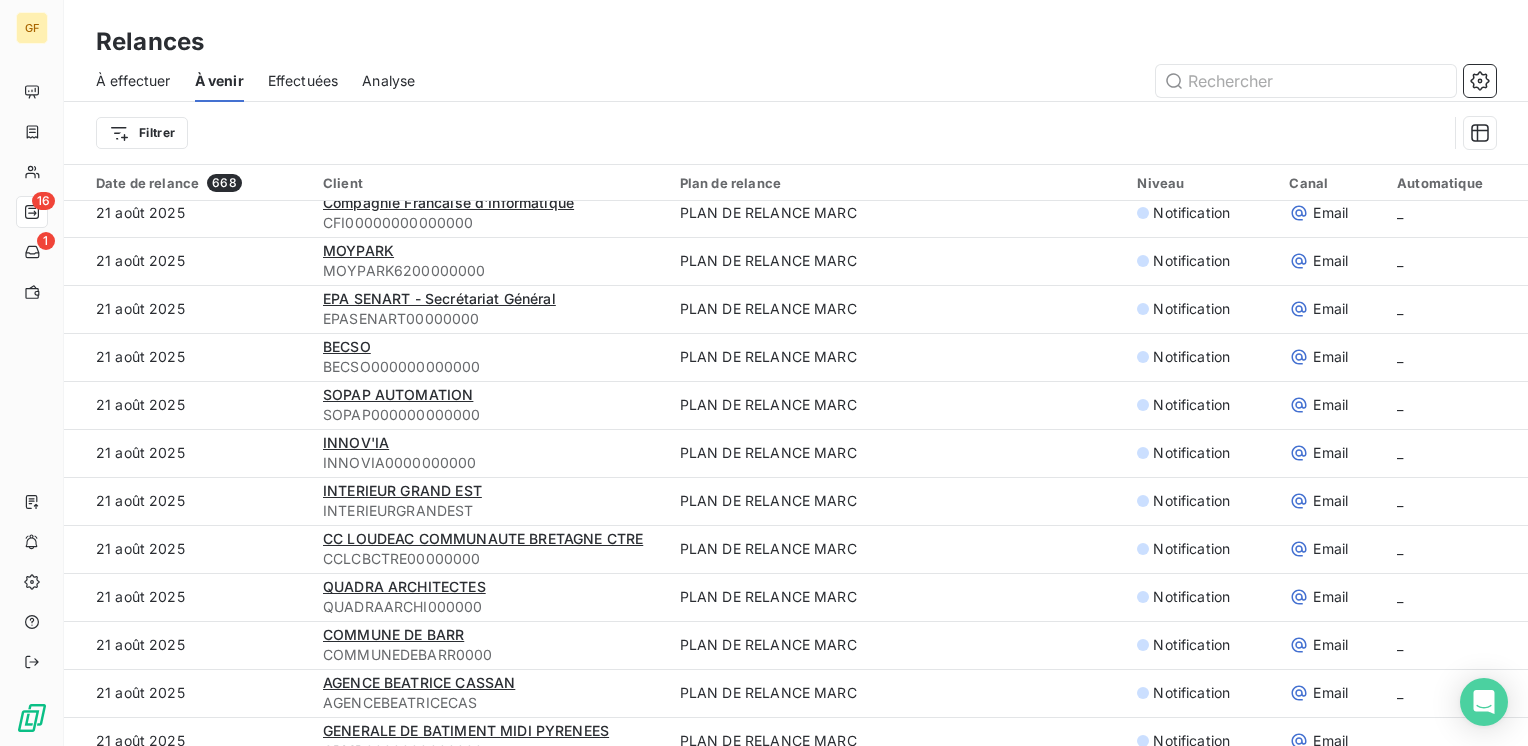scroll, scrollTop: 4000, scrollLeft: 0, axis: vertical 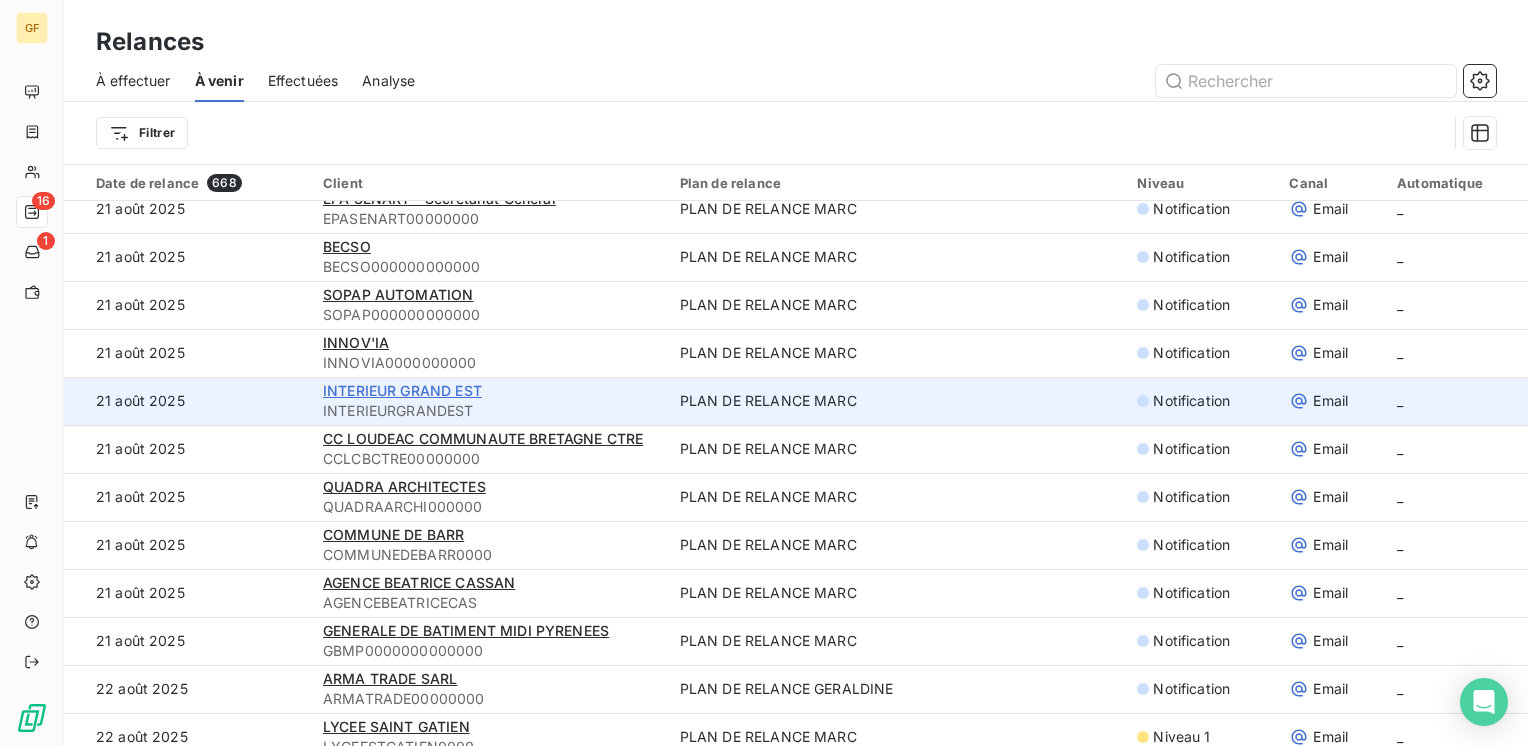 click on "INTERIEUR GRAND EST" at bounding box center (402, 390) 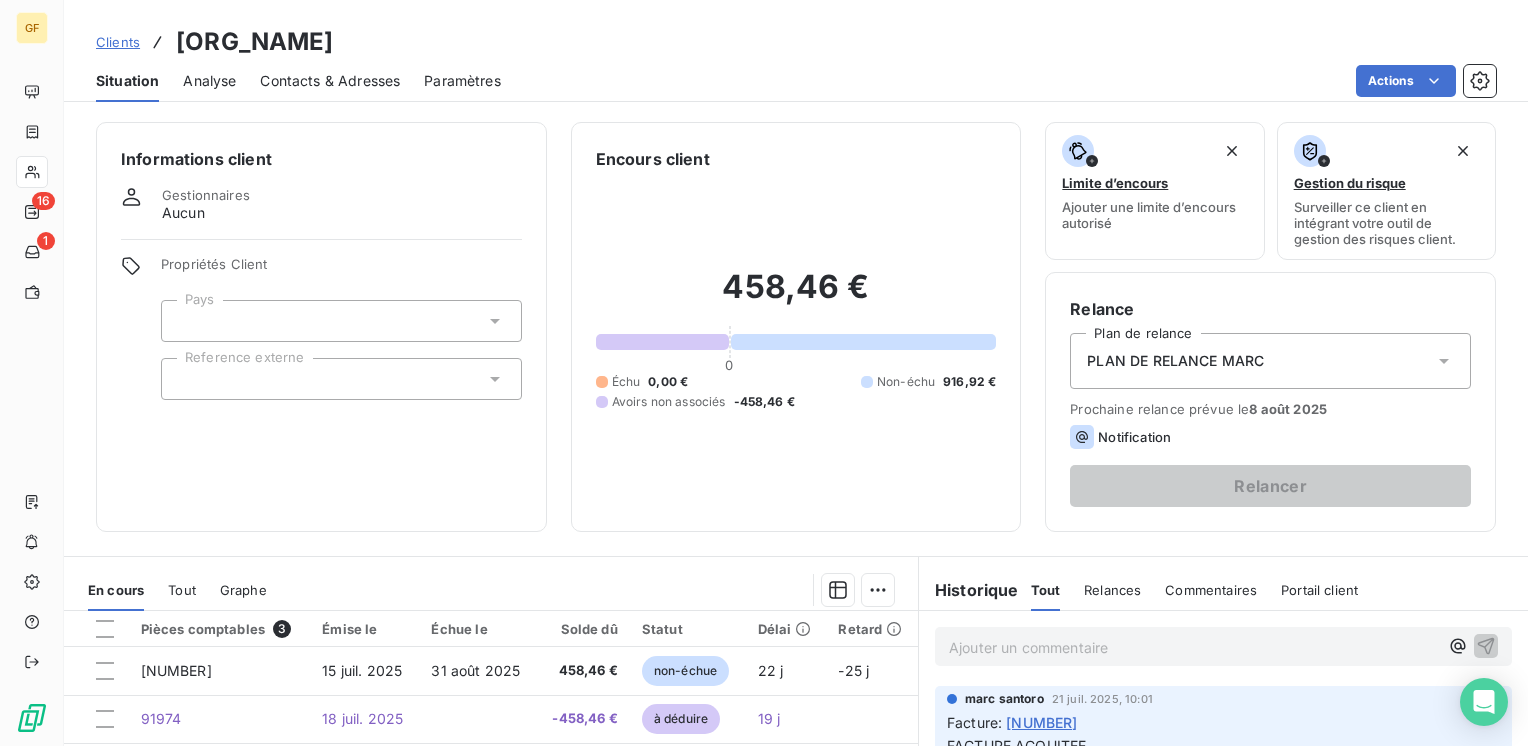 click on "Contacts & Adresses" at bounding box center [330, 81] 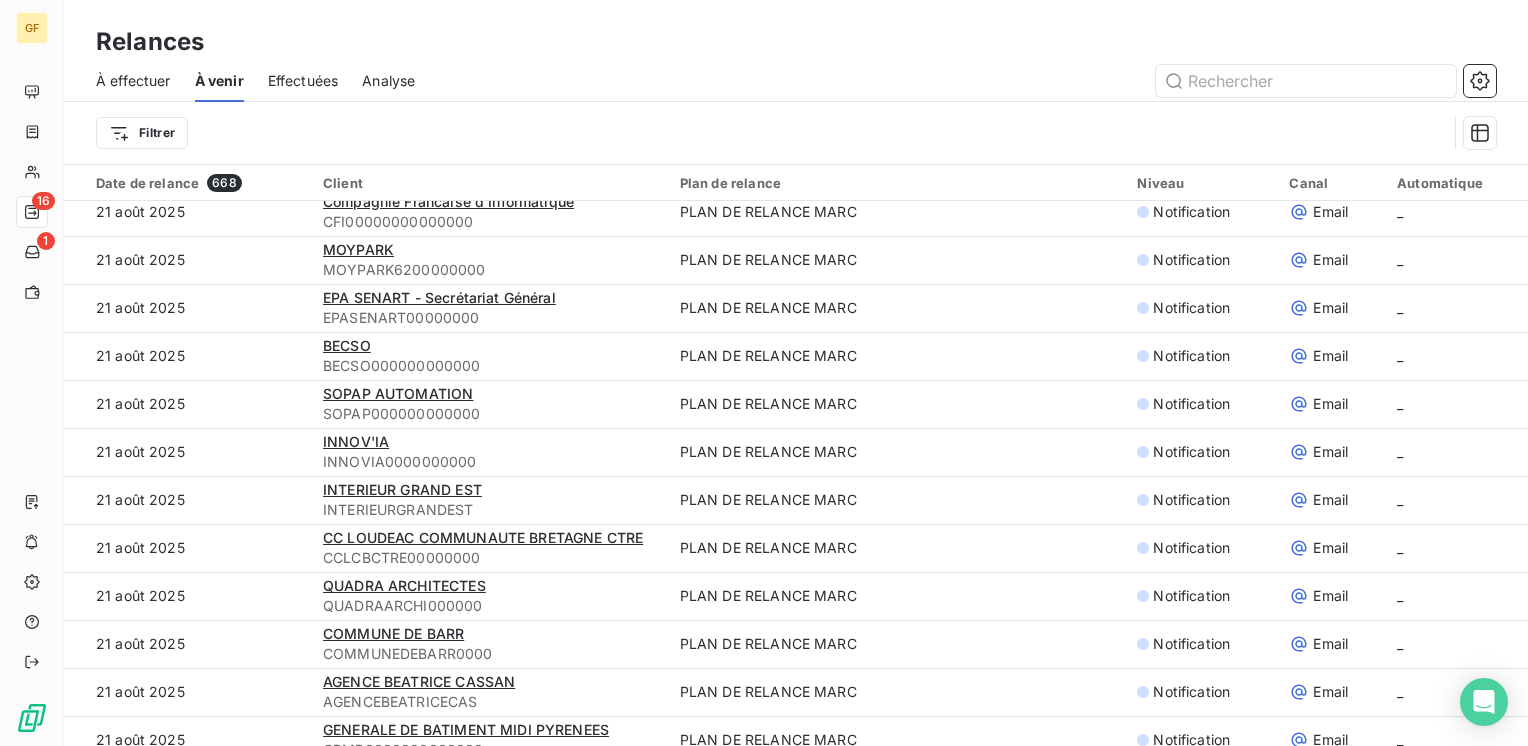 scroll, scrollTop: 4000, scrollLeft: 0, axis: vertical 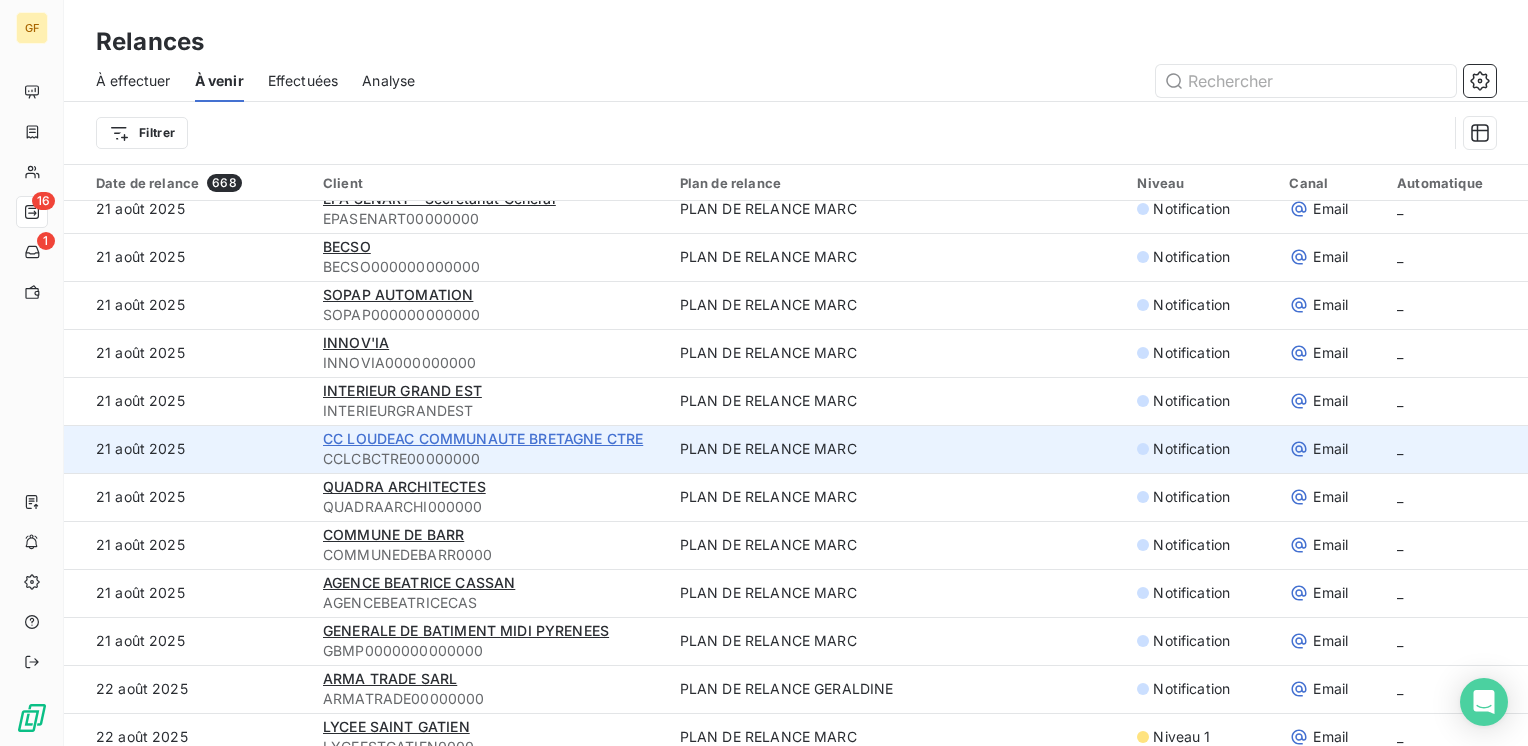 click on "CC LOUDEAC COMMUNAUTE BRETAGNE CTRE" at bounding box center (483, 438) 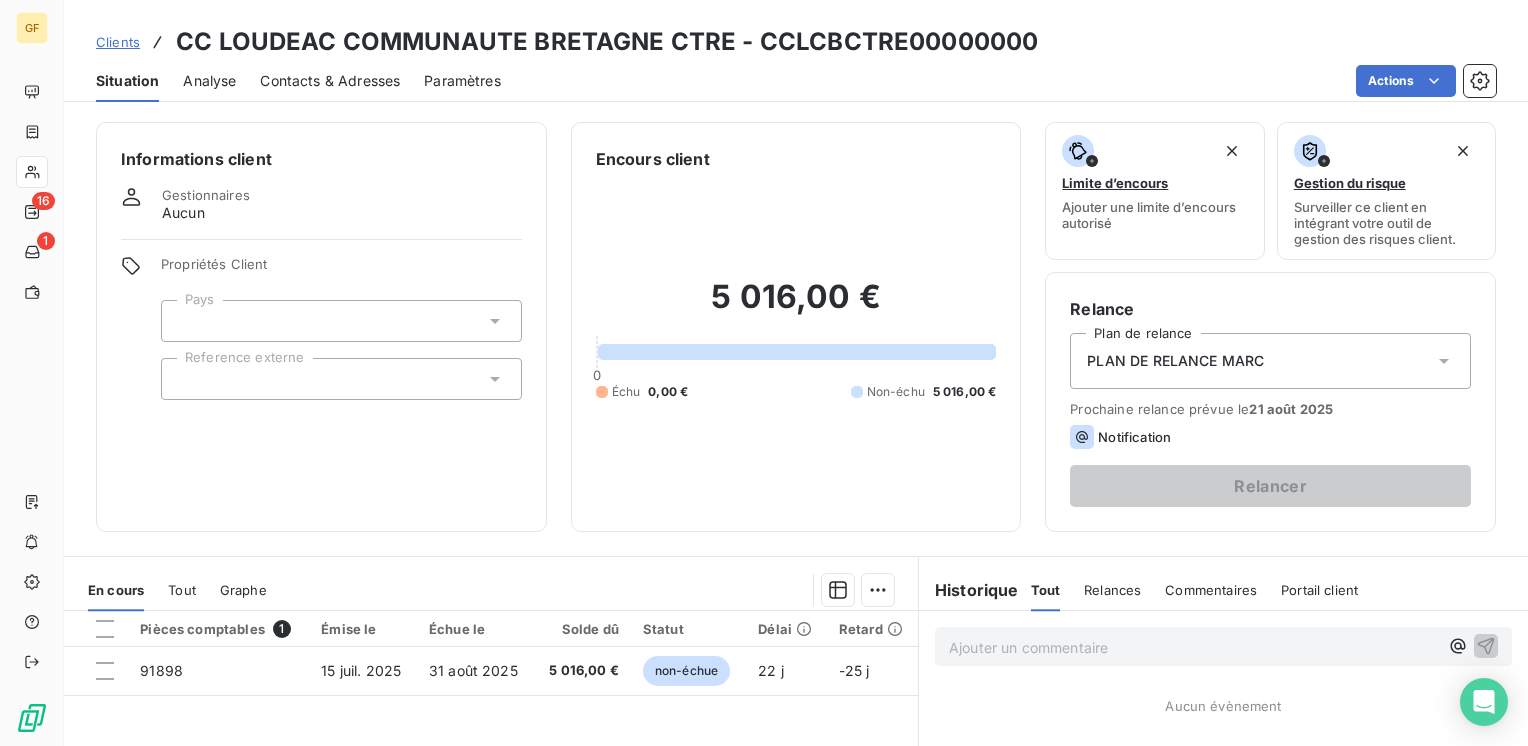 click on "Contacts & Adresses" at bounding box center (330, 81) 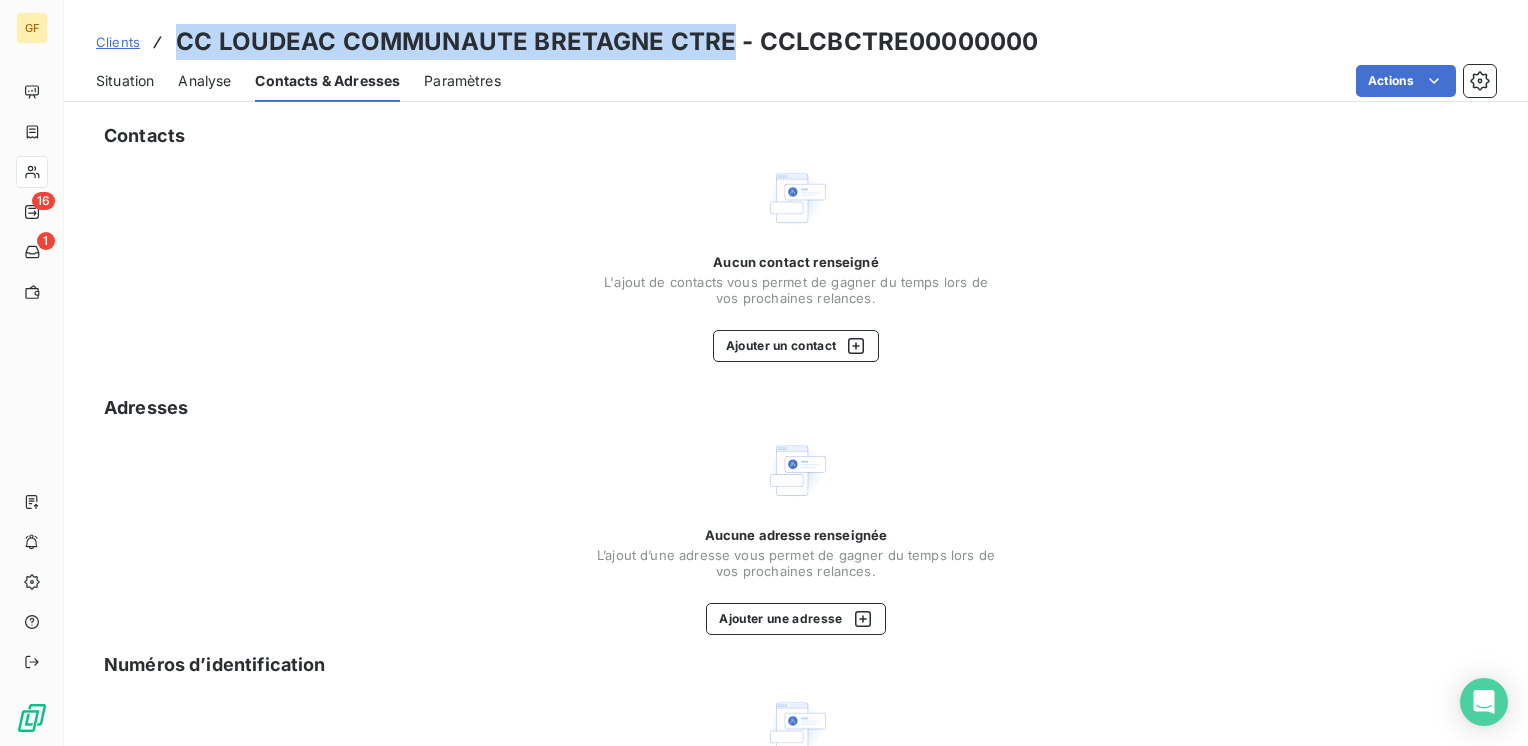 drag, startPoint x: 725, startPoint y: 38, endPoint x: 176, endPoint y: 50, distance: 549.1311 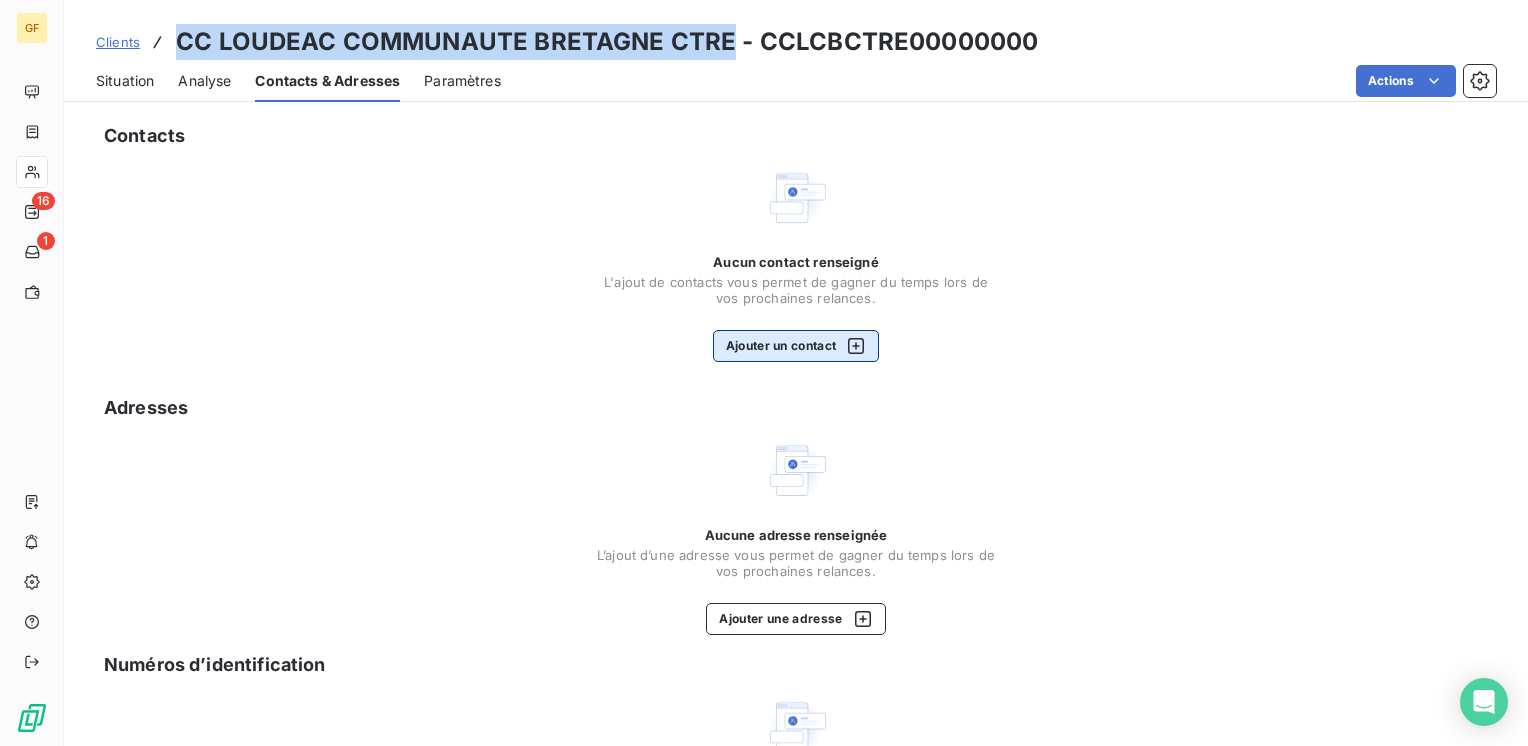 click on "Ajouter un contact" at bounding box center [796, 346] 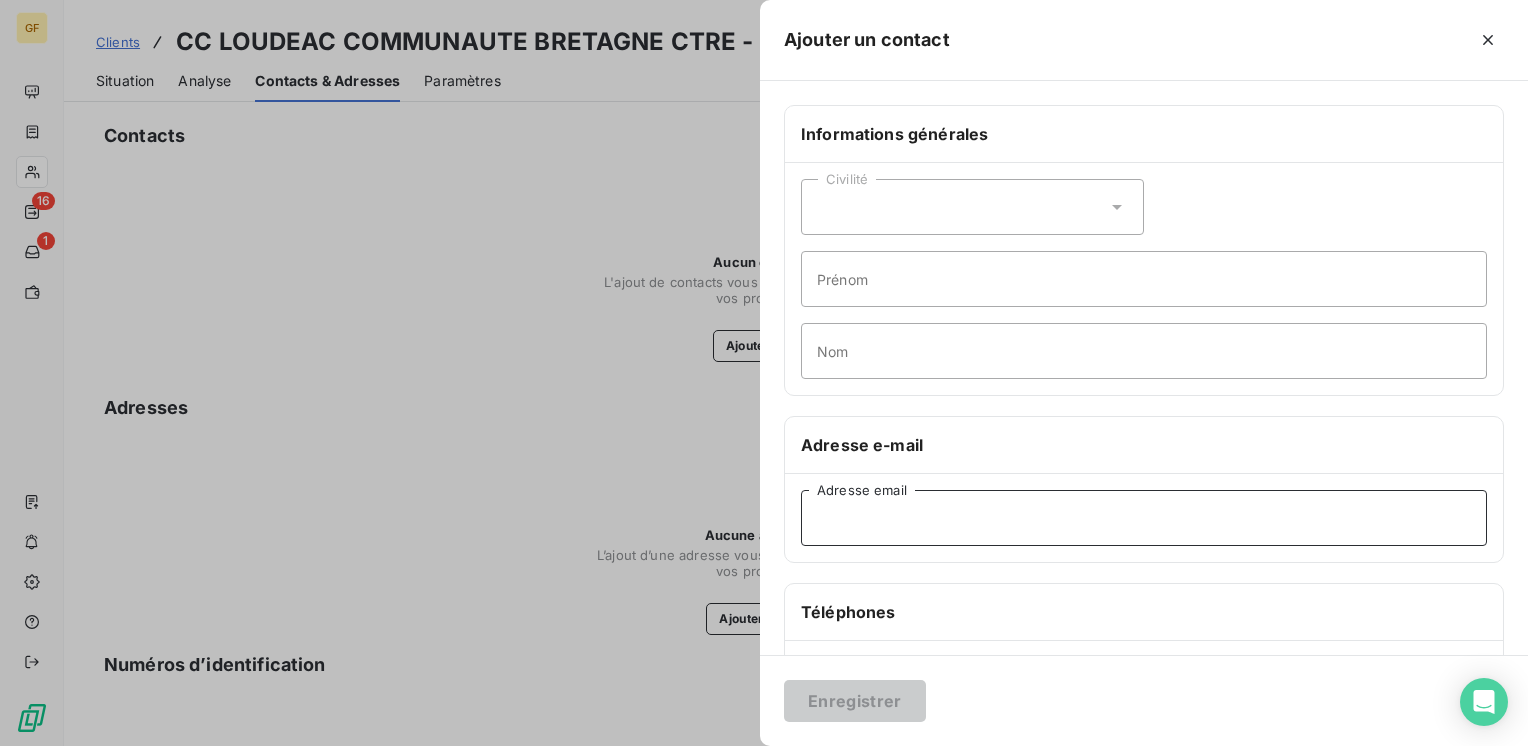 click on "Adresse email" at bounding box center [1144, 518] 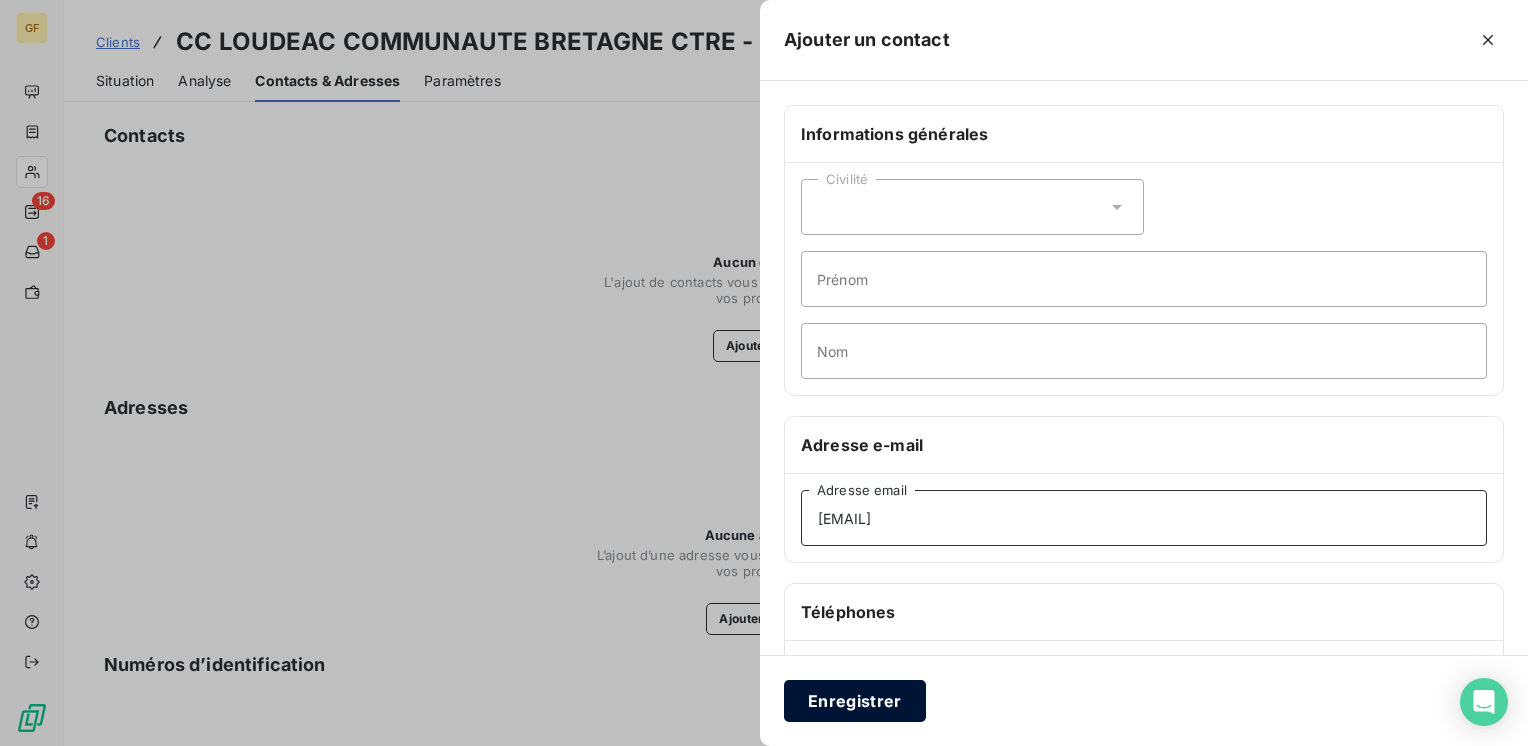 type on "r.renouard@loudeac-communaute.bzh" 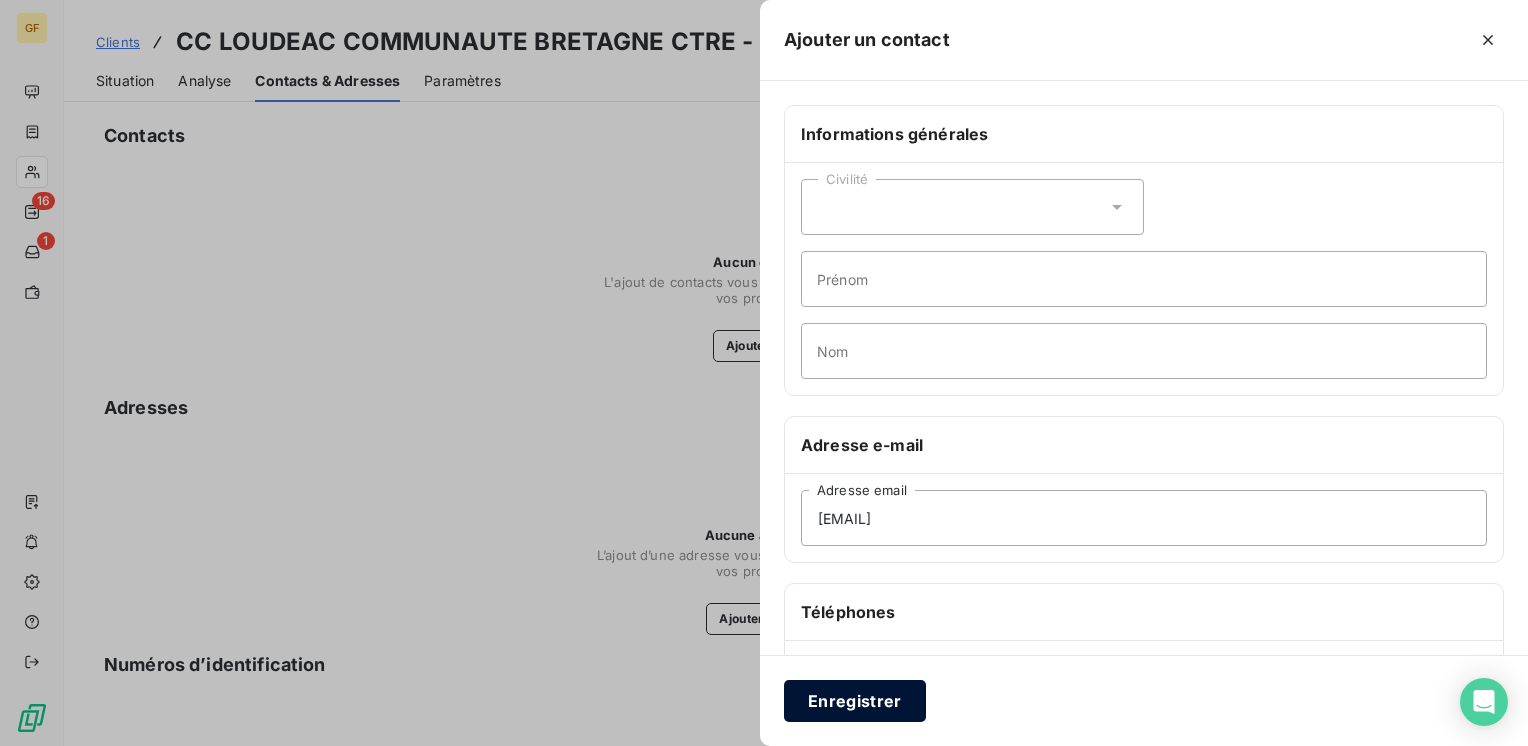 click on "Enregistrer" at bounding box center (855, 701) 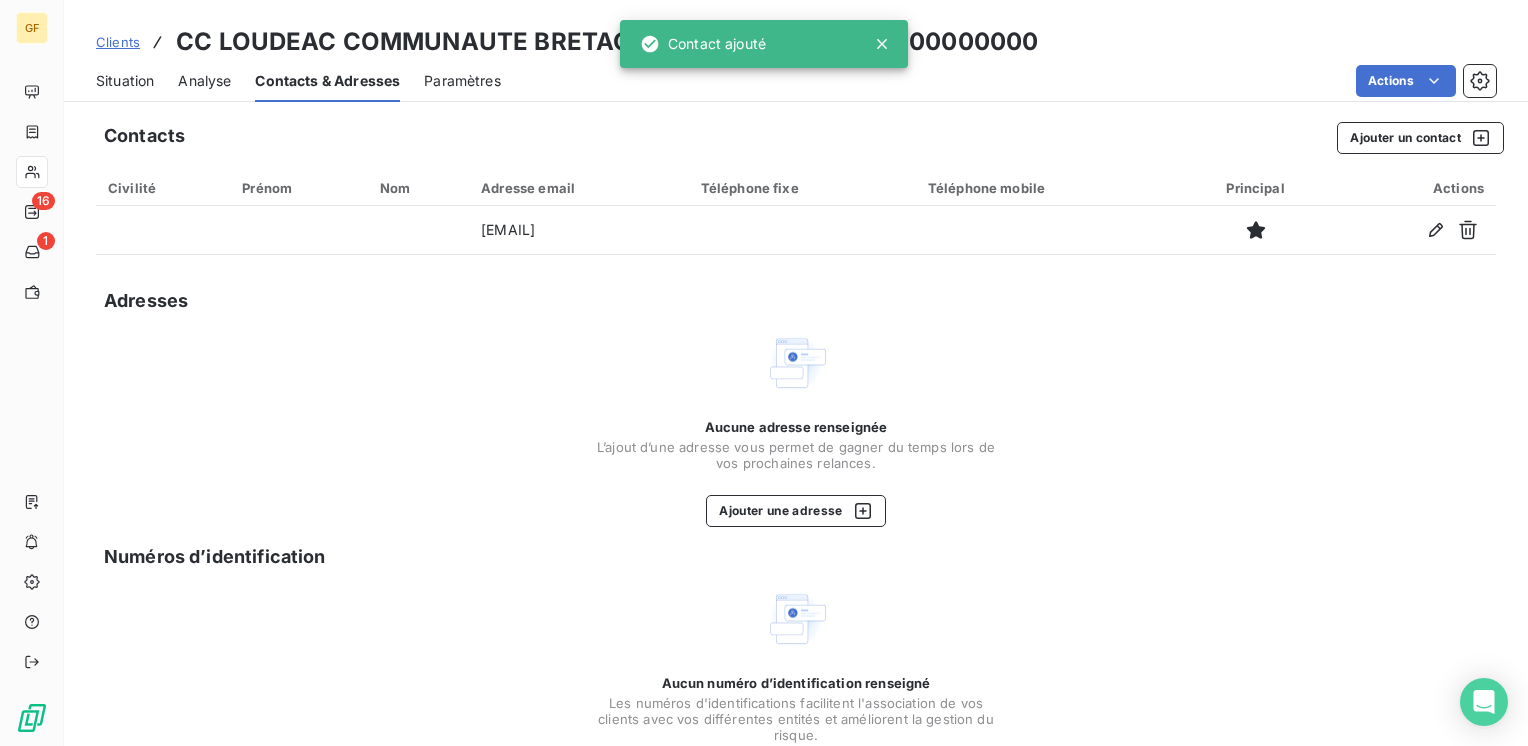 click on "Situation" at bounding box center (125, 81) 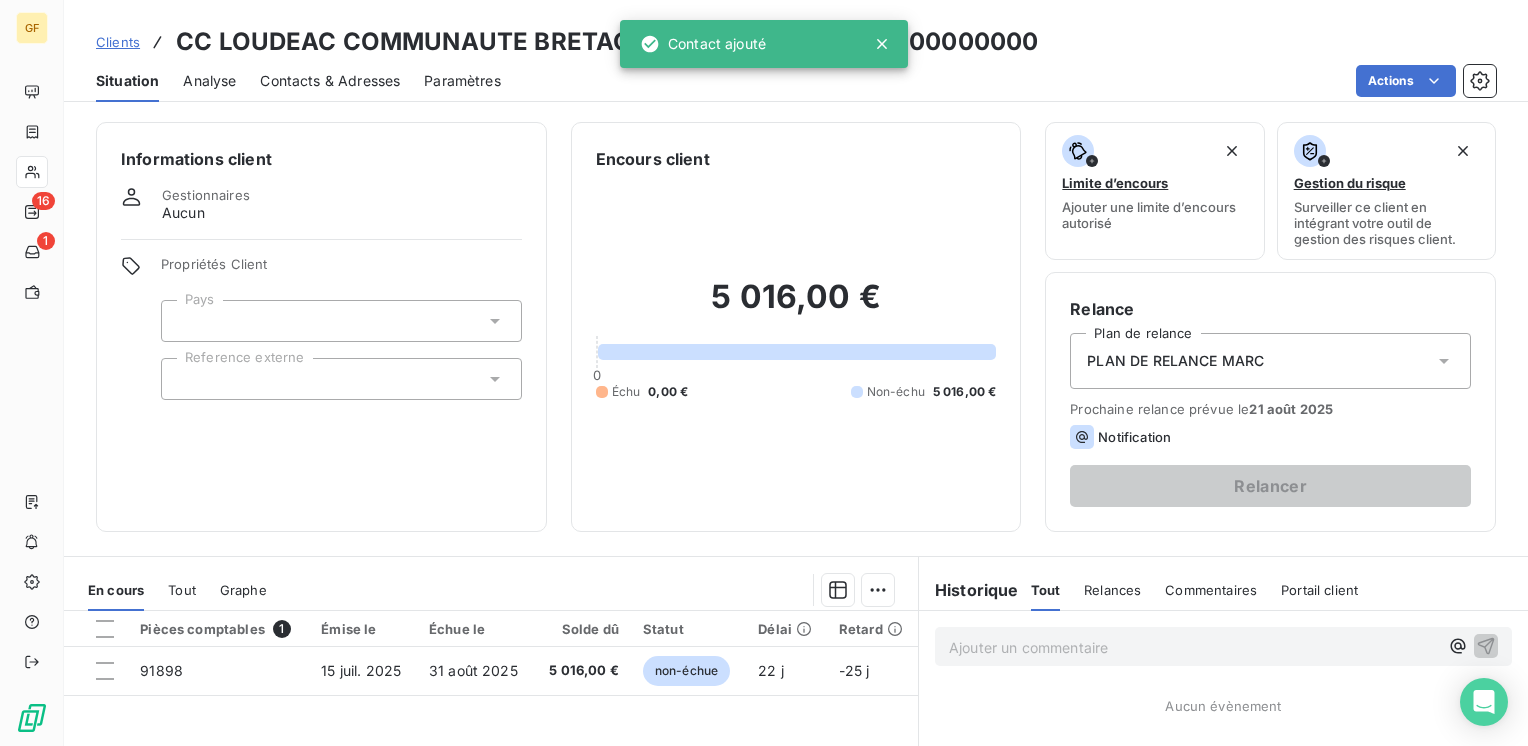 scroll, scrollTop: 100, scrollLeft: 0, axis: vertical 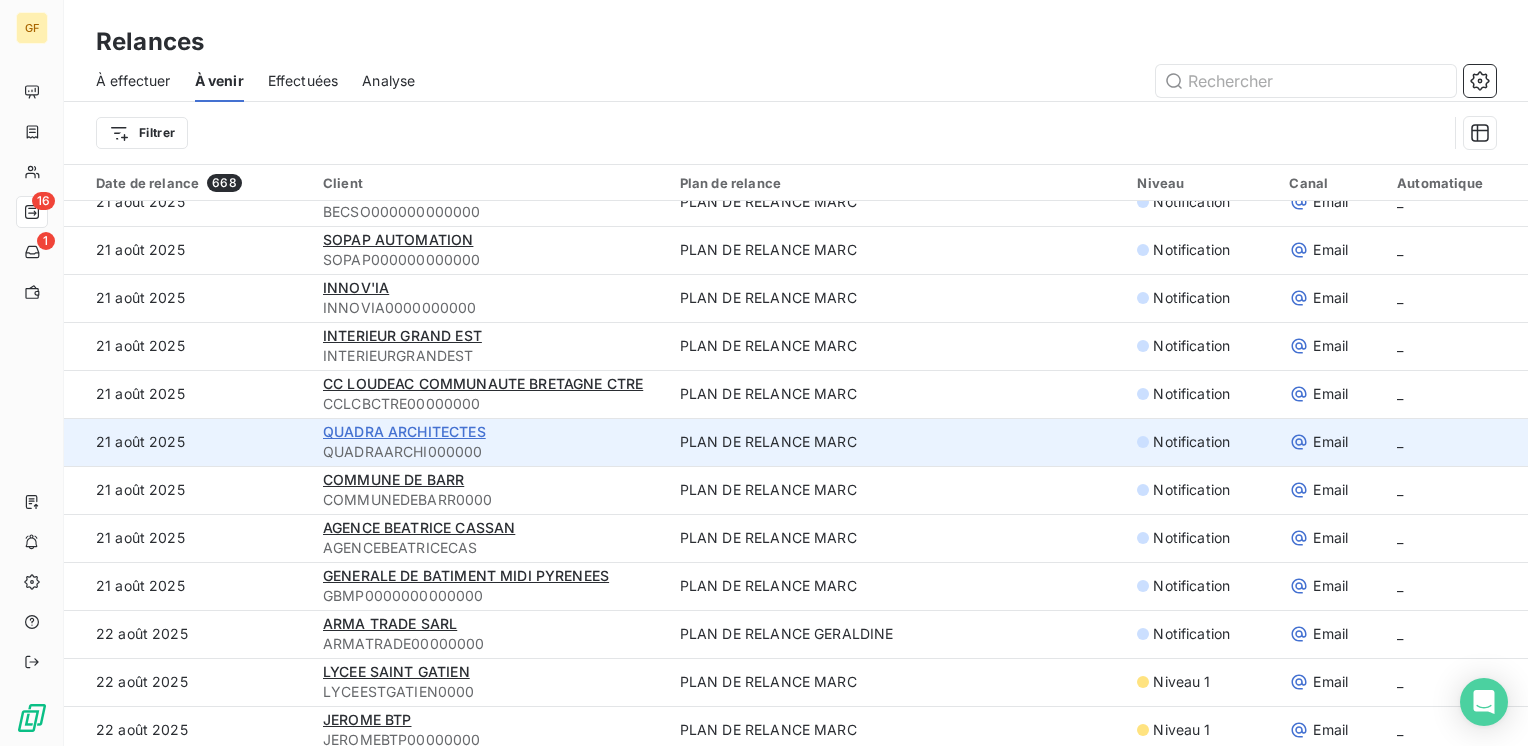 click on "QUADRA ARCHITECTES" at bounding box center (404, 431) 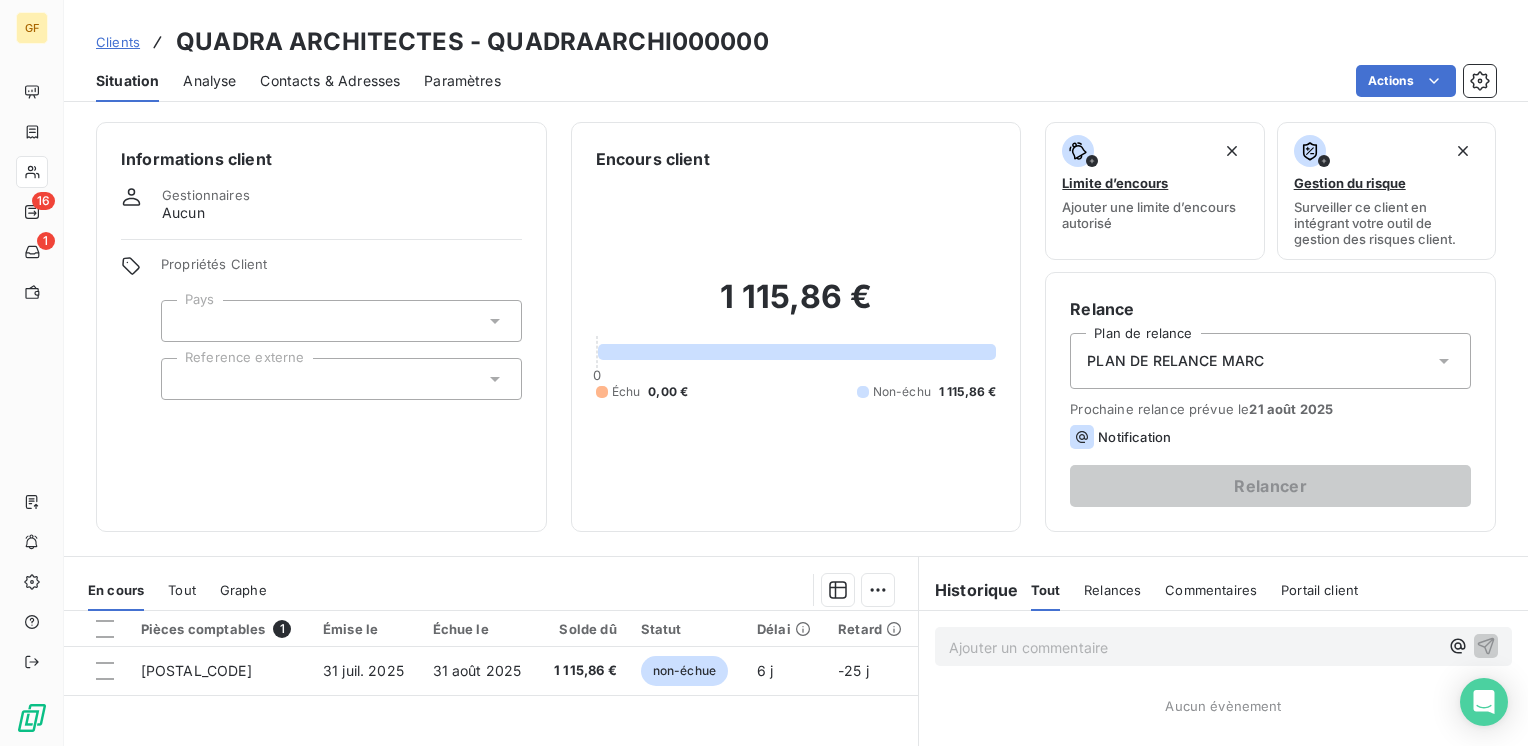 click on "Contacts & Adresses" at bounding box center [330, 81] 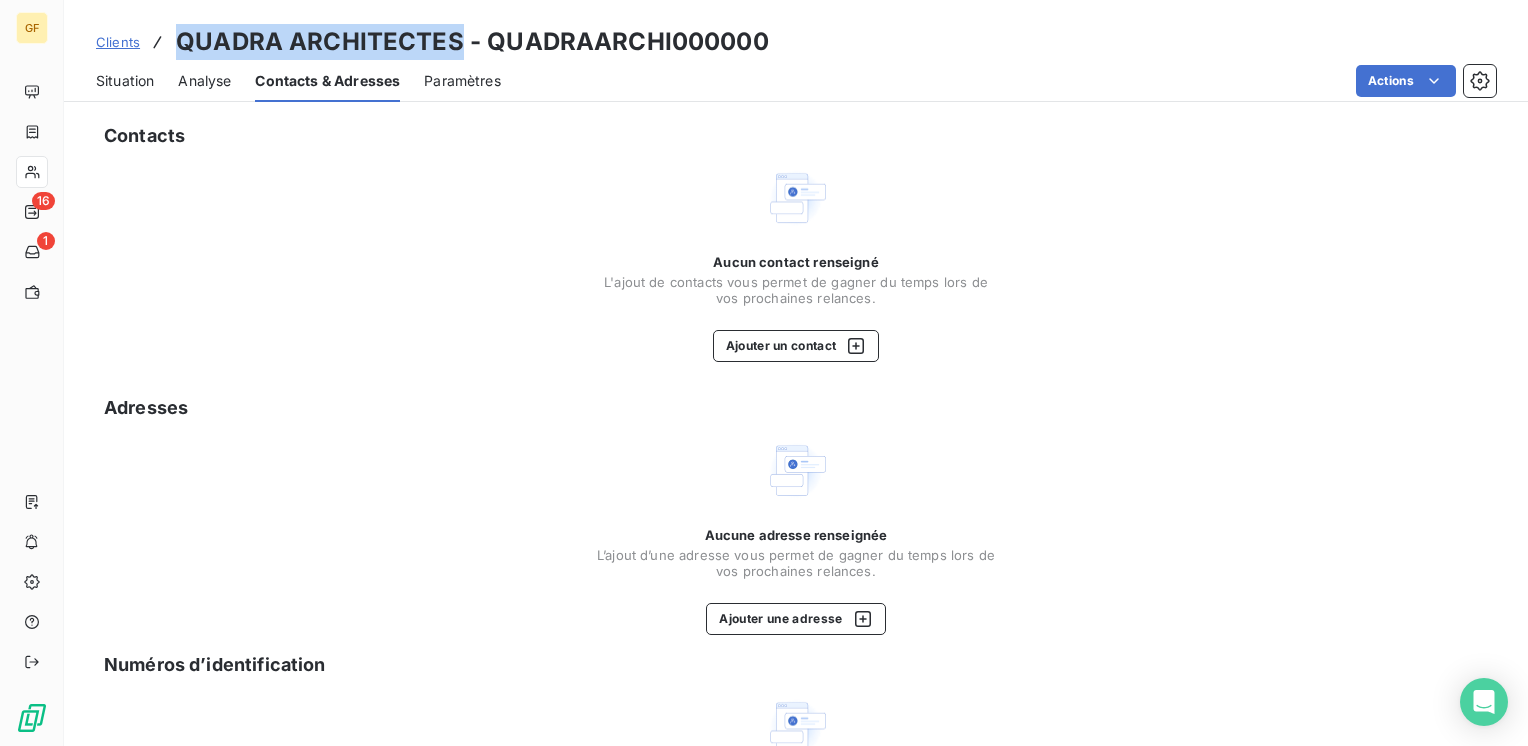 drag, startPoint x: 458, startPoint y: 38, endPoint x: 182, endPoint y: 39, distance: 276.0018 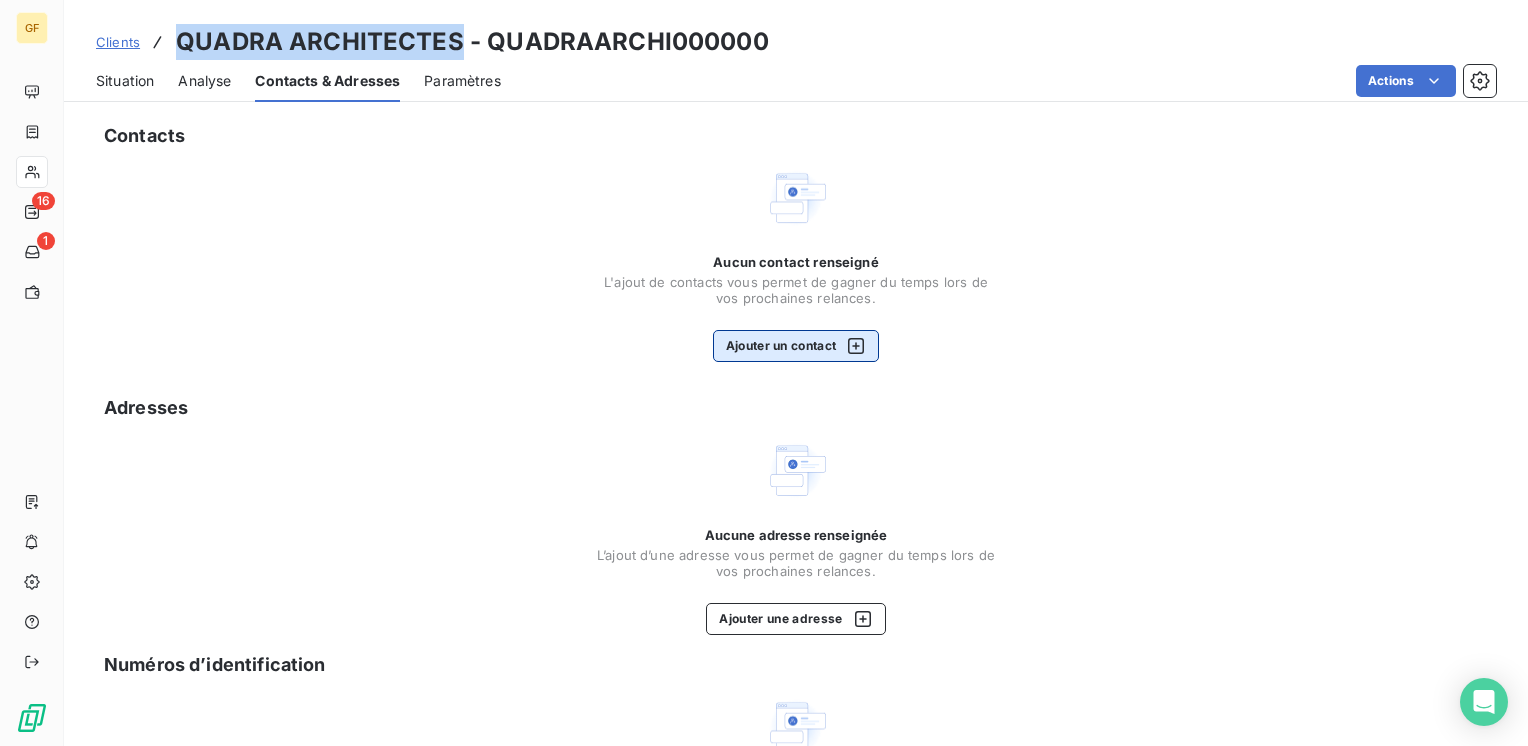 click on "Ajouter un contact" at bounding box center [796, 346] 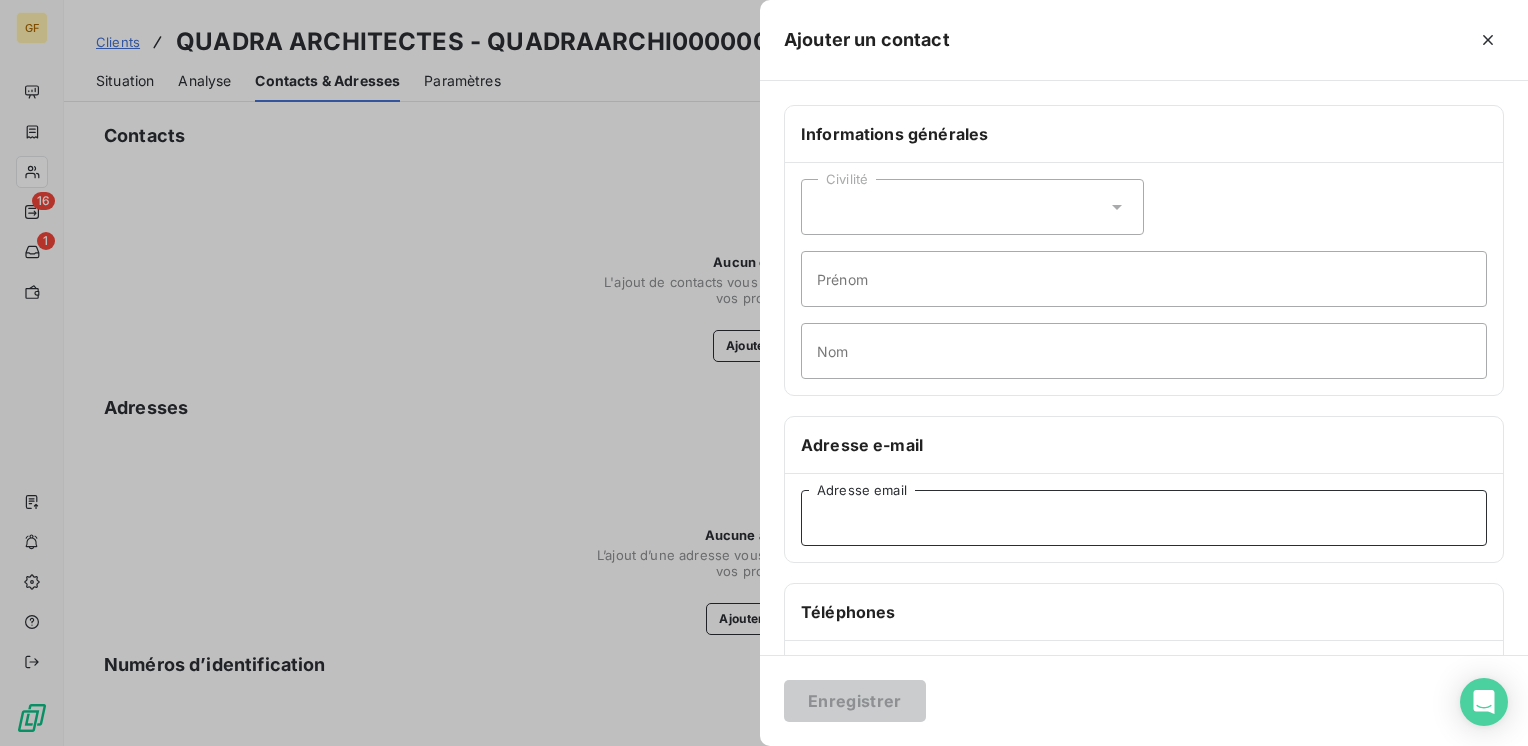 click on "Adresse email" at bounding box center [1144, 518] 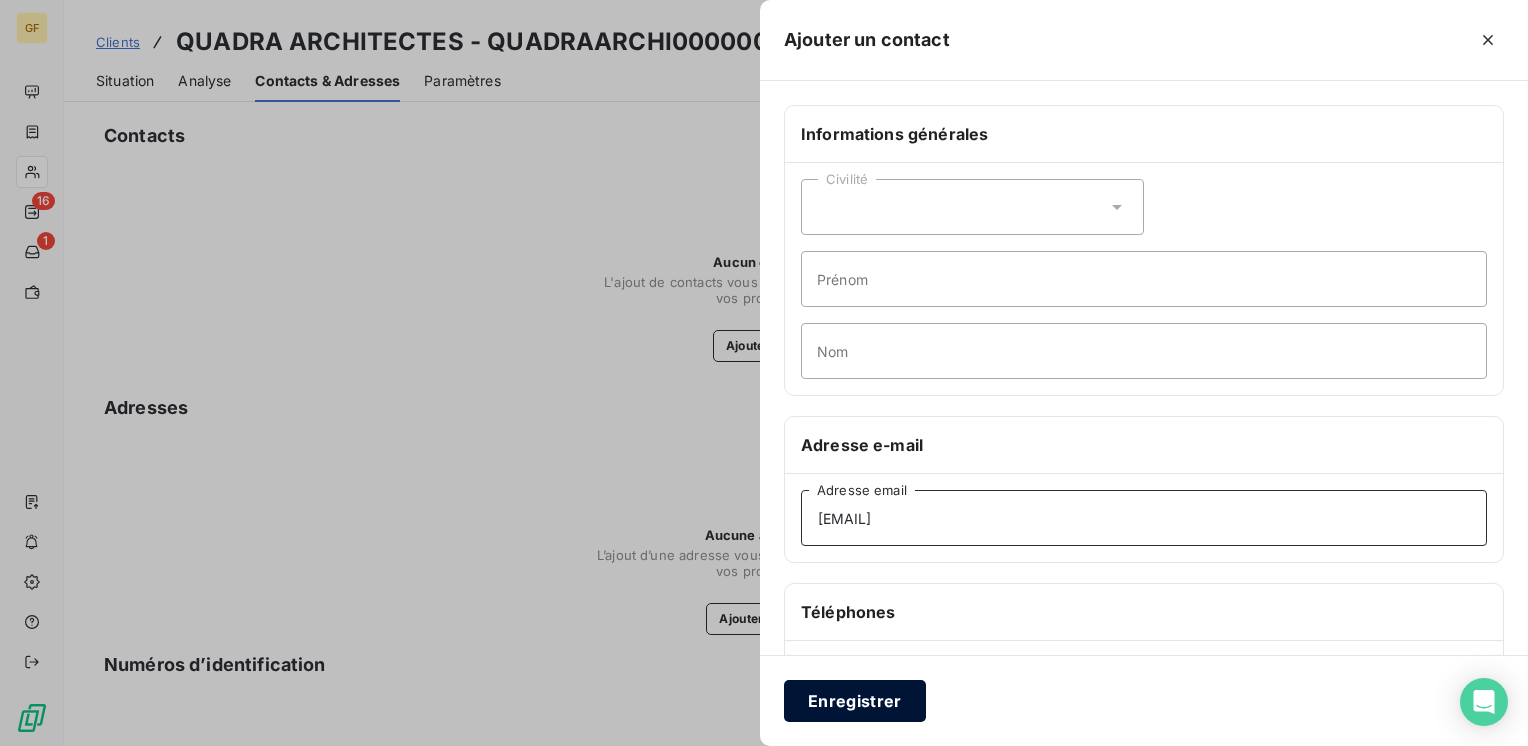 type on "agence@quadra-architectes.fr" 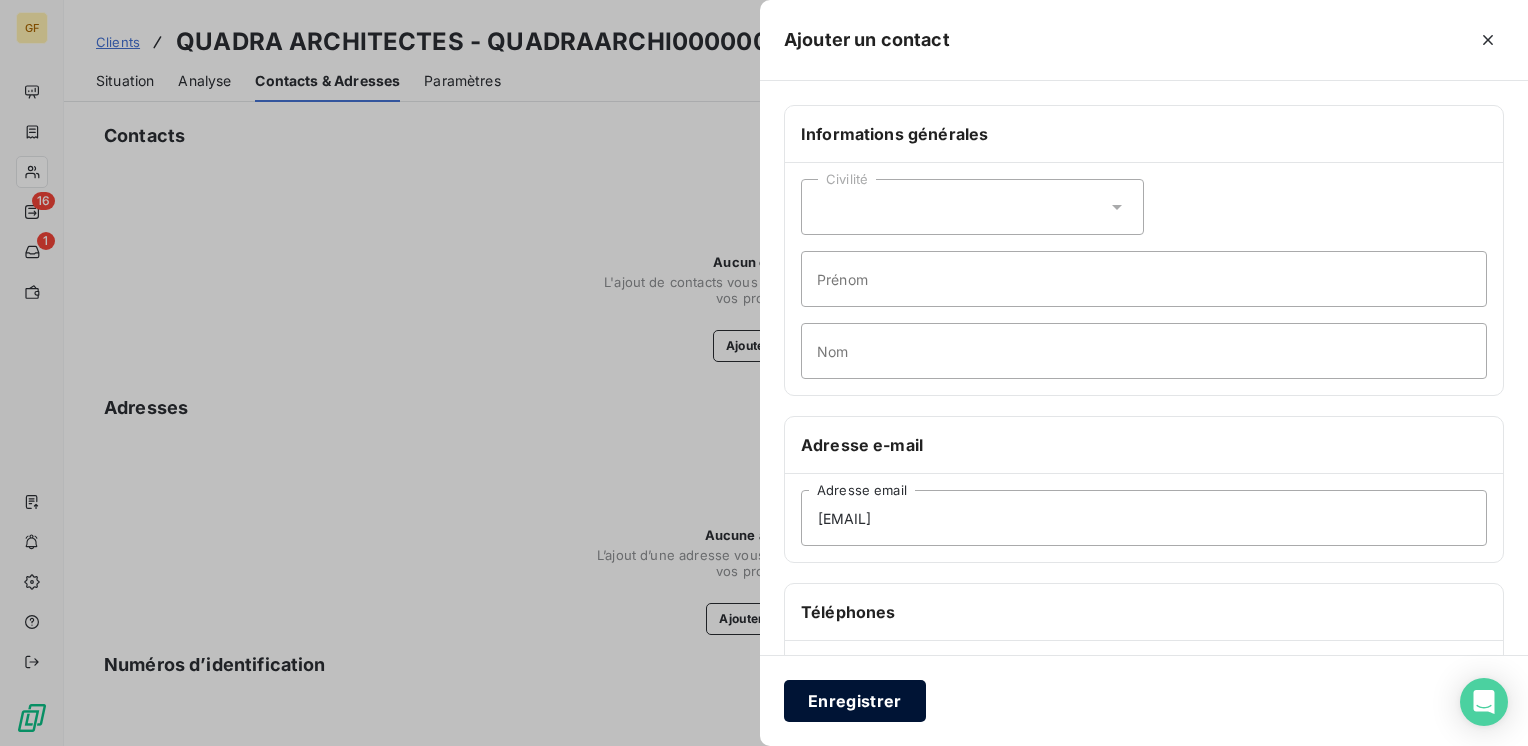 click on "Enregistrer" at bounding box center [855, 701] 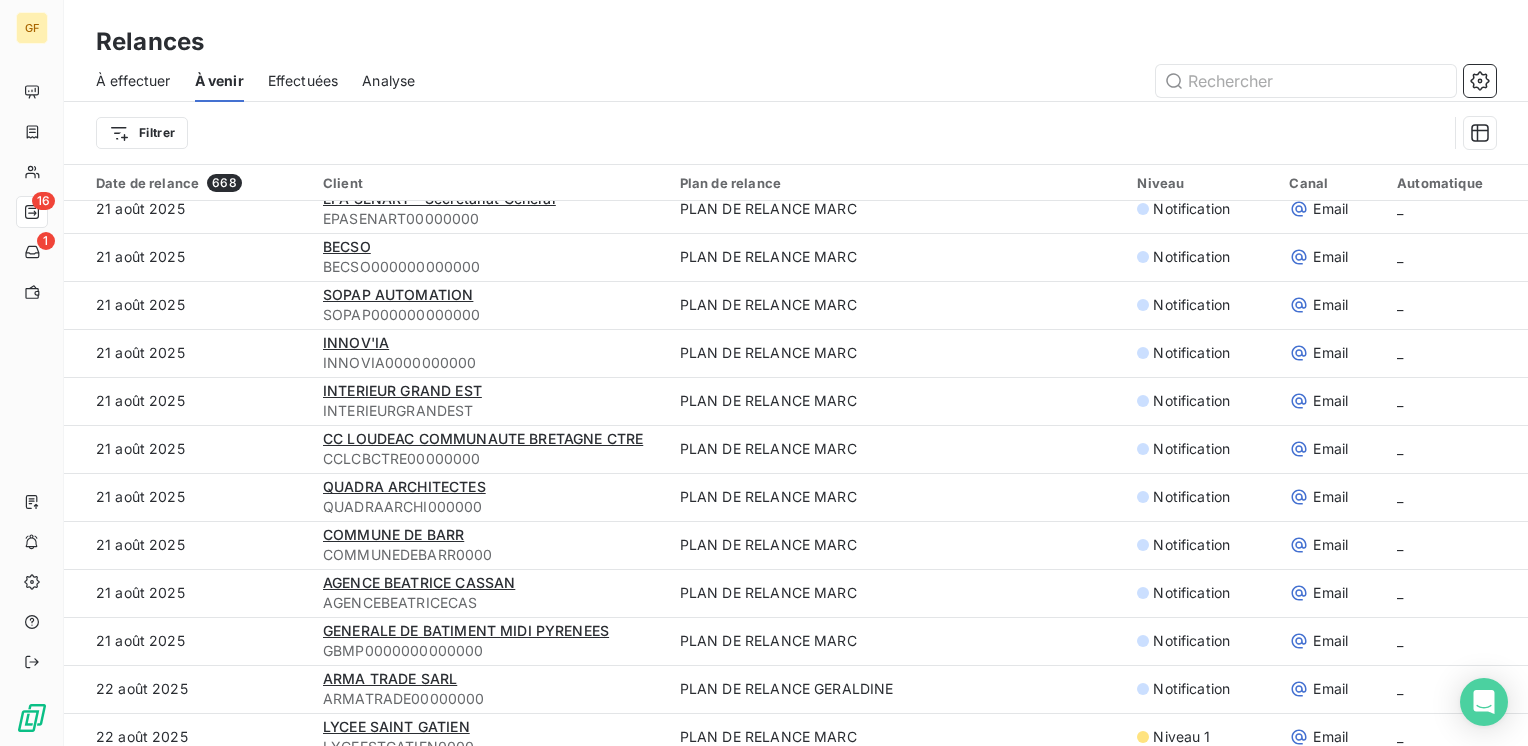 scroll, scrollTop: 4100, scrollLeft: 0, axis: vertical 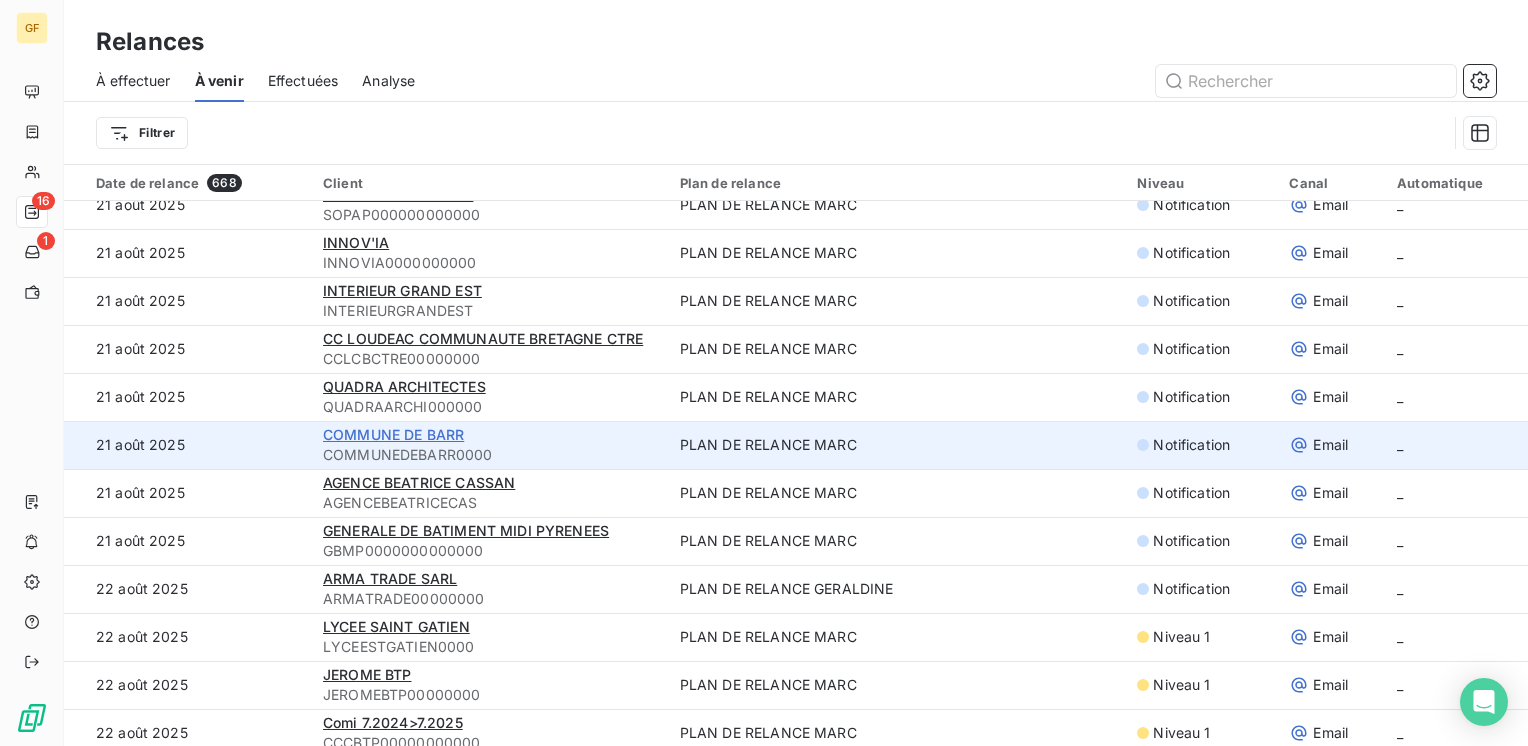 click on "COMMUNE DE BARR" at bounding box center [393, 434] 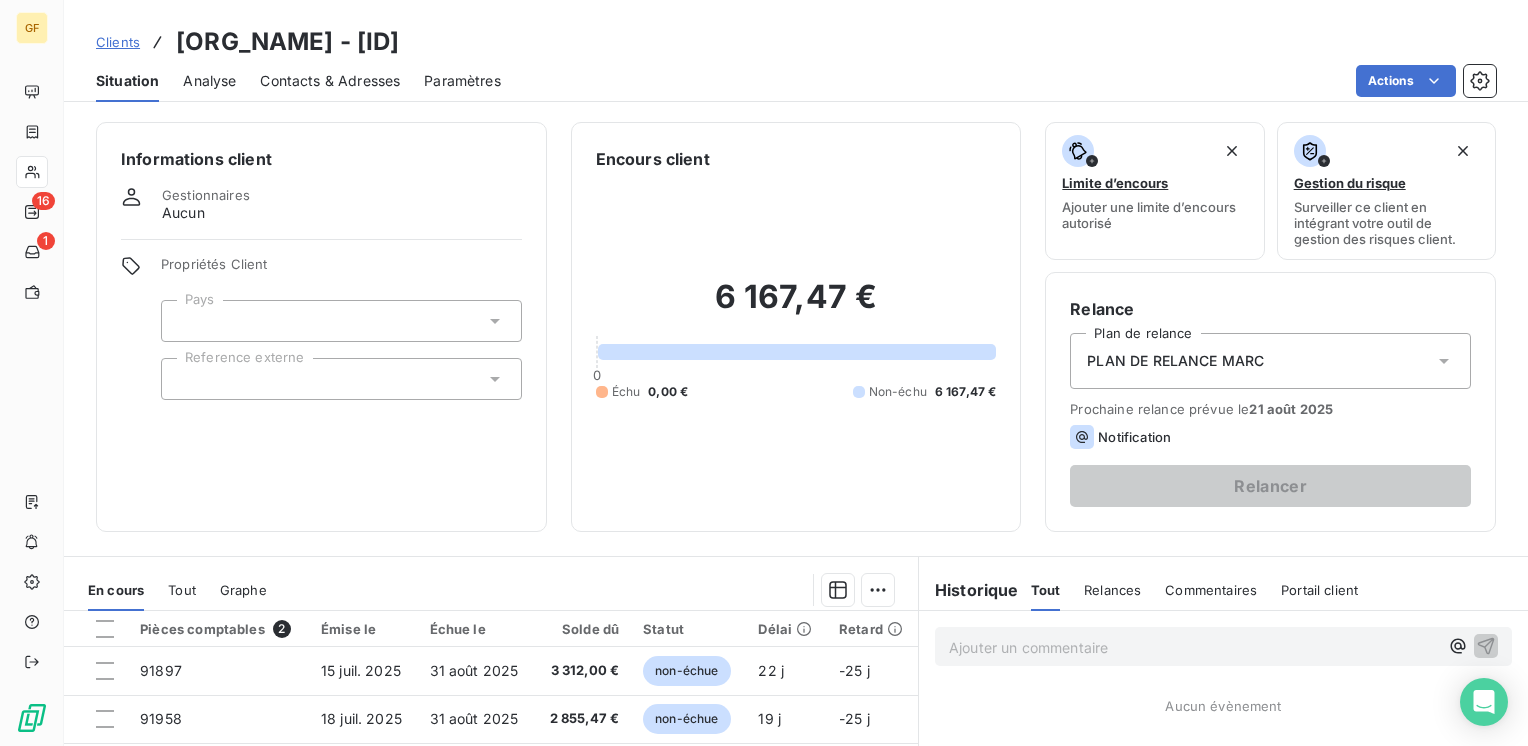 click on "Contacts & Adresses" at bounding box center (330, 81) 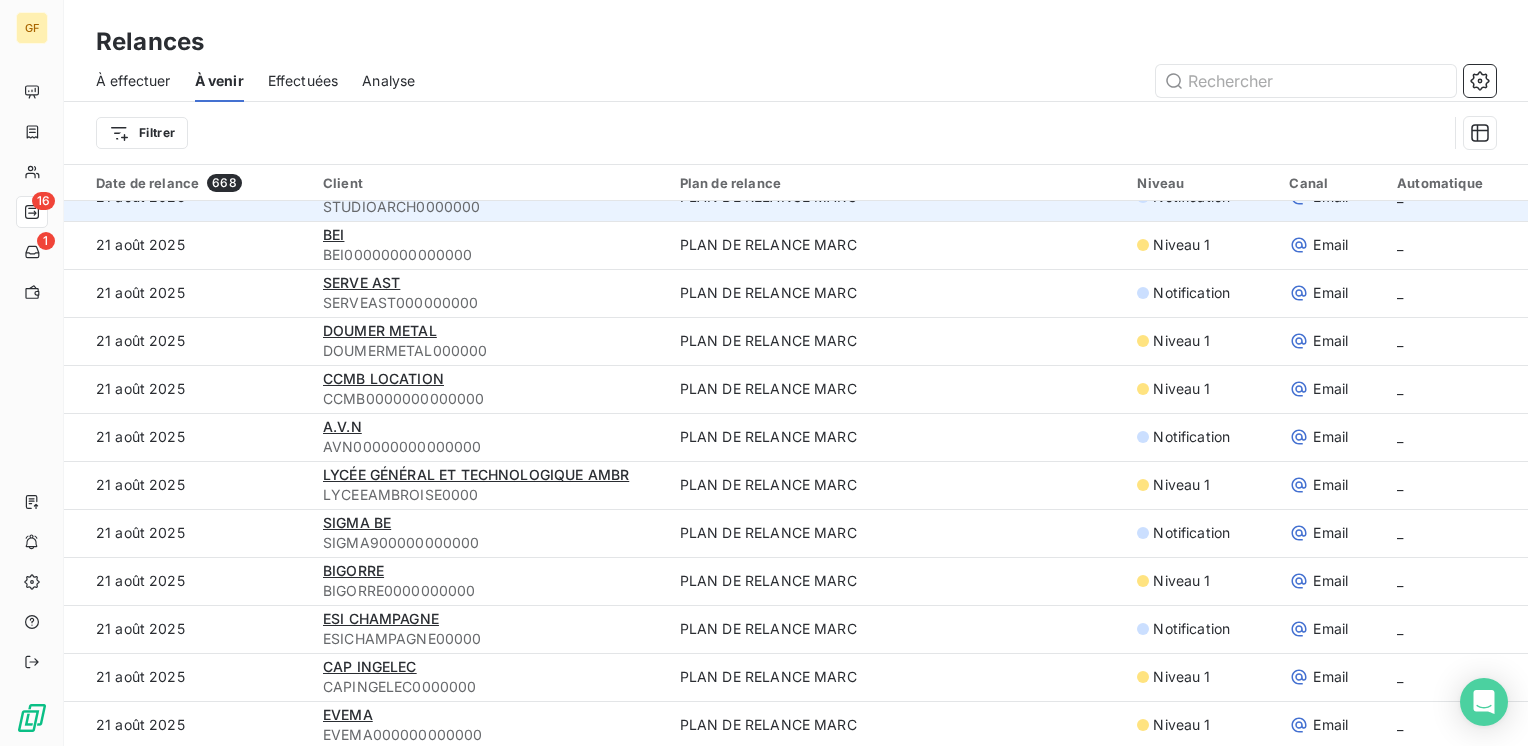 scroll, scrollTop: 3200, scrollLeft: 0, axis: vertical 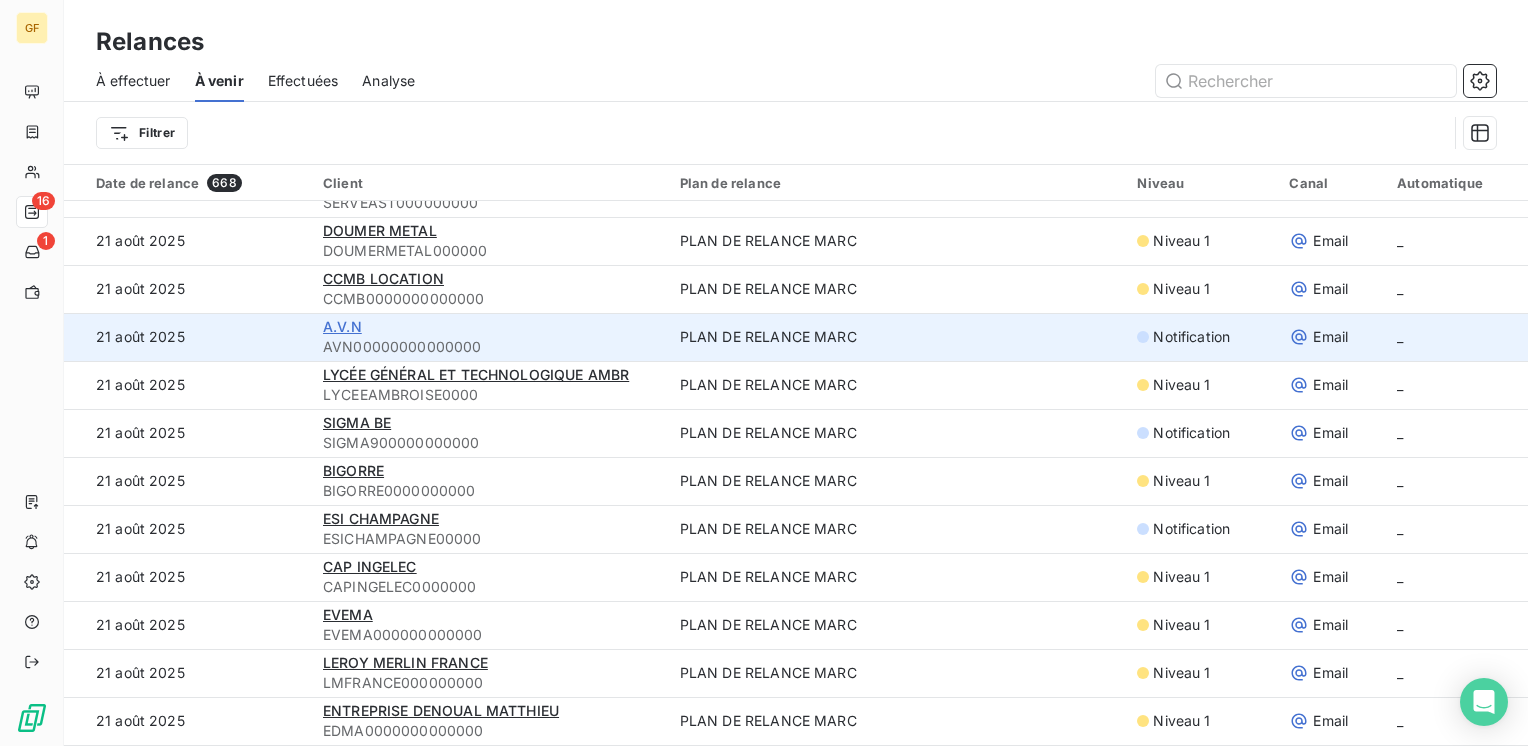 click on "A.V.N" at bounding box center [342, 326] 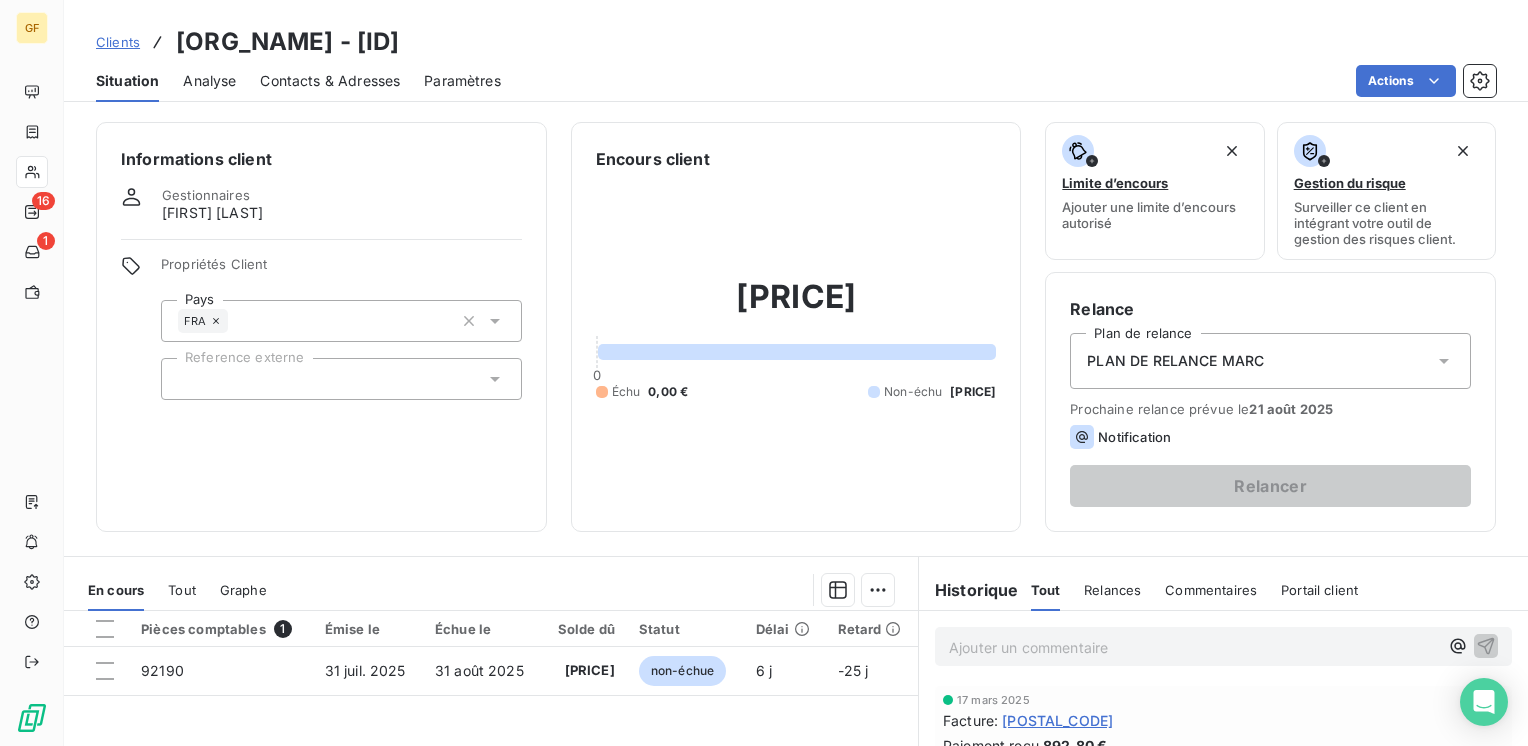 click on "Contacts & Adresses" at bounding box center [330, 81] 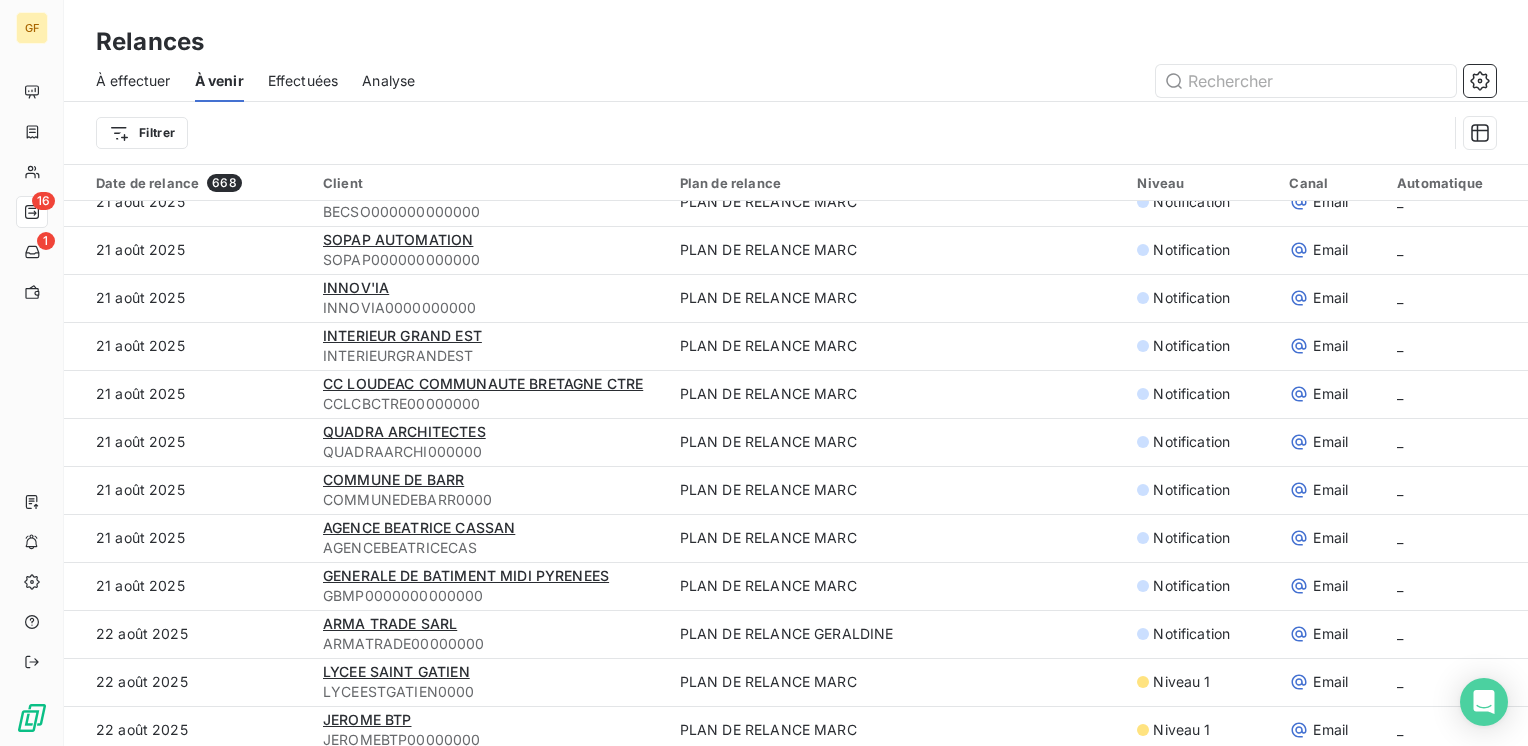 scroll, scrollTop: 4155, scrollLeft: 0, axis: vertical 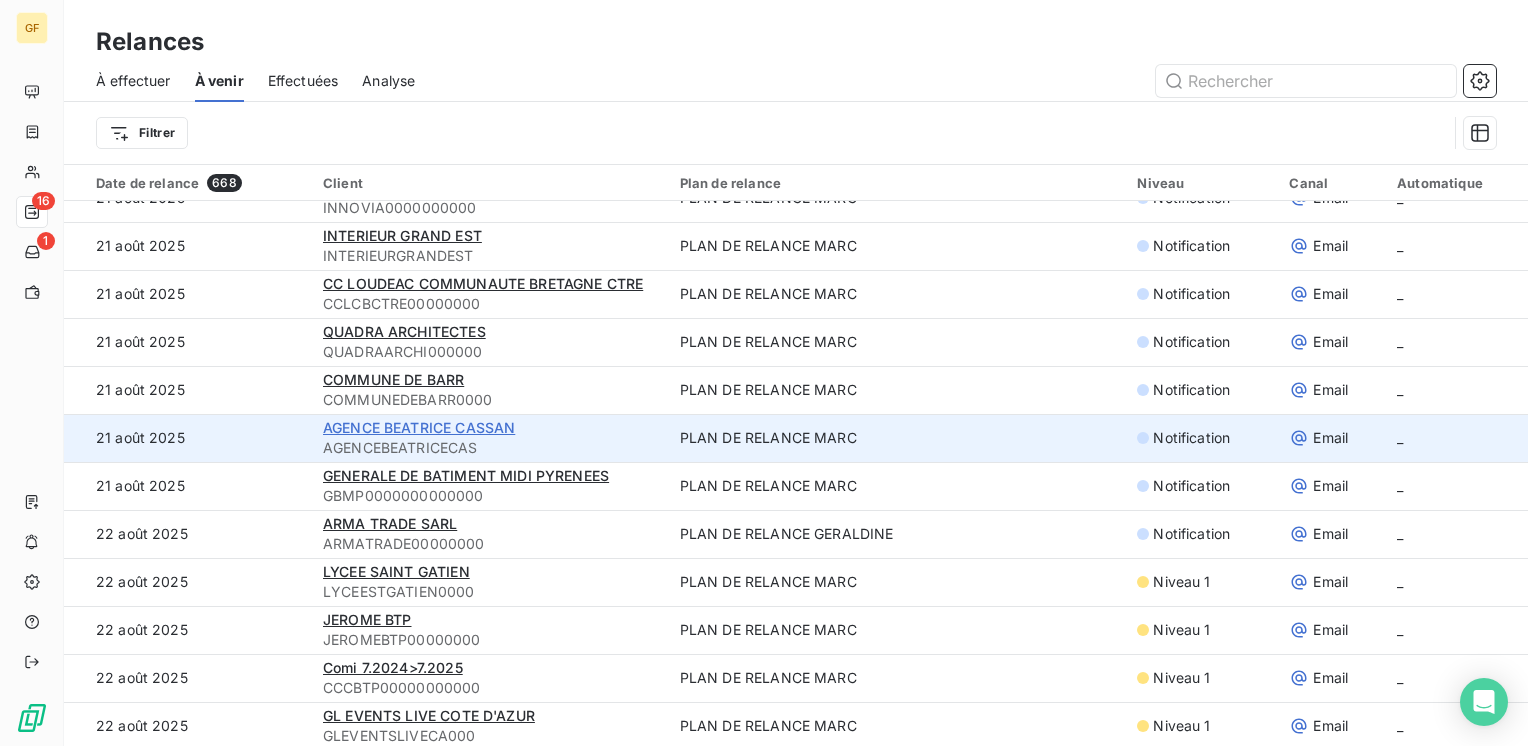 click on "AGENCE BEATRICE CASSAN" at bounding box center [419, 427] 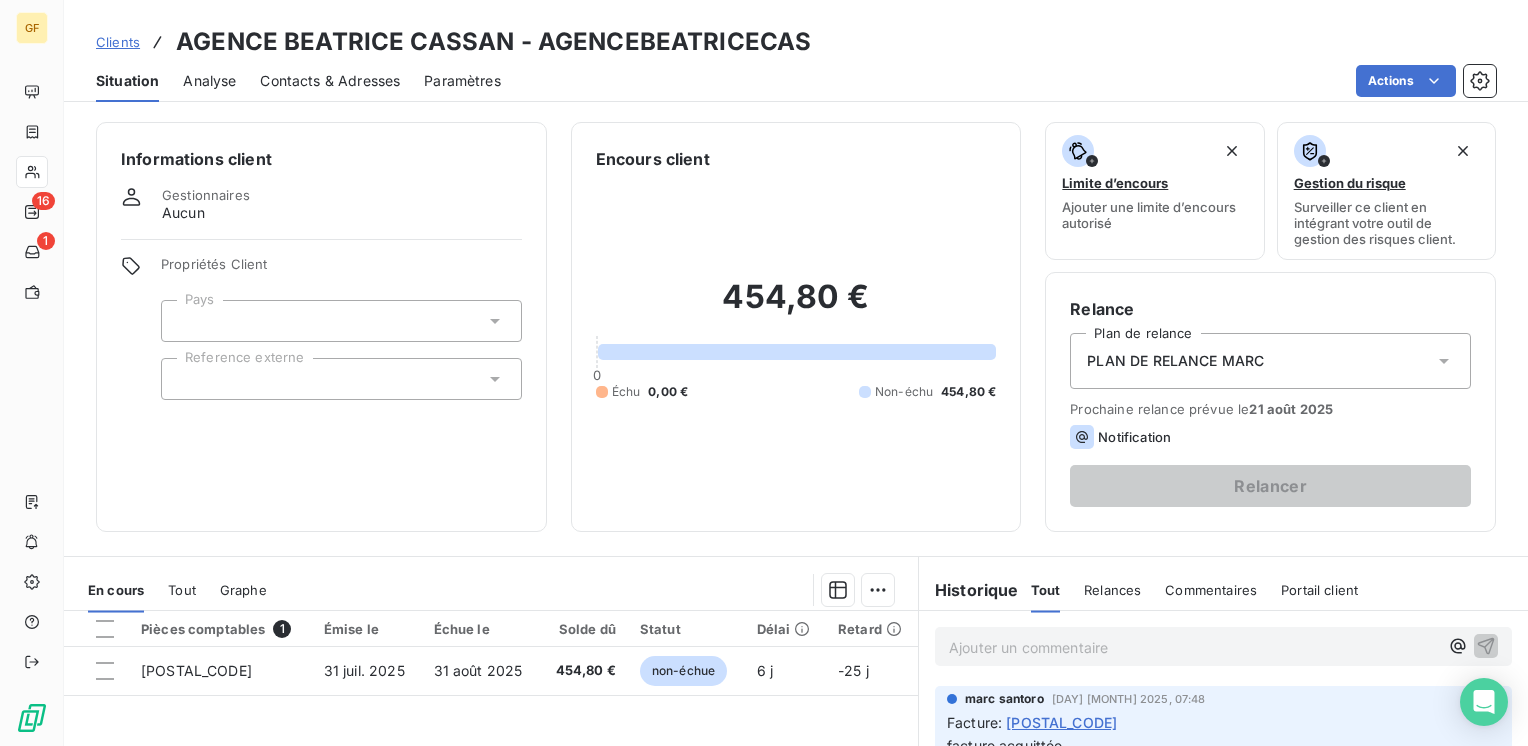 click on "Contacts & Adresses" at bounding box center [330, 81] 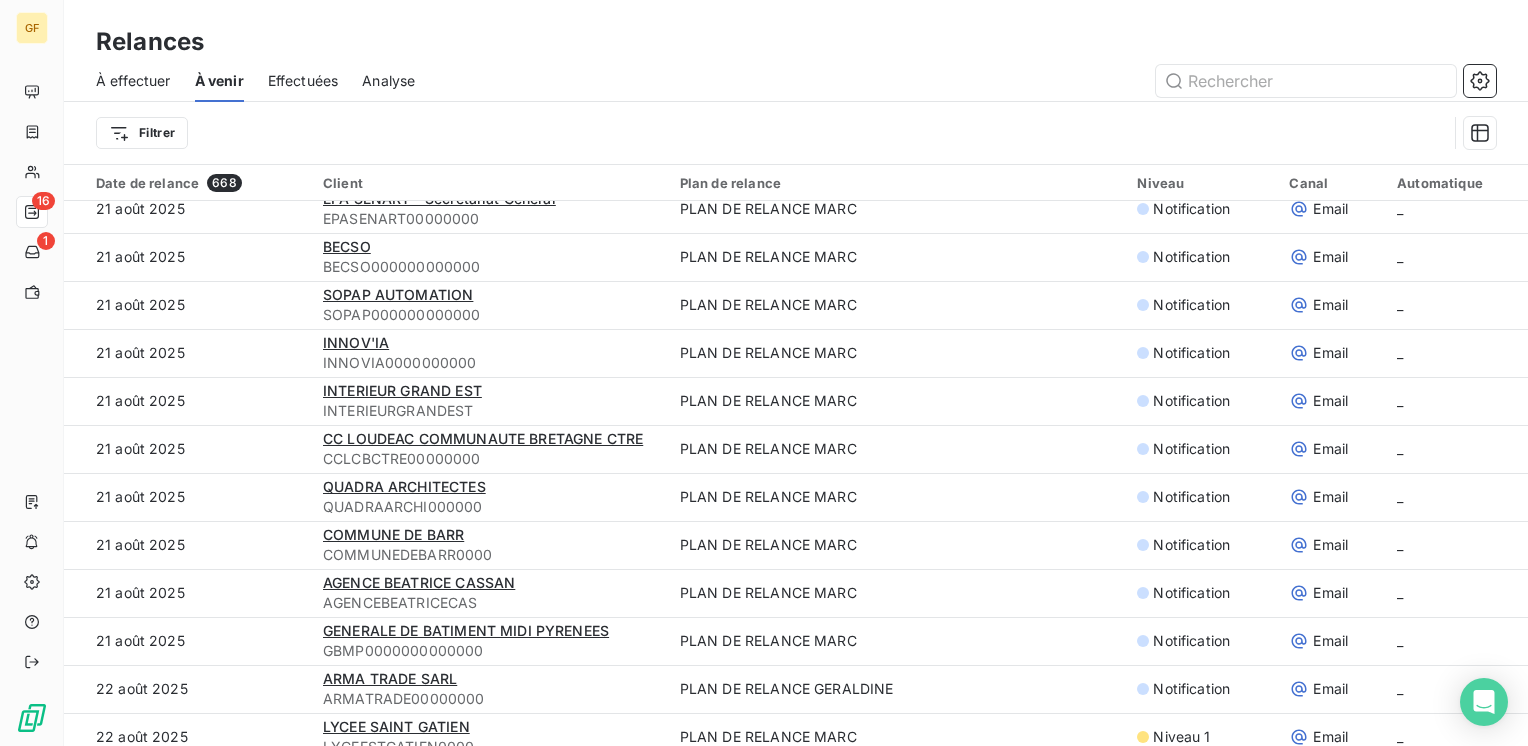 scroll, scrollTop: 4200, scrollLeft: 0, axis: vertical 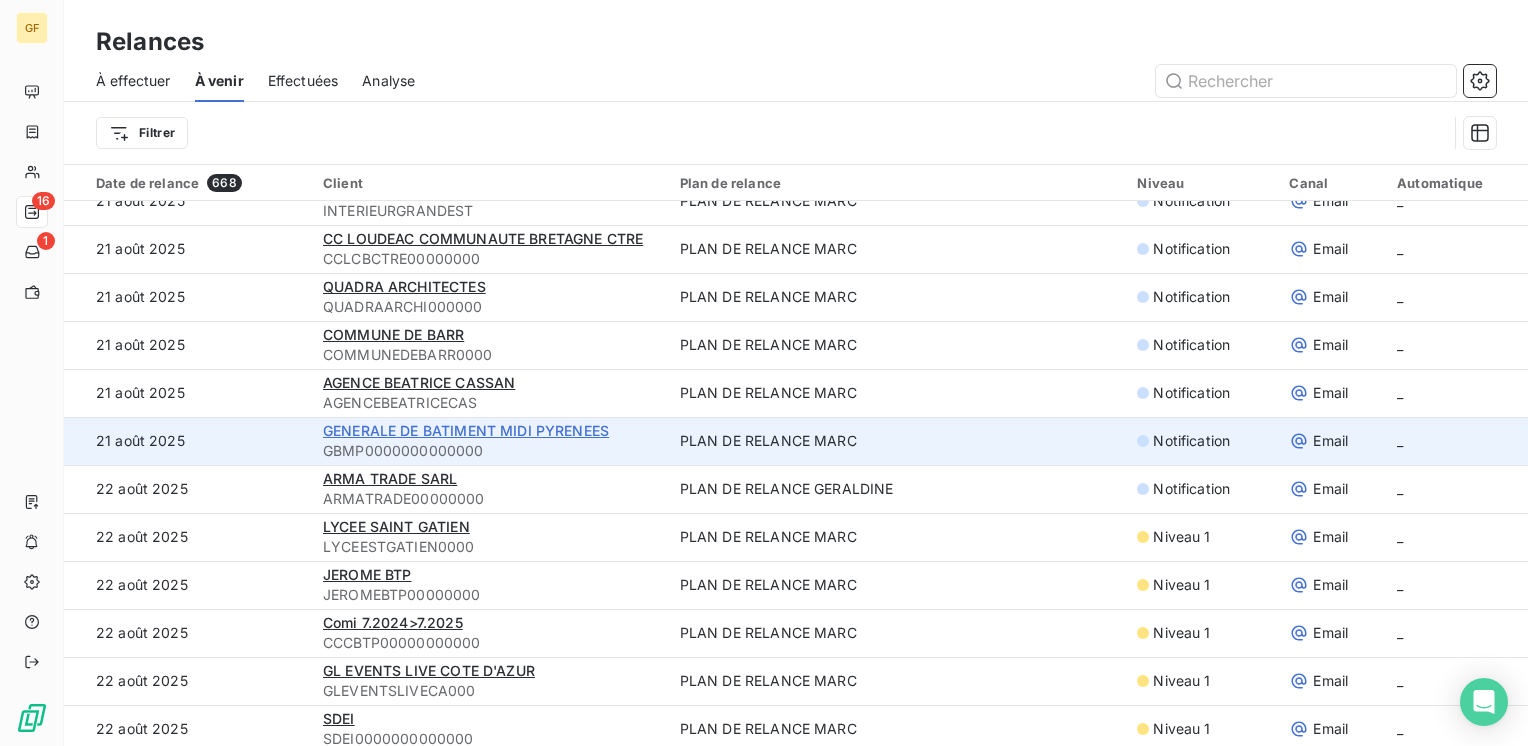 click on "GENERALE DE BATIMENT MIDI PYRENEES" at bounding box center [466, 430] 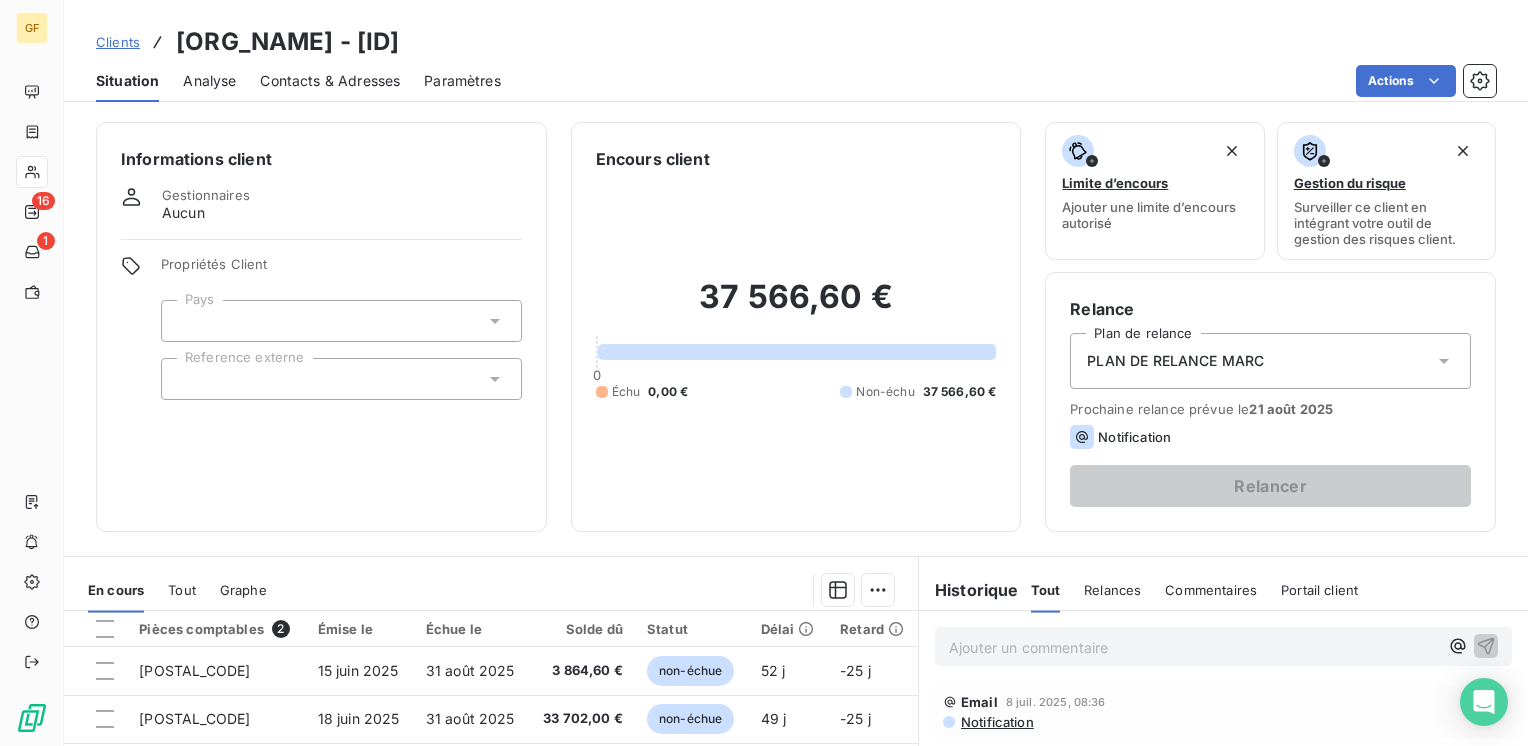 click on "Contacts & Adresses" at bounding box center [330, 81] 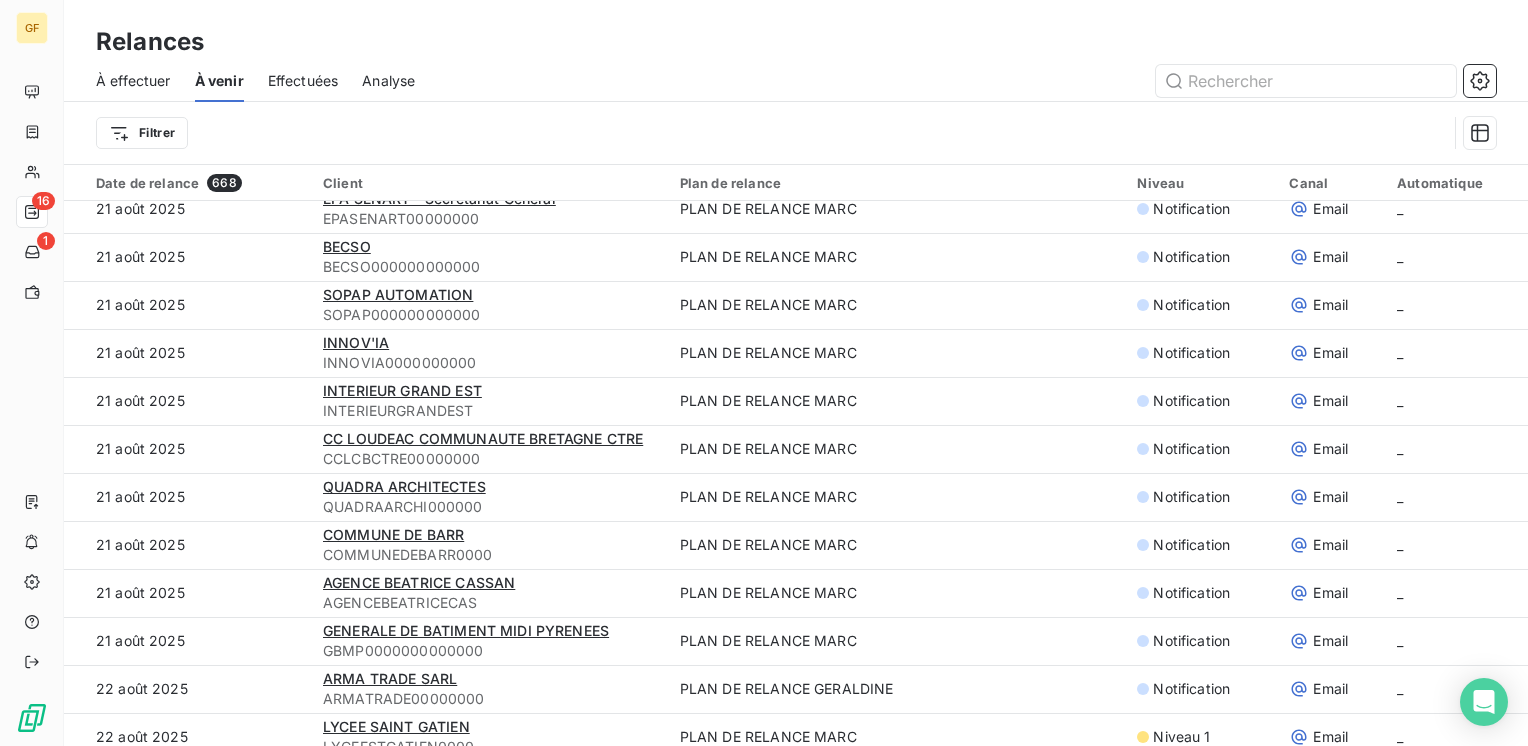 scroll, scrollTop: 4200, scrollLeft: 0, axis: vertical 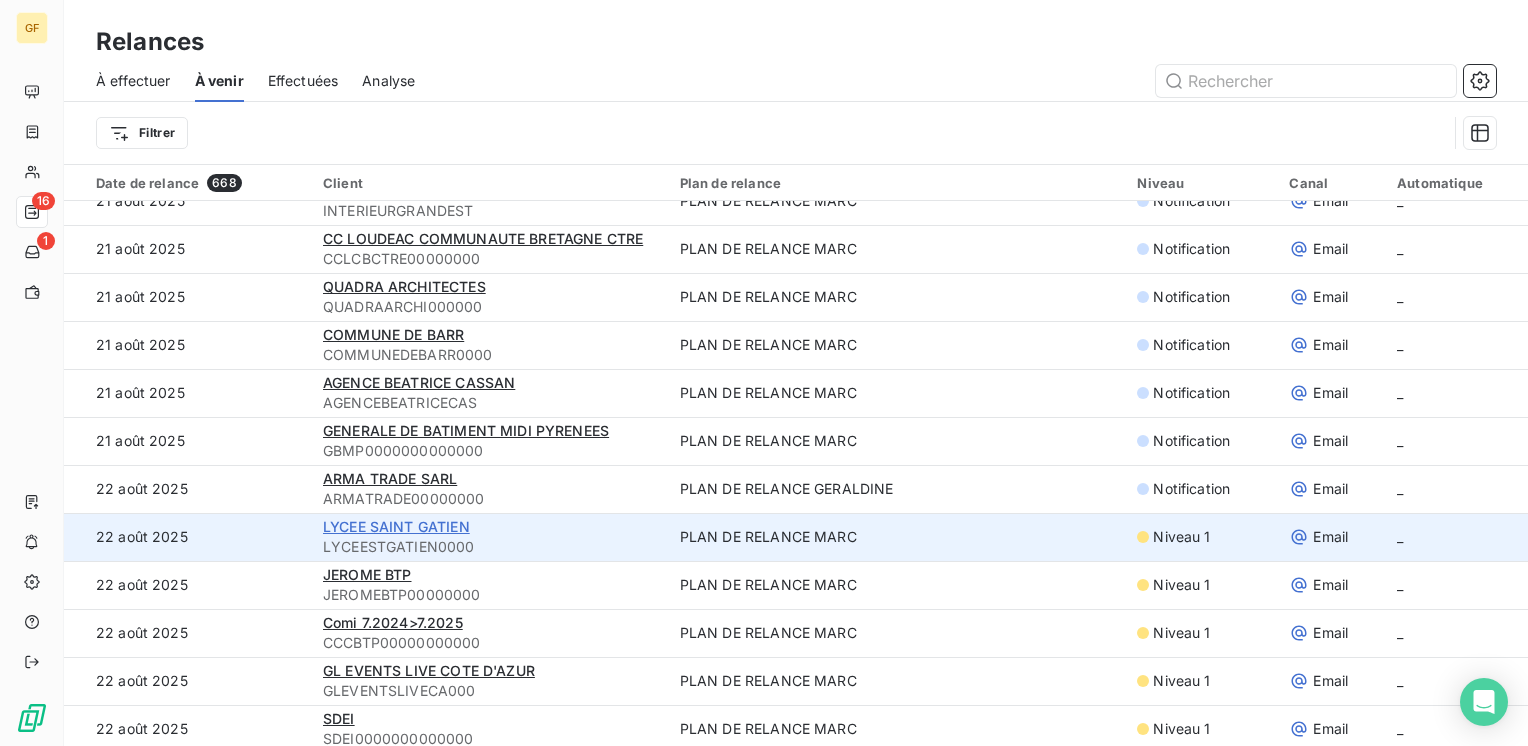 click on "LYCEE SAINT GATIEN" at bounding box center [396, 526] 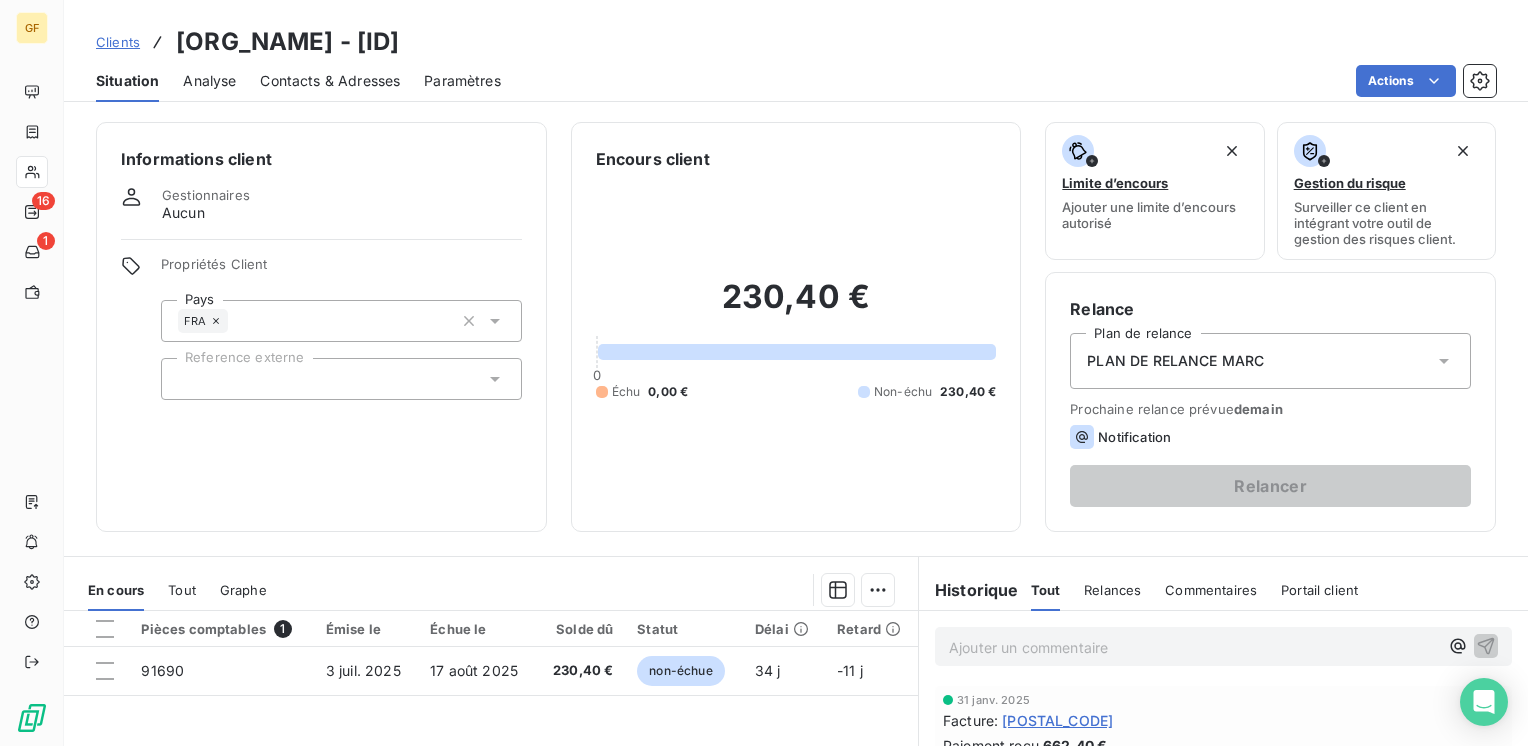 click on "Contacts & Adresses" at bounding box center (330, 81) 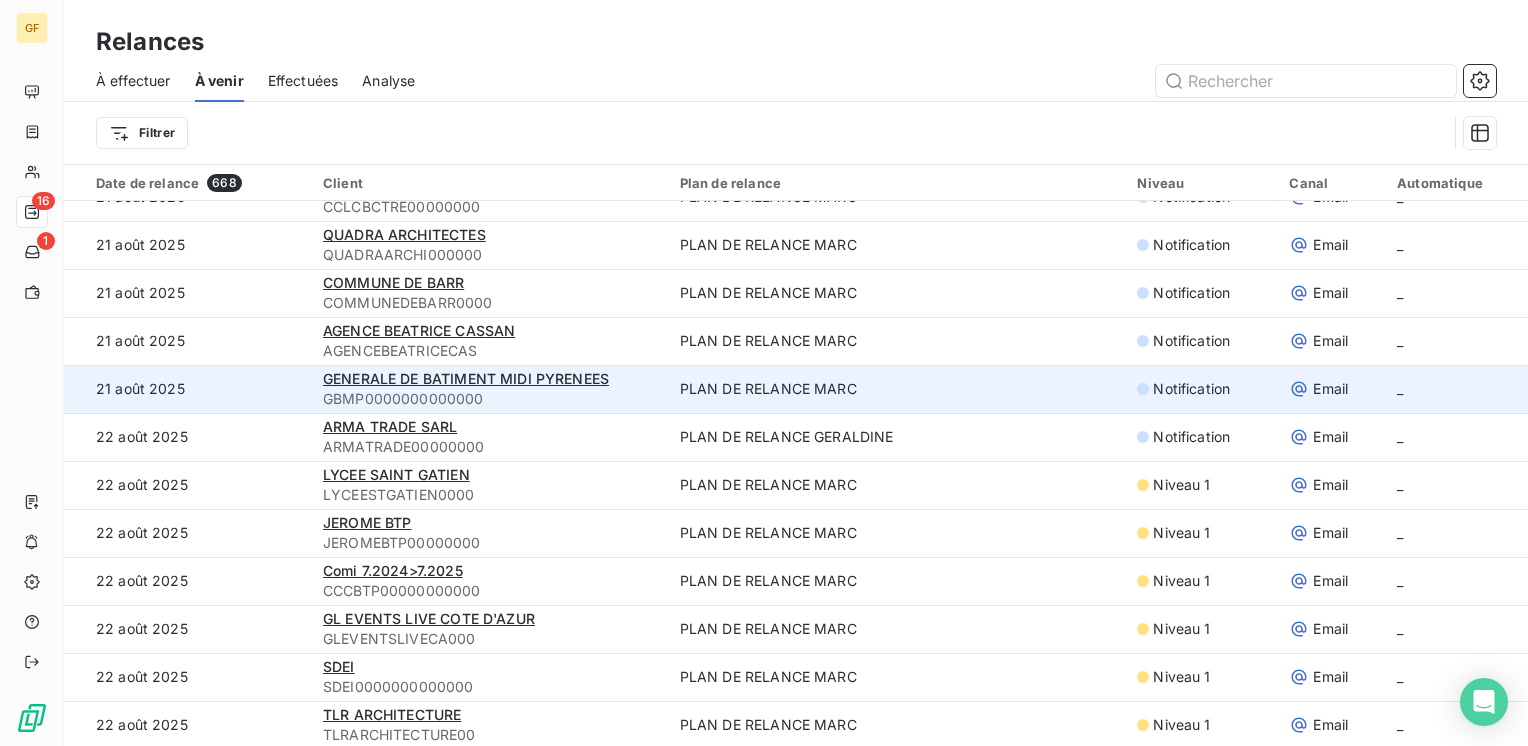 scroll, scrollTop: 4255, scrollLeft: 0, axis: vertical 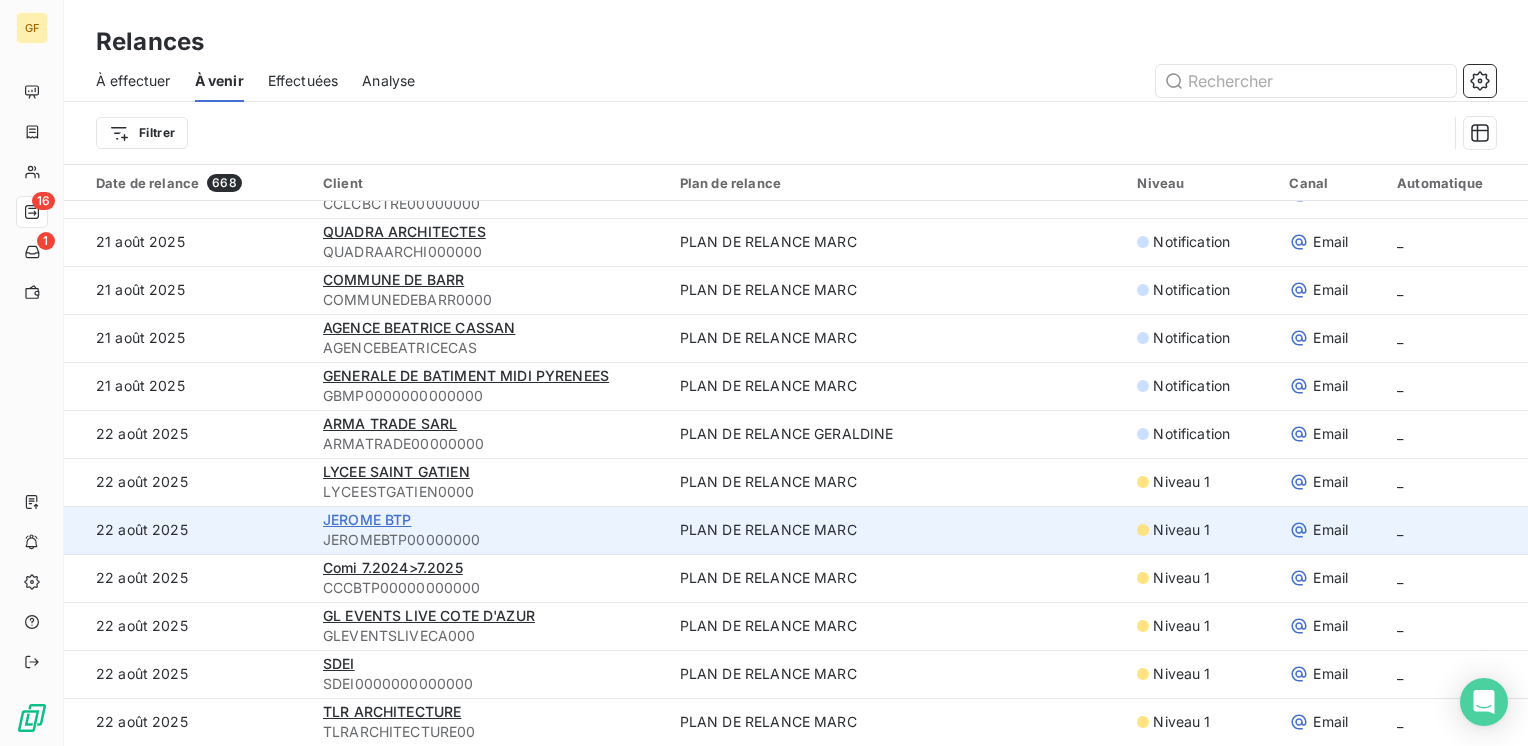 click on "JEROME BTP" at bounding box center (367, 519) 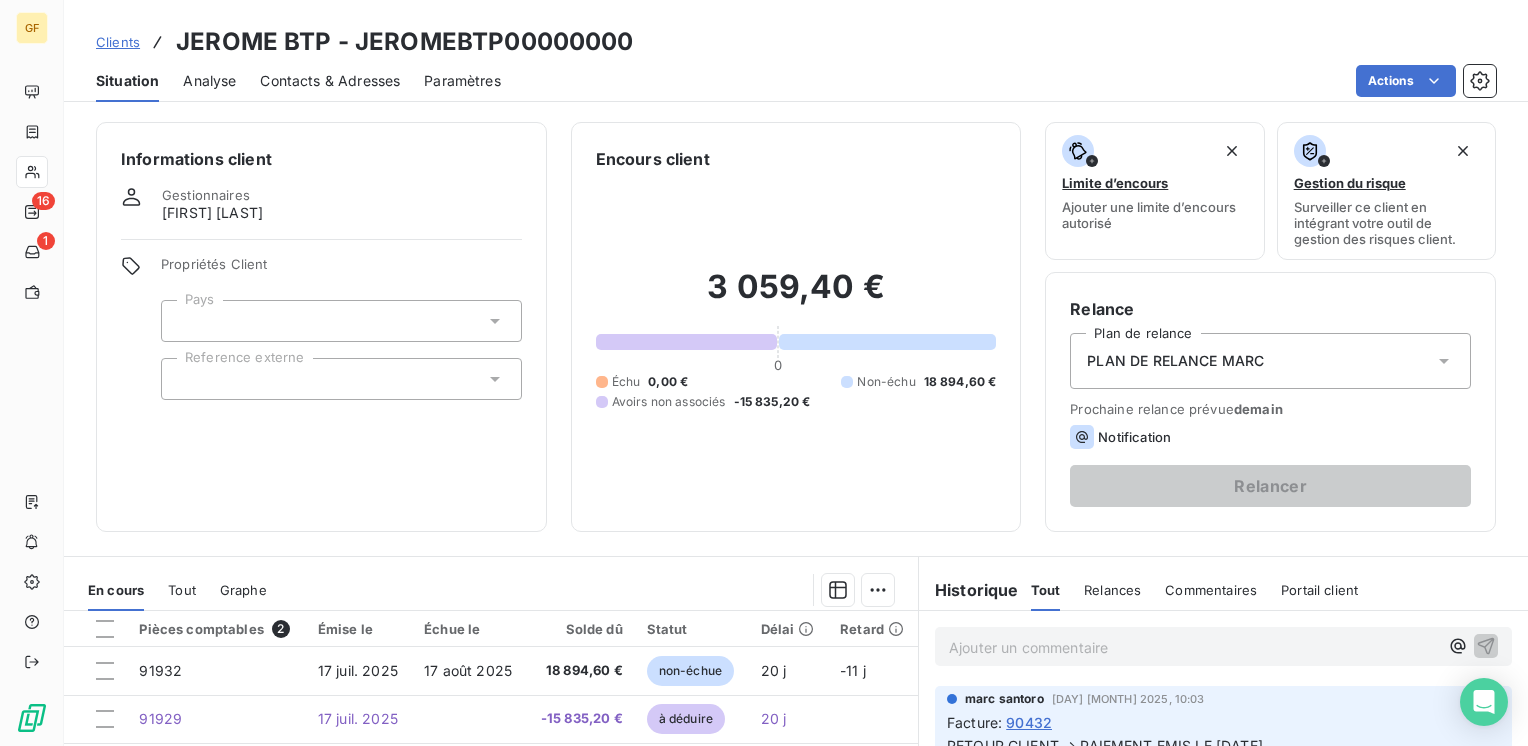 click on "Contacts & Adresses" at bounding box center [330, 81] 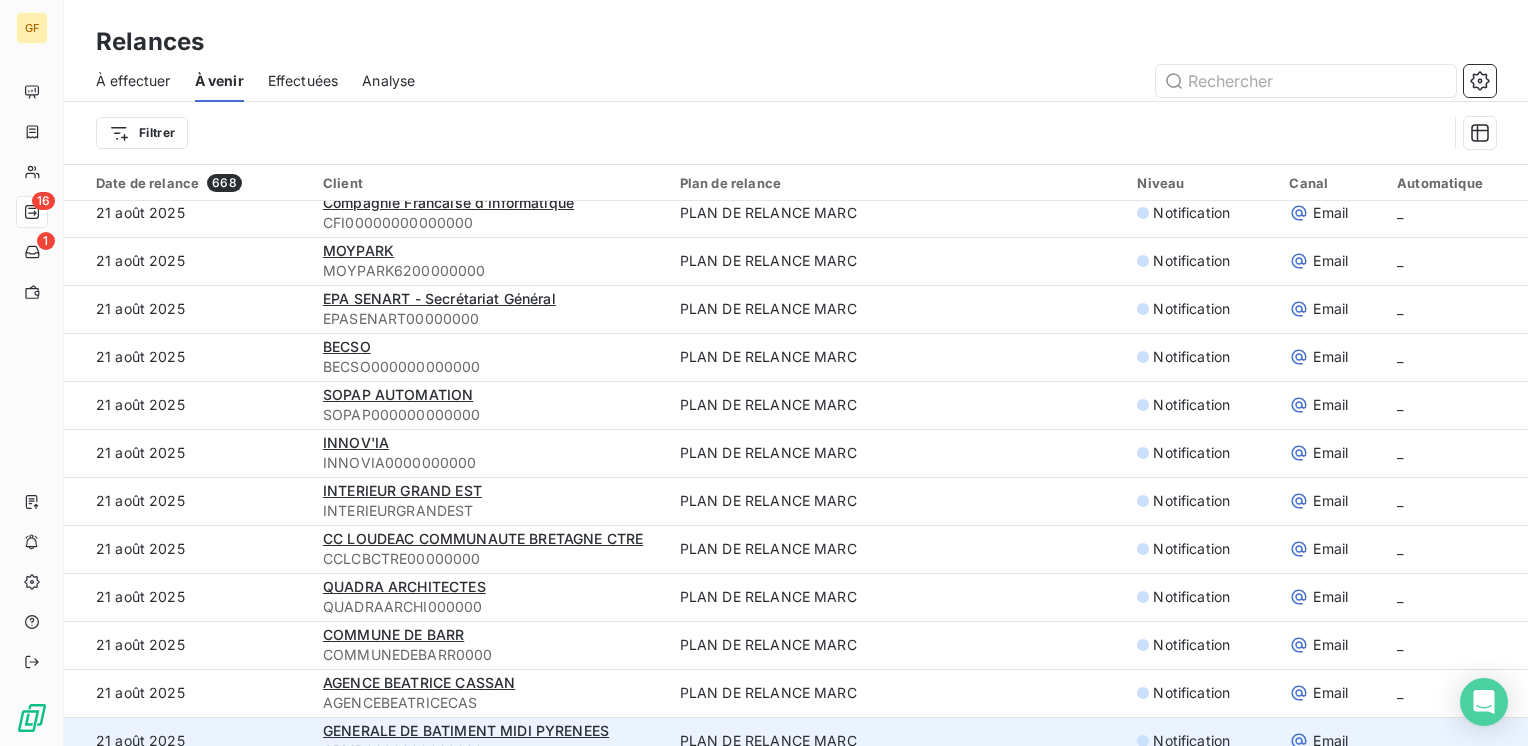 scroll, scrollTop: 4255, scrollLeft: 0, axis: vertical 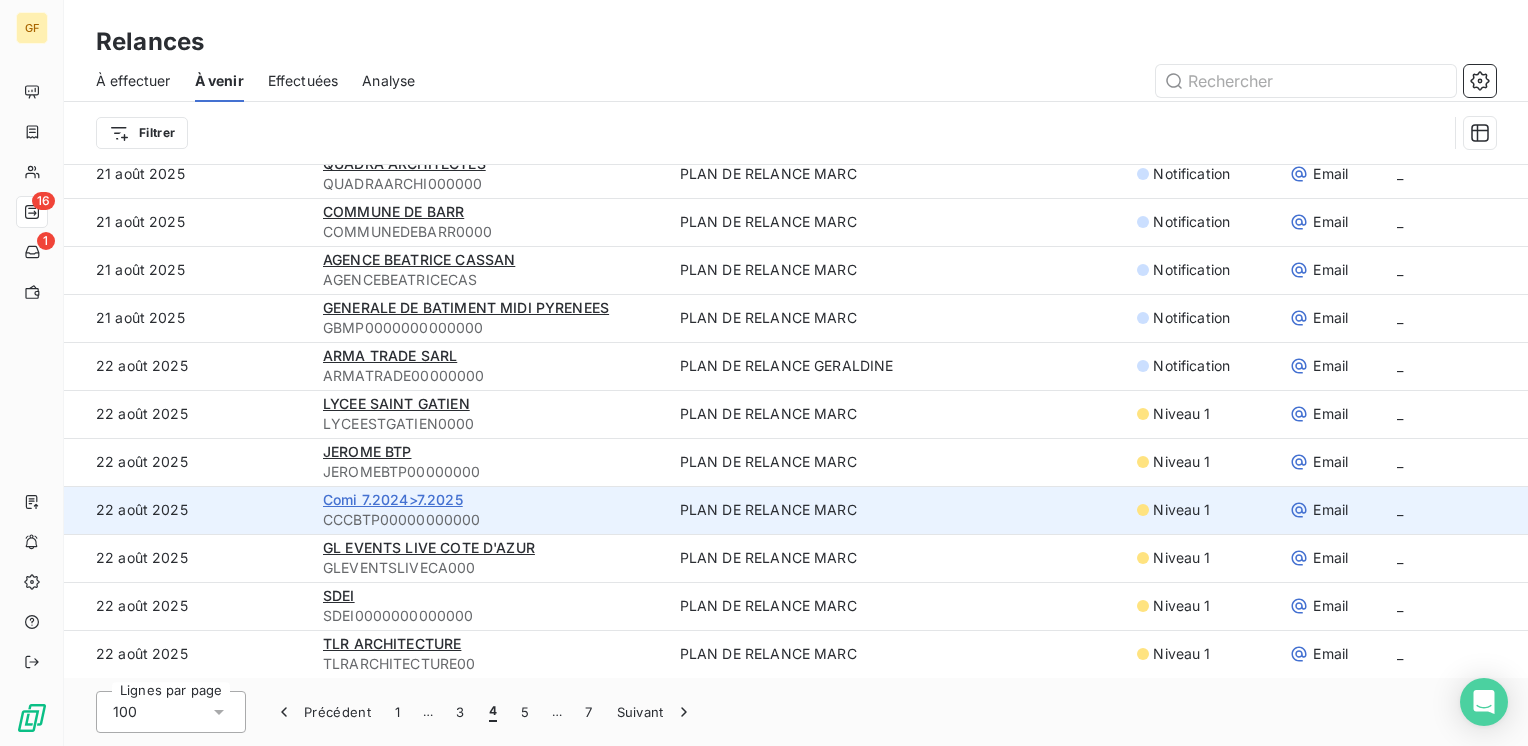 click on "Comi 7.2024>7.2025" at bounding box center [393, 499] 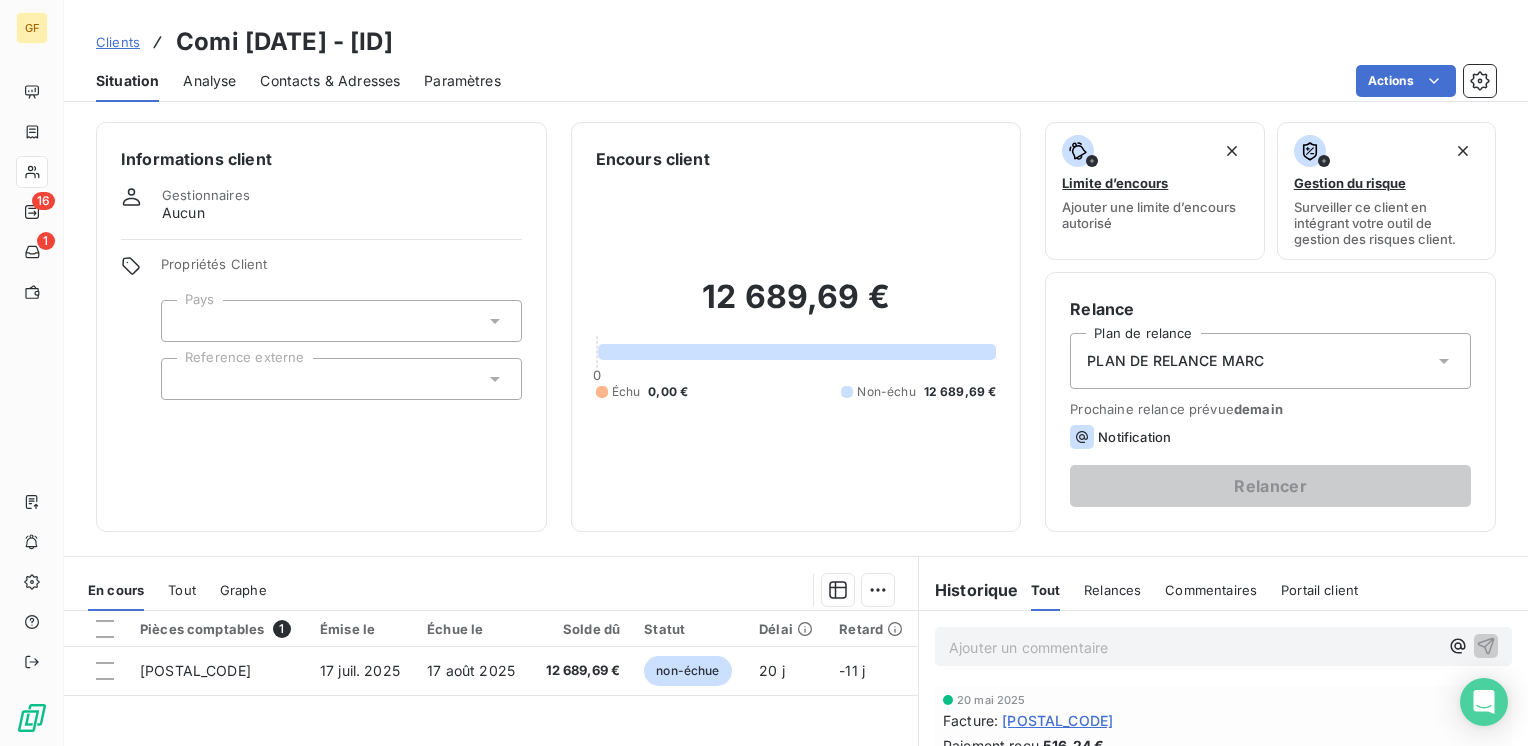 click on "Contacts & Adresses" at bounding box center [330, 81] 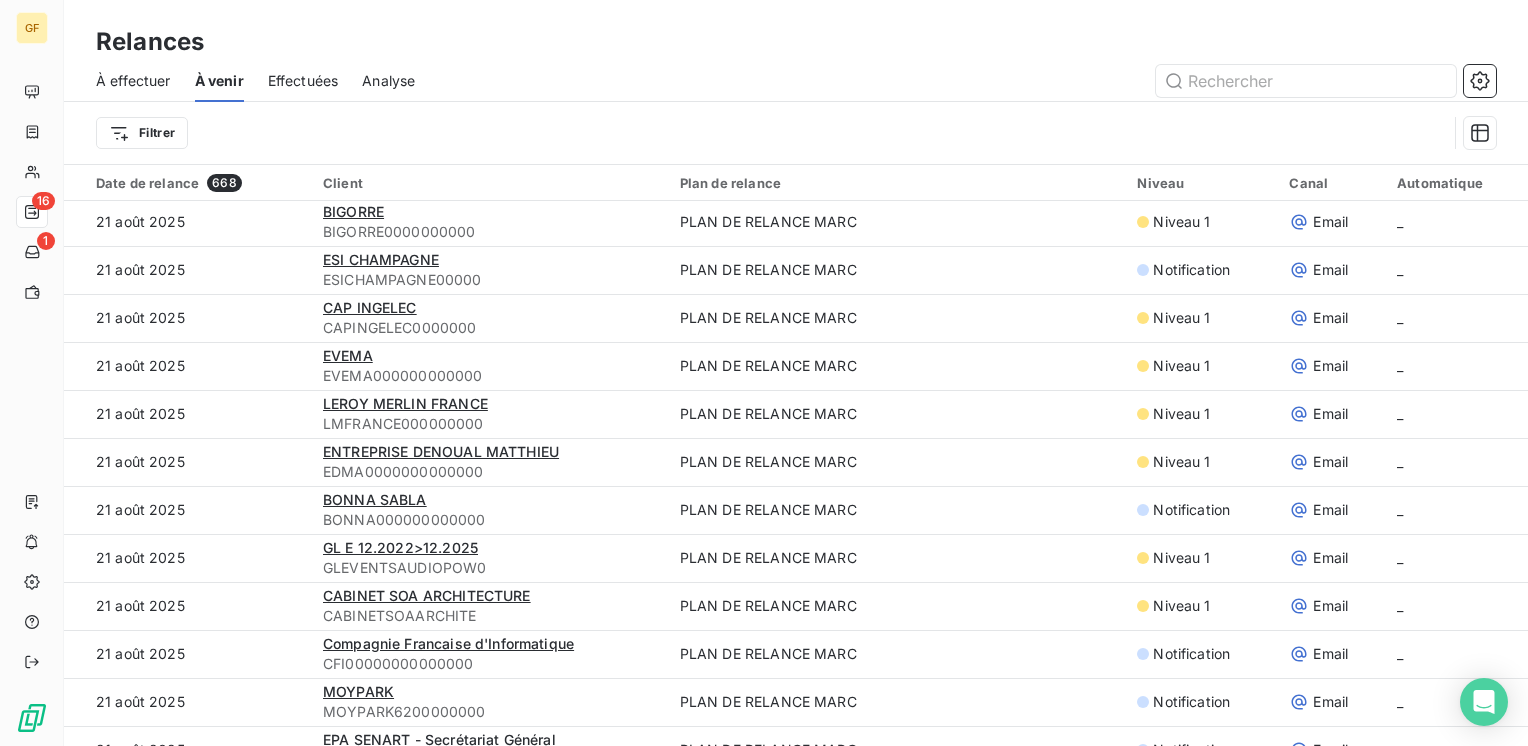 scroll, scrollTop: 4255, scrollLeft: 0, axis: vertical 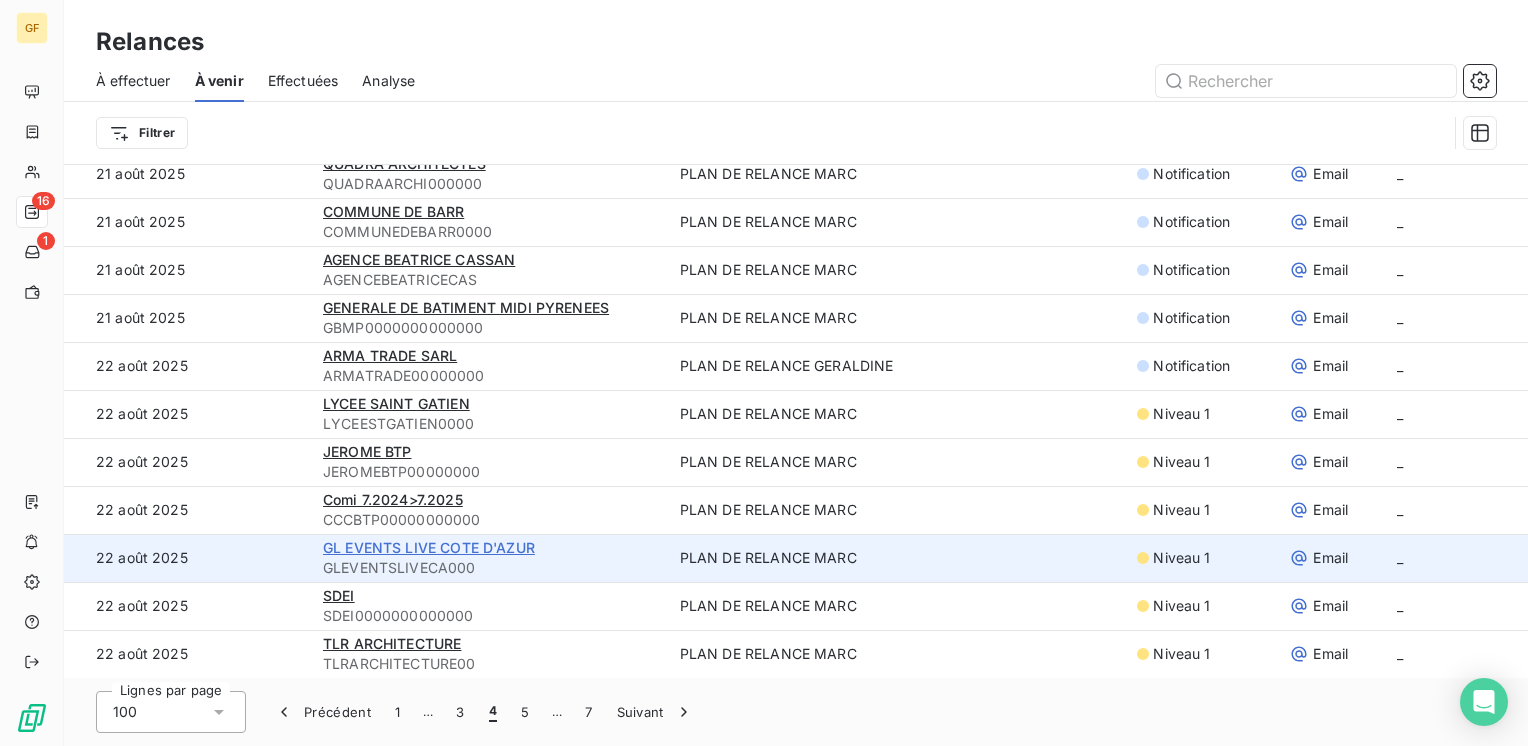 click on "GL EVENTS LIVE COTE D'AZUR" at bounding box center [429, 547] 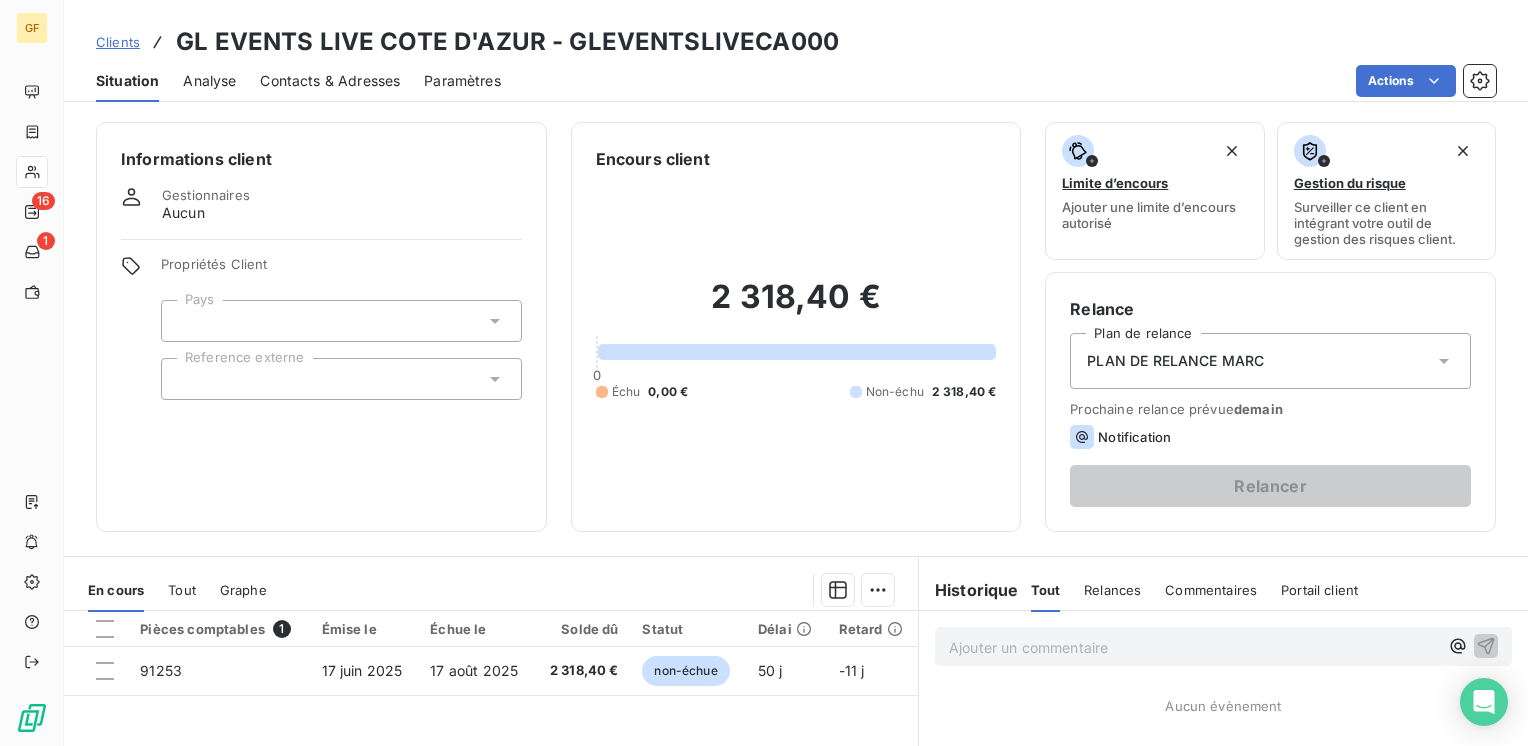 click on "Contacts & Adresses" at bounding box center (330, 81) 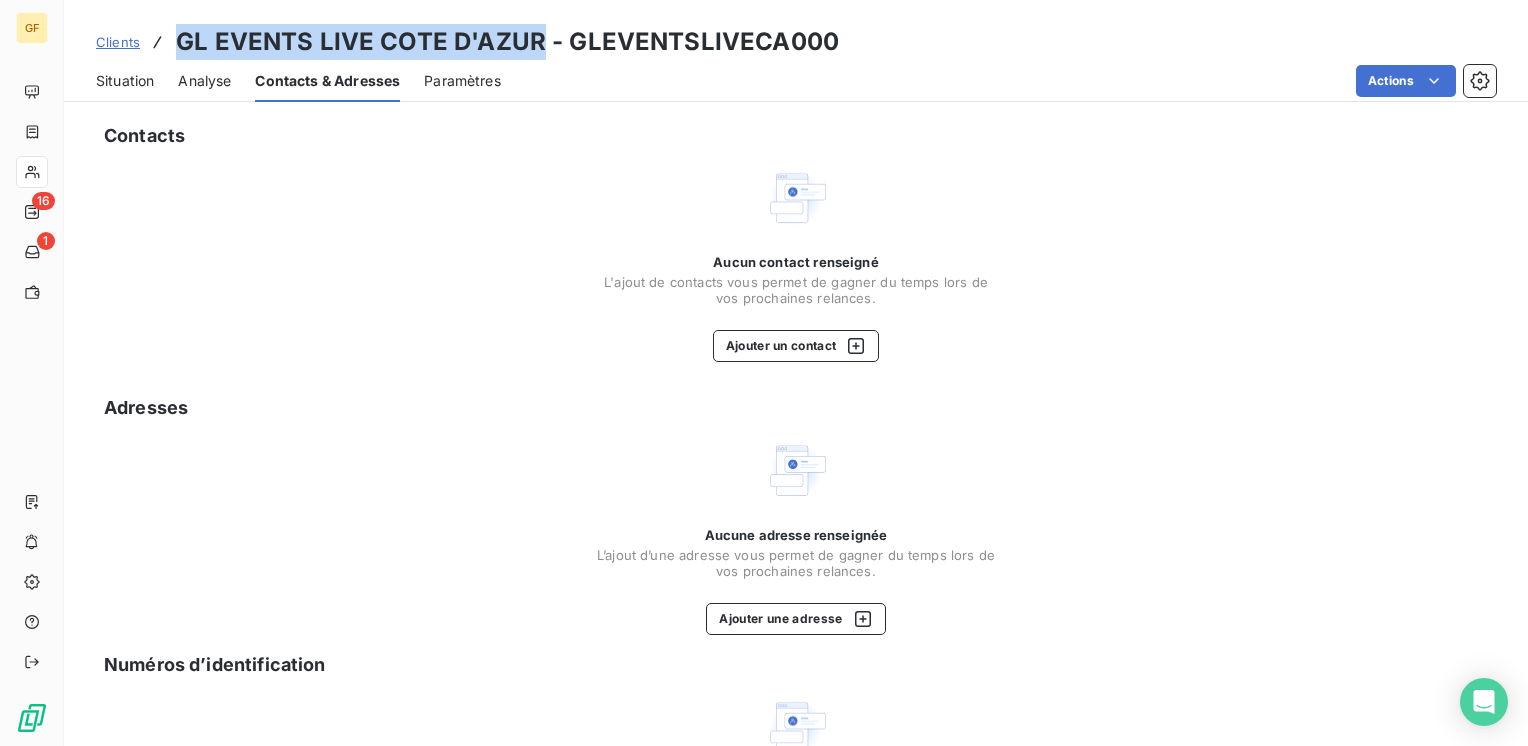 drag, startPoint x: 539, startPoint y: 42, endPoint x: 176, endPoint y: 58, distance: 363.35245 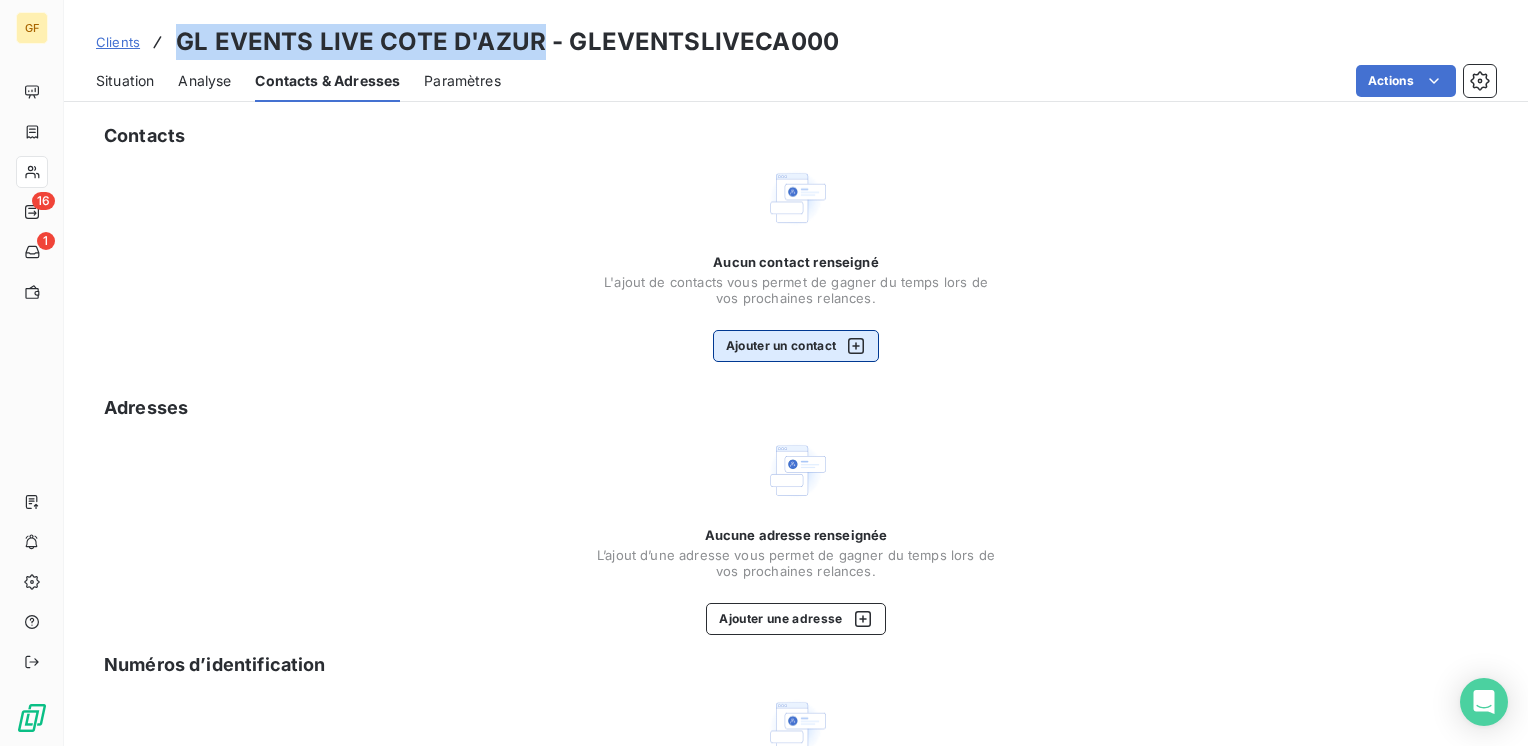 click at bounding box center (851, 346) 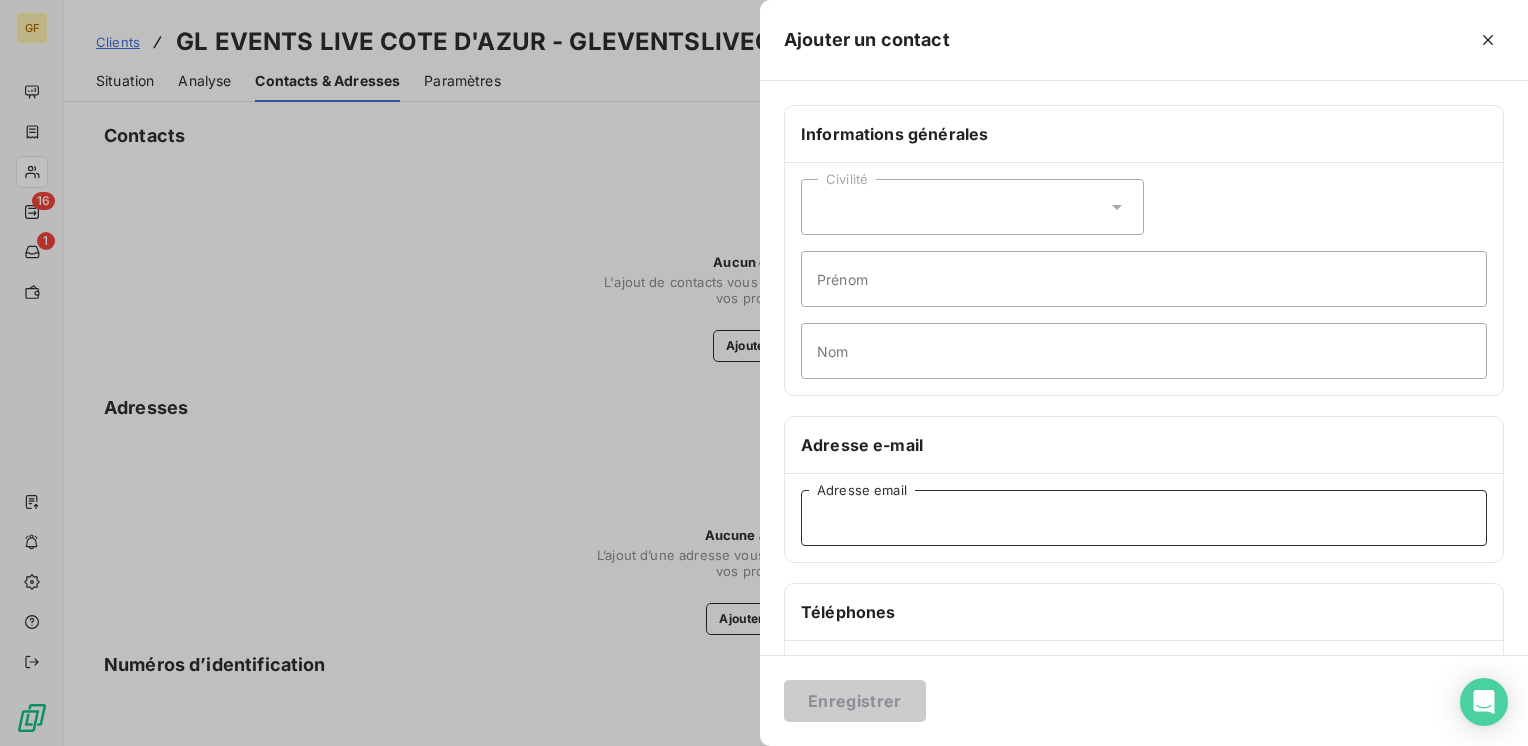 click on "Adresse email" at bounding box center [1144, 518] 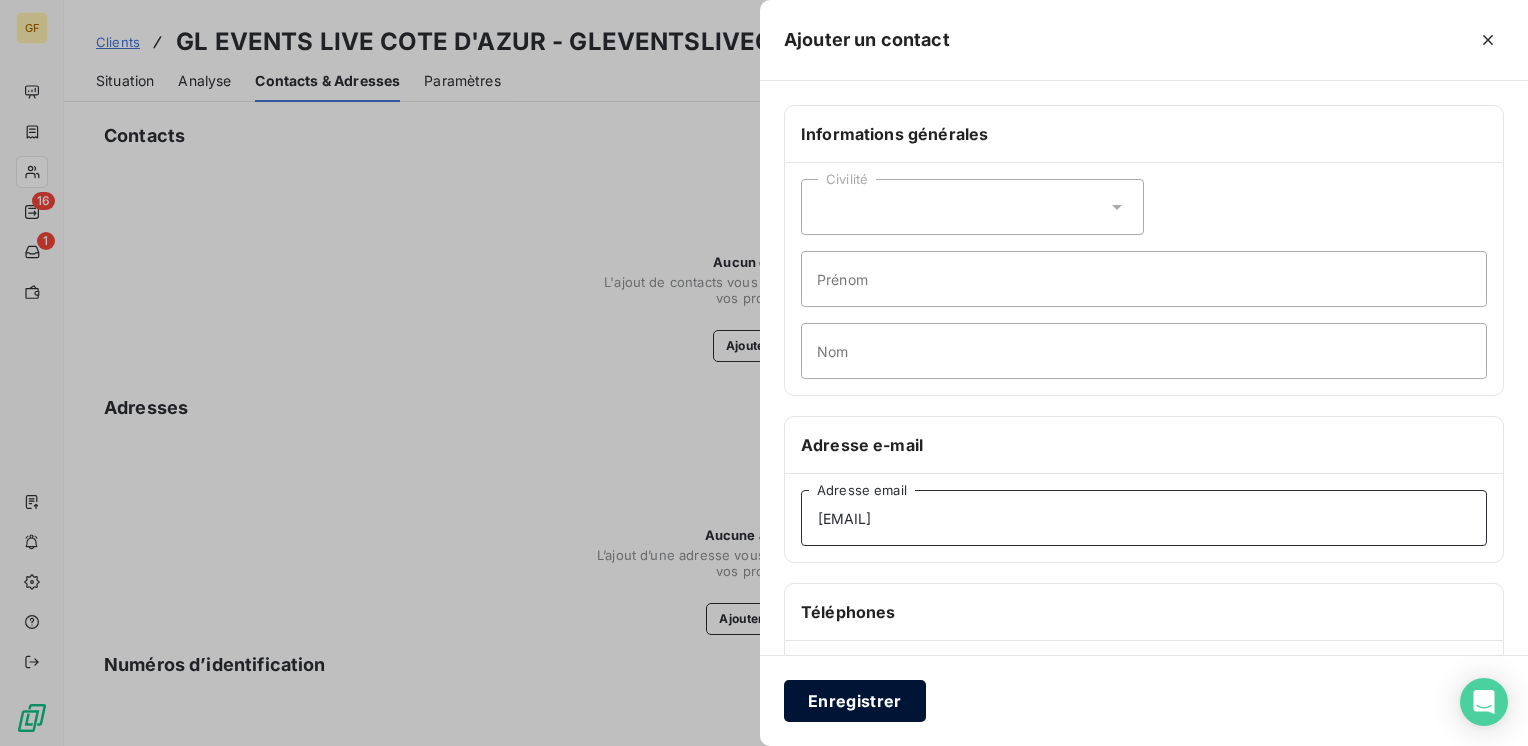 type on "gllivecotedazur@glevents-invoices.com" 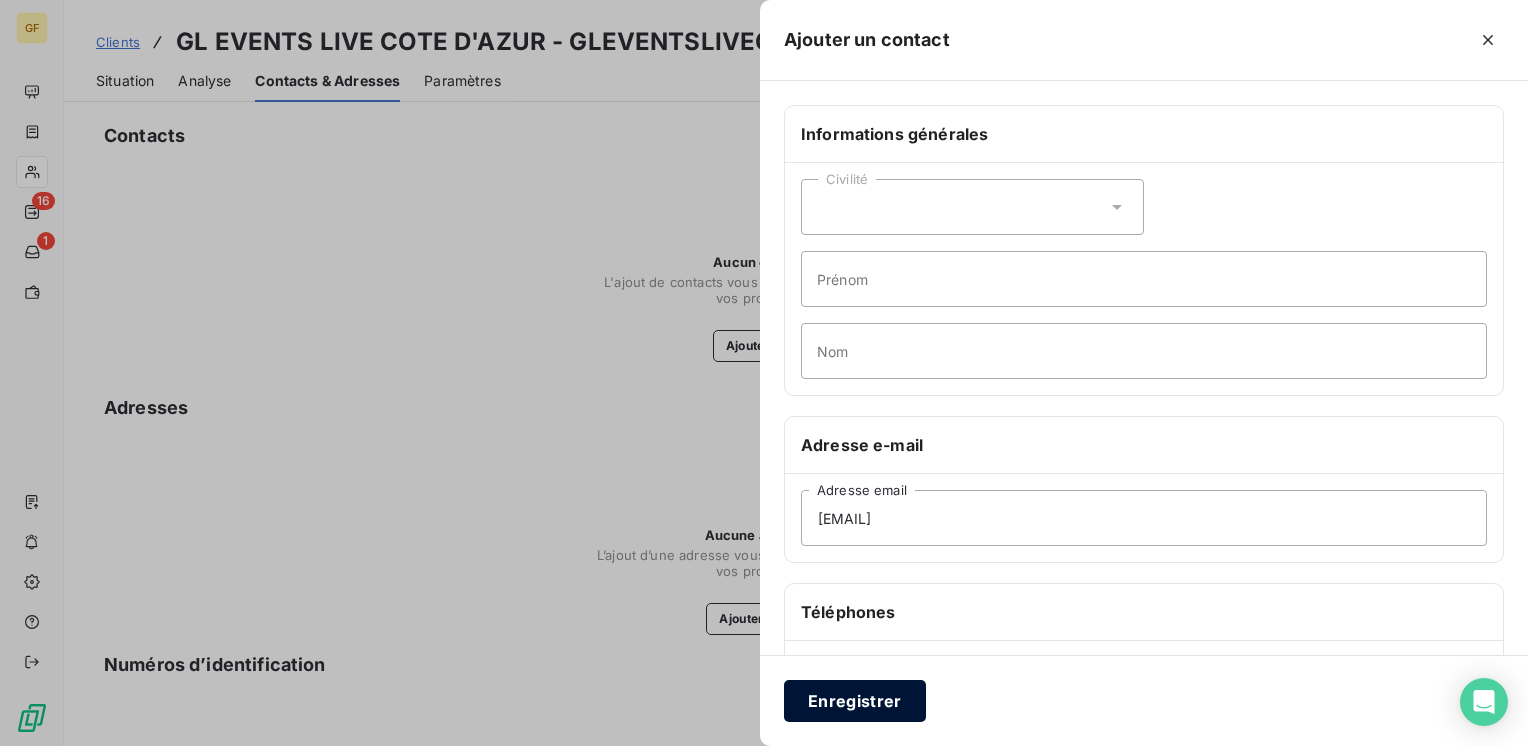 click on "Enregistrer" at bounding box center [855, 701] 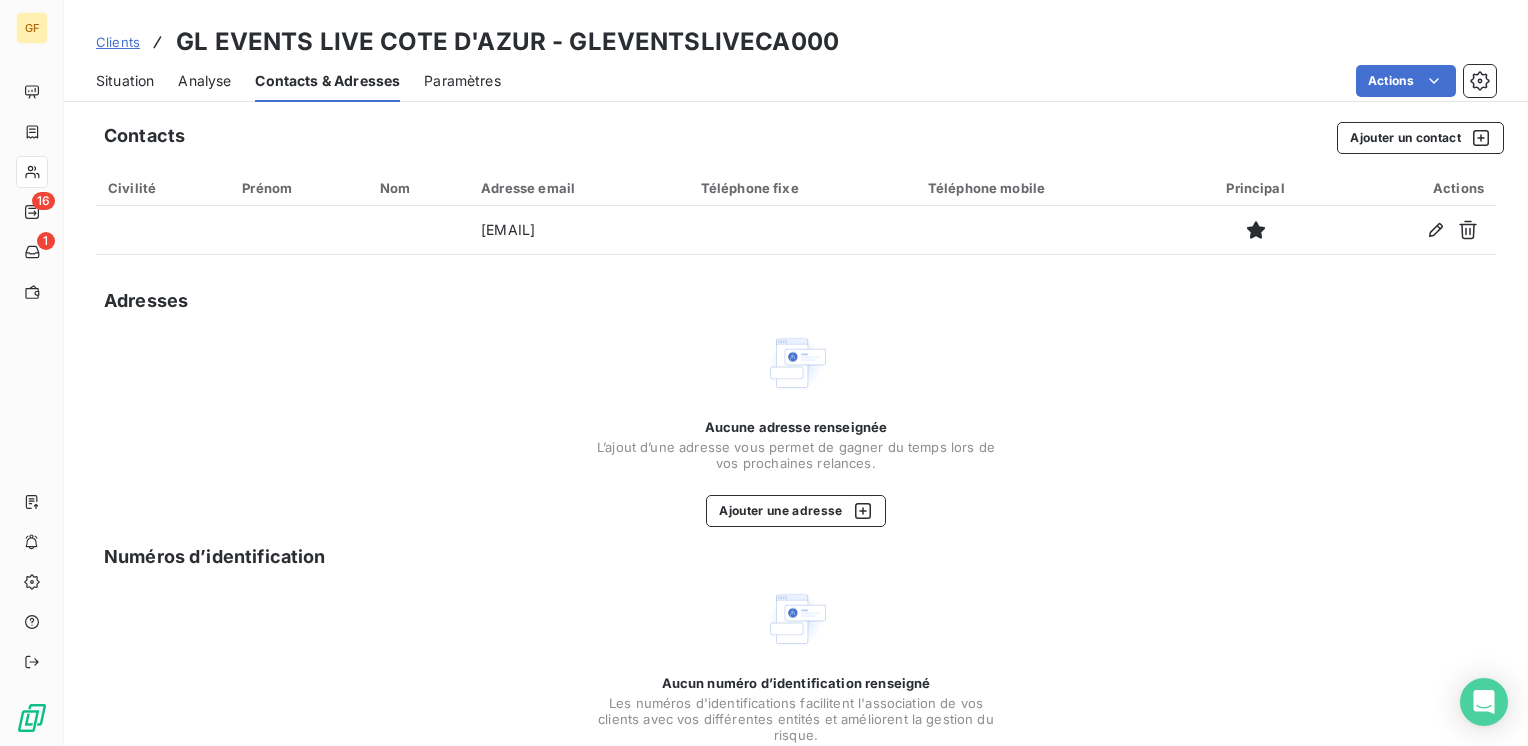 click on "Situation" at bounding box center (125, 81) 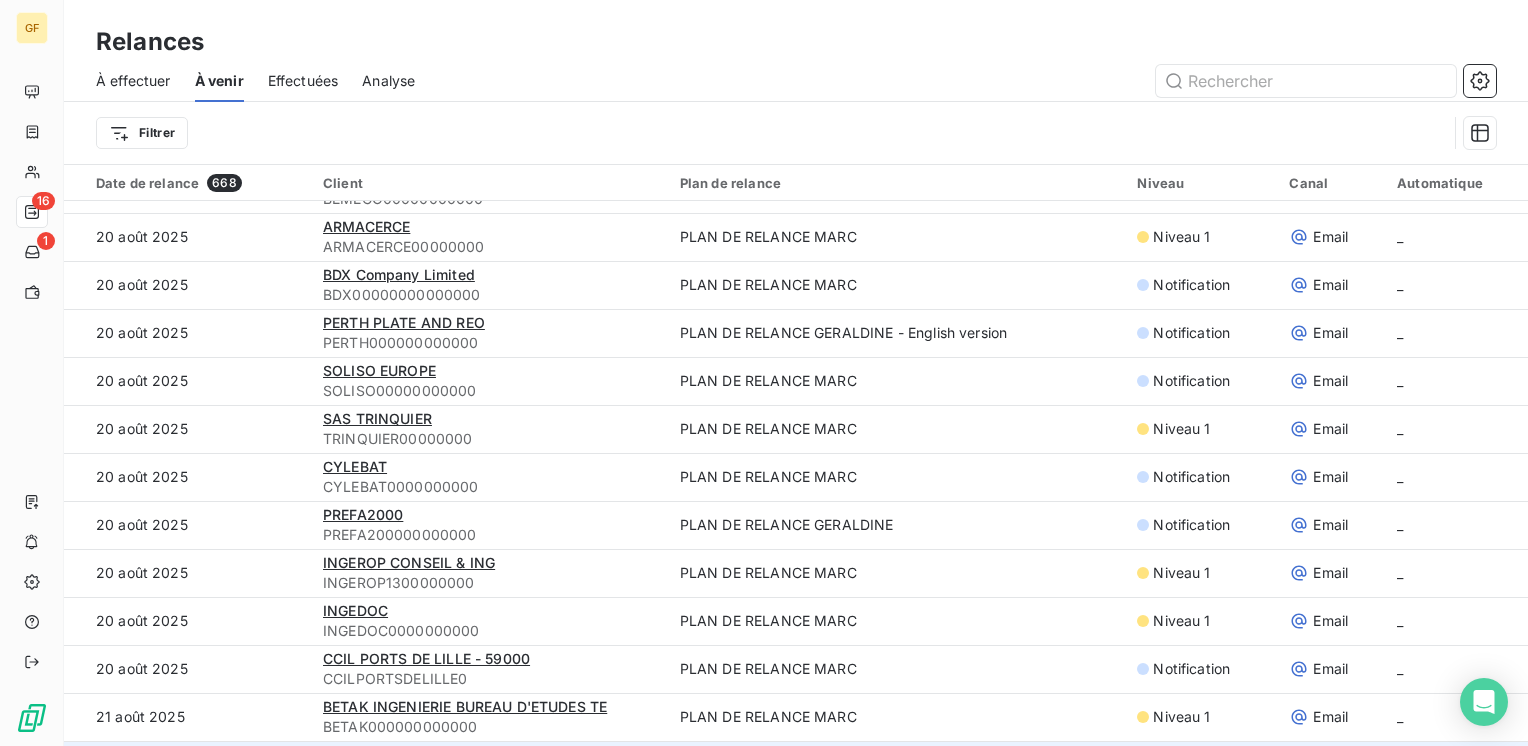 scroll, scrollTop: 4255, scrollLeft: 0, axis: vertical 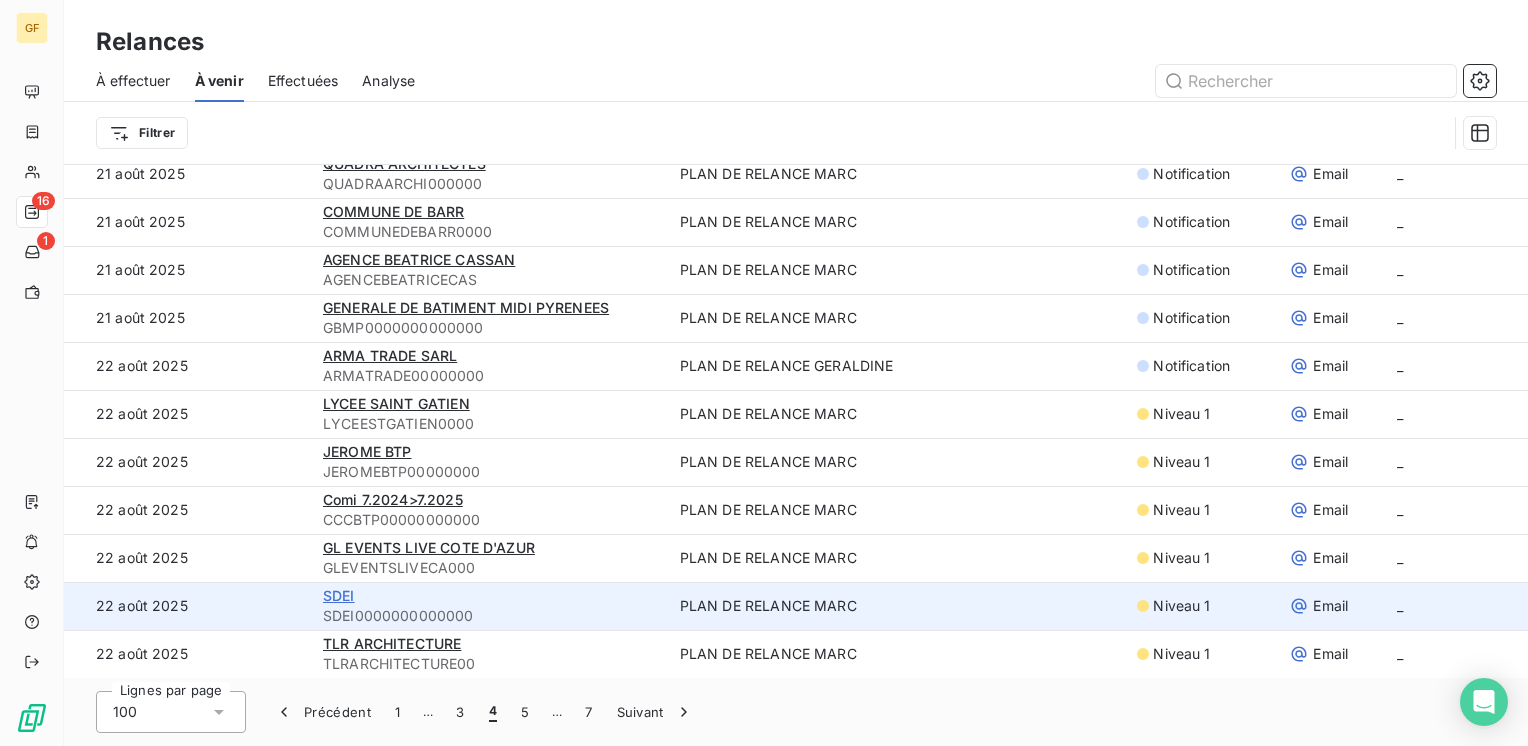 click on "SDEI" at bounding box center (339, 595) 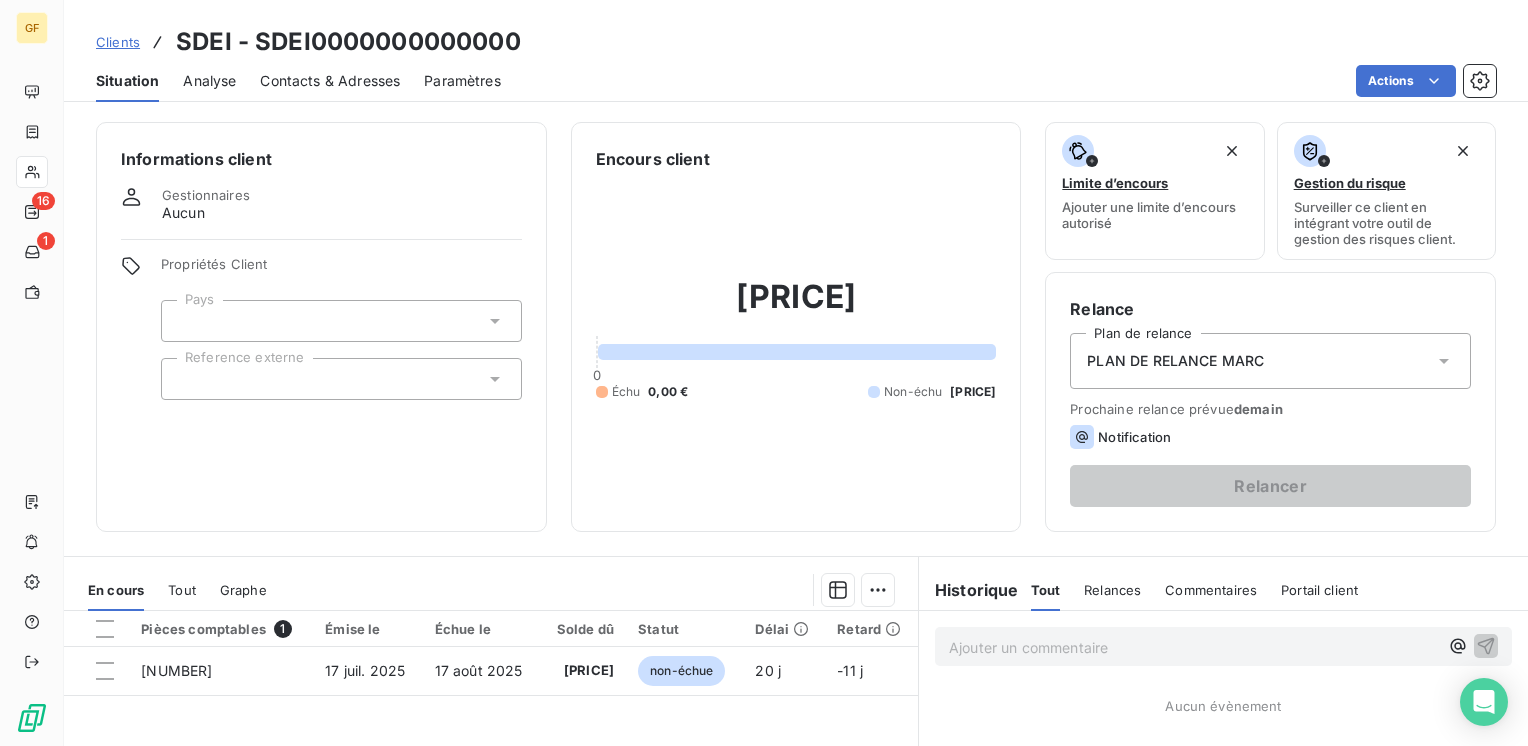 click on "Contacts & Adresses" at bounding box center [330, 81] 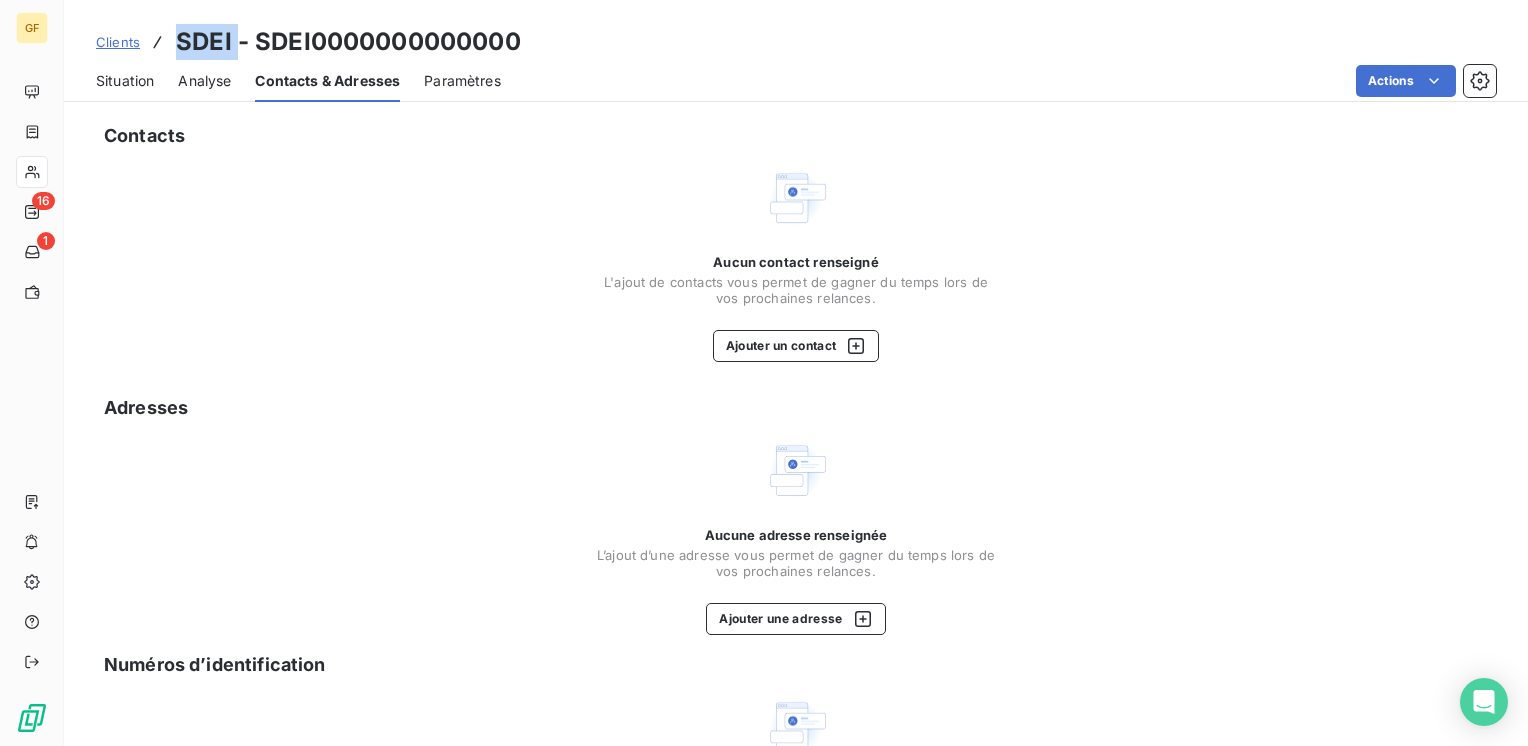 drag, startPoint x: 234, startPoint y: 38, endPoint x: 181, endPoint y: 40, distance: 53.037724 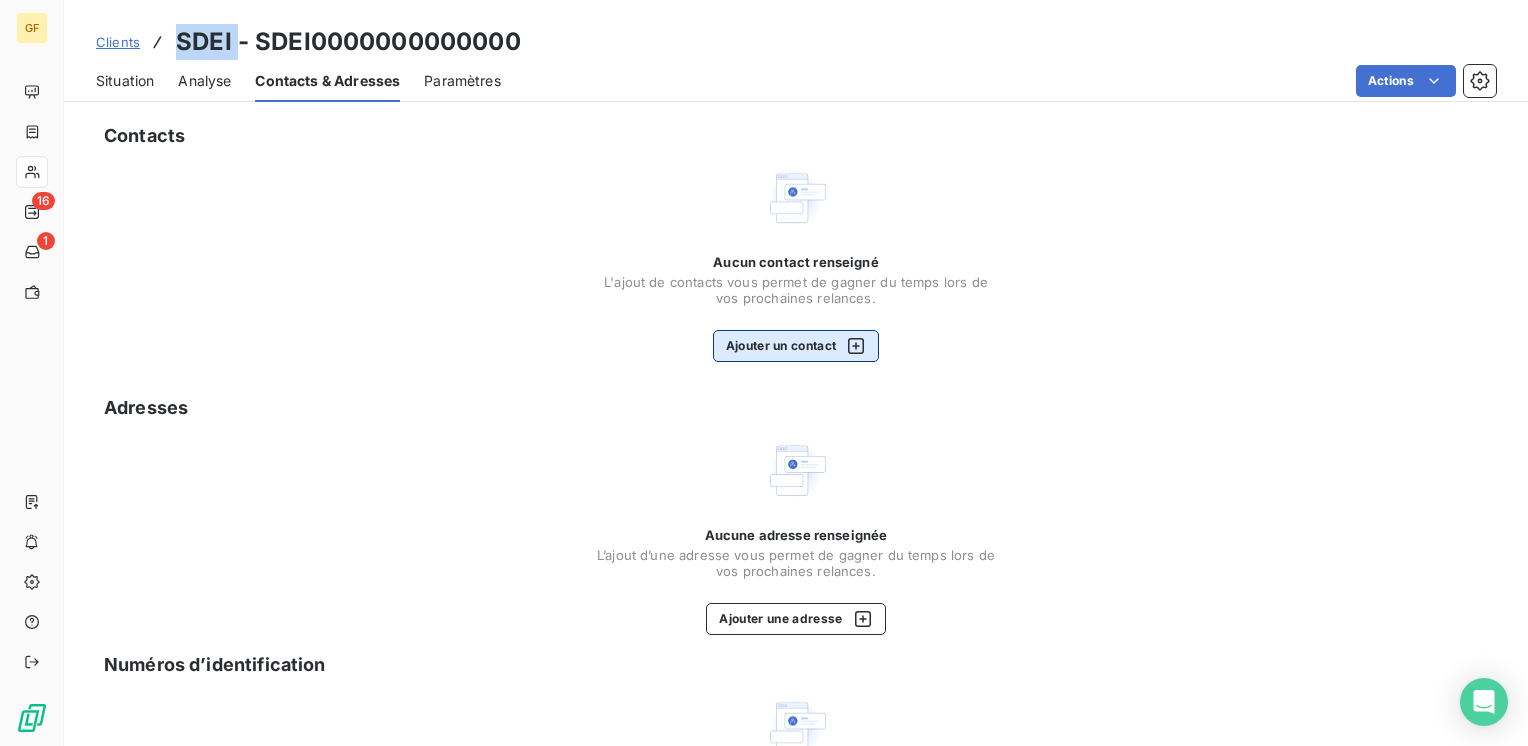 click on "Ajouter un contact" at bounding box center [796, 346] 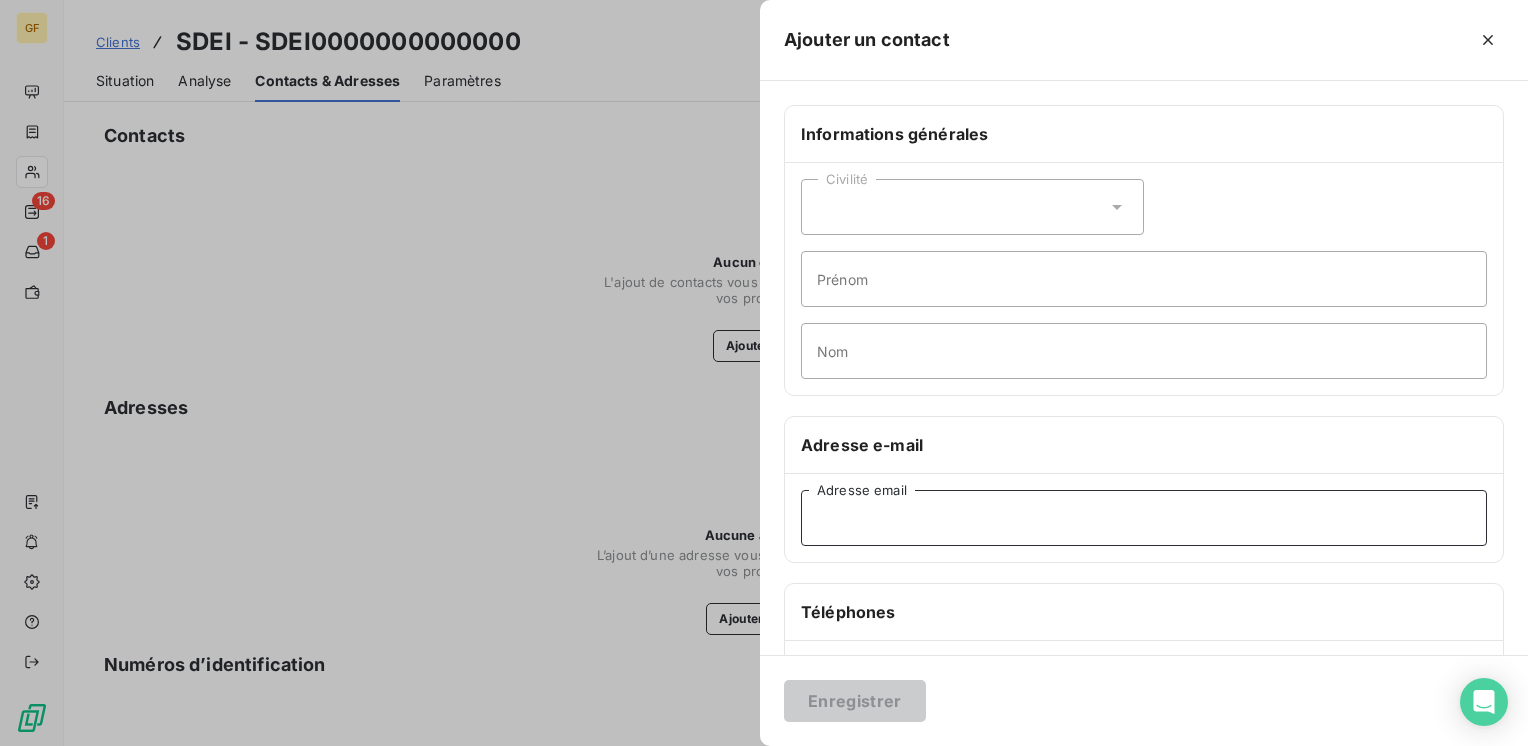 click on "Adresse email" at bounding box center (1144, 518) 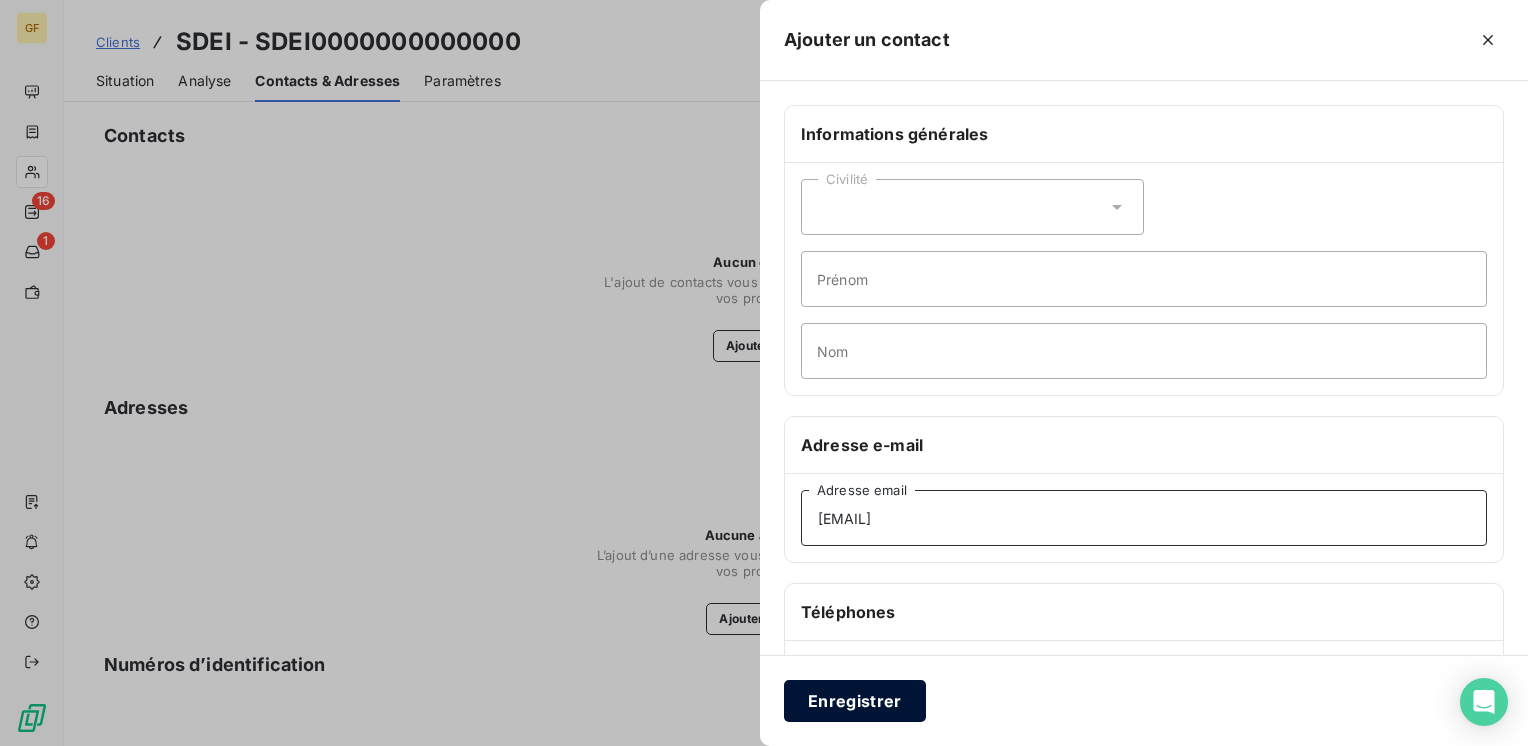 type on "frank.tyrlik@sdei.eu" 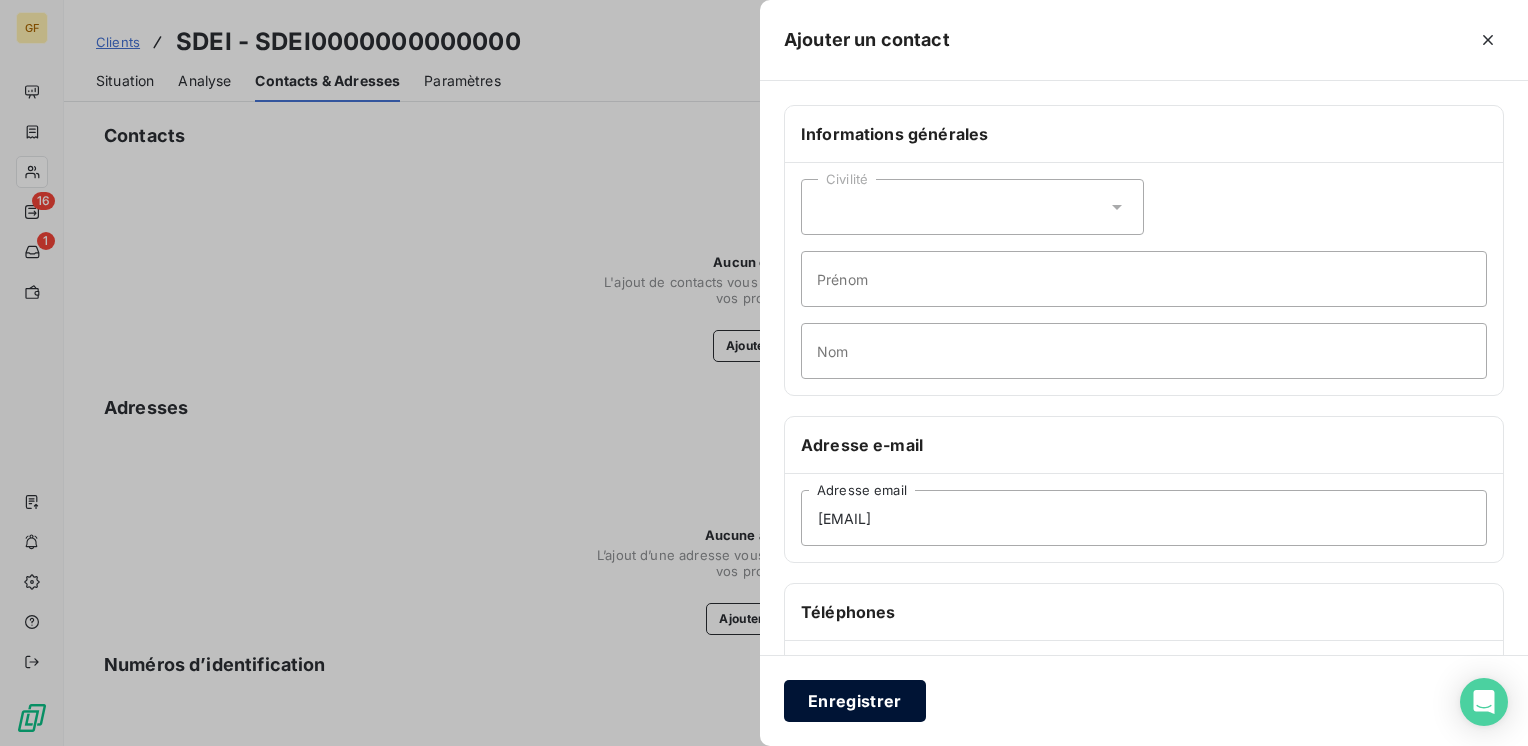 click on "Enregistrer" at bounding box center (855, 701) 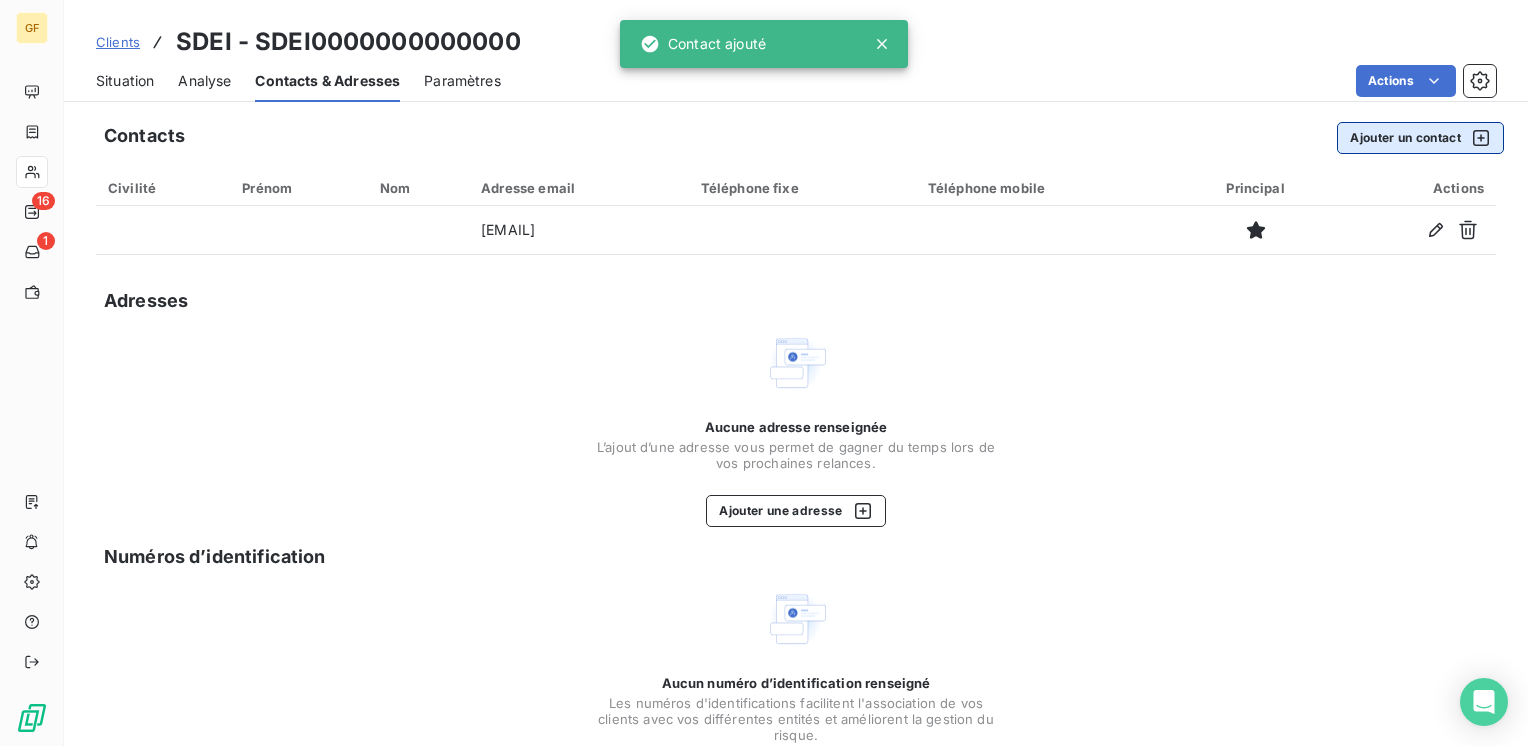 click on "Ajouter un contact" at bounding box center [1420, 138] 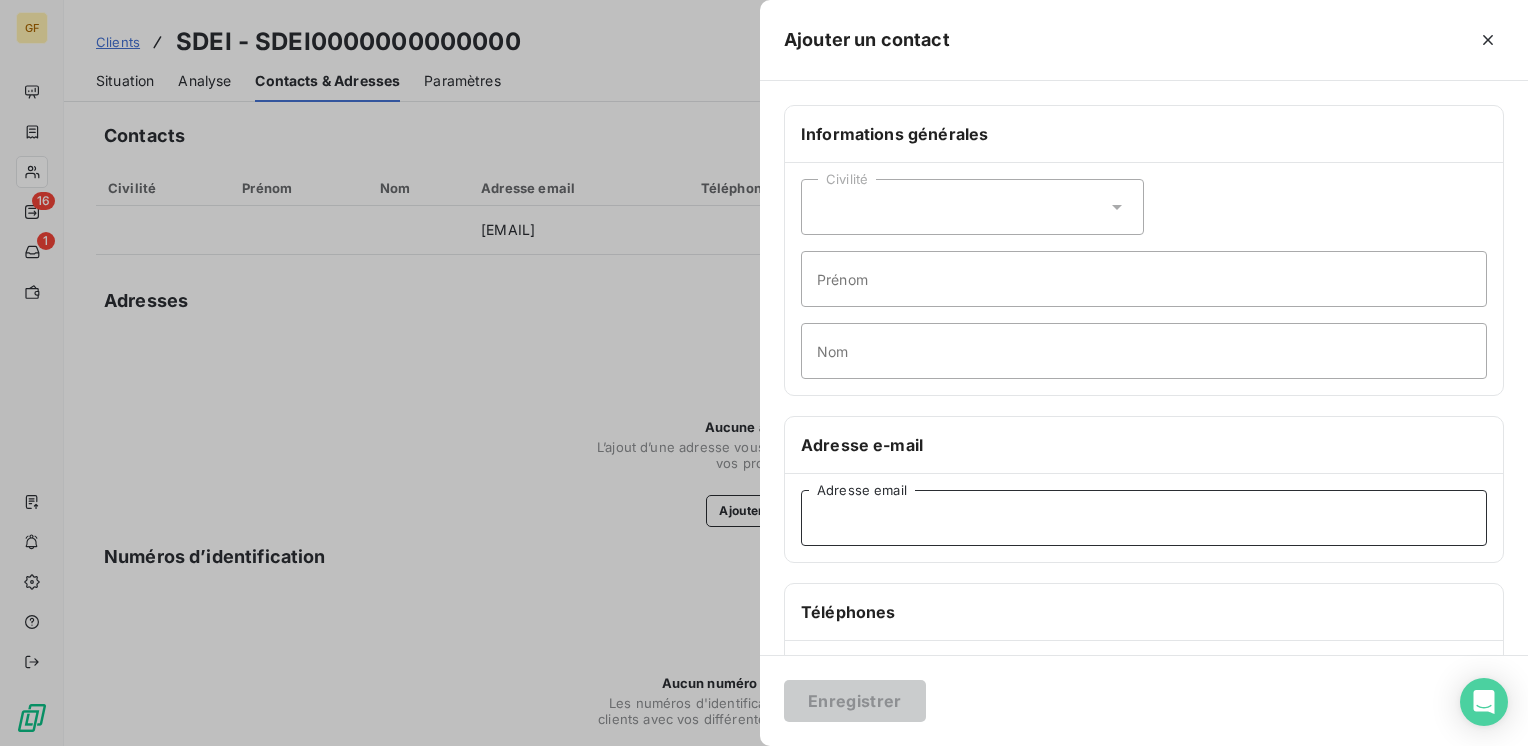 click on "Adresse email" at bounding box center [1144, 518] 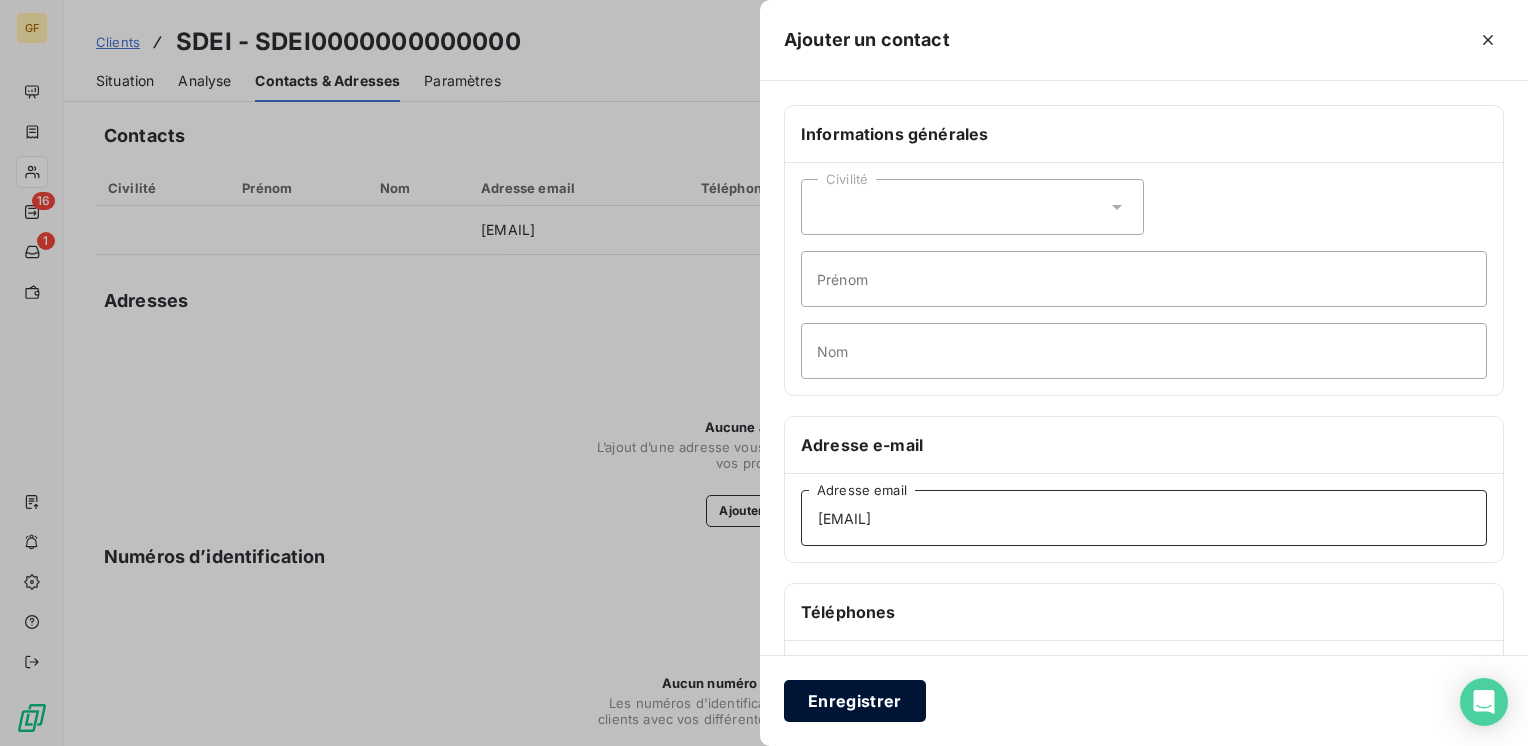 type on "digital3d@sdei.eu" 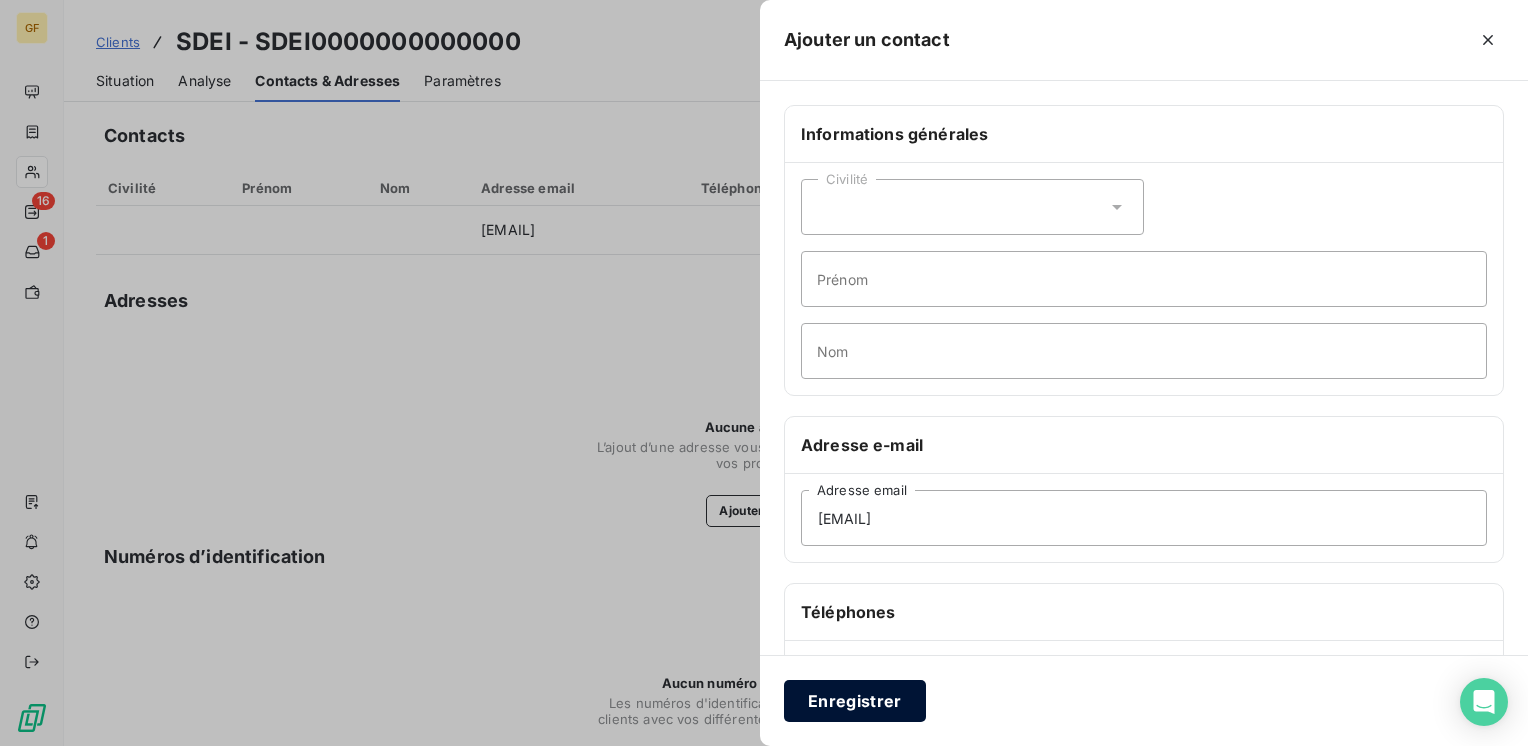 click on "Enregistrer" at bounding box center [855, 701] 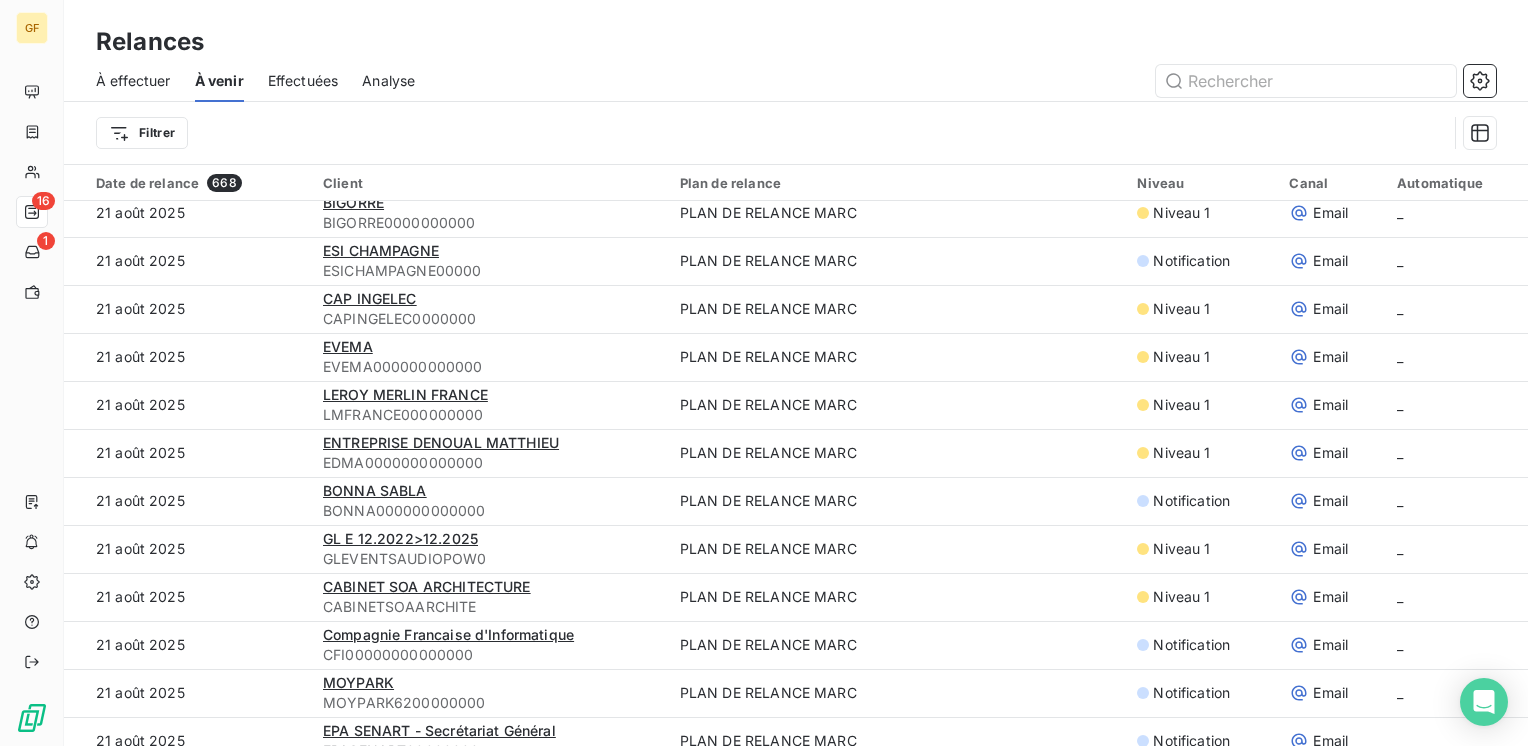 scroll, scrollTop: 4255, scrollLeft: 0, axis: vertical 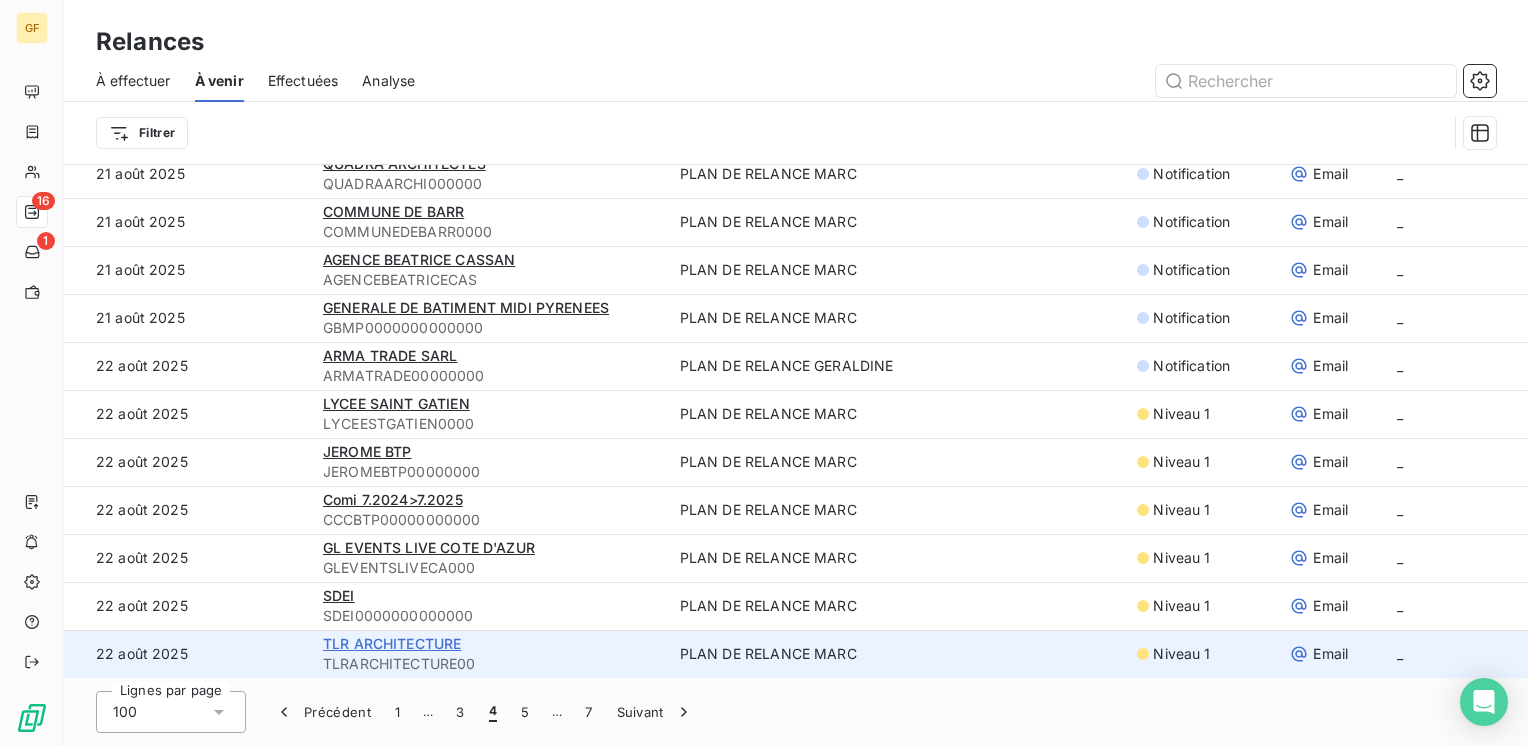 click on "TLR ARCHITECTURE" at bounding box center (392, 643) 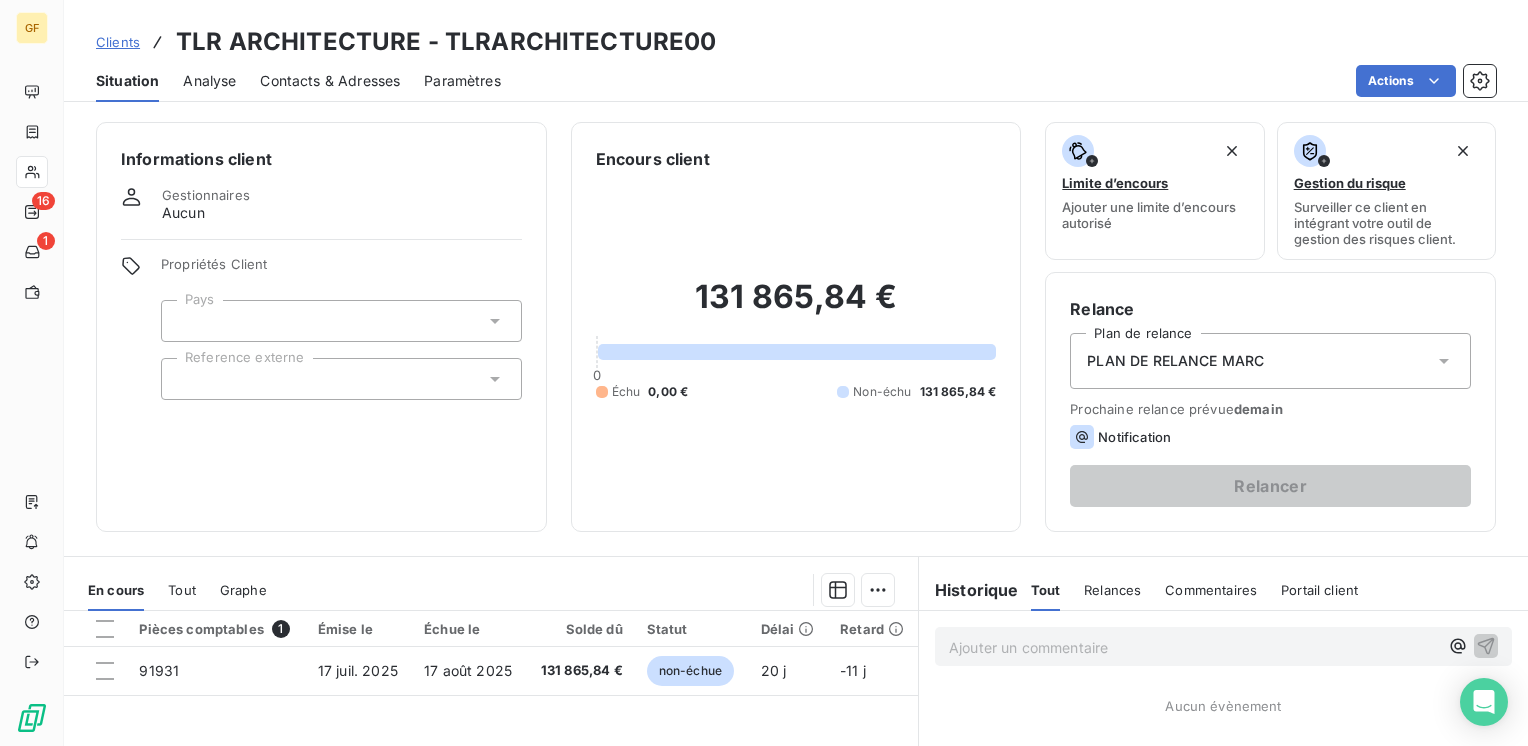 click on "Contacts & Adresses" at bounding box center (330, 81) 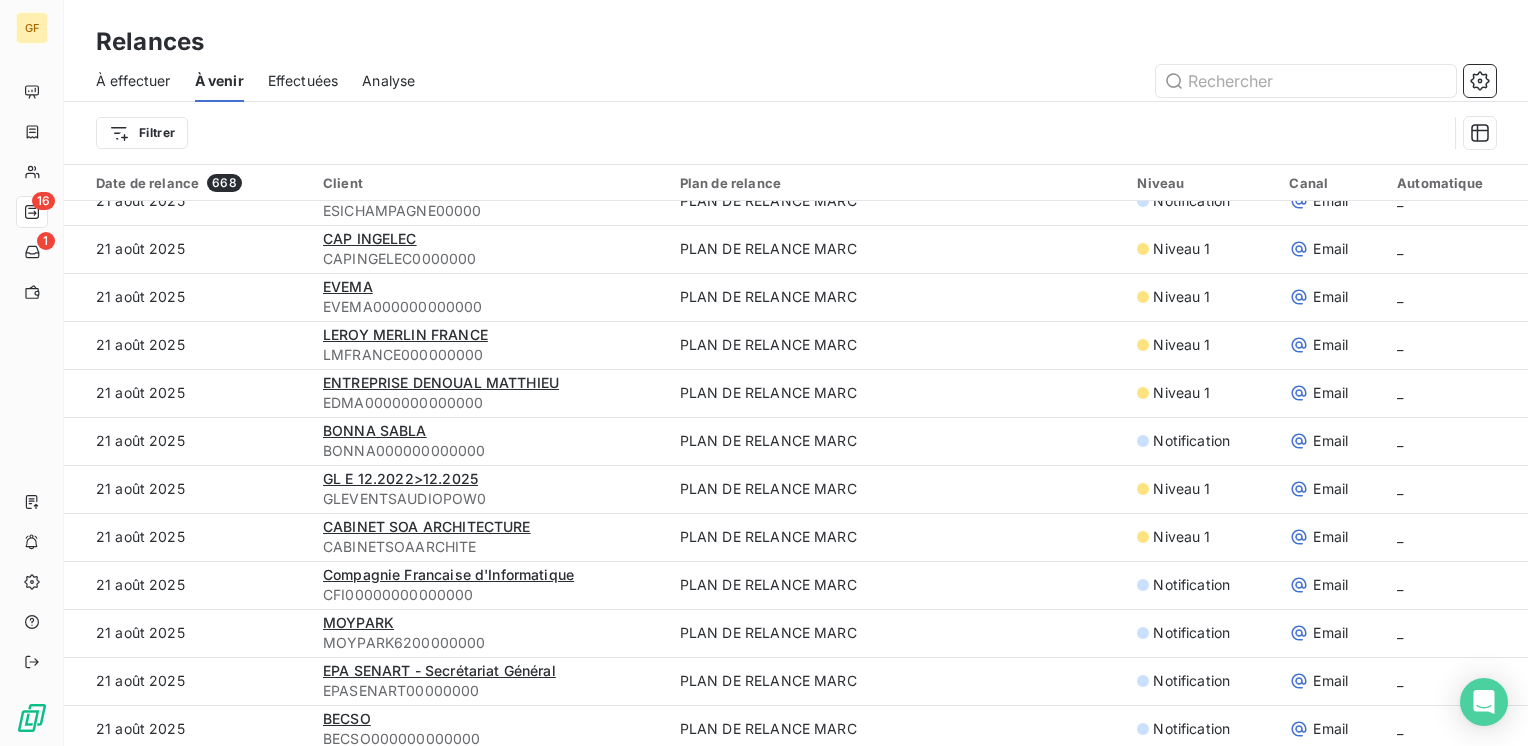 scroll, scrollTop: 4255, scrollLeft: 0, axis: vertical 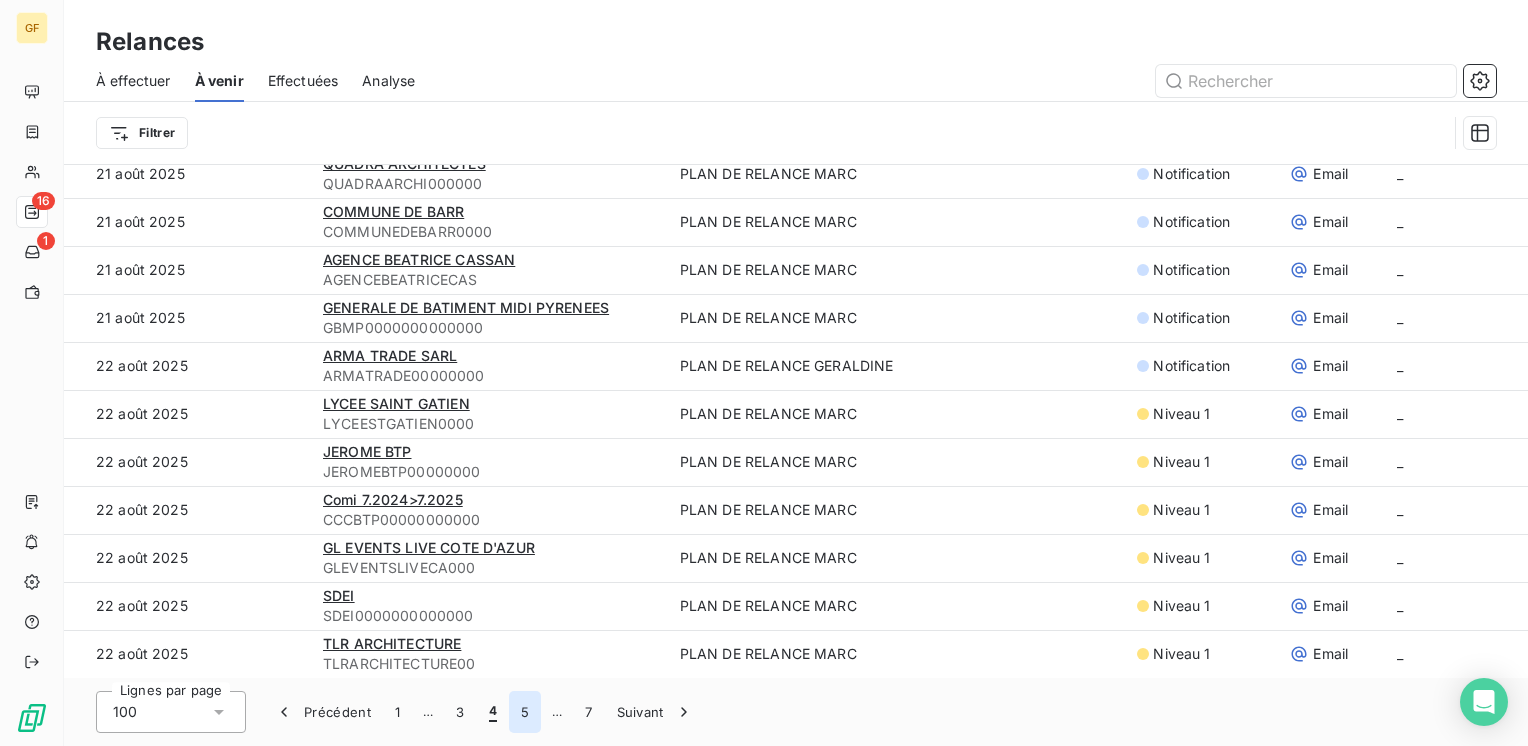 click on "5" at bounding box center (525, 712) 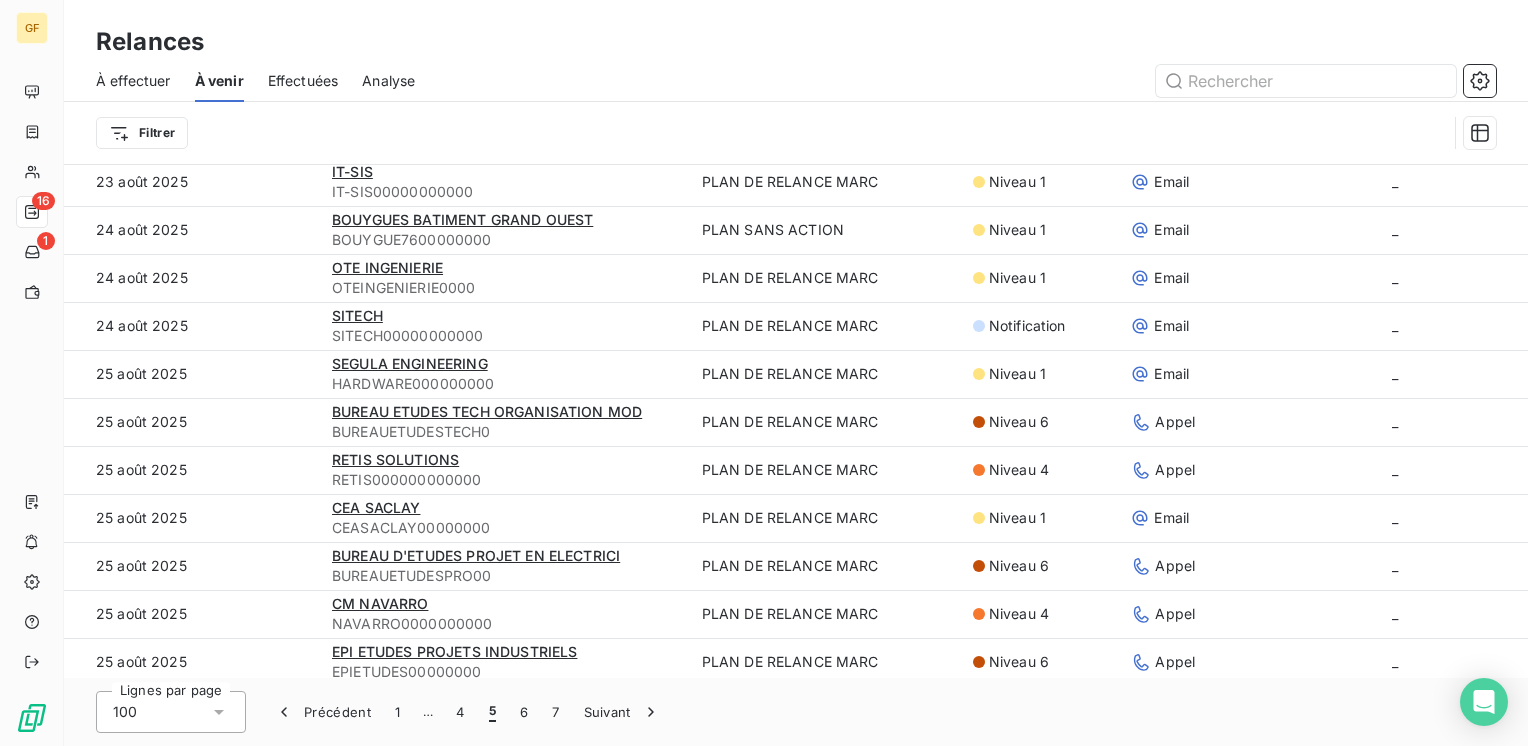 scroll, scrollTop: 0, scrollLeft: 0, axis: both 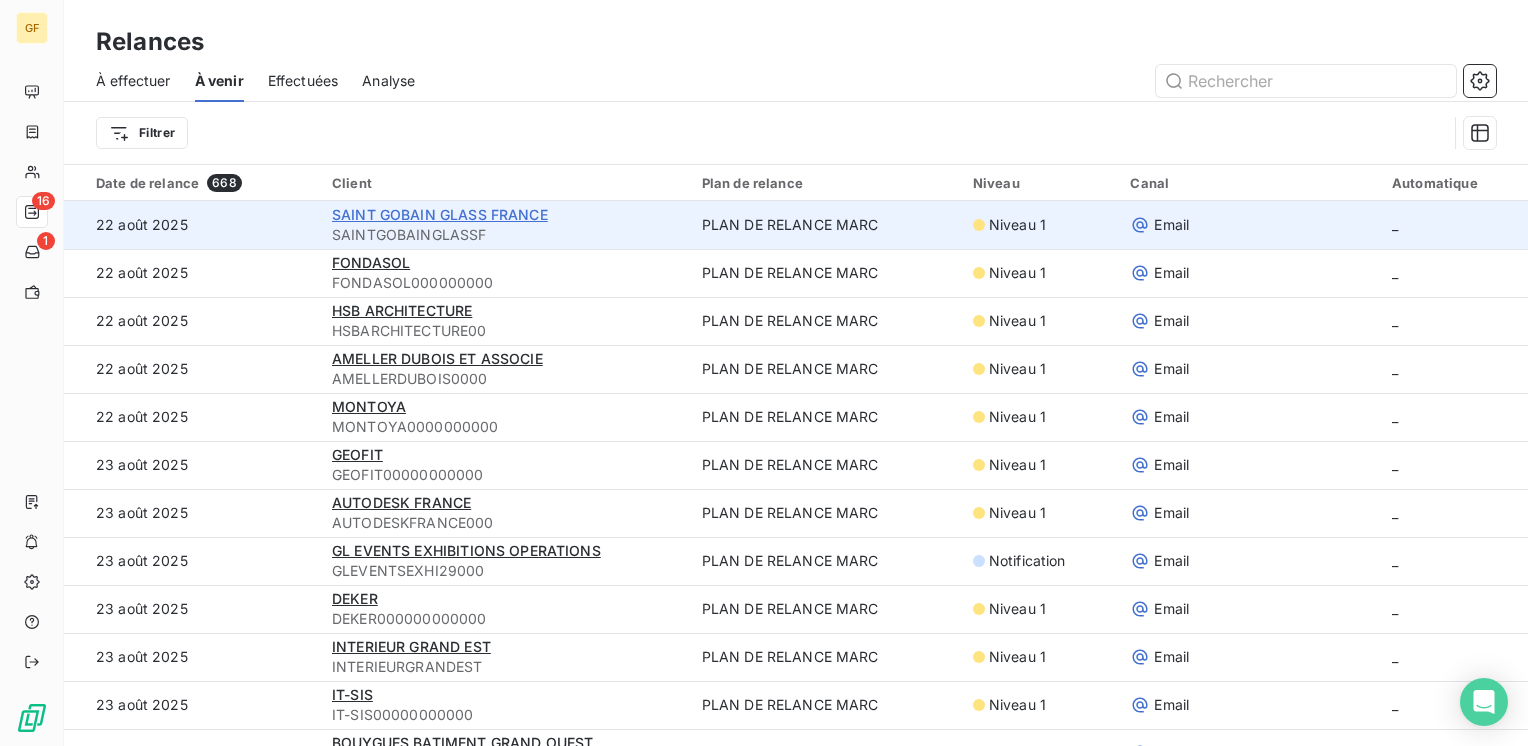 click on "SAINT GOBAIN GLASS FRANCE" at bounding box center [440, 214] 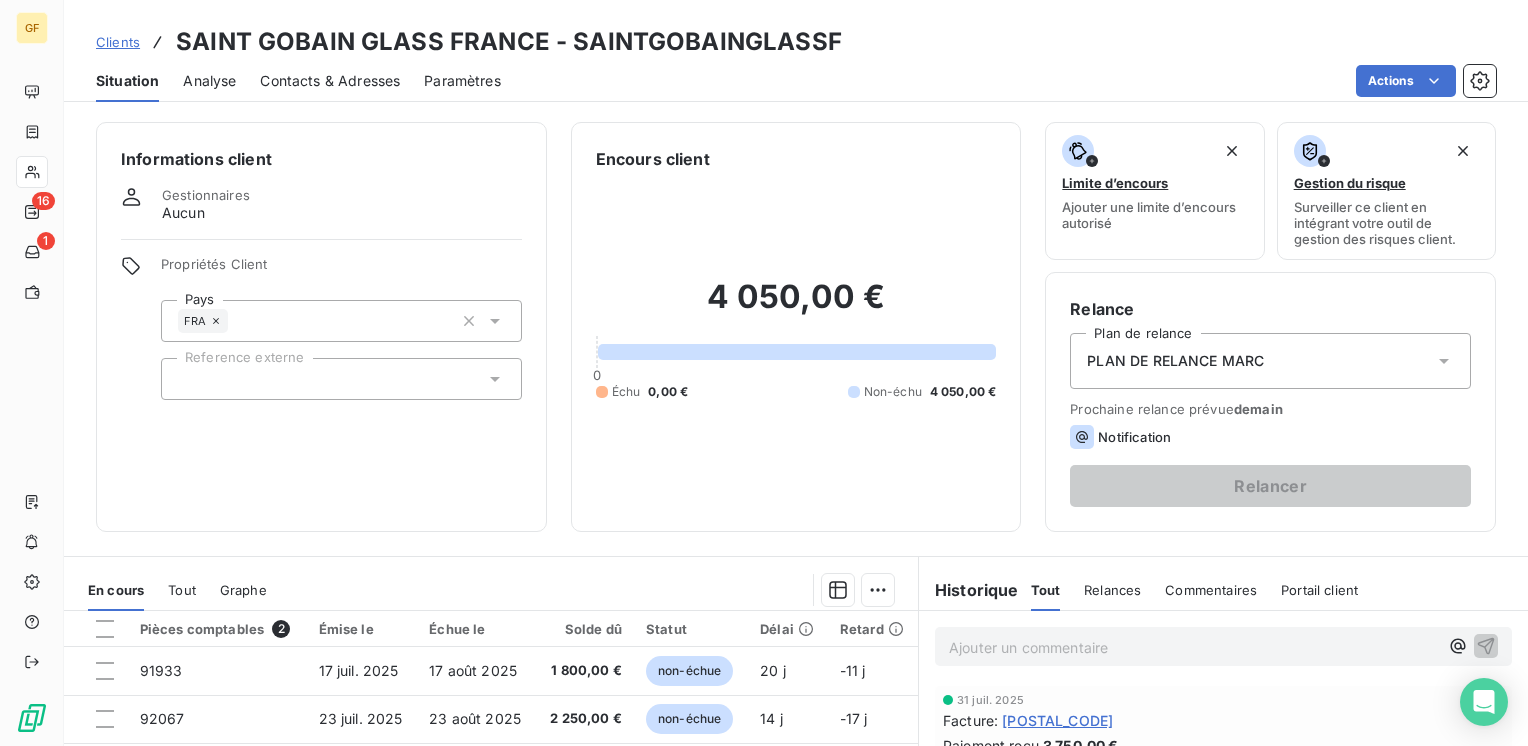 click on "Contacts & Adresses" at bounding box center (330, 81) 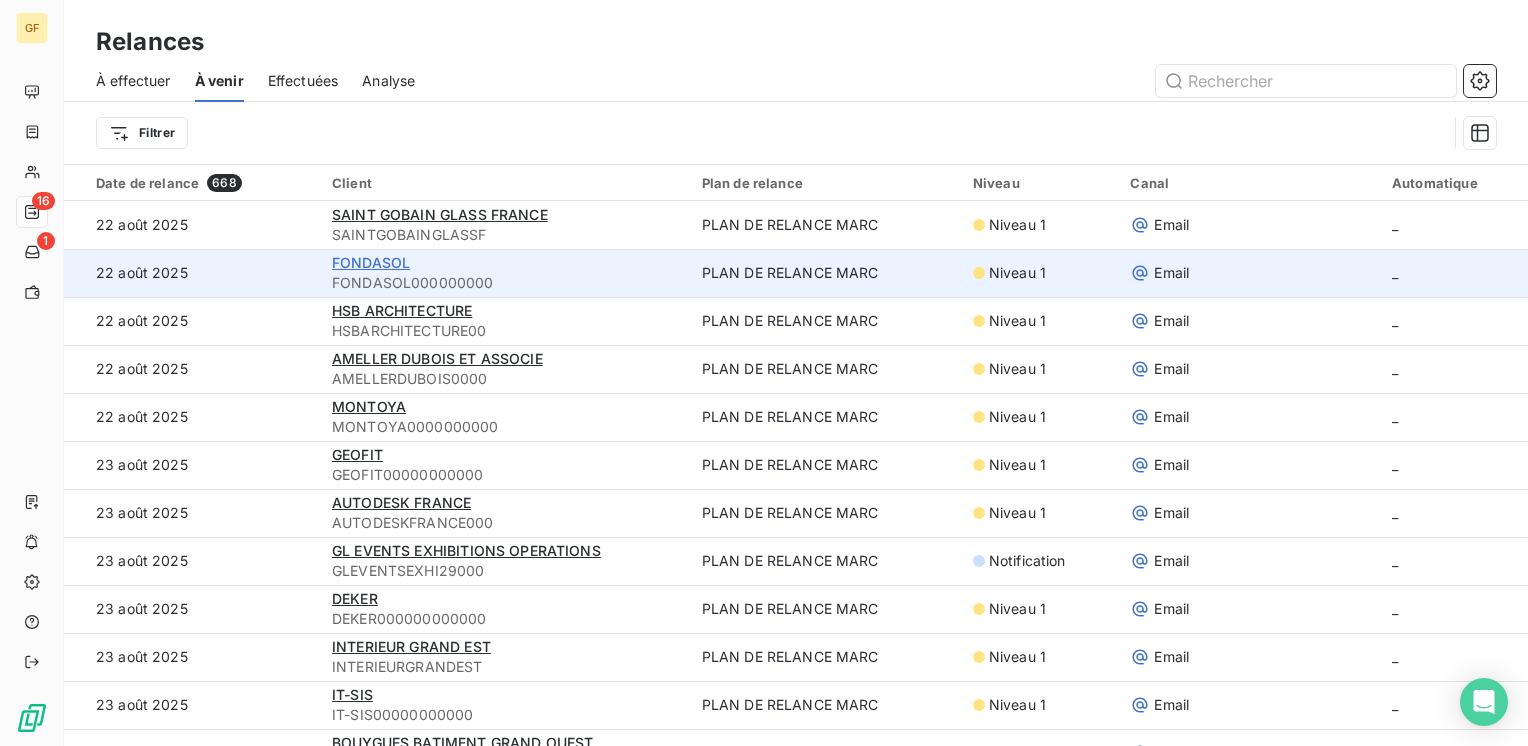 click on "FONDASOL" at bounding box center [371, 262] 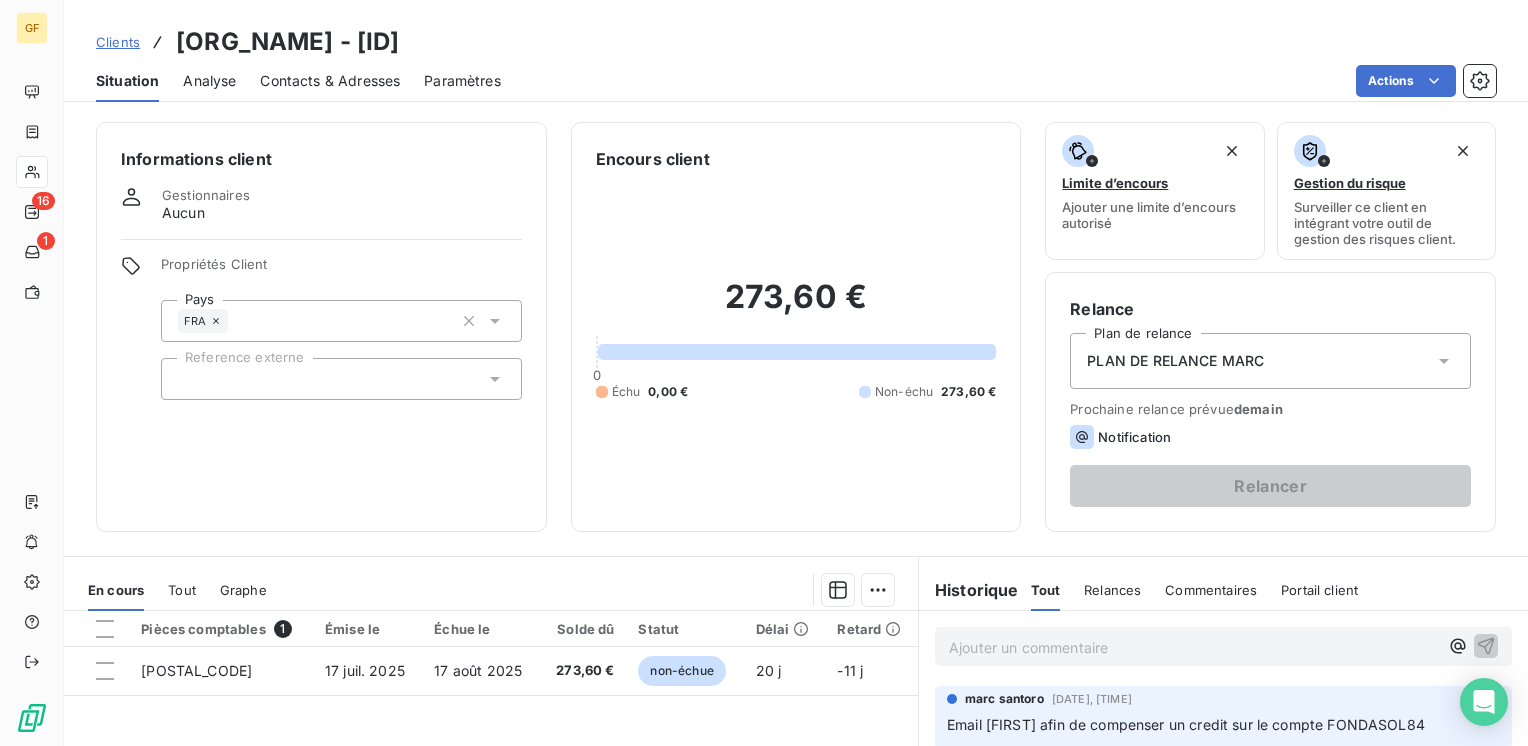 click on "Contacts & Adresses" at bounding box center (330, 81) 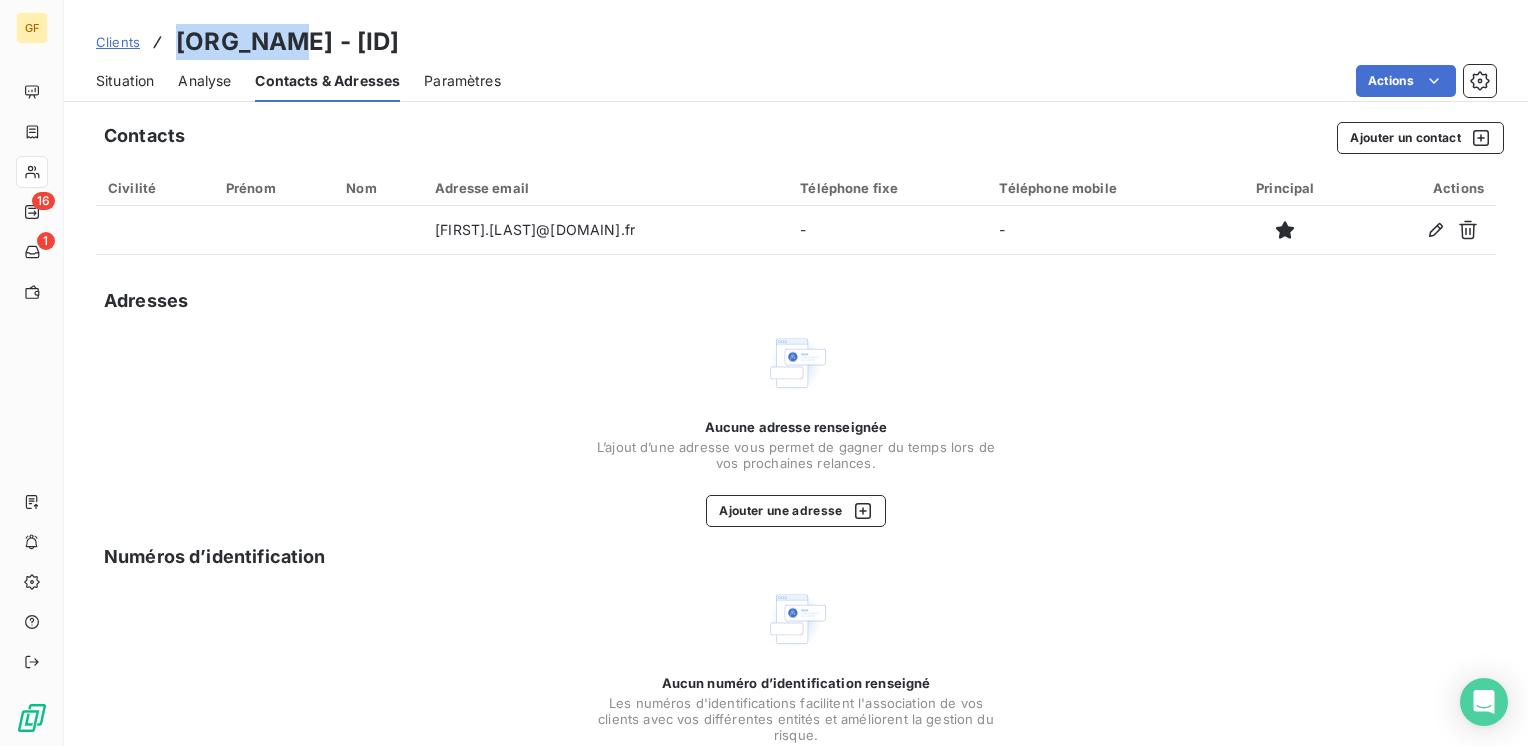 drag, startPoint x: 305, startPoint y: 45, endPoint x: 178, endPoint y: 47, distance: 127.01575 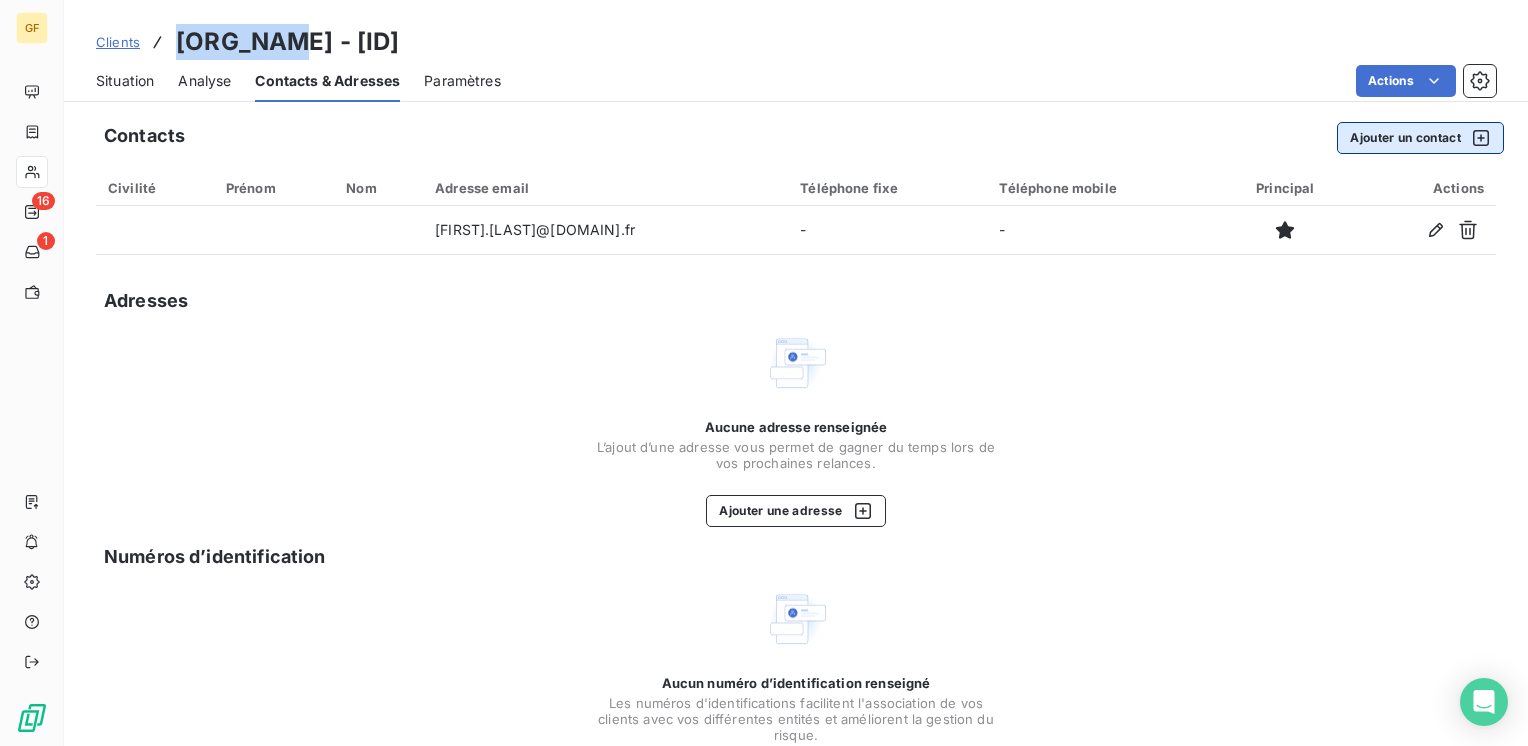click on "Ajouter un contact" at bounding box center (1420, 138) 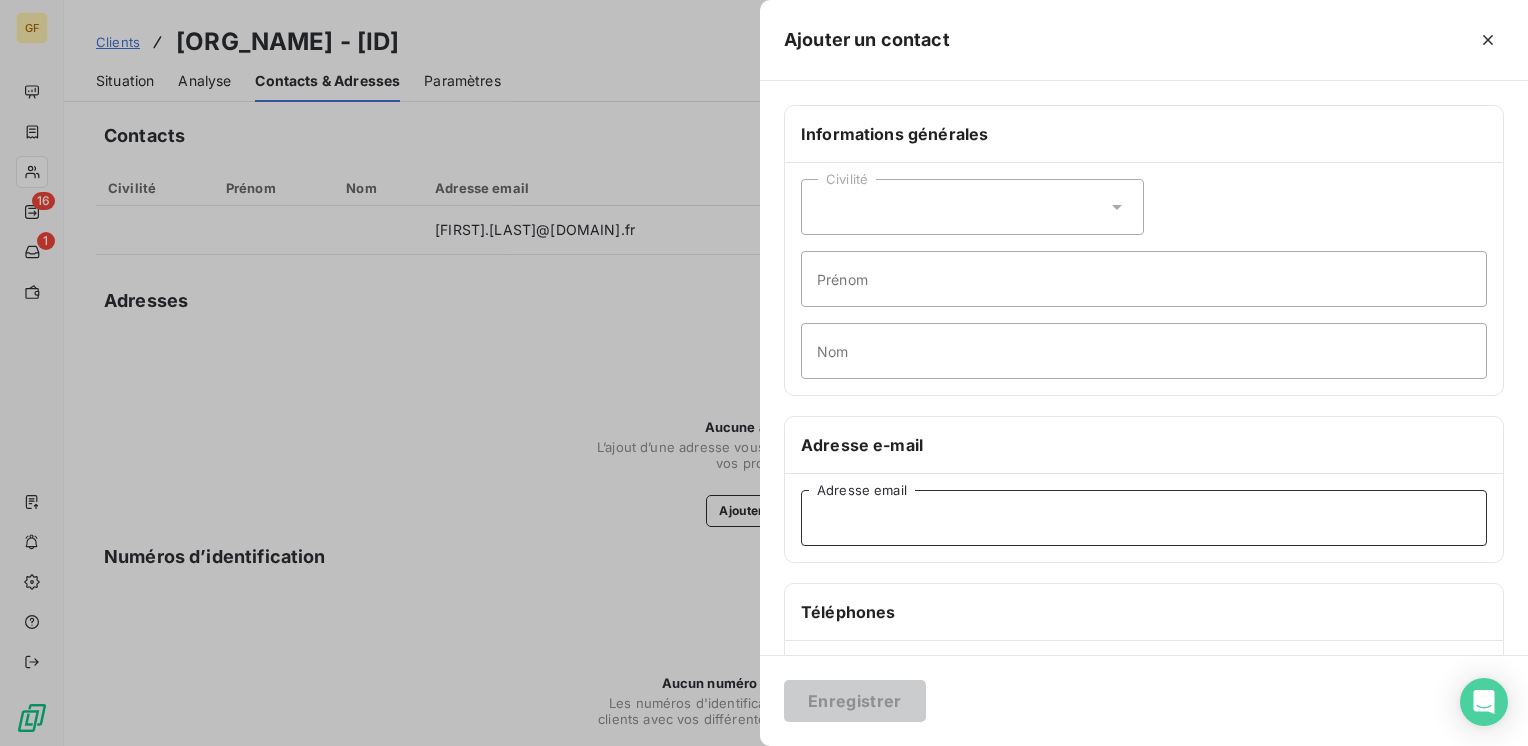 click on "Adresse email" at bounding box center (1144, 518) 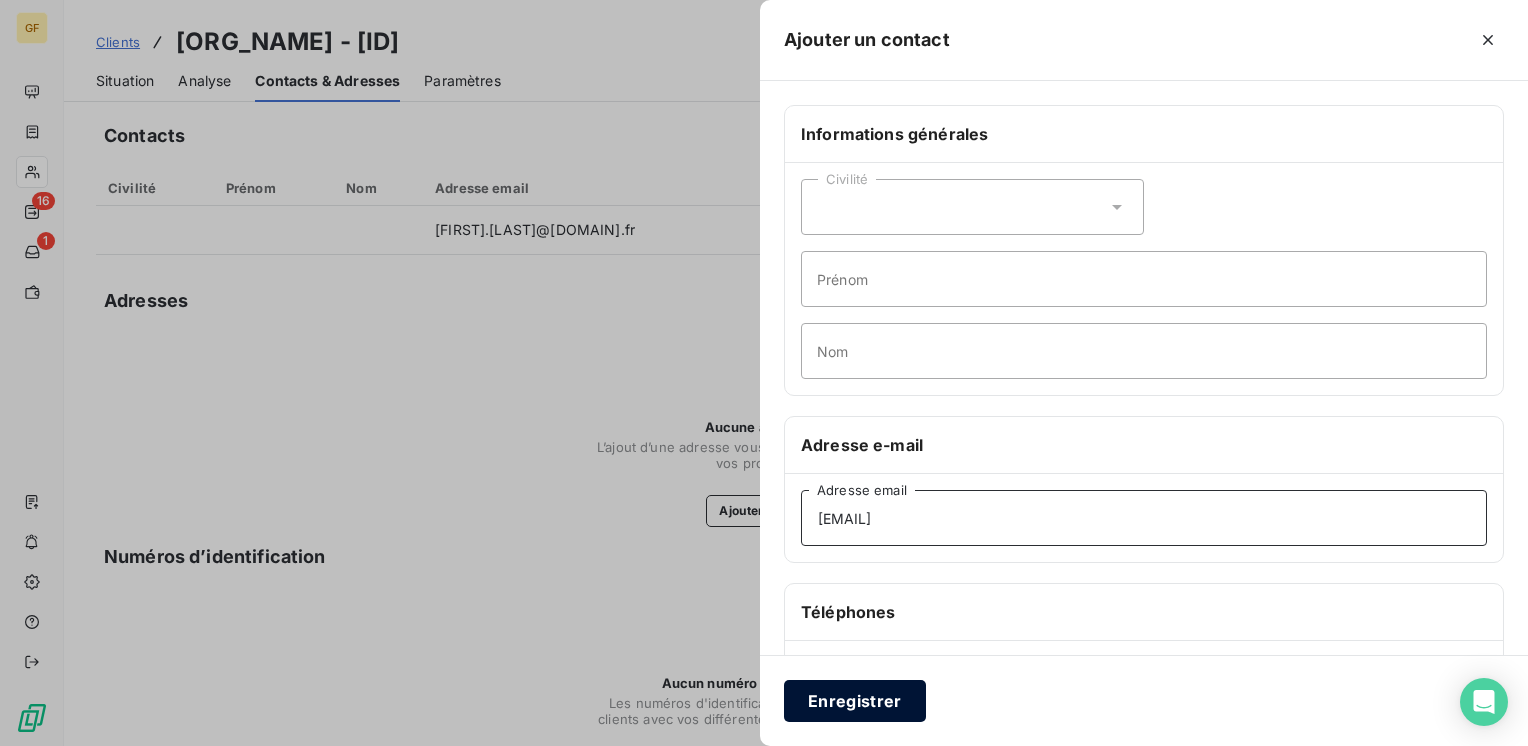 type on "jennifer.imperiali@fondasol.fr" 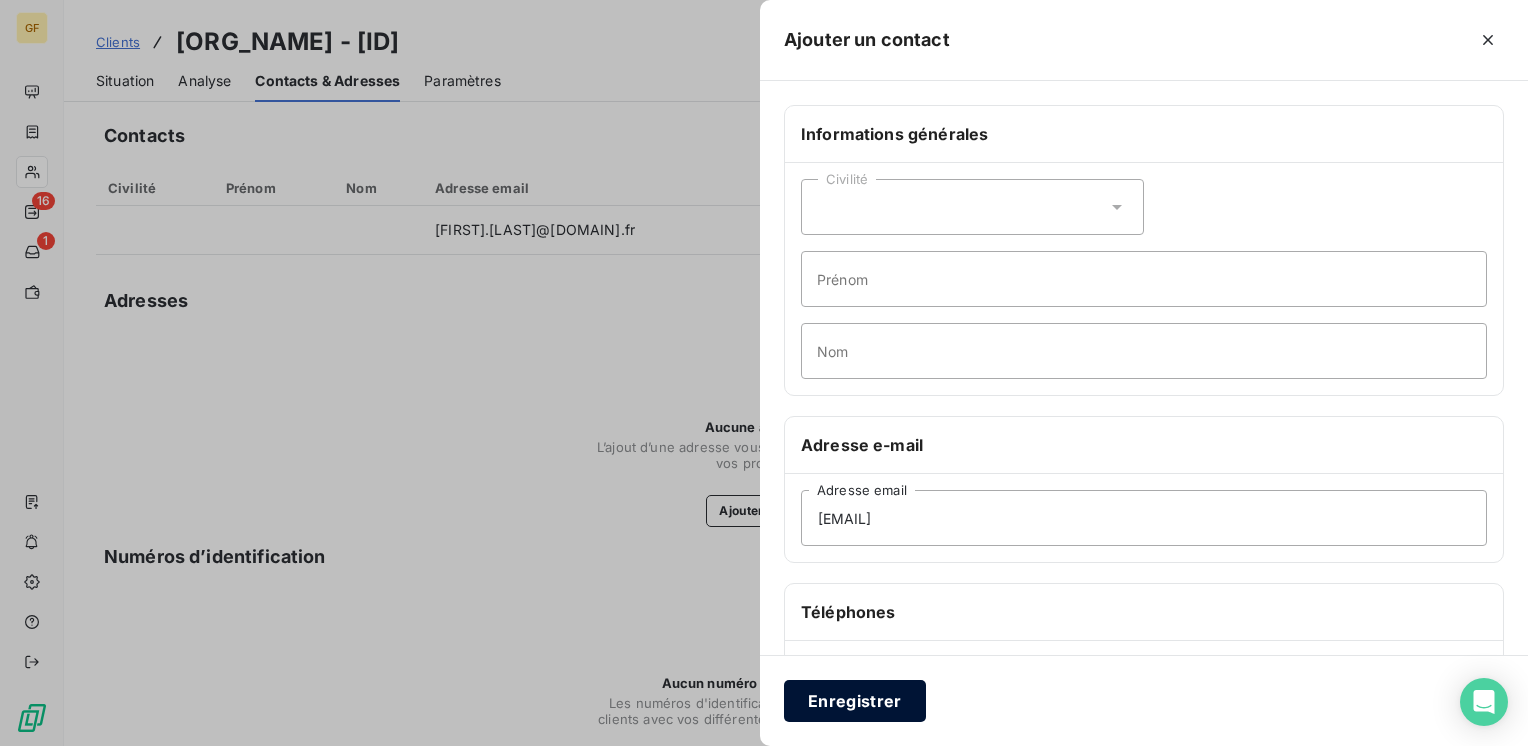 click on "Enregistrer" at bounding box center [855, 701] 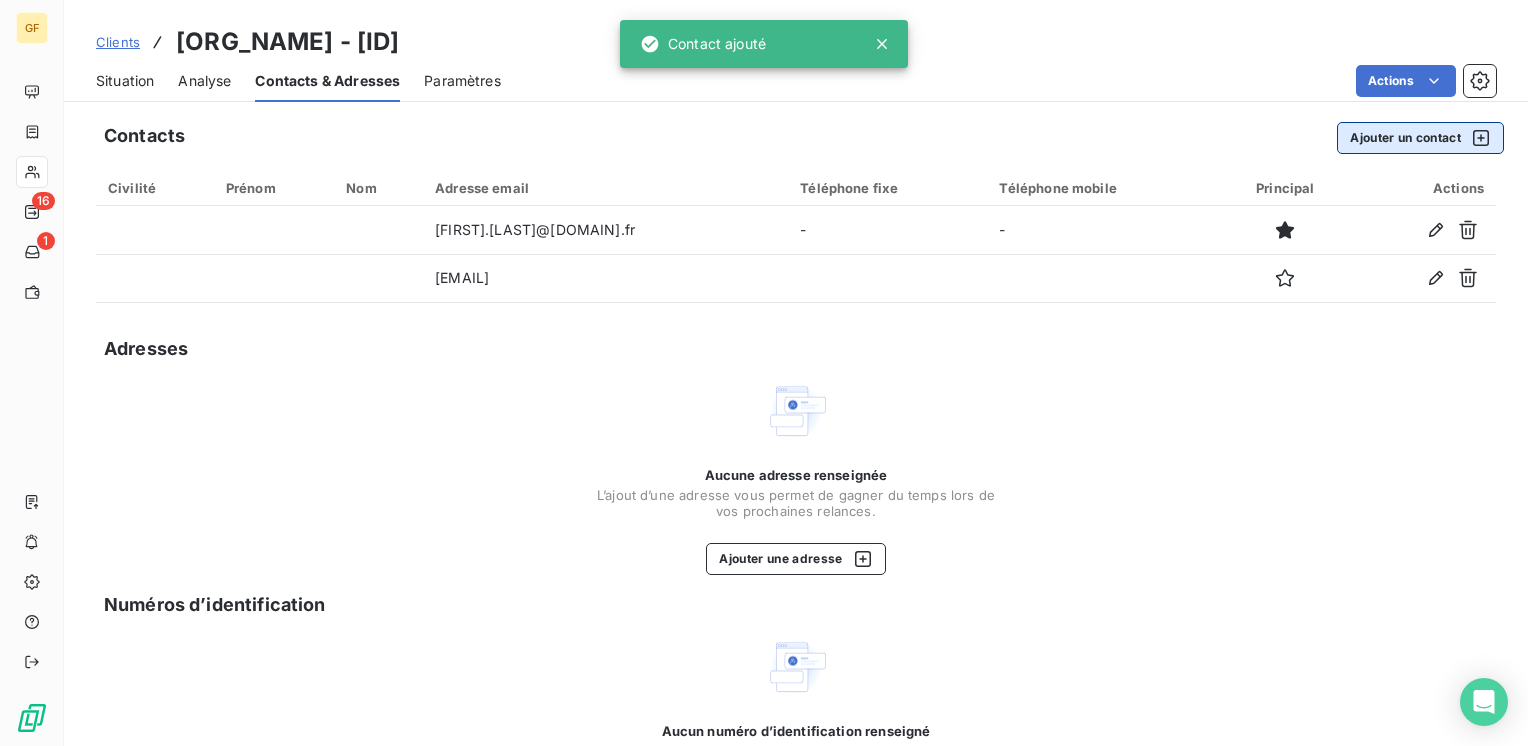 click on "Ajouter un contact" at bounding box center [1420, 138] 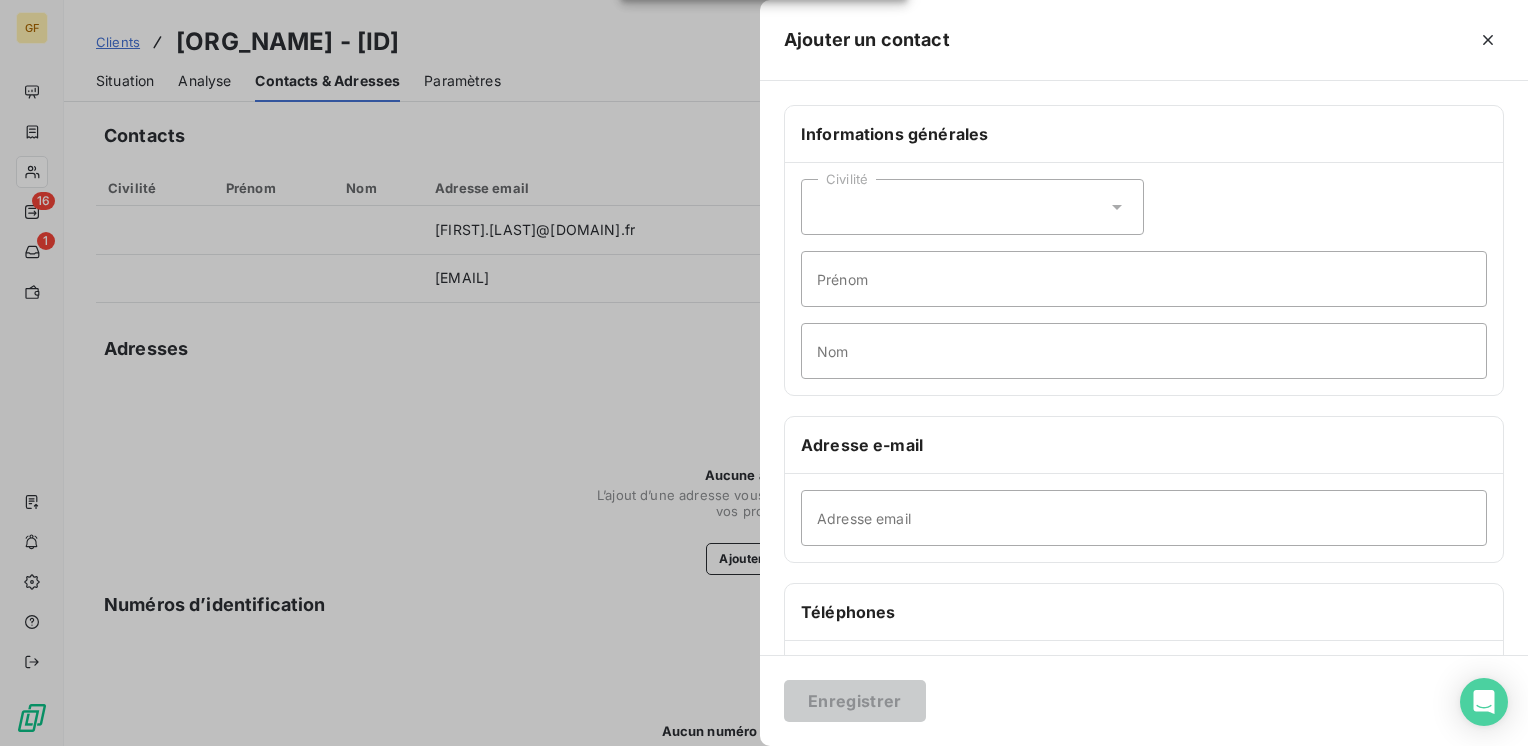 click on "Adresse email" at bounding box center [1144, 518] 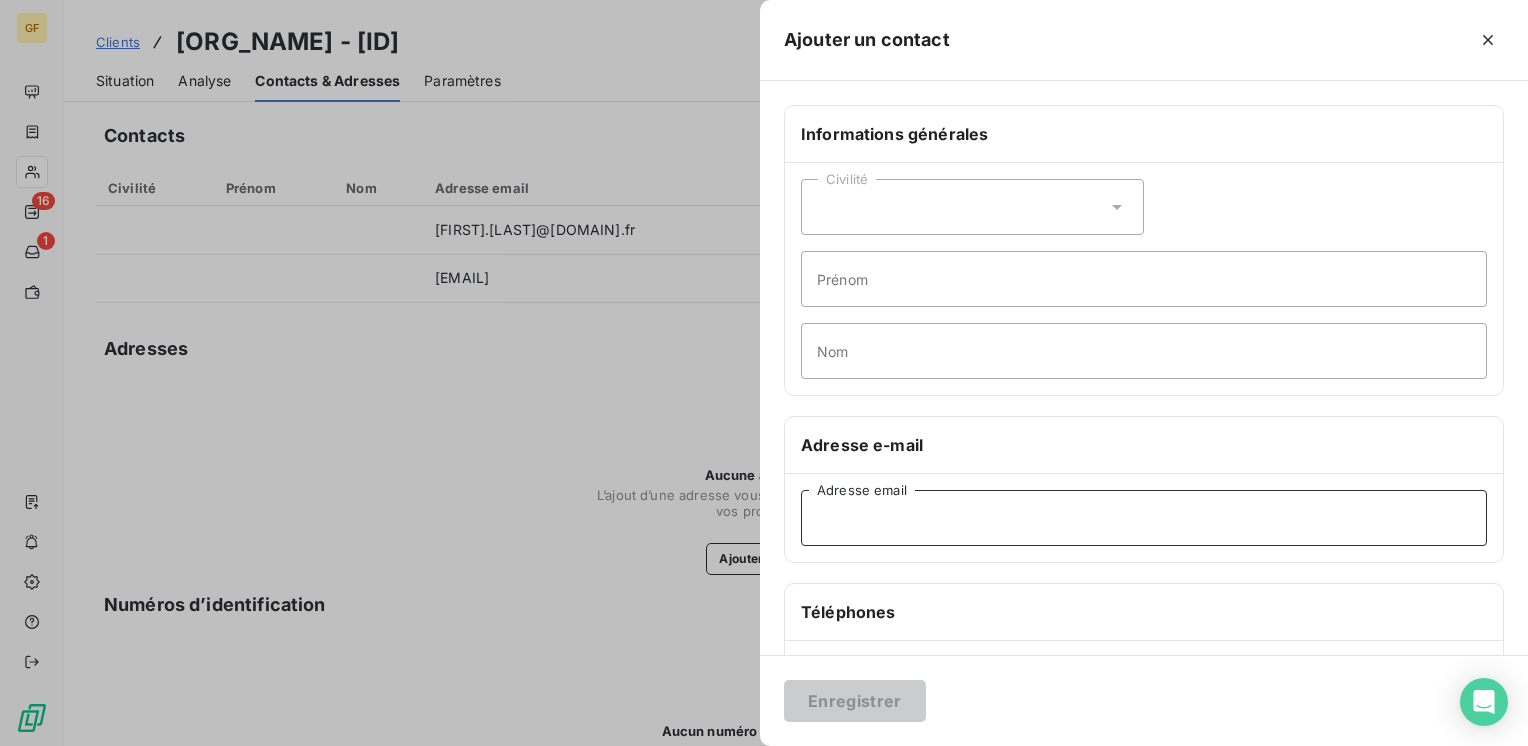 click on "Adresse email" at bounding box center [1144, 518] 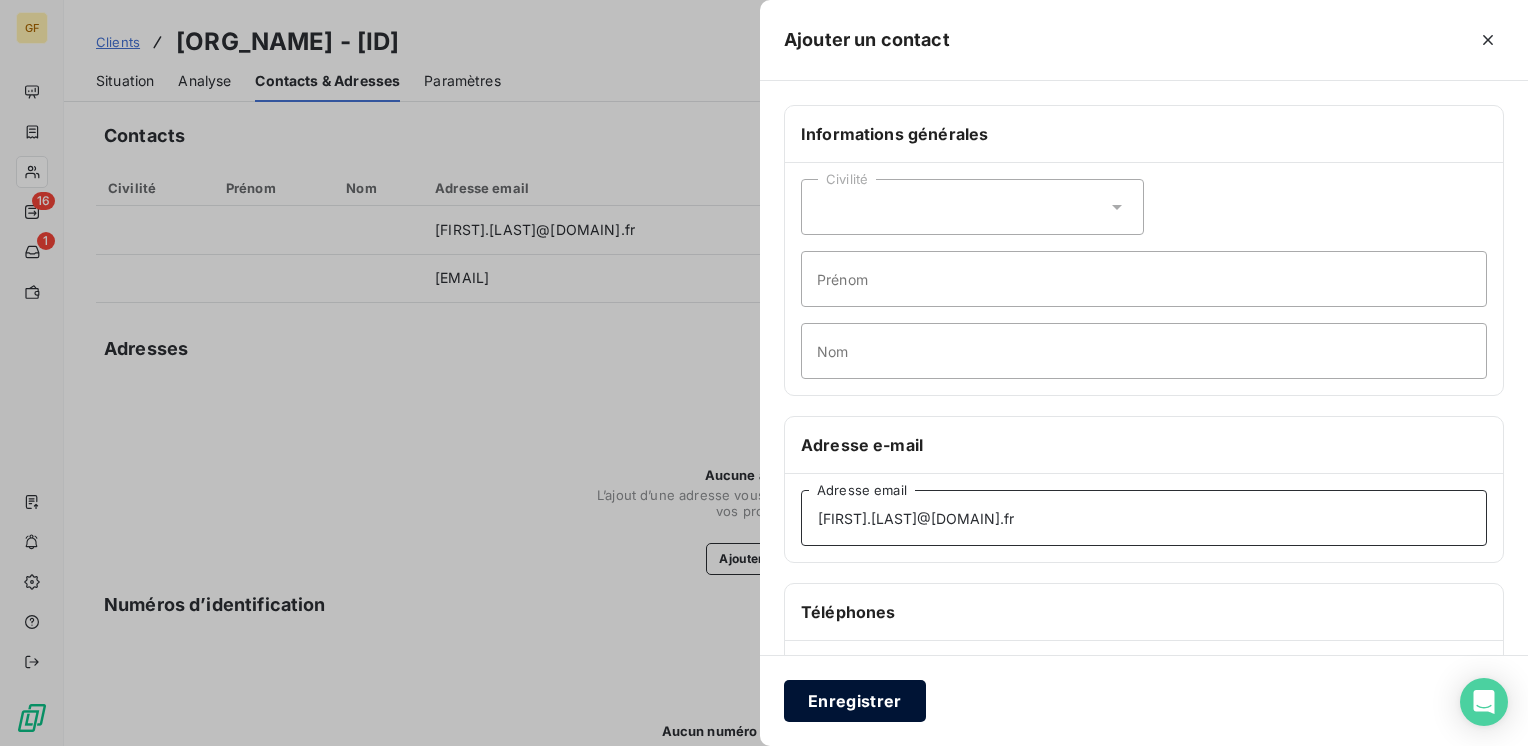 type on "valerie.chauvin-duracka@fondasol.fr" 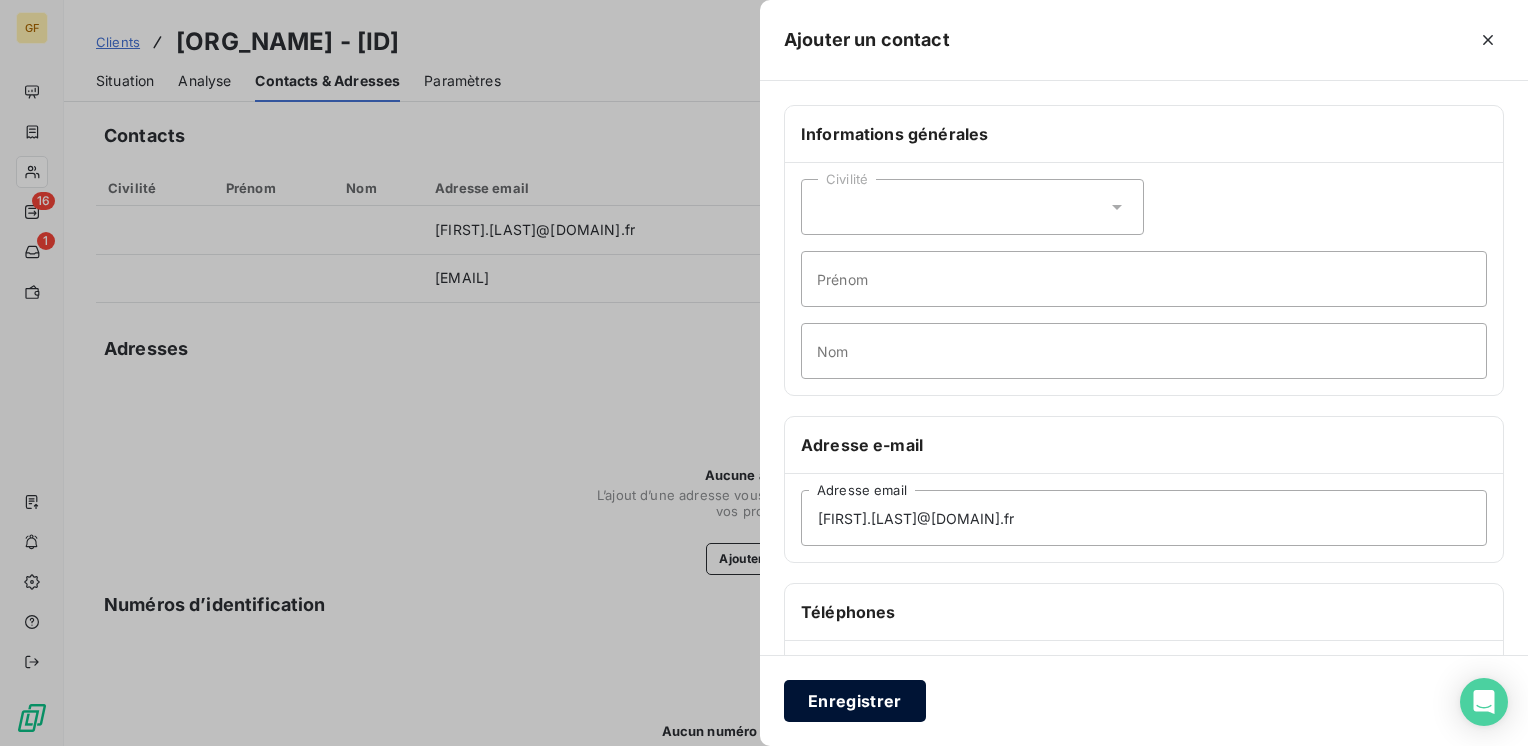 click on "Enregistrer" at bounding box center [855, 701] 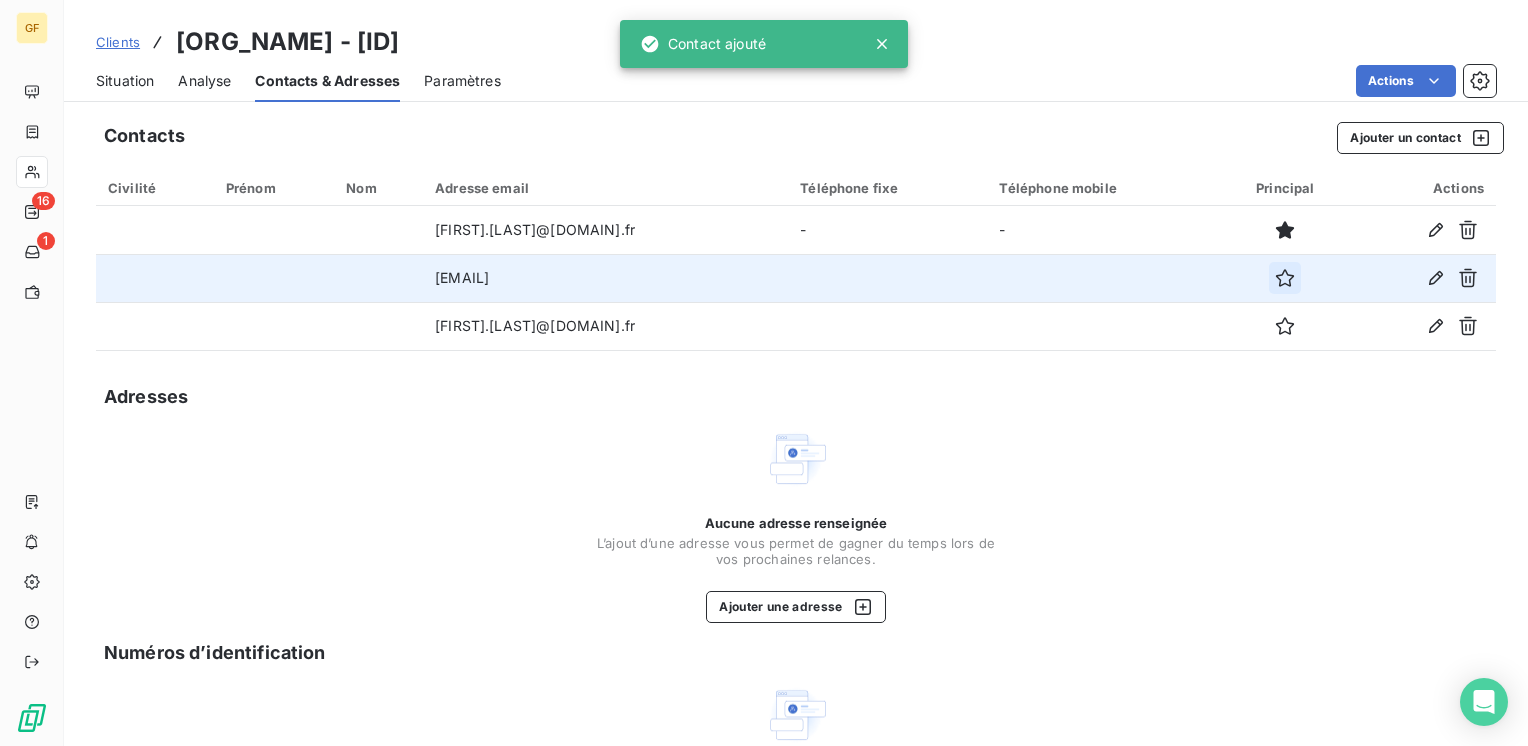 click 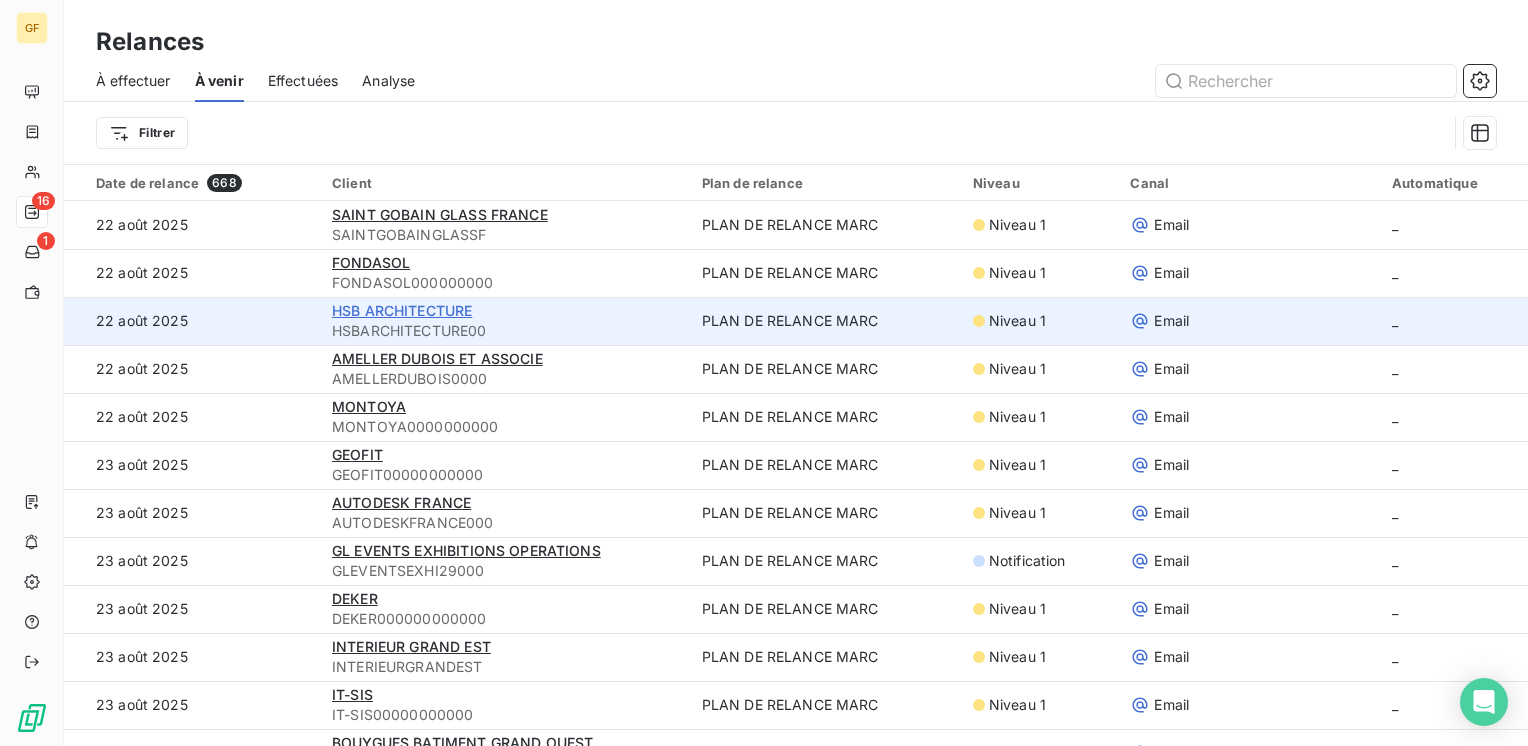 click on "HSB ARCHITECTURE" at bounding box center (402, 310) 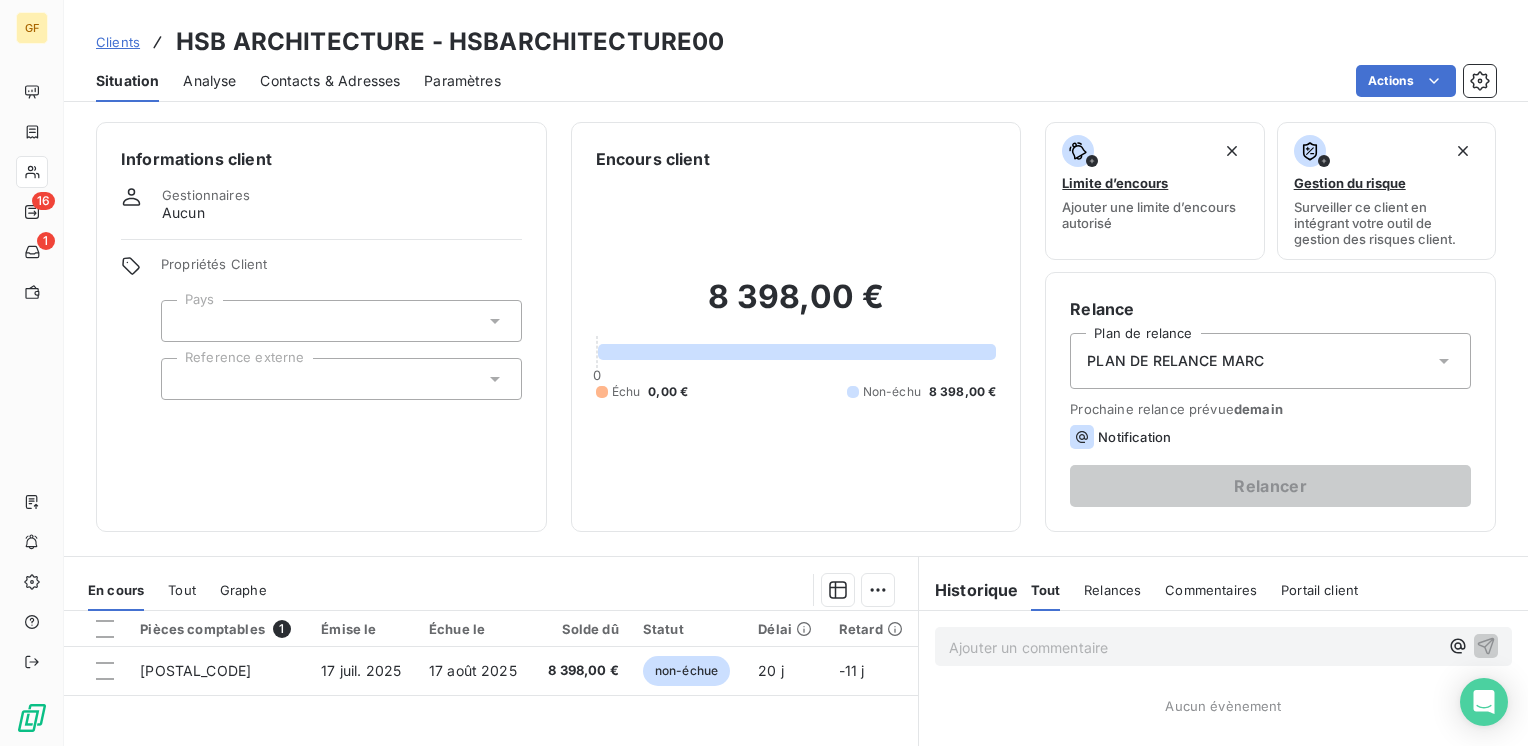 click on "Contacts & Adresses" at bounding box center (330, 81) 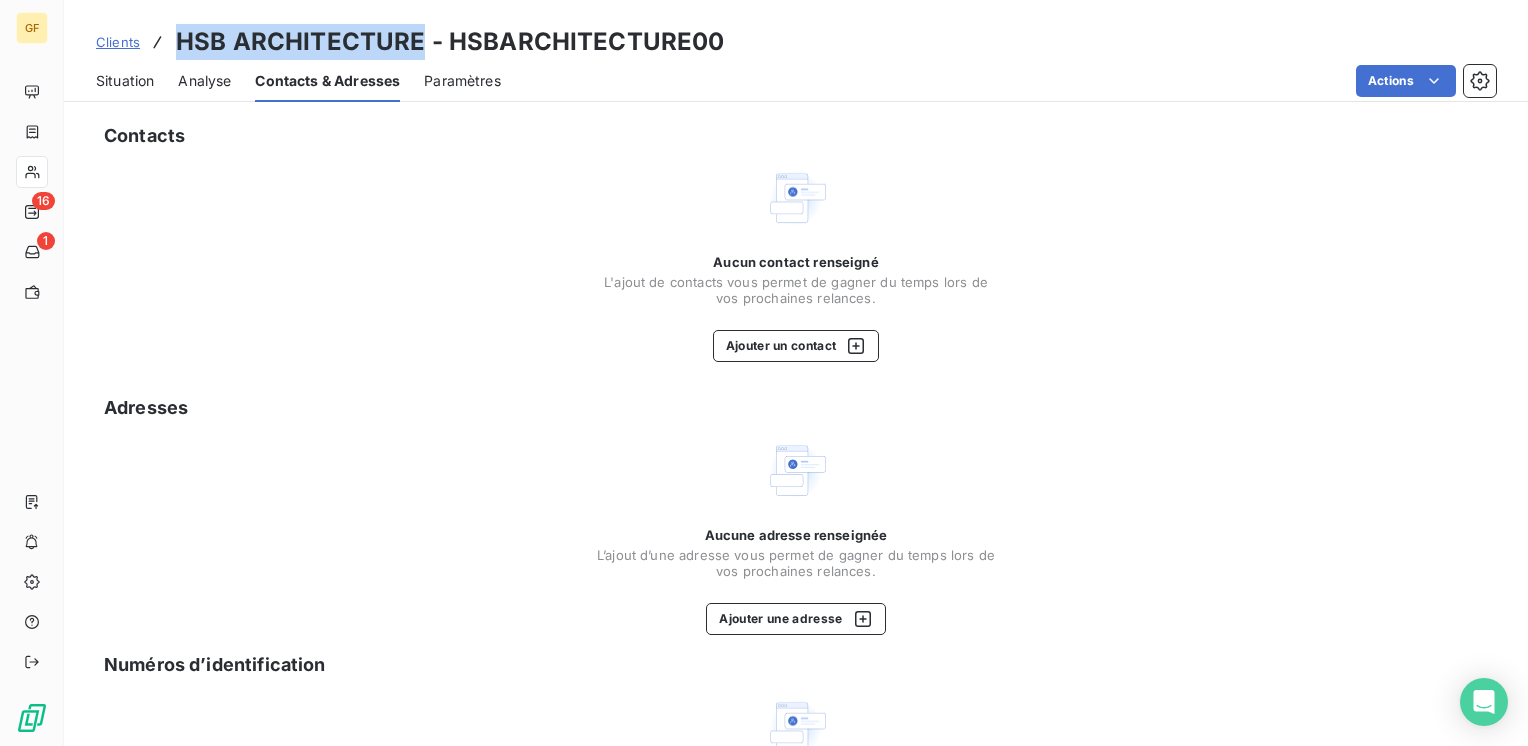 drag, startPoint x: 424, startPoint y: 42, endPoint x: 181, endPoint y: 41, distance: 243.00206 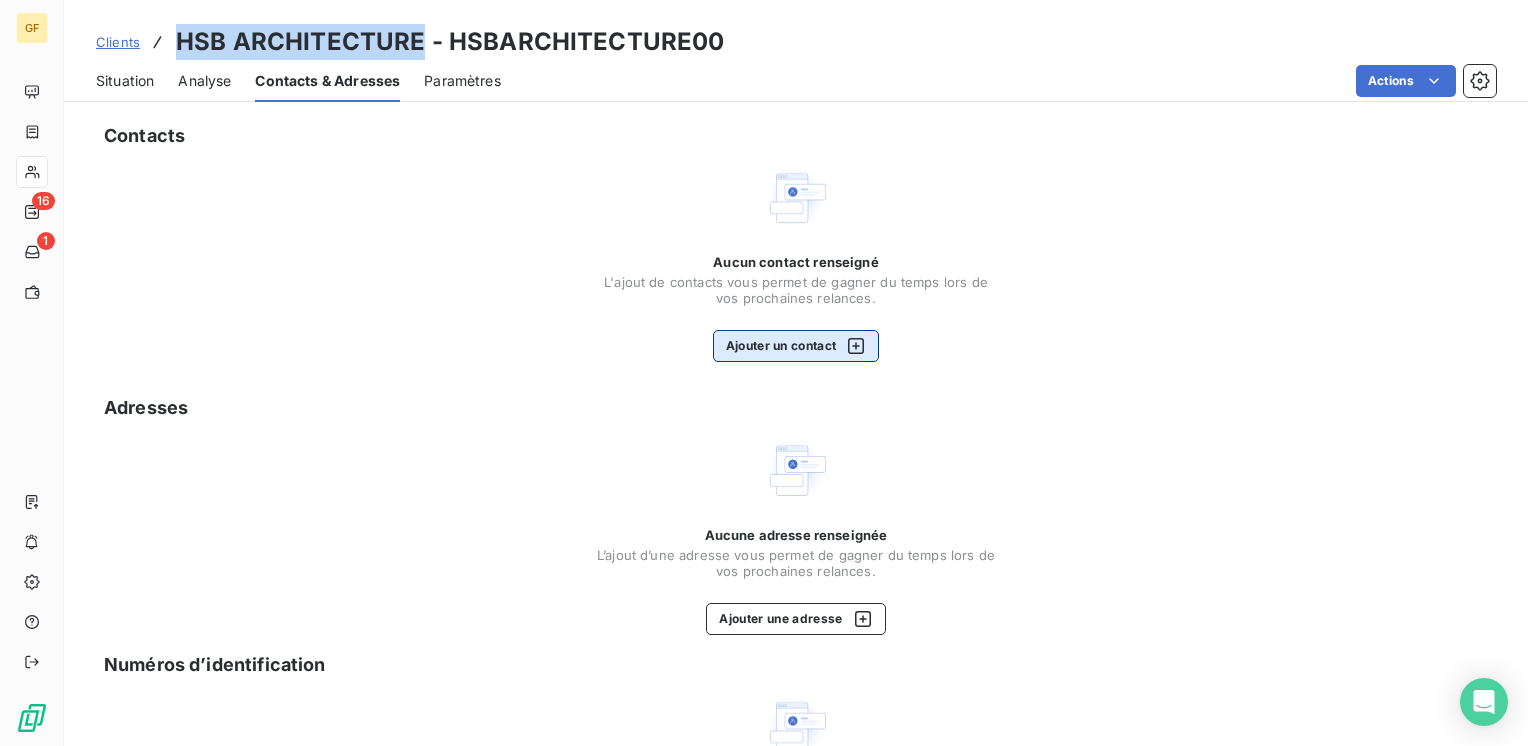 click on "Ajouter un contact" at bounding box center [796, 346] 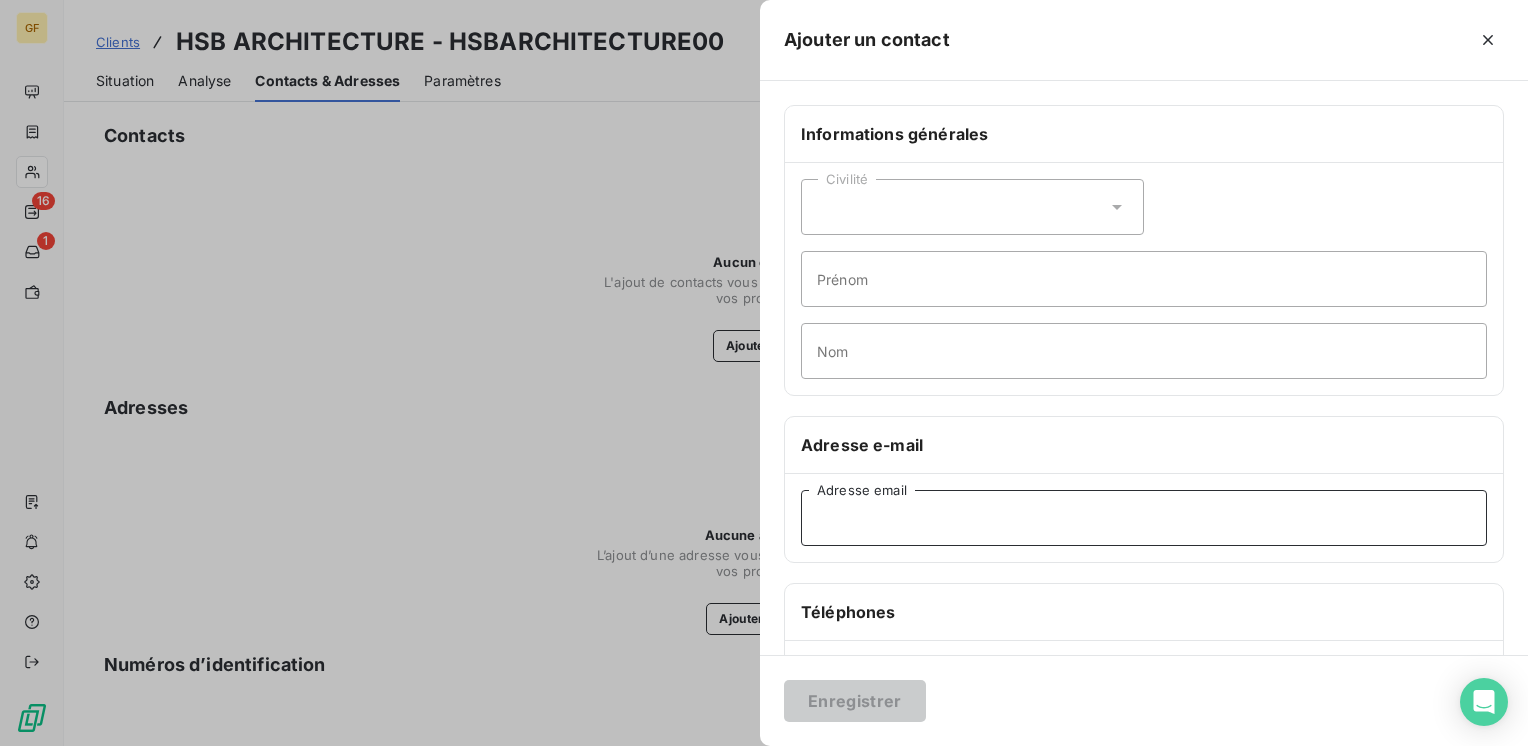 click on "Adresse email" at bounding box center [1144, 518] 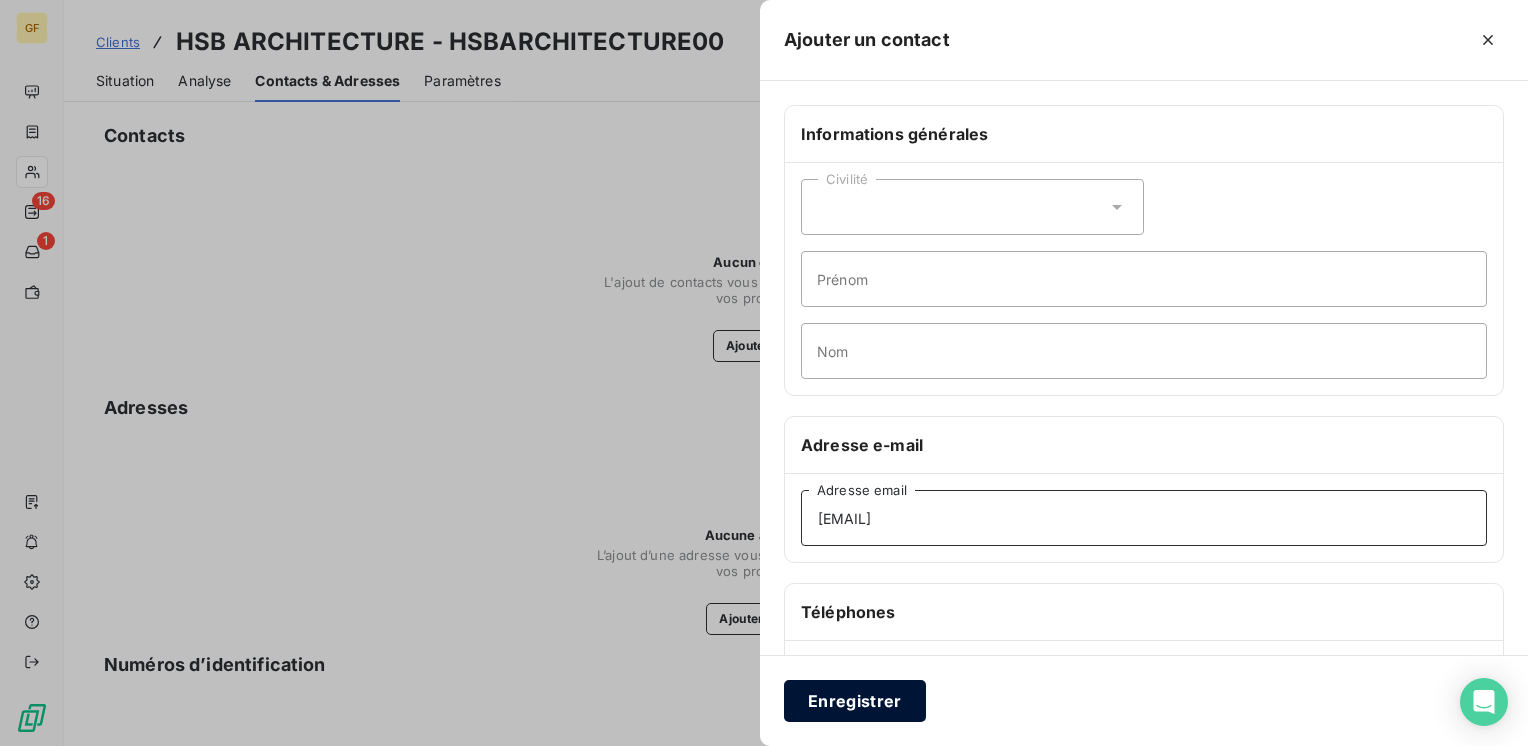 type on "hsb.architecture@orange.fr" 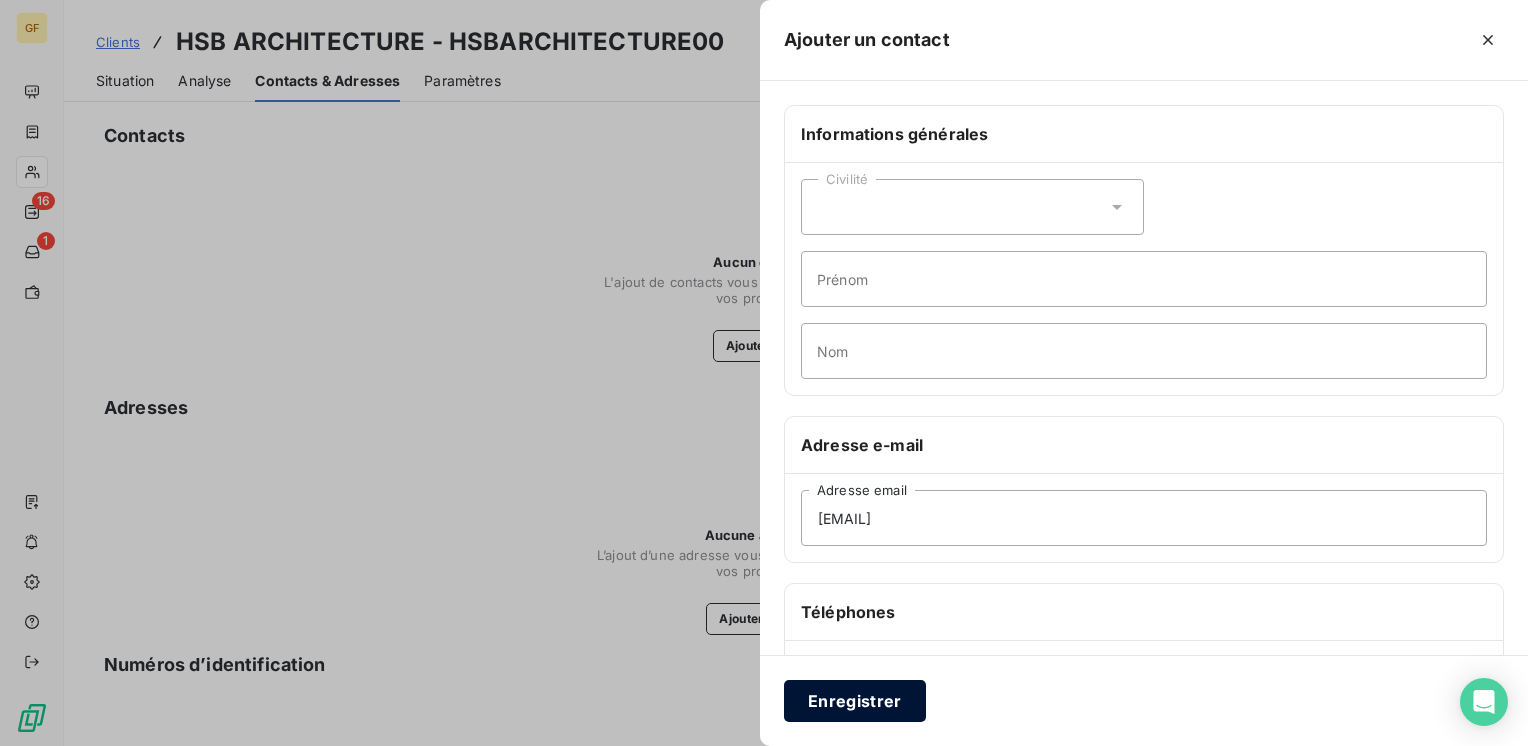 click on "Enregistrer" at bounding box center (855, 701) 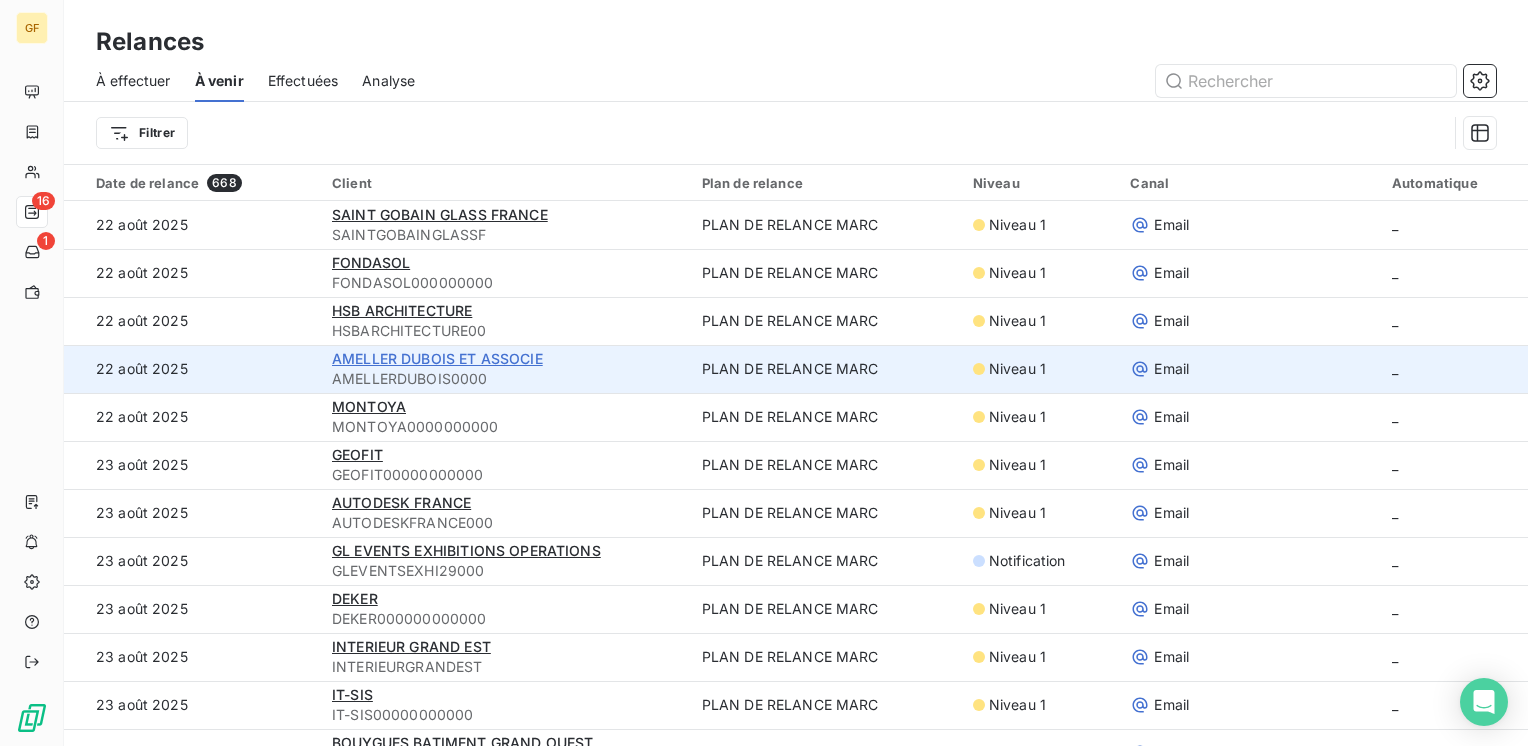 click on "AMELLER DUBOIS ET ASSOCIE" at bounding box center (437, 358) 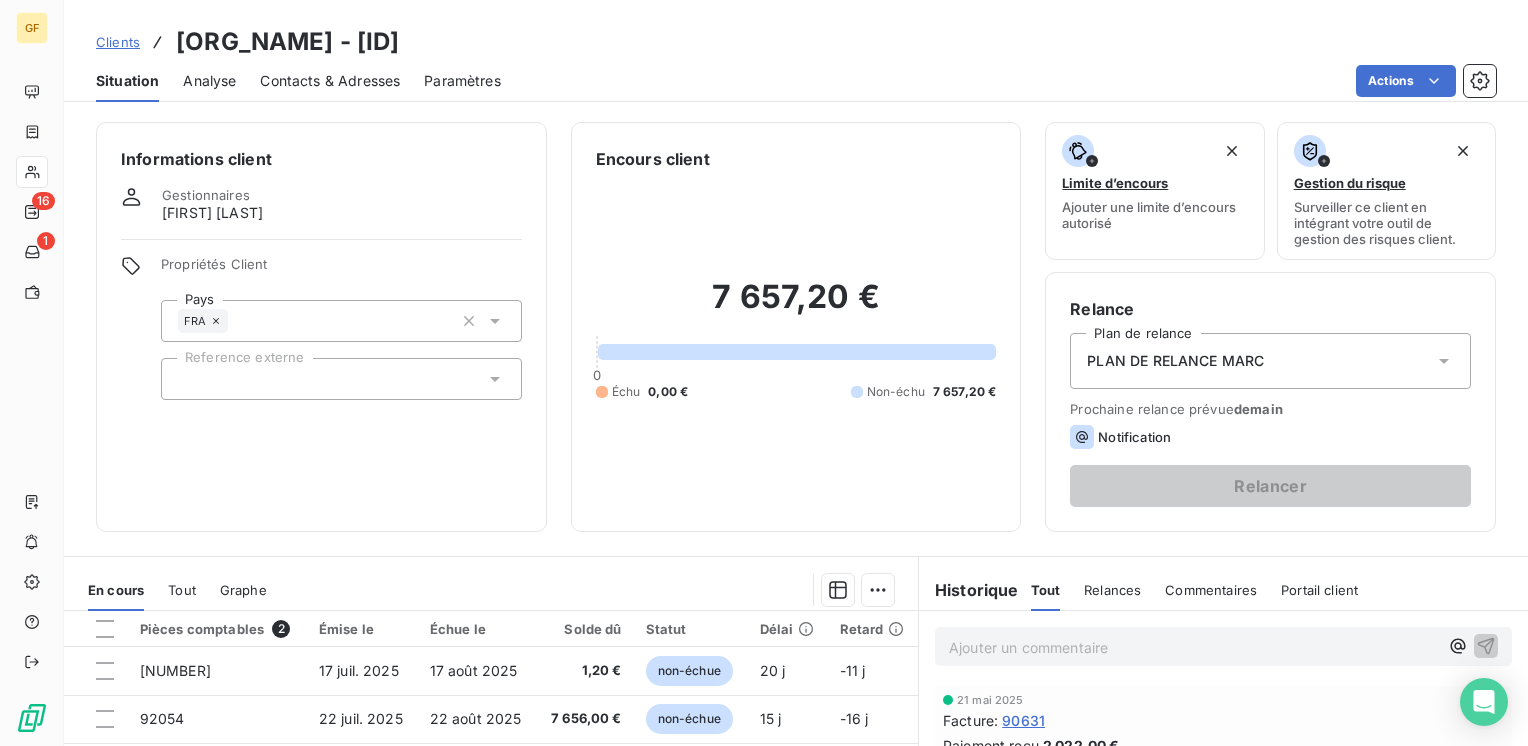 click on "Contacts & Adresses" at bounding box center [330, 81] 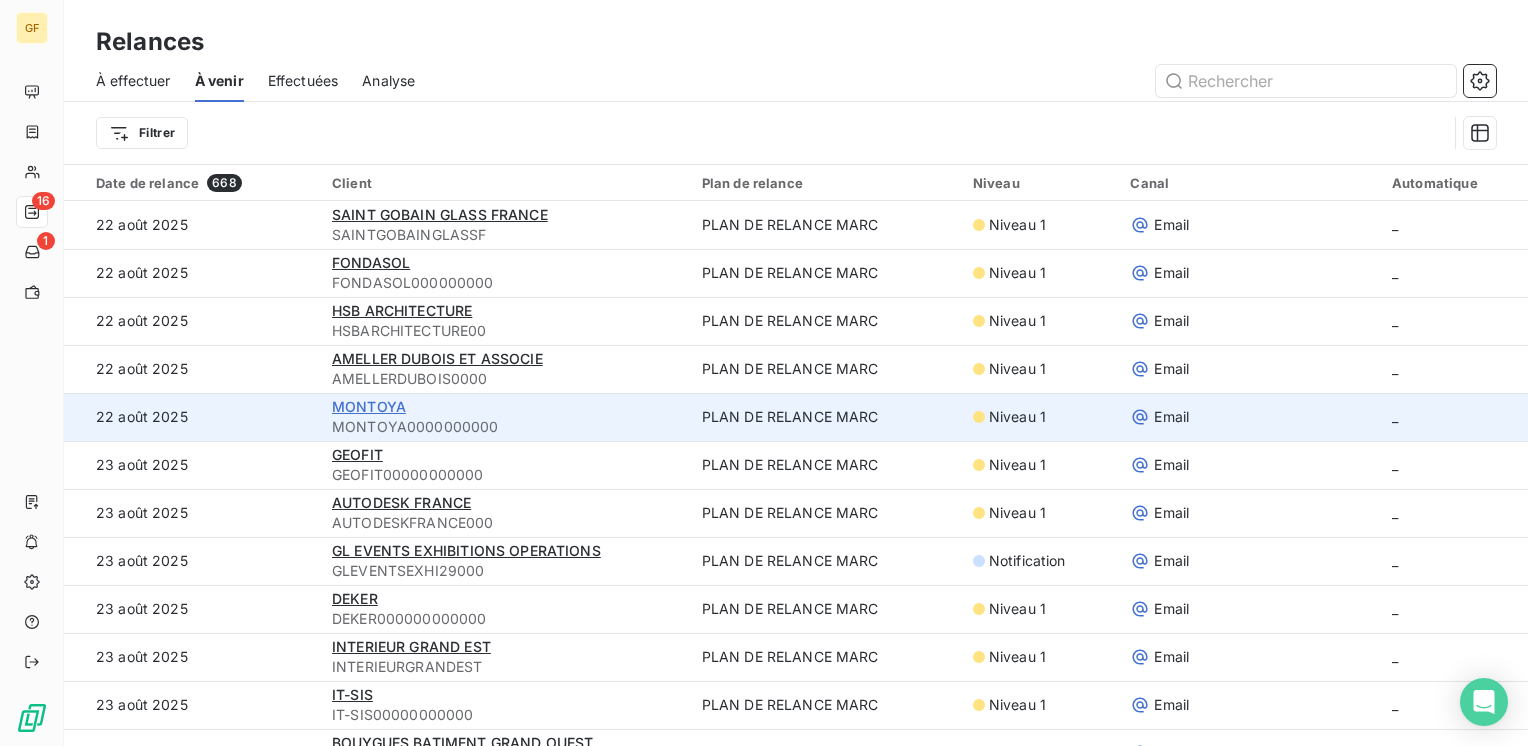 click on "MONTOYA" at bounding box center [369, 406] 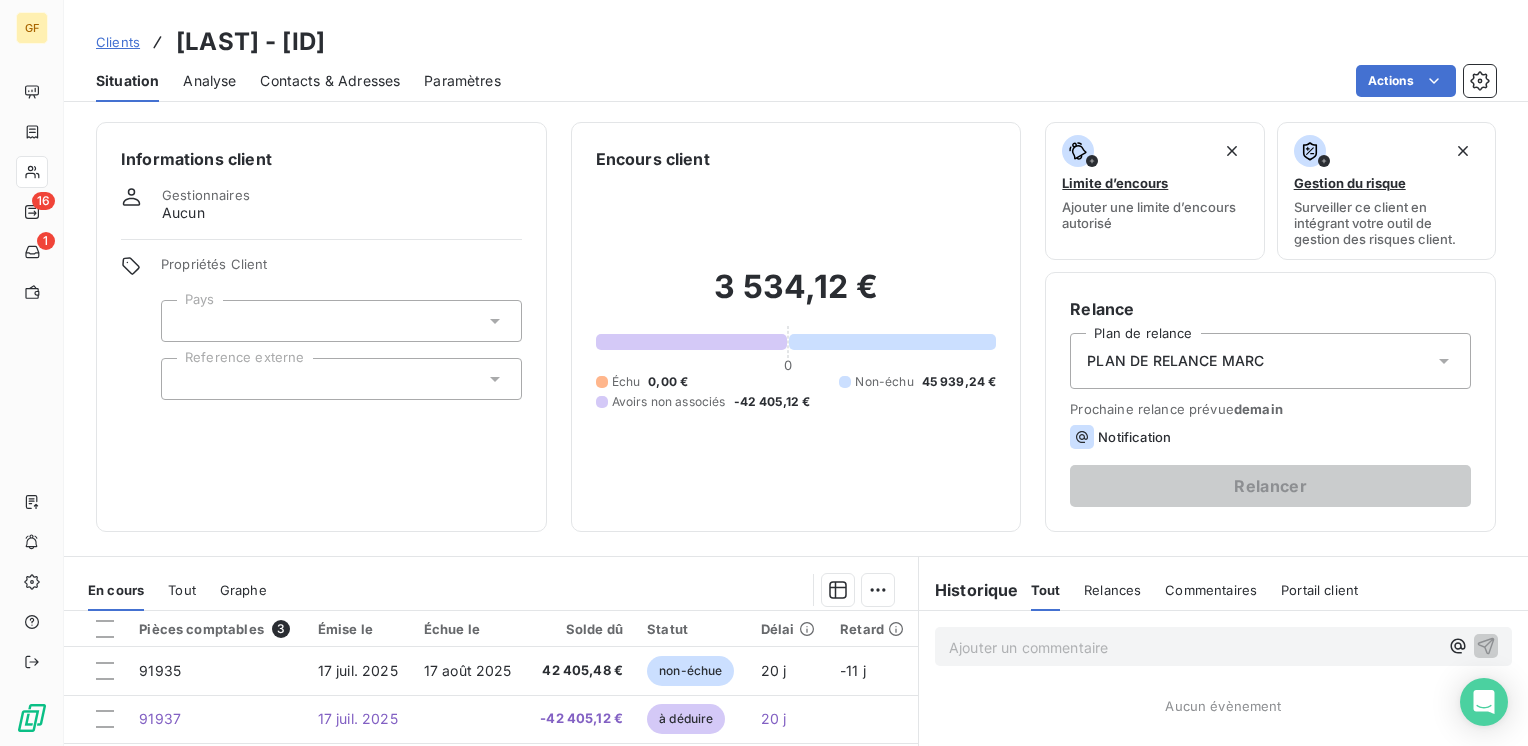 click on "Contacts & Adresses" at bounding box center [330, 81] 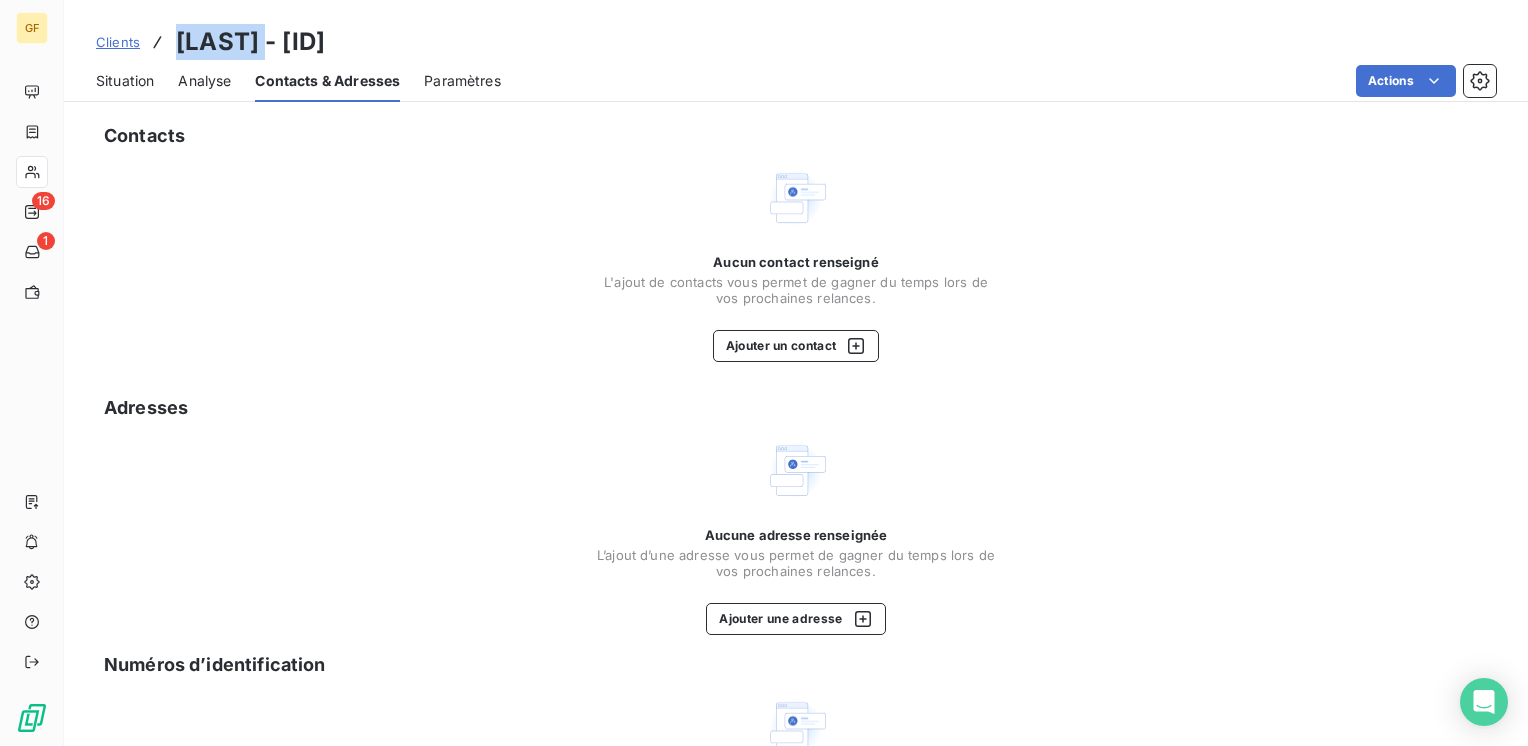drag, startPoint x: 304, startPoint y: 40, endPoint x: 180, endPoint y: 42, distance: 124.01613 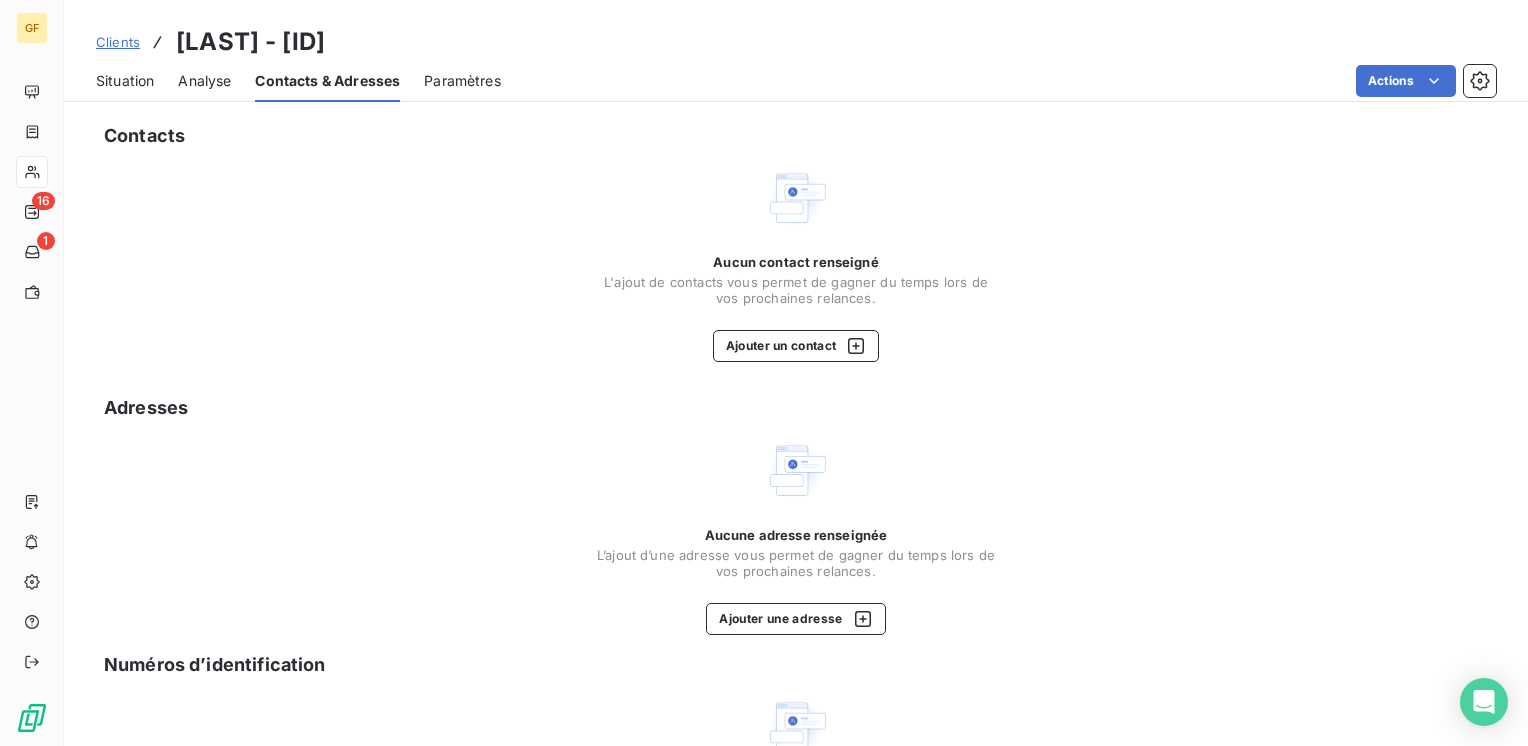 drag, startPoint x: 93, startPoint y: 81, endPoint x: 117, endPoint y: 86, distance: 24.5153 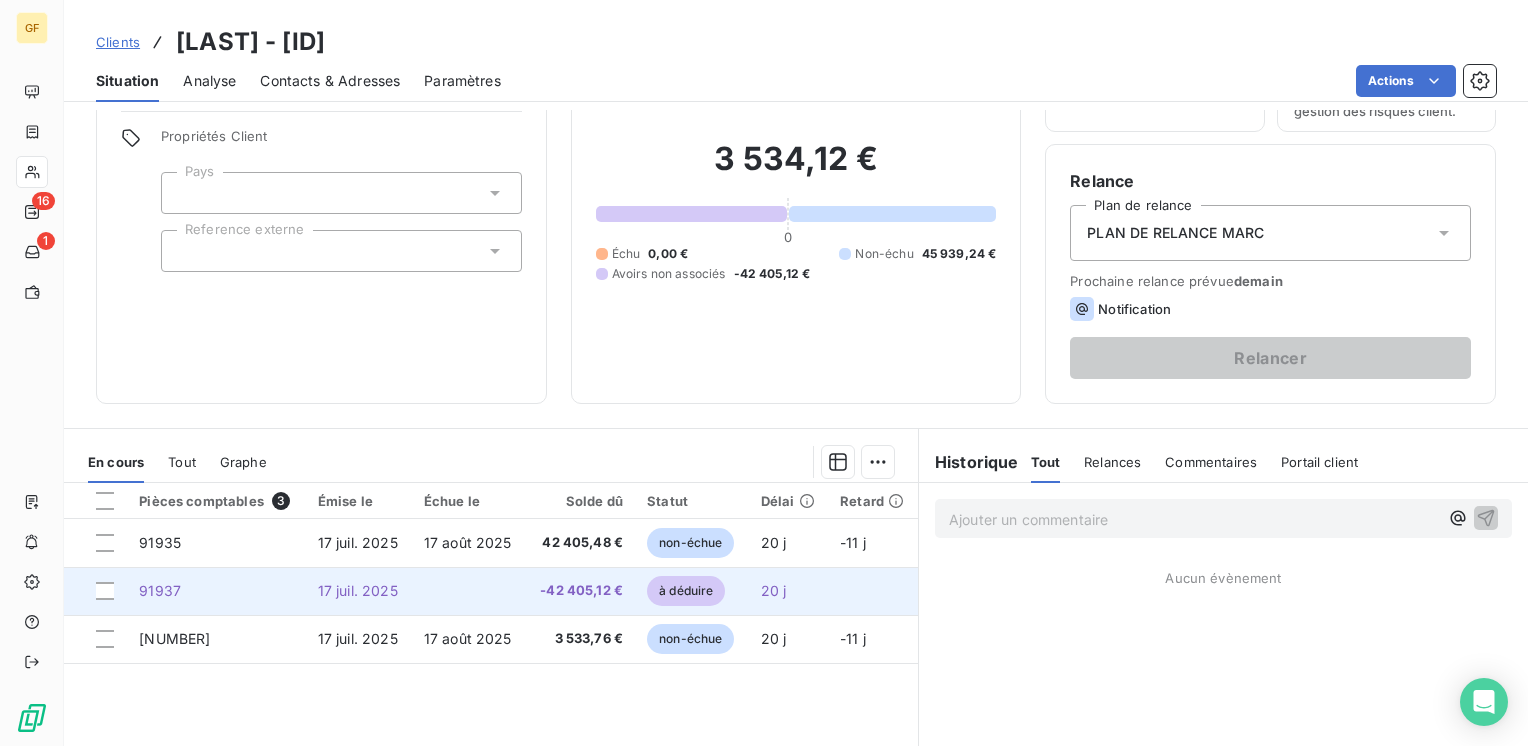 scroll, scrollTop: 200, scrollLeft: 0, axis: vertical 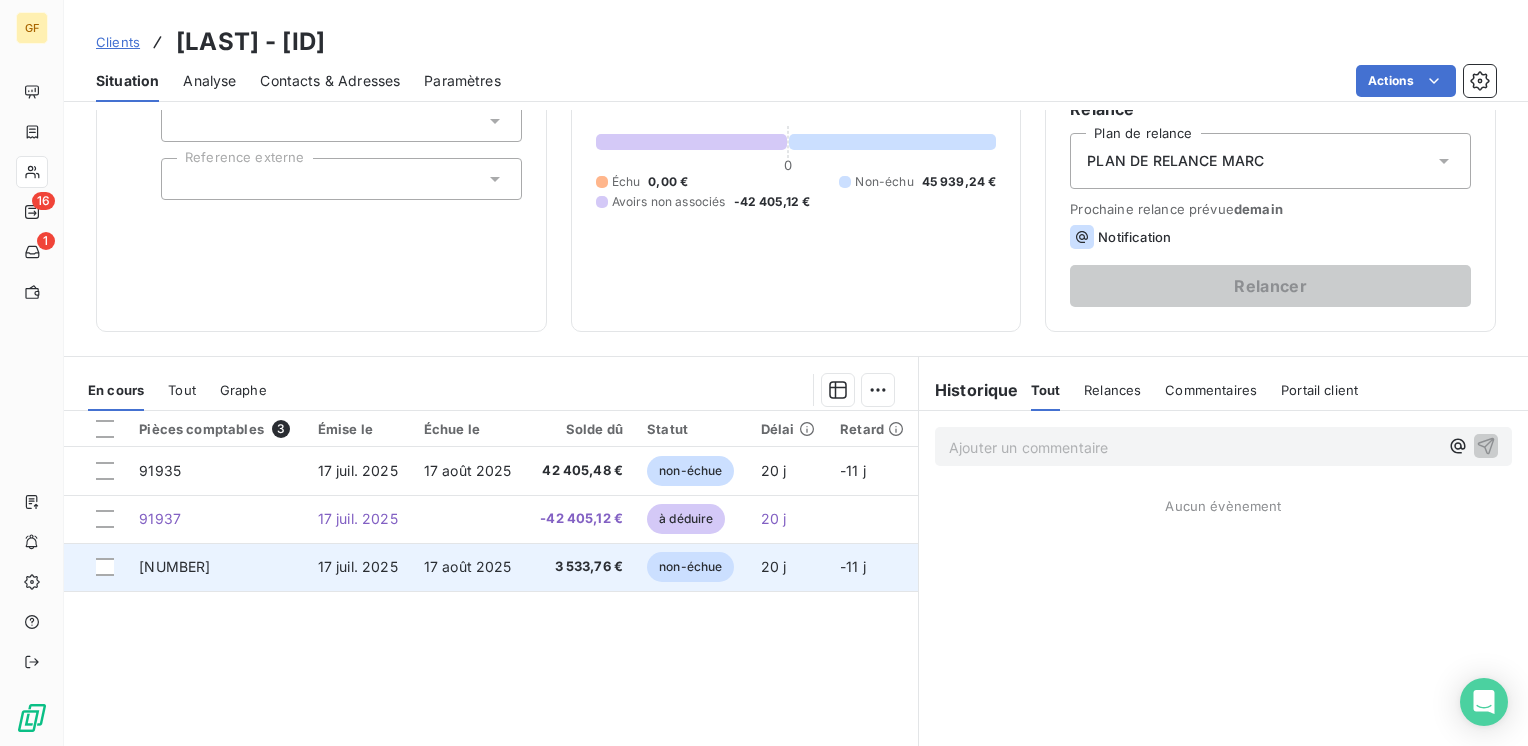 click on "17 août 2025" at bounding box center [468, 566] 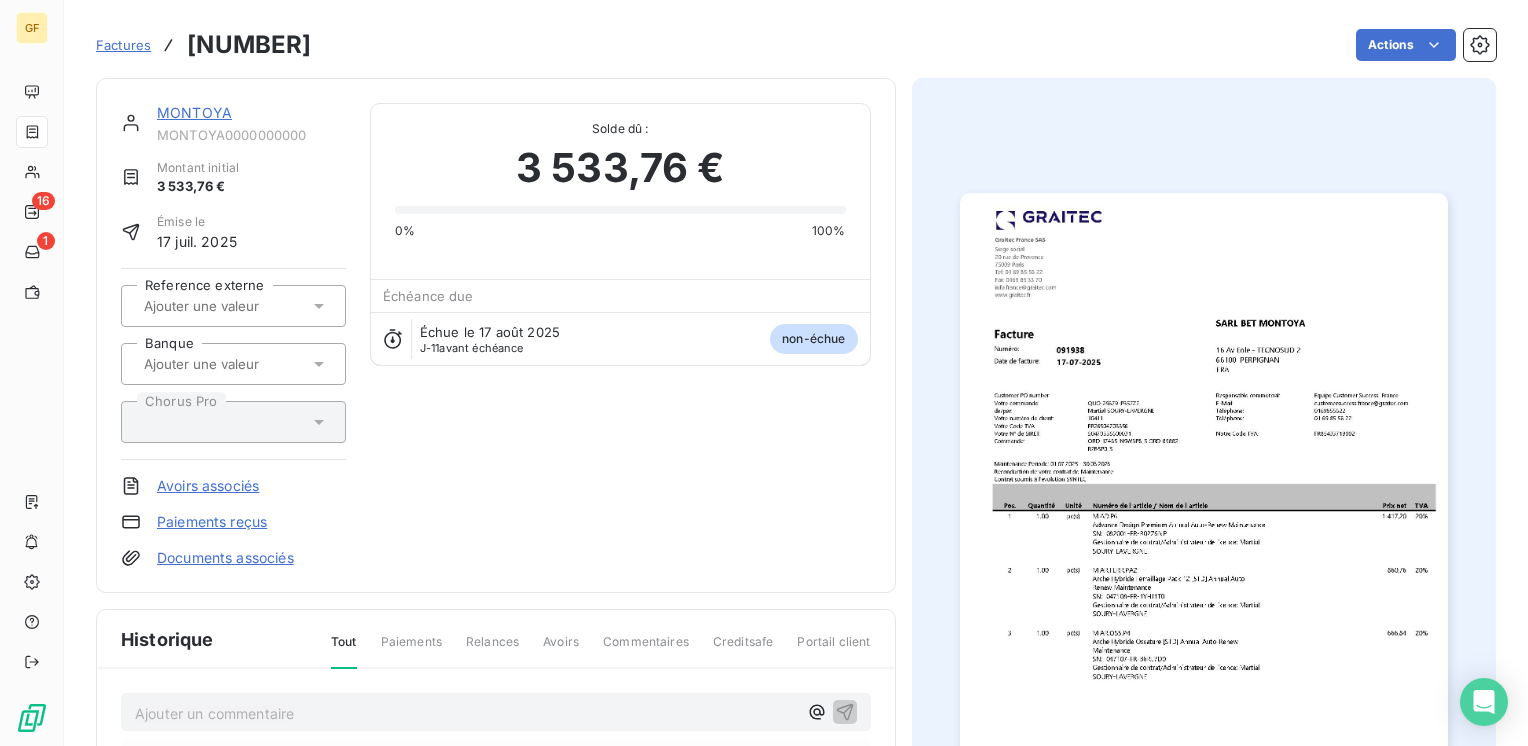 click on "MONTOYA" at bounding box center (194, 112) 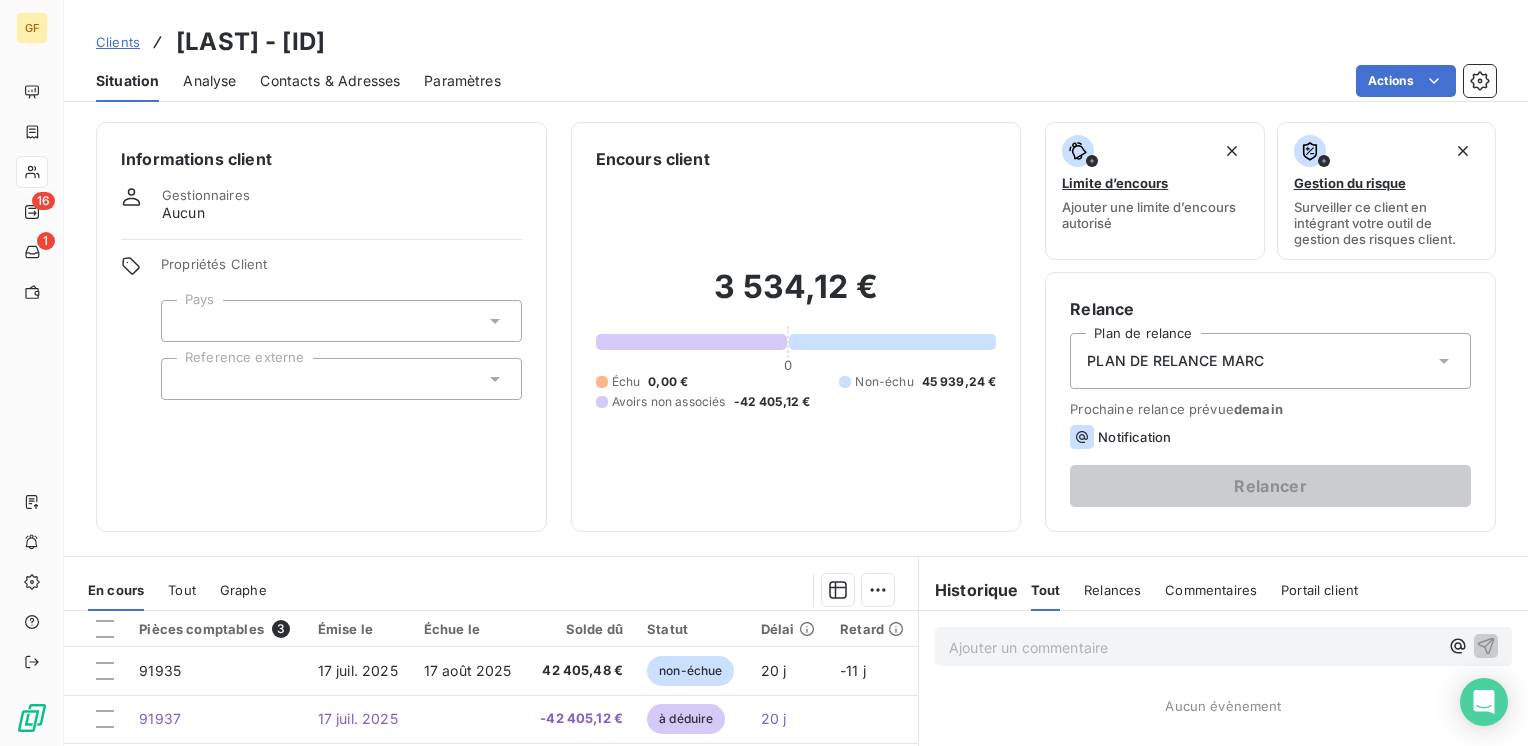 click on "Contacts & Adresses" at bounding box center (330, 81) 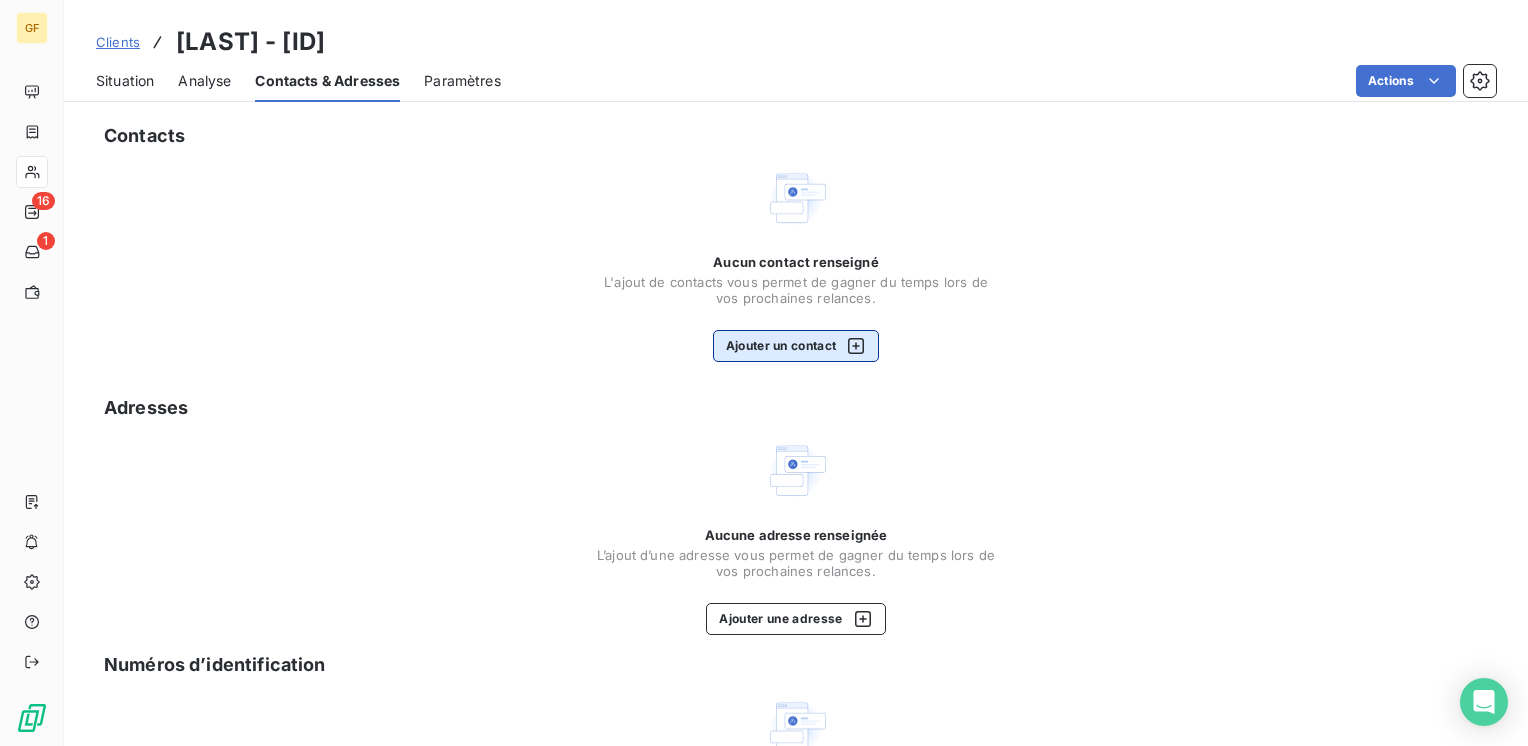 click on "Ajouter un contact" at bounding box center (796, 346) 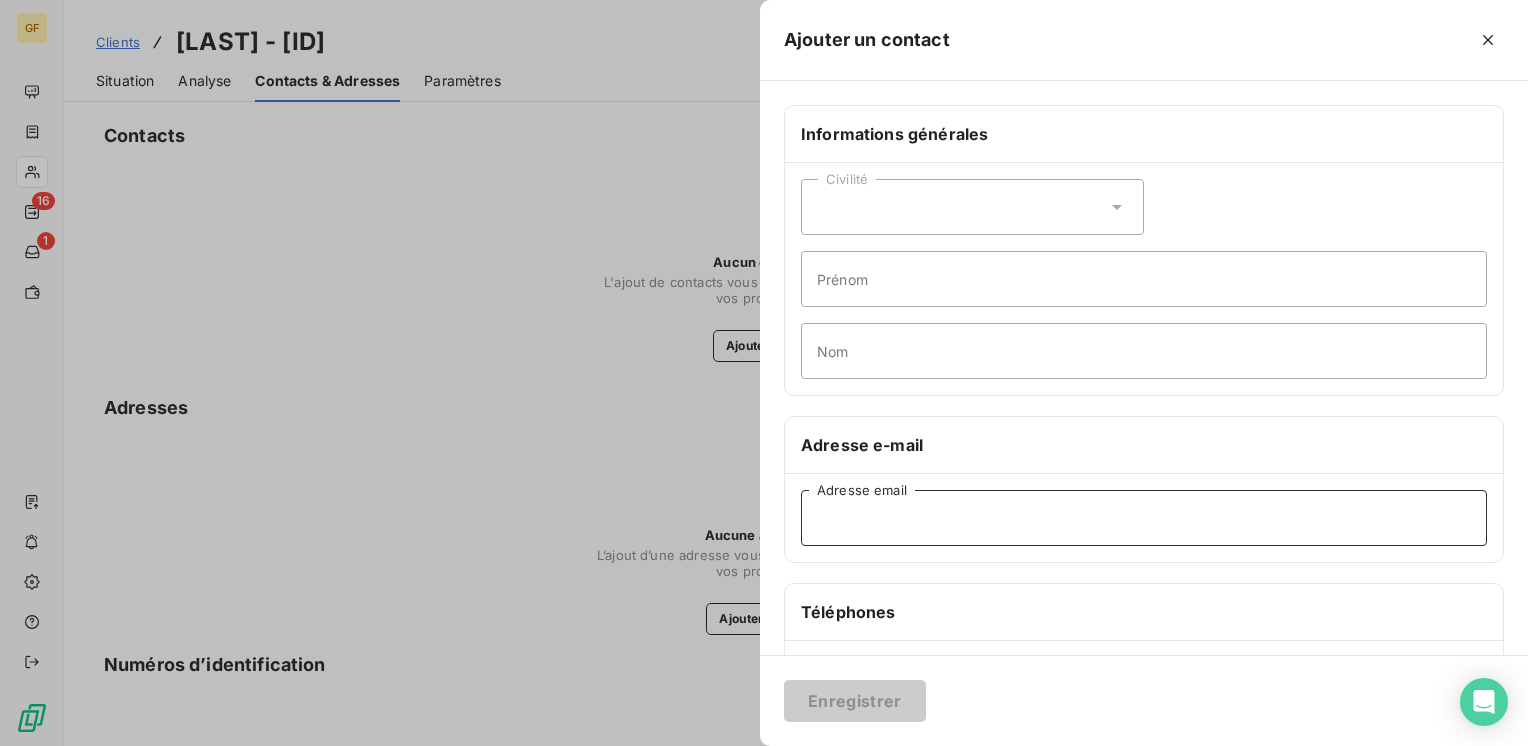 click on "Adresse email" at bounding box center (1144, 518) 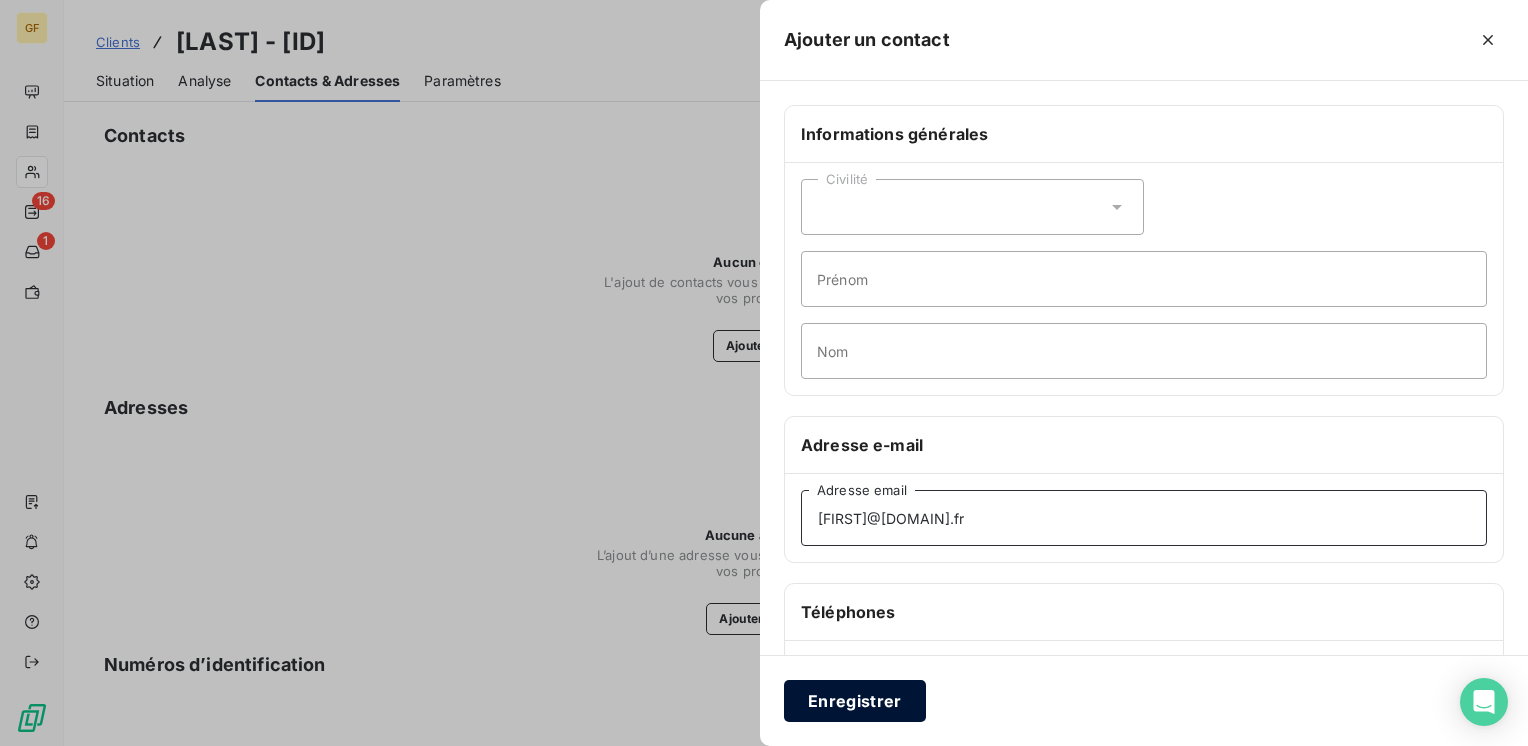 type on "sebastien@cabinetmontoya.fr" 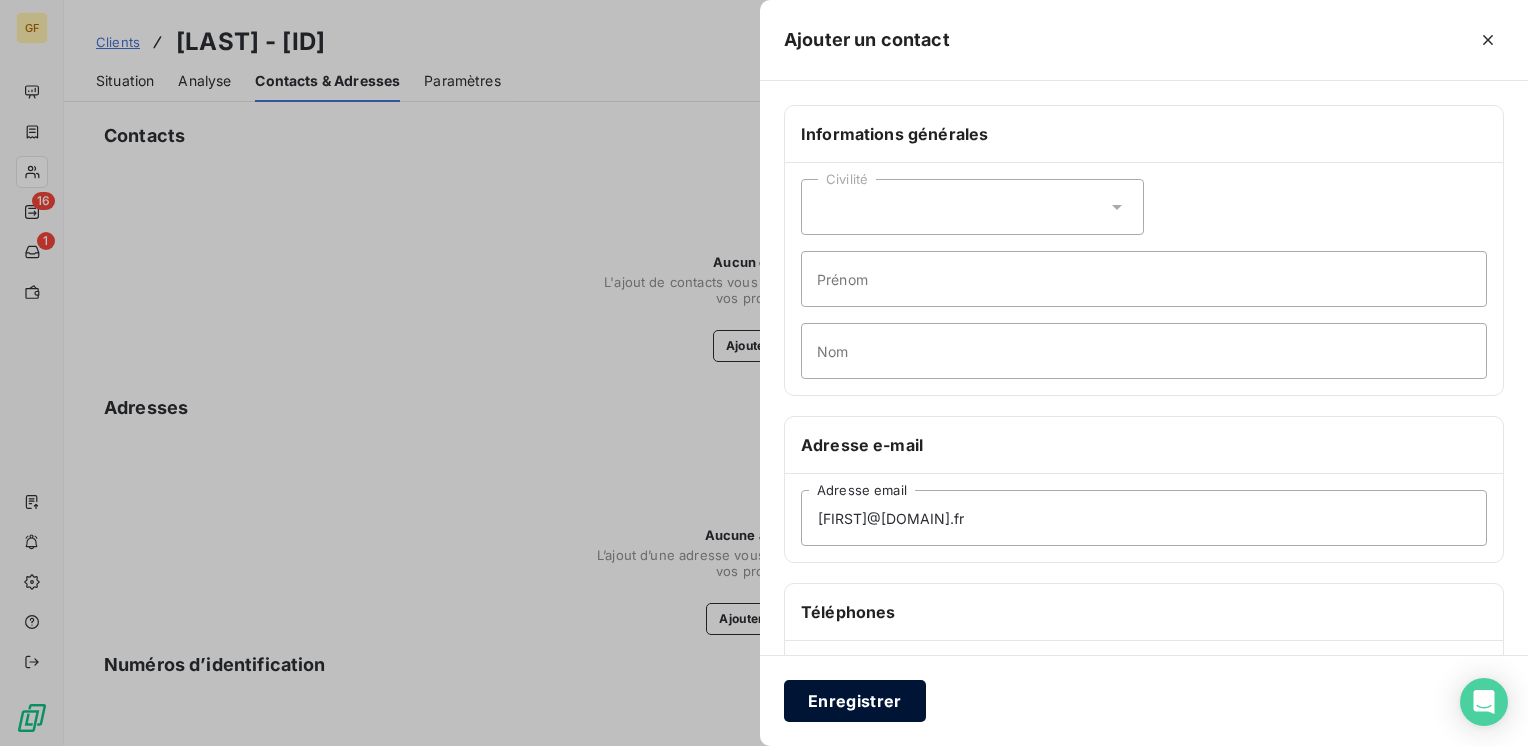 click on "Enregistrer" at bounding box center (855, 701) 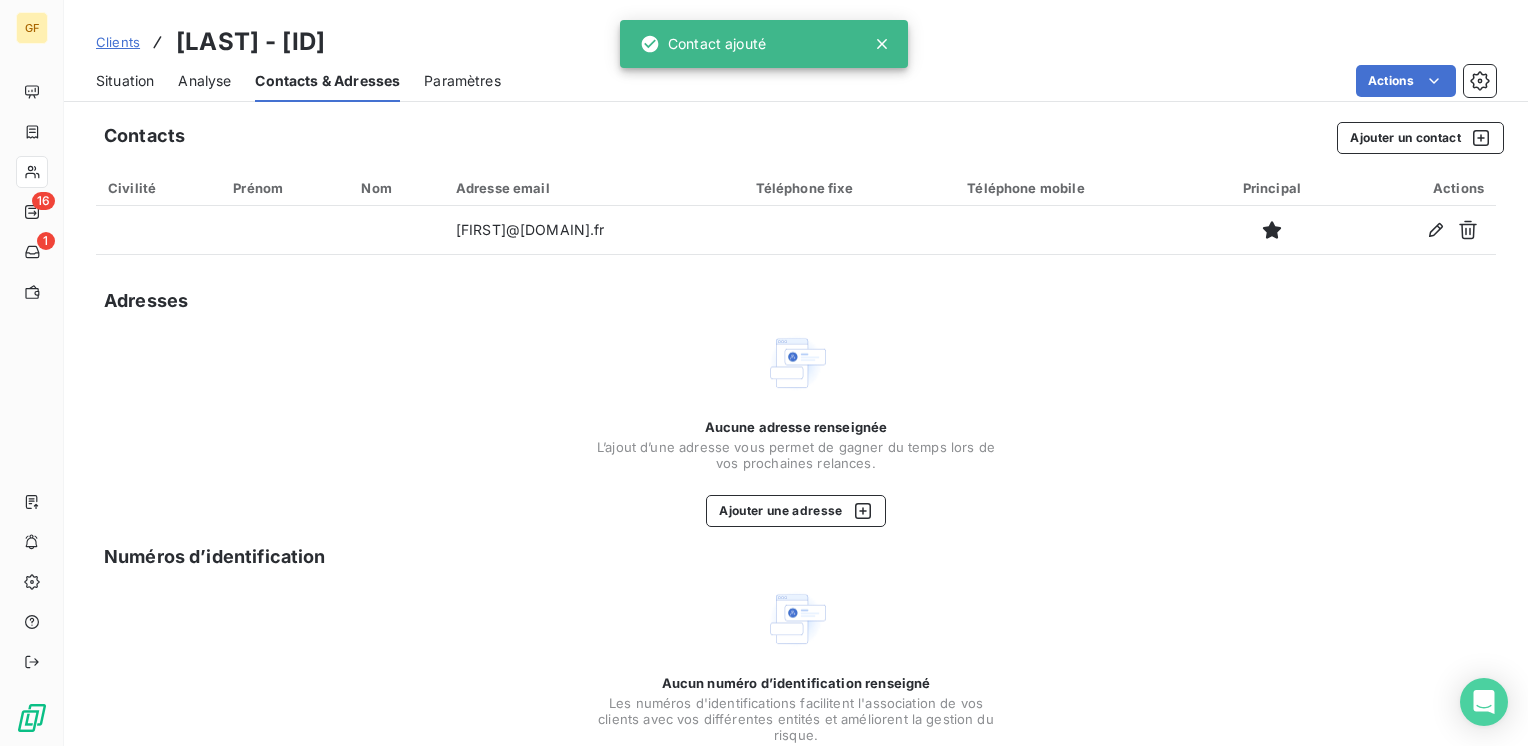 drag, startPoint x: 112, startPoint y: 88, endPoint x: 160, endPoint y: 88, distance: 48 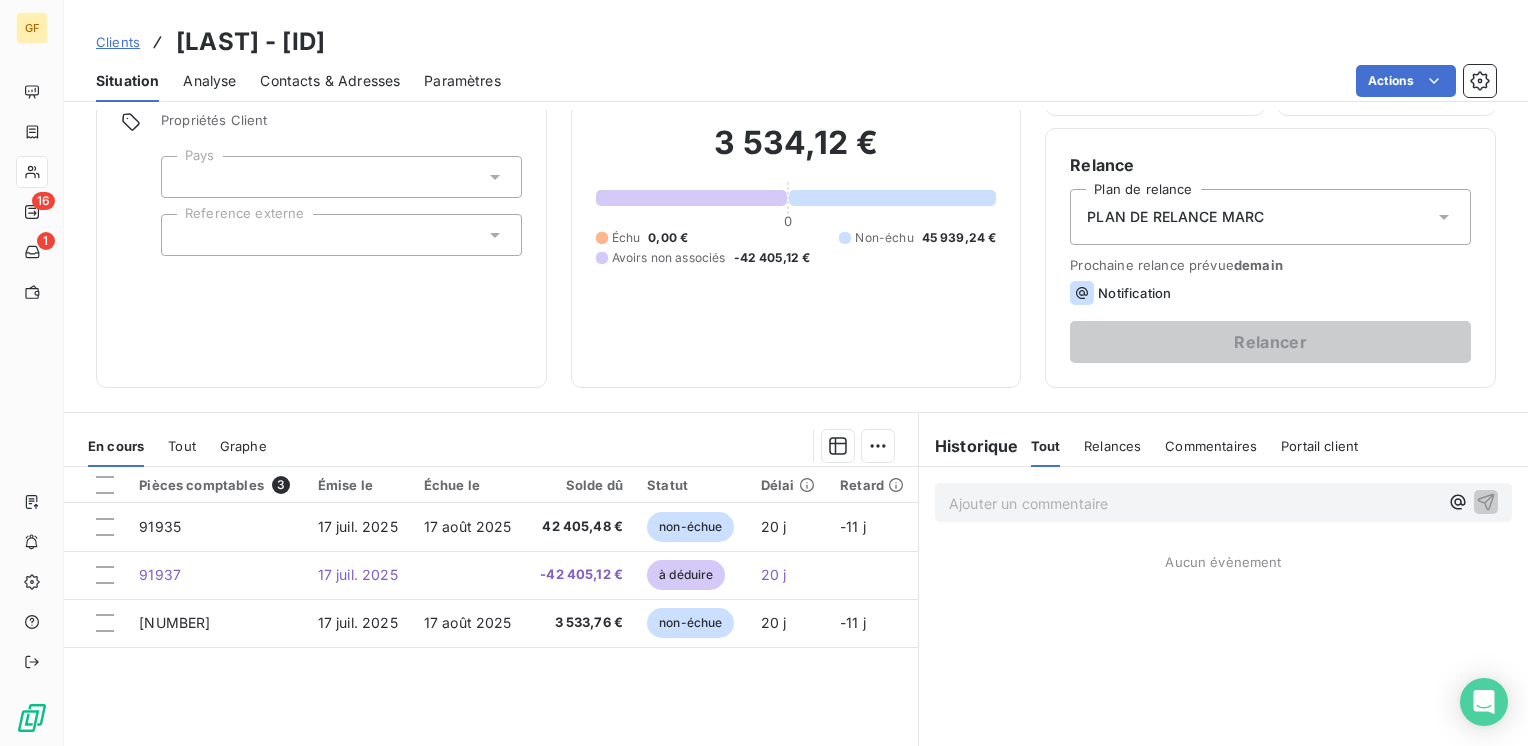 scroll, scrollTop: 300, scrollLeft: 0, axis: vertical 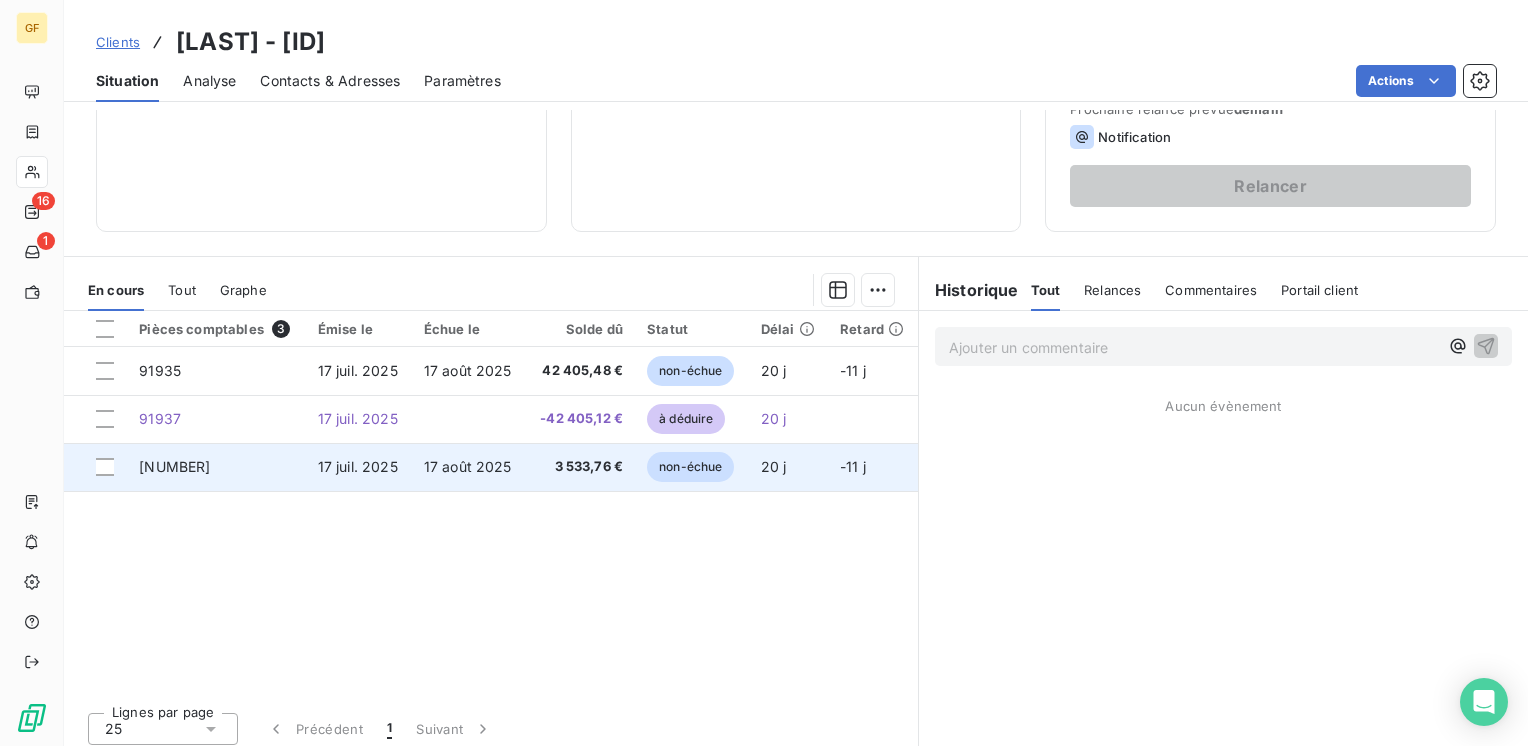 click on "17 août 2025" at bounding box center (468, 466) 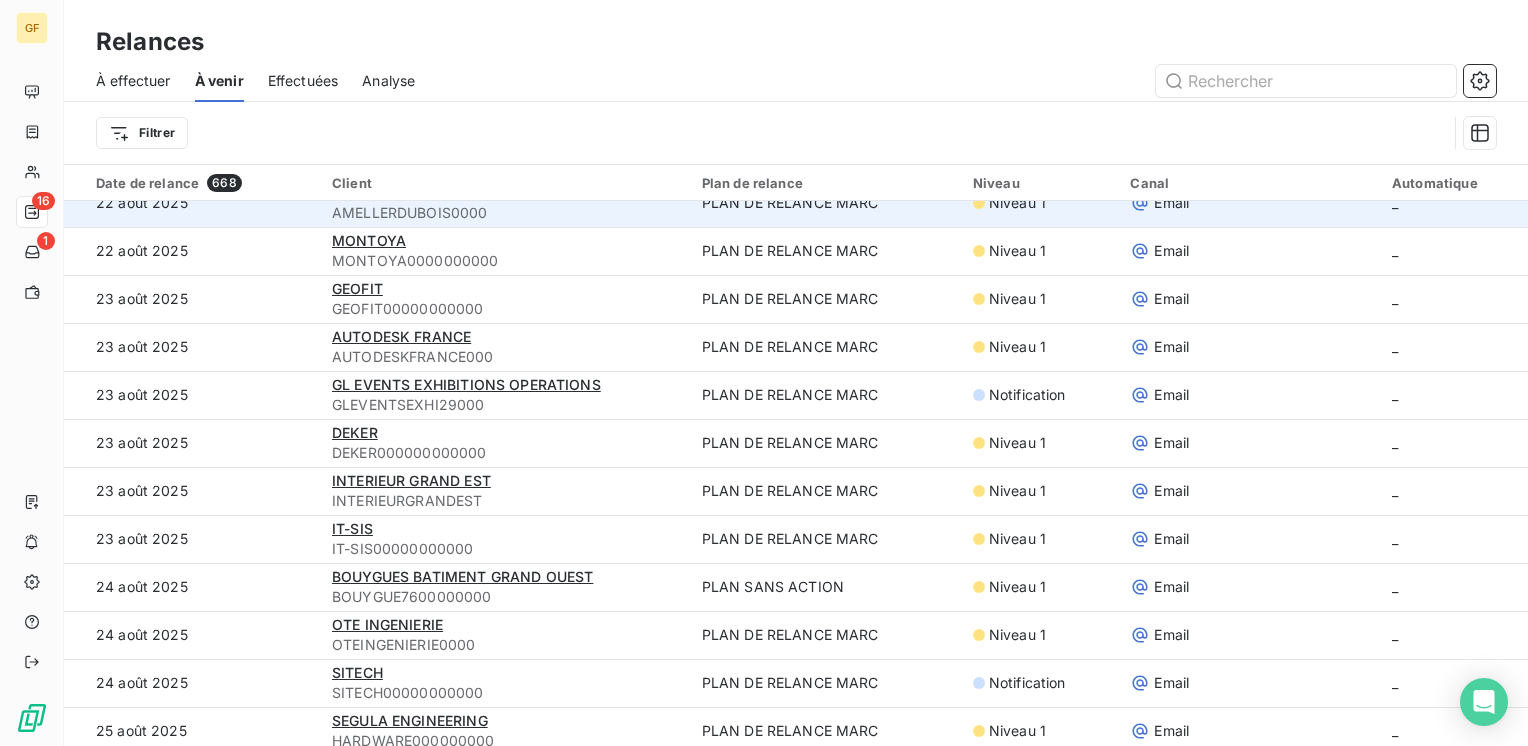 scroll, scrollTop: 0, scrollLeft: 0, axis: both 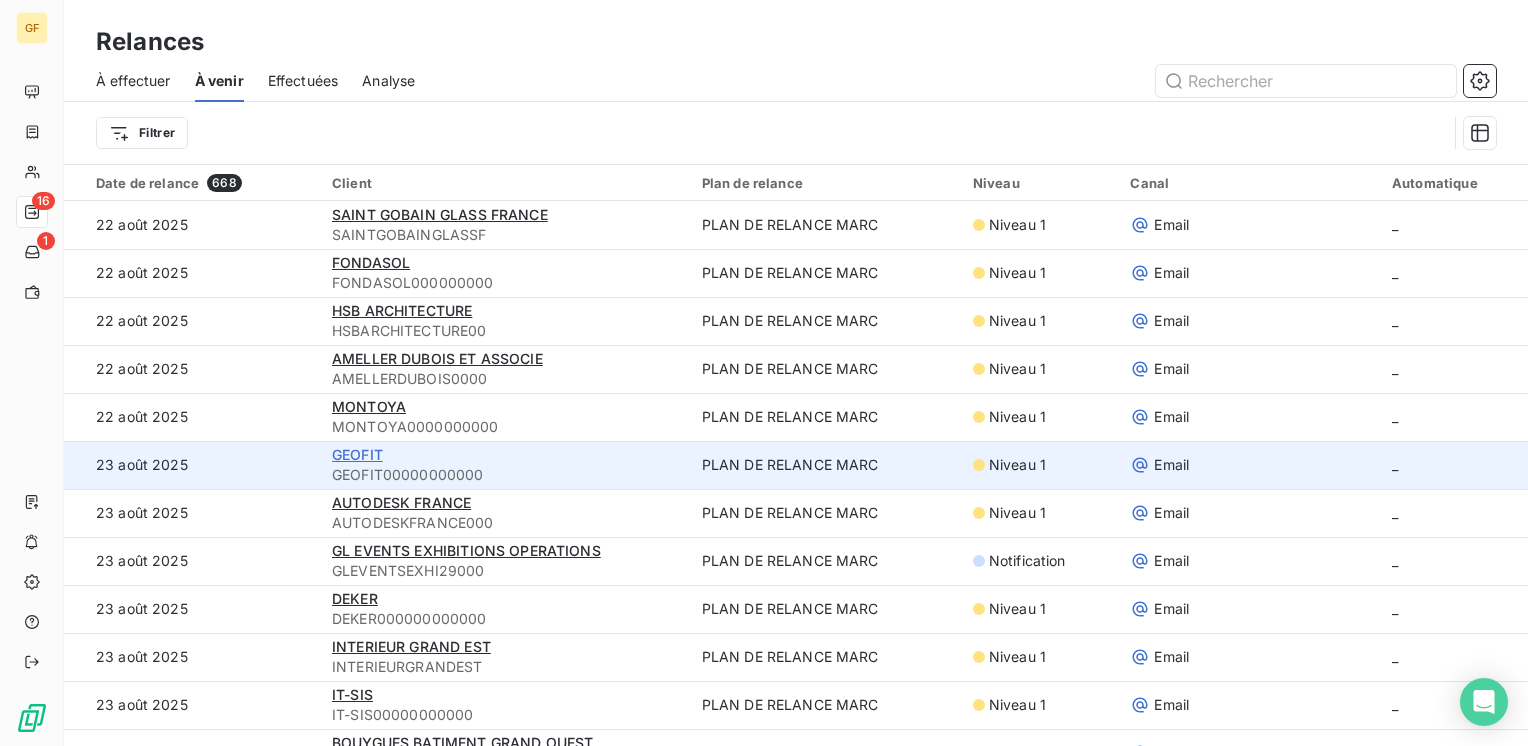 click on "GEOFIT" at bounding box center [357, 454] 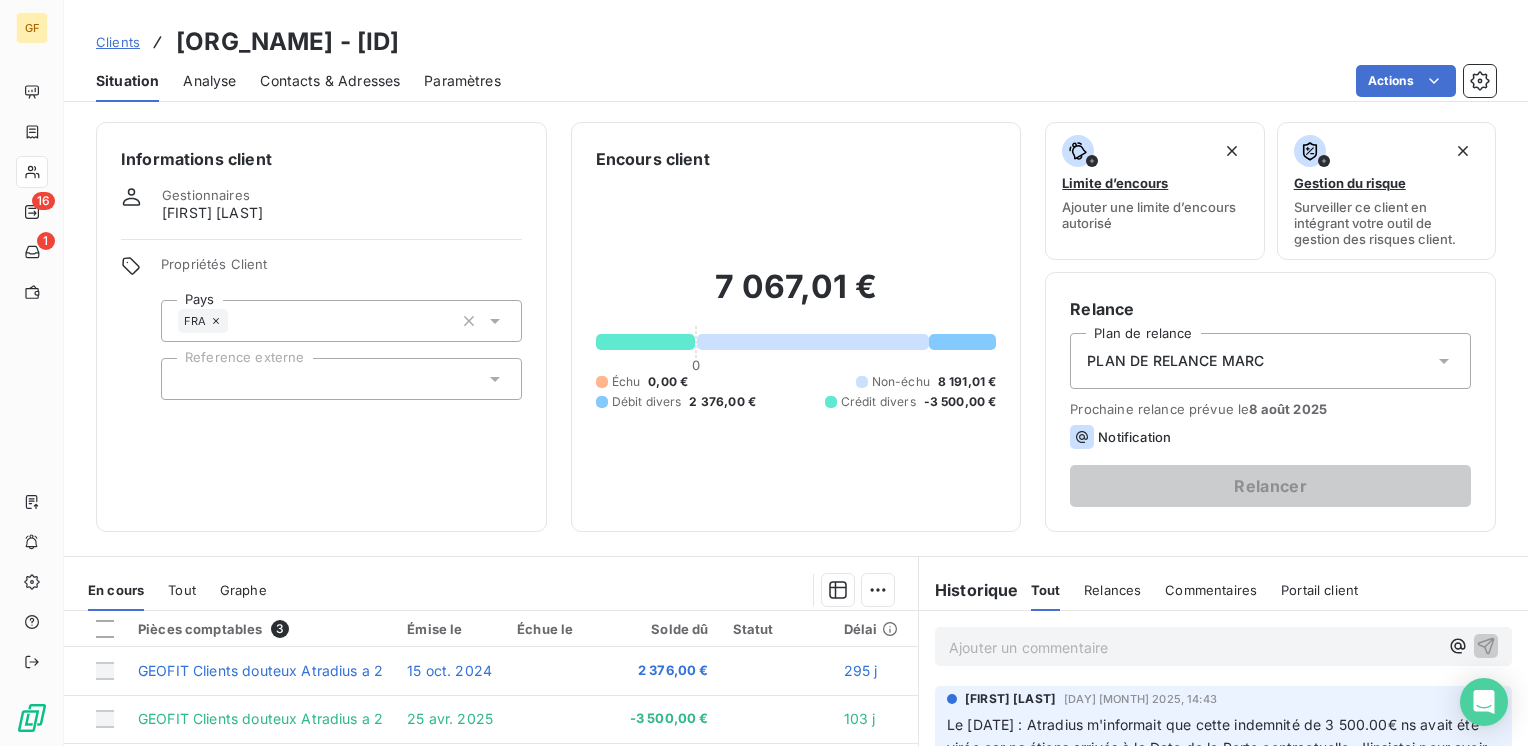 click on "Contacts & Adresses" at bounding box center (330, 81) 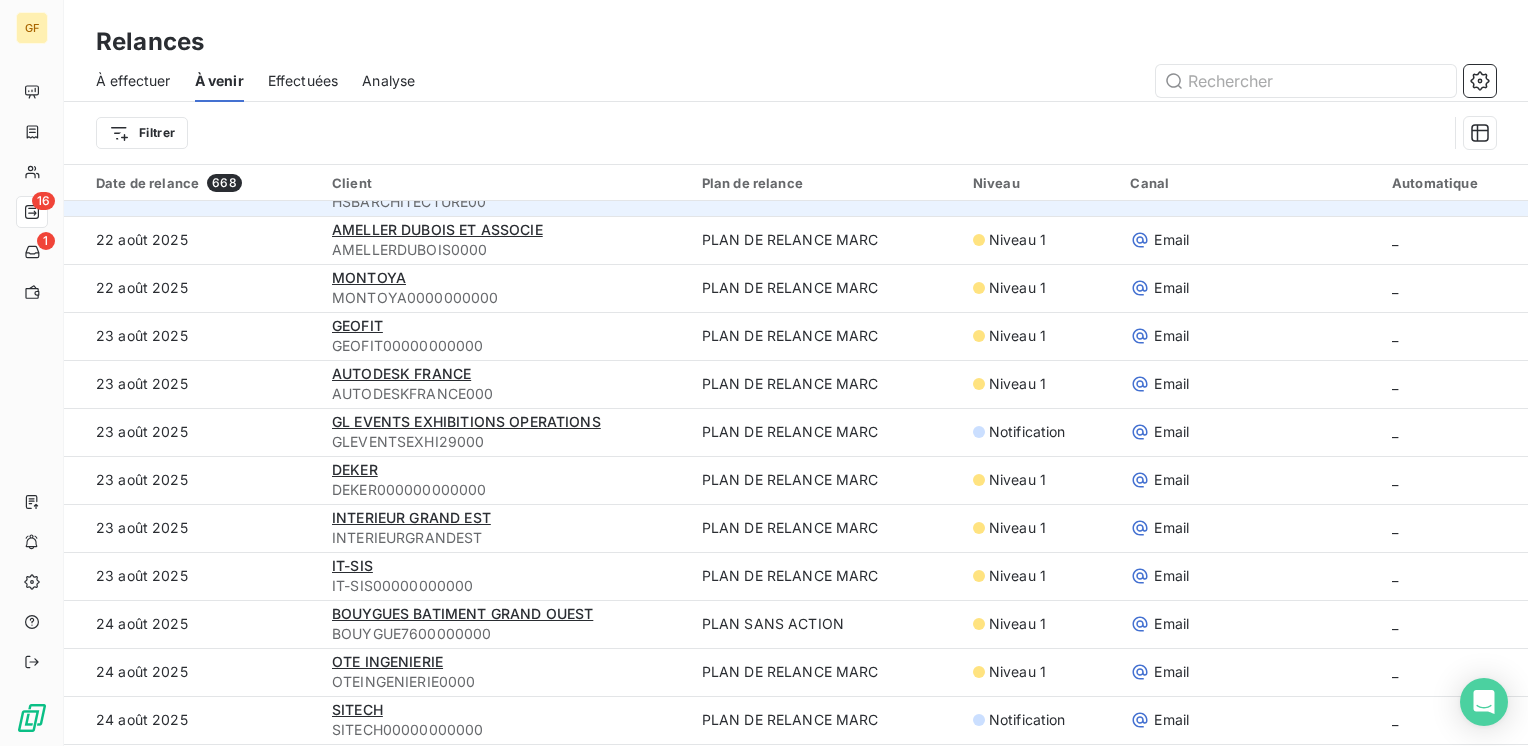 scroll, scrollTop: 100, scrollLeft: 0, axis: vertical 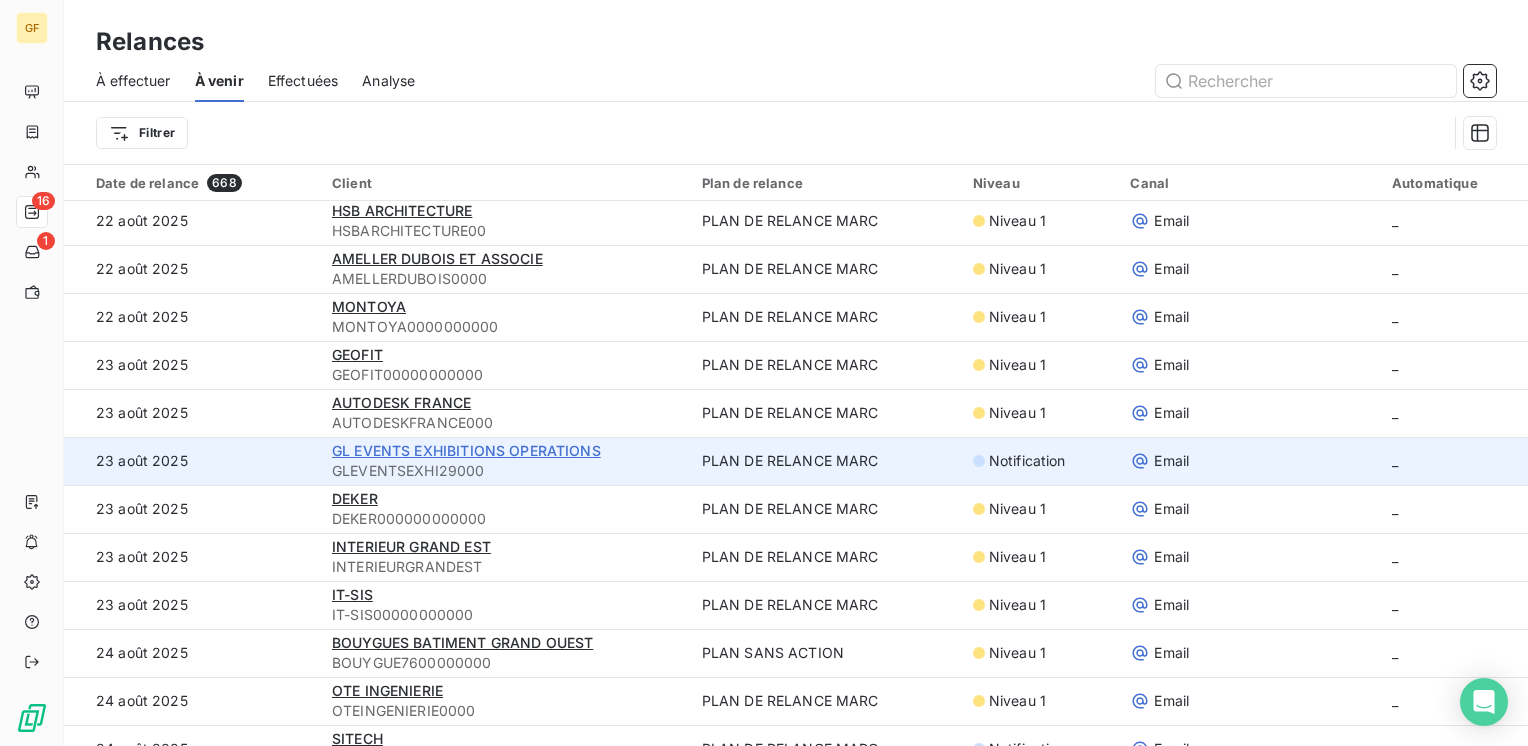 click on "GL EVENTS EXHIBITIONS OPERATIONS" at bounding box center [466, 450] 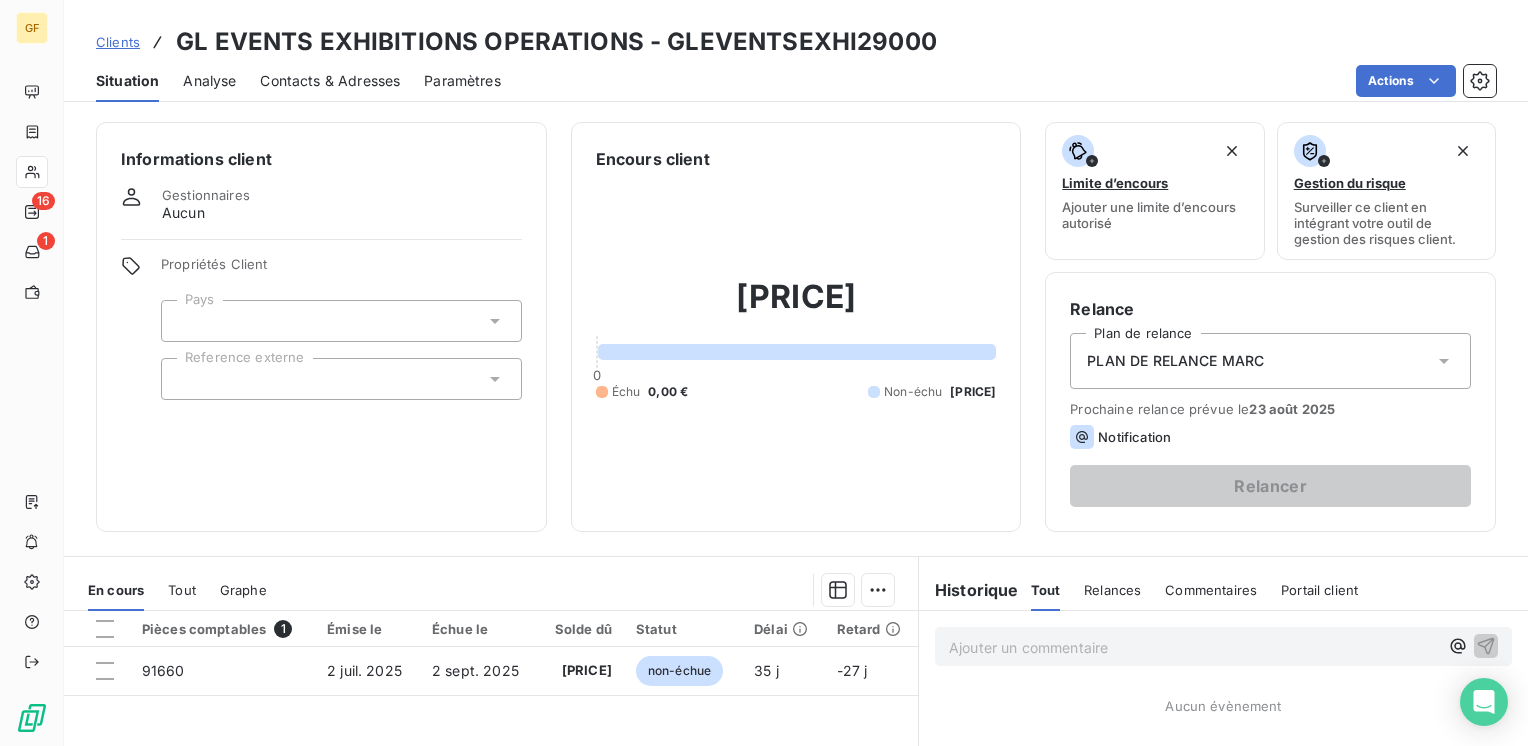 click on "Contacts & Adresses" at bounding box center (330, 81) 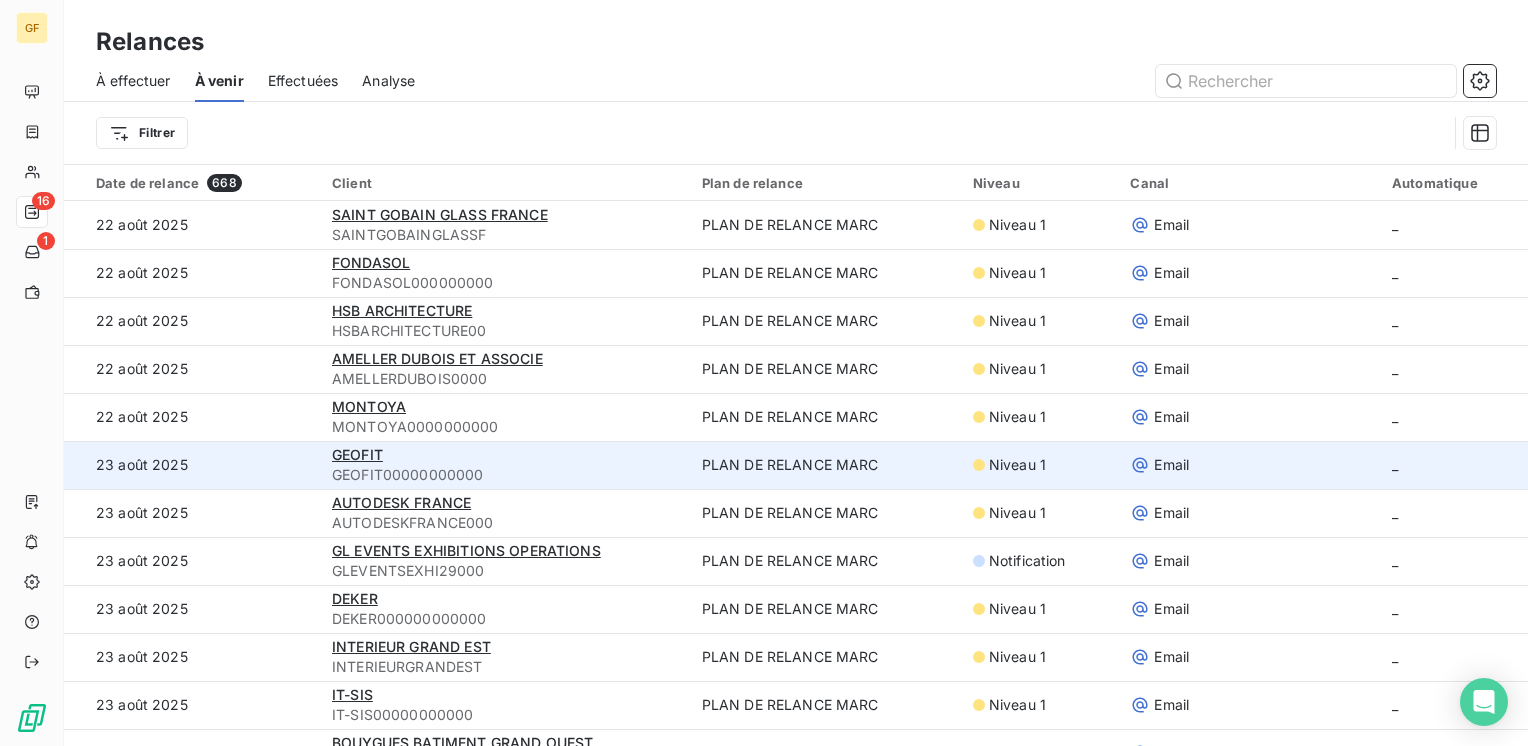scroll, scrollTop: 100, scrollLeft: 0, axis: vertical 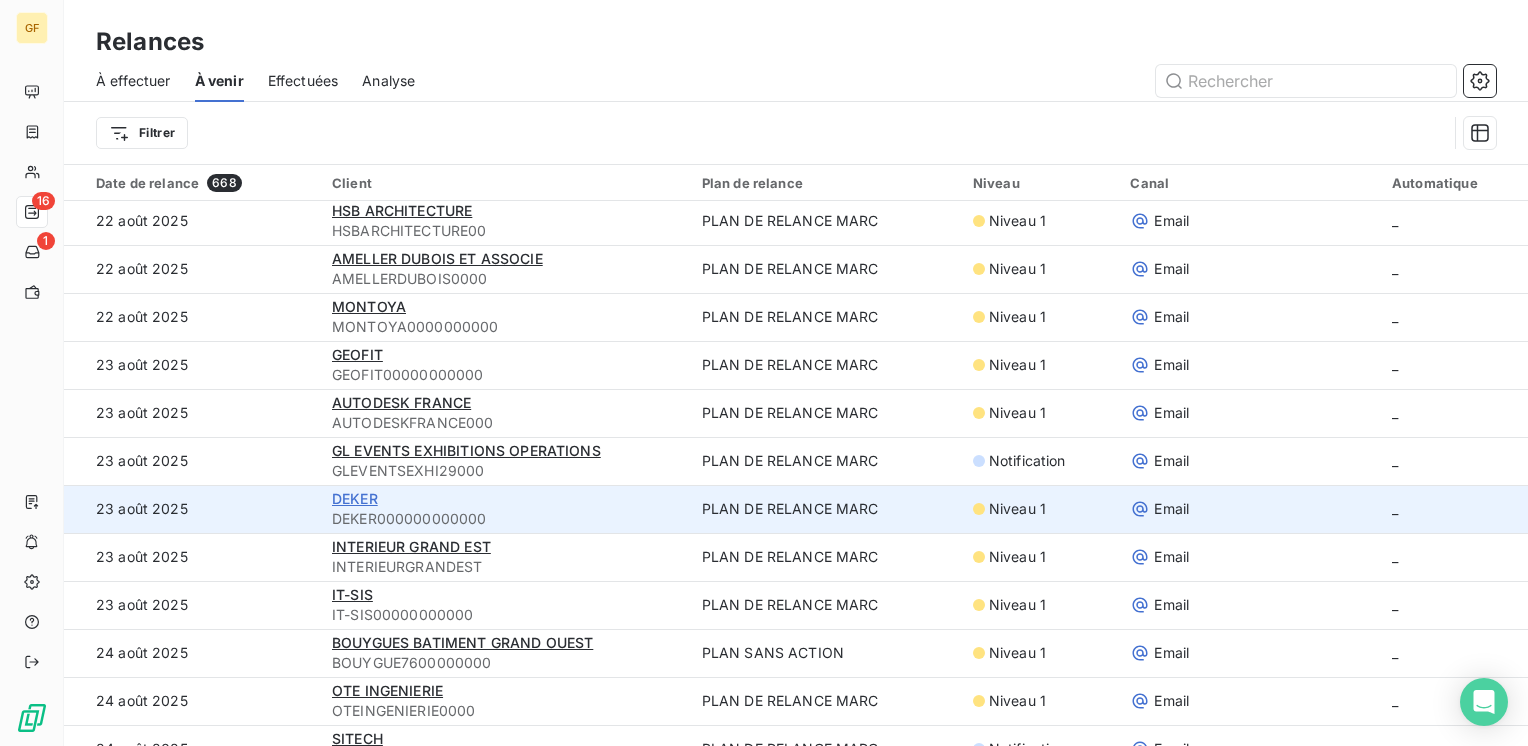 click on "DEKER" at bounding box center [355, 498] 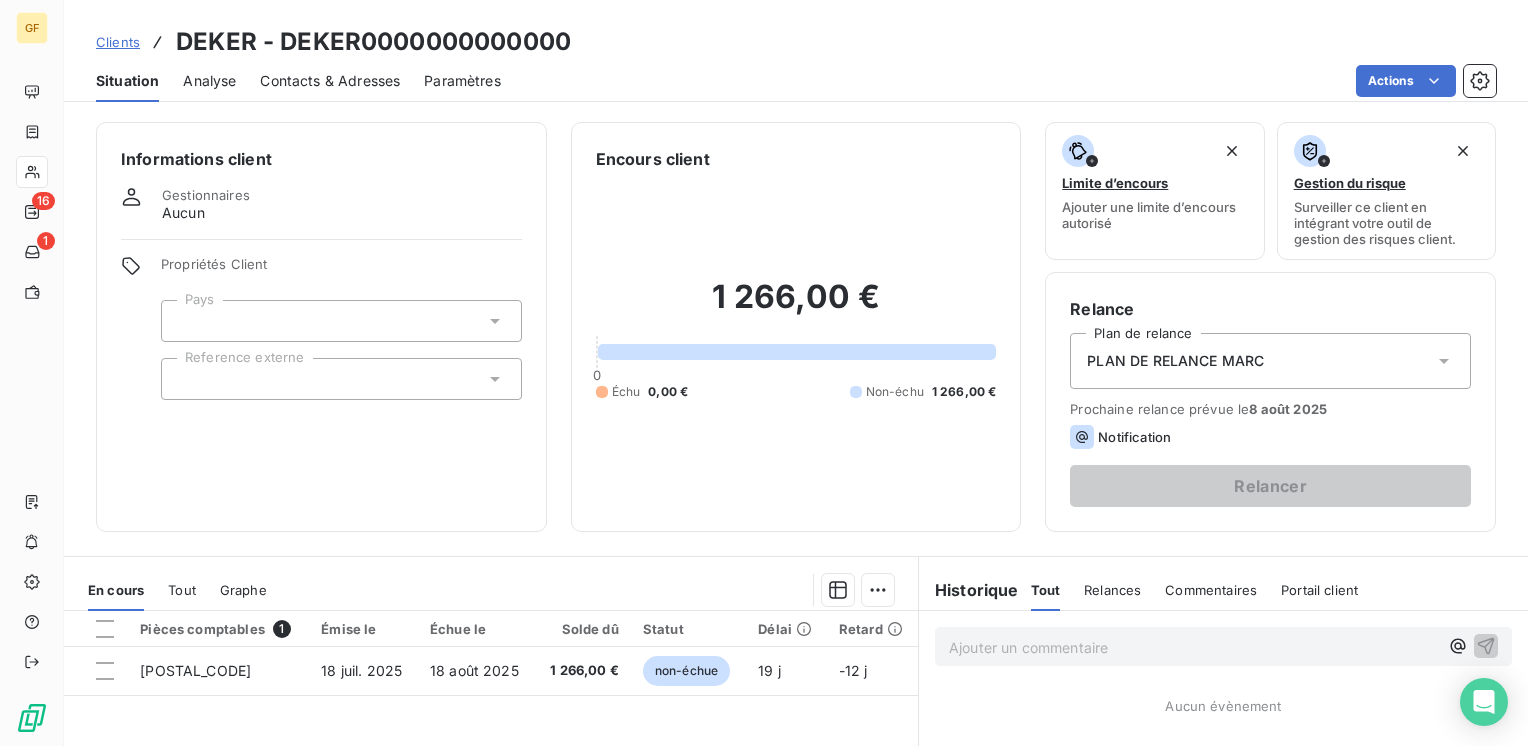 click on "Contacts & Adresses" at bounding box center (330, 81) 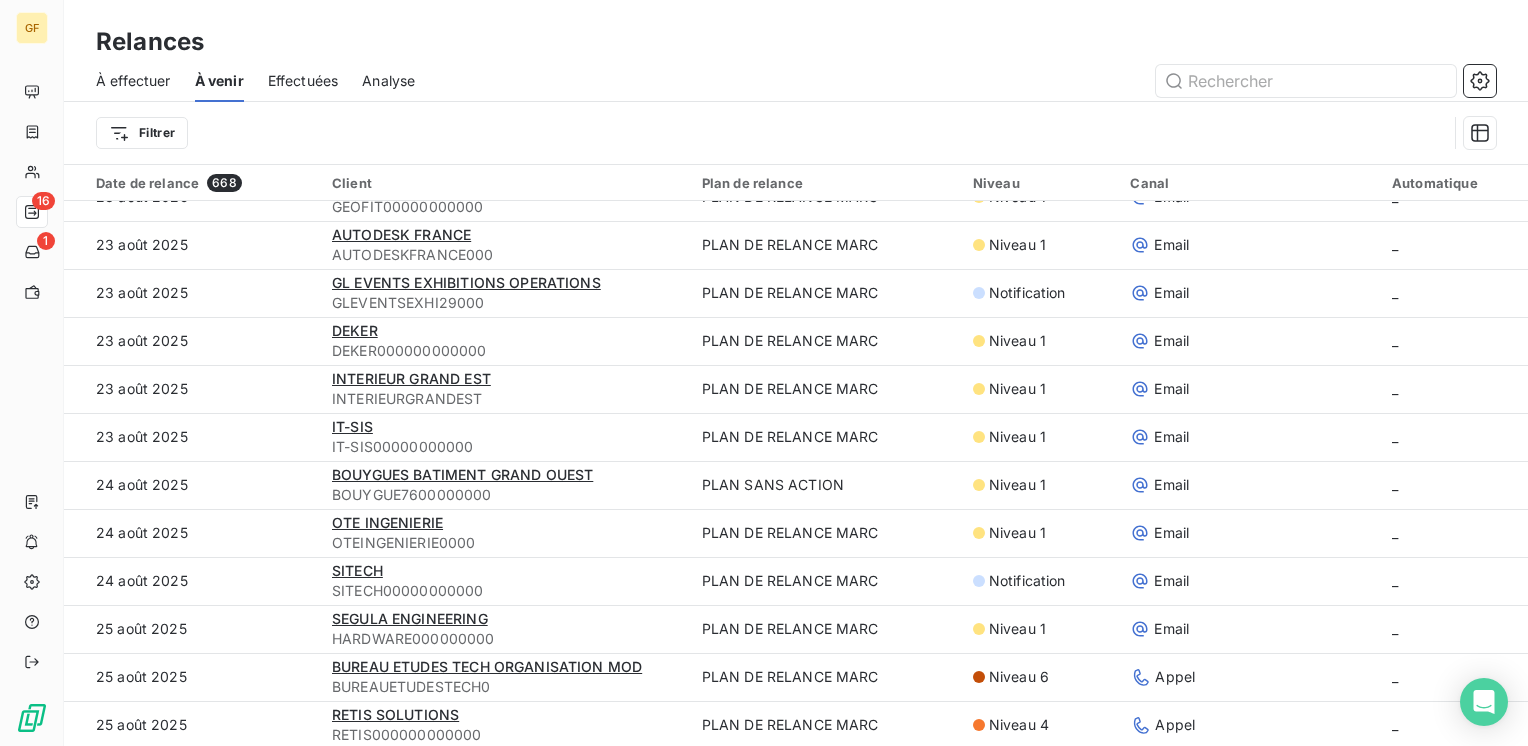 scroll, scrollTop: 200, scrollLeft: 0, axis: vertical 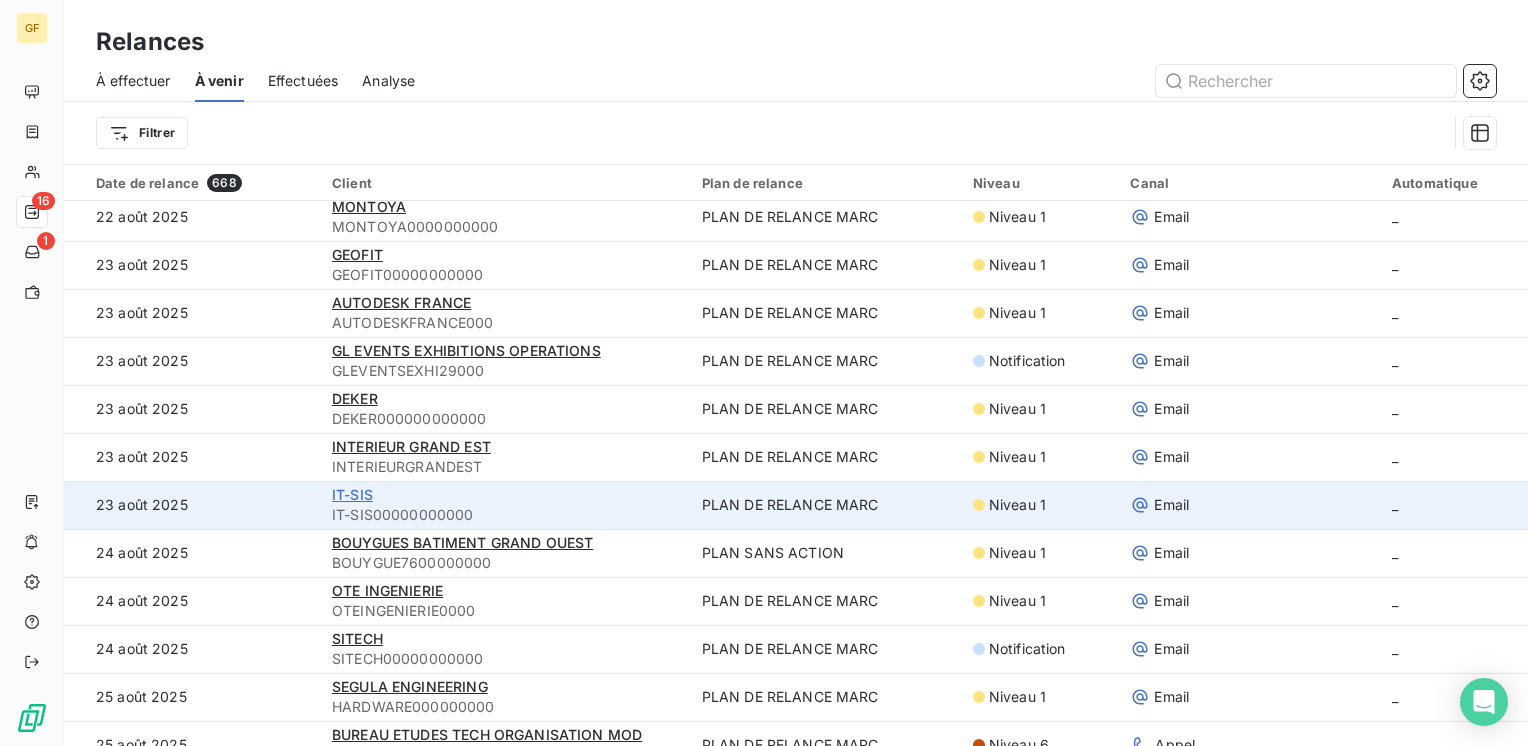 click on "IT-SIS" at bounding box center [352, 494] 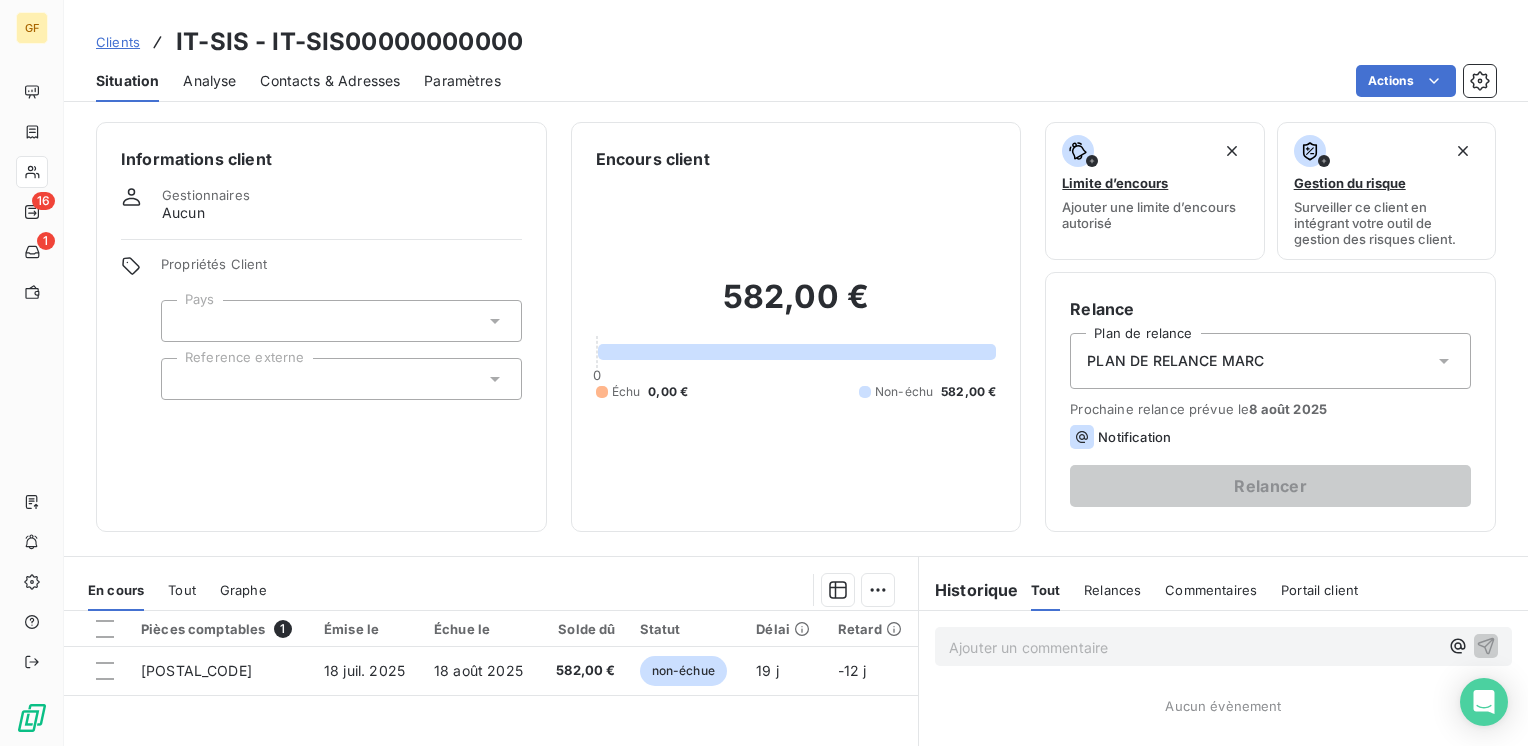 click on "Contacts & Adresses" at bounding box center [330, 81] 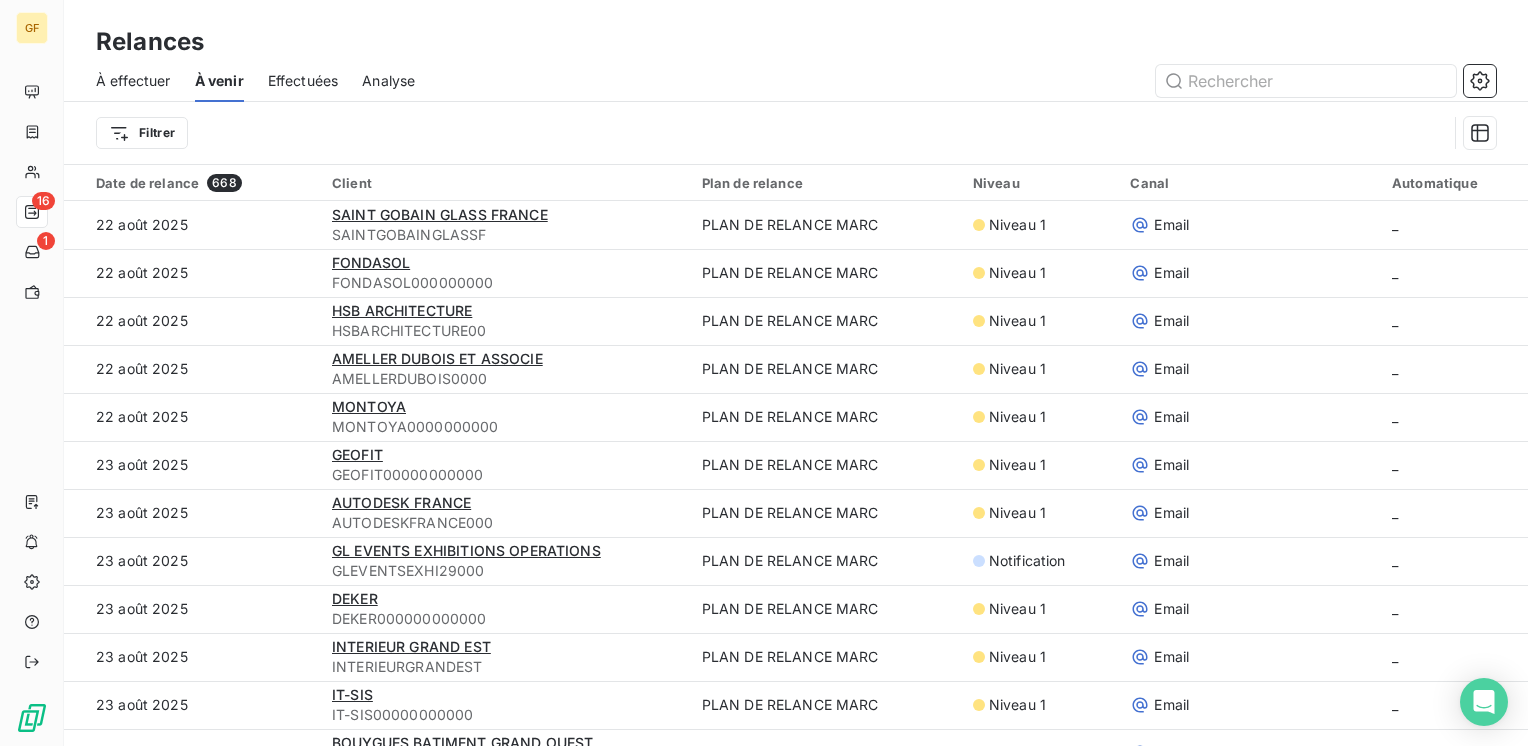 scroll, scrollTop: 300, scrollLeft: 0, axis: vertical 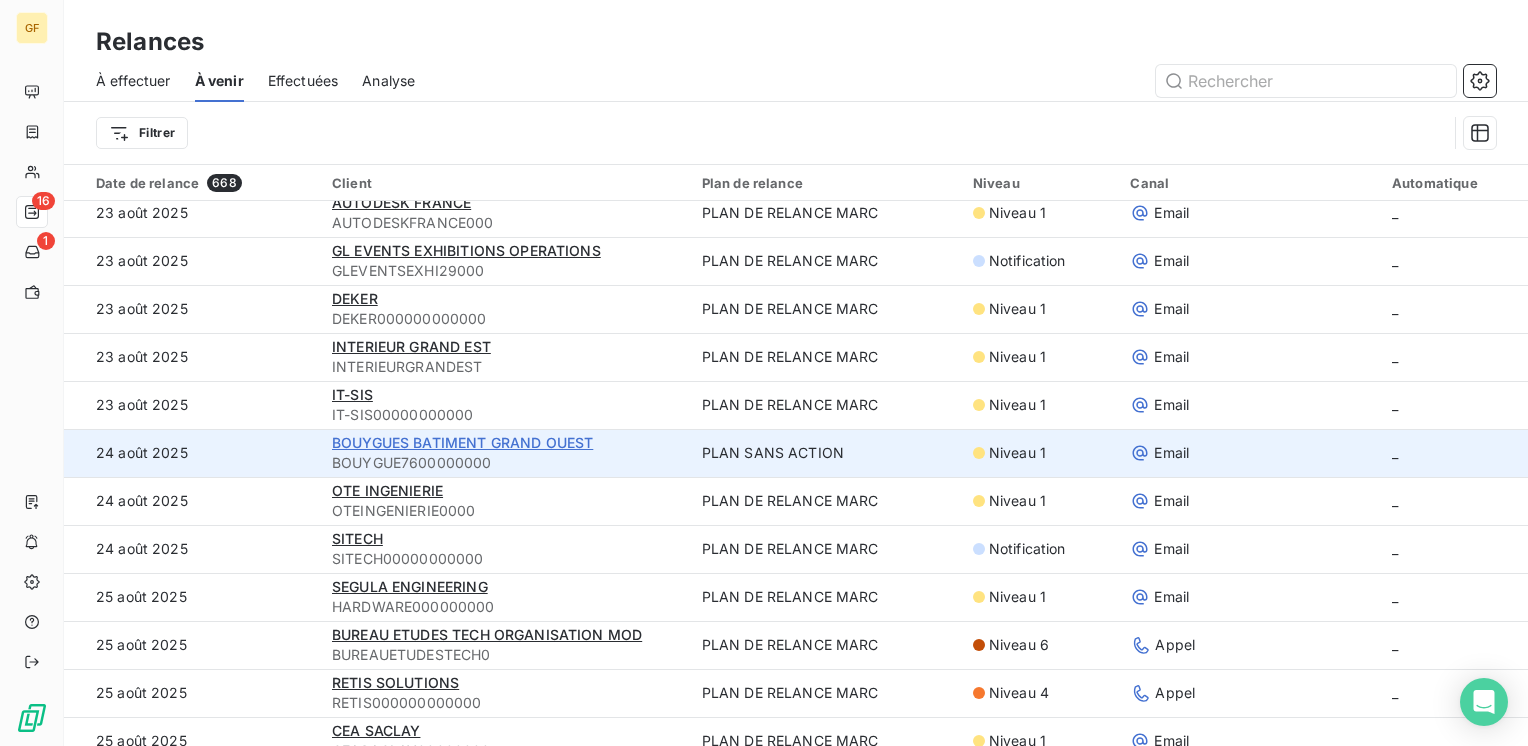 click on "BOUYGUES BATIMENT GRAND OUEST" at bounding box center [462, 442] 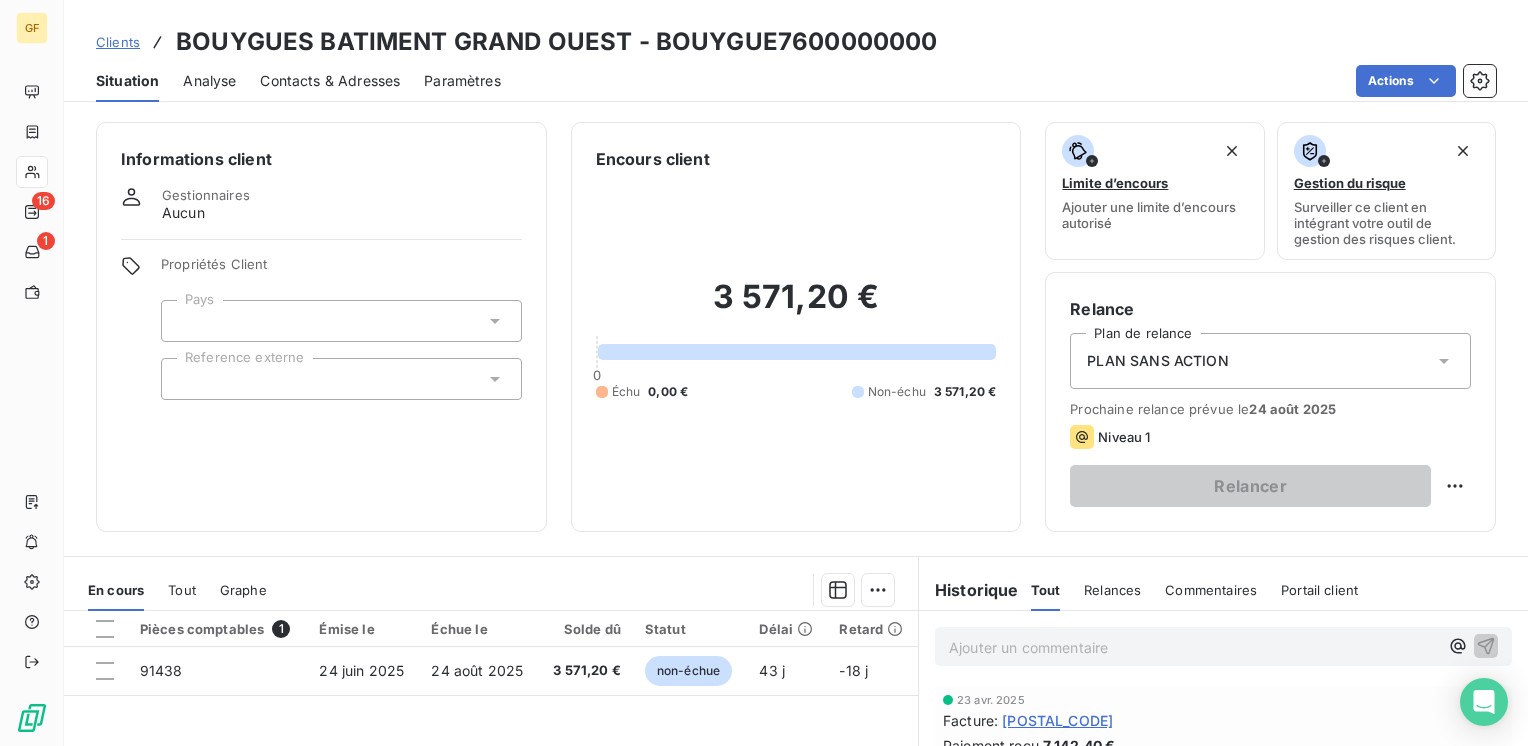 click on "Contacts & Adresses" at bounding box center [330, 81] 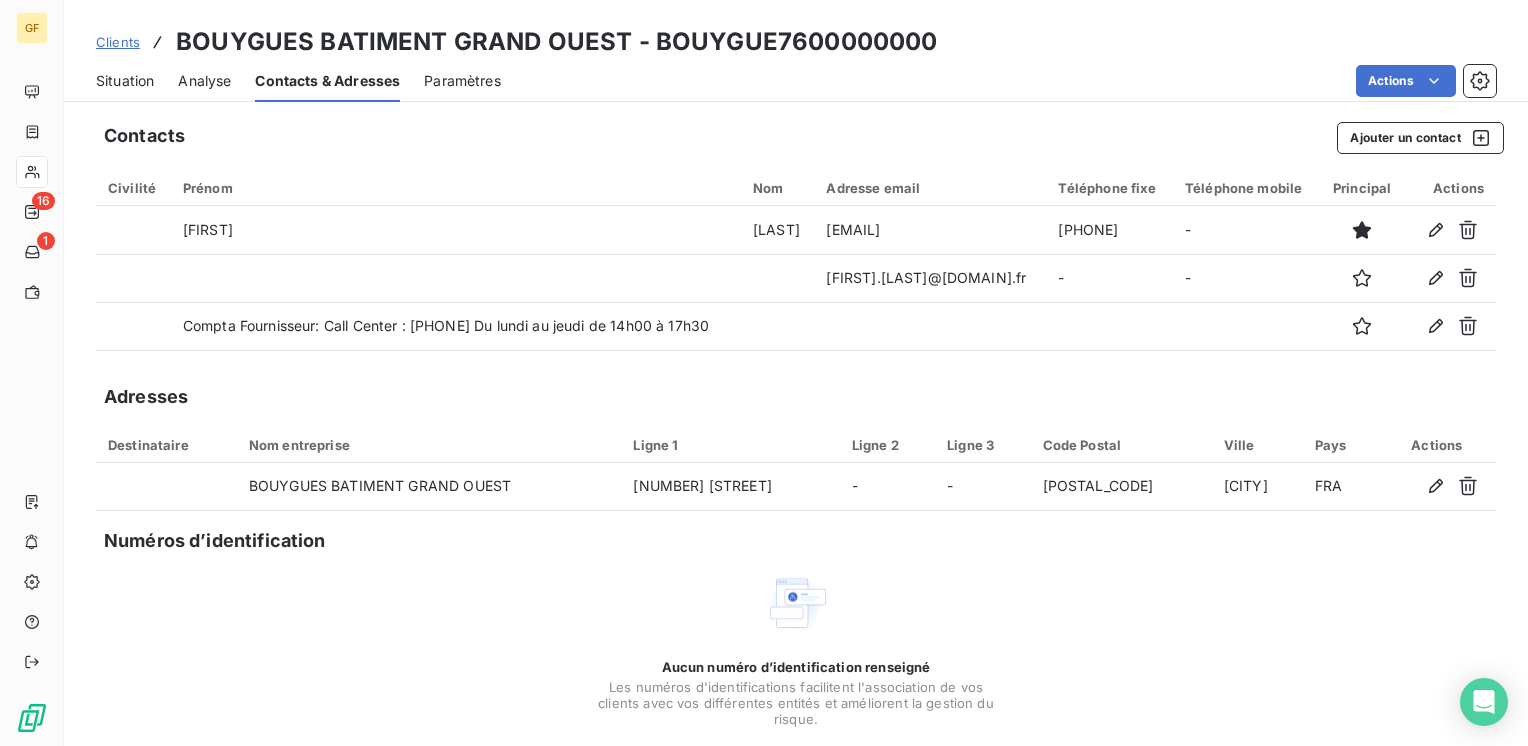 click 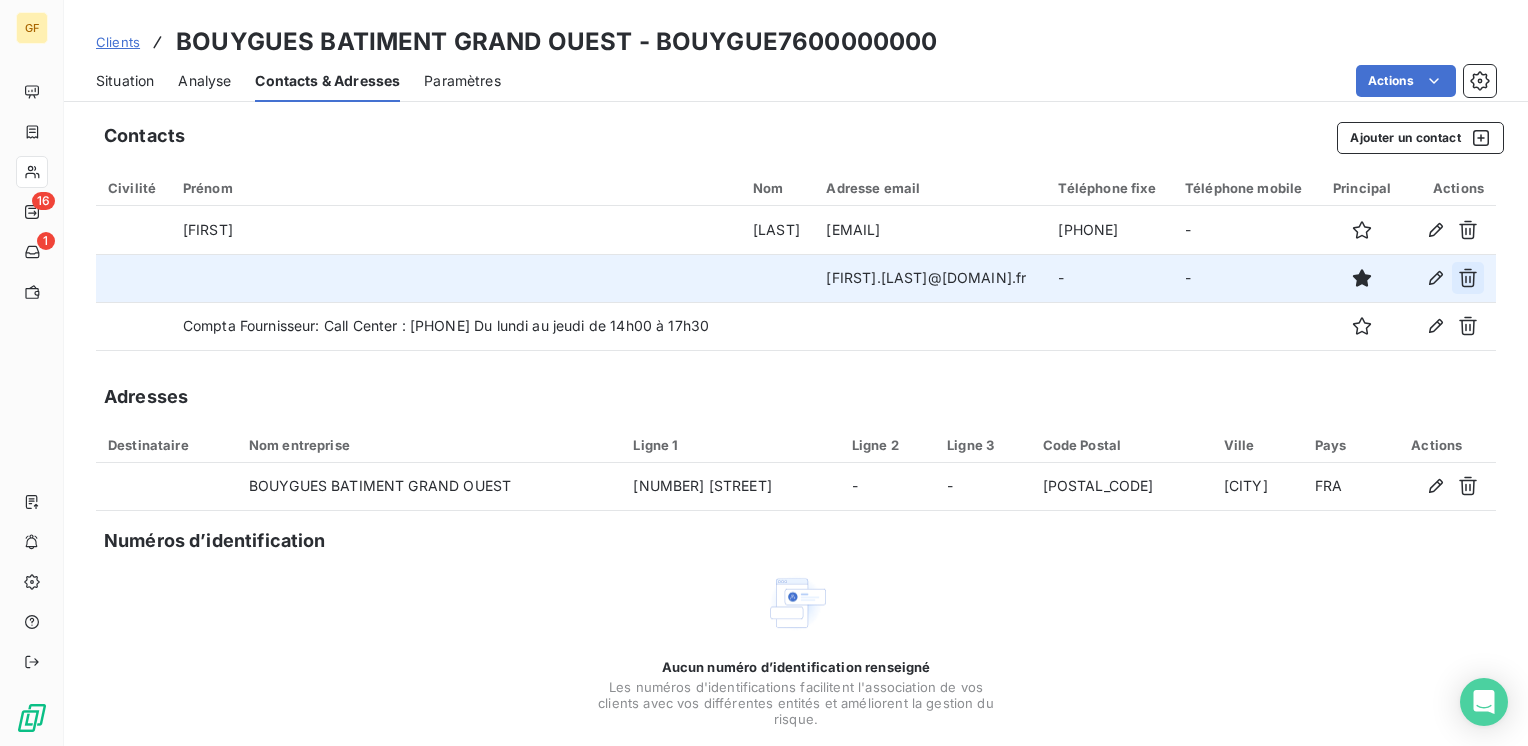 click 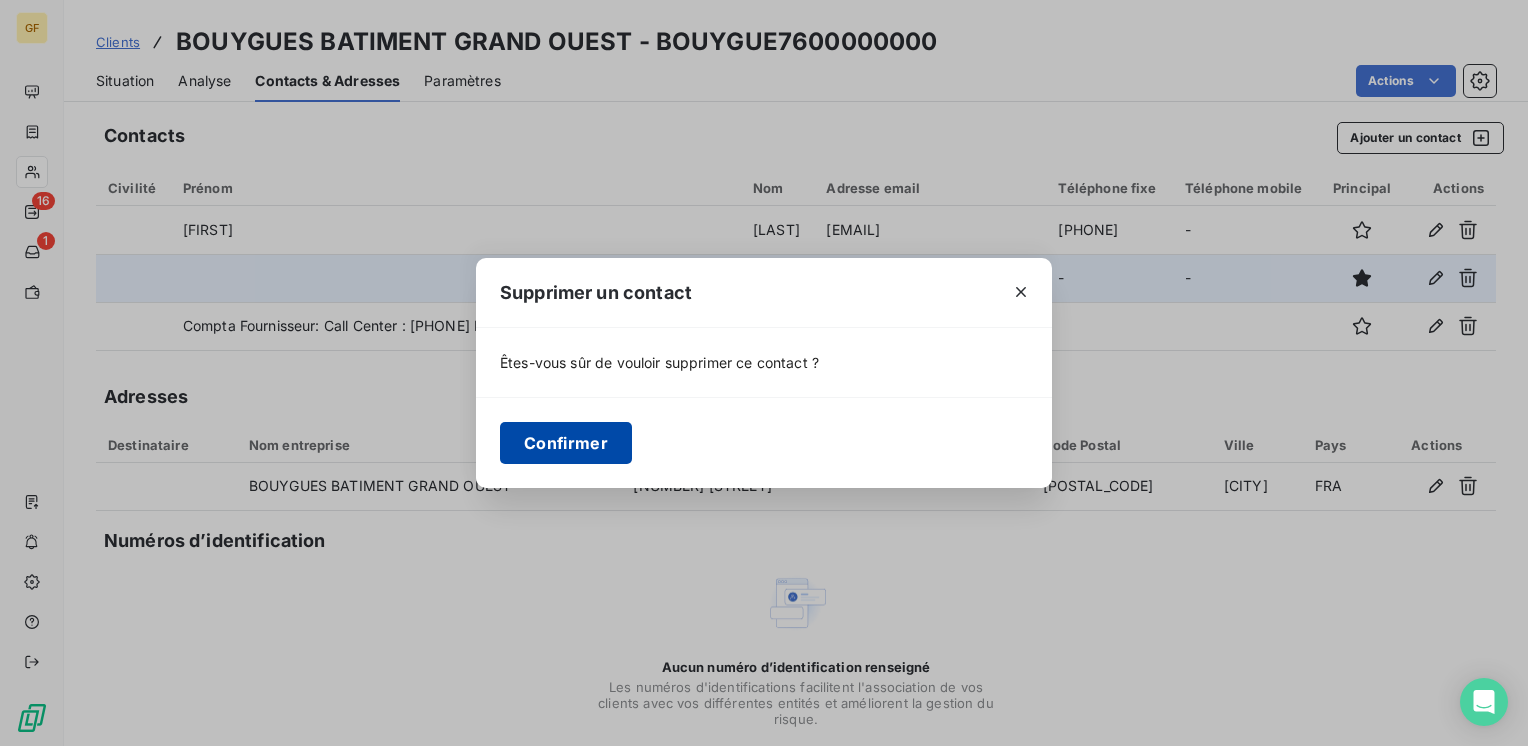 click on "Confirmer" at bounding box center (566, 443) 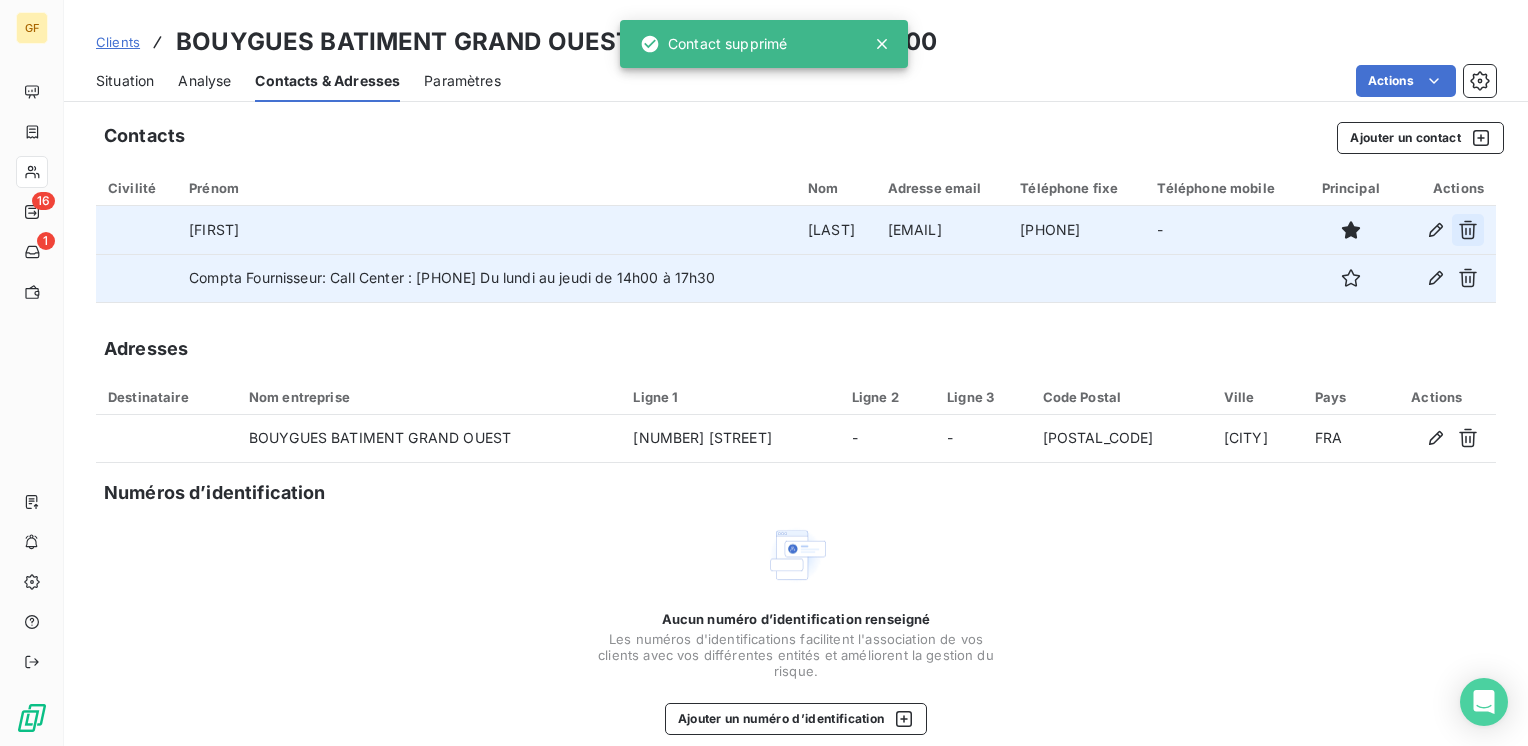 click 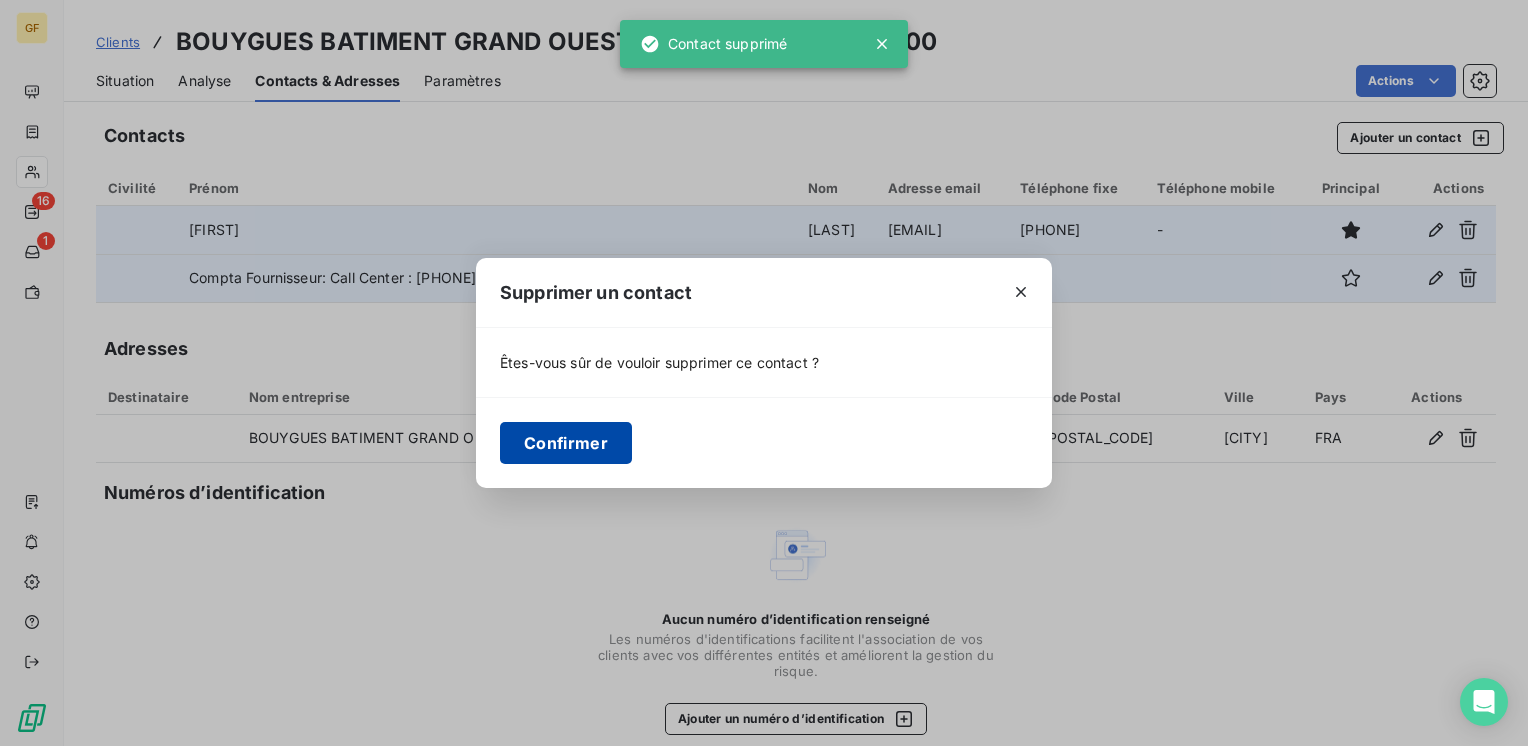 click on "Confirmer" at bounding box center (566, 443) 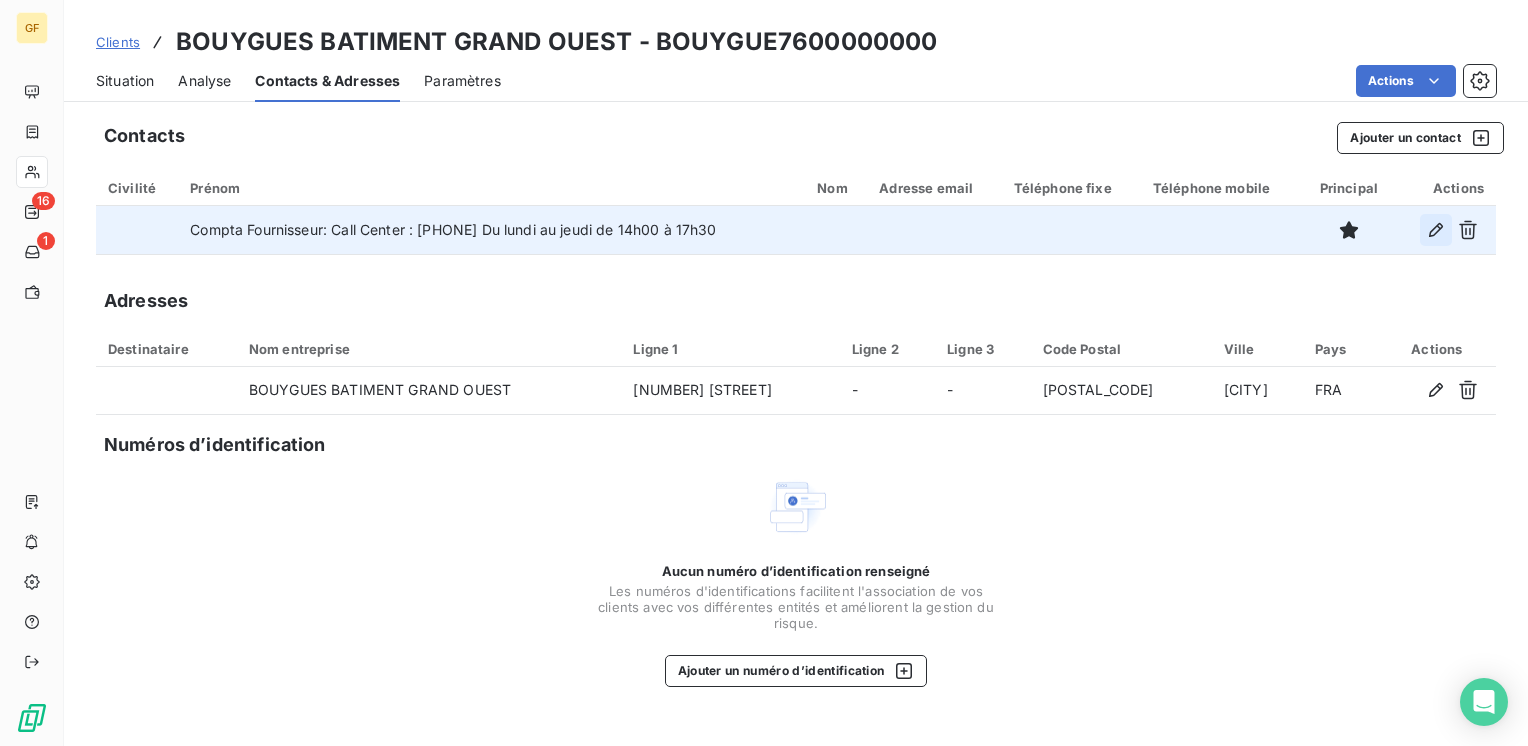 click 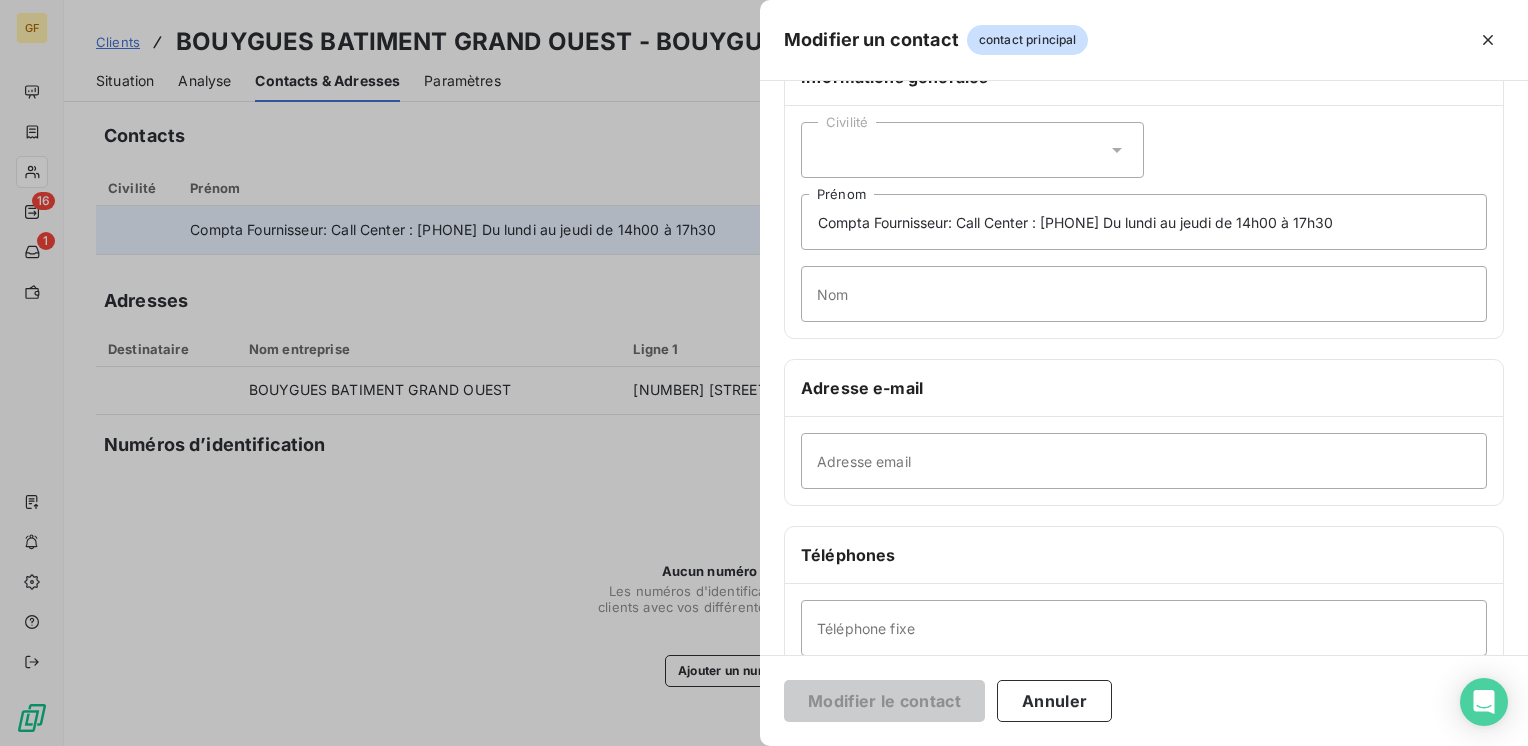 scroll, scrollTop: 100, scrollLeft: 0, axis: vertical 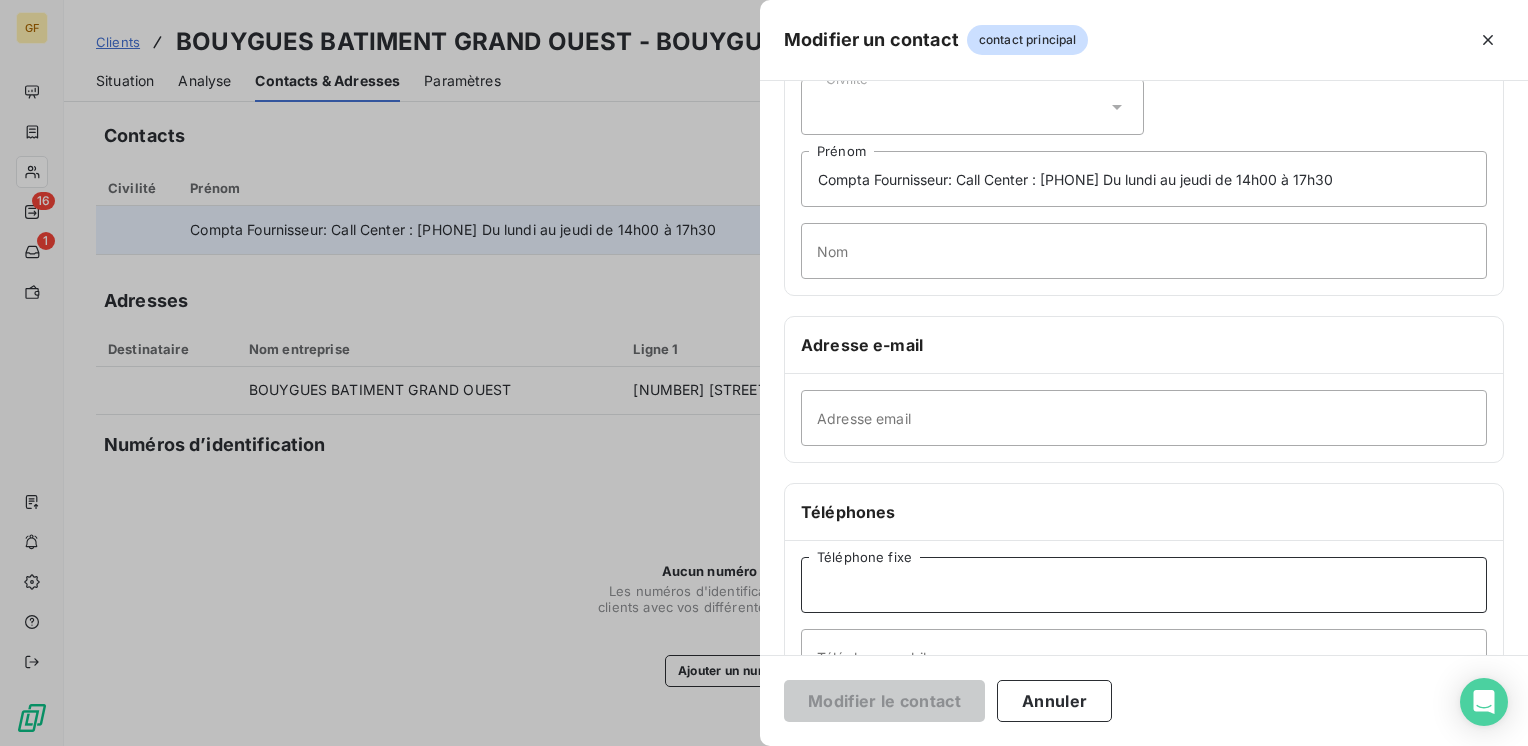 click on "Téléphone fixe" at bounding box center (1144, 585) 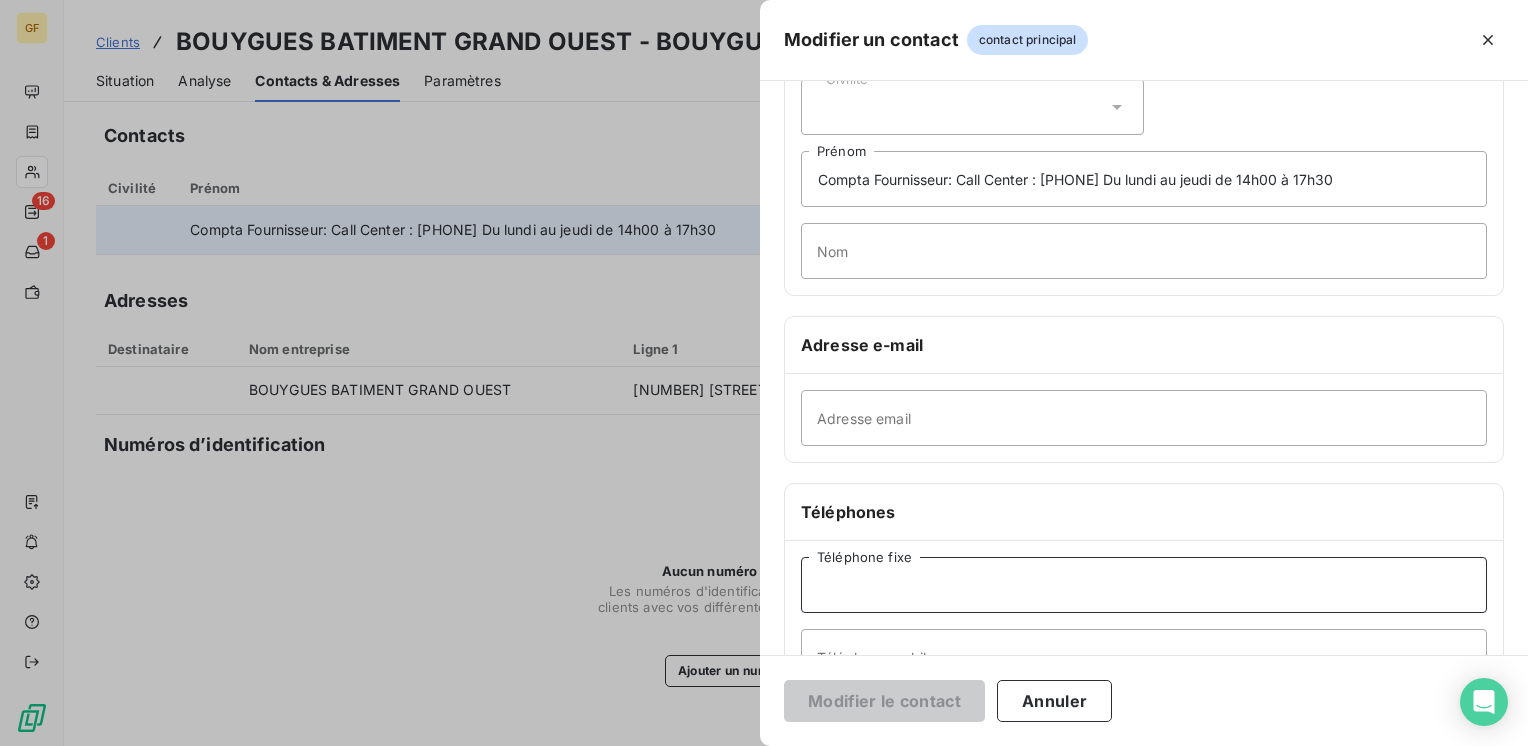 click on "Téléphone fixe" at bounding box center [1144, 585] 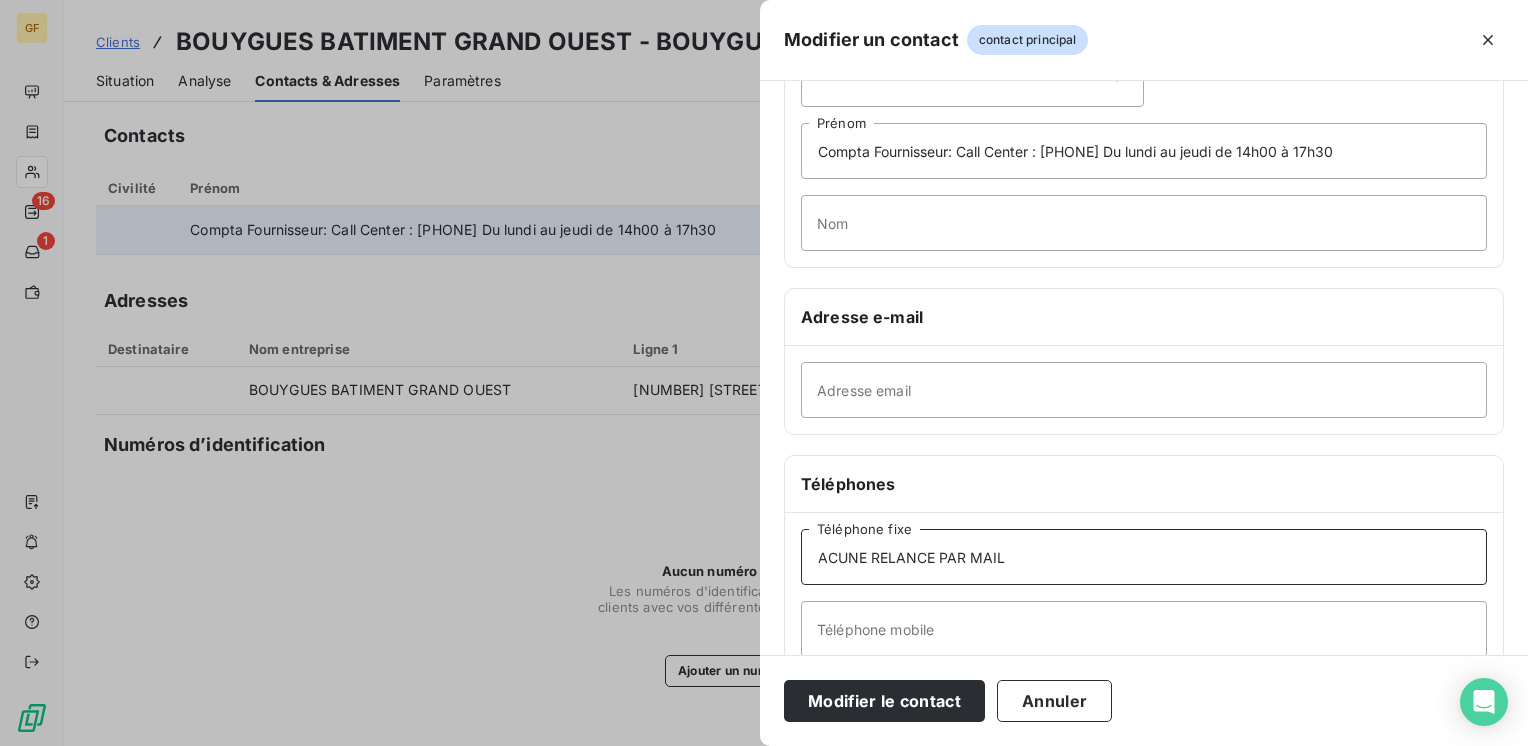 scroll, scrollTop: 200, scrollLeft: 0, axis: vertical 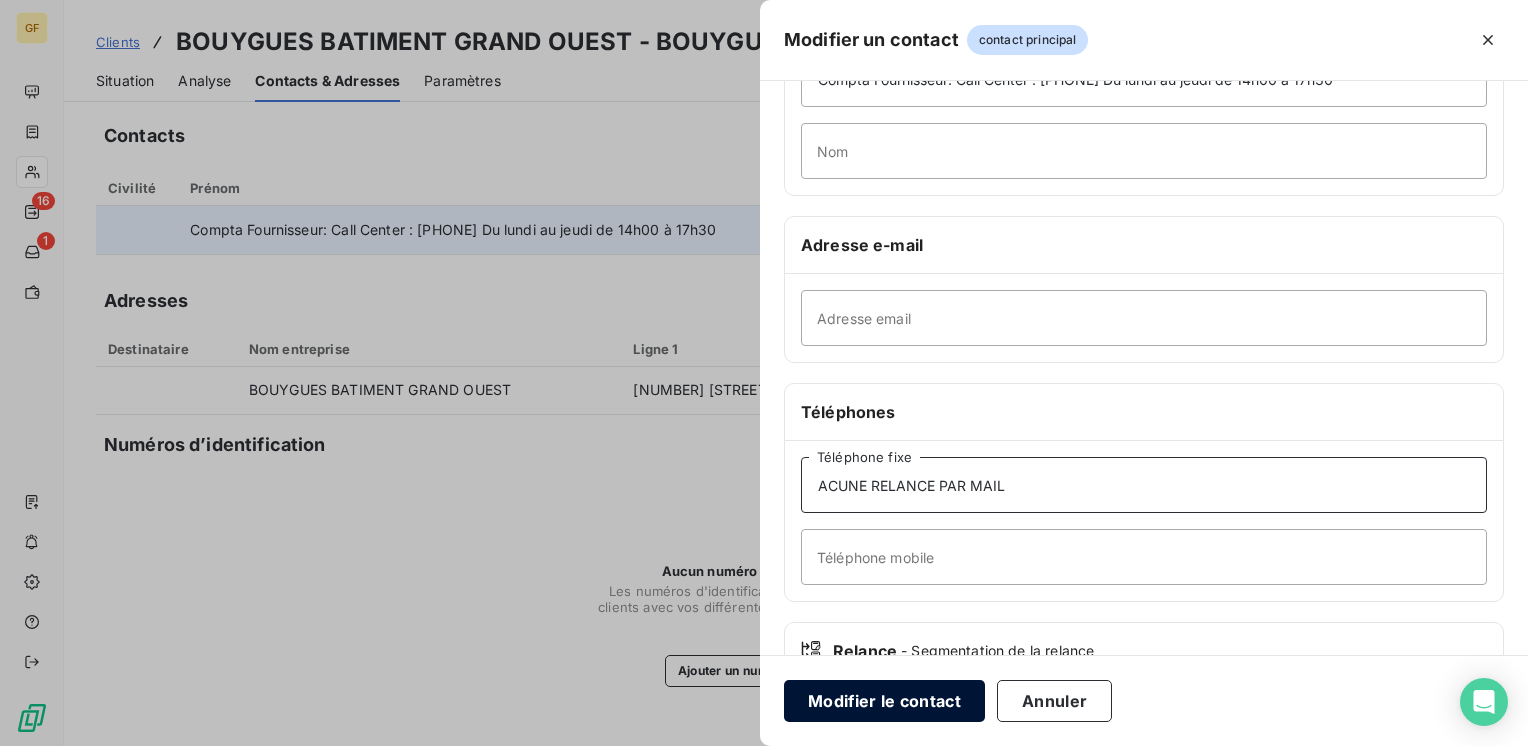 type on "ACUNE RELANCE PAR MAIL" 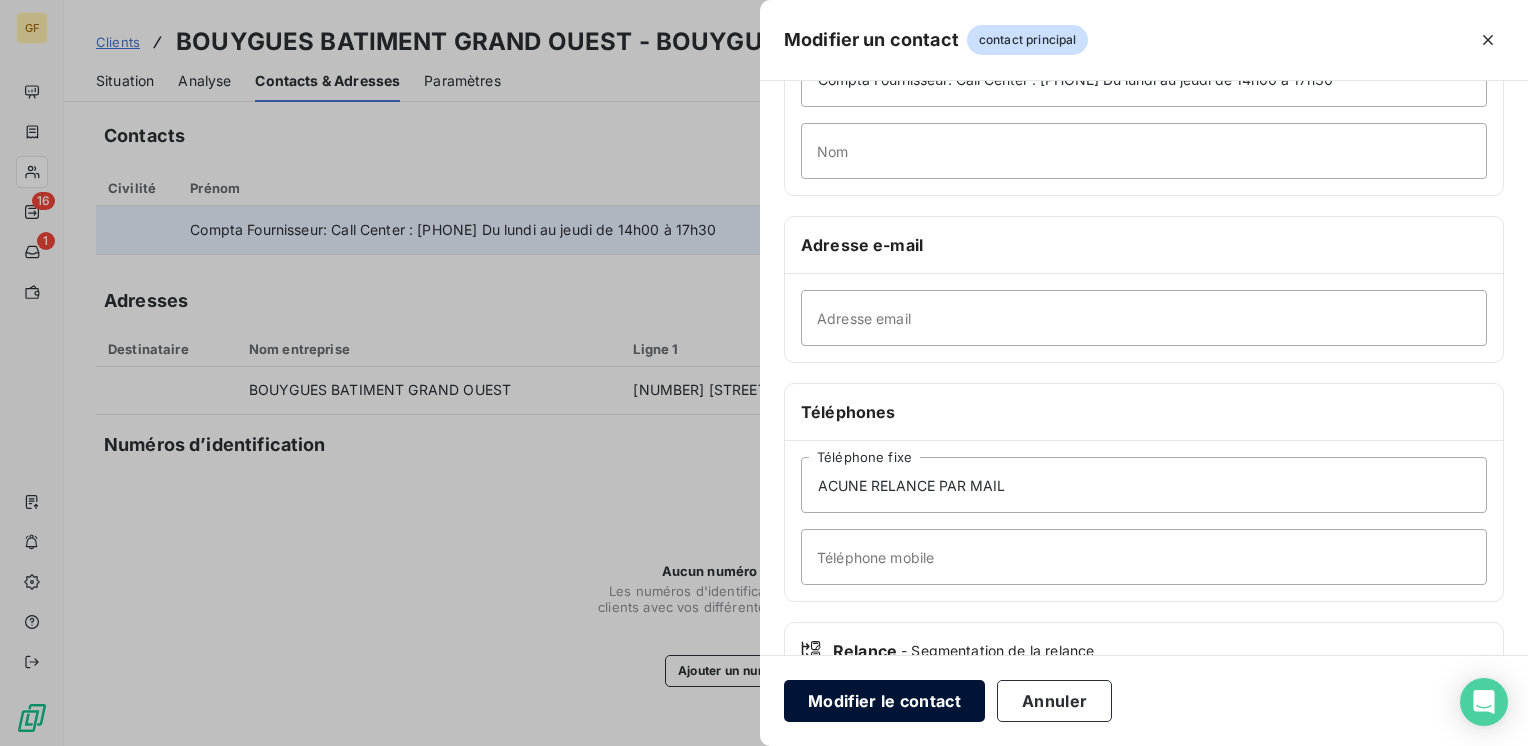 click on "Modifier le contact" at bounding box center (884, 701) 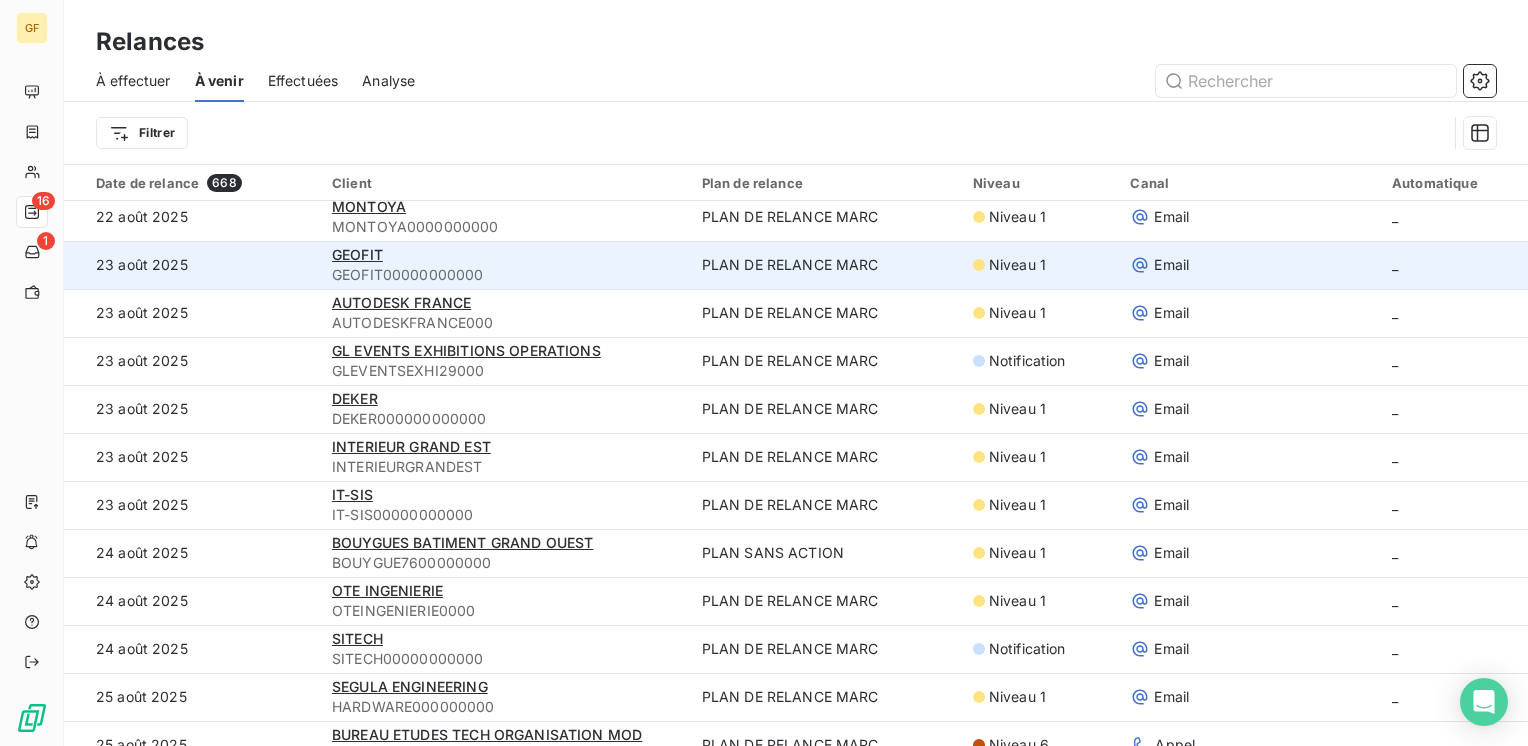 scroll, scrollTop: 300, scrollLeft: 0, axis: vertical 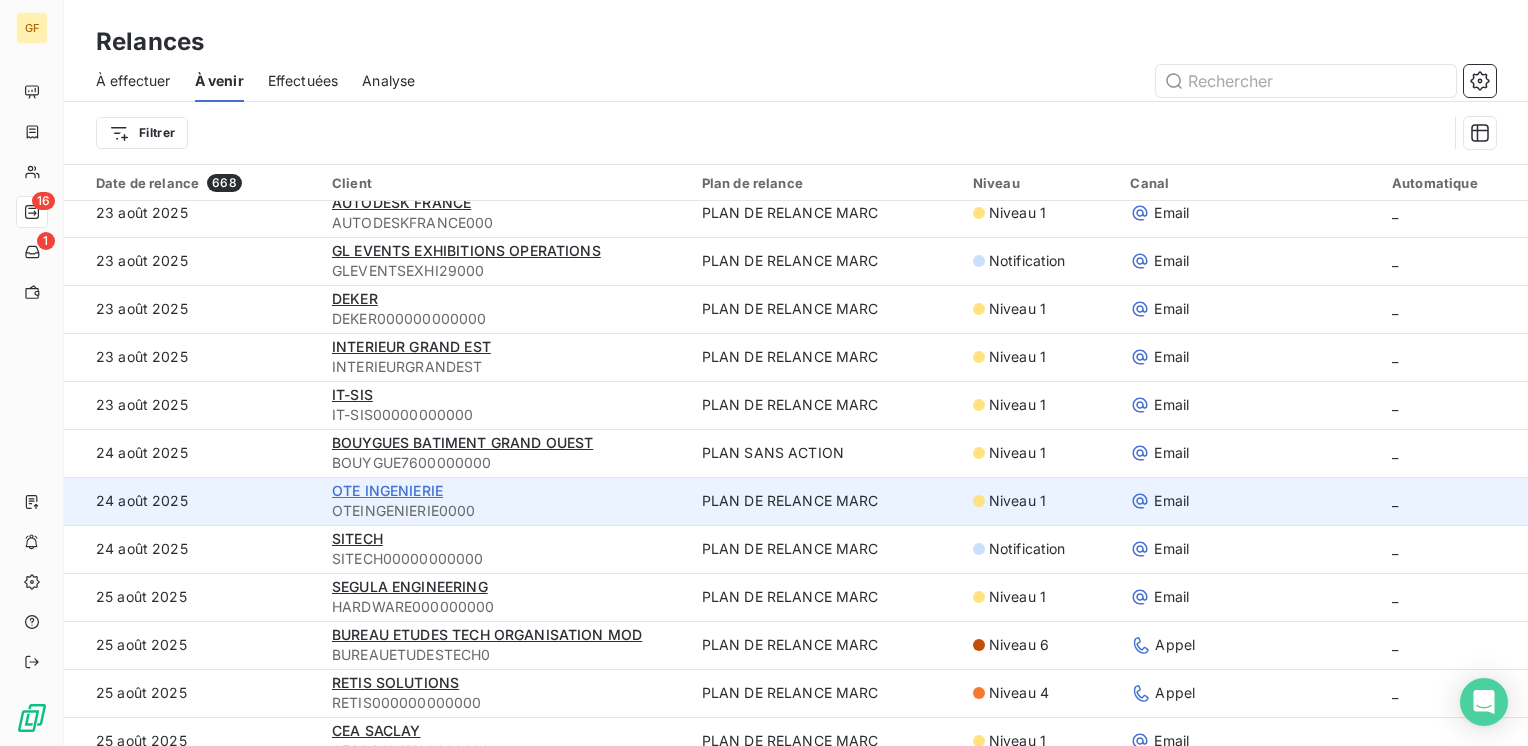 click on "OTE INGENIERIE" at bounding box center (387, 490) 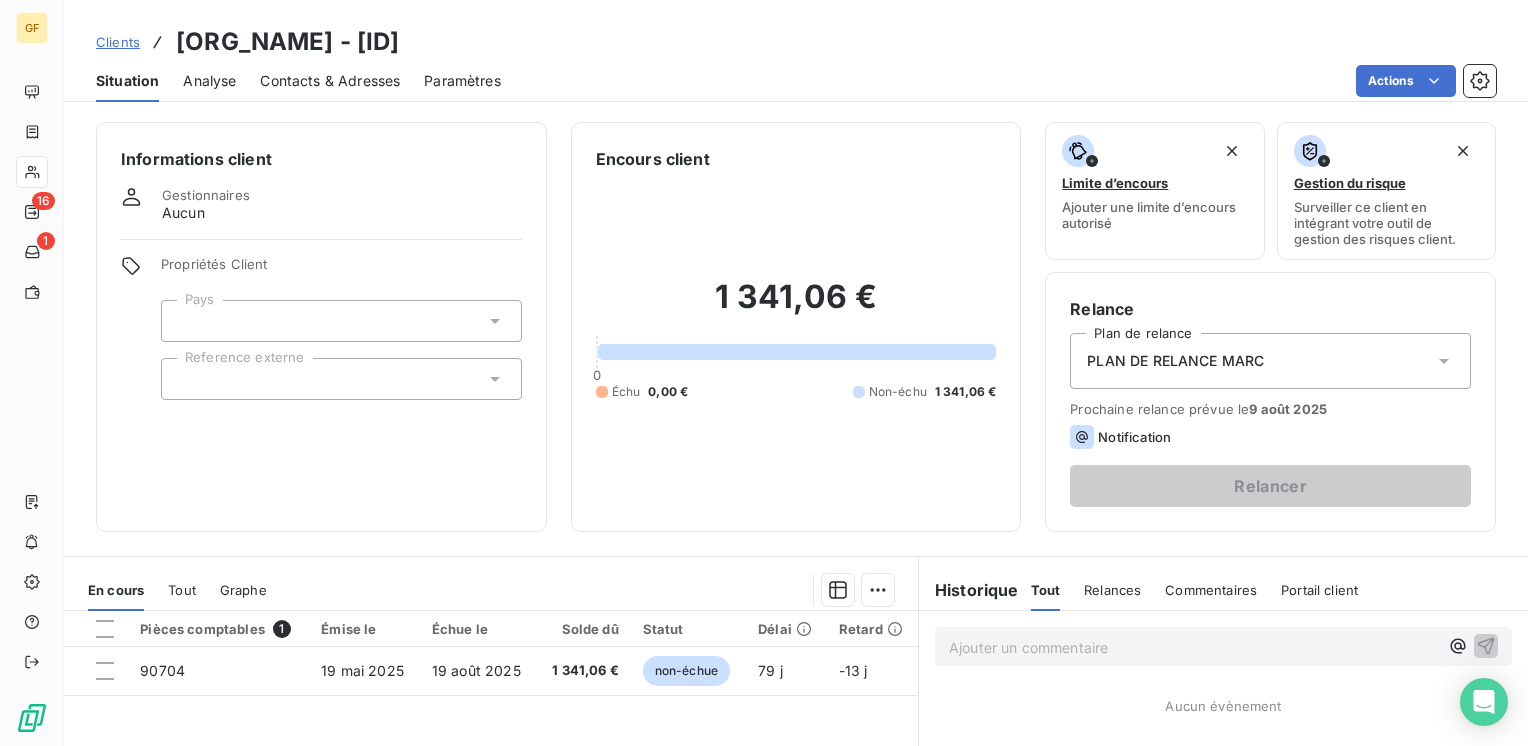 click on "Contacts & Adresses" at bounding box center (330, 81) 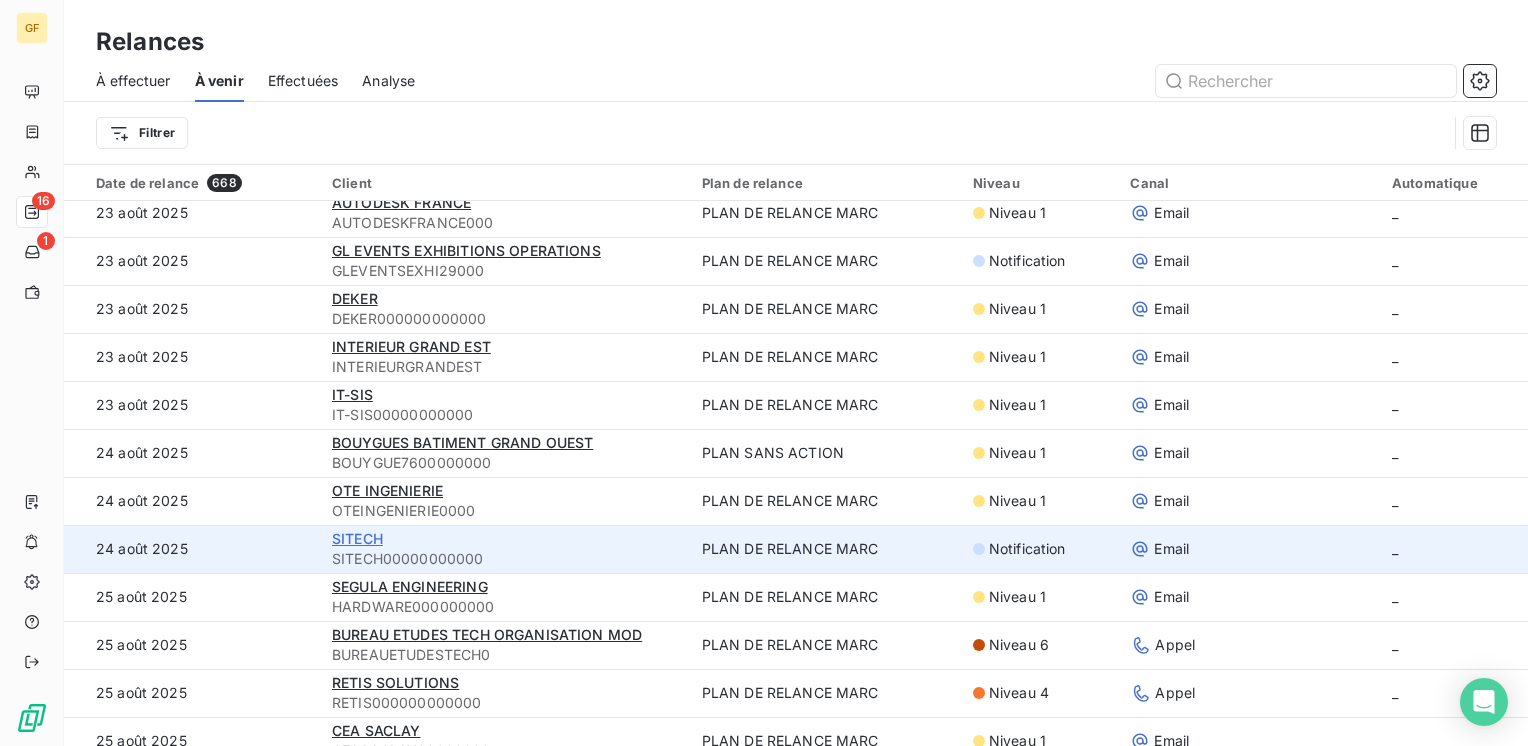 scroll, scrollTop: 400, scrollLeft: 0, axis: vertical 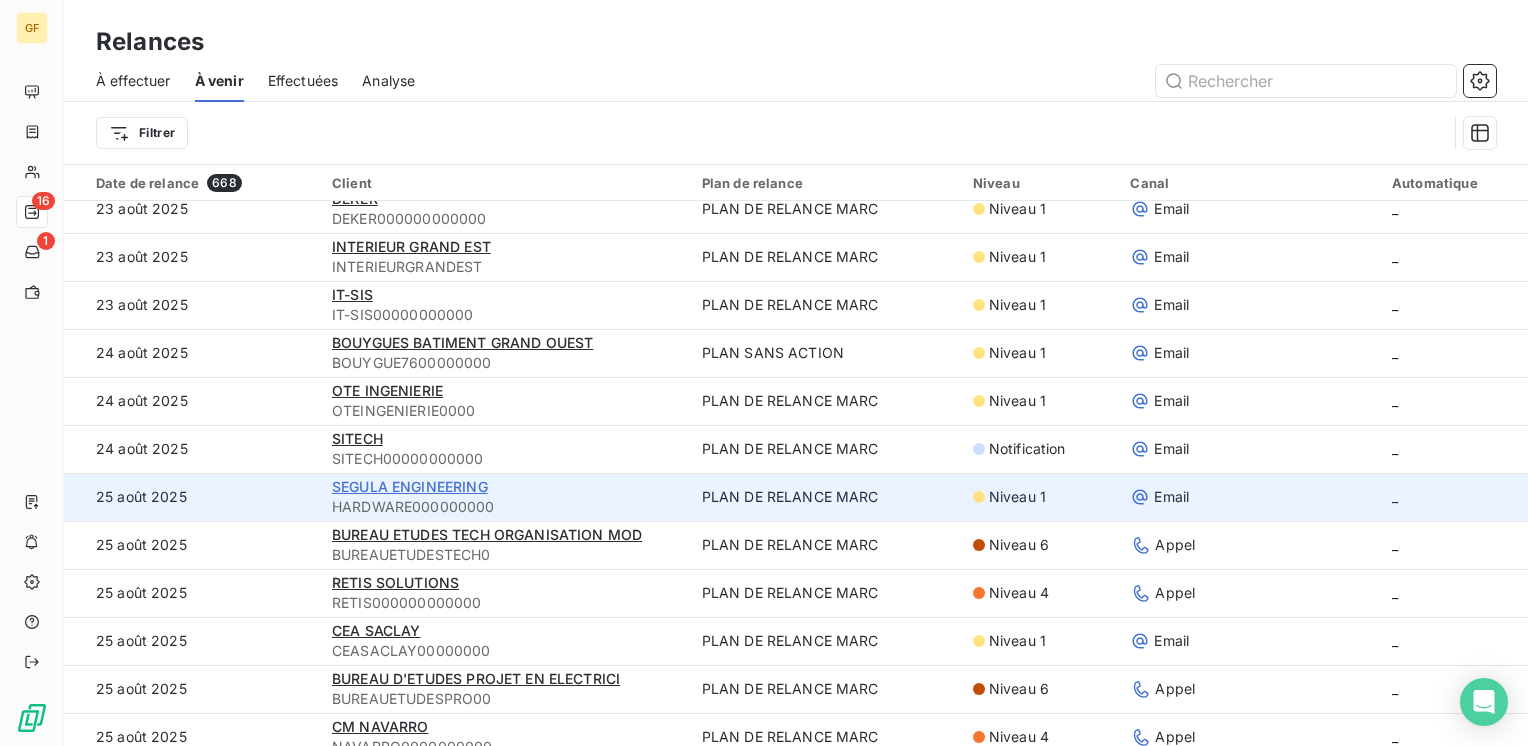 click on "SEGULA ENGINEERING" at bounding box center (410, 486) 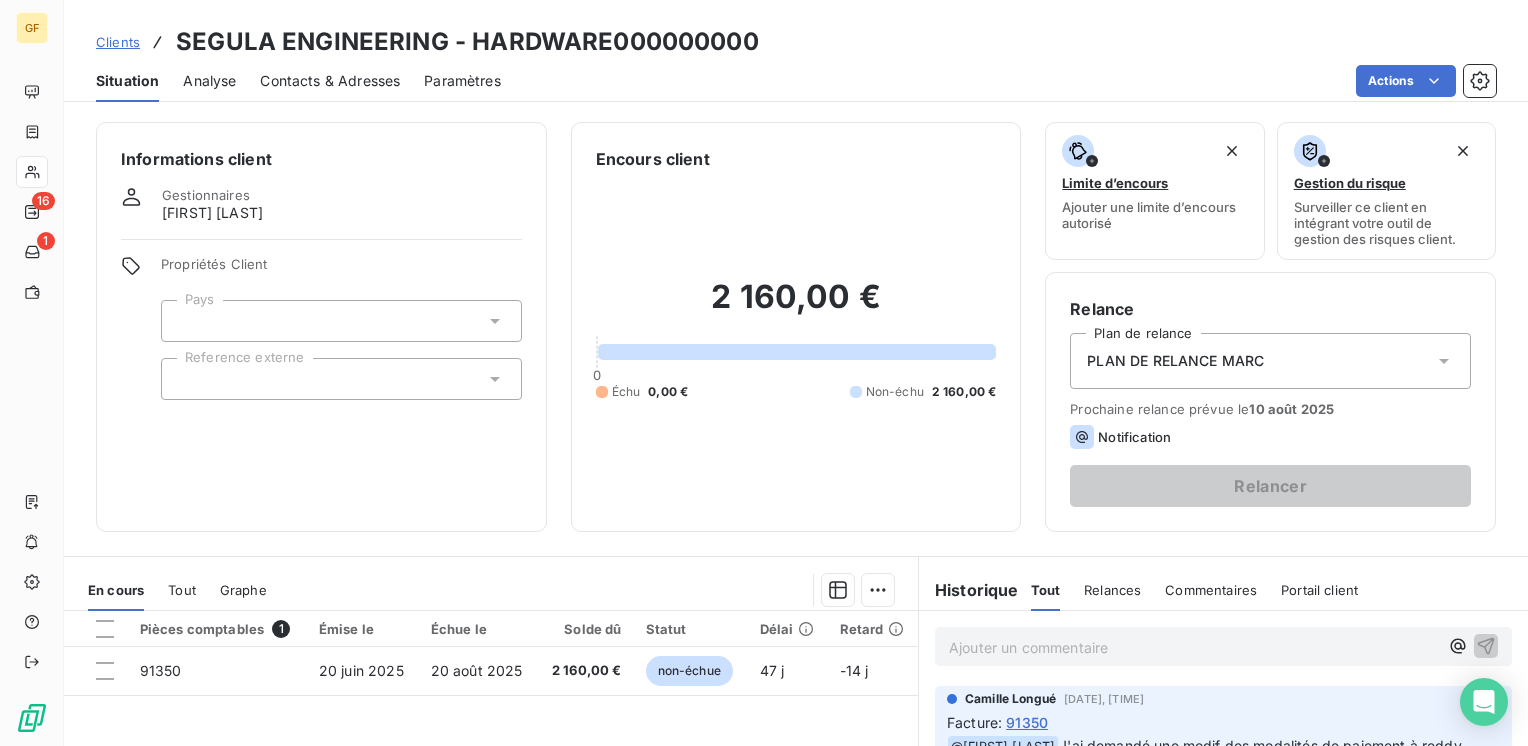 click on "Contacts & Adresses" at bounding box center (330, 81) 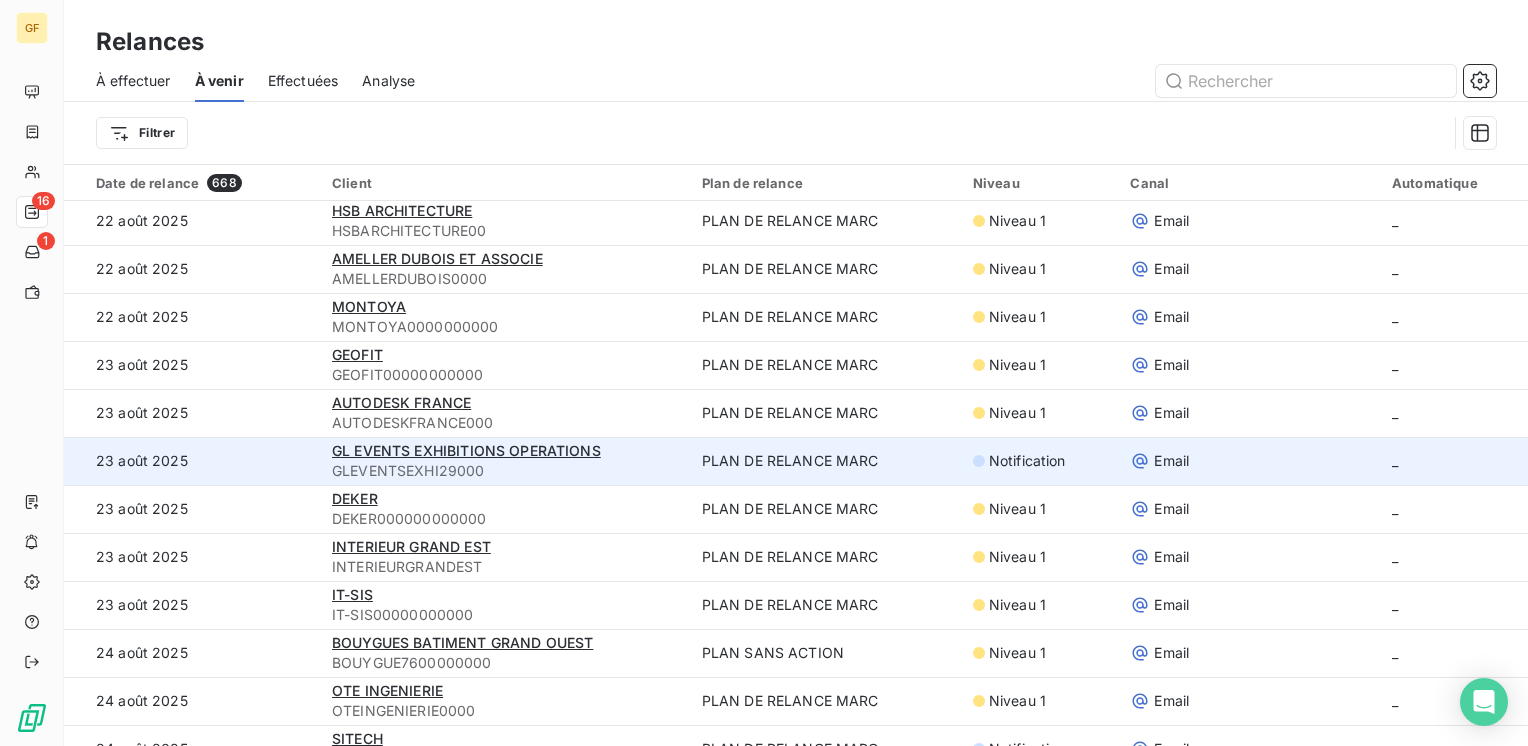 scroll, scrollTop: 200, scrollLeft: 0, axis: vertical 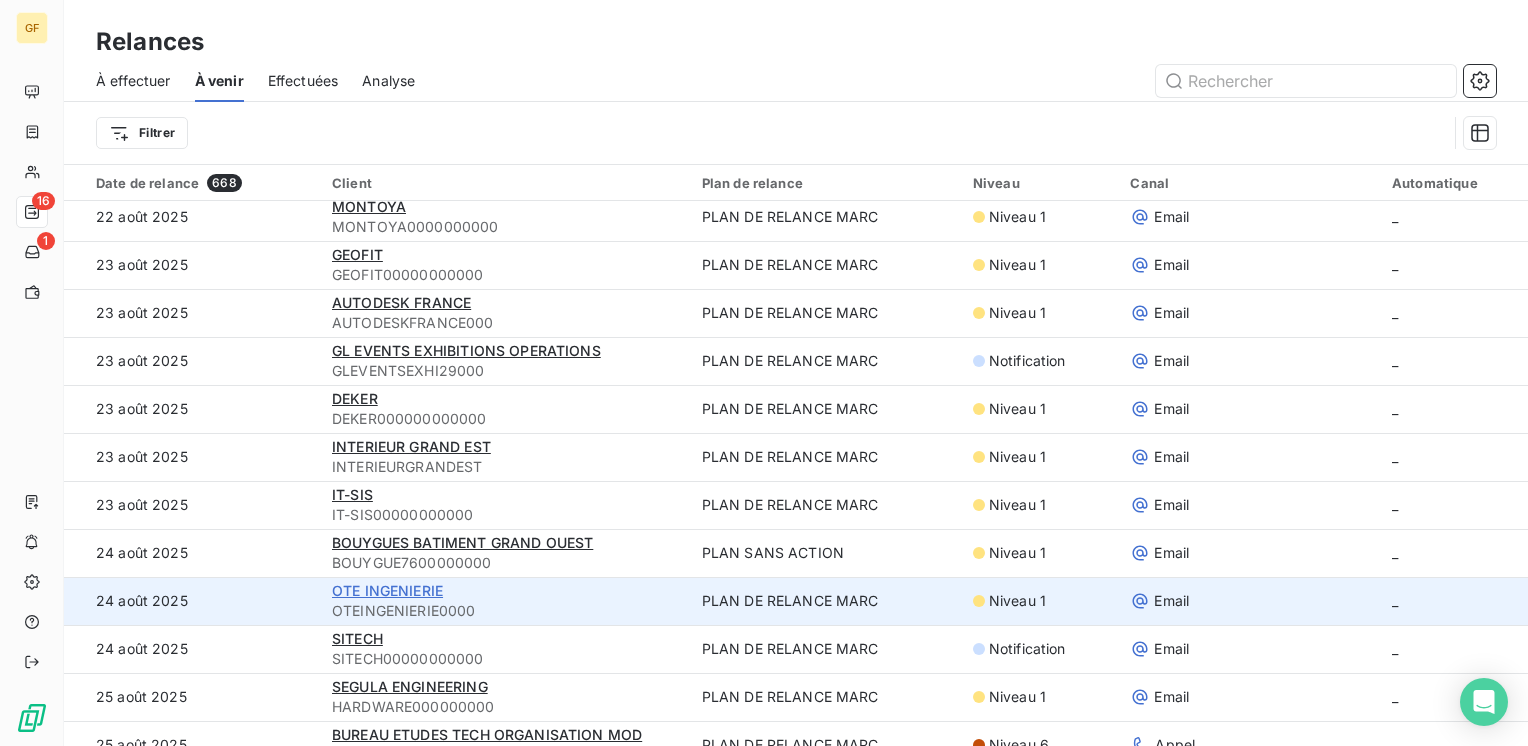 click on "OTE INGENIERIE" at bounding box center [387, 590] 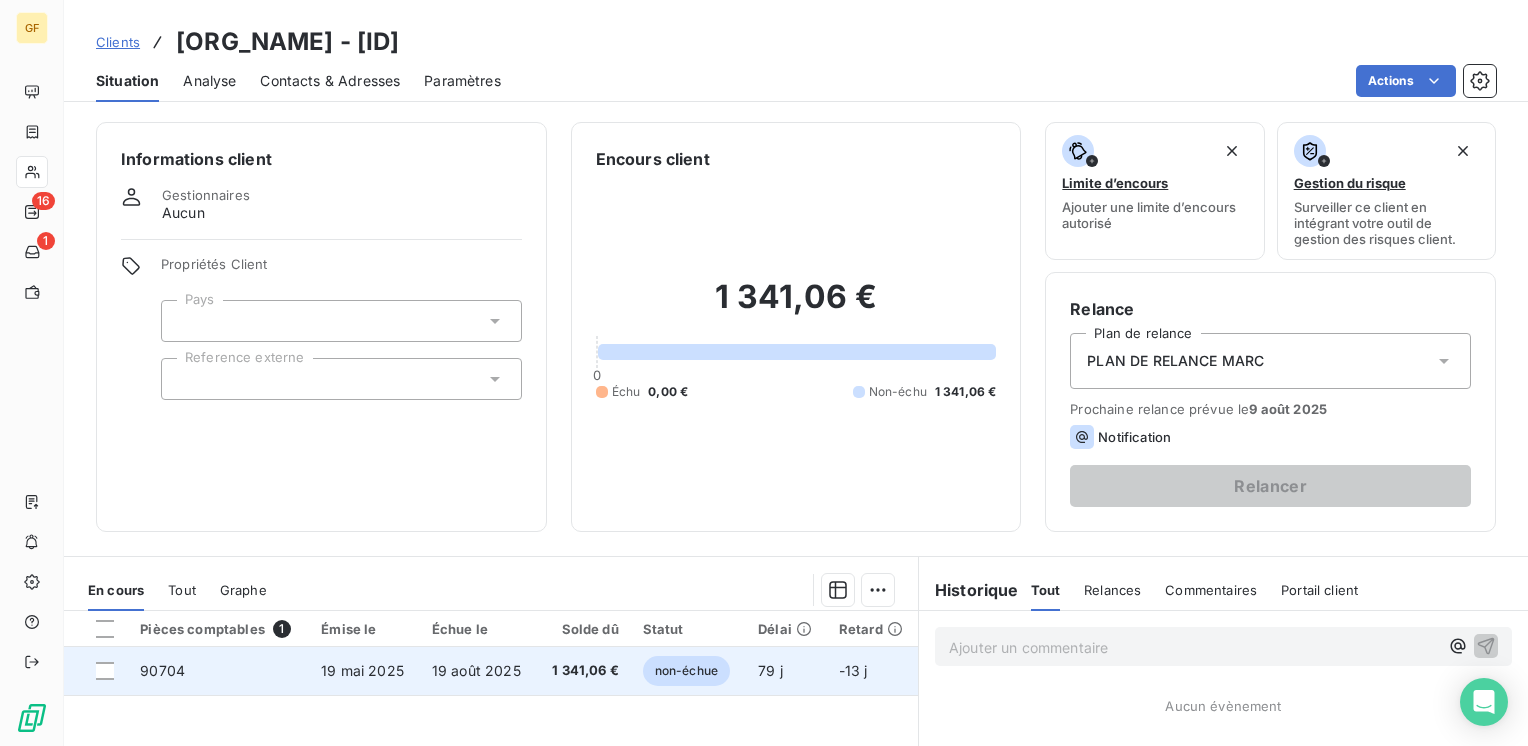 click on "19 mai 2025" at bounding box center (364, 671) 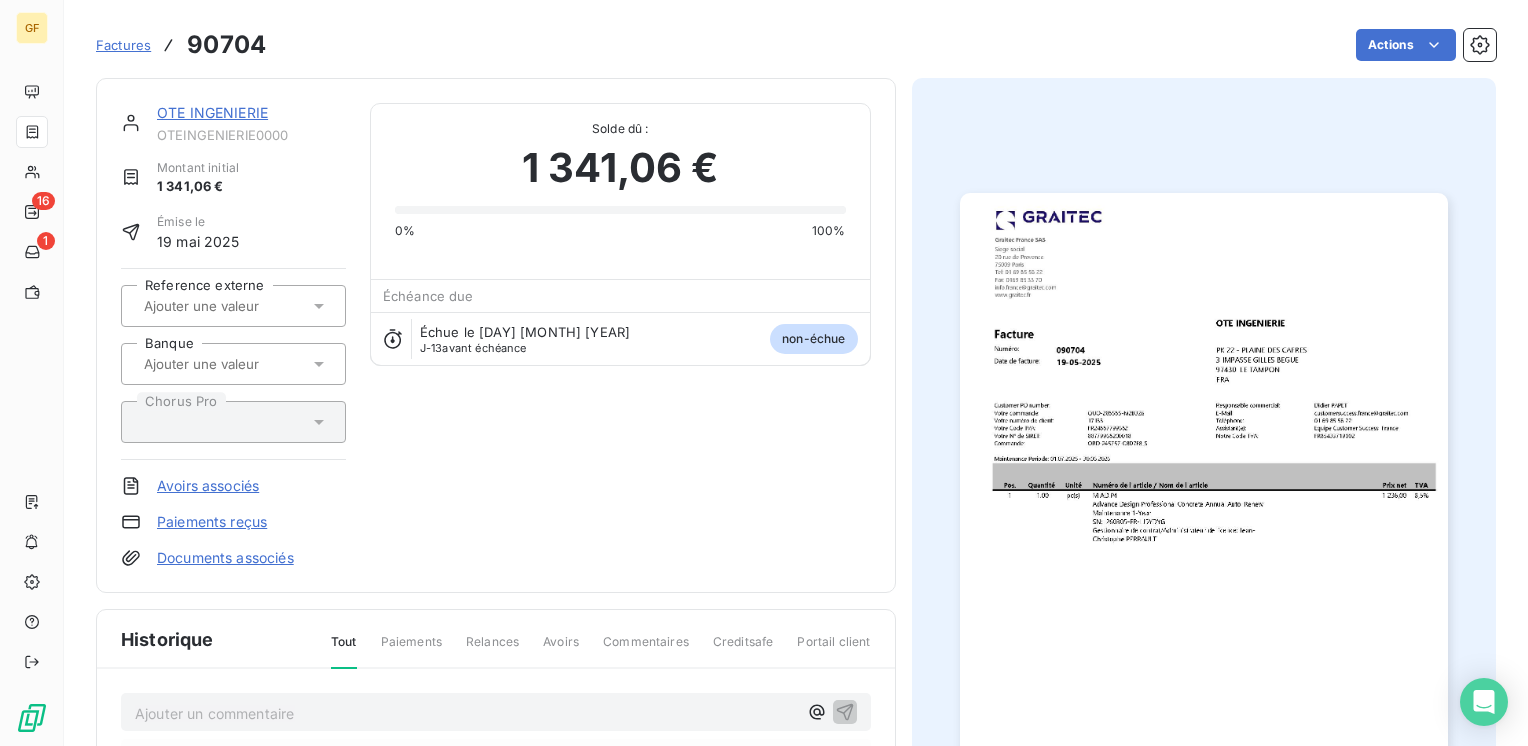 click on "OTE INGENIERIE" at bounding box center (212, 112) 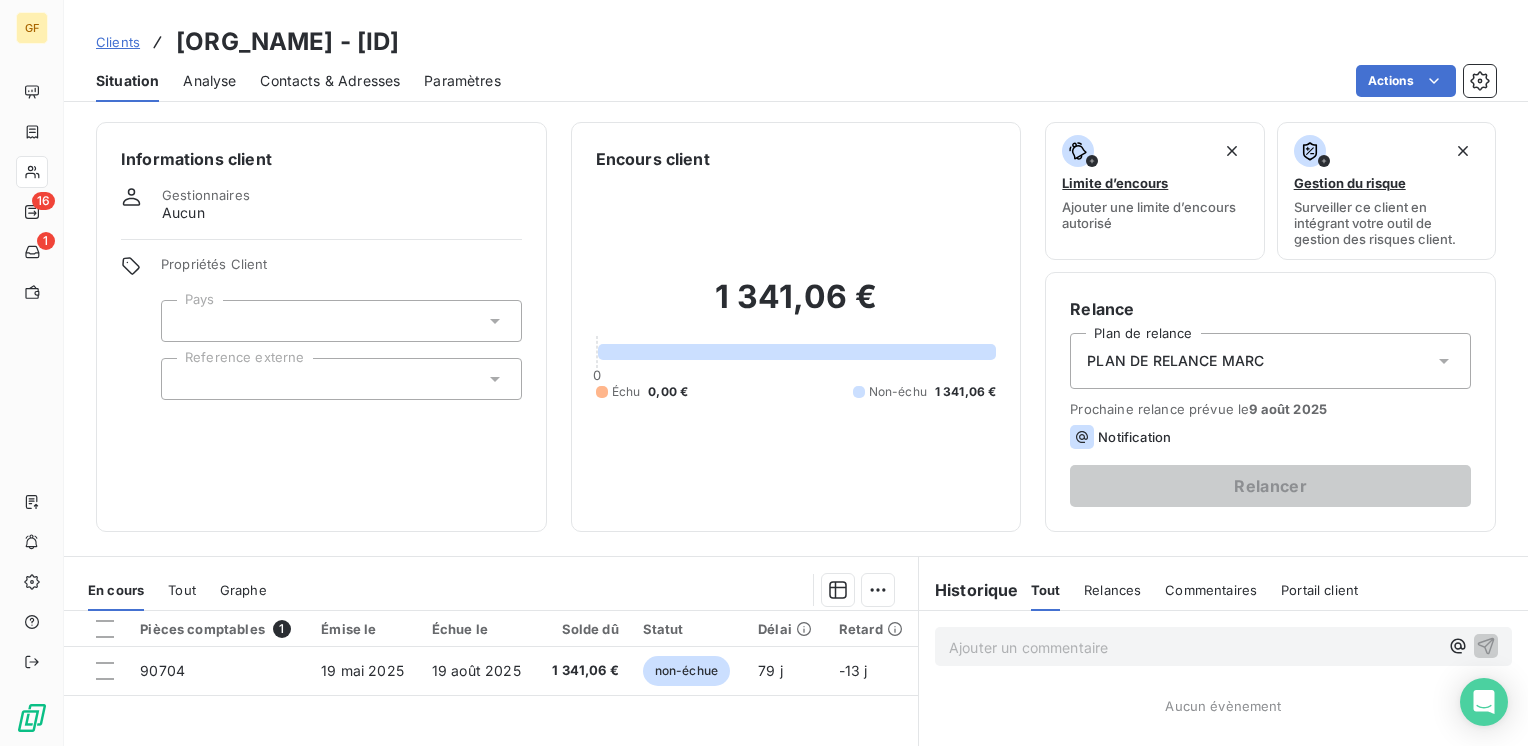 click on "Contacts & Adresses" at bounding box center [330, 81] 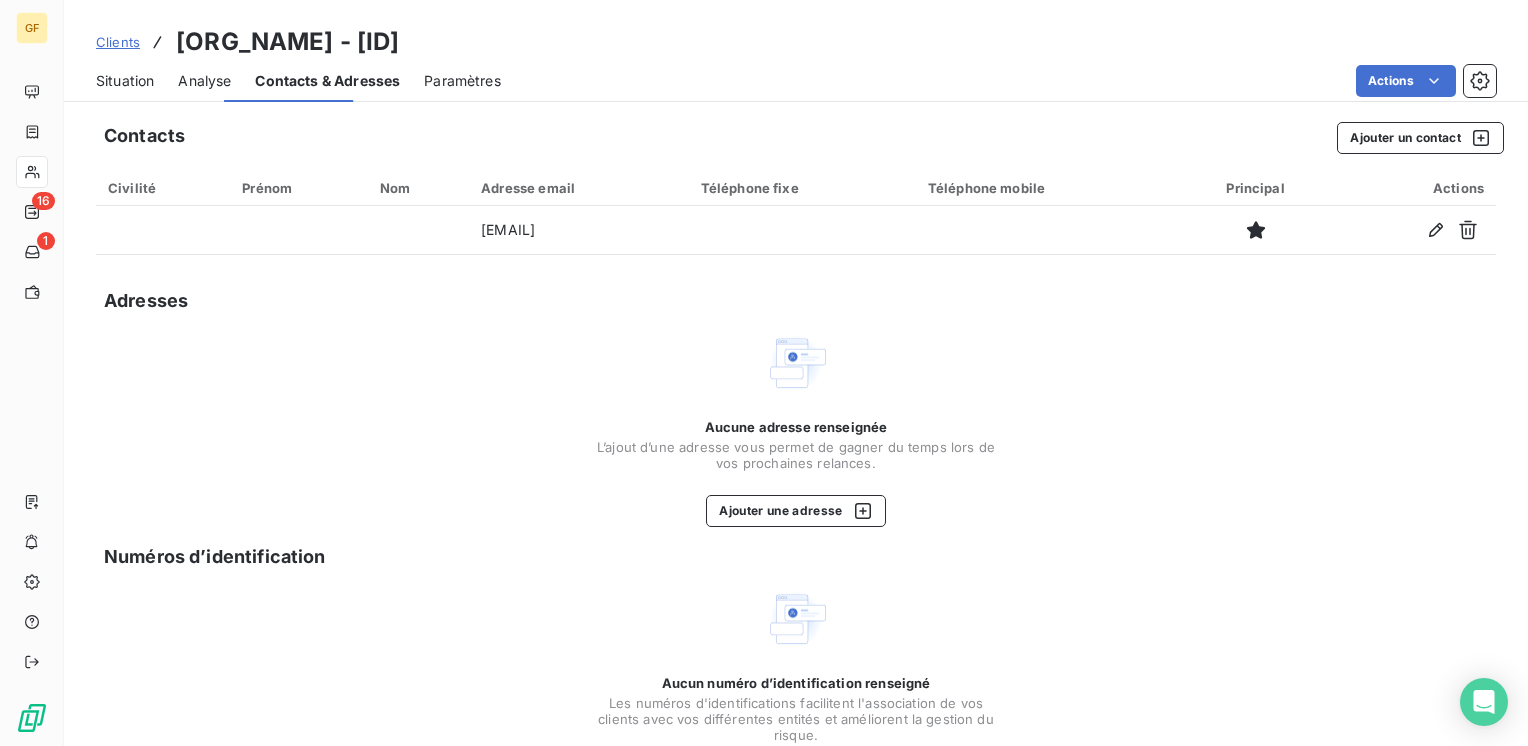 click on "Contacts & Adresses" at bounding box center [327, 81] 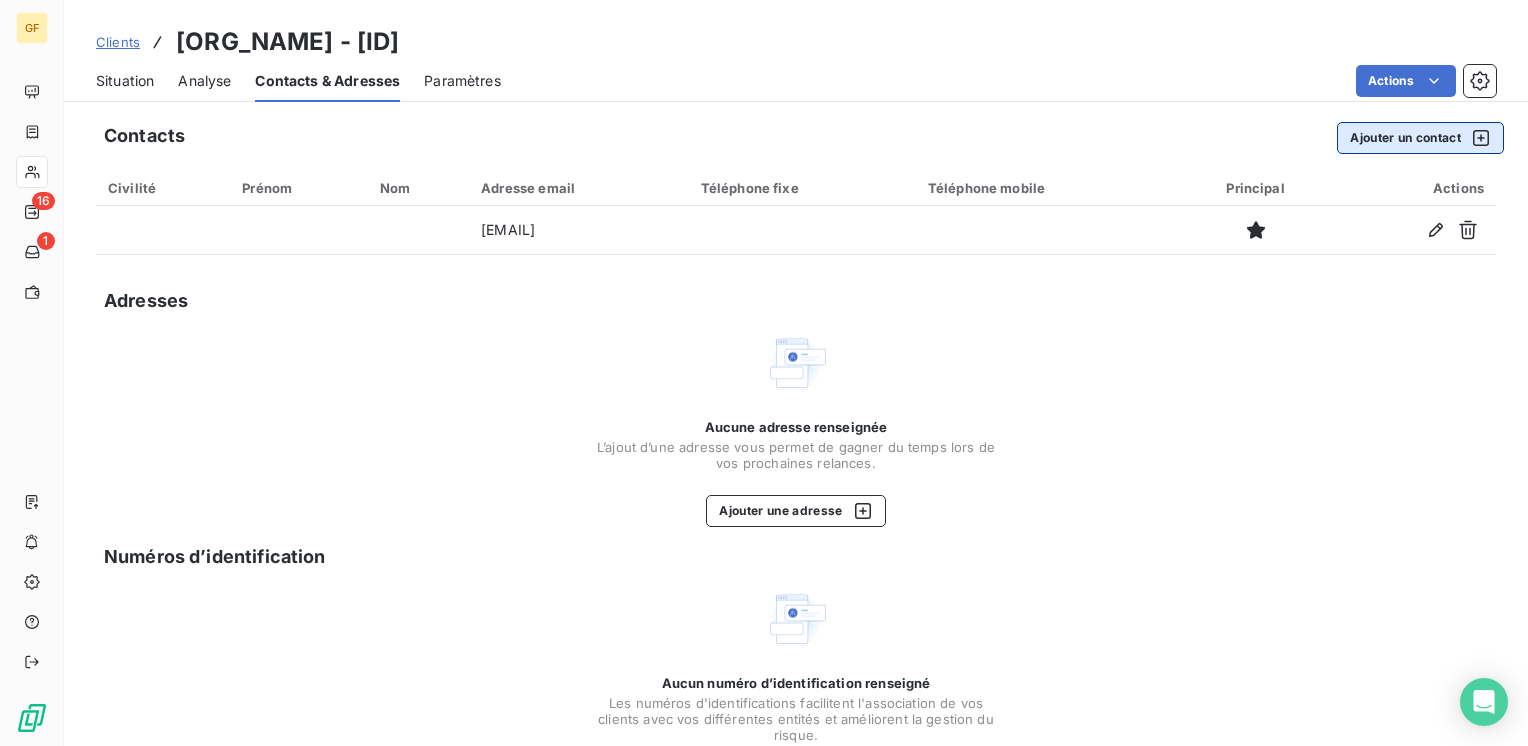 click on "Ajouter un contact" at bounding box center [1420, 138] 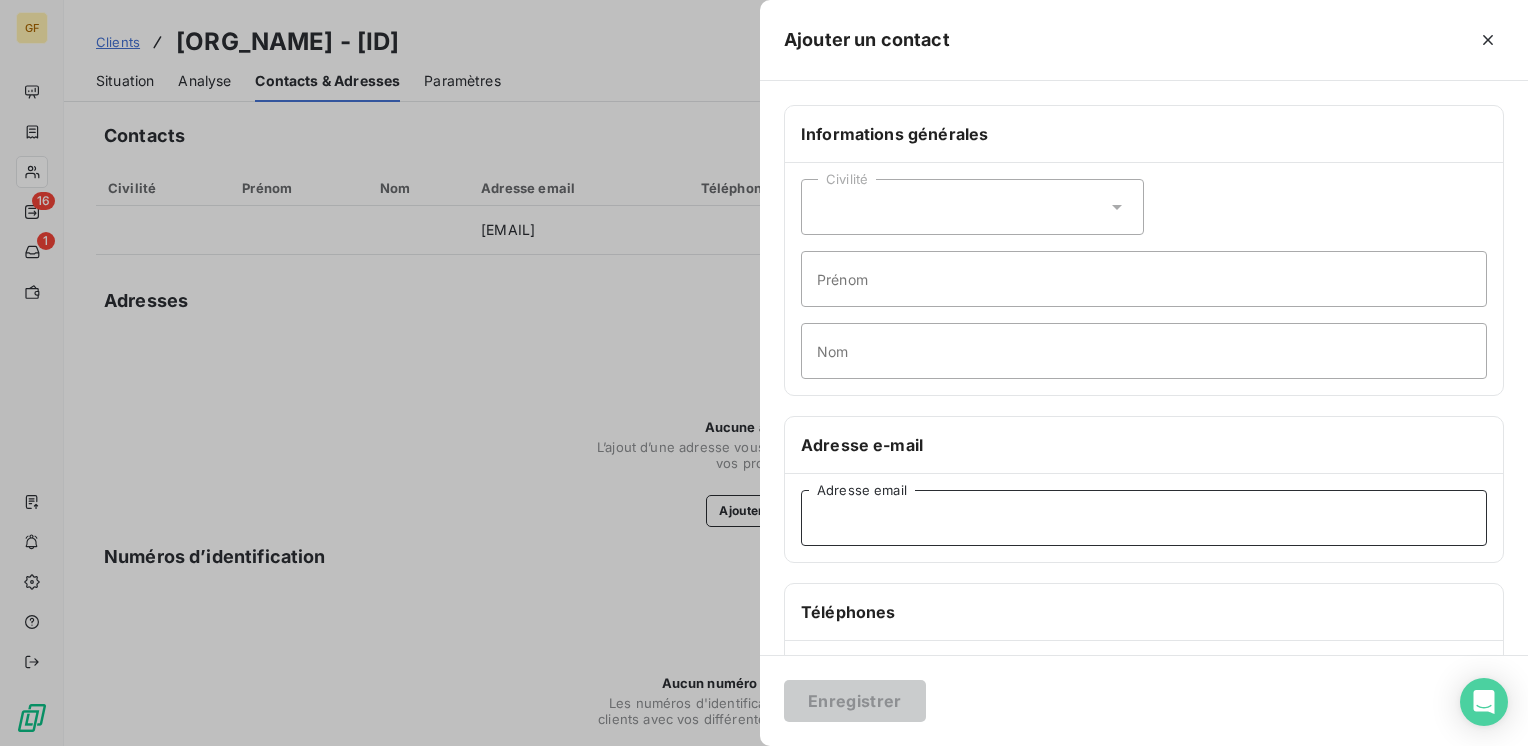 click on "Adresse email" at bounding box center [1144, 518] 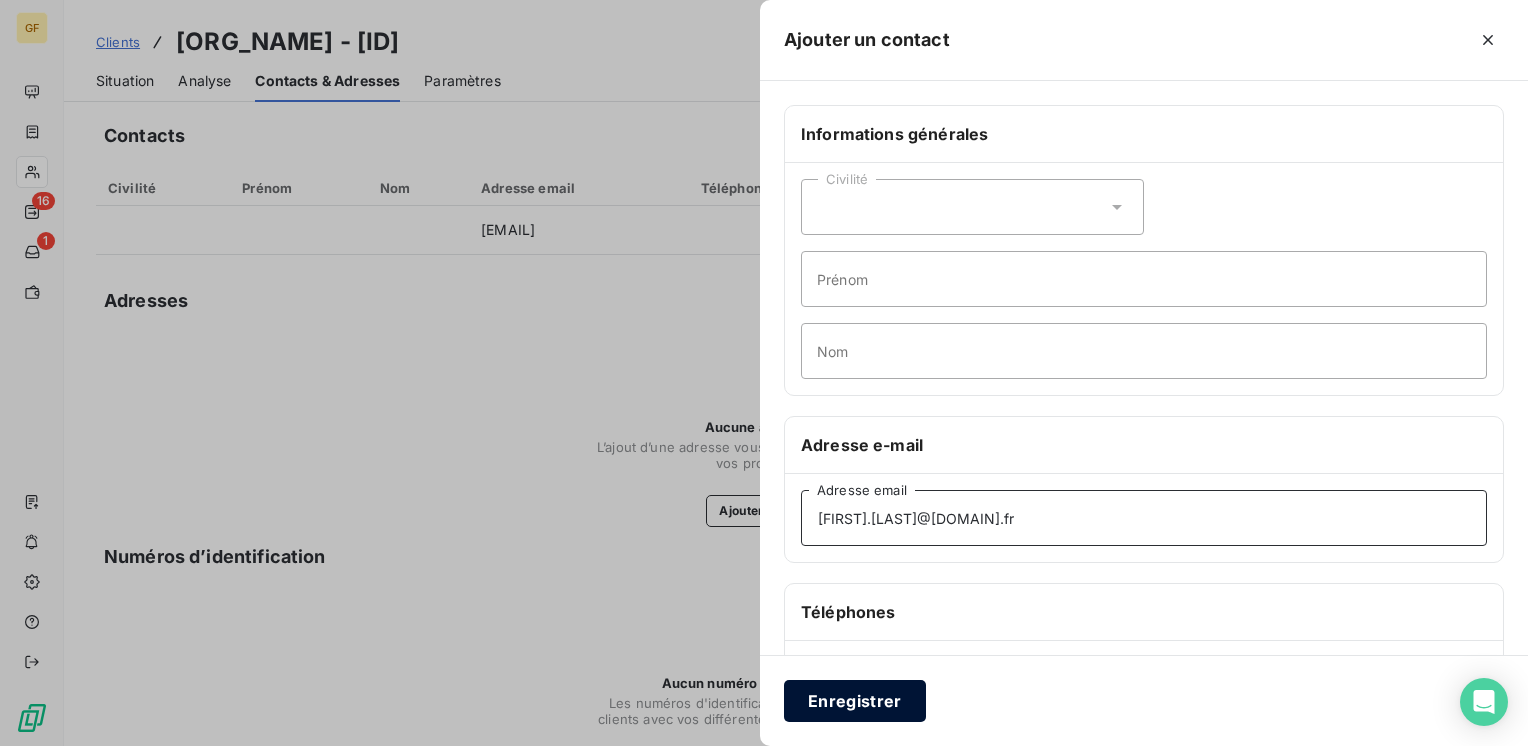 type on "patrice.boyer@exaudit.fr" 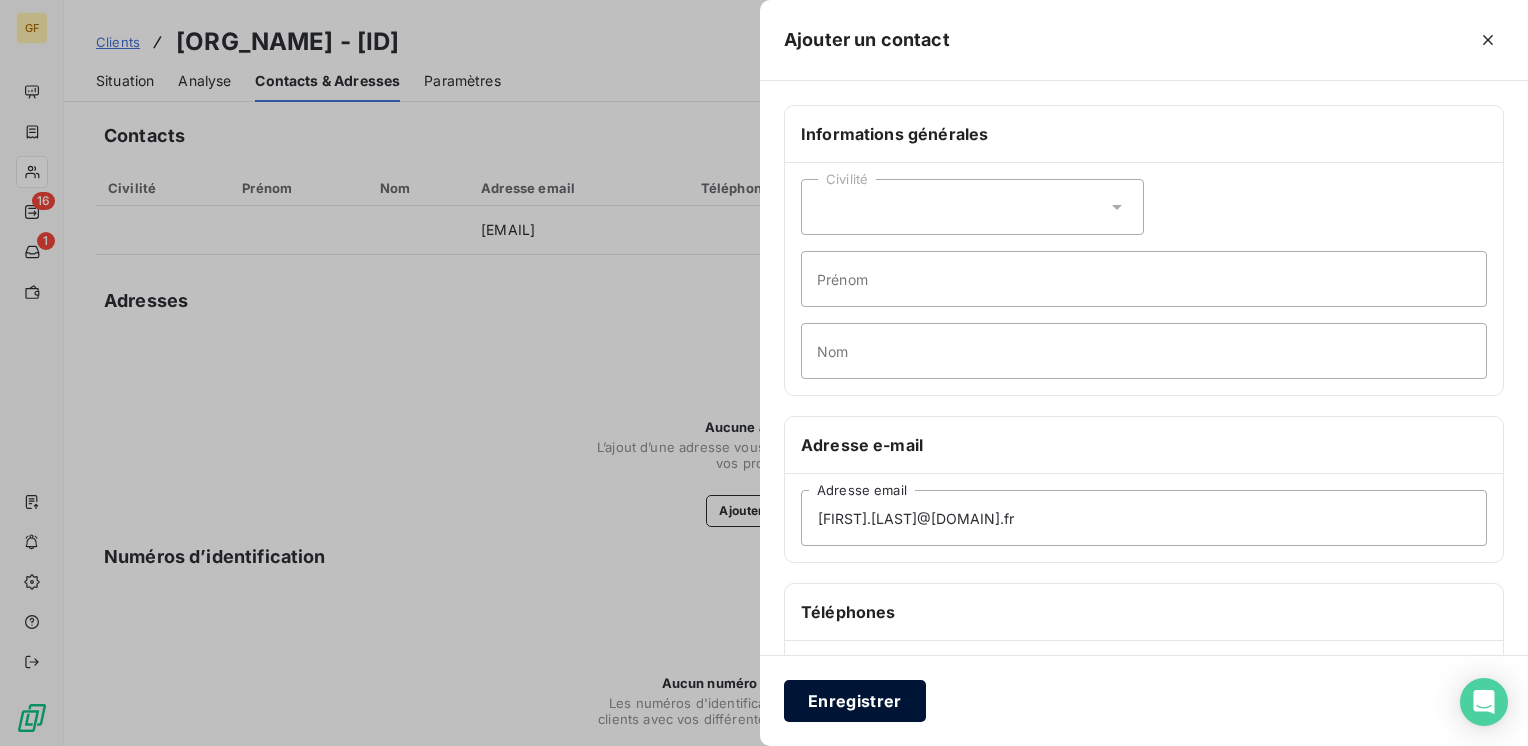 click on "Enregistrer" at bounding box center (855, 701) 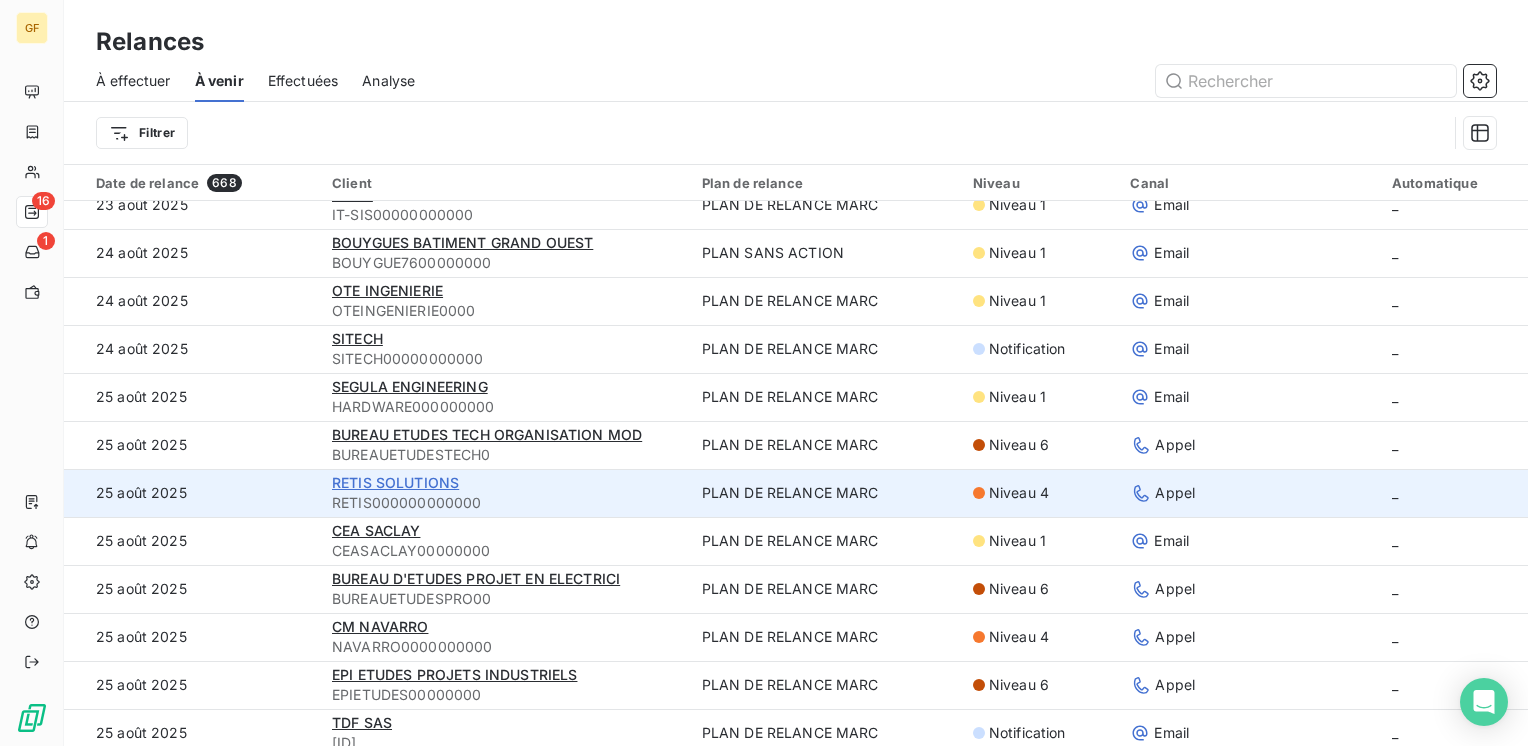 scroll, scrollTop: 600, scrollLeft: 0, axis: vertical 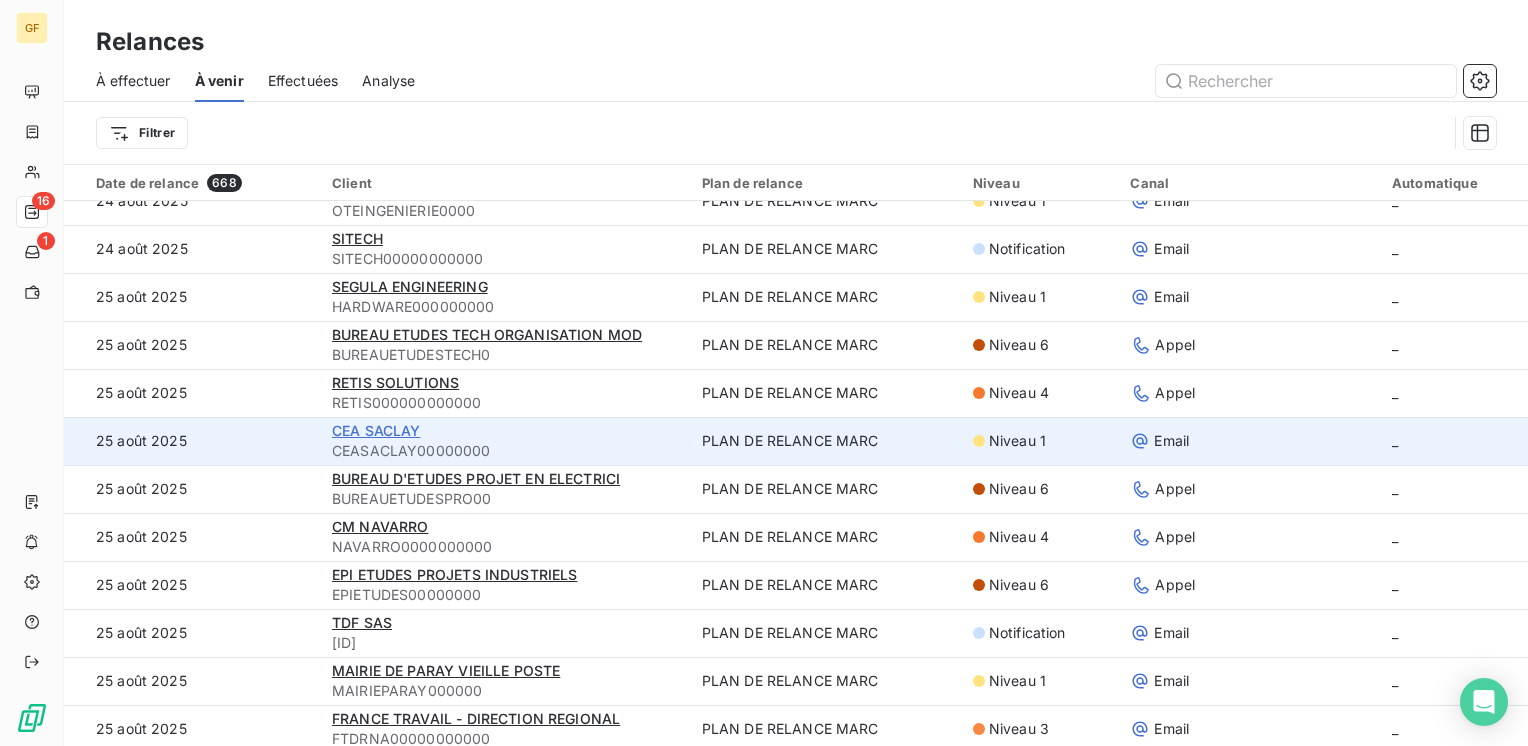click on "CEA SACLAY" at bounding box center (376, 430) 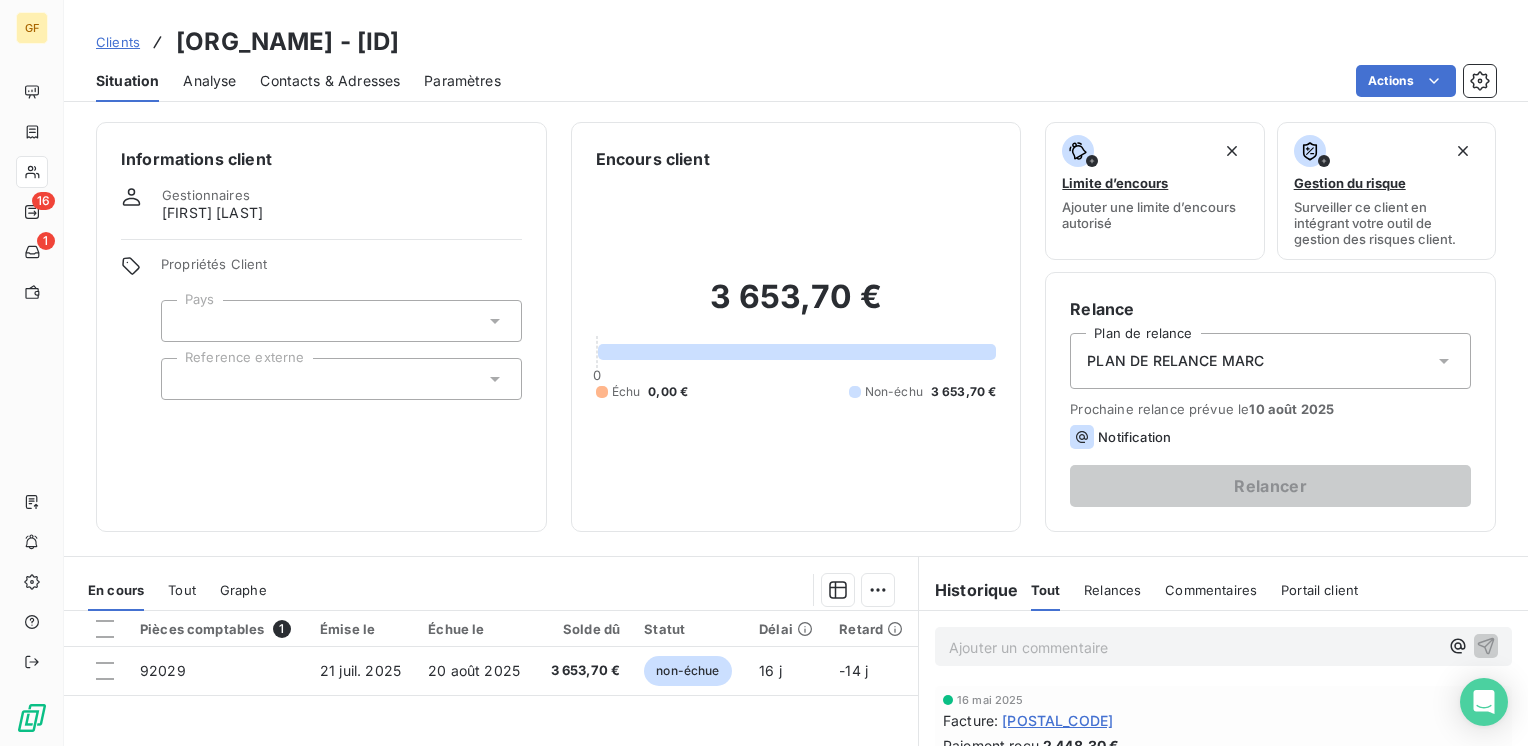 click on "Contacts & Adresses" at bounding box center (330, 81) 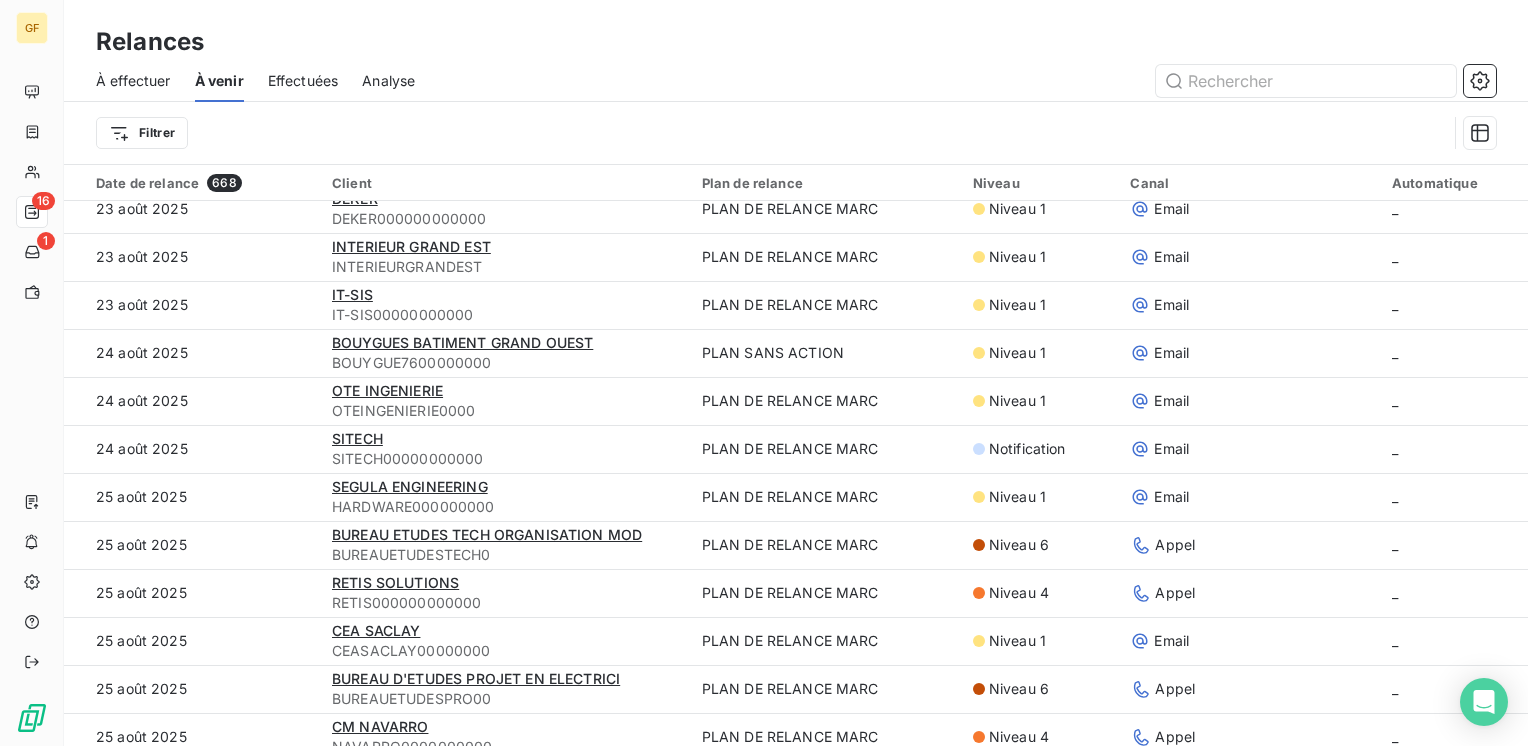 scroll, scrollTop: 600, scrollLeft: 0, axis: vertical 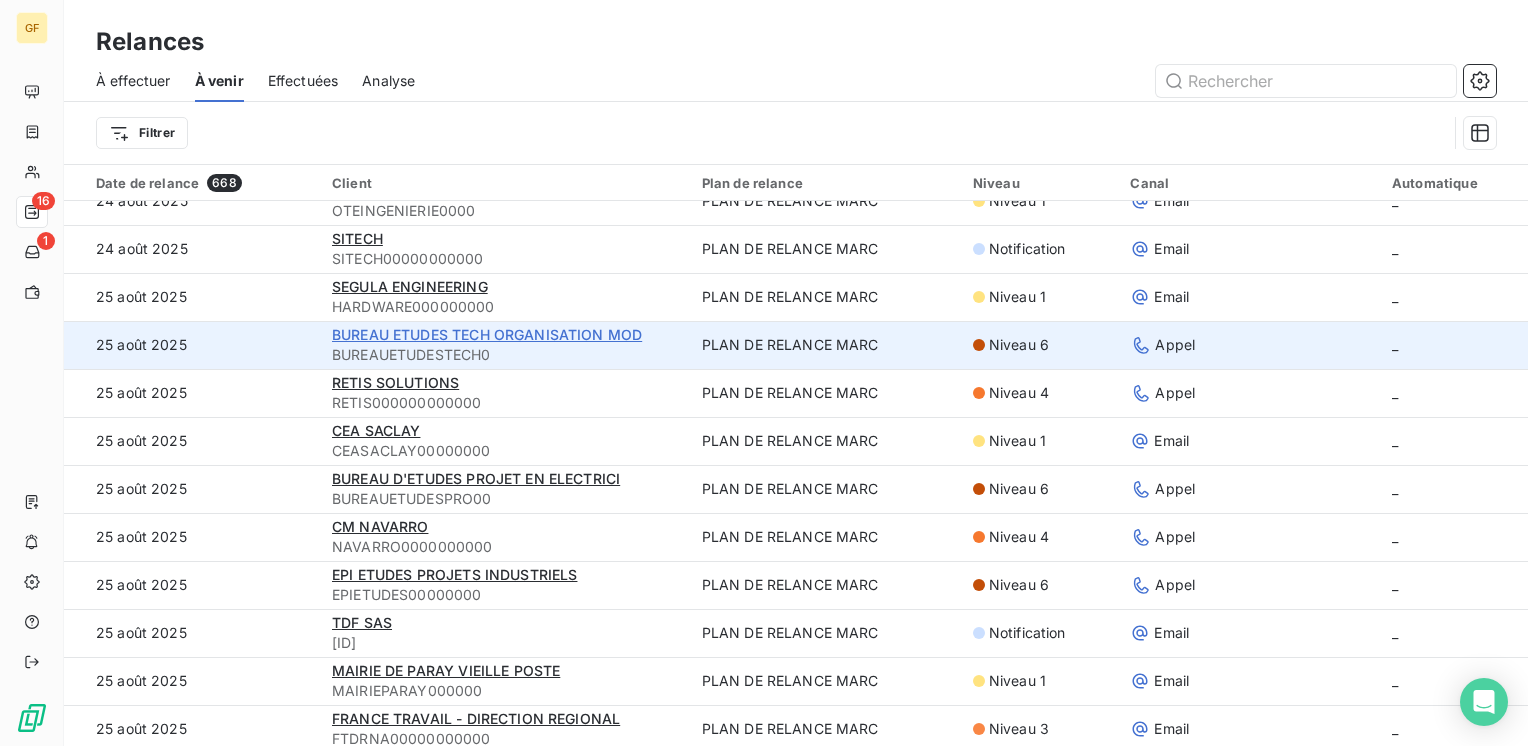 click on "BUREAU ETUDES TECH ORGANISATION MOD" at bounding box center (487, 334) 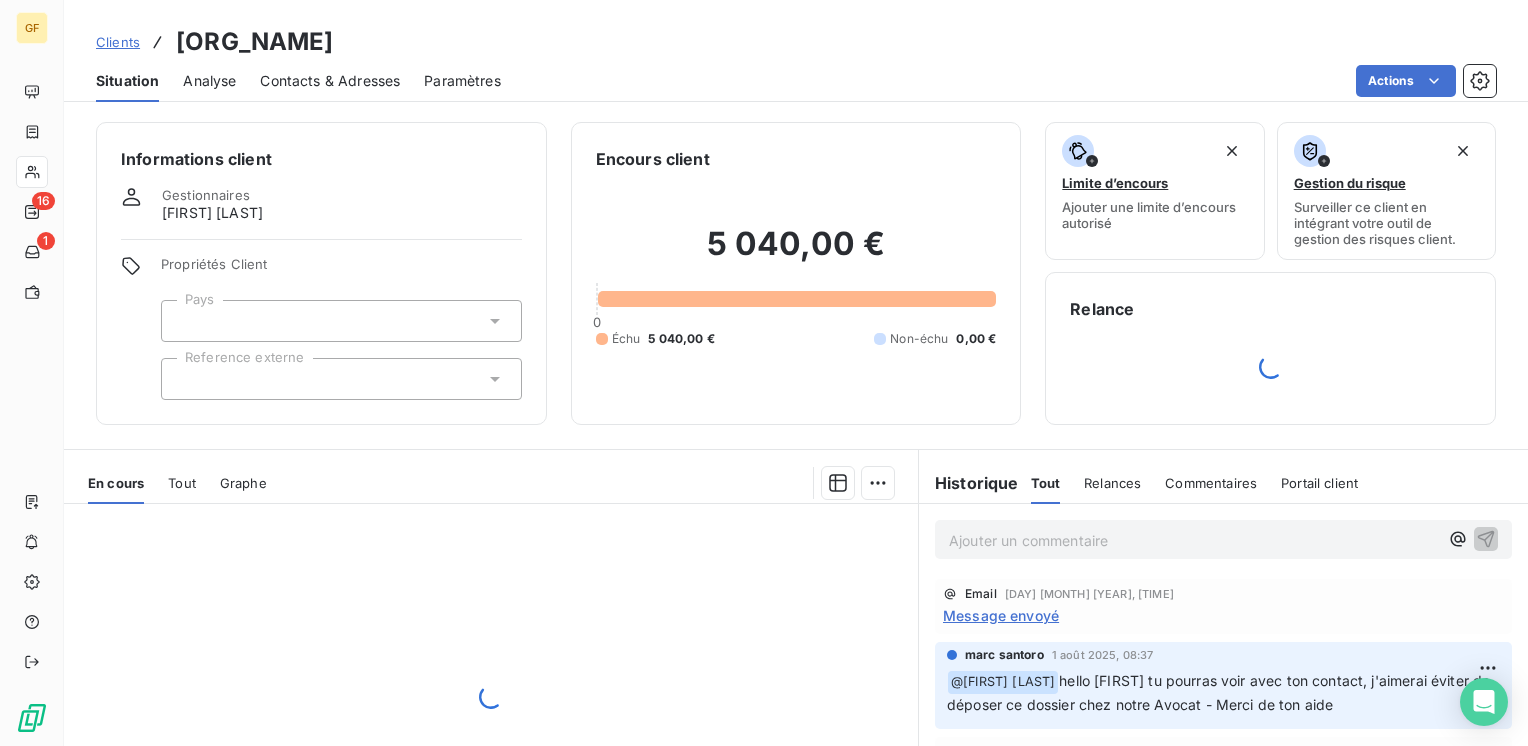 click on "Contacts & Adresses" at bounding box center (330, 81) 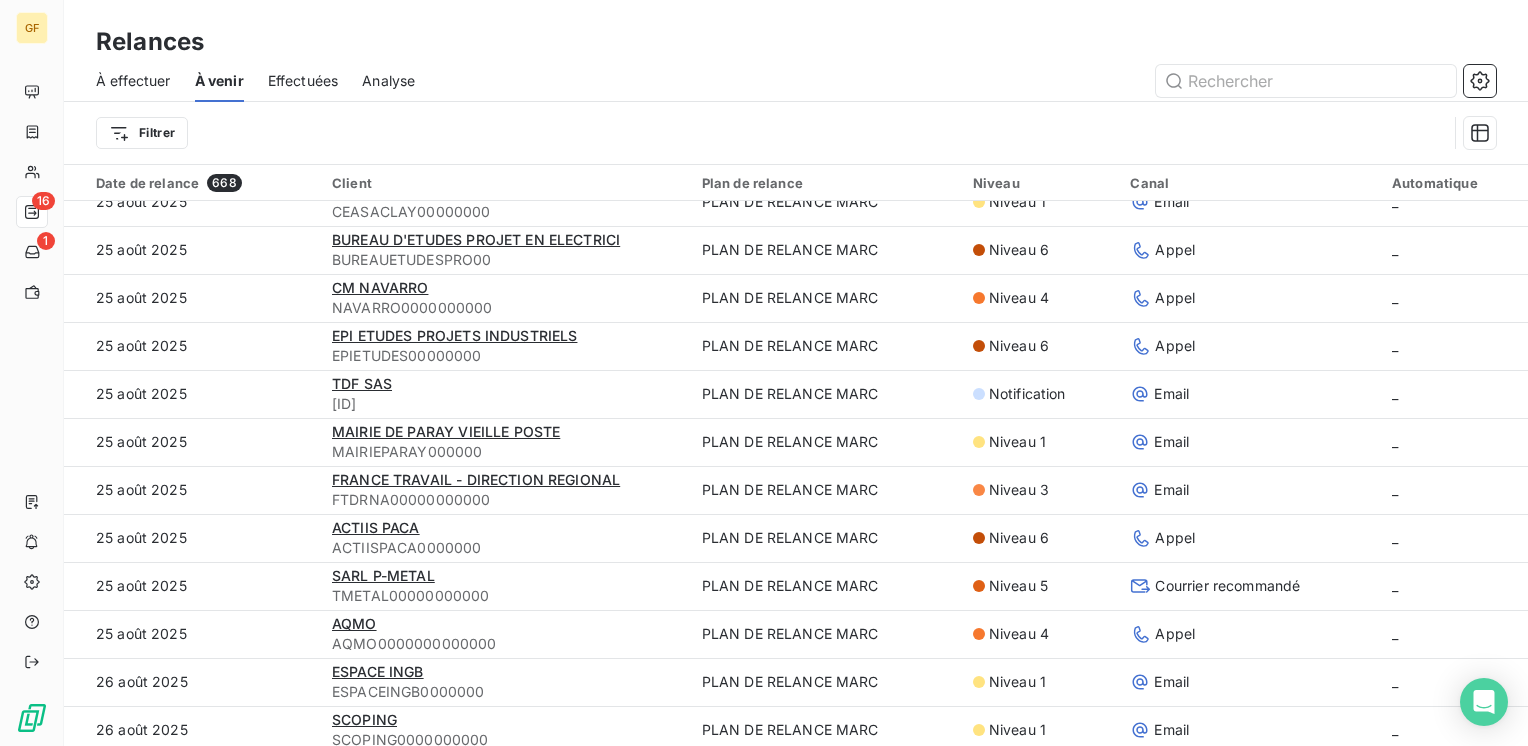 scroll, scrollTop: 800, scrollLeft: 0, axis: vertical 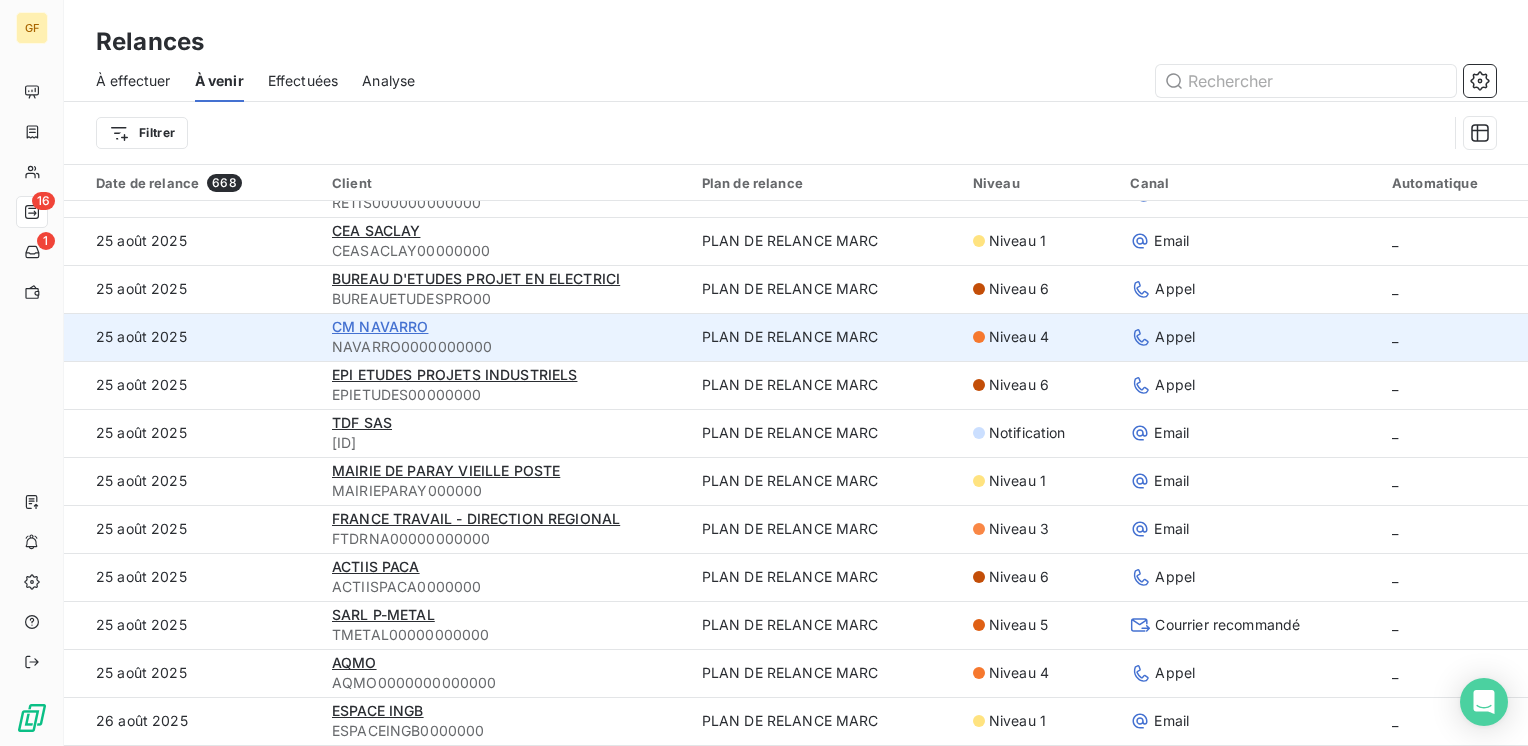 click on "CM NAVARRO" at bounding box center [380, 326] 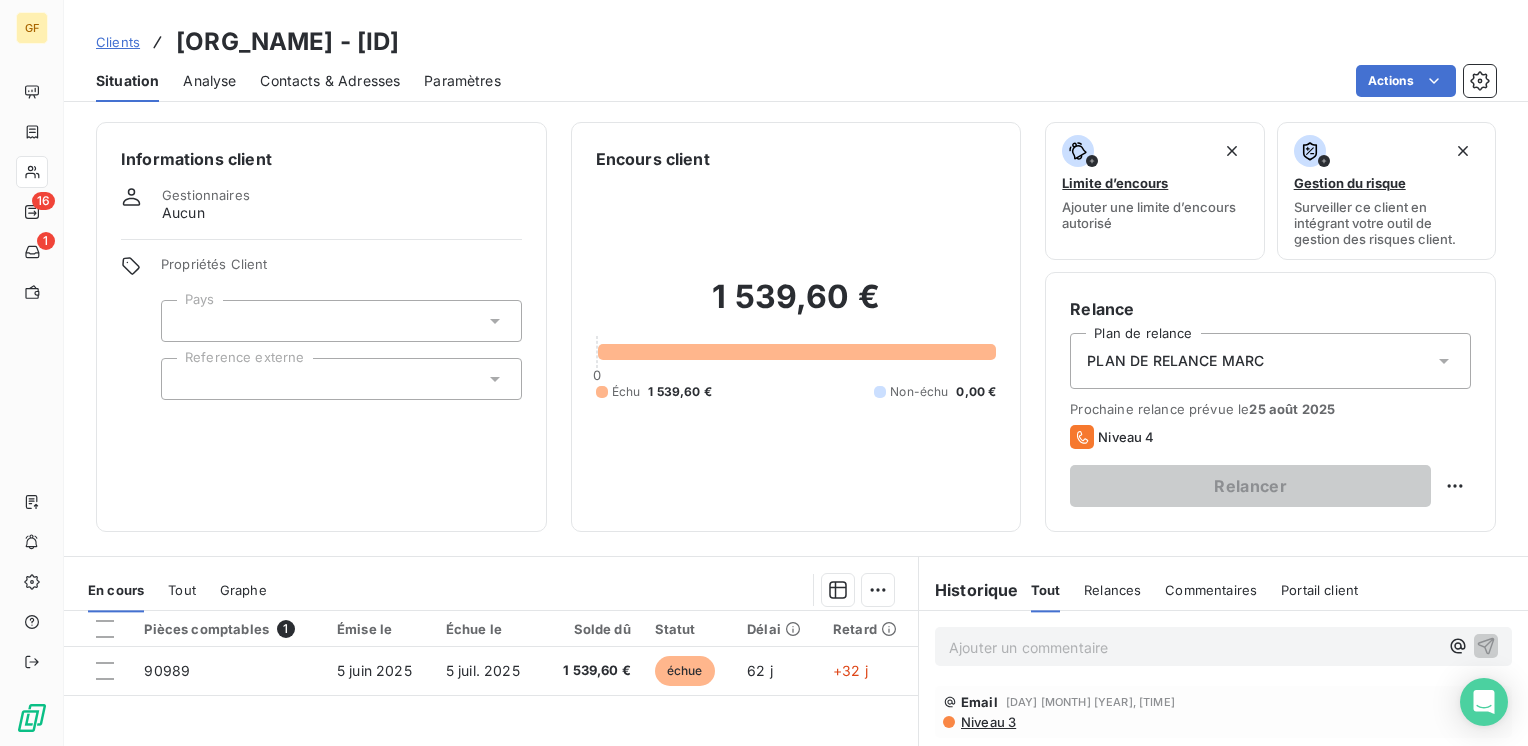 click on "Contacts & Adresses" at bounding box center [330, 81] 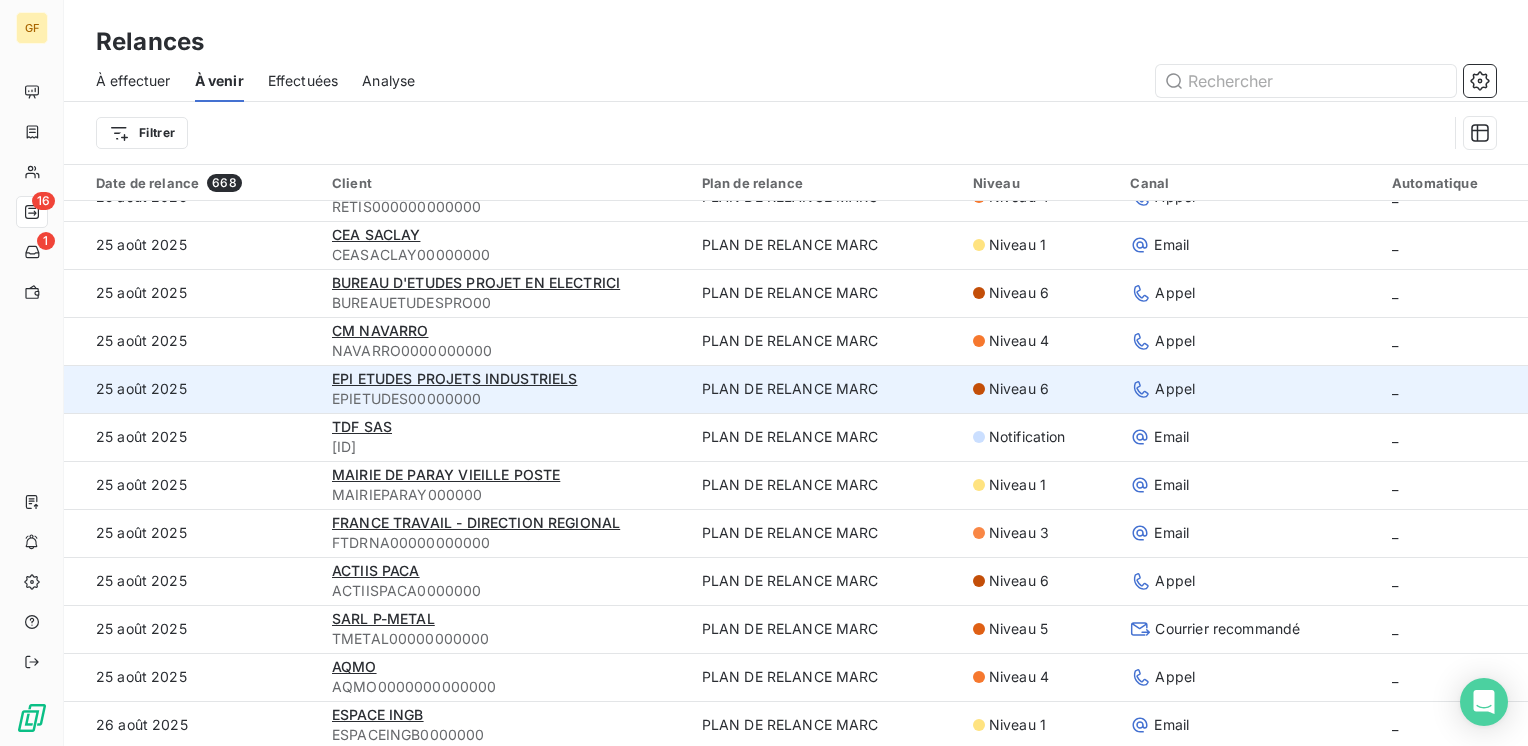 scroll, scrollTop: 800, scrollLeft: 0, axis: vertical 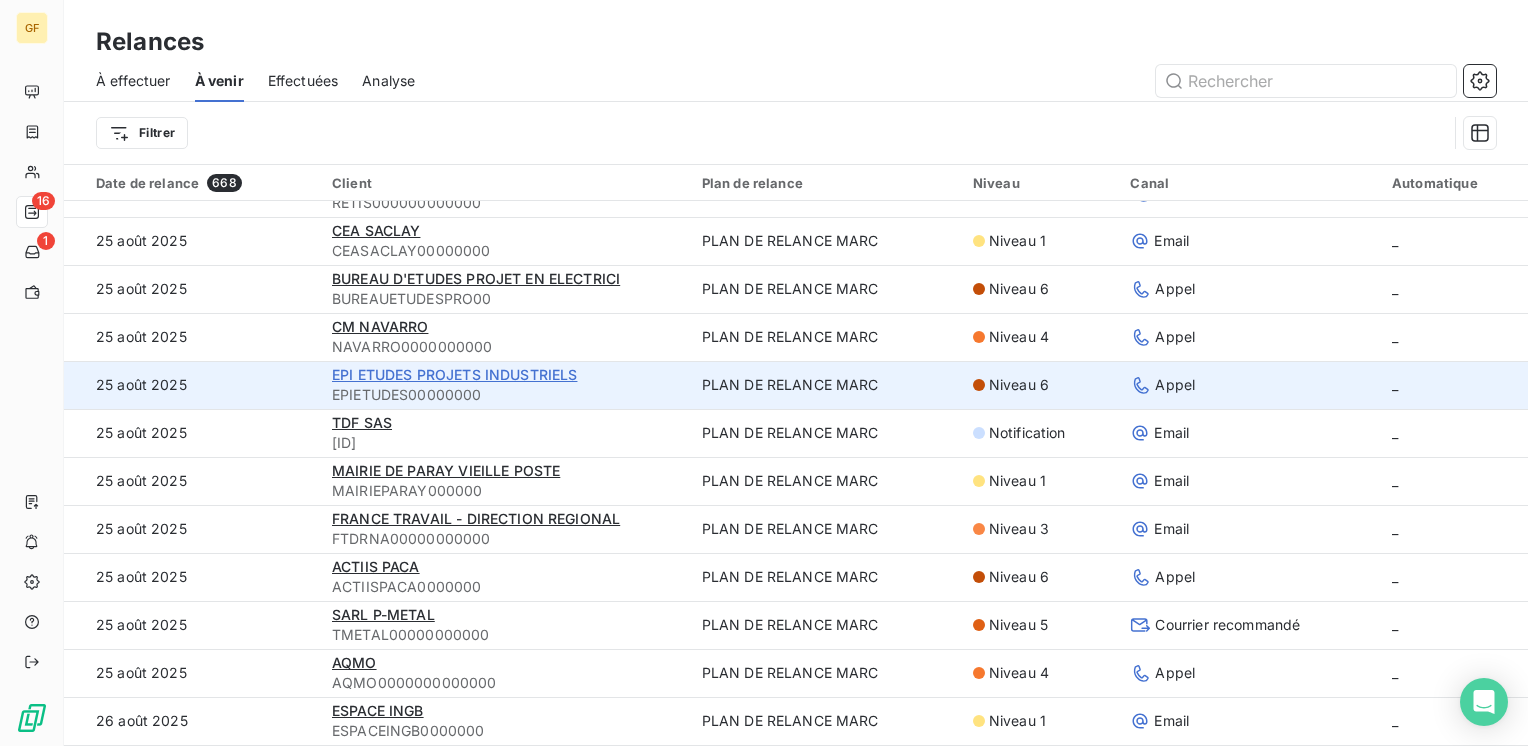 click on "EPI ETUDES PROJETS INDUSTRIELS" at bounding box center (455, 374) 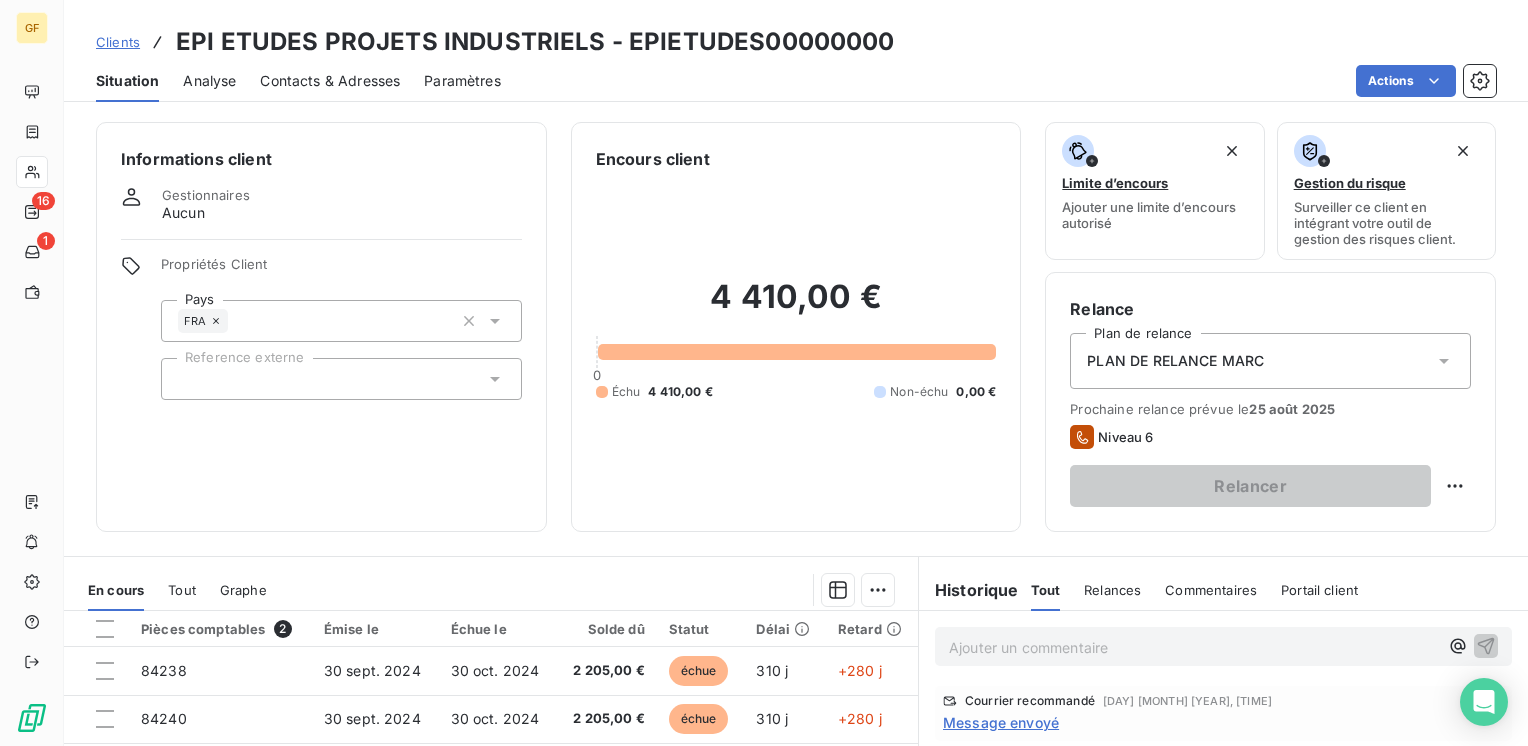 click on "Contacts & Adresses" at bounding box center (330, 81) 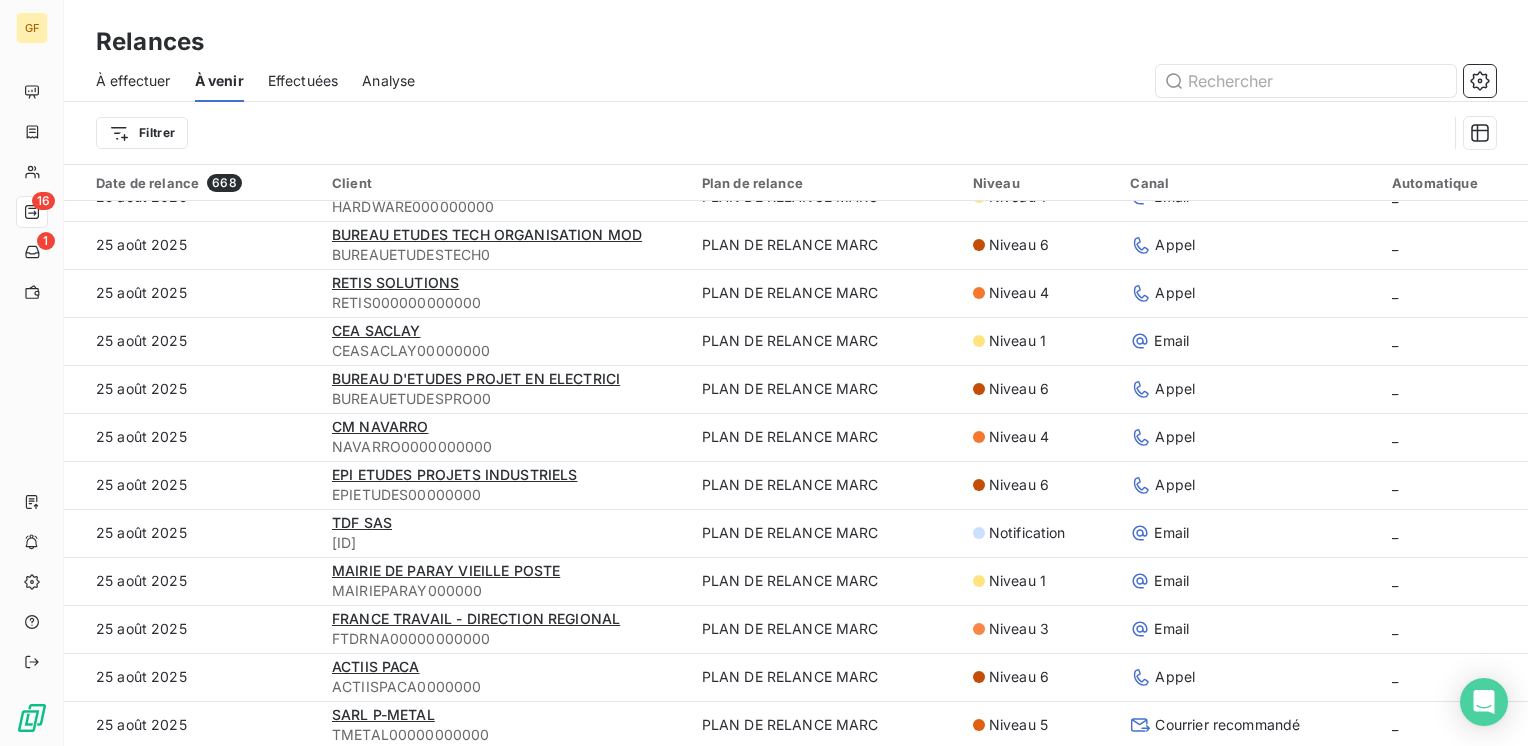 scroll, scrollTop: 800, scrollLeft: 0, axis: vertical 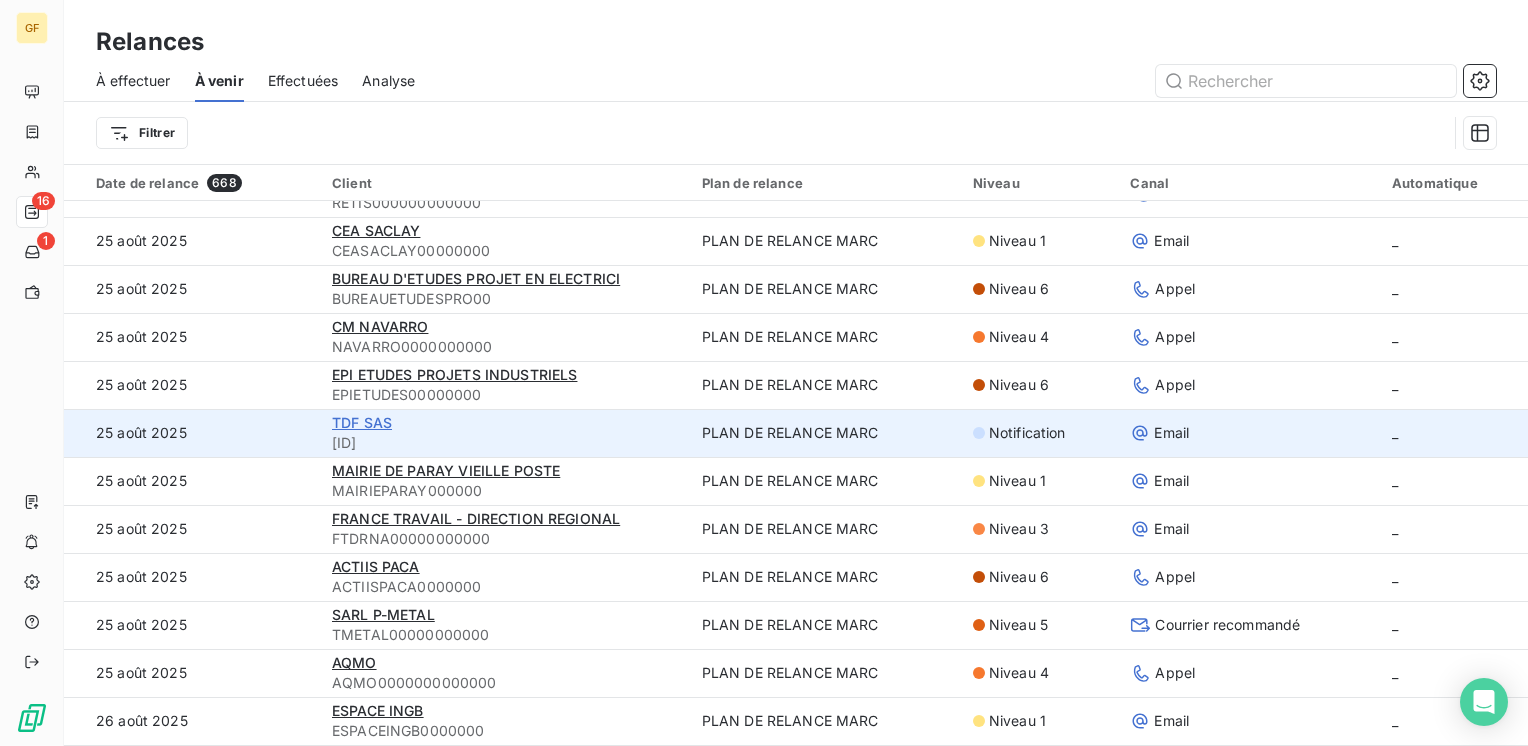 click on "TDF SAS" at bounding box center (362, 422) 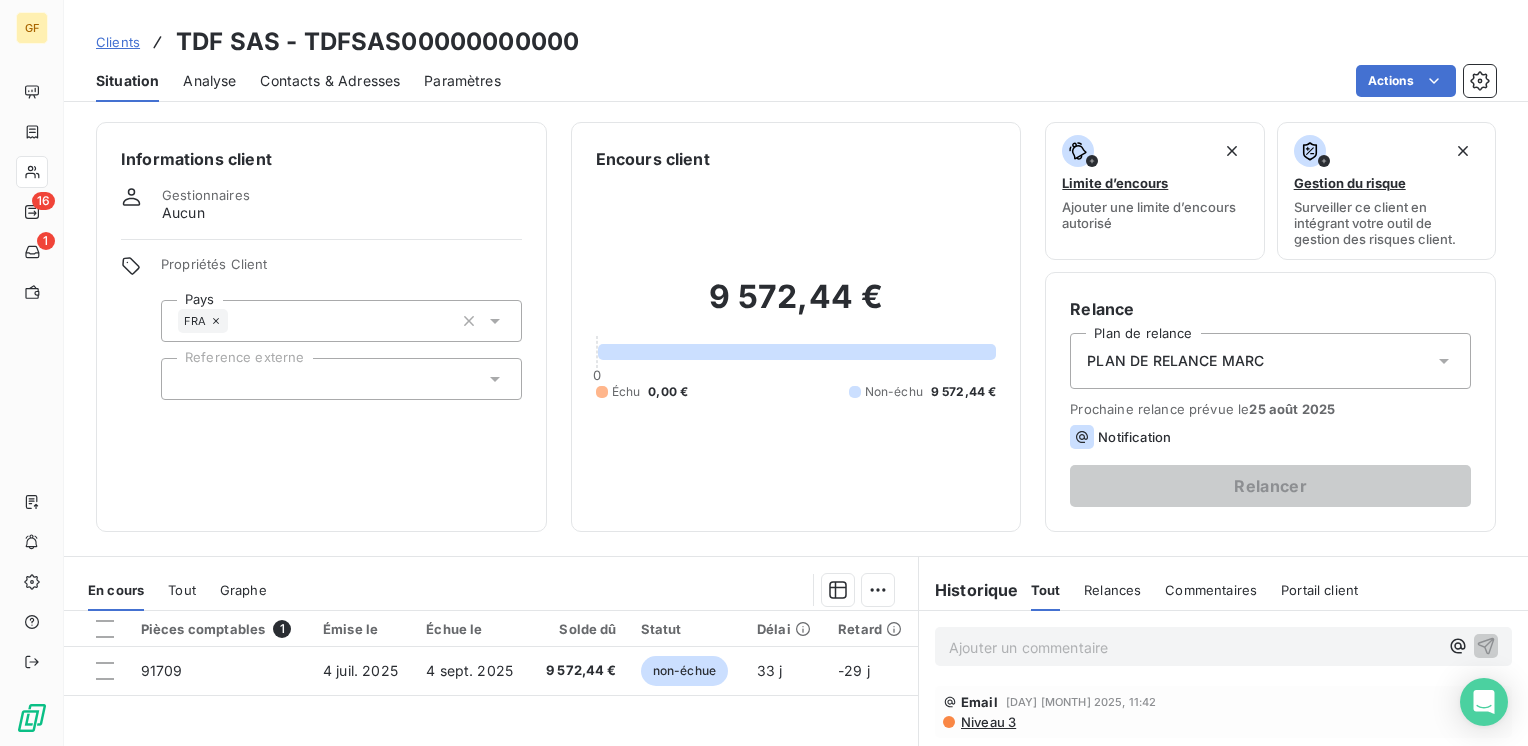 click on "Contacts & Adresses" at bounding box center [330, 81] 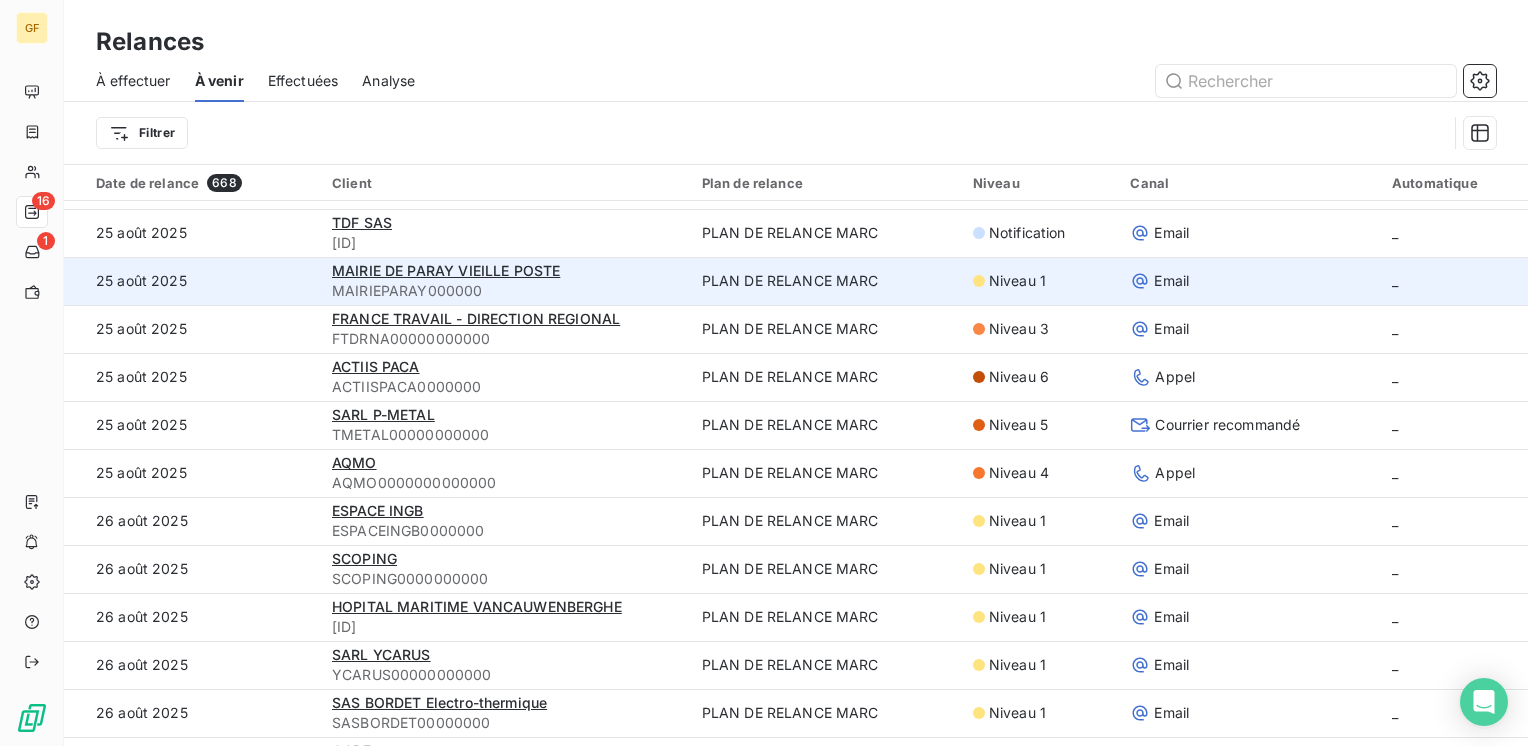 scroll, scrollTop: 900, scrollLeft: 0, axis: vertical 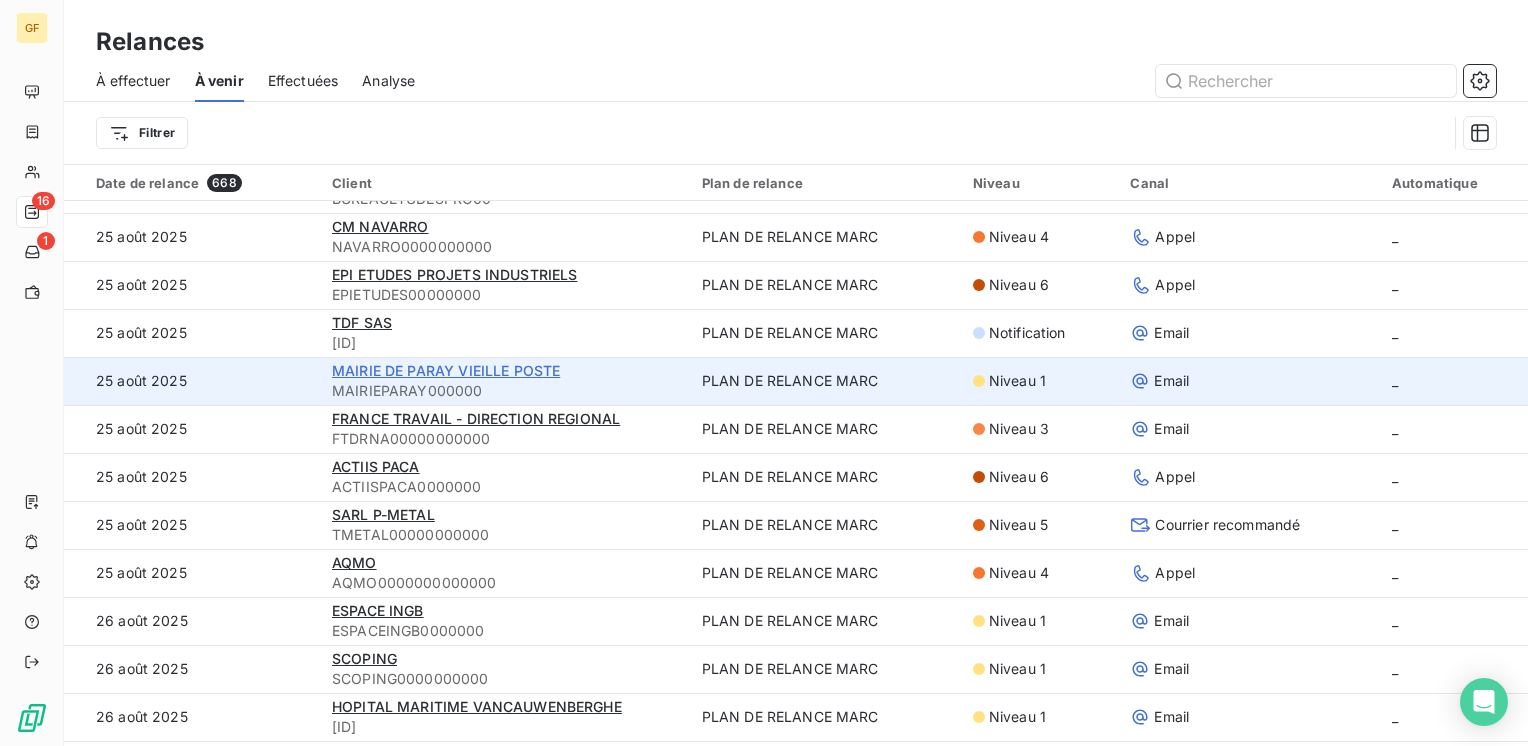 click on "MAIRIE DE PARAY VIEILLE POSTE" at bounding box center [446, 370] 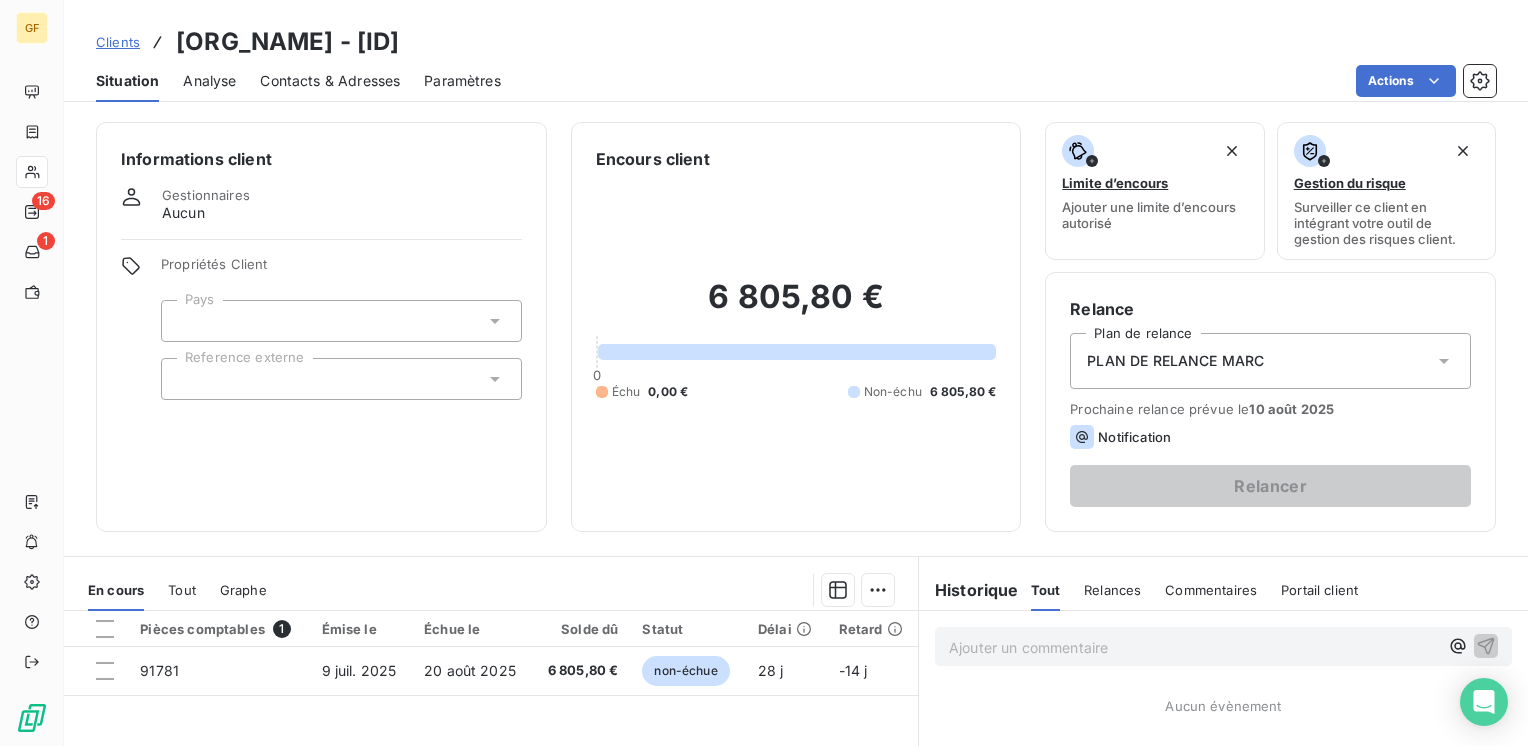 click on "Contacts & Adresses" at bounding box center (330, 81) 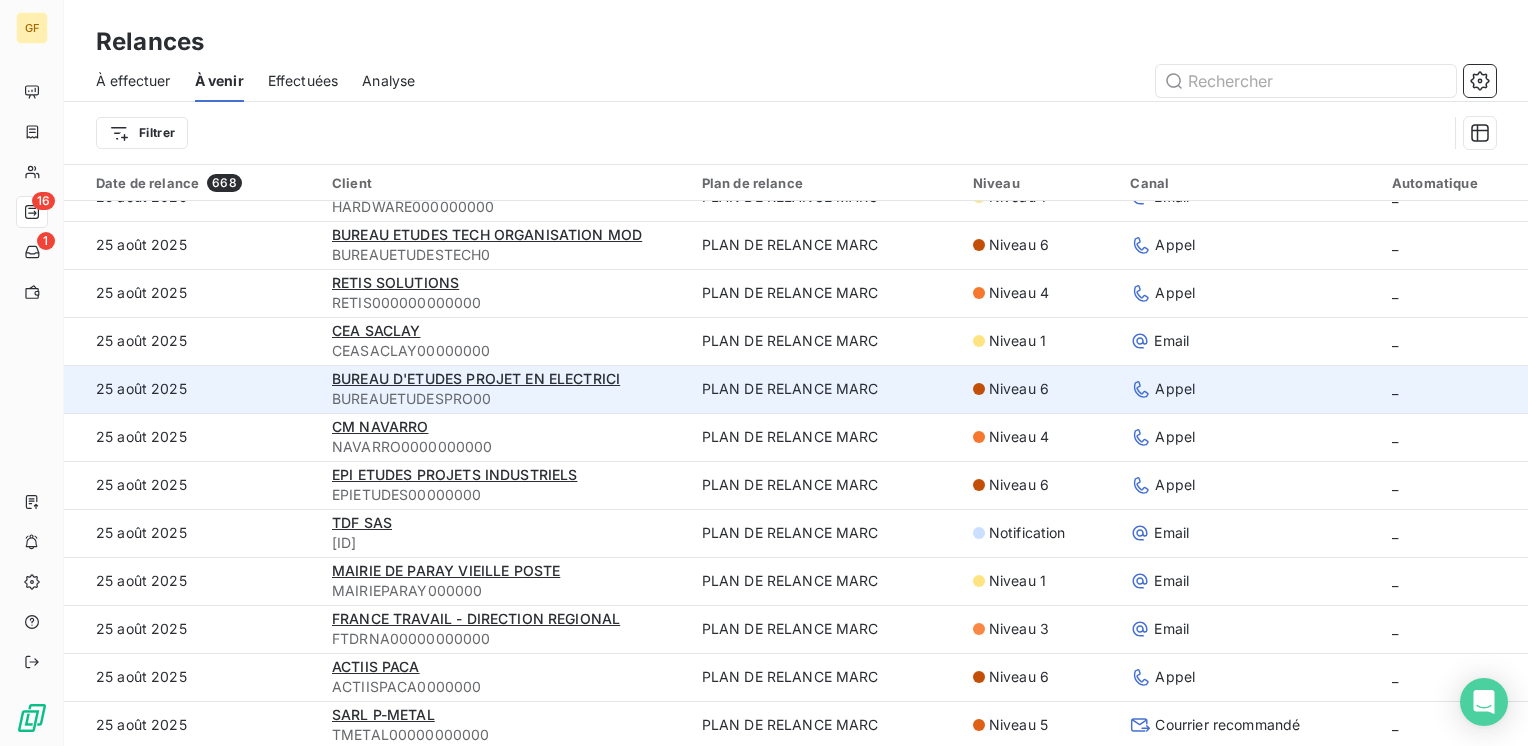 scroll, scrollTop: 900, scrollLeft: 0, axis: vertical 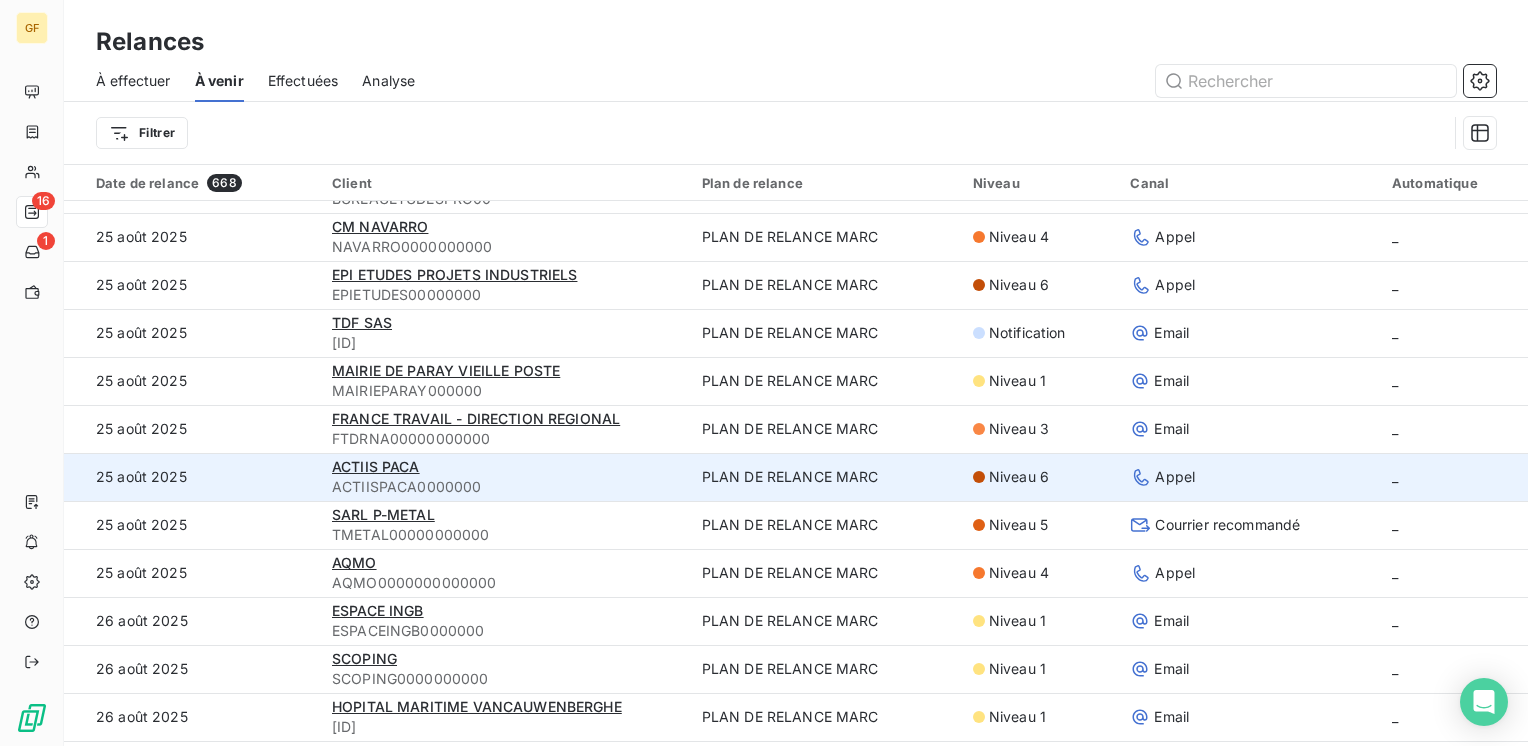 click on "ACTIISPACA0000000" at bounding box center [505, 487] 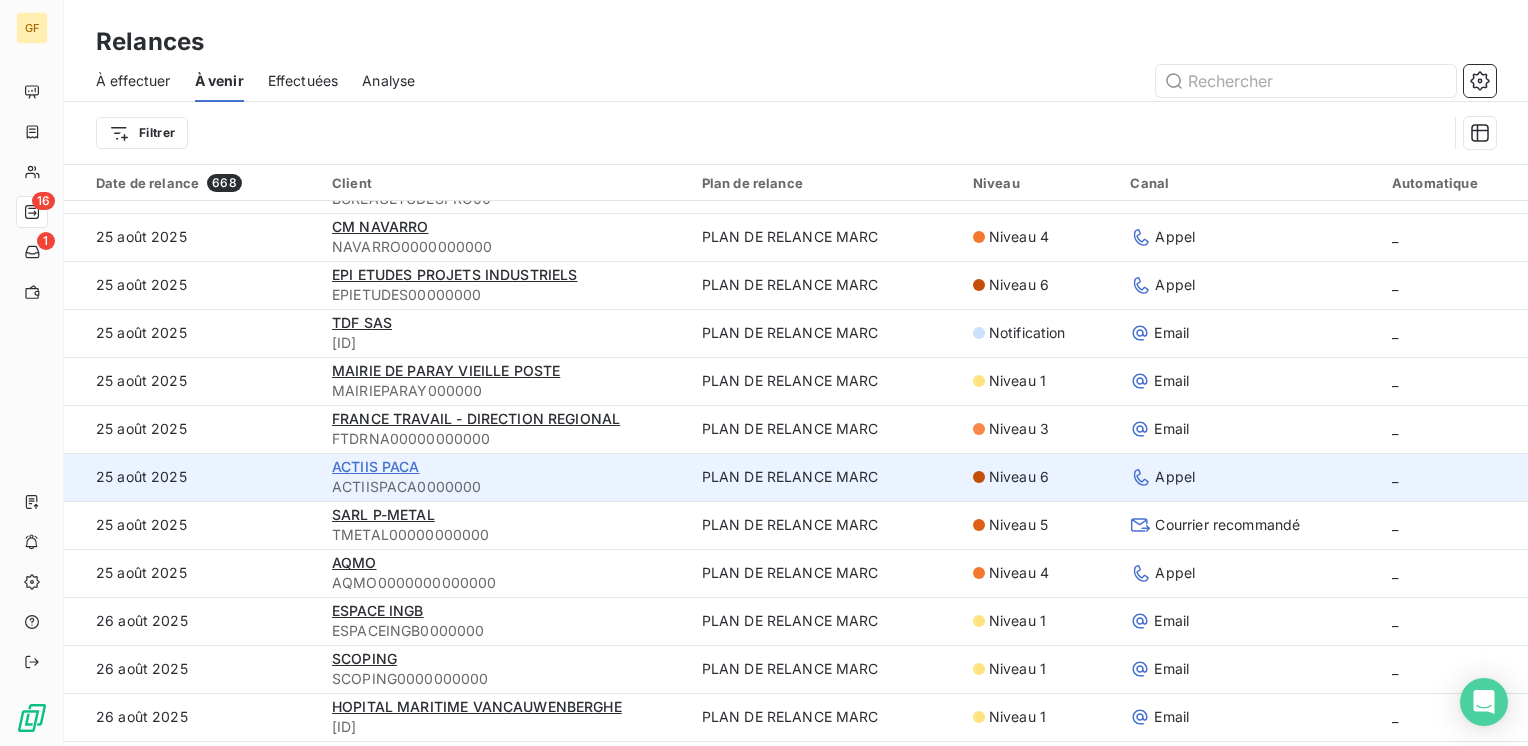 click on "ACTIIS PACA" at bounding box center (376, 466) 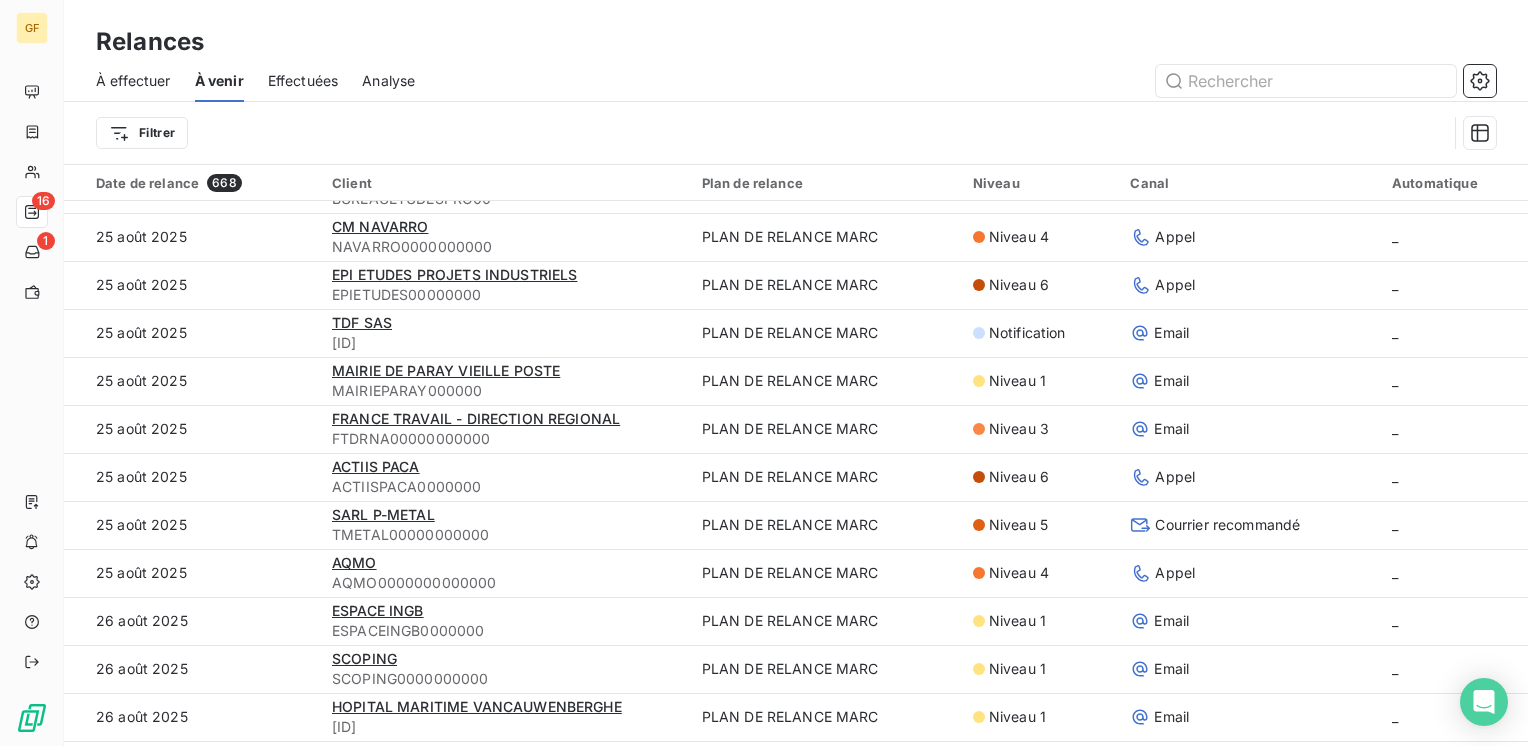 scroll, scrollTop: 1000, scrollLeft: 0, axis: vertical 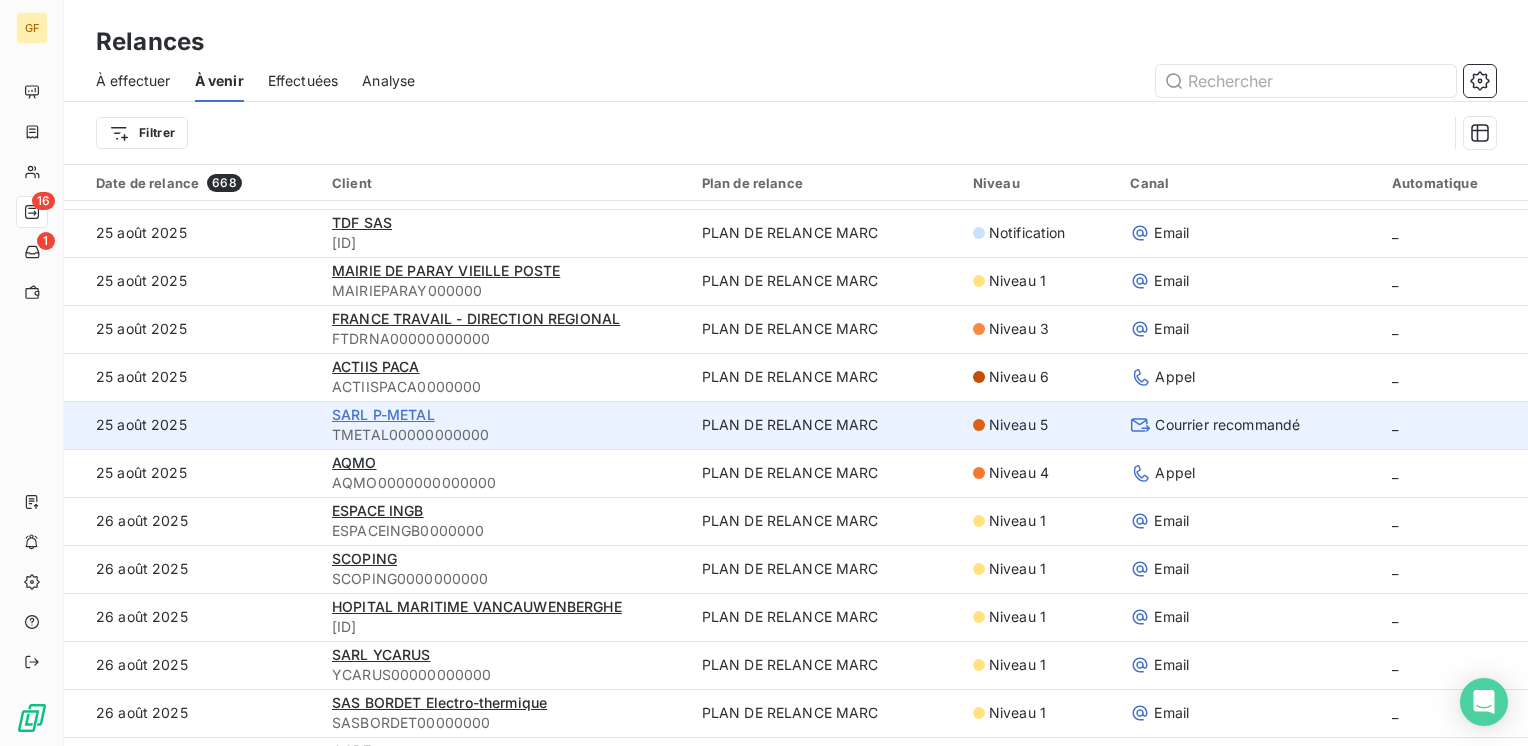 click on "SARL P-METAL" at bounding box center [383, 414] 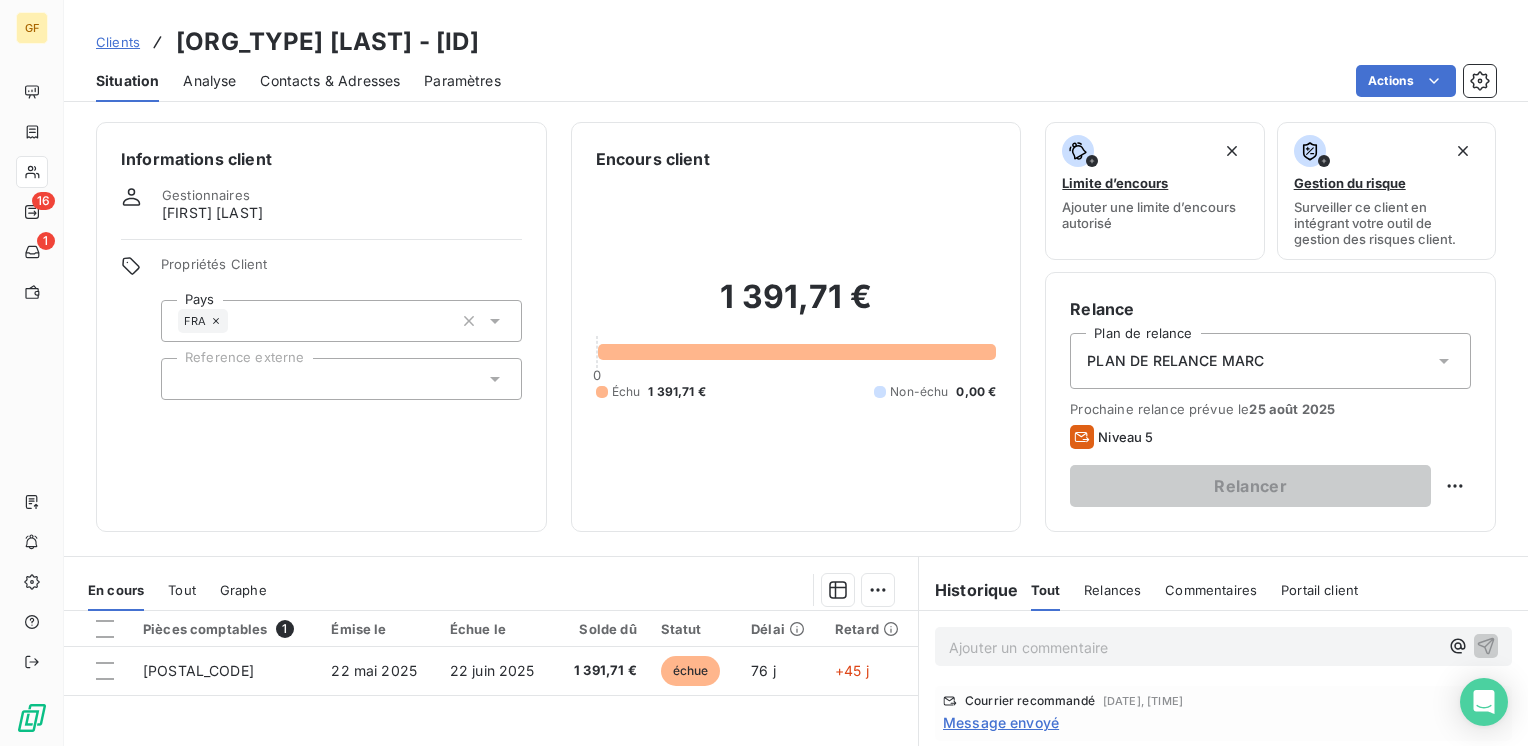 click on "Contacts & Adresses" at bounding box center (330, 81) 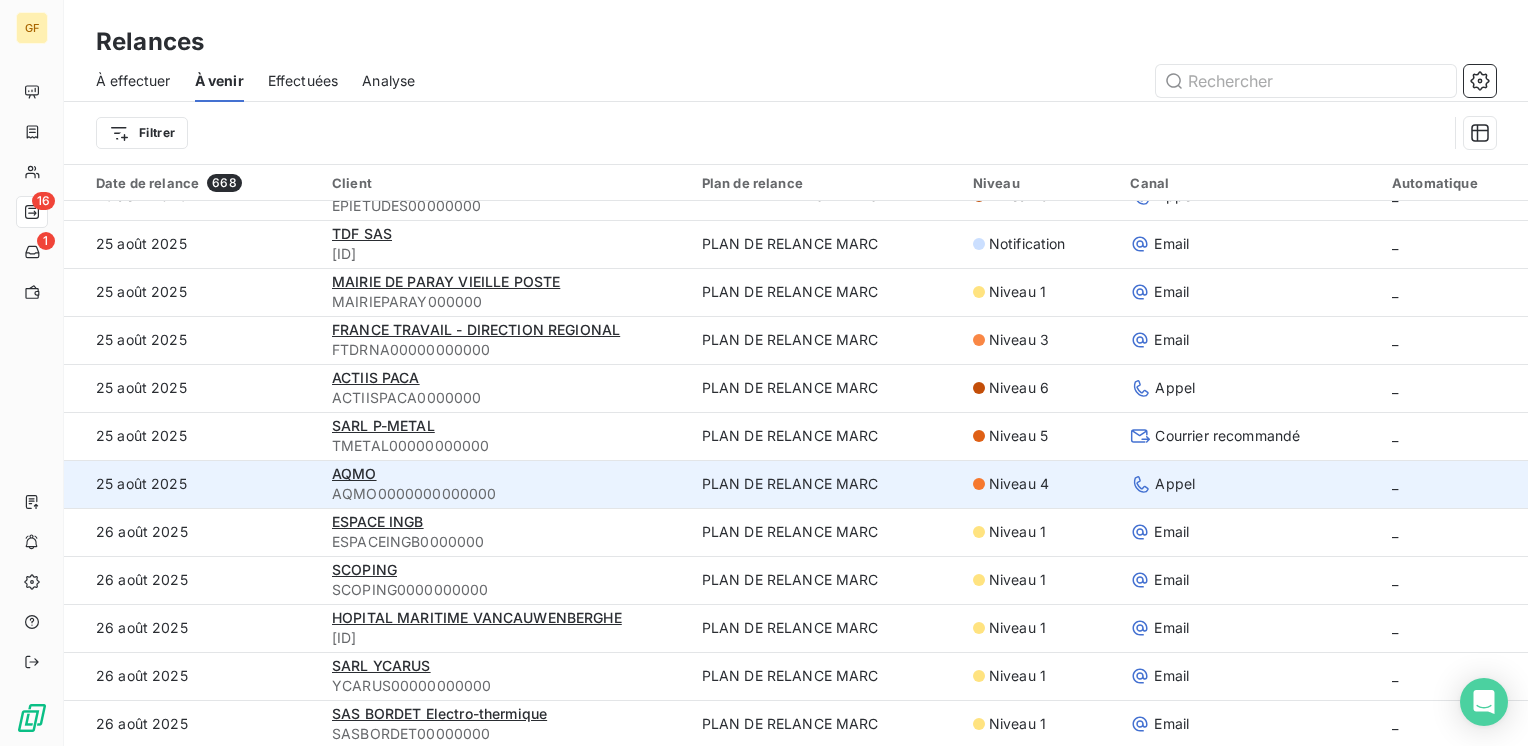 scroll, scrollTop: 1000, scrollLeft: 0, axis: vertical 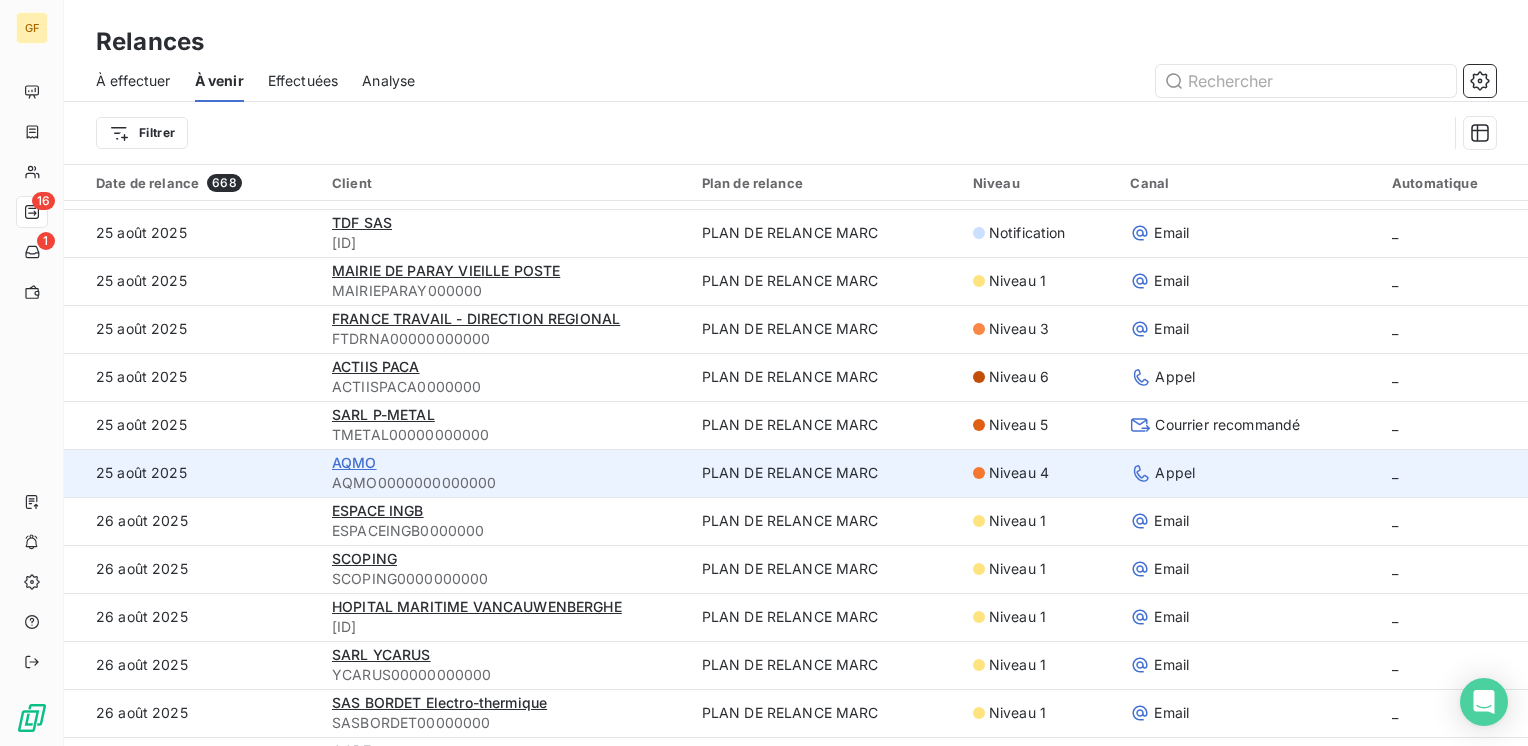 click on "AQMO" at bounding box center [354, 462] 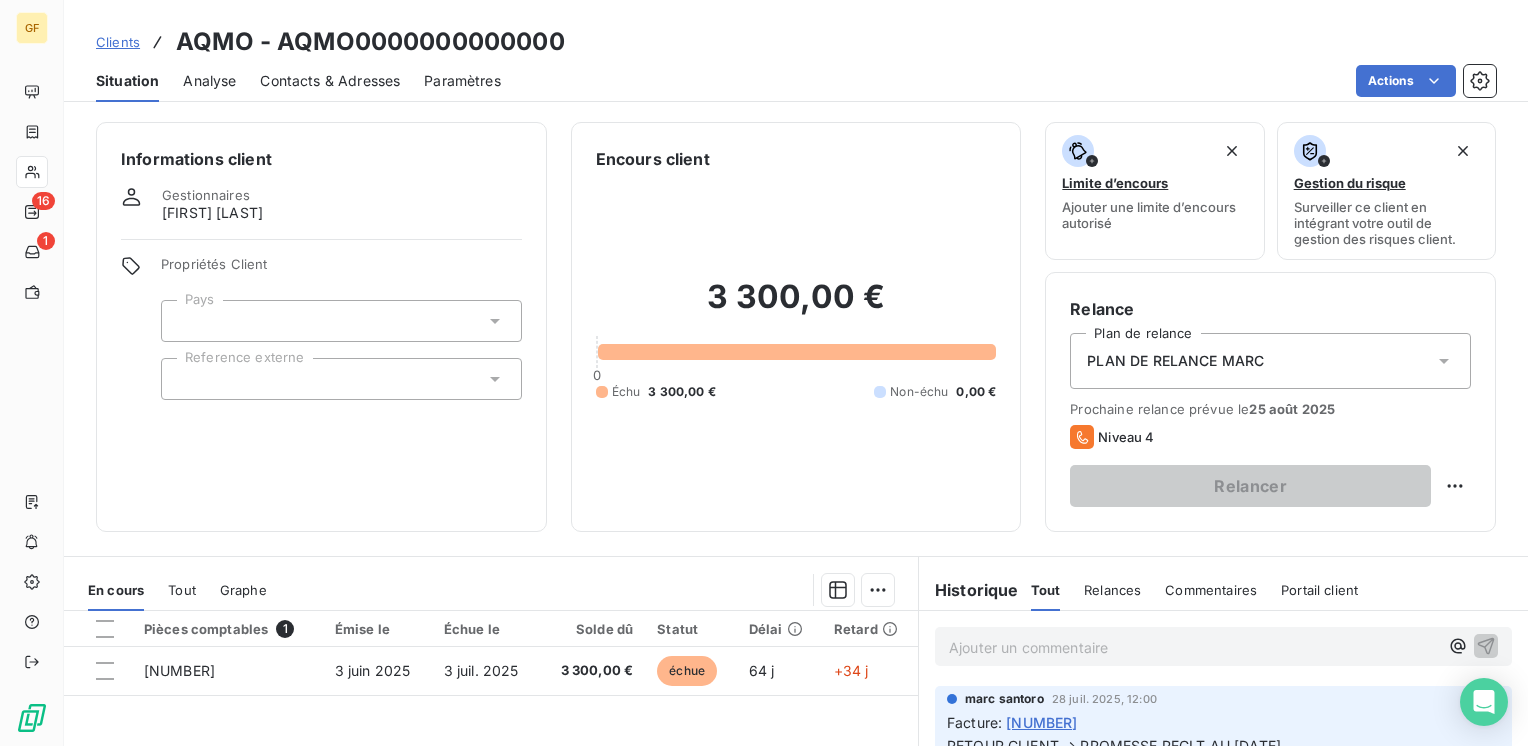 click on "Contacts & Adresses" at bounding box center [330, 81] 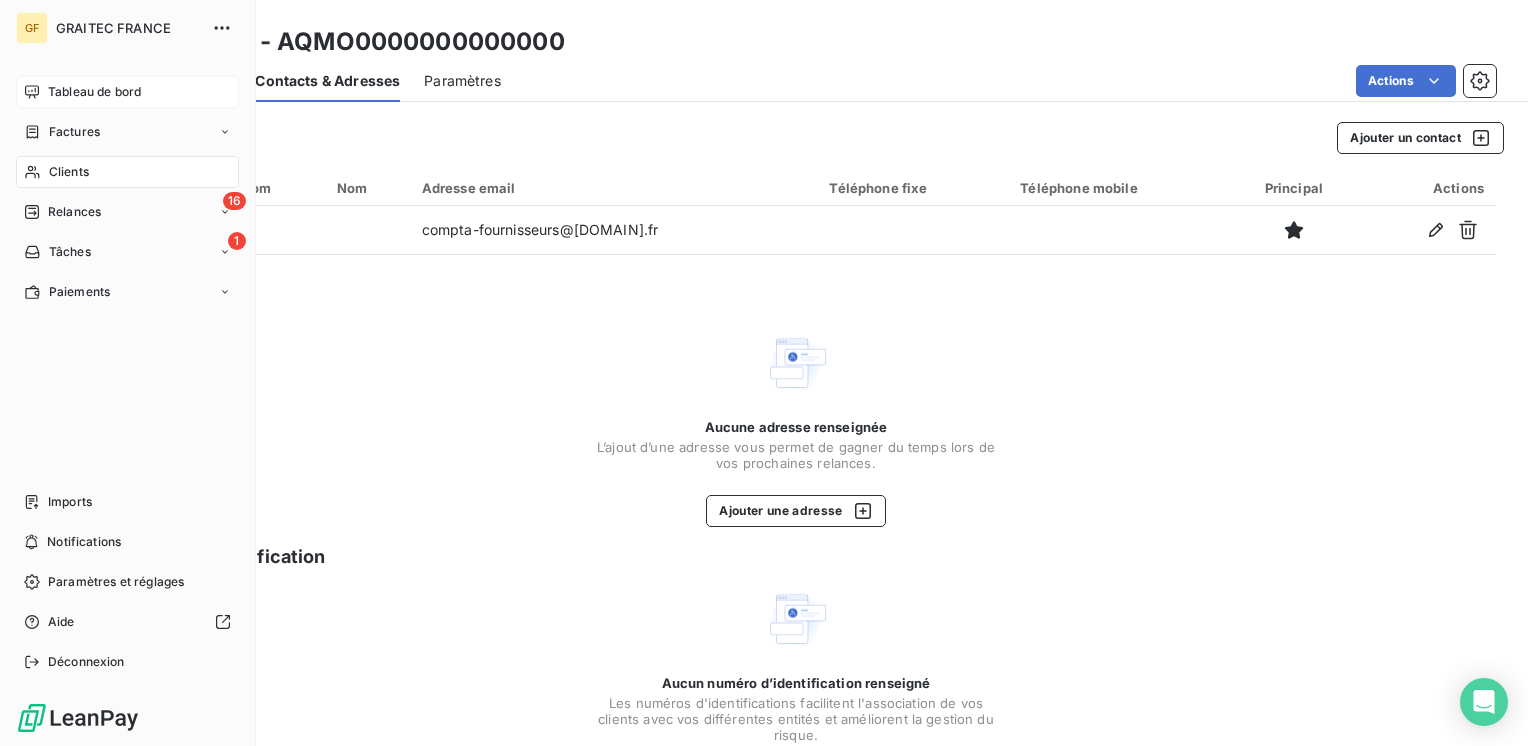 click on "Tableau de bord" at bounding box center (94, 92) 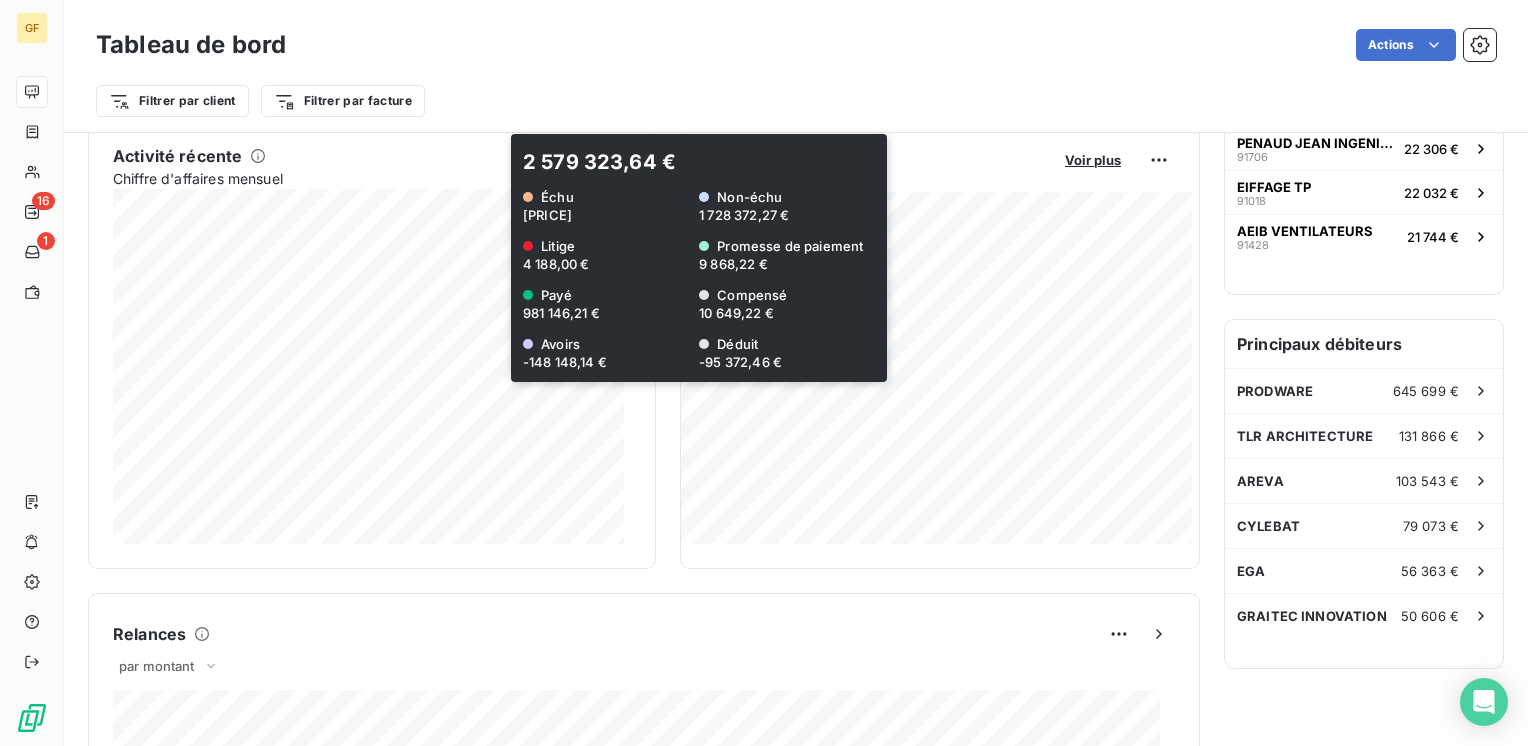 scroll, scrollTop: 500, scrollLeft: 0, axis: vertical 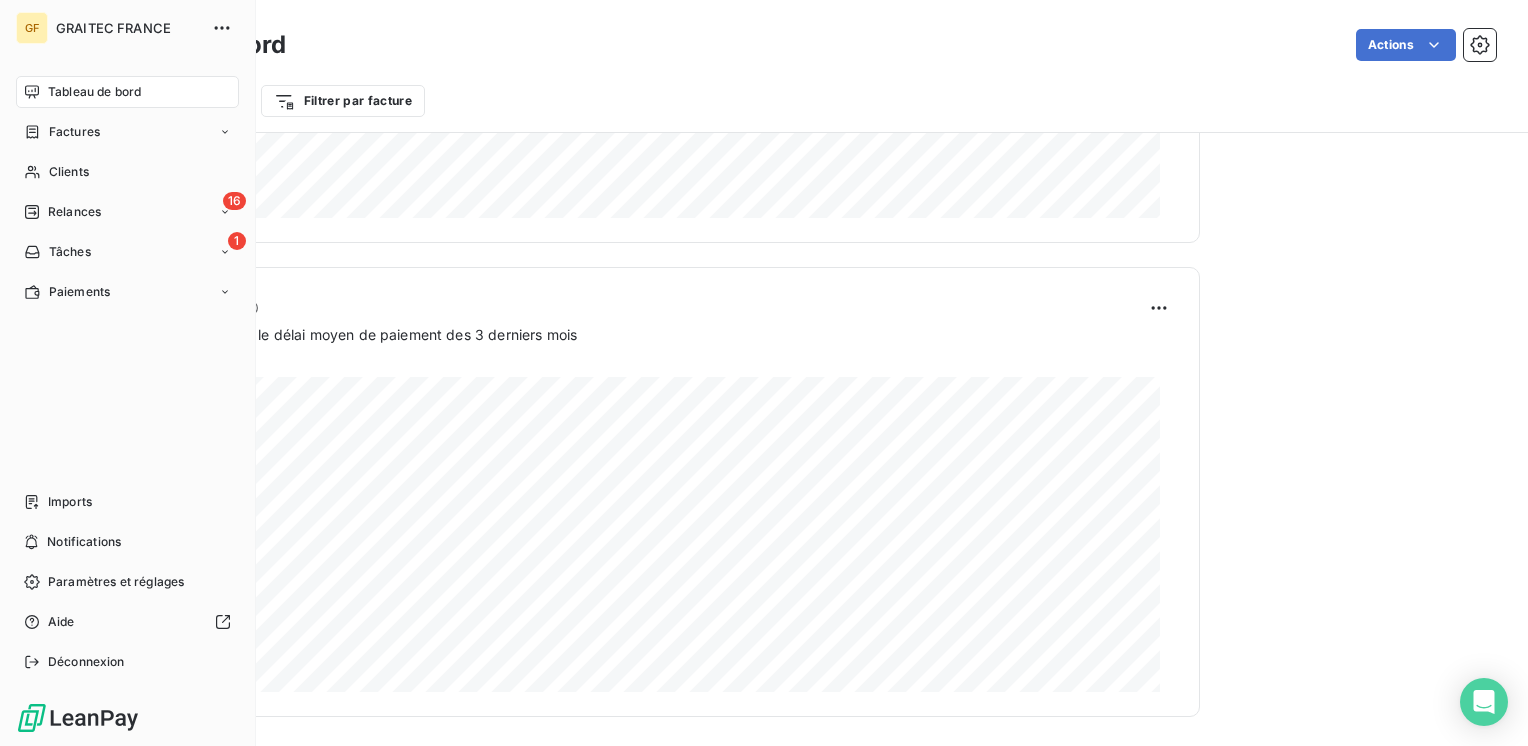 click on "Tableau de bord" at bounding box center [94, 92] 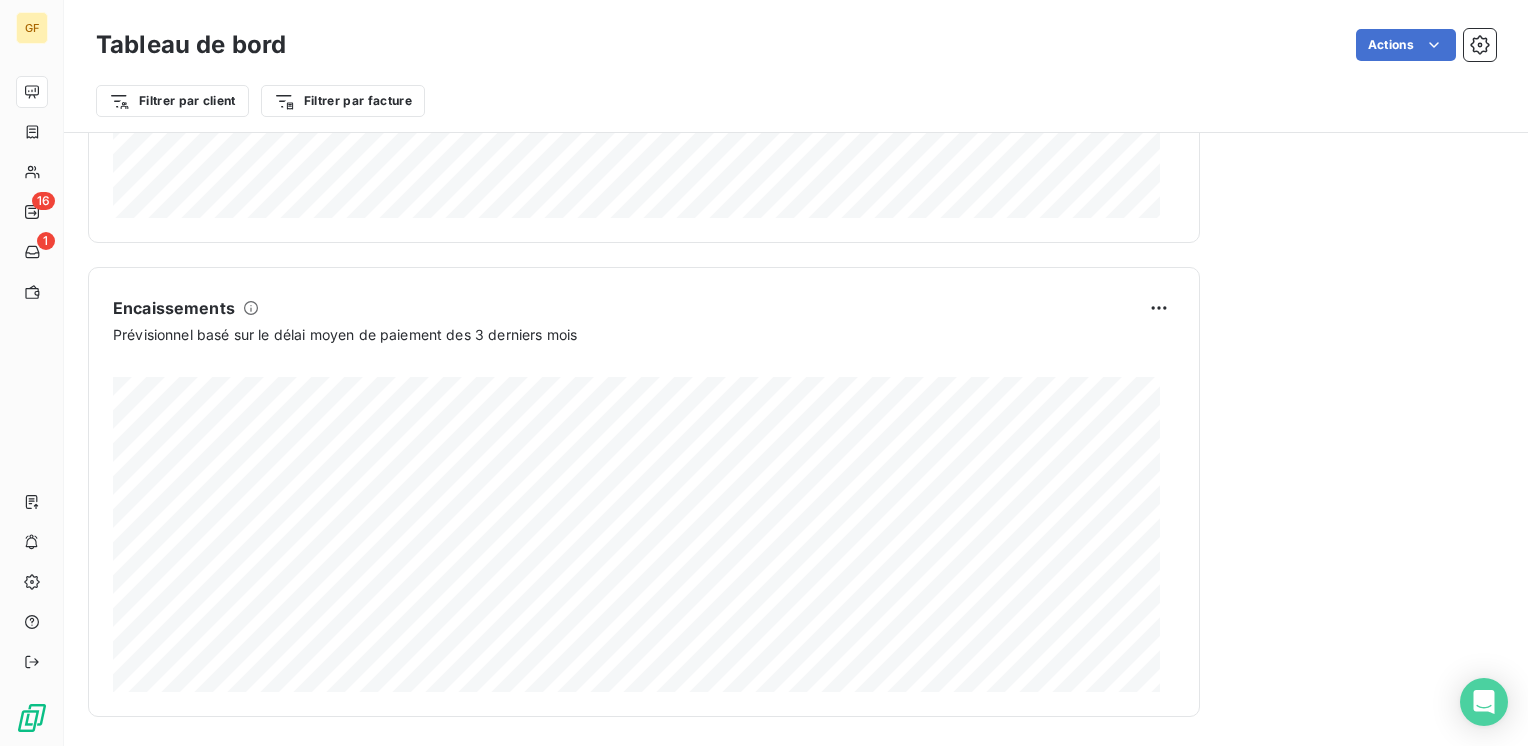 scroll, scrollTop: 1202, scrollLeft: 0, axis: vertical 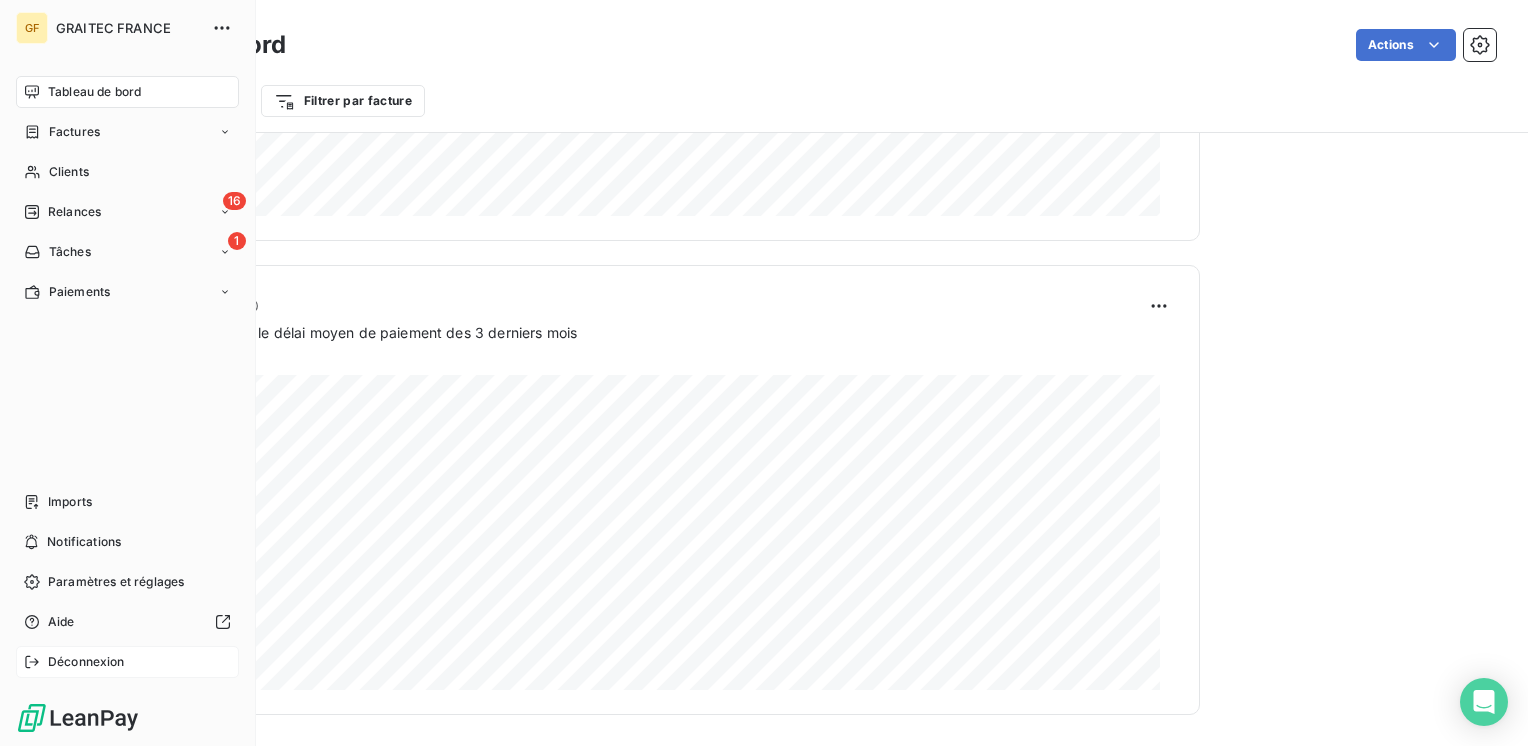 click on "Déconnexion" at bounding box center [86, 662] 